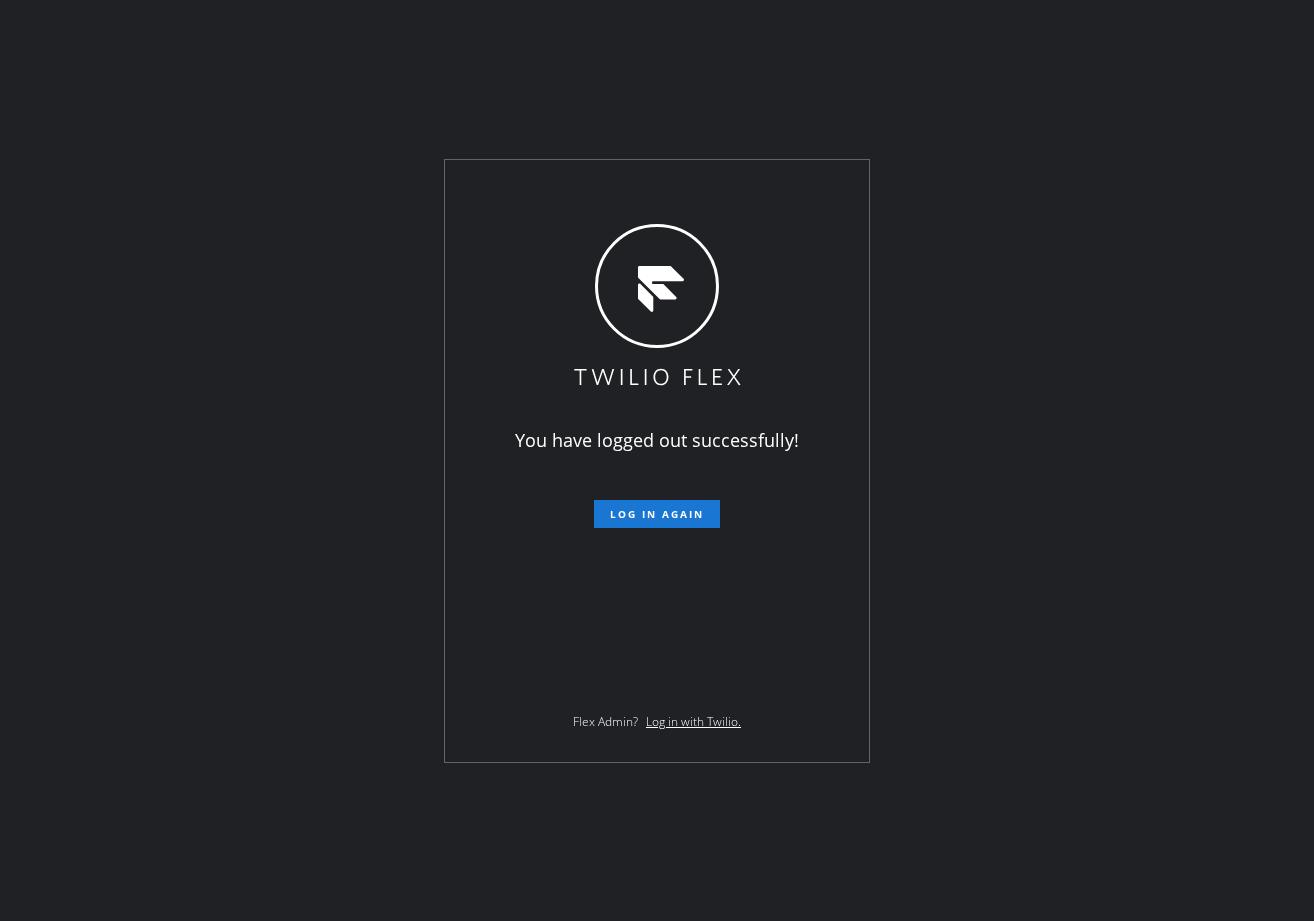 scroll, scrollTop: 0, scrollLeft: 0, axis: both 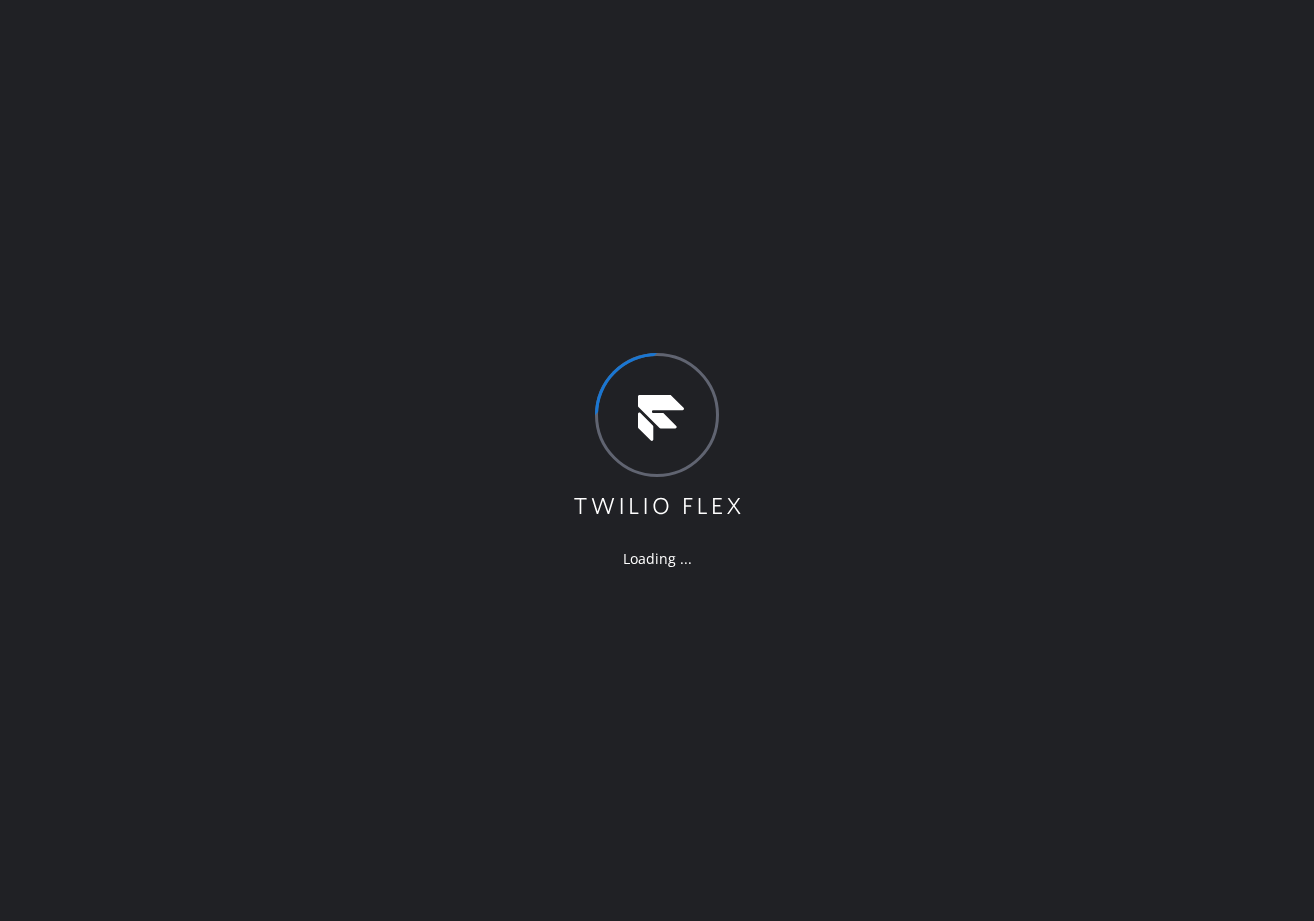 click on "Loading ..." at bounding box center (657, 460) 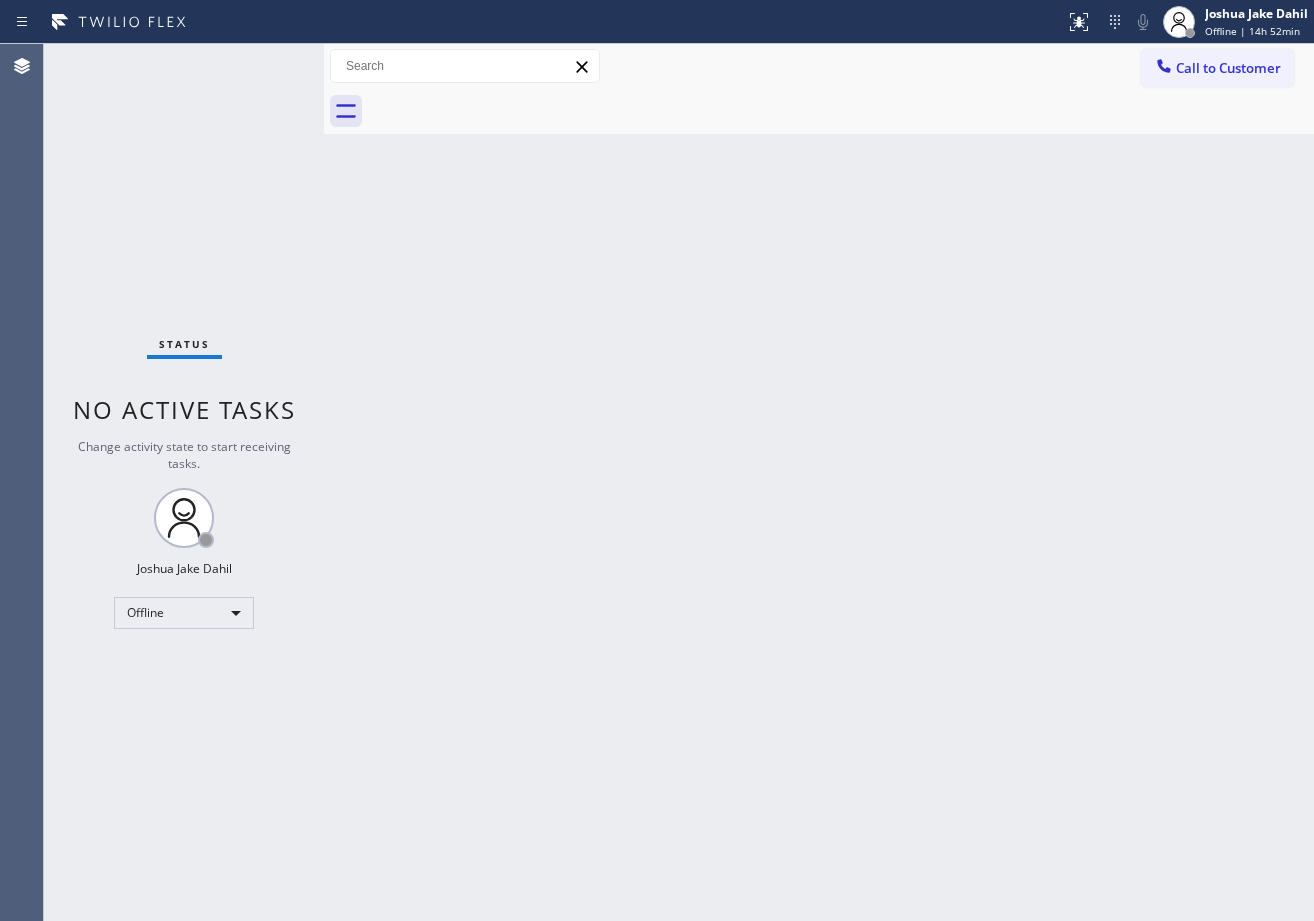 drag, startPoint x: 821, startPoint y: 747, endPoint x: 959, endPoint y: 822, distance: 157.06367 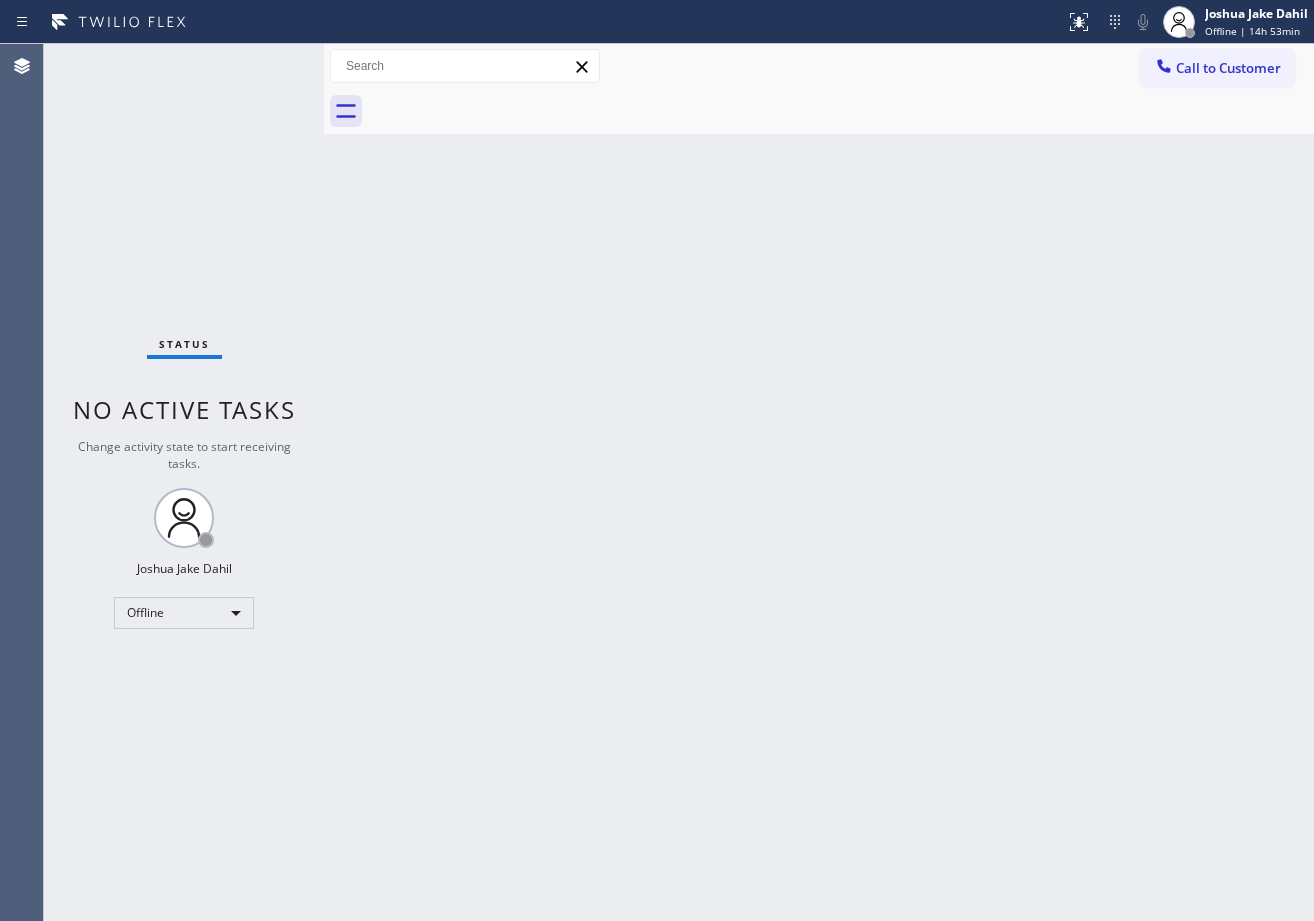 click at bounding box center [841, 111] 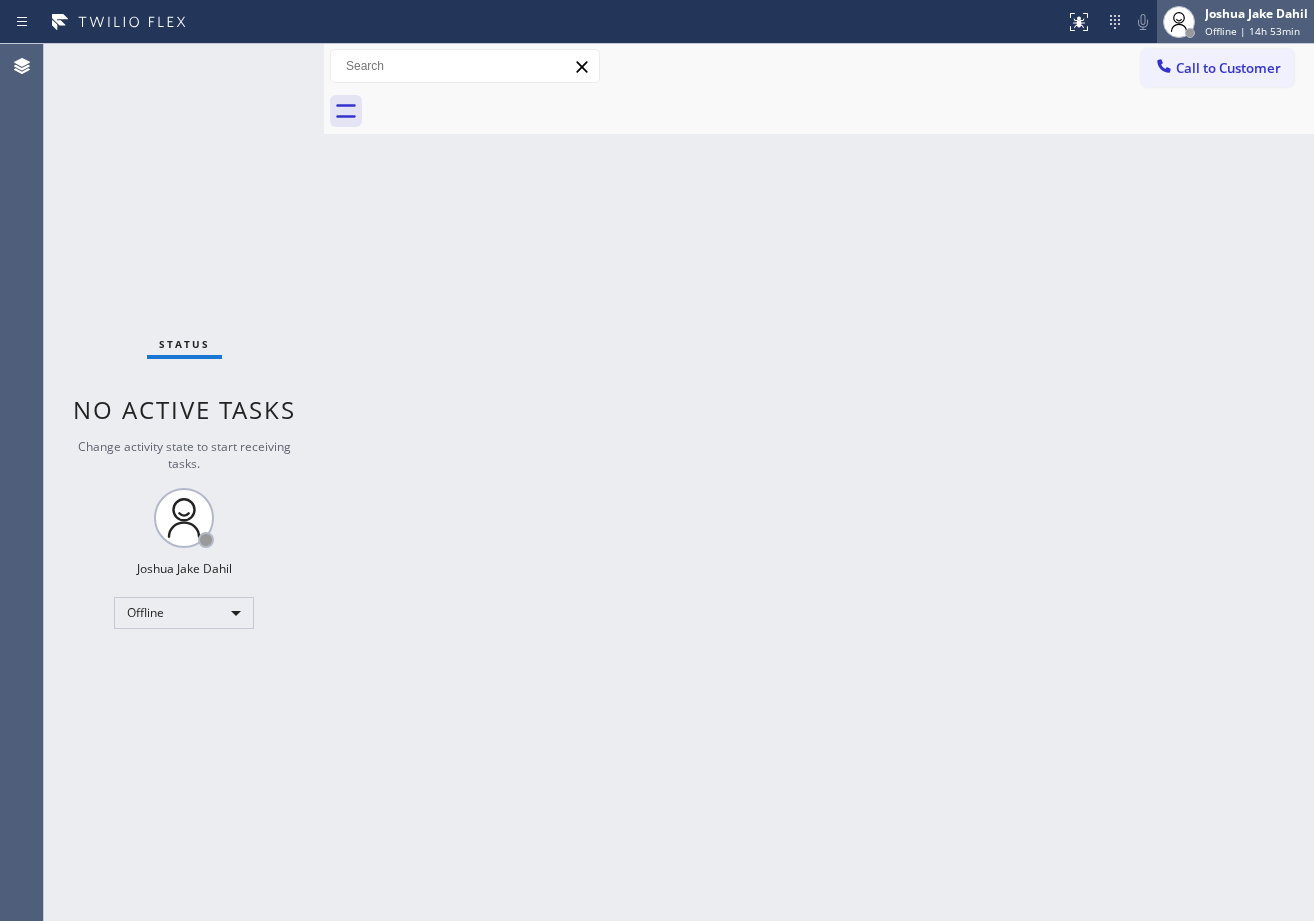 click on "Joshua Jake Dahil" at bounding box center [1256, 13] 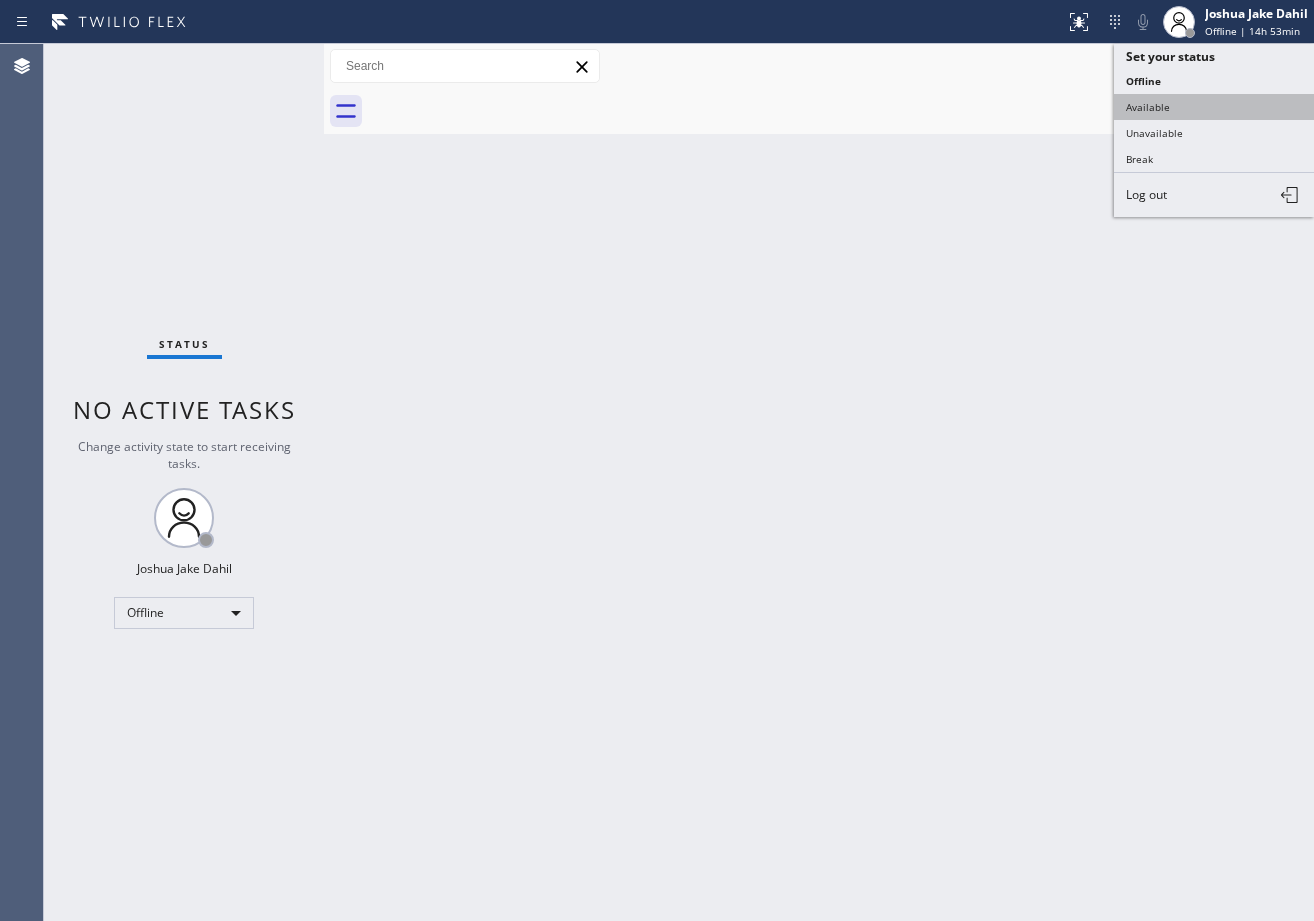click on "Available" at bounding box center [1214, 107] 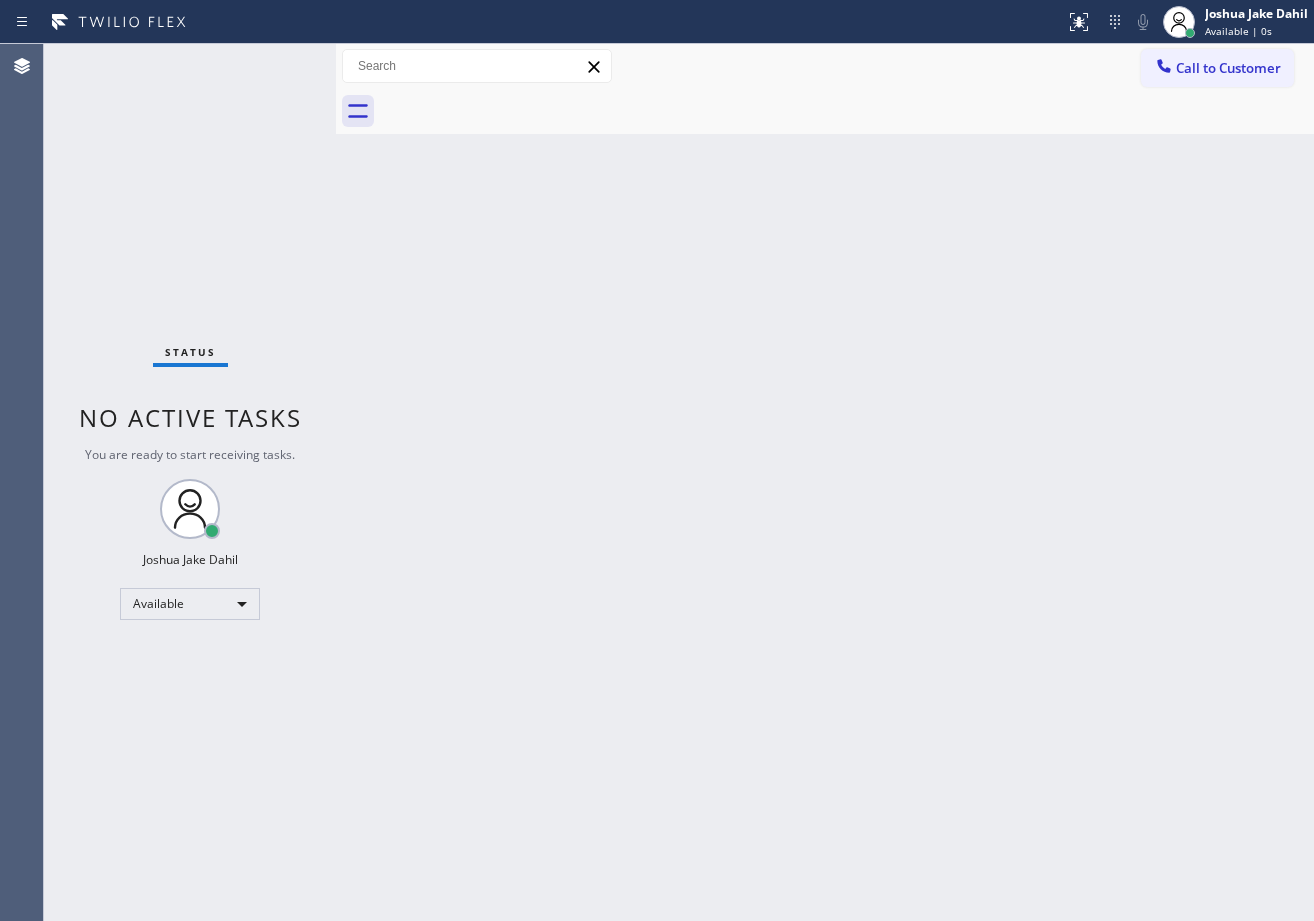 click at bounding box center [336, 482] 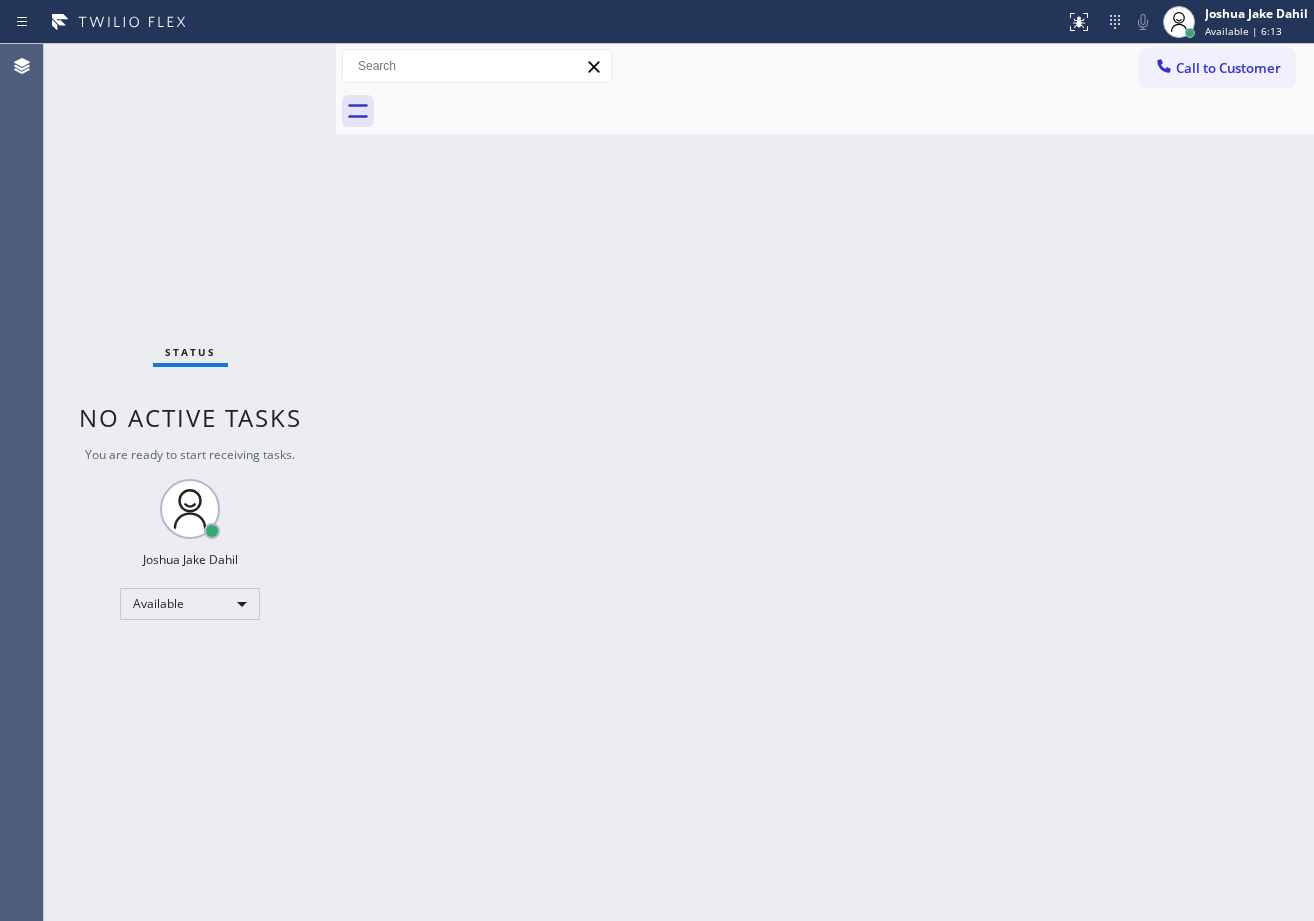 click on "Status   No active tasks     You are ready to start receiving tasks.   [FIRST] [LAST] Available" at bounding box center (190, 482) 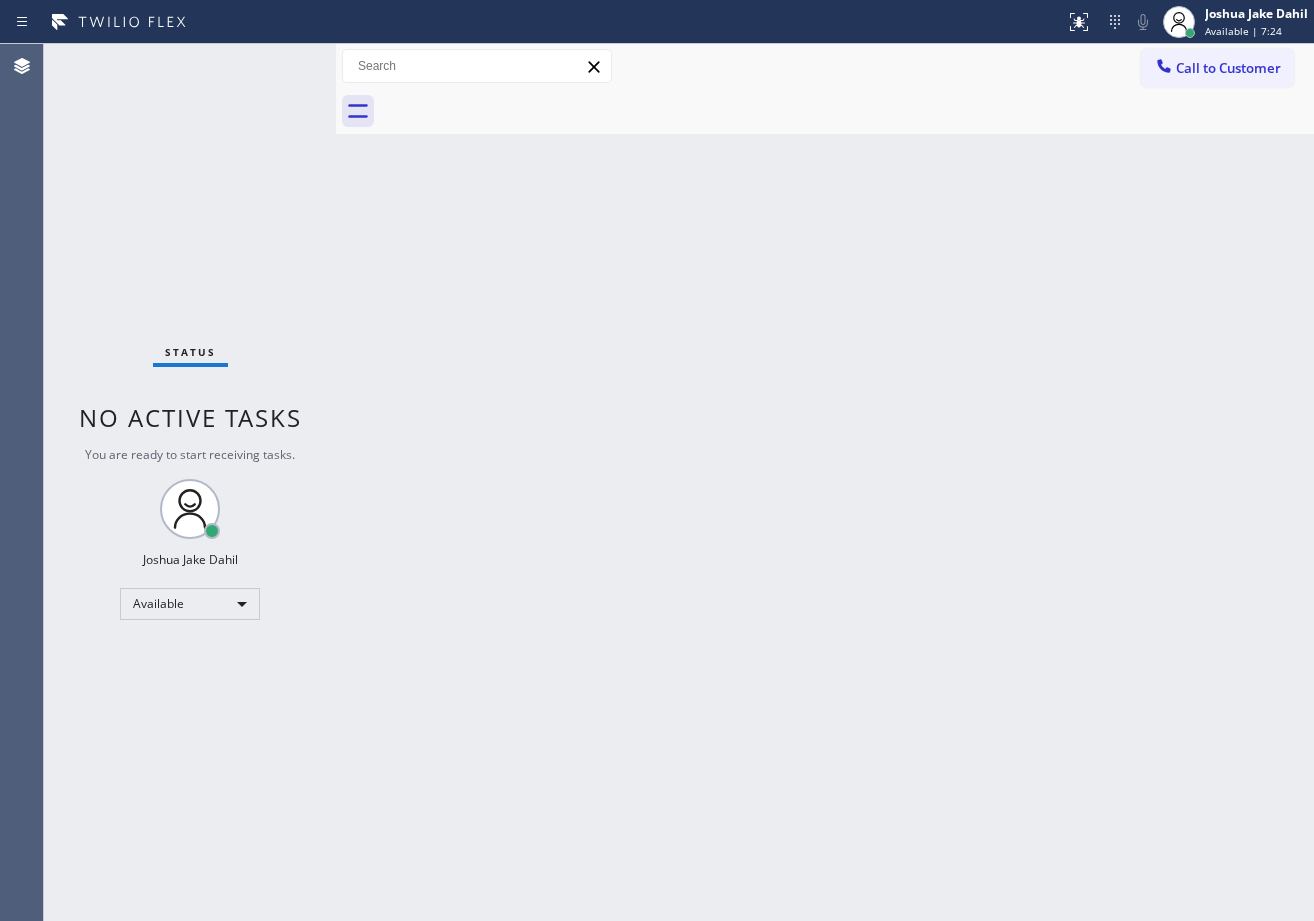 click on "Status   No active tasks     You are ready to start receiving tasks.   [FIRST] [LAST] Available" at bounding box center (190, 482) 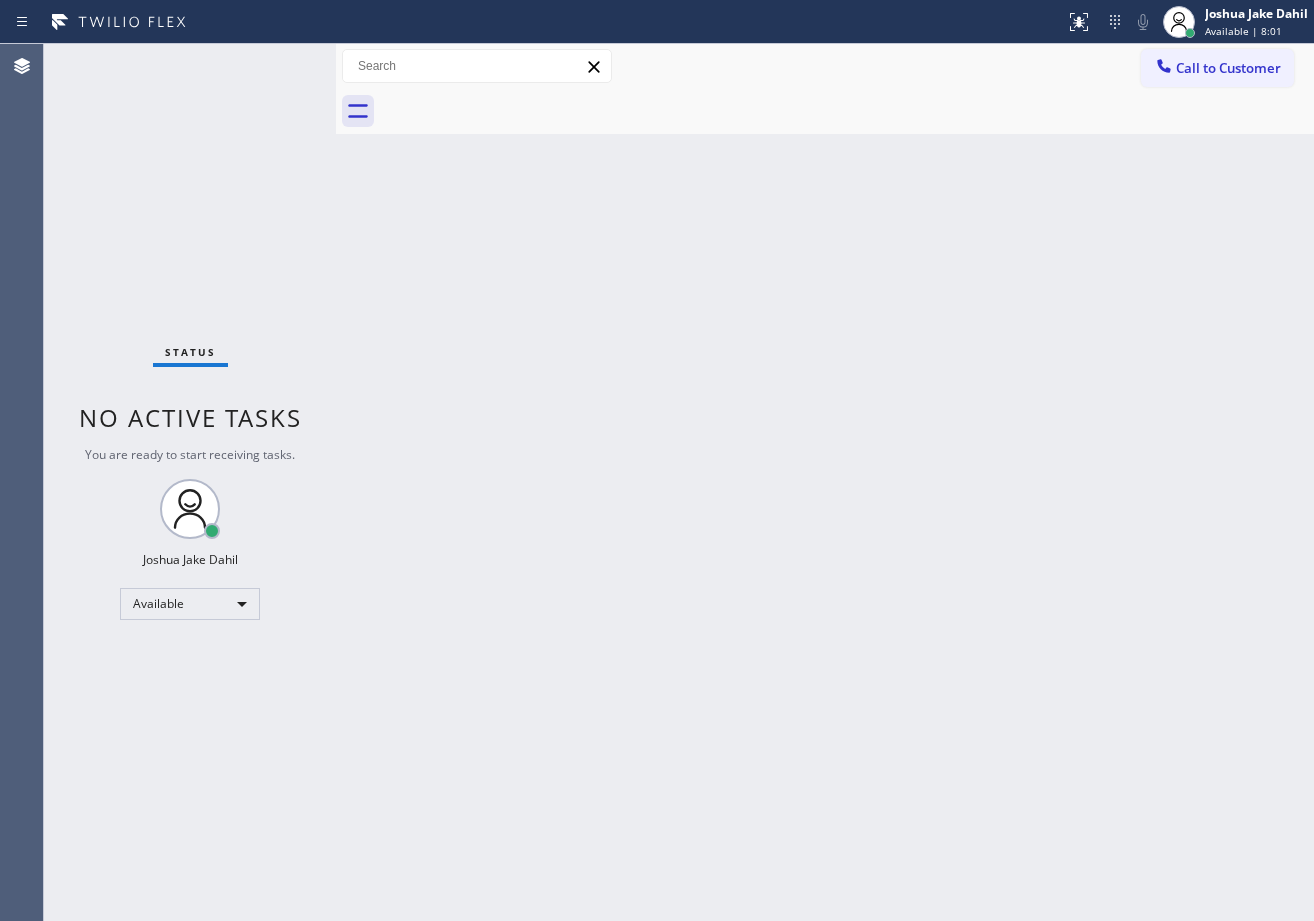 click on "Back to Dashboard Change Sender ID Customers Technicians Select a contact Outbound call Technician Search Technician Your caller id phone number Your caller id phone number Call Technician info Name   Phone none Address none Change Sender ID HVAC +18559994417 5 Star Appliance +18557314952 Appliance Repair +18554611149 Plumbing +18889090120 Air Duct Cleaning +18006865038  Electricians +18005688664 Cancel Change Check personal SMS Reset Change No tabs Call to Customer Outbound call Location Search location Your caller id phone number Customer number Call Outbound call Technician Search Technician Your caller id phone number Your caller id phone number Call" at bounding box center (825, 482) 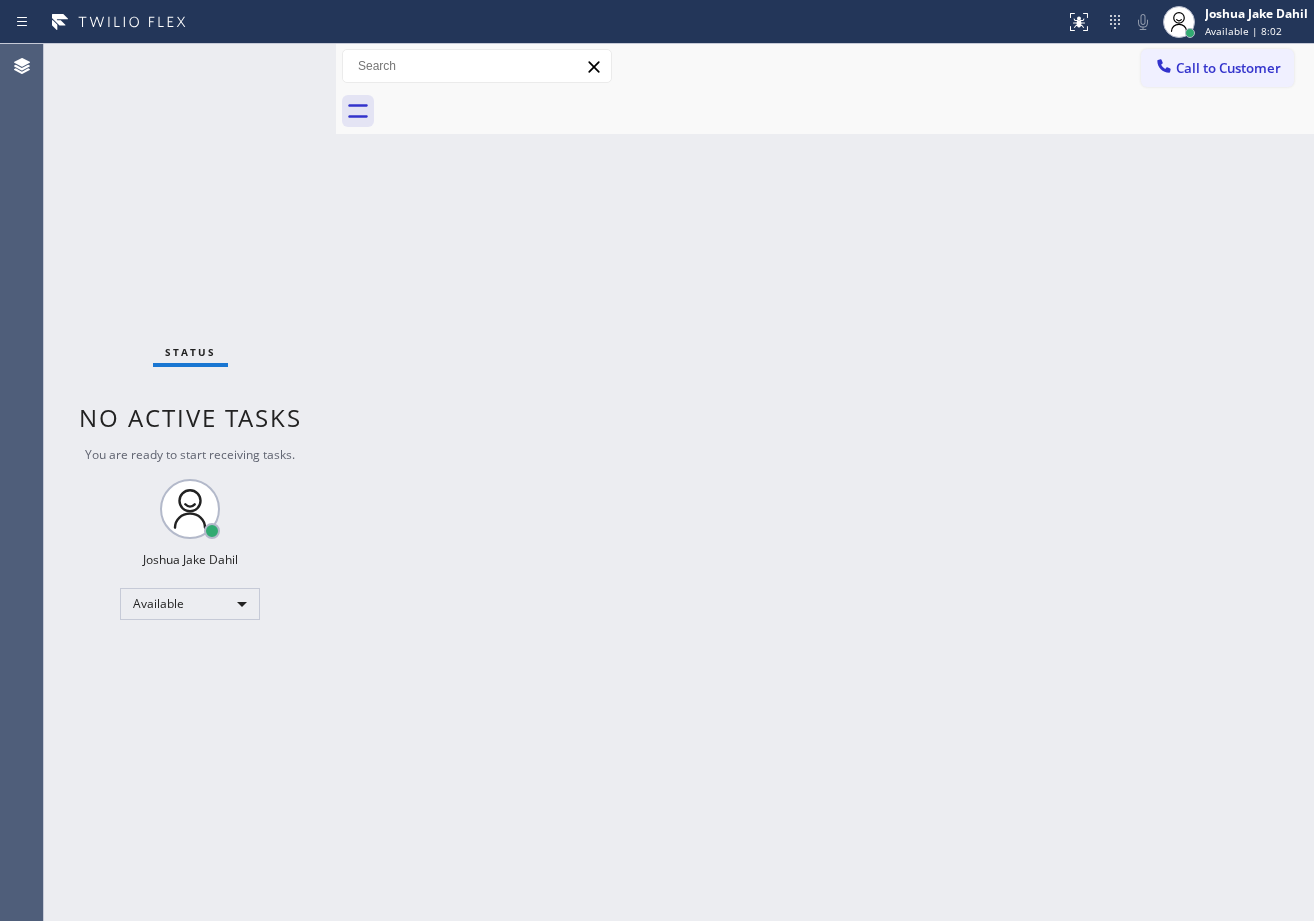 click on "Back to Dashboard Change Sender ID Customers Technicians Select a contact Outbound call Technician Search Technician Your caller id phone number Your caller id phone number Call Technician info Name   Phone none Address none Change Sender ID HVAC +18559994417 5 Star Appliance +18557314952 Appliance Repair +18554611149 Plumbing +18889090120 Air Duct Cleaning +18006865038  Electricians +18005688664 Cancel Change Check personal SMS Reset Change No tabs Call to Customer Outbound call Location Search location Your caller id phone number Customer number Call Outbound call Technician Search Technician Your caller id phone number Your caller id phone number Call" at bounding box center [825, 482] 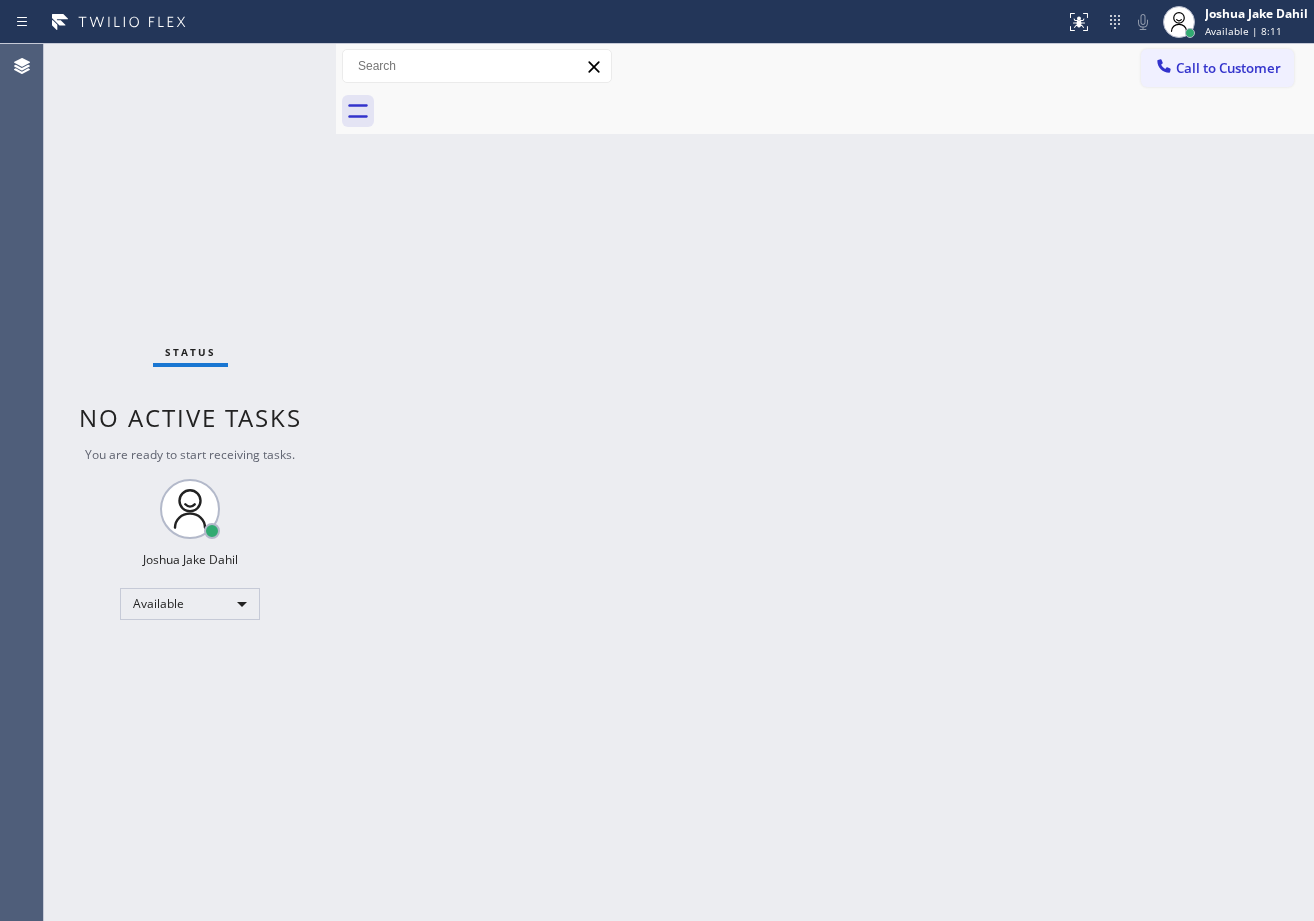 click at bounding box center (847, 111) 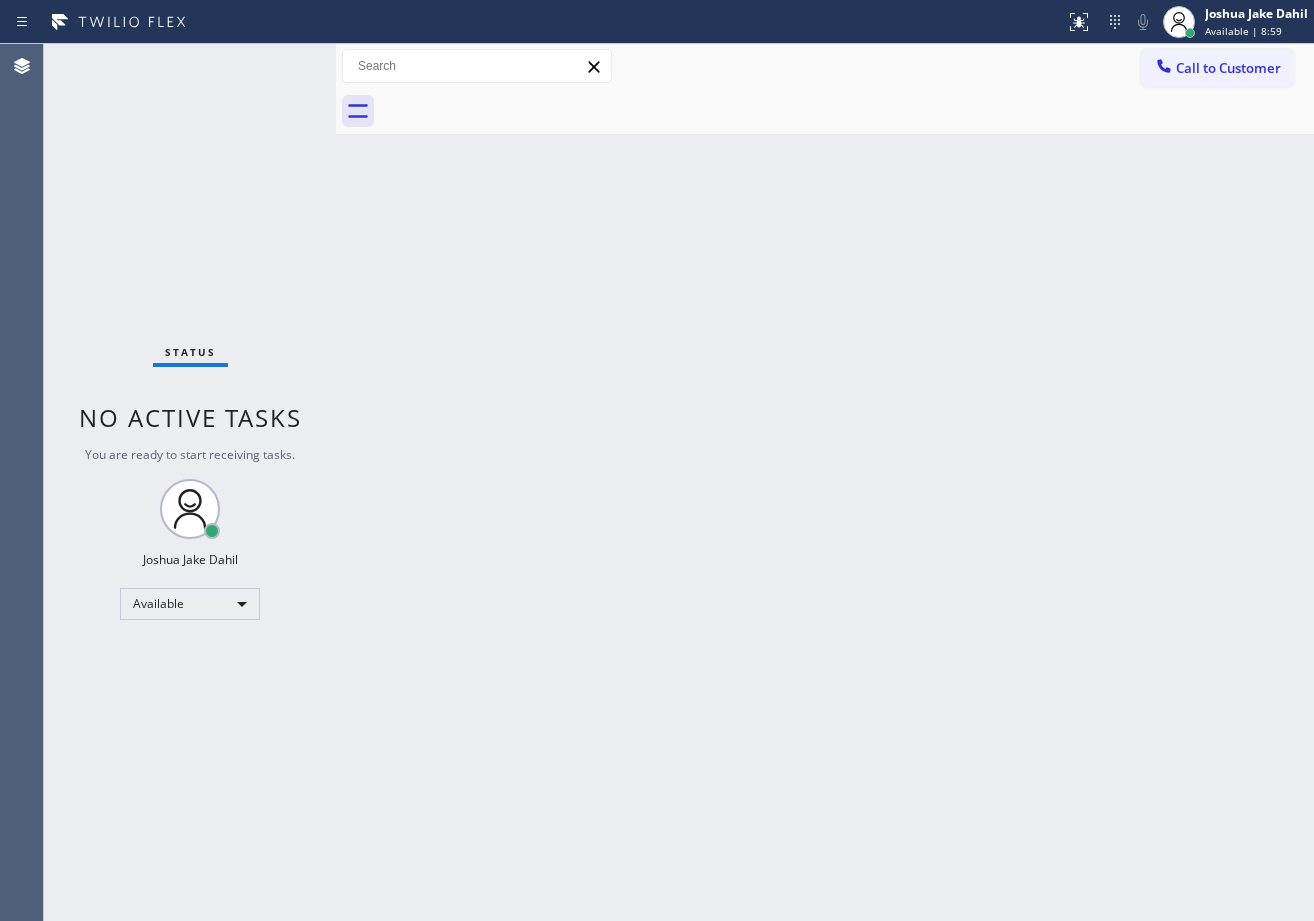 click on "Back to Dashboard Change Sender ID Customers Technicians Select a contact Outbound call Technician Search Technician Your caller id phone number Your caller id phone number Call Technician info Name   Phone none Address none Change Sender ID HVAC +18559994417 5 Star Appliance +18557314952 Appliance Repair +18554611149 Plumbing +18889090120 Air Duct Cleaning +18006865038  Electricians +18005688664 Cancel Change Check personal SMS Reset Change No tabs Call to Customer Outbound call Location Search location Your caller id phone number Customer number Call Outbound call Technician Search Technician Your caller id phone number Your caller id phone number Call" at bounding box center [825, 482] 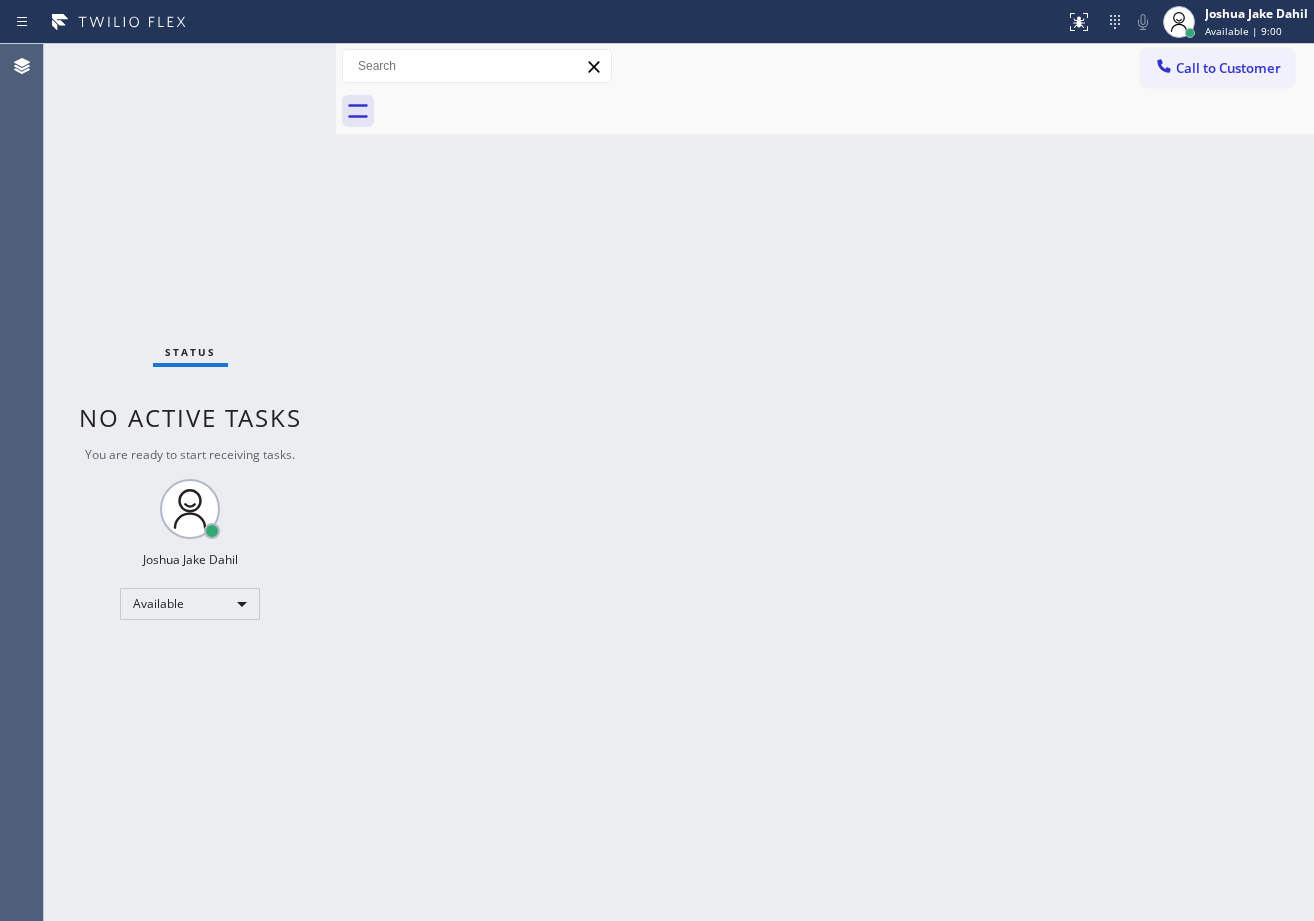 click on "Back to Dashboard Change Sender ID Customers Technicians Select a contact Outbound call Technician Search Technician Your caller id phone number Your caller id phone number Call Technician info Name   Phone none Address none Change Sender ID HVAC +18559994417 5 Star Appliance +18557314952 Appliance Repair +18554611149 Plumbing +18889090120 Air Duct Cleaning +18006865038  Electricians +18005688664 Cancel Change Check personal SMS Reset Change No tabs Call to Customer Outbound call Location Search location Your caller id phone number Customer number Call Outbound call Technician Search Technician Your caller id phone number Your caller id phone number Call" at bounding box center [825, 482] 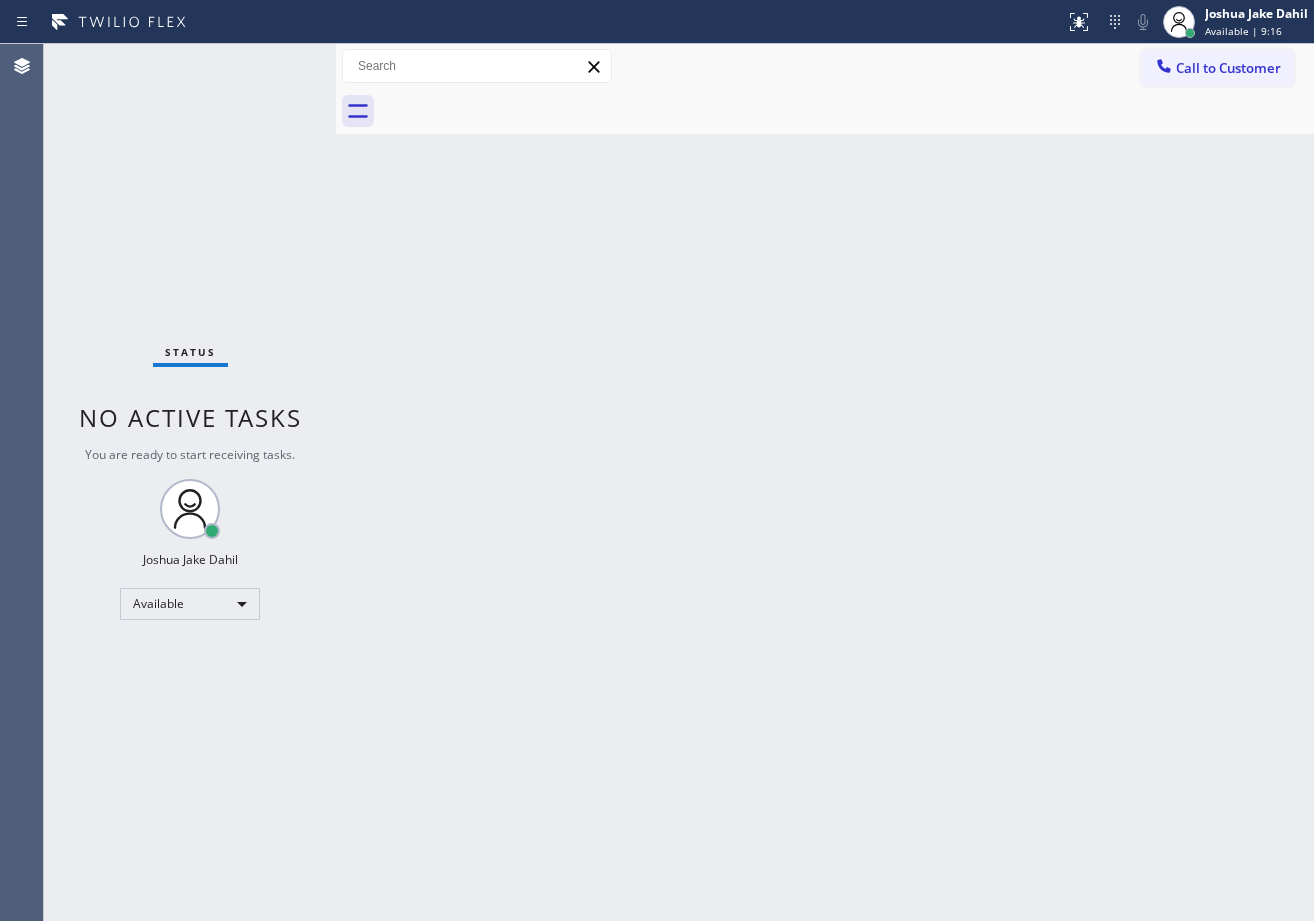 click on "Back to Dashboard Change Sender ID Customers Technicians Select a contact Outbound call Technician Search Technician Your caller id phone number Your caller id phone number Call Technician info Name   Phone none Address none Change Sender ID HVAC +18559994417 5 Star Appliance +18557314952 Appliance Repair +18554611149 Plumbing +18889090120 Air Duct Cleaning +18006865038  Electricians +18005688664 Cancel Change Check personal SMS Reset Change No tabs Call to Customer Outbound call Location Search location Your caller id phone number Customer number Call Outbound call Technician Search Technician Your caller id phone number Your caller id phone number Call" at bounding box center [825, 482] 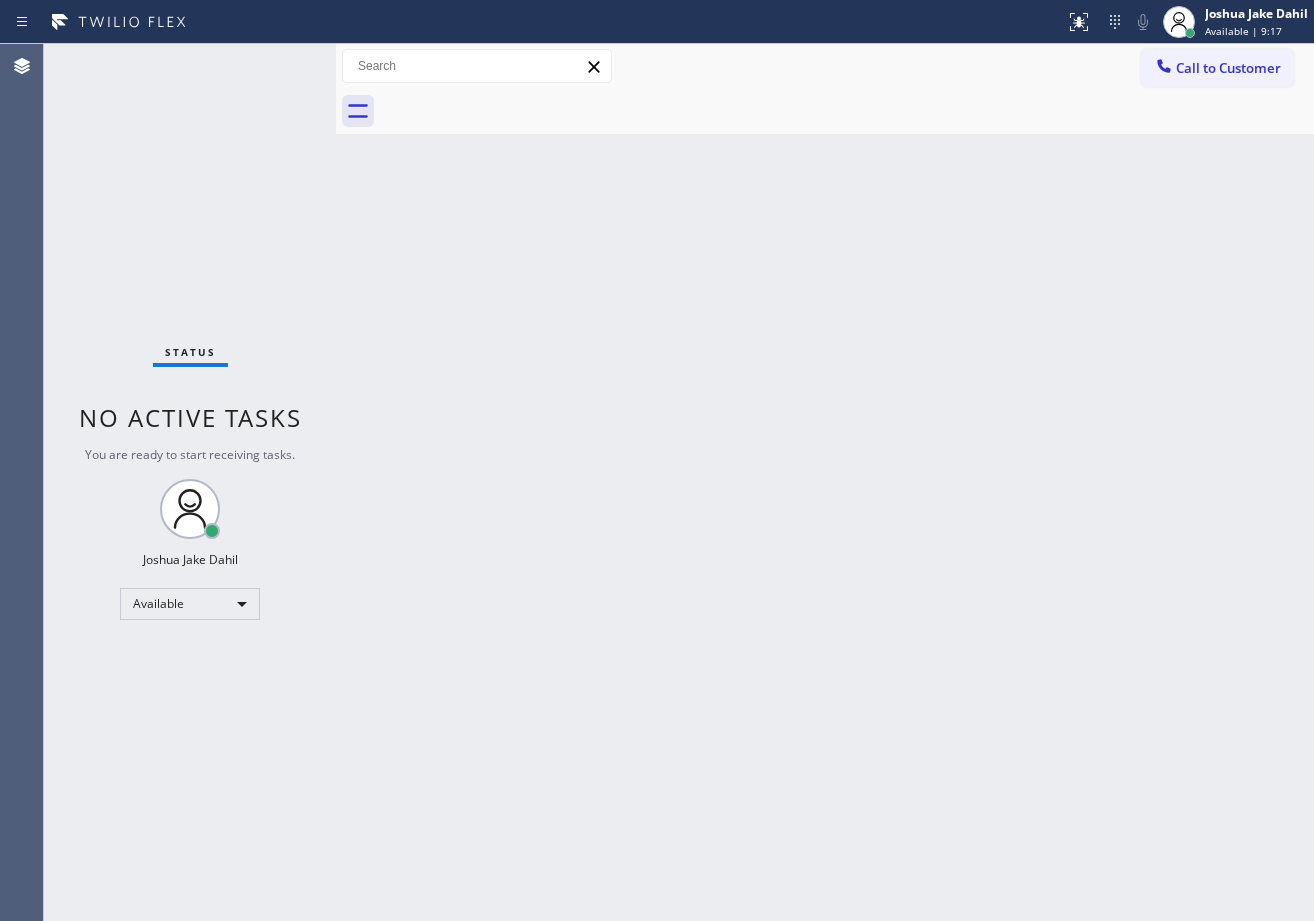 click on "Back to Dashboard Change Sender ID Customers Technicians Select a contact Outbound call Technician Search Technician Your caller id phone number Your caller id phone number Call Technician info Name   Phone none Address none Change Sender ID HVAC +18559994417 5 Star Appliance +18557314952 Appliance Repair +18554611149 Plumbing +18889090120 Air Duct Cleaning +18006865038  Electricians +18005688664 Cancel Change Check personal SMS Reset Change No tabs Call to Customer Outbound call Location Search location Your caller id phone number Customer number Call Outbound call Technician Search Technician Your caller id phone number Your caller id phone number Call" at bounding box center [825, 482] 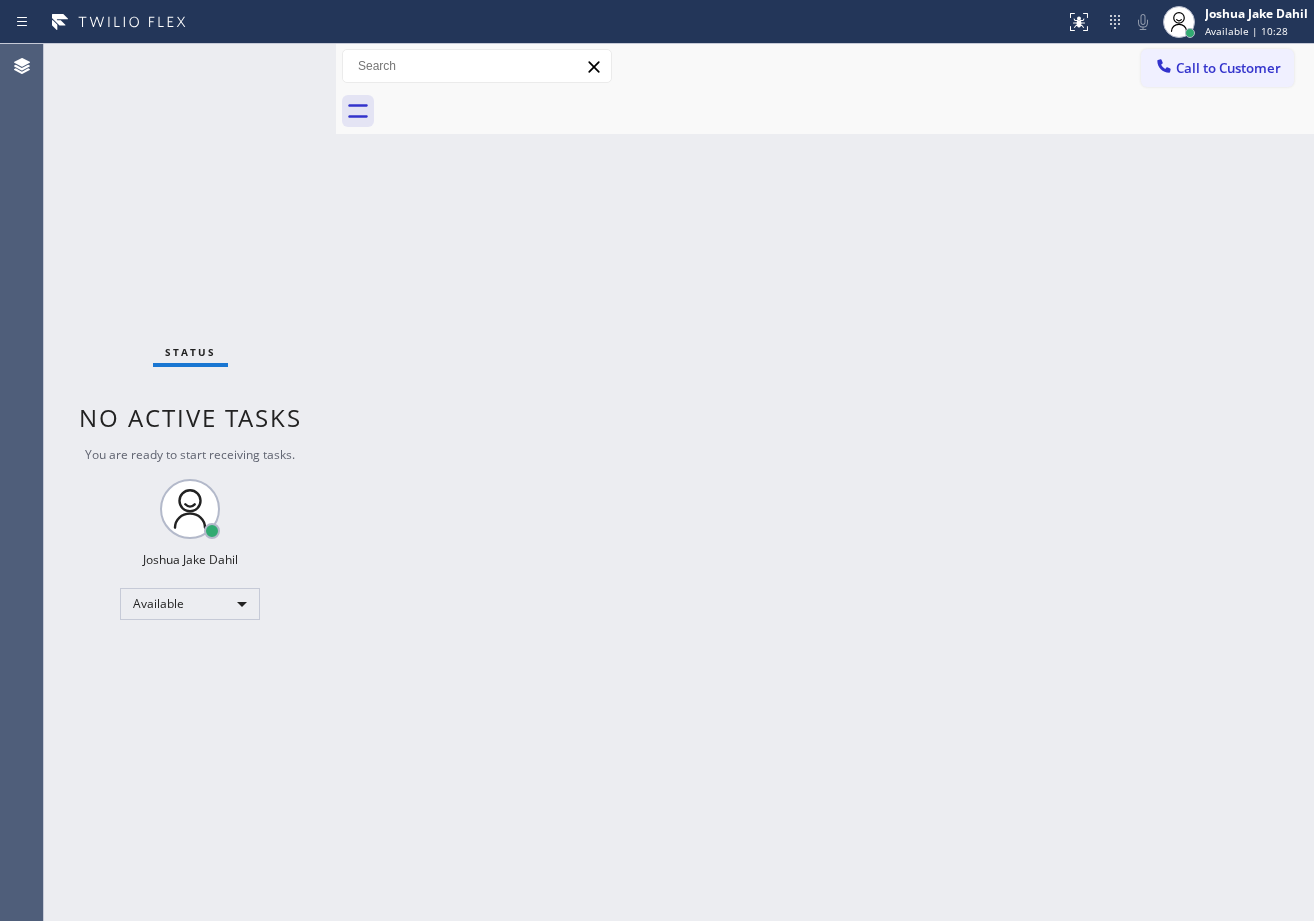 click at bounding box center [847, 111] 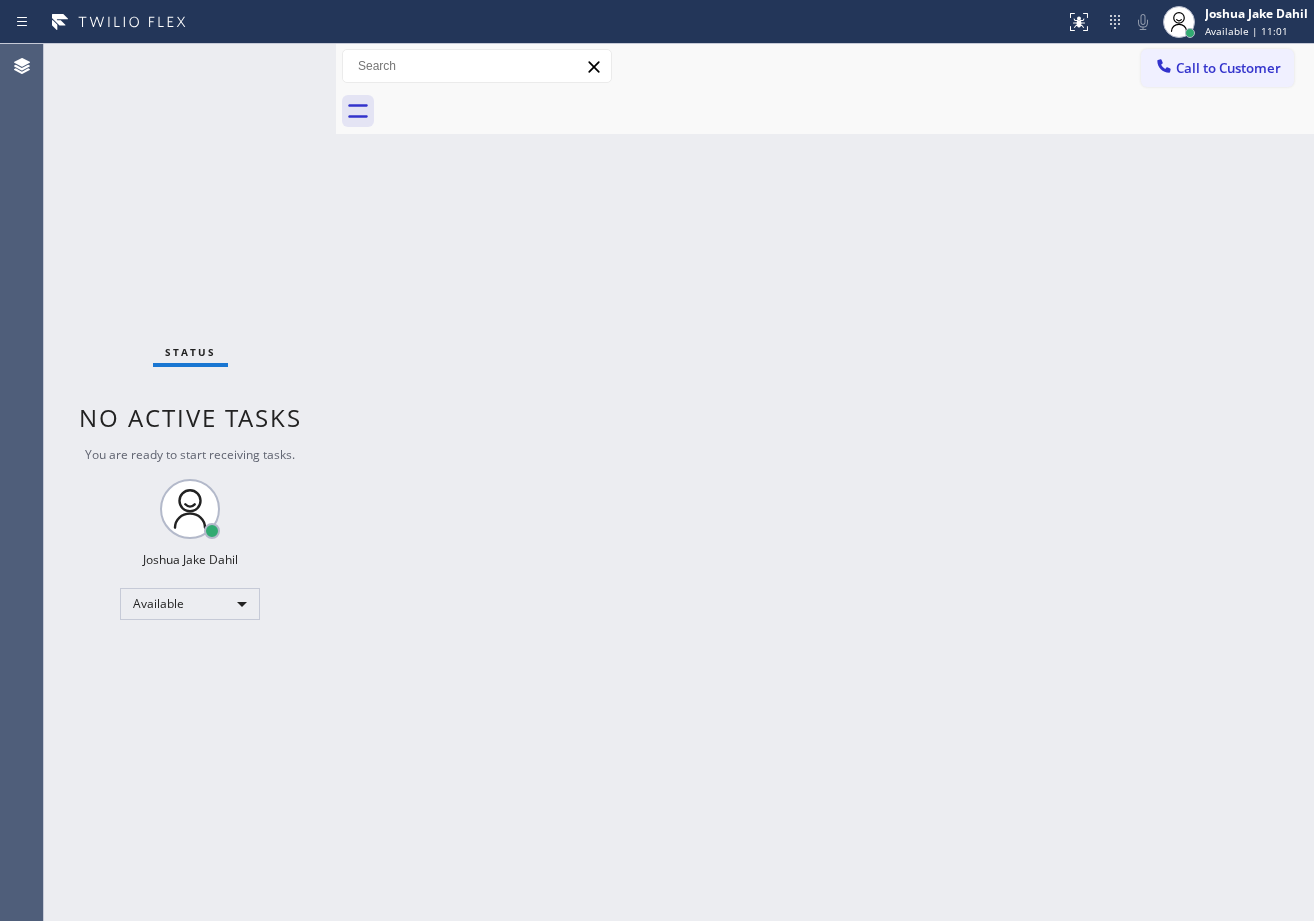 click on "Back to Dashboard Change Sender ID Customers Technicians Select a contact Outbound call Technician Search Technician Your caller id phone number Your caller id phone number Call Technician info Name   Phone none Address none Change Sender ID HVAC +18559994417 5 Star Appliance +18557314952 Appliance Repair +18554611149 Plumbing +18889090120 Air Duct Cleaning +18006865038  Electricians +18005688664 Cancel Change Check personal SMS Reset Change No tabs Call to Customer Outbound call Location Search location Your caller id phone number Customer number Call Outbound call Technician Search Technician Your caller id phone number Your caller id phone number Call" at bounding box center (825, 482) 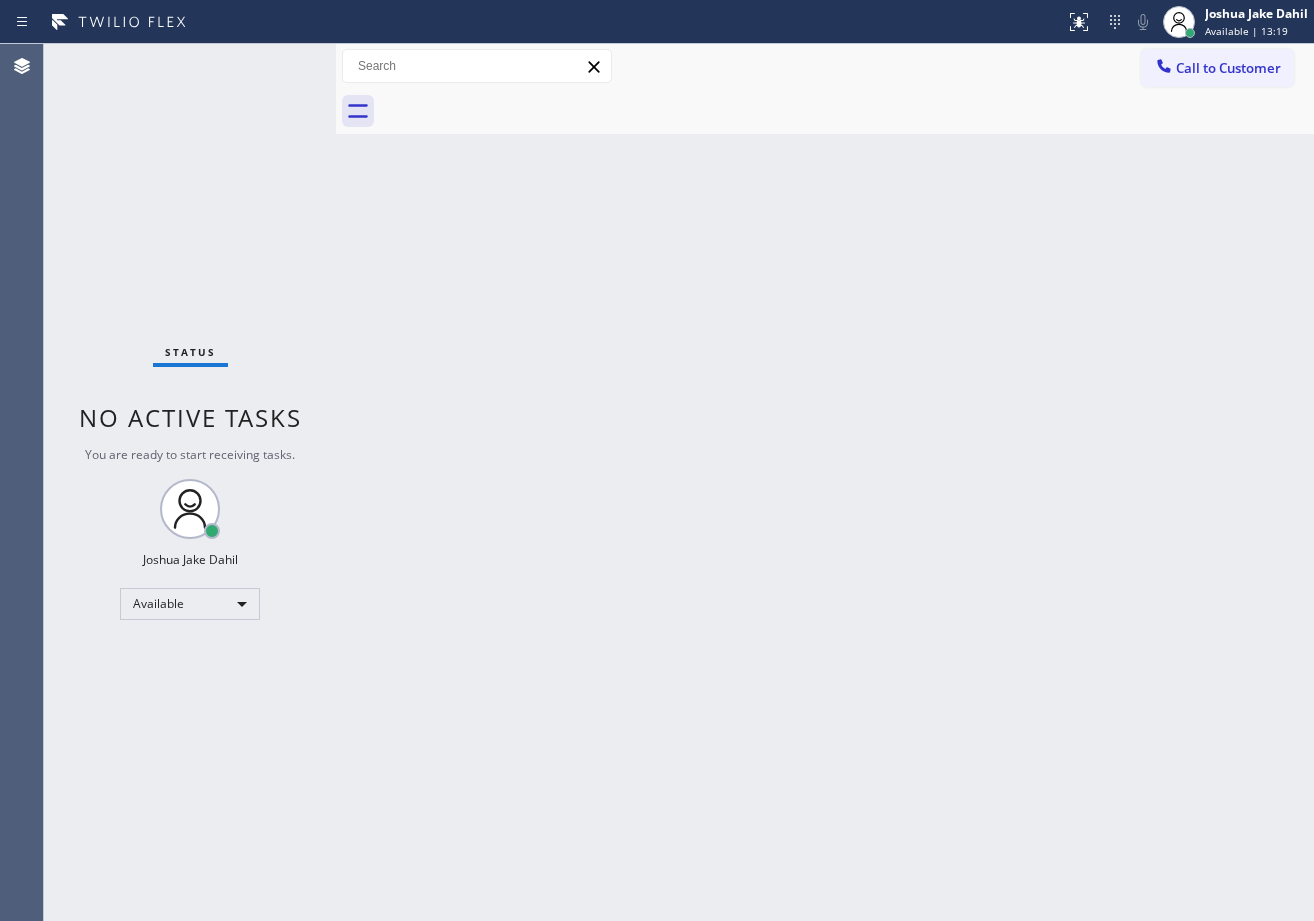 click on "Back to Dashboard Change Sender ID Customers Technicians Select a contact Outbound call Technician Search Technician Your caller id phone number Your caller id phone number Call Technician info Name   Phone none Address none Change Sender ID HVAC +18559994417 5 Star Appliance +18557314952 Appliance Repair +18554611149 Plumbing +18889090120 Air Duct Cleaning +18006865038  Electricians +18005688664 Cancel Change Check personal SMS Reset Change No tabs Call to Customer Outbound call Location Search location Your caller id phone number Customer number Call Outbound call Technician Search Technician Your caller id phone number Your caller id phone number Call" at bounding box center [825, 482] 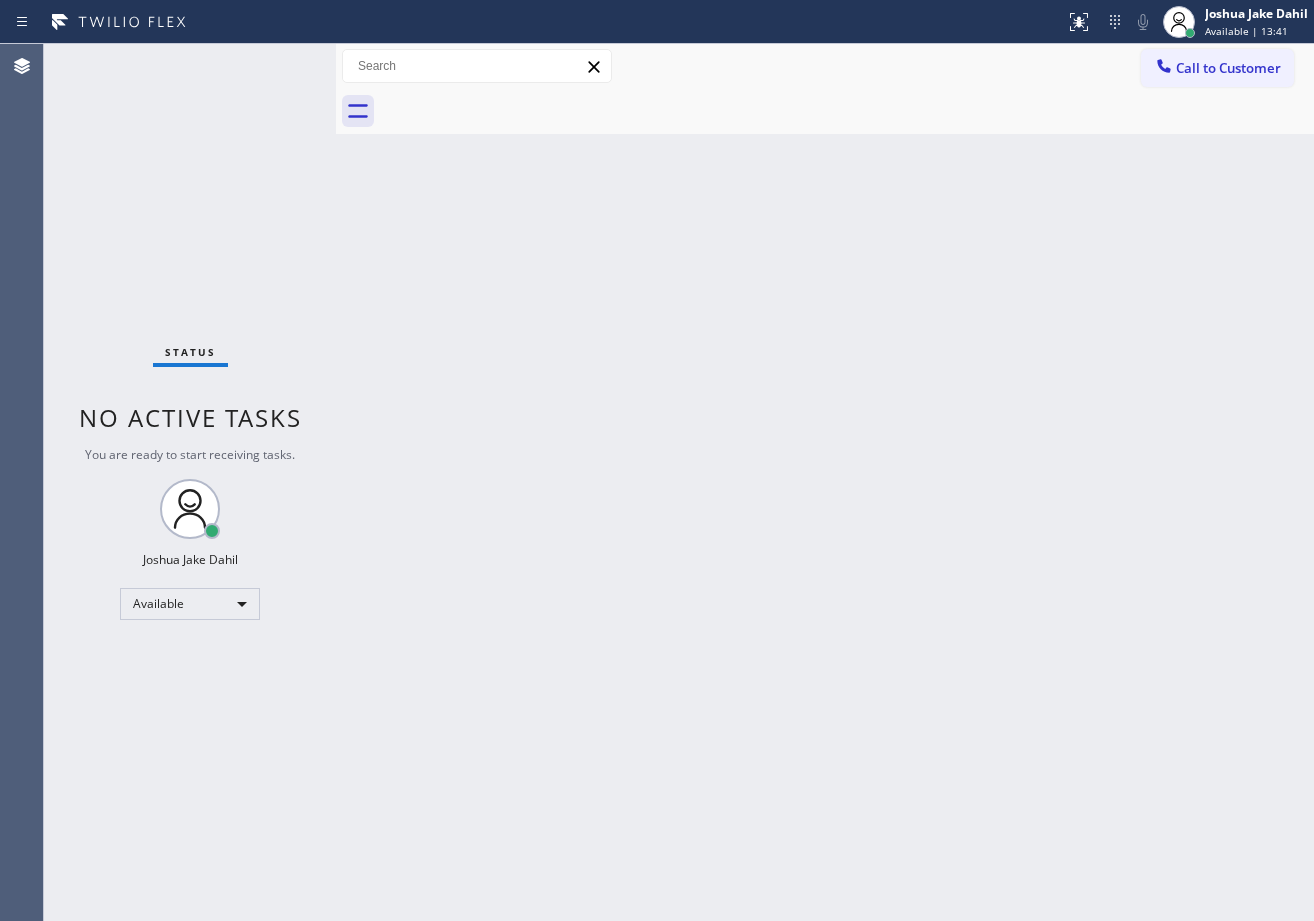 drag, startPoint x: 583, startPoint y: 177, endPoint x: 563, endPoint y: 204, distance: 33.600594 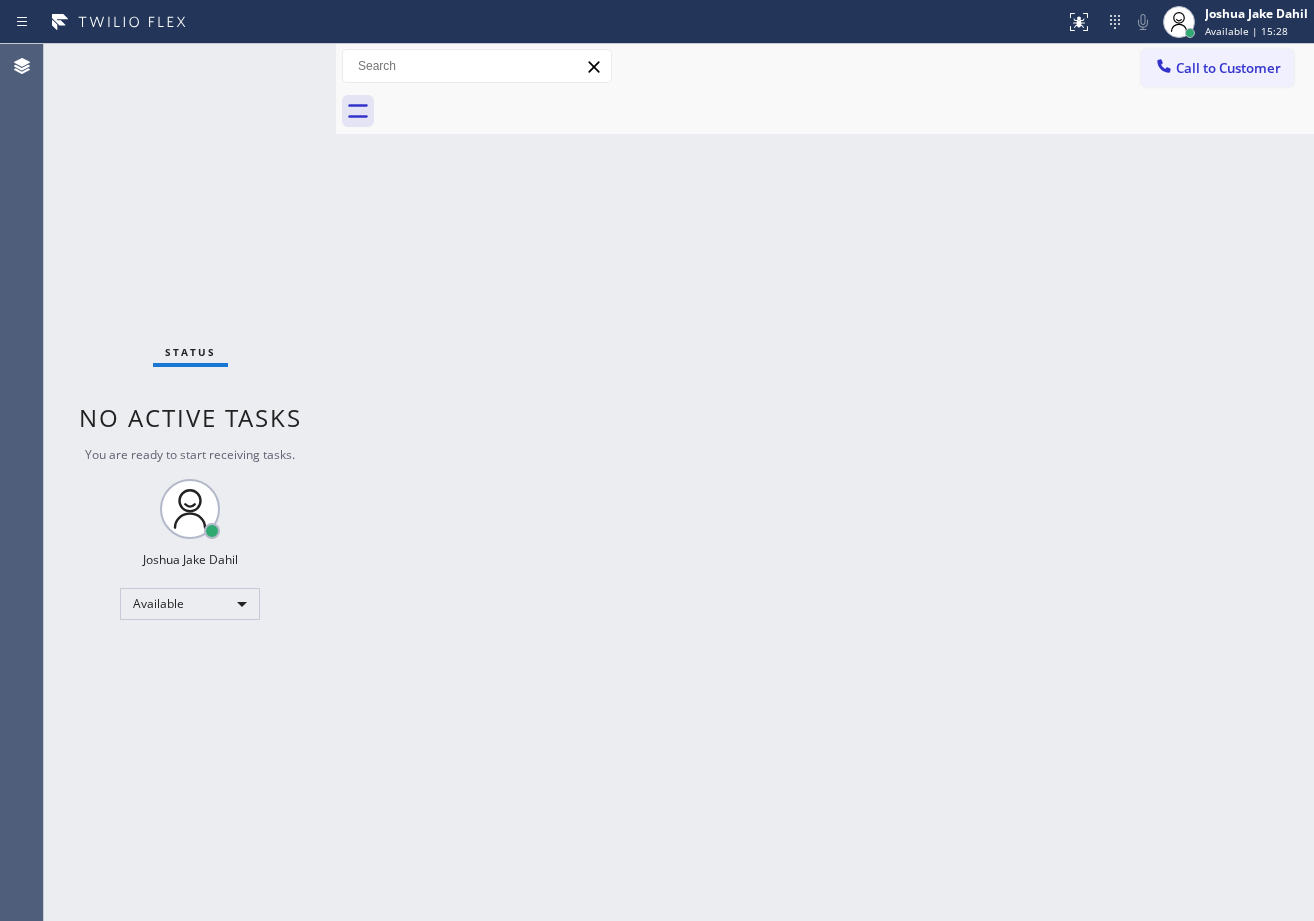 click on "Back to Dashboard Change Sender ID Customers Technicians Select a contact Outbound call Technician Search Technician Your caller id phone number Your caller id phone number Call Technician info Name   Phone none Address none Change Sender ID HVAC +18559994417 5 Star Appliance +18557314952 Appliance Repair +18554611149 Plumbing +18889090120 Air Duct Cleaning +18006865038  Electricians +18005688664 Cancel Change Check personal SMS Reset Change No tabs Call to Customer Outbound call Location Search location Your caller id phone number Customer number Call Outbound call Technician Search Technician Your caller id phone number Your caller id phone number Call" at bounding box center (825, 482) 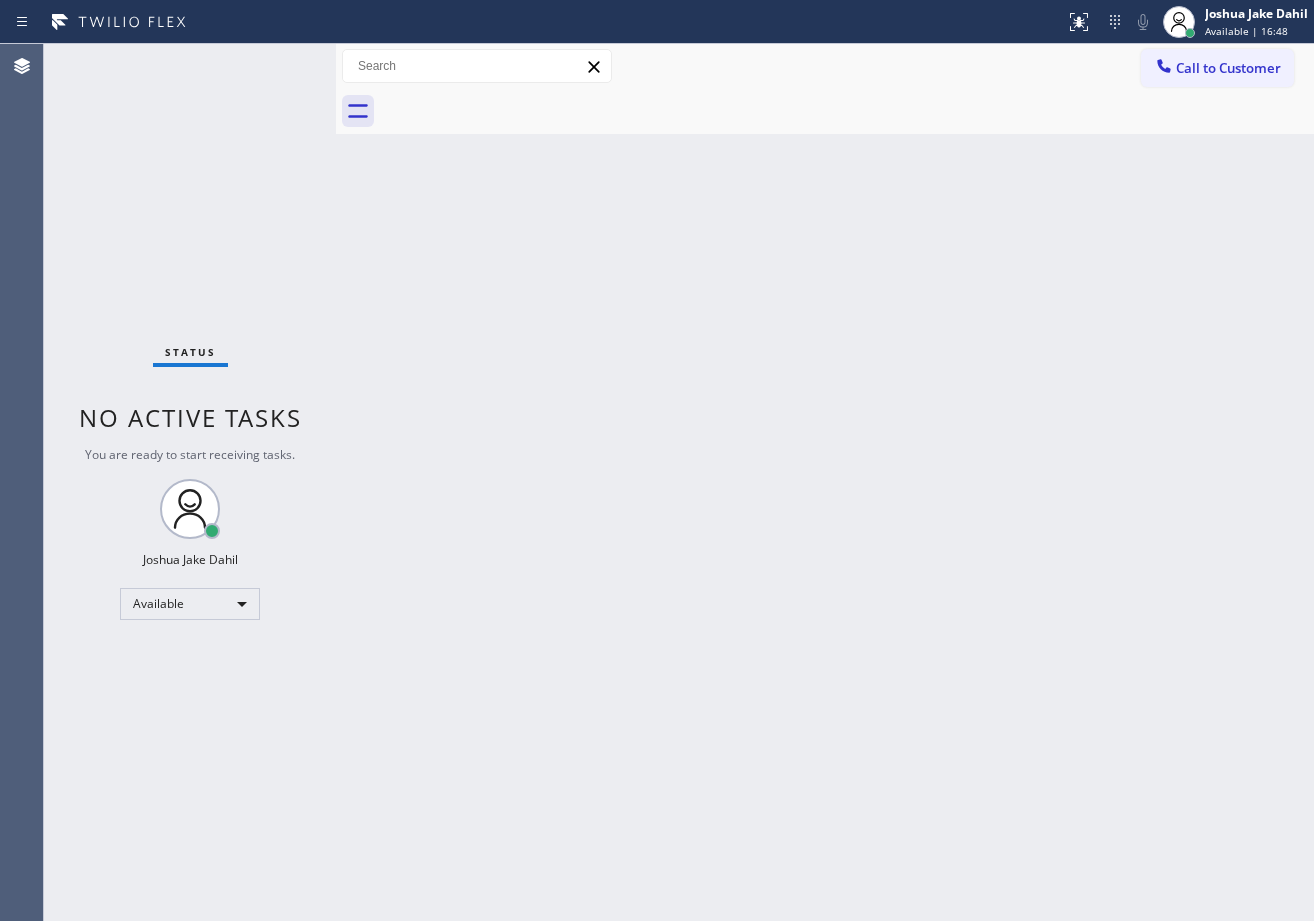 click on "Back to Dashboard Change Sender ID Customers Technicians Select a contact Outbound call Technician Search Technician Your caller id phone number Your caller id phone number Call Technician info Name   Phone none Address none Change Sender ID HVAC +18559994417 5 Star Appliance +18557314952 Appliance Repair +18554611149 Plumbing +18889090120 Air Duct Cleaning +18006865038  Electricians +18005688664 Cancel Change Check personal SMS Reset Change No tabs Call to Customer Outbound call Location Search location Your caller id phone number Customer number Call Outbound call Technician Search Technician Your caller id phone number Your caller id phone number Call" at bounding box center (825, 482) 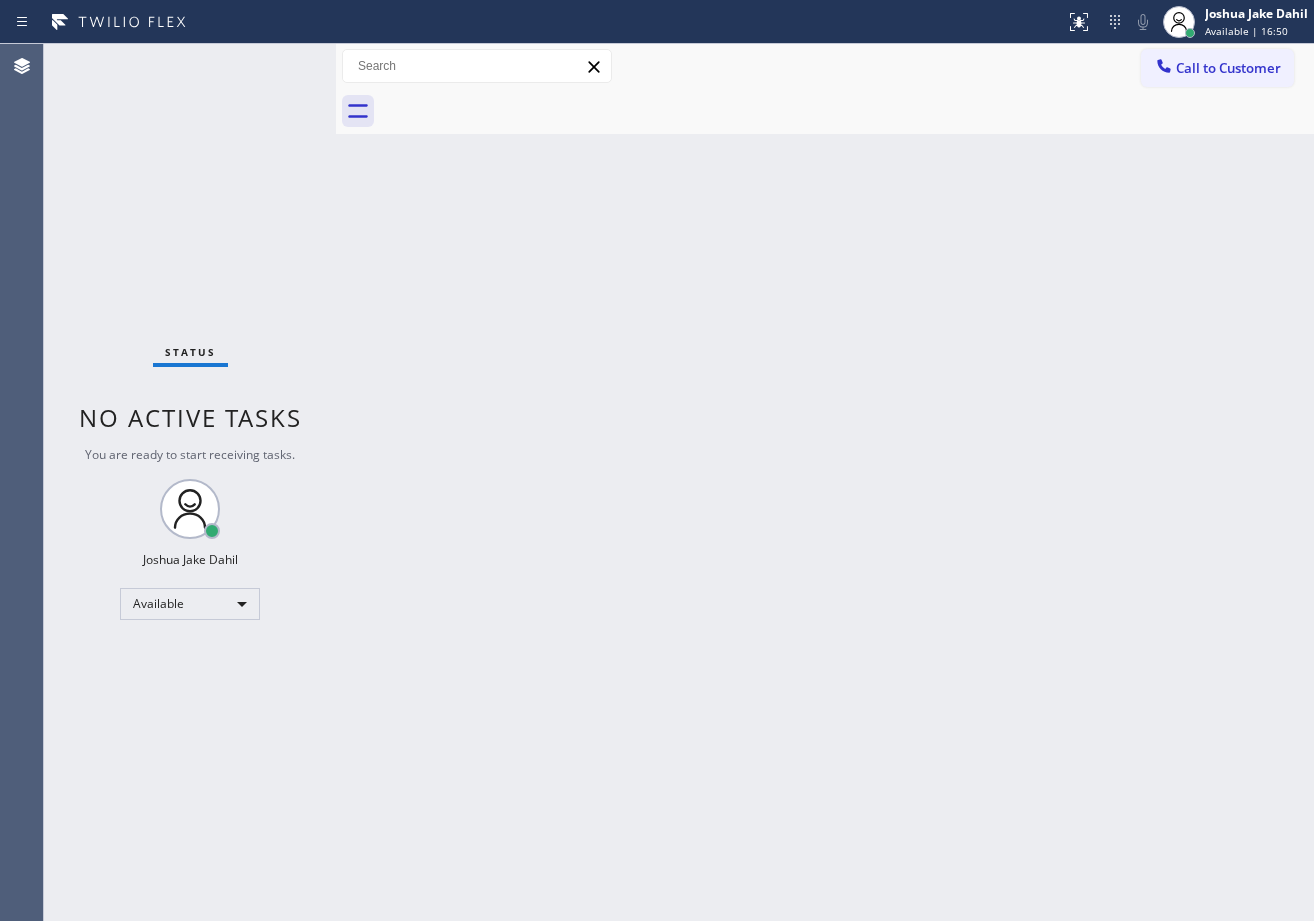 click on "Back to Dashboard Change Sender ID Customers Technicians Select a contact Outbound call Technician Search Technician Your caller id phone number Your caller id phone number Call Technician info Name   Phone none Address none Change Sender ID HVAC +18559994417 5 Star Appliance +18557314952 Appliance Repair +18554611149 Plumbing +18889090120 Air Duct Cleaning +18006865038  Electricians +18005688664 Cancel Change Check personal SMS Reset Change No tabs Call to Customer Outbound call Location Search location Your caller id phone number Customer number Call Outbound call Technician Search Technician Your caller id phone number Your caller id phone number Call" at bounding box center (825, 482) 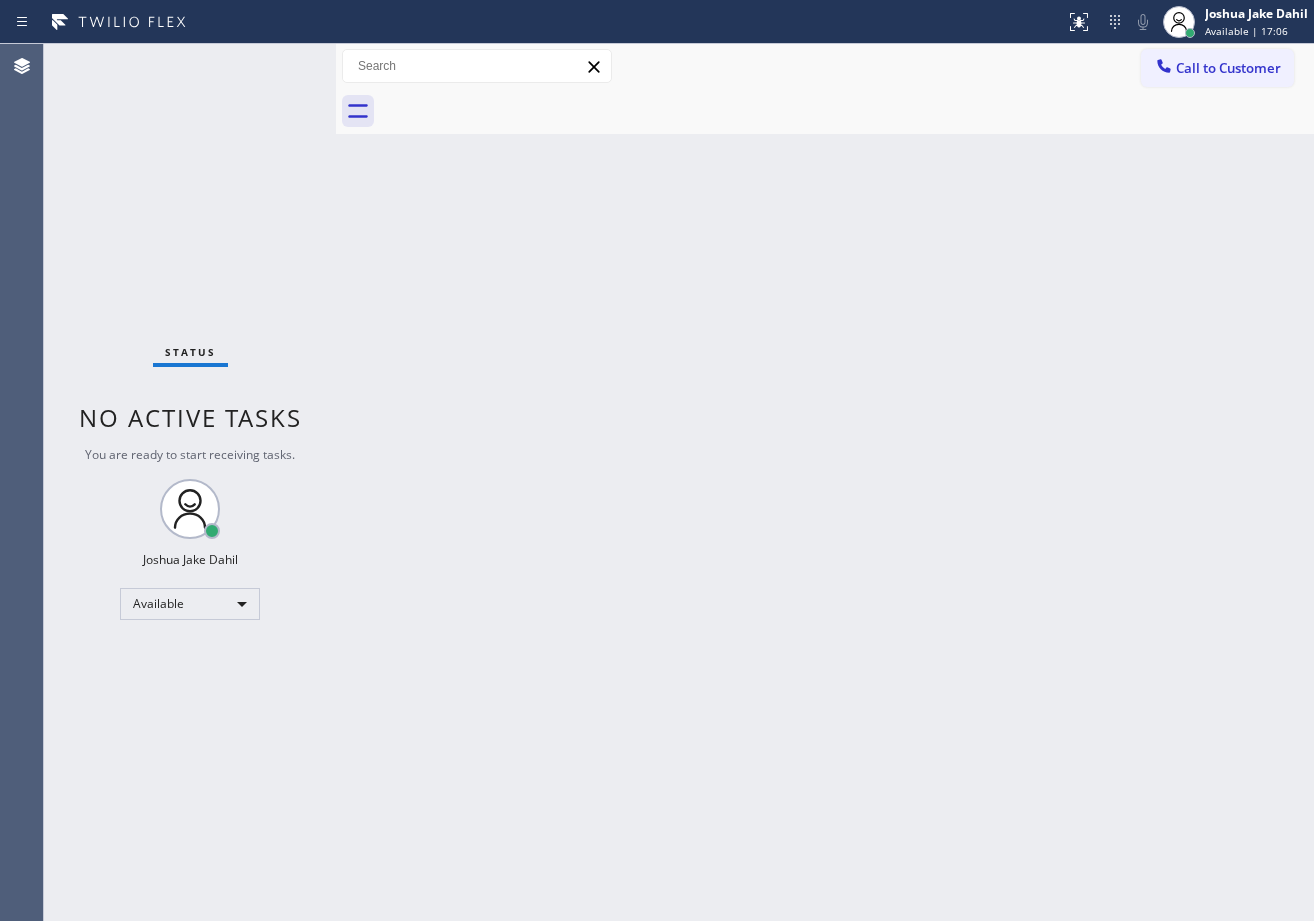 click on "Back to Dashboard Change Sender ID Customers Technicians Select a contact Outbound call Technician Search Technician Your caller id phone number Your caller id phone number Call Technician info Name   Phone none Address none Change Sender ID HVAC +18559994417 5 Star Appliance +18557314952 Appliance Repair +18554611149 Plumbing +18889090120 Air Duct Cleaning +18006865038  Electricians +18005688664 Cancel Change Check personal SMS Reset Change No tabs Call to Customer Outbound call Location Search location Your caller id phone number Customer number Call Outbound call Technician Search Technician Your caller id phone number Your caller id phone number Call" at bounding box center (825, 482) 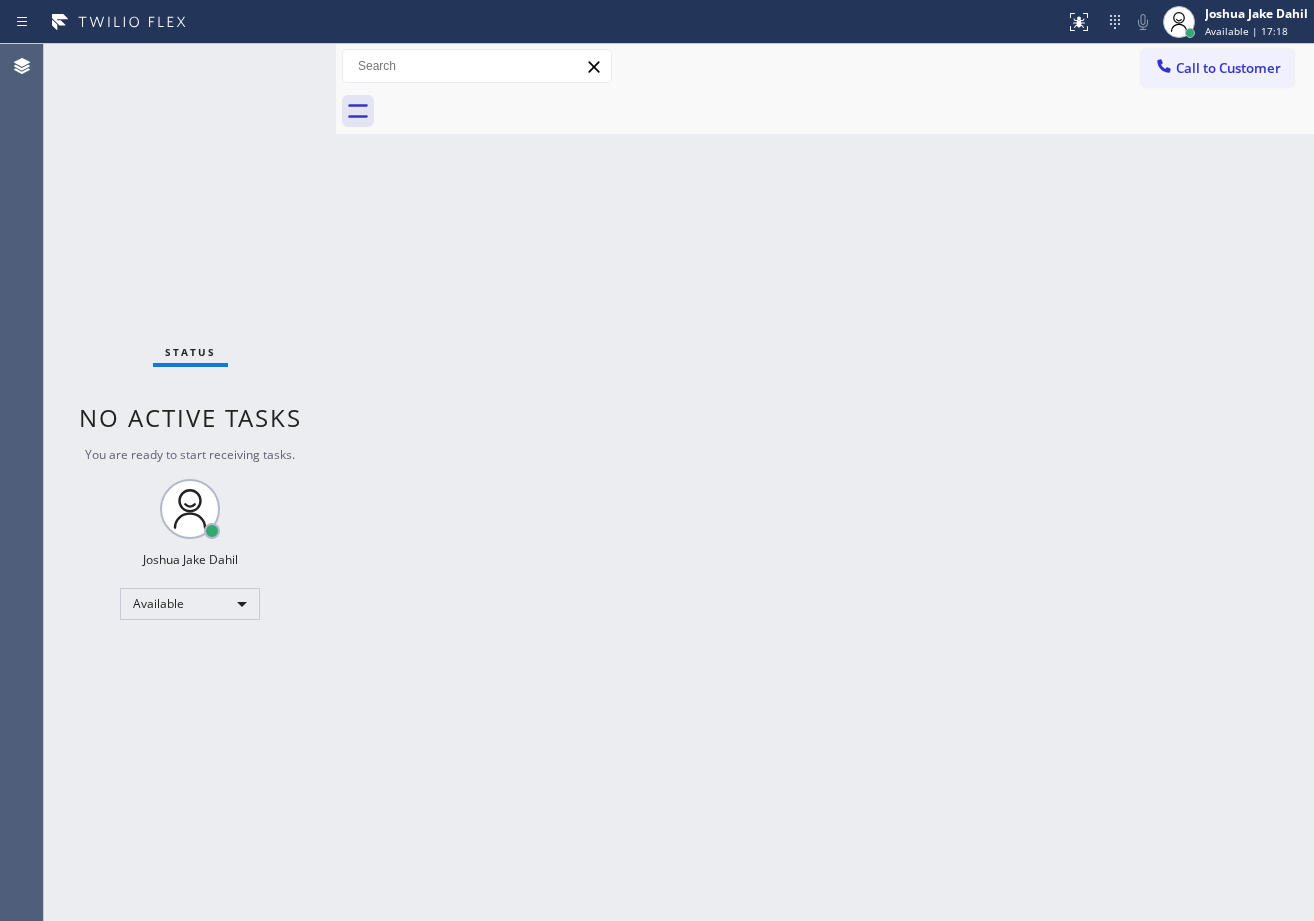 click on "Back to Dashboard Change Sender ID Customers Technicians Select a contact Outbound call Technician Search Technician Your caller id phone number Your caller id phone number Call Technician info Name   Phone none Address none Change Sender ID HVAC +18559994417 5 Star Appliance +18557314952 Appliance Repair +18554611149 Plumbing +18889090120 Air Duct Cleaning +18006865038  Electricians +18005688664 Cancel Change Check personal SMS Reset Change No tabs Call to Customer Outbound call Location Search location Your caller id phone number Customer number Call Outbound call Technician Search Technician Your caller id phone number Your caller id phone number Call" at bounding box center [825, 482] 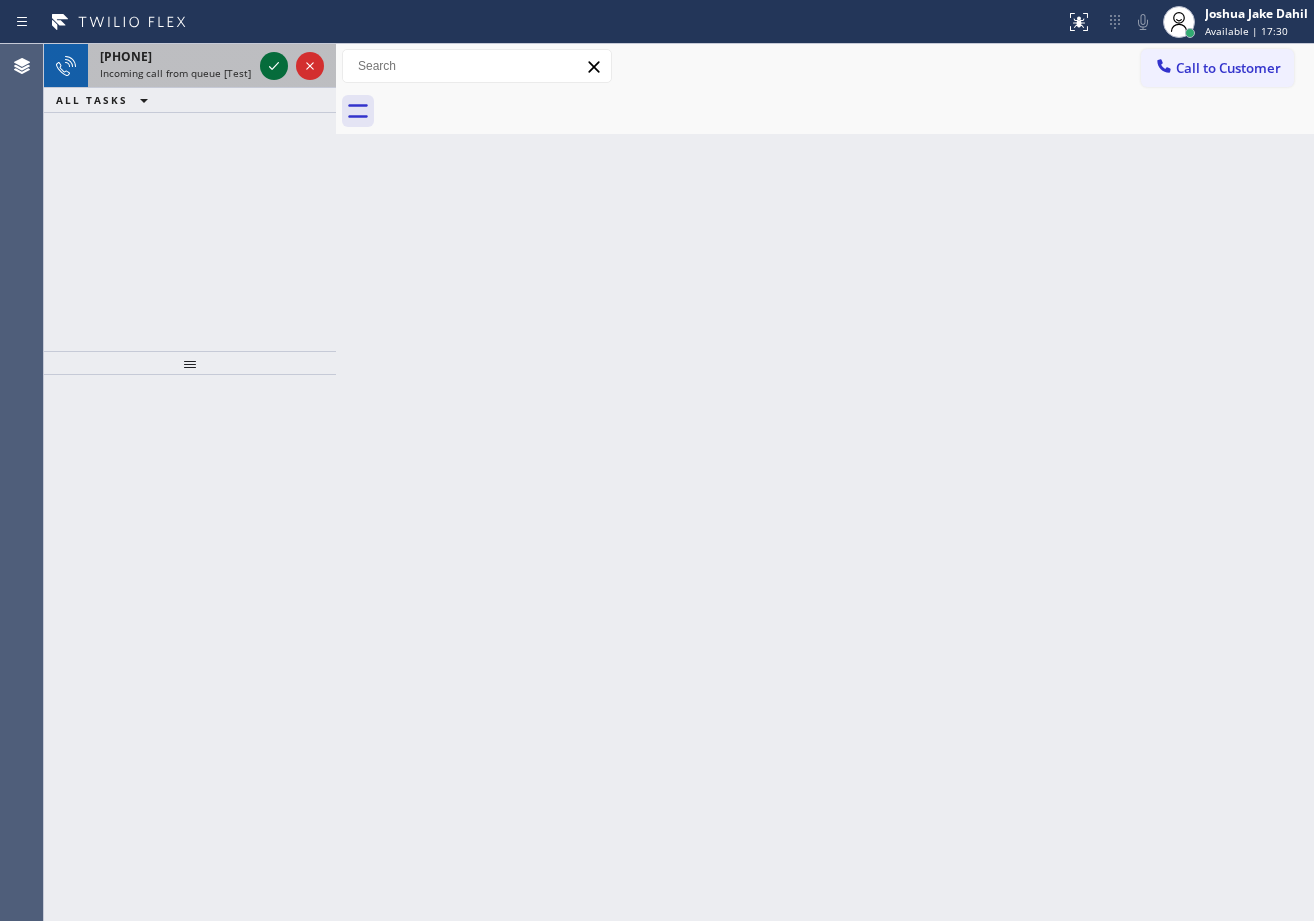 click 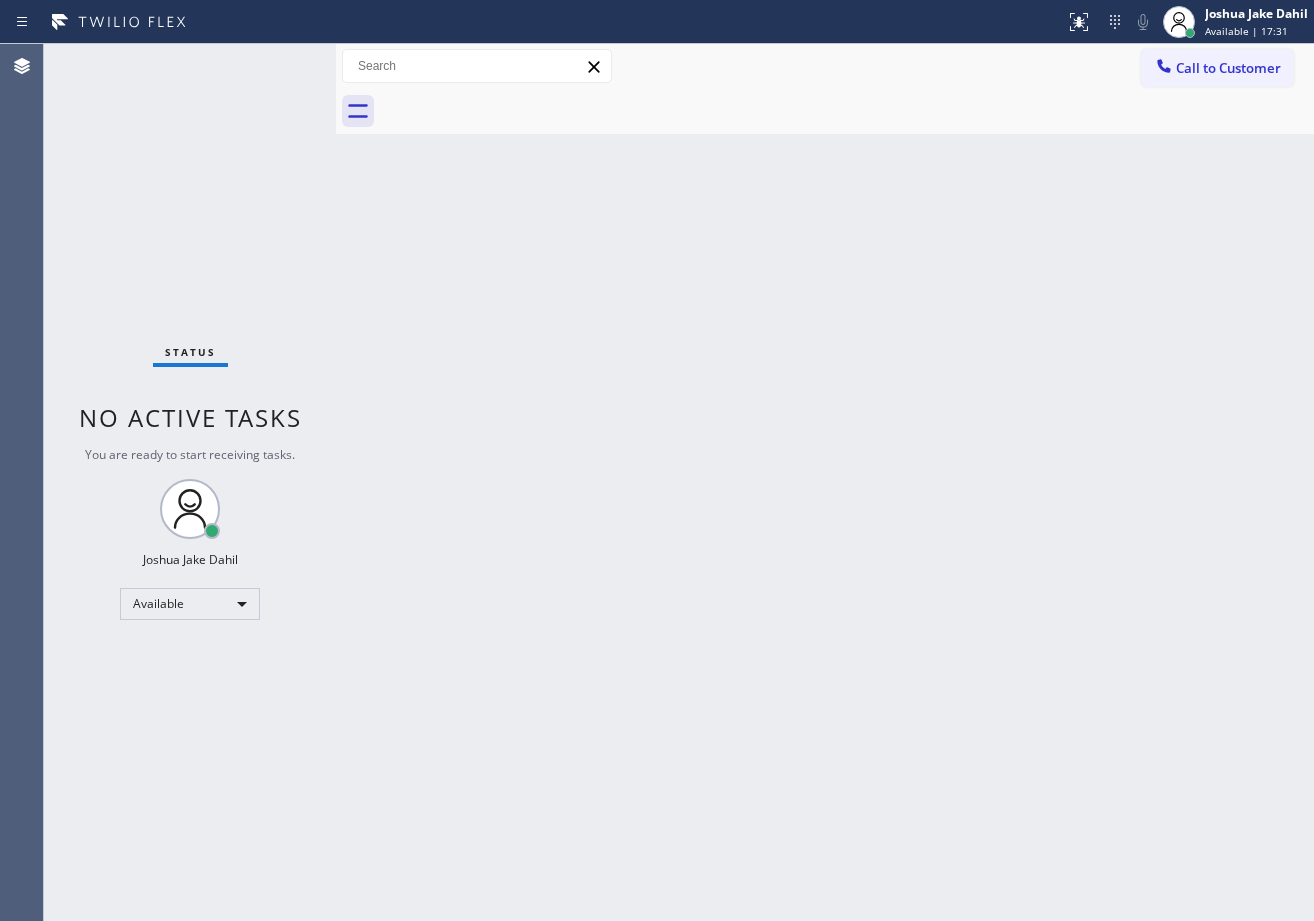 click on "Status   No active tasks     You are ready to start receiving tasks.   [FIRST] [LAST] Available" at bounding box center [190, 482] 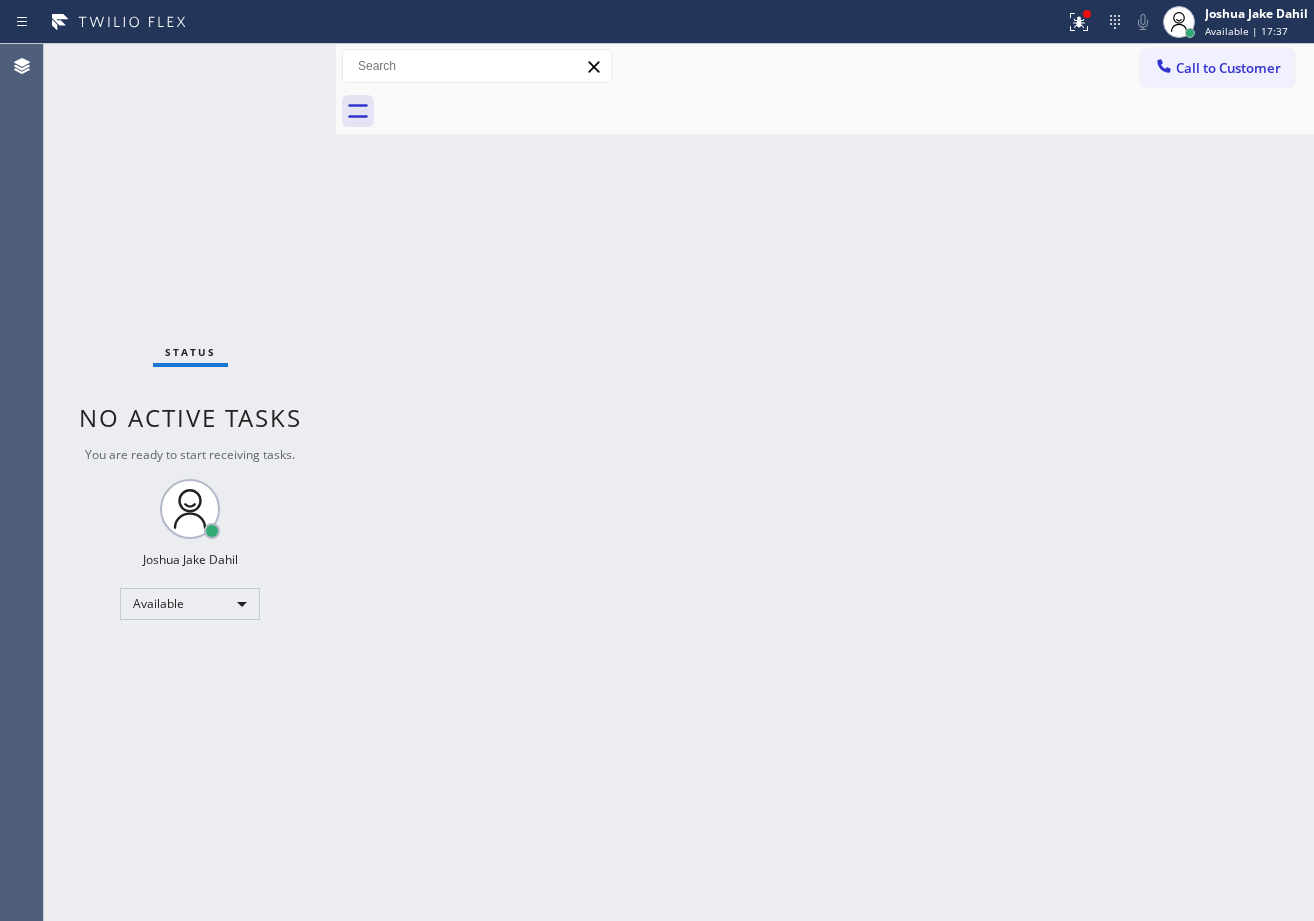 click on "Back to Dashboard Change Sender ID Customers Technicians Select a contact Outbound call Technician Search Technician Your caller id phone number Your caller id phone number Call Technician info Name   Phone none Address none Change Sender ID HVAC +18559994417 5 Star Appliance +18557314952 Appliance Repair +18554611149 Plumbing +18889090120 Air Duct Cleaning +18006865038  Electricians +18005688664 Cancel Change Check personal SMS Reset Change No tabs Call to Customer Outbound call Location Search location Your caller id phone number Customer number Call Outbound call Technician Search Technician Your caller id phone number Your caller id phone number Call" at bounding box center [825, 482] 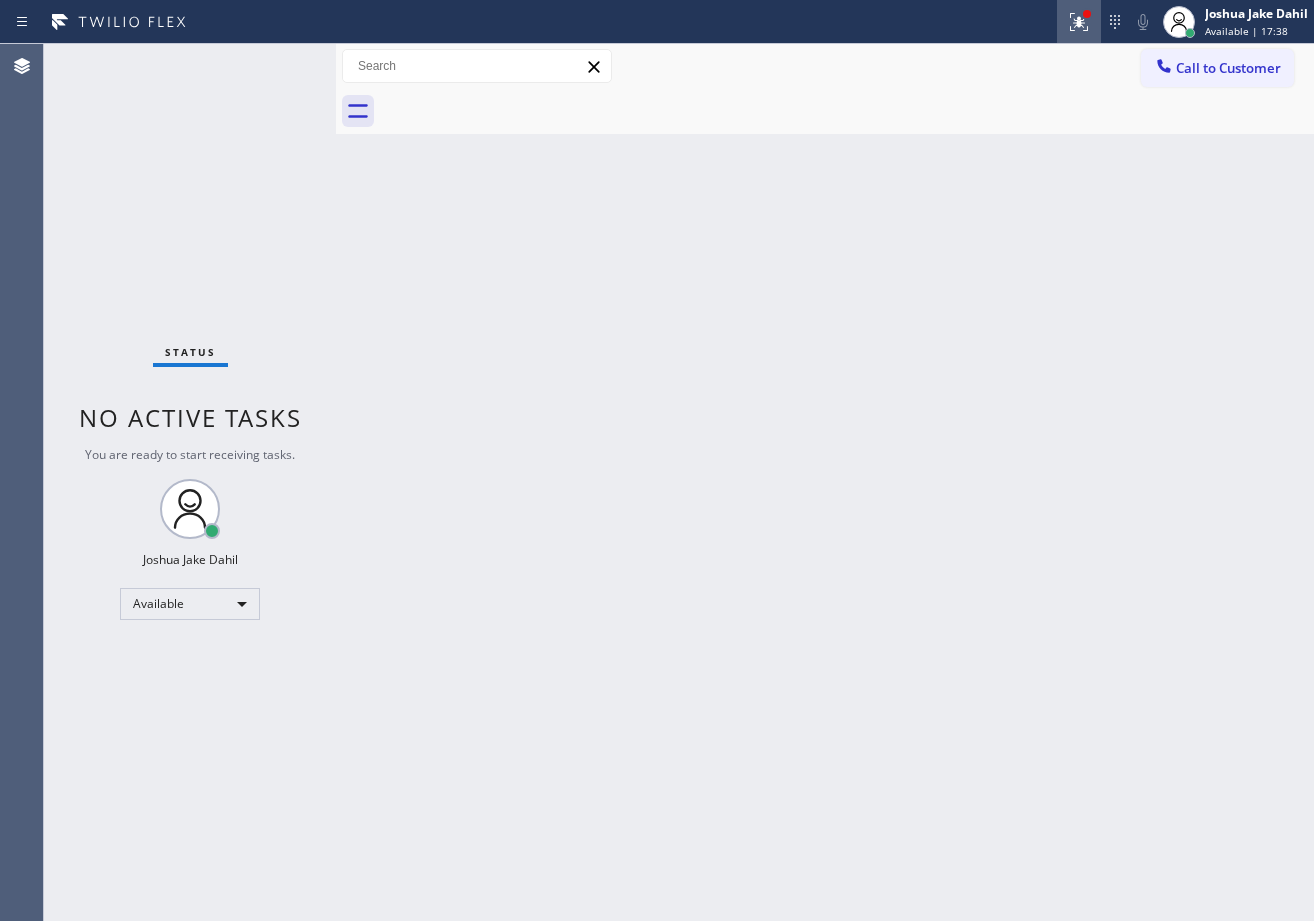 click 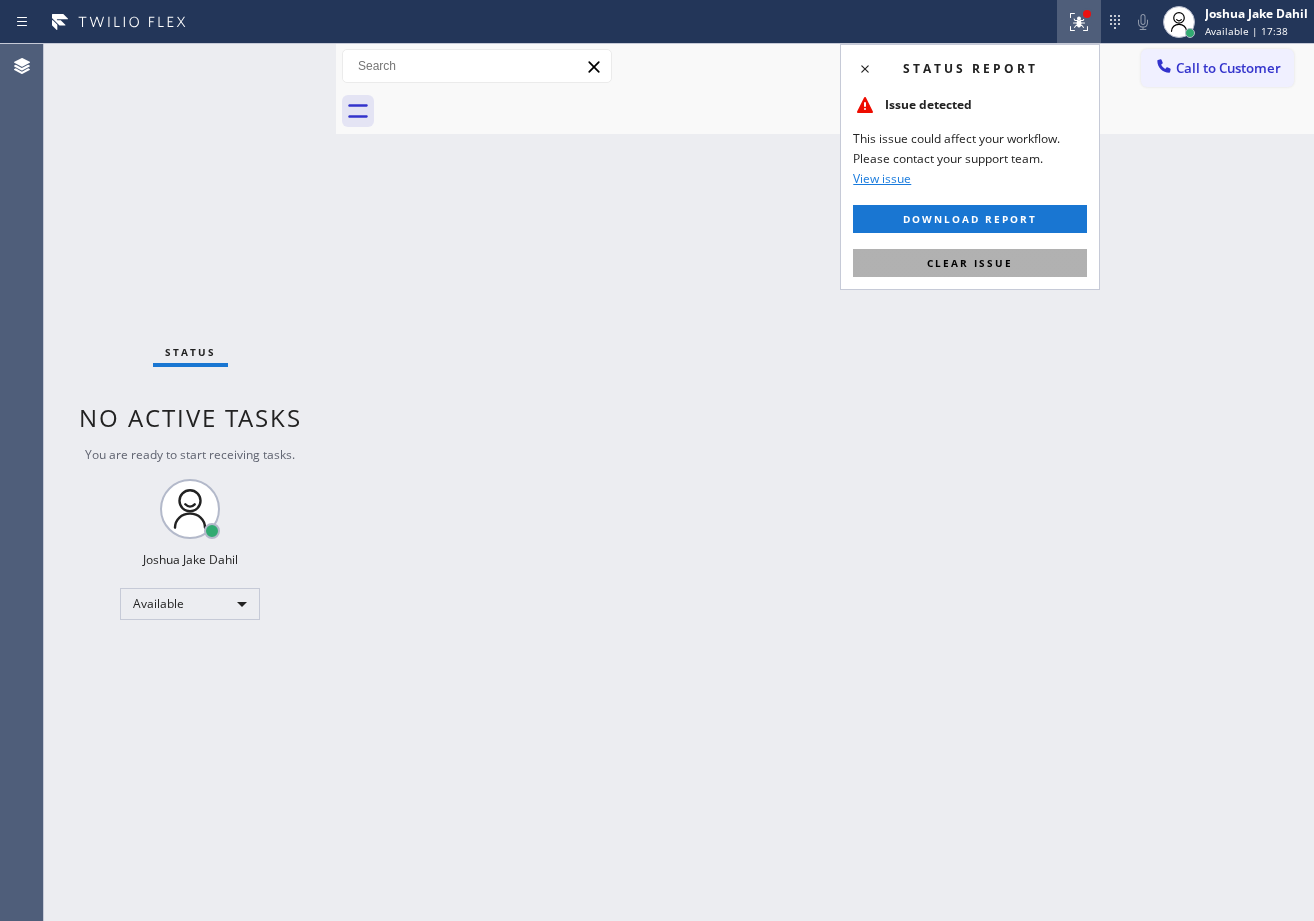 click on "Clear issue" at bounding box center (970, 263) 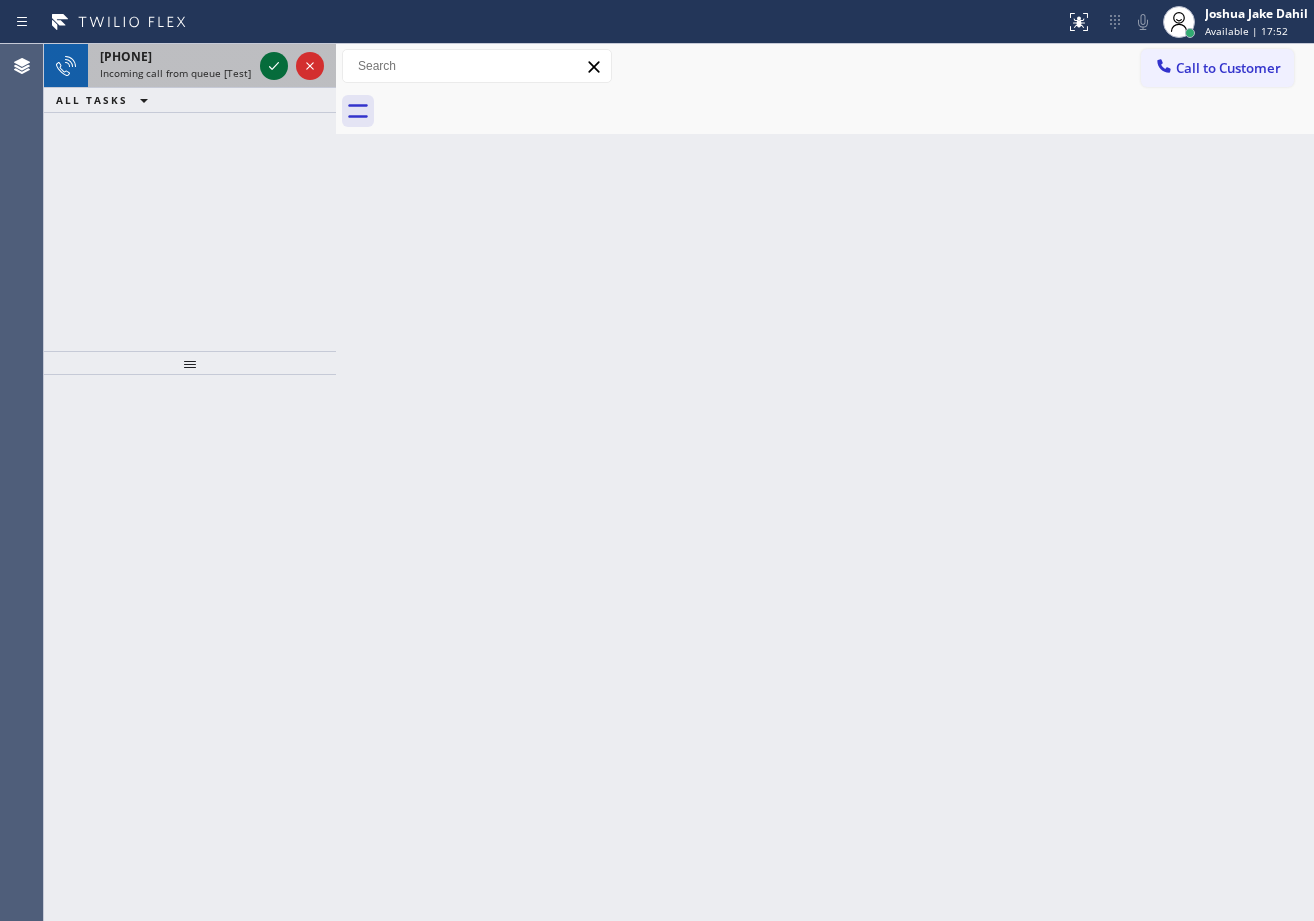 click 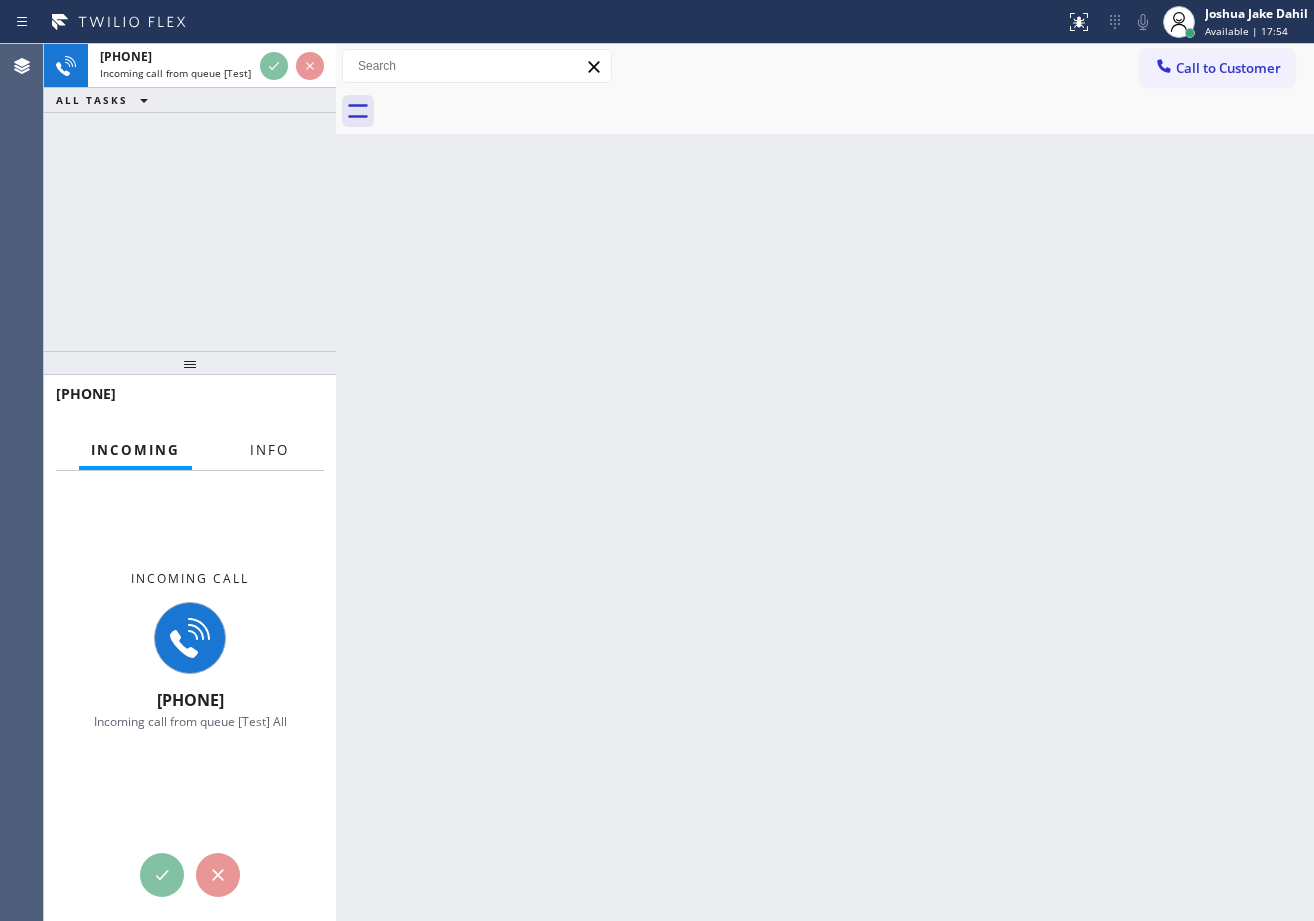 click on "Info" at bounding box center [269, 450] 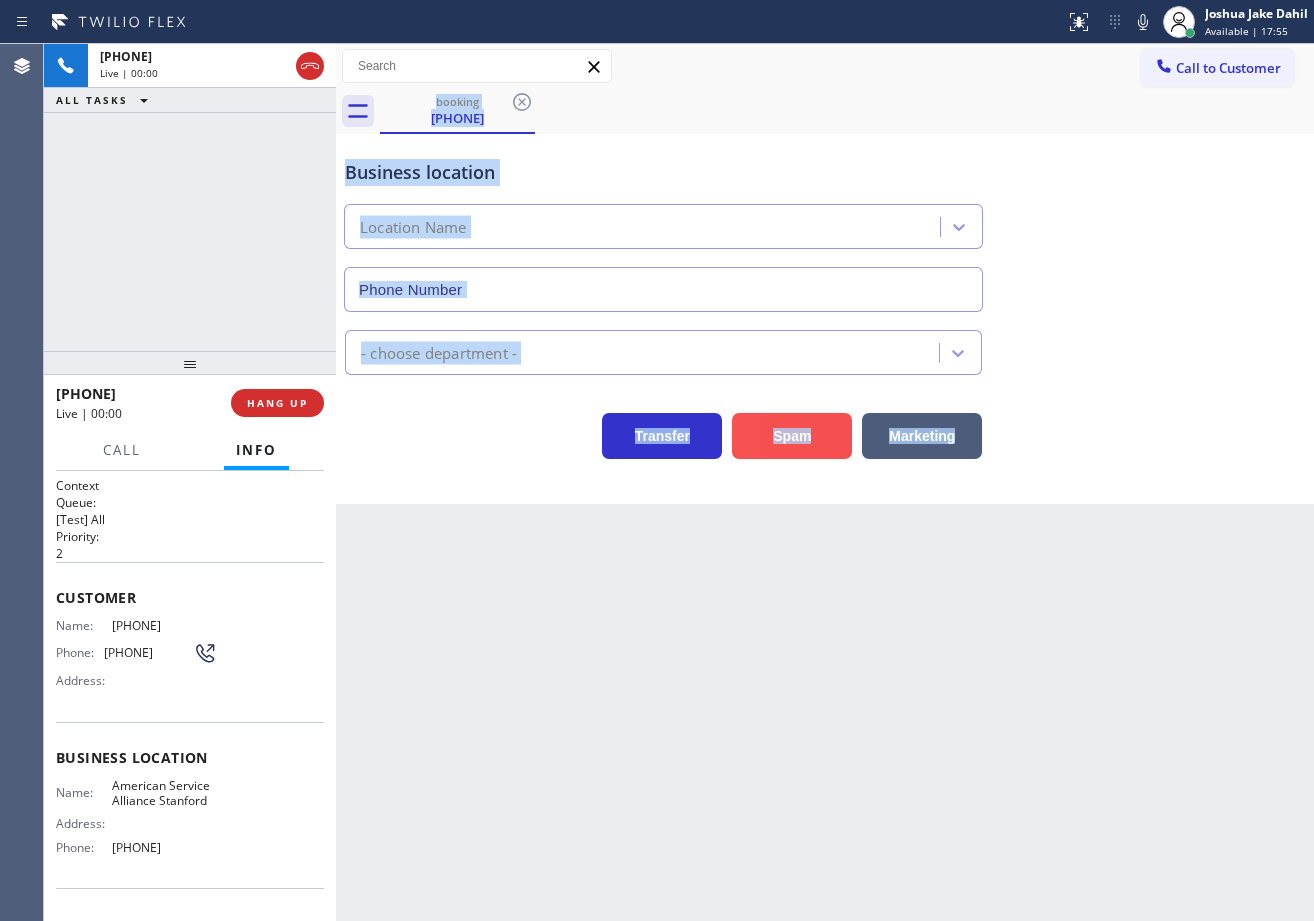 type on "(650) 750-1757" 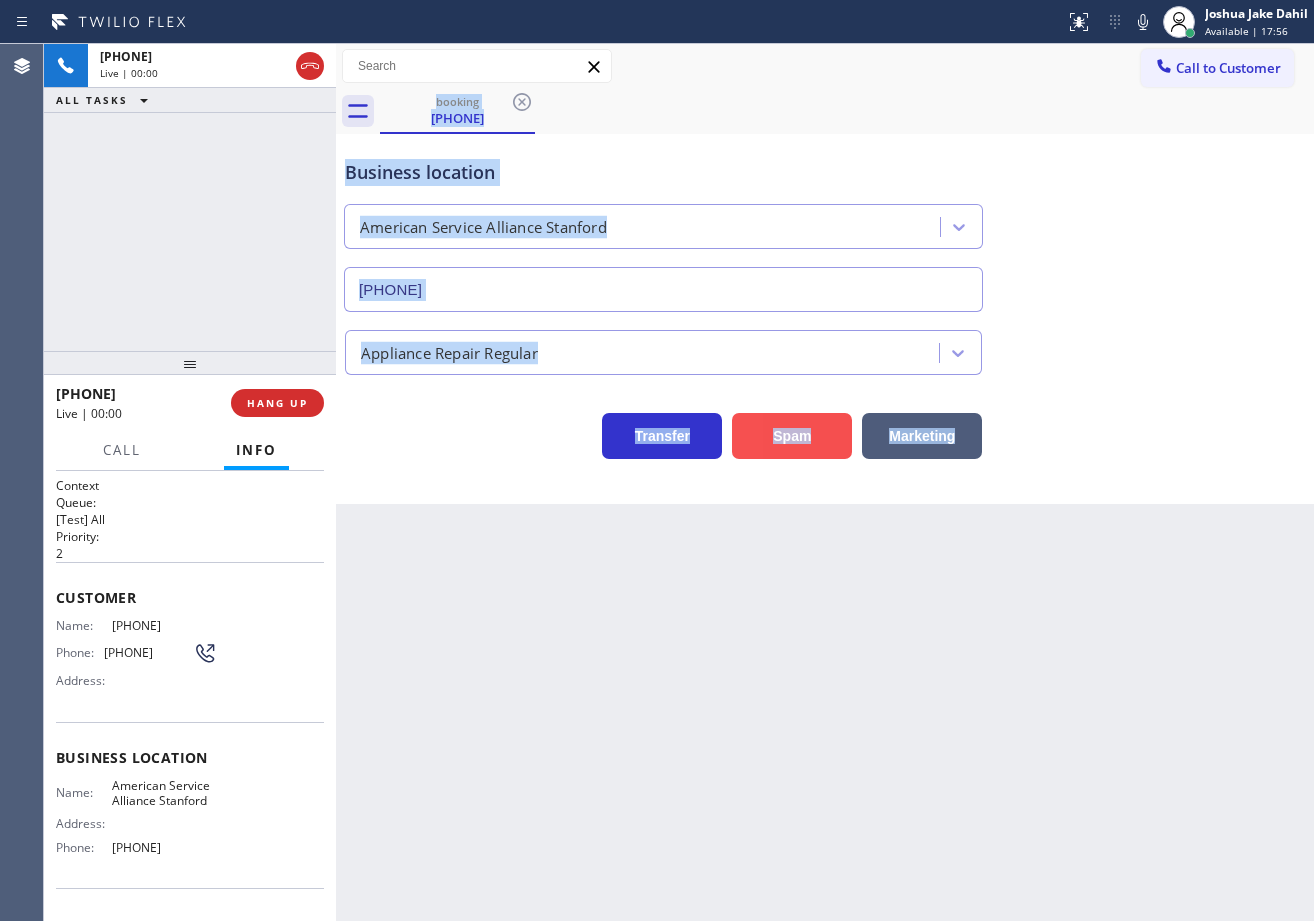 click on "Spam" at bounding box center [792, 436] 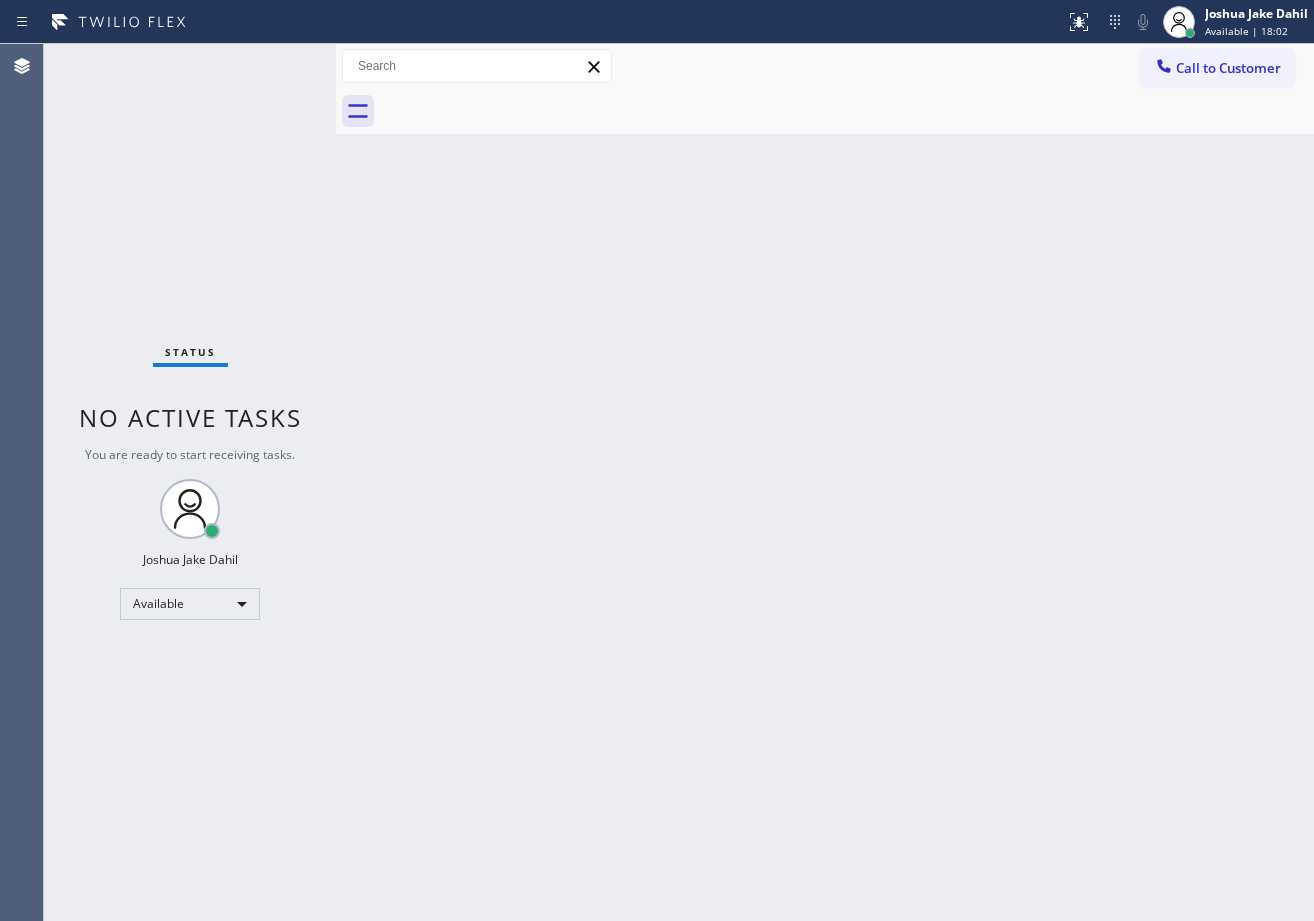 click on "Back to Dashboard Change Sender ID Customers Technicians Select a contact Outbound call Technician Search Technician Your caller id phone number Your caller id phone number Call Technician info Name   Phone none Address none Change Sender ID HVAC +18559994417 5 Star Appliance +18557314952 Appliance Repair +18554611149 Plumbing +18889090120 Air Duct Cleaning +18006865038  Electricians +18005688664 Cancel Change Check personal SMS Reset Change No tabs Call to Customer Outbound call Location Search location Your caller id phone number Customer number Call Outbound call Technician Search Technician Your caller id phone number Your caller id phone number Call" at bounding box center (825, 482) 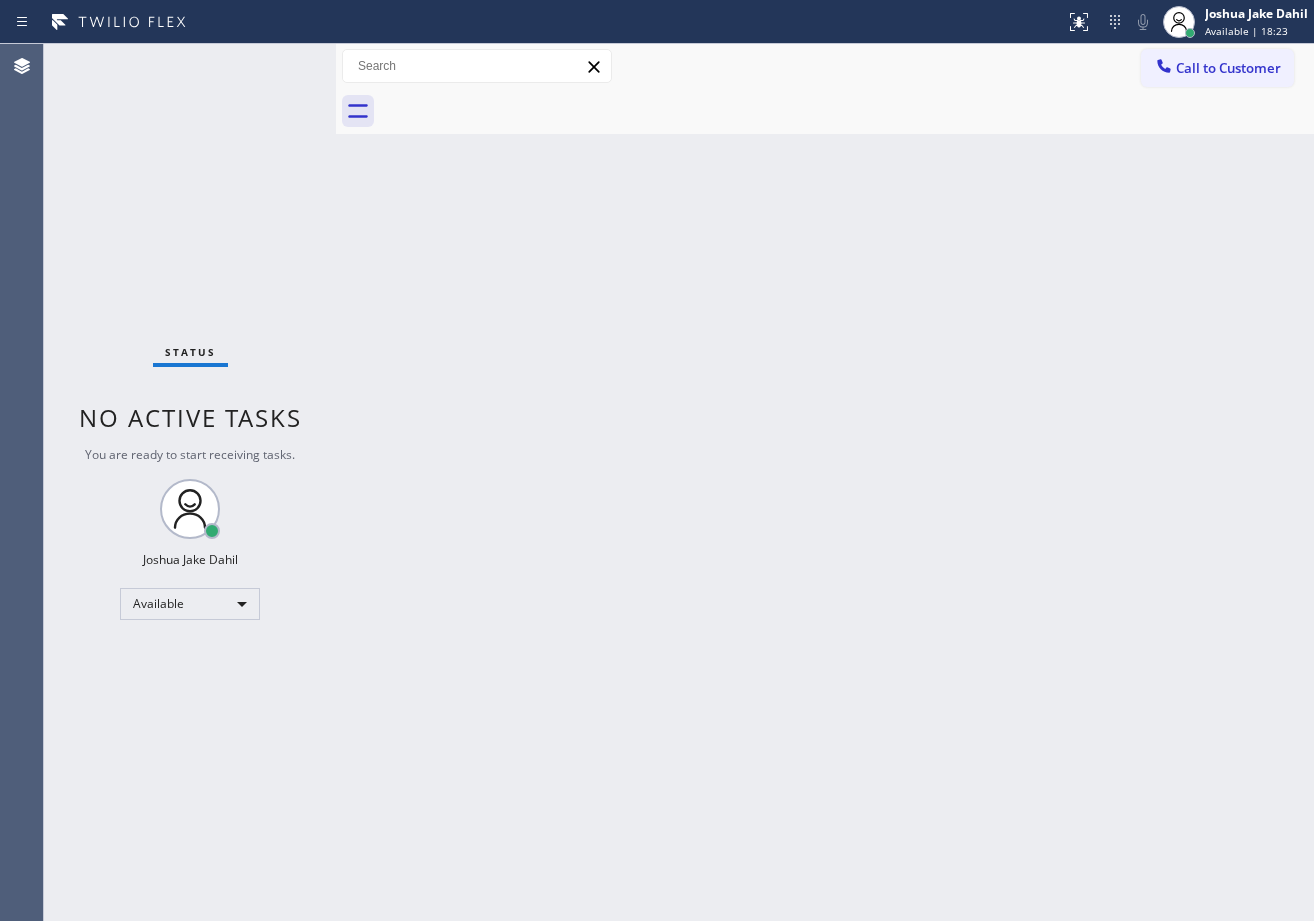 click on "Status   No active tasks     You are ready to start receiving tasks.   [FIRST] [LAST] Available" at bounding box center (190, 482) 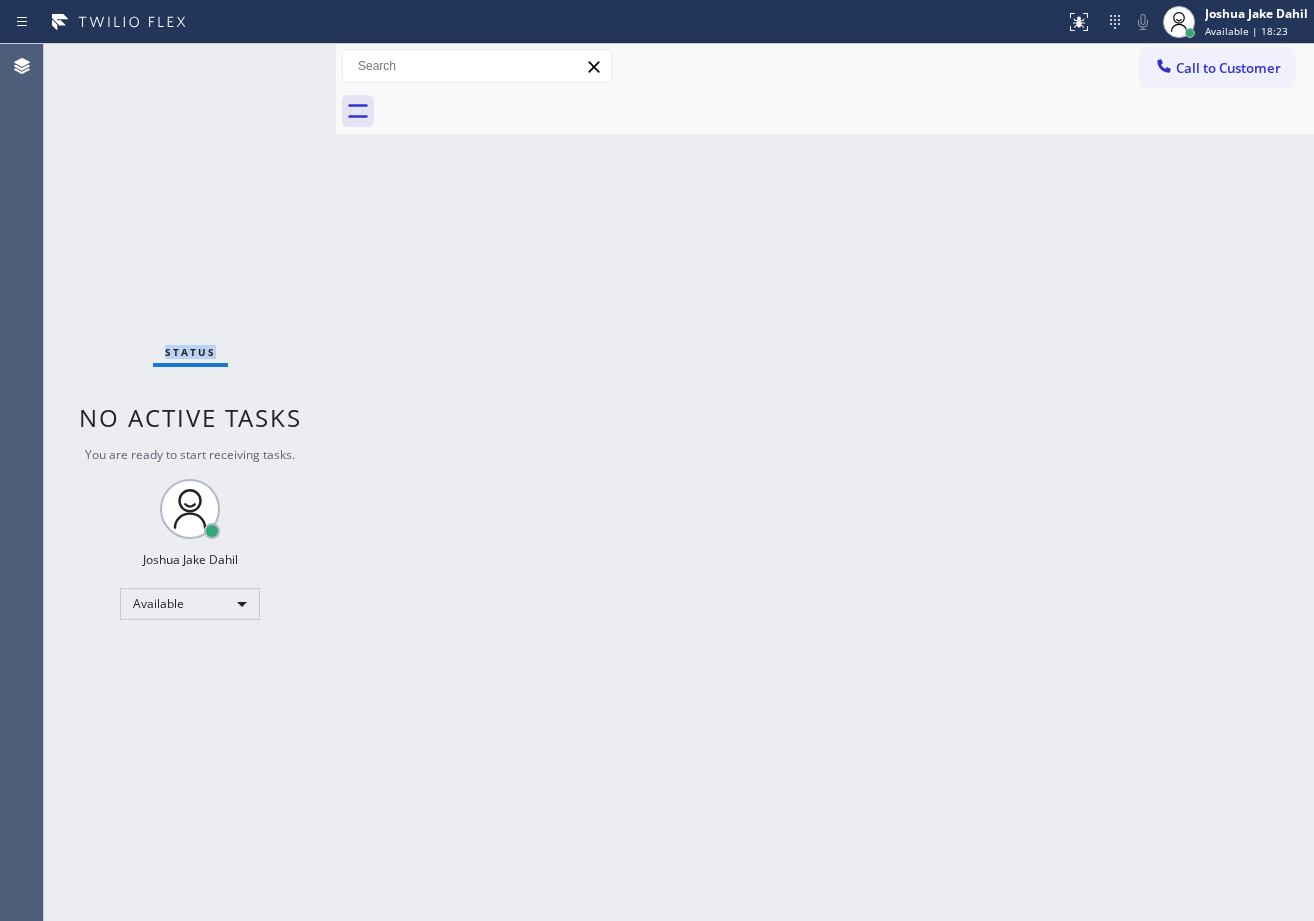 click on "Status   No active tasks     You are ready to start receiving tasks.   [FIRST] [LAST] Available" at bounding box center (190, 482) 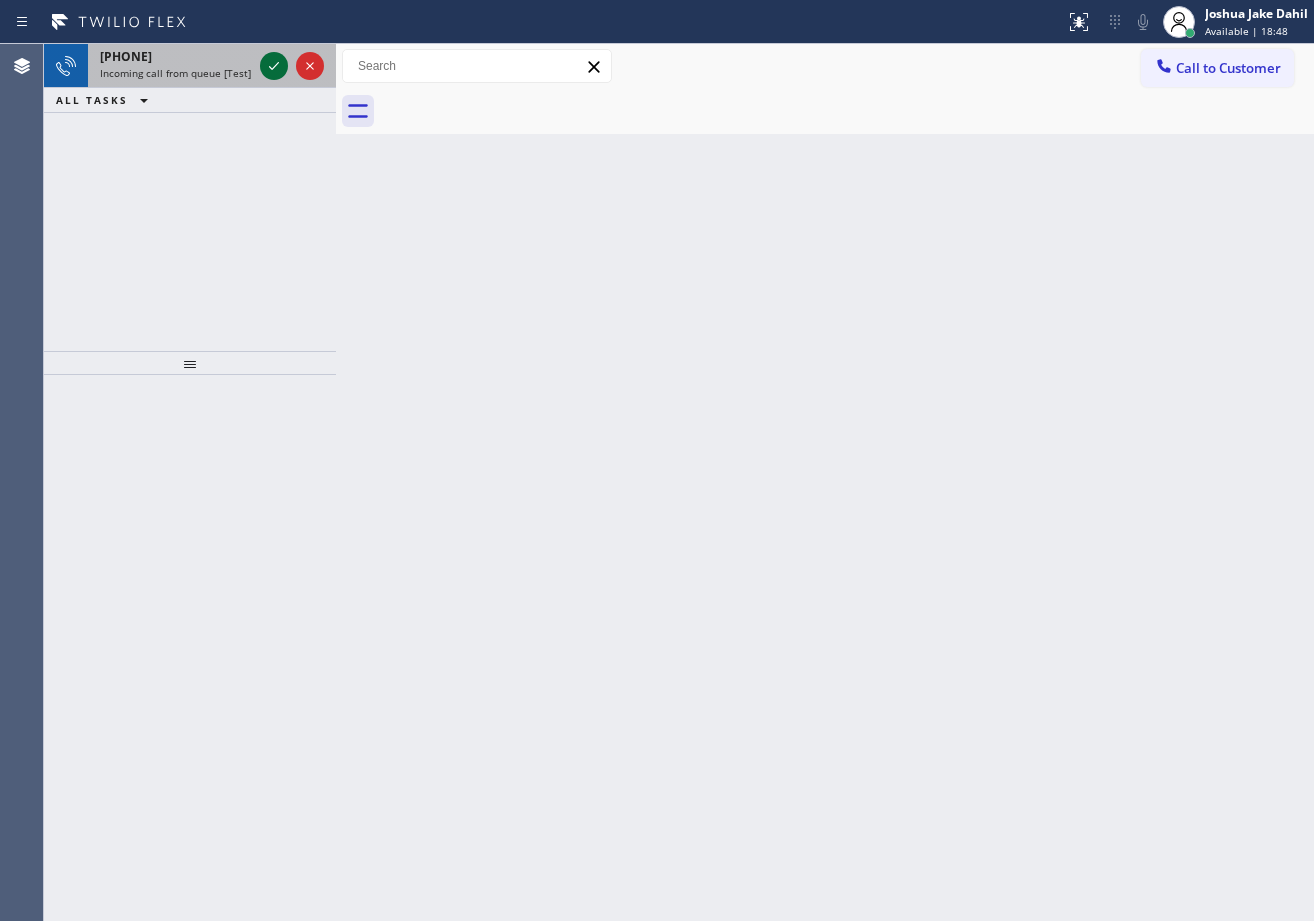 click 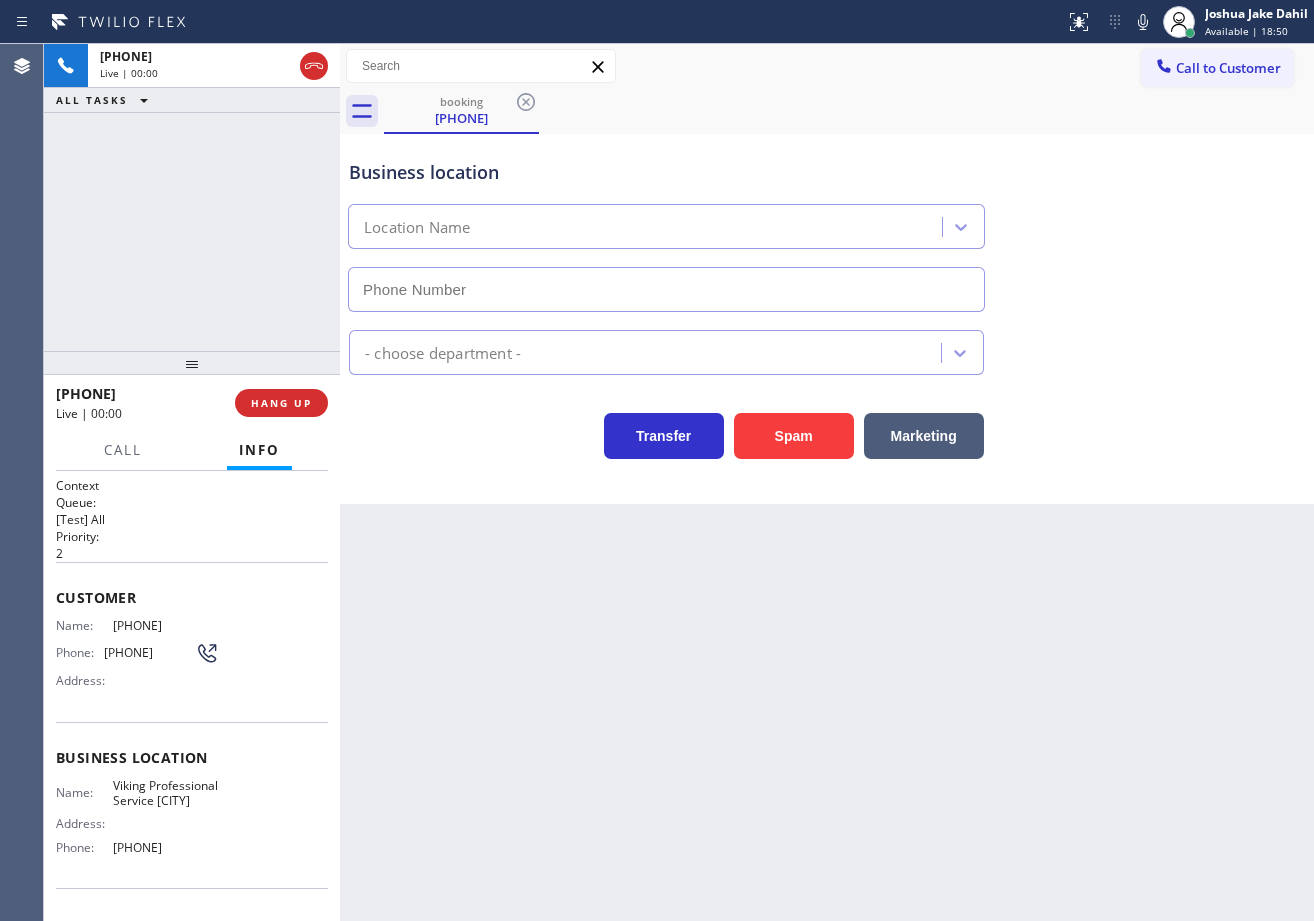 type on "(332) 334-8089" 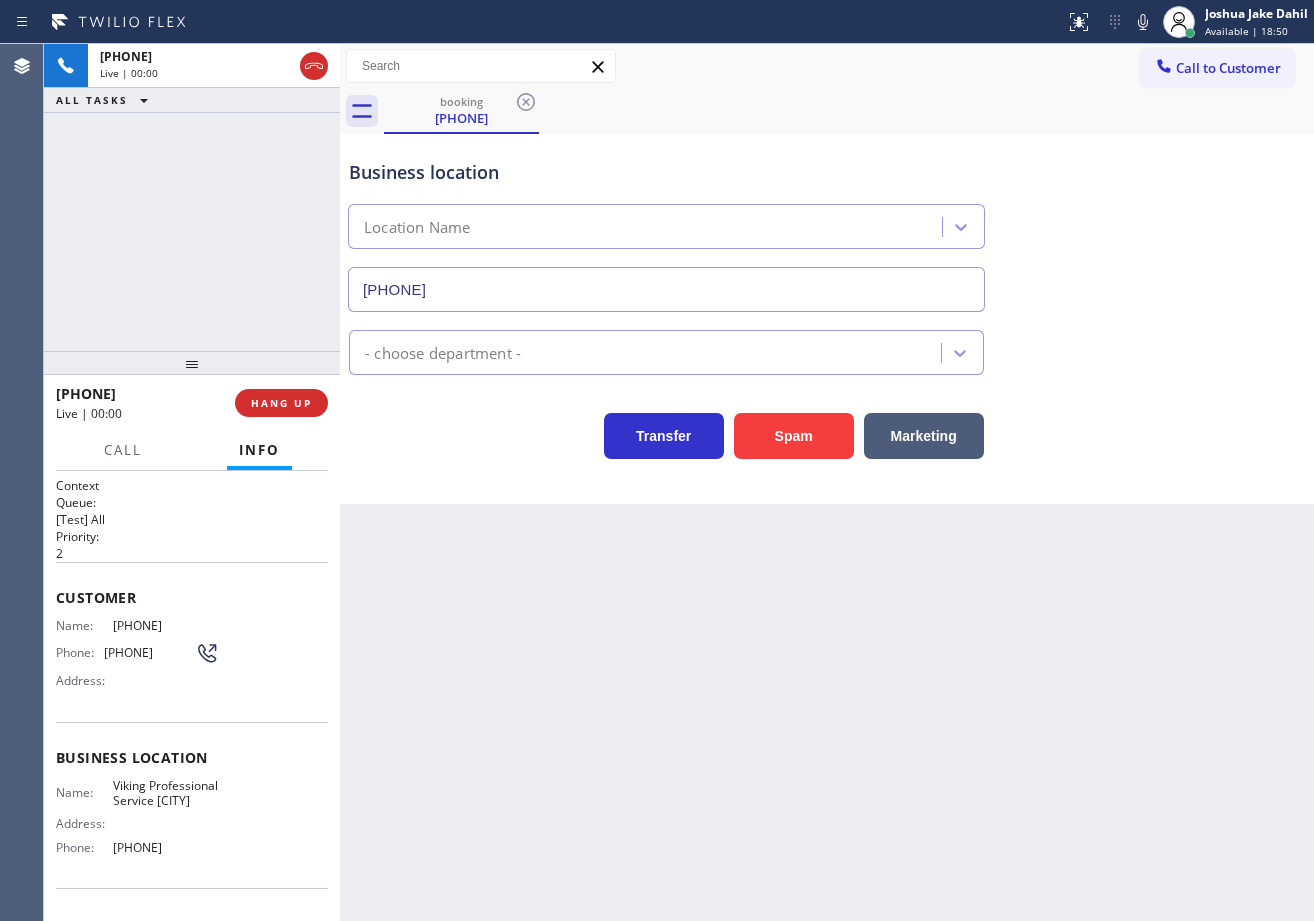 click at bounding box center [340, 482] 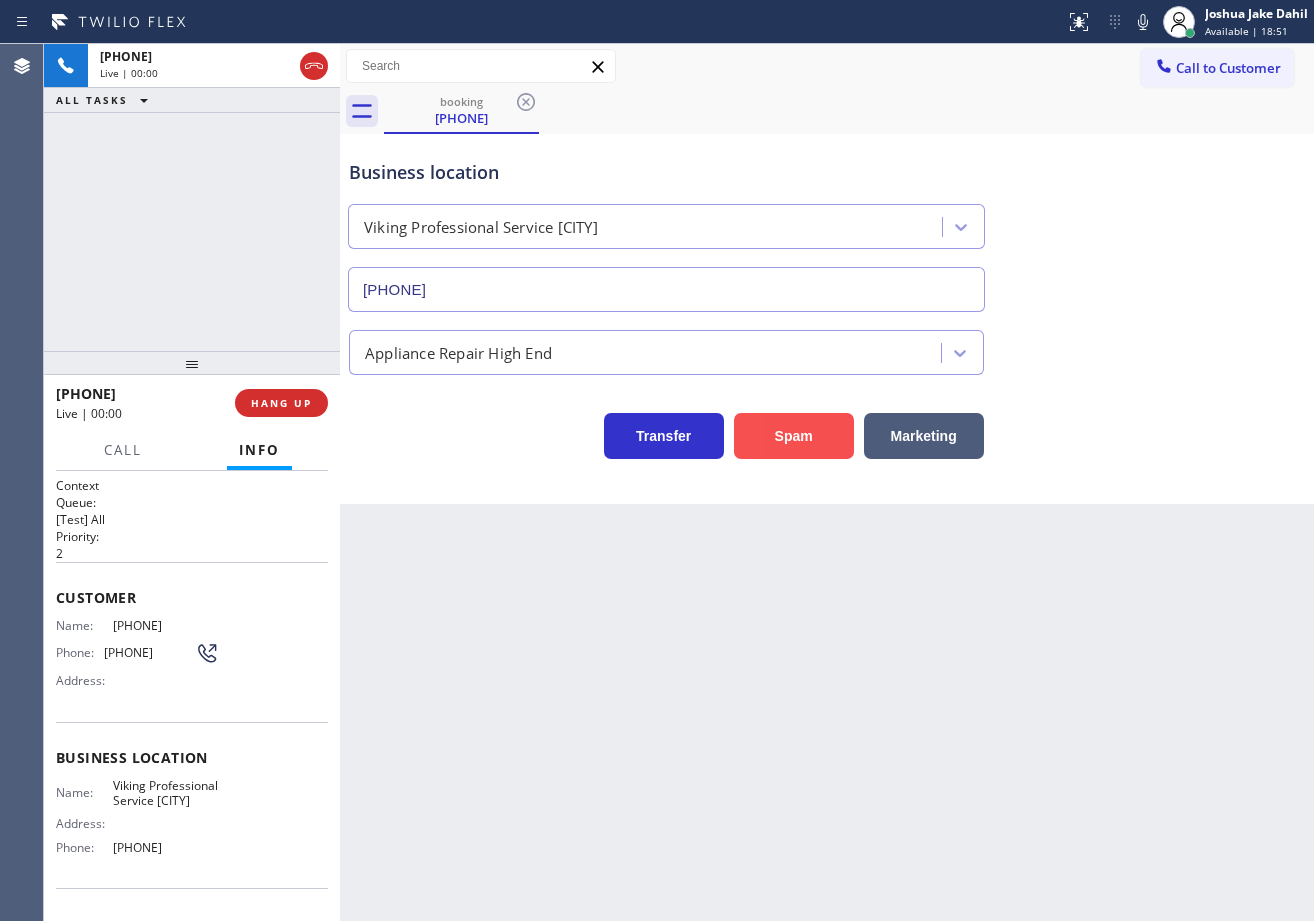 click on "Spam" at bounding box center (794, 436) 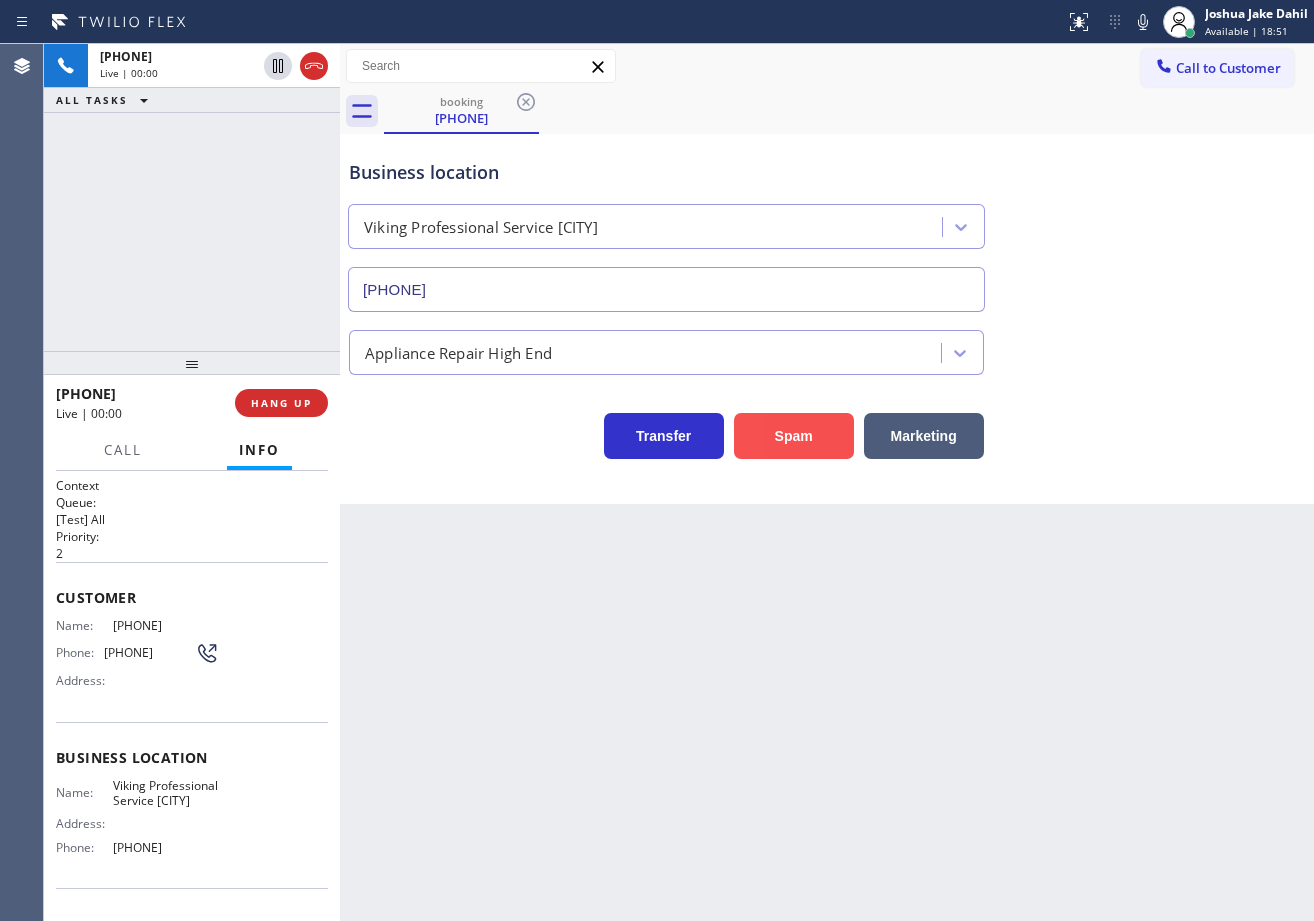 click on "Spam" at bounding box center (794, 436) 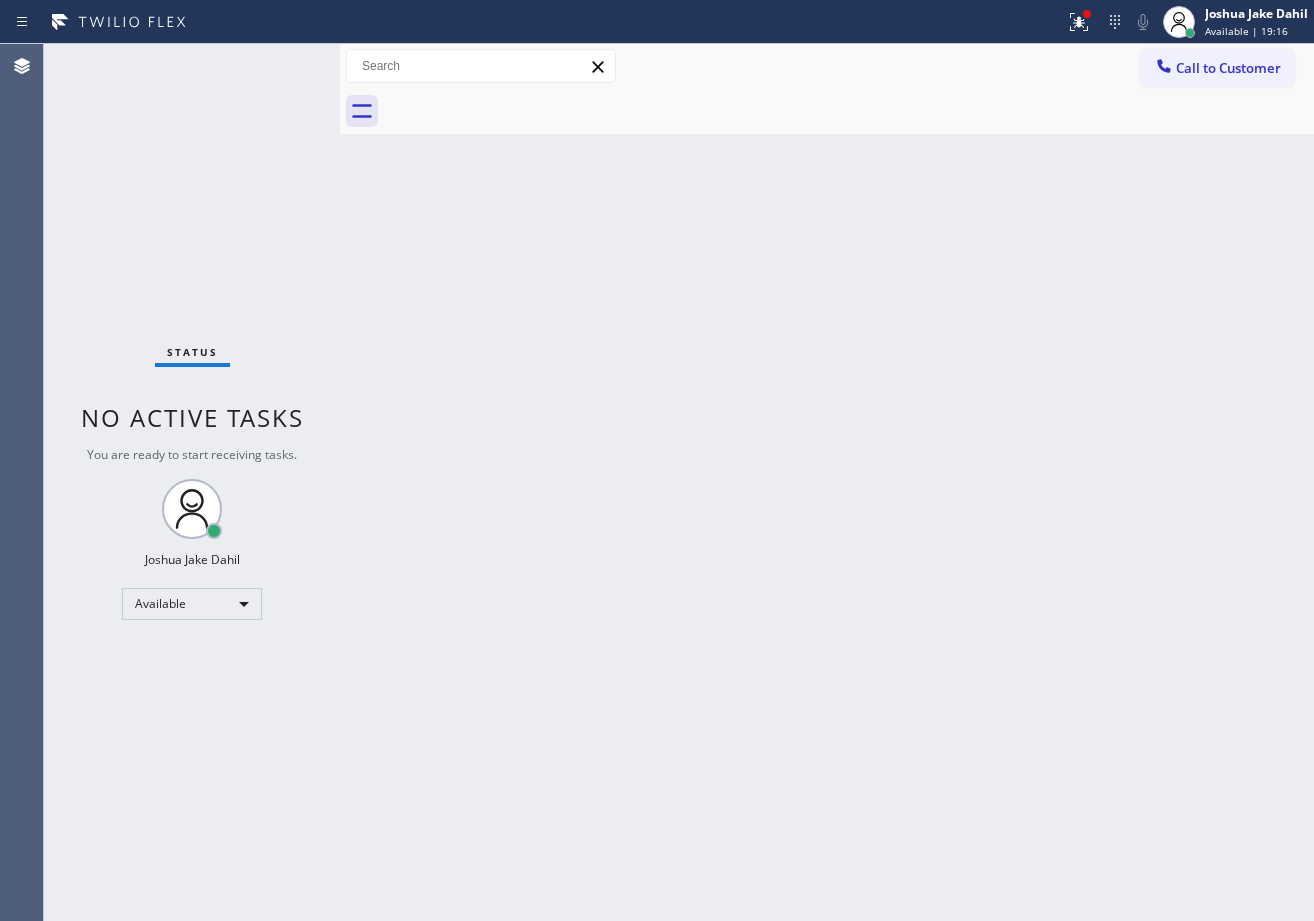 click on "Status   No active tasks     You are ready to start receiving tasks.   [FIRST] [LAST] Available" at bounding box center [192, 482] 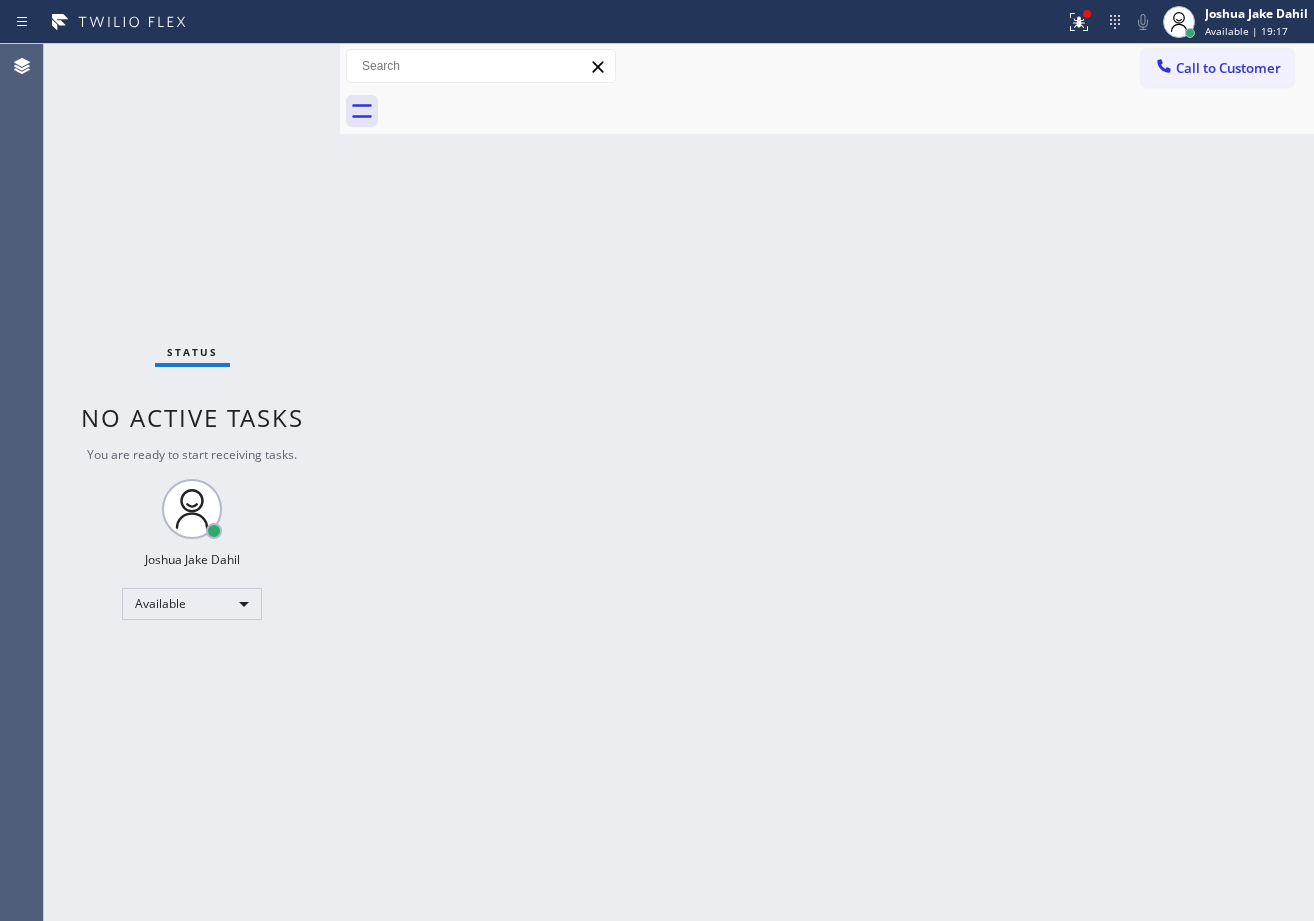 click on "Status   No active tasks     You are ready to start receiving tasks.   [FIRST] [LAST] Available" at bounding box center (192, 482) 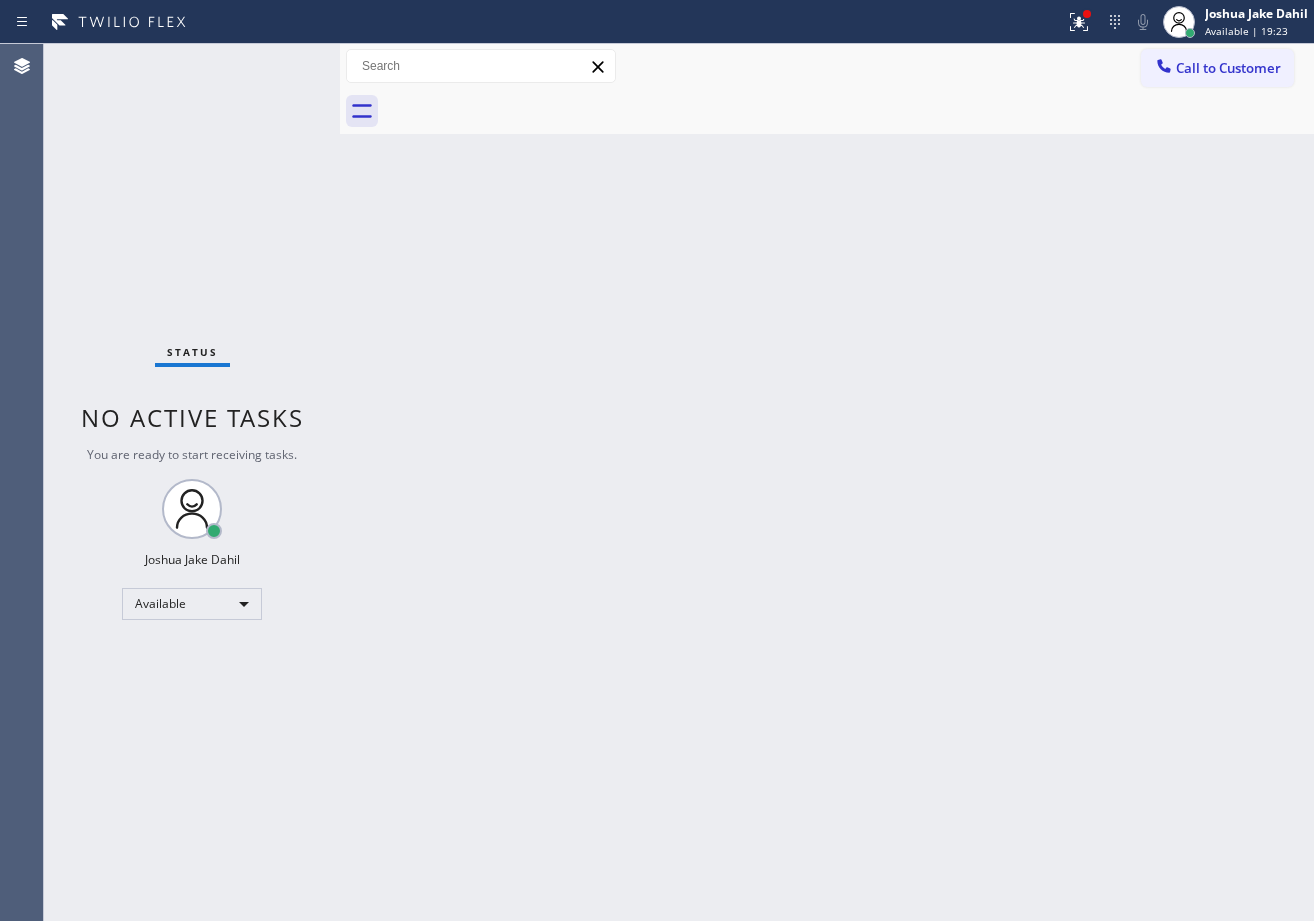 click on "Back to Dashboard Change Sender ID Customers Technicians Select a contact Outbound call Technician Search Technician Your caller id phone number Your caller id phone number Call Technician info Name   Phone none Address none Change Sender ID HVAC +18559994417 5 Star Appliance +18557314952 Appliance Repair +18554611149 Plumbing +18889090120 Air Duct Cleaning +18006865038  Electricians +18005688664 Cancel Change Check personal SMS Reset Change No tabs Call to Customer Outbound call Location Search location Your caller id phone number Customer number Call Outbound call Technician Search Technician Your caller id phone number Your caller id phone number Call" at bounding box center [827, 482] 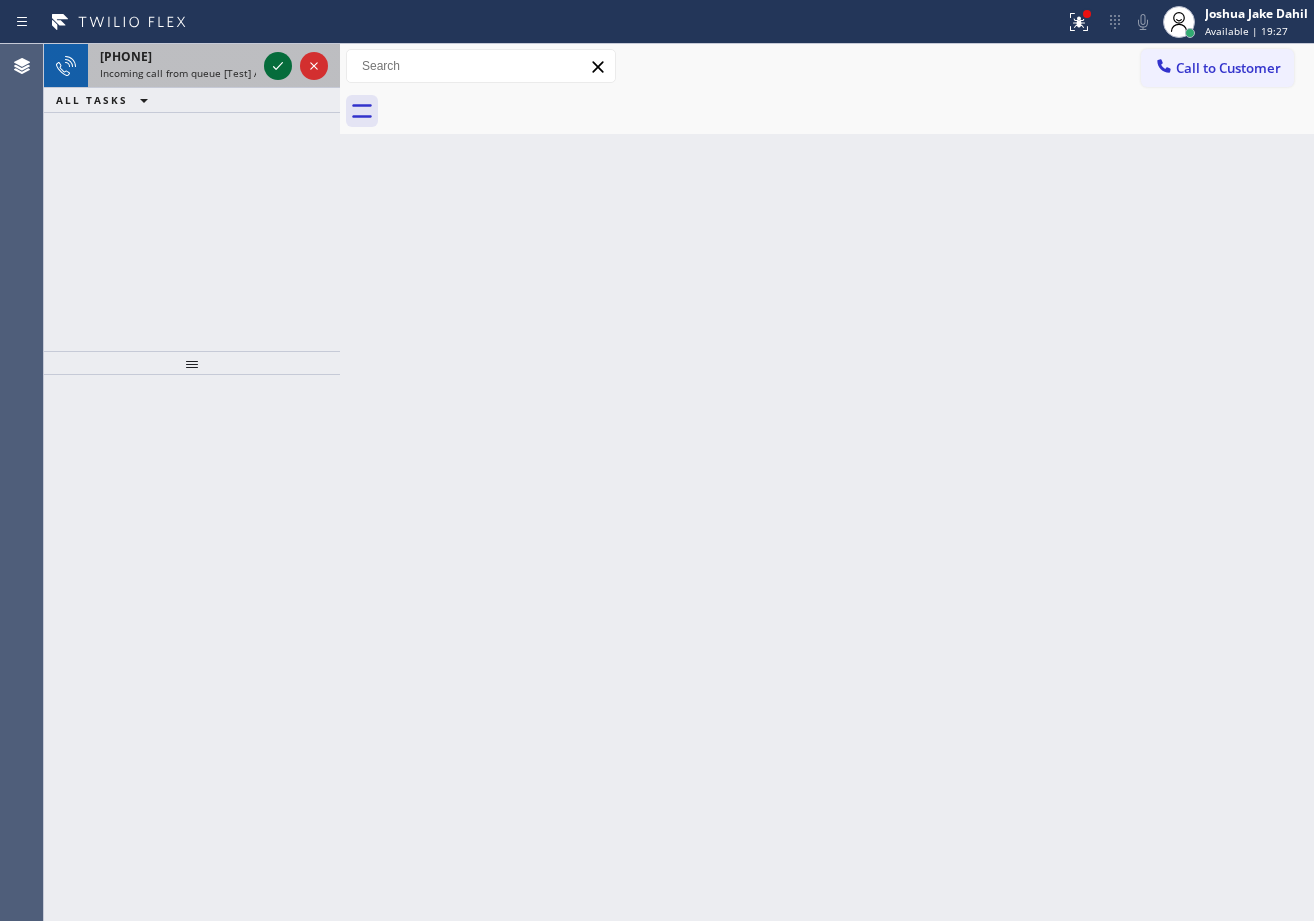 click 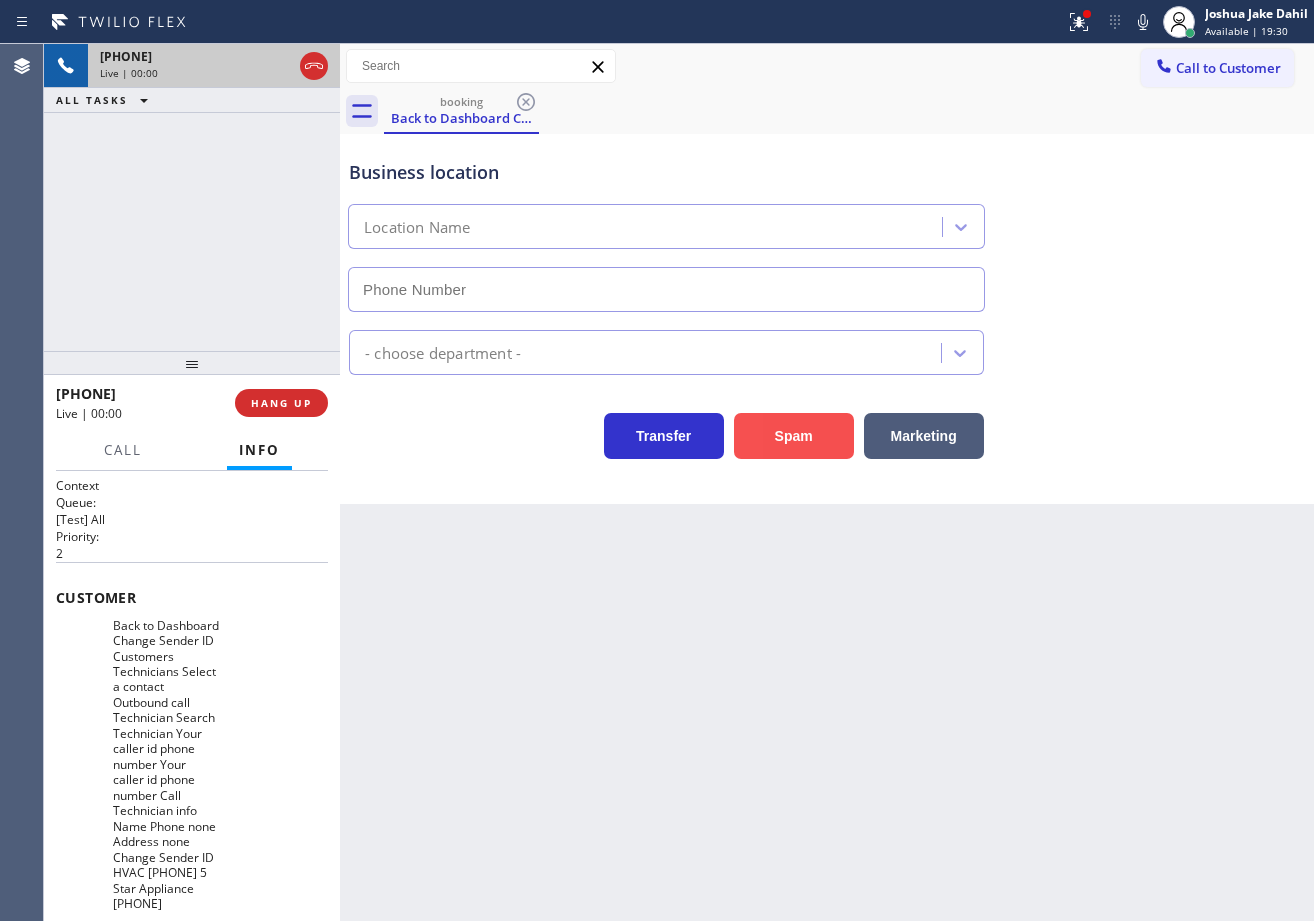 type on "(678) 562-7955" 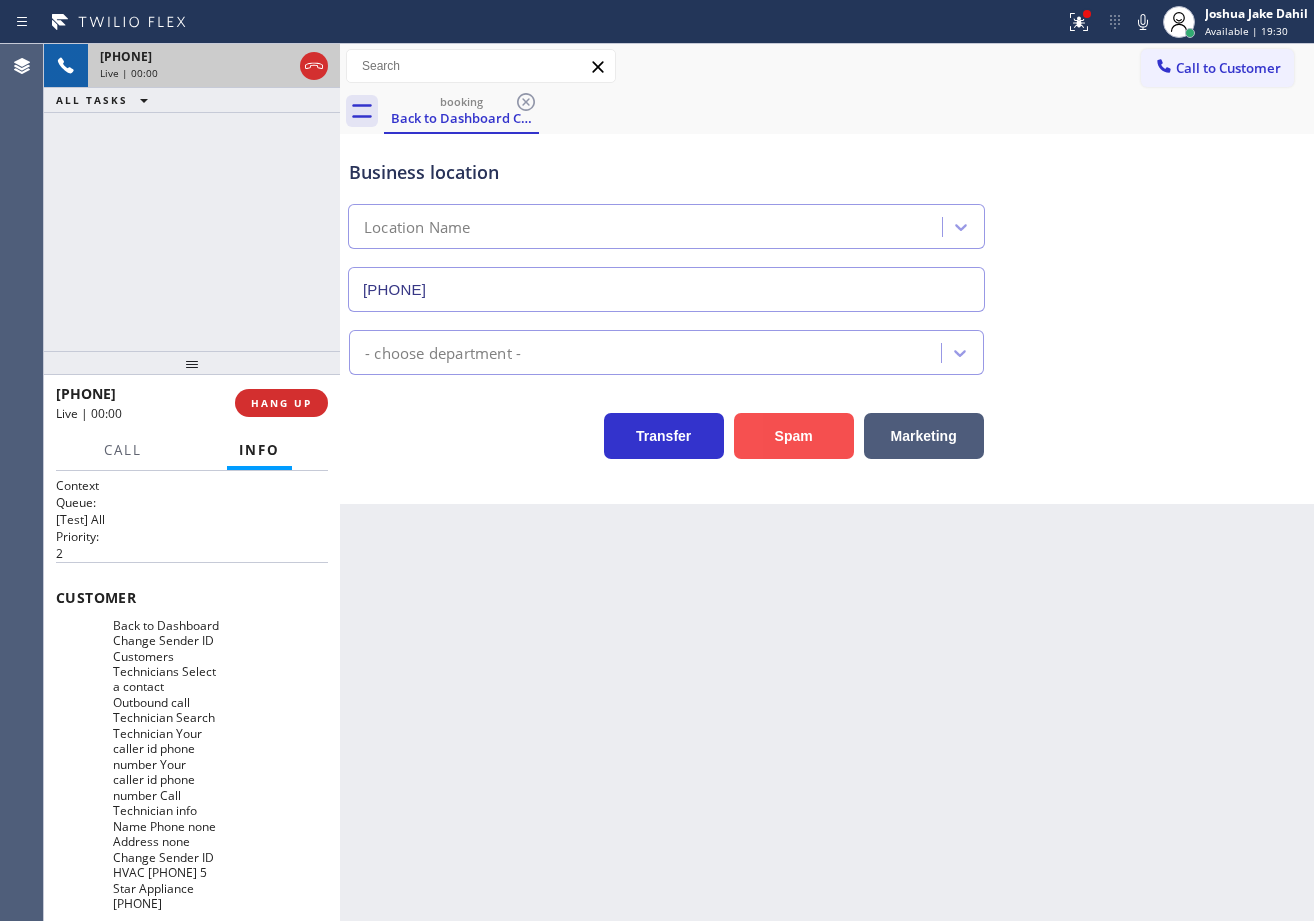 click on "Spam" at bounding box center [794, 436] 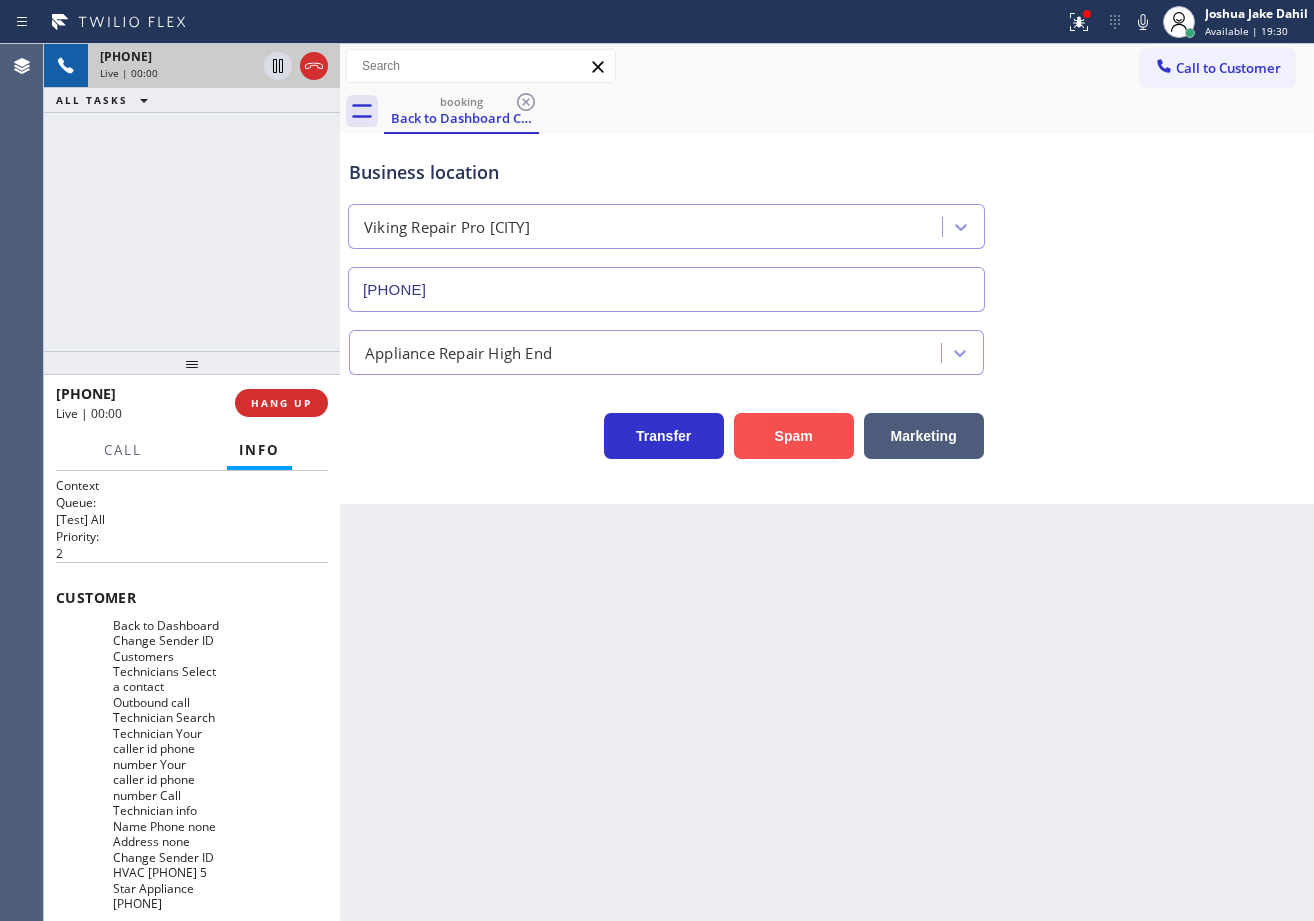 click on "Spam" at bounding box center [794, 436] 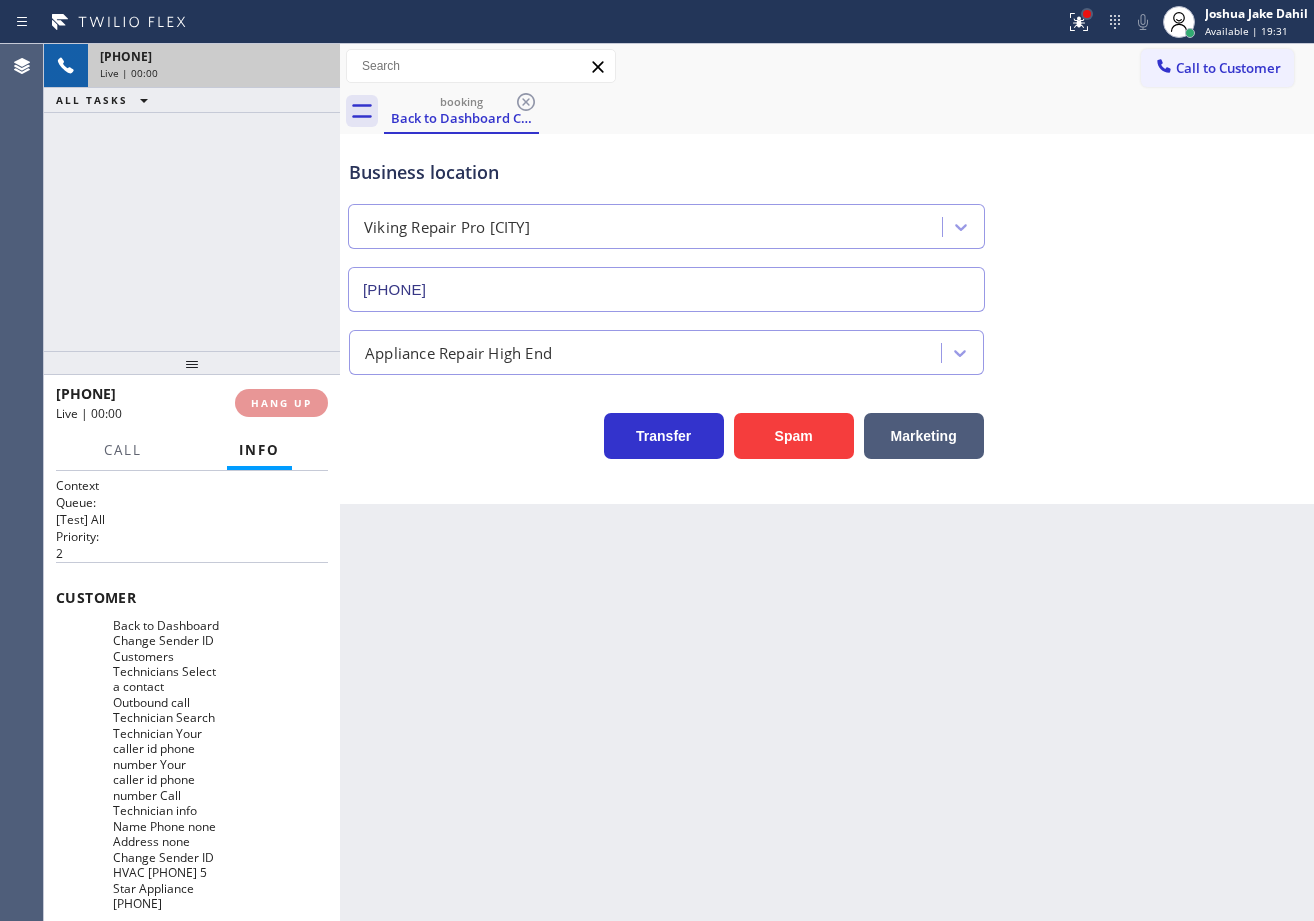 click at bounding box center [1087, 14] 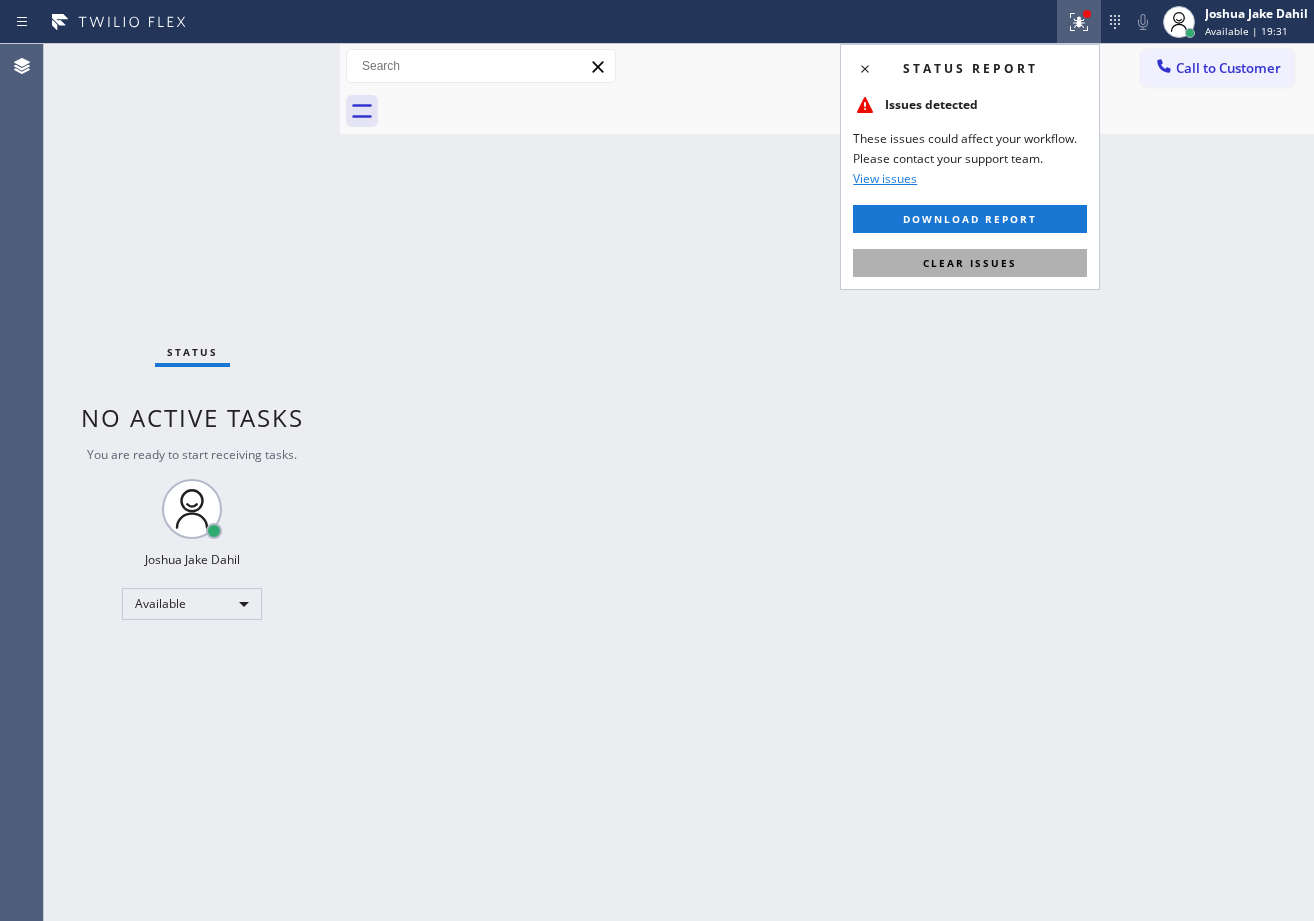 click on "Clear issues" at bounding box center [970, 263] 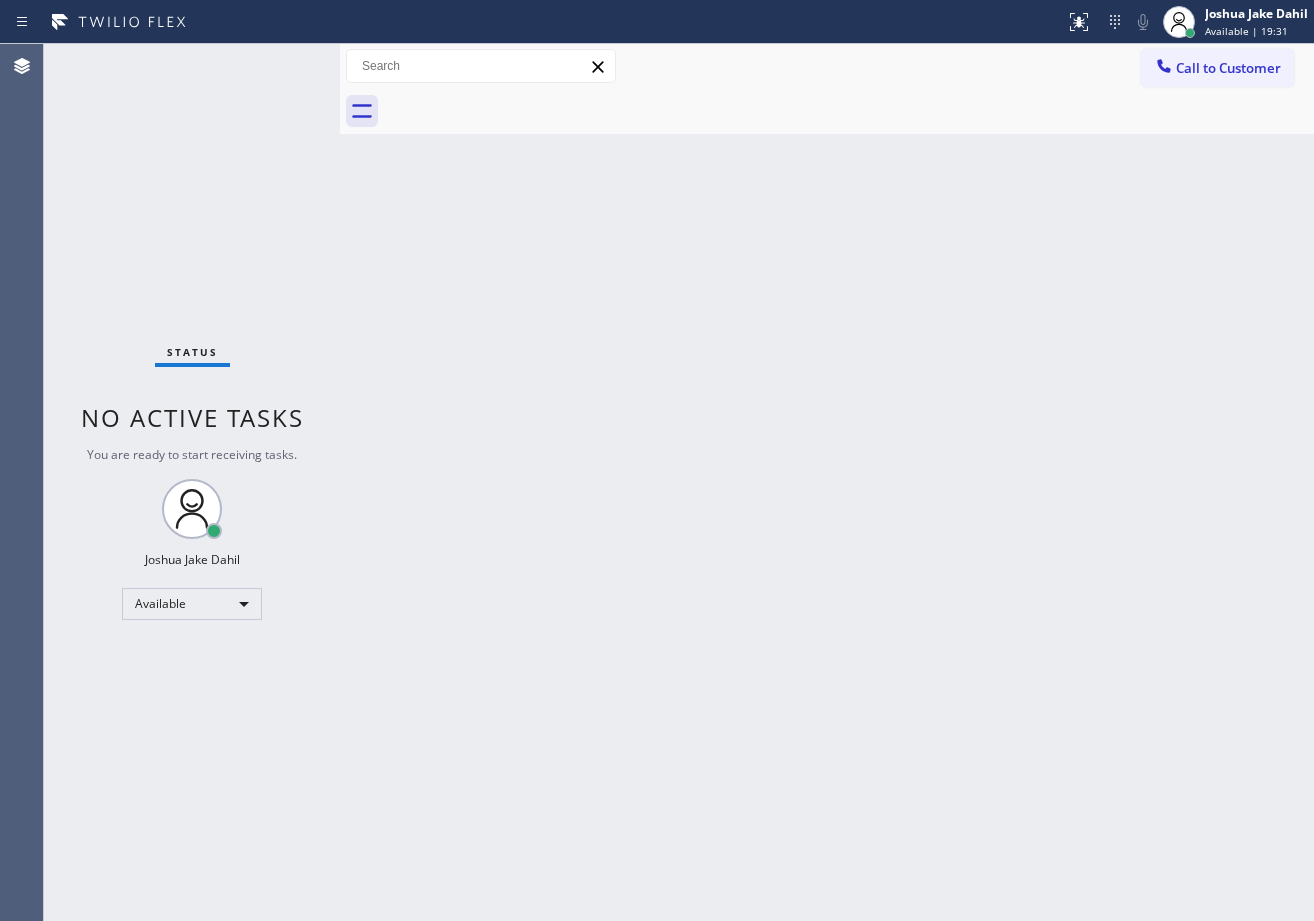 click on "Back to Dashboard Change Sender ID Customers Technicians Select a contact Outbound call Technician Search Technician Your caller id phone number Your caller id phone number Call Technician info Name   Phone none Address none Change Sender ID HVAC +18559994417 5 Star Appliance +18557314952 Appliance Repair +18554611149 Plumbing +18889090120 Air Duct Cleaning +18006865038  Electricians +18005688664 Cancel Change Check personal SMS Reset Change No tabs Call to Customer Outbound call Location Search location Your caller id phone number Customer number Call Outbound call Technician Search Technician Your caller id phone number Your caller id phone number Call" at bounding box center [827, 482] 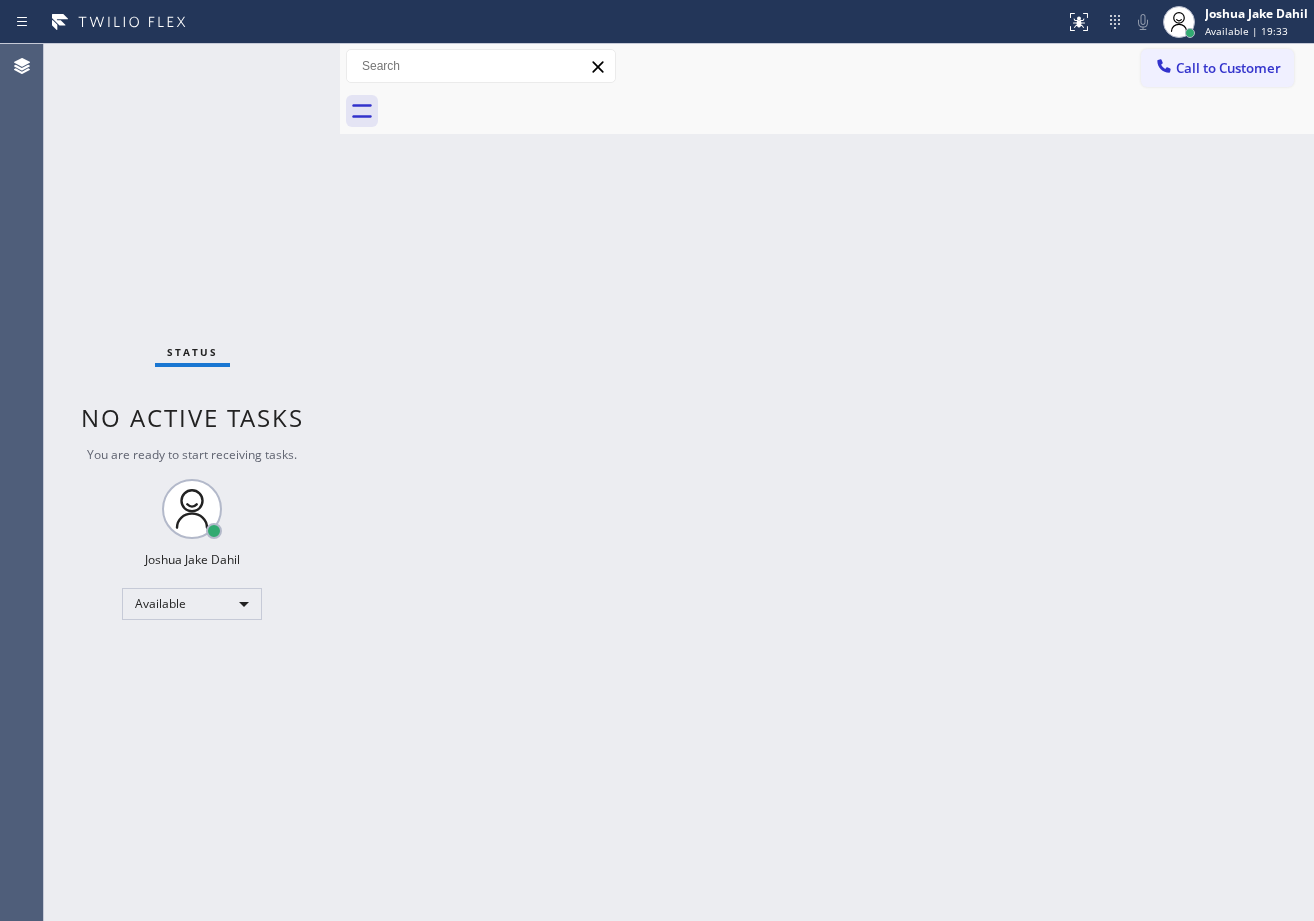 drag, startPoint x: 512, startPoint y: 510, endPoint x: 599, endPoint y: 676, distance: 187.41664 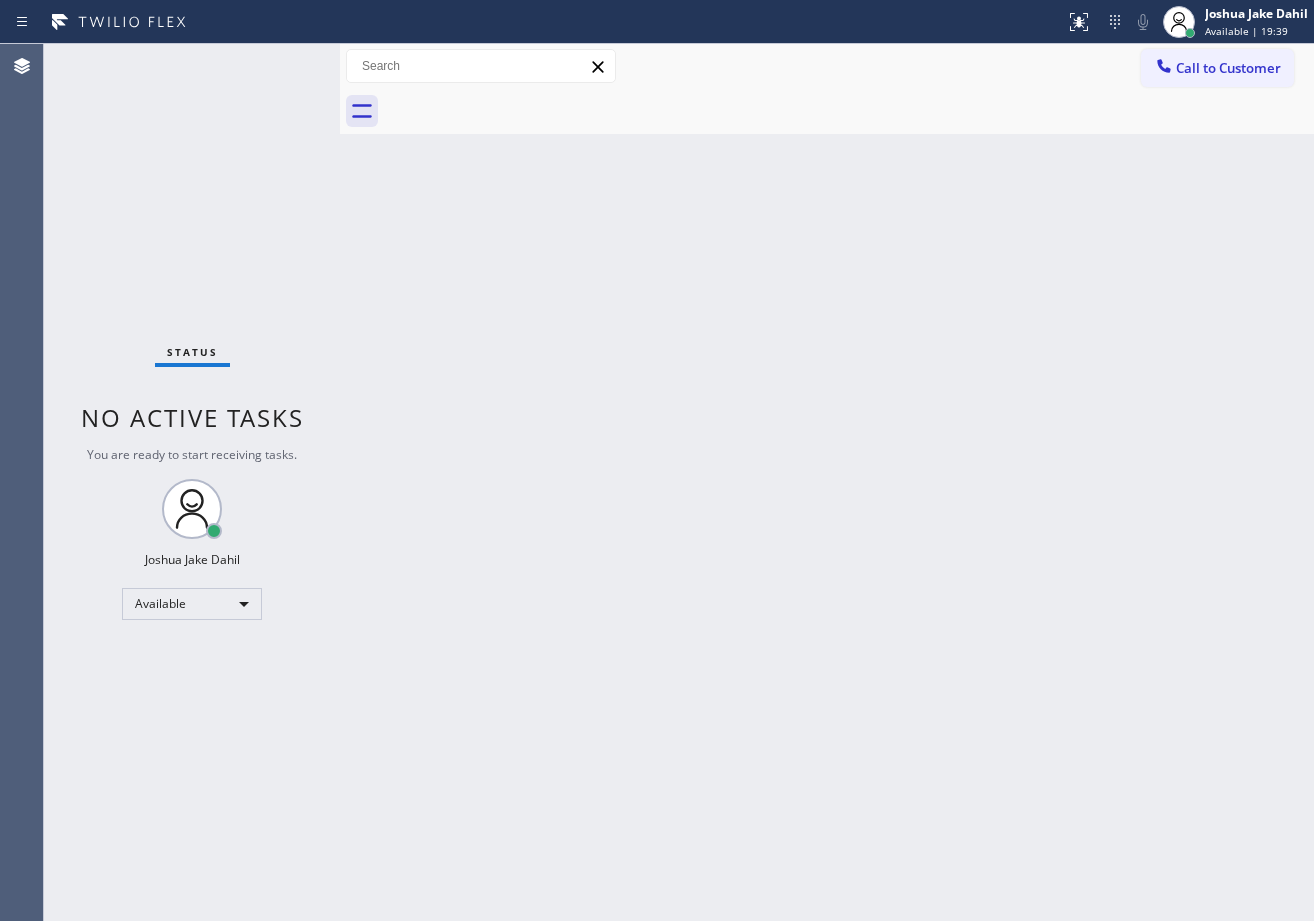 click on "Status   No active tasks     You are ready to start receiving tasks.   [FIRST] [LAST] Available" at bounding box center [192, 482] 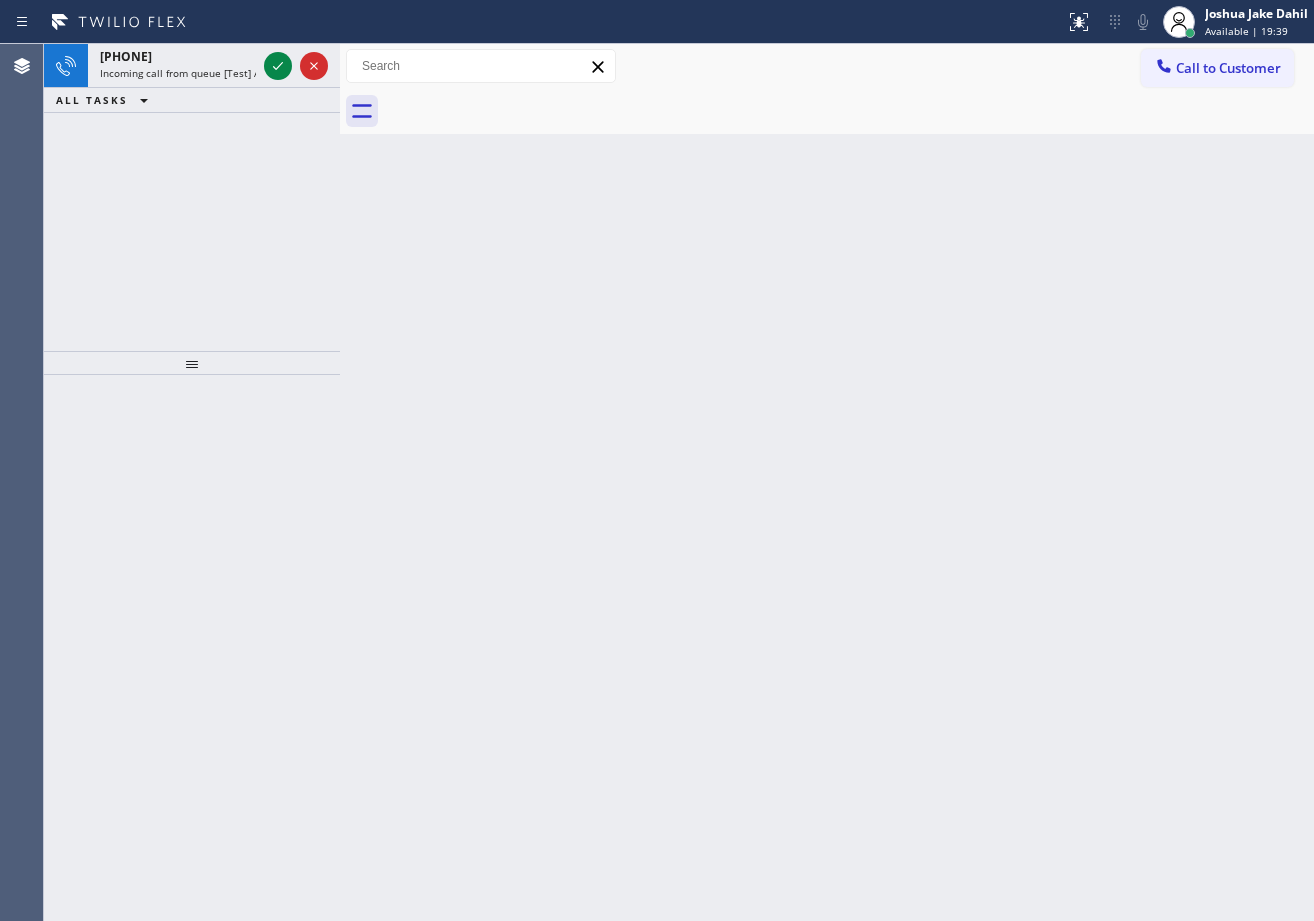 click at bounding box center (278, 66) 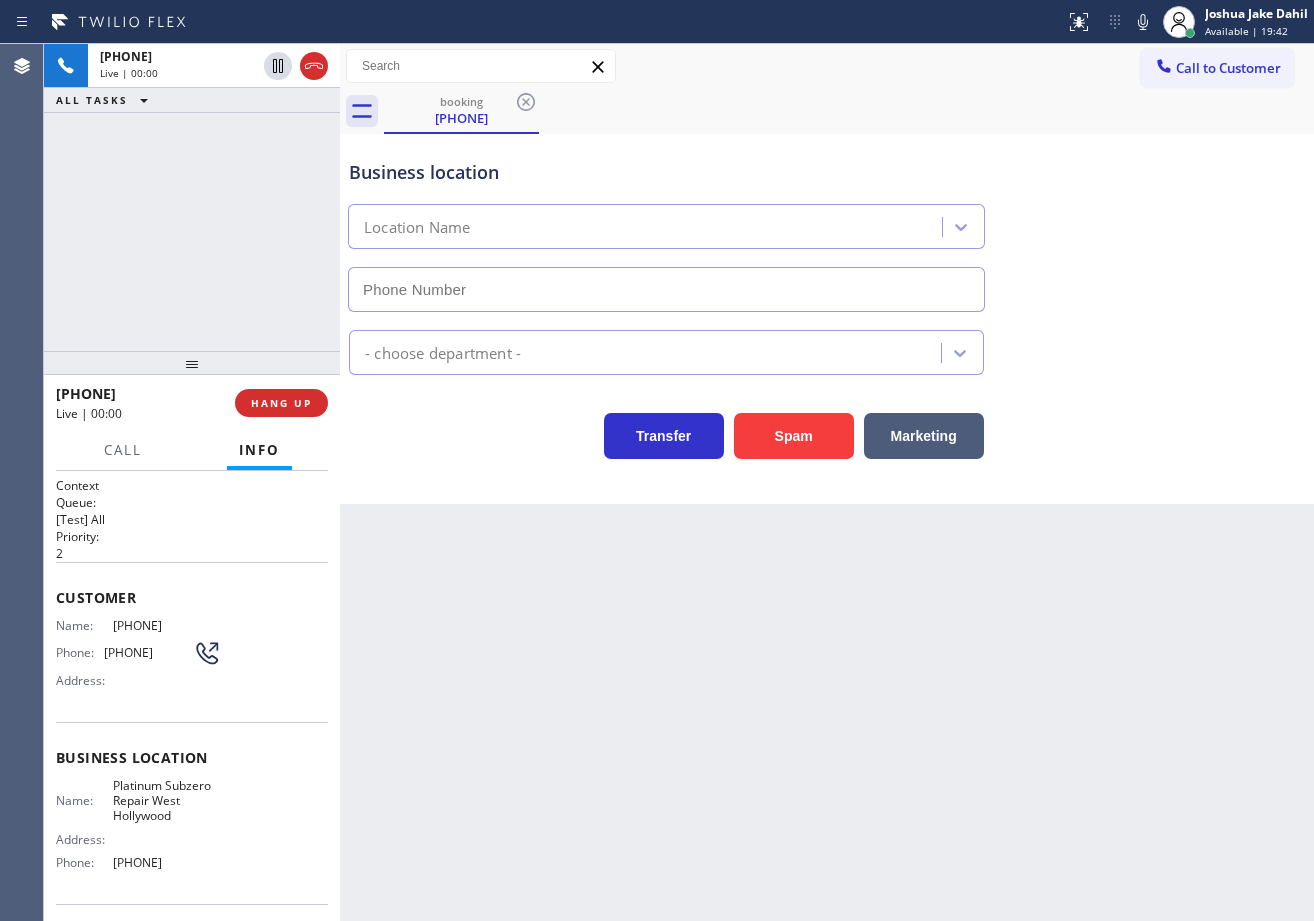 scroll, scrollTop: 0, scrollLeft: 0, axis: both 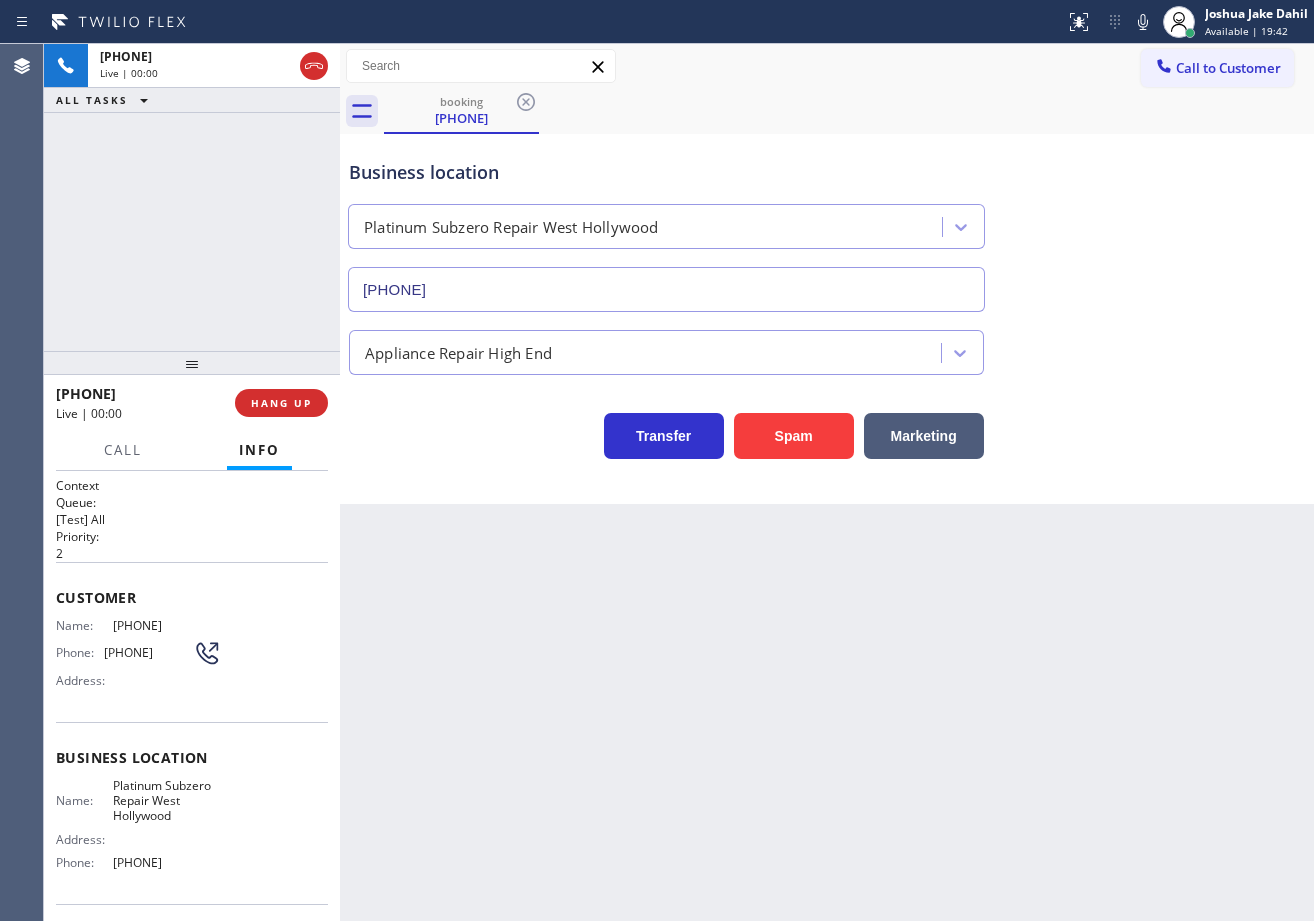 type on "(310) 361-5090" 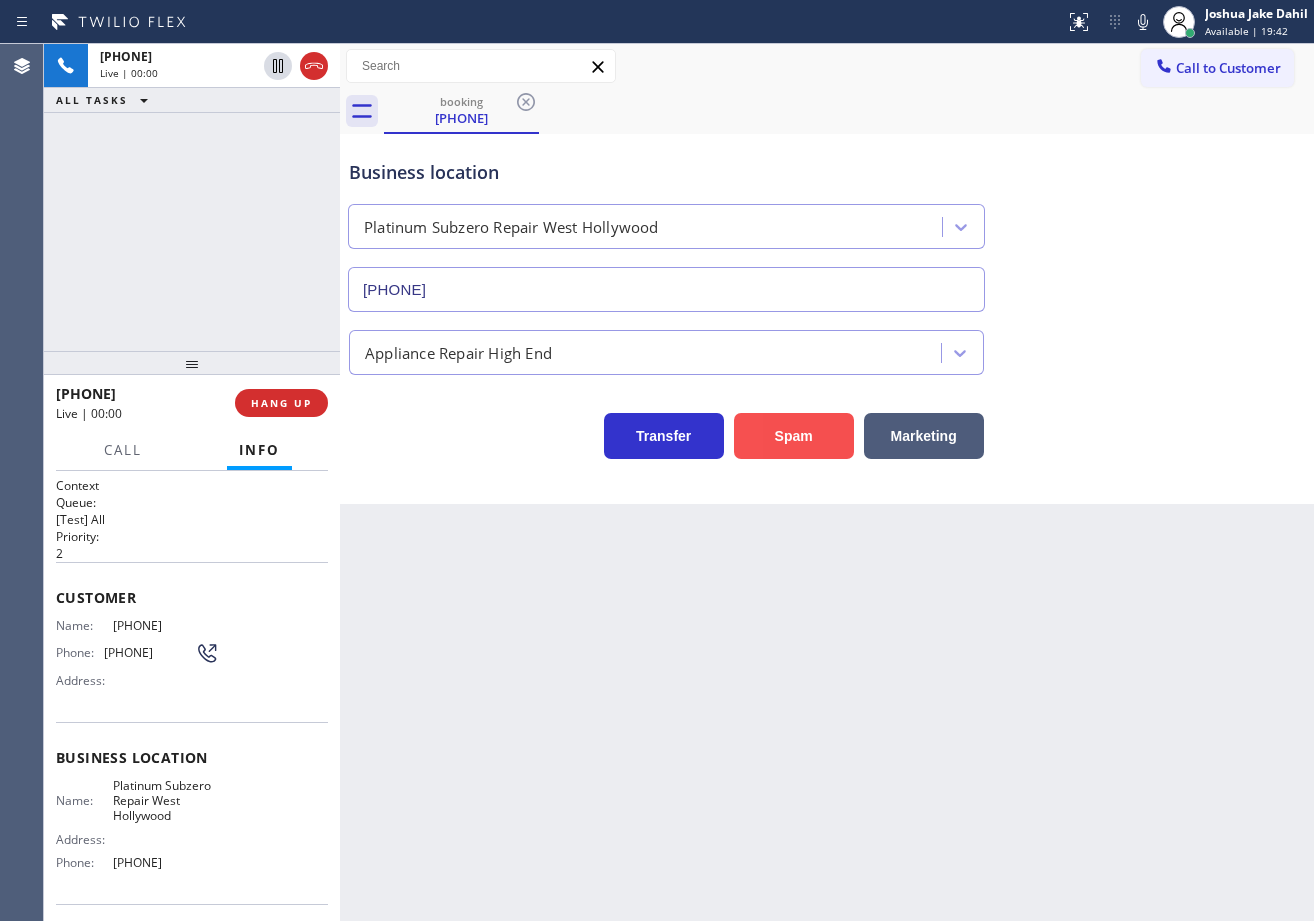 click on "Spam" at bounding box center [794, 436] 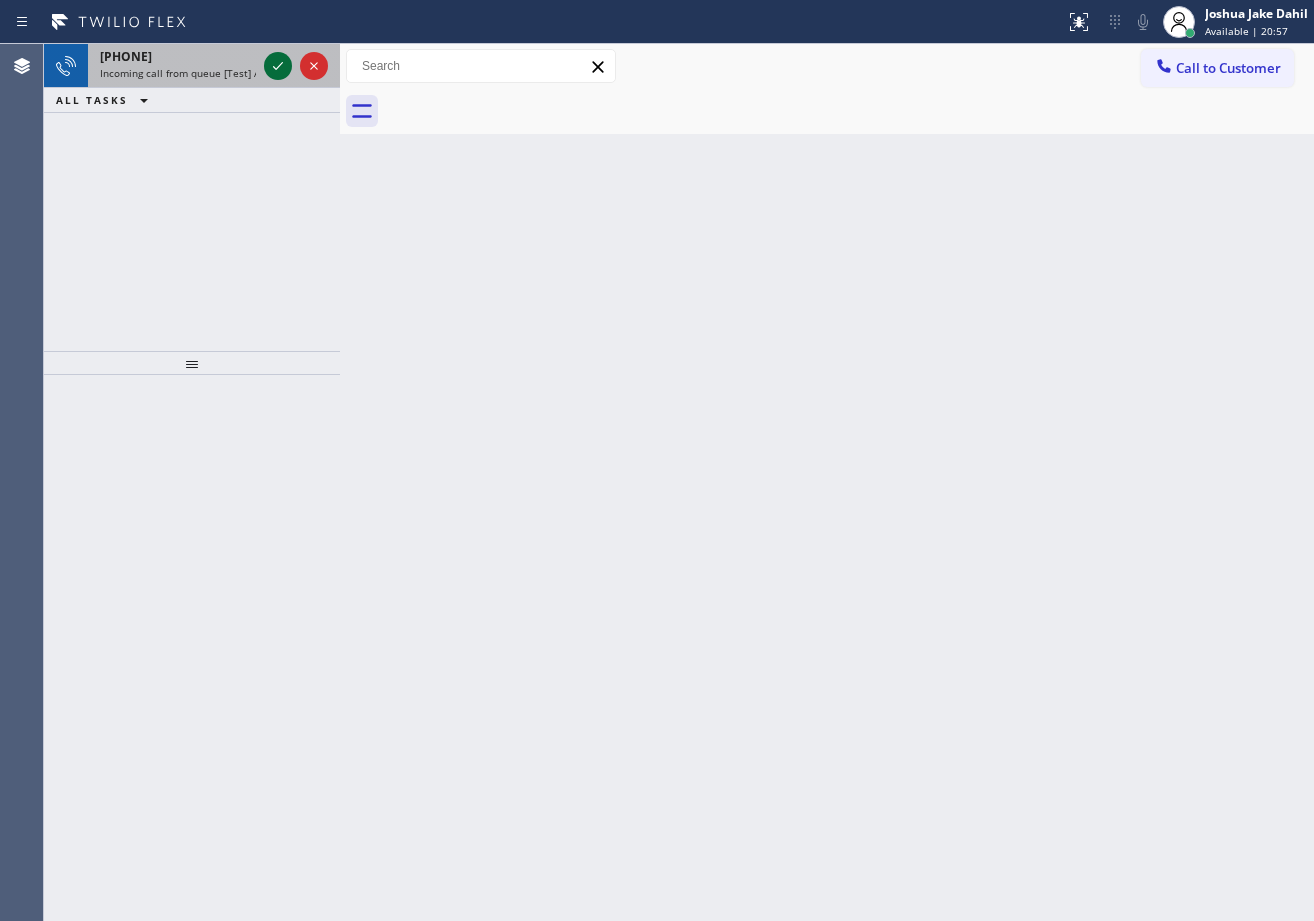 click 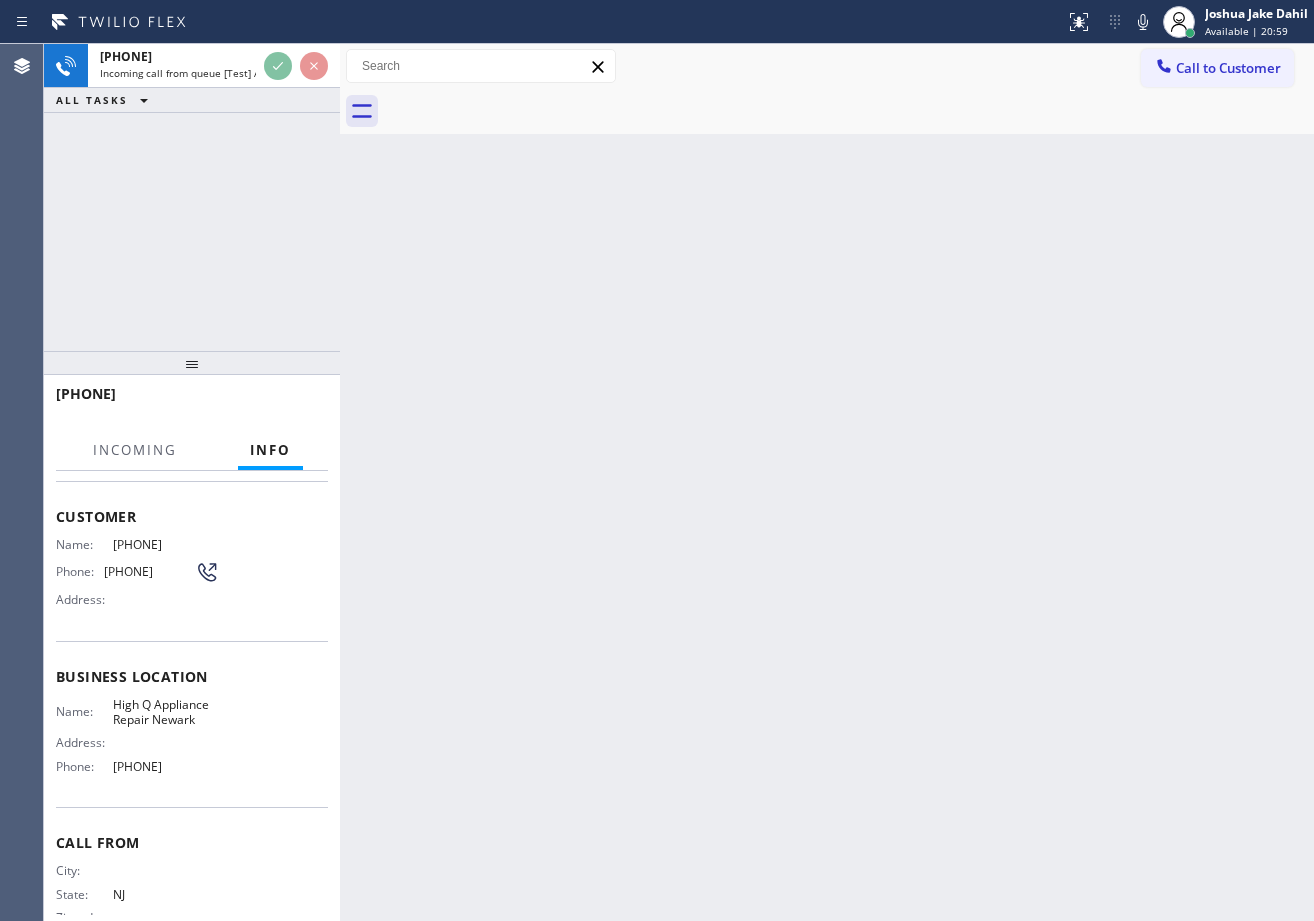 scroll, scrollTop: 0, scrollLeft: 0, axis: both 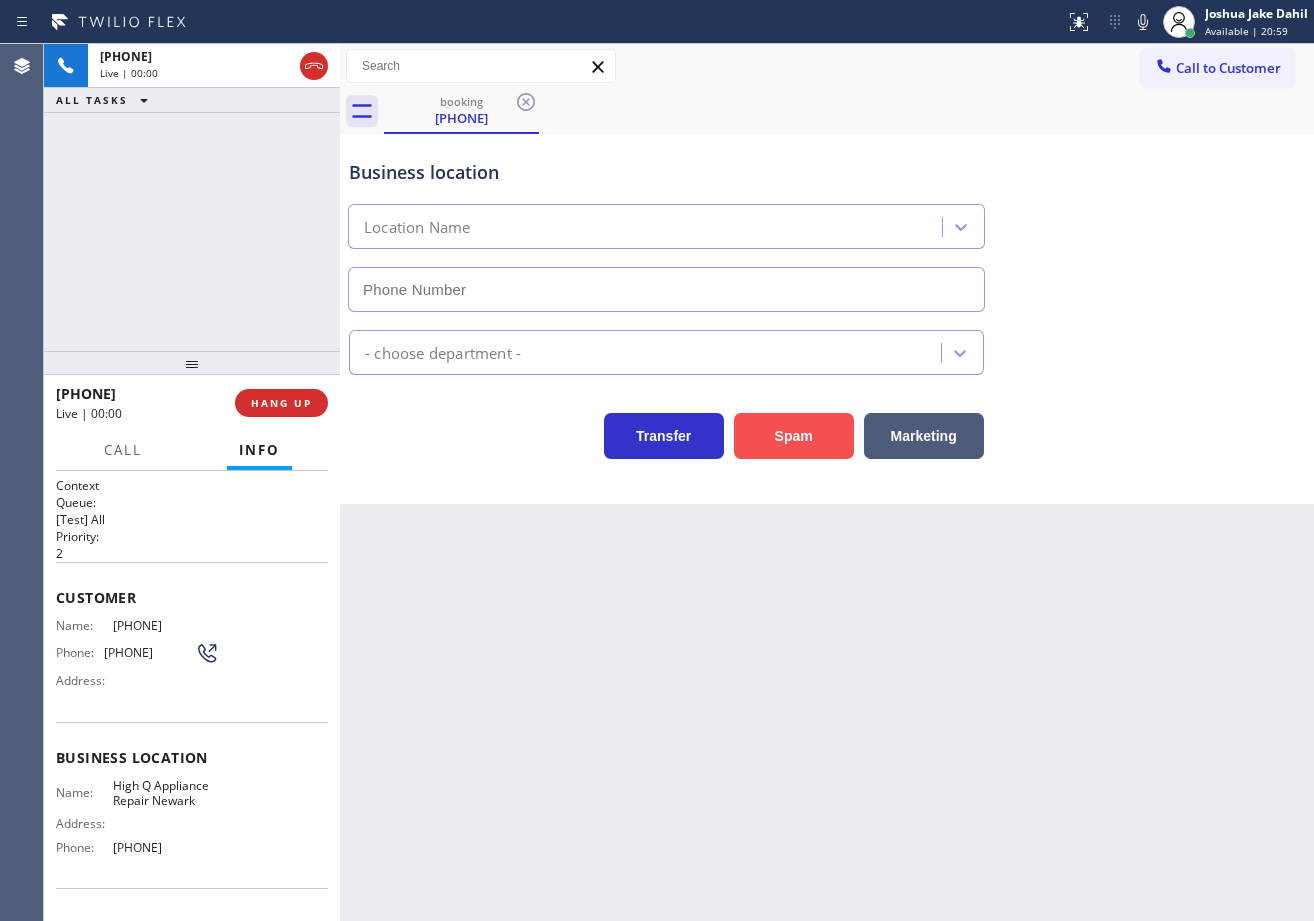type on "(862) 288-7766" 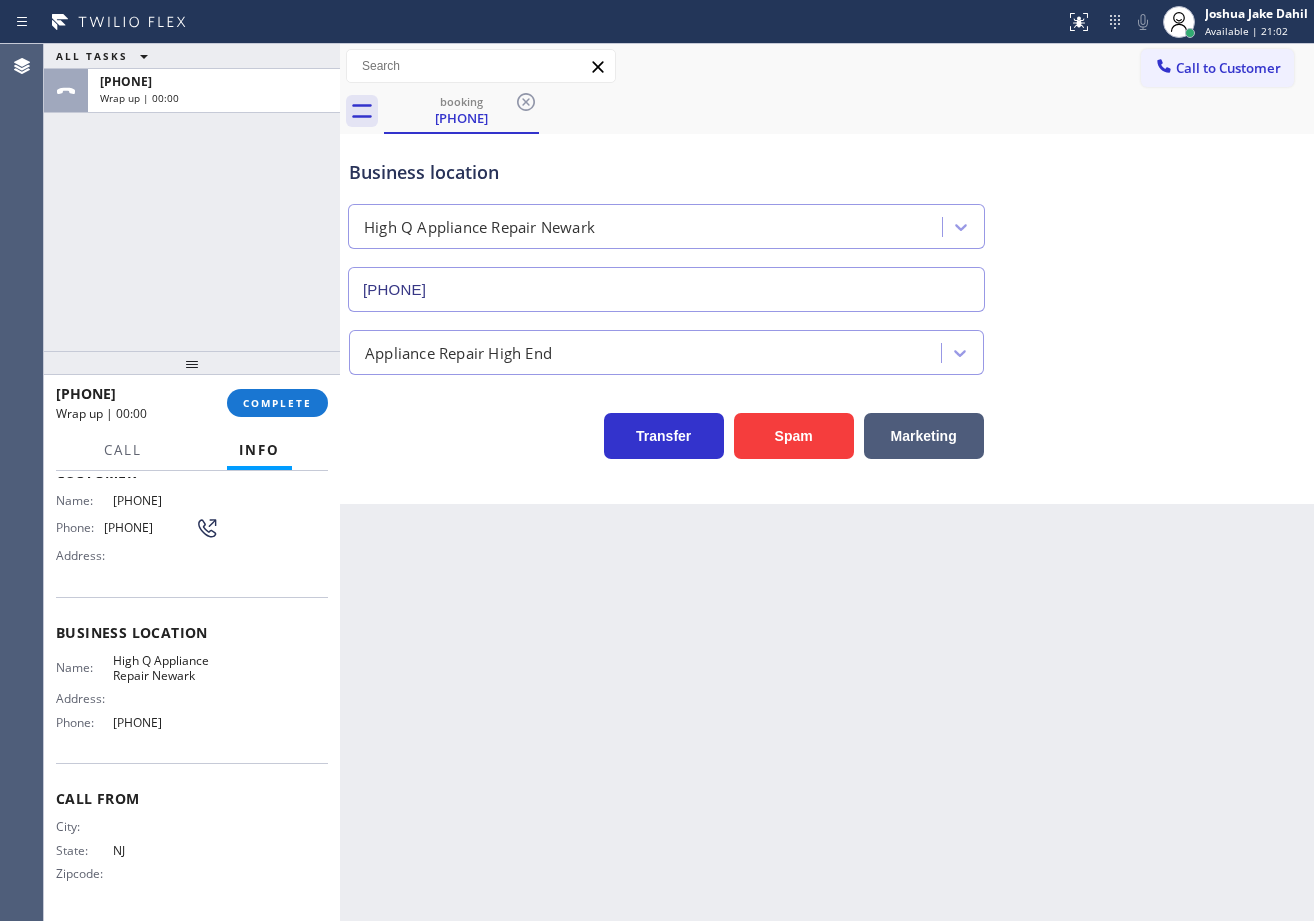 scroll, scrollTop: 25, scrollLeft: 0, axis: vertical 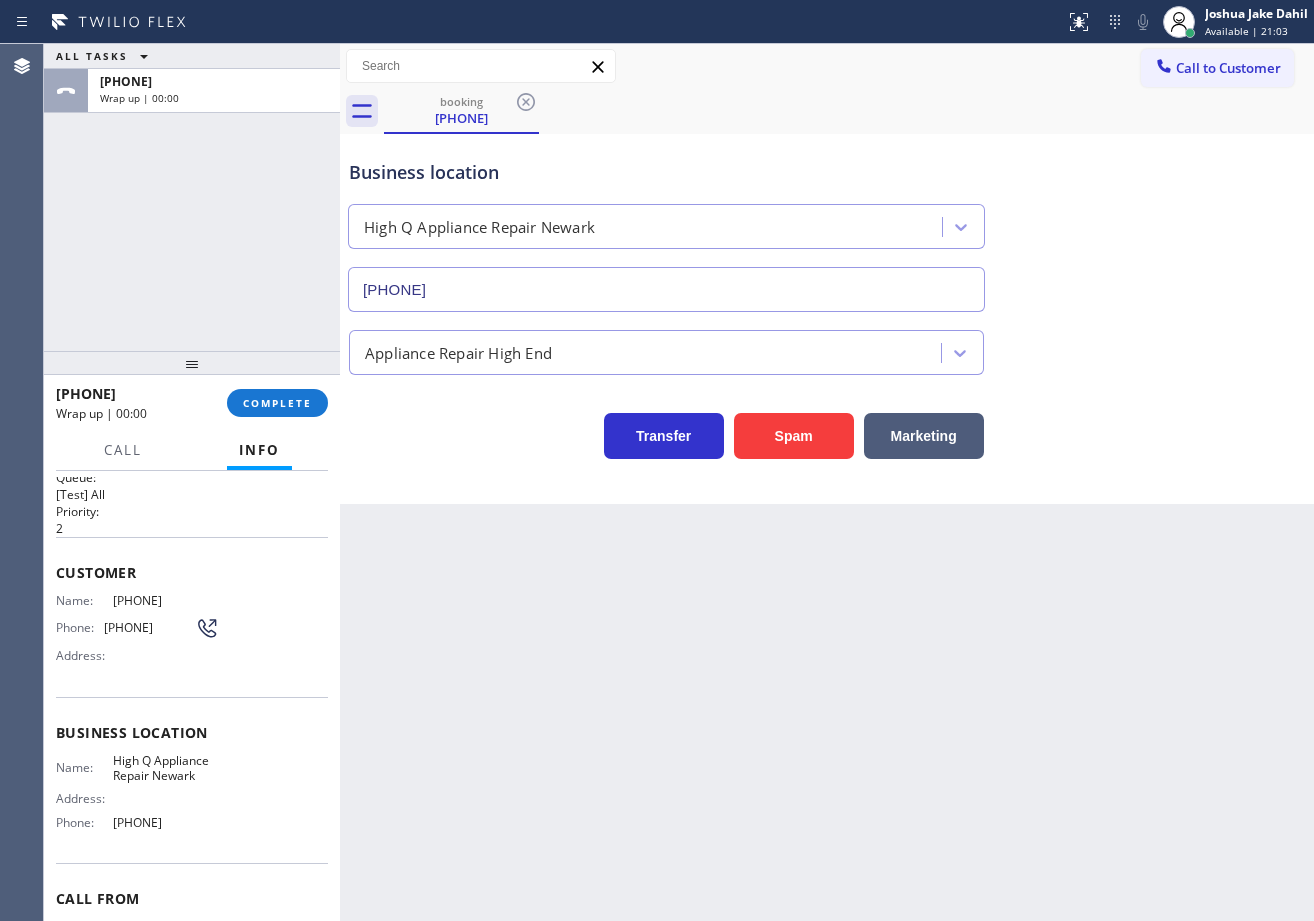 click at bounding box center (192, 363) 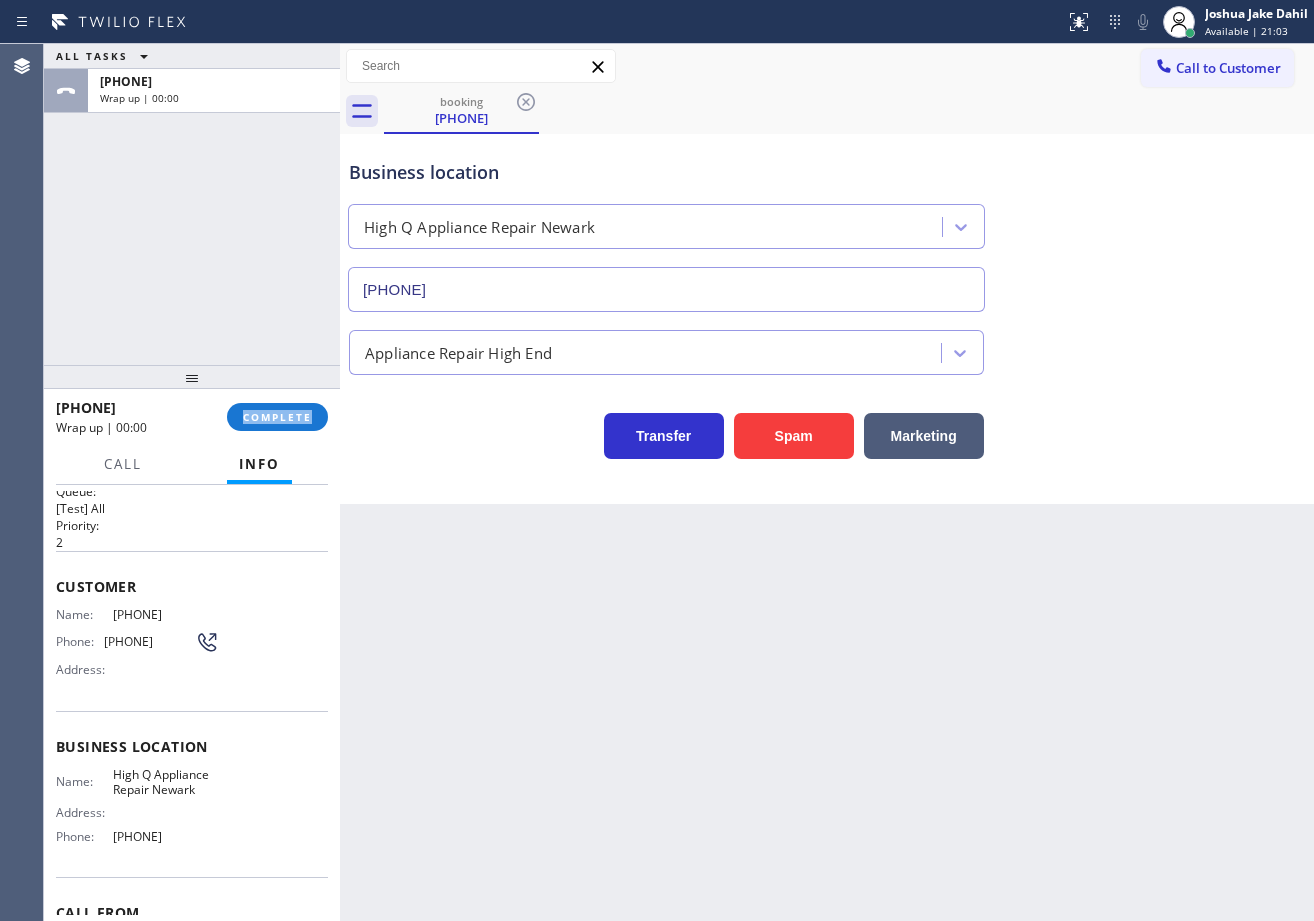 click on "+18623146636 Wrap up | 00:00 COMPLETE" at bounding box center [192, 417] 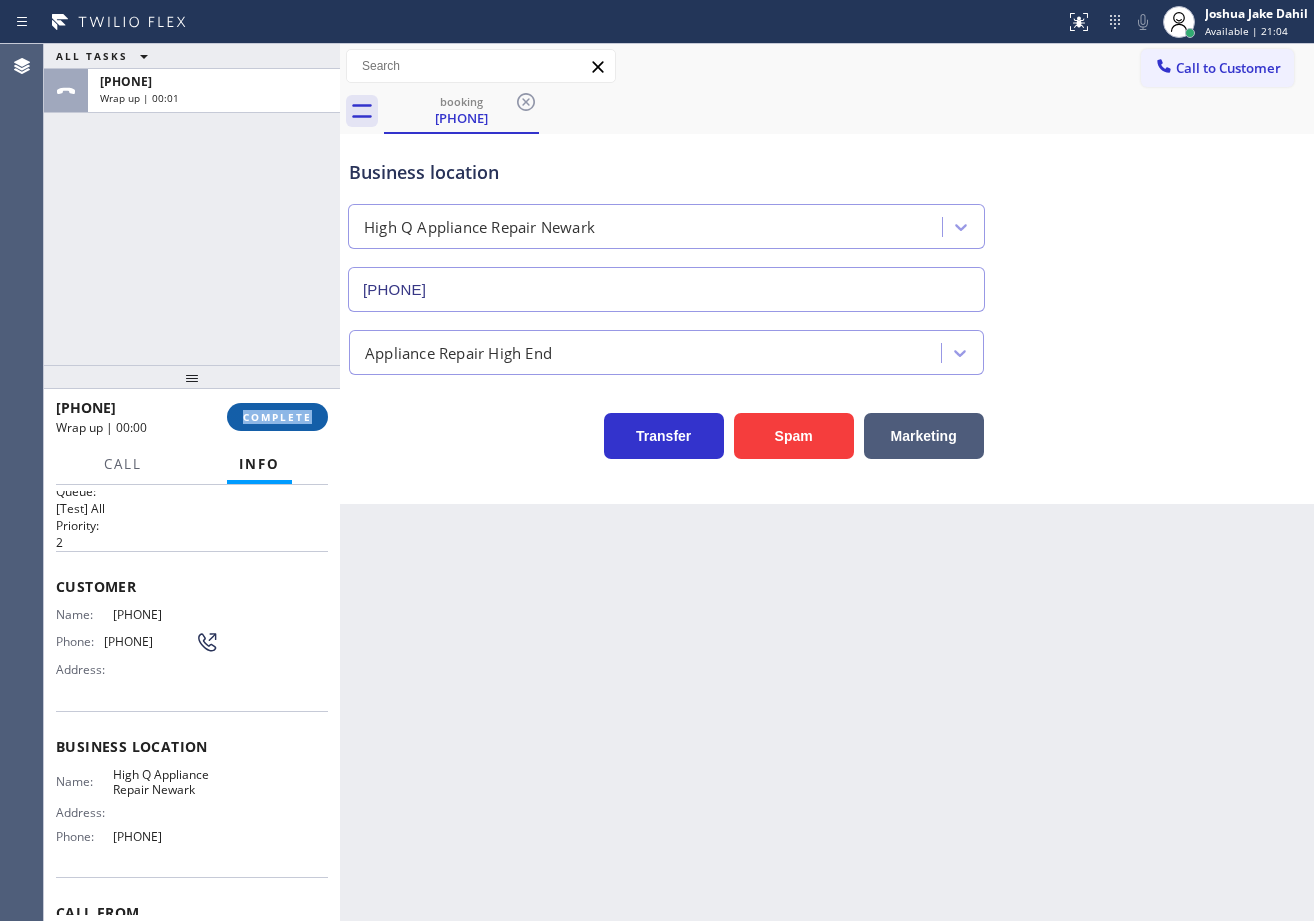 click on "COMPLETE" at bounding box center [277, 417] 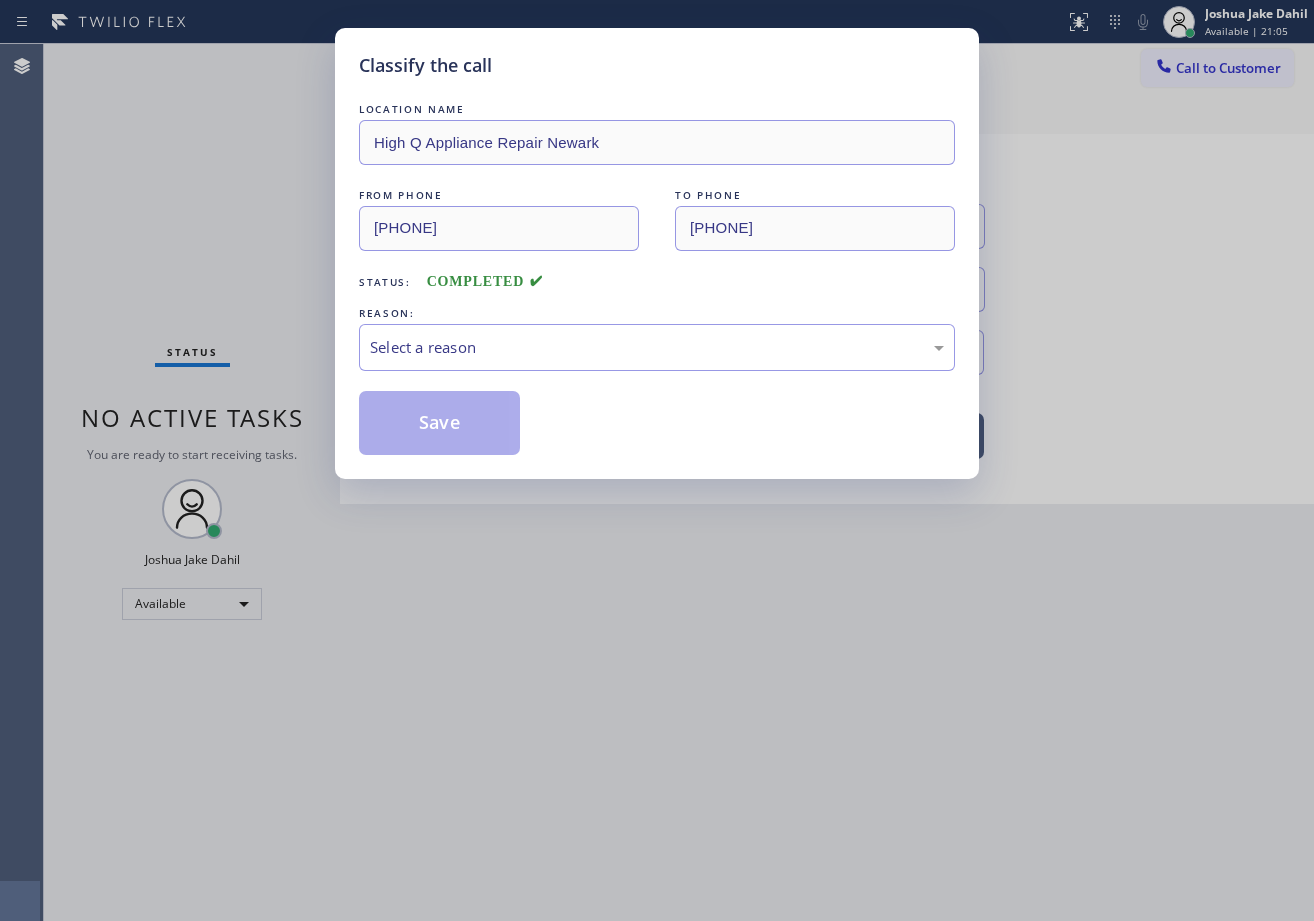 click on "Select a reason" at bounding box center (657, 347) 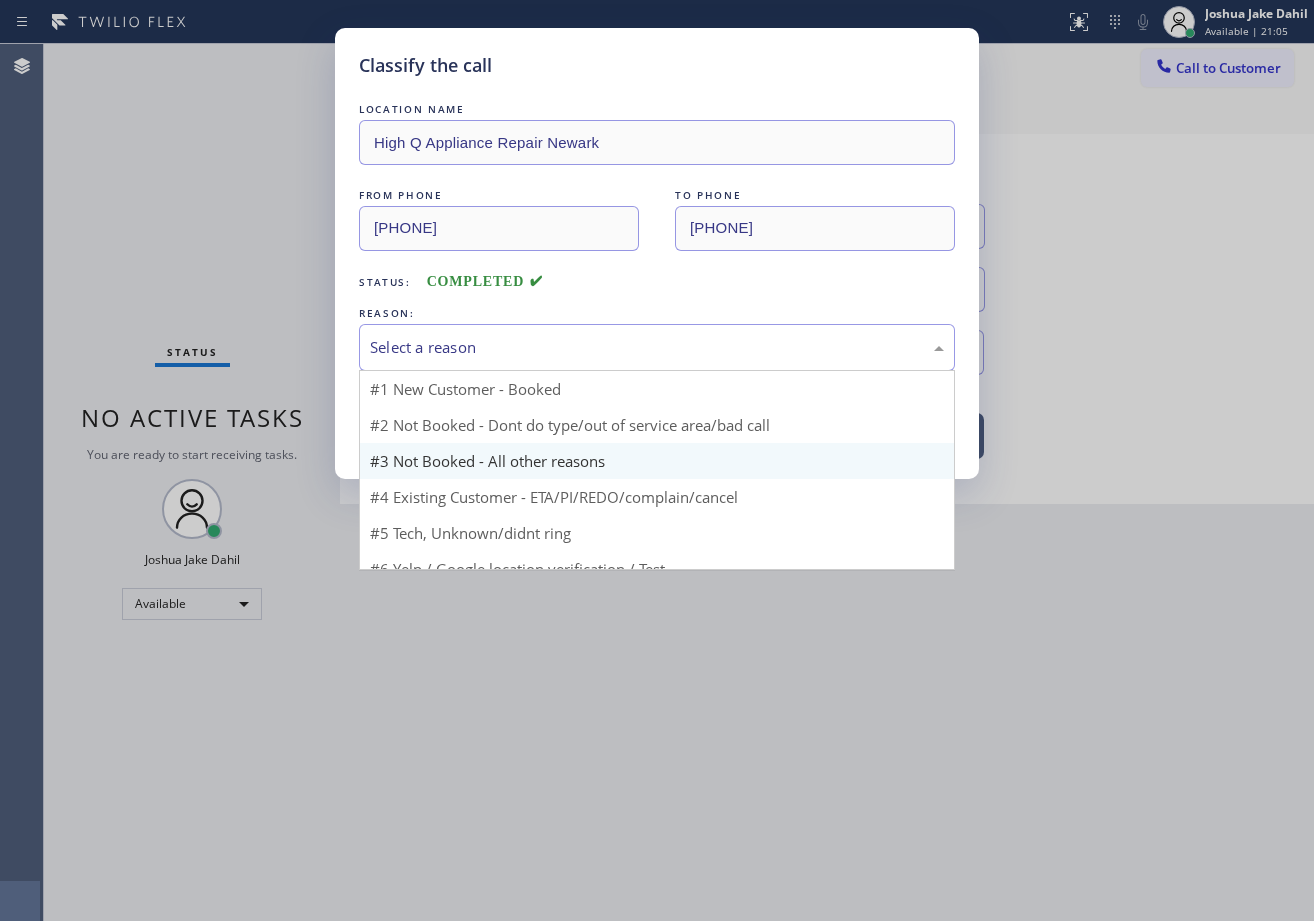 scroll, scrollTop: 18, scrollLeft: 0, axis: vertical 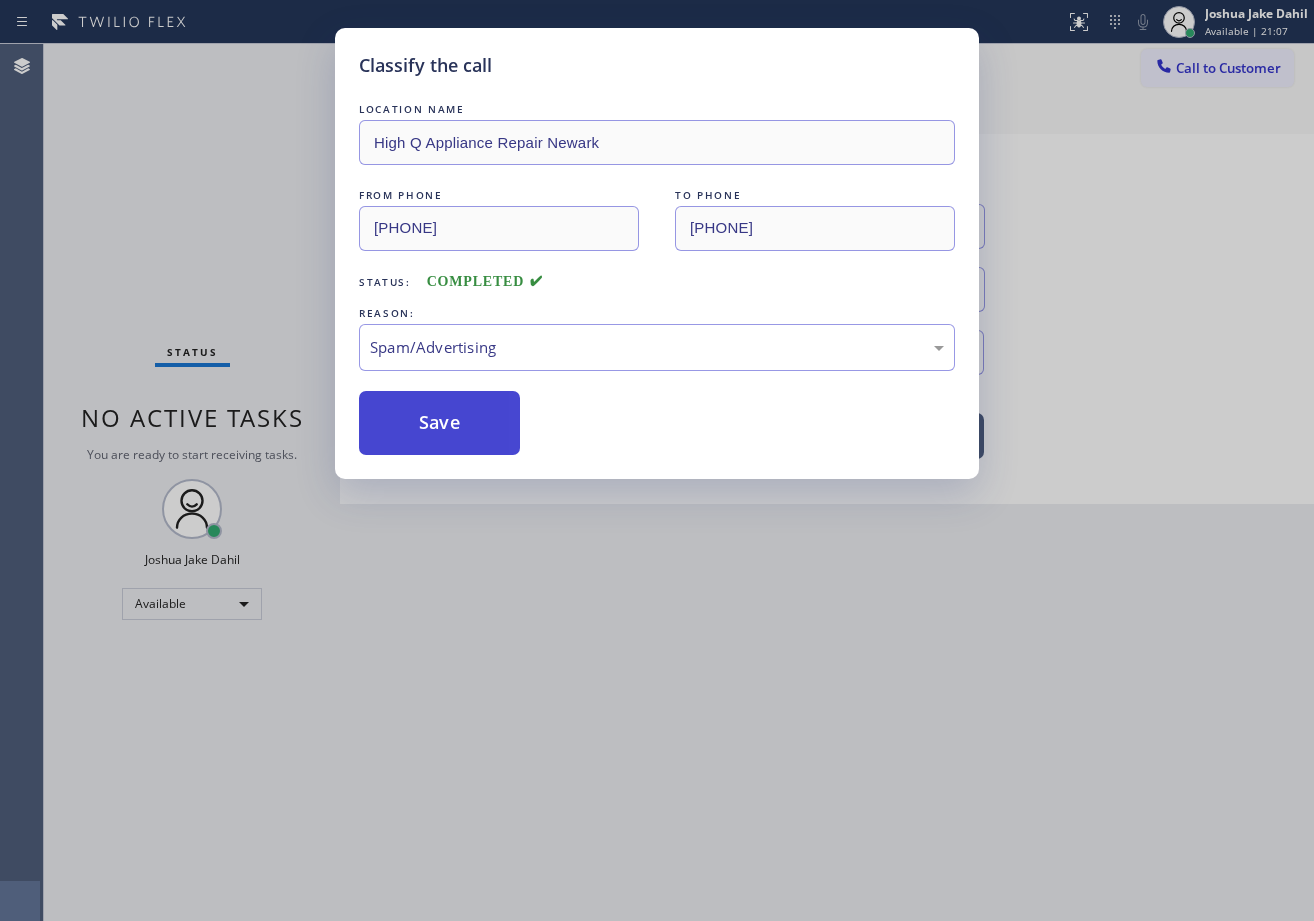 click on "Save" at bounding box center [439, 423] 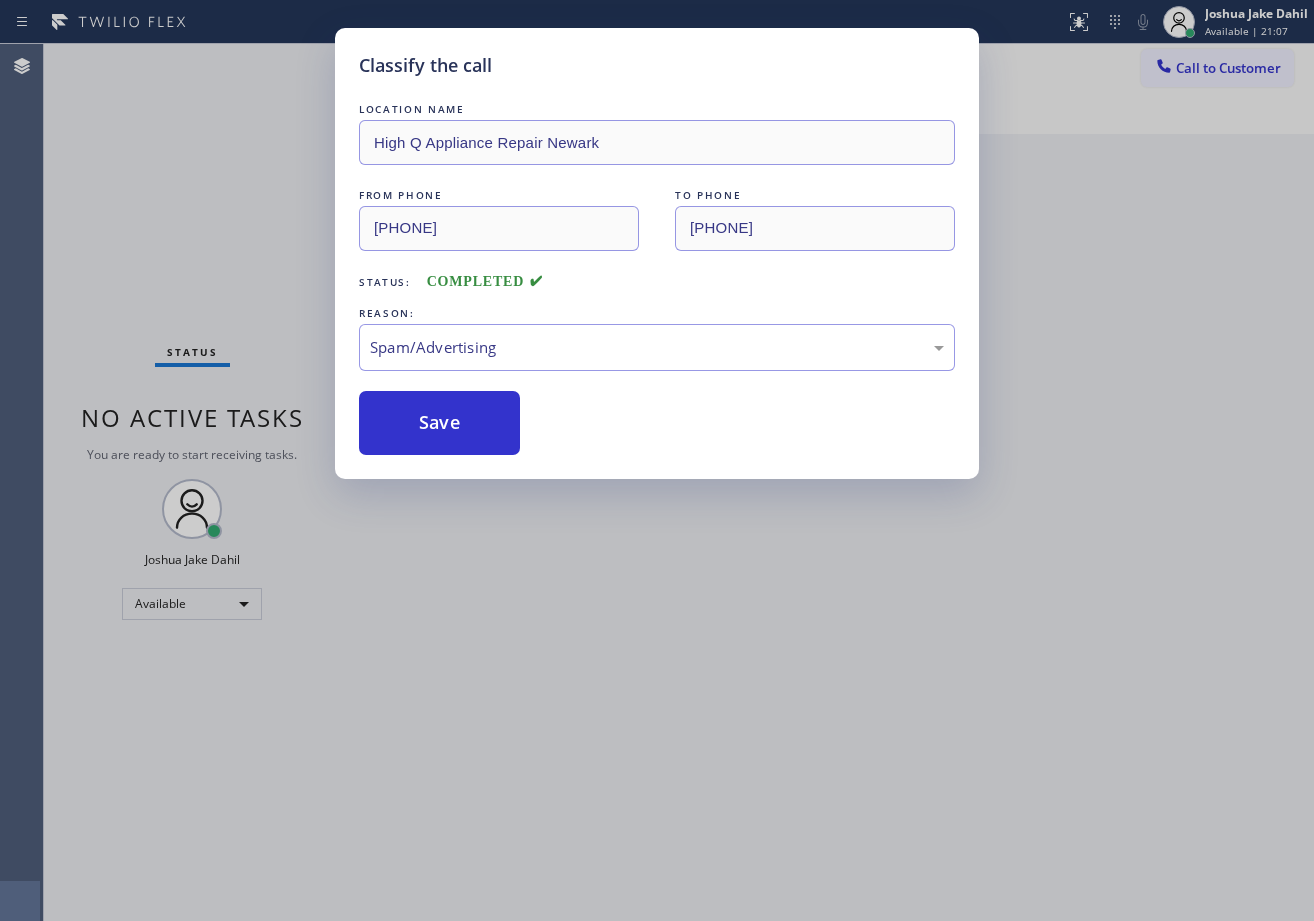 drag, startPoint x: 532, startPoint y: 653, endPoint x: 686, endPoint y: 812, distance: 221.35266 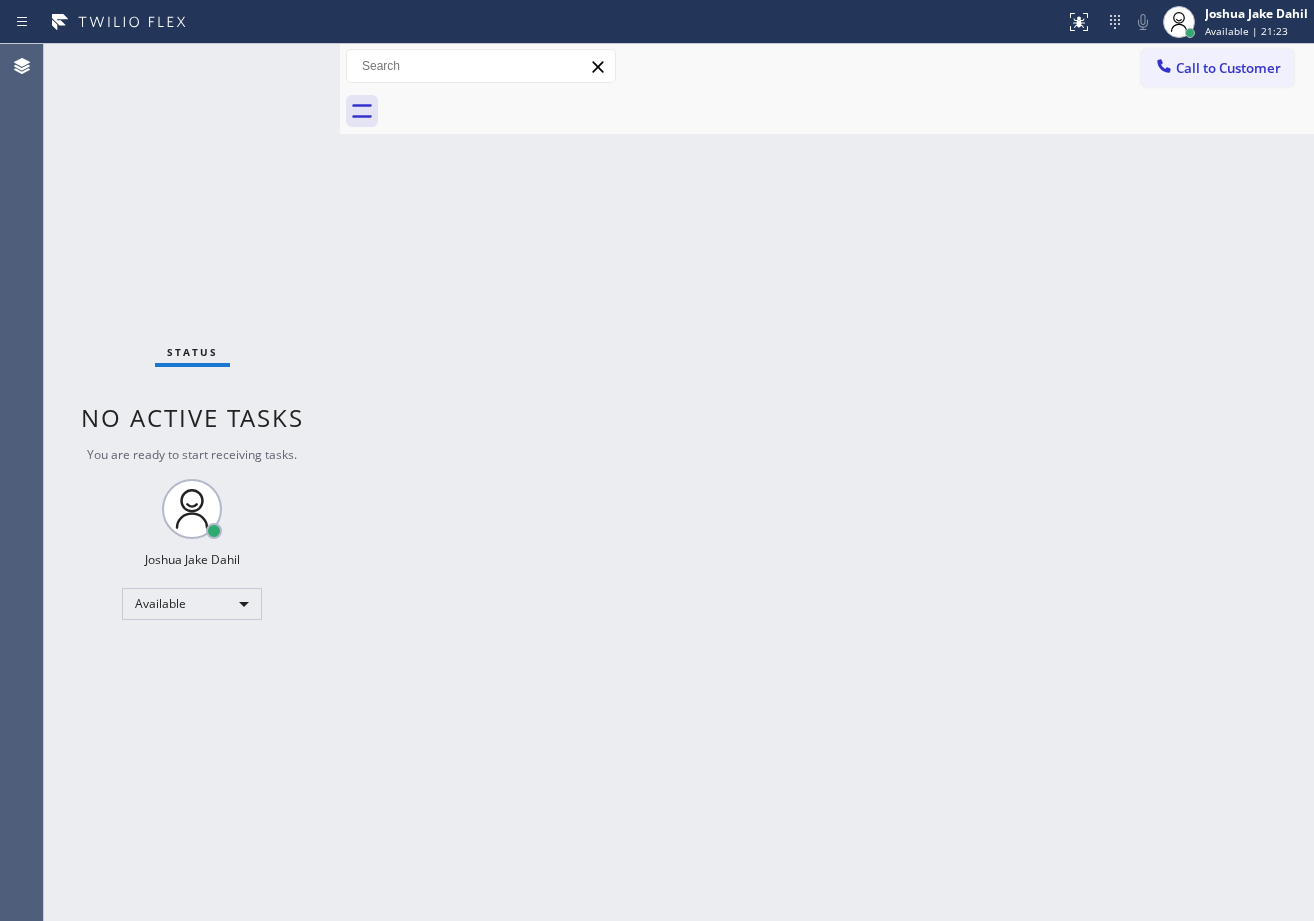 click on "Status   No active tasks     You are ready to start receiving tasks.   [FIRST] [LAST] Available" at bounding box center (192, 482) 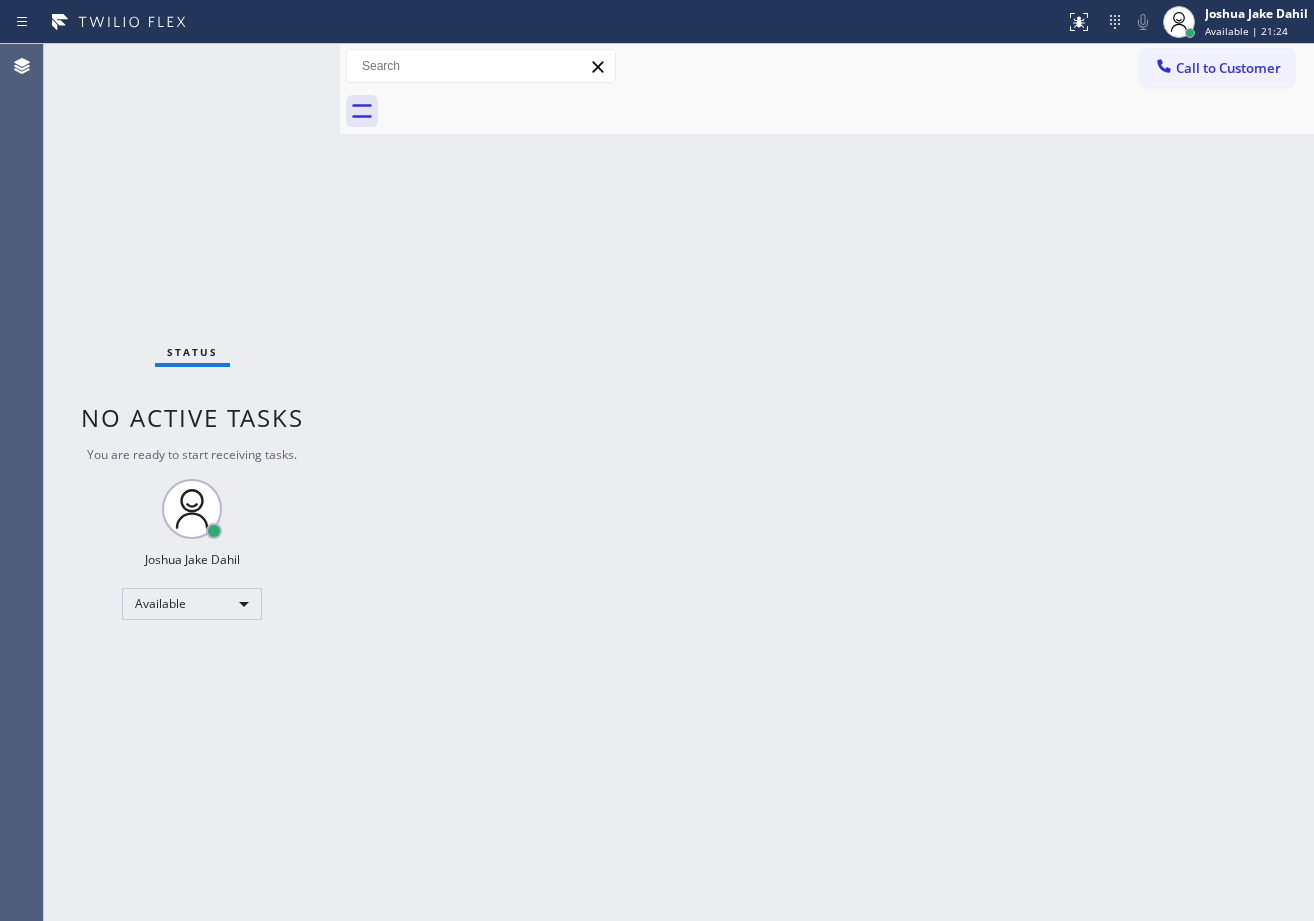 click on "Status   No active tasks     You are ready to start receiving tasks.   [FIRST] [LAST] Available" at bounding box center (192, 482) 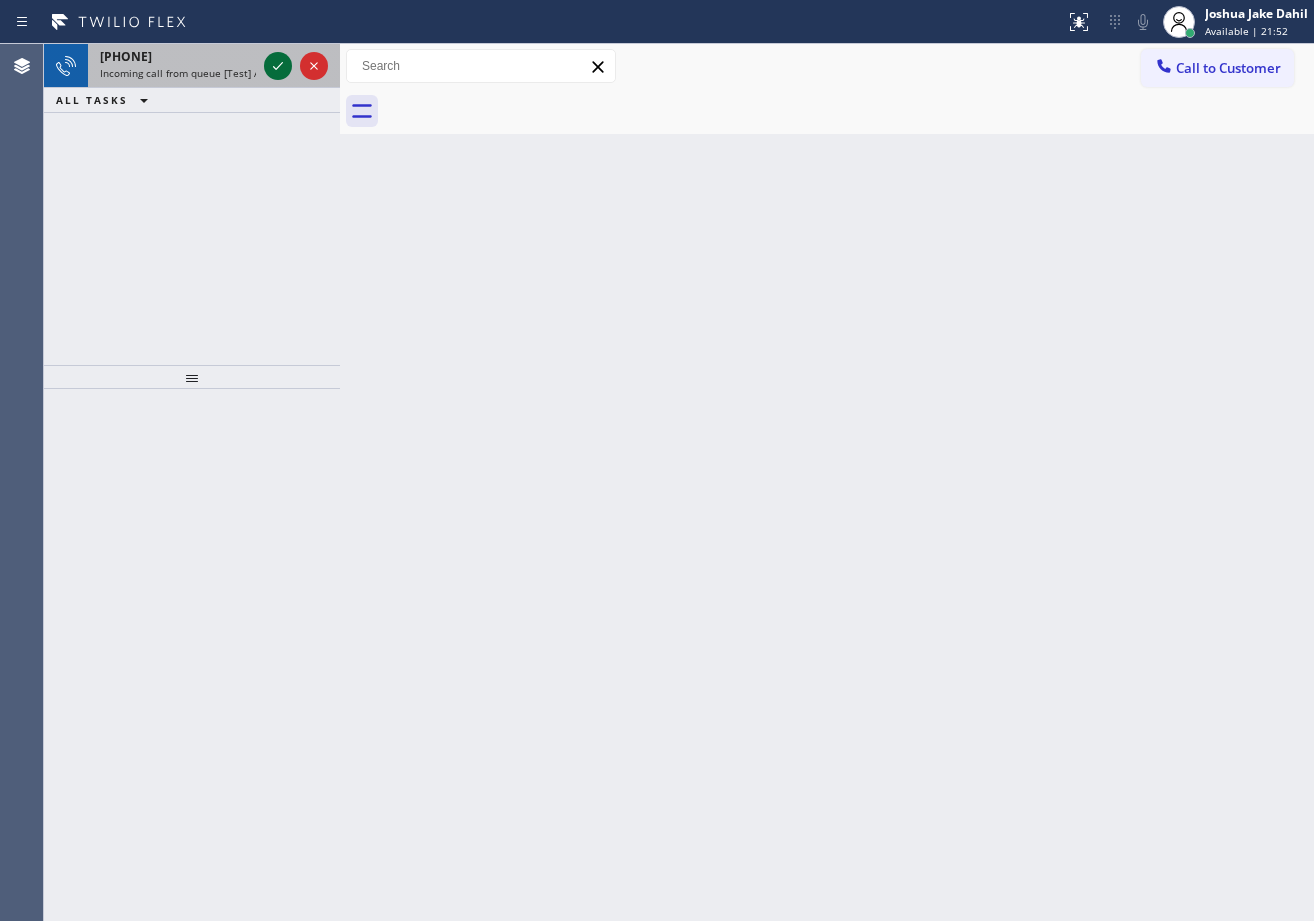 click 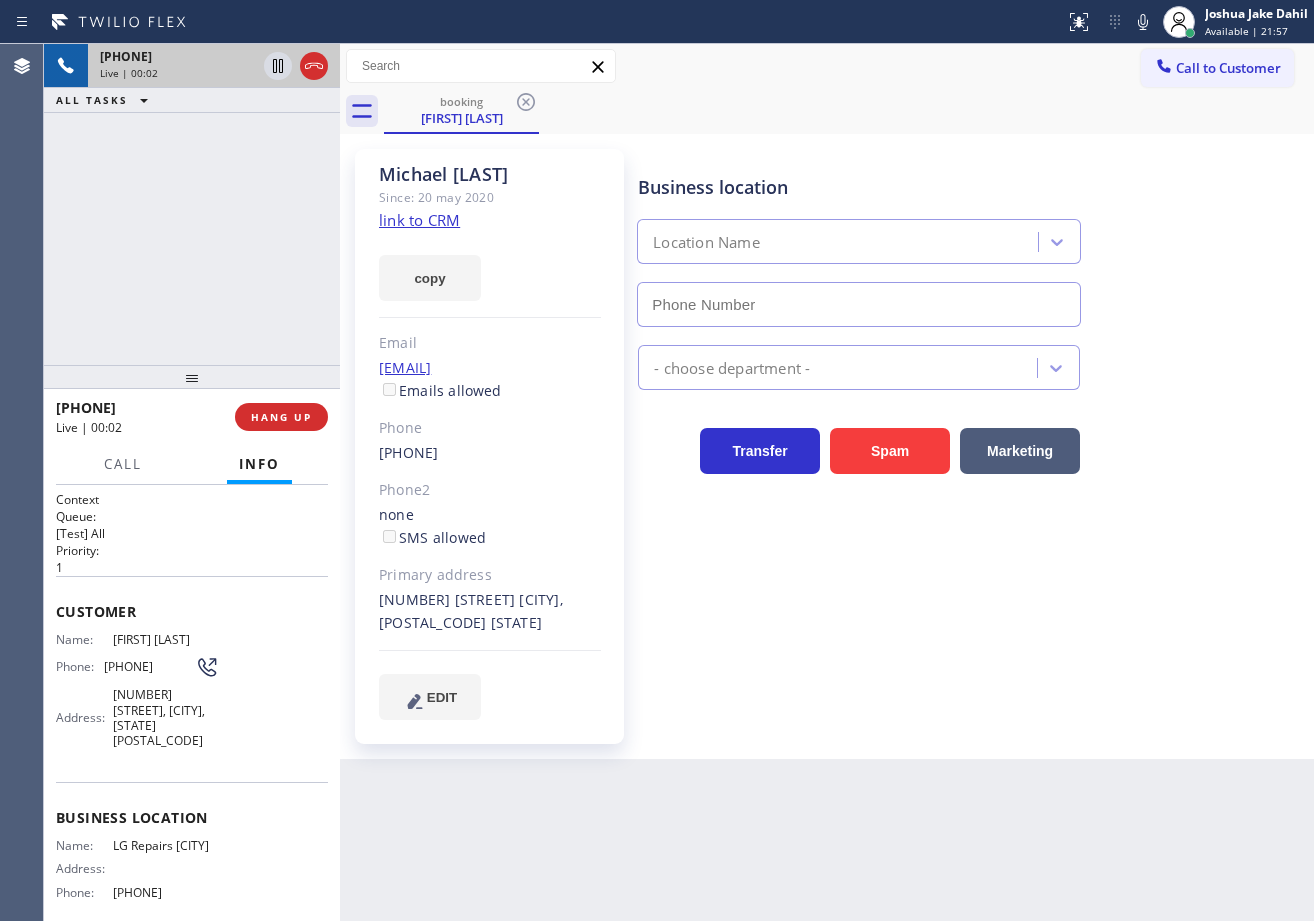 type on "(720) 807-6796" 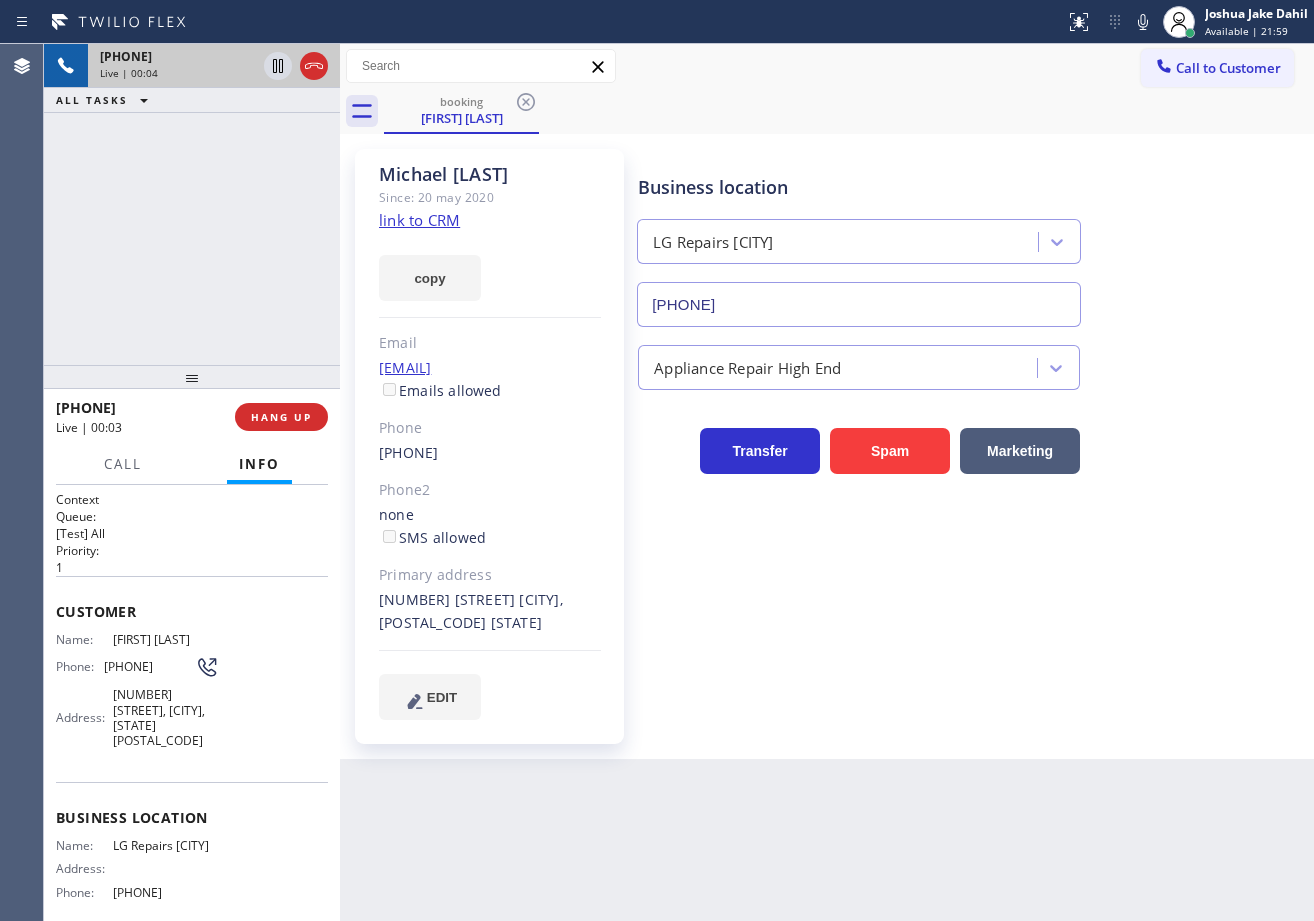 click on "link to CRM" 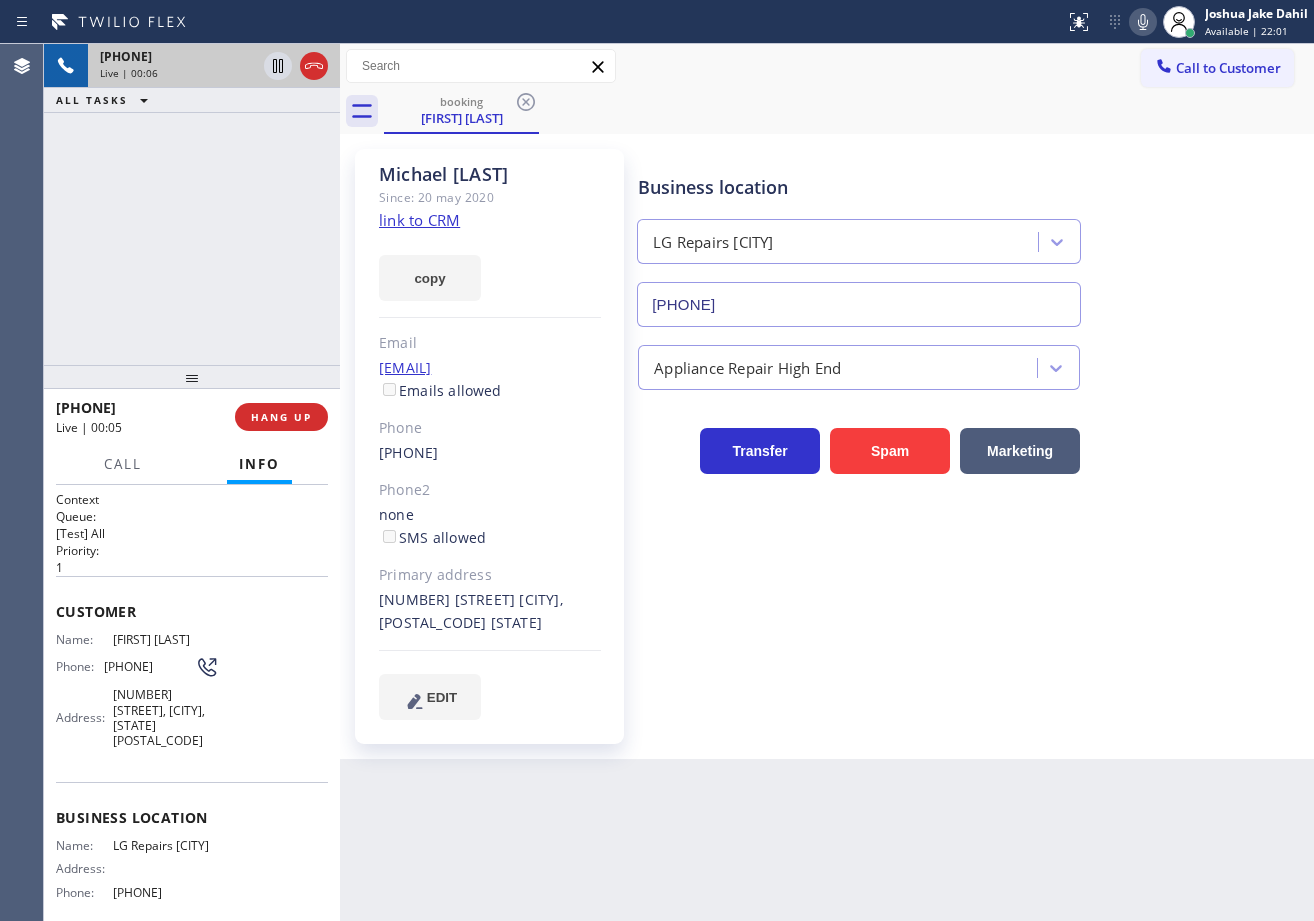 click 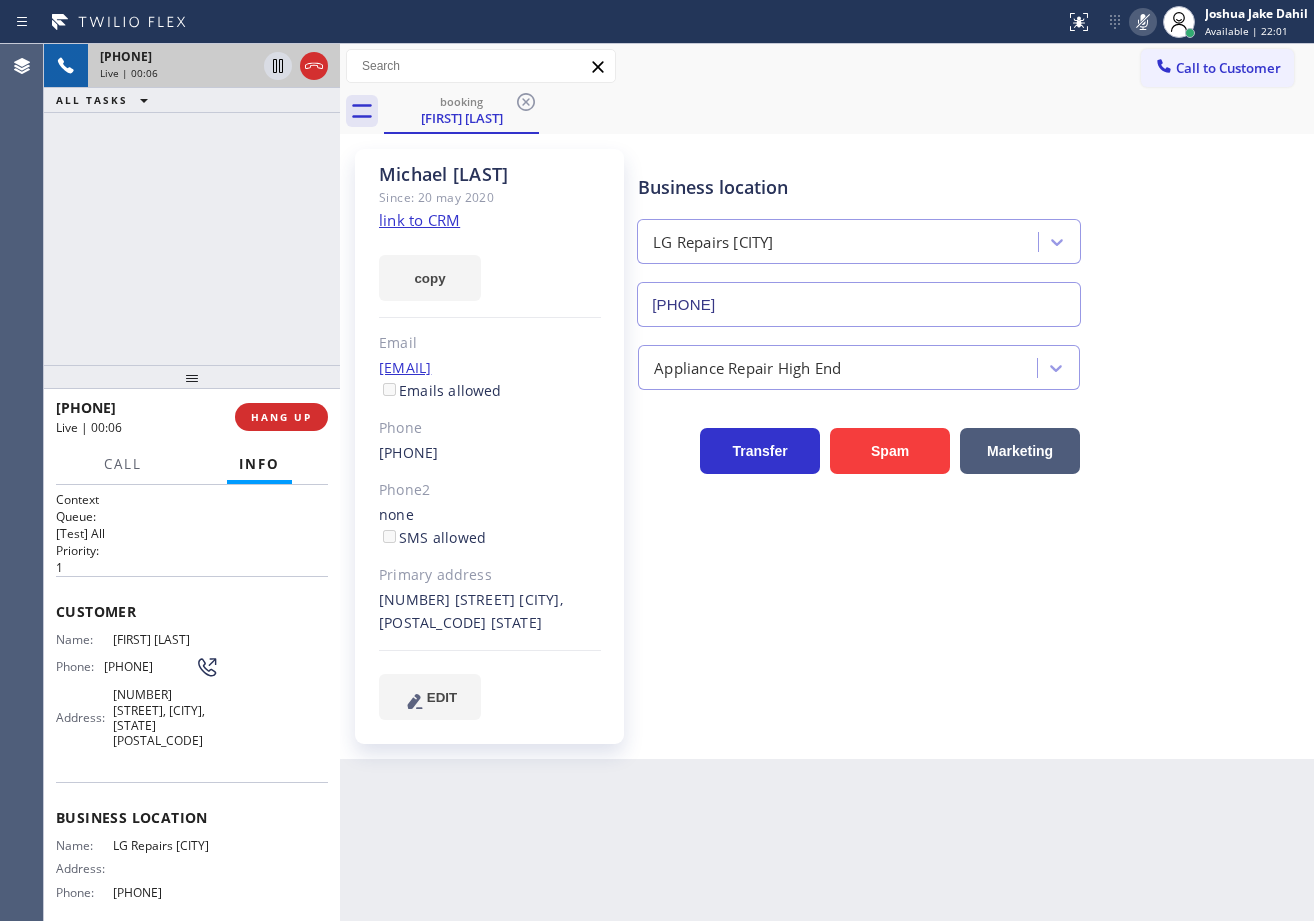 click on "booking Michael Gnacinski" at bounding box center (849, 111) 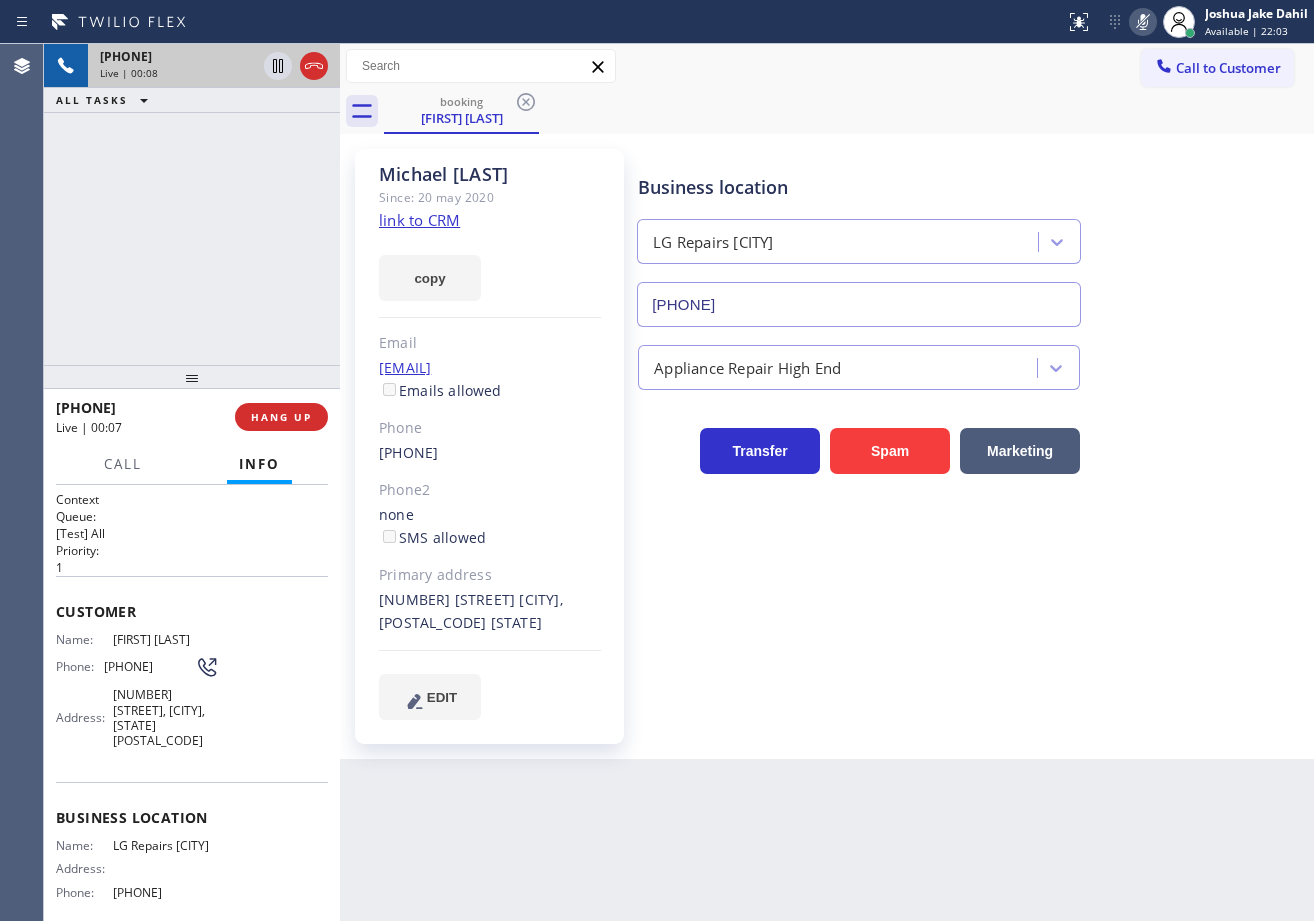 click 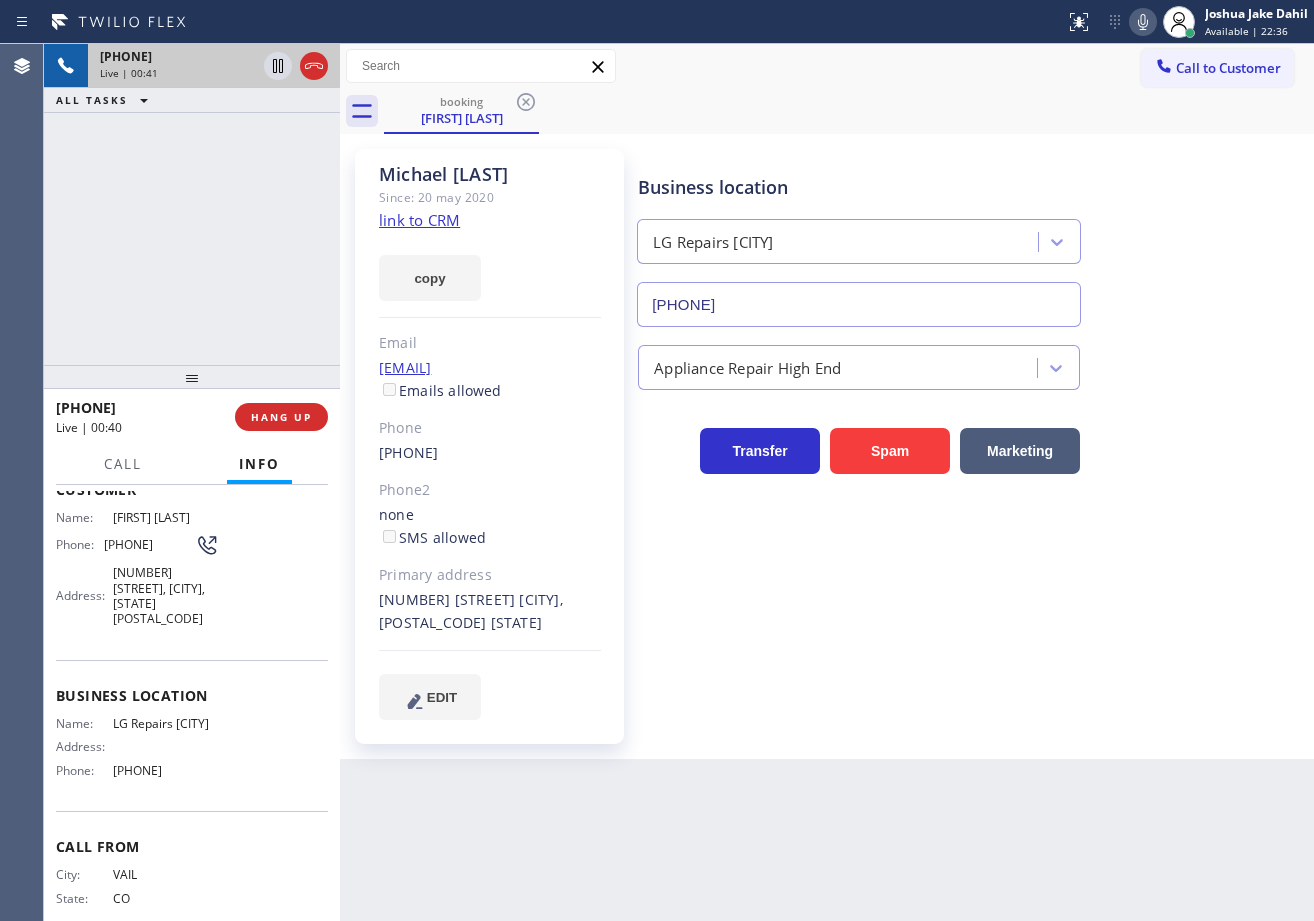 scroll, scrollTop: 0, scrollLeft: 0, axis: both 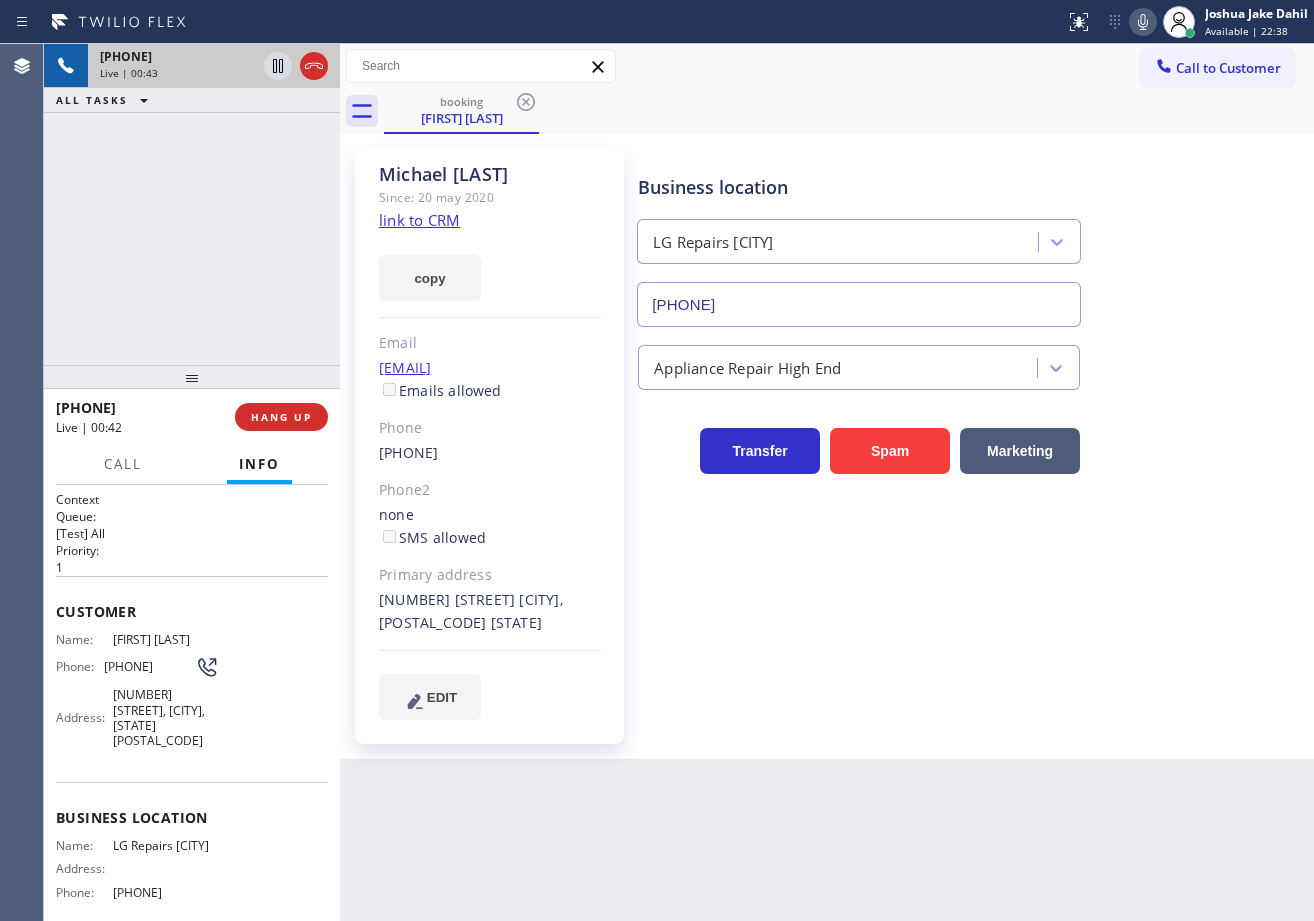 click on "Business location LG Repairs Denver (720) 807-6796 Appliance Repair High End Transfer Spam Marketing" at bounding box center (971, 454) 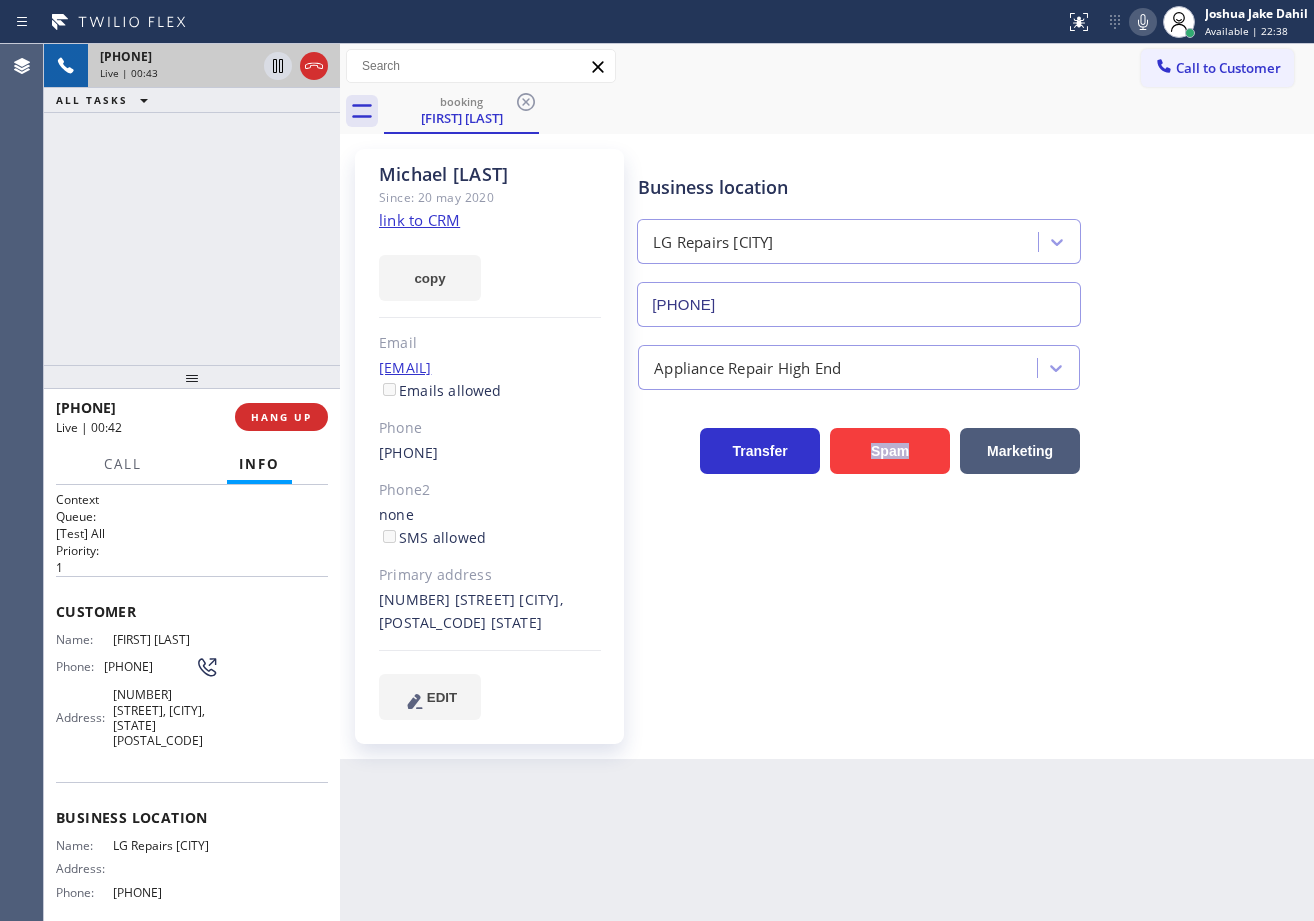 click on "Business location LG Repairs Denver (720) 807-6796 Appliance Repair High End Transfer Spam Marketing" at bounding box center [971, 454] 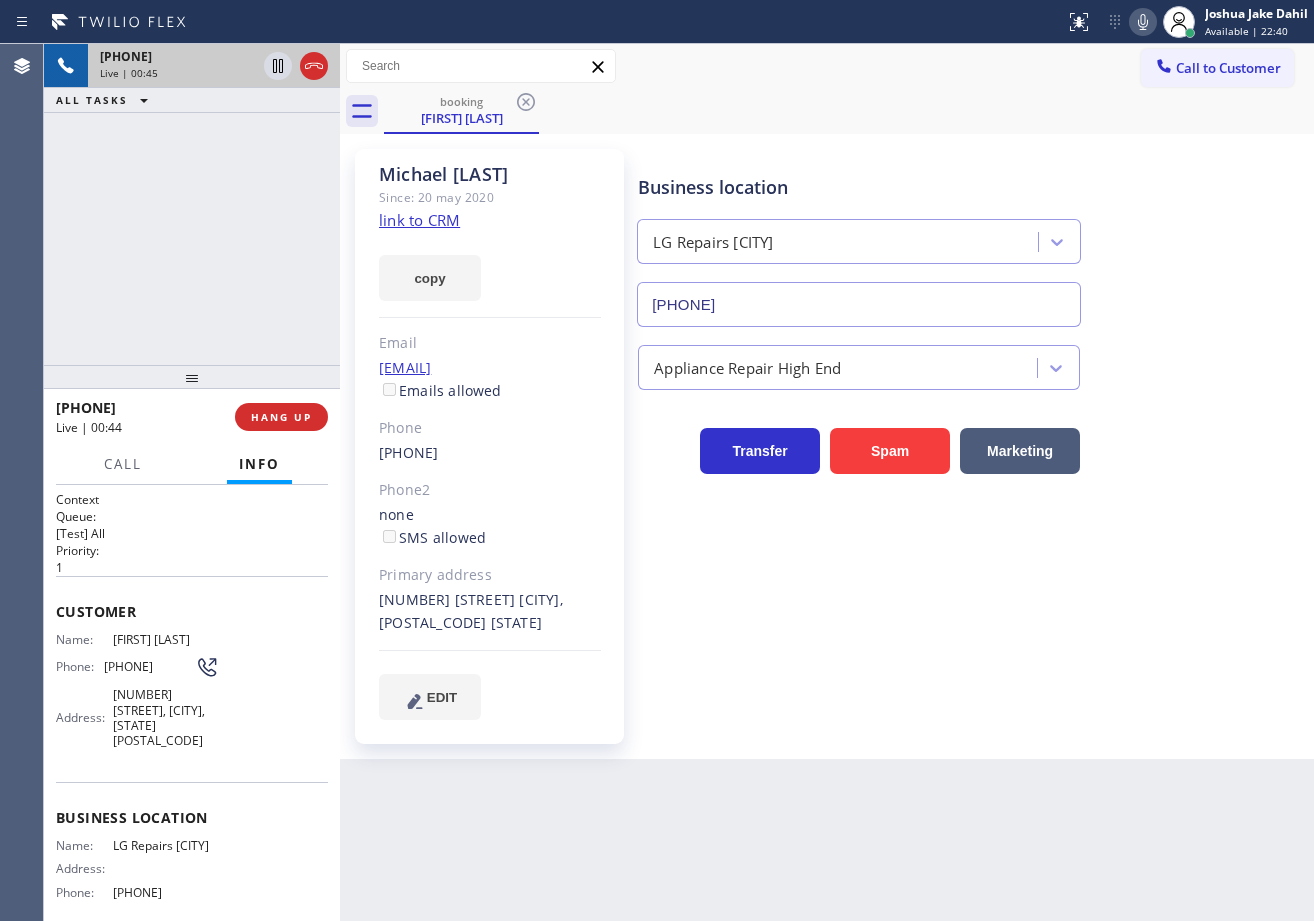 click on "+19703760334 Live | 00:45 ALL TASKS ALL TASKS ACTIVE TASKS TASKS IN WRAP UP" at bounding box center [192, 204] 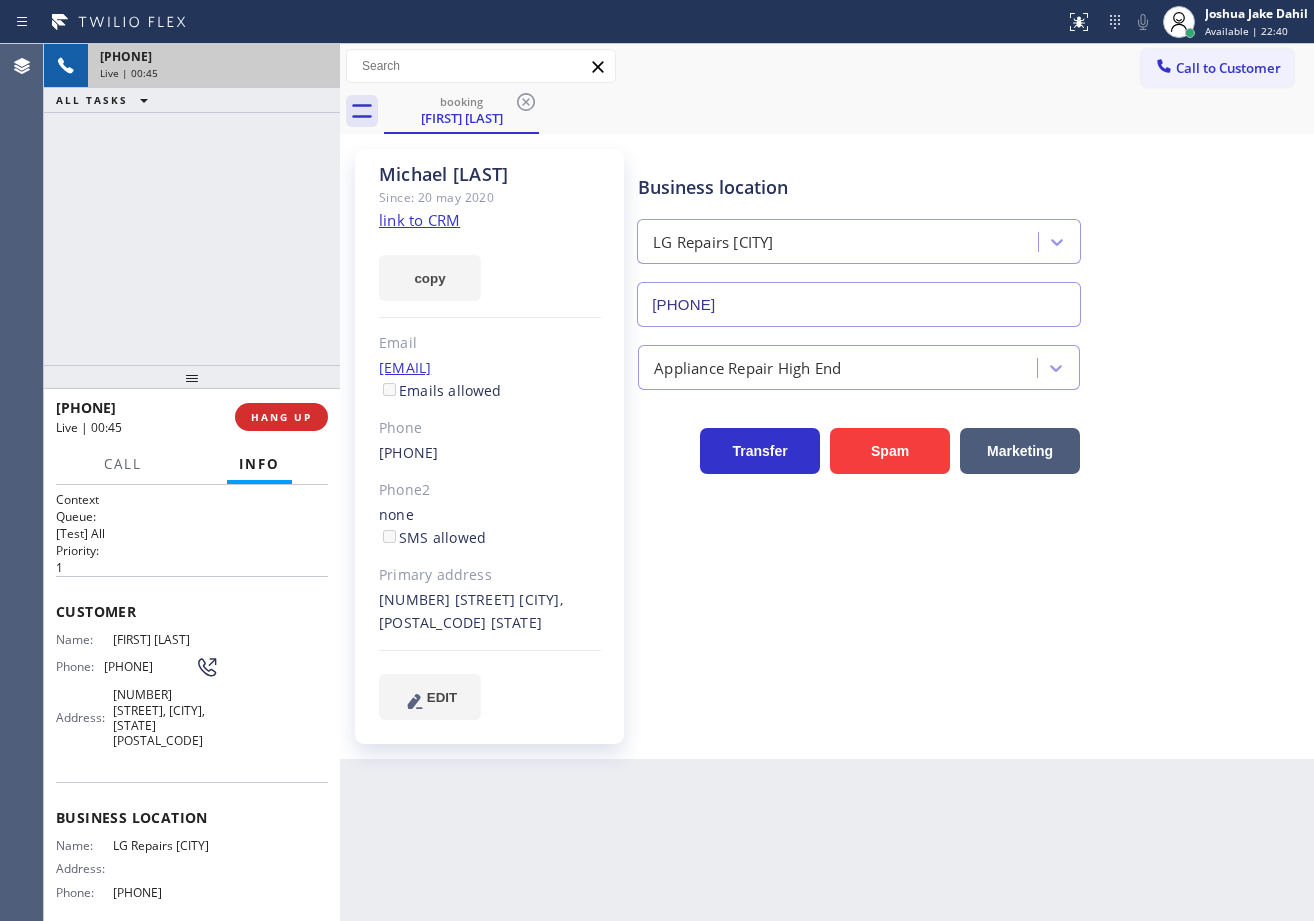 click on "+19703760334 Live | 00:45 ALL TASKS ALL TASKS ACTIVE TASKS TASKS IN WRAP UP" at bounding box center (192, 204) 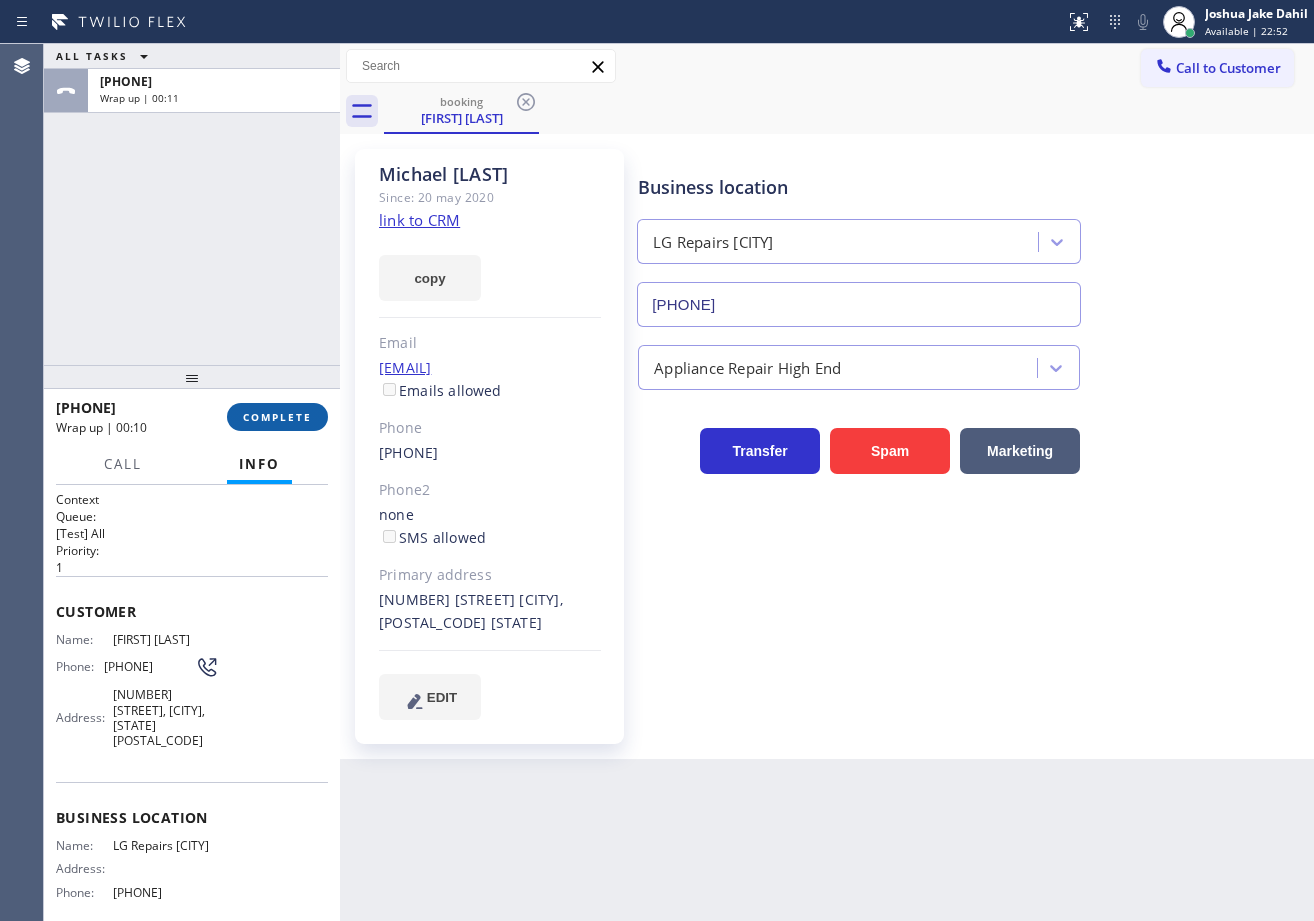 click on "COMPLETE" at bounding box center [277, 417] 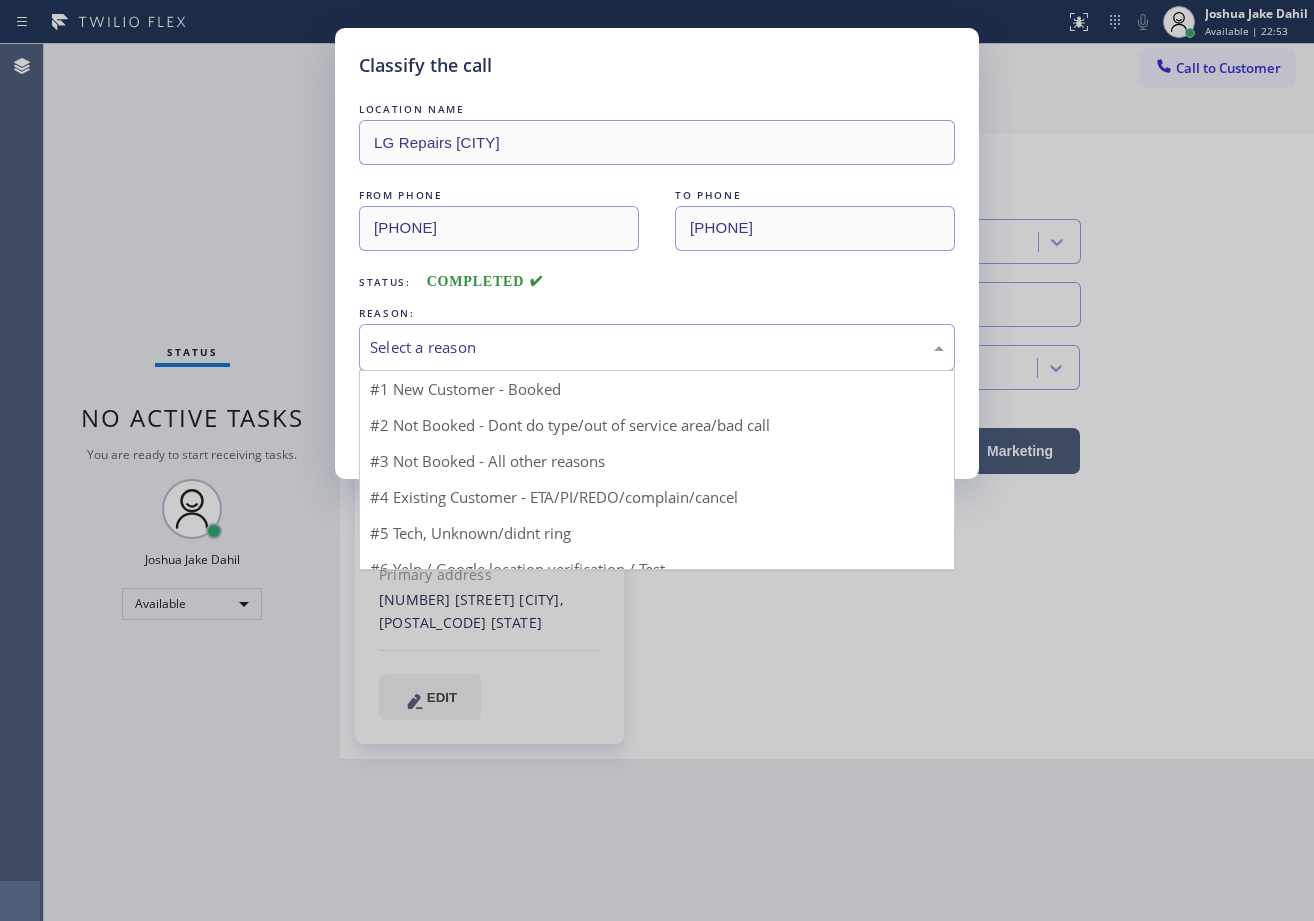 click on "Select a reason" at bounding box center [657, 347] 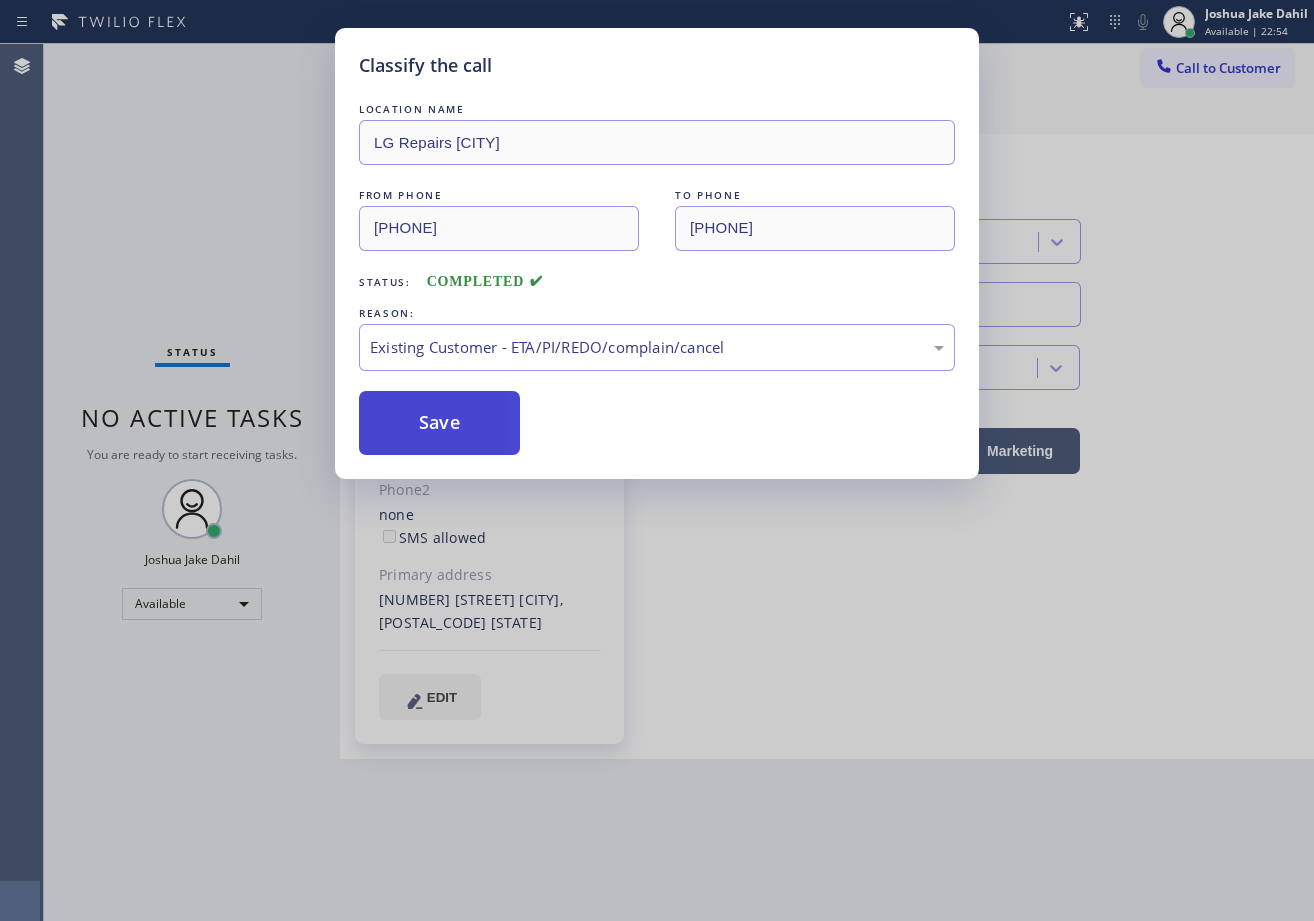 click on "Save" at bounding box center [439, 423] 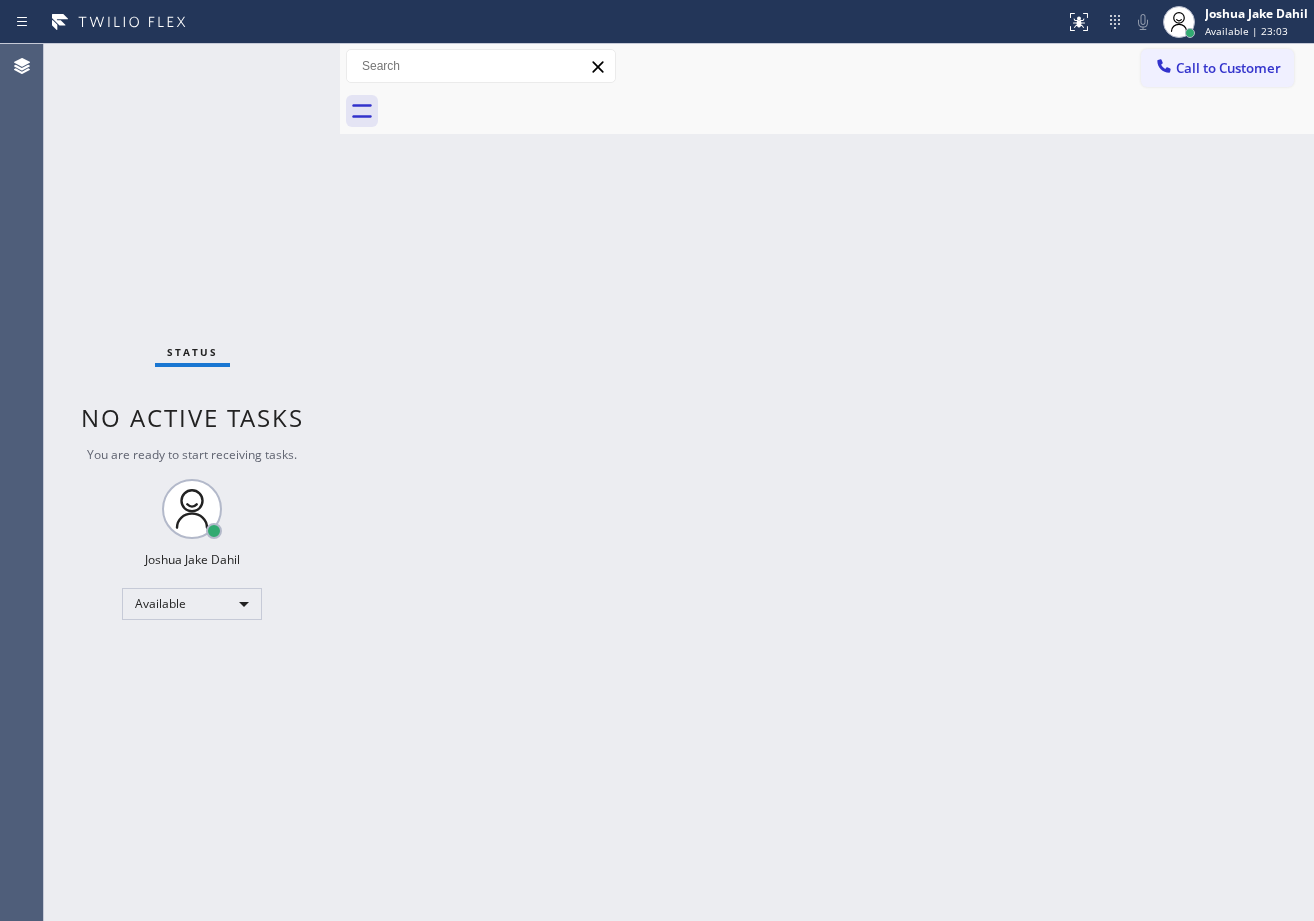 click on "Status   No active tasks     You are ready to start receiving tasks.   [FIRST] [LAST] Available" at bounding box center [192, 482] 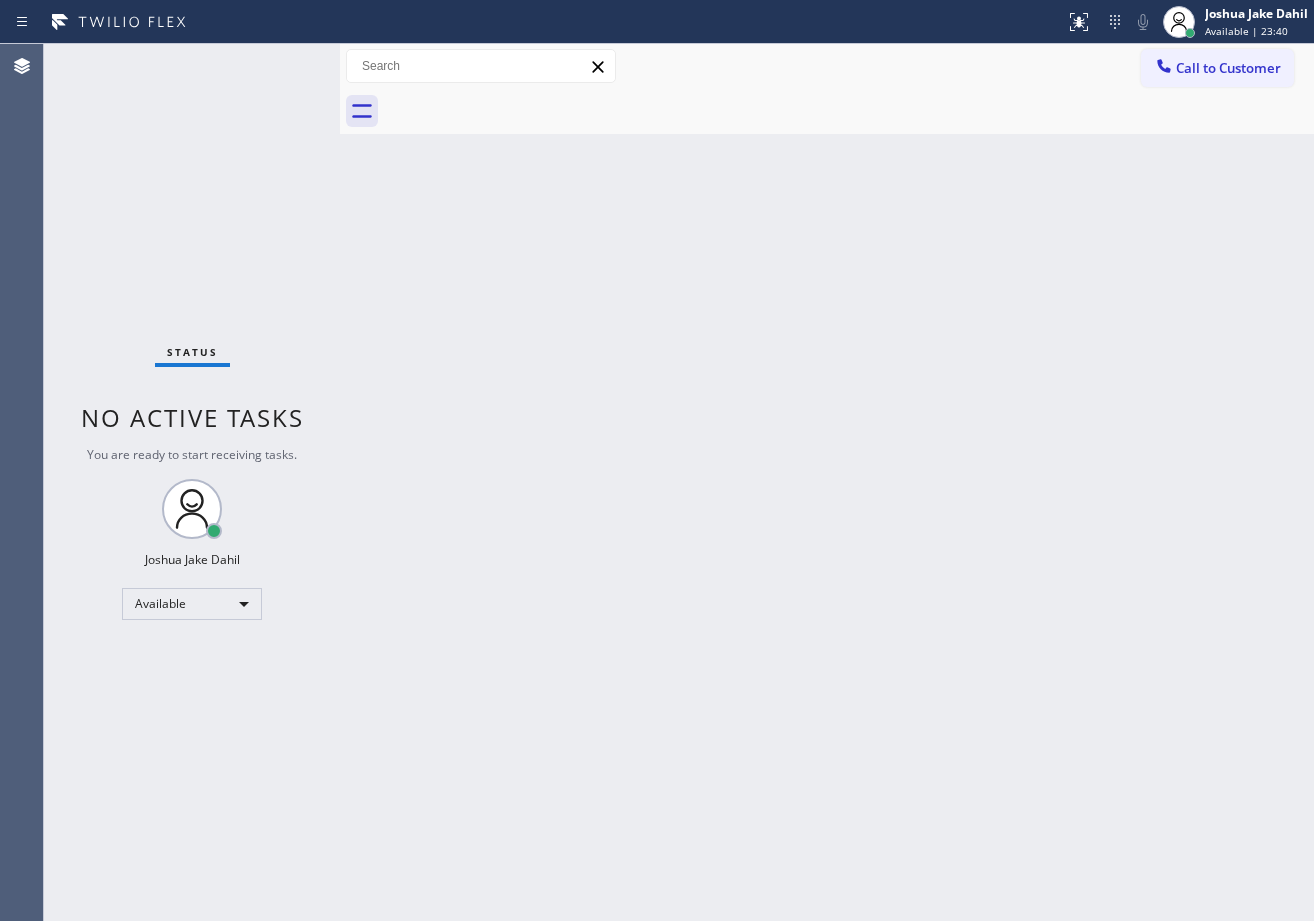 click on "Back to Dashboard Change Sender ID Customers Technicians Select a contact Outbound call Technician Search Technician Your caller id phone number Your caller id phone number Call Technician info Name   Phone none Address none Change Sender ID HVAC +18559994417 5 Star Appliance +18557314952 Appliance Repair +18554611149 Plumbing +18889090120 Air Duct Cleaning +18006865038  Electricians +18005688664 Cancel Change Check personal SMS Reset Change No tabs Call to Customer Outbound call Location Search location Your caller id phone number Customer number Call Outbound call Technician Search Technician Your caller id phone number Your caller id phone number Call" at bounding box center [827, 482] 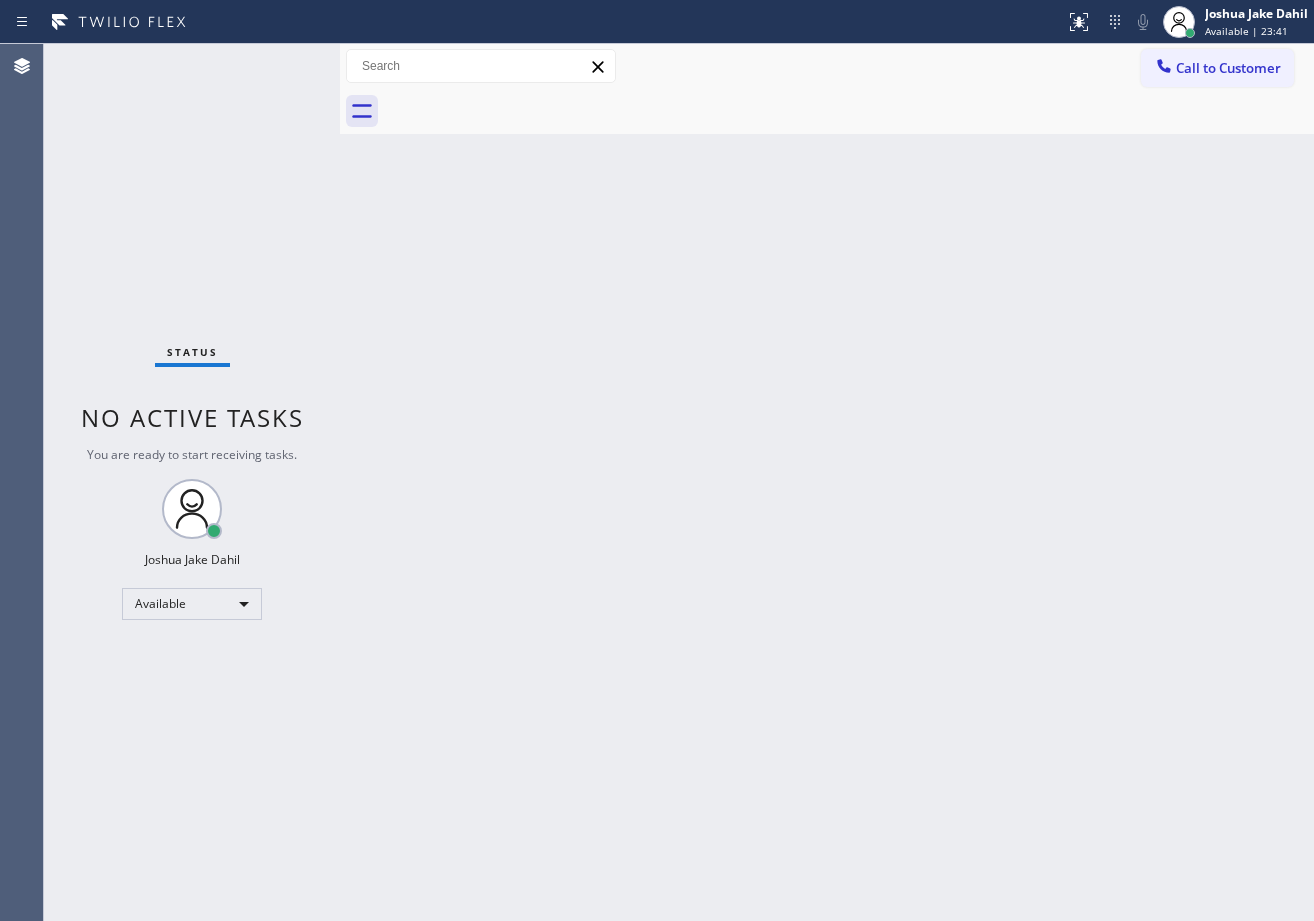 click on "Status   No active tasks     You are ready to start receiving tasks.   [FIRST] [LAST] Available" at bounding box center (192, 482) 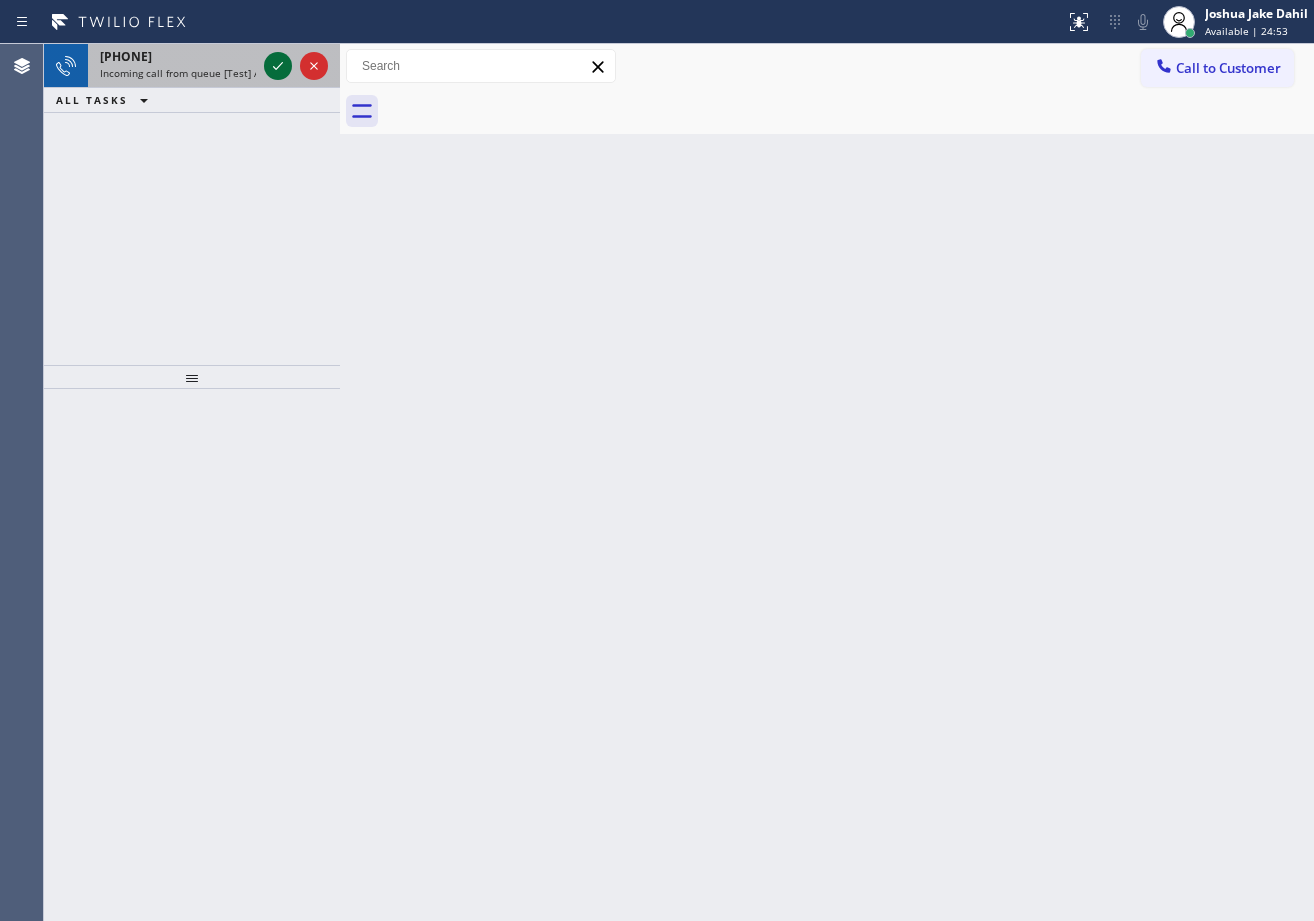 click 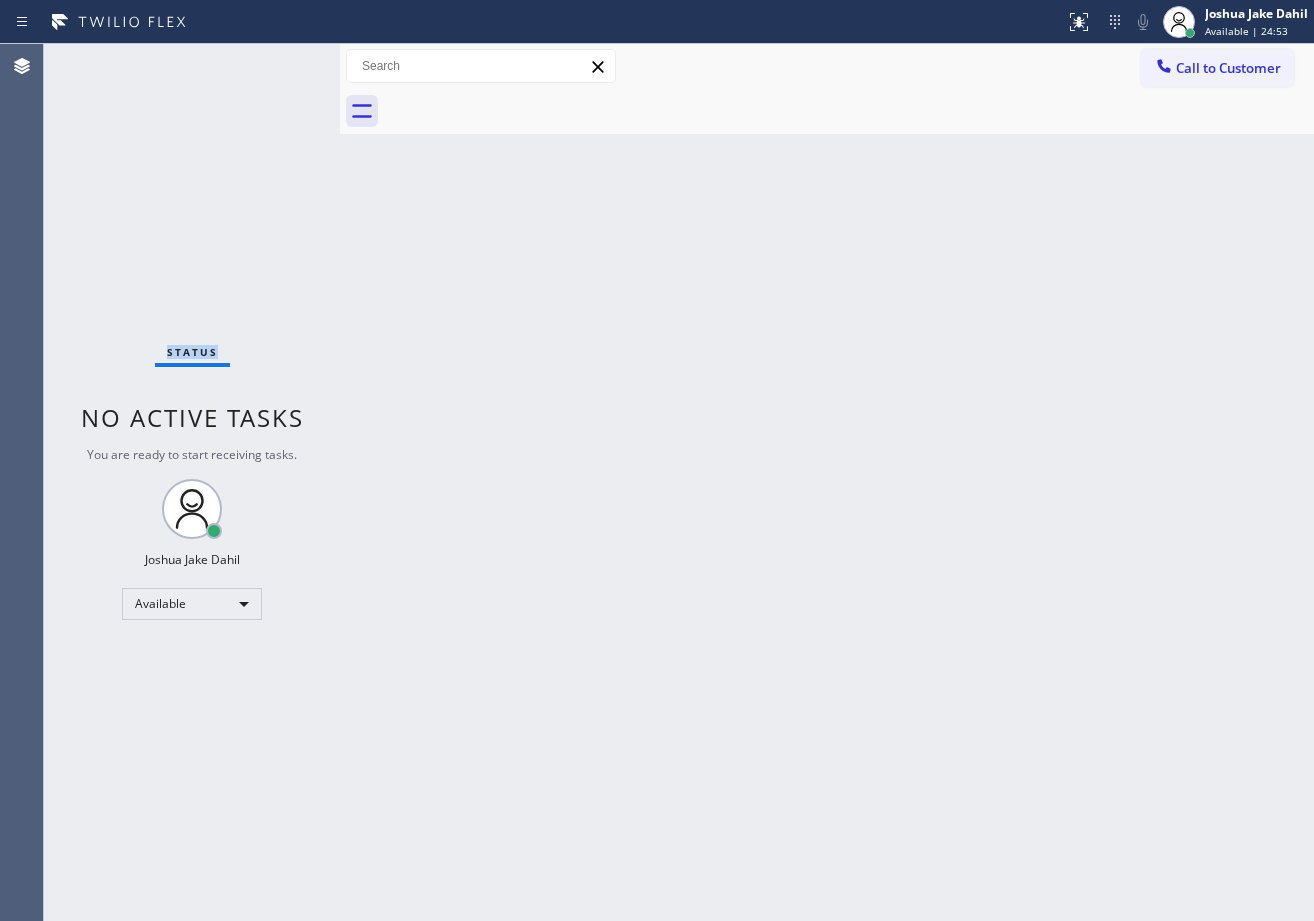 click on "Status   No active tasks     You are ready to start receiving tasks.   [FIRST] [LAST] Available" at bounding box center [192, 482] 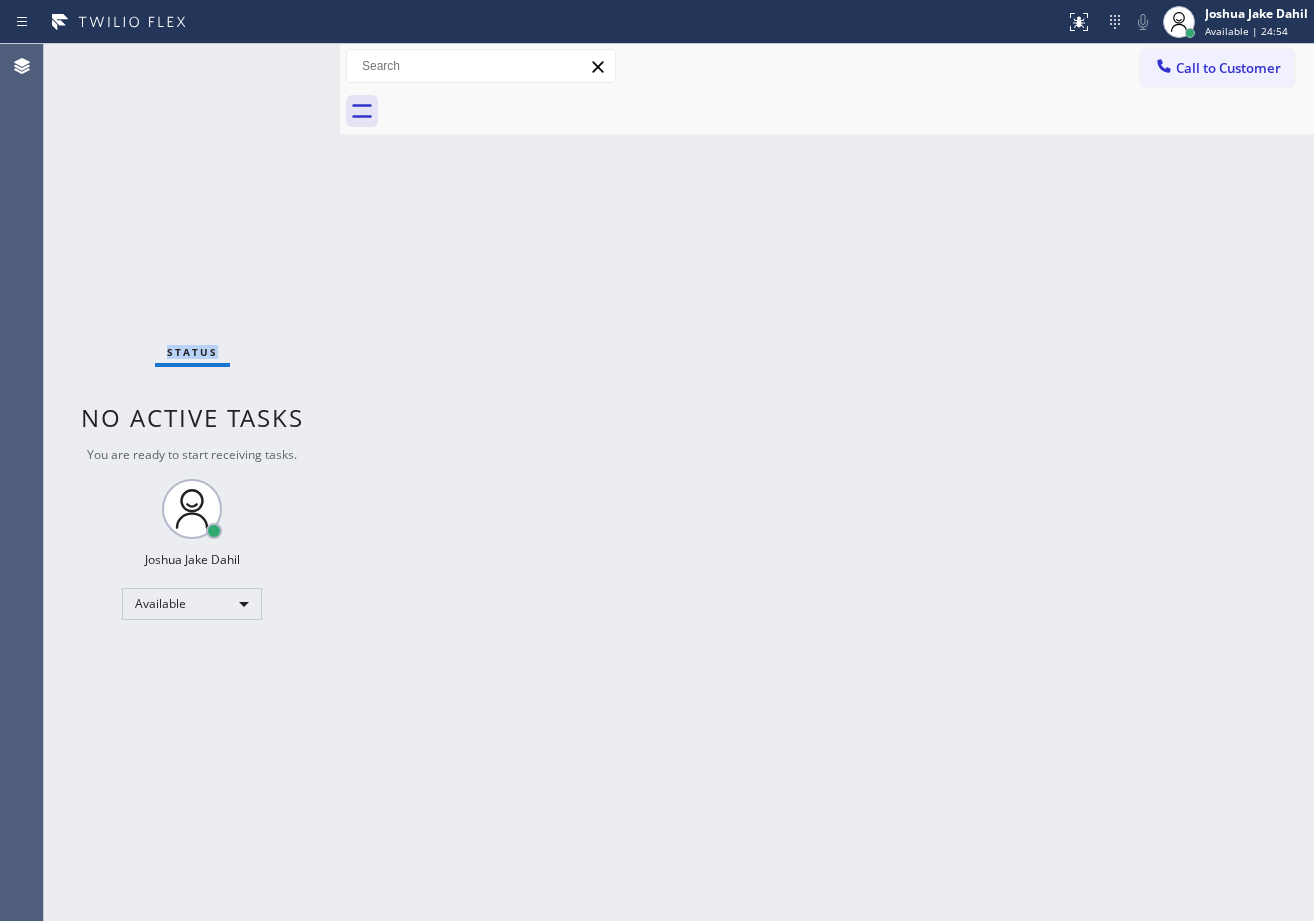 click on "Status   No active tasks     You are ready to start receiving tasks.   [FIRST] [LAST] Available" at bounding box center (192, 482) 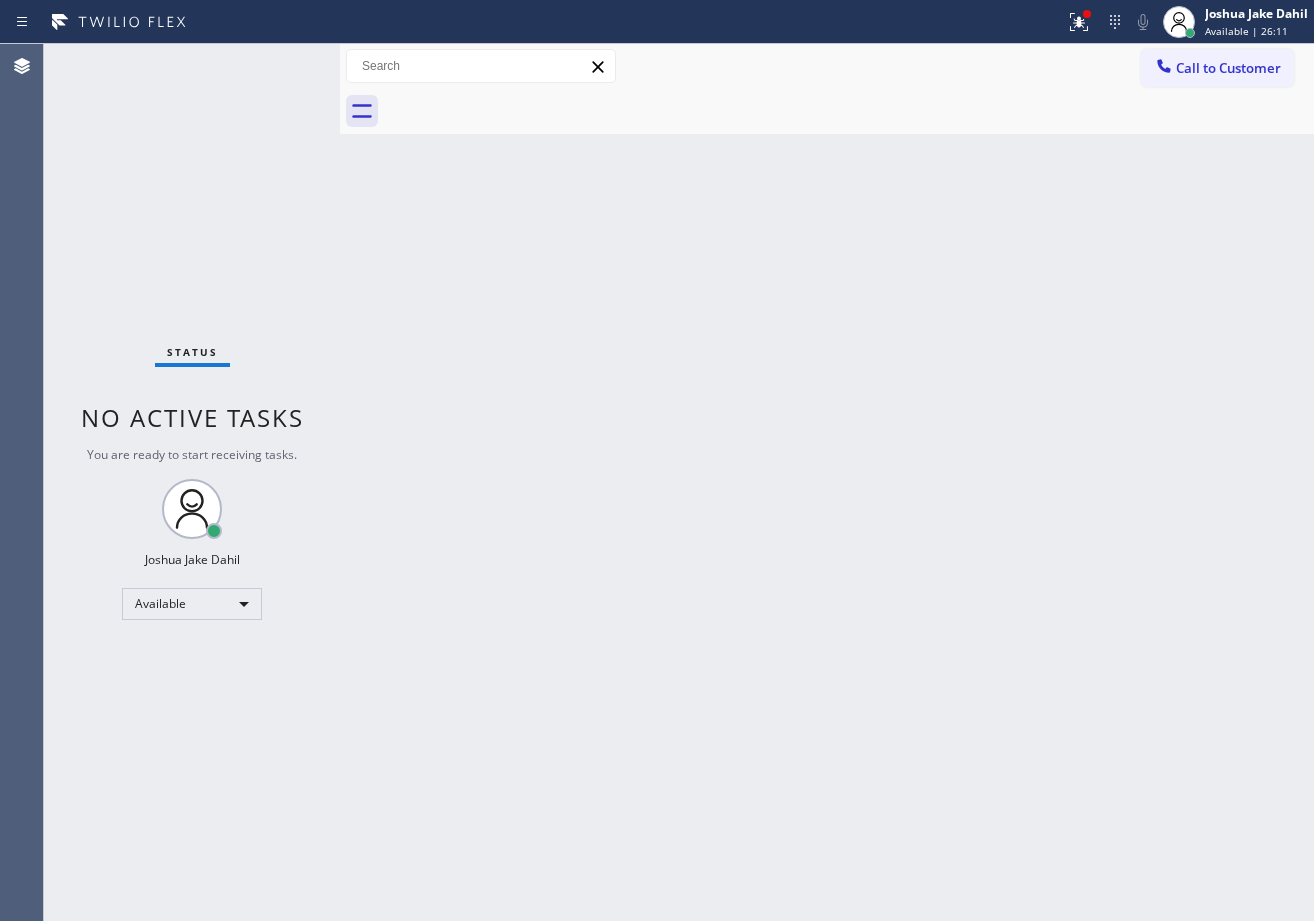drag, startPoint x: 765, startPoint y: 477, endPoint x: 774, endPoint y: 526, distance: 49.819675 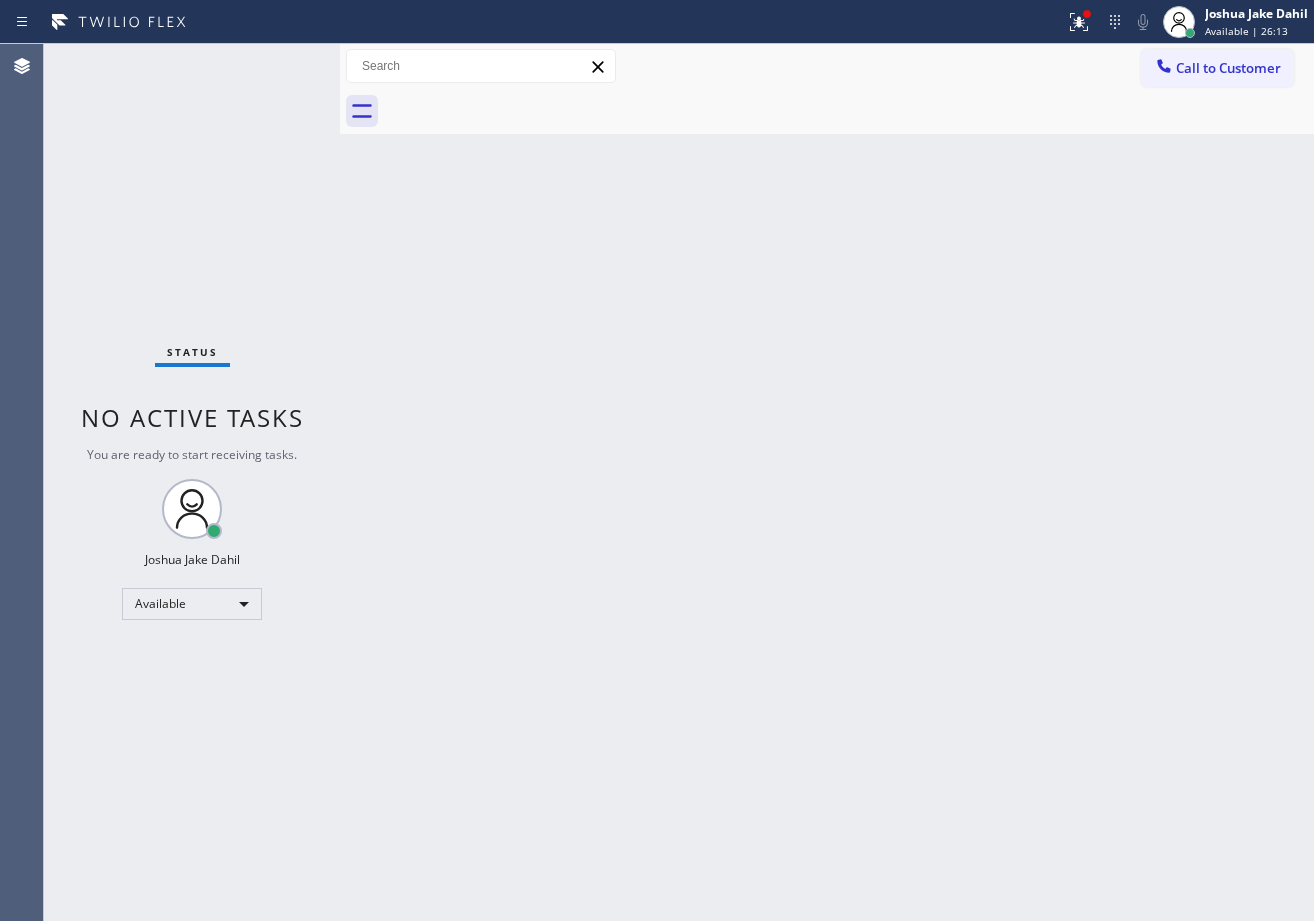 click on "Back to Dashboard Change Sender ID Customers Technicians Select a contact Outbound call Technician Search Technician Your caller id phone number Your caller id phone number Call Technician info Name   Phone none Address none Change Sender ID HVAC +18559994417 5 Star Appliance +18557314952 Appliance Repair +18554611149 Plumbing +18889090120 Air Duct Cleaning +18006865038  Electricians +18005688664 Cancel Change Check personal SMS Reset Change No tabs Call to Customer Outbound call Location Search location Your caller id phone number Customer number Call Outbound call Technician Search Technician Your caller id phone number Your caller id phone number Call" at bounding box center (827, 482) 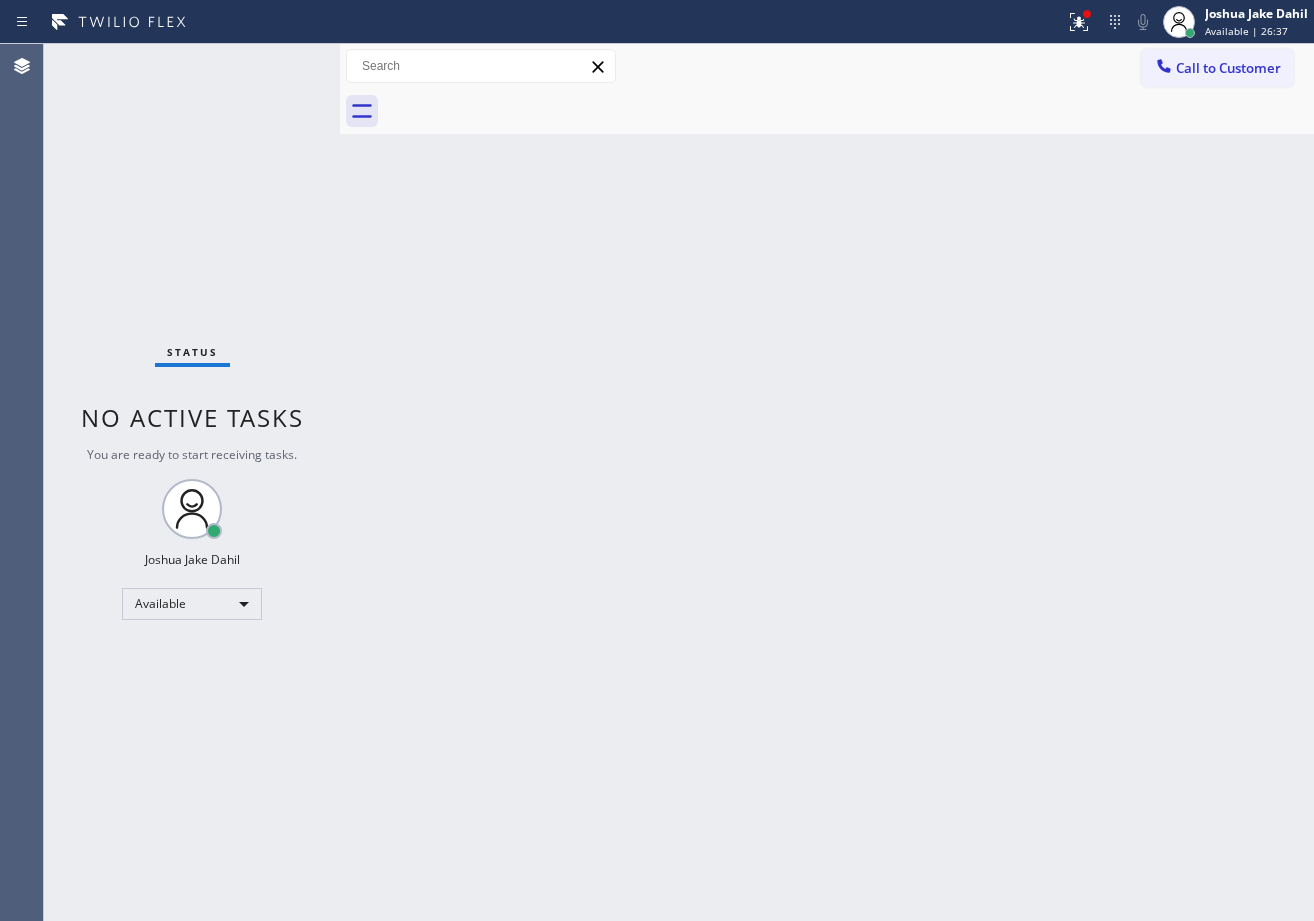 click on "Status   No active tasks     You are ready to start receiving tasks.   [FIRST] [LAST] Available" at bounding box center (192, 482) 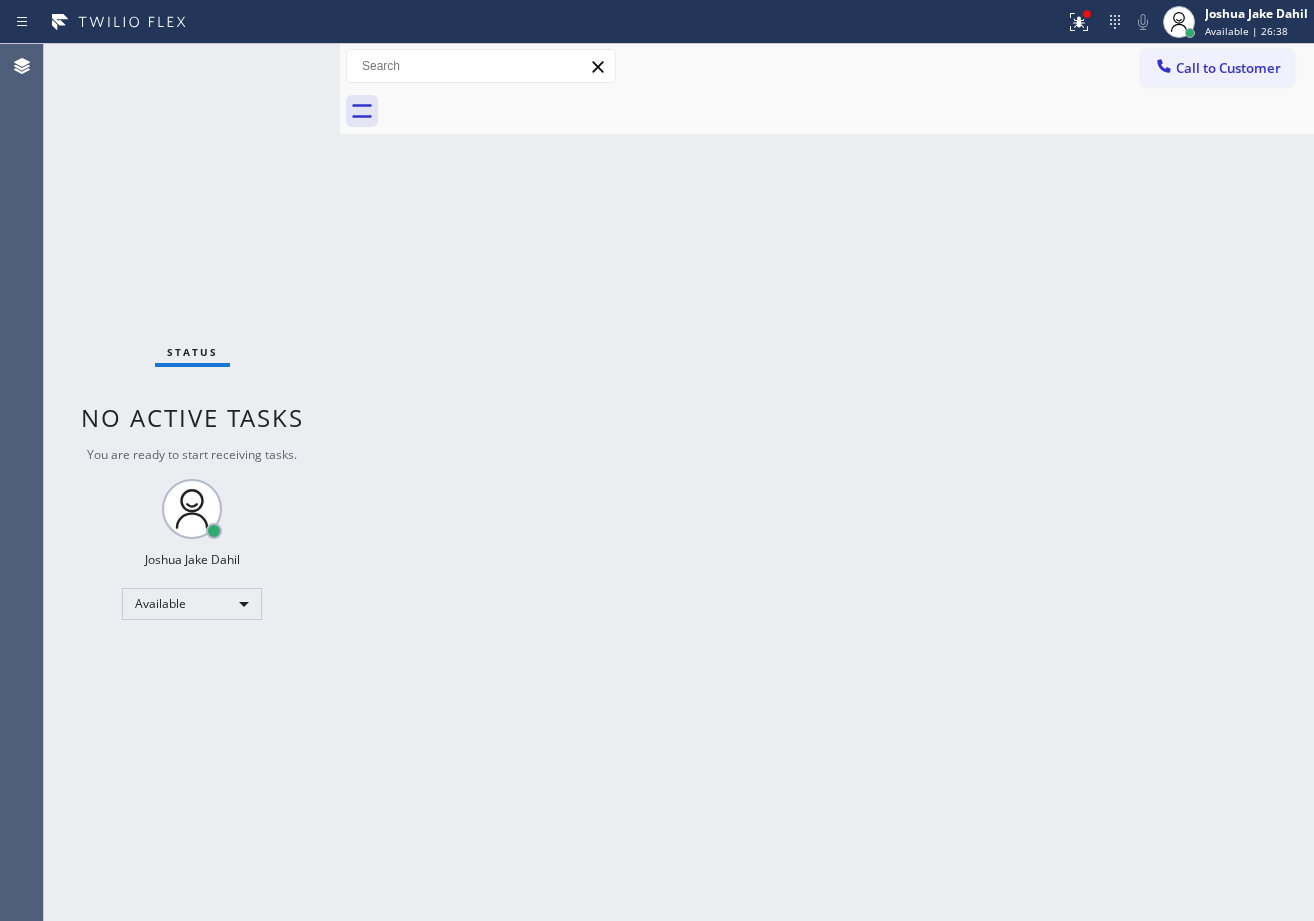 click on "Status   No active tasks     You are ready to start receiving tasks.   [FIRST] [LAST] Available" at bounding box center (192, 482) 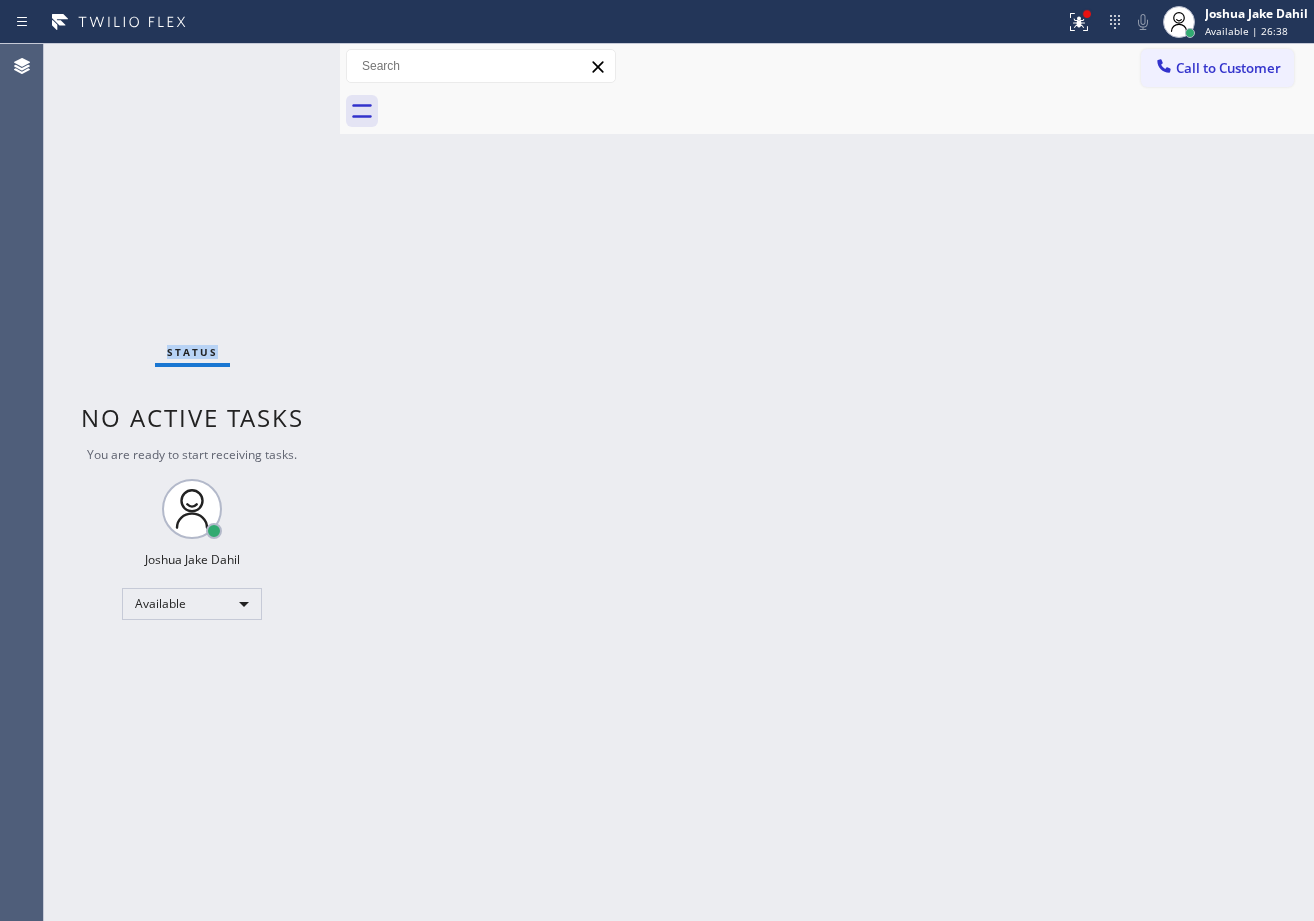 click on "Status   No active tasks     You are ready to start receiving tasks.   [FIRST] [LAST] Available" at bounding box center [192, 482] 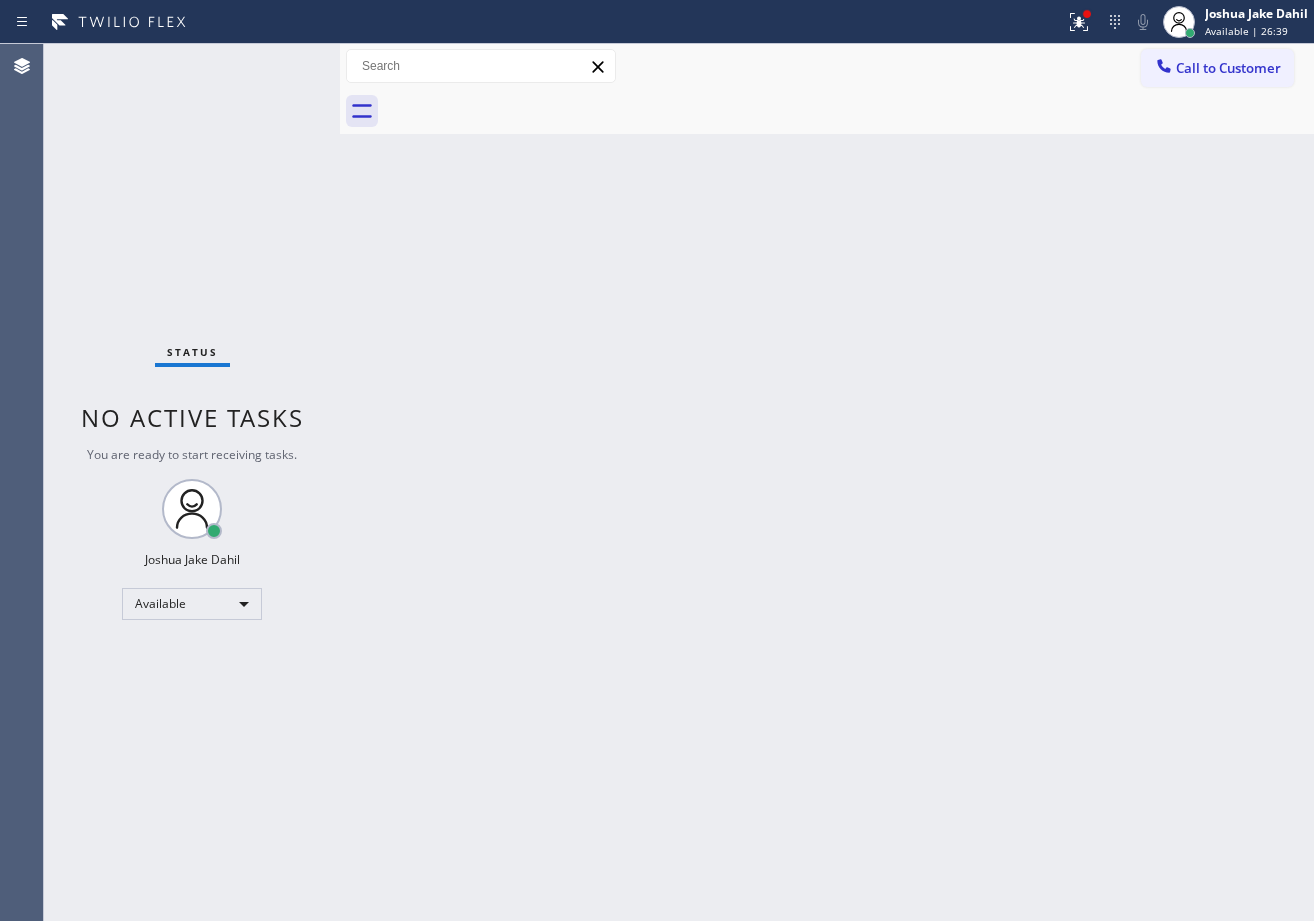 drag, startPoint x: 824, startPoint y: 622, endPoint x: 917, endPoint y: 709, distance: 127.349915 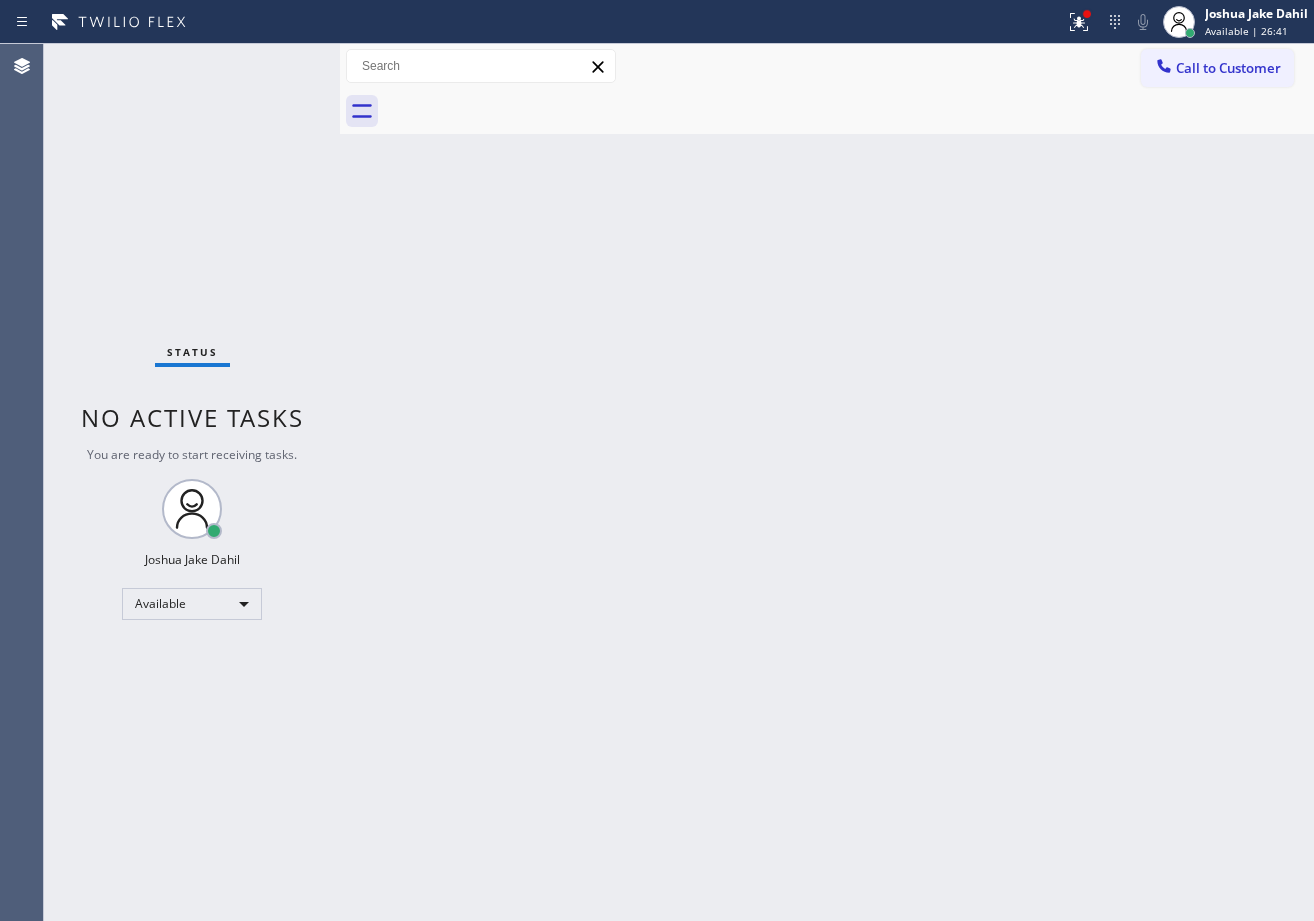 click on "Back to Dashboard Change Sender ID Customers Technicians Select a contact Outbound call Technician Search Technician Your caller id phone number Your caller id phone number Call Technician info Name   Phone none Address none Change Sender ID HVAC +18559994417 5 Star Appliance +18557314952 Appliance Repair +18554611149 Plumbing +18889090120 Air Duct Cleaning +18006865038  Electricians +18005688664 Cancel Change Check personal SMS Reset Change No tabs Call to Customer Outbound call Location Search location Your caller id phone number Customer number Call Outbound call Technician Search Technician Your caller id phone number Your caller id phone number Call" at bounding box center (827, 482) 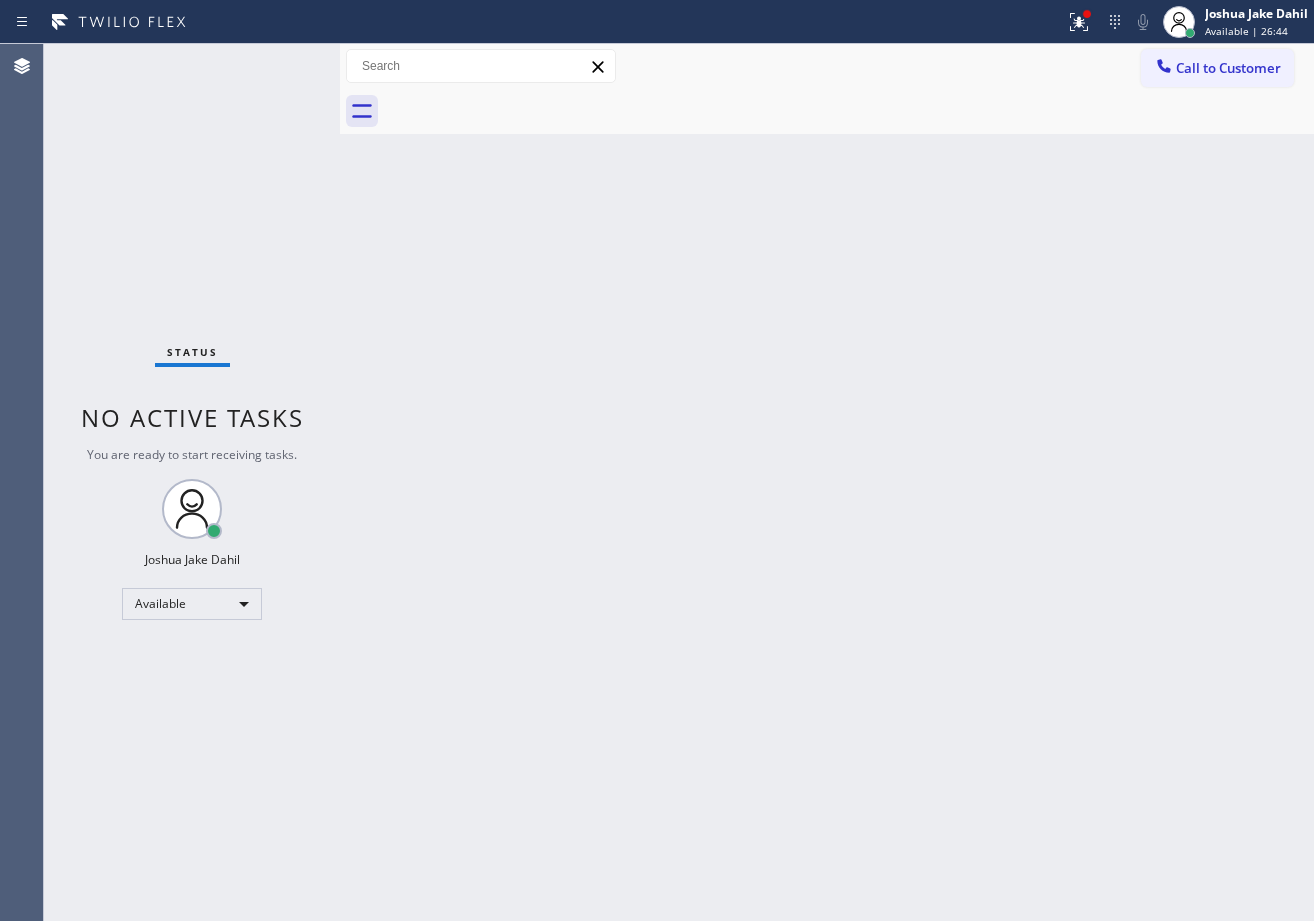 click on "Status   No active tasks     You are ready to start receiving tasks.   [FIRST] [LAST] Available" at bounding box center [192, 482] 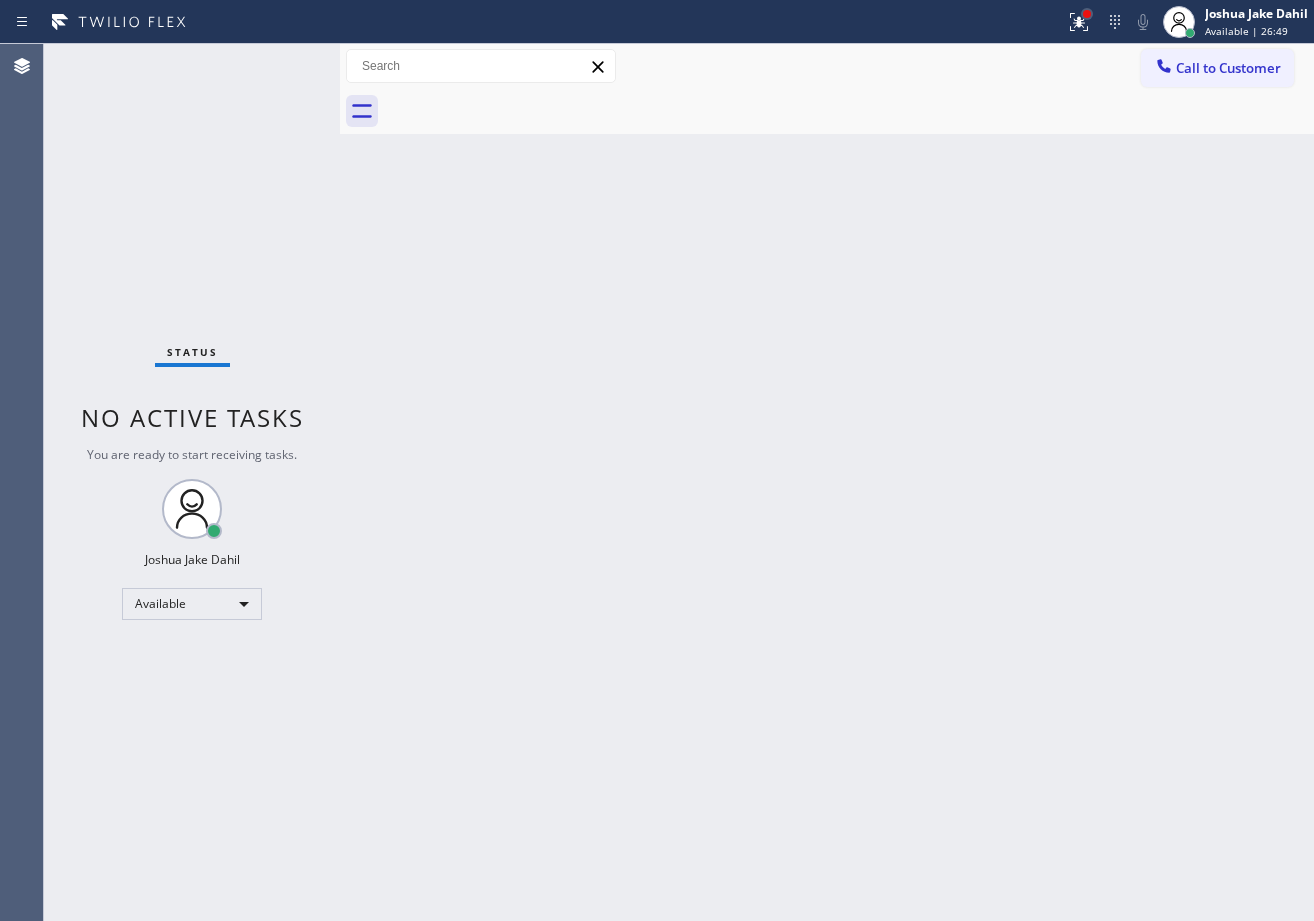 click at bounding box center [1087, 14] 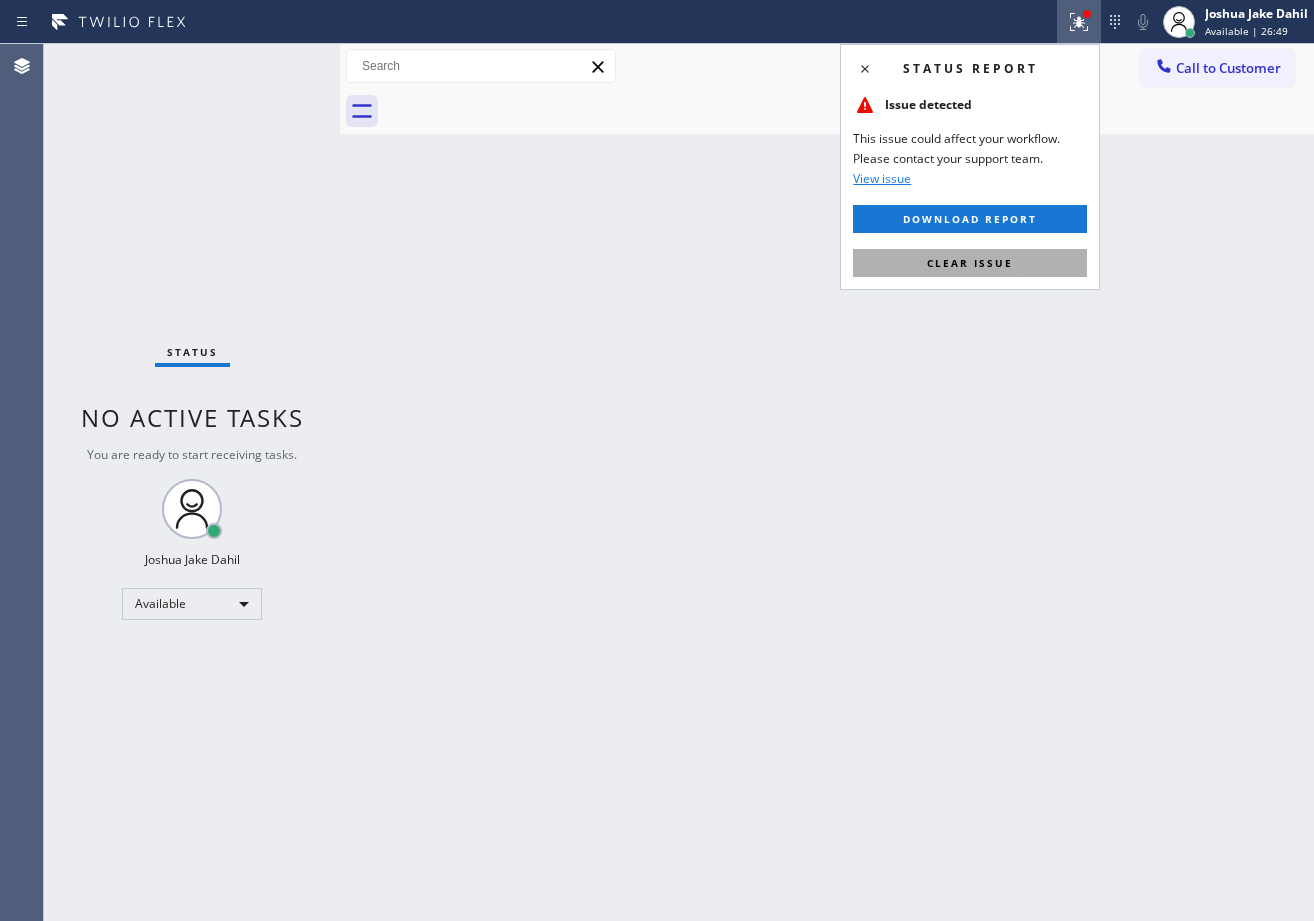 click on "Clear issue" at bounding box center (970, 263) 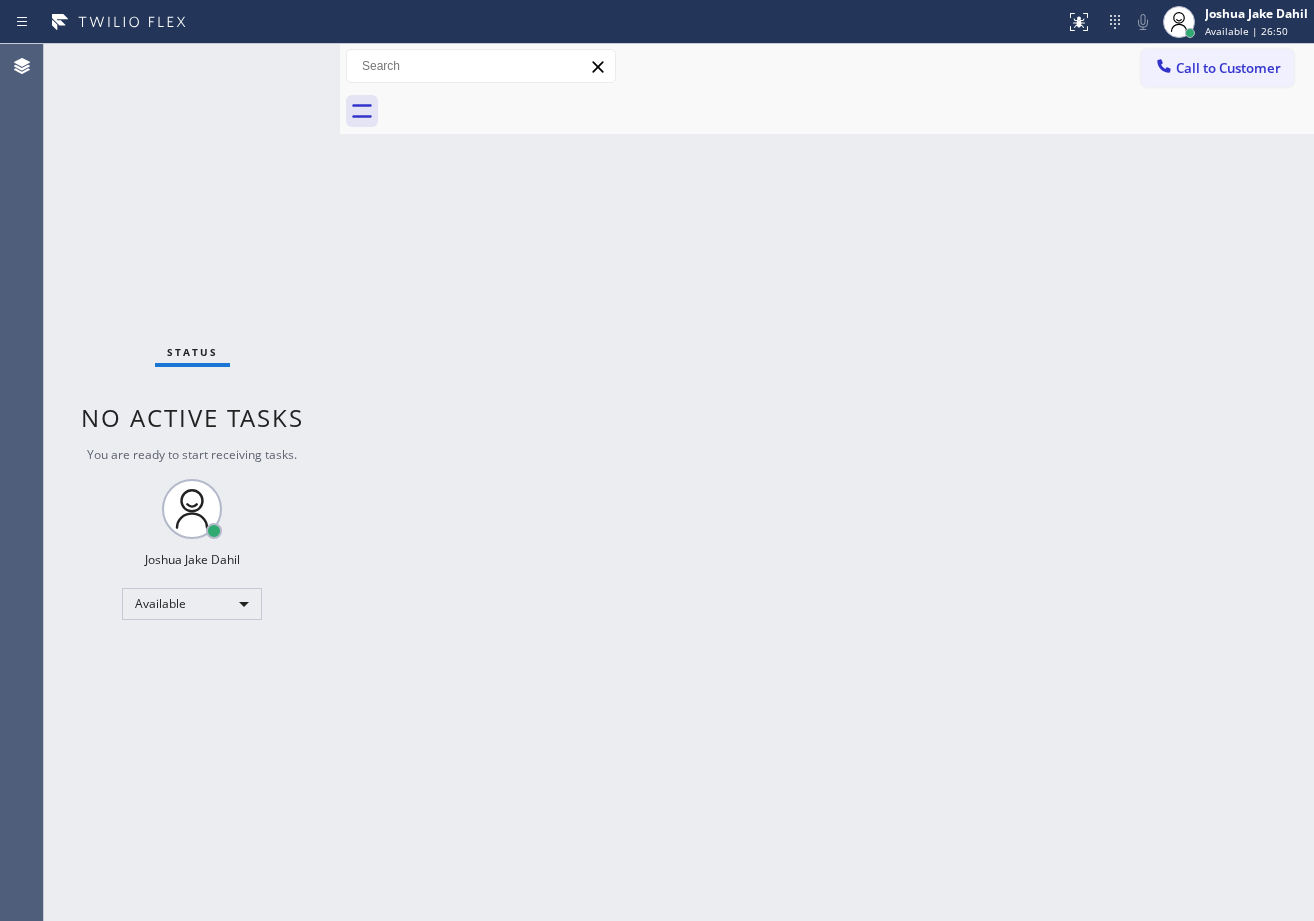 click on "Back to Dashboard Change Sender ID Customers Technicians Select a contact Outbound call Technician Search Technician Your caller id phone number Your caller id phone number Call Technician info Name   Phone none Address none Change Sender ID HVAC +18559994417 5 Star Appliance +18557314952 Appliance Repair +18554611149 Plumbing +18889090120 Air Duct Cleaning +18006865038  Electricians +18005688664 Cancel Change Check personal SMS Reset Change No tabs Call to Customer Outbound call Location Search location Your caller id phone number Customer number Call Outbound call Technician Search Technician Your caller id phone number Your caller id phone number Call" at bounding box center [827, 482] 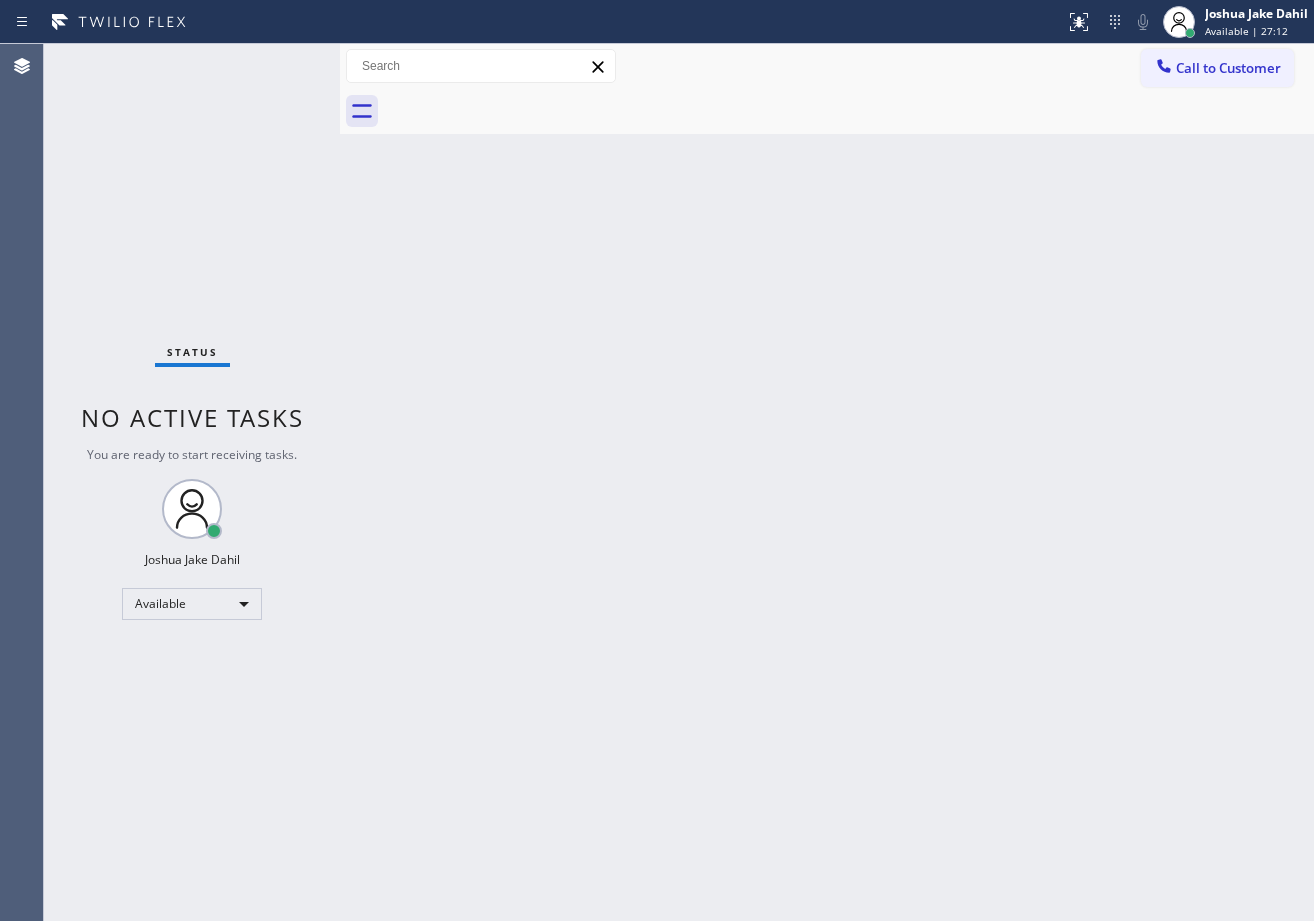 click on "Back to Dashboard Change Sender ID Customers Technicians Select a contact Outbound call Technician Search Technician Your caller id phone number Your caller id phone number Call Technician info Name   Phone none Address none Change Sender ID HVAC +18559994417 5 Star Appliance +18557314952 Appliance Repair +18554611149 Plumbing +18889090120 Air Duct Cleaning +18006865038  Electricians +18005688664 Cancel Change Check personal SMS Reset Change No tabs Call to Customer Outbound call Location Search location Your caller id phone number Customer number Call Outbound call Technician Search Technician Your caller id phone number Your caller id phone number Call" at bounding box center (827, 482) 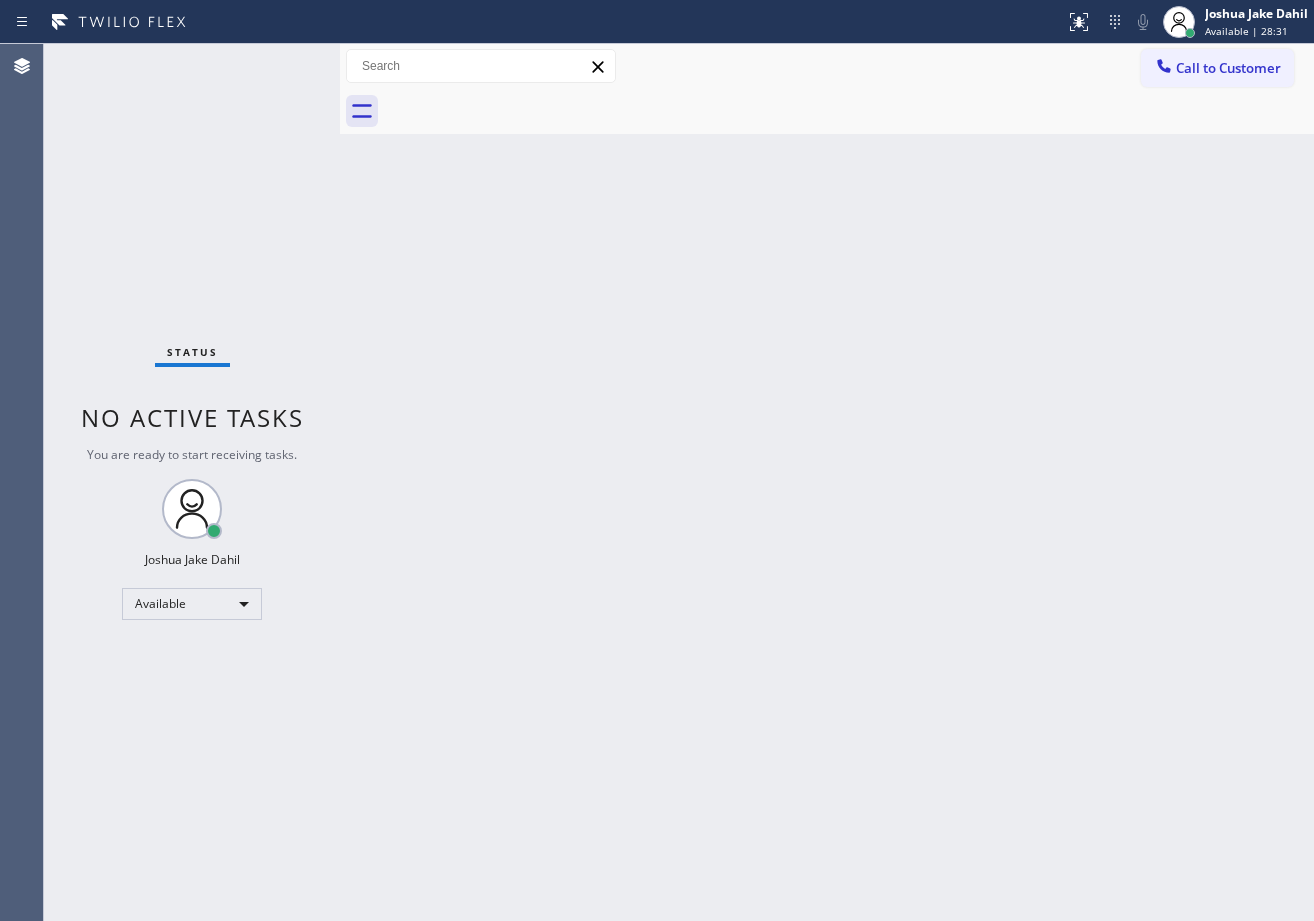 click on "Back to Dashboard Change Sender ID Customers Technicians Select a contact Outbound call Technician Search Technician Your caller id phone number Your caller id phone number Call Technician info Name   Phone none Address none Change Sender ID HVAC +18559994417 5 Star Appliance +18557314952 Appliance Repair +18554611149 Plumbing +18889090120 Air Duct Cleaning +18006865038  Electricians +18005688664 Cancel Change Check personal SMS Reset Change No tabs Call to Customer Outbound call Location Search location Your caller id phone number Customer number Call Outbound call Technician Search Technician Your caller id phone number Your caller id phone number Call" at bounding box center [827, 482] 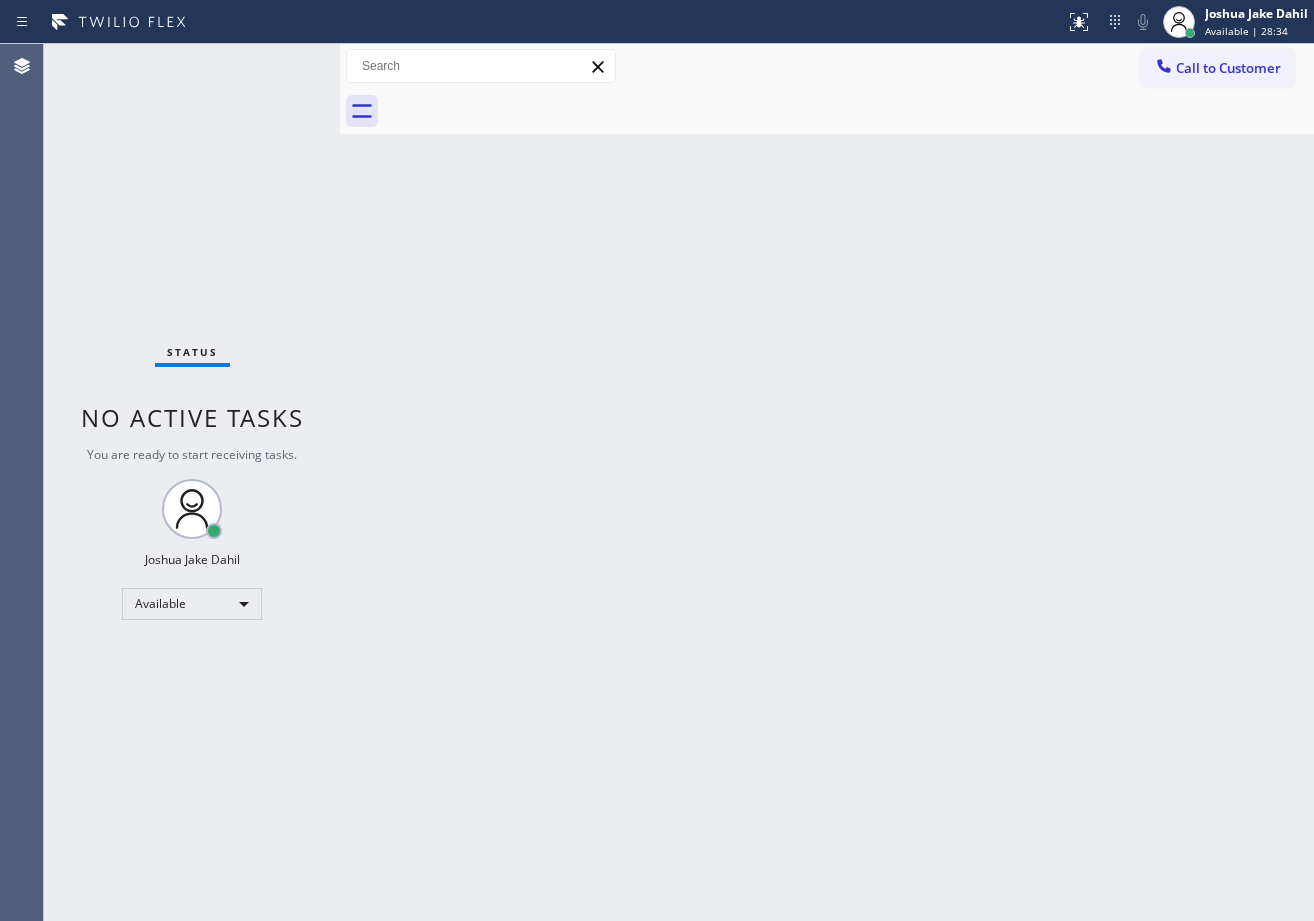 click on "Back to Dashboard Change Sender ID Customers Technicians Select a contact Outbound call Technician Search Technician Your caller id phone number Your caller id phone number Call Technician info Name   Phone none Address none Change Sender ID HVAC +18559994417 5 Star Appliance +18557314952 Appliance Repair +18554611149 Plumbing +18889090120 Air Duct Cleaning +18006865038  Electricians +18005688664 Cancel Change Check personal SMS Reset Change No tabs Call to Customer Outbound call Location Search location Your caller id phone number Customer number Call Outbound call Technician Search Technician Your caller id phone number Your caller id phone number Call" at bounding box center (827, 482) 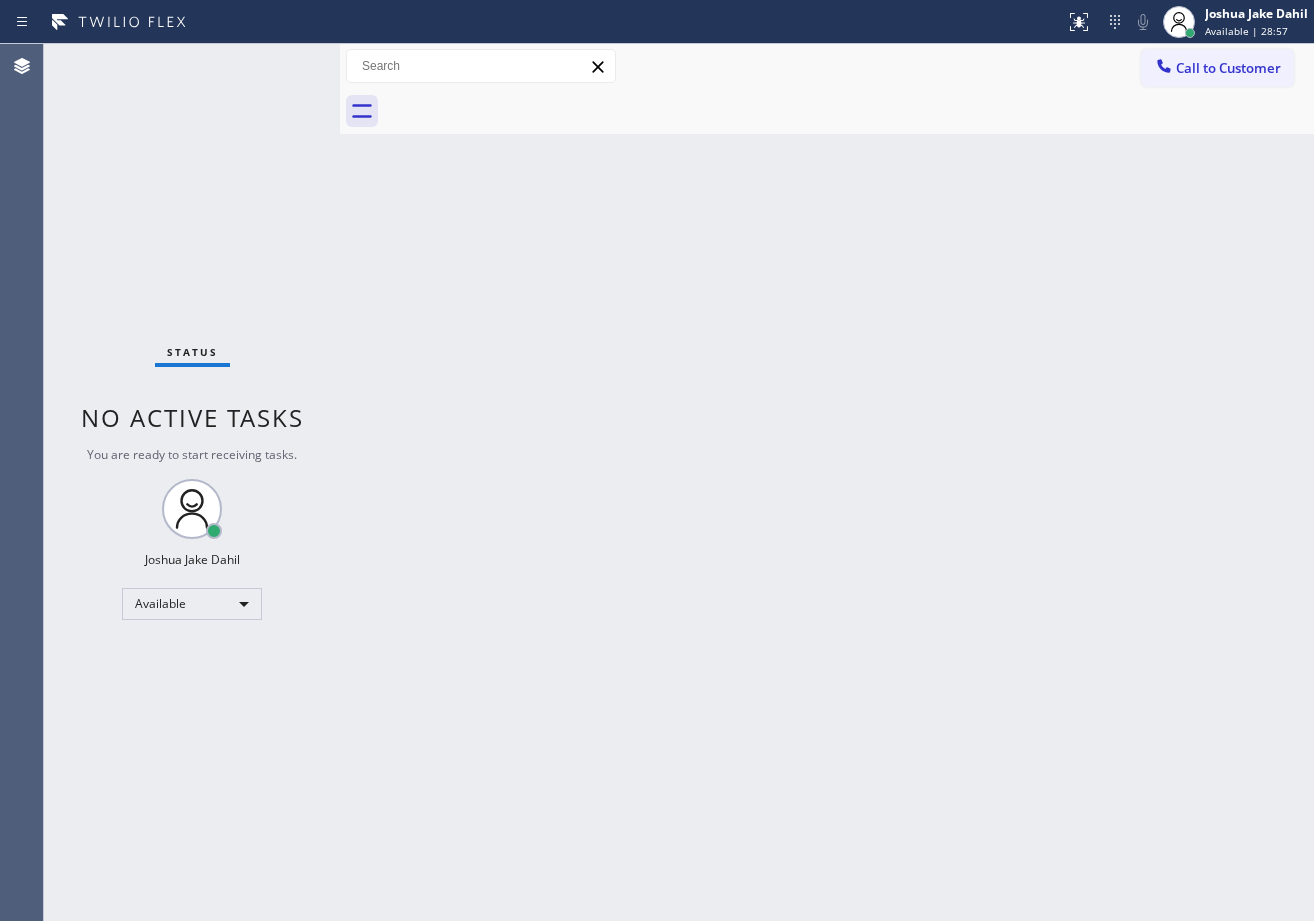 click on "Back to Dashboard Change Sender ID Customers Technicians Select a contact Outbound call Technician Search Technician Your caller id phone number Your caller id phone number Call Technician info Name   Phone none Address none Change Sender ID HVAC +18559994417 5 Star Appliance +18557314952 Appliance Repair +18554611149 Plumbing +18889090120 Air Duct Cleaning +18006865038  Electricians +18005688664 Cancel Change Check personal SMS Reset Change No tabs Call to Customer Outbound call Location Search location Your caller id phone number Customer number Call Outbound call Technician Search Technician Your caller id phone number Your caller id phone number Call" at bounding box center (827, 482) 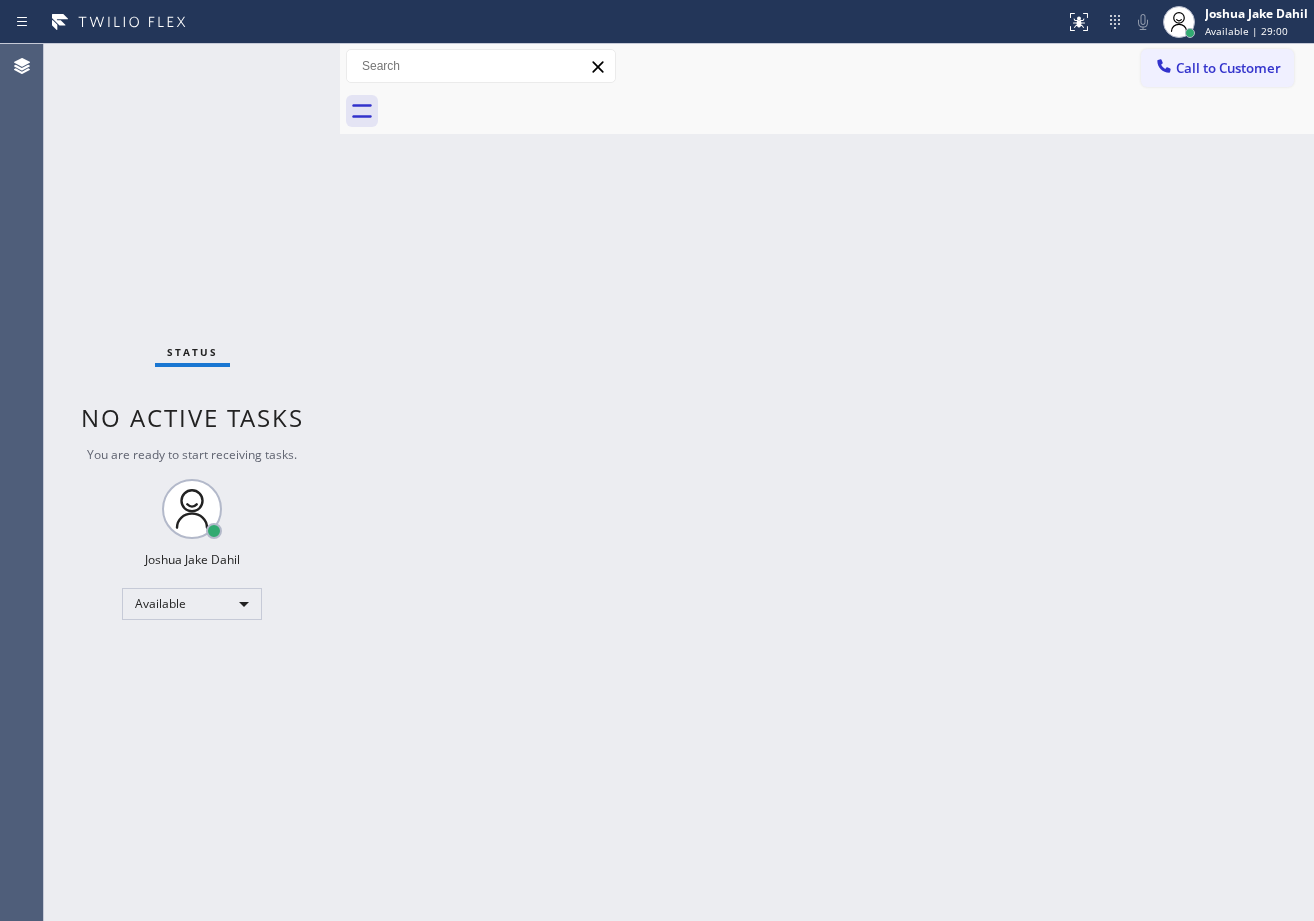 click on "Back to Dashboard Change Sender ID Customers Technicians Select a contact Outbound call Technician Search Technician Your caller id phone number Your caller id phone number Call Technician info Name   Phone none Address none Change Sender ID HVAC +18559994417 5 Star Appliance +18557314952 Appliance Repair +18554611149 Plumbing +18889090120 Air Duct Cleaning +18006865038  Electricians +18005688664 Cancel Change Check personal SMS Reset Change No tabs Call to Customer Outbound call Location Search location Your caller id phone number Customer number Call Outbound call Technician Search Technician Your caller id phone number Your caller id phone number Call" at bounding box center (827, 482) 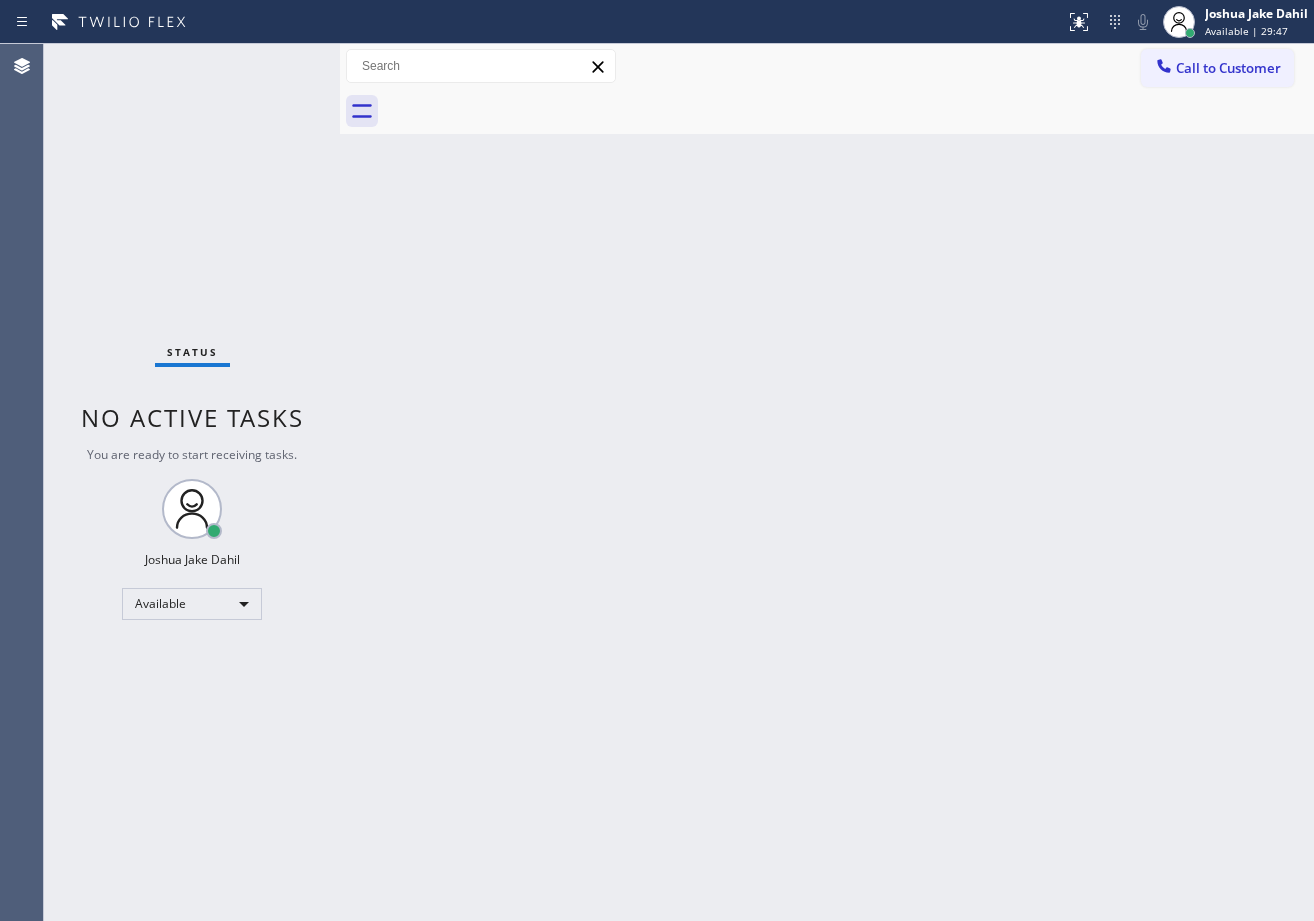 click on "Status   No active tasks     You are ready to start receiving tasks.   [FIRST] [LAST] Available" at bounding box center [192, 482] 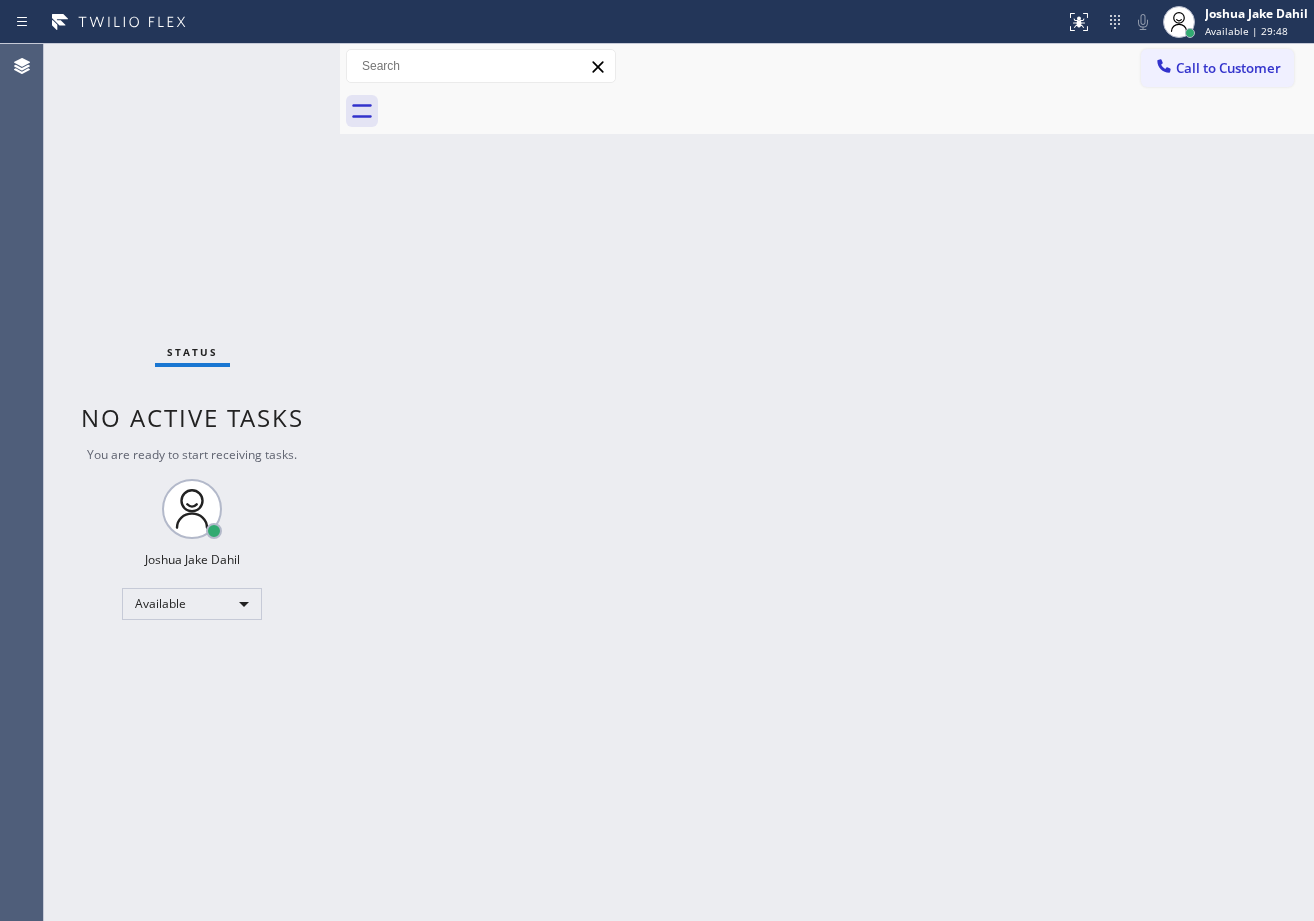 click on "Status   No active tasks     You are ready to start receiving tasks.   [FIRST] [LAST] Available" at bounding box center (192, 482) 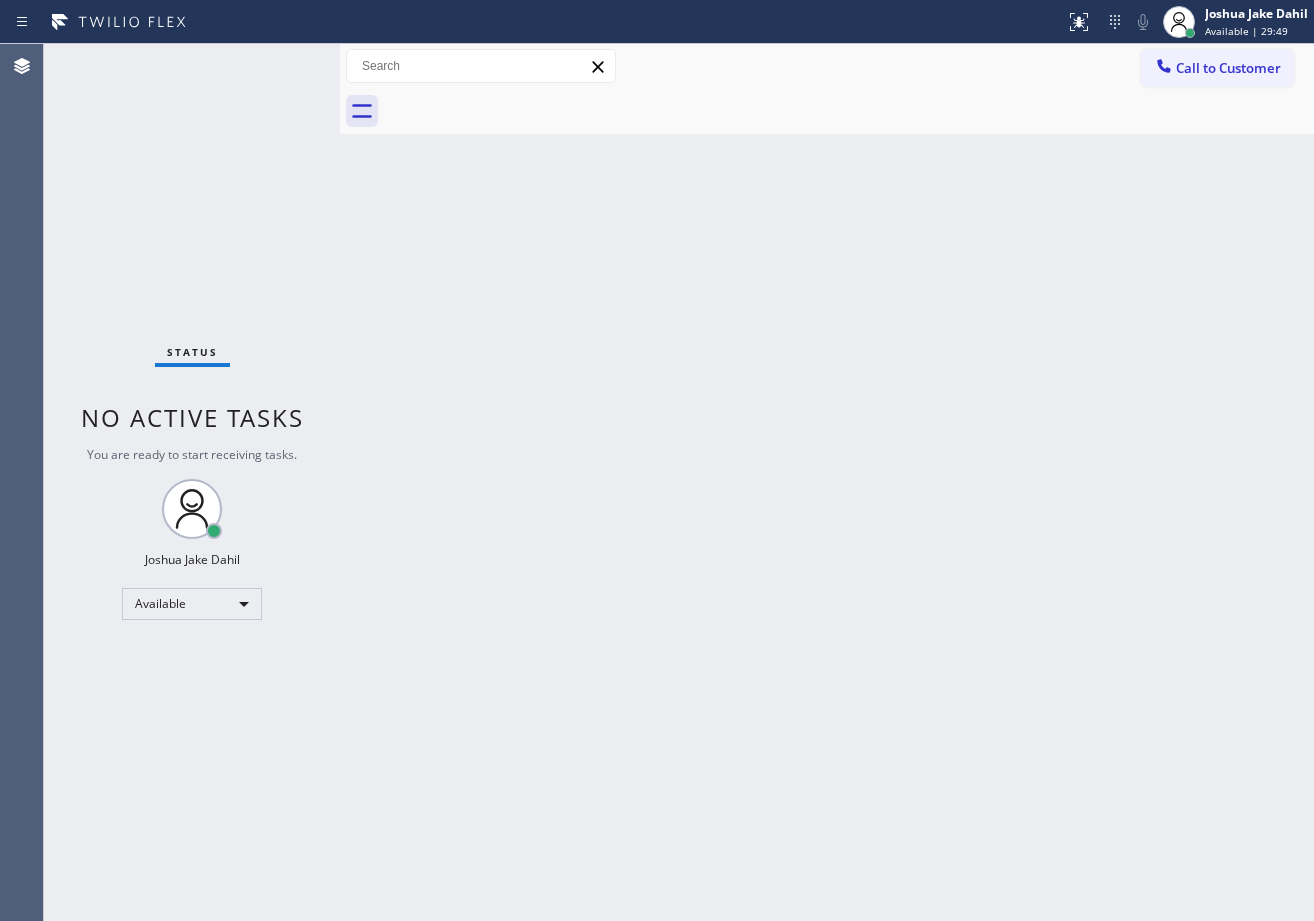 click on "Status   No active tasks     You are ready to start receiving tasks.   [FIRST] [LAST] Available" at bounding box center (192, 482) 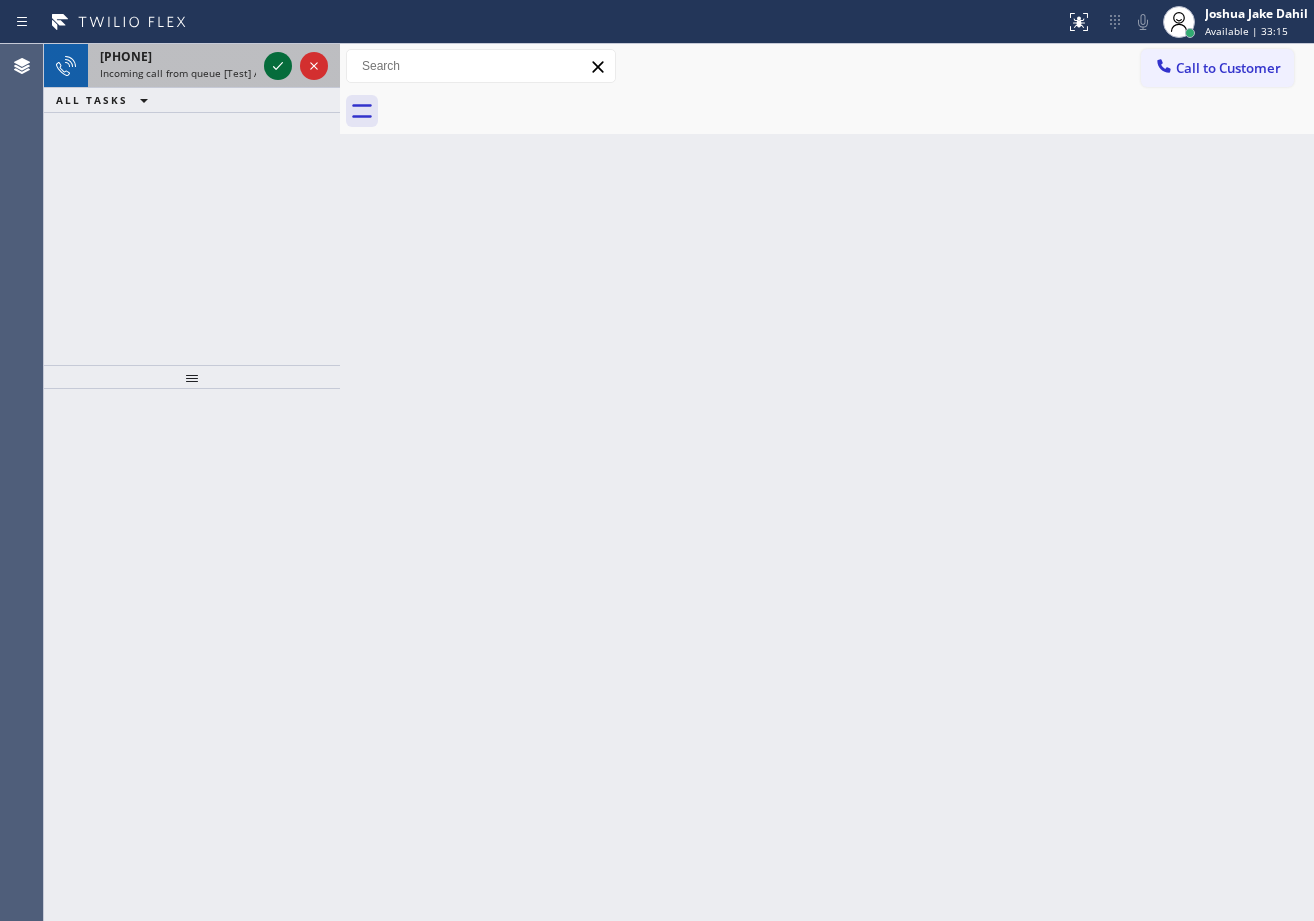 click 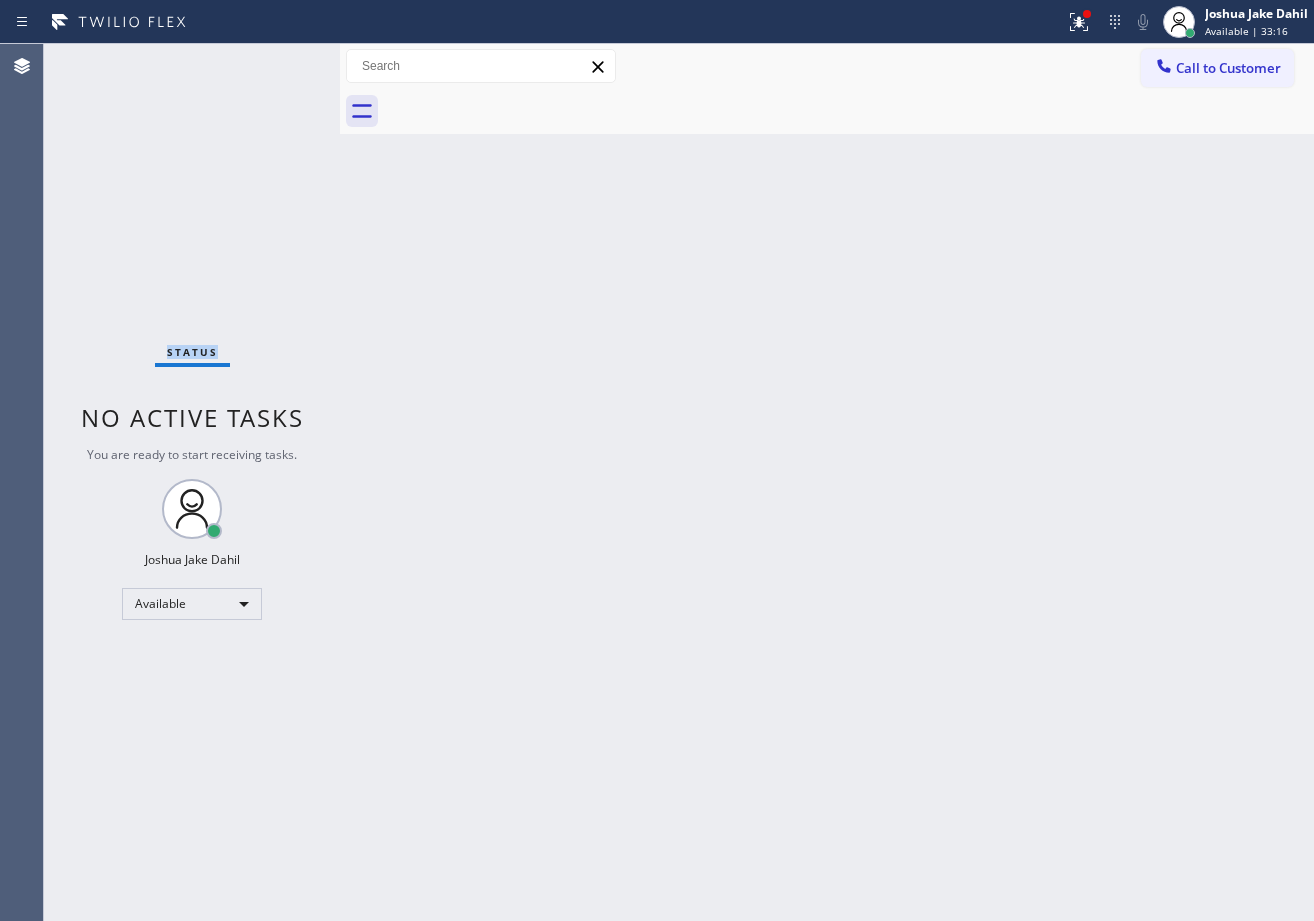 click on "Status   No active tasks     You are ready to start receiving tasks.   [FIRST] [LAST] Available" at bounding box center (192, 482) 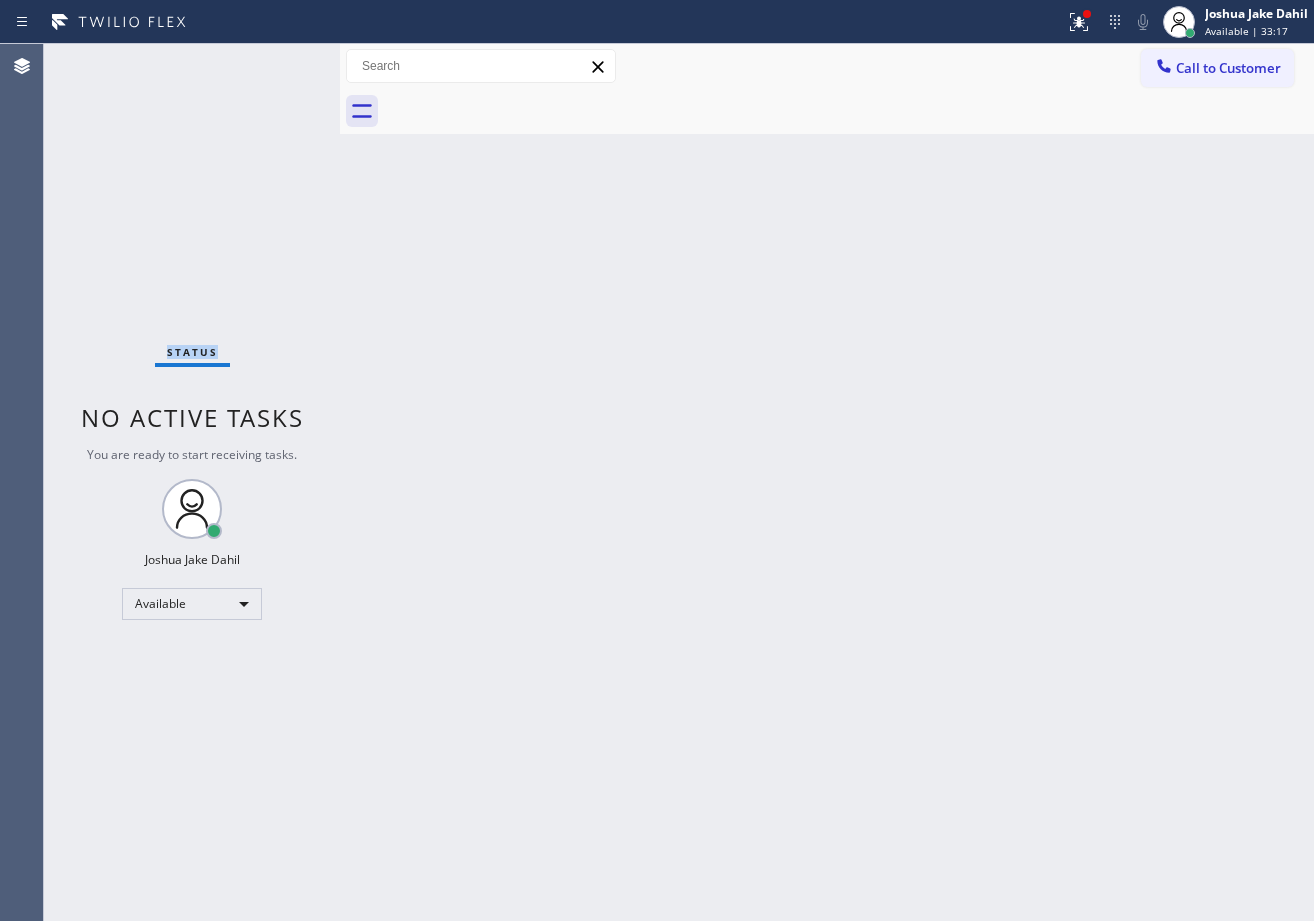 click on "Status   No active tasks     You are ready to start receiving tasks.   [FIRST] [LAST] Available" at bounding box center (192, 482) 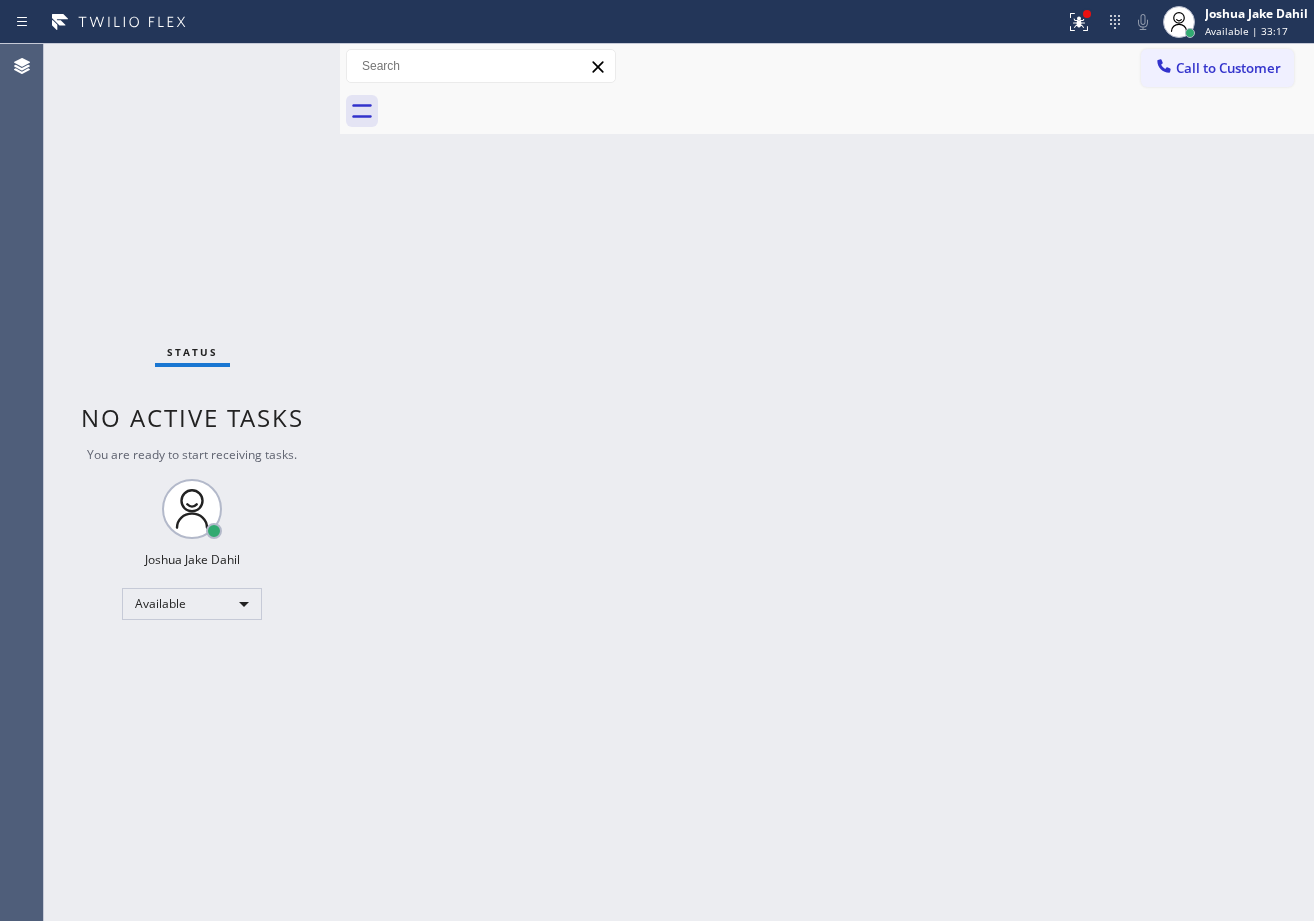 drag, startPoint x: 710, startPoint y: 368, endPoint x: 769, endPoint y: 413, distance: 74.20242 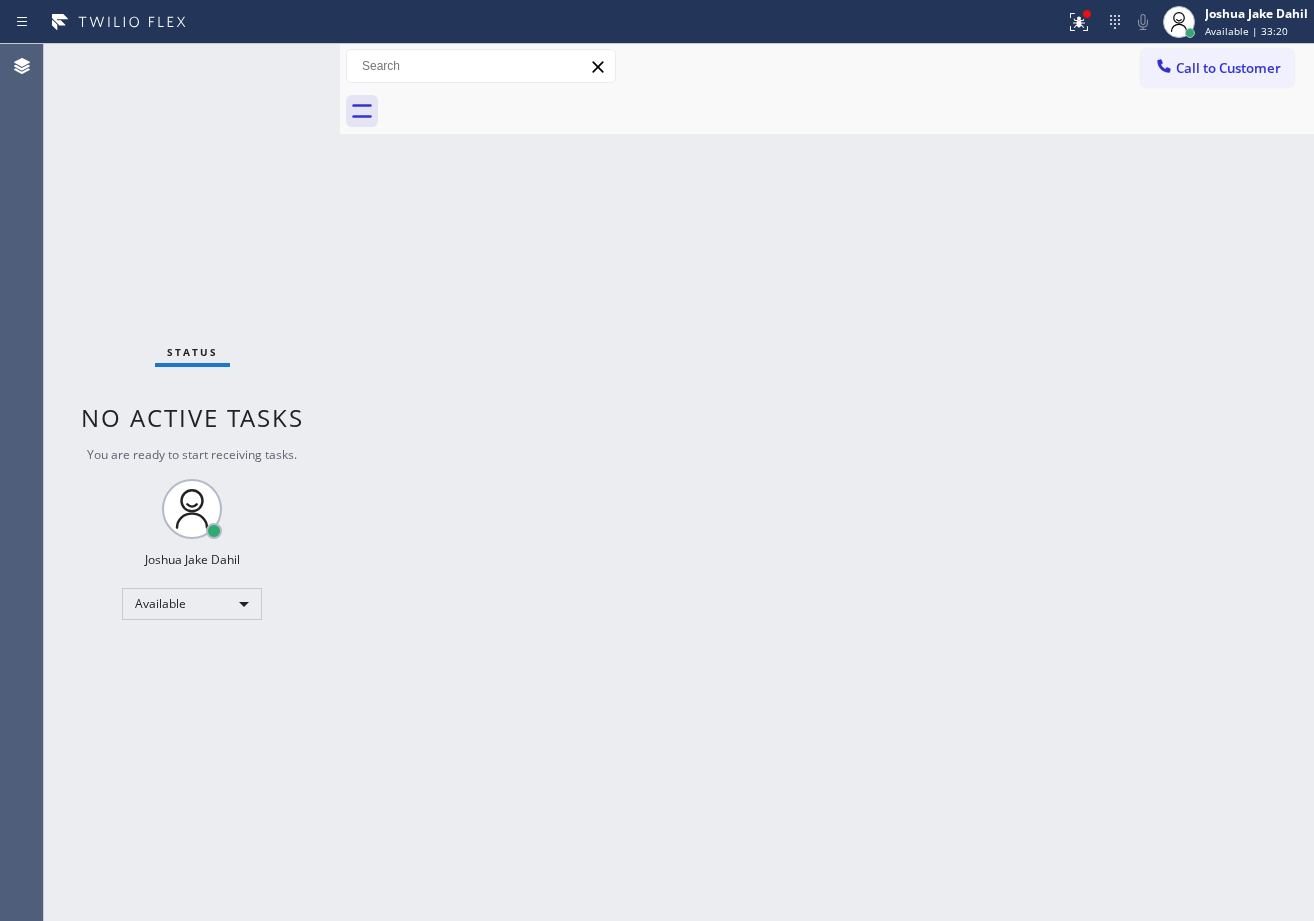 click on "Back to Dashboard Change Sender ID Customers Technicians Select a contact Outbound call Technician Search Technician Your caller id phone number Your caller id phone number Call Technician info Name   Phone none Address none Change Sender ID HVAC +18559994417 5 Star Appliance +18557314952 Appliance Repair +18554611149 Plumbing +18889090120 Air Duct Cleaning +18006865038  Electricians +18005688664 Cancel Change Check personal SMS Reset Change No tabs Call to Customer Outbound call Location Search location Your caller id phone number Customer number Call Outbound call Technician Search Technician Your caller id phone number Your caller id phone number Call" at bounding box center (827, 482) 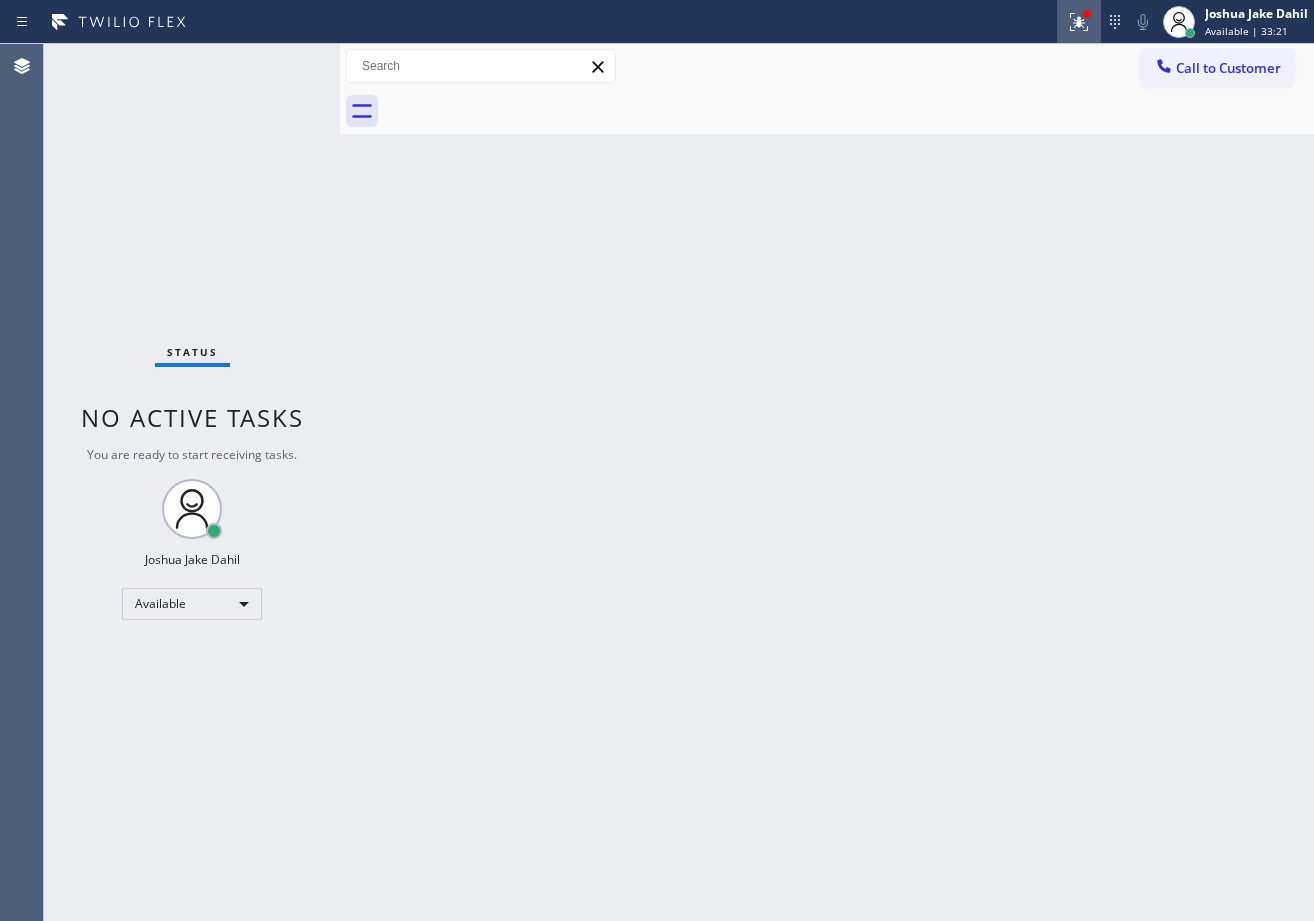 click 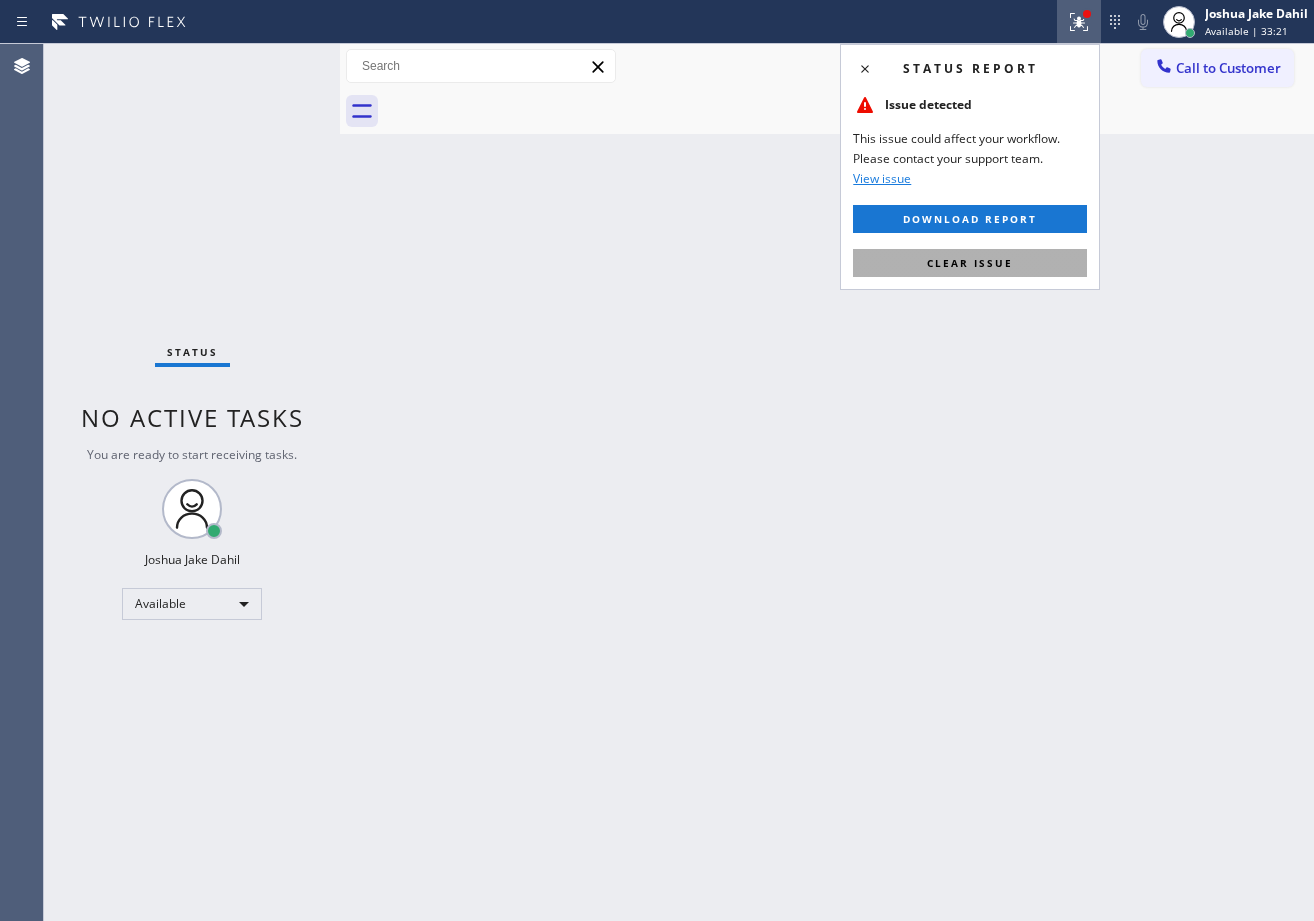 click on "Clear issue" at bounding box center [970, 263] 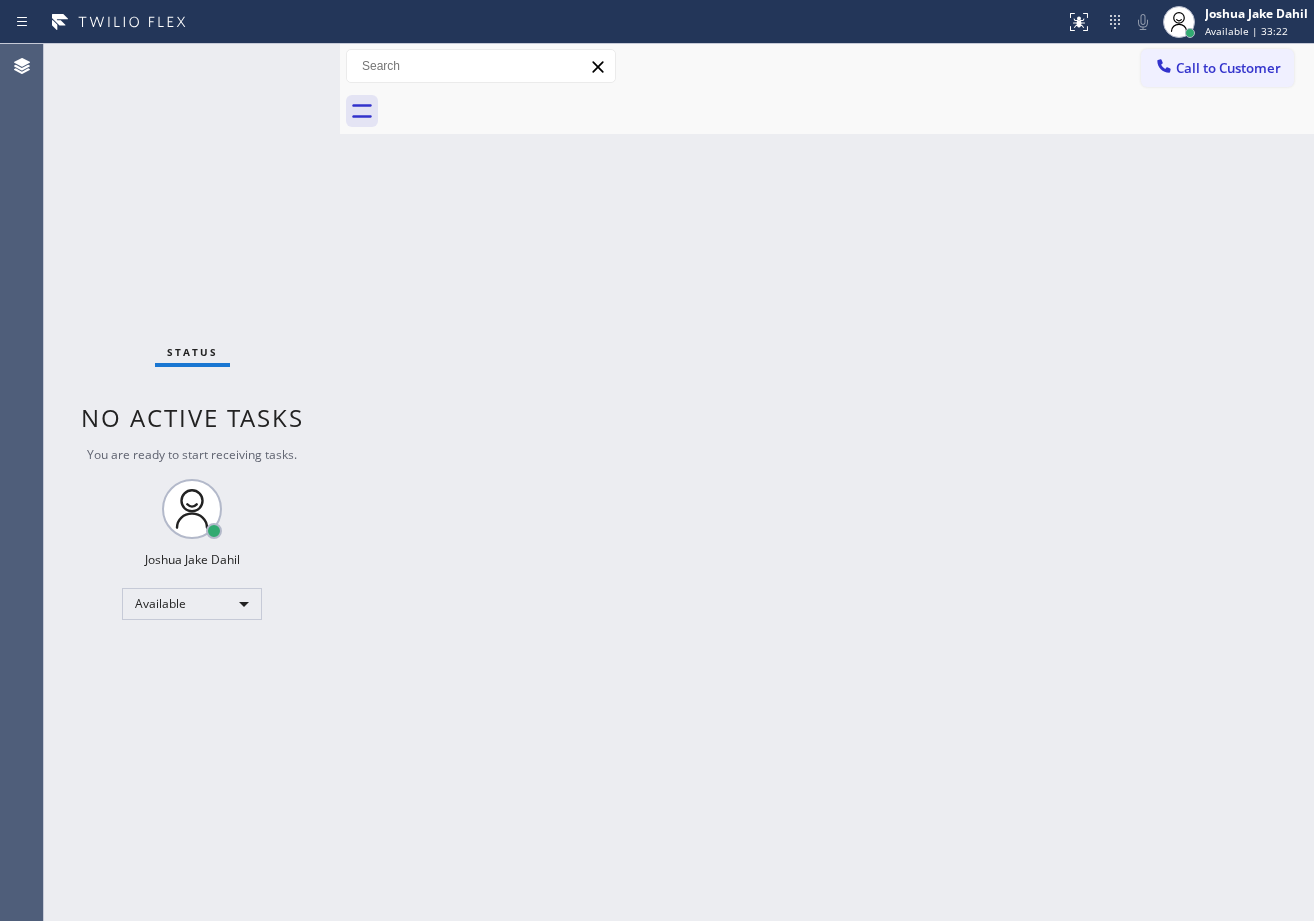 click on "Back to Dashboard Change Sender ID Customers Technicians Select a contact Outbound call Technician Search Technician Your caller id phone number Your caller id phone number Call Technician info Name   Phone none Address none Change Sender ID HVAC +18559994417 5 Star Appliance +18557314952 Appliance Repair +18554611149 Plumbing +18889090120 Air Duct Cleaning +18006865038  Electricians +18005688664 Cancel Change Check personal SMS Reset Change No tabs Call to Customer Outbound call Location Search location Your caller id phone number Customer number Call Outbound call Technician Search Technician Your caller id phone number Your caller id phone number Call" at bounding box center (827, 482) 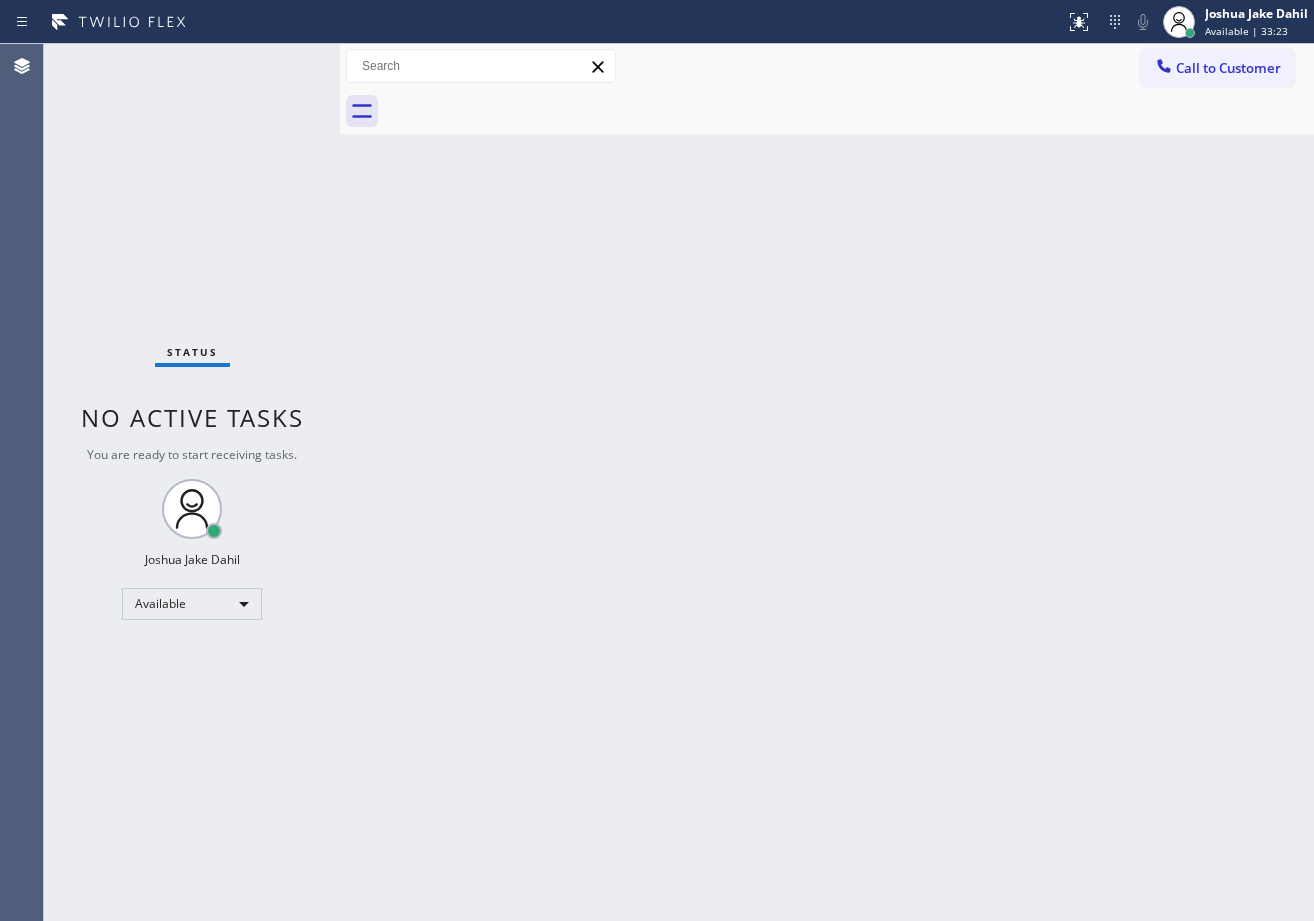 click on "Status   No active tasks     You are ready to start receiving tasks.   [FIRST] [LAST] Available" at bounding box center [192, 482] 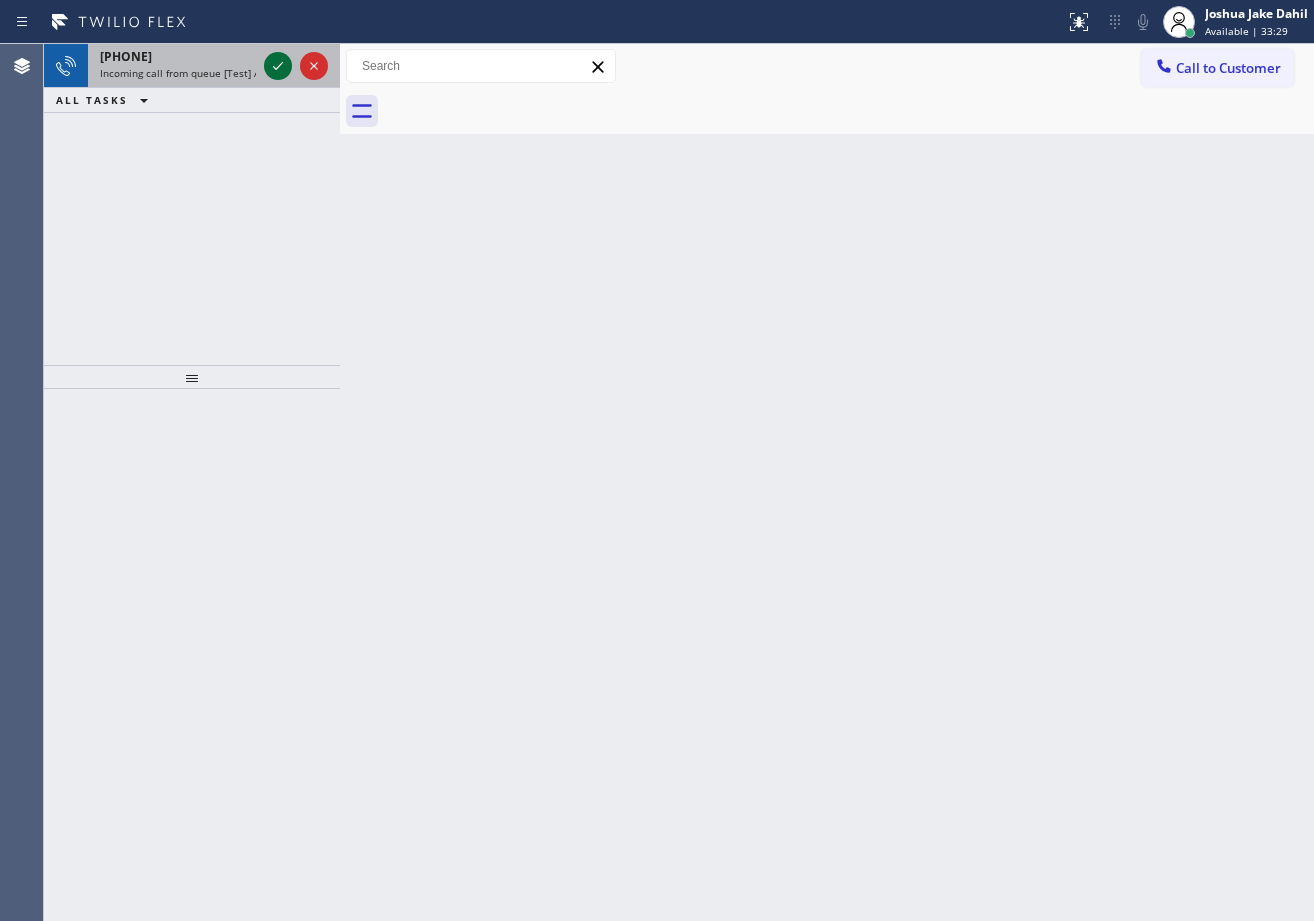 click 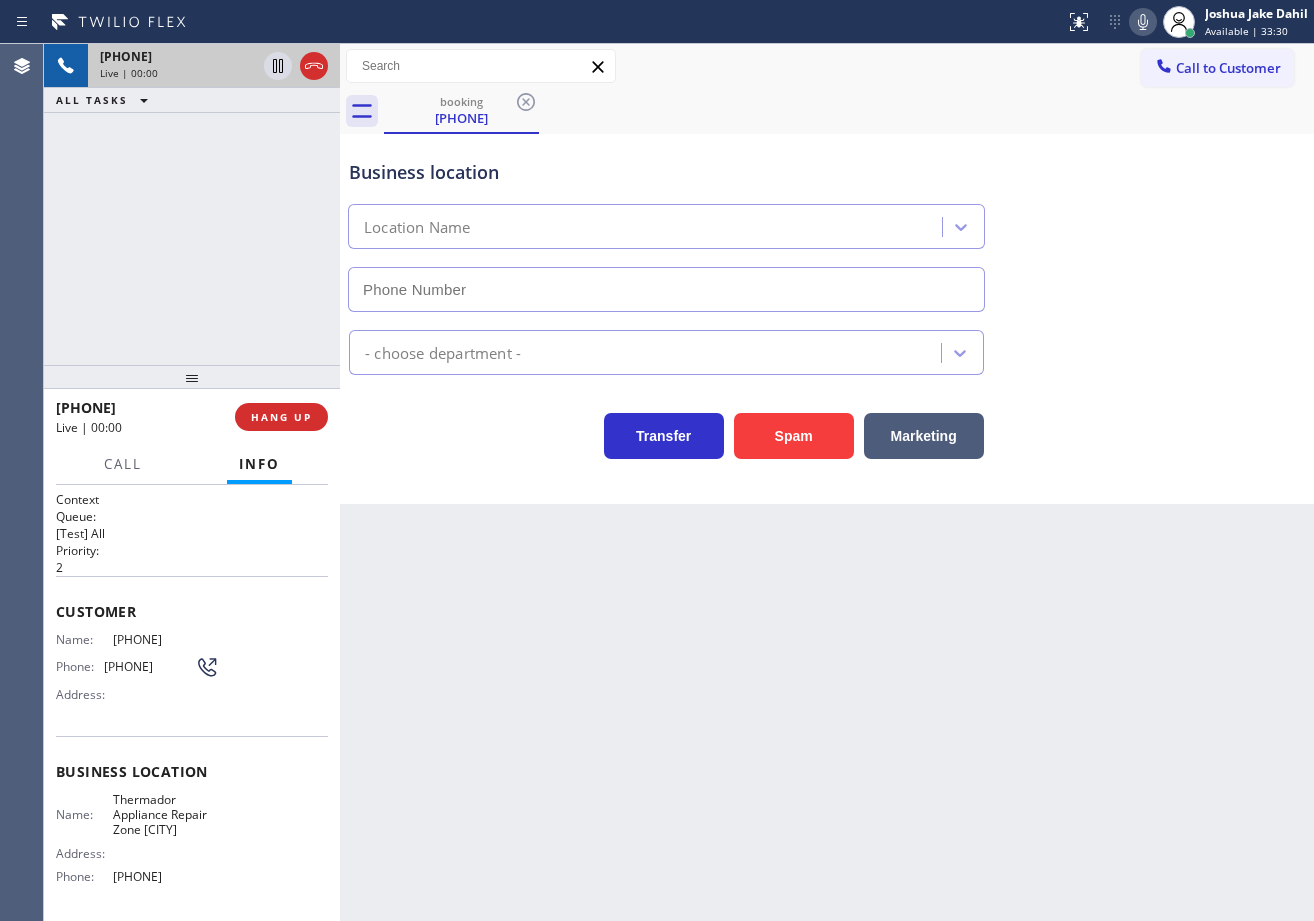 scroll, scrollTop: 108, scrollLeft: 0, axis: vertical 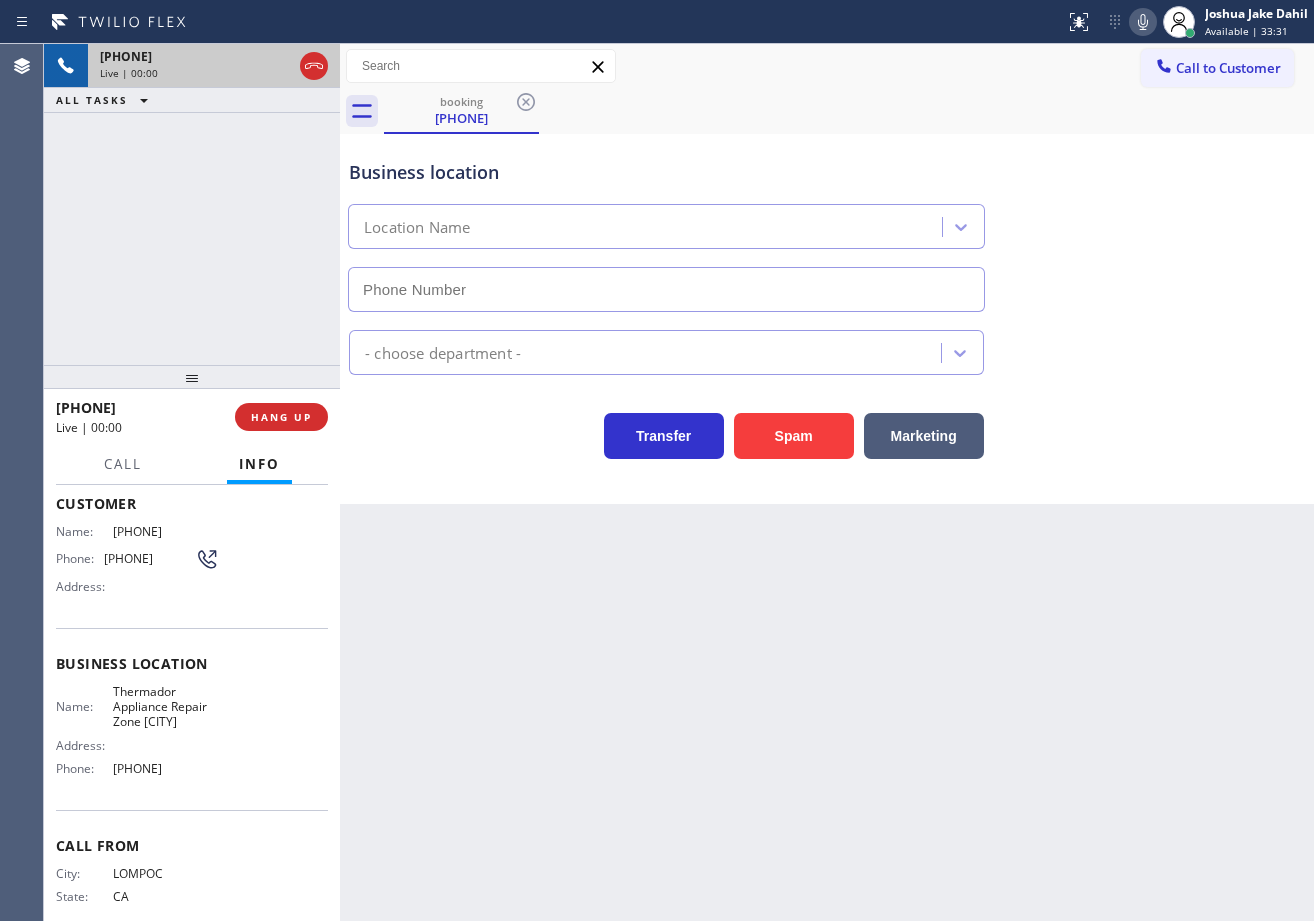 type on "(805) 608-4626" 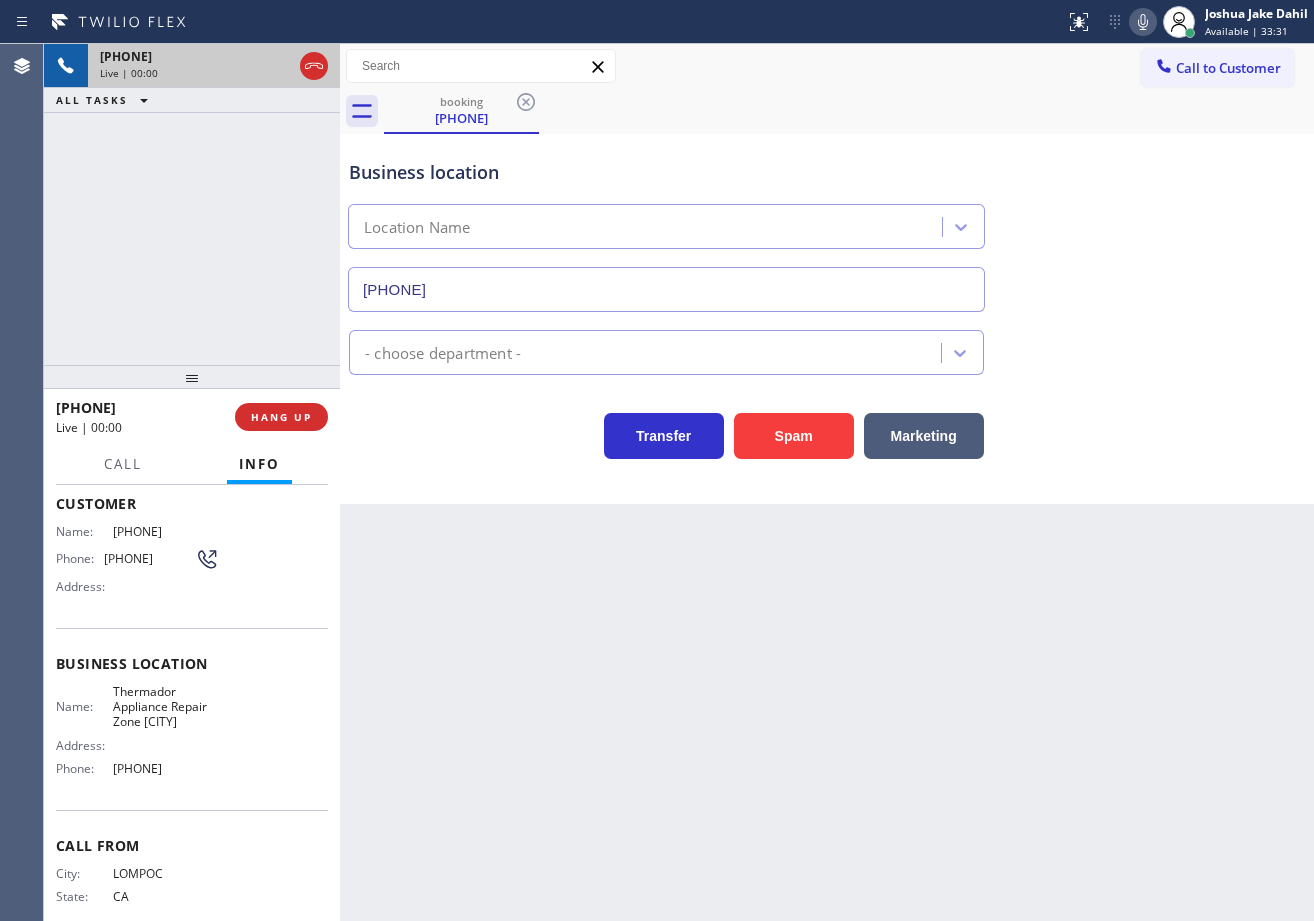 scroll, scrollTop: 0, scrollLeft: 0, axis: both 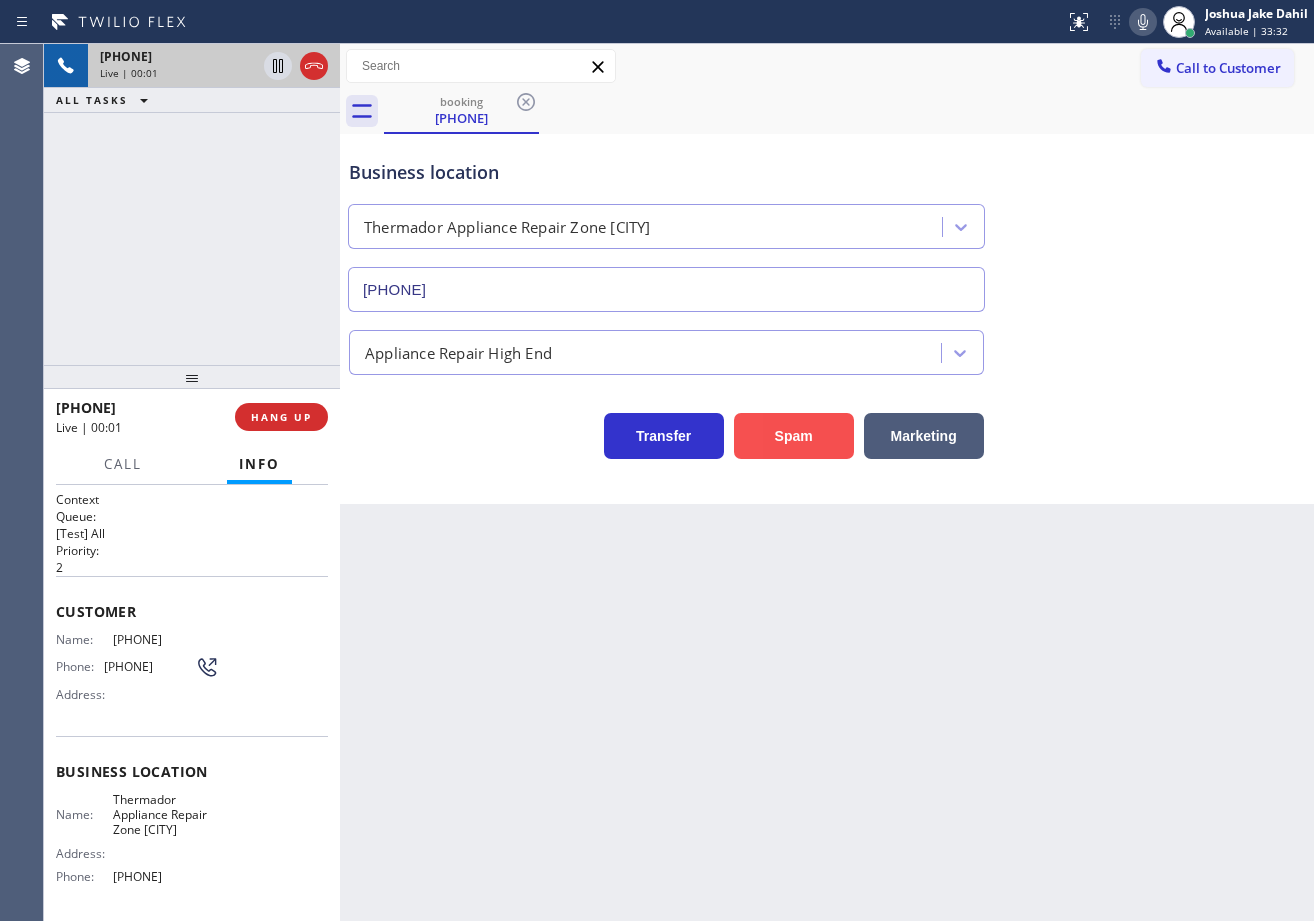 click on "Spam" at bounding box center [794, 436] 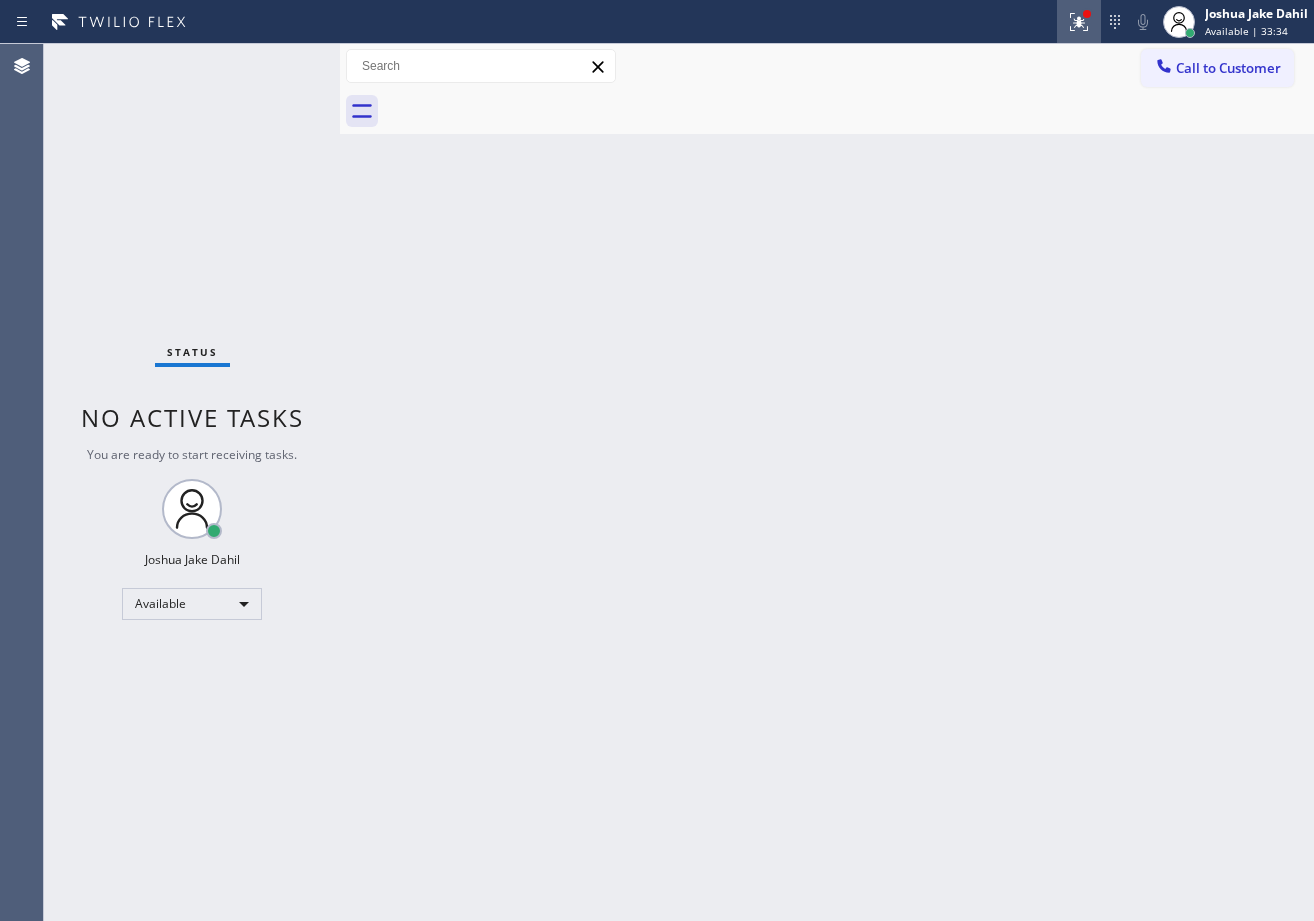 click 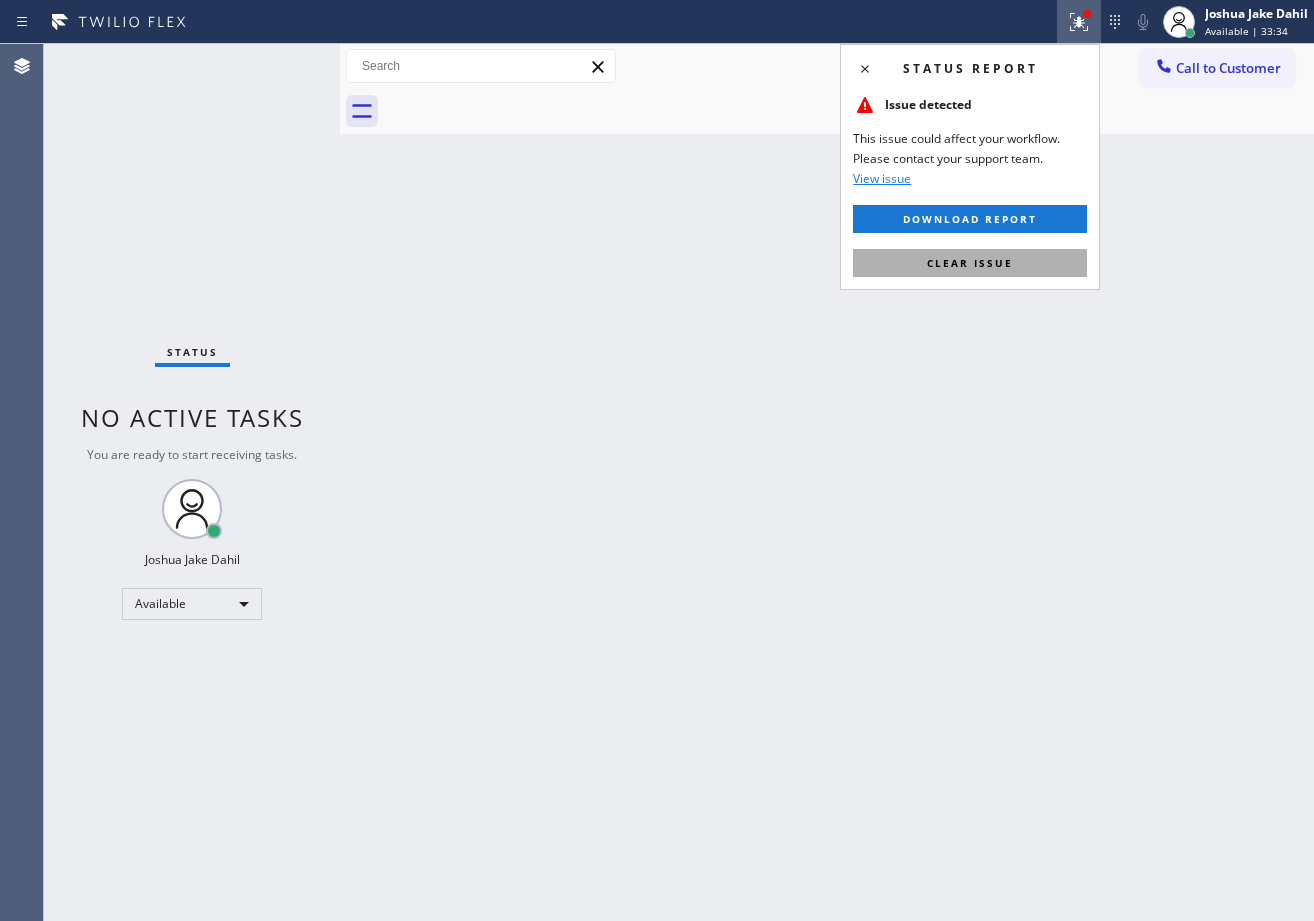 click on "Clear issue" at bounding box center [970, 263] 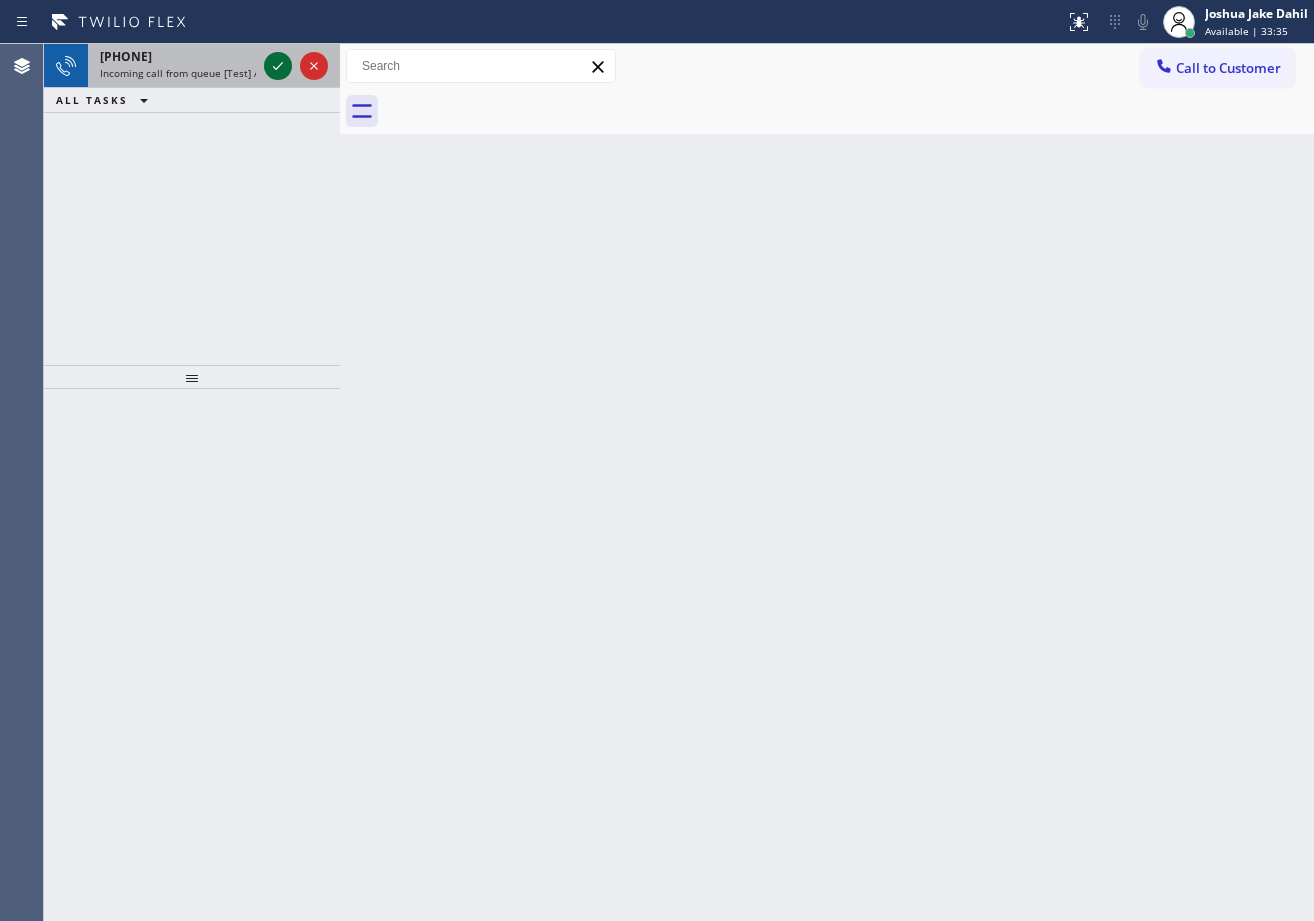 click 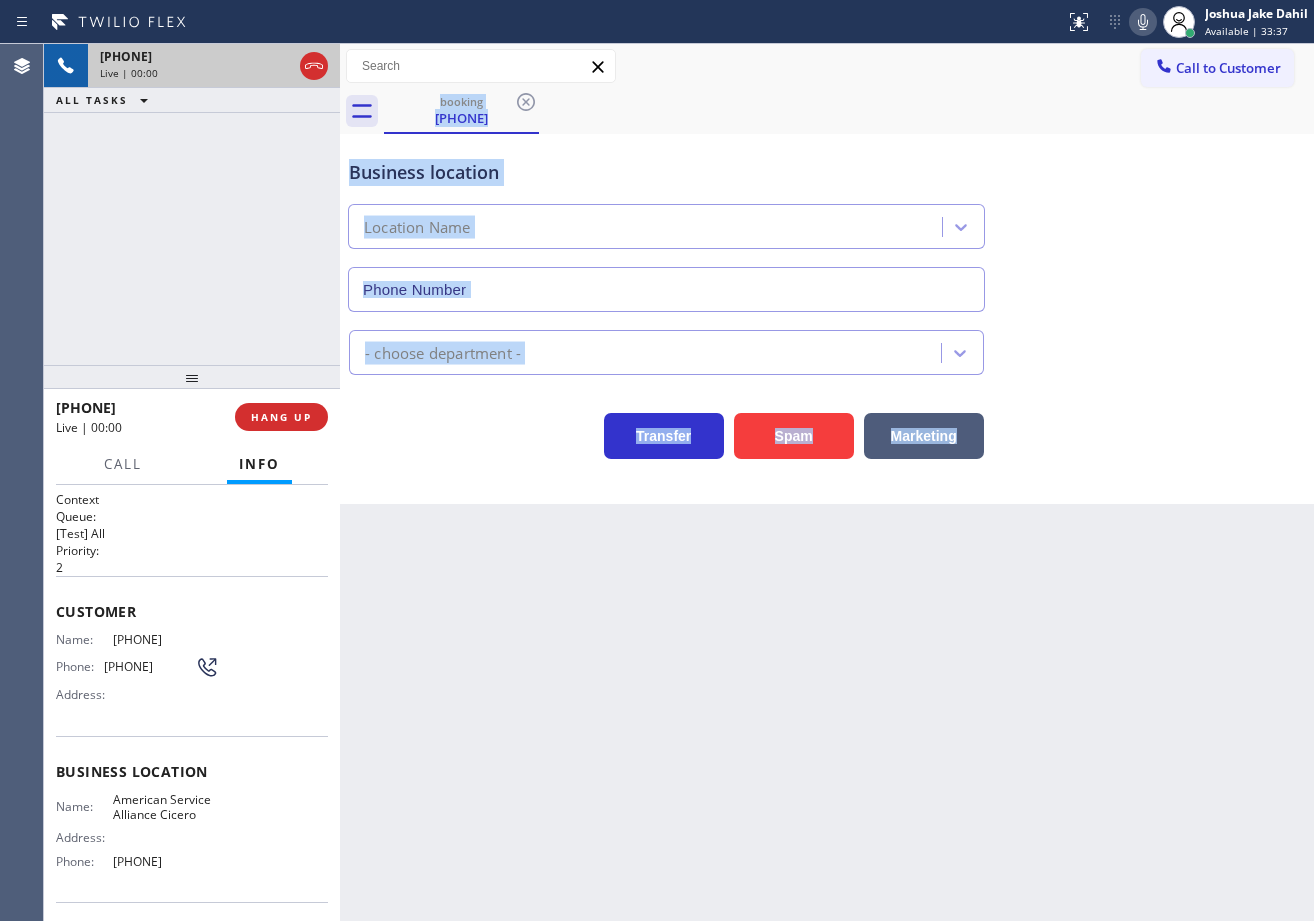 type on "(708) 554-7934" 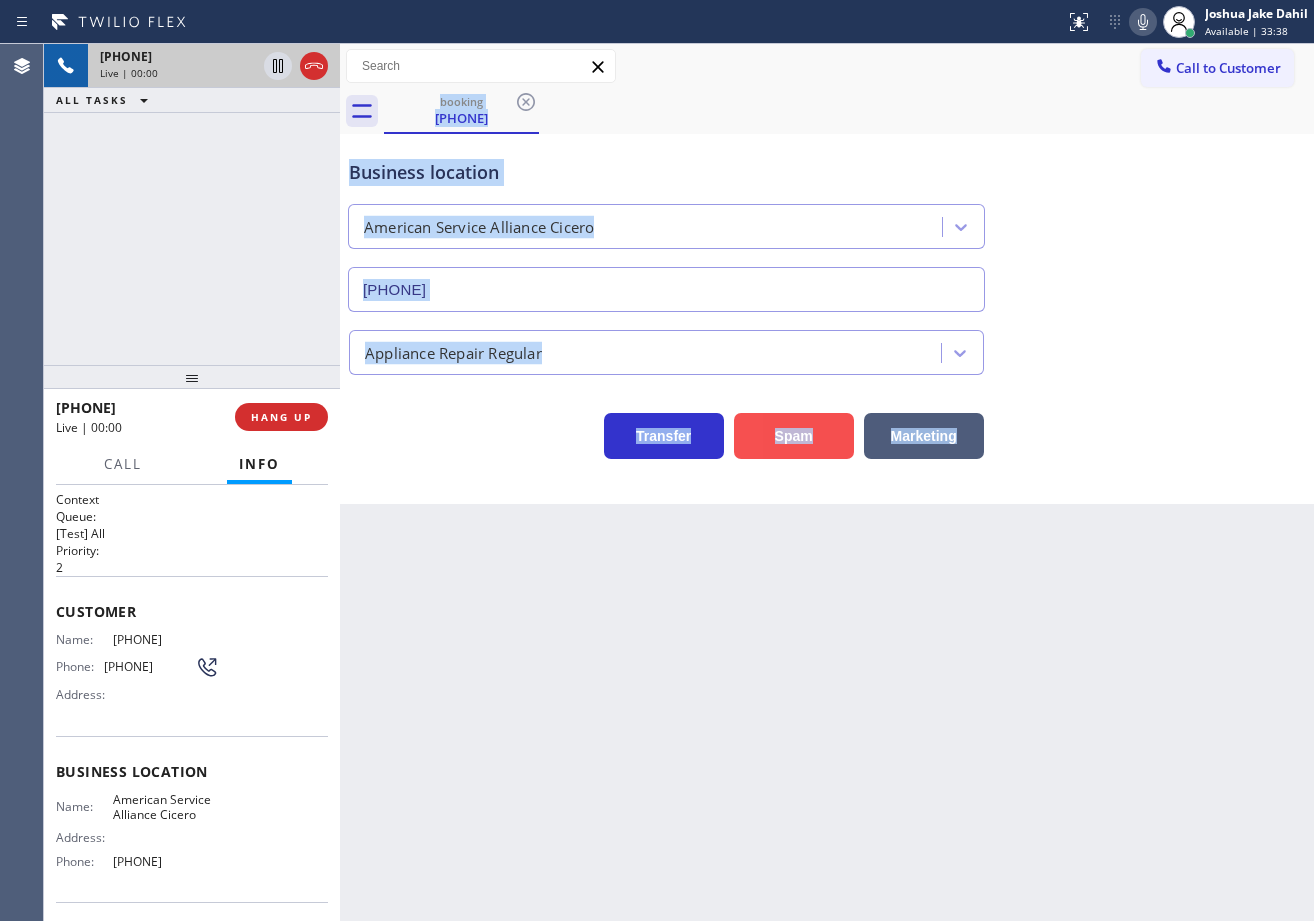 click on "Spam" at bounding box center (794, 436) 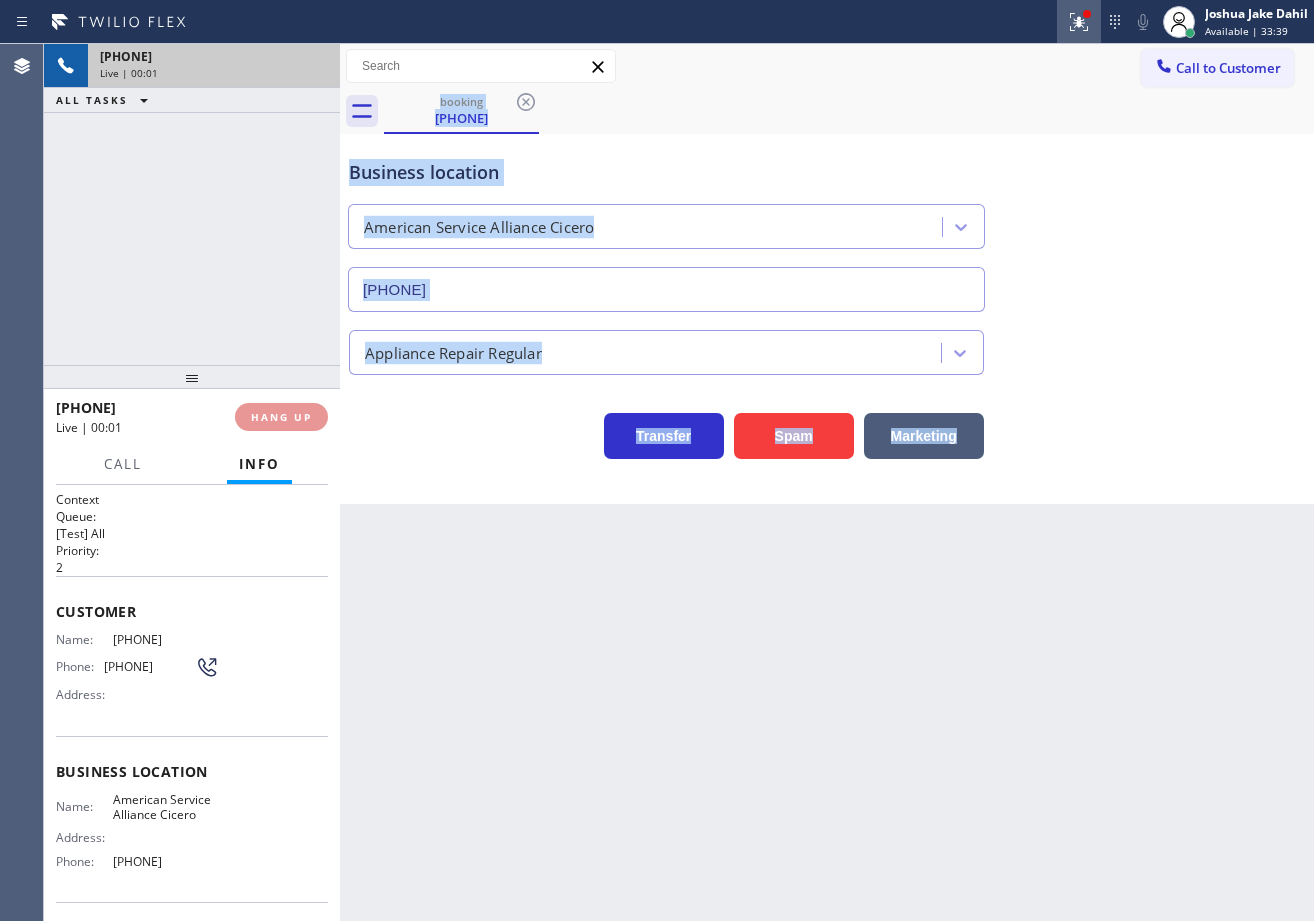 click at bounding box center (1079, 22) 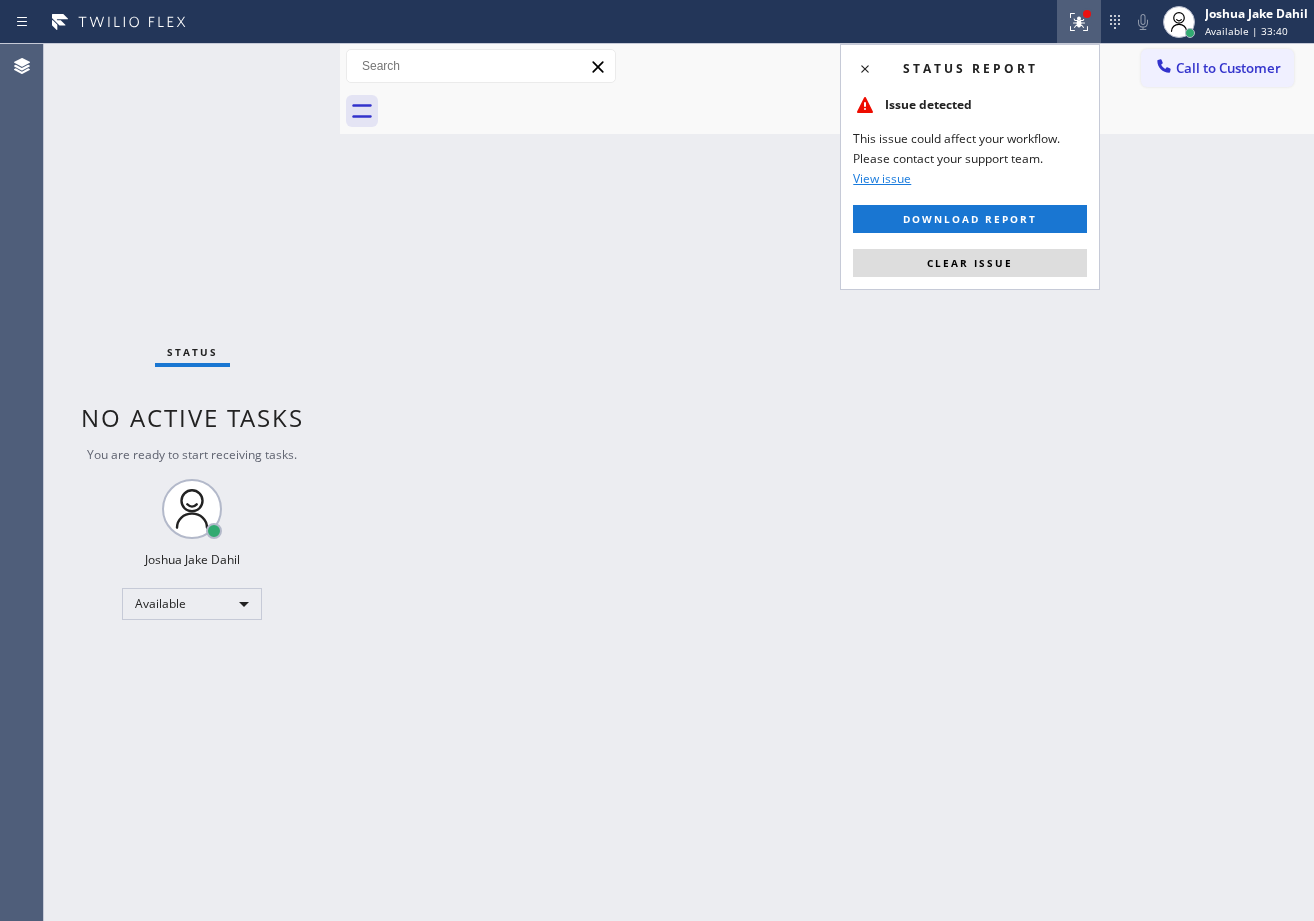 drag, startPoint x: 1015, startPoint y: 266, endPoint x: 983, endPoint y: 265, distance: 32.01562 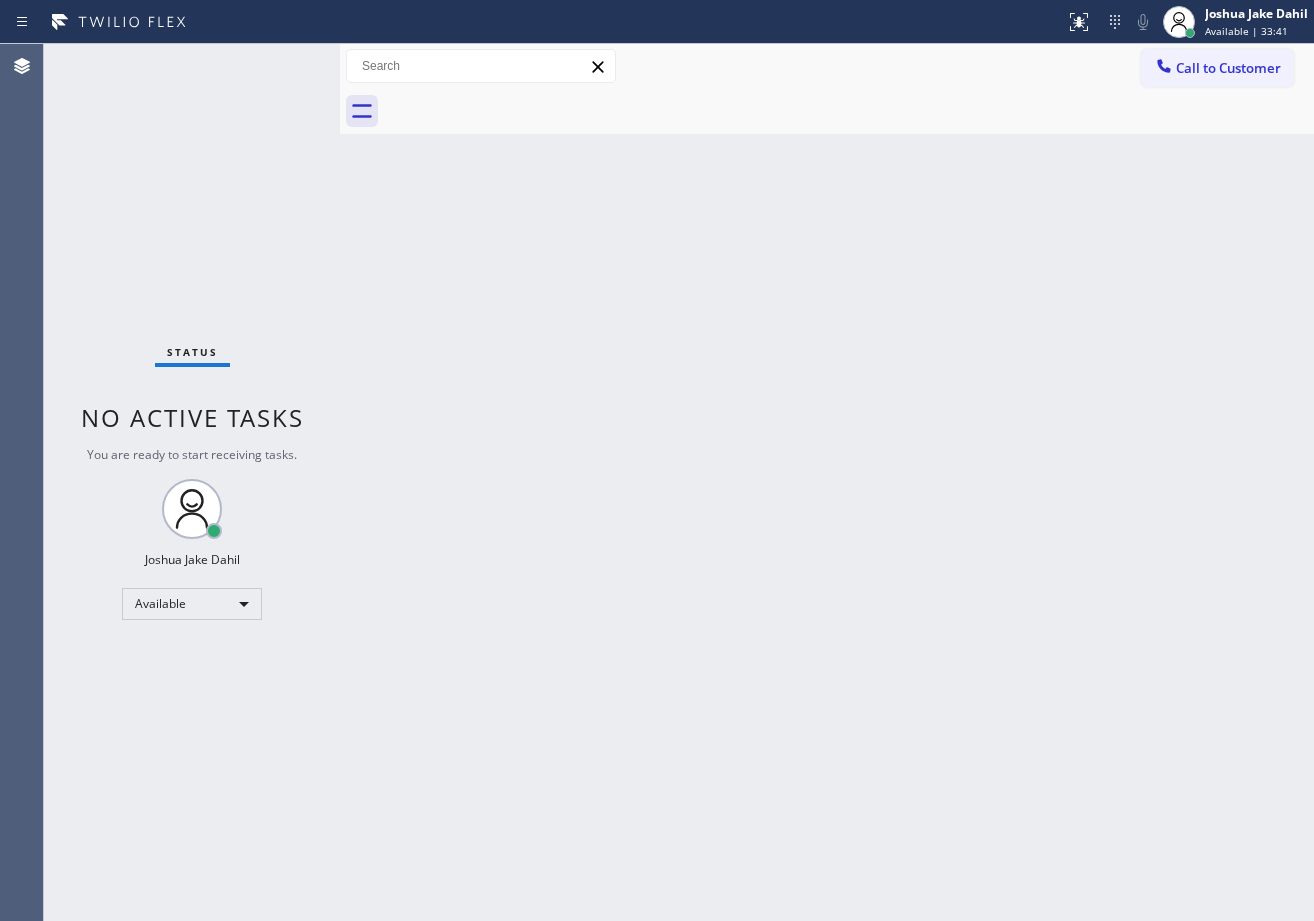click on "Status   No active tasks     You are ready to start receiving tasks.   [FIRST] [LAST] Available" at bounding box center [192, 482] 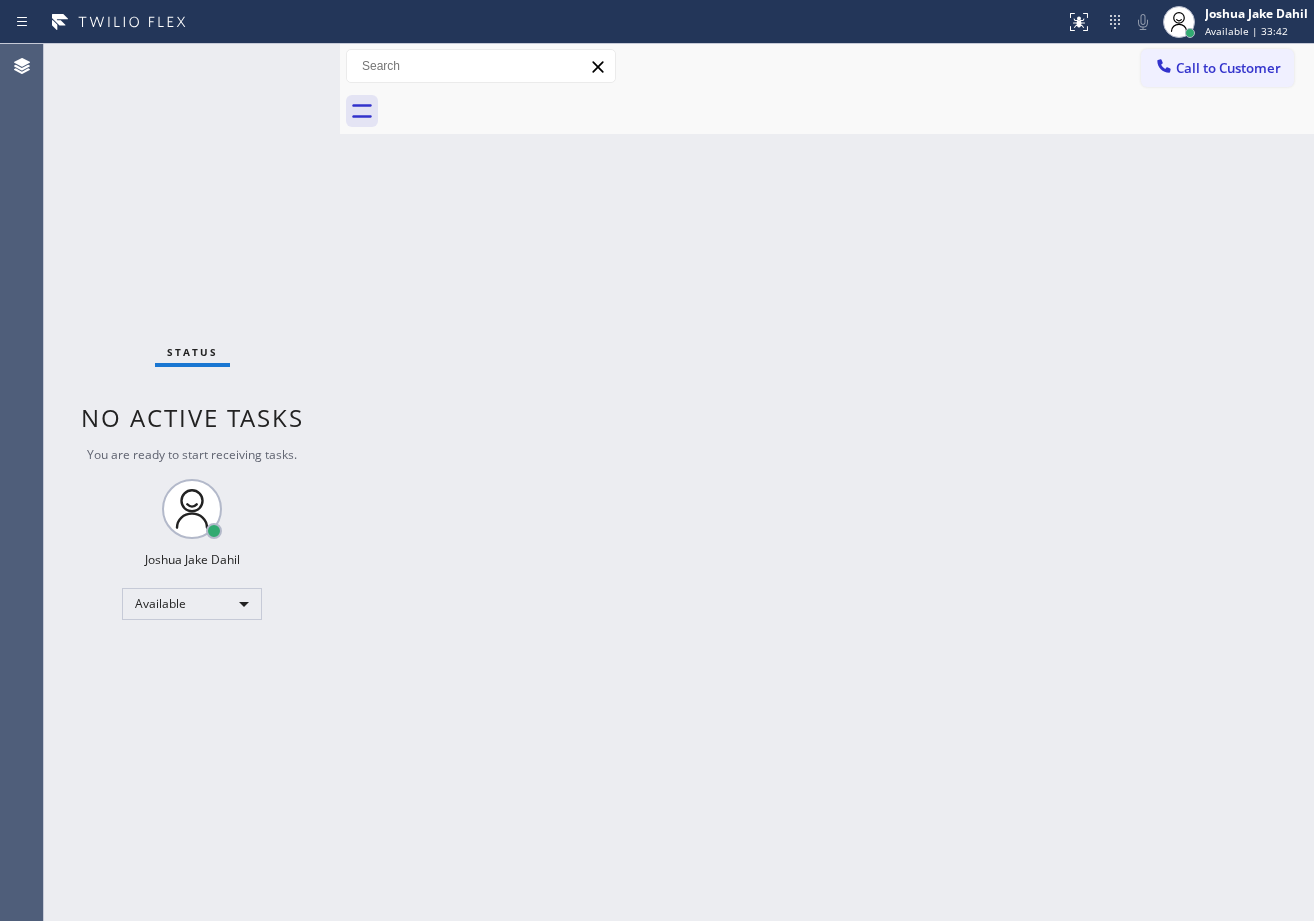 click on "Status   No active tasks     You are ready to start receiving tasks.   [FIRST] [LAST] Available" at bounding box center (192, 482) 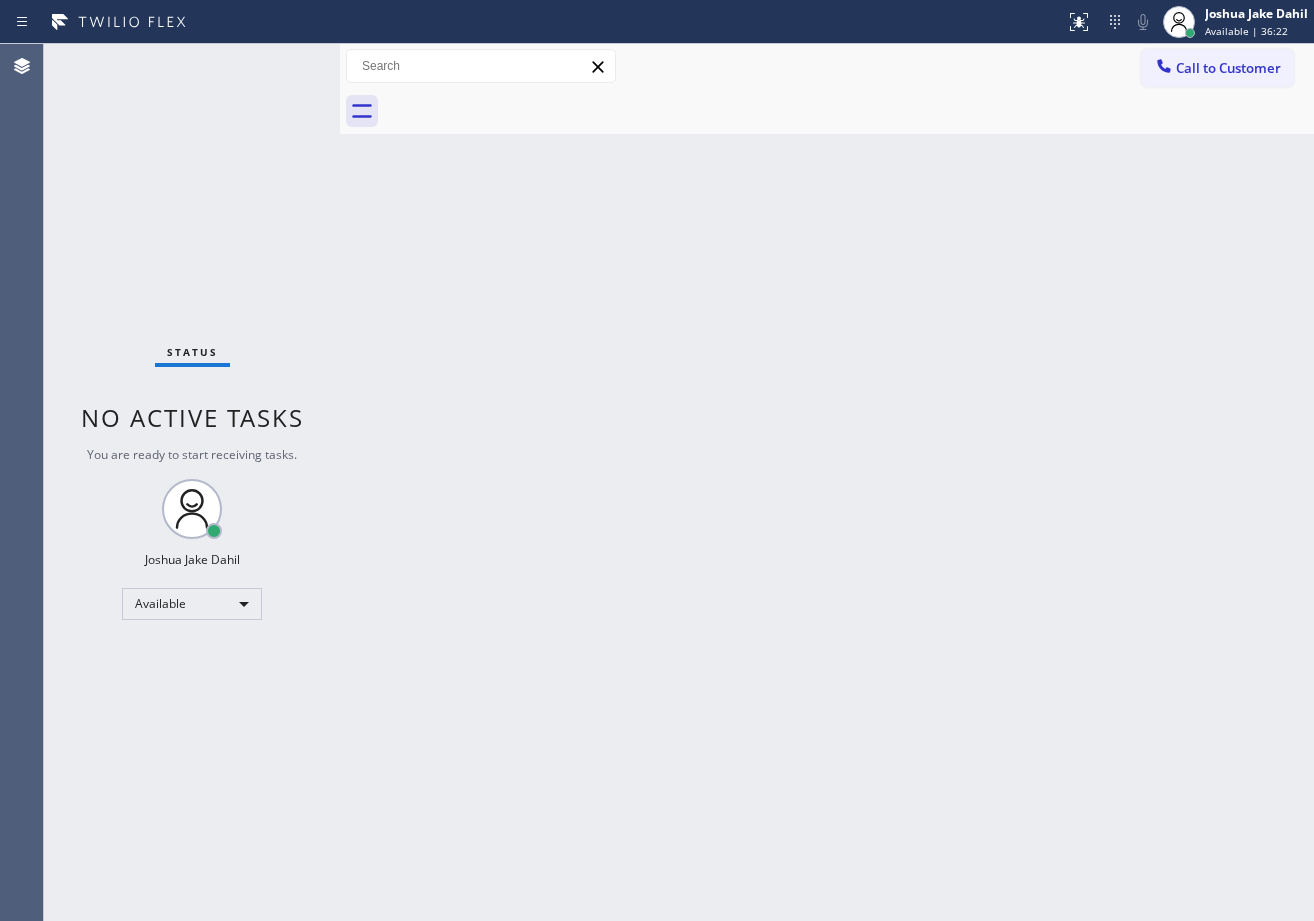 click on "Status   No active tasks     You are ready to start receiving tasks.   [FIRST] [LAST] Available" at bounding box center [192, 482] 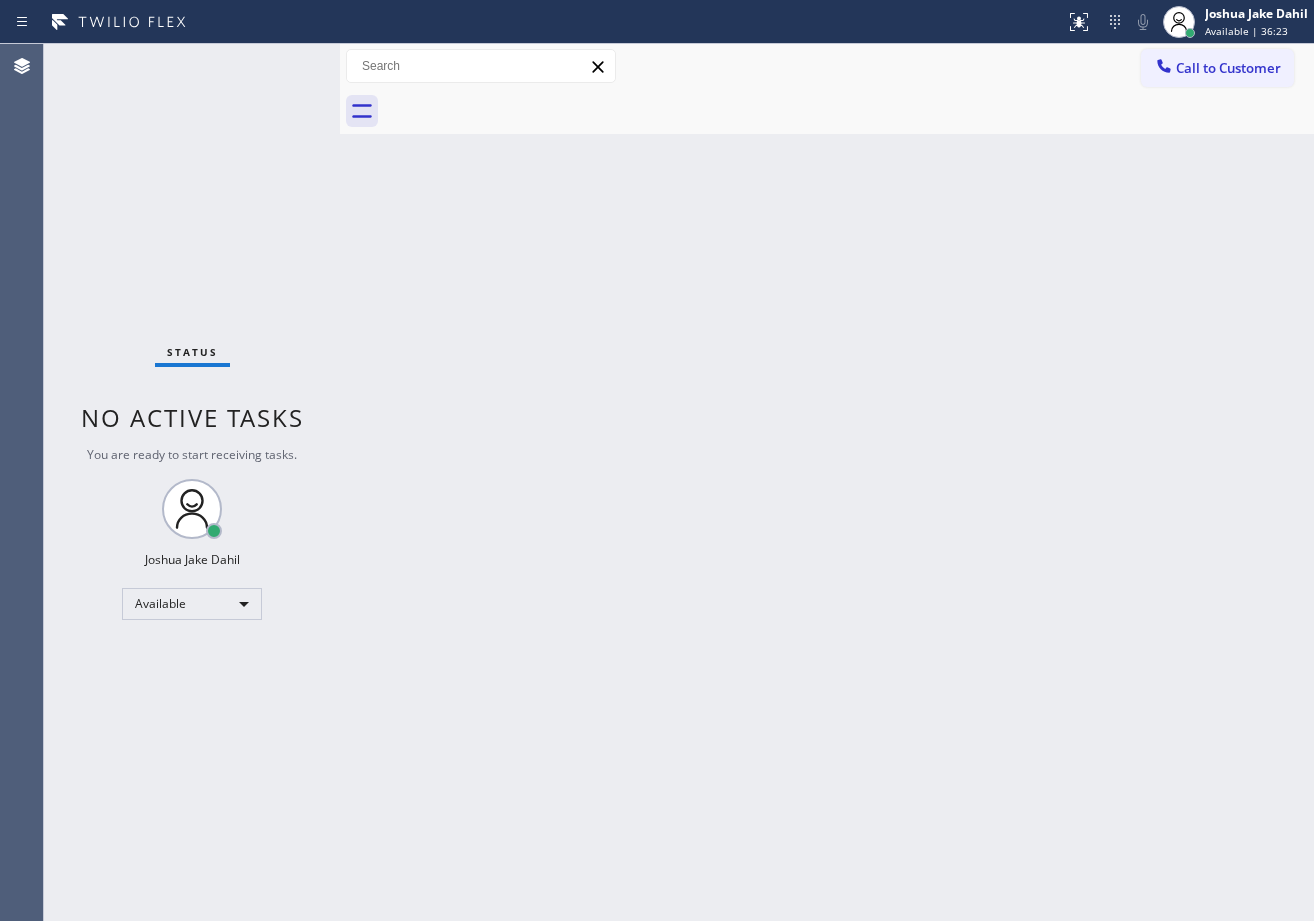 click on "Status   No active tasks     You are ready to start receiving tasks.   [FIRST] [LAST] Available" at bounding box center (192, 482) 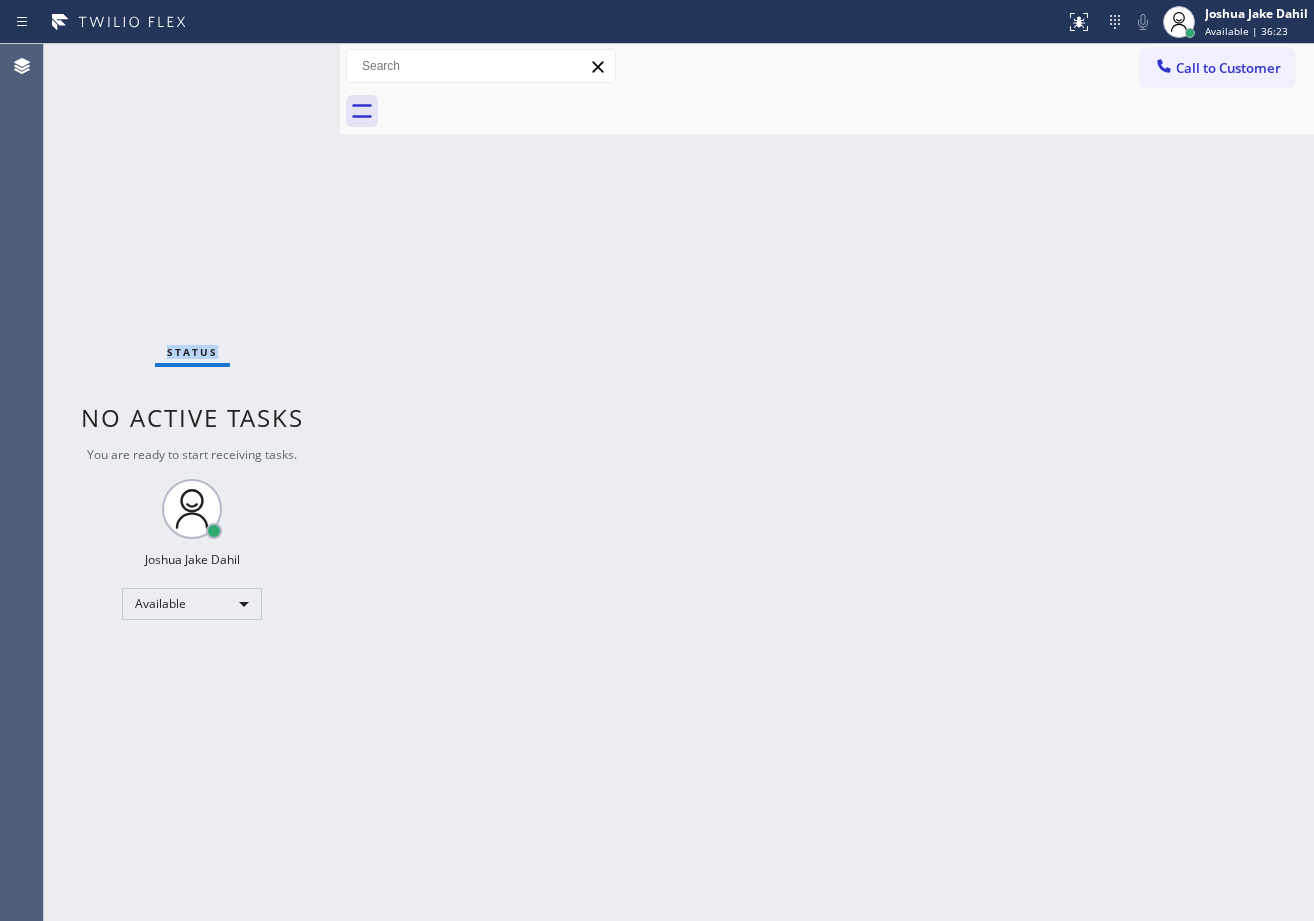 click on "Status   No active tasks     You are ready to start receiving tasks.   [FIRST] [LAST] Available" at bounding box center (192, 482) 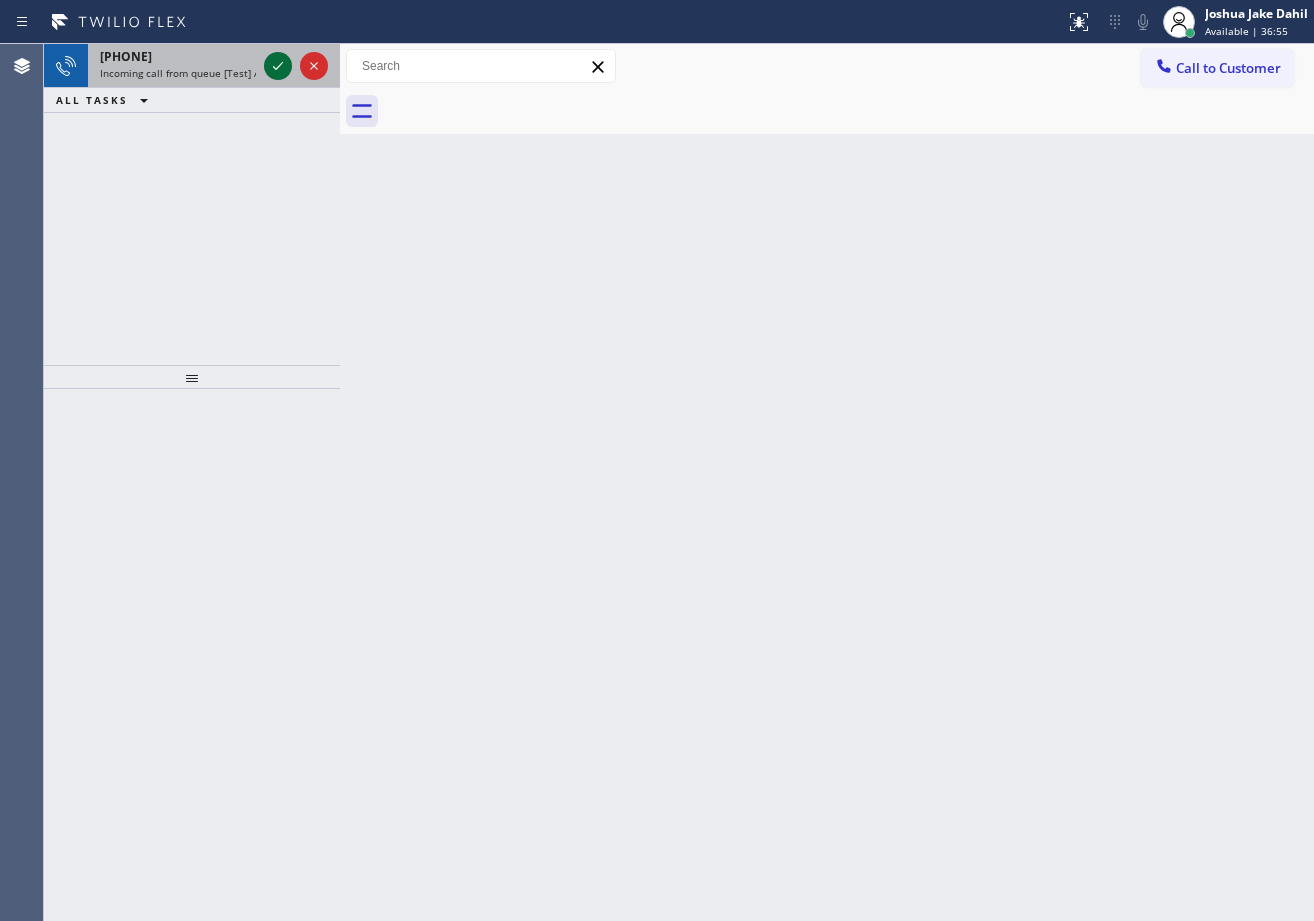 click 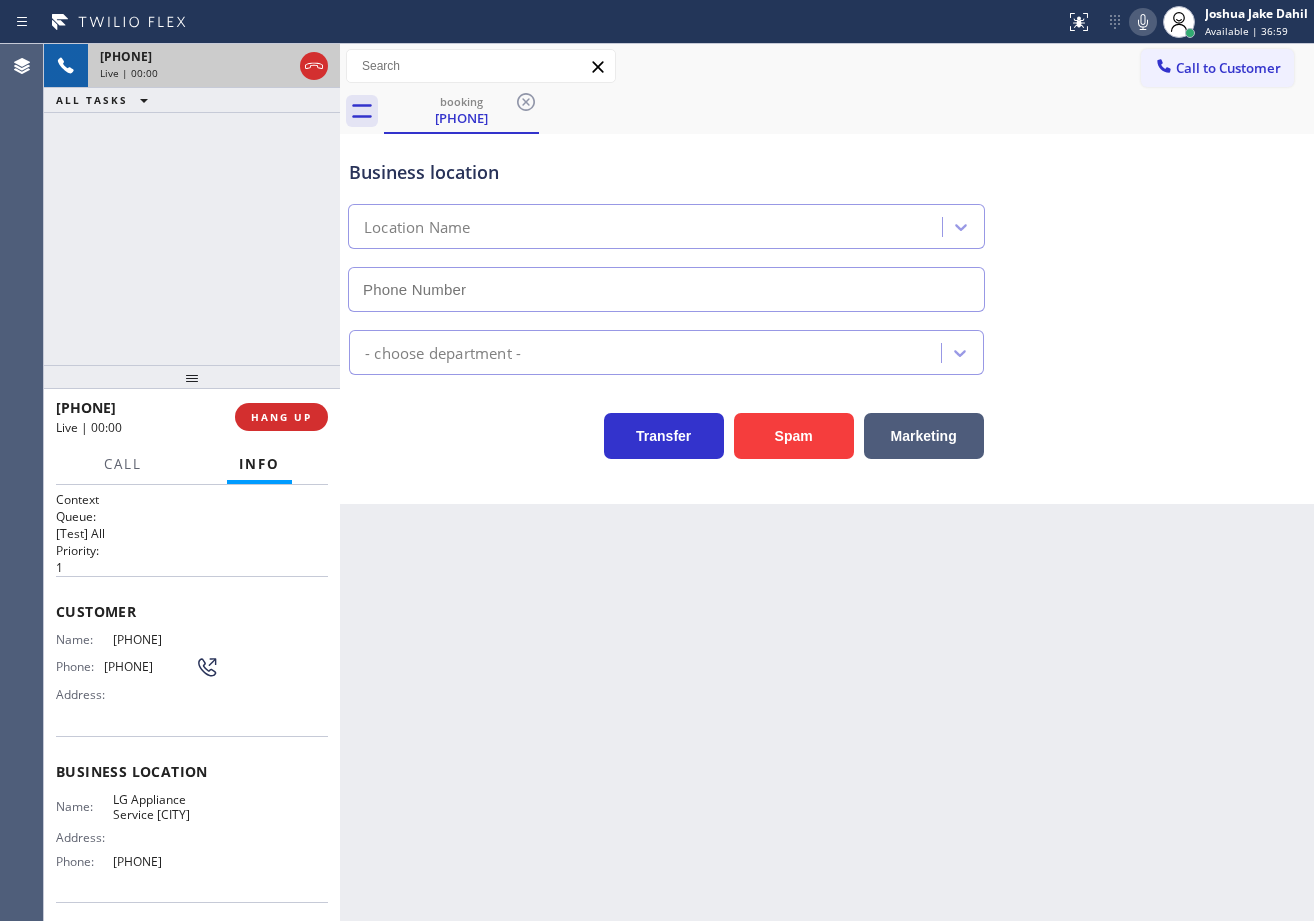 type on "(206) 539-2716" 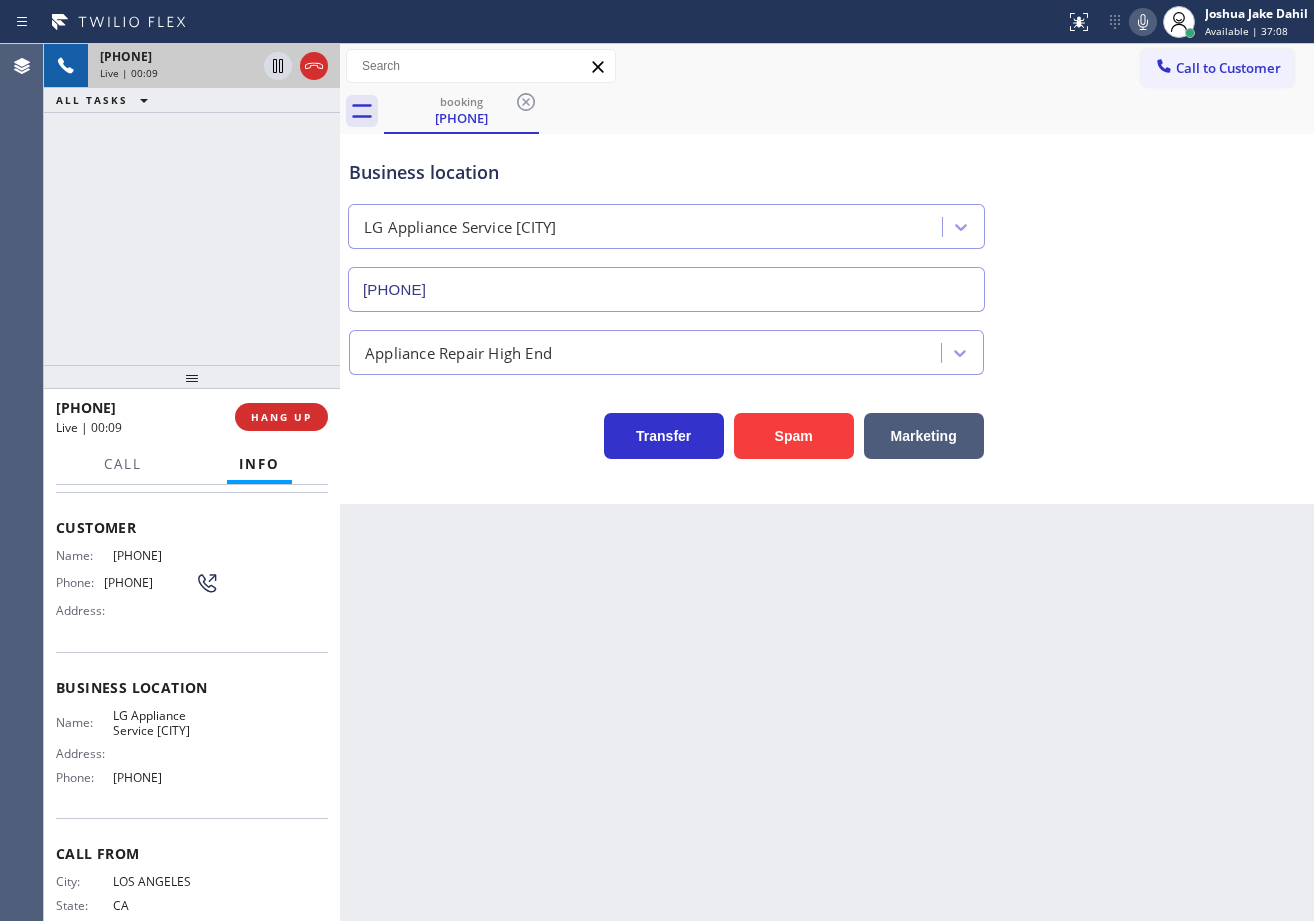 scroll, scrollTop: 0, scrollLeft: 0, axis: both 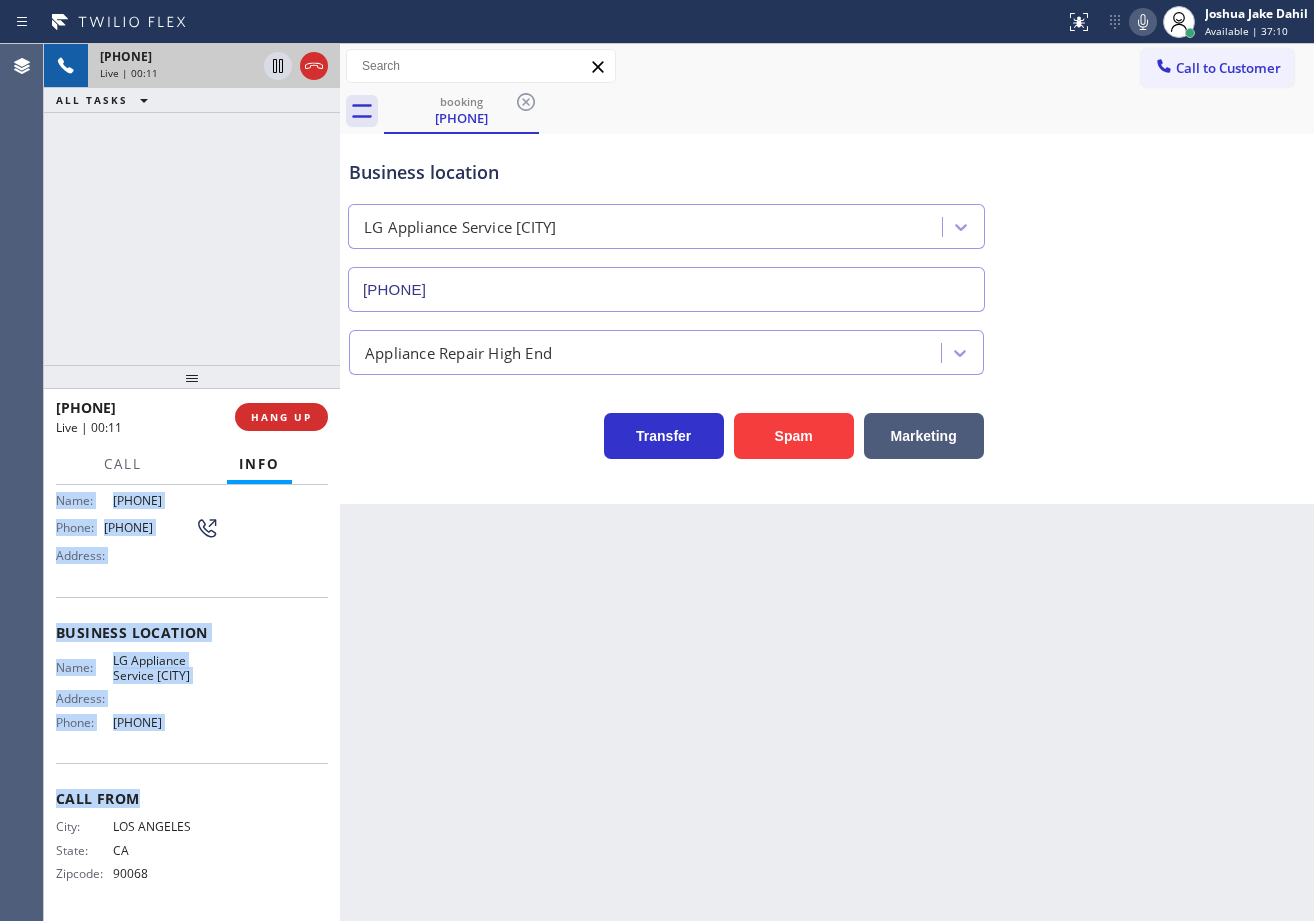 drag, startPoint x: 91, startPoint y: 644, endPoint x: 232, endPoint y: 742, distance: 171.71198 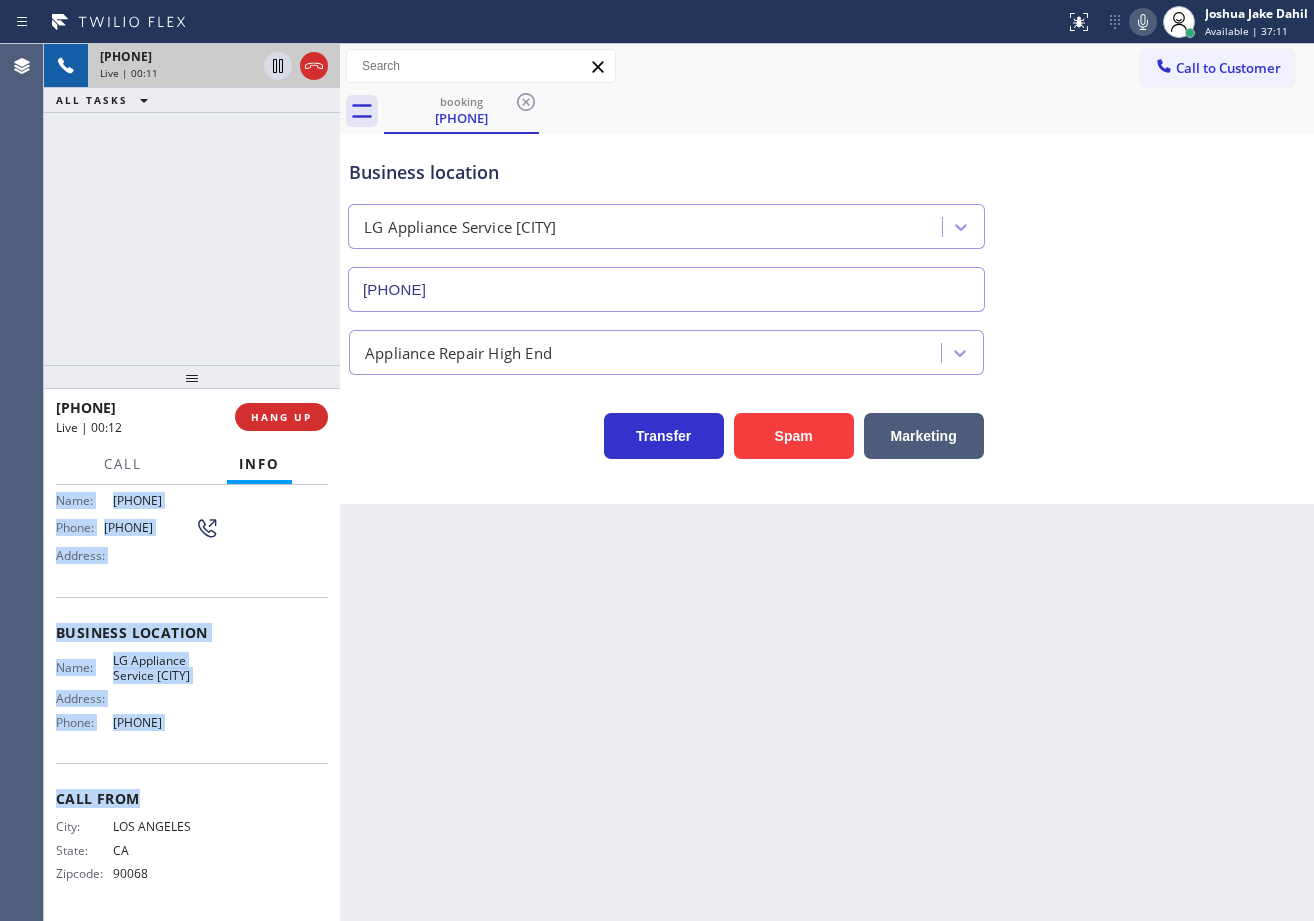 copy on "Customer Name: (323) 687-8512 Phone: (323) 687-8512 Address: Business location Name: LG Appliance Service Seattle Address:   Phone: (206) 539-2716" 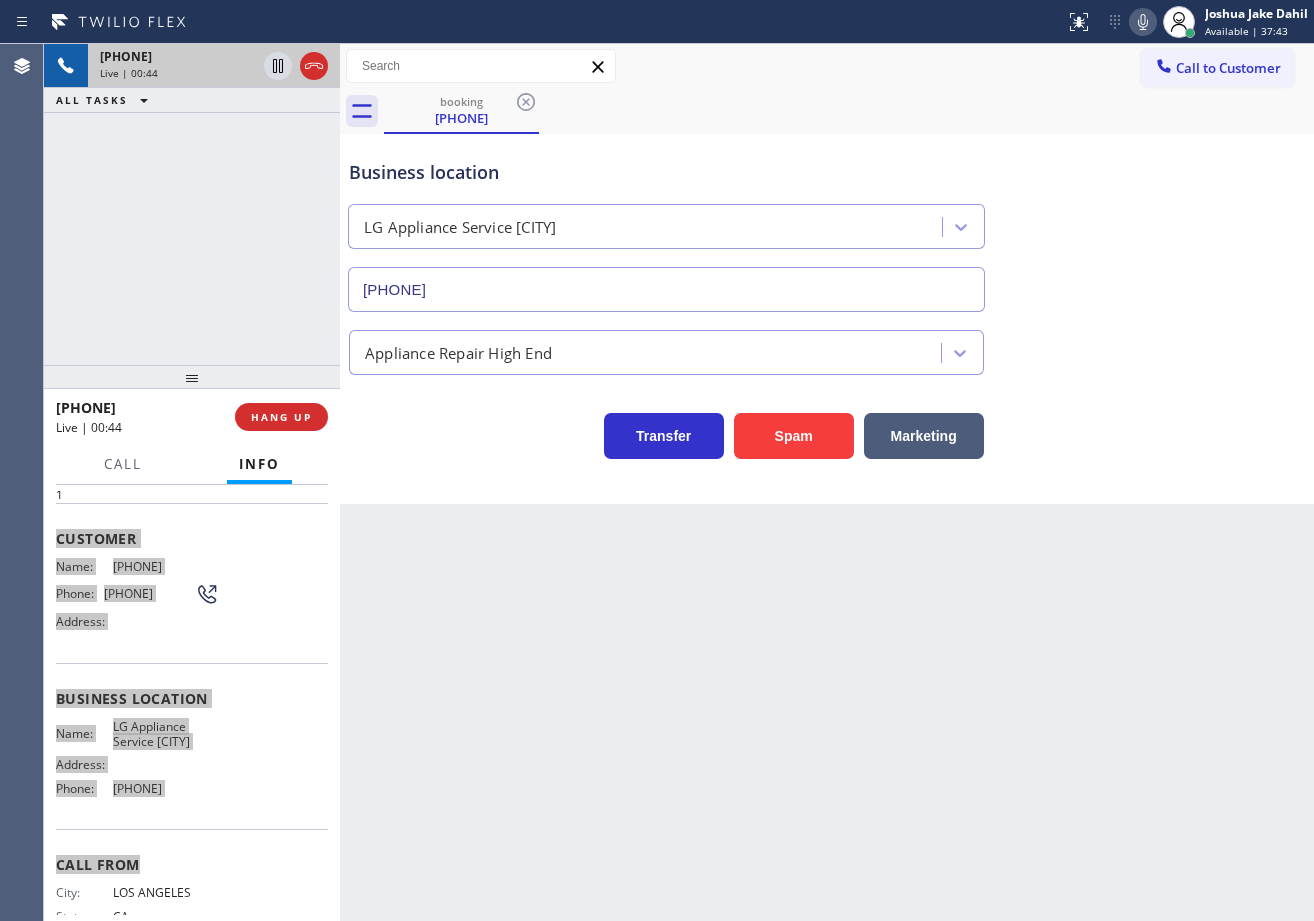 scroll, scrollTop: 0, scrollLeft: 0, axis: both 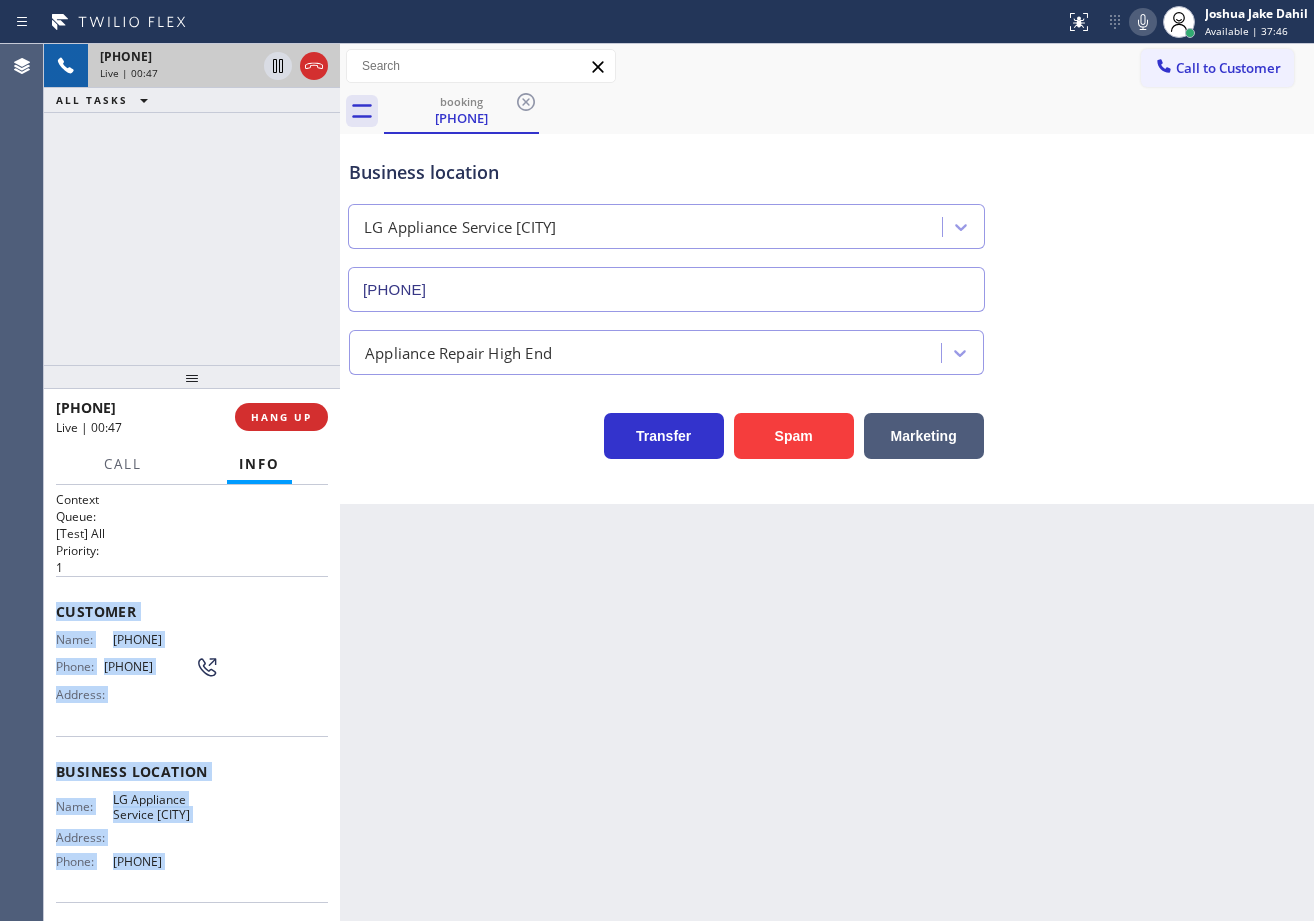 click 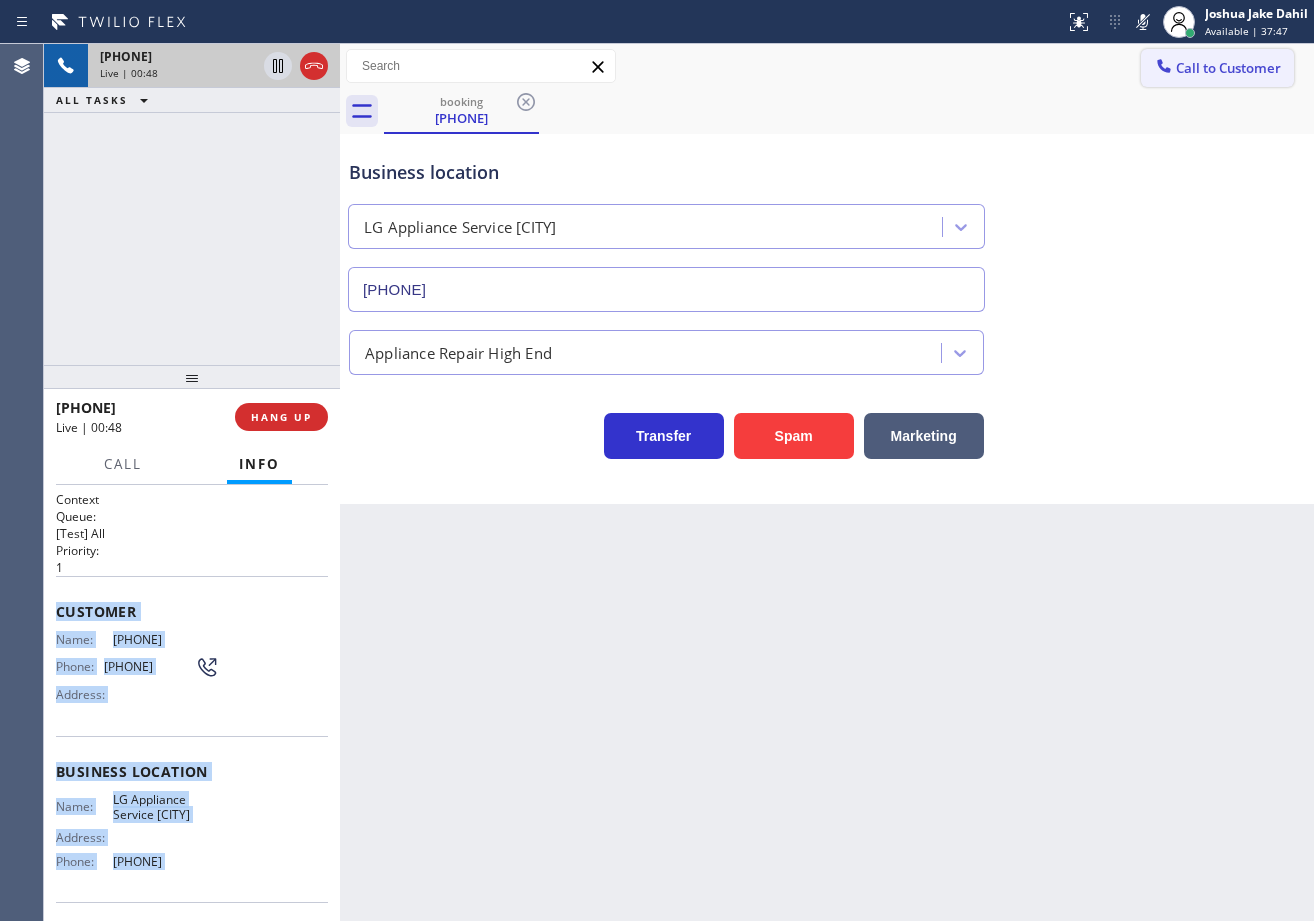 drag, startPoint x: 1140, startPoint y: 22, endPoint x: 1158, endPoint y: 71, distance: 52.201534 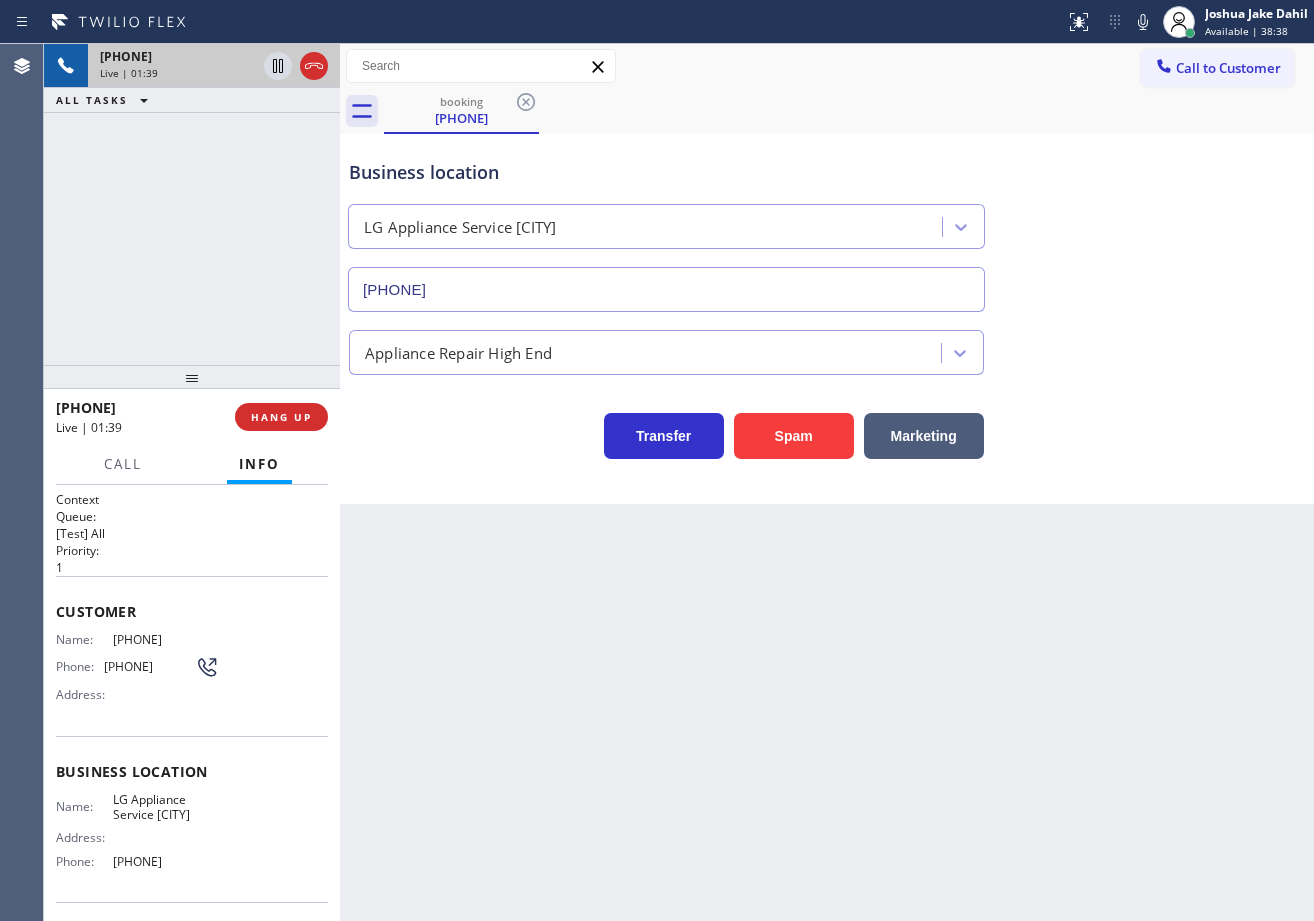 click on "Back to Dashboard Change Sender ID Customers Technicians Select a contact Outbound call Technician Search Technician Your caller id phone number Your caller id phone number Call Technician info Name   Phone none Address none Change Sender ID HVAC +18559994417 5 Star Appliance +18557314952 Appliance Repair +18554611149 Plumbing +18889090120 Air Duct Cleaning +18006865038  Electricians +18005688664 Cancel Change Check personal SMS Reset Change booking (323) 687-8512 Call to Customer Outbound call Location Search location Your caller id phone number Customer number Call Outbound call Technician Search Technician Your caller id phone number Your caller id phone number Call booking (323) 687-8512 Business location LG Appliance Service Seattle (206) 539-2716 Appliance Repair High End Transfer Spam Marketing" at bounding box center (827, 482) 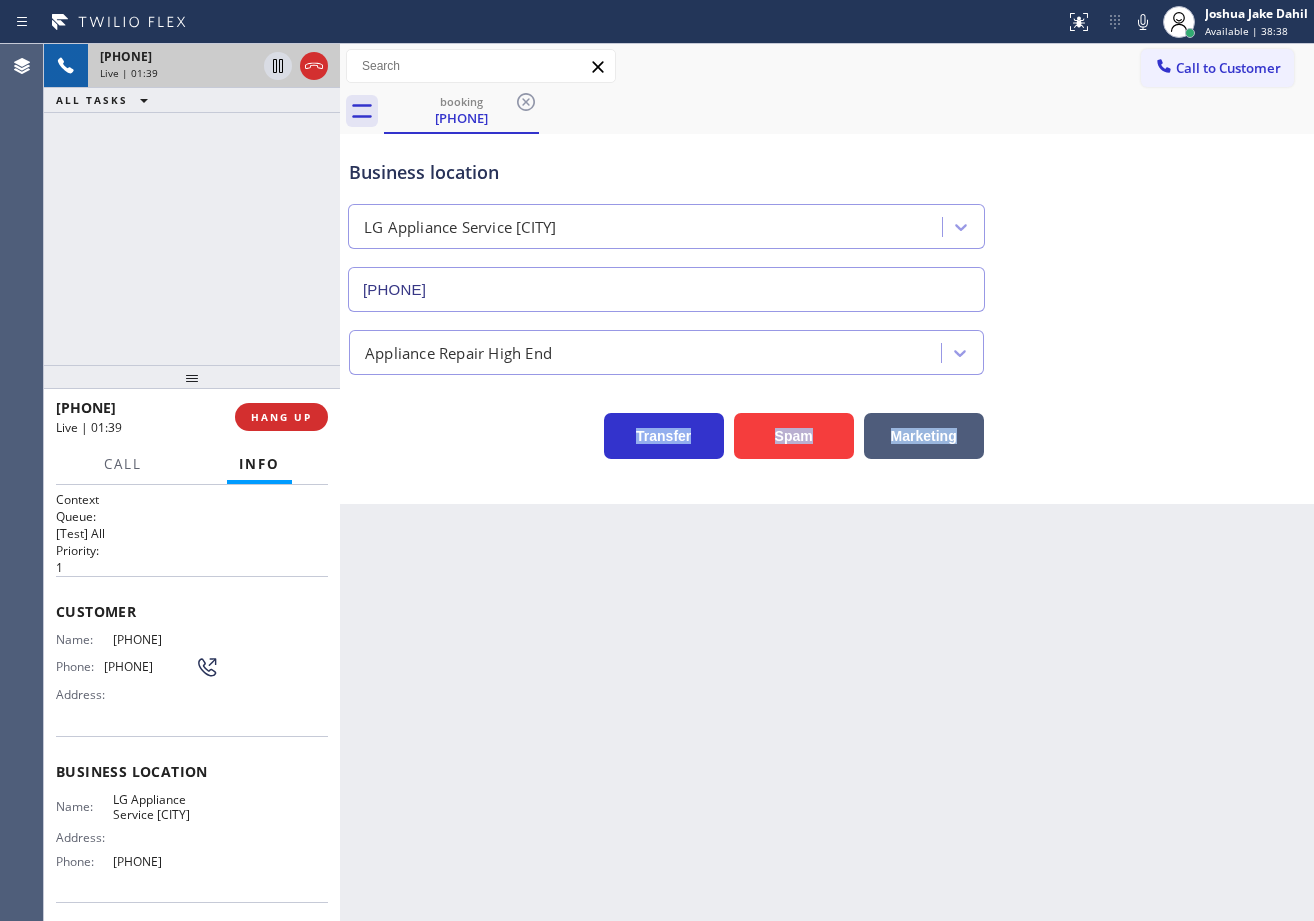 click on "Back to Dashboard Change Sender ID Customers Technicians Select a contact Outbound call Technician Search Technician Your caller id phone number Your caller id phone number Call Technician info Name   Phone none Address none Change Sender ID HVAC +18559994417 5 Star Appliance +18557314952 Appliance Repair +18554611149 Plumbing +18889090120 Air Duct Cleaning +18006865038  Electricians +18005688664 Cancel Change Check personal SMS Reset Change booking (323) 687-8512 Call to Customer Outbound call Location Search location Your caller id phone number Customer number Call Outbound call Technician Search Technician Your caller id phone number Your caller id phone number Call booking (323) 687-8512 Business location LG Appliance Service Seattle (206) 539-2716 Appliance Repair High End Transfer Spam Marketing" at bounding box center [827, 482] 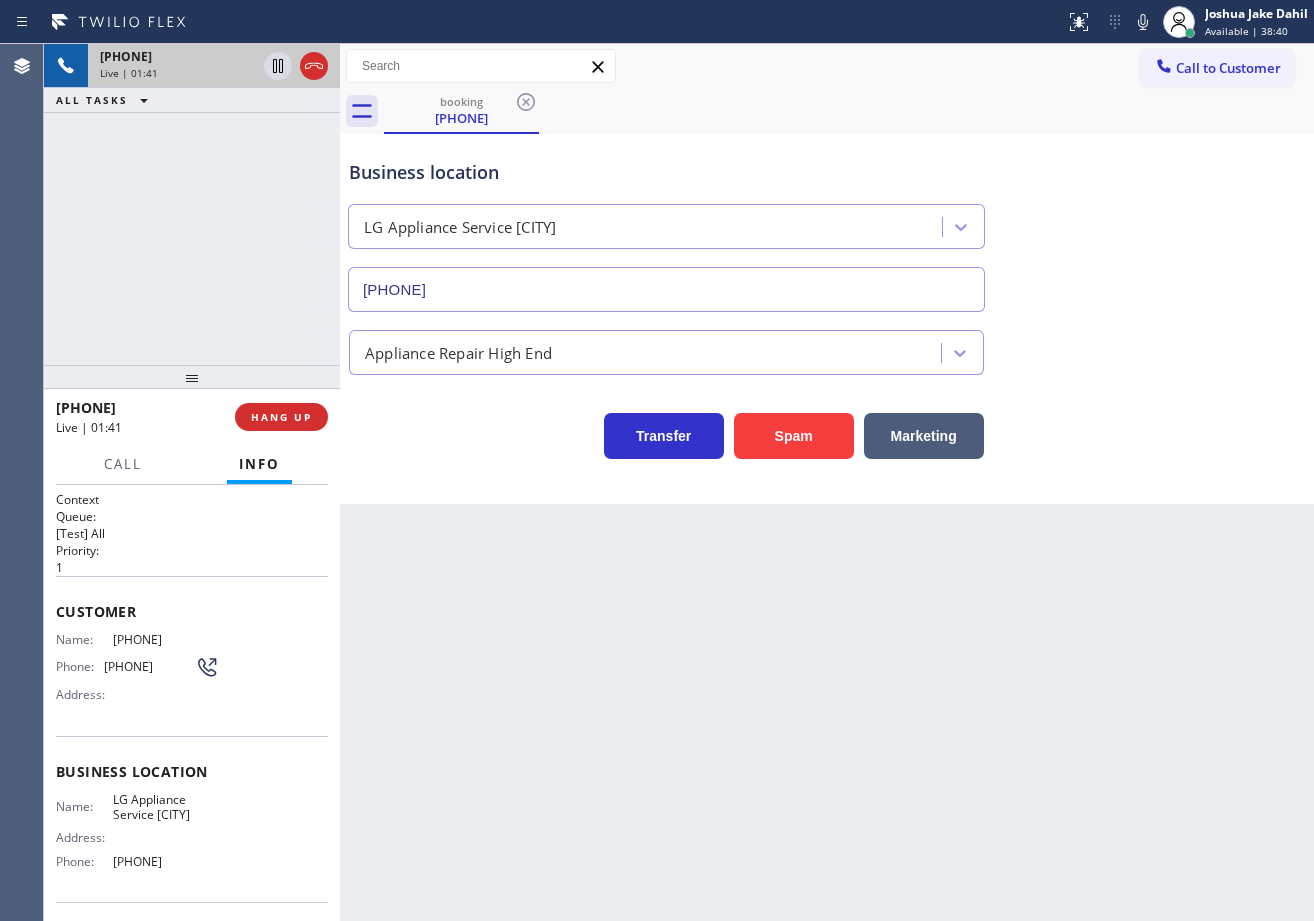 click on "+13236878512 Live | 01:41 ALL TASKS ALL TASKS ACTIVE TASKS TASKS IN WRAP UP" at bounding box center [192, 204] 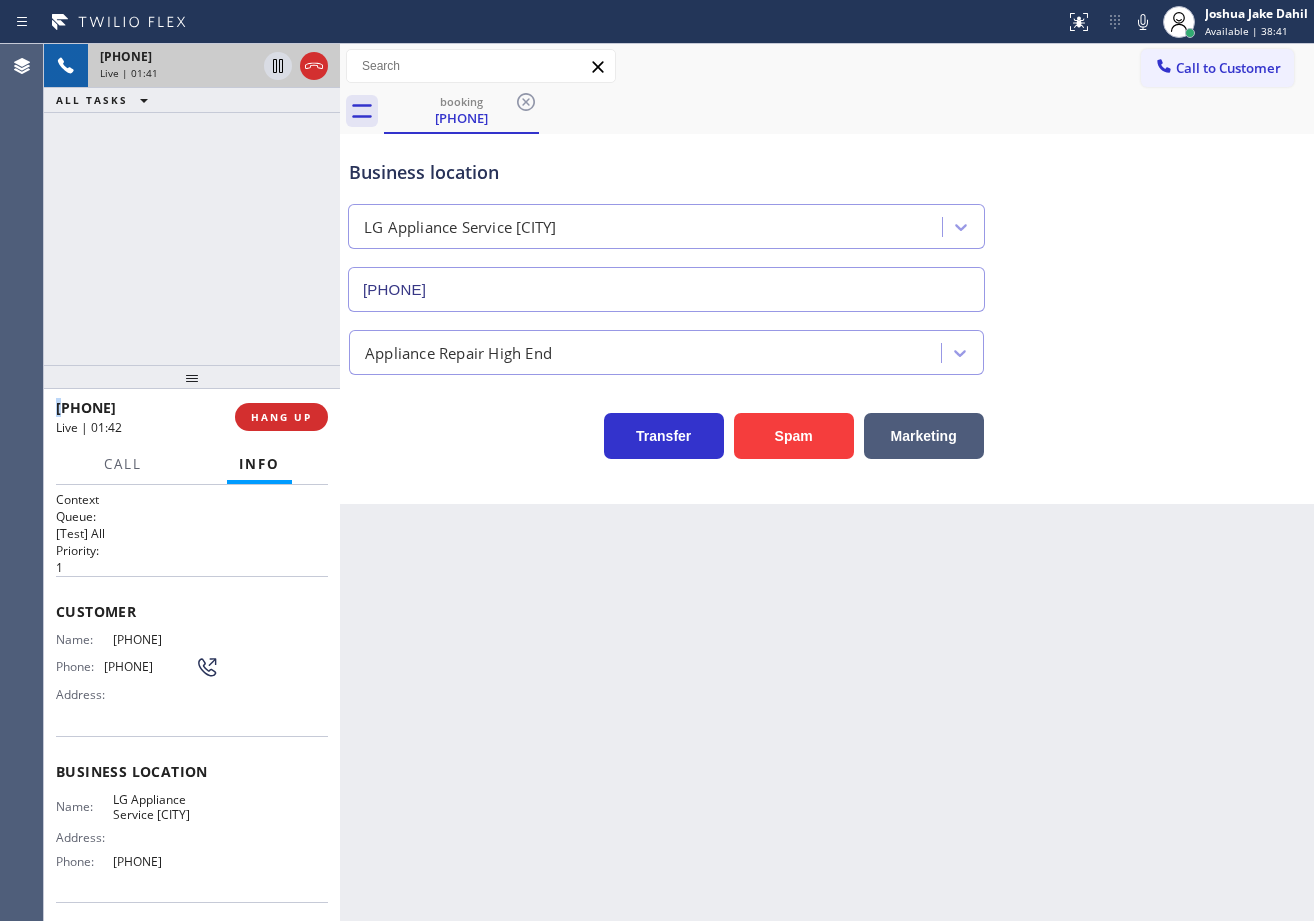 click on "+13236878512 Live | 01:41 ALL TASKS ALL TASKS ACTIVE TASKS TASKS IN WRAP UP" at bounding box center (192, 204) 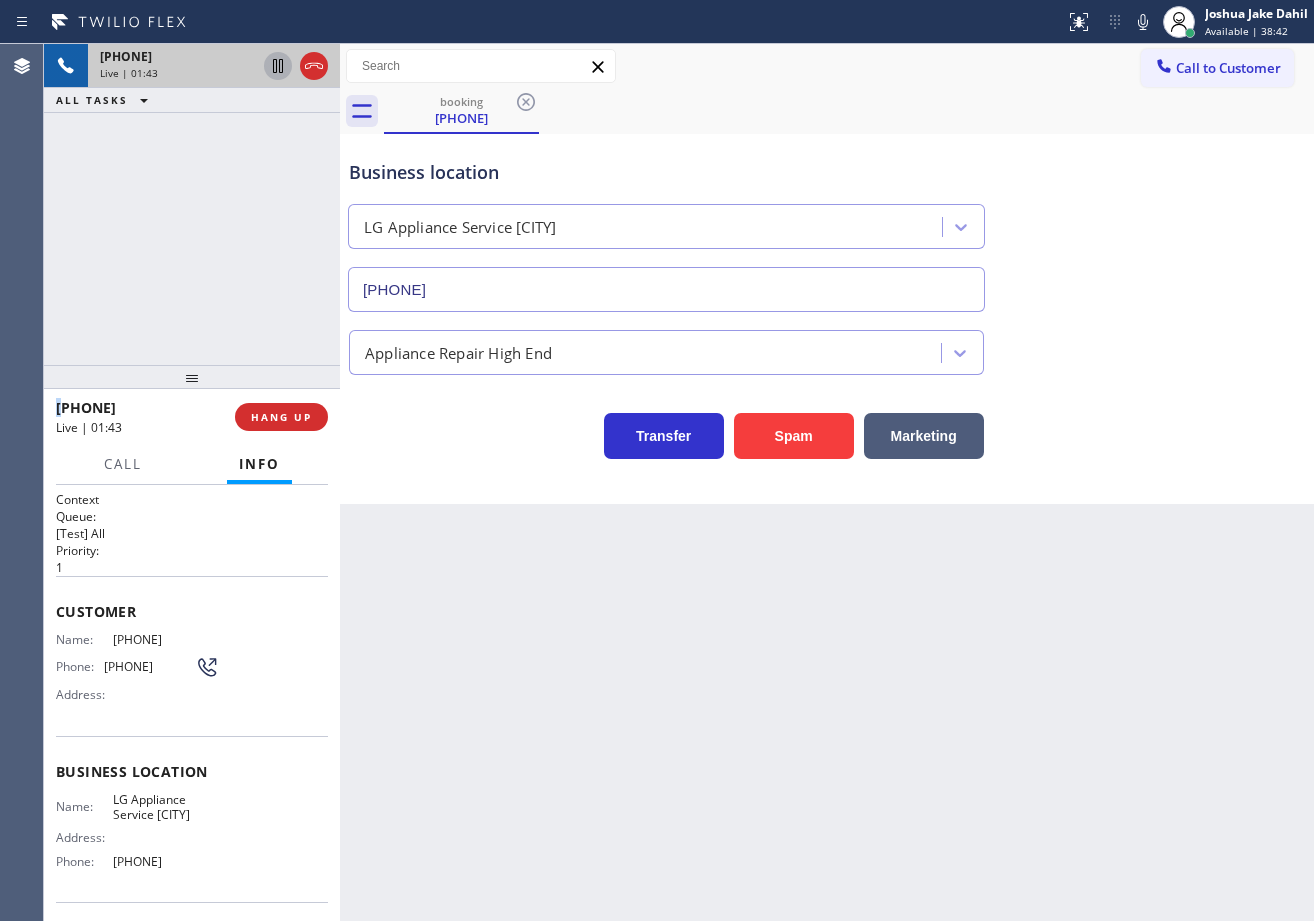 click 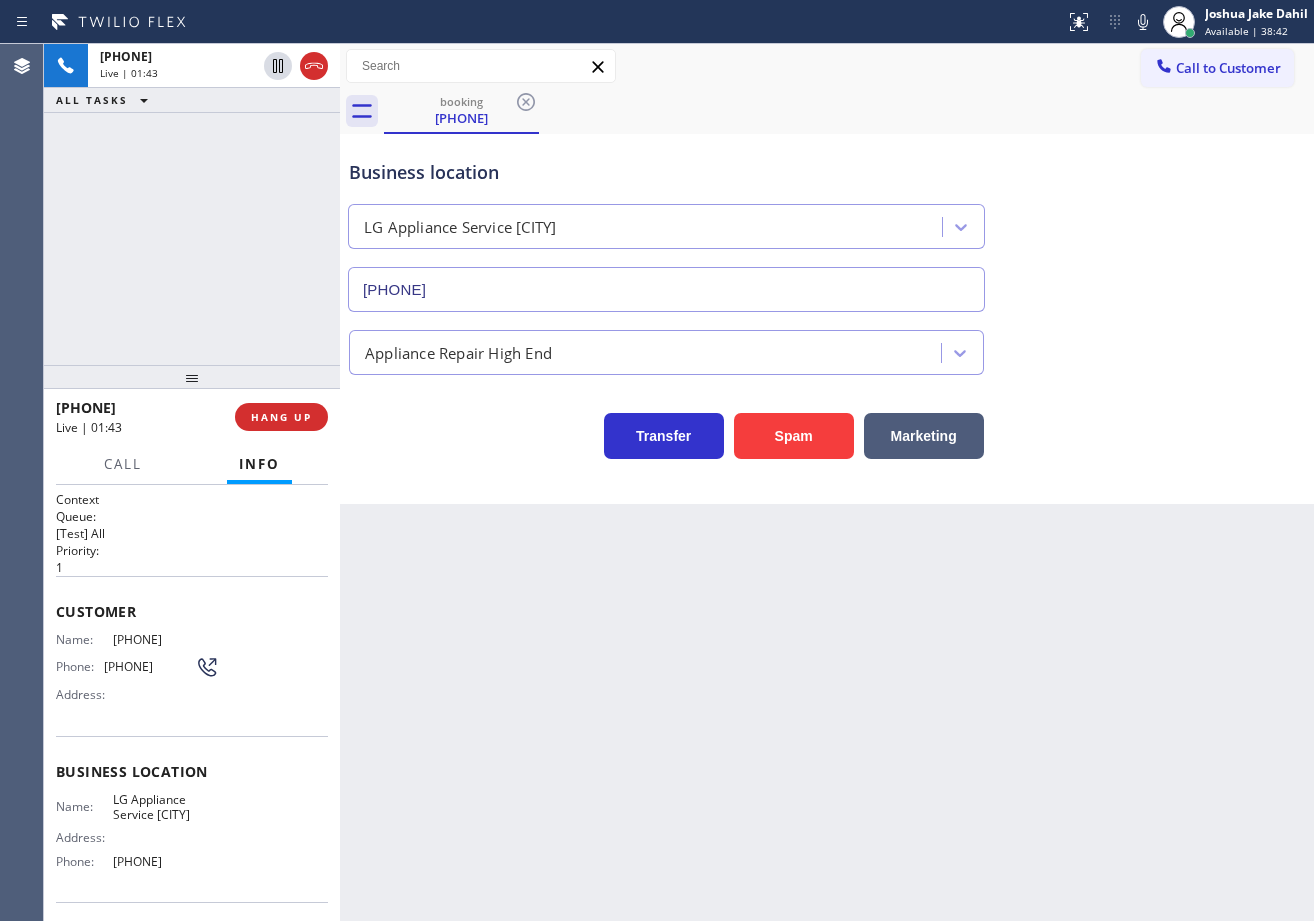 click on "+13236878512 Live | 01:43 ALL TASKS ALL TASKS ACTIVE TASKS TASKS IN WRAP UP" at bounding box center (192, 204) 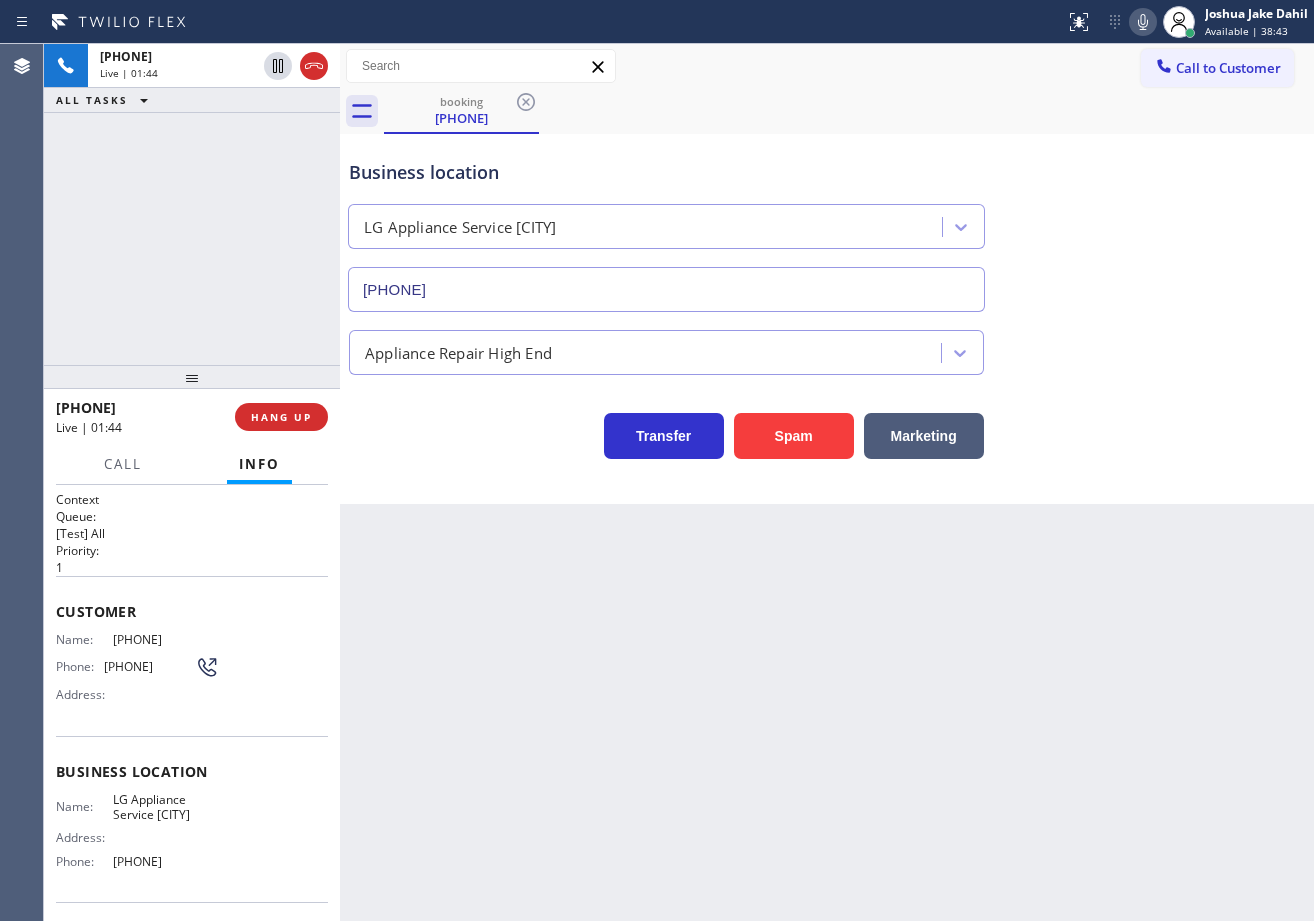 click 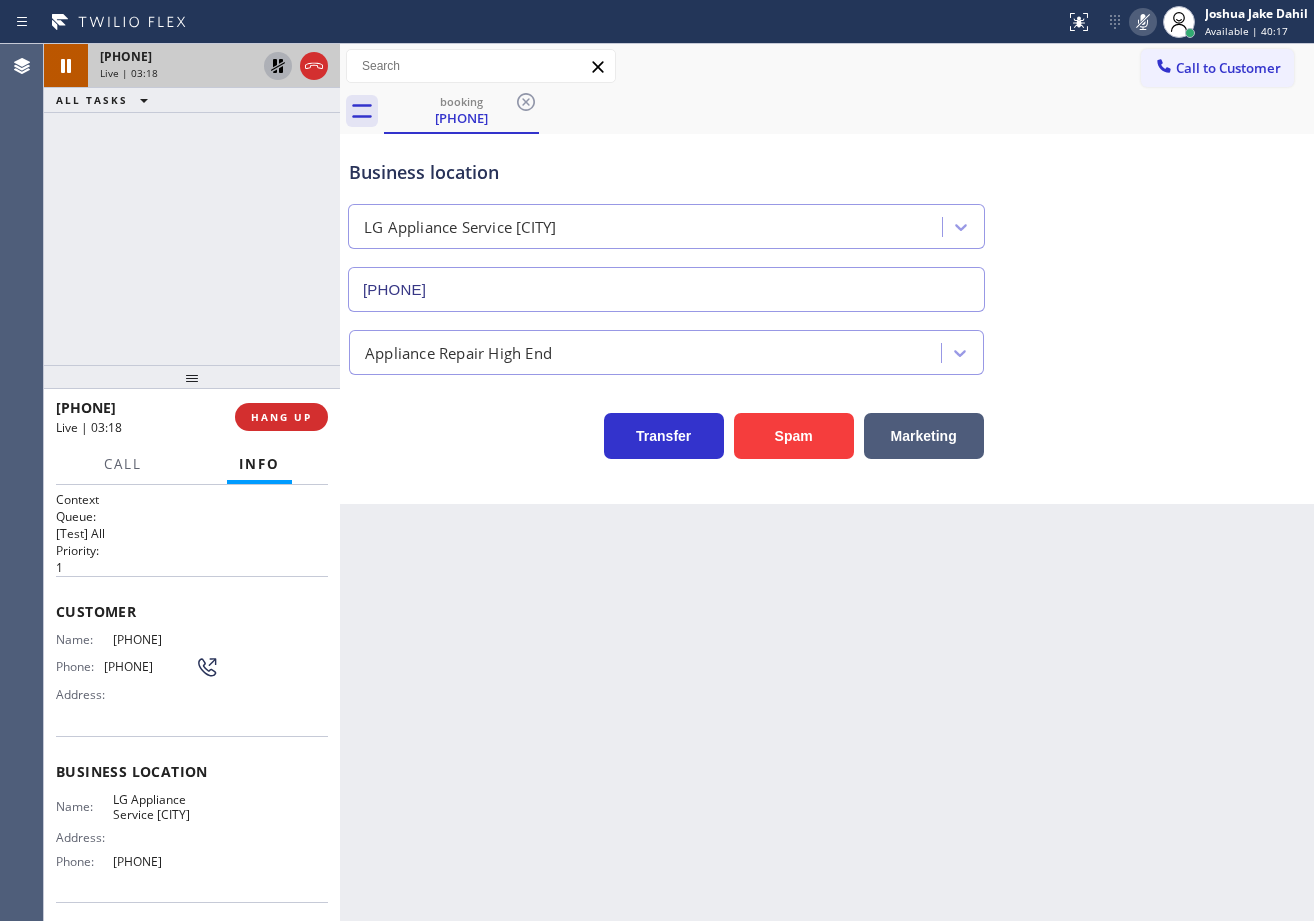 click 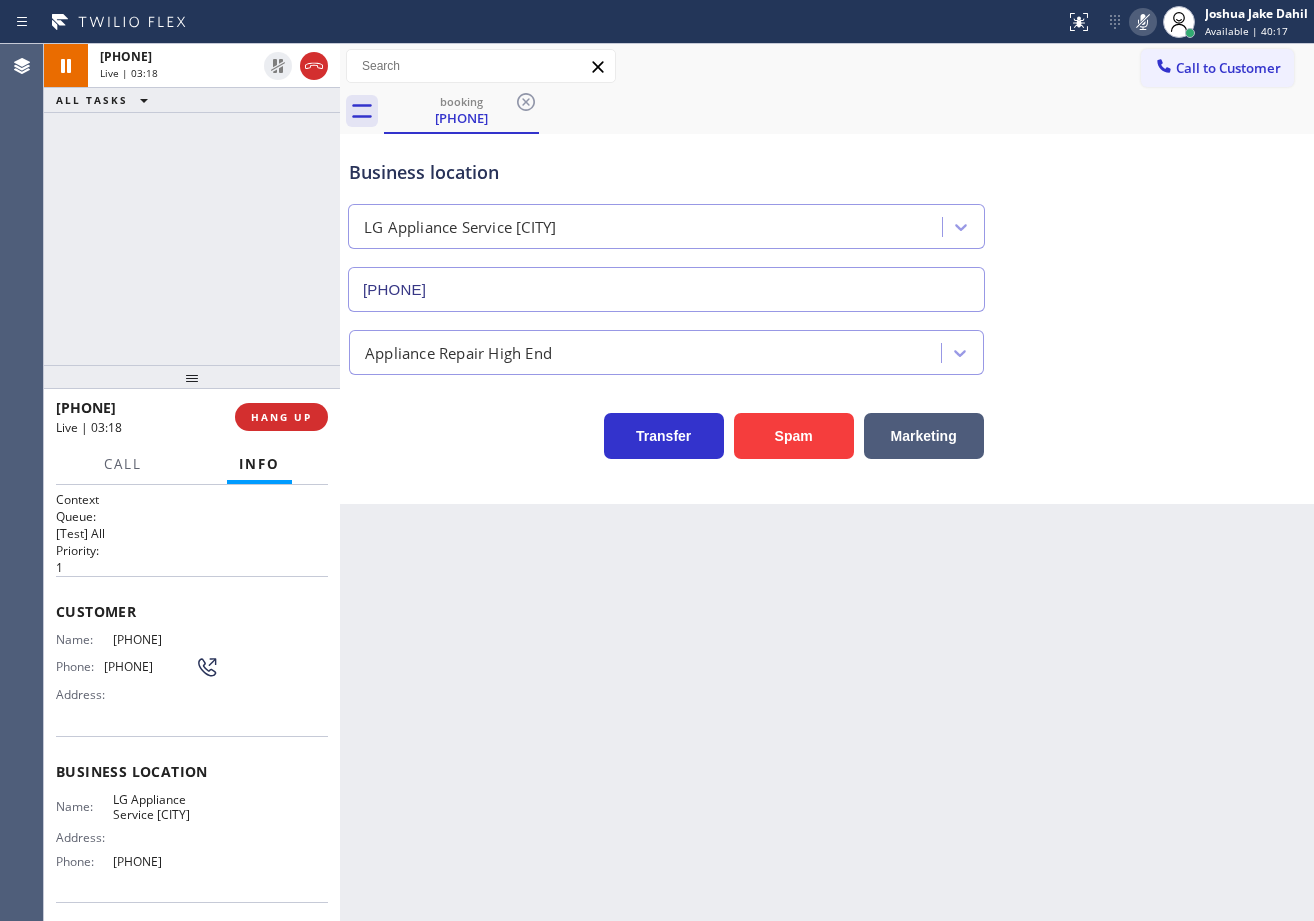 drag, startPoint x: 263, startPoint y: 153, endPoint x: 325, endPoint y: 155, distance: 62.03225 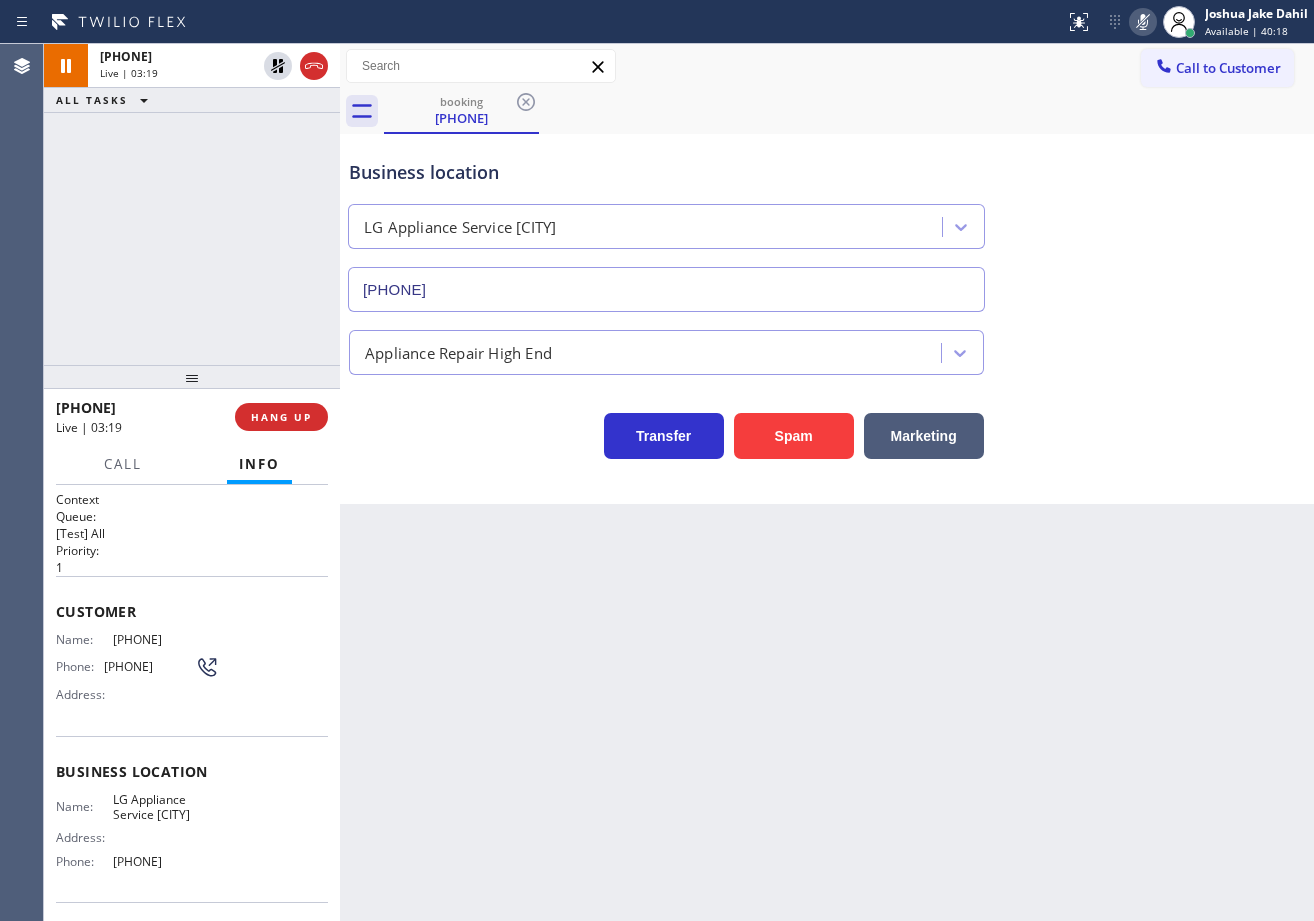 click 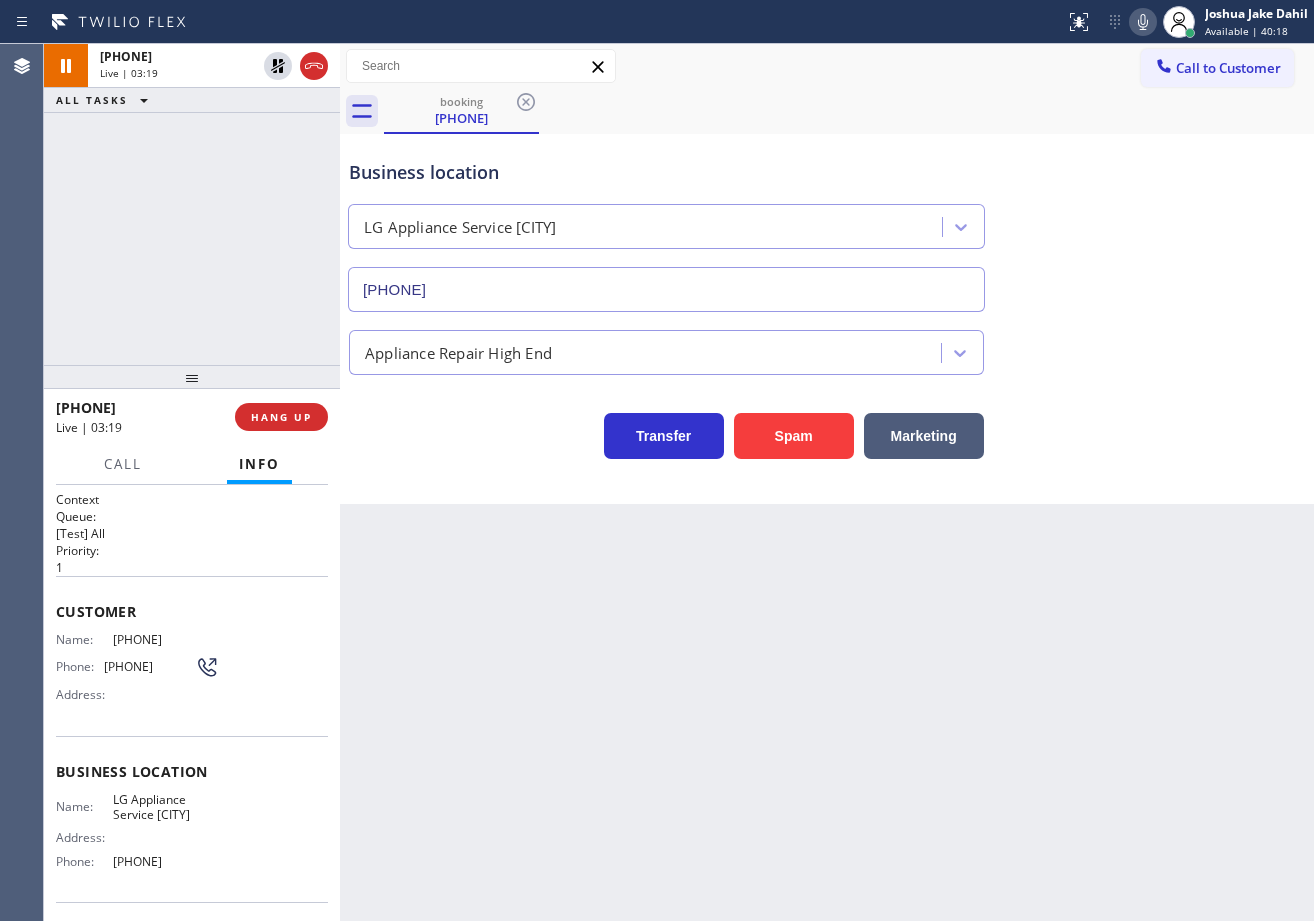 drag, startPoint x: 1133, startPoint y: 250, endPoint x: 1122, endPoint y: 275, distance: 27.313 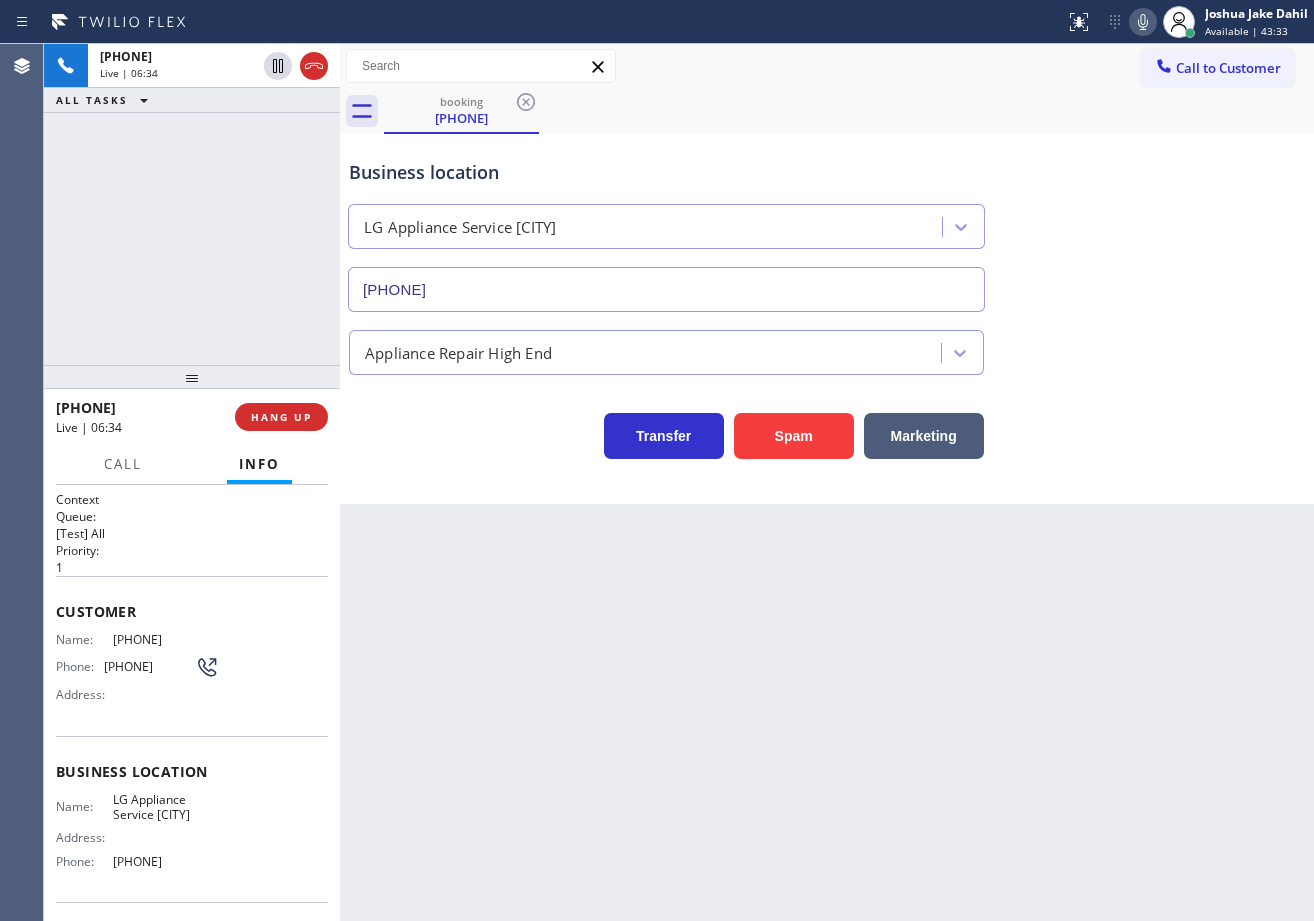 click on "Appliance Repair High End" at bounding box center [827, 348] 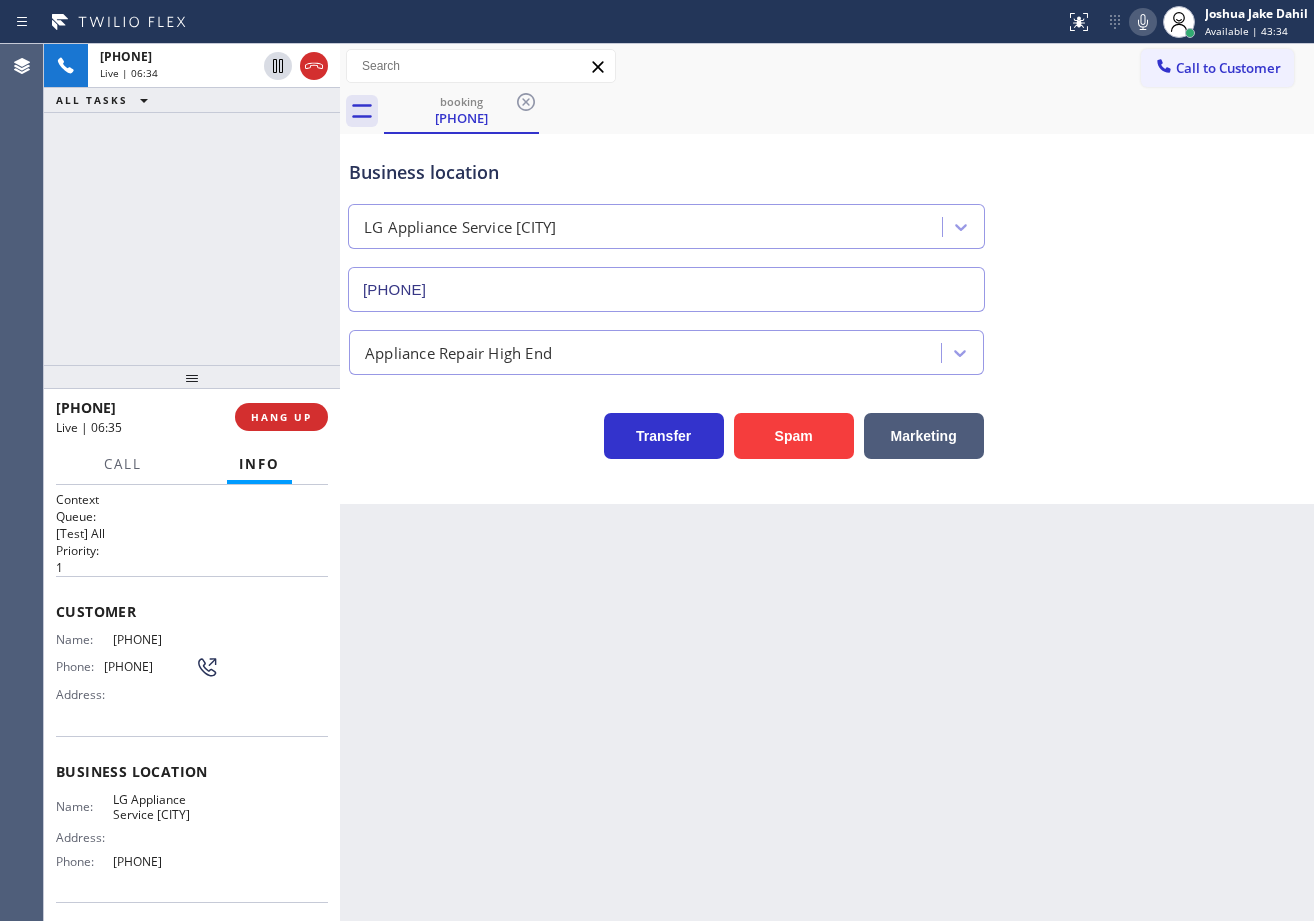 click on "Back to Dashboard Change Sender ID Customers Technicians Select a contact Outbound call Technician Search Technician Your caller id phone number Your caller id phone number Call Technician info Name   Phone none Address none Change Sender ID HVAC +18559994417 5 Star Appliance +18557314952 Appliance Repair +18554611149 Plumbing +18889090120 Air Duct Cleaning +18006865038  Electricians +18005688664 Cancel Change Check personal SMS Reset Change booking (323) 687-8512 Call to Customer Outbound call Location Search location Your caller id phone number Customer number Call Outbound call Technician Search Technician Your caller id phone number Your caller id phone number Call booking (323) 687-8512 Business location LG Appliance Service Seattle (206) 539-2716 Appliance Repair High End Transfer Spam Marketing" at bounding box center [827, 482] 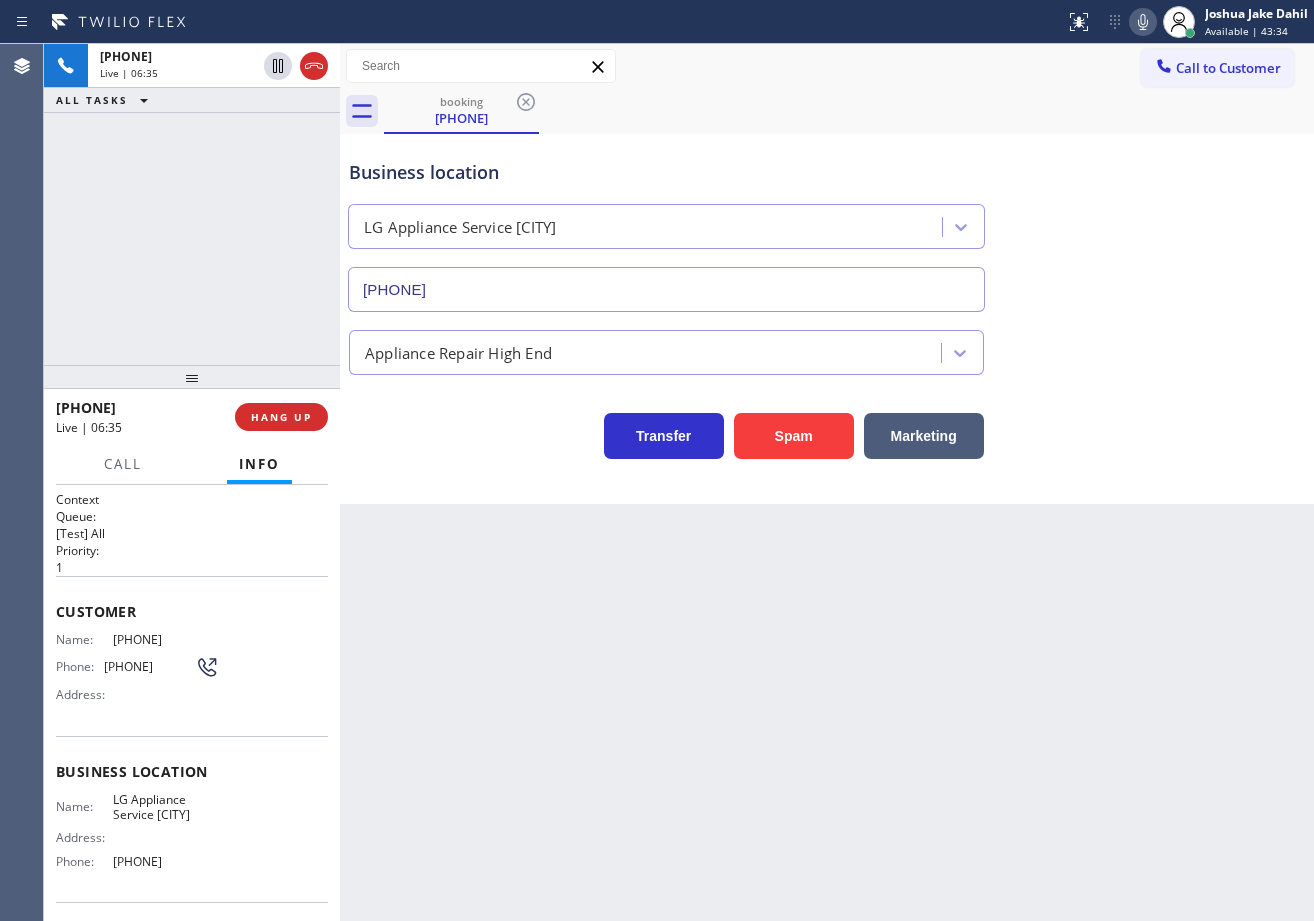 click on "Business location LG Appliance Service Seattle (206) 539-2716 Appliance Repair High End Transfer Spam Marketing" at bounding box center [827, 299] 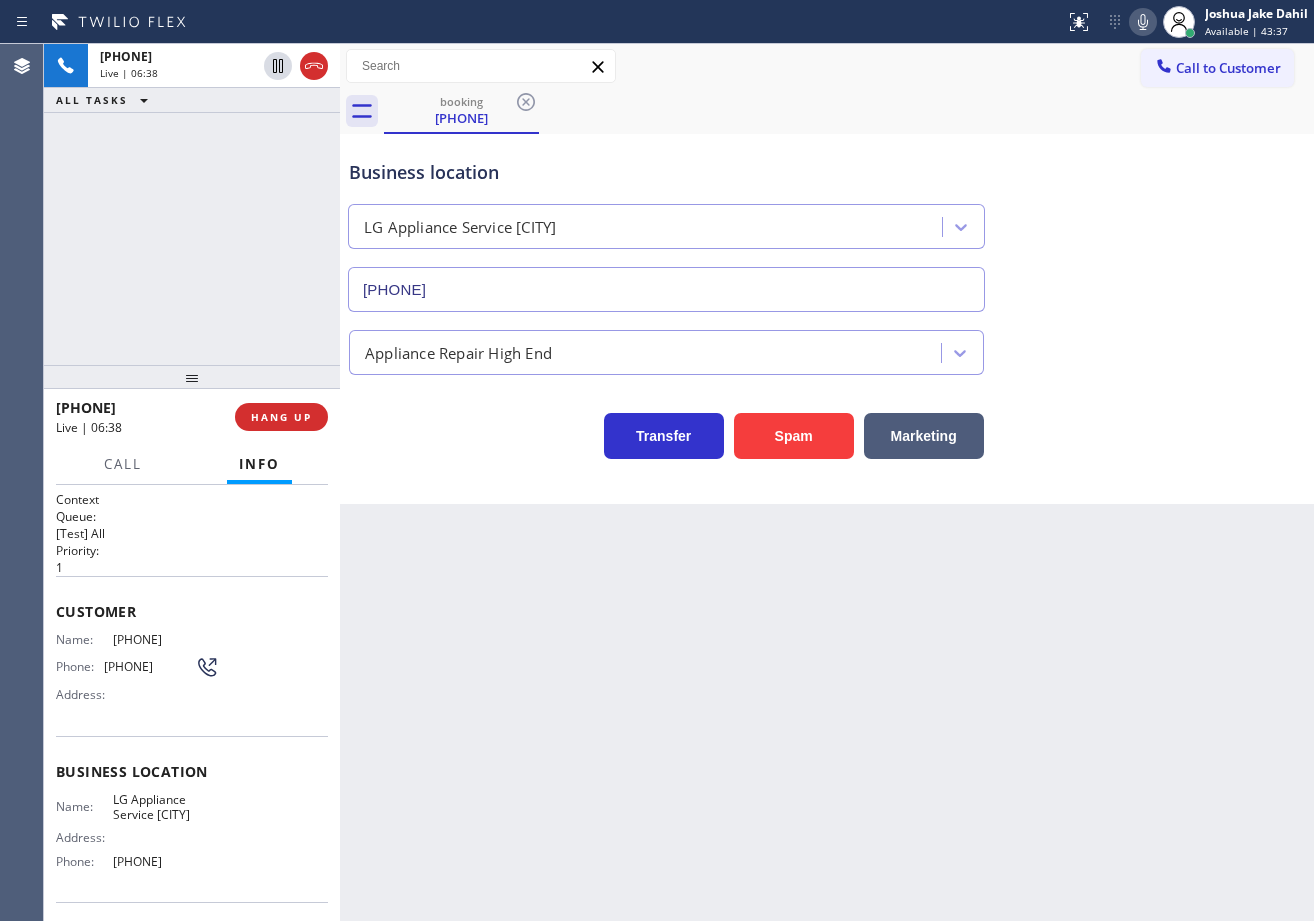 click on "Appliance Repair High End" at bounding box center (827, 348) 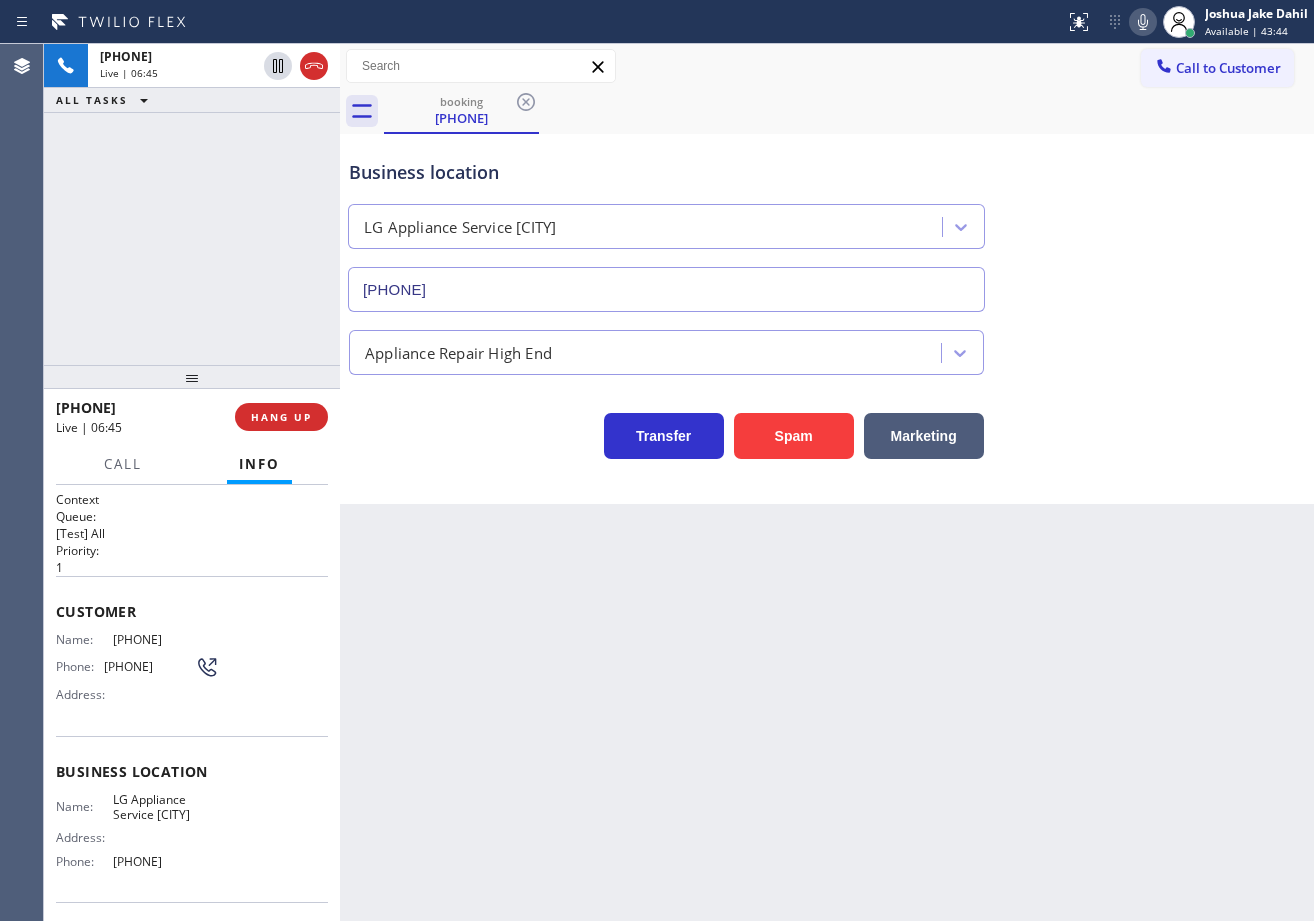 click on "+13236878512 Live | 06:45 ALL TASKS ALL TASKS ACTIVE TASKS TASKS IN WRAP UP" at bounding box center [192, 204] 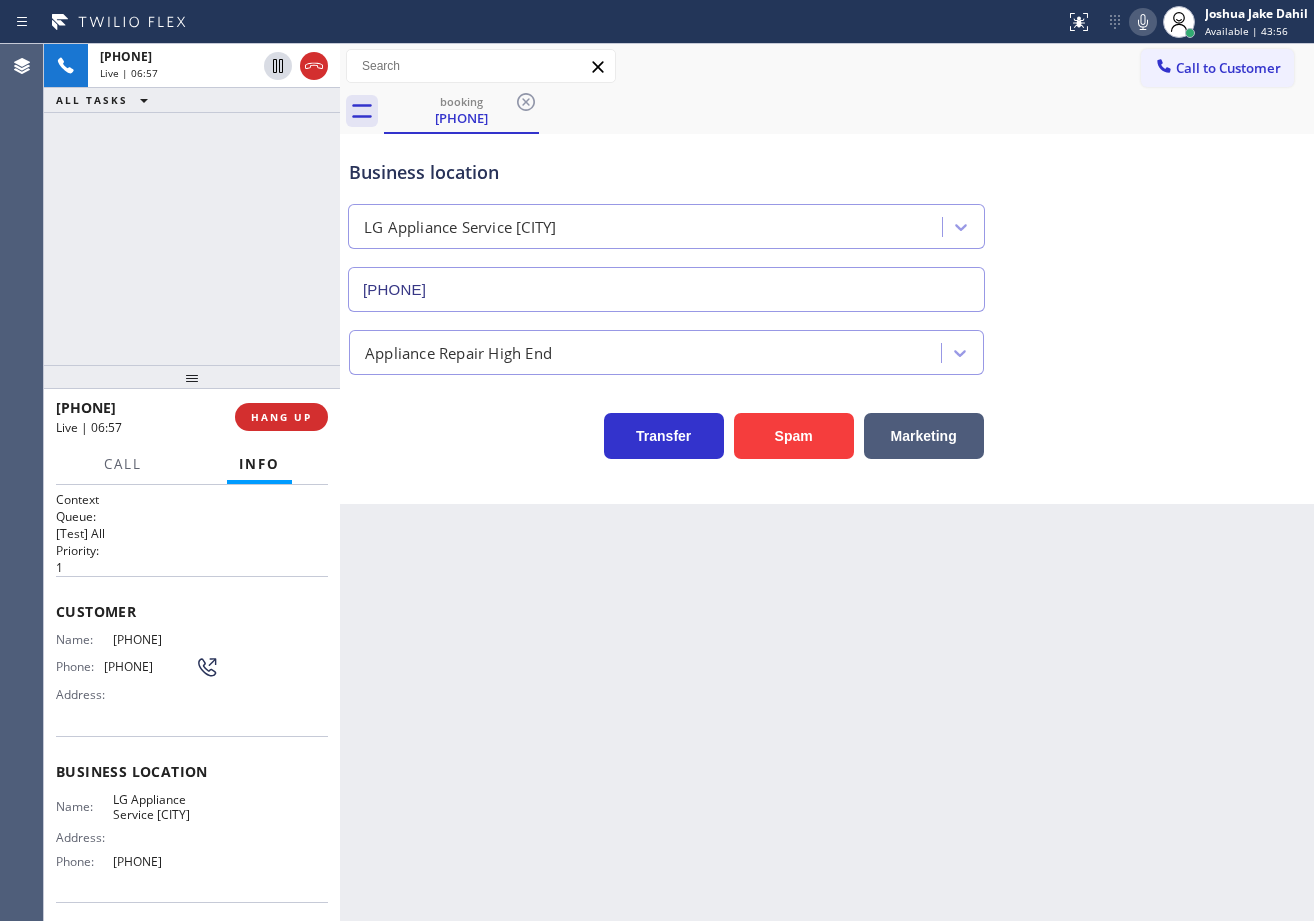 click on "Back to Dashboard Change Sender ID Customers Technicians Select a contact Outbound call Technician Search Technician Your caller id phone number Your caller id phone number Call Technician info Name   Phone none Address none Change Sender ID HVAC +18559994417 5 Star Appliance +18557314952 Appliance Repair +18554611149 Plumbing +18889090120 Air Duct Cleaning +18006865038  Electricians +18005688664 Cancel Change Check personal SMS Reset Change booking (323) 687-8512 Call to Customer Outbound call Location Search location Your caller id phone number Customer number Call Outbound call Technician Search Technician Your caller id phone number Your caller id phone number Call booking (323) 687-8512 Business location LG Appliance Service Seattle (206) 539-2716 Appliance Repair High End Transfer Spam Marketing" at bounding box center [827, 482] 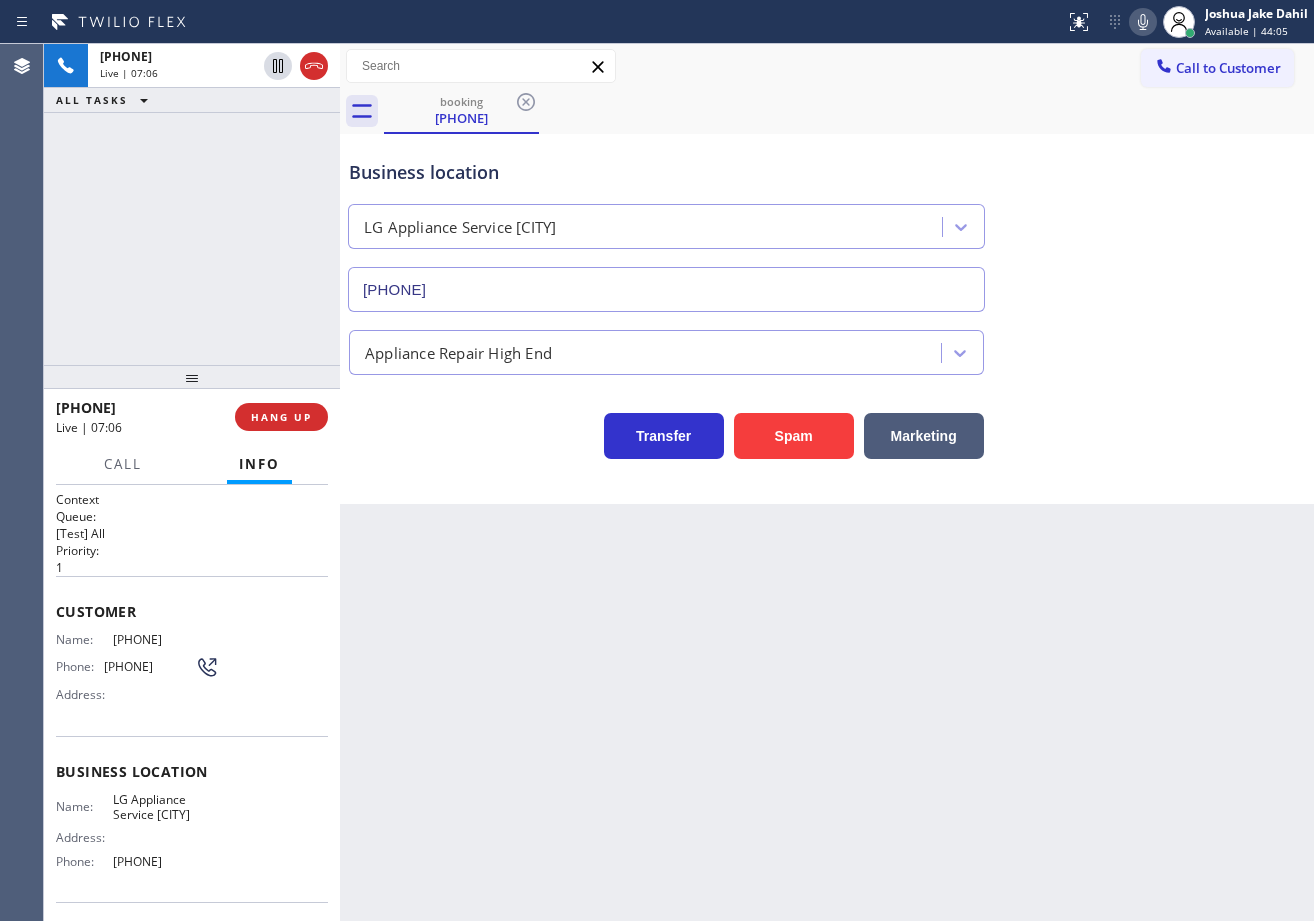 click on "Business location LG Appliance Service Seattle (206) 539-2716 Appliance Repair High End Transfer Spam Marketing" at bounding box center (827, 319) 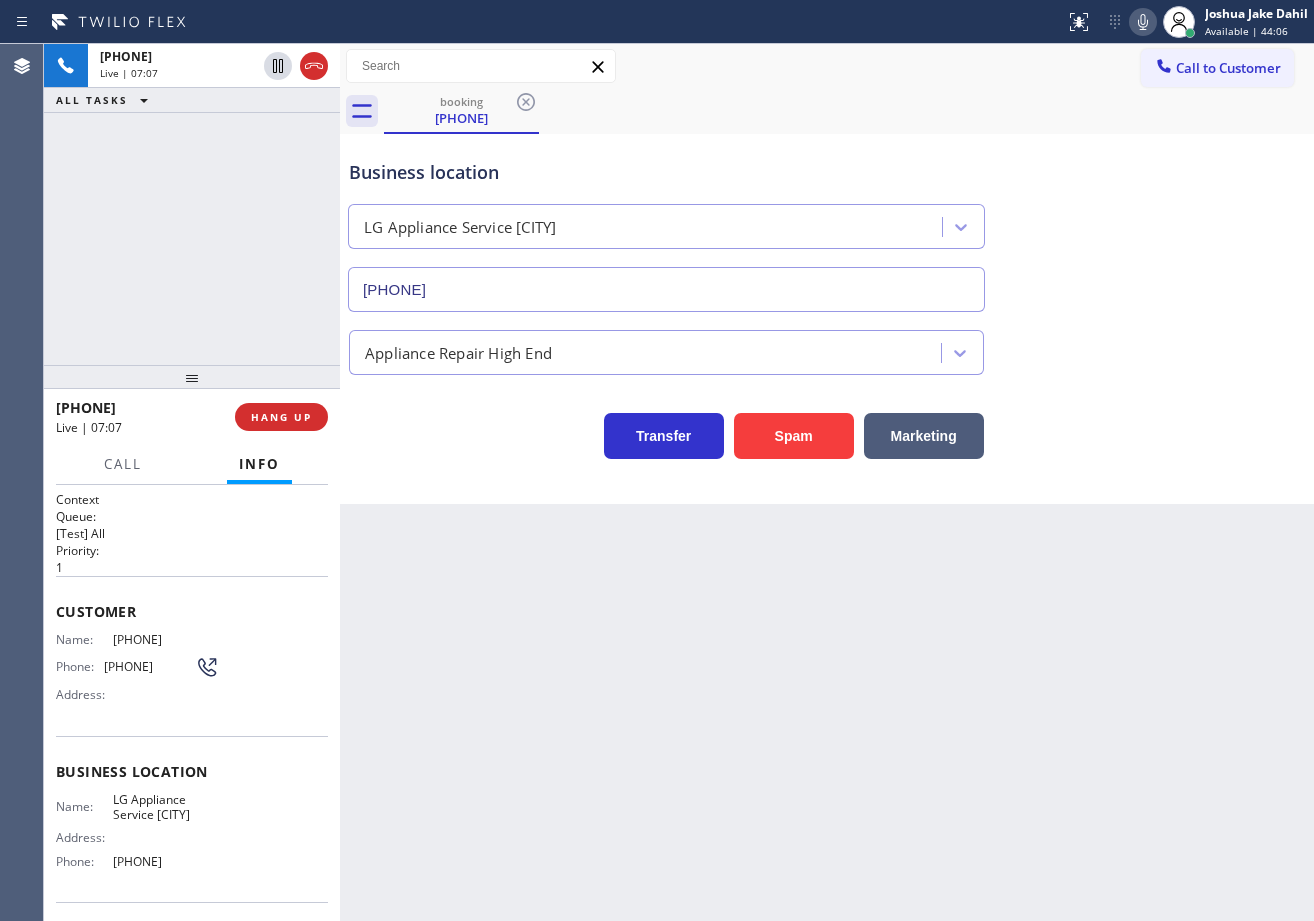 click on "Appliance Repair High End" at bounding box center [827, 348] 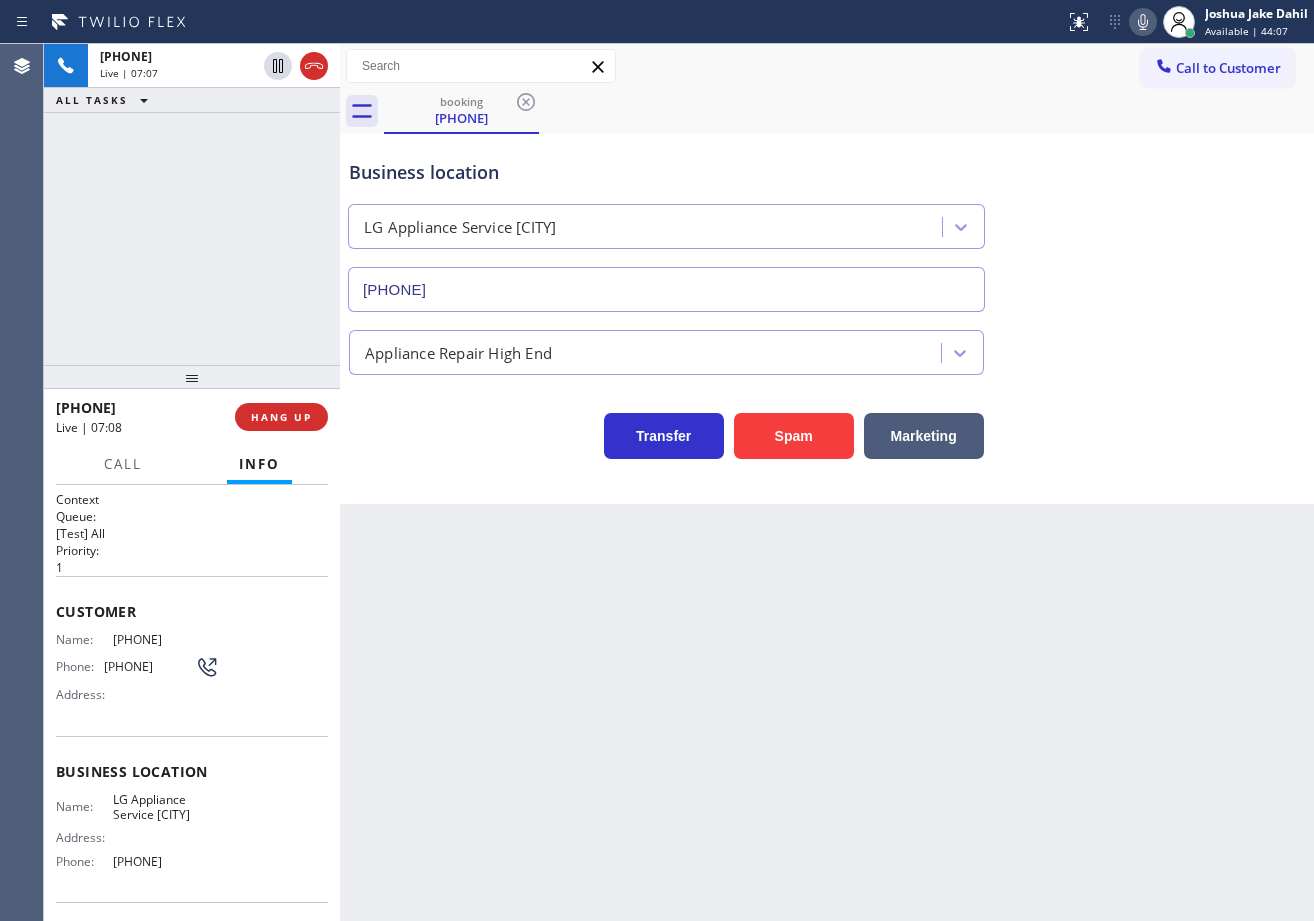 click on "Back to Dashboard Change Sender ID Customers Technicians Select a contact Outbound call Technician Search Technician Your caller id phone number Your caller id phone number Call Technician info Name   Phone none Address none Change Sender ID HVAC +18559994417 5 Star Appliance +18557314952 Appliance Repair +18554611149 Plumbing +18889090120 Air Duct Cleaning +18006865038  Electricians +18005688664 Cancel Change Check personal SMS Reset Change booking (323) 687-8512 Call to Customer Outbound call Location Search location Your caller id phone number Customer number Call Outbound call Technician Search Technician Your caller id phone number Your caller id phone number Call booking (323) 687-8512 Business location LG Appliance Service Seattle (206) 539-2716 Appliance Repair High End Transfer Spam Marketing" at bounding box center (827, 482) 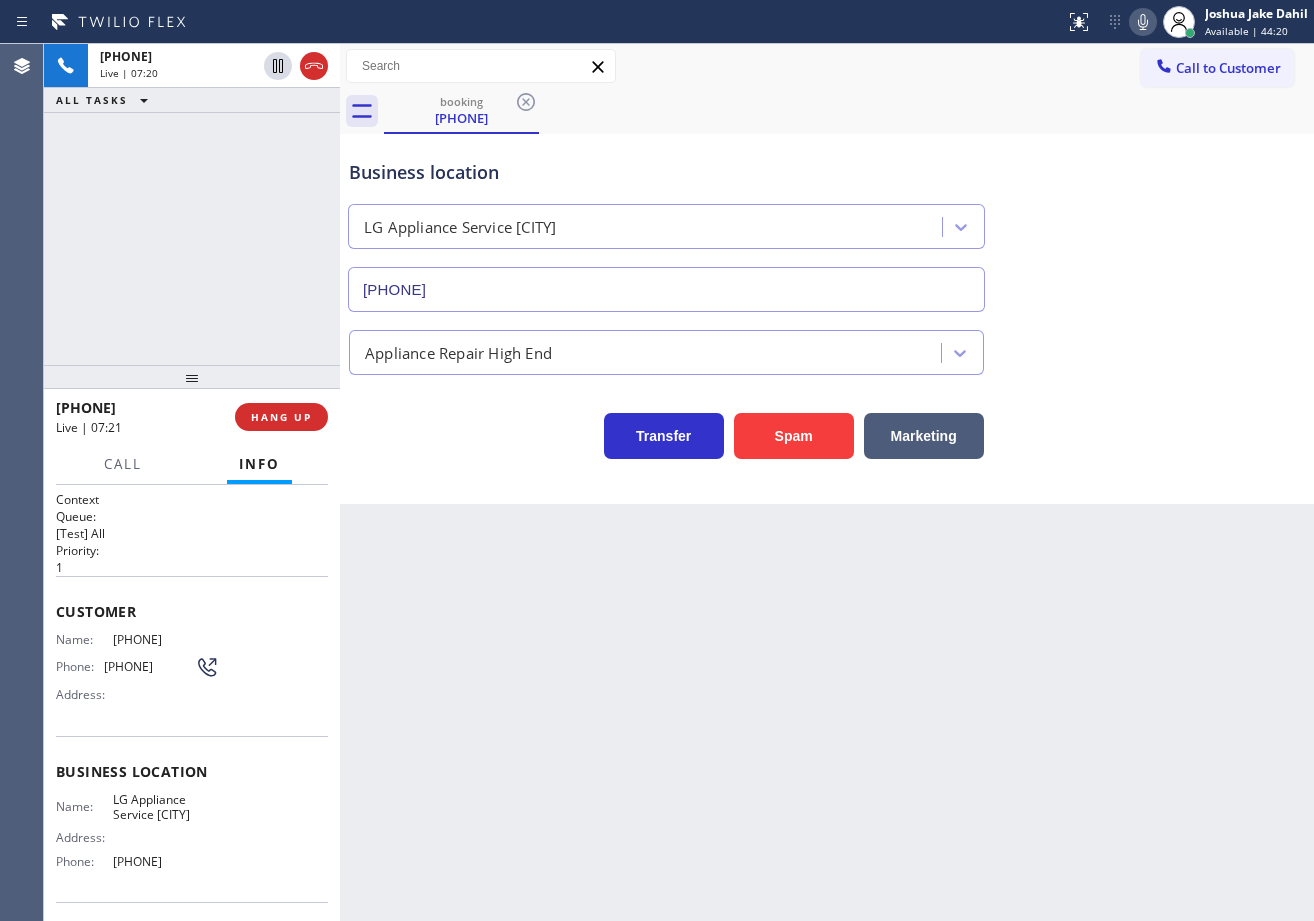 click on "Business location LG Appliance Service Seattle (206) 539-2716" at bounding box center [827, 221] 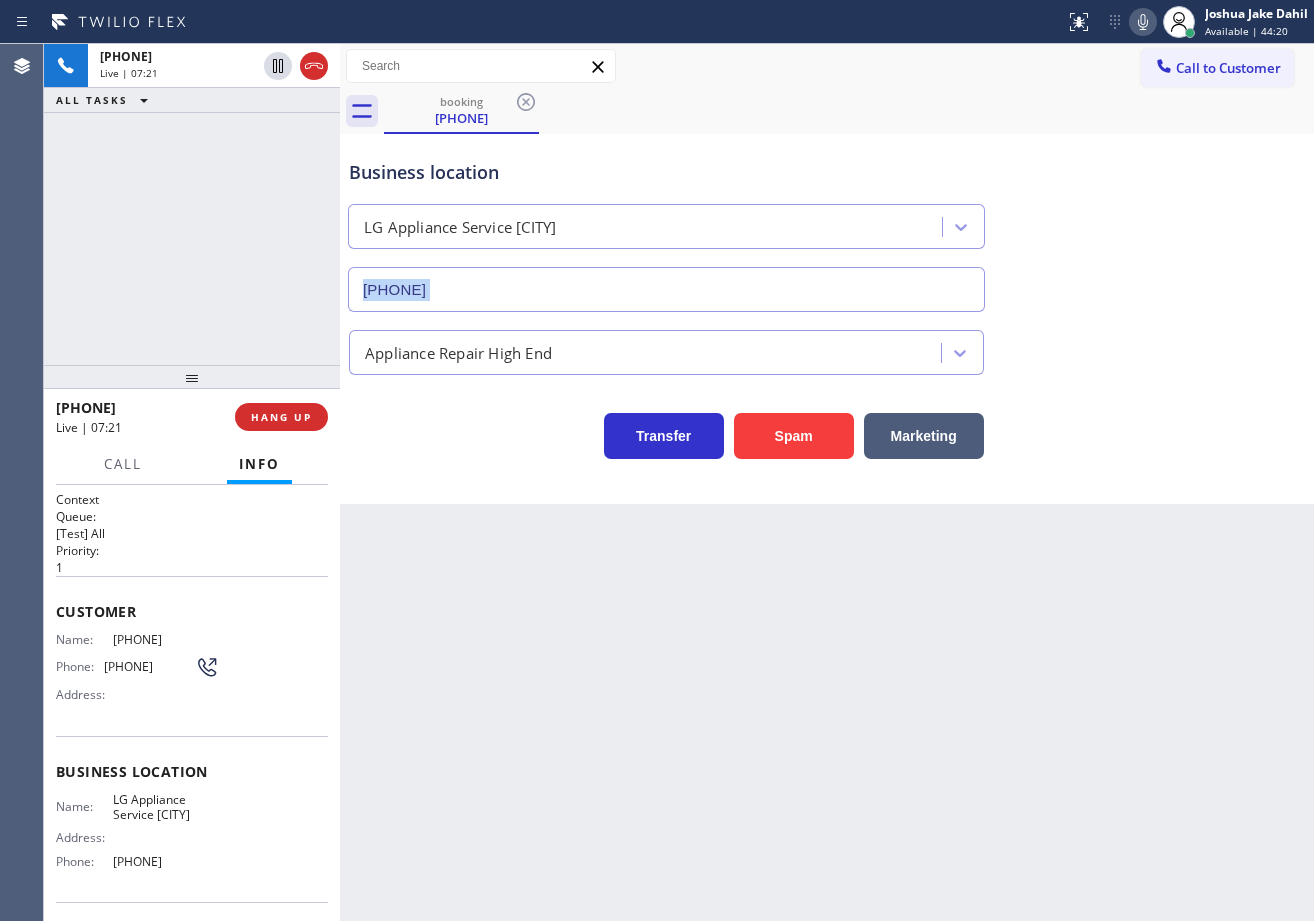 click on "Business location LG Appliance Service Seattle (206) 539-2716" at bounding box center (827, 221) 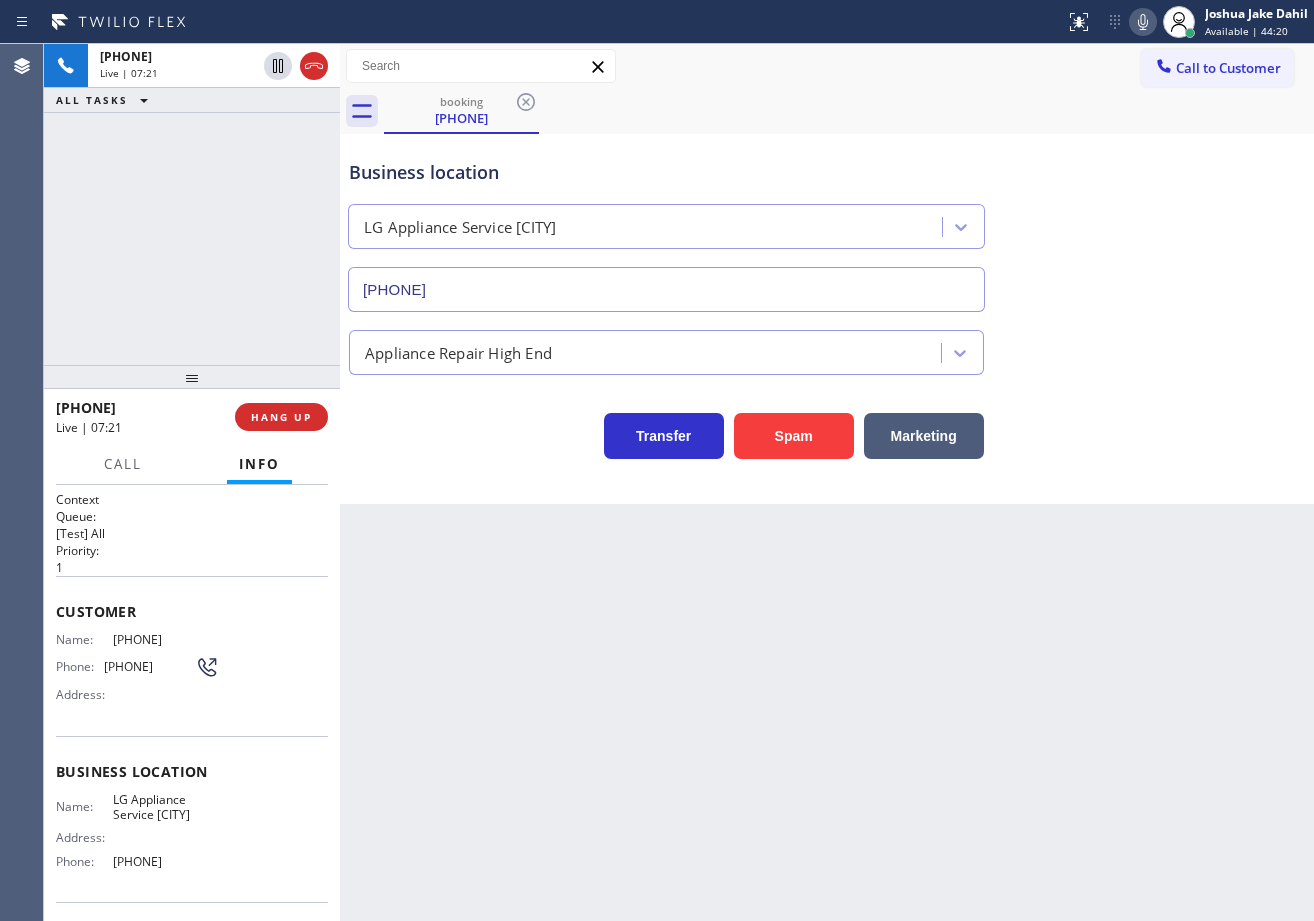 click on "Transfer Spam Marketing" at bounding box center [827, 427] 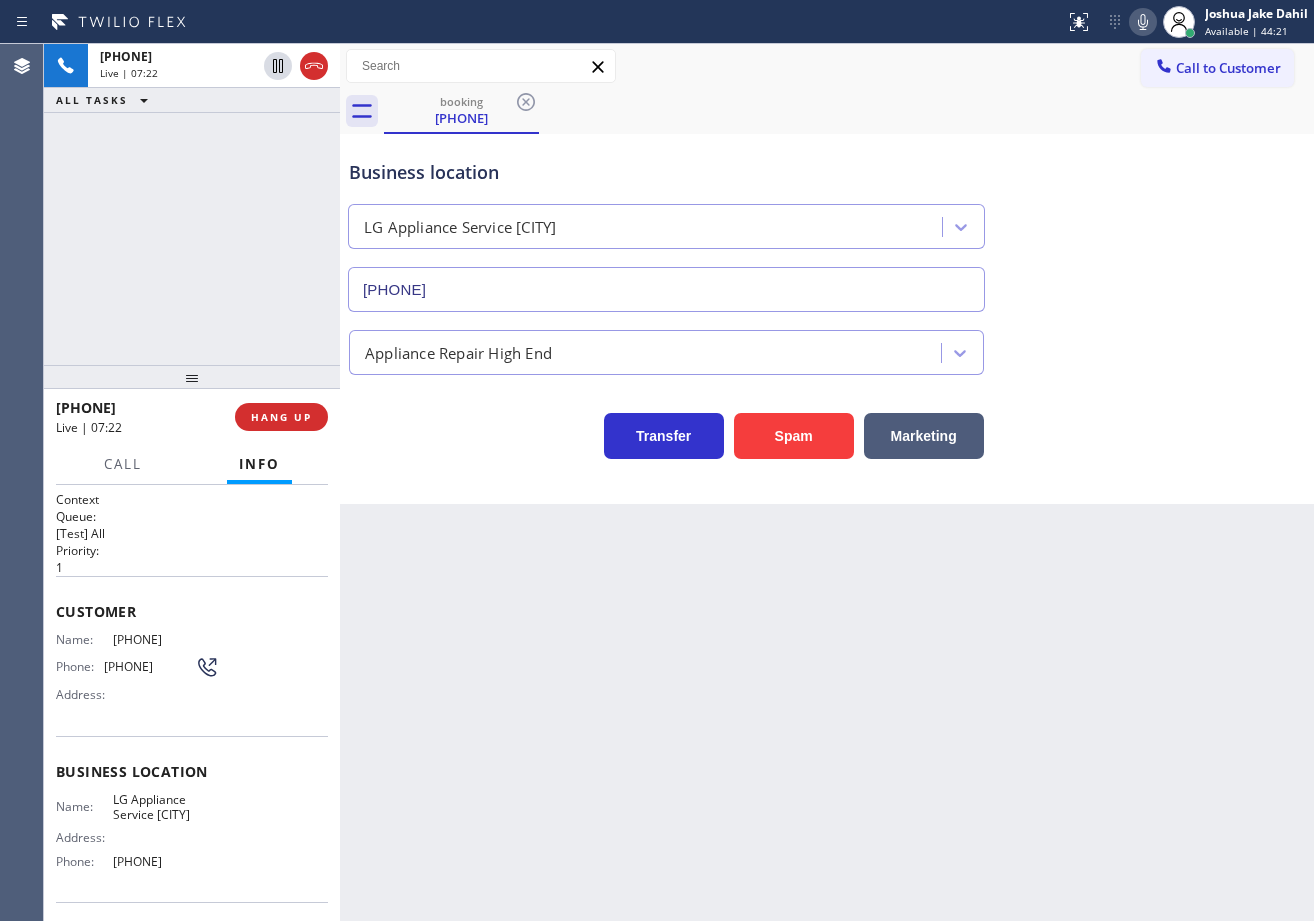click on "Back to Dashboard Change Sender ID Customers Technicians Select a contact Outbound call Technician Search Technician Your caller id phone number Your caller id phone number Call Technician info Name   Phone none Address none Change Sender ID HVAC +18559994417 5 Star Appliance +18557314952 Appliance Repair +18554611149 Plumbing +18889090120 Air Duct Cleaning +18006865038  Electricians +18005688664 Cancel Change Check personal SMS Reset Change booking (323) 687-8512 Call to Customer Outbound call Location Search location Your caller id phone number Customer number Call Outbound call Technician Search Technician Your caller id phone number Your caller id phone number Call booking (323) 687-8512 Business location LG Appliance Service Seattle (206) 539-2716 Appliance Repair High End Transfer Spam Marketing" at bounding box center (827, 482) 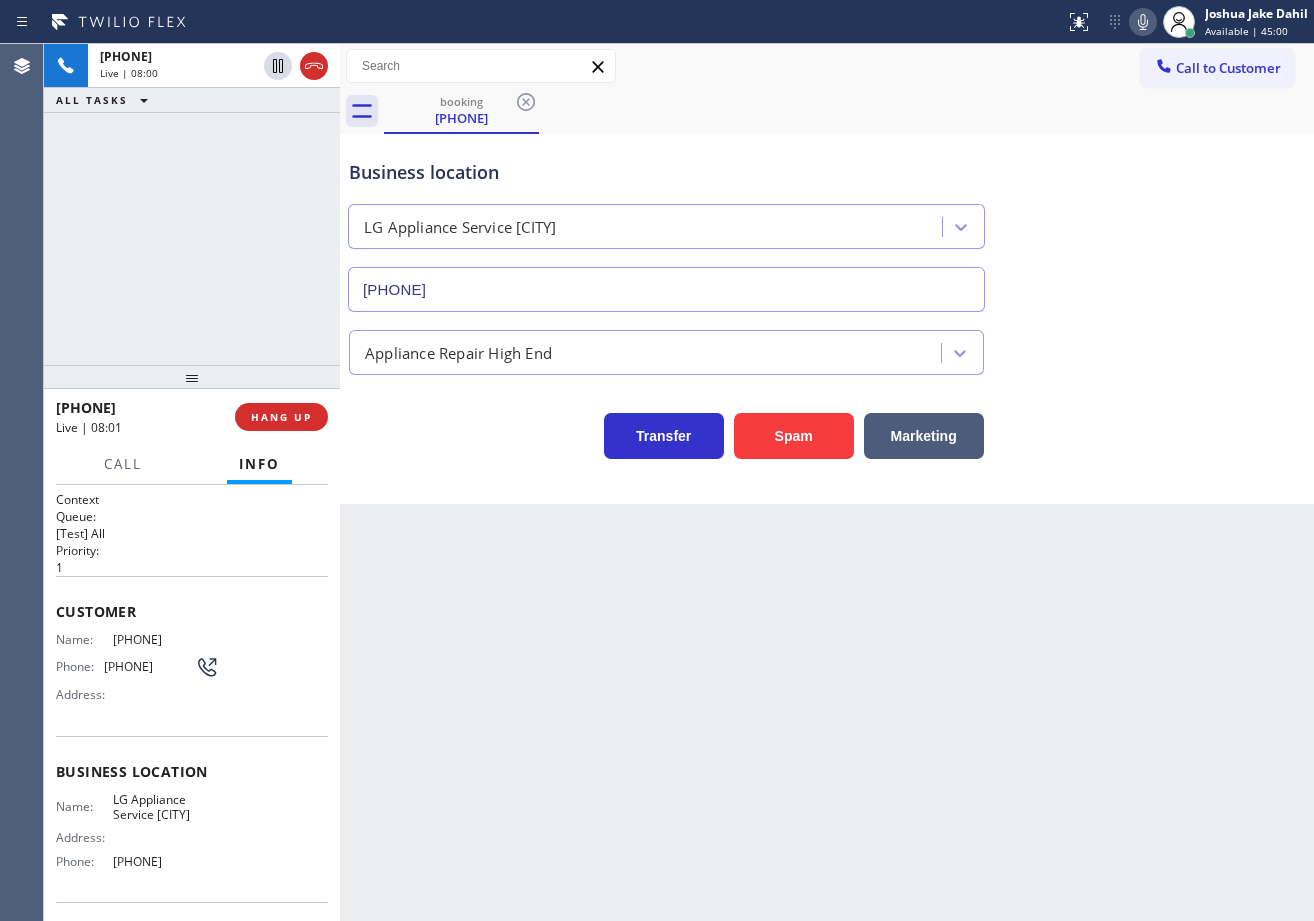 drag, startPoint x: 1230, startPoint y: 384, endPoint x: 1228, endPoint y: 408, distance: 24.083189 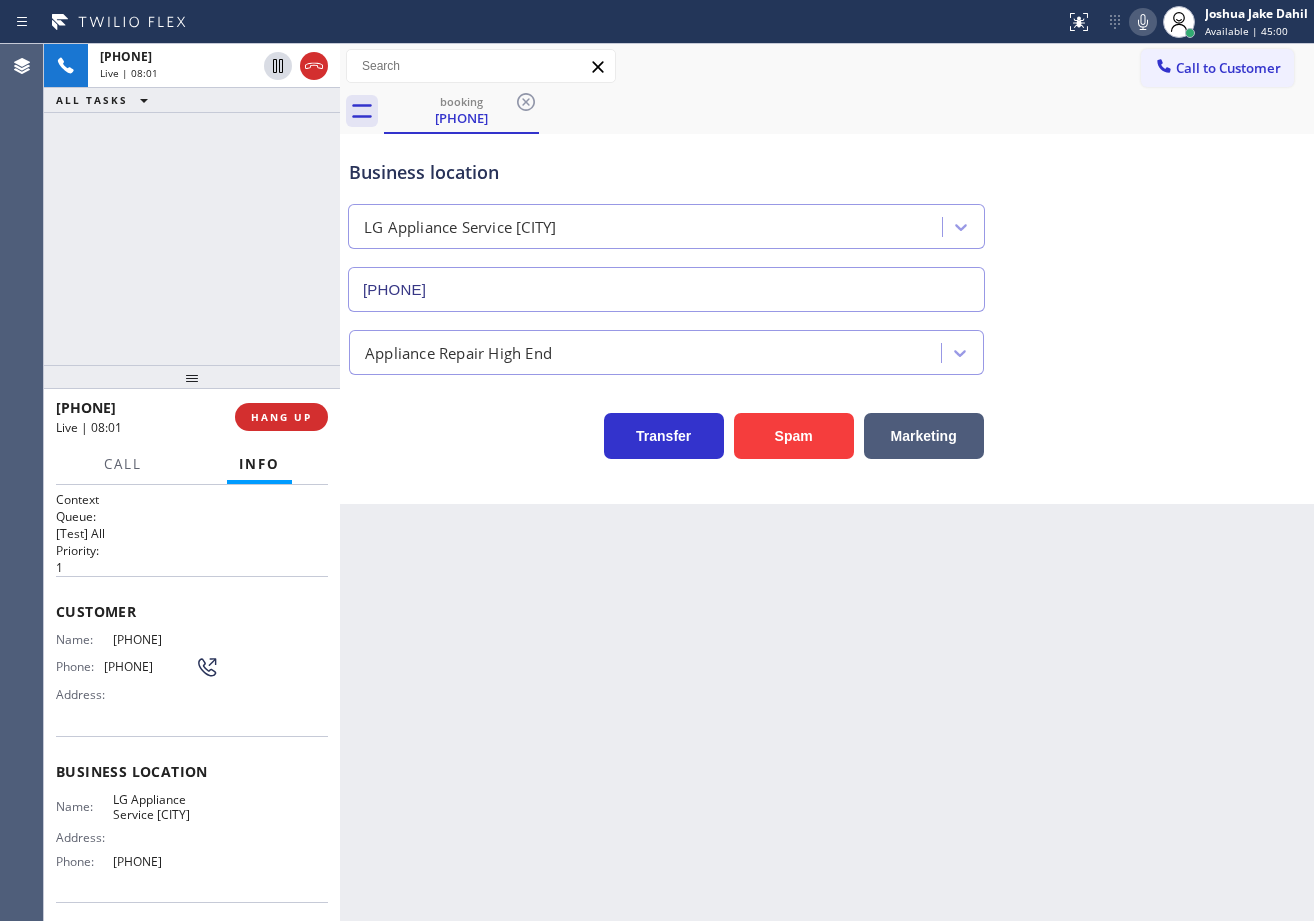 drag, startPoint x: 1228, startPoint y: 408, endPoint x: 1183, endPoint y: 497, distance: 99.72964 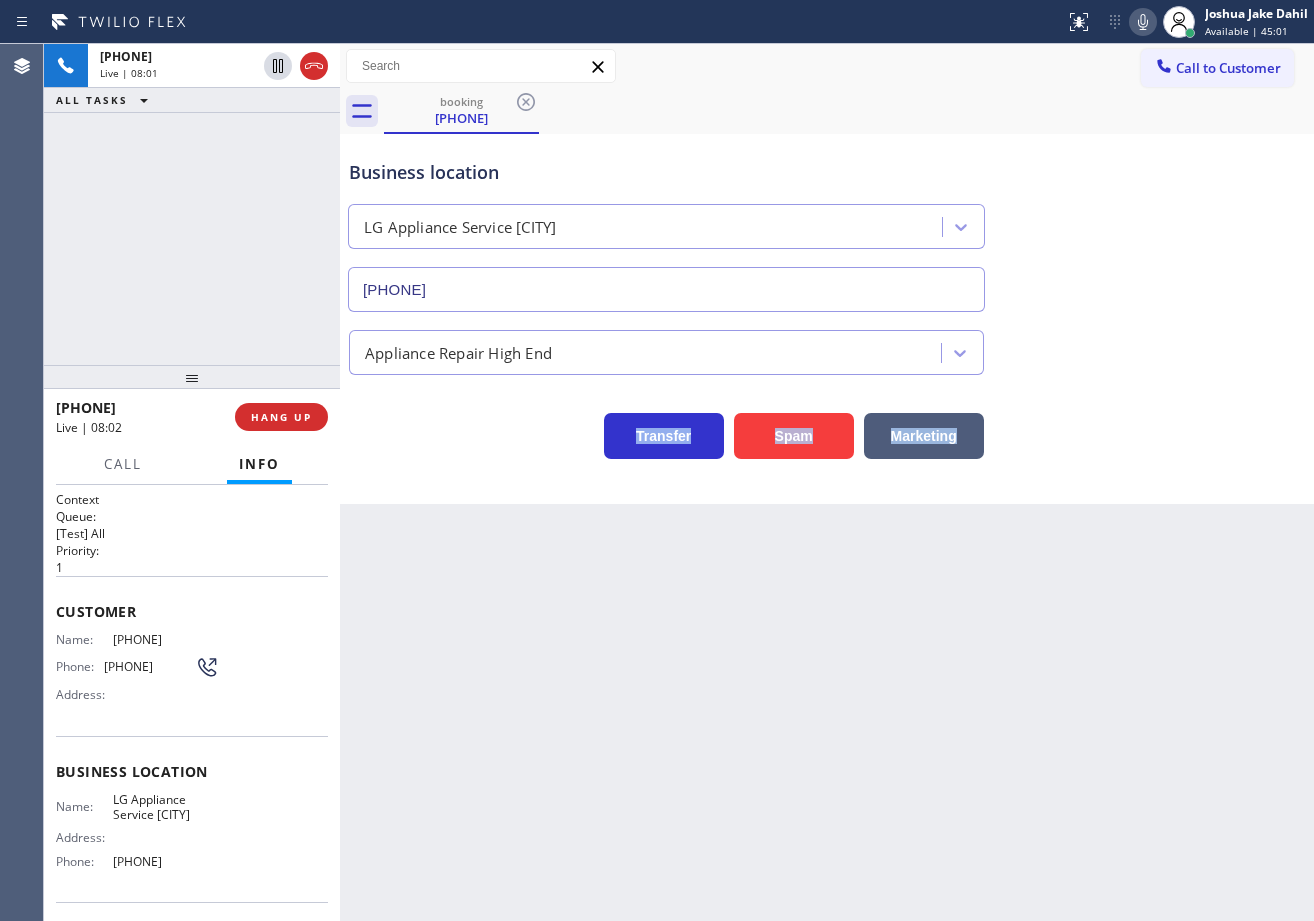 click on "Back to Dashboard Change Sender ID Customers Technicians Select a contact Outbound call Technician Search Technician Your caller id phone number Your caller id phone number Call Technician info Name   Phone none Address none Change Sender ID HVAC +18559994417 5 Star Appliance +18557314952 Appliance Repair +18554611149 Plumbing +18889090120 Air Duct Cleaning +18006865038  Electricians +18005688664 Cancel Change Check personal SMS Reset Change booking (323) 687-8512 Call to Customer Outbound call Location Search location Your caller id phone number Customer number Call Outbound call Technician Search Technician Your caller id phone number Your caller id phone number Call booking (323) 687-8512 Business location LG Appliance Service Seattle (206) 539-2716 Appliance Repair High End Transfer Spam Marketing" at bounding box center (827, 482) 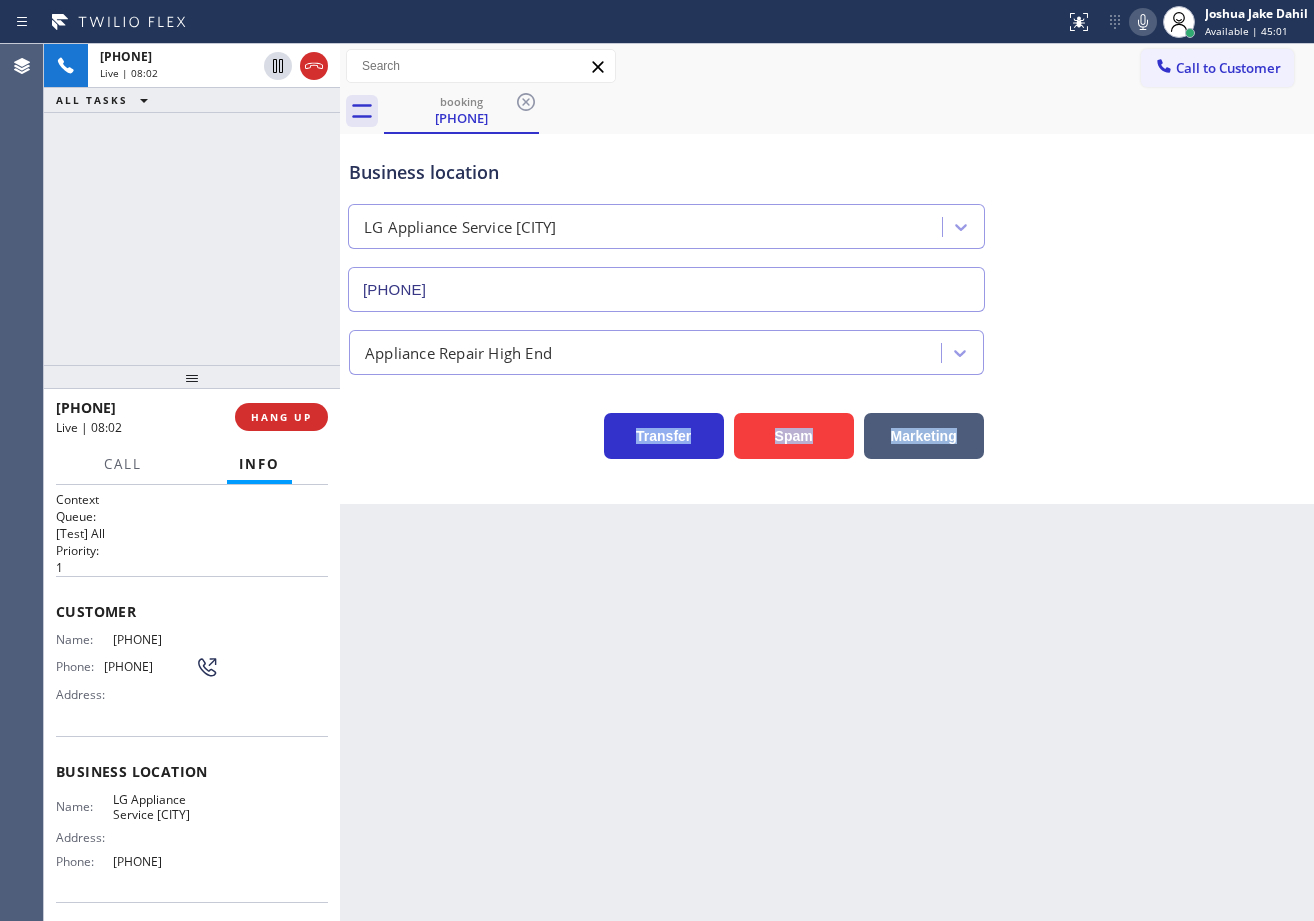 click on "Back to Dashboard Change Sender ID Customers Technicians Select a contact Outbound call Technician Search Technician Your caller id phone number Your caller id phone number Call Technician info Name   Phone none Address none Change Sender ID HVAC +18559994417 5 Star Appliance +18557314952 Appliance Repair +18554611149 Plumbing +18889090120 Air Duct Cleaning +18006865038  Electricians +18005688664 Cancel Change Check personal SMS Reset Change booking (323) 687-8512 Call to Customer Outbound call Location Search location Your caller id phone number Customer number Call Outbound call Technician Search Technician Your caller id phone number Your caller id phone number Call booking (323) 687-8512 Business location LG Appliance Service Seattle (206) 539-2716 Appliance Repair High End Transfer Spam Marketing" at bounding box center (827, 482) 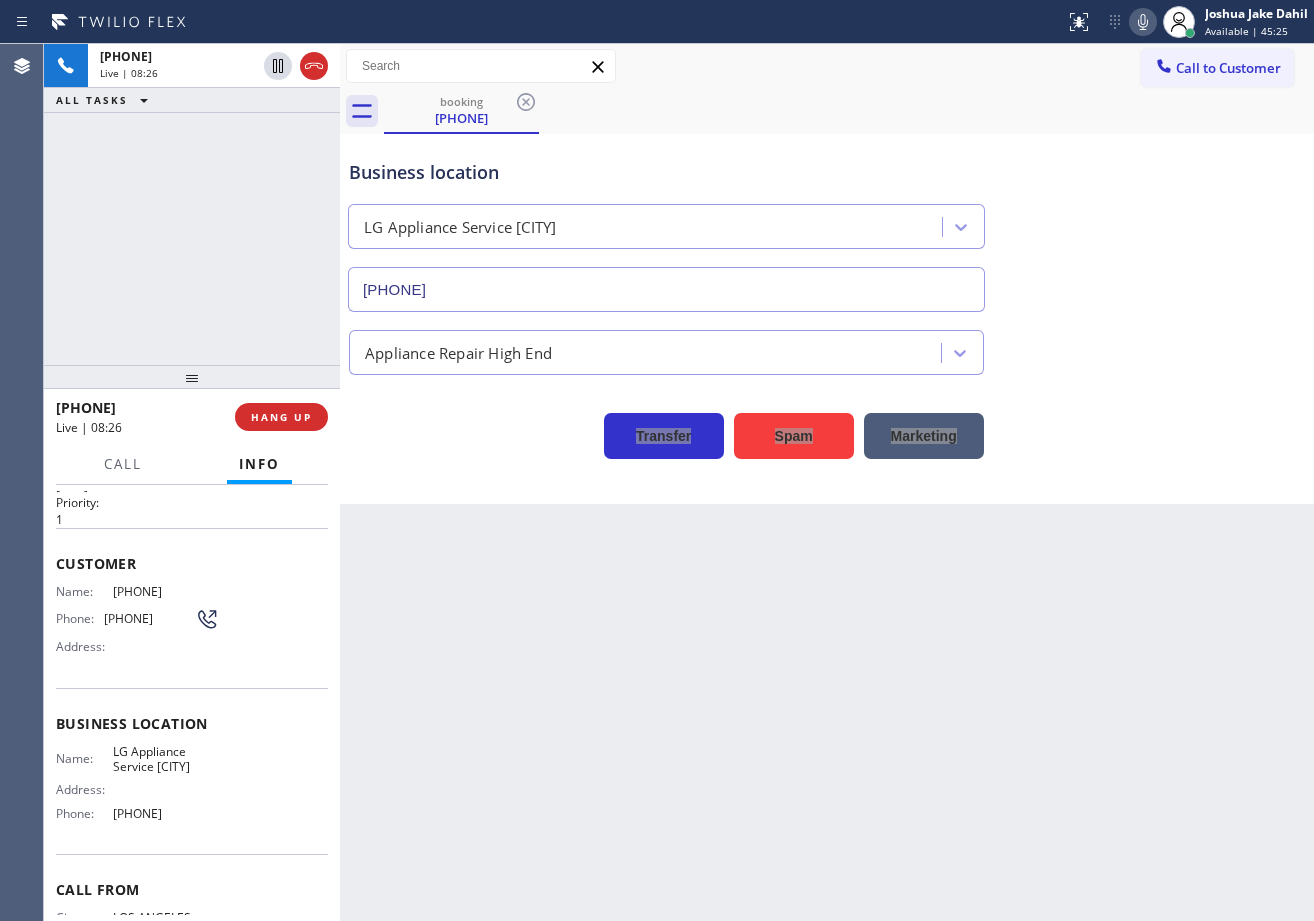 scroll, scrollTop: 0, scrollLeft: 0, axis: both 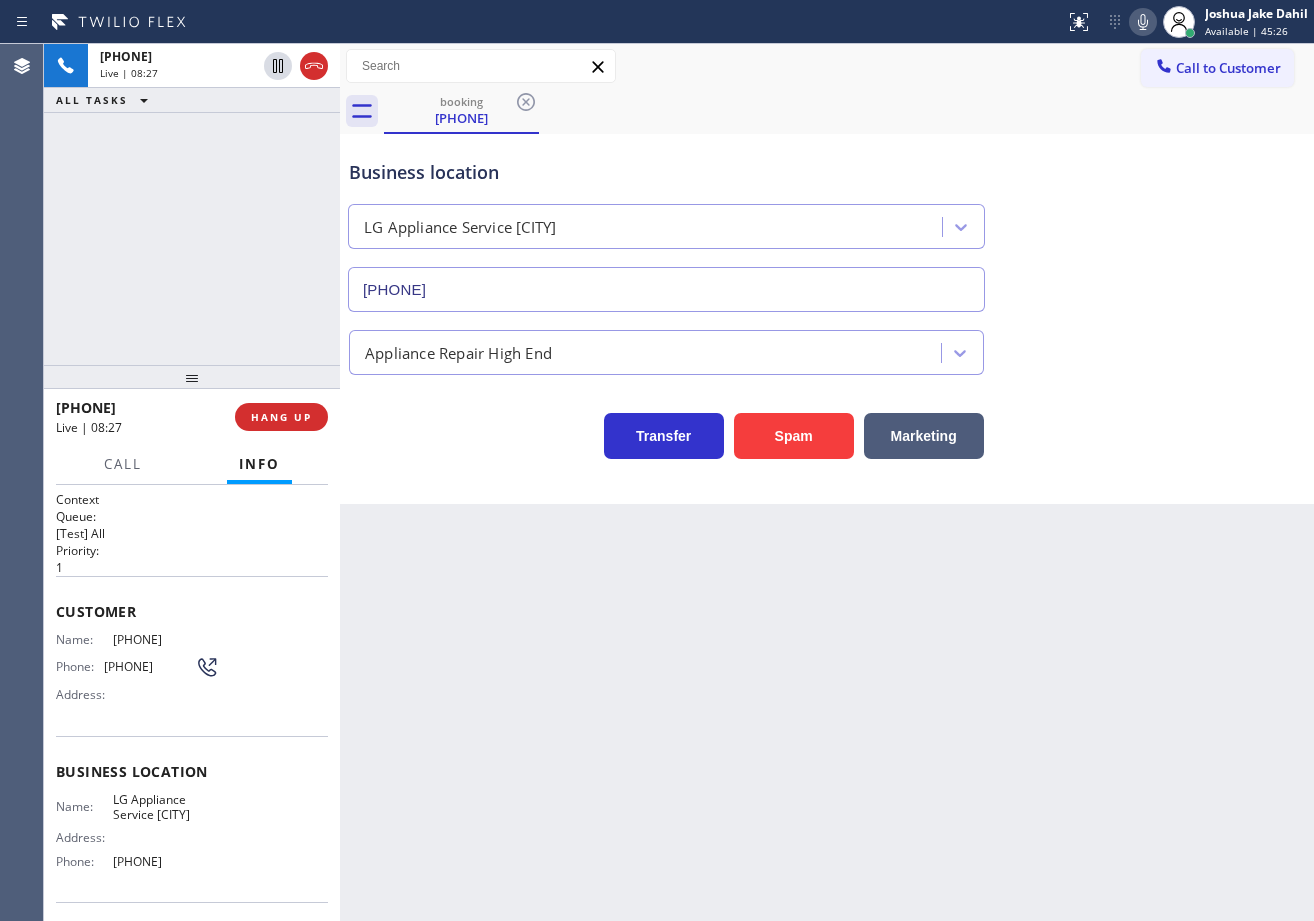click on "+13236878512 Live | 08:27 ALL TASKS ALL TASKS ACTIVE TASKS TASKS IN WRAP UP" at bounding box center (192, 204) 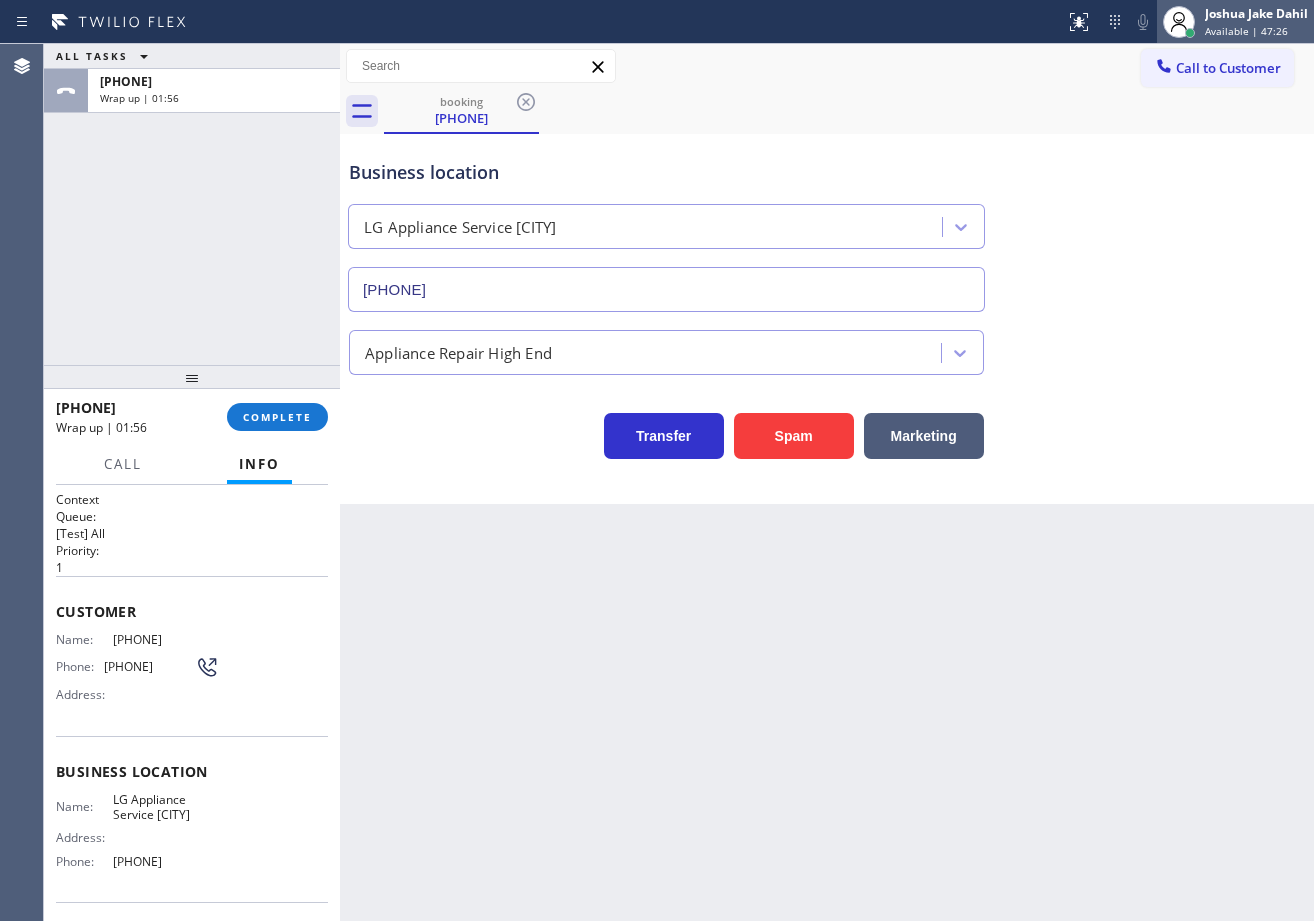 click on "Joshua Jake Dahil" at bounding box center [1256, 13] 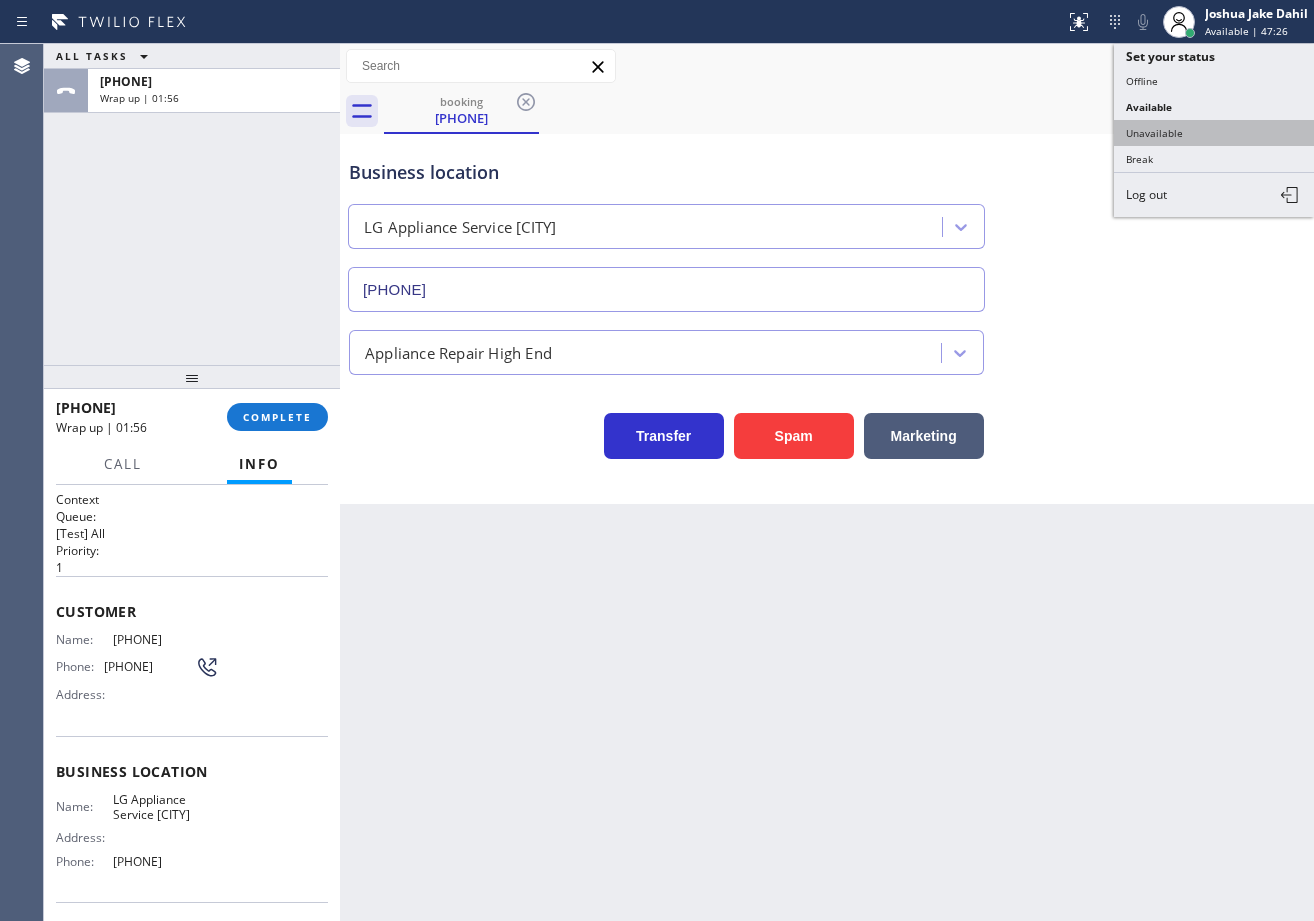 click on "Unavailable" at bounding box center [1214, 133] 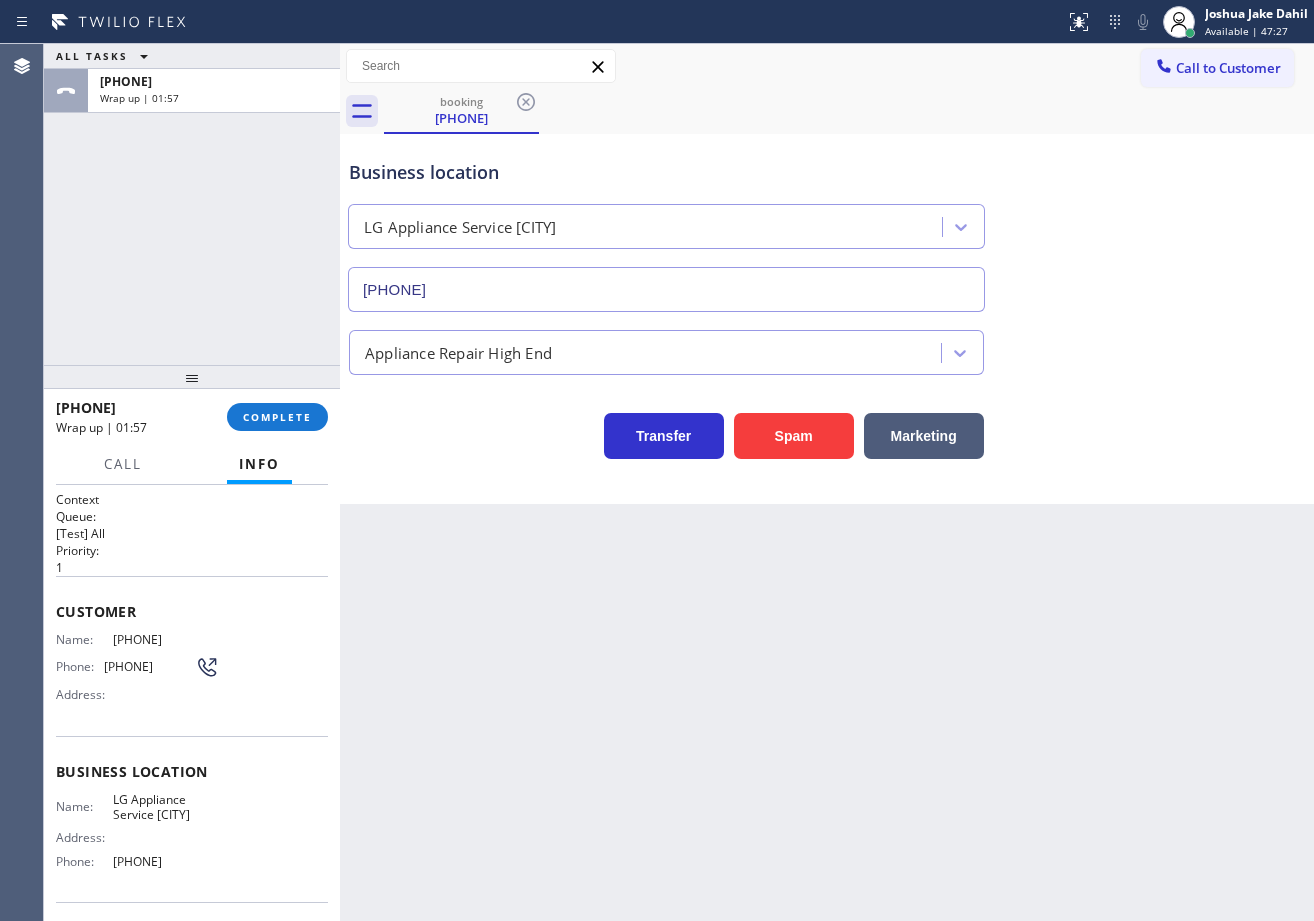 click on "+13236878512 Wrap up | 01:57 COMPLETE" at bounding box center [192, 417] 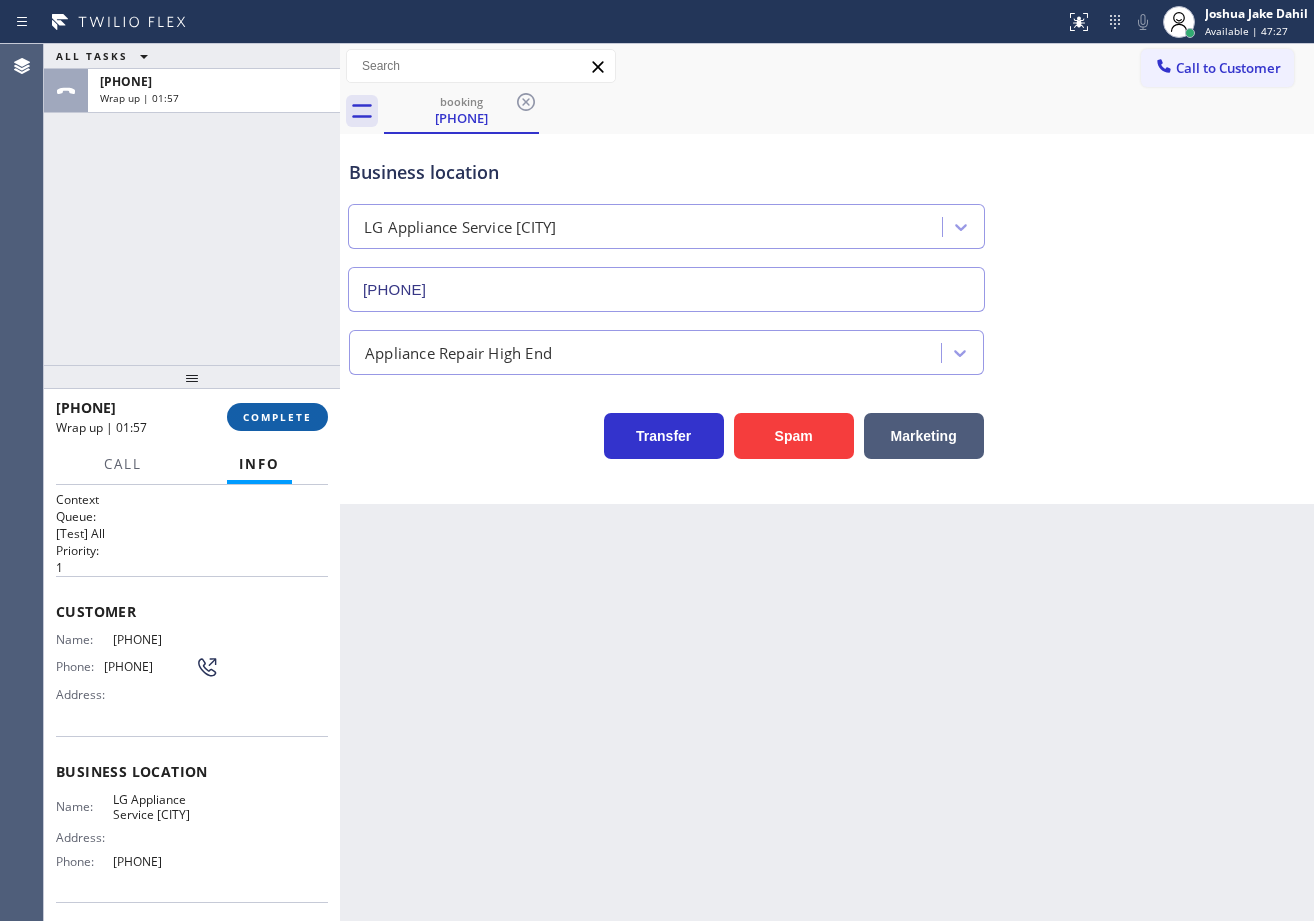 click on "COMPLETE" at bounding box center [277, 417] 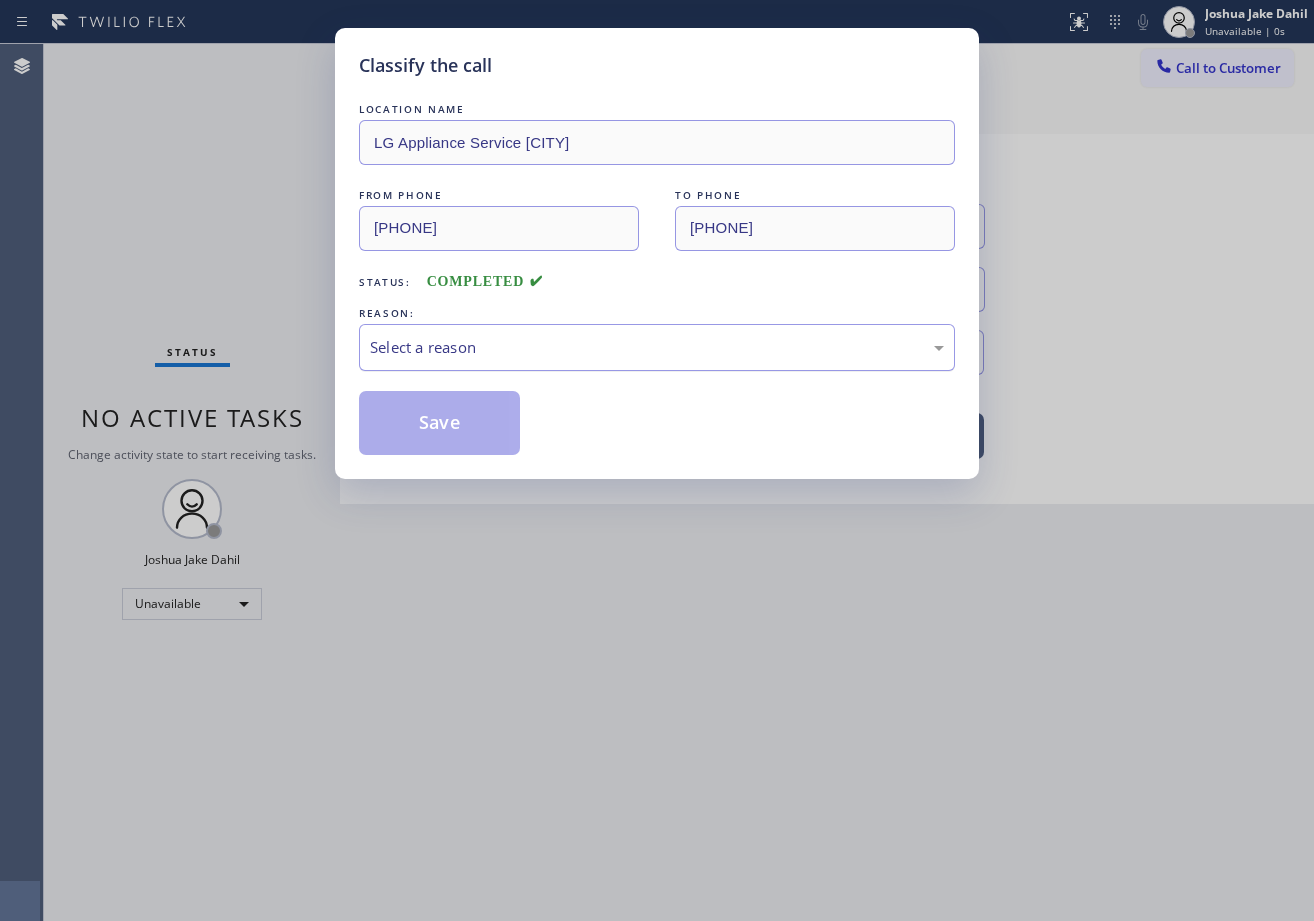 click on "Select a reason" at bounding box center [657, 347] 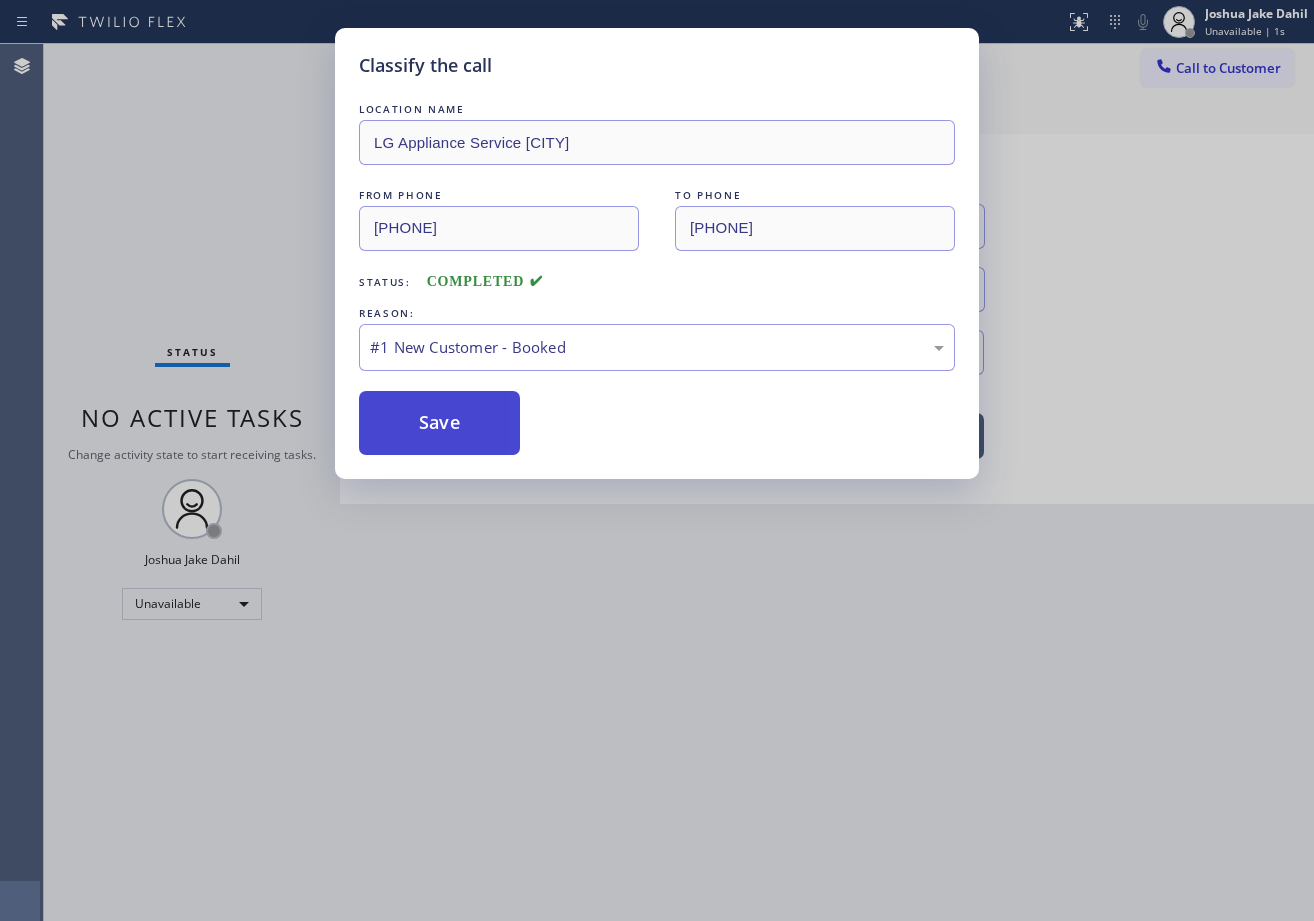 click on "Save" at bounding box center [439, 423] 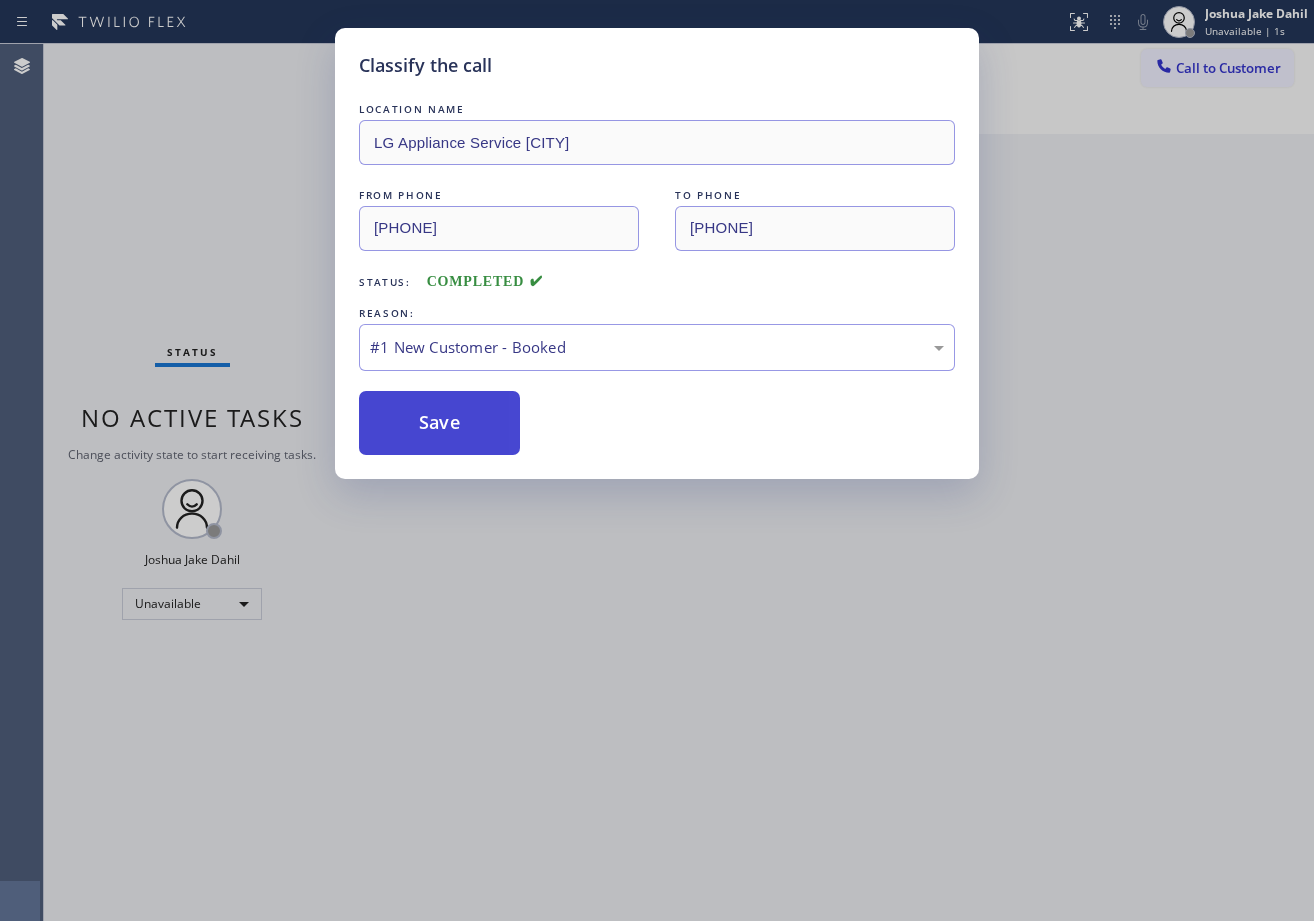 click on "Save" at bounding box center [439, 423] 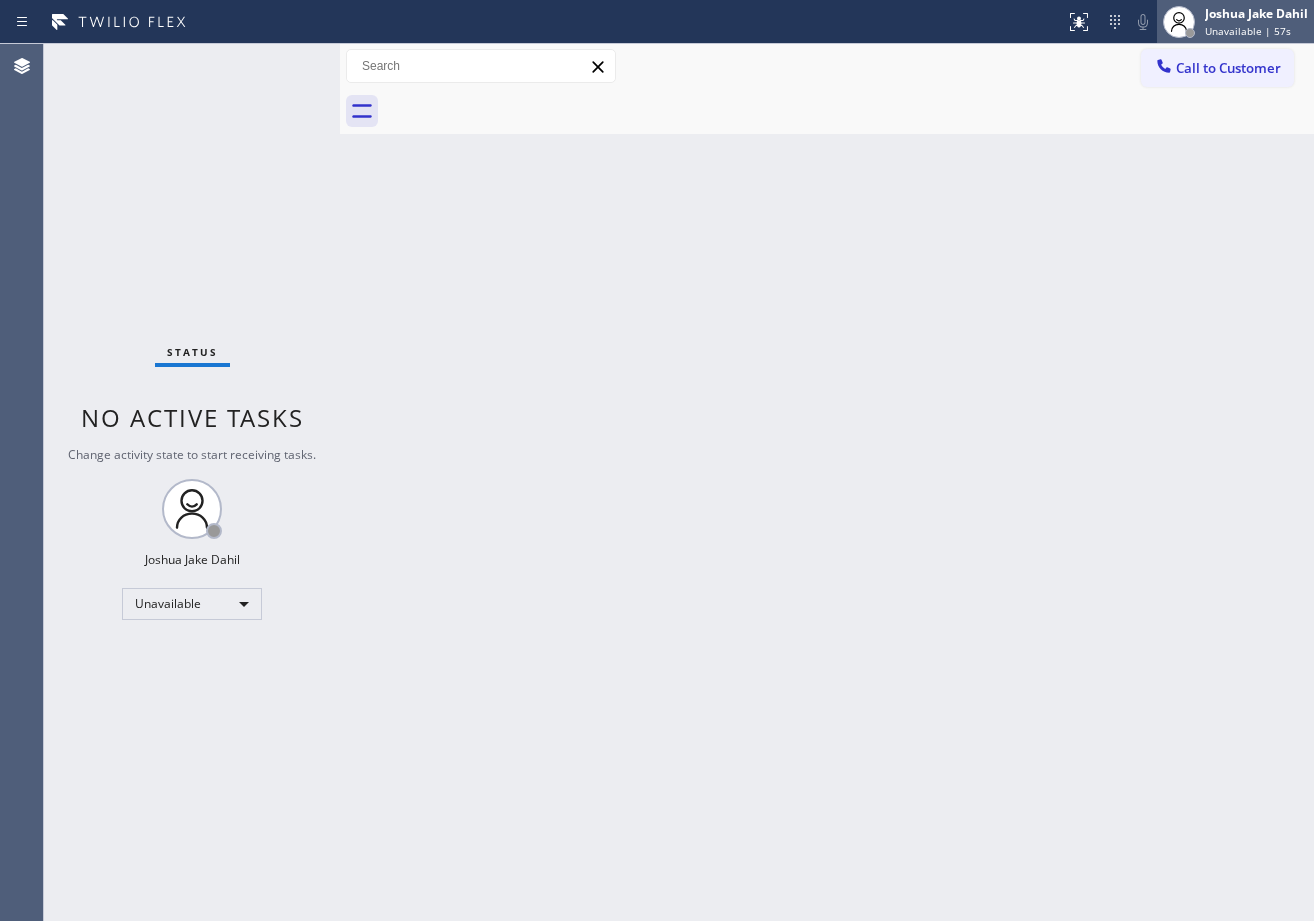 click on "Unavailable | 57s" at bounding box center (1248, 31) 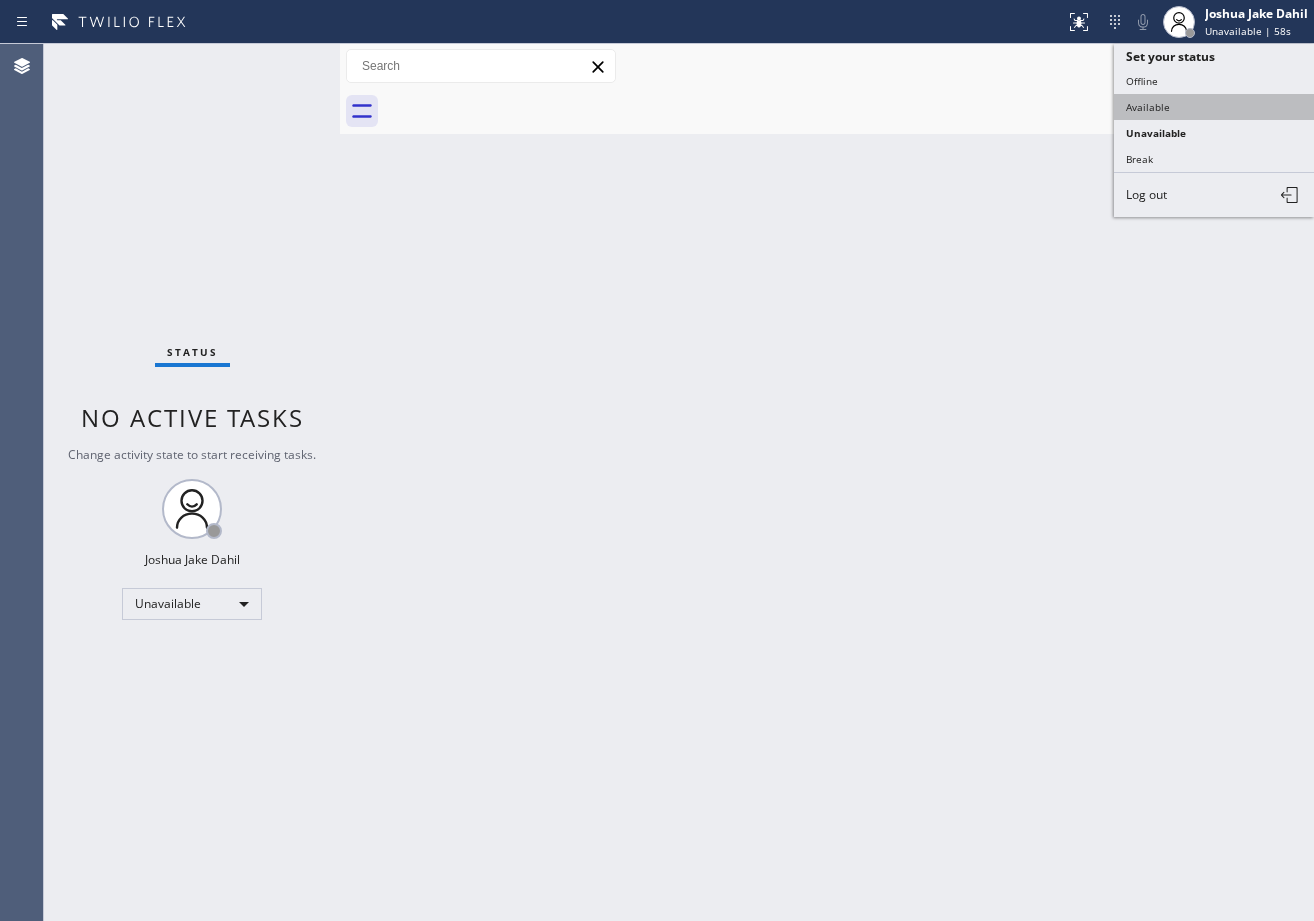 click on "Available" at bounding box center [1214, 107] 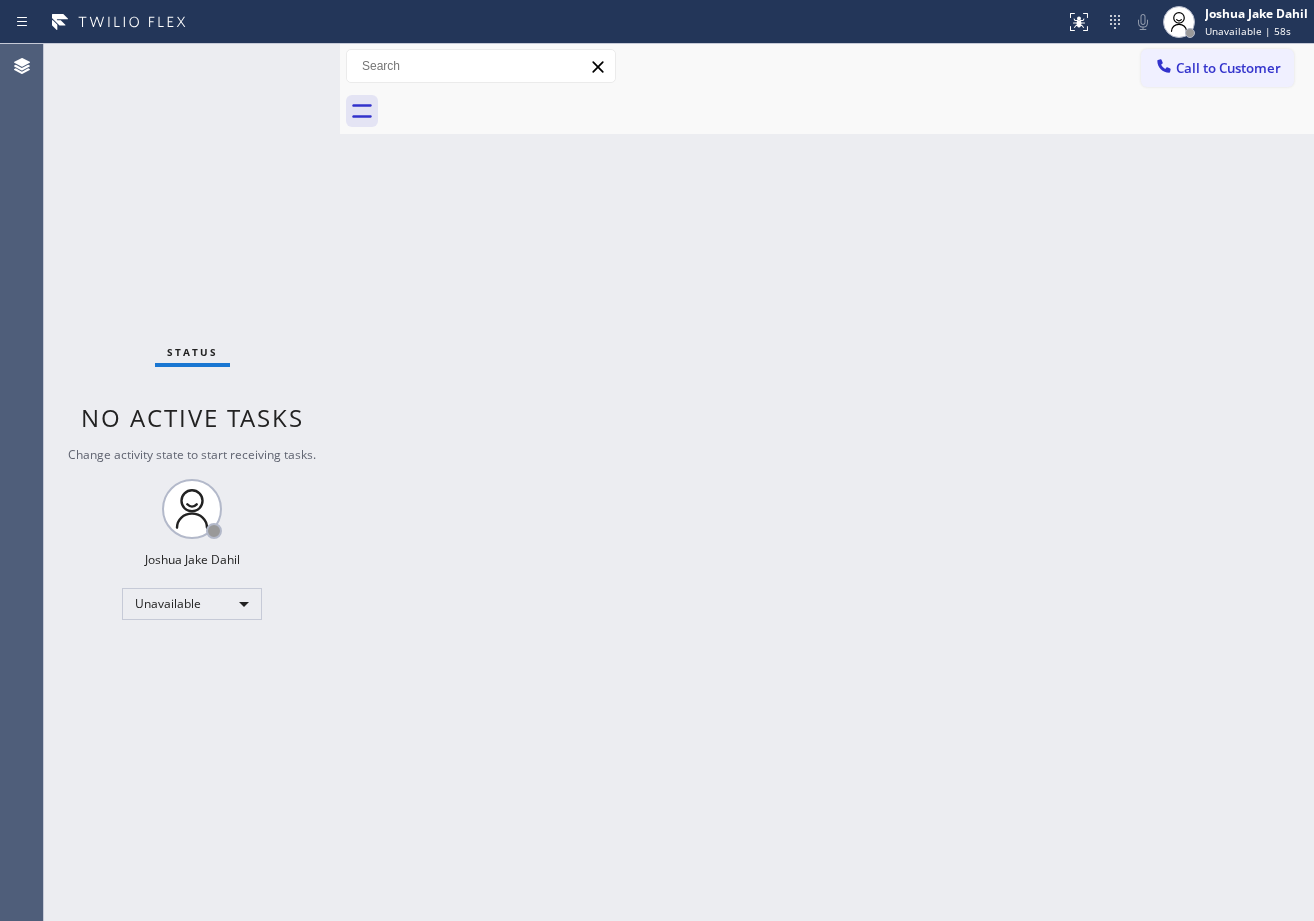 click on "Back to Dashboard Change Sender ID Customers Technicians Select a contact Outbound call Technician Search Technician Your caller id phone number Your caller id phone number Call Technician info Name   Phone none Address none Change Sender ID HVAC +18559994417 5 Star Appliance +18557314952 Appliance Repair +18554611149 Plumbing +18889090120 Air Duct Cleaning +18006865038  Electricians +18005688664 Cancel Change Check personal SMS Reset Change No tabs Call to Customer Outbound call Location Search location Your caller id phone number Customer number Call Outbound call Technician Search Technician Your caller id phone number Your caller id phone number Call" at bounding box center (827, 482) 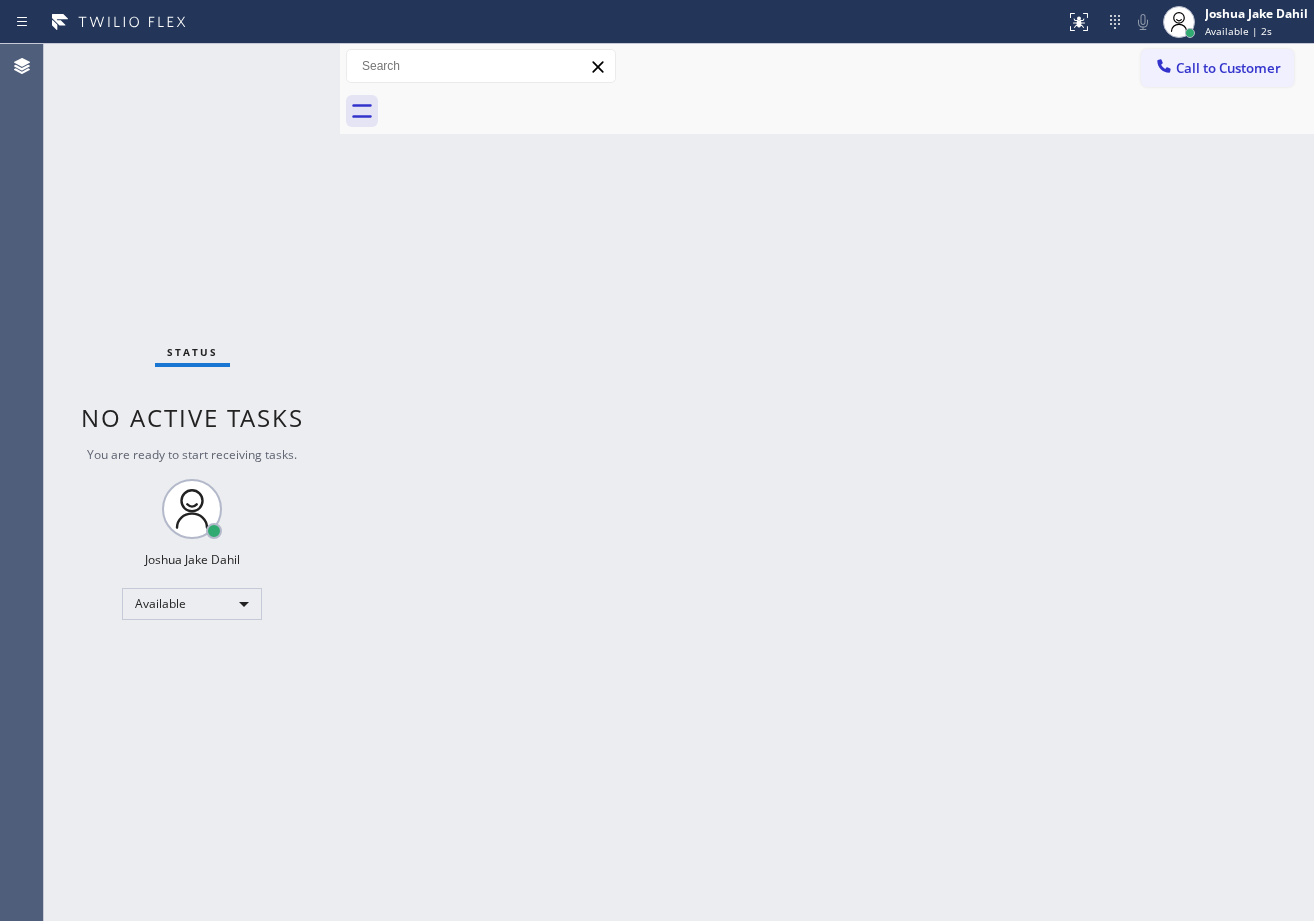 drag, startPoint x: 1087, startPoint y: 781, endPoint x: 1072, endPoint y: 886, distance: 106.06602 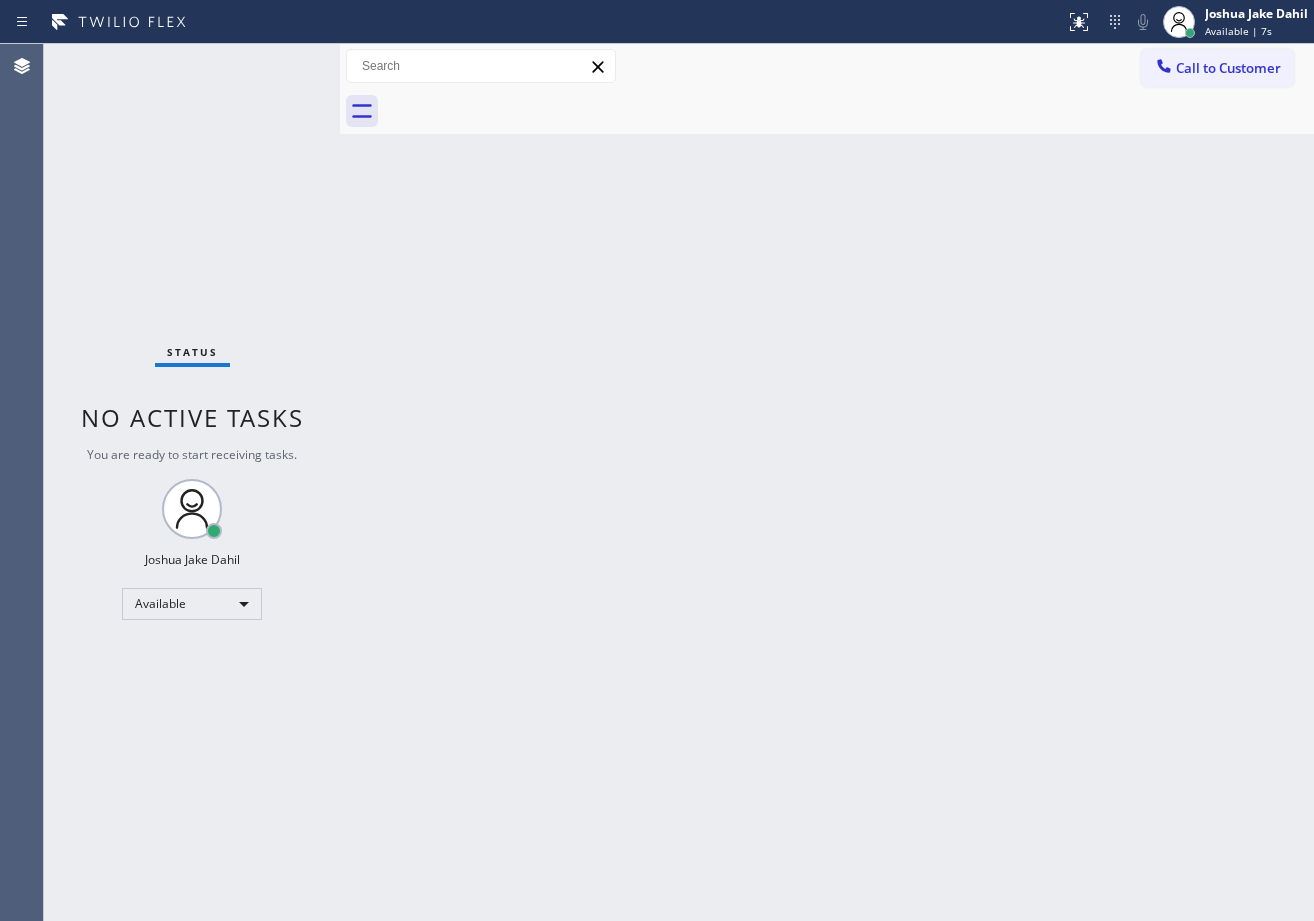 click on "Back to Dashboard Change Sender ID Customers Technicians Select a contact Outbound call Technician Search Technician Your caller id phone number Your caller id phone number Call Technician info Name   Phone none Address none Change Sender ID HVAC +18559994417 5 Star Appliance +18557314952 Appliance Repair +18554611149 Plumbing +18889090120 Air Duct Cleaning +18006865038  Electricians +18005688664 Cancel Change Check personal SMS Reset Change No tabs Call to Customer Outbound call Location Search location Your caller id phone number Customer number Call Outbound call Technician Search Technician Your caller id phone number Your caller id phone number Call" at bounding box center (827, 482) 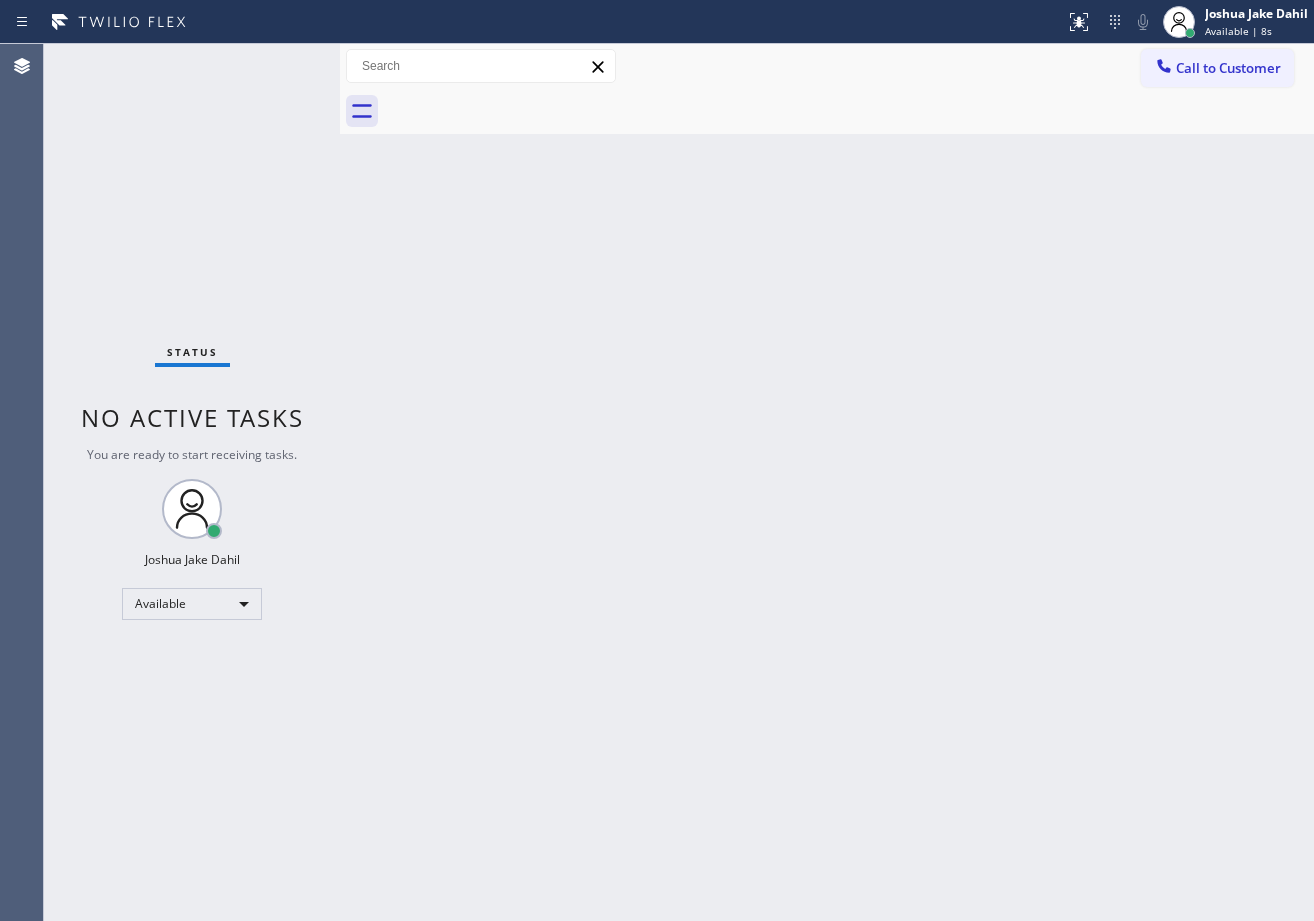 click on "Back to Dashboard Change Sender ID Customers Technicians Select a contact Outbound call Technician Search Technician Your caller id phone number Your caller id phone number Call Technician info Name   Phone none Address none Change Sender ID HVAC +18559994417 5 Star Appliance +18557314952 Appliance Repair +18554611149 Plumbing +18889090120 Air Duct Cleaning +18006865038  Electricians +18005688664 Cancel Change Check personal SMS Reset Change No tabs Call to Customer Outbound call Location Search location Your caller id phone number Customer number Call Outbound call Technician Search Technician Your caller id phone number Your caller id phone number Call" at bounding box center [827, 482] 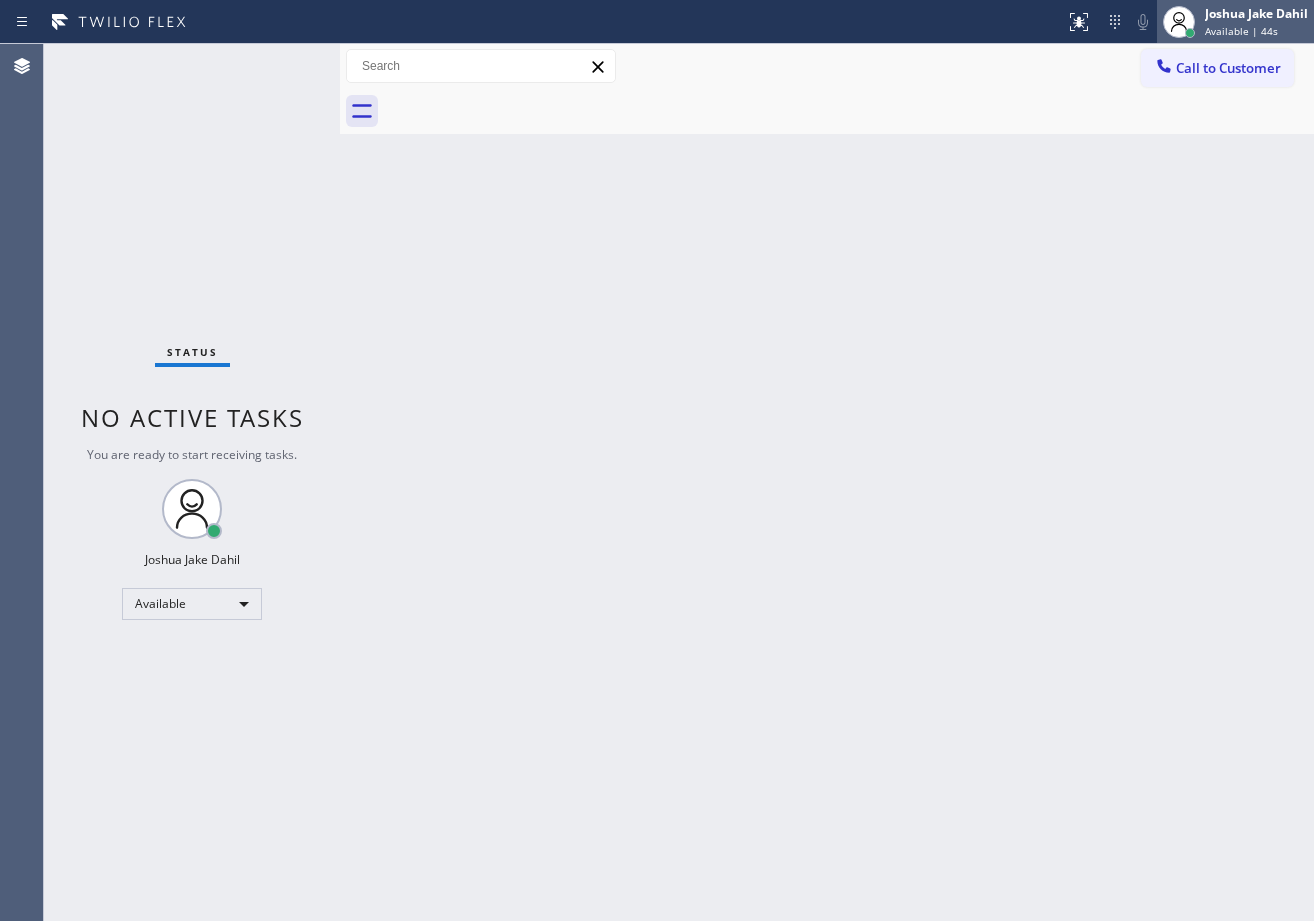 click on "Joshua Jake Dahil" at bounding box center (1256, 13) 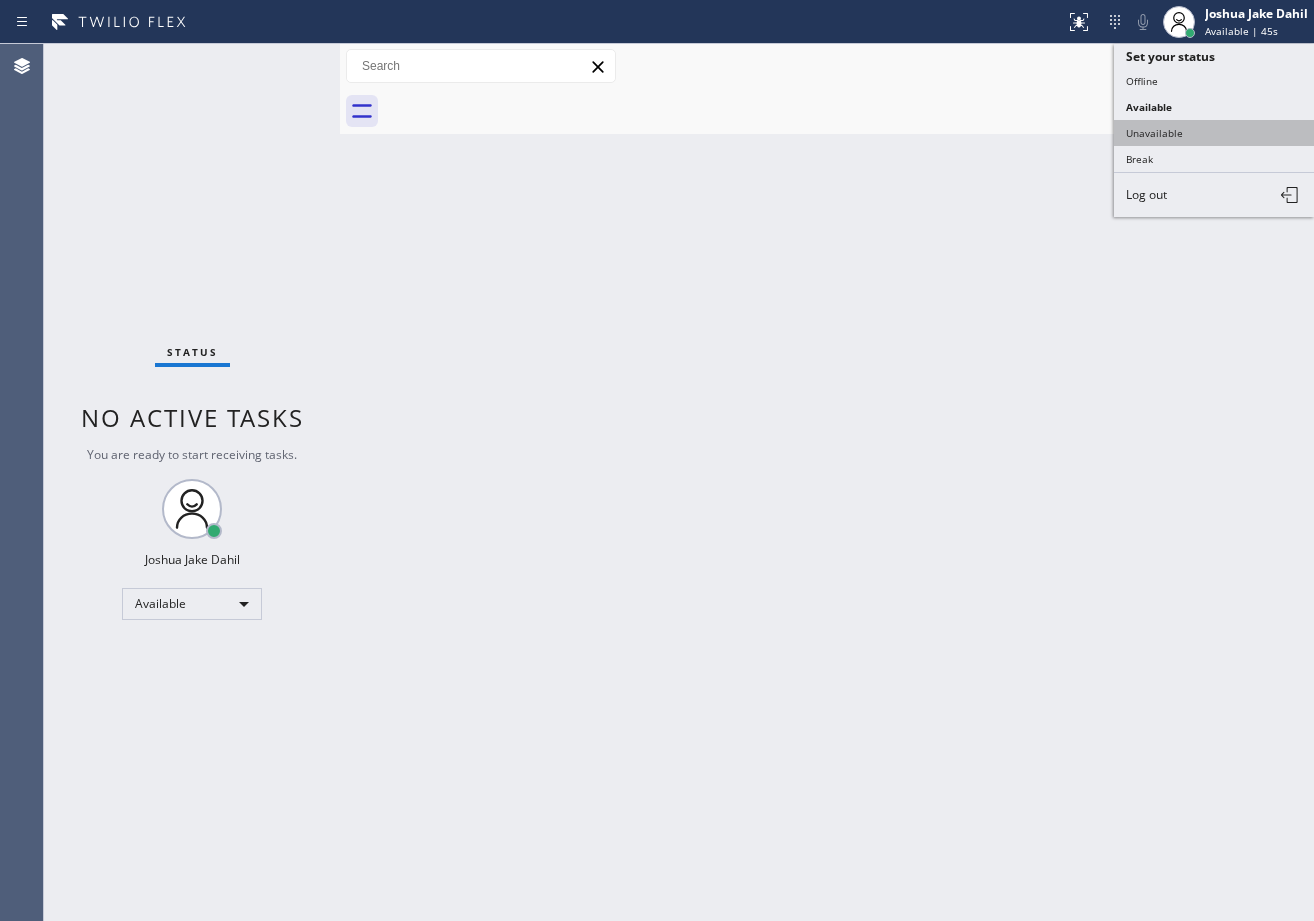 click on "Unavailable" at bounding box center [1214, 133] 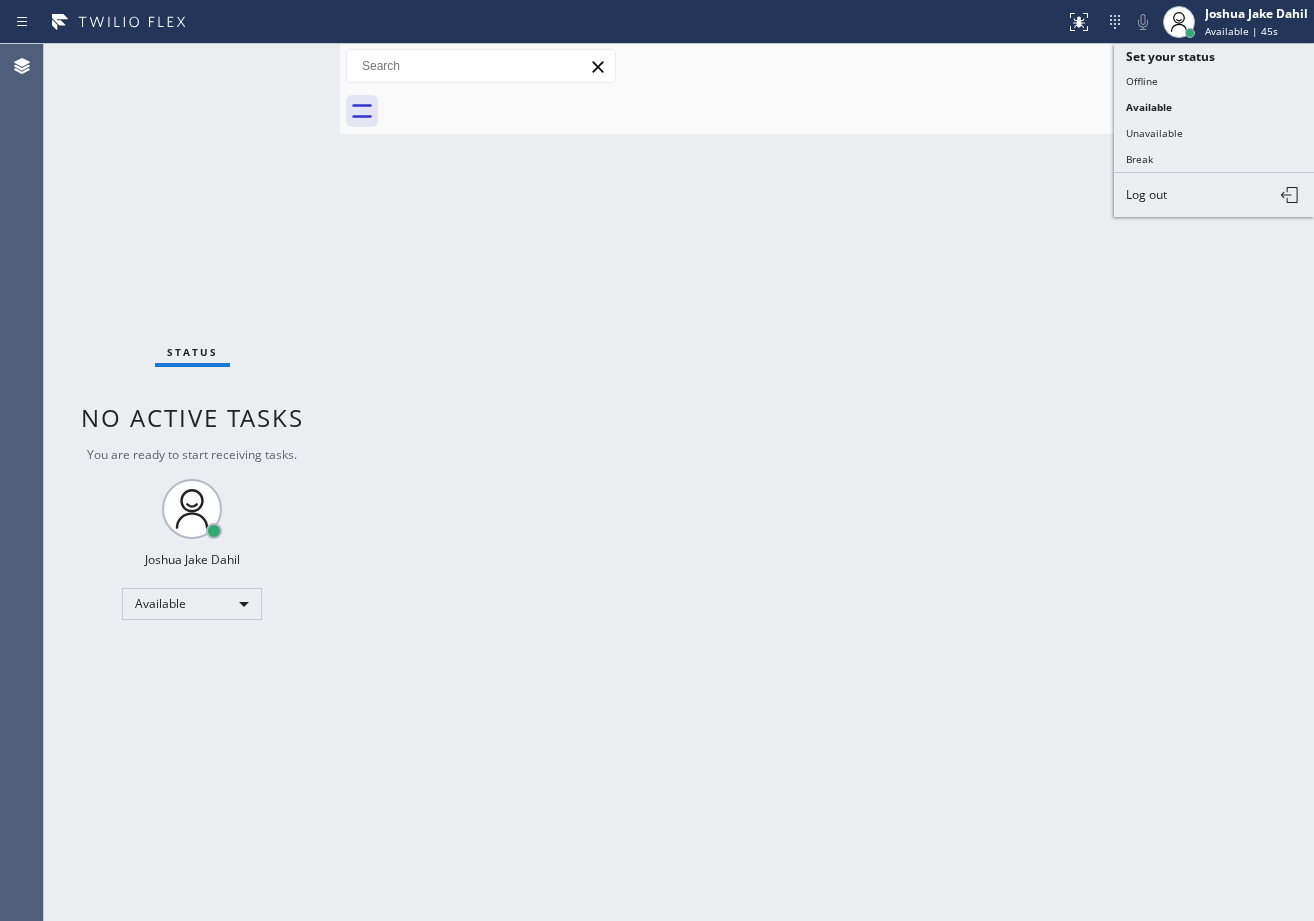 drag, startPoint x: 1128, startPoint y: 295, endPoint x: 1166, endPoint y: 364, distance: 78.77182 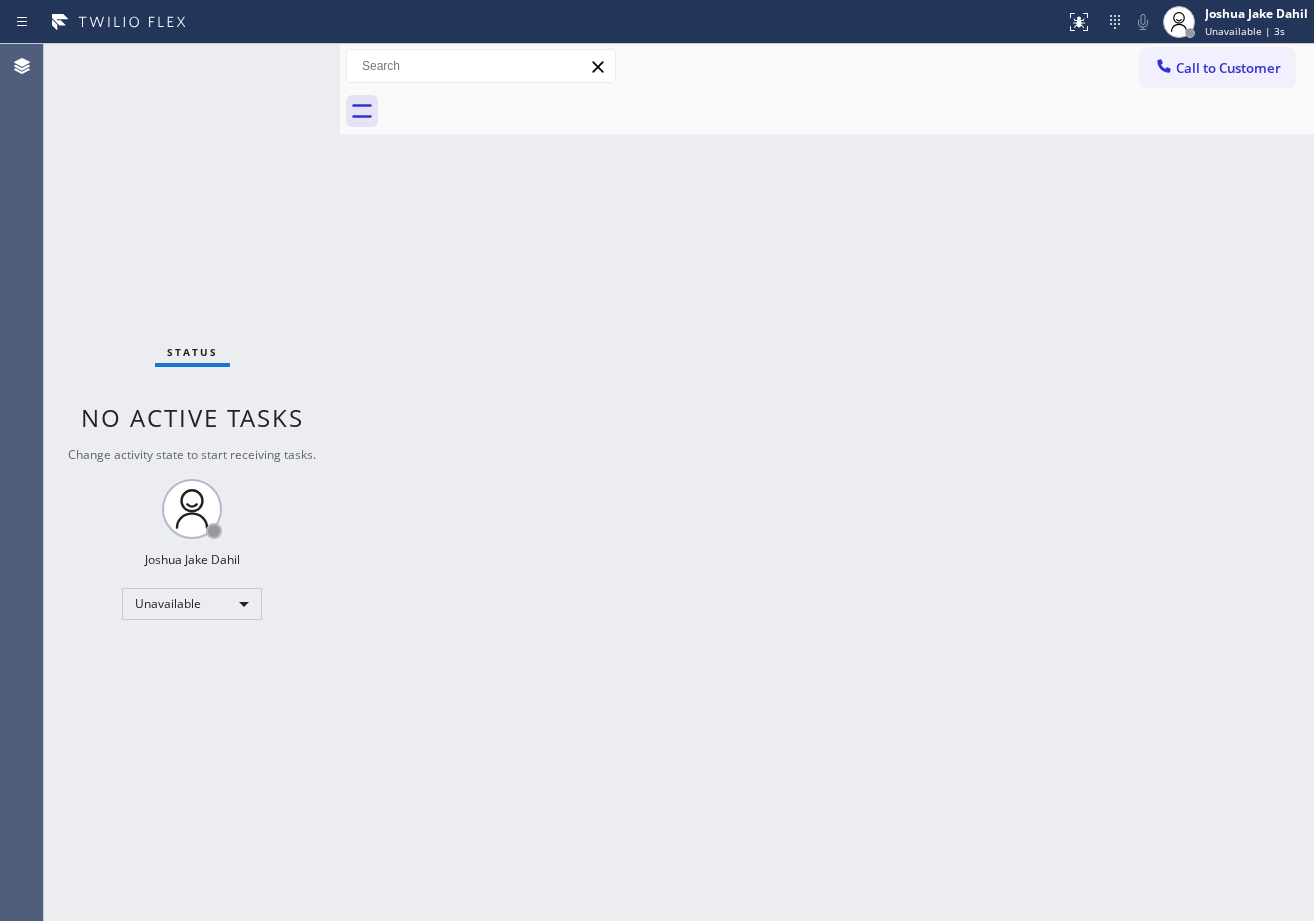 click on "Back to Dashboard Change Sender ID Customers Technicians Select a contact Outbound call Technician Search Technician Your caller id phone number Your caller id phone number Call Technician info Name   Phone none Address none Change Sender ID HVAC +18559994417 5 Star Appliance +18557314952 Appliance Repair +18554611149 Plumbing +18889090120 Air Duct Cleaning +18006865038  Electricians +18005688664 Cancel Change Check personal SMS Reset Change No tabs Call to Customer Outbound call Location Search location Your caller id phone number Customer number Call Outbound call Technician Search Technician Your caller id phone number Your caller id phone number Call" at bounding box center (827, 482) 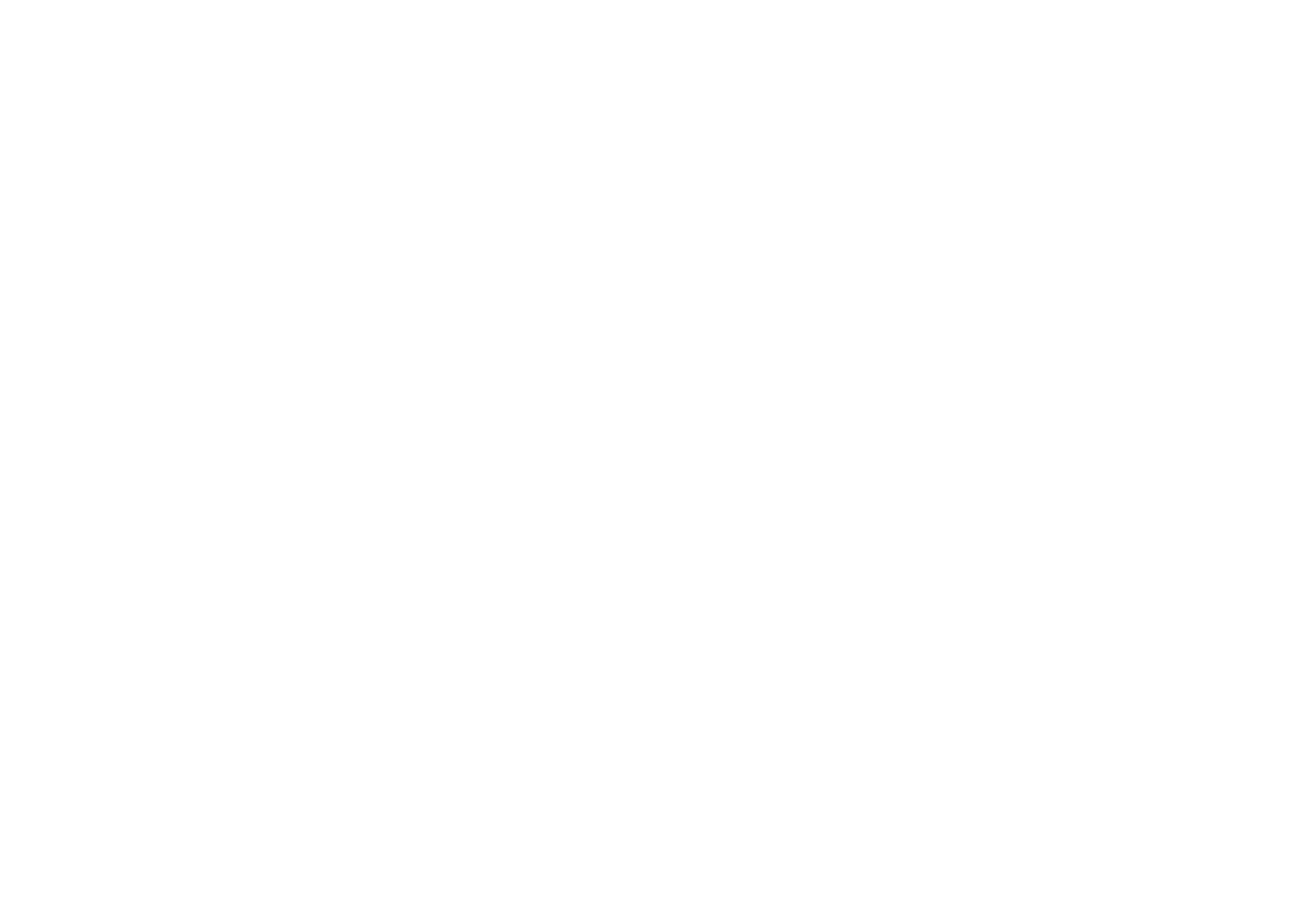 scroll, scrollTop: 0, scrollLeft: 0, axis: both 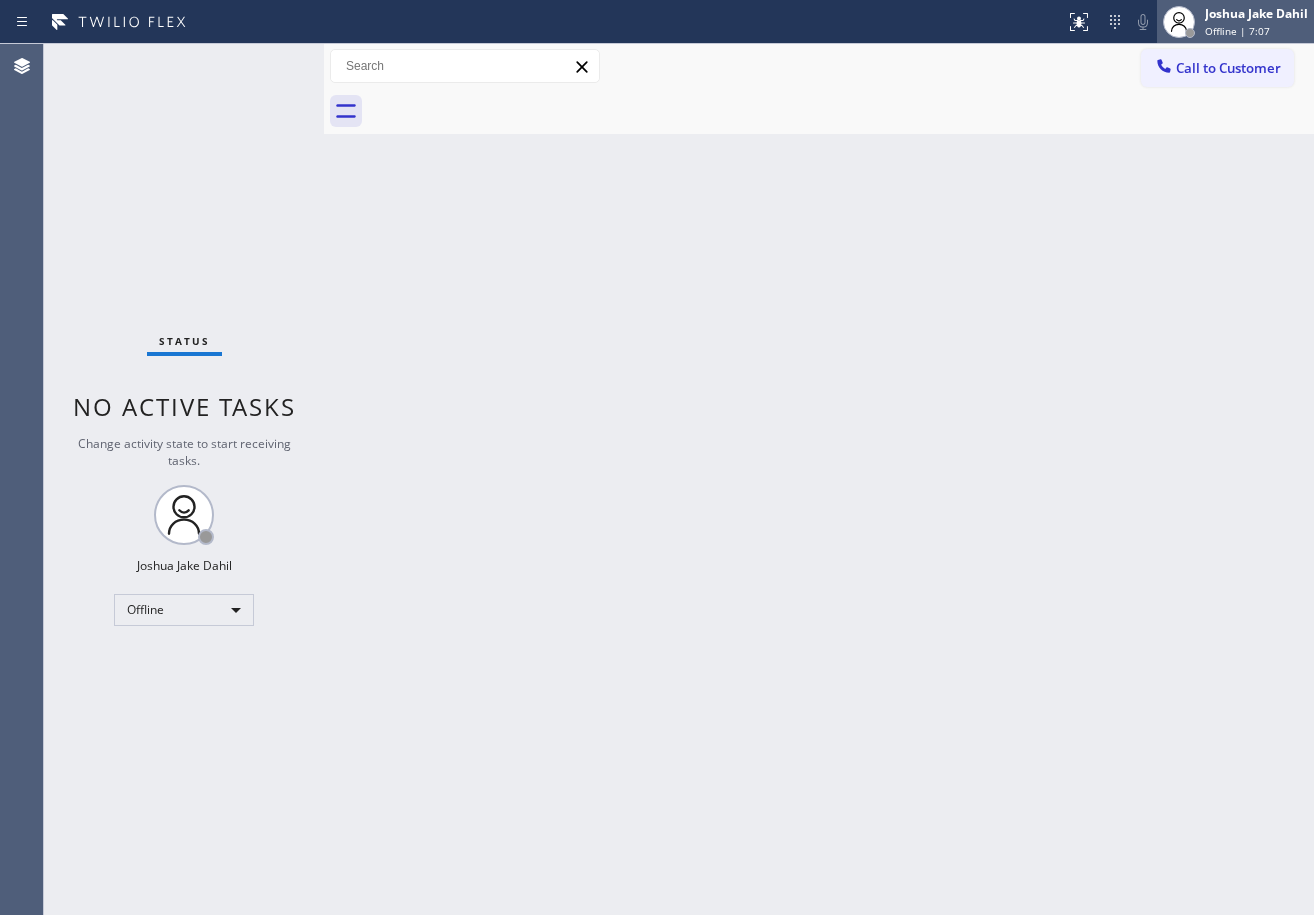 click 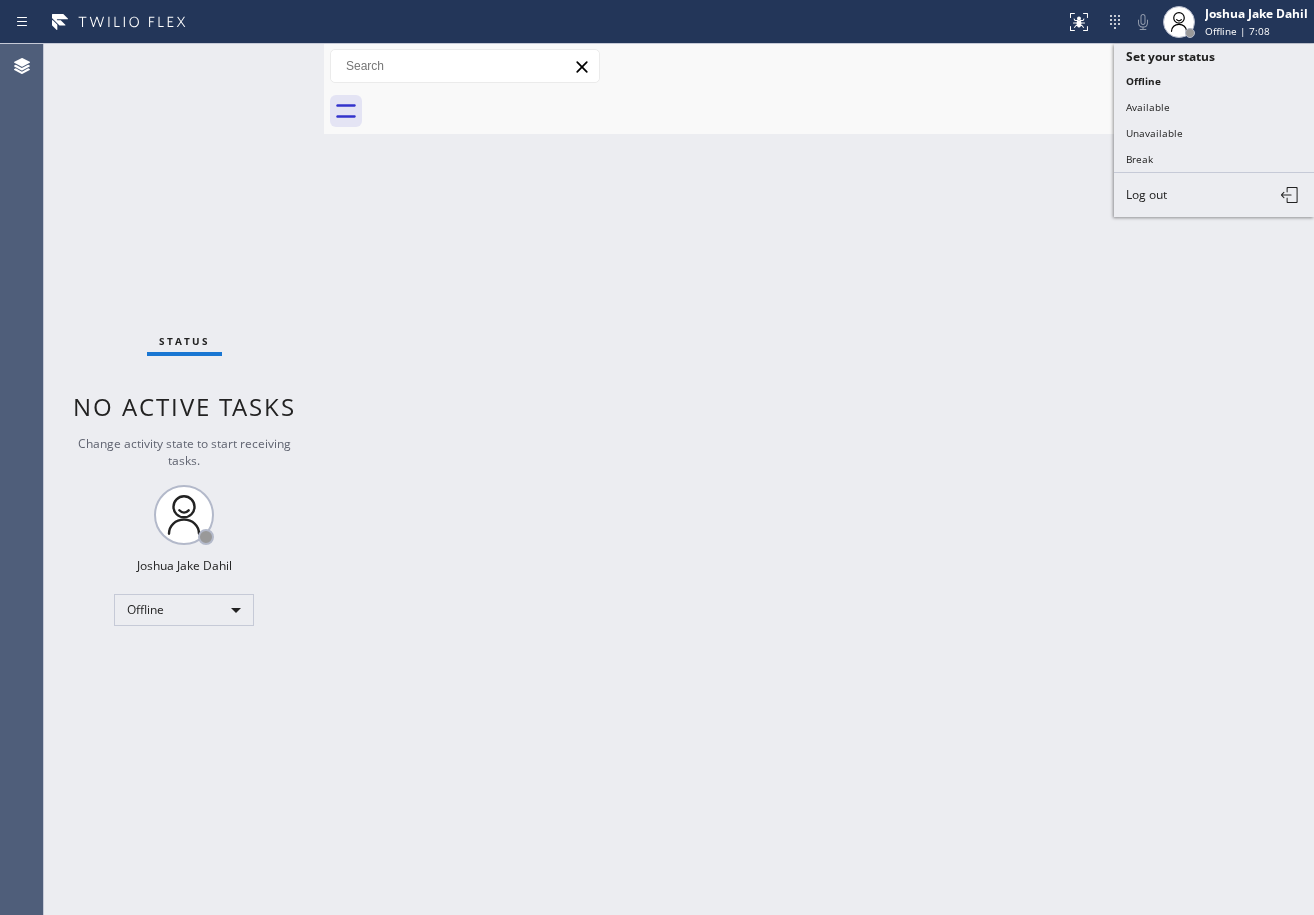 click on "Unavailable" at bounding box center (1214, 133) 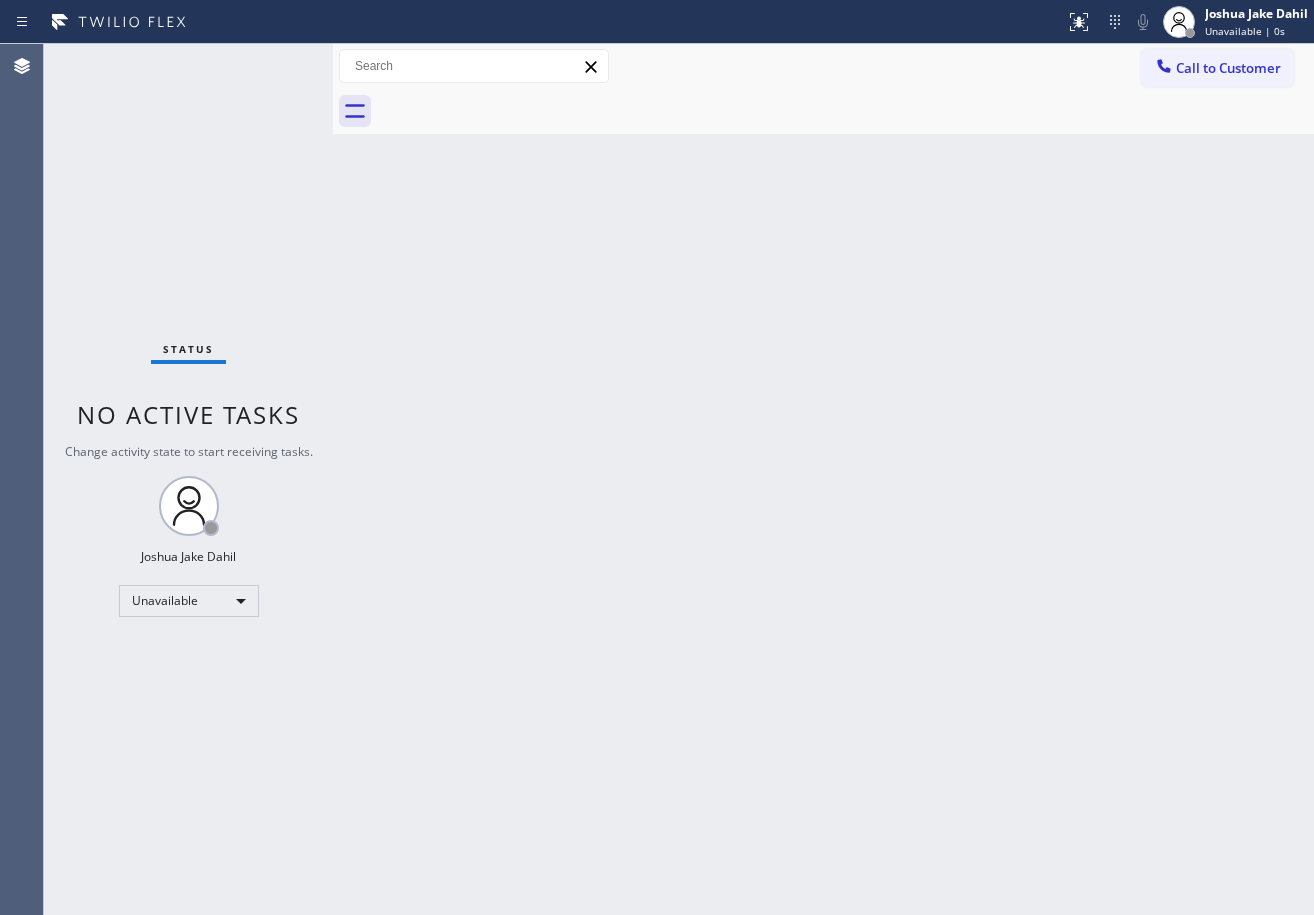 drag, startPoint x: 324, startPoint y: 60, endPoint x: 348, endPoint y: 68, distance: 25.298222 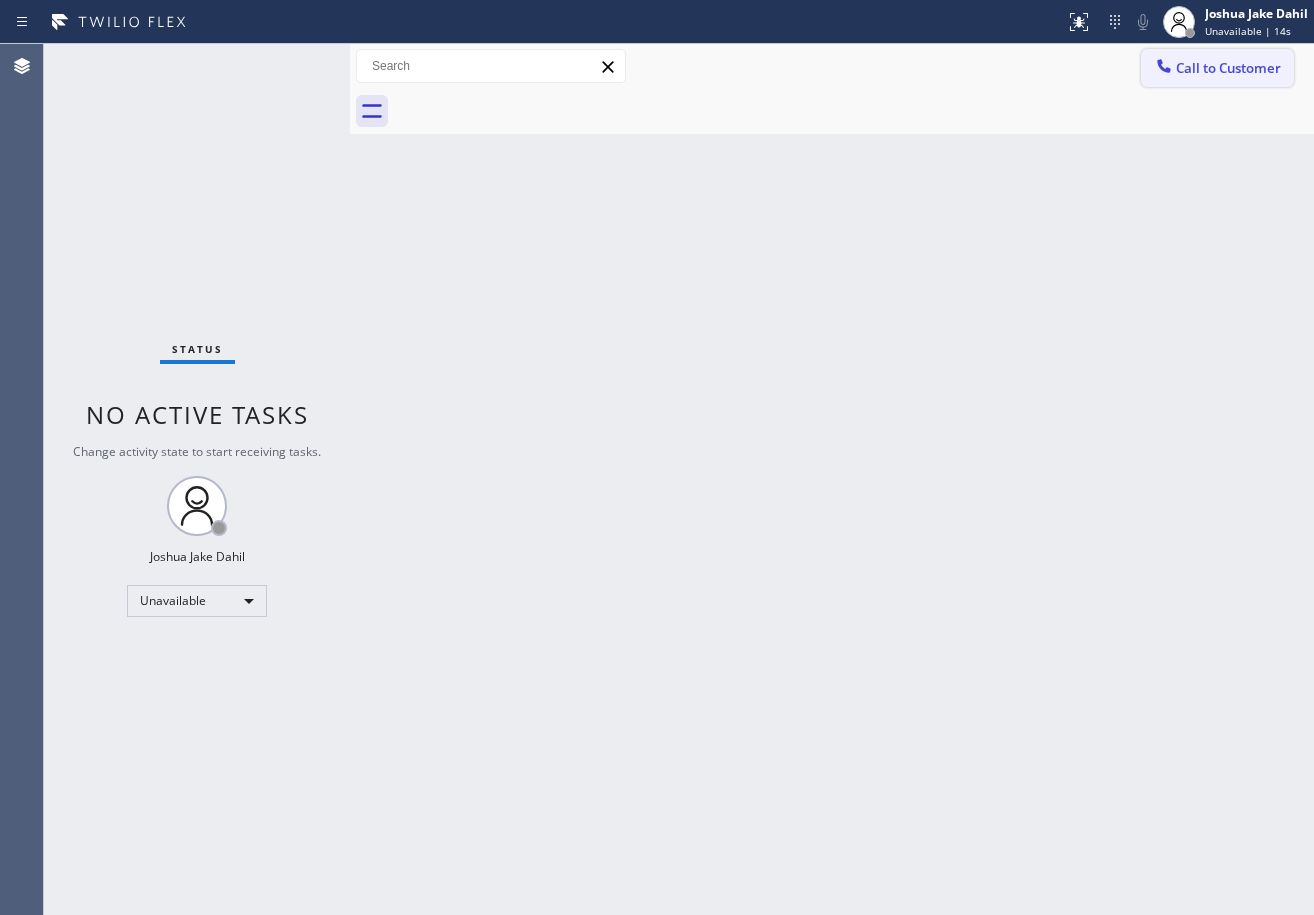 drag, startPoint x: 900, startPoint y: 142, endPoint x: 1148, endPoint y: 74, distance: 257.15366 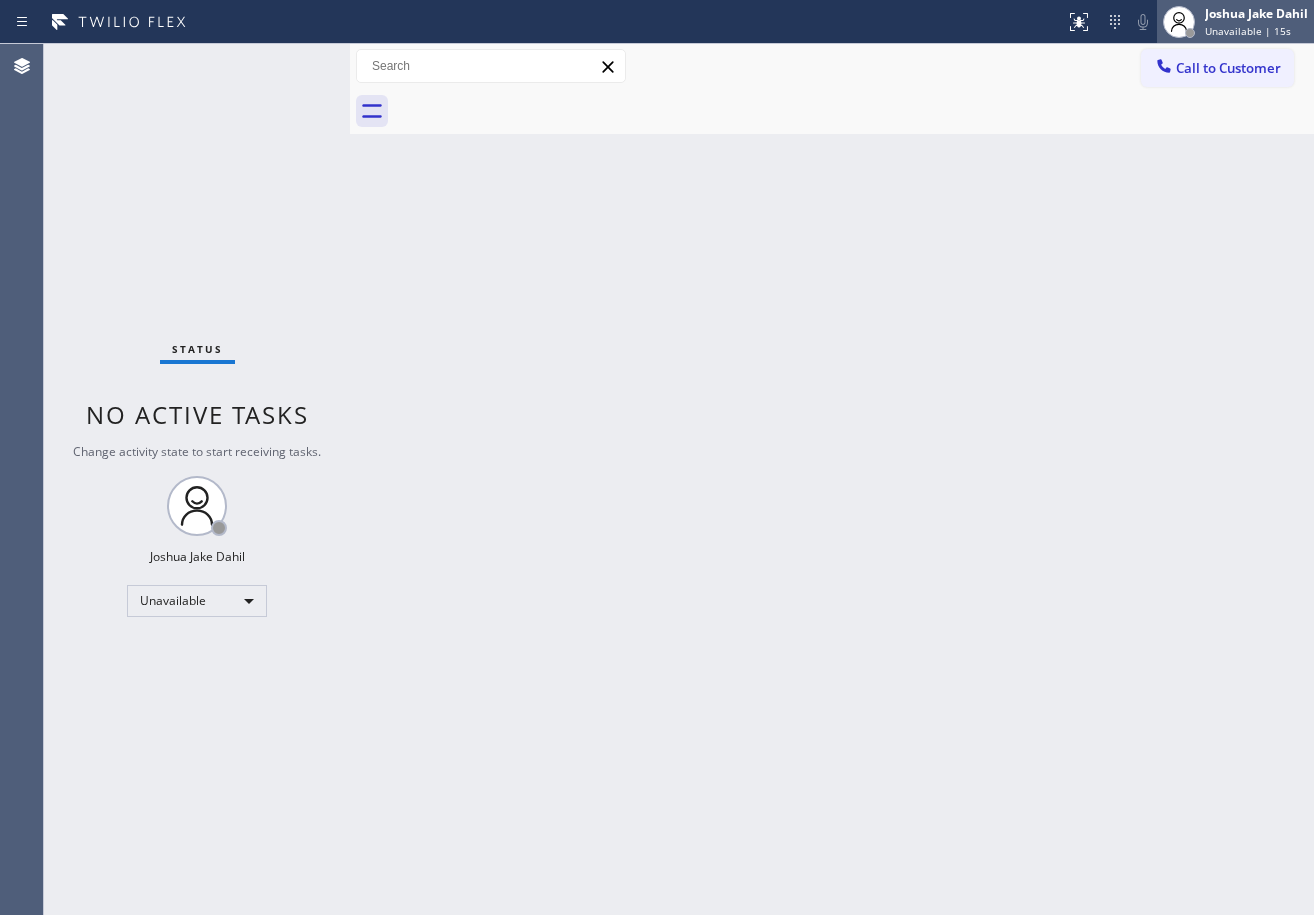 click on "Joshua Jake Dahil" at bounding box center (1256, 13) 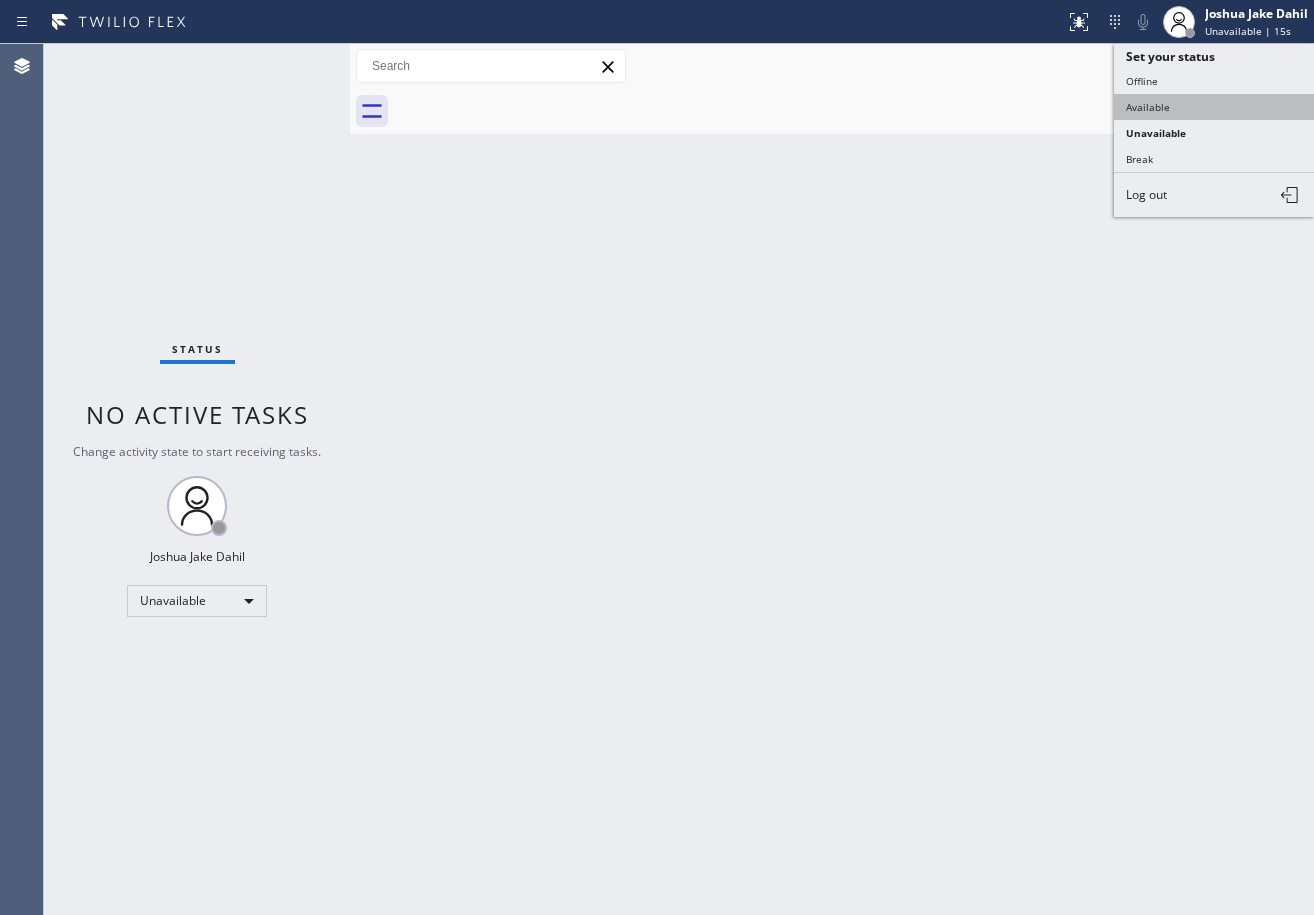 click on "Available" at bounding box center [1214, 107] 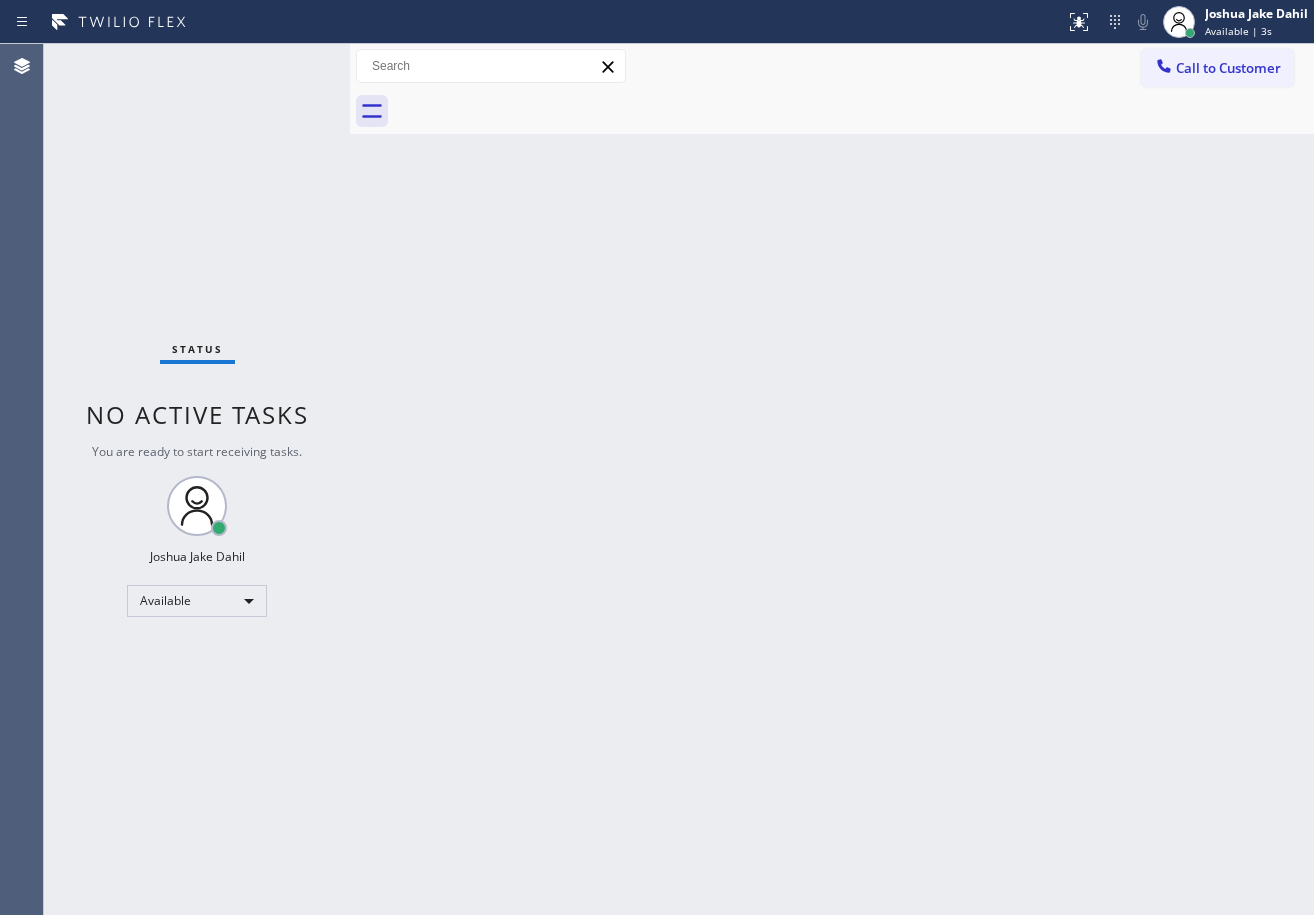 drag, startPoint x: 1132, startPoint y: 747, endPoint x: 996, endPoint y: 725, distance: 137.76791 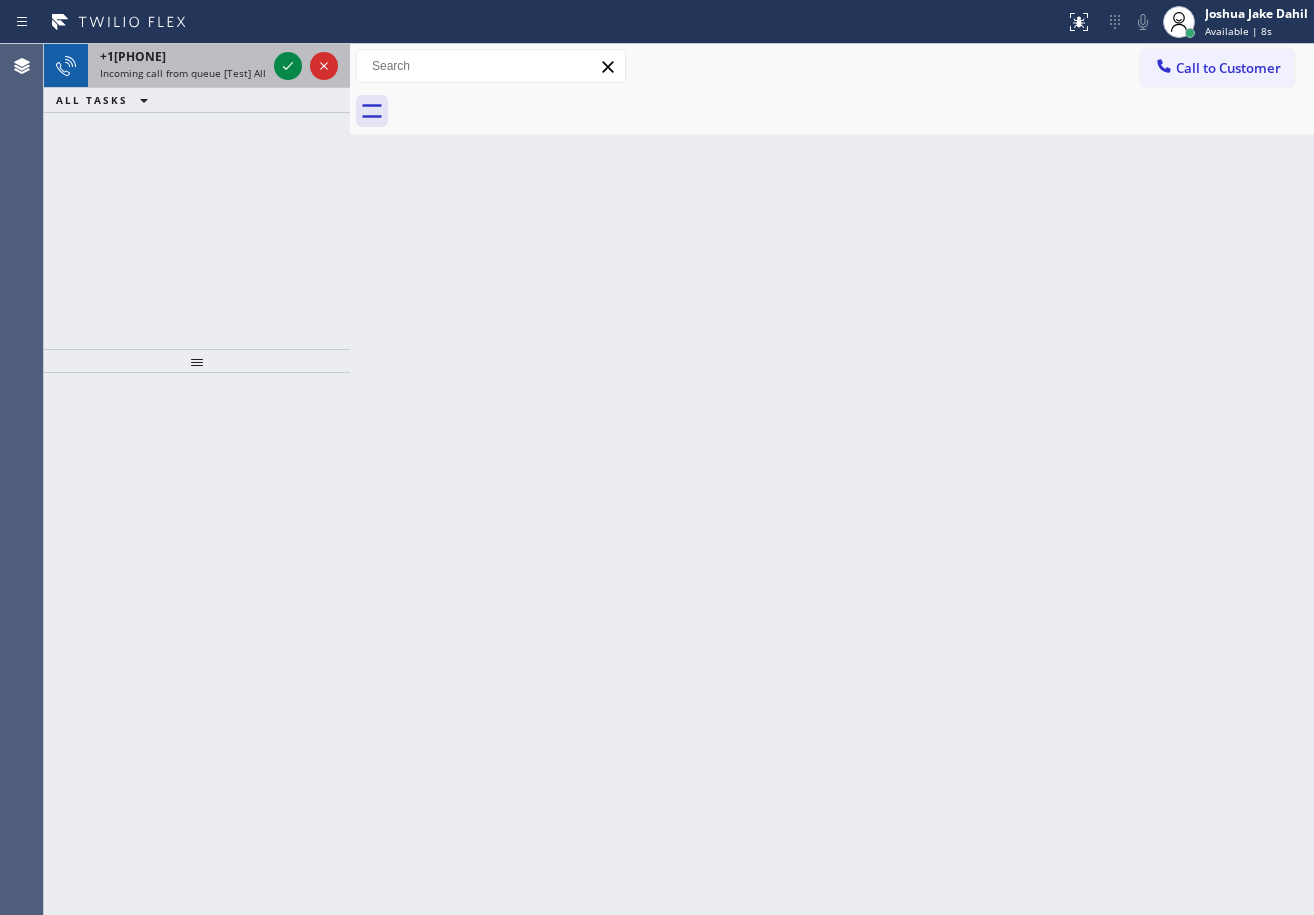 click on "Incoming call from queue [Test] All" at bounding box center [183, 73] 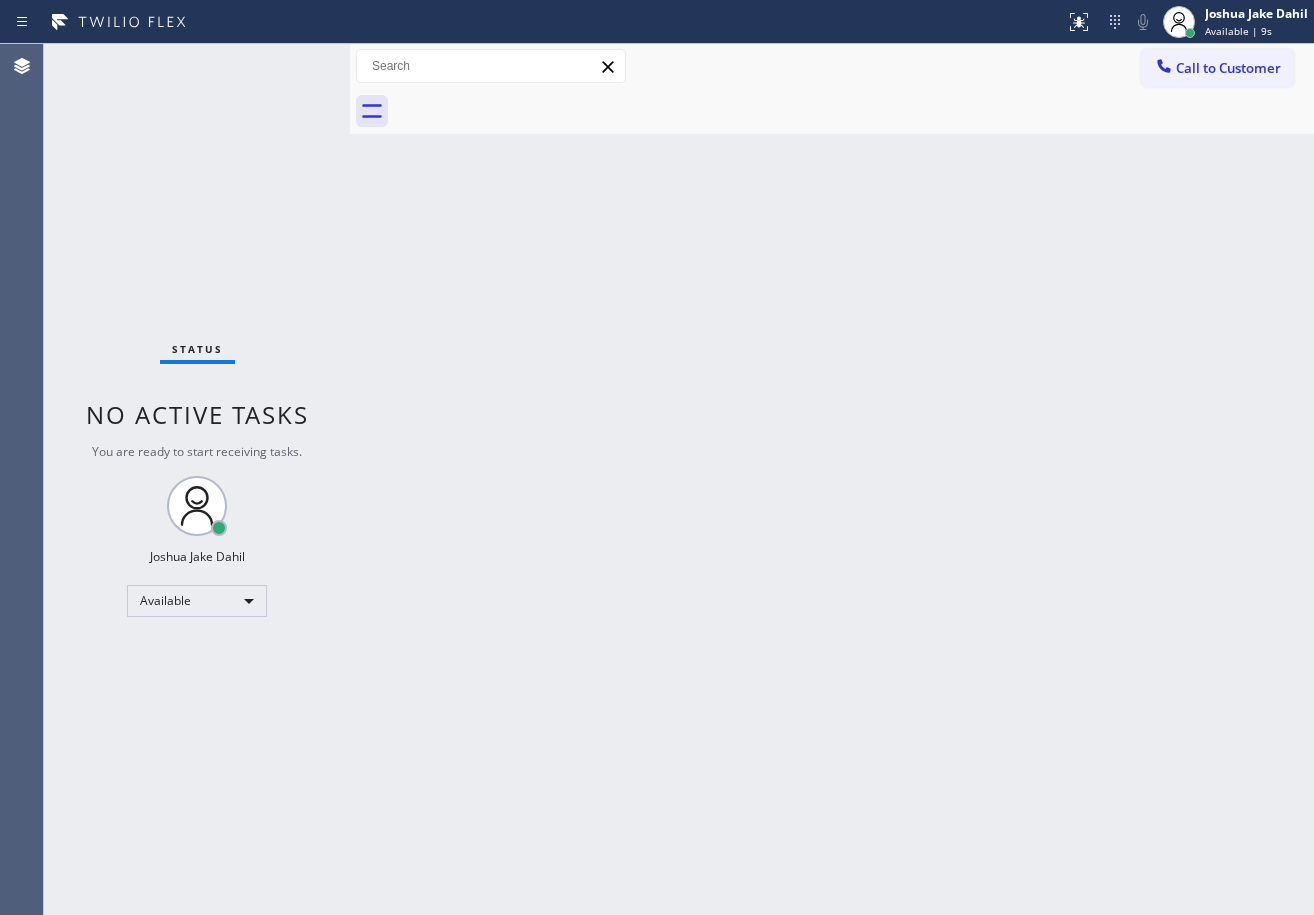 click on "You are ready to start receiving tasks." at bounding box center (197, 451) 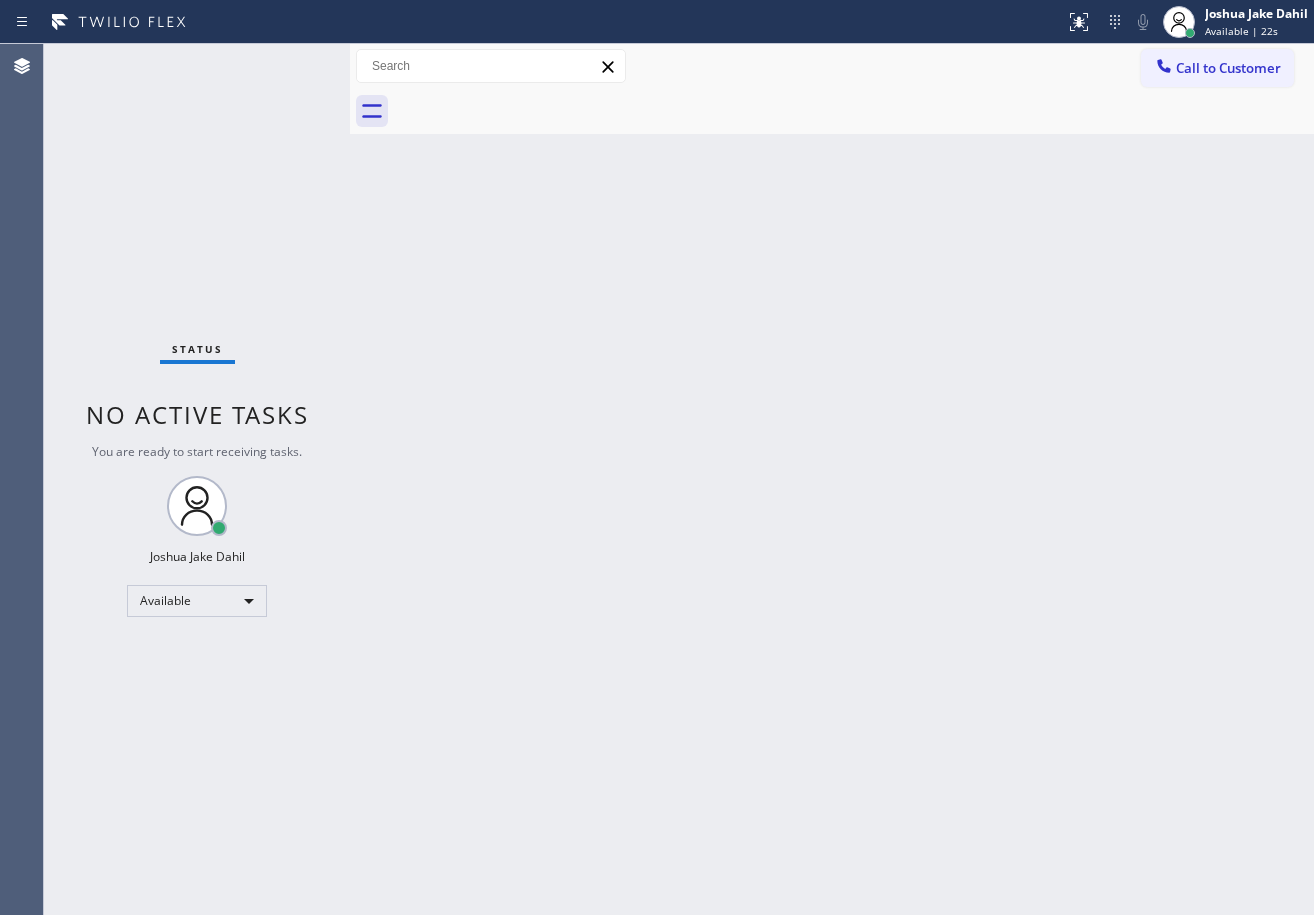 click at bounding box center (854, 111) 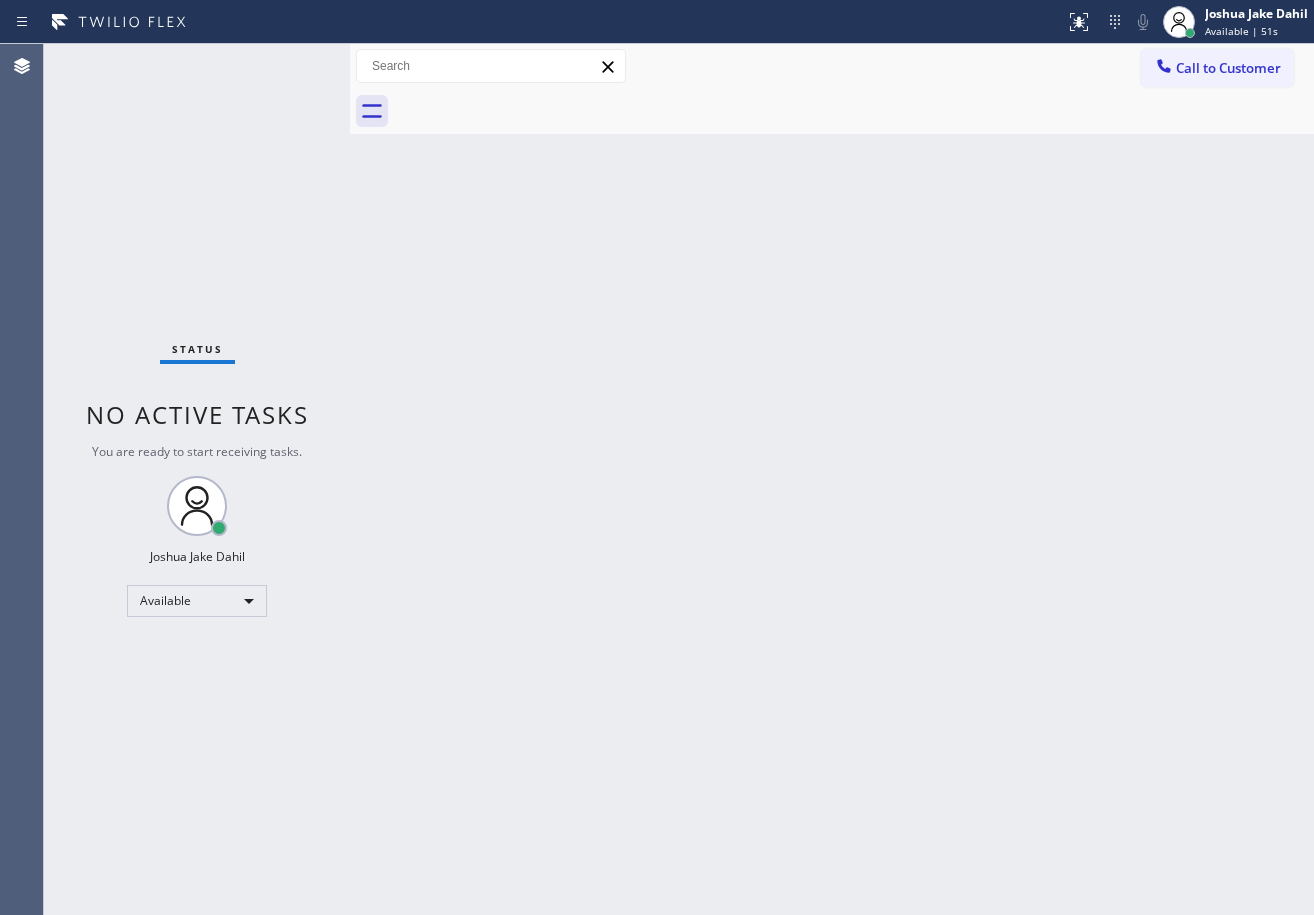 click on "Call to Customer Outbound call Location Search location Your caller id phone number Customer number Call Outbound call Technician Search Technician Your caller id phone number Your caller id phone number Call" at bounding box center [832, 66] 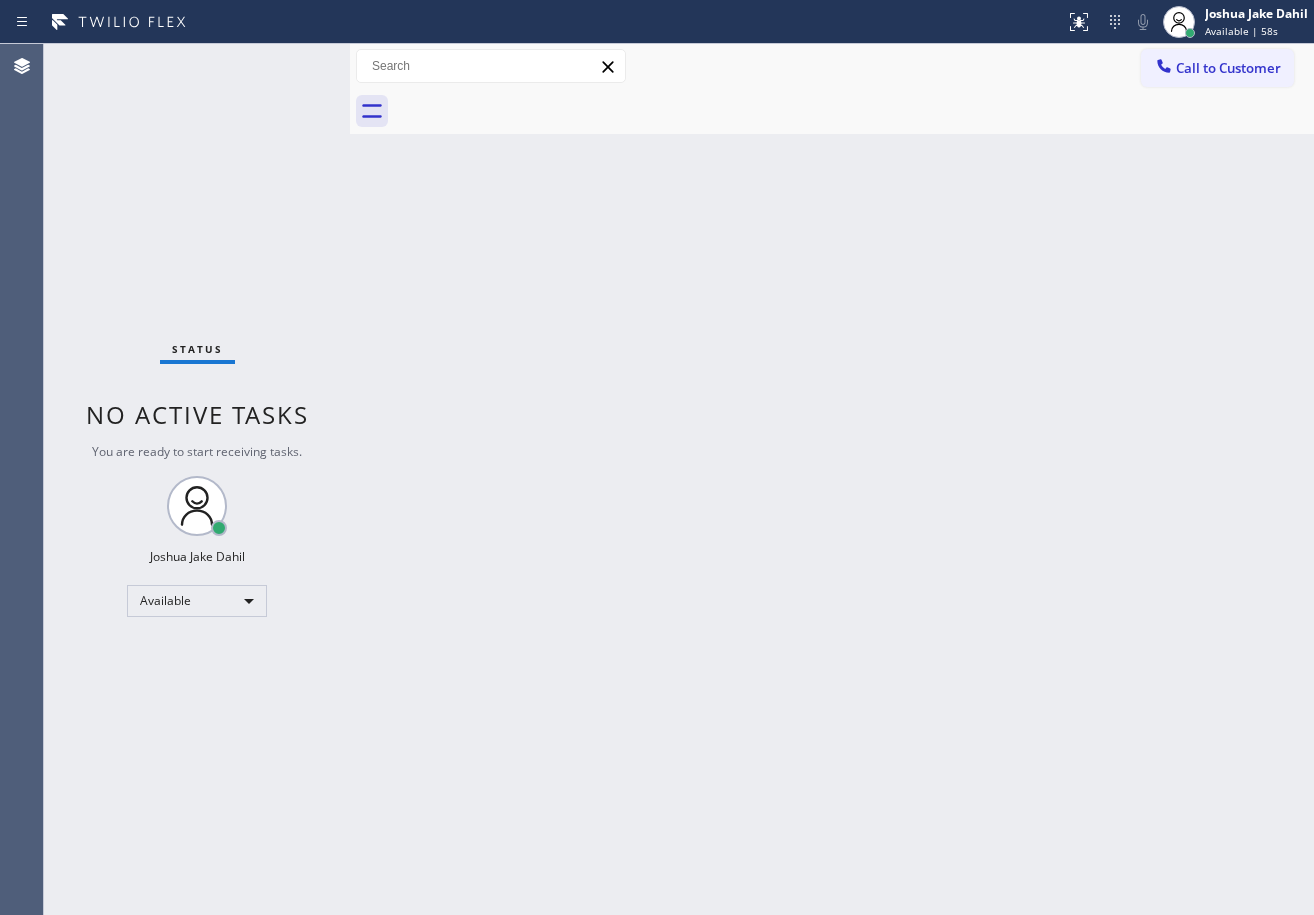 click on "Back to Dashboard Change Sender ID Customers Technicians Select a contact Outbound call Technician Search Technician Your caller id phone number Your caller id phone number Call Technician info Name   Phone none Address none Change Sender ID HVAC +18559994417 5 Star Appliance +18557314952 Appliance Repair +18554611149 Plumbing +18889090120 Air Duct Cleaning +18006865038  Electricians +18005688664 Cancel Change Check personal SMS Reset Change No tabs Call to Customer Outbound call Location Search location Your caller id phone number Customer number Call Outbound call Technician Search Technician Your caller id phone number Your caller id phone number Call" at bounding box center [832, 479] 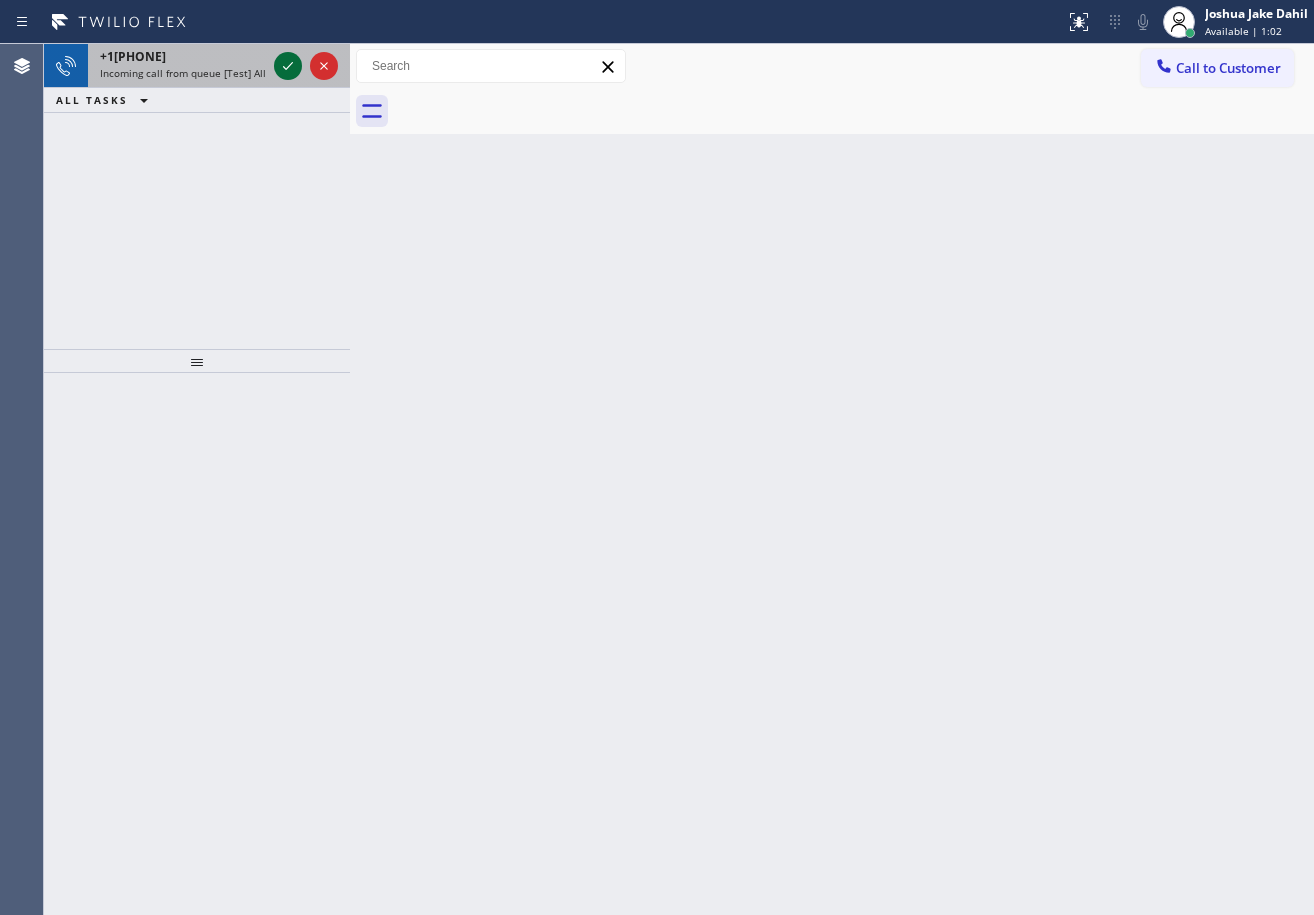 click 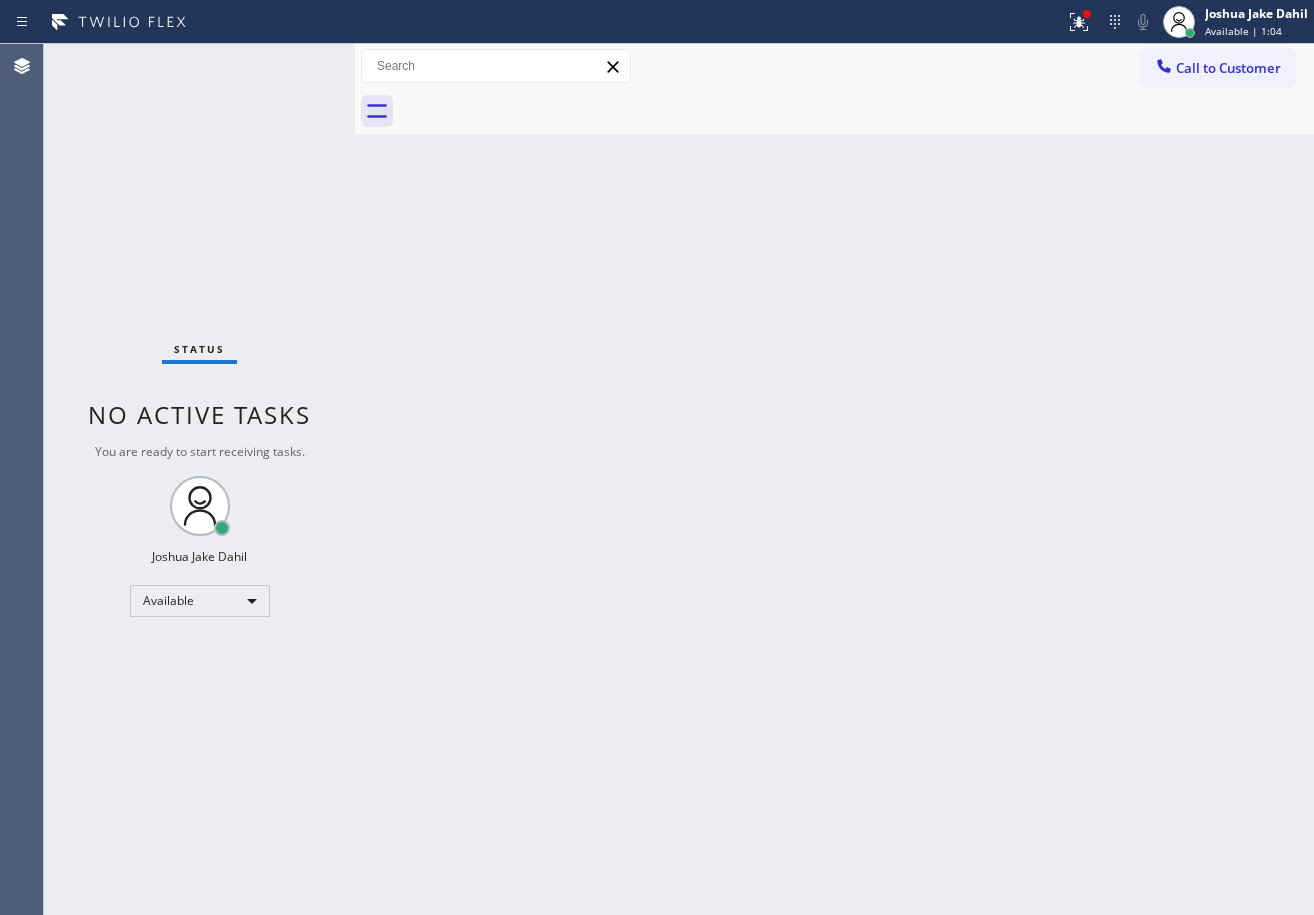 click at bounding box center (355, 479) 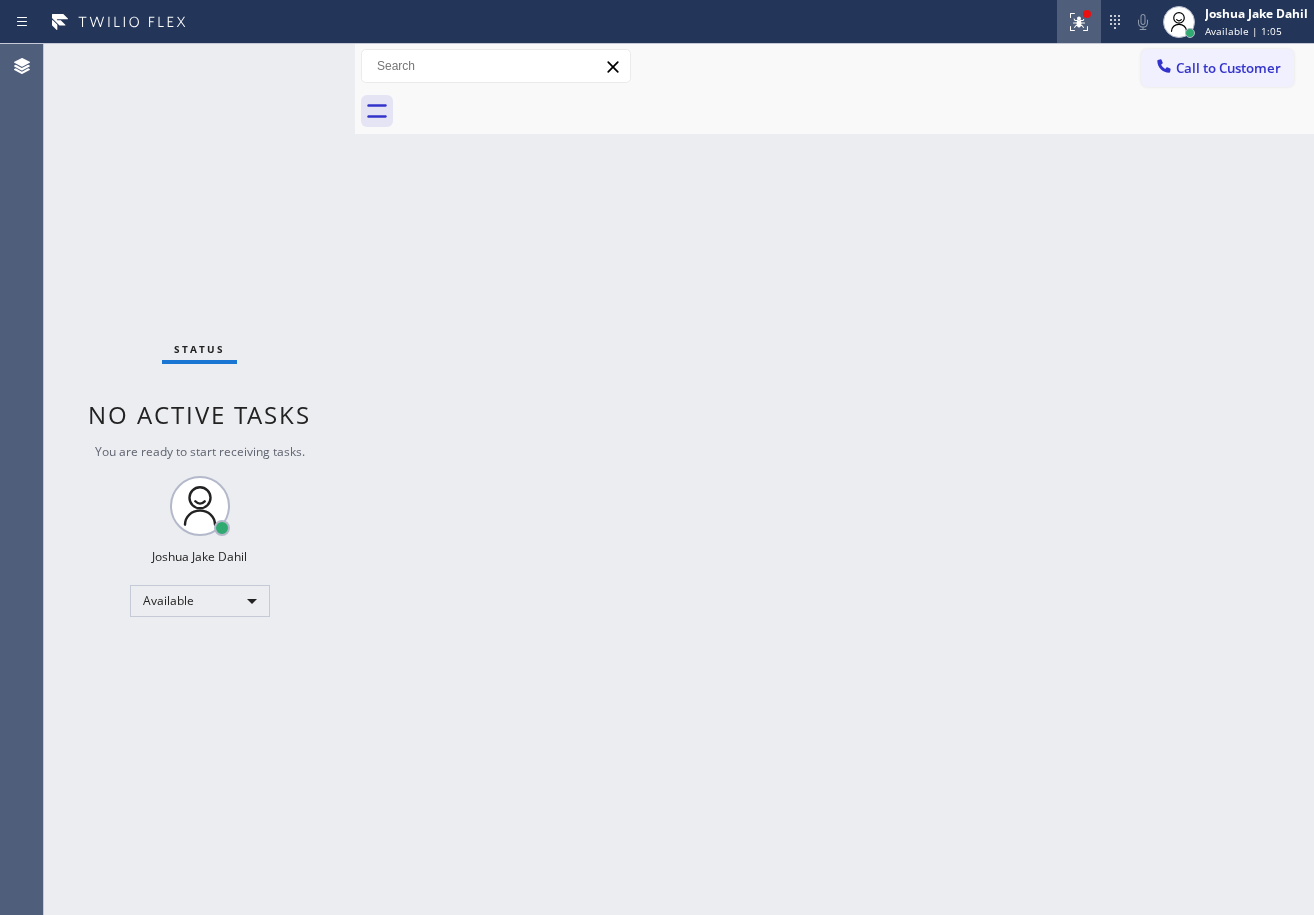click 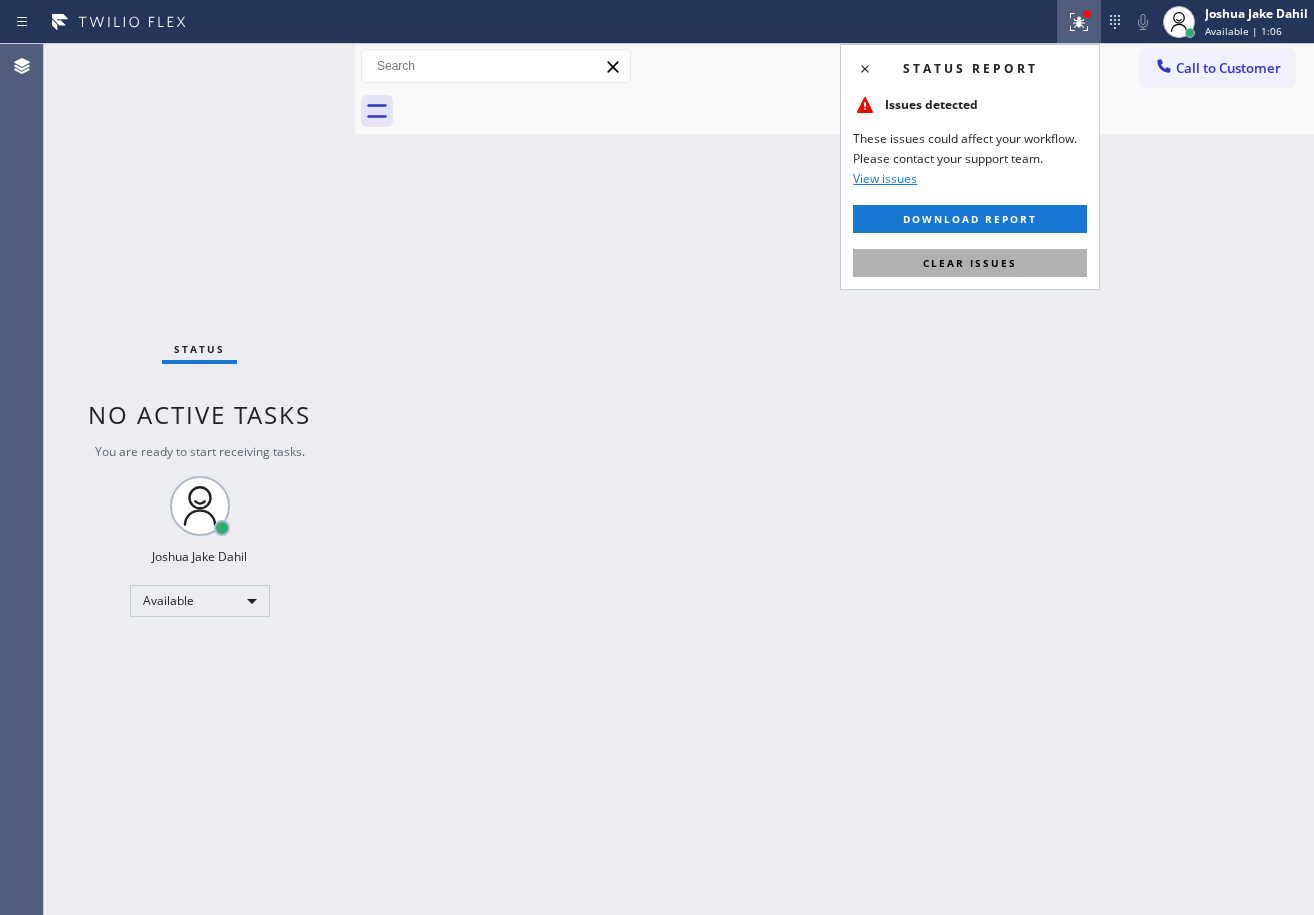 click on "Clear issues" at bounding box center (970, 263) 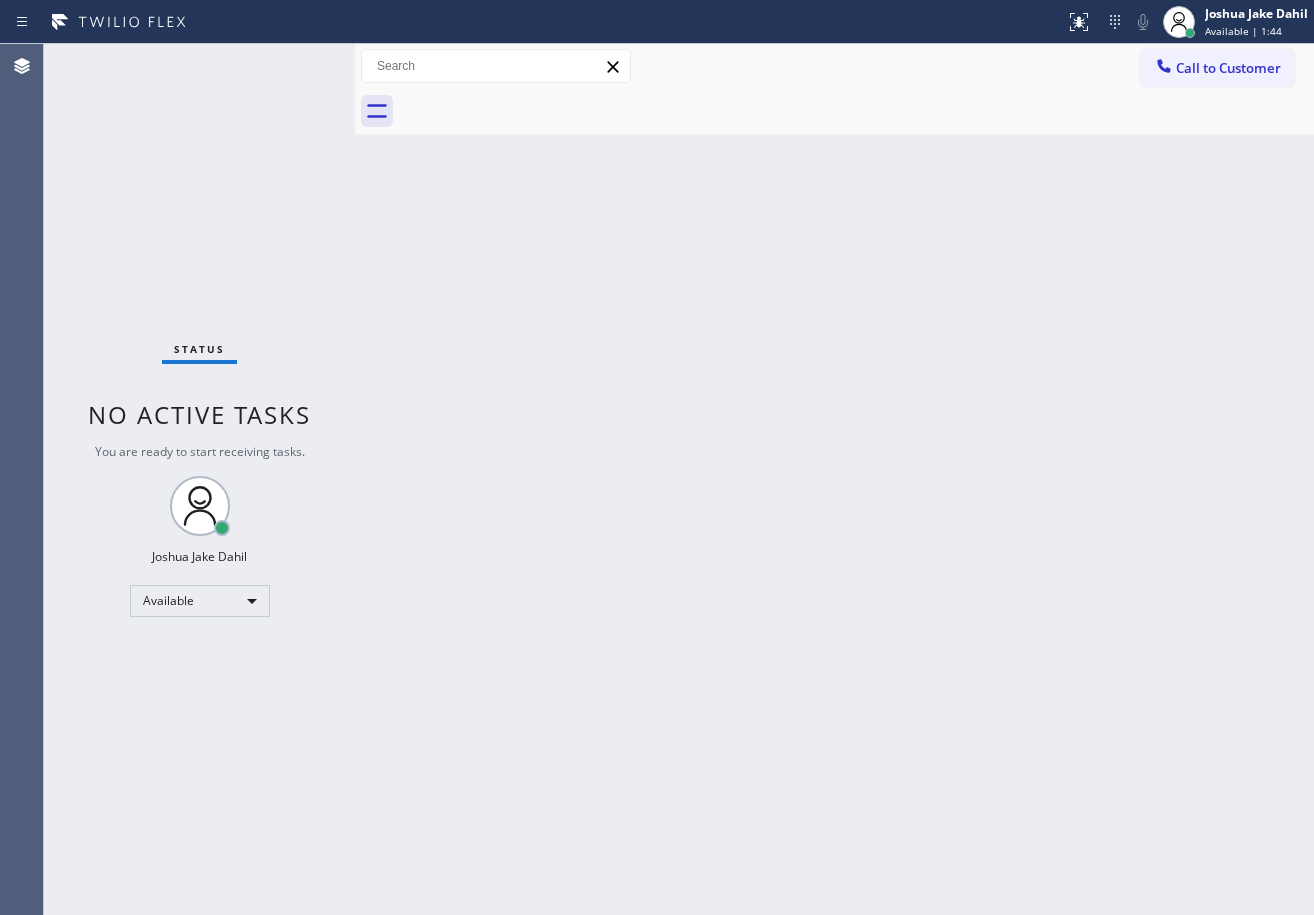 click on "Back to Dashboard Change Sender ID Customers Technicians Select a contact Outbound call Technician Search Technician Your caller id phone number Your caller id phone number Call Technician info Name   Phone none Address none Change Sender ID HVAC +18559994417 5 Star Appliance +18557314952 Appliance Repair +18554611149 Plumbing +18889090120 Air Duct Cleaning +18006865038  Electricians +18005688664 Cancel Change Check personal SMS Reset Change No tabs Call to Customer Outbound call Location Search location Your caller id phone number Customer number Call Outbound call Technician Search Technician Your caller id phone number Your caller id phone number Call" at bounding box center (834, 479) 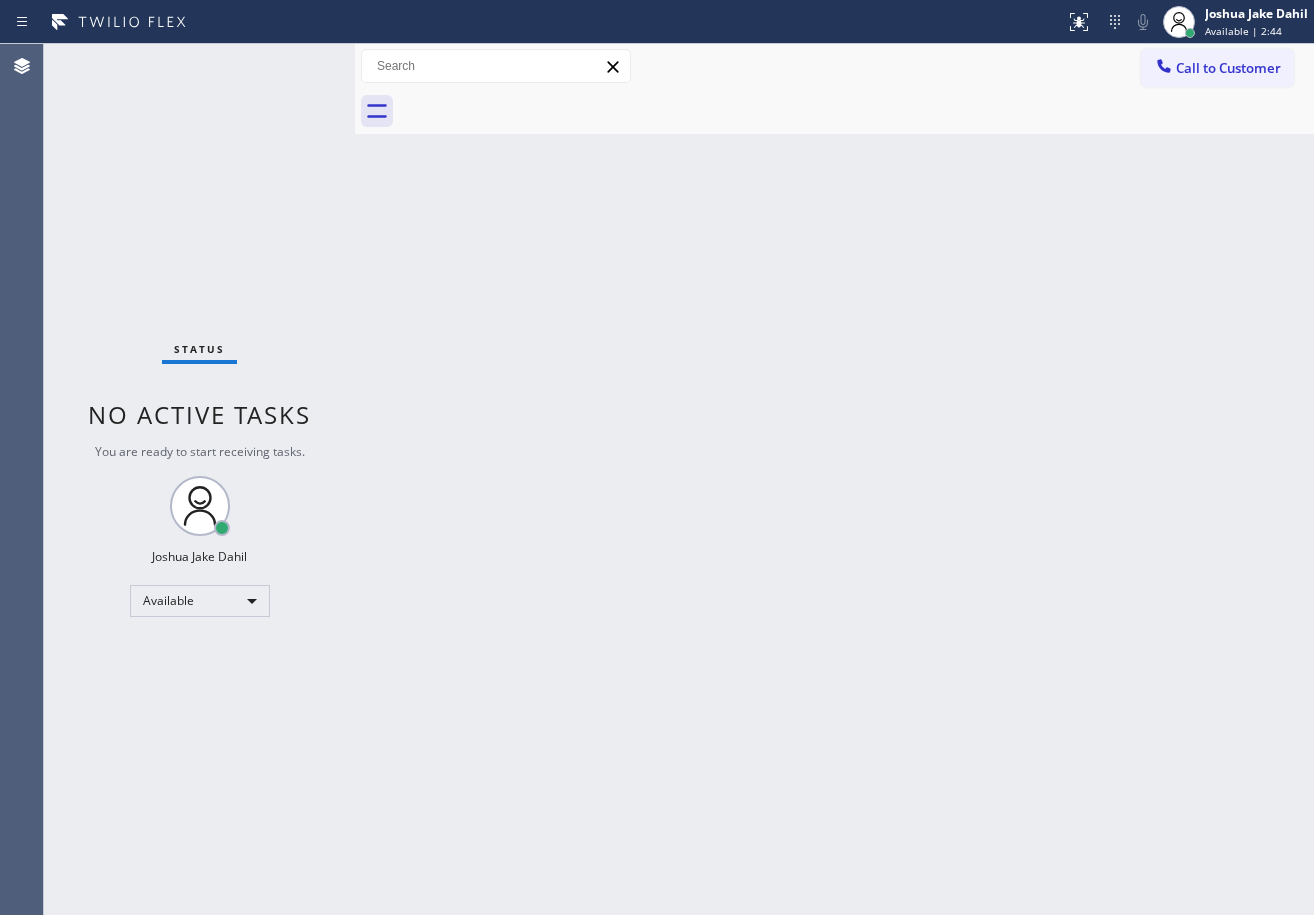 click on "Status   No active tasks     You are ready to start receiving tasks.   [FIRST] [LAST] Available" at bounding box center [199, 479] 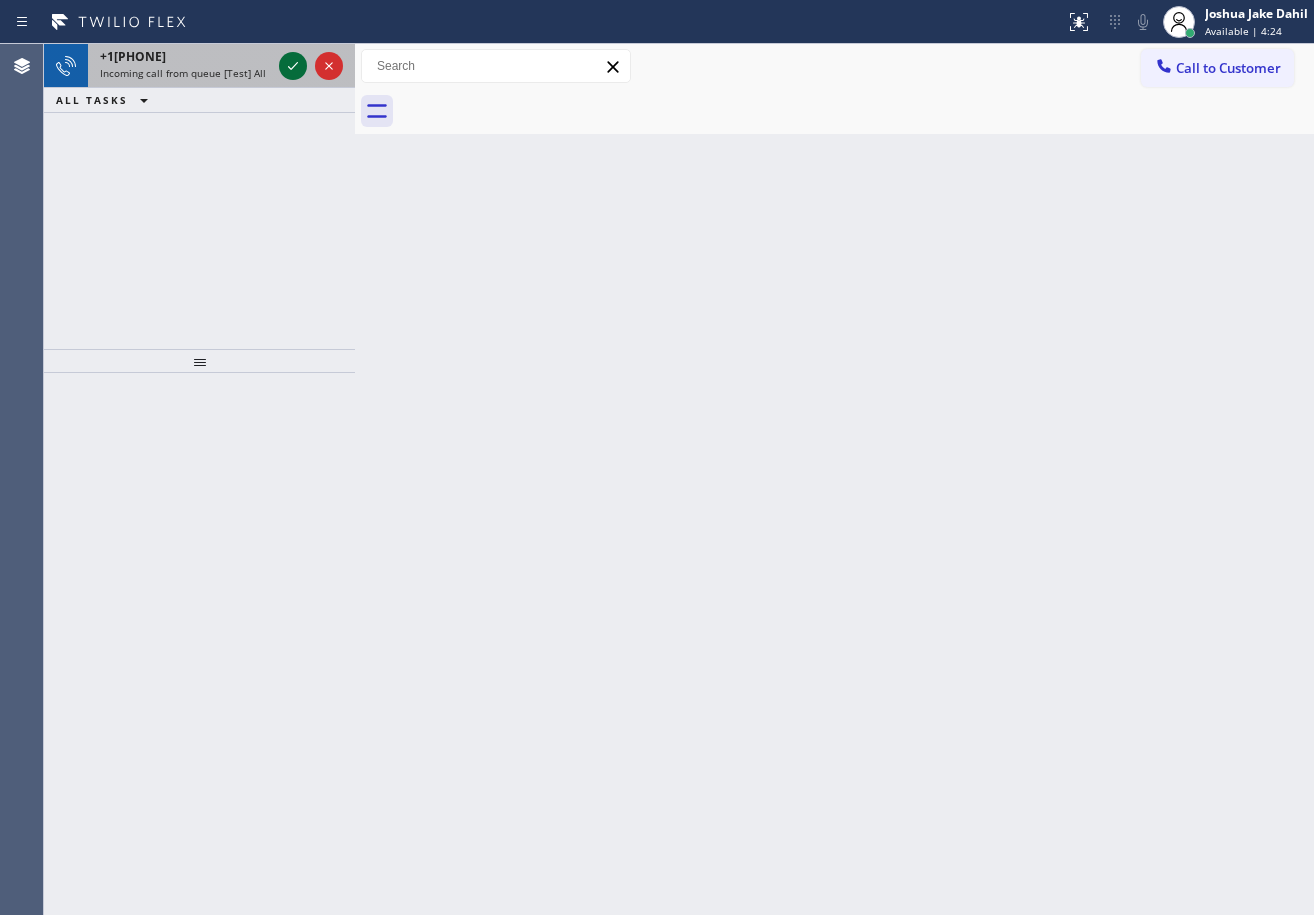 click 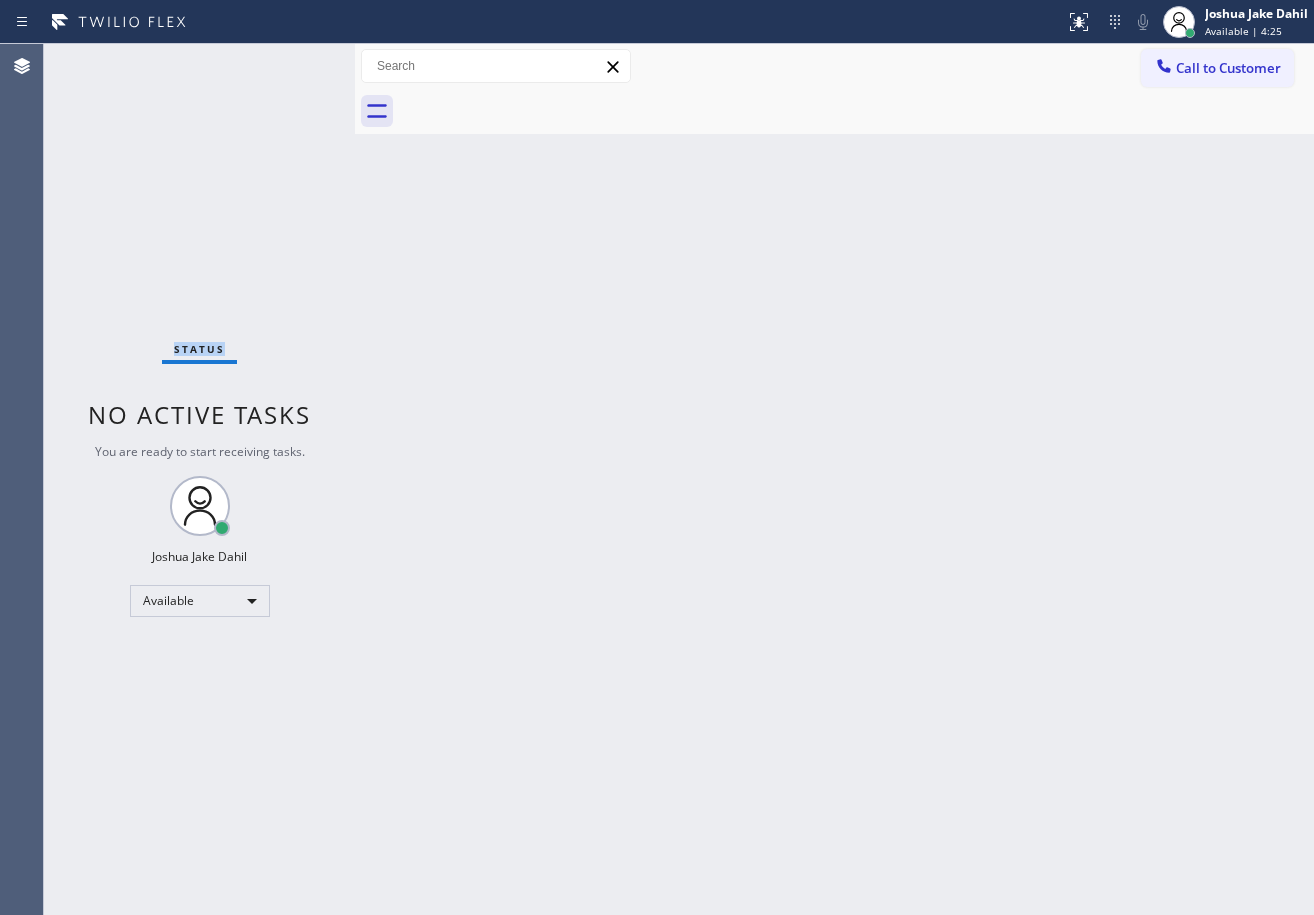click on "Status   No active tasks     You are ready to start receiving tasks.   [FIRST] [LAST] Available" at bounding box center [199, 479] 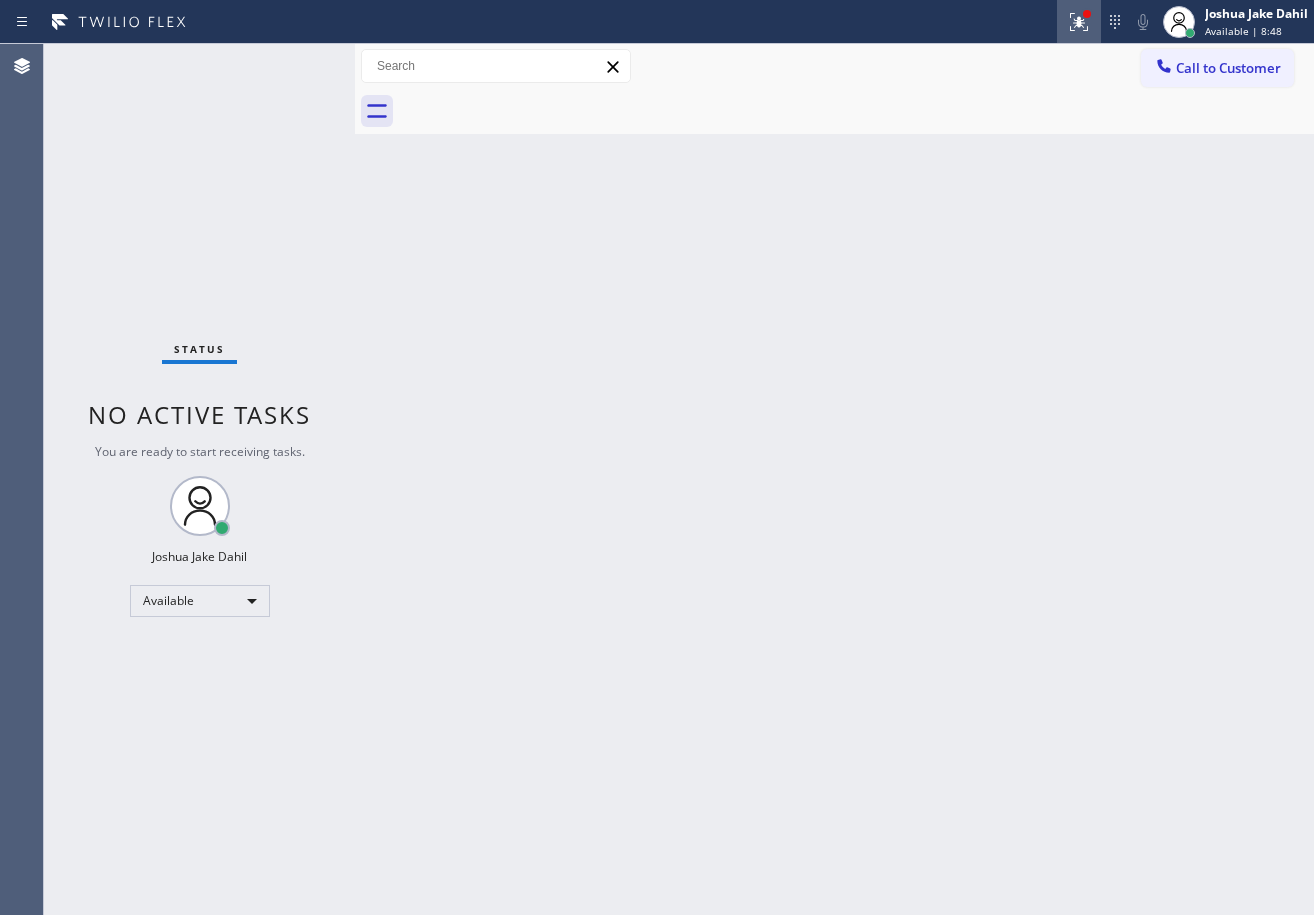 click 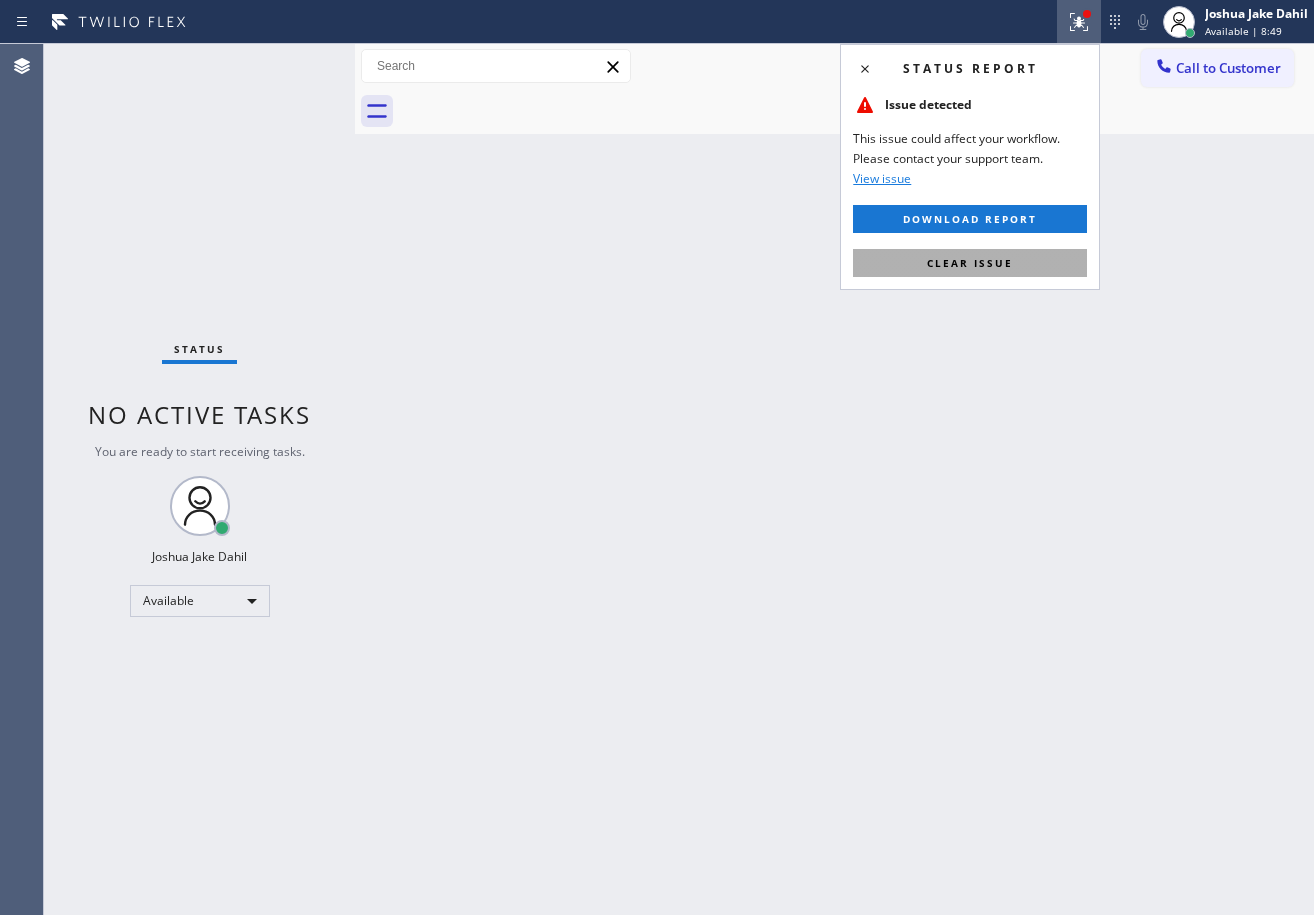 click on "Clear issue" at bounding box center (970, 263) 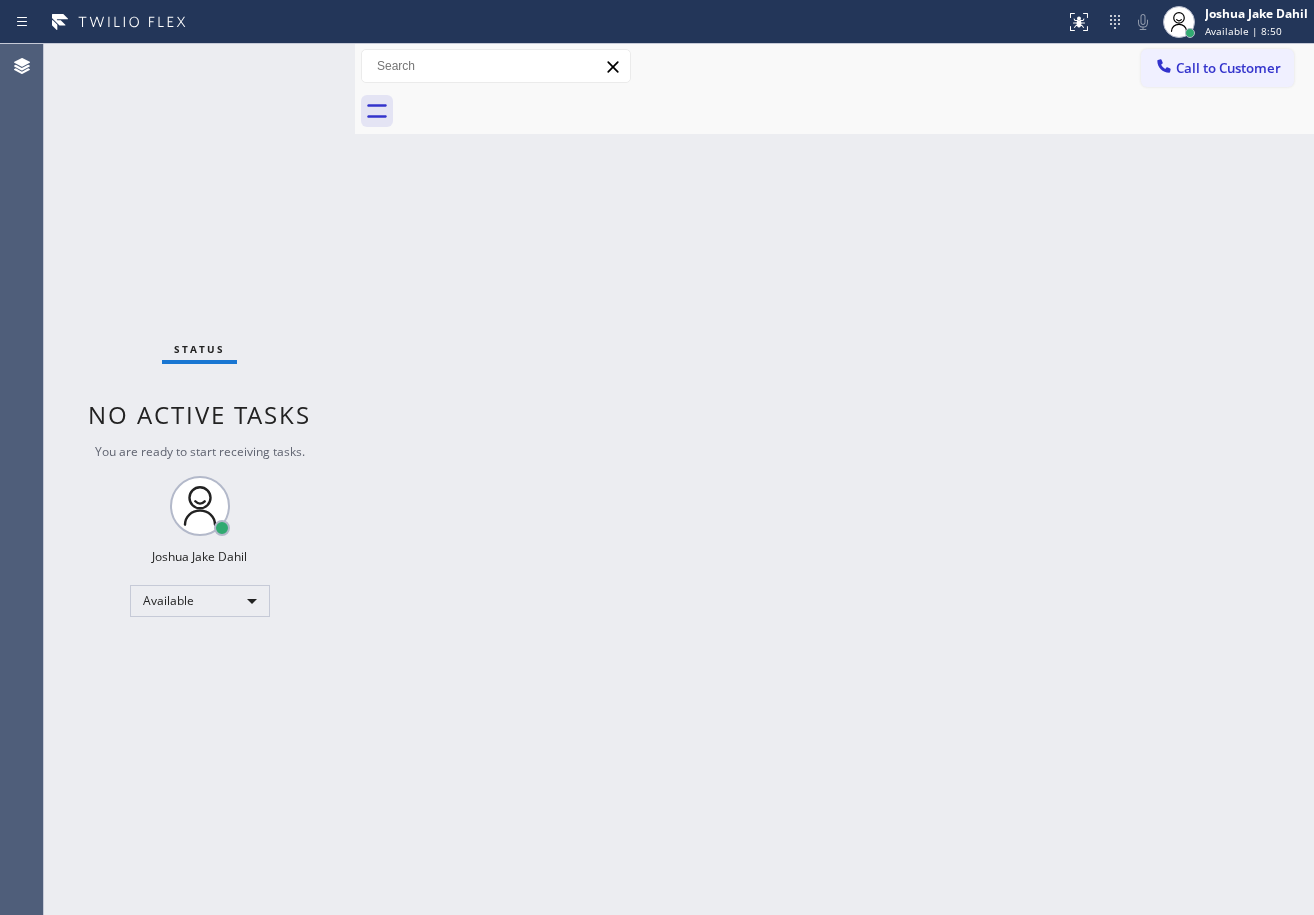 click on "Status   No active tasks     You are ready to start receiving tasks.   [FIRST] [LAST] Available" at bounding box center [199, 479] 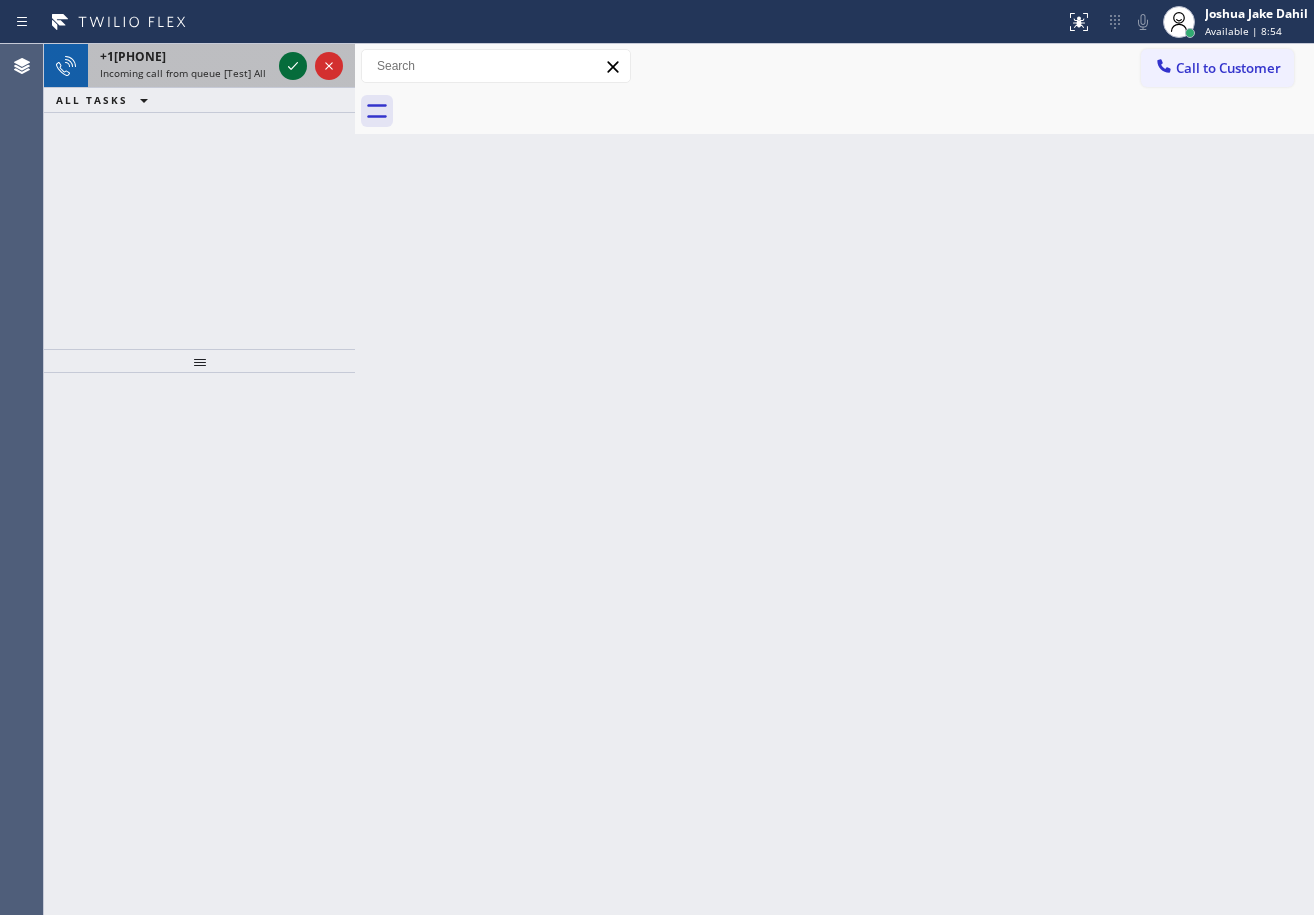 click 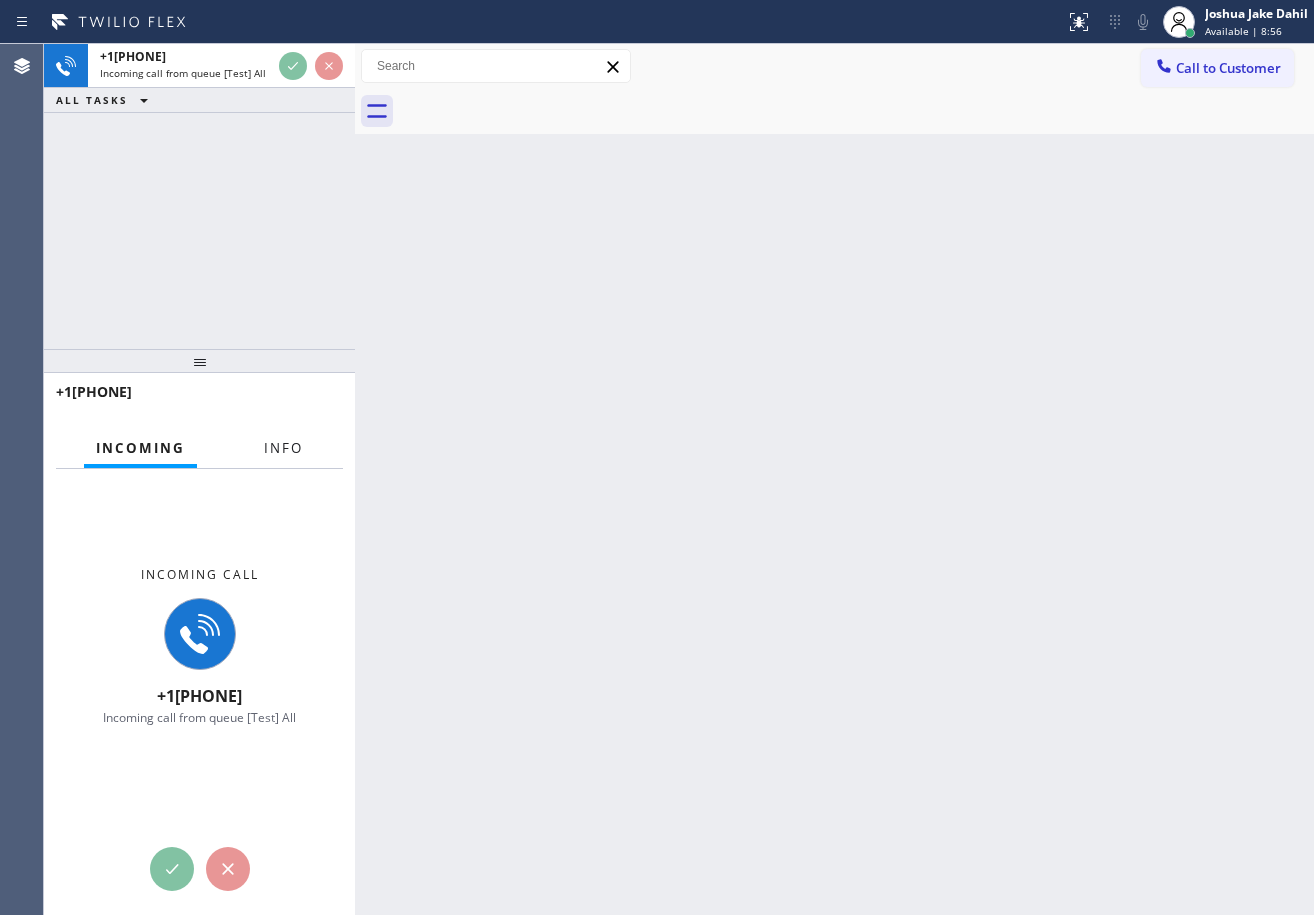 click on "Info" at bounding box center [283, 448] 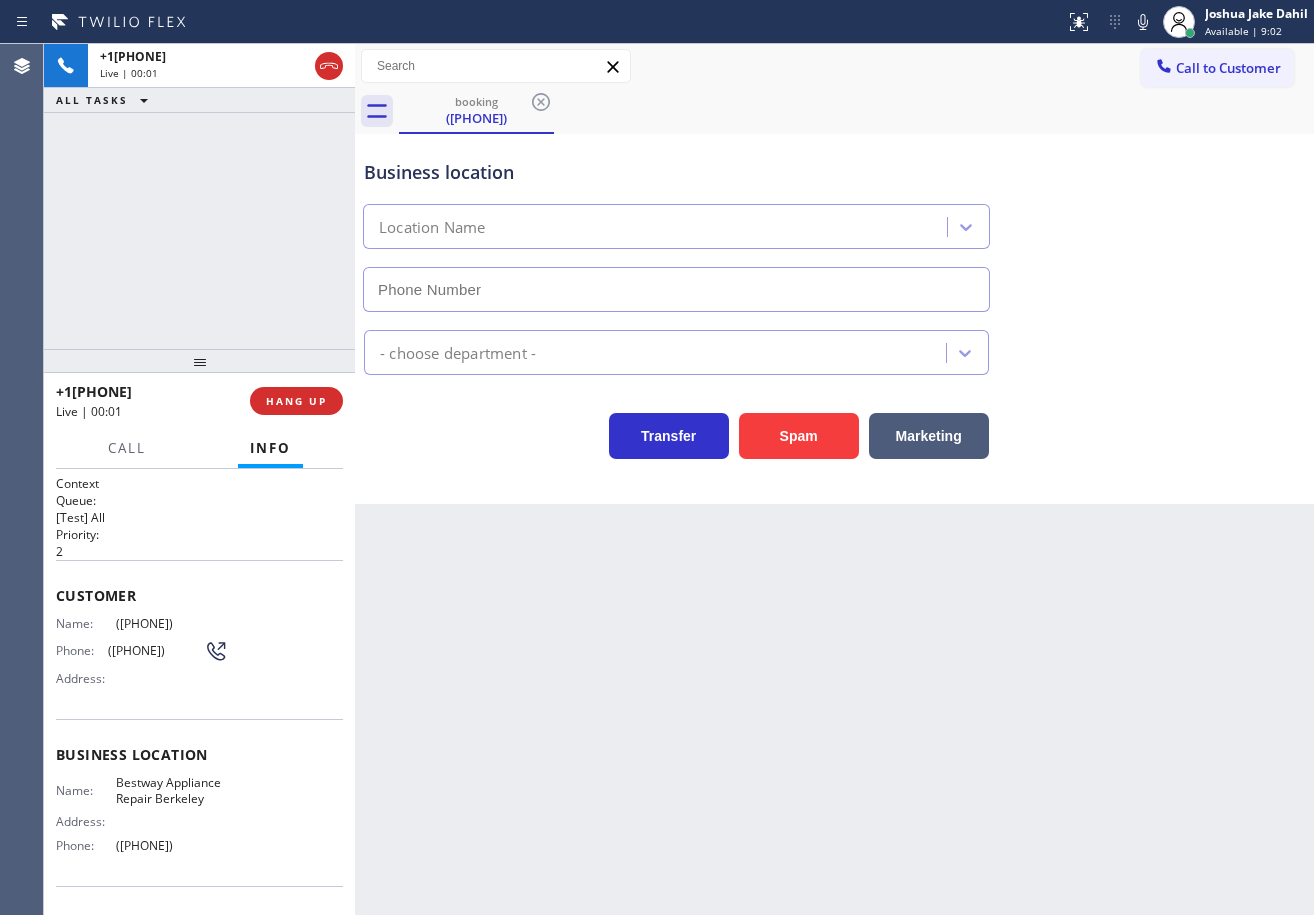 type on "(510) 737-7117" 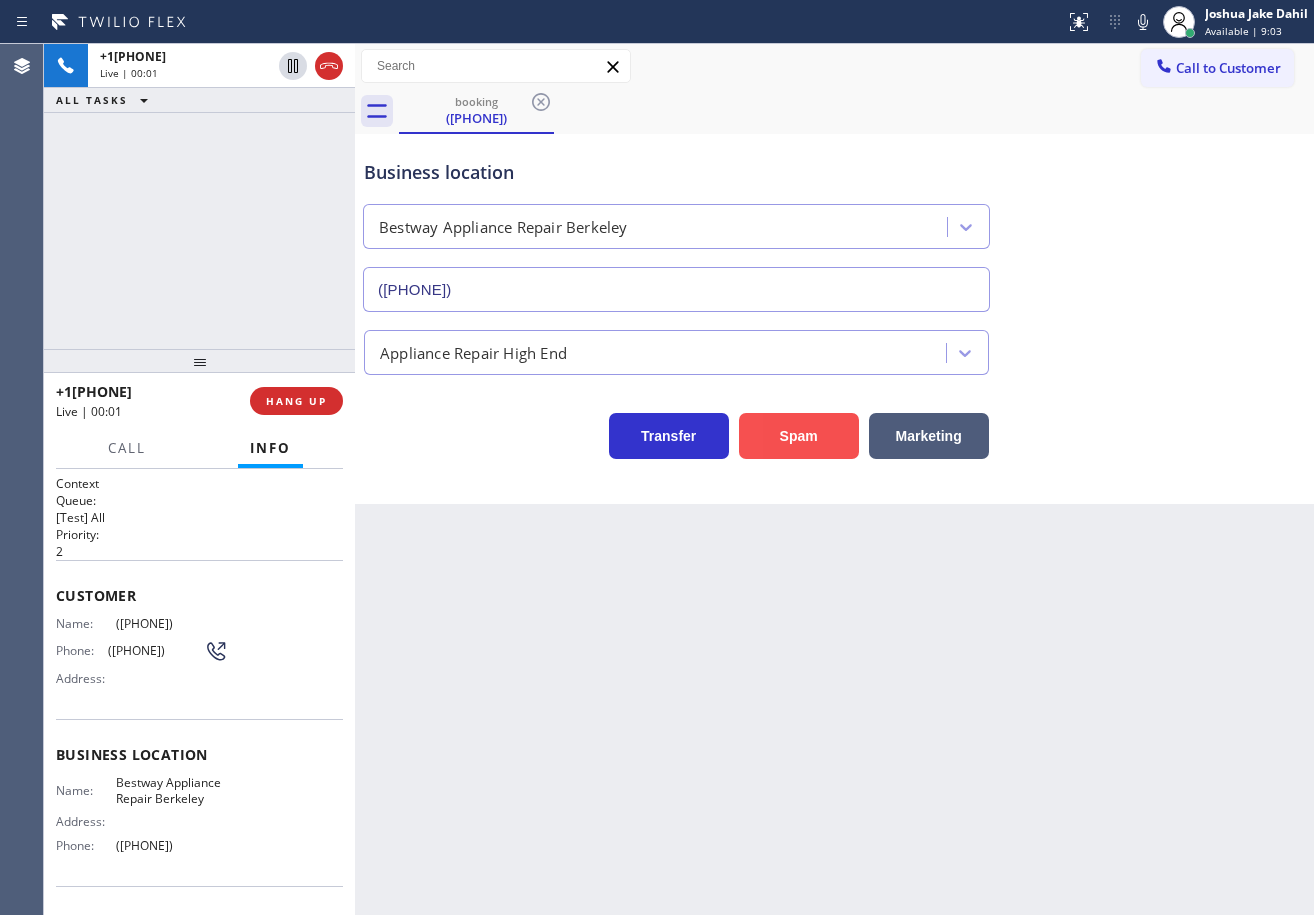click on "Spam" at bounding box center (799, 436) 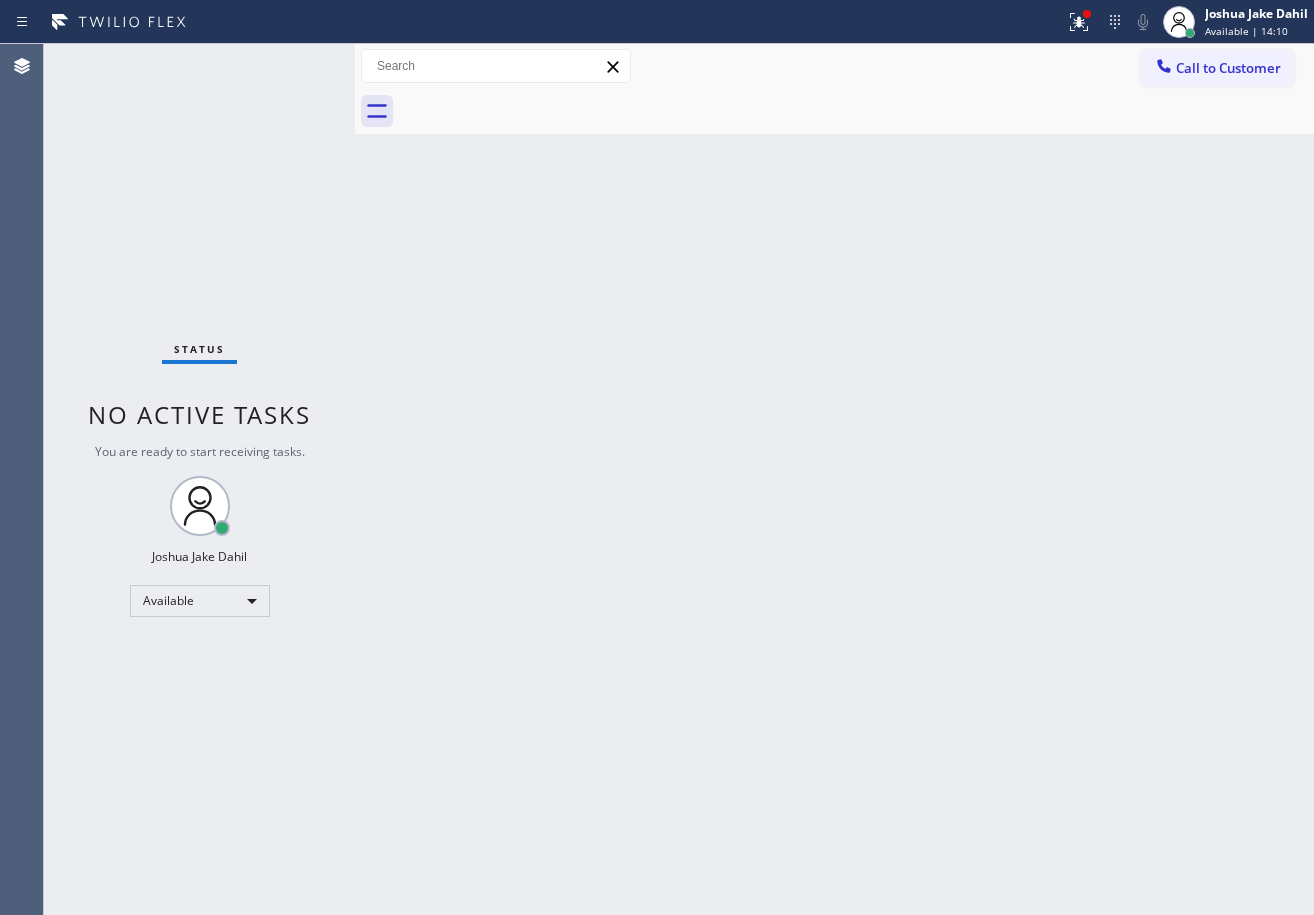click on "Back to Dashboard Change Sender ID Customers Technicians Select a contact Outbound call Technician Search Technician Your caller id phone number Your caller id phone number Call Technician info Name   Phone none Address none Change Sender ID HVAC +18559994417 5 Star Appliance +18557314952 Appliance Repair +18554611149 Plumbing +18889090120 Air Duct Cleaning +18006865038  Electricians +18005688664 Cancel Change Check personal SMS Reset Change No tabs Call to Customer Outbound call Location Search location Your caller id phone number Customer number Call Outbound call Technician Search Technician Your caller id phone number Your caller id phone number Call" at bounding box center [834, 479] 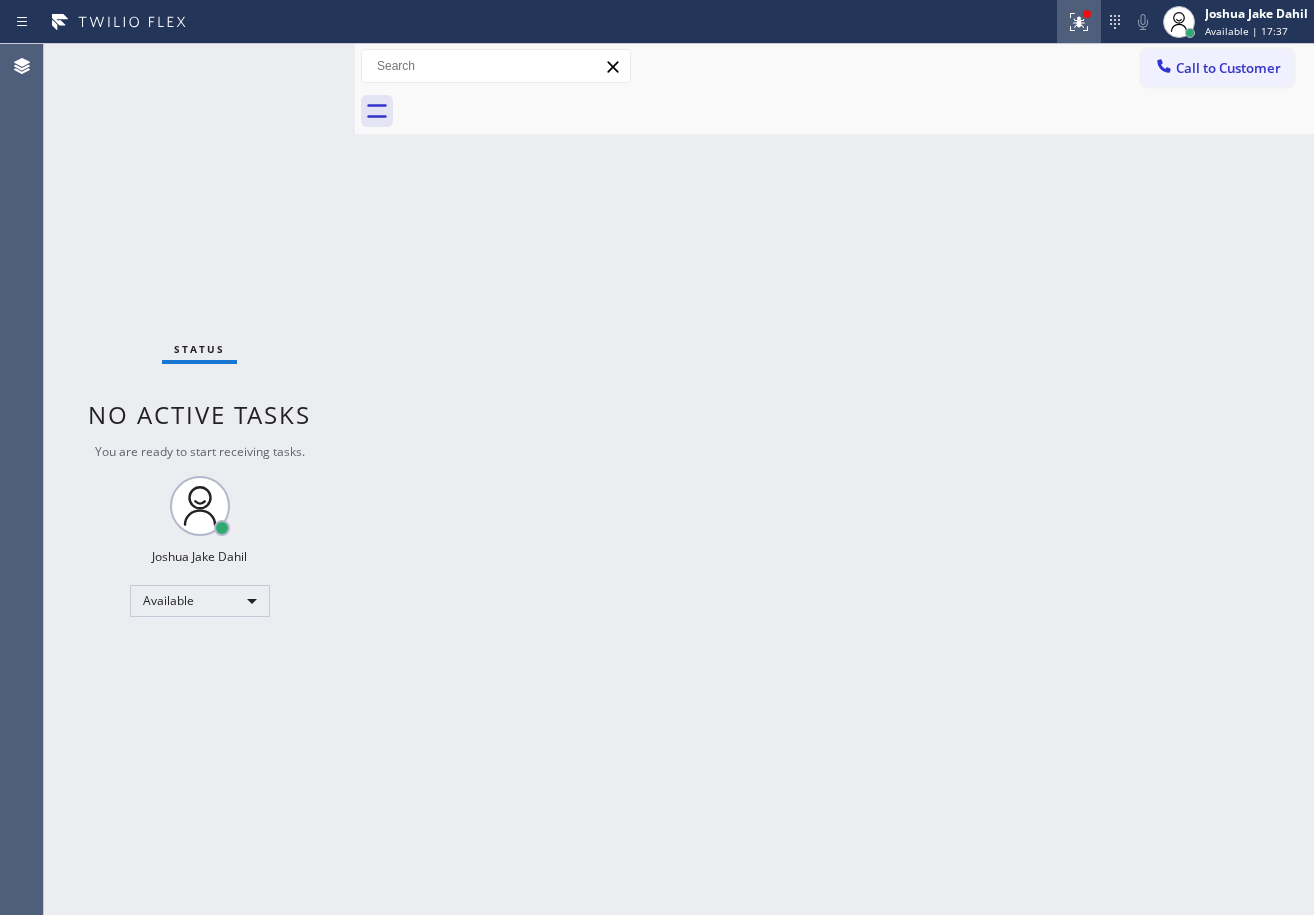click 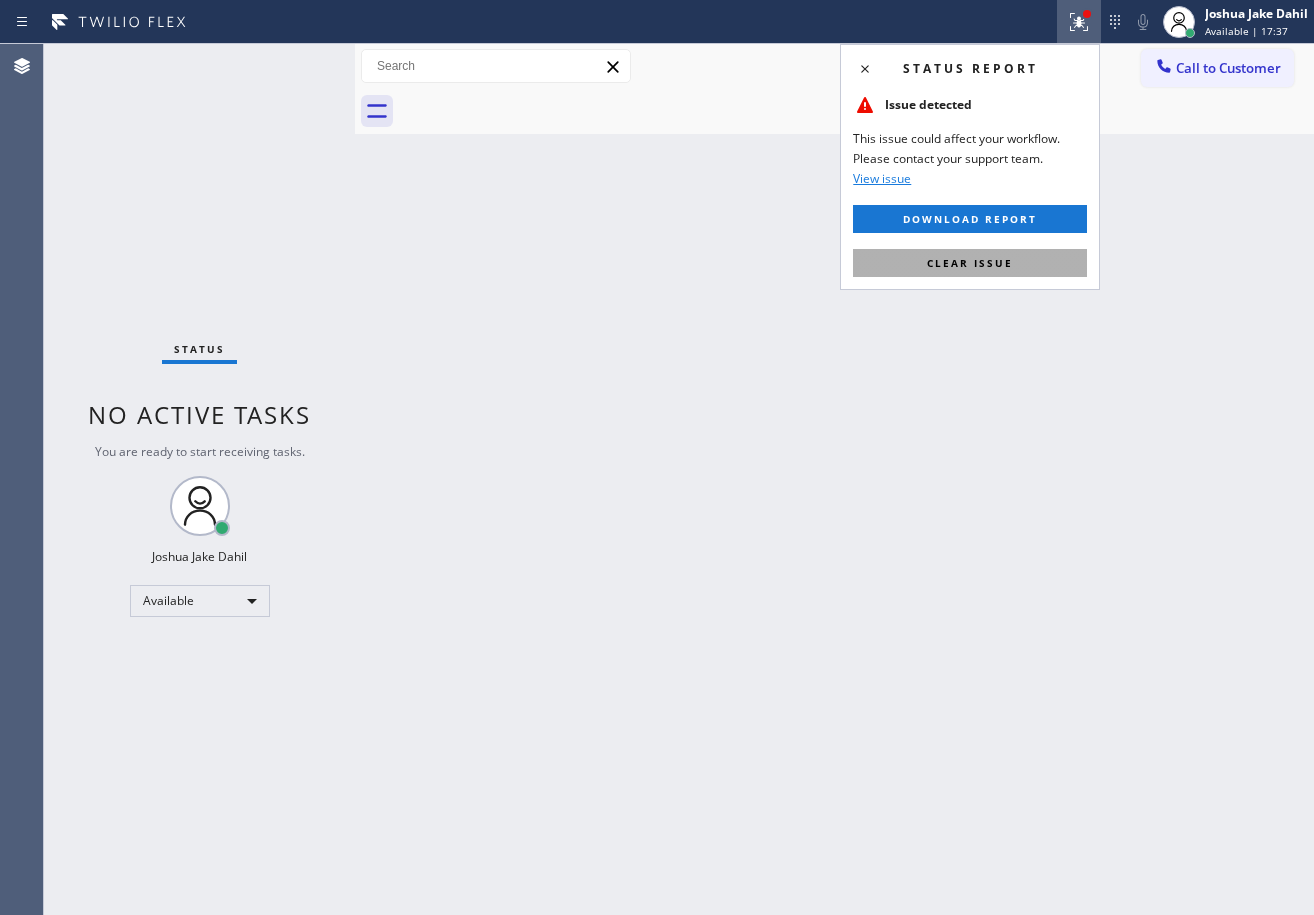 click on "Clear issue" at bounding box center (970, 263) 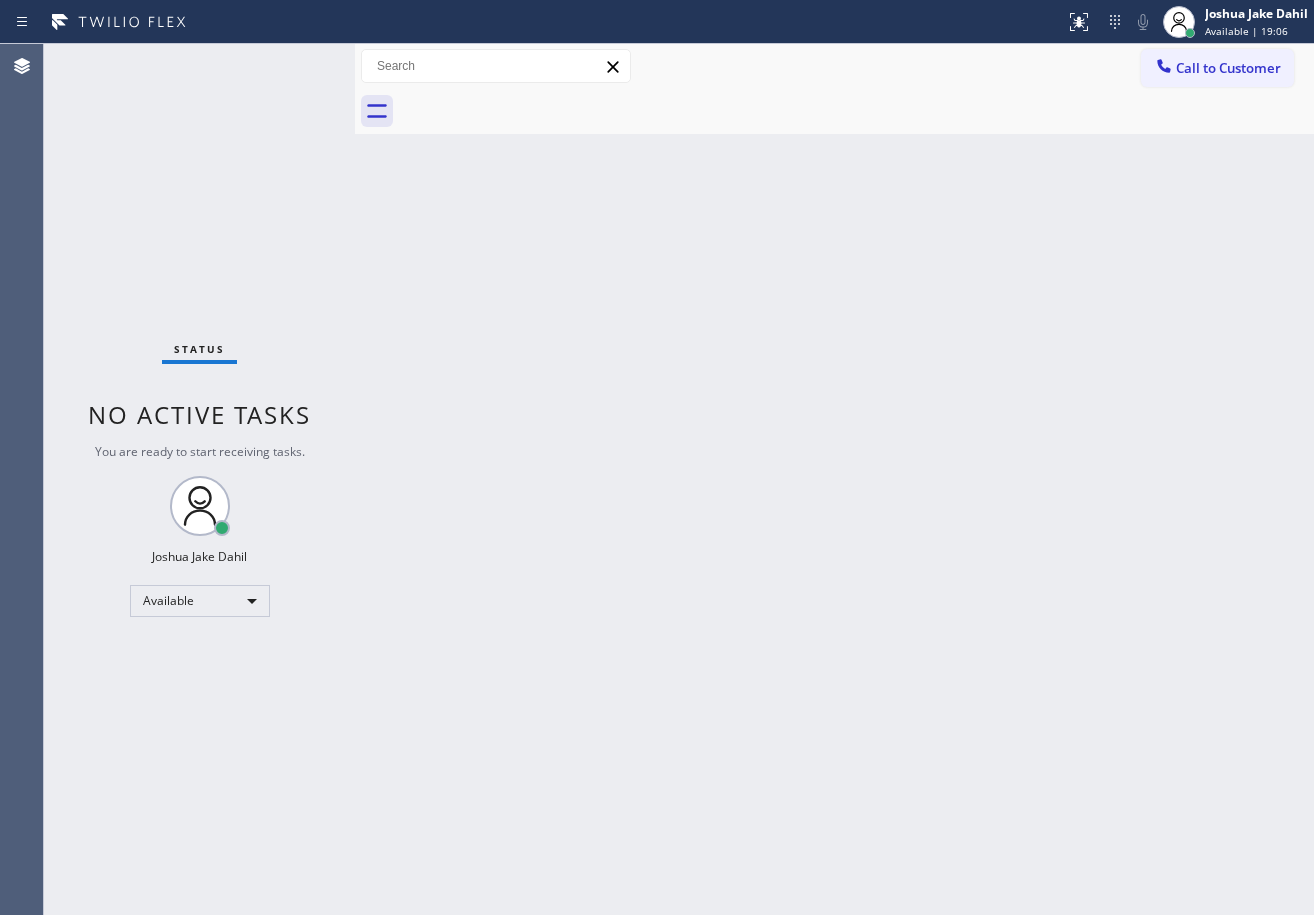 click on "Status   No active tasks     You are ready to start receiving tasks.   [FIRST] [LAST] Available" at bounding box center (199, 479) 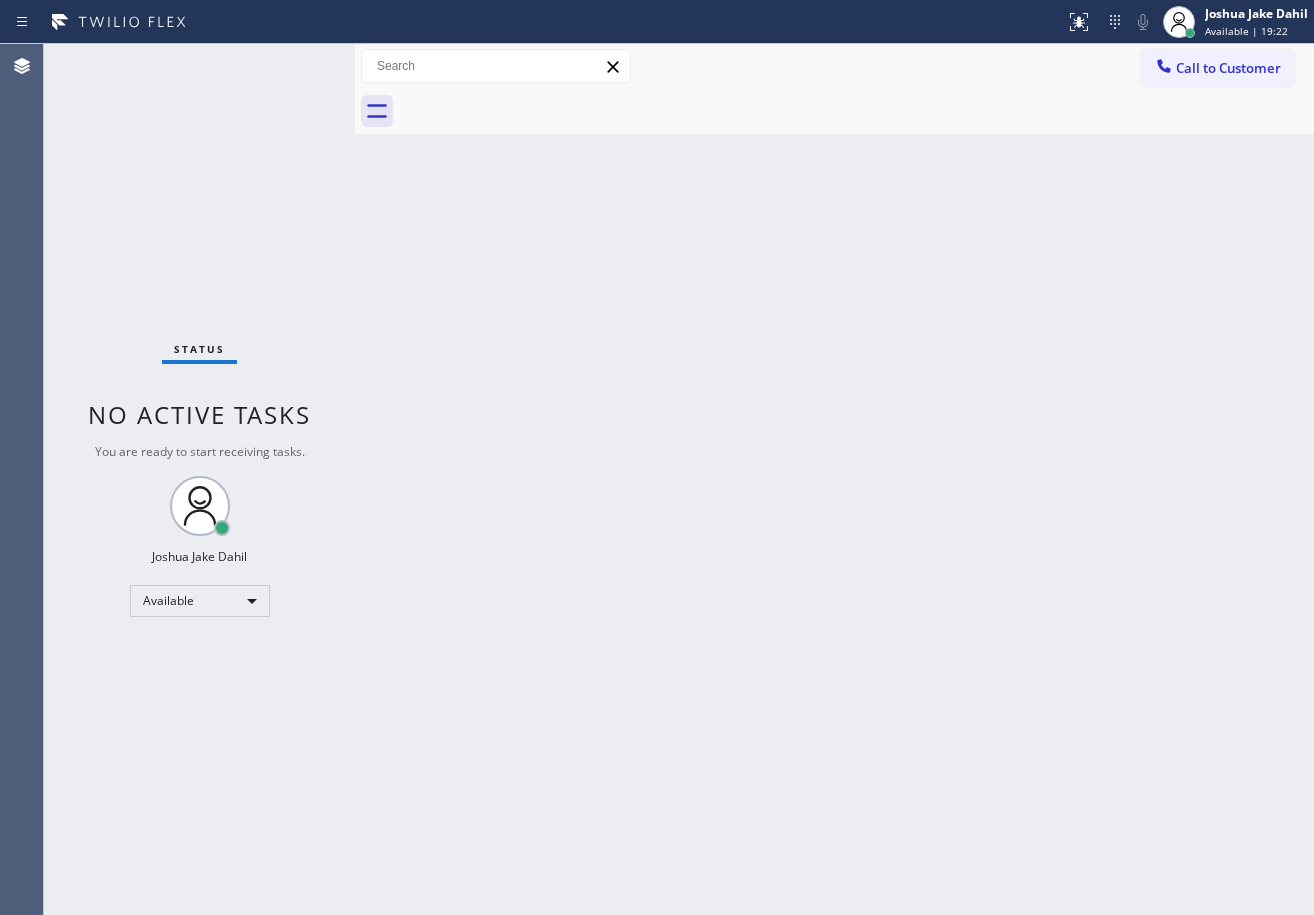 click on "Back to Dashboard Change Sender ID Customers Technicians Select a contact Outbound call Technician Search Technician Your caller id phone number Your caller id phone number Call Technician info Name   Phone none Address none Change Sender ID HVAC +18559994417 5 Star Appliance +18557314952 Appliance Repair +18554611149 Plumbing +18889090120 Air Duct Cleaning +18006865038  Electricians +18005688664 Cancel Change Check personal SMS Reset Change No tabs Call to Customer Outbound call Location Search location Your caller id phone number Customer number Call Outbound call Technician Search Technician Your caller id phone number Your caller id phone number Call" at bounding box center (834, 479) 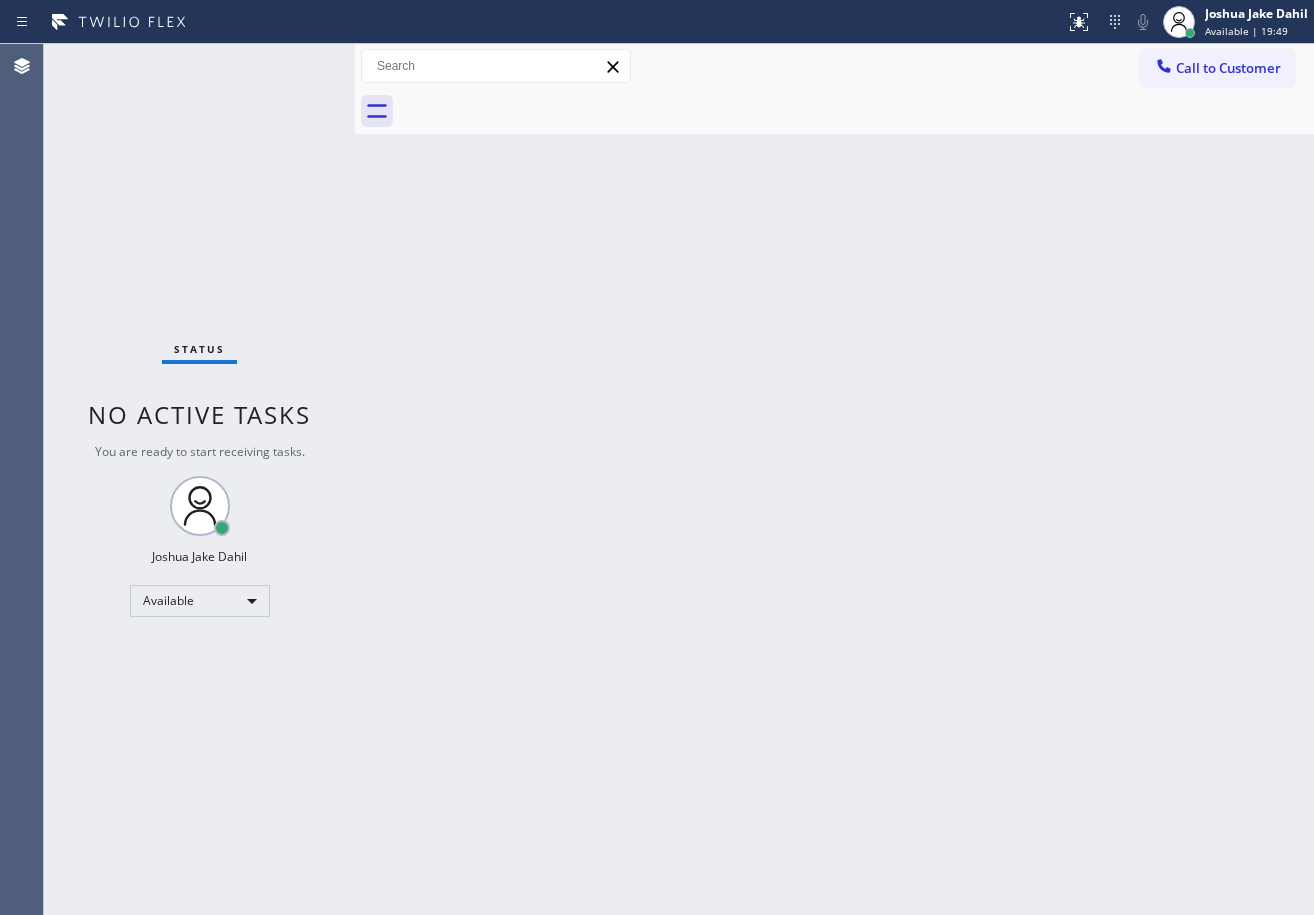 click on "Status   No active tasks     You are ready to start receiving tasks.   [FIRST] [LAST] Available" at bounding box center [199, 479] 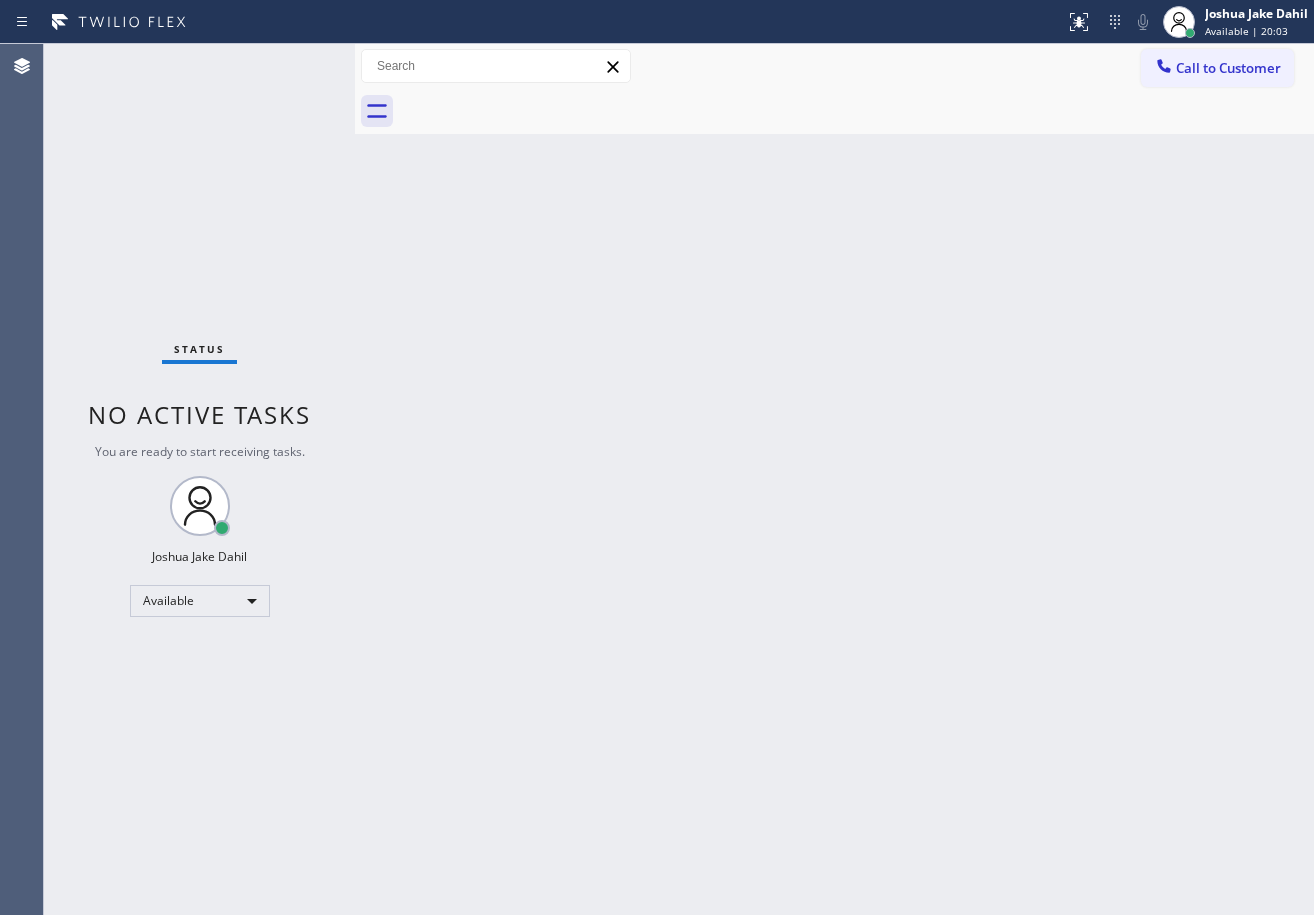 click on "Back to Dashboard Change Sender ID Customers Technicians Select a contact Outbound call Technician Search Technician Your caller id phone number Your caller id phone number Call Technician info Name   Phone none Address none Change Sender ID HVAC +18559994417 5 Star Appliance +18557314952 Appliance Repair +18554611149 Plumbing +18889090120 Air Duct Cleaning +18006865038  Electricians +18005688664 Cancel Change Check personal SMS Reset Change No tabs Call to Customer Outbound call Location Search location Your caller id phone number Customer number Call Outbound call Technician Search Technician Your caller id phone number Your caller id phone number Call" at bounding box center [834, 479] 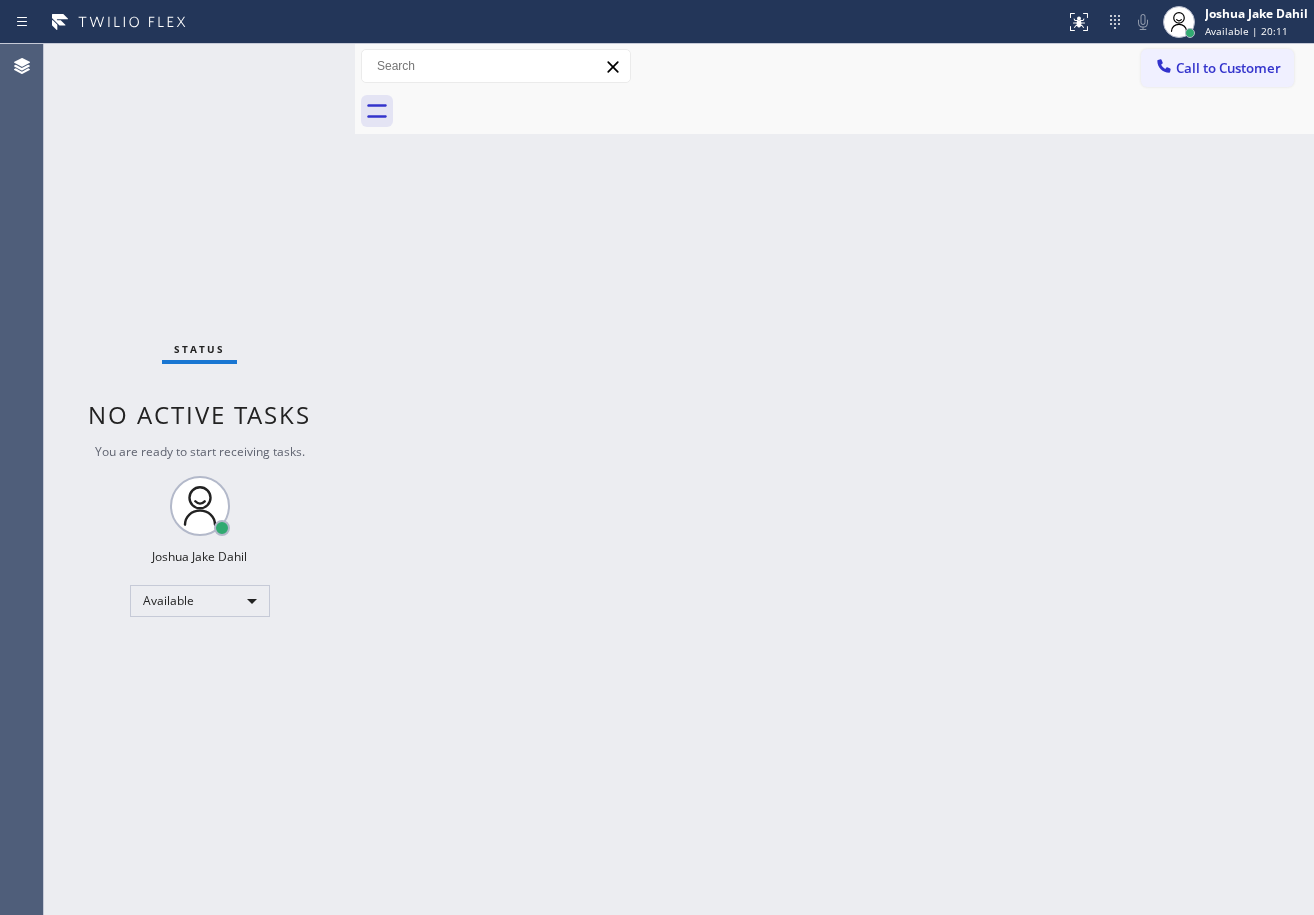 click on "Back to Dashboard Change Sender ID Customers Technicians Select a contact Outbound call Technician Search Technician Your caller id phone number Your caller id phone number Call Technician info Name   Phone none Address none Change Sender ID HVAC +18559994417 5 Star Appliance +18557314952 Appliance Repair +18554611149 Plumbing +18889090120 Air Duct Cleaning +18006865038  Electricians +18005688664 Cancel Change Check personal SMS Reset Change No tabs Call to Customer Outbound call Location Search location Your caller id phone number Customer number Call Outbound call Technician Search Technician Your caller id phone number Your caller id phone number Call" at bounding box center [834, 479] 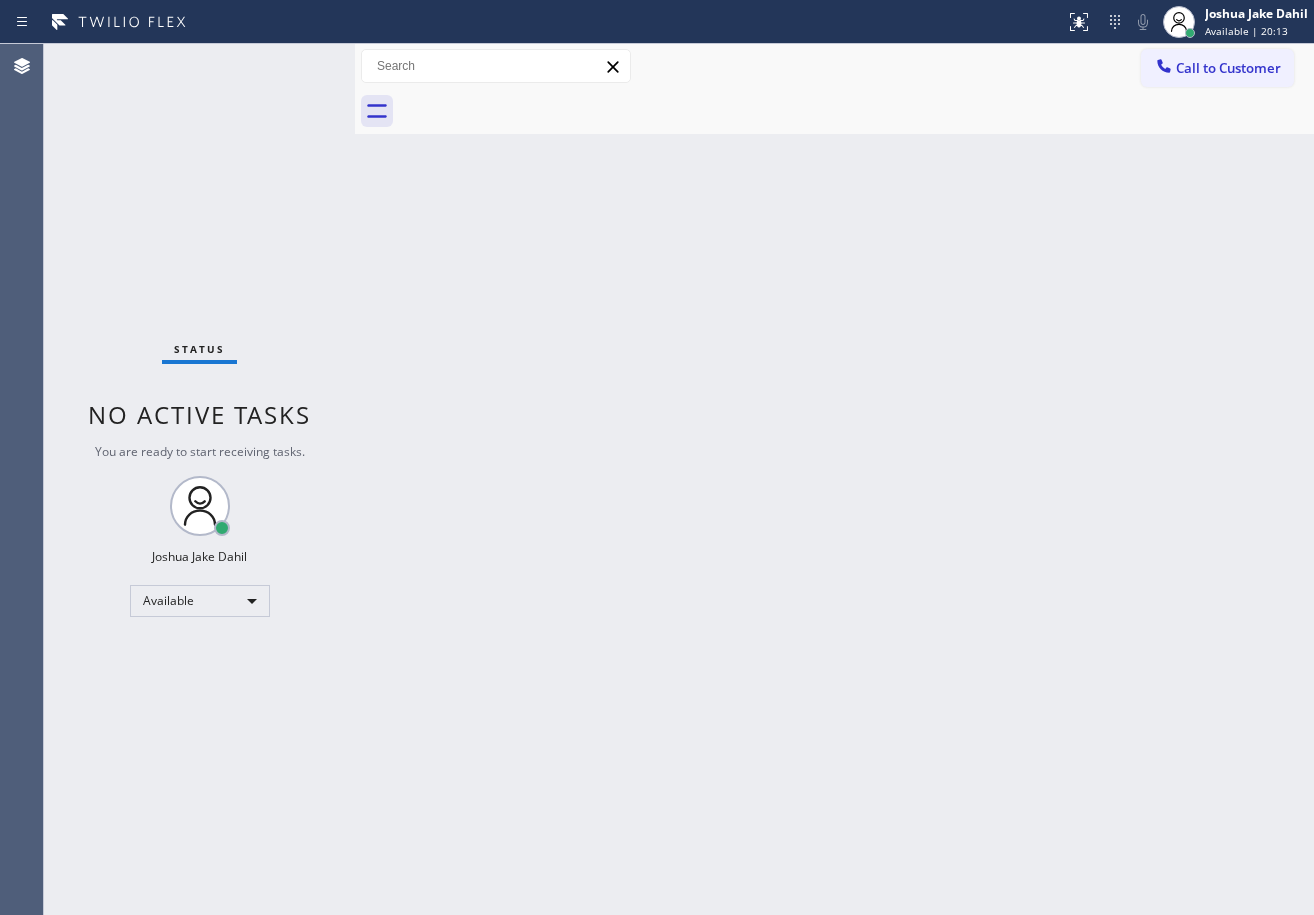 click on "Back to Dashboard Change Sender ID Customers Technicians Select a contact Outbound call Technician Search Technician Your caller id phone number Your caller id phone number Call Technician info Name   Phone none Address none Change Sender ID HVAC +18559994417 5 Star Appliance +18557314952 Appliance Repair +18554611149 Plumbing +18889090120 Air Duct Cleaning +18006865038  Electricians +18005688664 Cancel Change Check personal SMS Reset Change No tabs Call to Customer Outbound call Location Search location Your caller id phone number Customer number Call Outbound call Technician Search Technician Your caller id phone number Your caller id phone number Call" at bounding box center (834, 479) 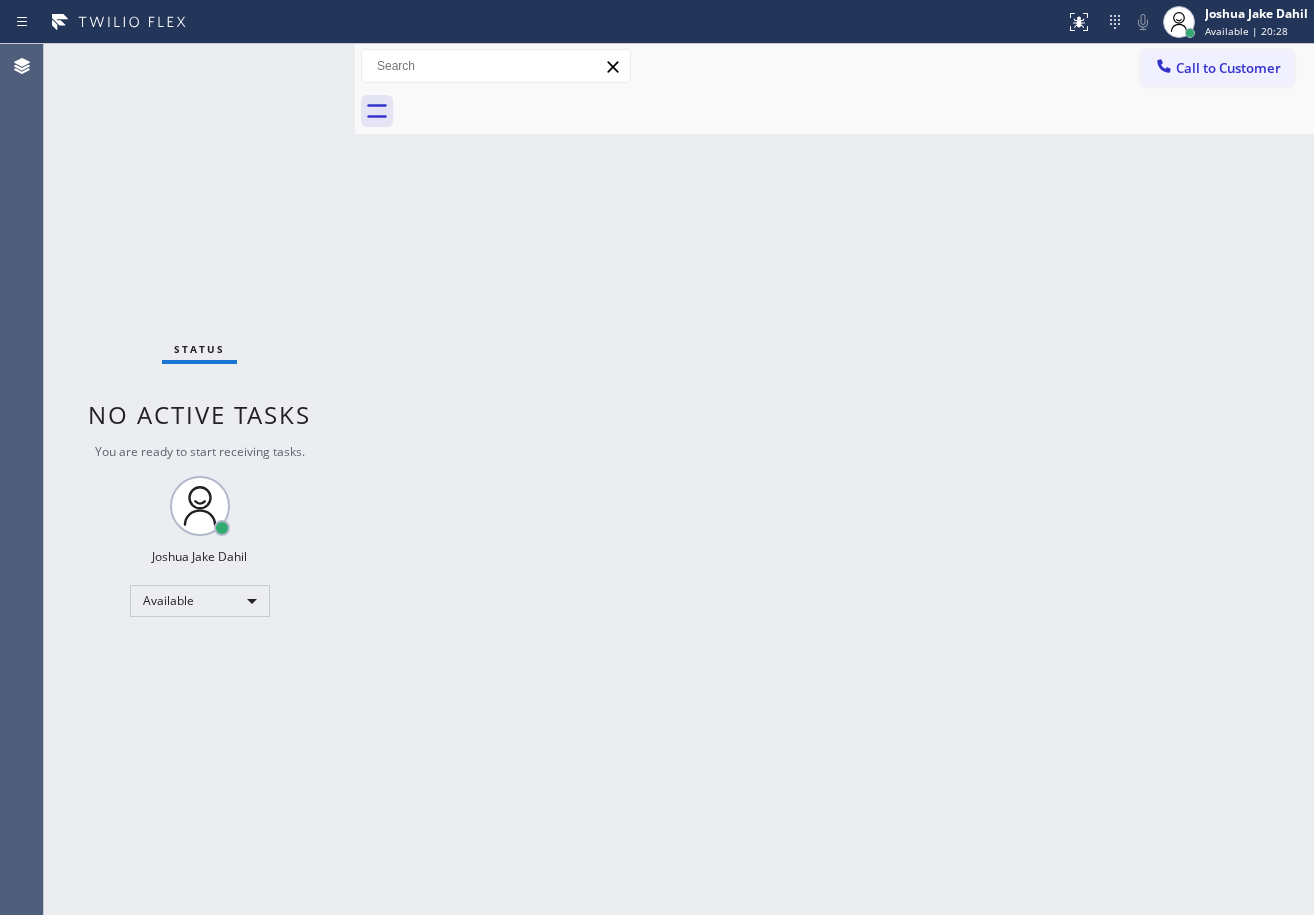 drag, startPoint x: 262, startPoint y: 49, endPoint x: 287, endPoint y: 55, distance: 25.70992 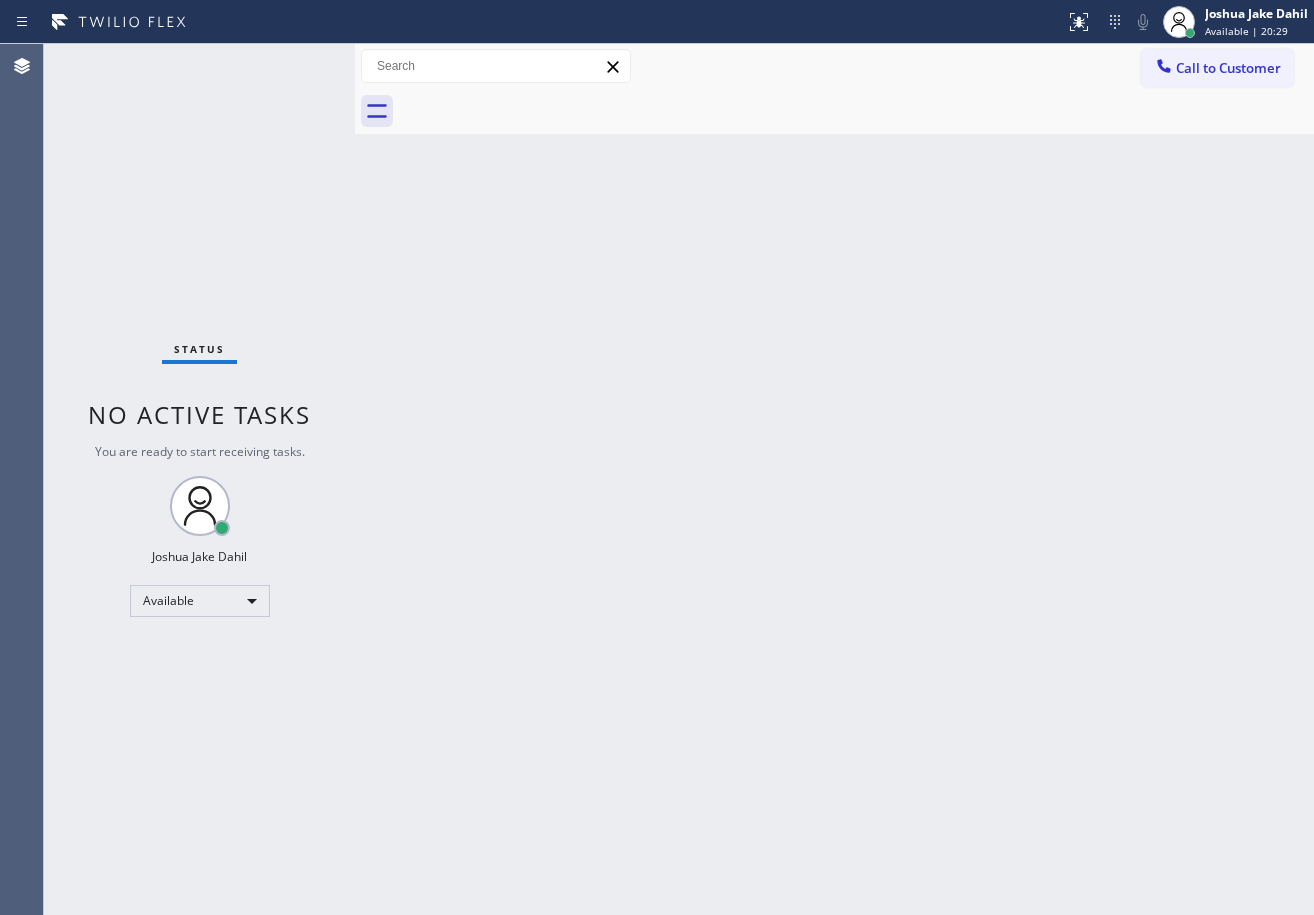 click on "Status   No active tasks     You are ready to start receiving tasks.   [FIRST] [LAST] Available" at bounding box center [199, 479] 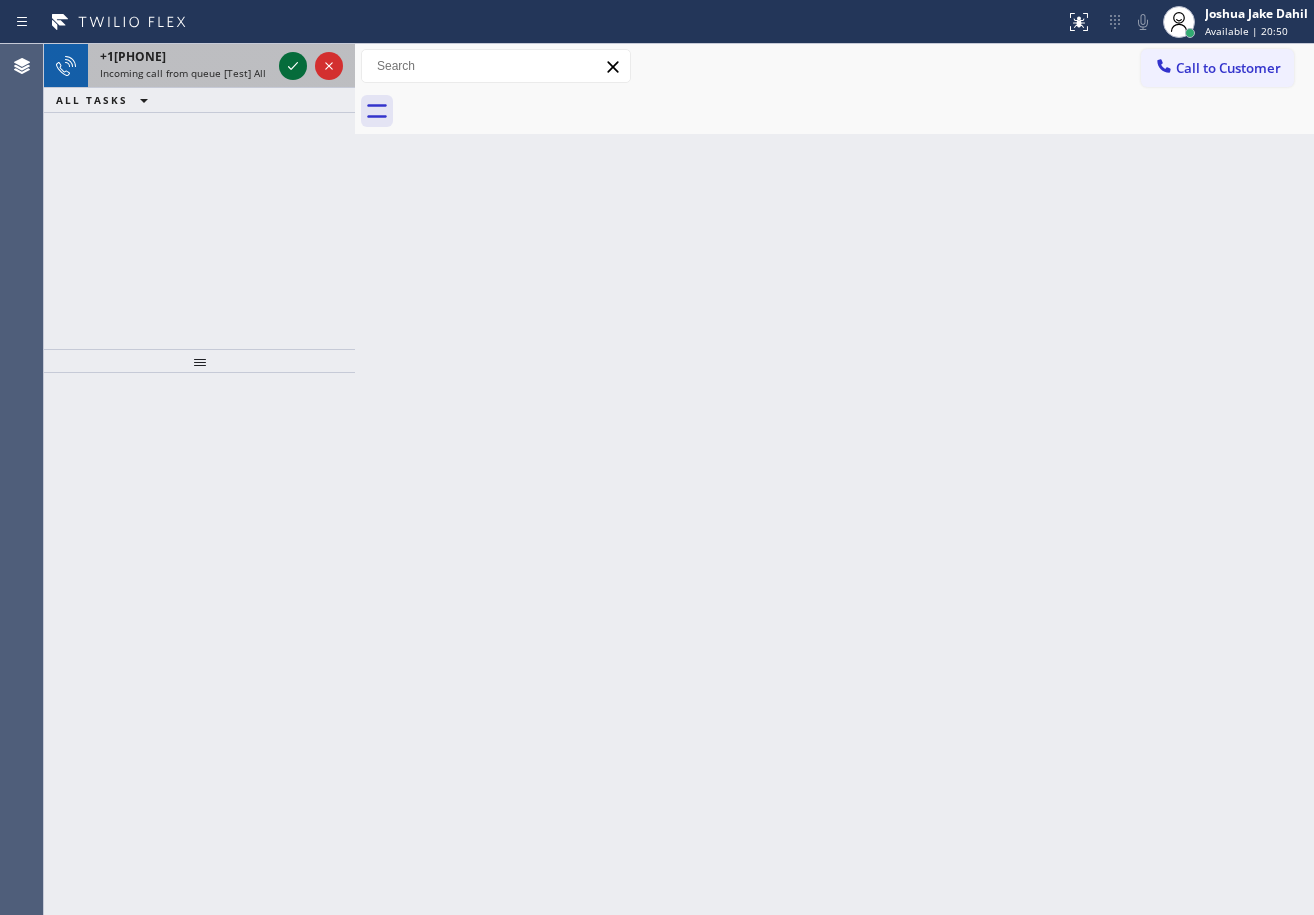 click 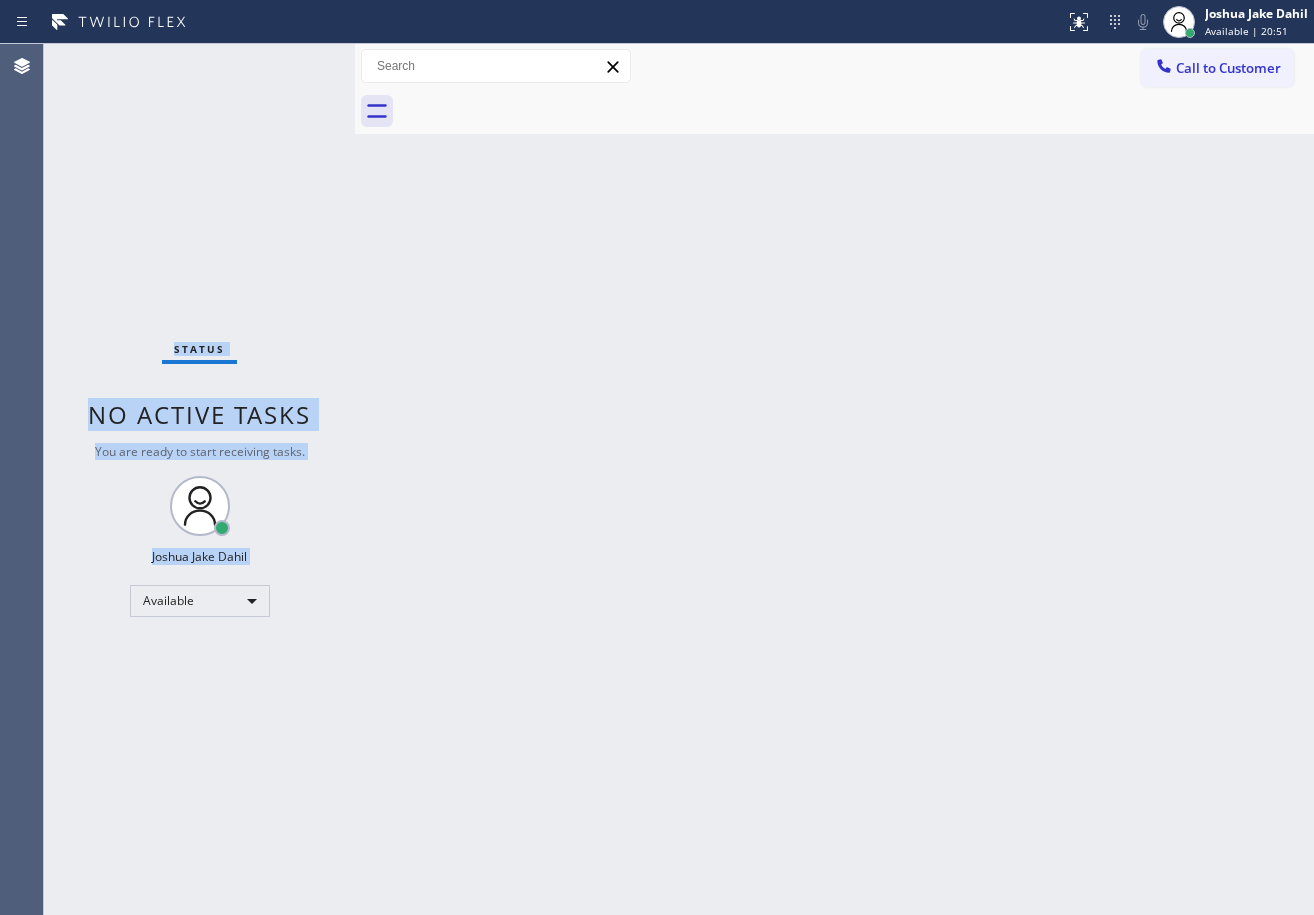 click on "Status   No active tasks     You are ready to start receiving tasks.   [FIRST] [LAST] Available" at bounding box center (199, 479) 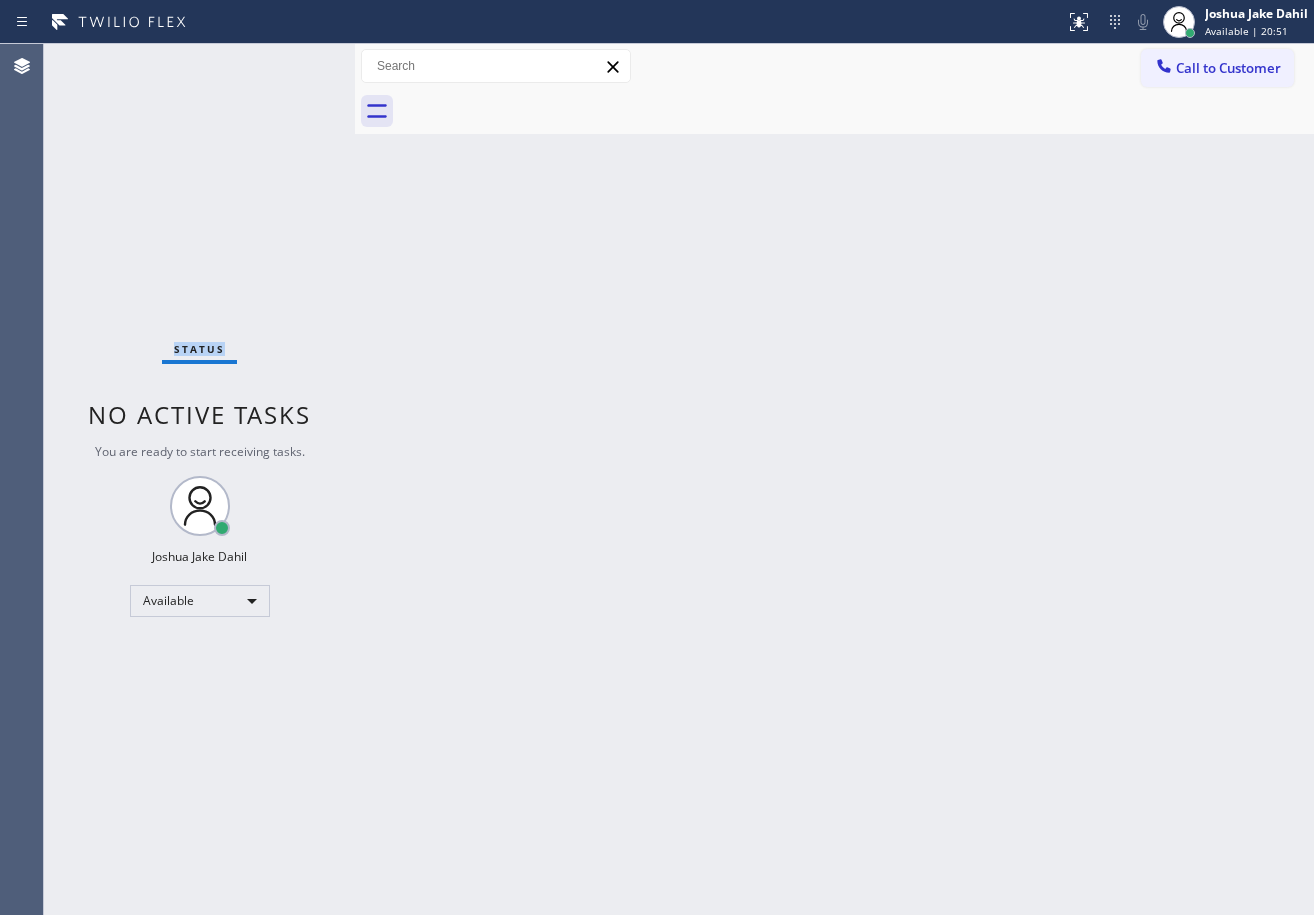 click on "Status   No active tasks     You are ready to start receiving tasks.   [FIRST] [LAST] Available" at bounding box center (199, 479) 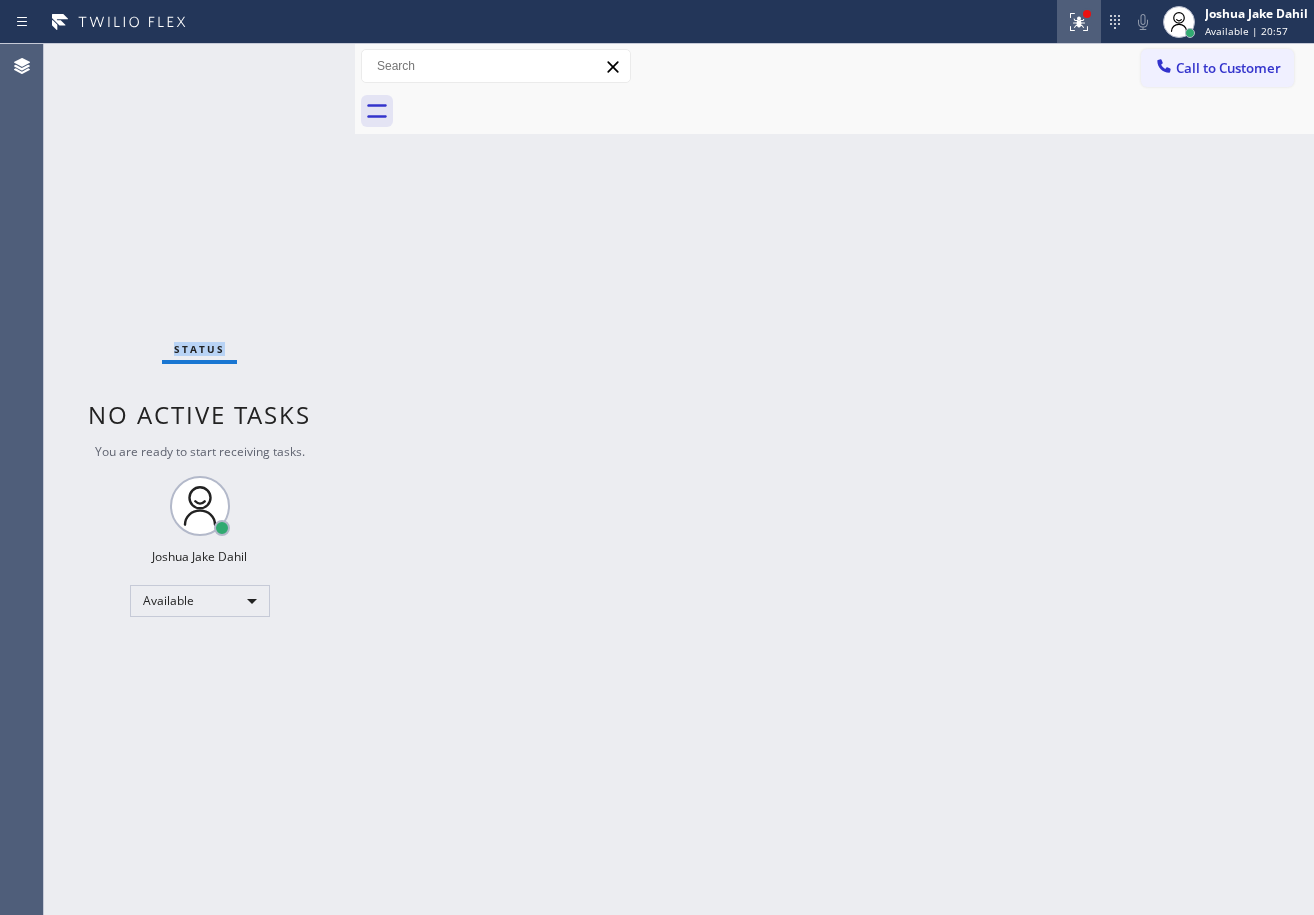 click 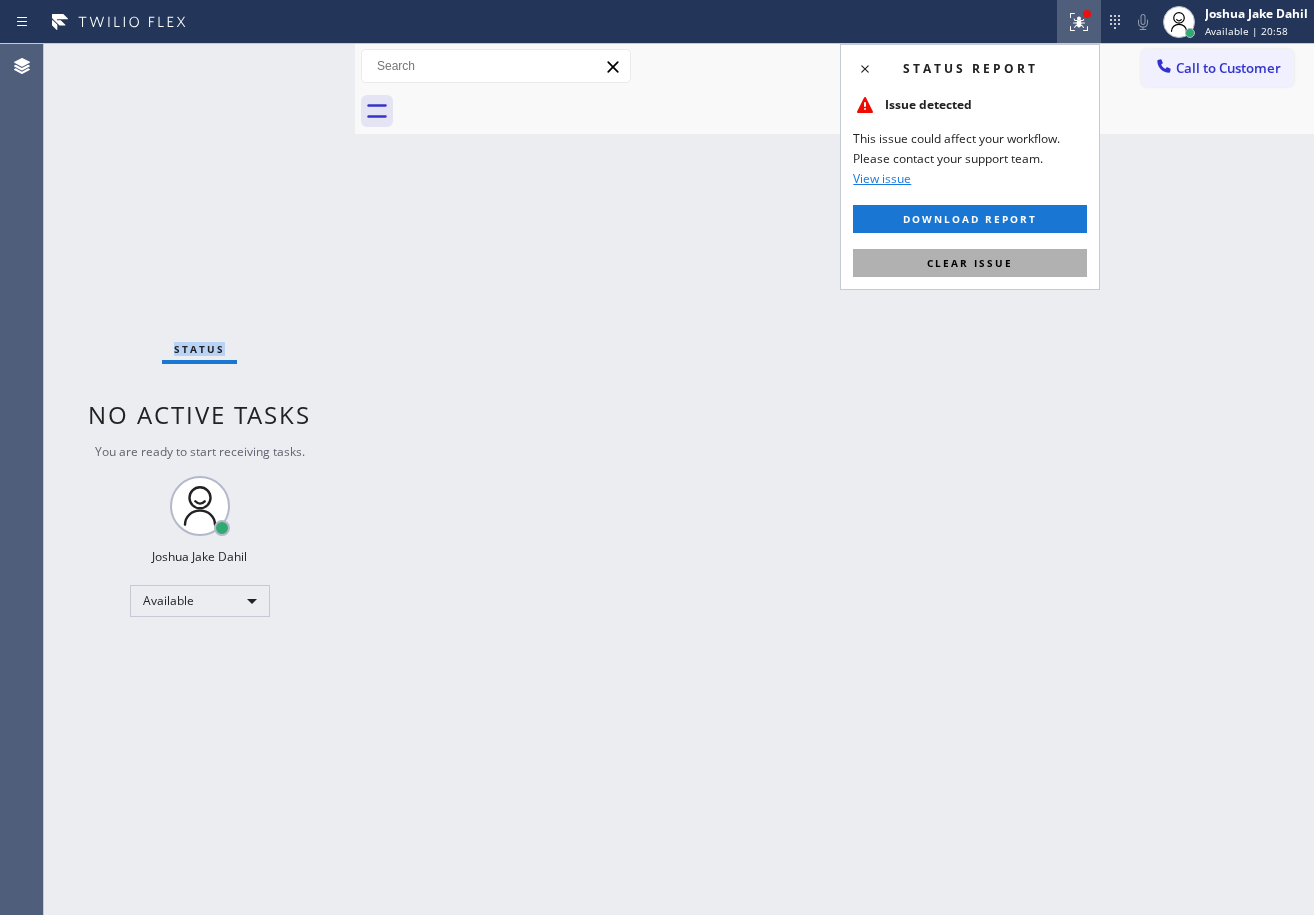 click on "Clear issue" at bounding box center (970, 263) 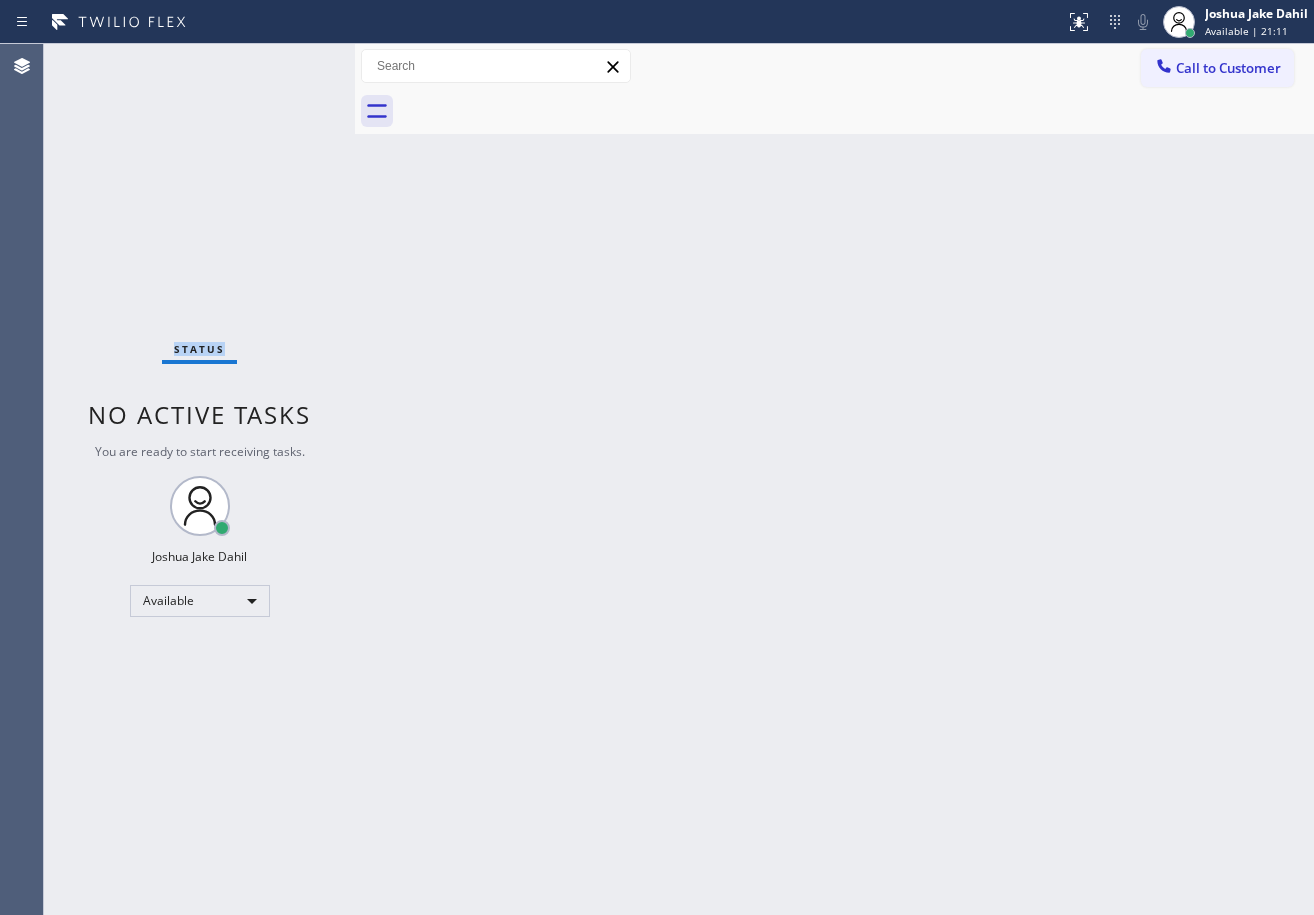 click on "Status   No active tasks     You are ready to start receiving tasks.   [FIRST] [LAST] Available" at bounding box center [199, 479] 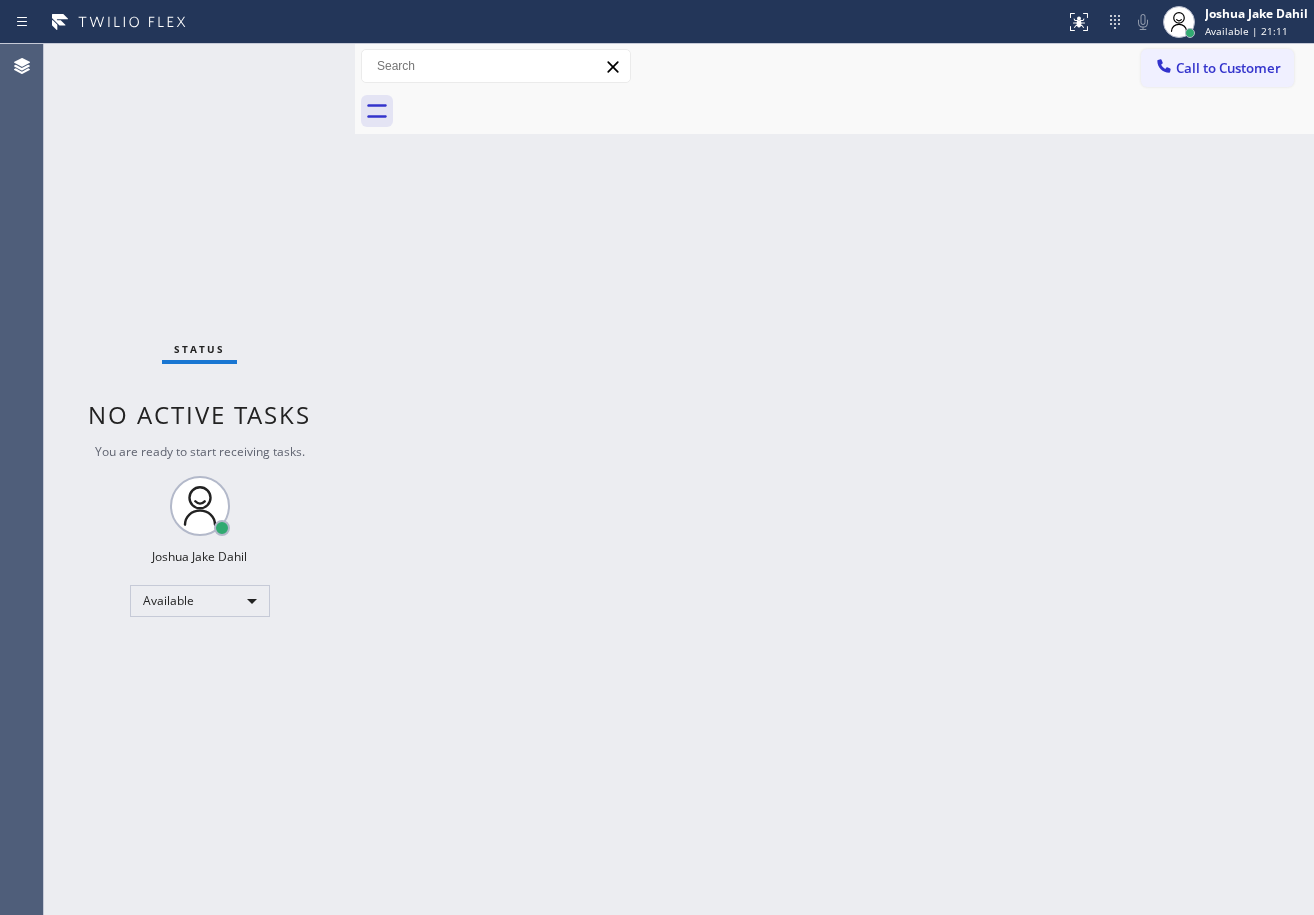 click on "Status   No active tasks     You are ready to start receiving tasks.   [FIRST] [LAST] Available" at bounding box center [199, 479] 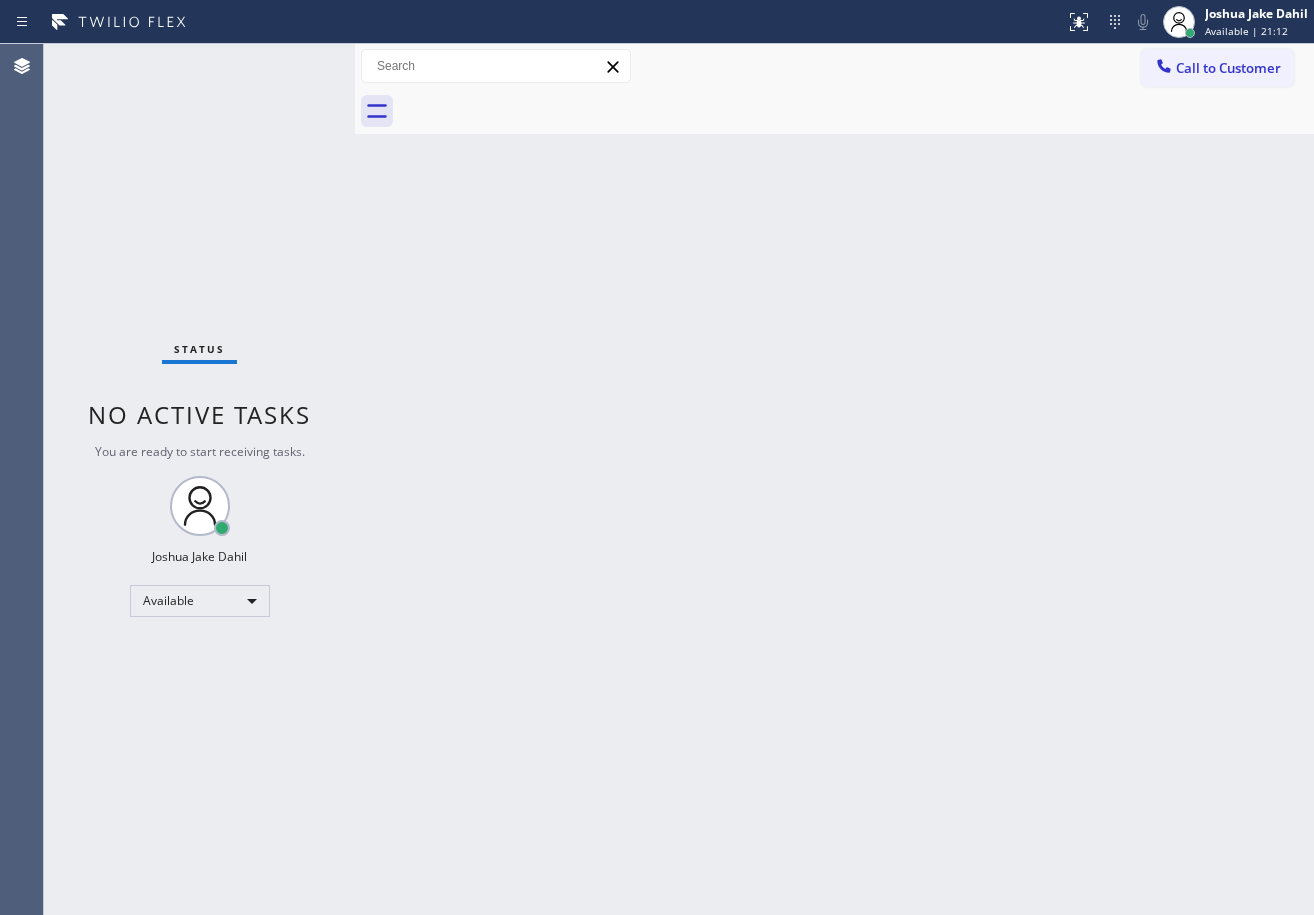 click on "Status   No active tasks     You are ready to start receiving tasks.   [FIRST] [LAST] Available" at bounding box center (199, 479) 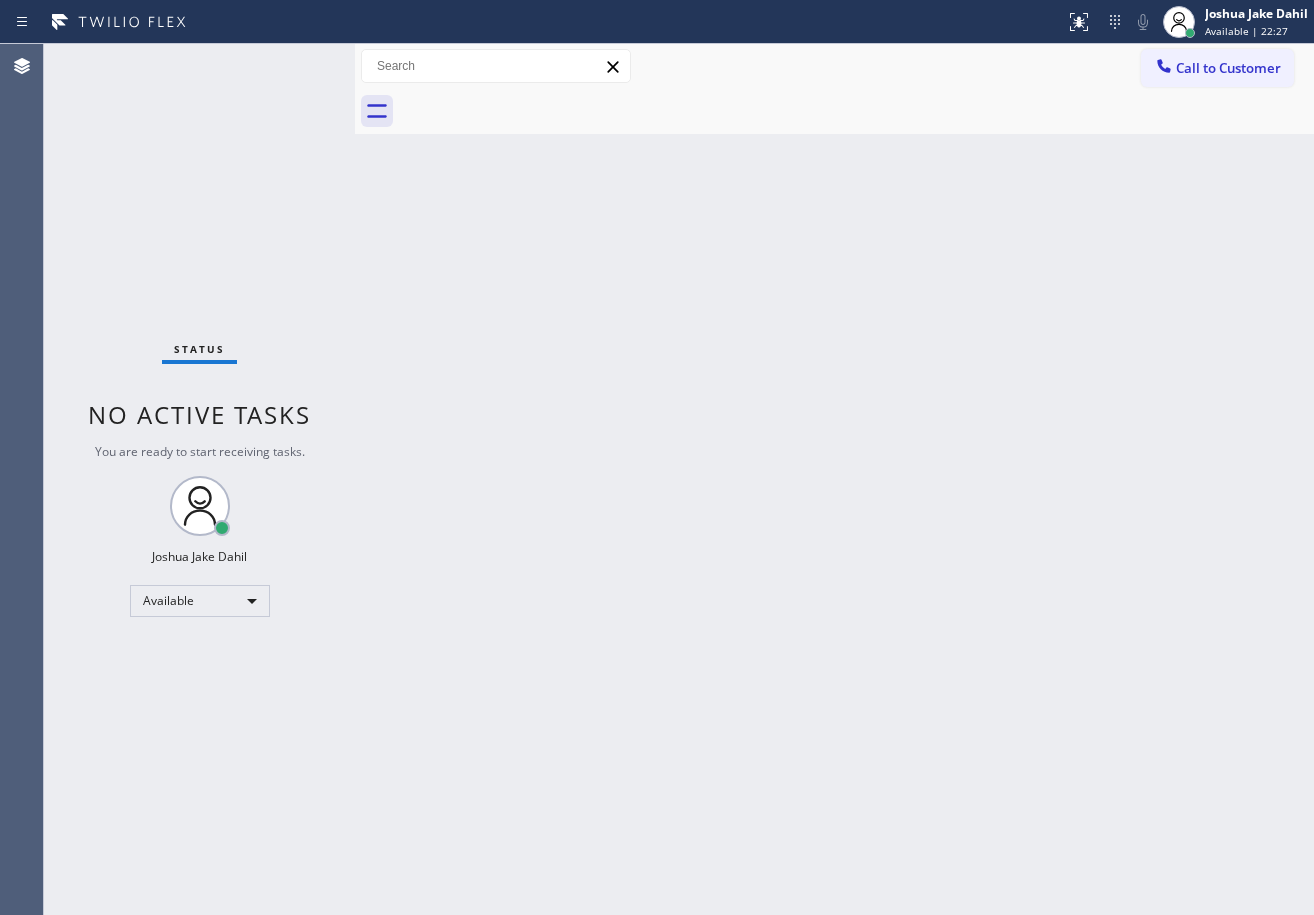 click on "Back to Dashboard Change Sender ID Customers Technicians Select a contact Outbound call Technician Search Technician Your caller id phone number Your caller id phone number Call Technician info Name   Phone none Address none Change Sender ID HVAC +18559994417 5 Star Appliance +18557314952 Appliance Repair +18554611149 Plumbing +18889090120 Air Duct Cleaning +18006865038  Electricians +18005688664 Cancel Change Check personal SMS Reset Change No tabs Call to Customer Outbound call Location Search location Your caller id phone number Customer number Call Outbound call Technician Search Technician Your caller id phone number Your caller id phone number Call" at bounding box center [834, 479] 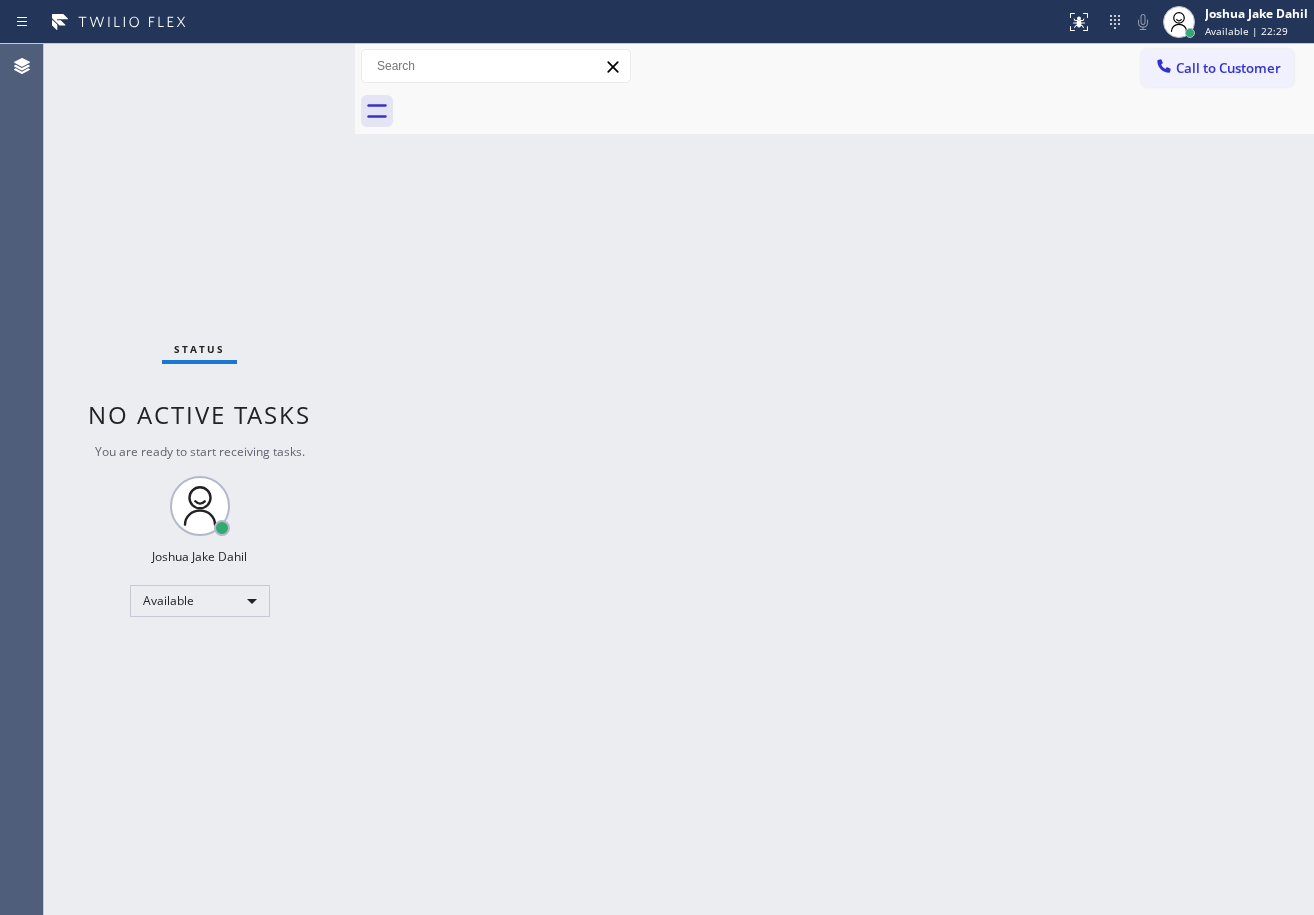 click on "Back to Dashboard Change Sender ID Customers Technicians Select a contact Outbound call Technician Search Technician Your caller id phone number Your caller id phone number Call Technician info Name   Phone none Address none Change Sender ID HVAC +18559994417 5 Star Appliance +18557314952 Appliance Repair +18554611149 Plumbing +18889090120 Air Duct Cleaning +18006865038  Electricians +18005688664 Cancel Change Check personal SMS Reset Change No tabs Call to Customer Outbound call Location Search location Your caller id phone number Customer number Call Outbound call Technician Search Technician Your caller id phone number Your caller id phone number Call" at bounding box center [834, 479] 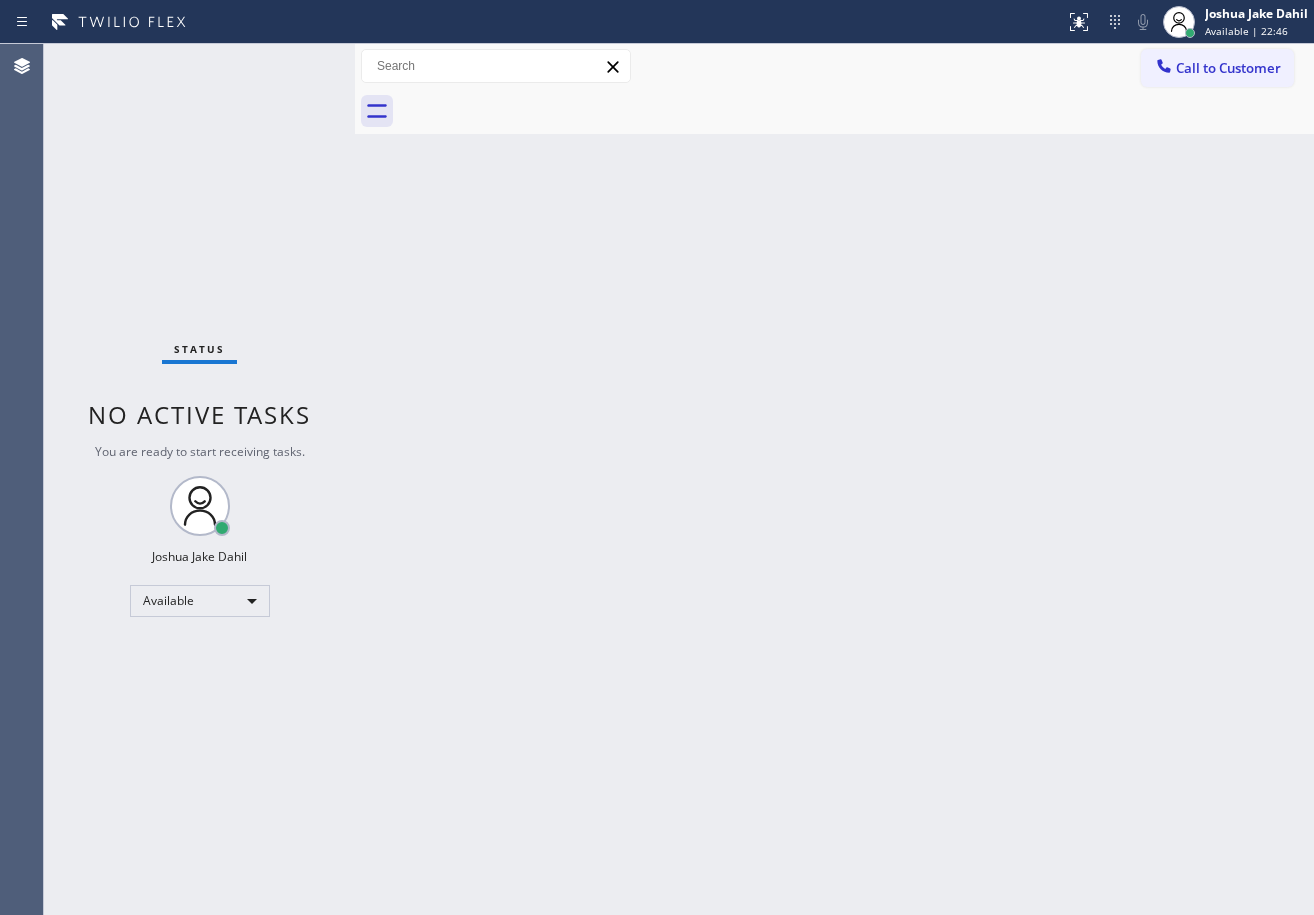 click on "Status   No active tasks     You are ready to start receiving tasks.   [FIRST] [LAST] Available" at bounding box center (199, 479) 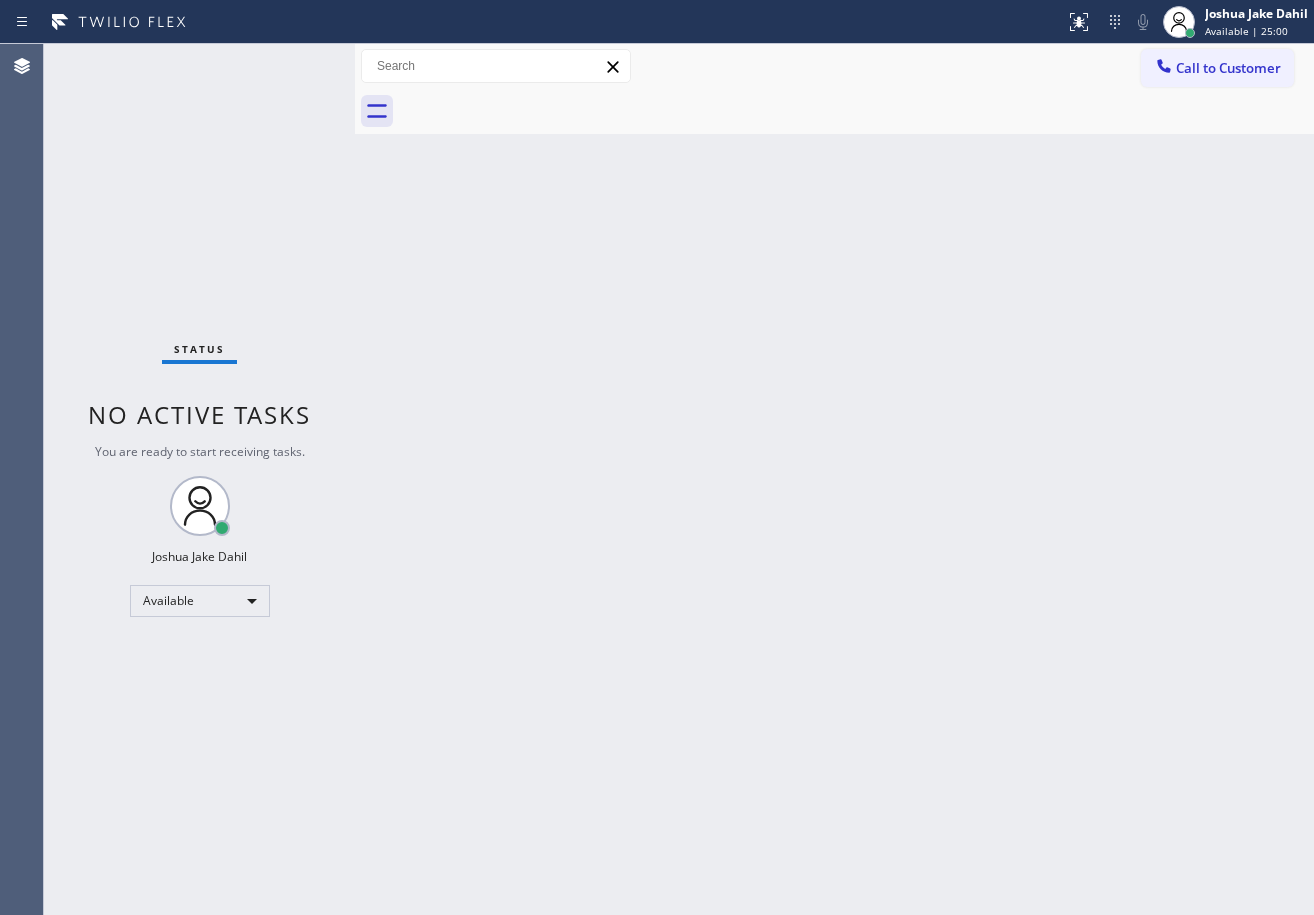 drag, startPoint x: 782, startPoint y: 596, endPoint x: 886, endPoint y: 899, distance: 320.35138 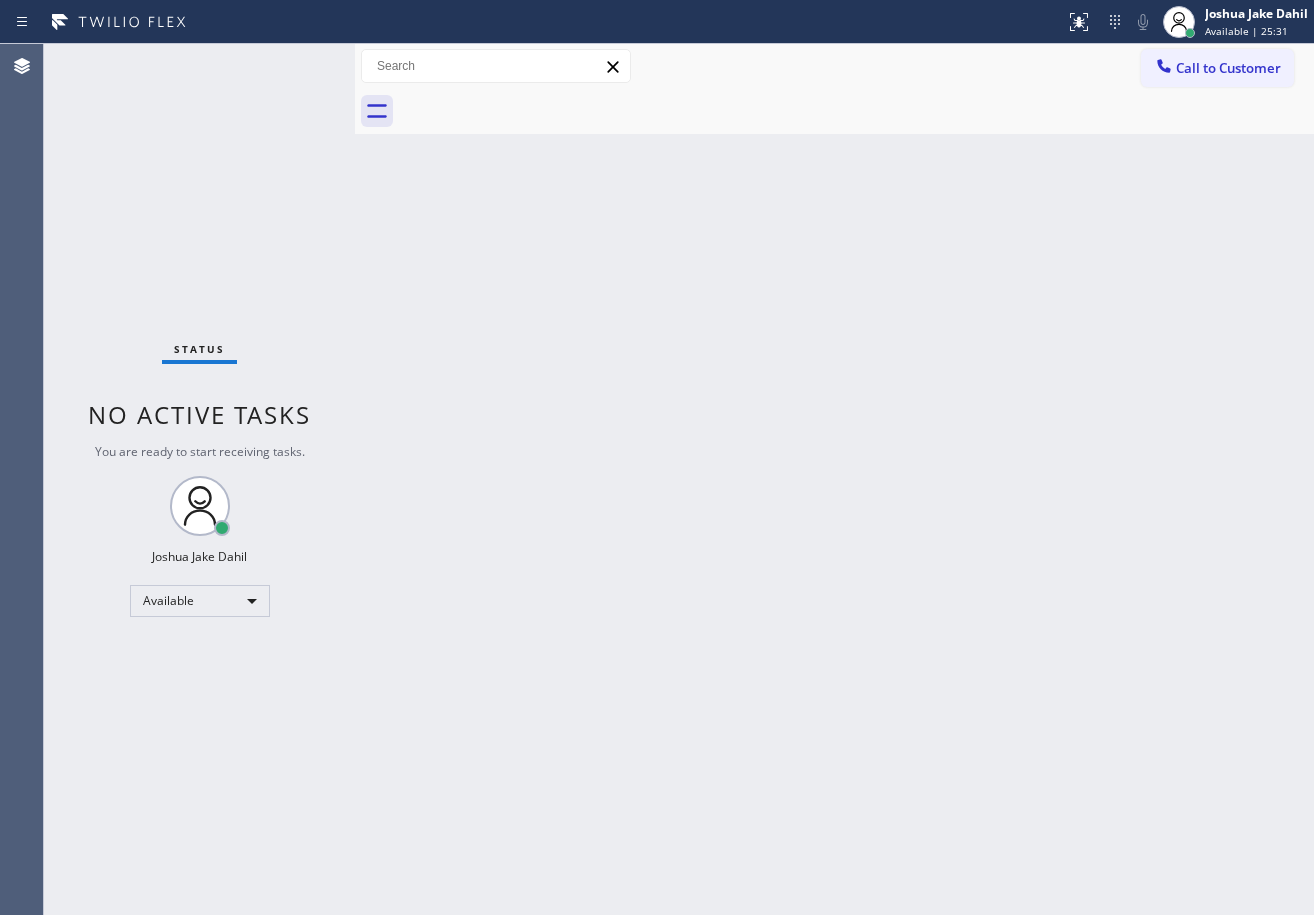 click on "Status   No active tasks     You are ready to start receiving tasks.   [FIRST] [LAST] Available" at bounding box center [199, 479] 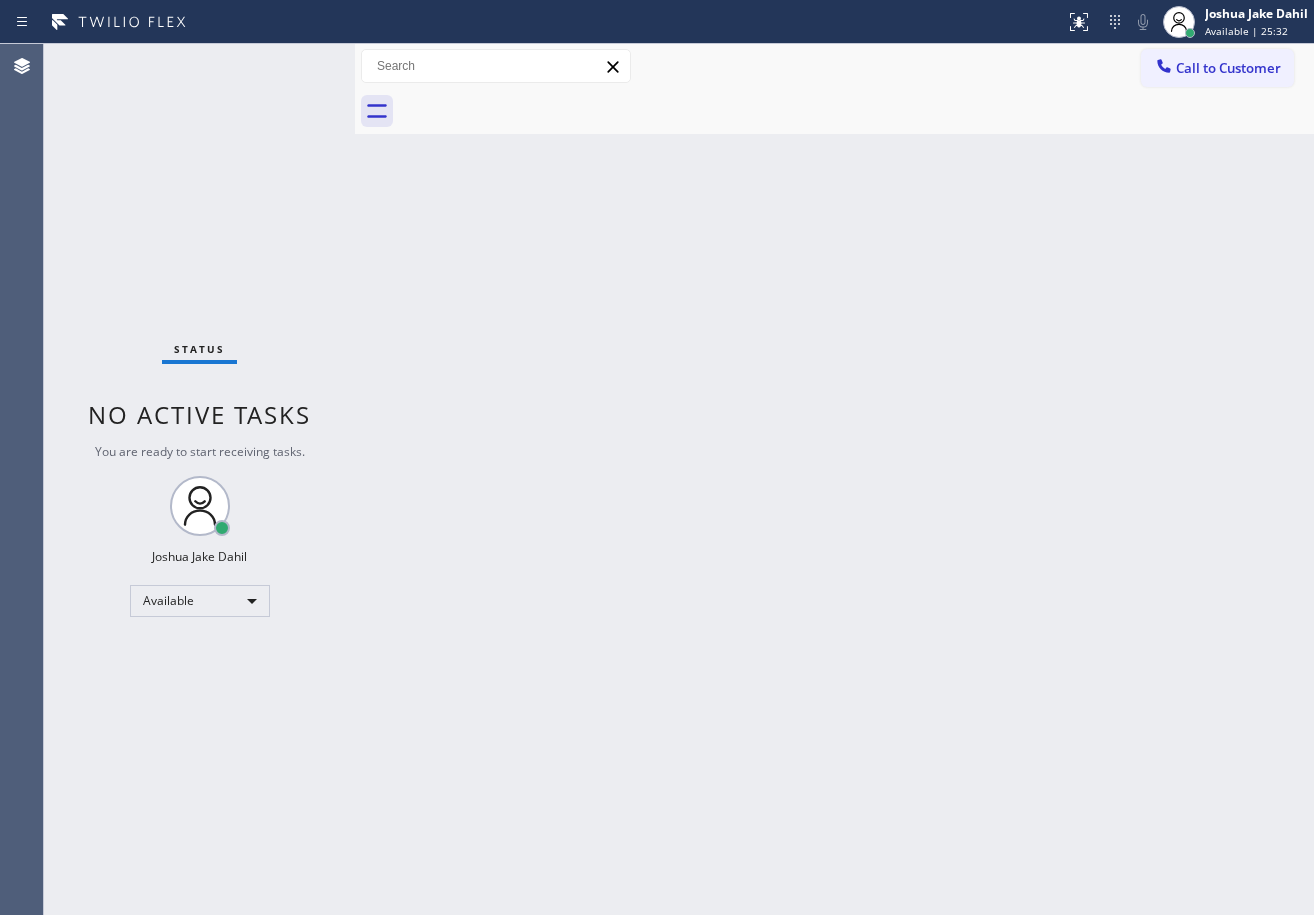 click on "Status   No active tasks     You are ready to start receiving tasks.   [FIRST] [LAST] Available" at bounding box center [199, 479] 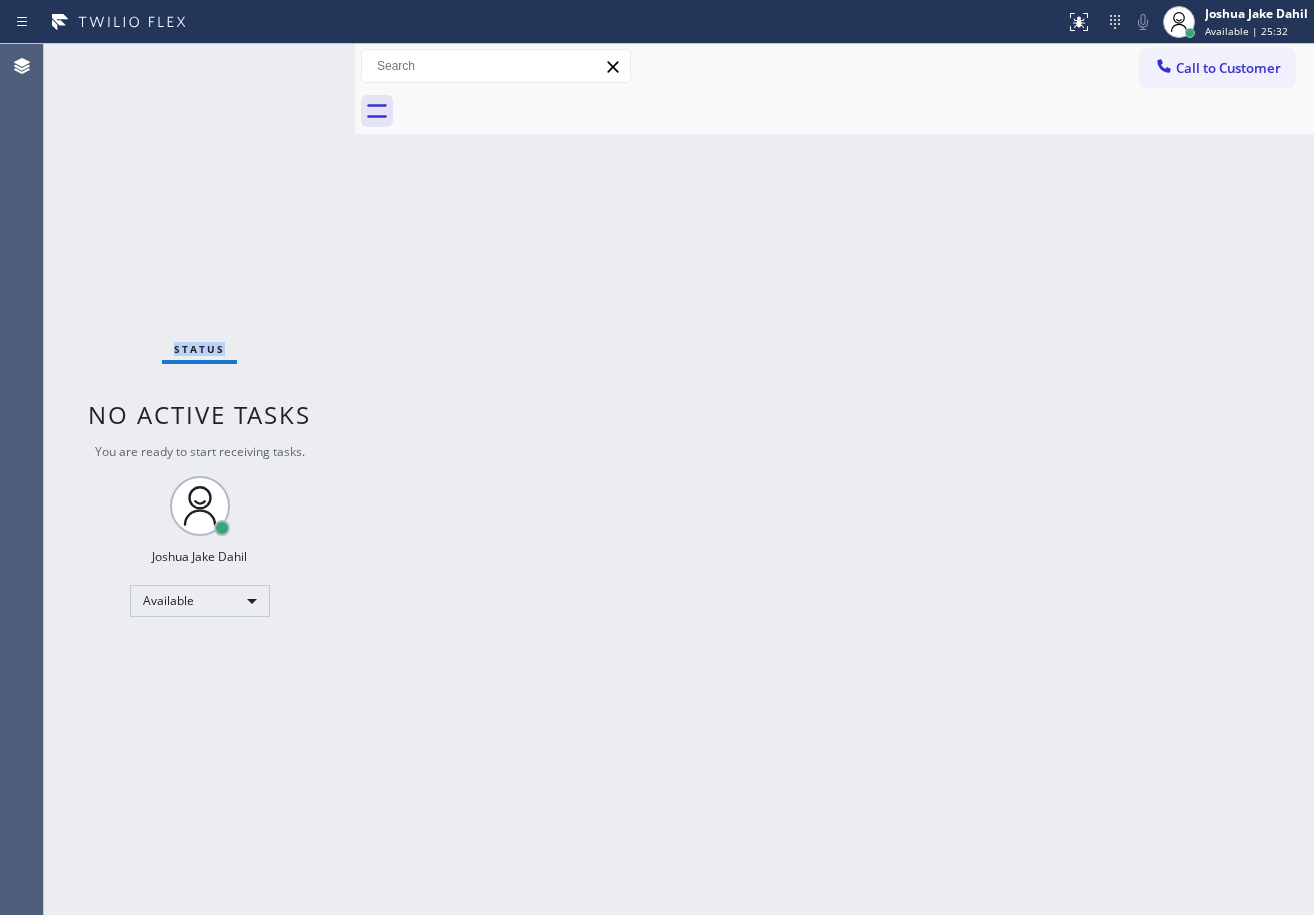 click on "Status   No active tasks     You are ready to start receiving tasks.   [FIRST] [LAST] Available" at bounding box center (199, 479) 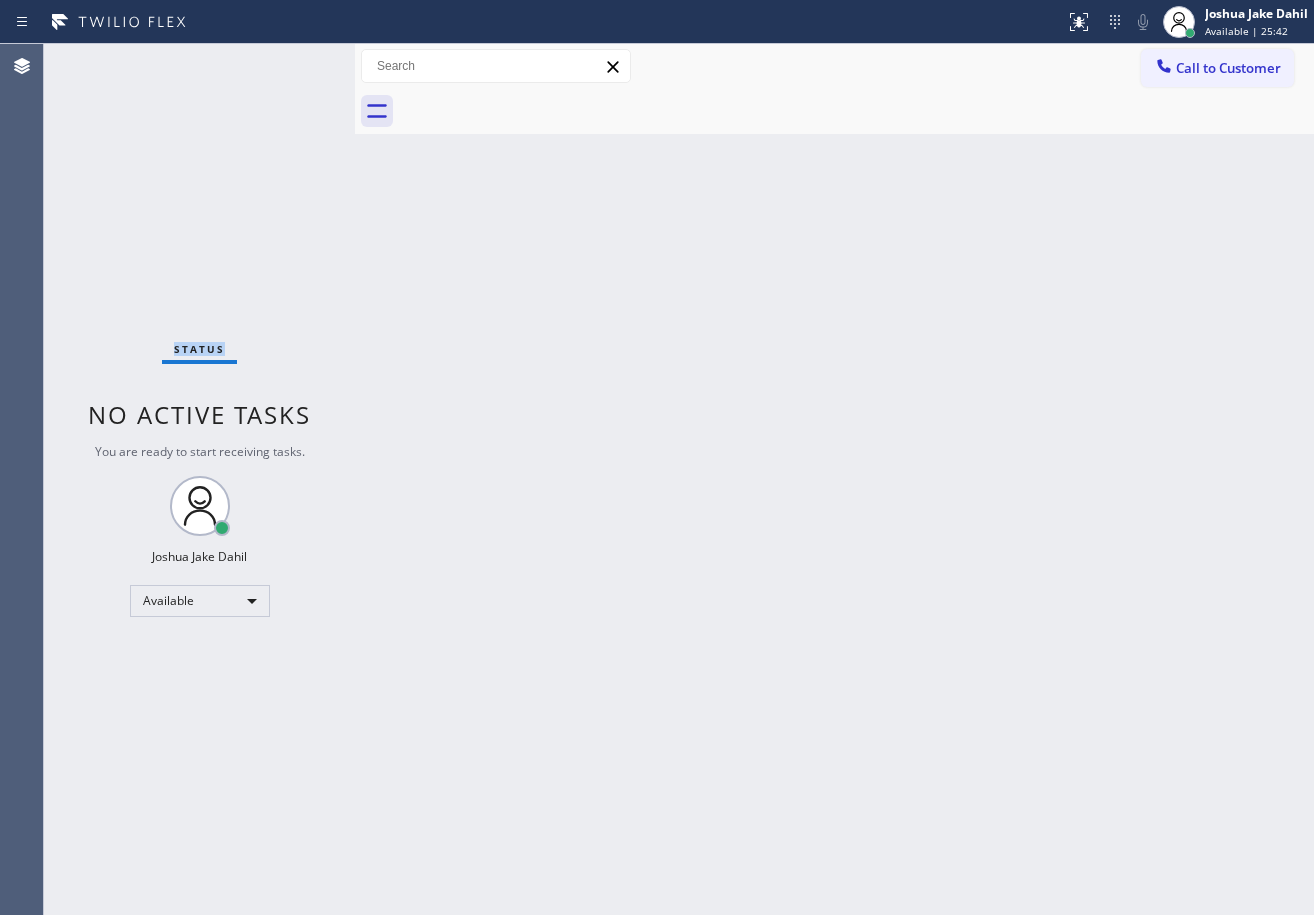 click on "Status   No active tasks     You are ready to start receiving tasks.   [FIRST] [LAST] Available" at bounding box center [199, 479] 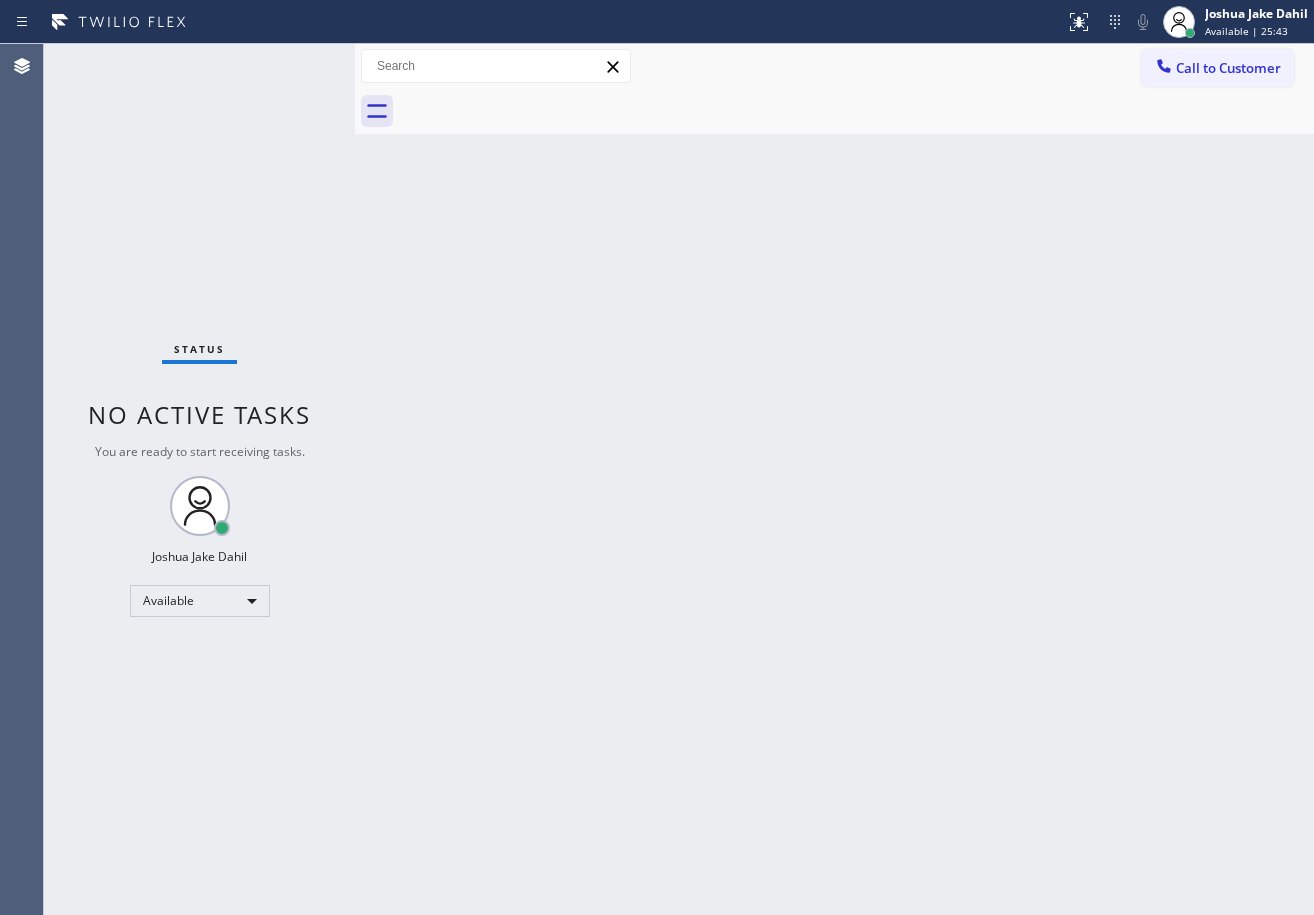 click on "Status   No active tasks     You are ready to start receiving tasks.   [FIRST] [LAST] Available" at bounding box center (199, 479) 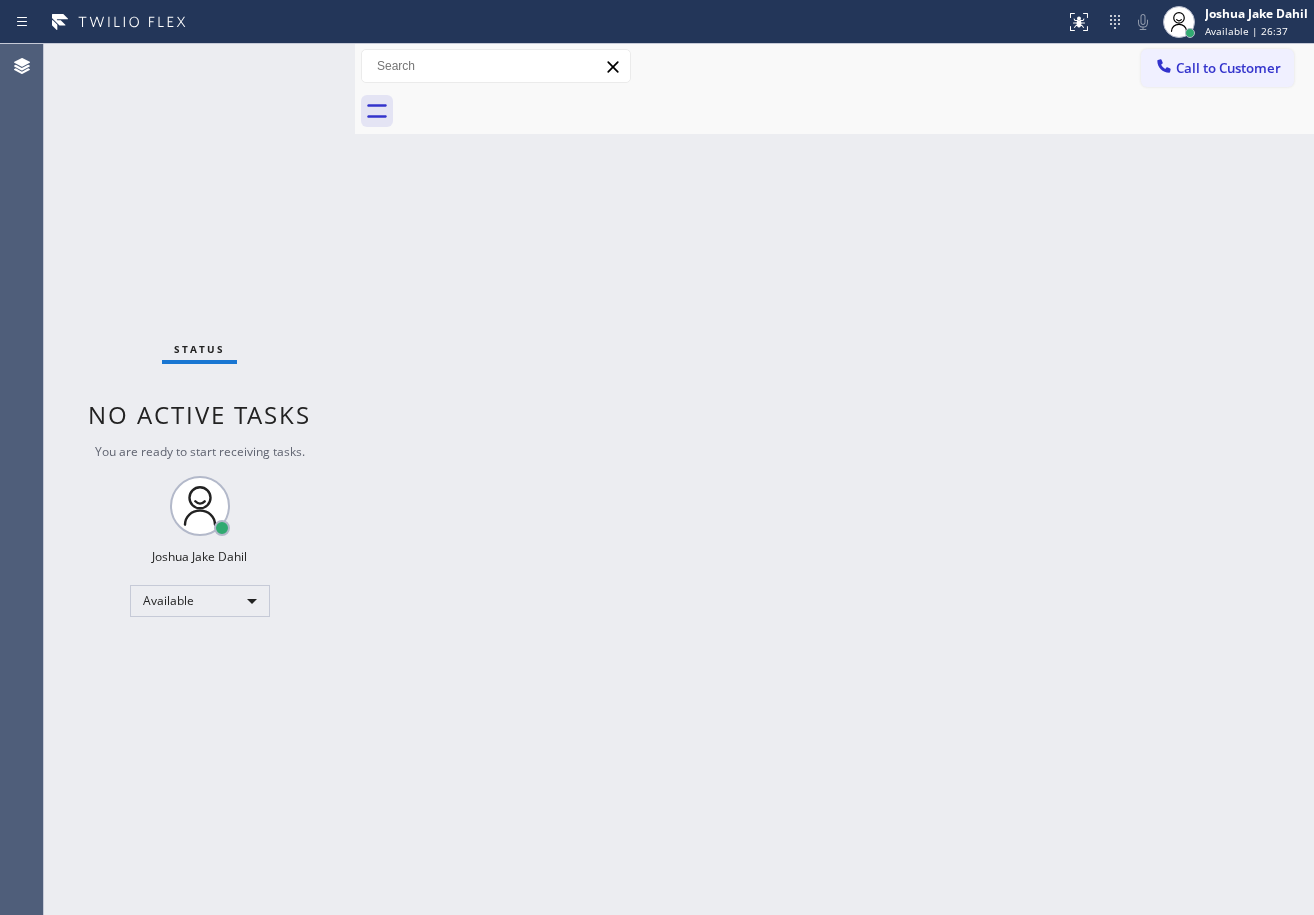 click on "Status   No active tasks     You are ready to start receiving tasks.   [FIRST] [LAST] Available" at bounding box center [199, 479] 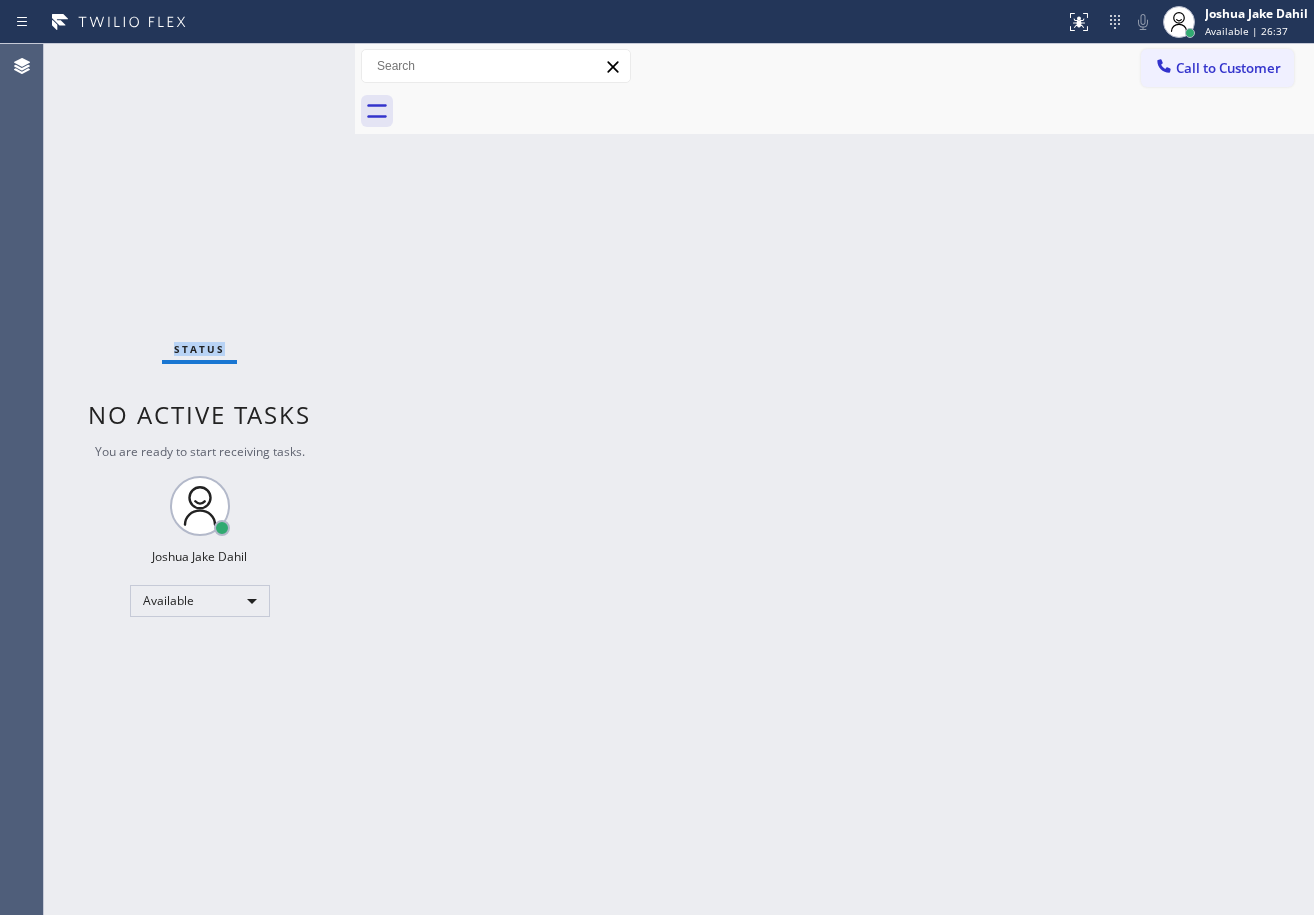 click on "Status   No active tasks     You are ready to start receiving tasks.   [FIRST] [LAST] Available" at bounding box center (199, 479) 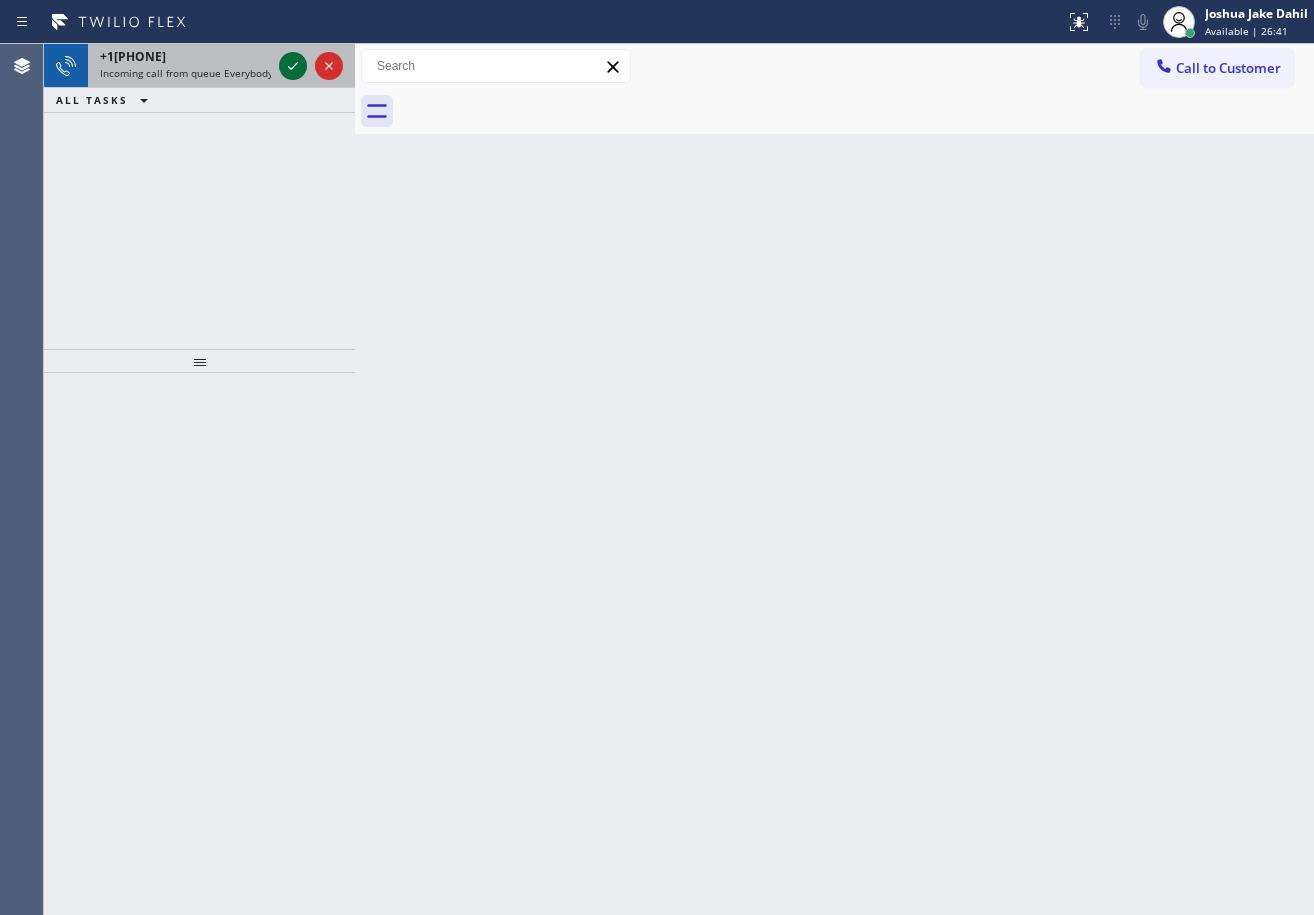 click 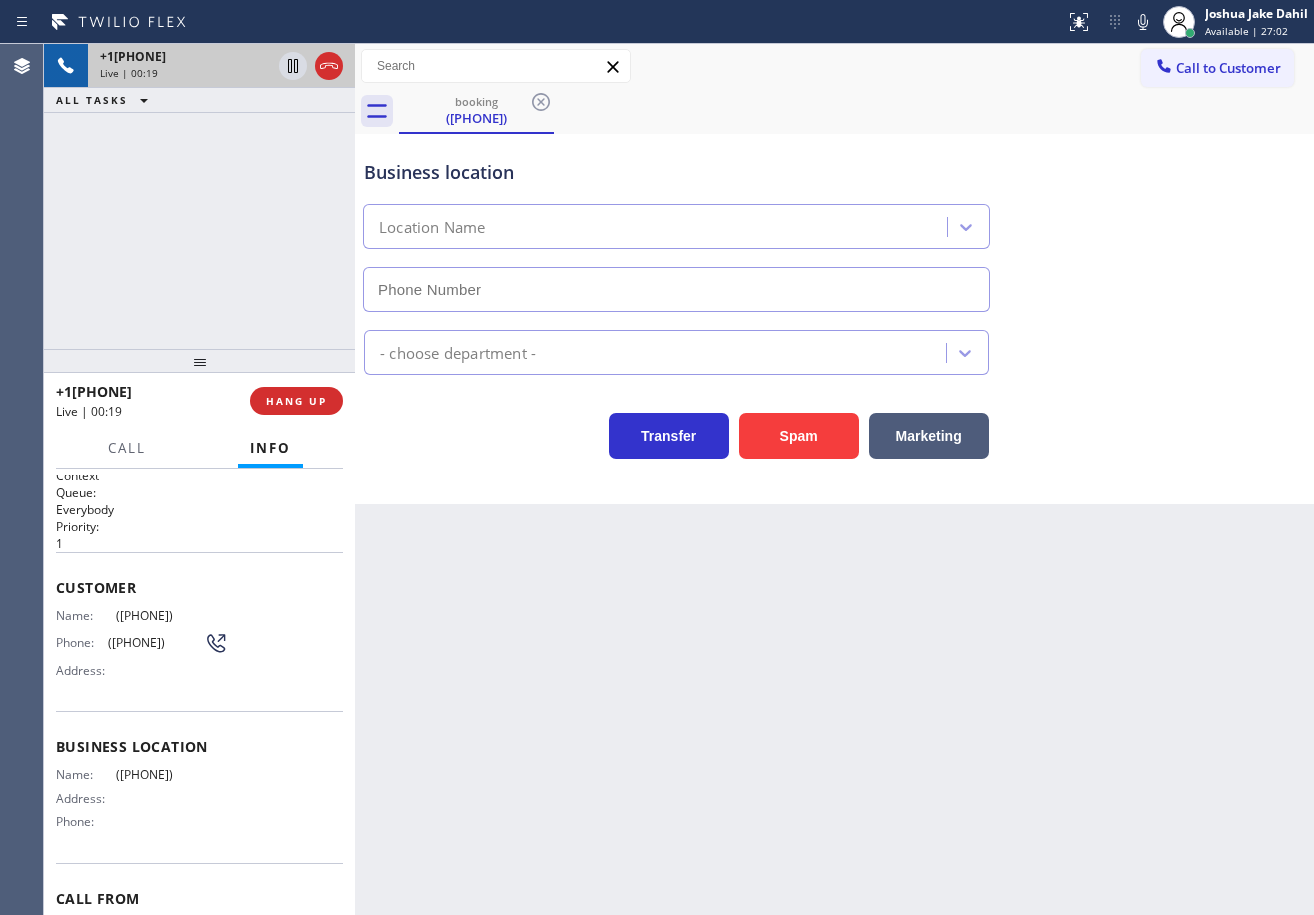scroll, scrollTop: 113, scrollLeft: 0, axis: vertical 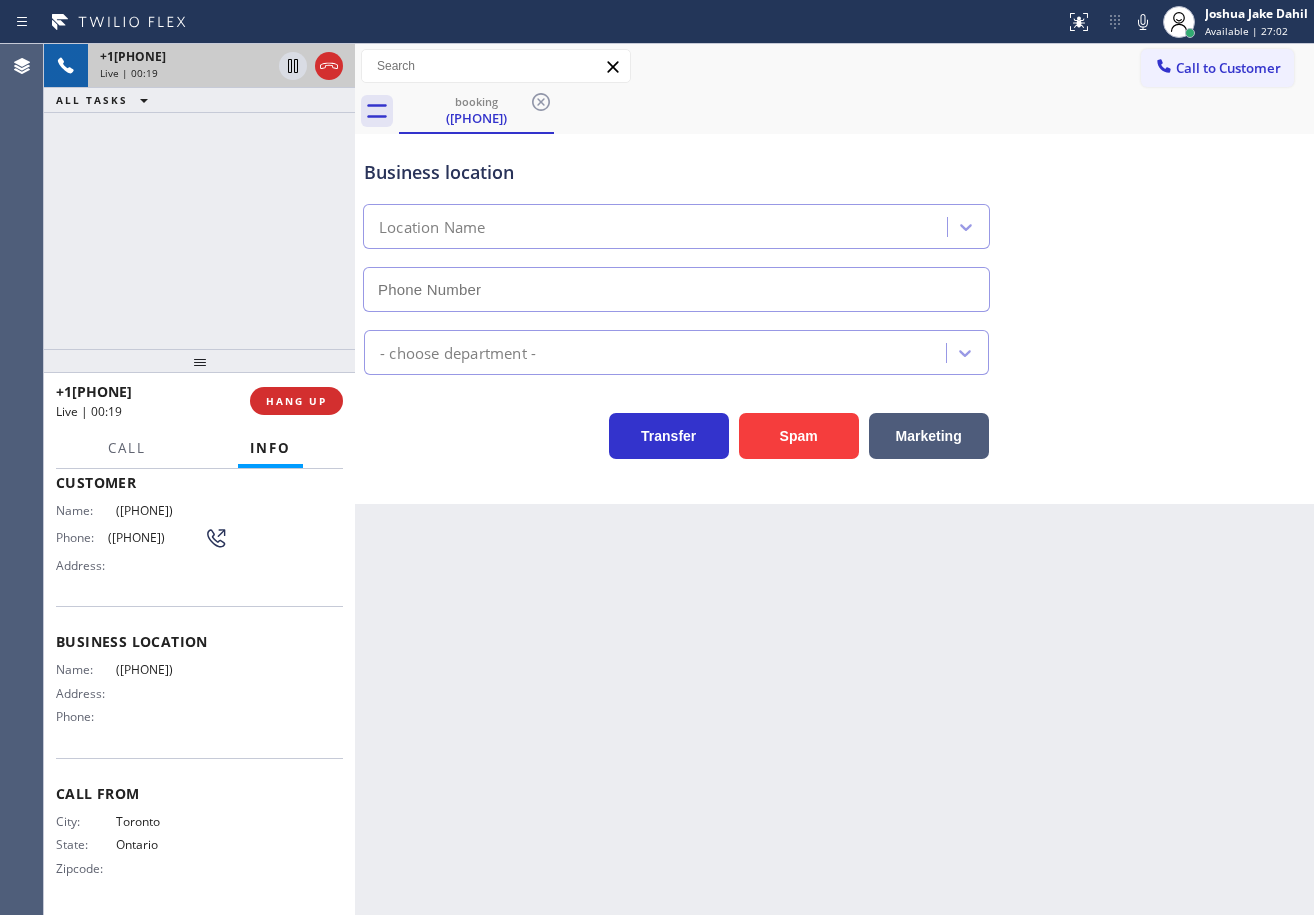 click on "+14378605995 Live | 00:19 ALL TASKS ALL TASKS ACTIVE TASKS TASKS IN WRAP UP" at bounding box center (199, 196) 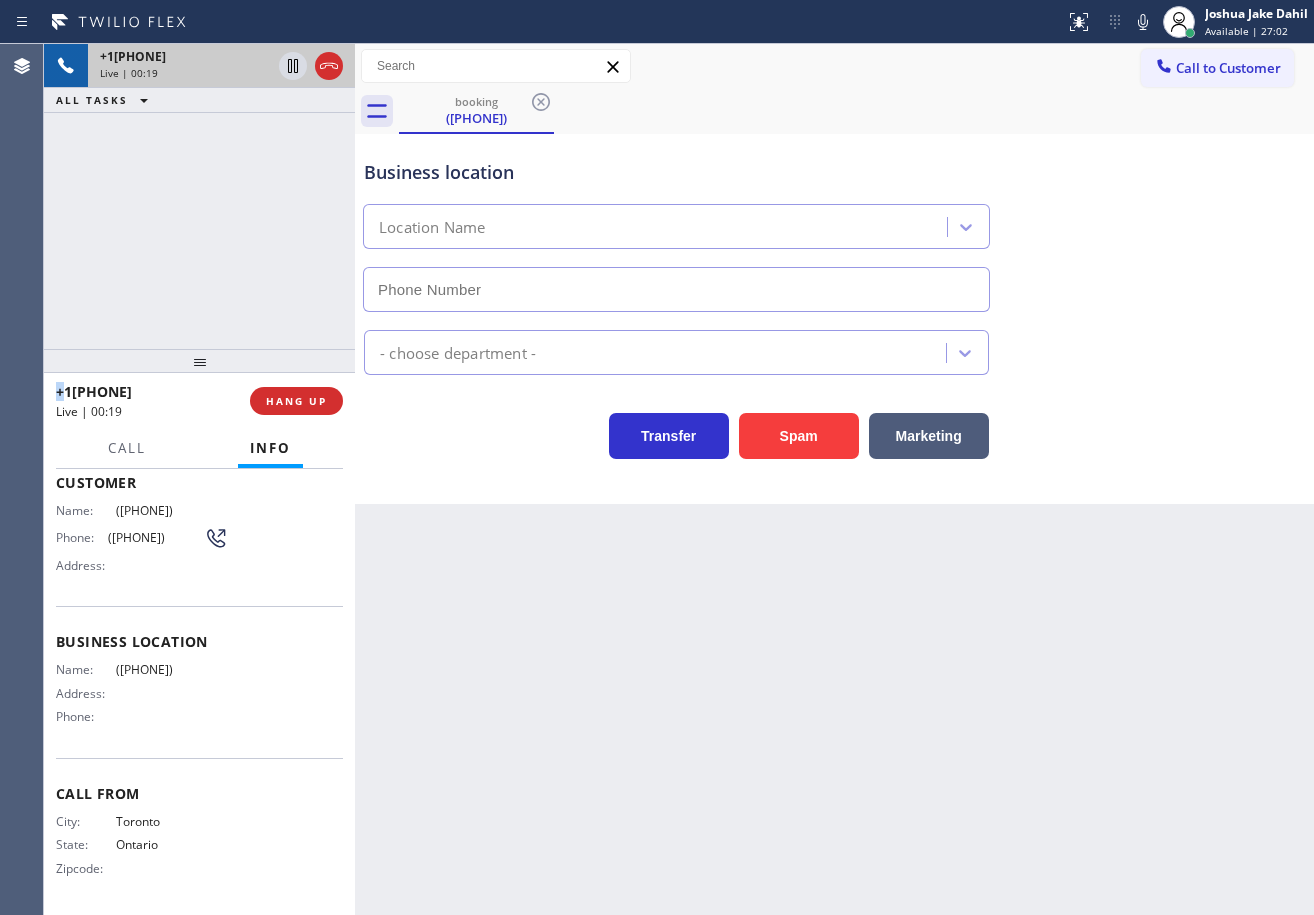click on "+14378605995 Live | 00:19 ALL TASKS ALL TASKS ACTIVE TASKS TASKS IN WRAP UP" at bounding box center [199, 196] 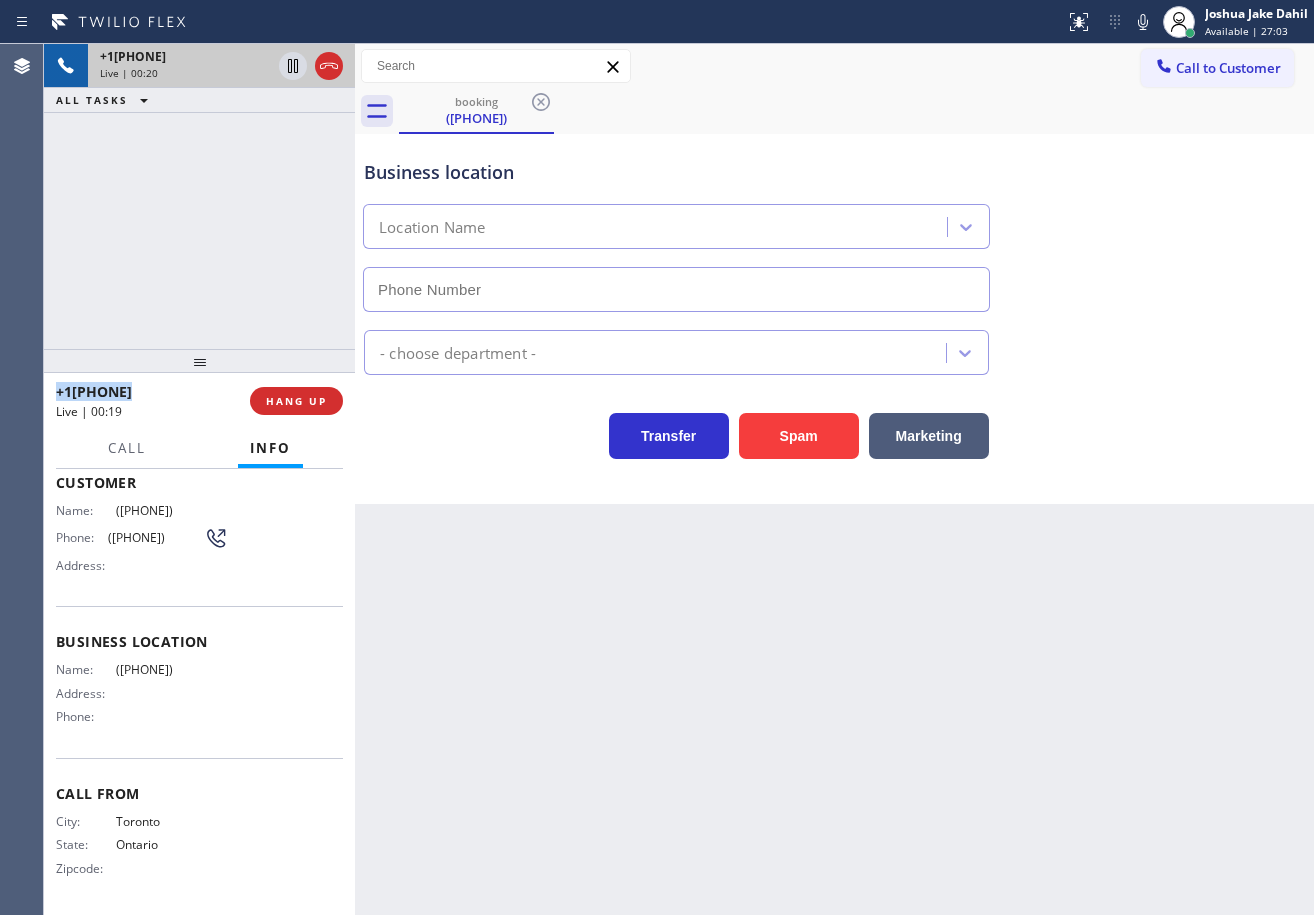 click on "+14378605995 Live | 00:20 ALL TASKS ALL TASKS ACTIVE TASKS TASKS IN WRAP UP" at bounding box center (199, 196) 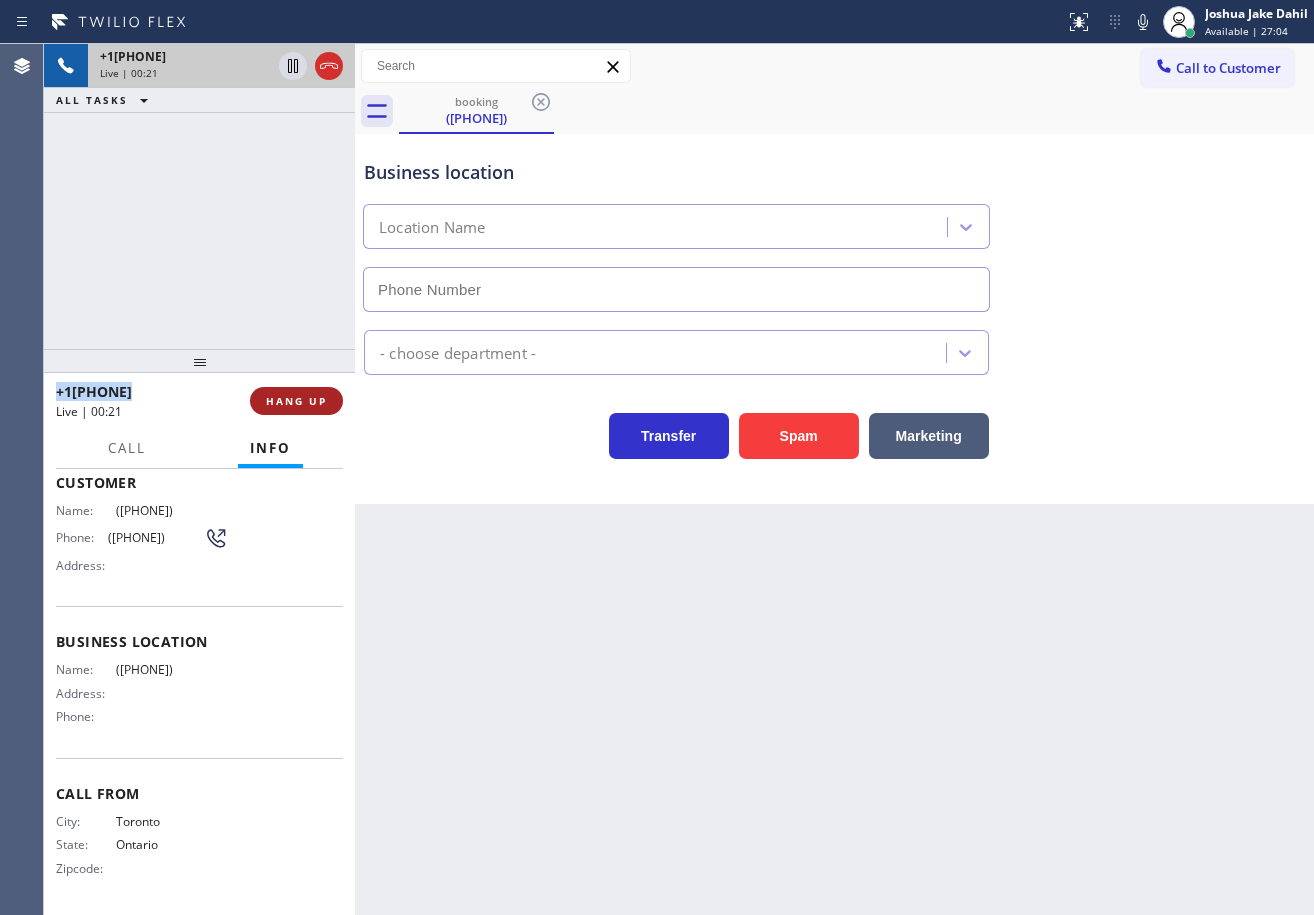 click on "HANG UP" at bounding box center (296, 401) 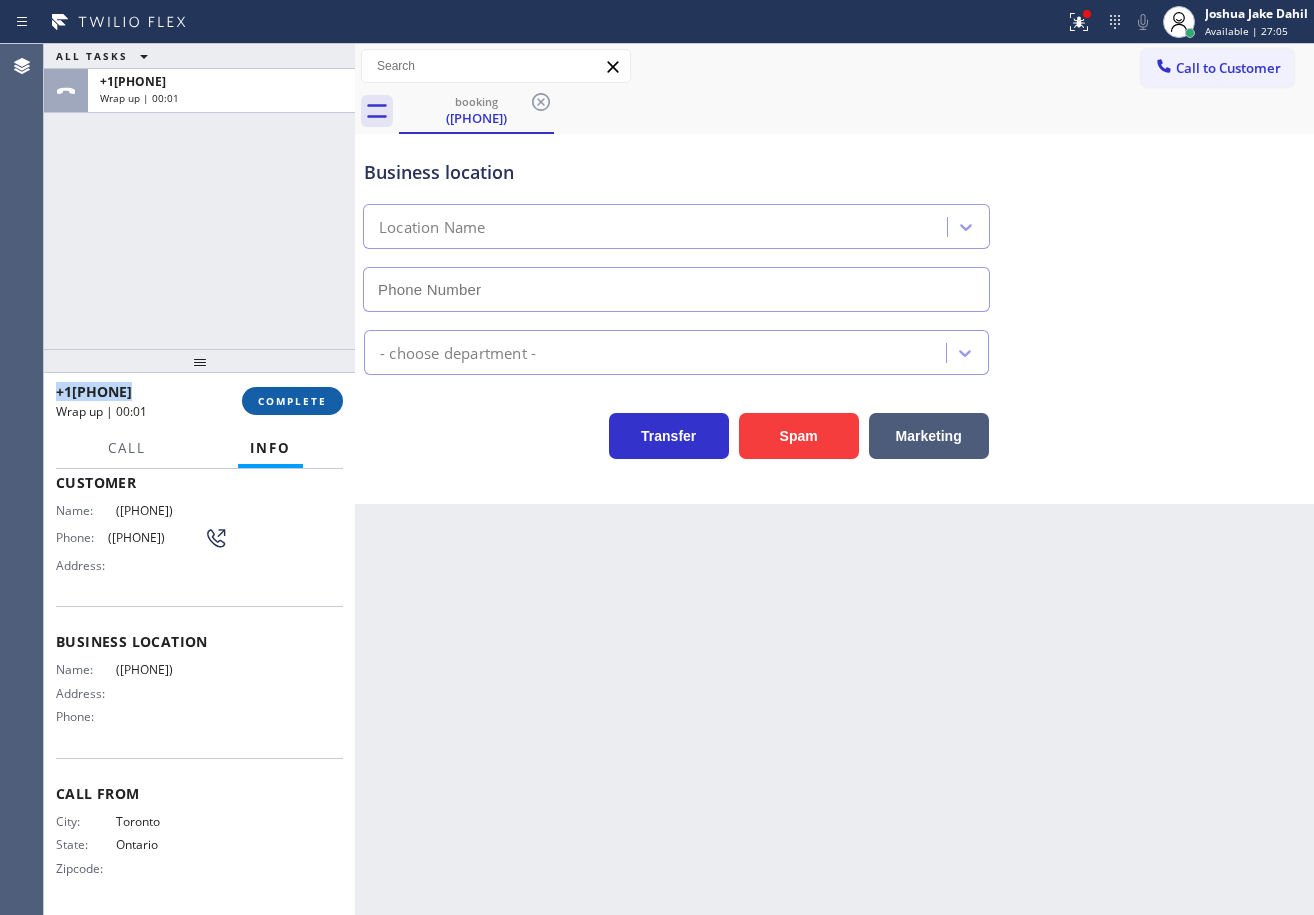 click on "COMPLETE" at bounding box center [292, 401] 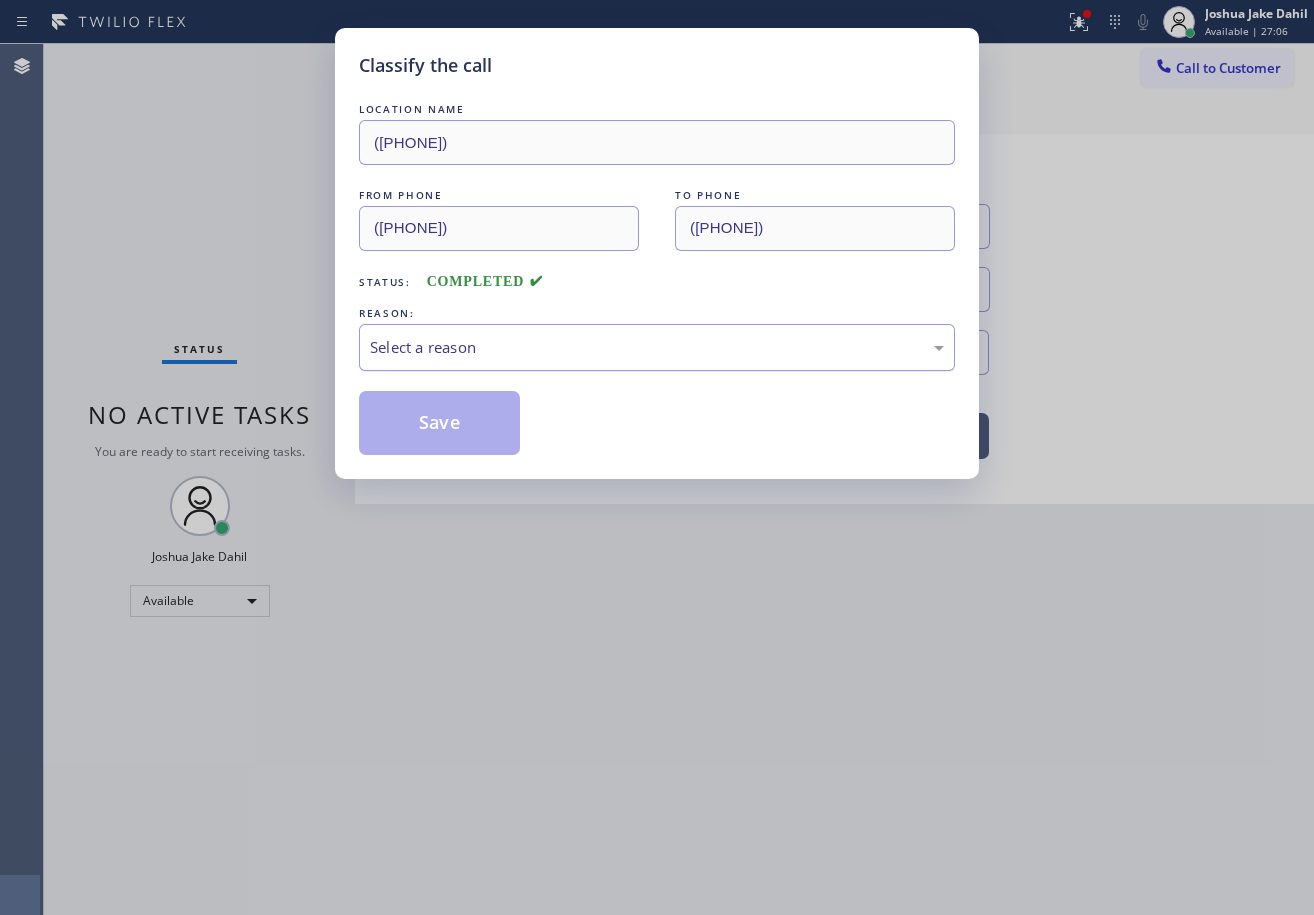click on "Select a reason" at bounding box center [657, 347] 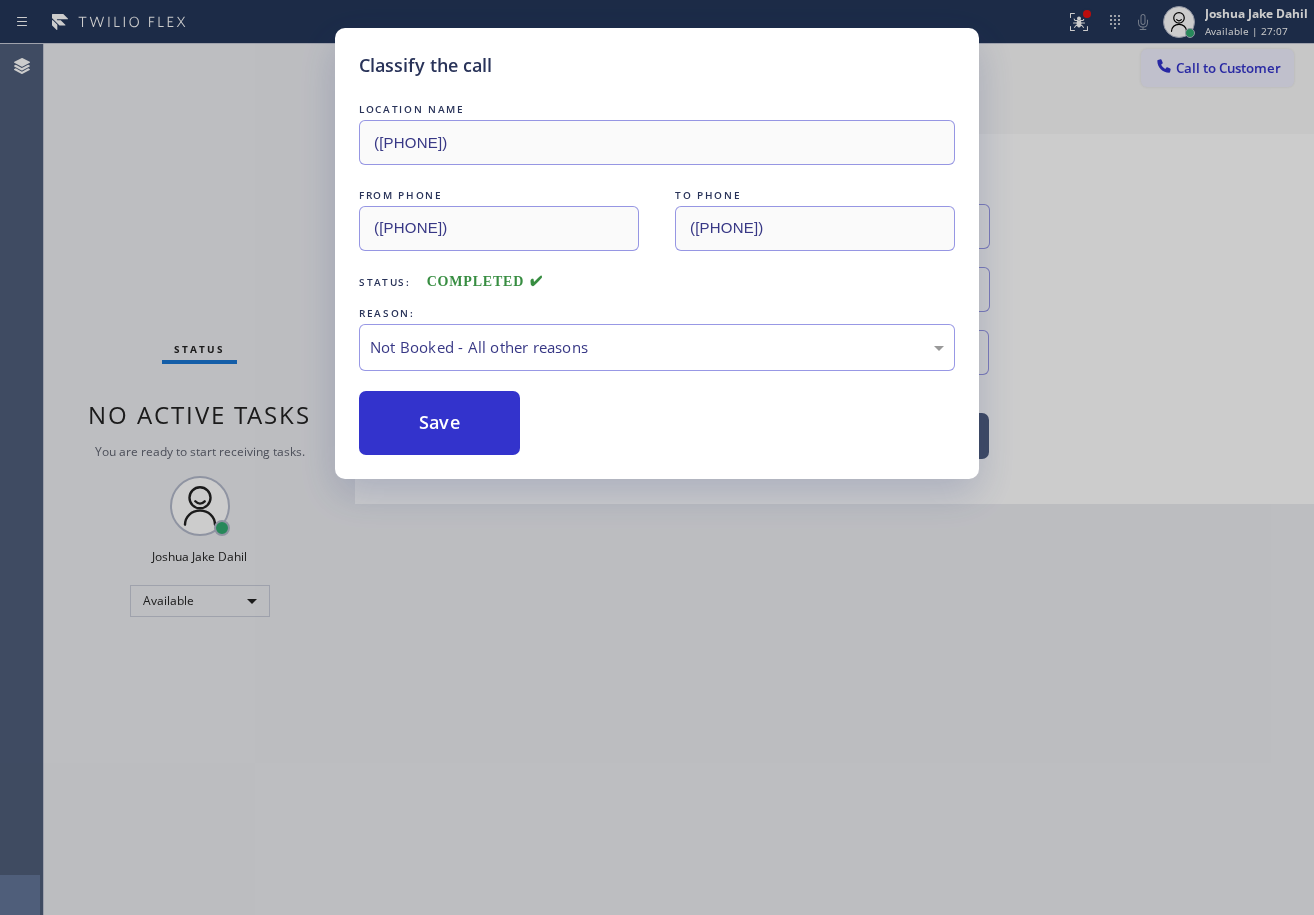 click on "Save" at bounding box center (439, 423) 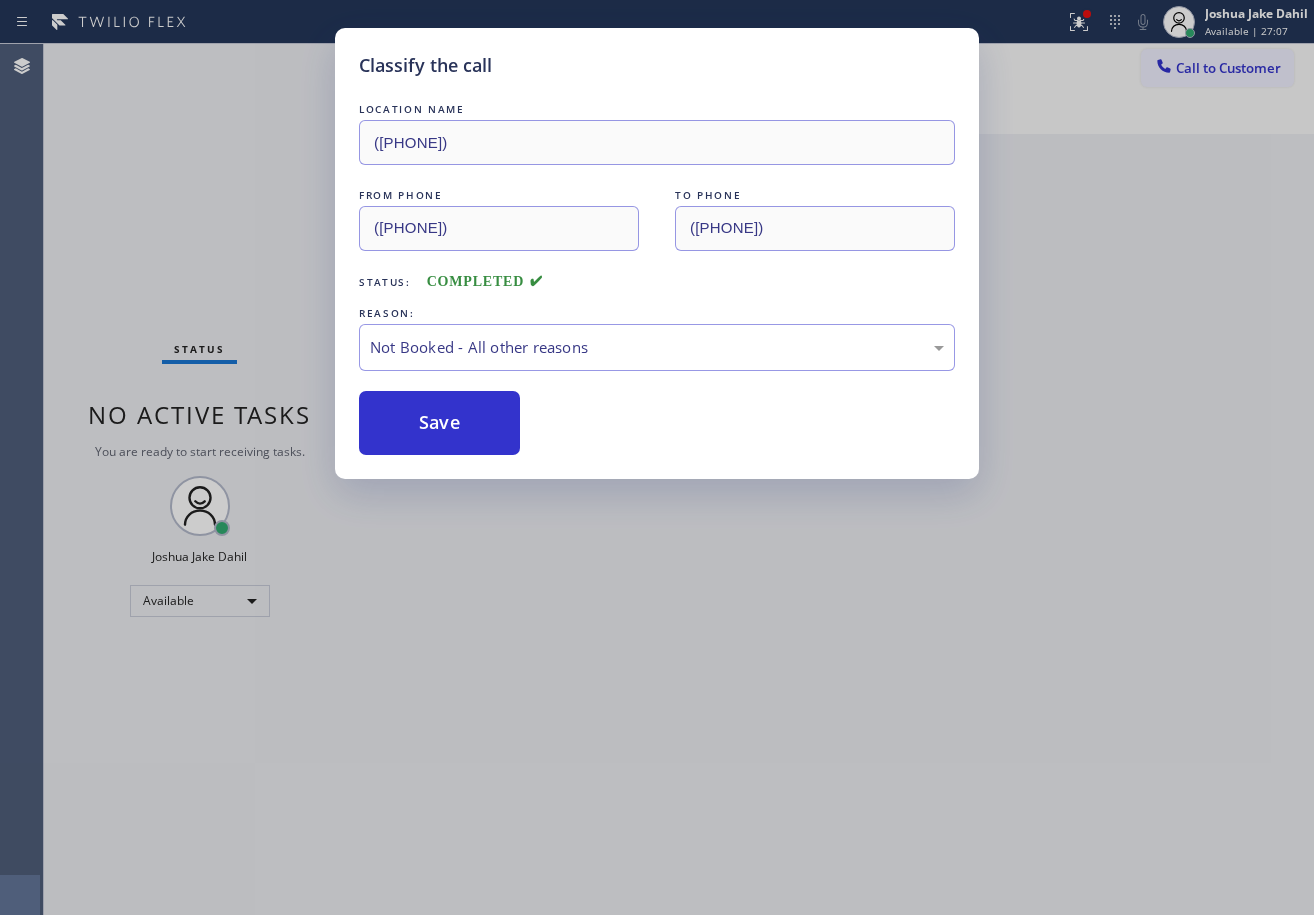 click on "Save" at bounding box center [439, 423] 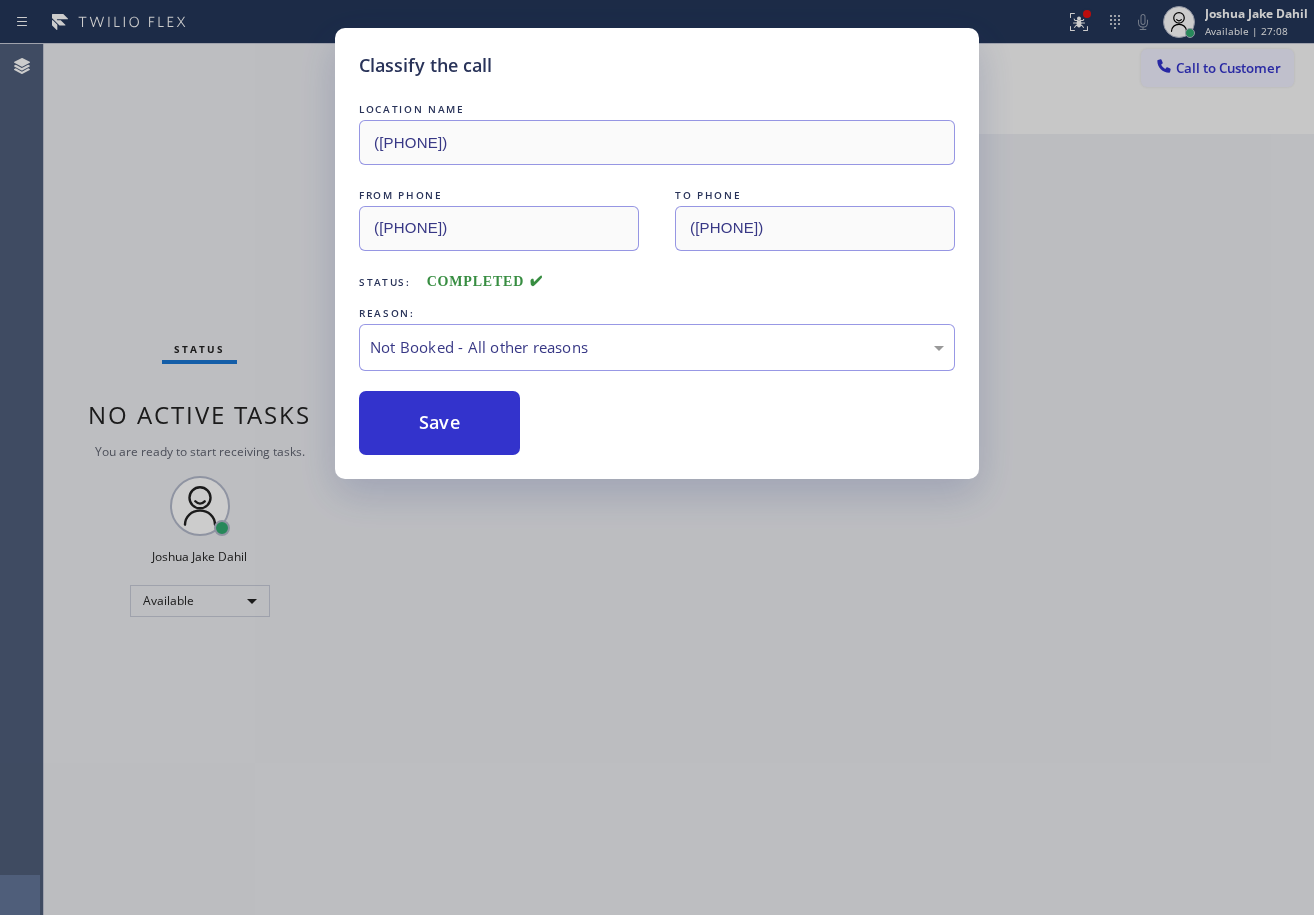drag, startPoint x: 589, startPoint y: 692, endPoint x: 686, endPoint y: 818, distance: 159.01257 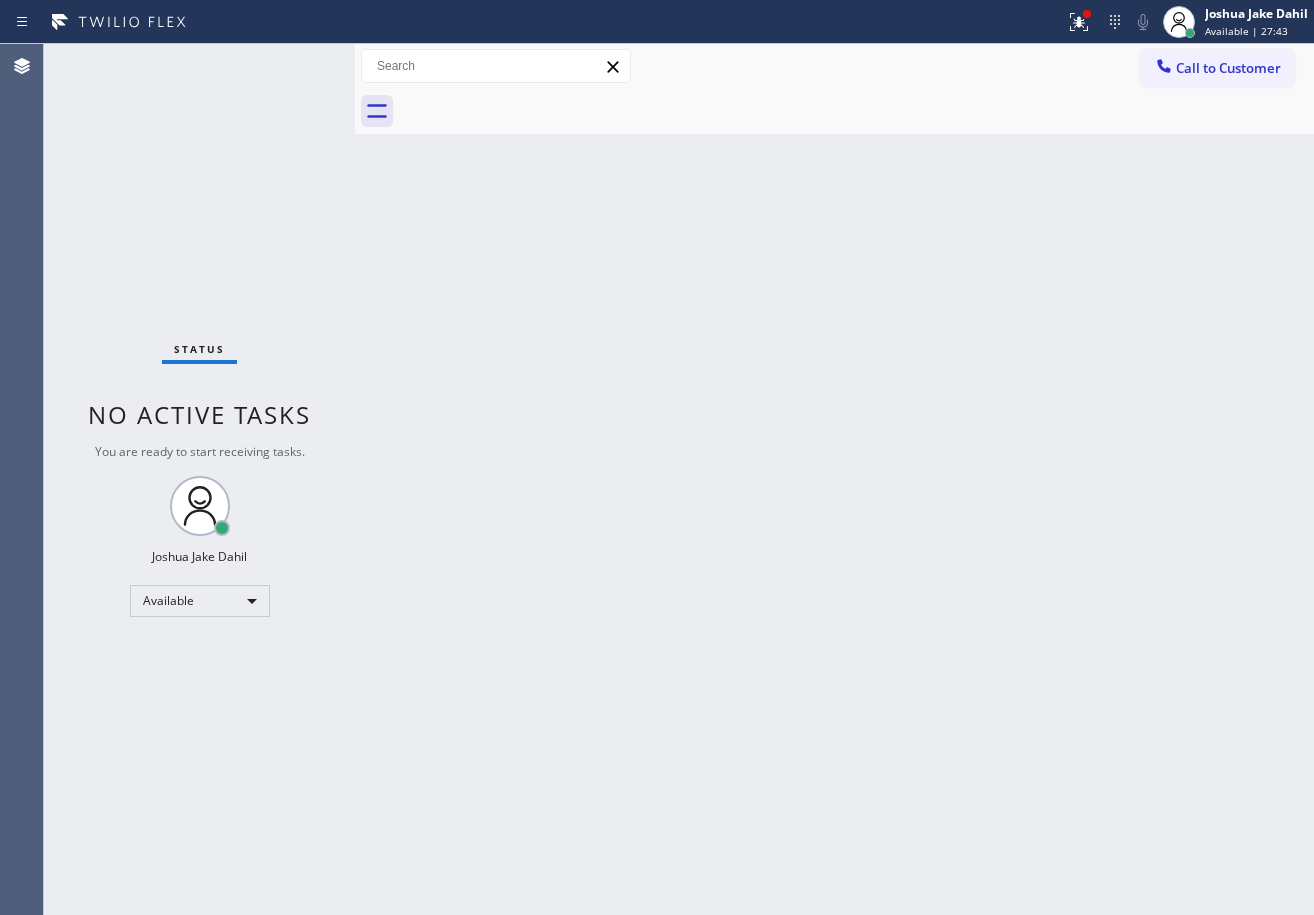 click on "Status   No active tasks     You are ready to start receiving tasks.   [FIRST] [LAST] Available" at bounding box center [199, 479] 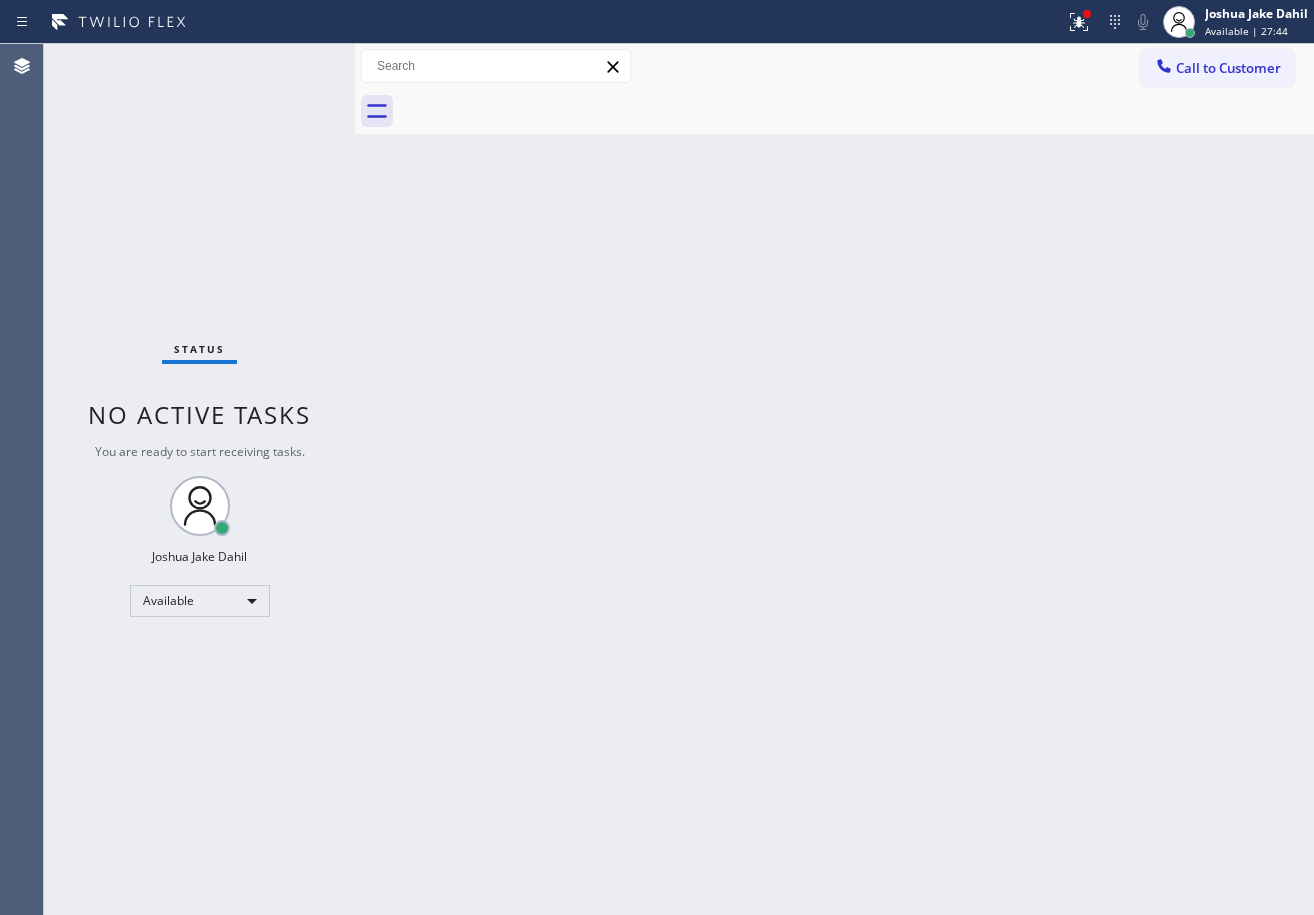 click on "Status   No active tasks     You are ready to start receiving tasks.   [FIRST] [LAST] Available" at bounding box center [199, 479] 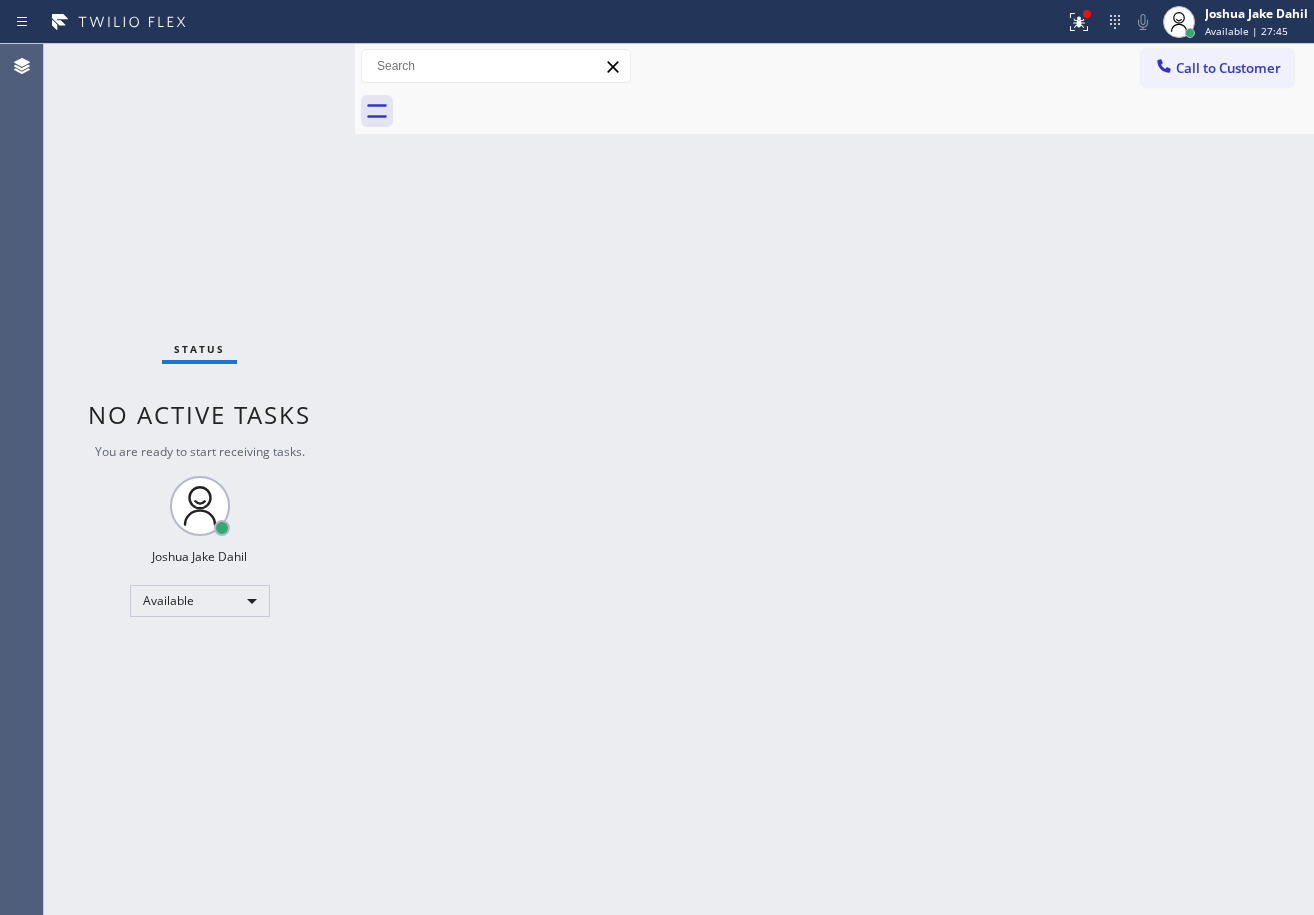 click on "Status   No active tasks     You are ready to start receiving tasks.   [FIRST] [LAST] Available" at bounding box center [199, 479] 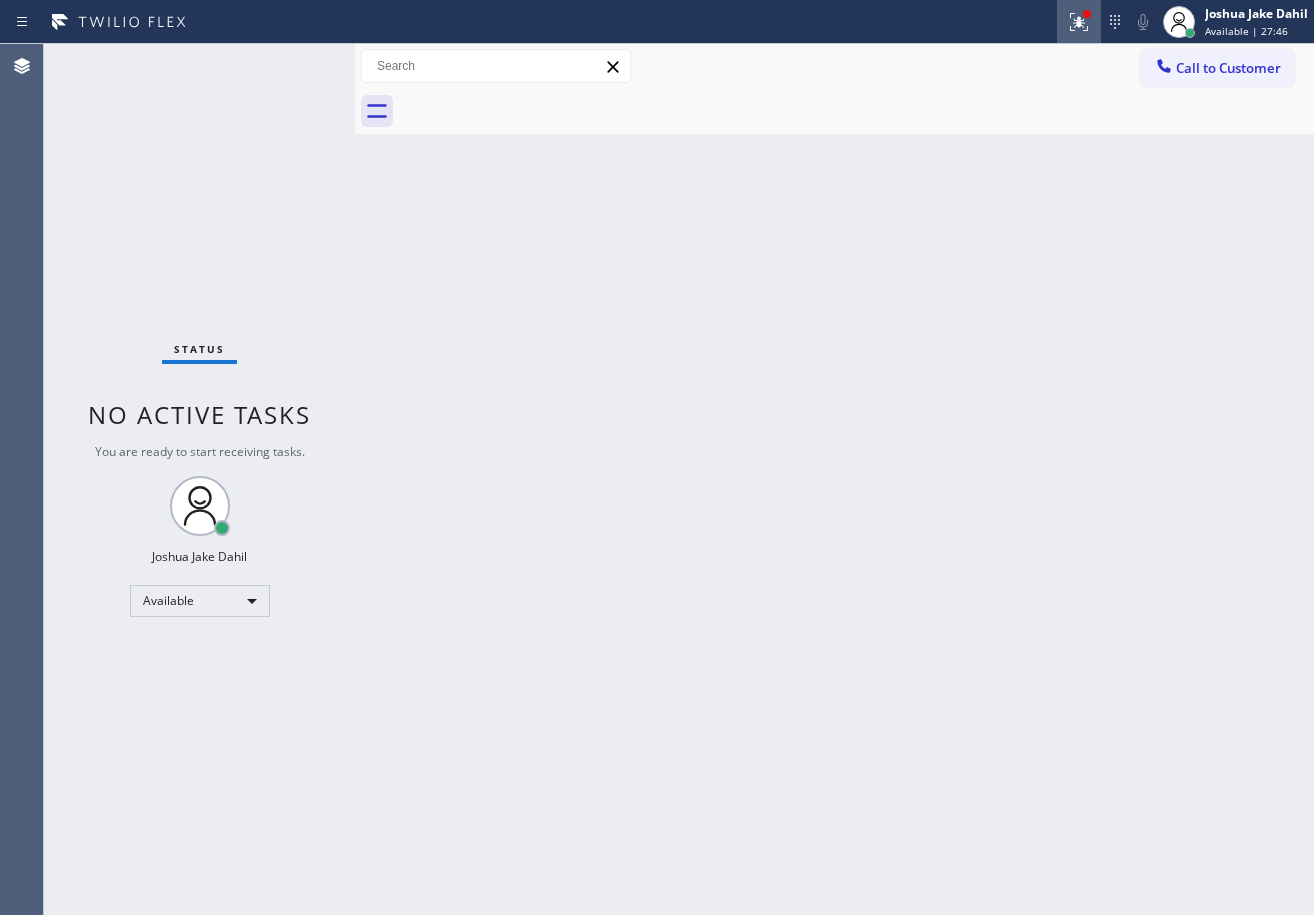click 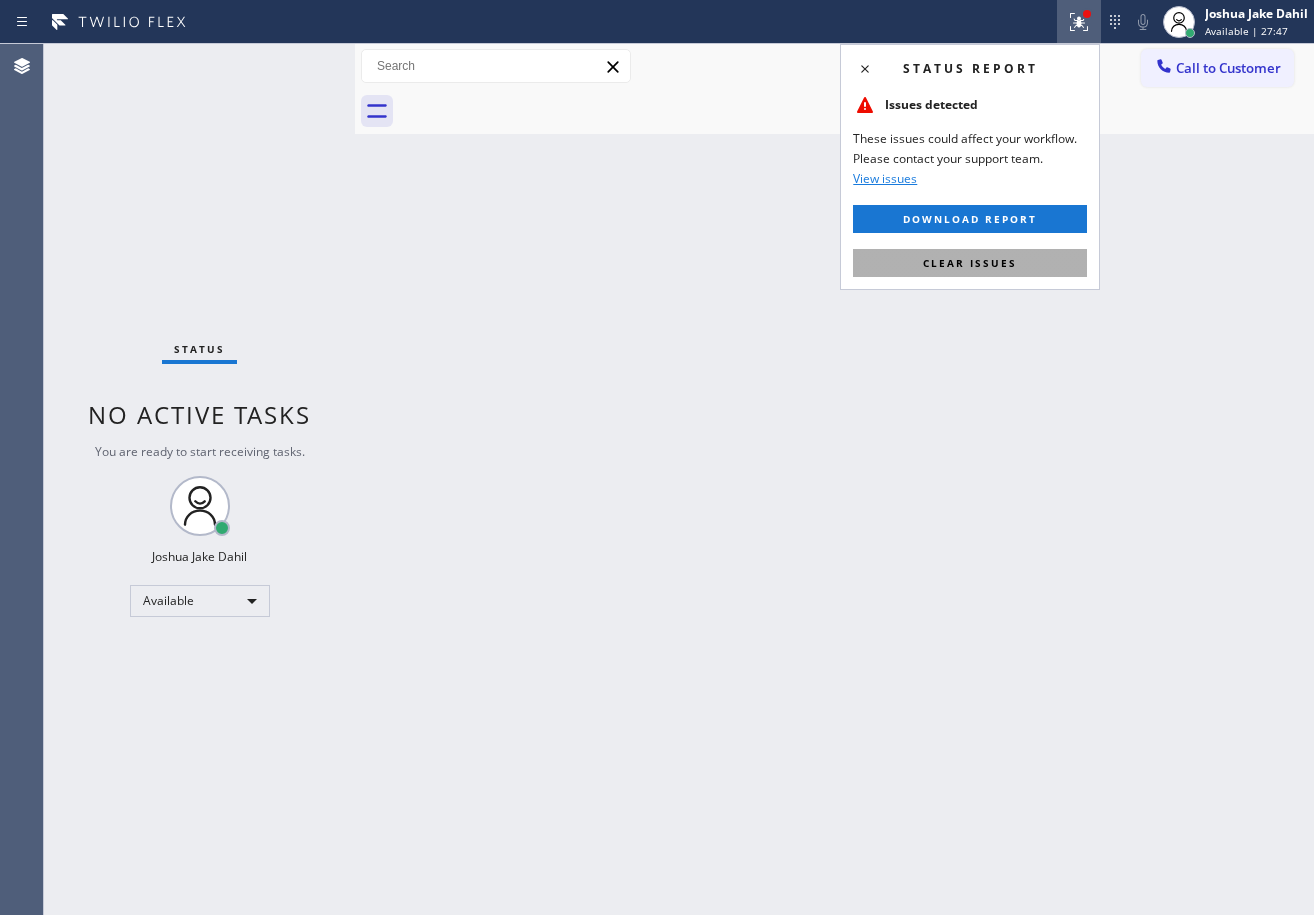 click on "Clear issues" at bounding box center (970, 263) 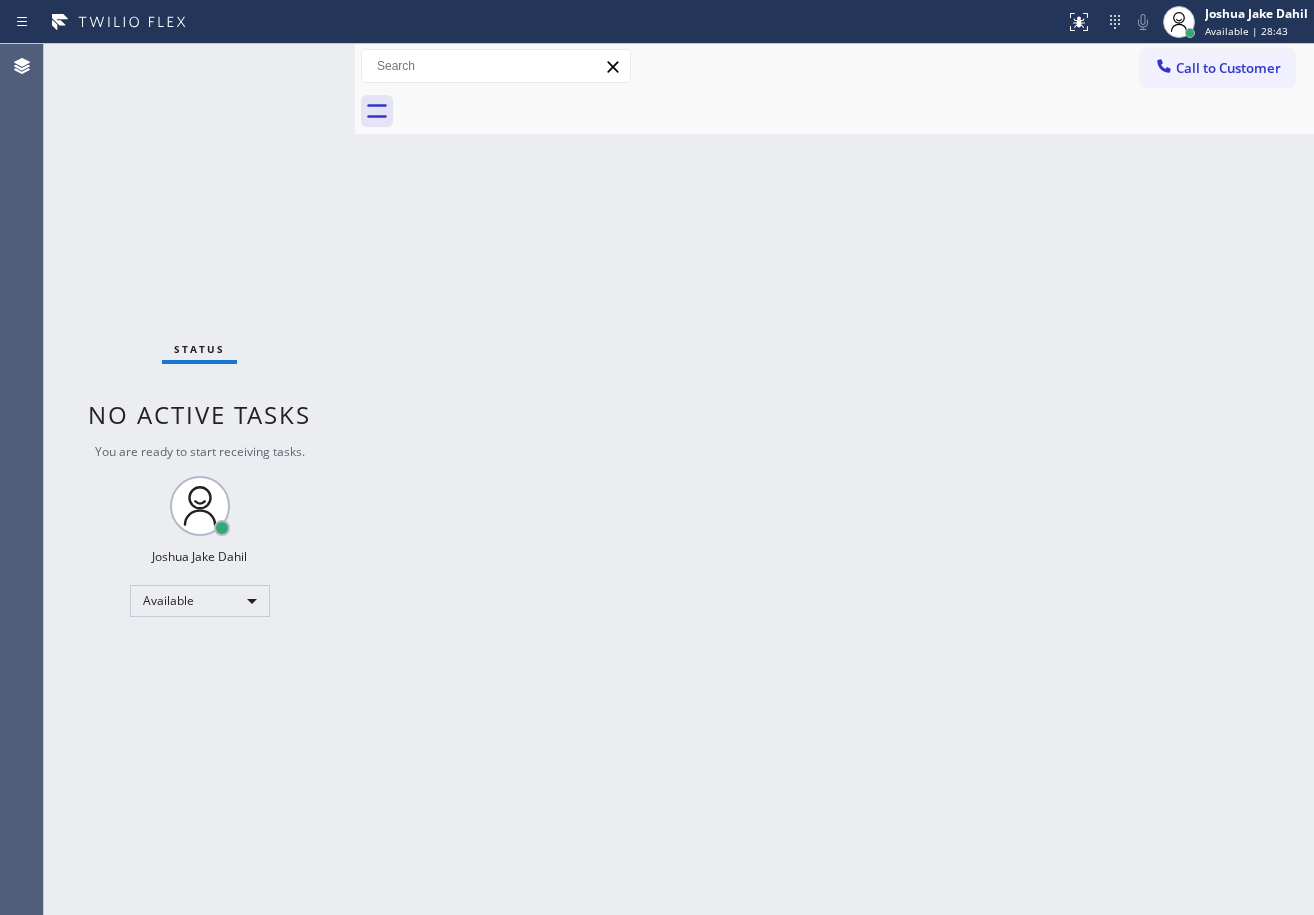 click on "Back to Dashboard Change Sender ID Customers Technicians Select a contact Outbound call Technician Search Technician Your caller id phone number Your caller id phone number Call Technician info Name   Phone none Address none Change Sender ID HVAC +18559994417 5 Star Appliance +18557314952 Appliance Repair +18554611149 Plumbing +18889090120 Air Duct Cleaning +18006865038  Electricians +18005688664 Cancel Change Check personal SMS Reset Change No tabs Call to Customer Outbound call Location Search location Your caller id phone number (877) 393-5714 Customer number Call Outbound call Technician Search Technician Your caller id phone number Your caller id phone number Call" at bounding box center (834, 479) 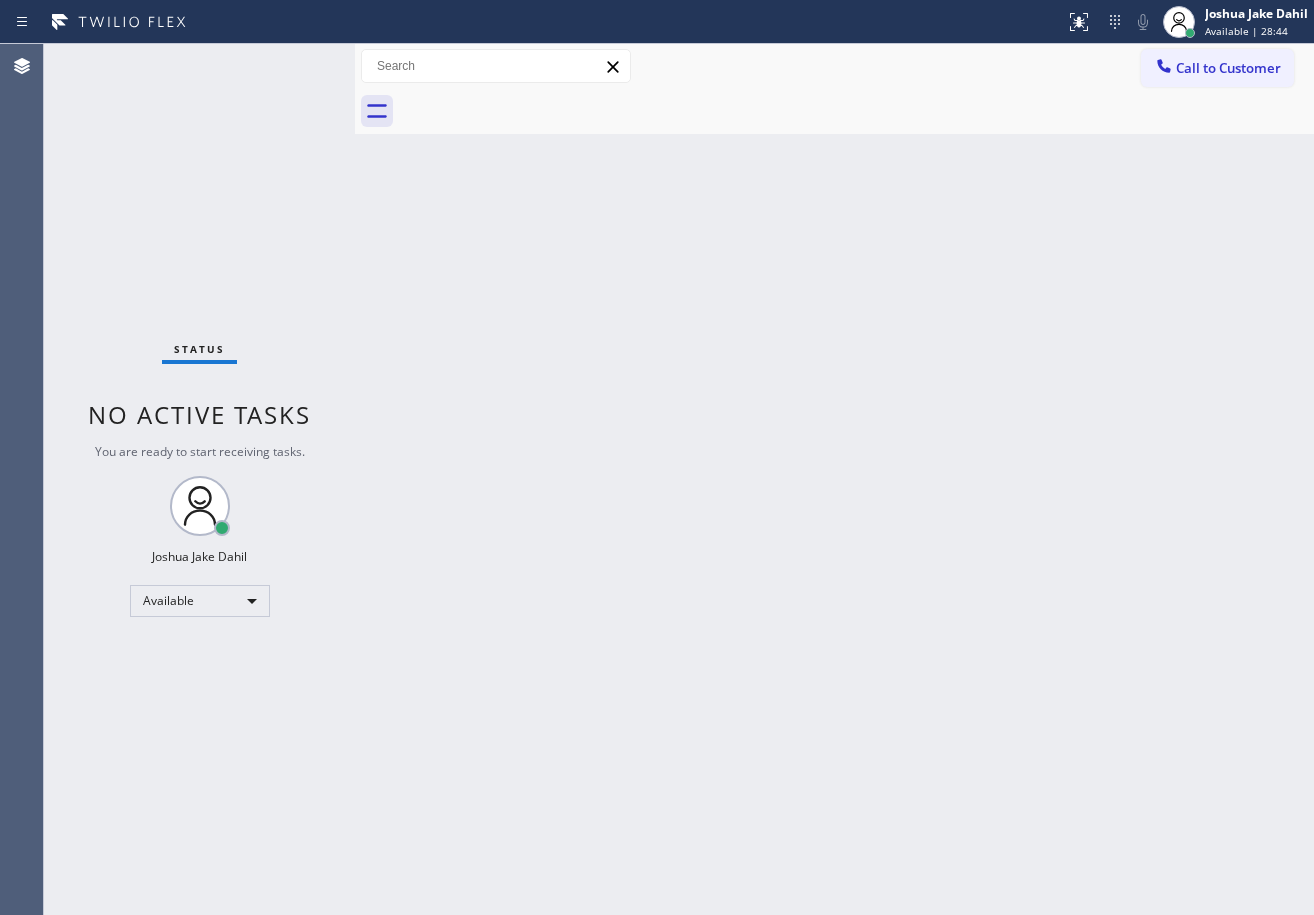 click on "Status   No active tasks     You are ready to start receiving tasks.   [FIRST] [LAST] Available" at bounding box center [199, 479] 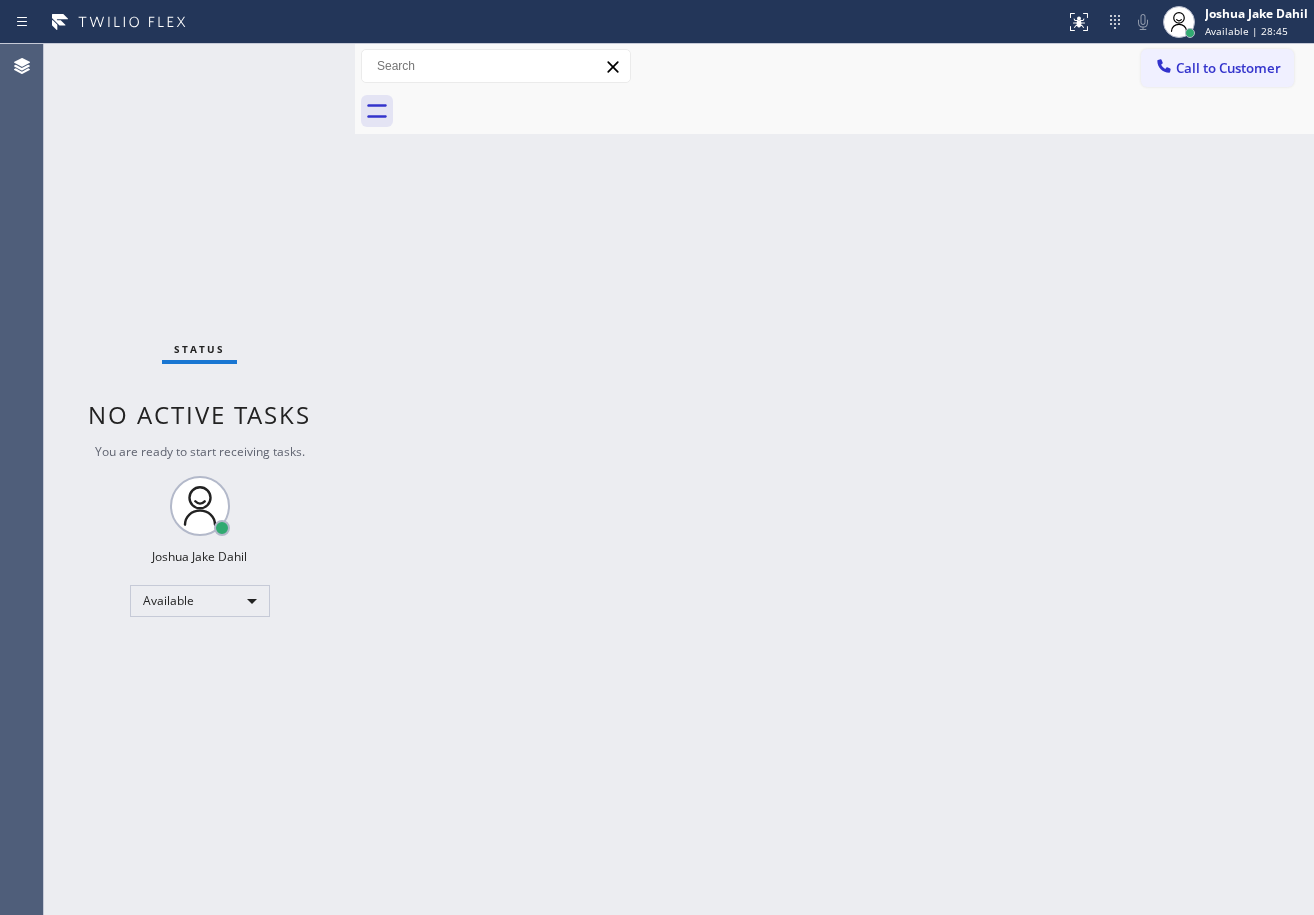 click on "Status   No active tasks     You are ready to start receiving tasks.   [FIRST] [LAST] Available" at bounding box center [199, 479] 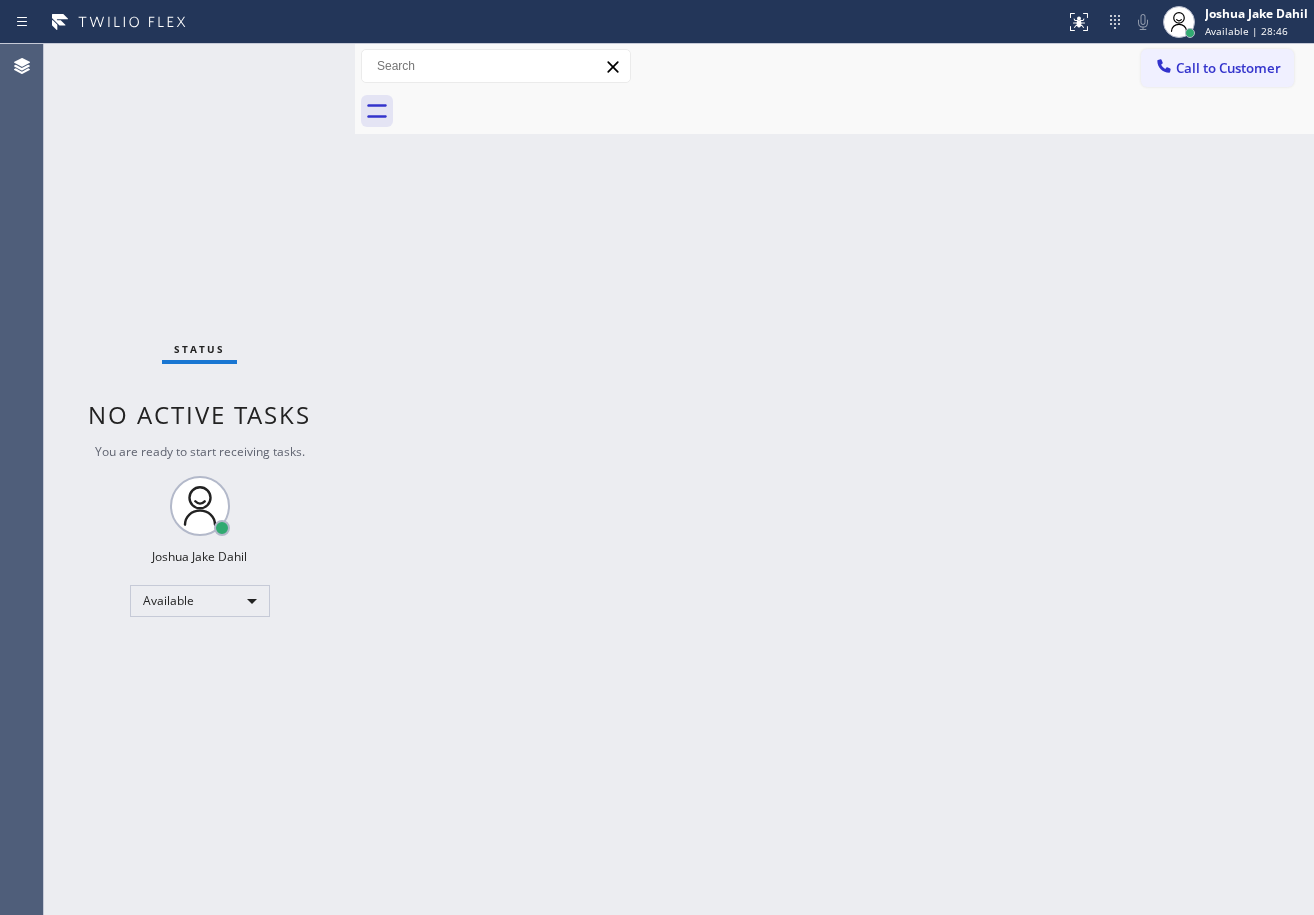 click on "Status   No active tasks     You are ready to start receiving tasks.   [FIRST] [LAST] Available" at bounding box center [199, 479] 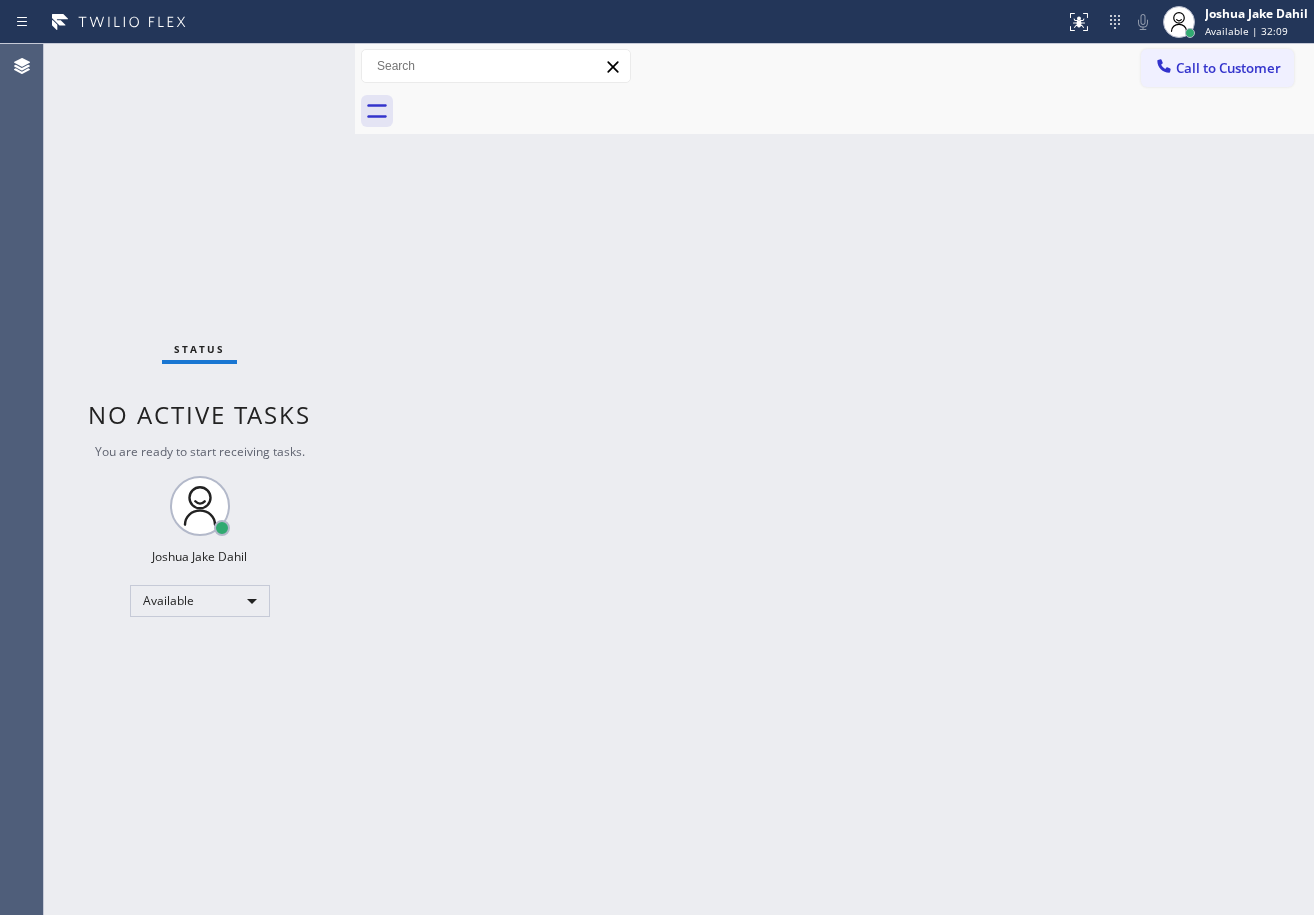 click on "Status   No active tasks     You are ready to start receiving tasks.   [FIRST] [LAST] Available" at bounding box center (199, 479) 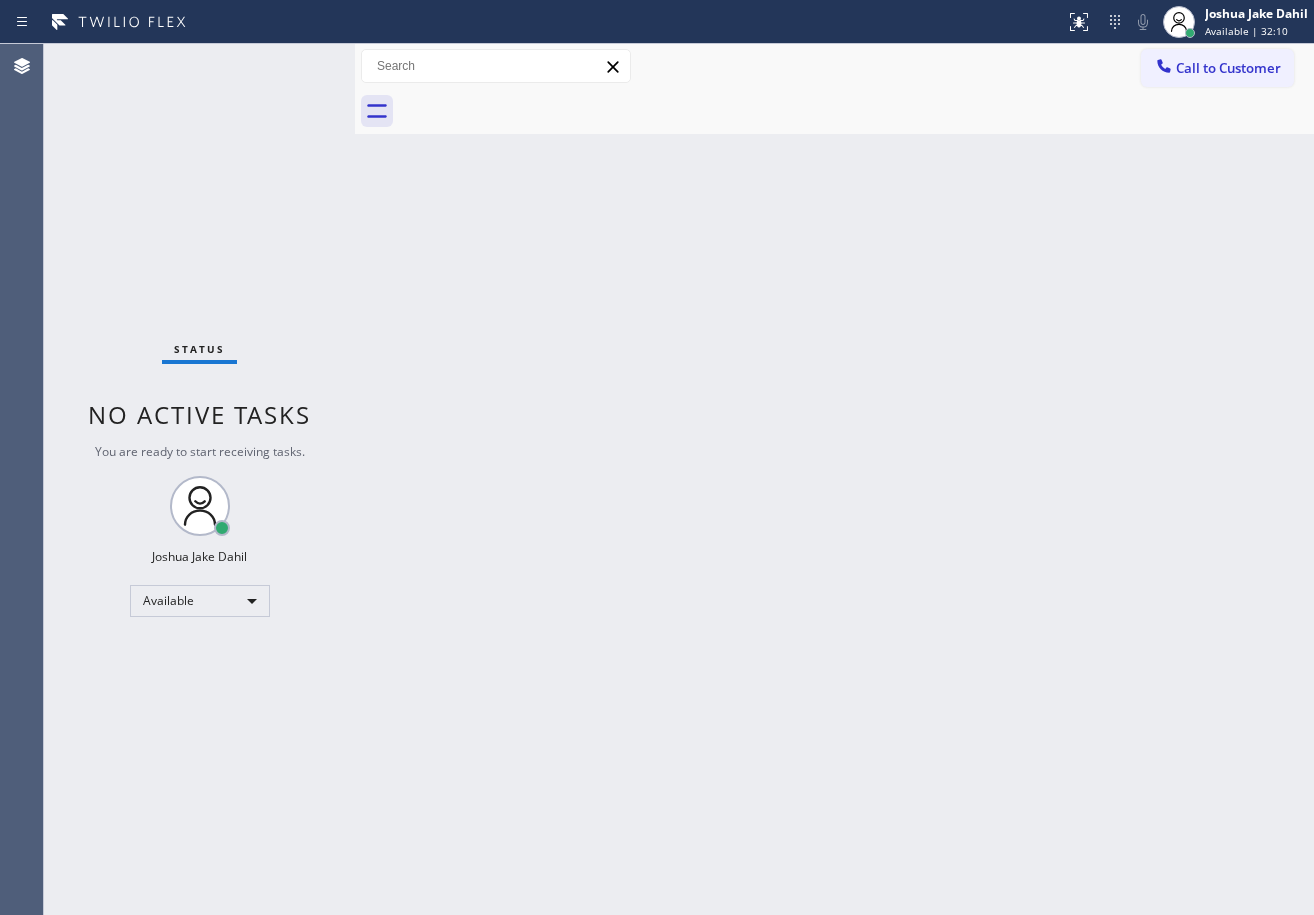 click on "Status   No active tasks     You are ready to start receiving tasks.   [FIRST] [LAST] Available" at bounding box center (199, 479) 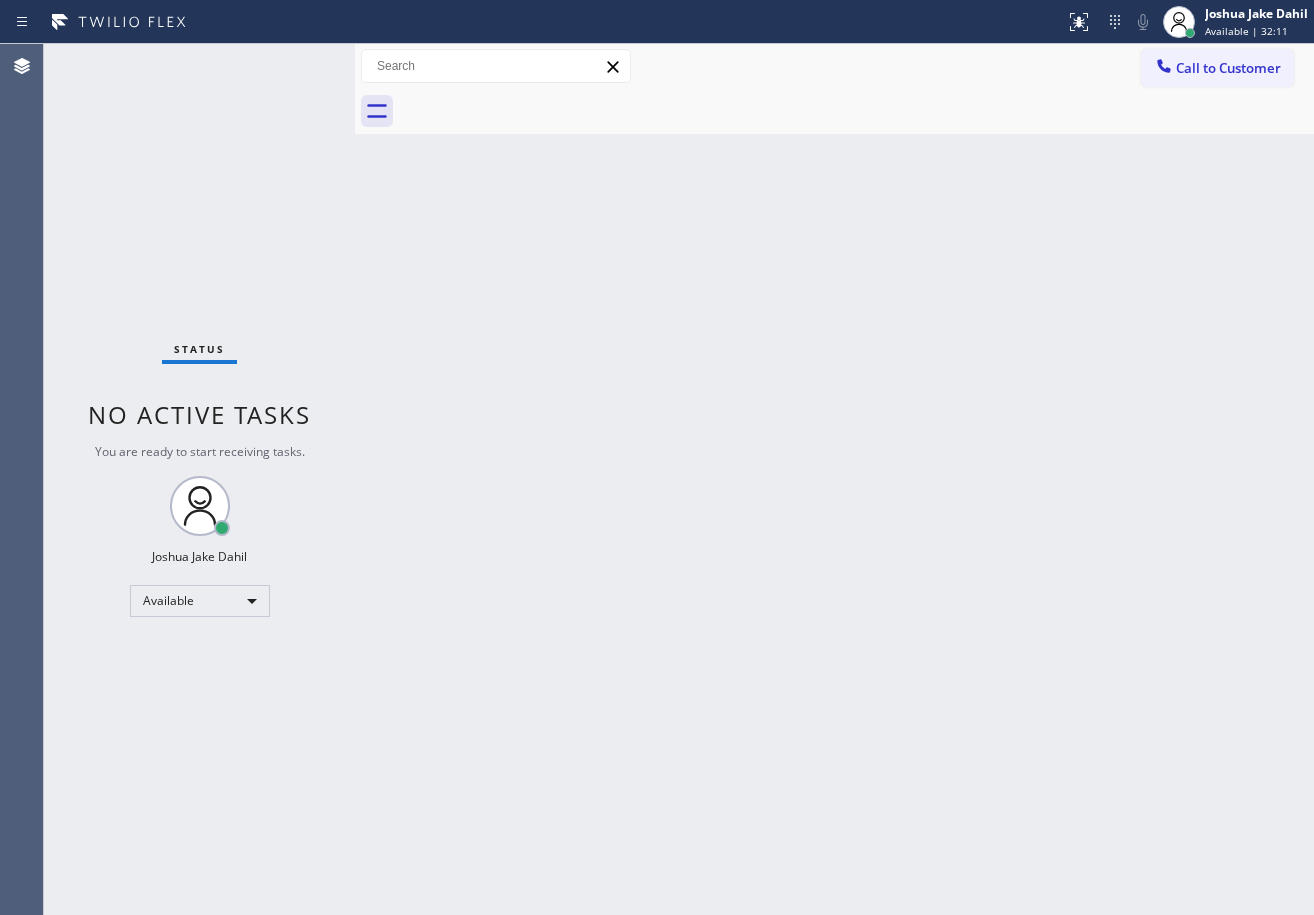 click on "Status   No active tasks     You are ready to start receiving tasks.   [FIRST] [LAST] Available" at bounding box center (199, 479) 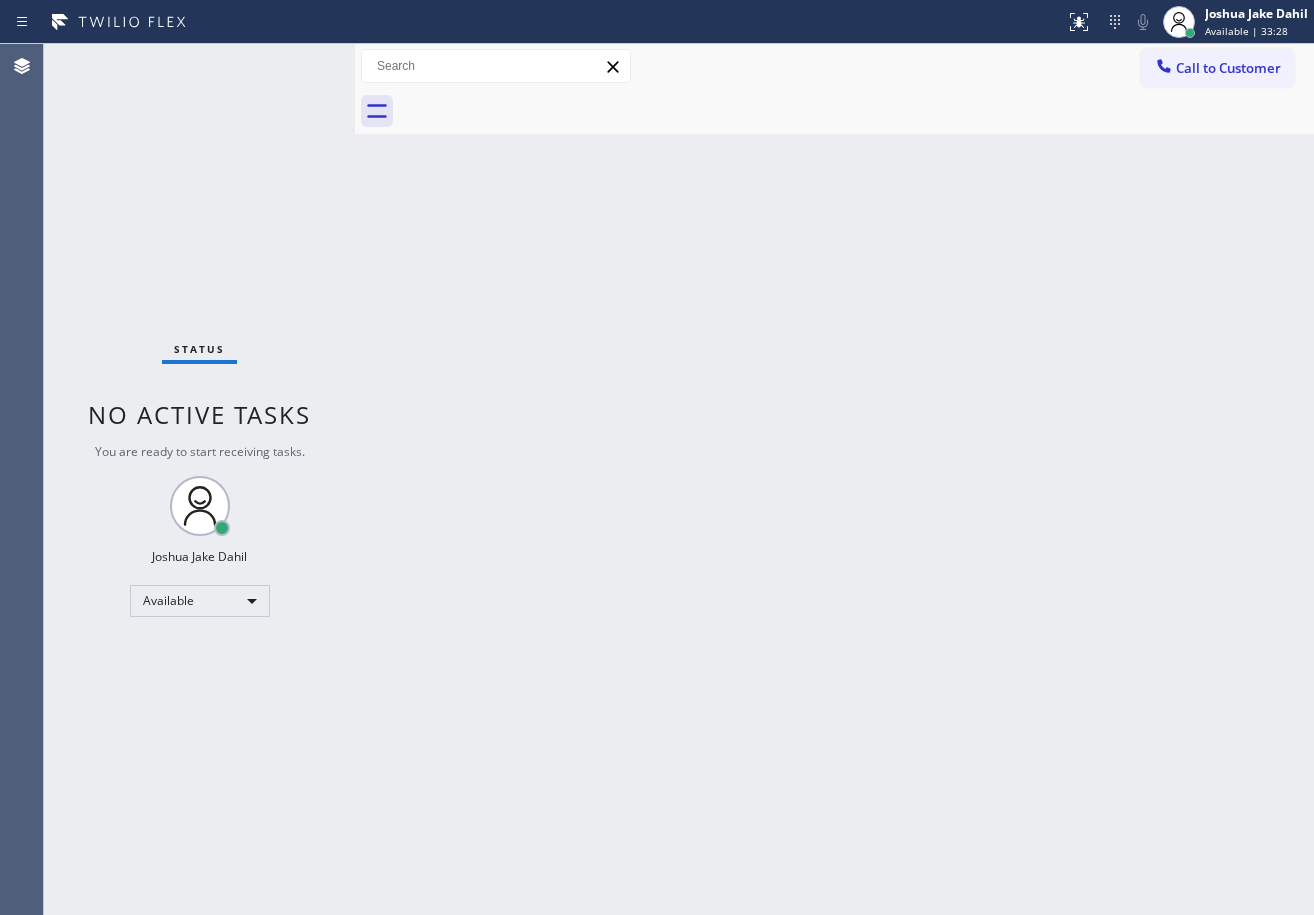 click on "Back to Dashboard Change Sender ID Customers Technicians Select a contact Outbound call Technician Search Technician Your caller id phone number Your caller id phone number Call Technician info Name   Phone none Address none Change Sender ID HVAC +18559994417 5 Star Appliance +18557314952 Appliance Repair +18554611149 Plumbing +18889090120 Air Duct Cleaning +18006865038  Electricians +18005688664 Cancel Change Check personal SMS Reset Change No tabs Call to Customer Outbound call Location Search location Your caller id phone number (877) 393-5714 Customer number Call Outbound call Technician Search Technician Your caller id phone number Your caller id phone number Call" at bounding box center [834, 479] 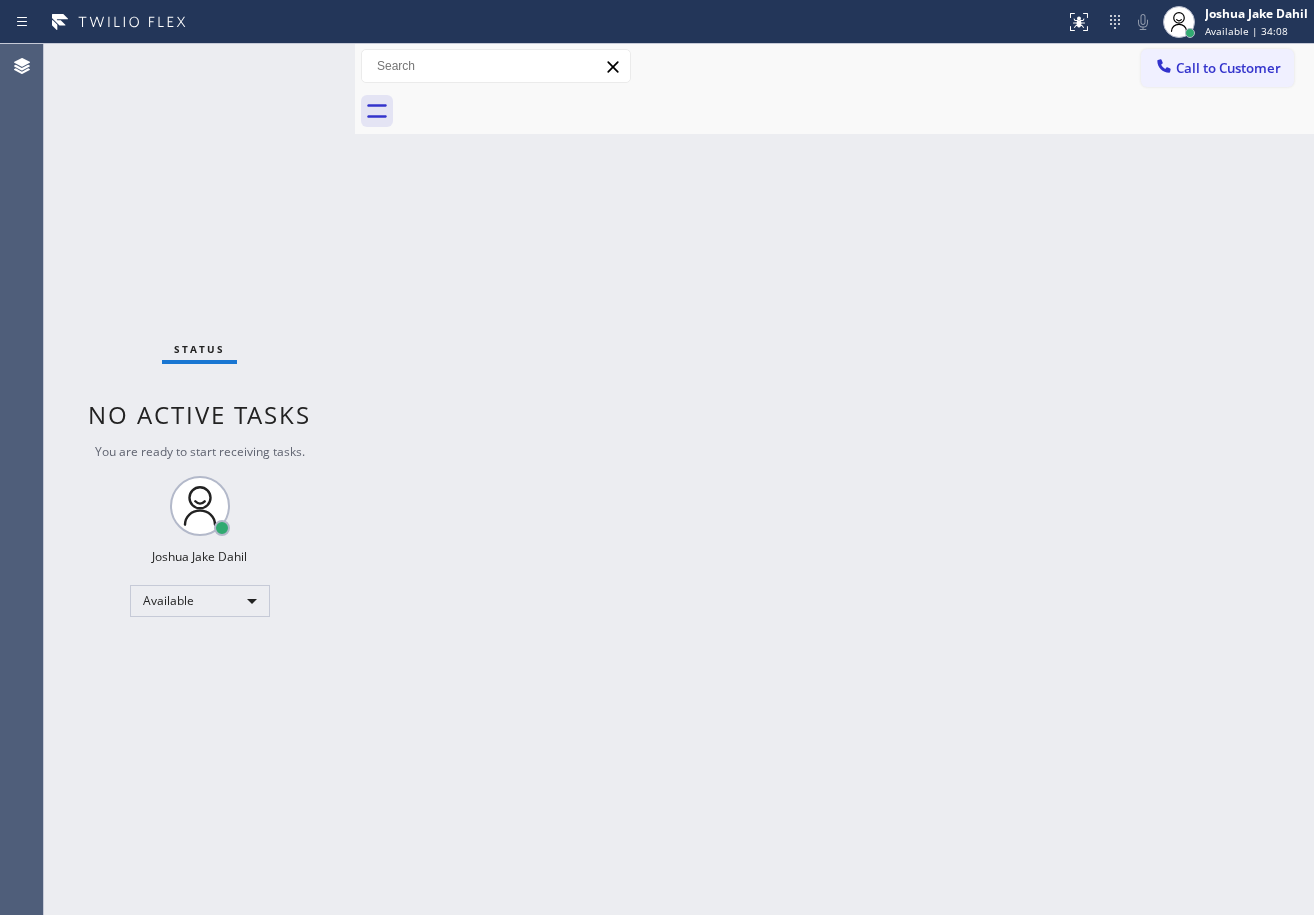 click on "Status   No active tasks     You are ready to start receiving tasks.   [FIRST] [LAST] Available" at bounding box center [199, 479] 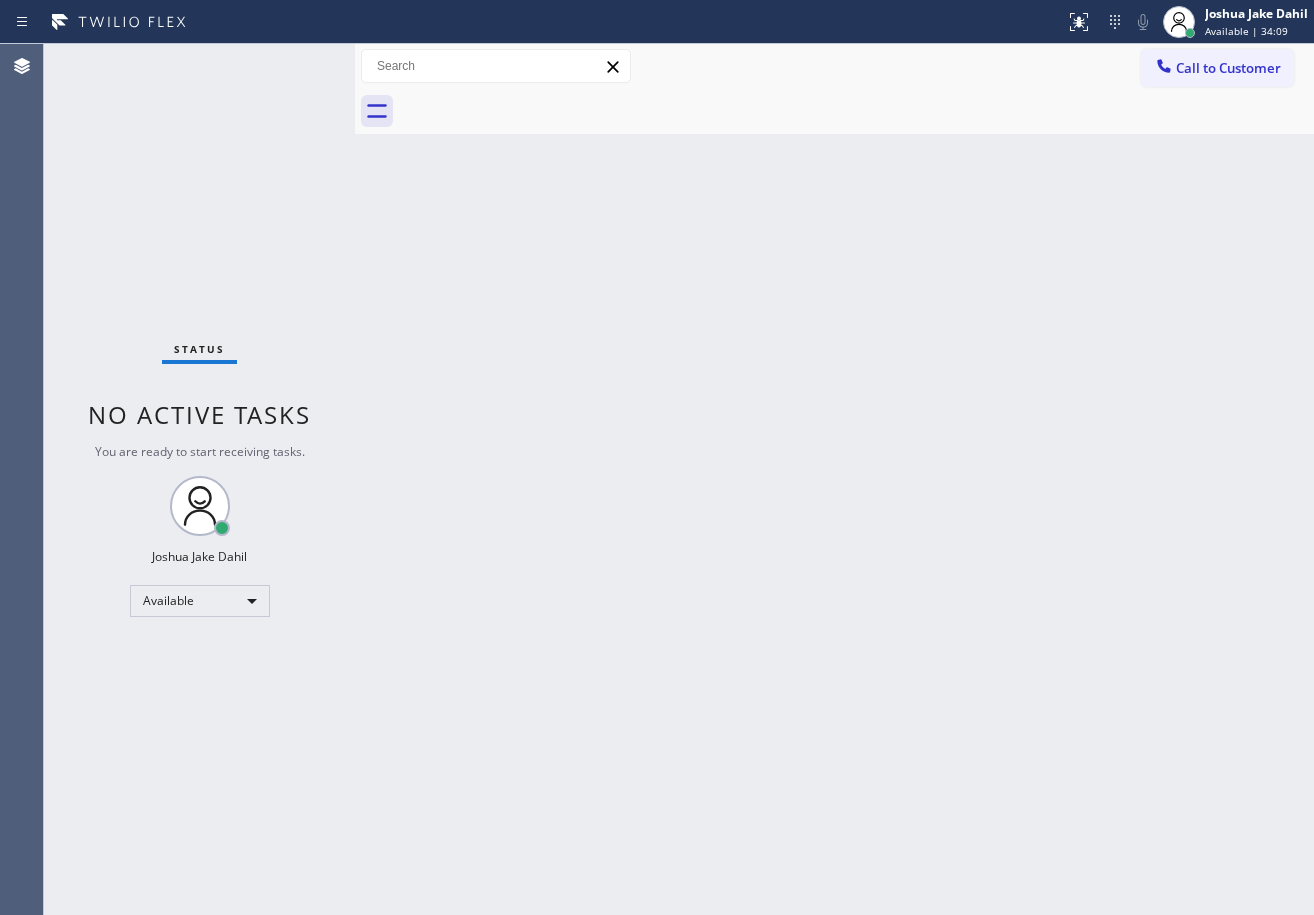 click on "Status   No active tasks     You are ready to start receiving tasks.   [FIRST] [LAST] Available" at bounding box center (199, 479) 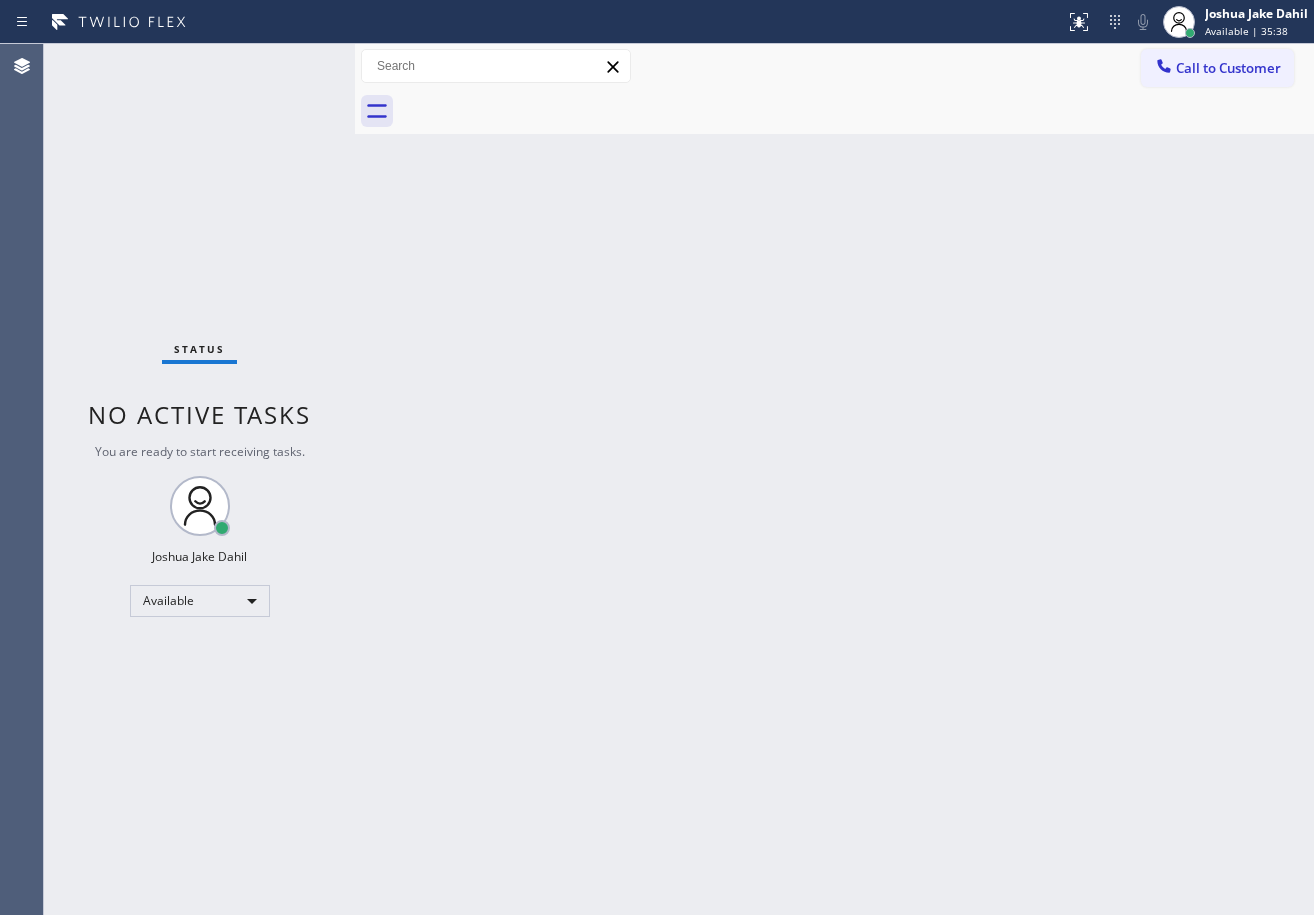 drag, startPoint x: 948, startPoint y: 634, endPoint x: 1130, endPoint y: 811, distance: 253.87596 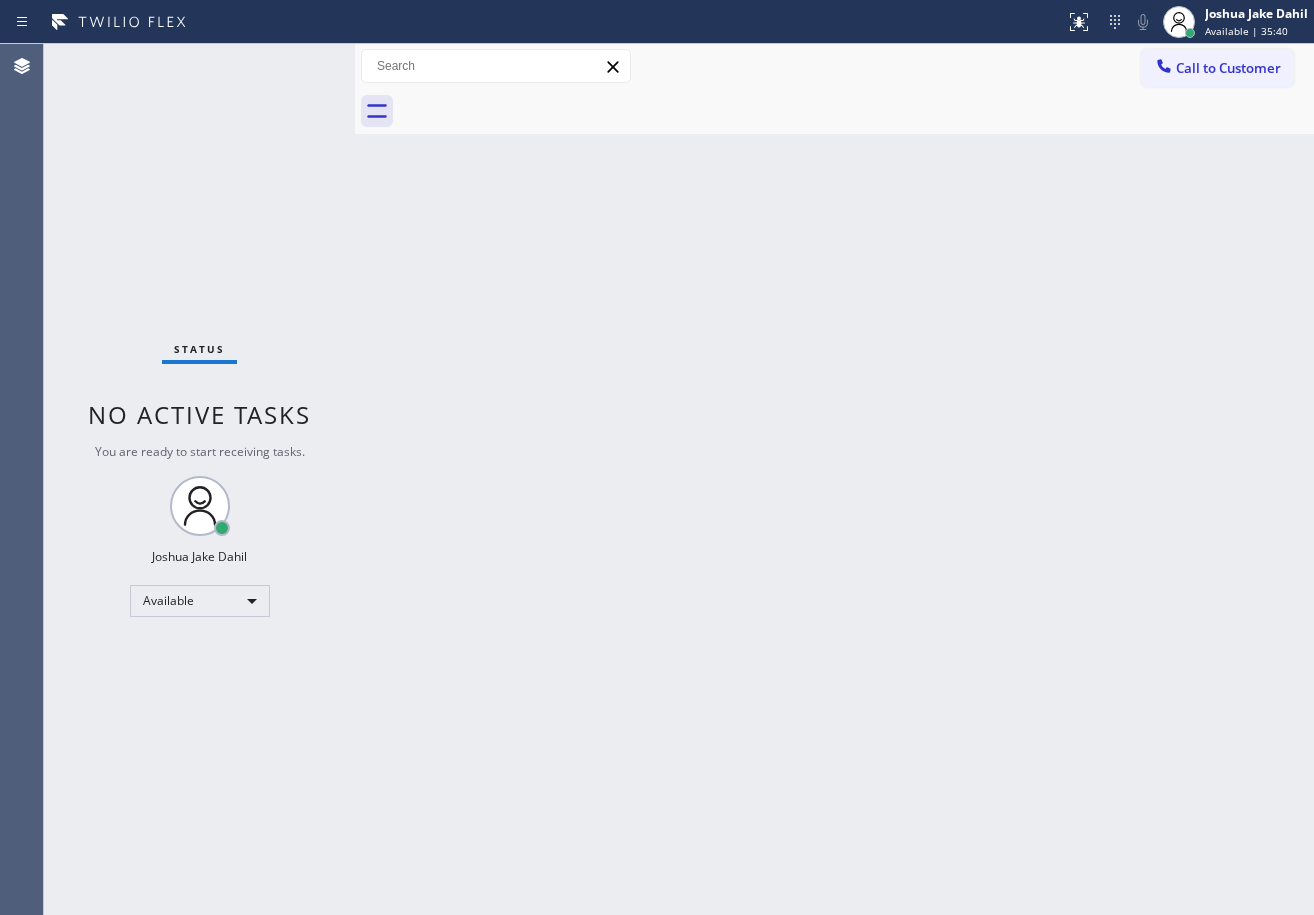 click on "Back to Dashboard Change Sender ID Customers Technicians Select a contact Outbound call Technician Search Technician Your caller id phone number Your caller id phone number Call Technician info Name   Phone none Address none Change Sender ID HVAC +18559994417 5 Star Appliance +18557314952 Appliance Repair +18554611149 Plumbing +18889090120 Air Duct Cleaning +18006865038  Electricians +18005688664 Cancel Change Check personal SMS Reset Change No tabs Call to Customer Outbound call Location Search location Your caller id phone number (877) 393-5714 Customer number Call Outbound call Technician Search Technician Your caller id phone number Your caller id phone number Call" at bounding box center (834, 479) 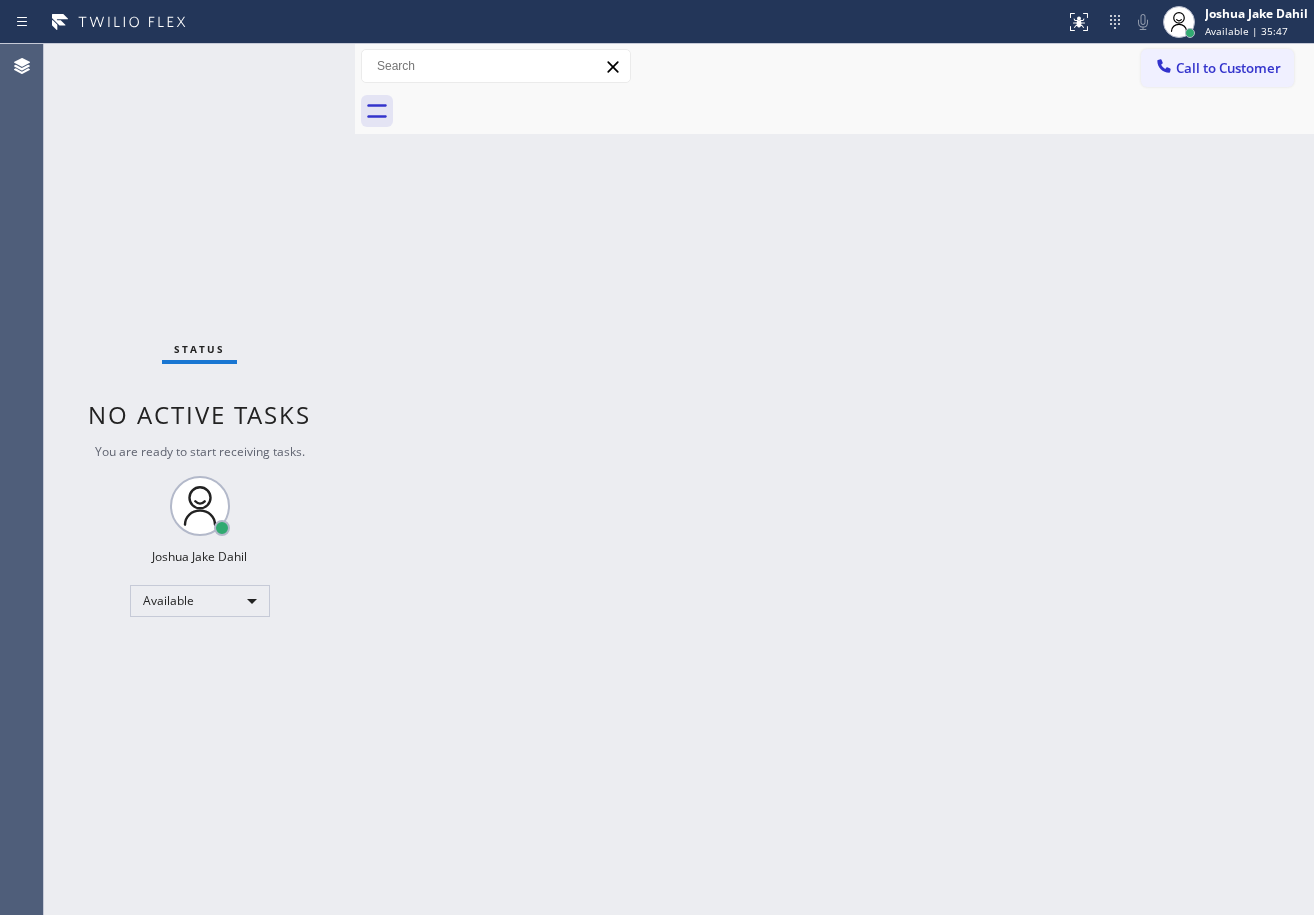 click at bounding box center (856, 111) 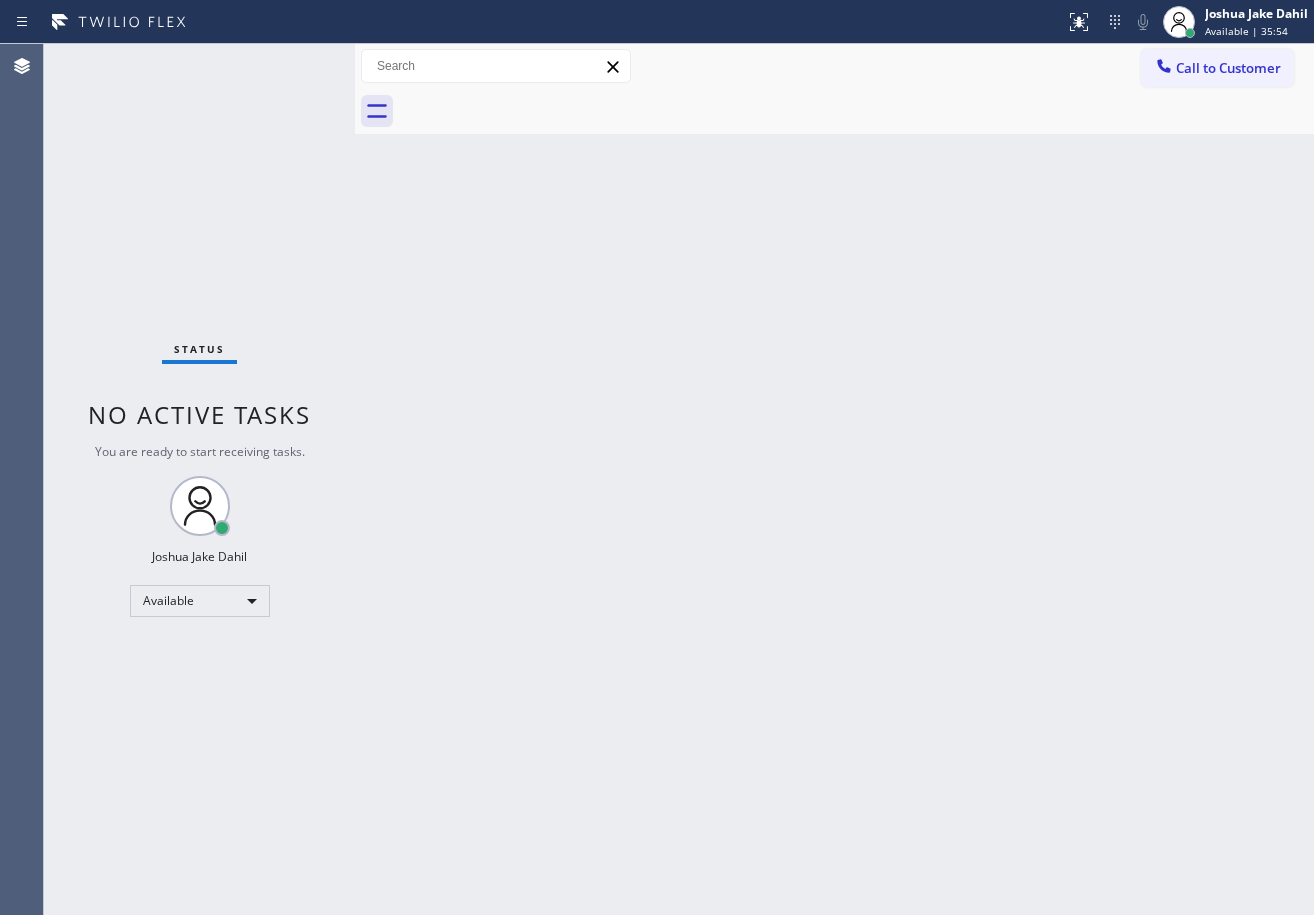 click on "Back to Dashboard Change Sender ID Customers Technicians Select a contact Outbound call Technician Search Technician Your caller id phone number Your caller id phone number Call Technician info Name   Phone none Address none Change Sender ID HVAC +18559994417 5 Star Appliance +18557314952 Appliance Repair +18554611149 Plumbing +18889090120 Air Duct Cleaning +18006865038  Electricians +18005688664 Cancel Change Check personal SMS Reset Change No tabs Call to Customer Outbound call Location Search location Your caller id phone number (877) 393-5714 Customer number Call Outbound call Technician Search Technician Your caller id phone number Your caller id phone number Call" at bounding box center (834, 479) 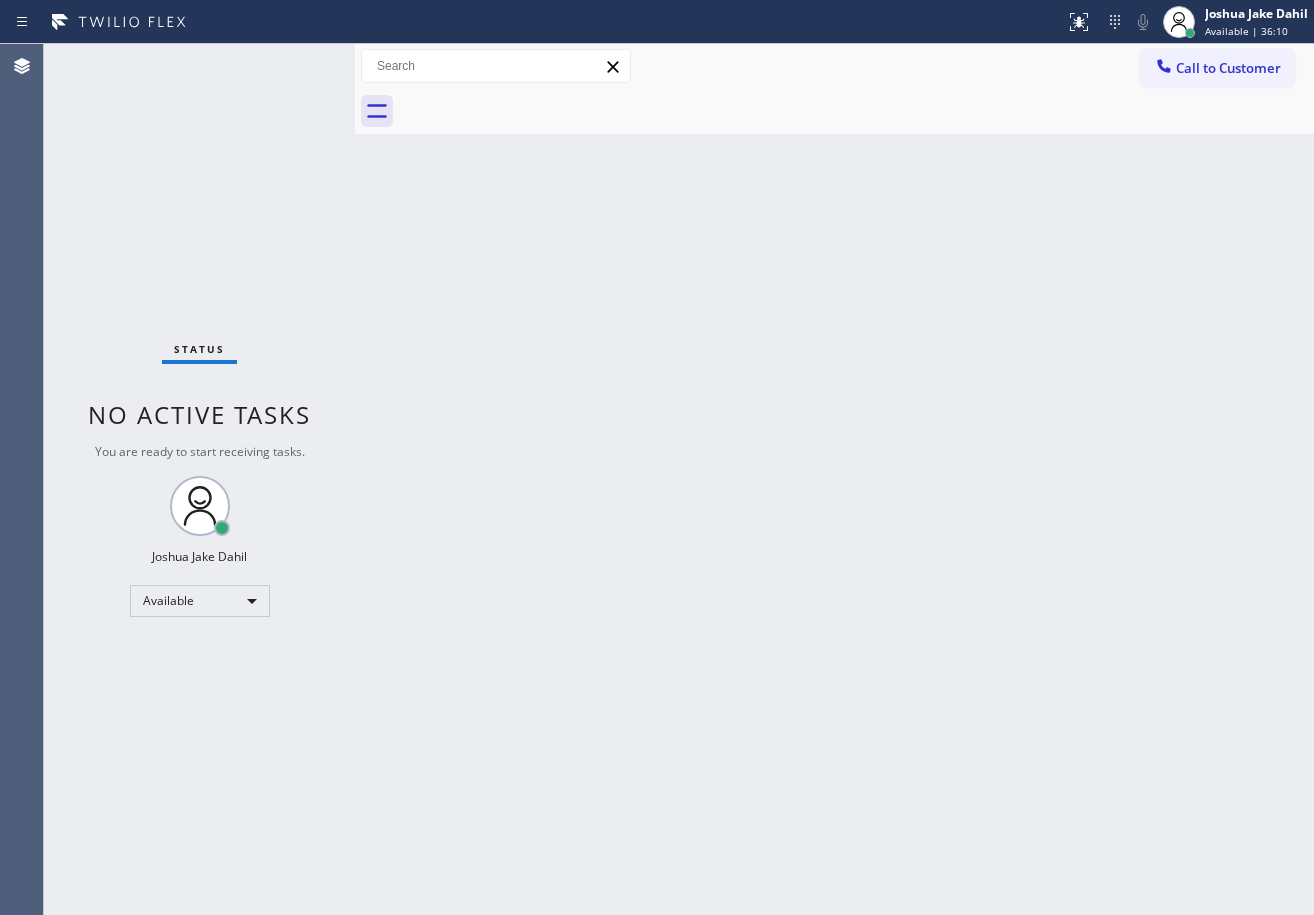 click on "Status   No active tasks     You are ready to start receiving tasks.   [FIRST] [LAST] Available" at bounding box center (199, 479) 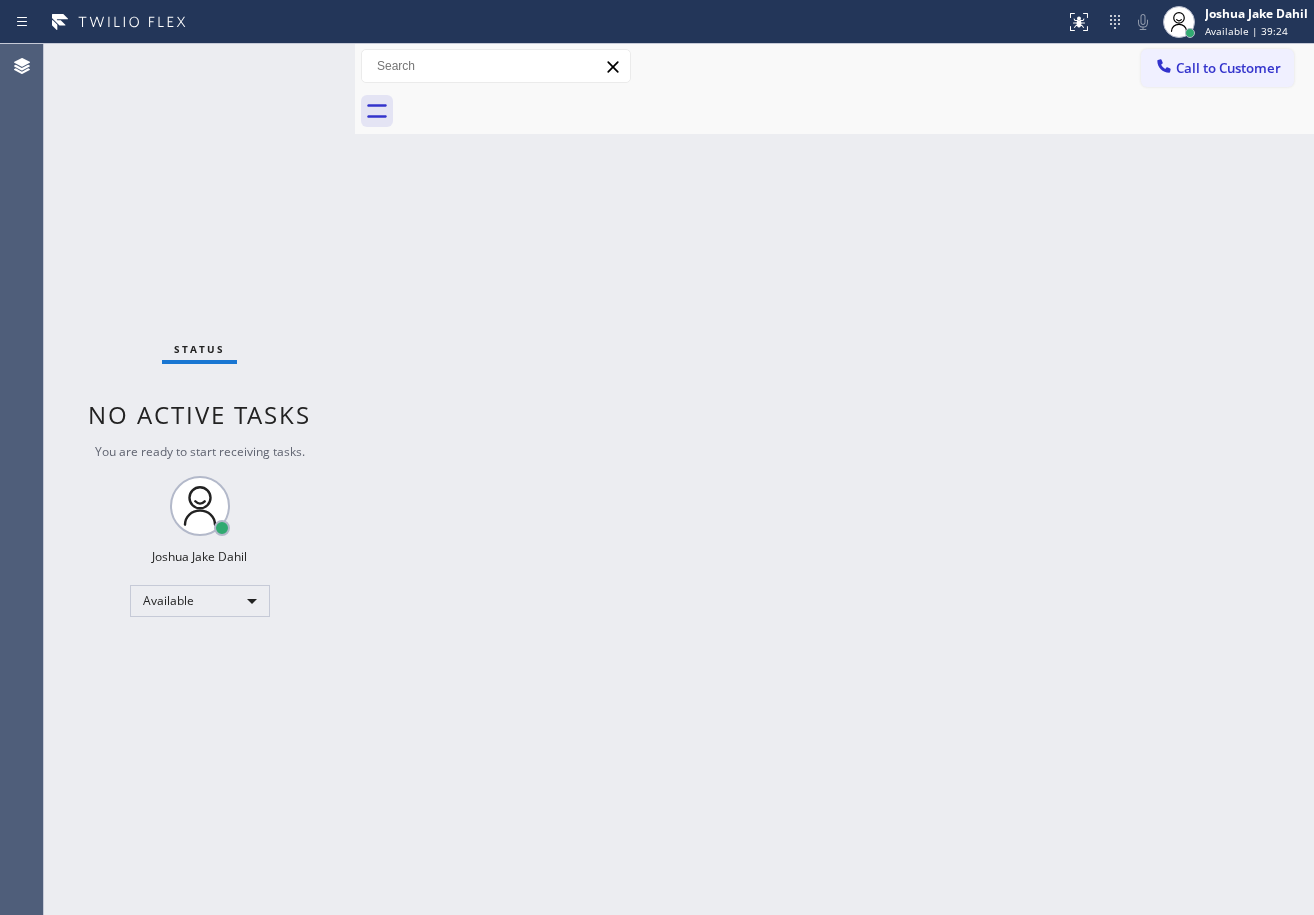 drag, startPoint x: 284, startPoint y: 99, endPoint x: 286, endPoint y: 50, distance: 49.0408 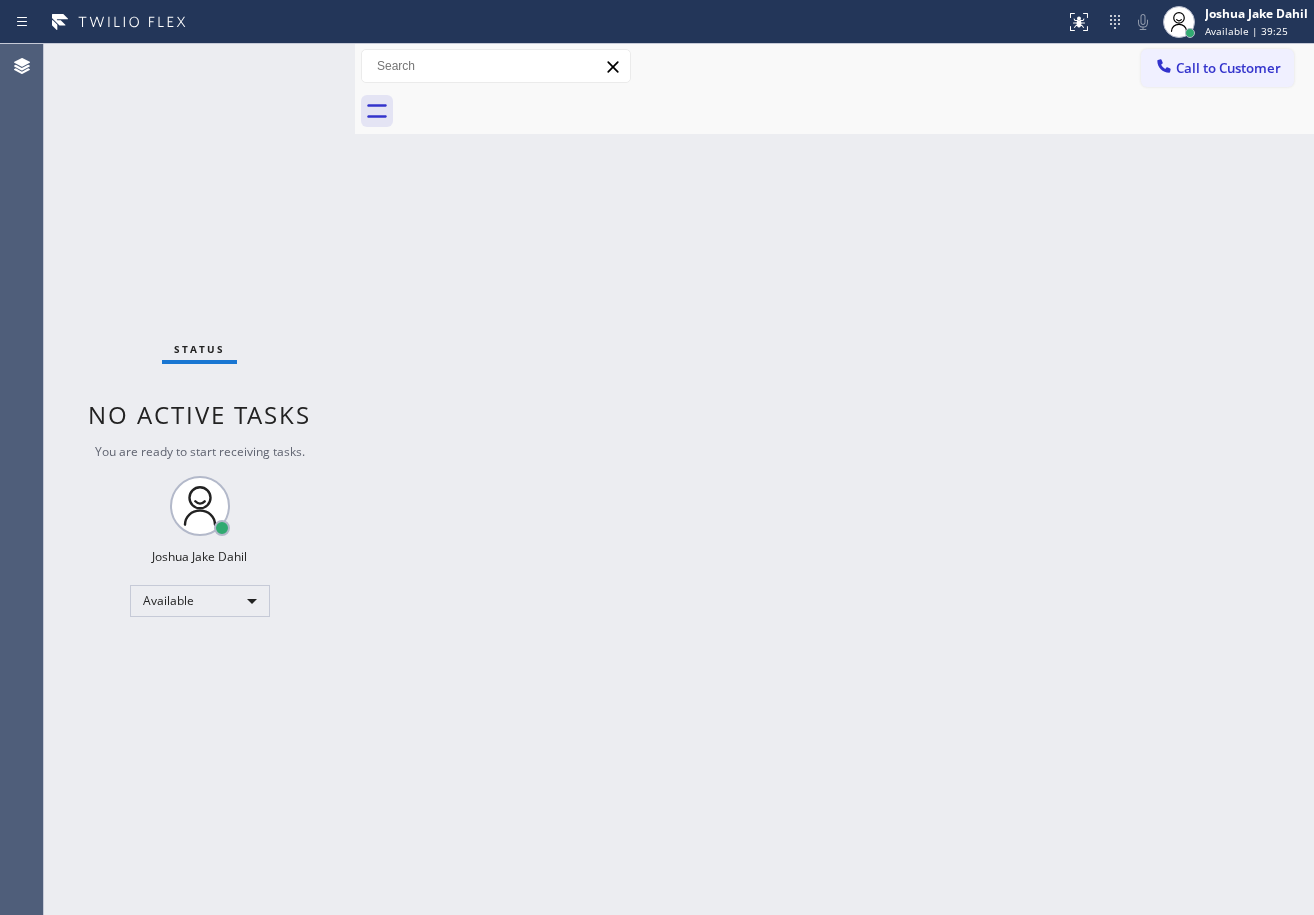 click on "Status   No active tasks     You are ready to start receiving tasks.   [FIRST] [LAST] Available" at bounding box center (199, 479) 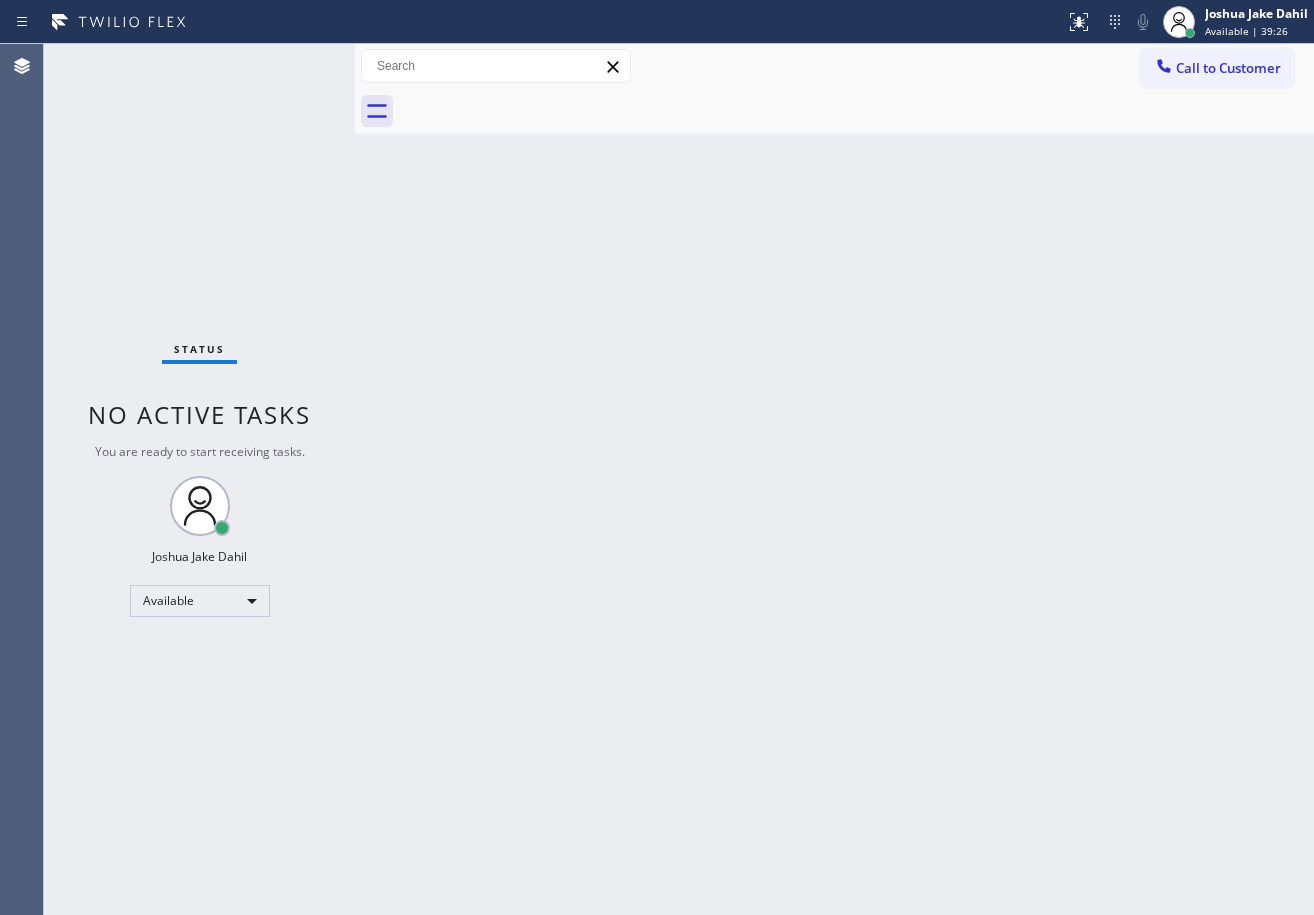 click on "Status   No active tasks     You are ready to start receiving tasks.   [FIRST] [LAST] Available" at bounding box center (199, 479) 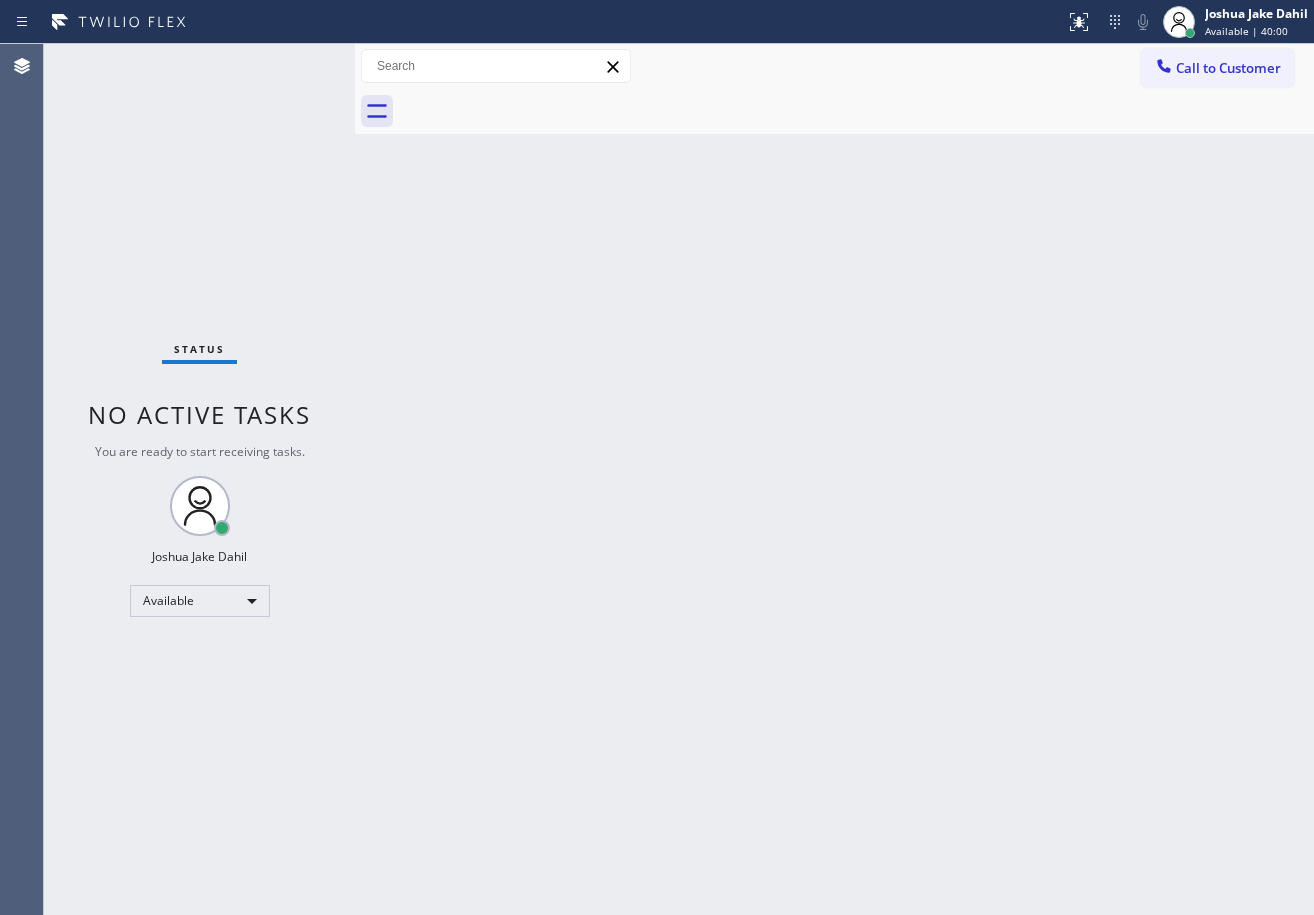 click on "Back to Dashboard Change Sender ID Customers Technicians Select a contact Outbound call Technician Search Technician Your caller id phone number Your caller id phone number Call Technician info Name   Phone none Address none Change Sender ID HVAC +18559994417 5 Star Appliance +18557314952 Appliance Repair +18554611149 Plumbing +18889090120 Air Duct Cleaning +18006865038  Electricians +18005688664 Cancel Change Check personal SMS Reset Change No tabs Call to Customer Outbound call Location Search location Your caller id phone number (877) 393-5714 Customer number Call Outbound call Technician Search Technician Your caller id phone number Your caller id phone number Call" at bounding box center [834, 479] 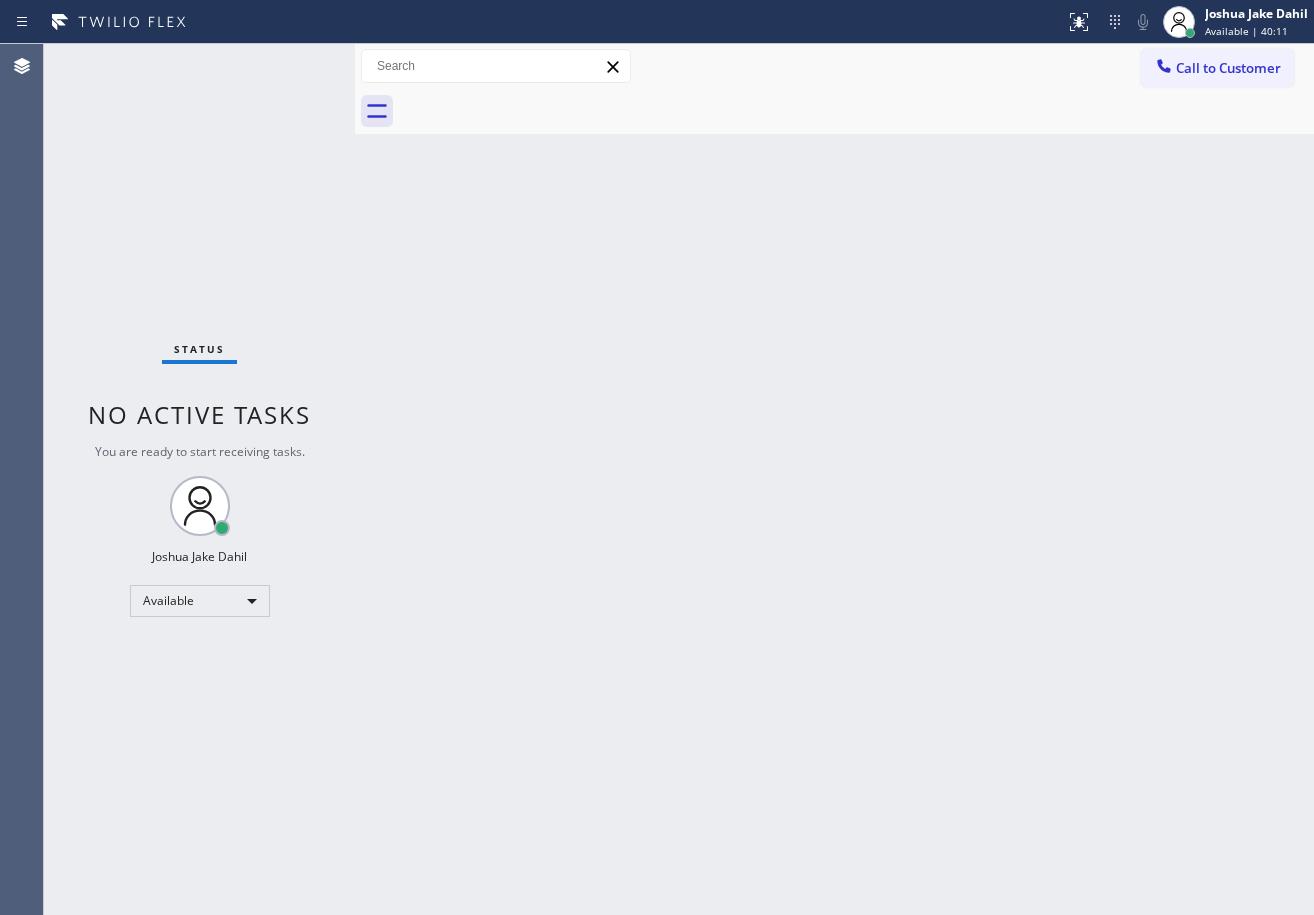 click on "Status   No active tasks     You are ready to start receiving tasks.   [FIRST] [LAST] Available" at bounding box center (199, 479) 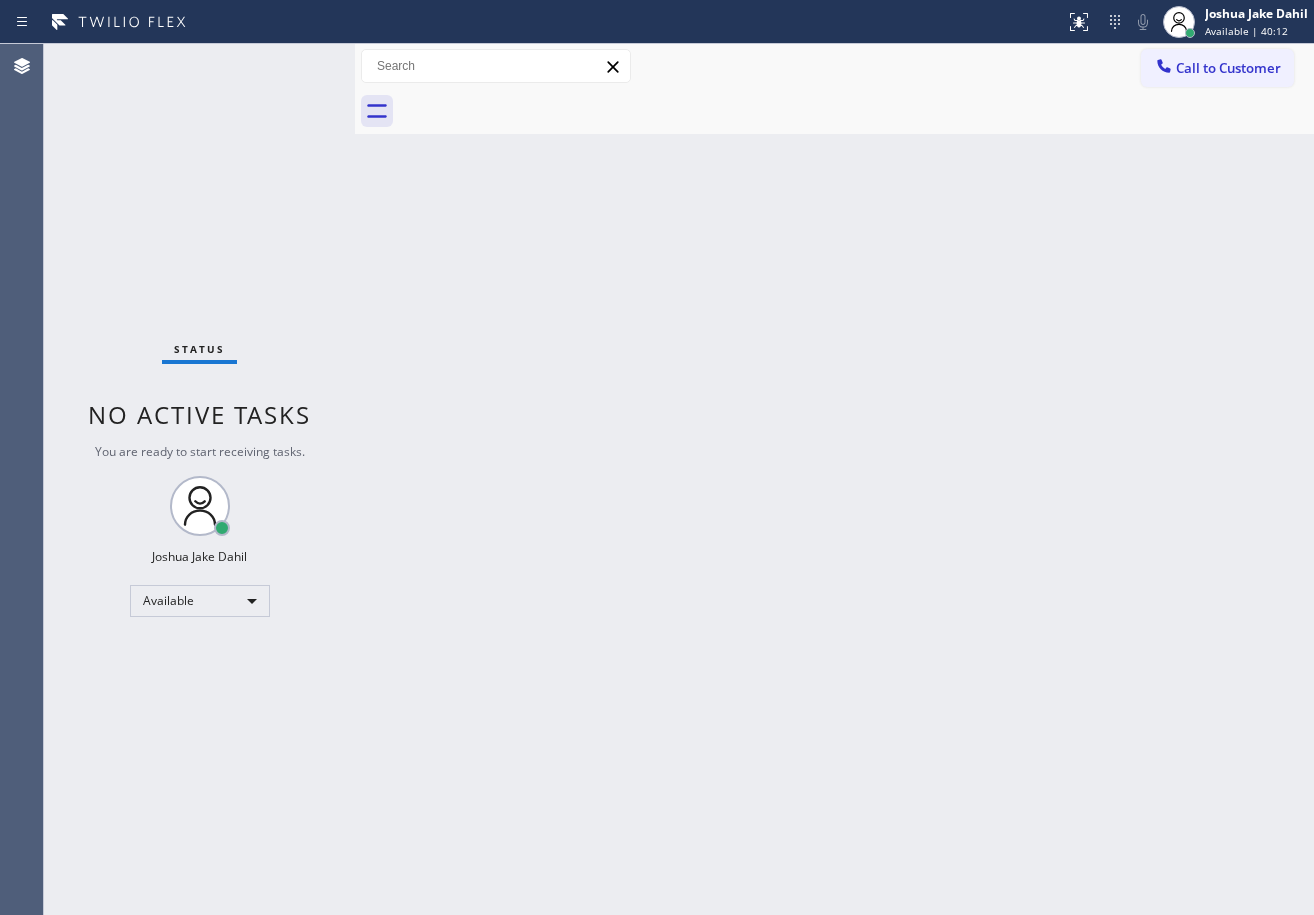 click on "Status   No active tasks     You are ready to start receiving tasks.   [FIRST] [LAST] Available" at bounding box center [199, 479] 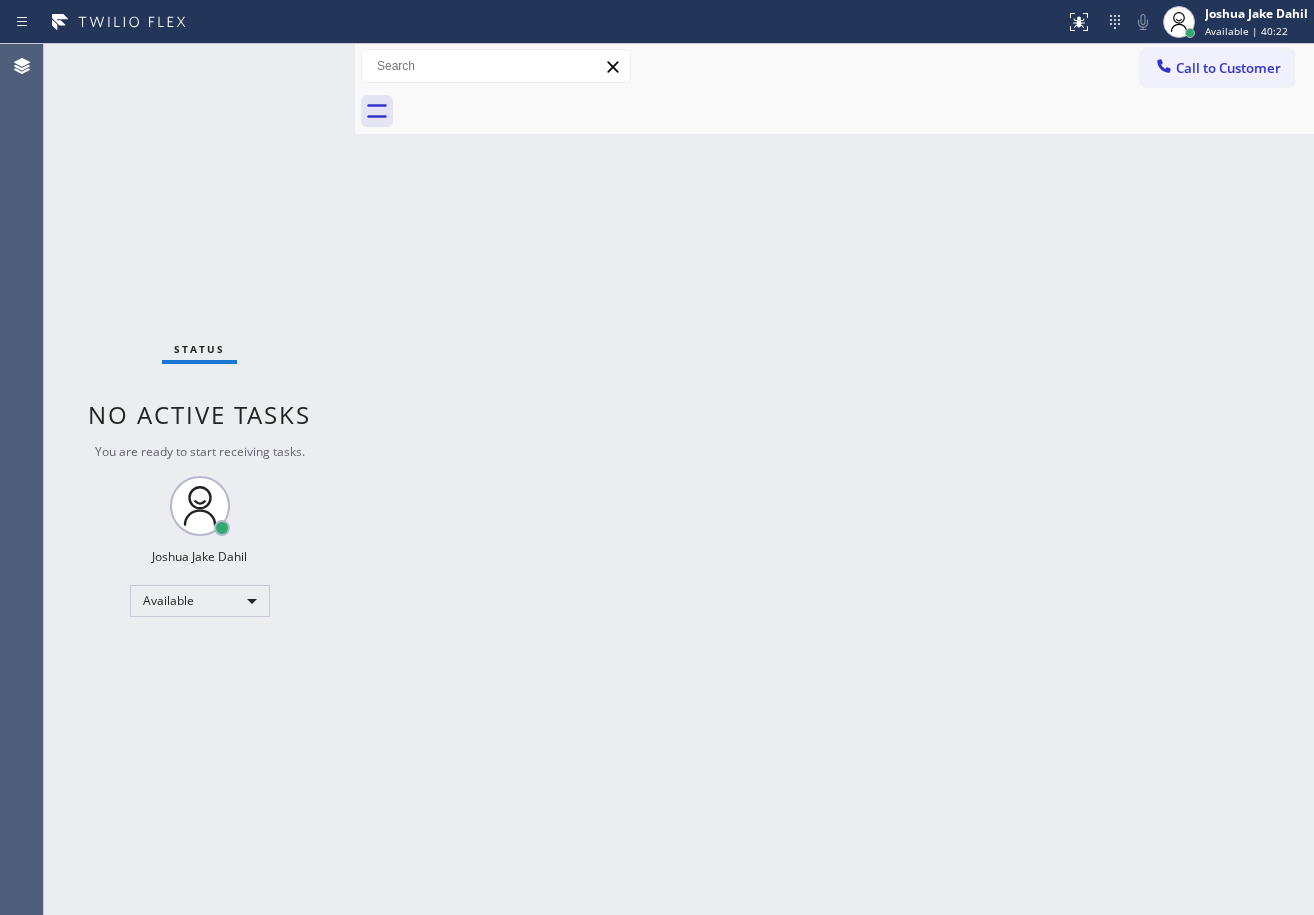 click on "Back to Dashboard Change Sender ID Customers Technicians Select a contact Outbound call Technician Search Technician Your caller id phone number Your caller id phone number Call Technician info Name   Phone none Address none Change Sender ID HVAC +18559994417 5 Star Appliance +18557314952 Appliance Repair +18554611149 Plumbing +18889090120 Air Duct Cleaning +18006865038  Electricians +18005688664 Cancel Change Check personal SMS Reset Change No tabs Call to Customer Outbound call Location Search location Your caller id phone number (877) 393-5714 Customer number Call Outbound call Technician Search Technician Your caller id phone number Your caller id phone number Call" at bounding box center (834, 479) 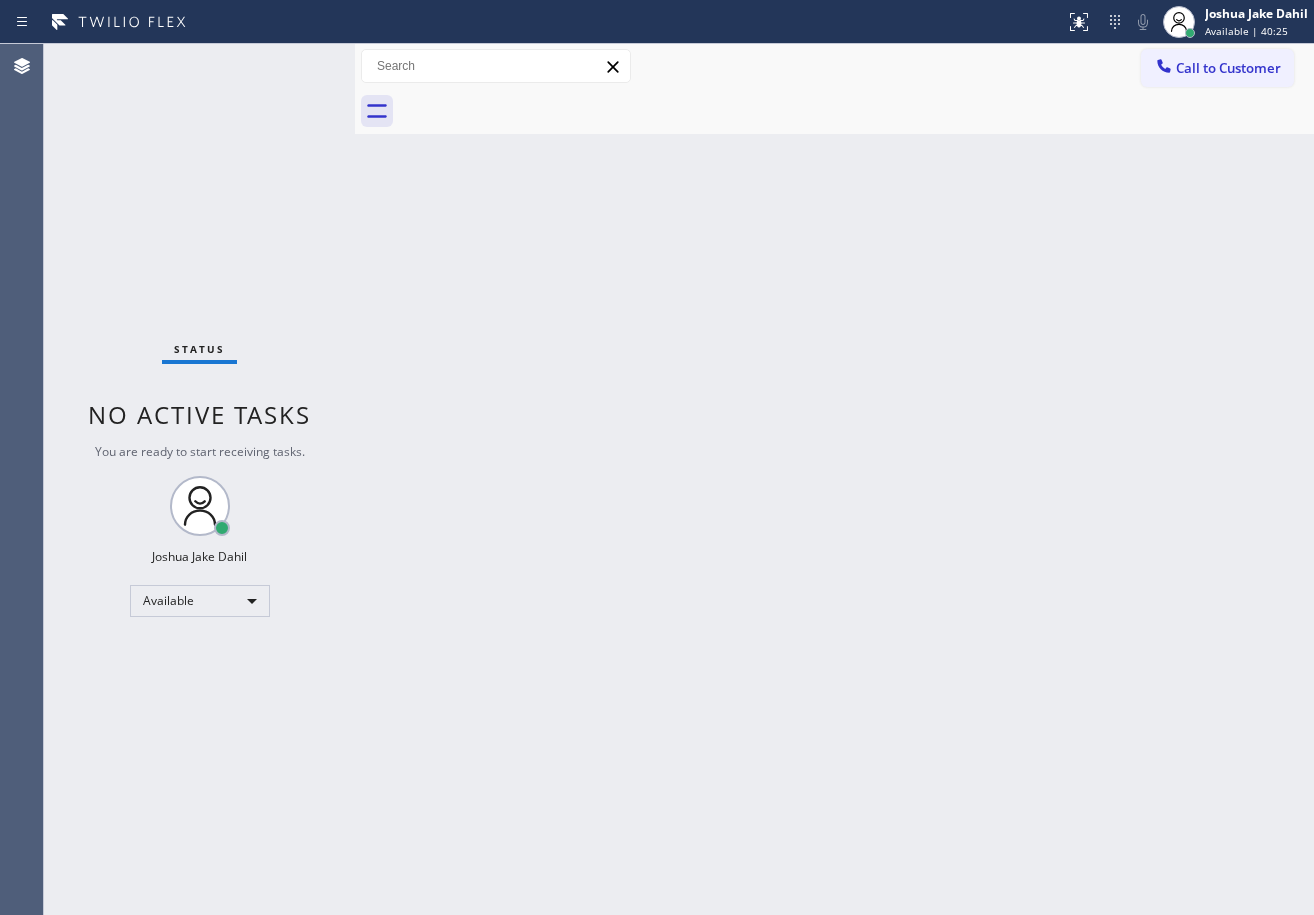 click on "Back to Dashboard Change Sender ID Customers Technicians Select a contact Outbound call Technician Search Technician Your caller id phone number Your caller id phone number Call Technician info Name   Phone none Address none Change Sender ID HVAC +18559994417 5 Star Appliance +18557314952 Appliance Repair +18554611149 Plumbing +18889090120 Air Duct Cleaning +18006865038  Electricians +18005688664 Cancel Change Check personal SMS Reset Change No tabs Call to Customer Outbound call Location Search location Your caller id phone number (877) 393-5714 Customer number Call Outbound call Technician Search Technician Your caller id phone number Your caller id phone number Call" at bounding box center (834, 479) 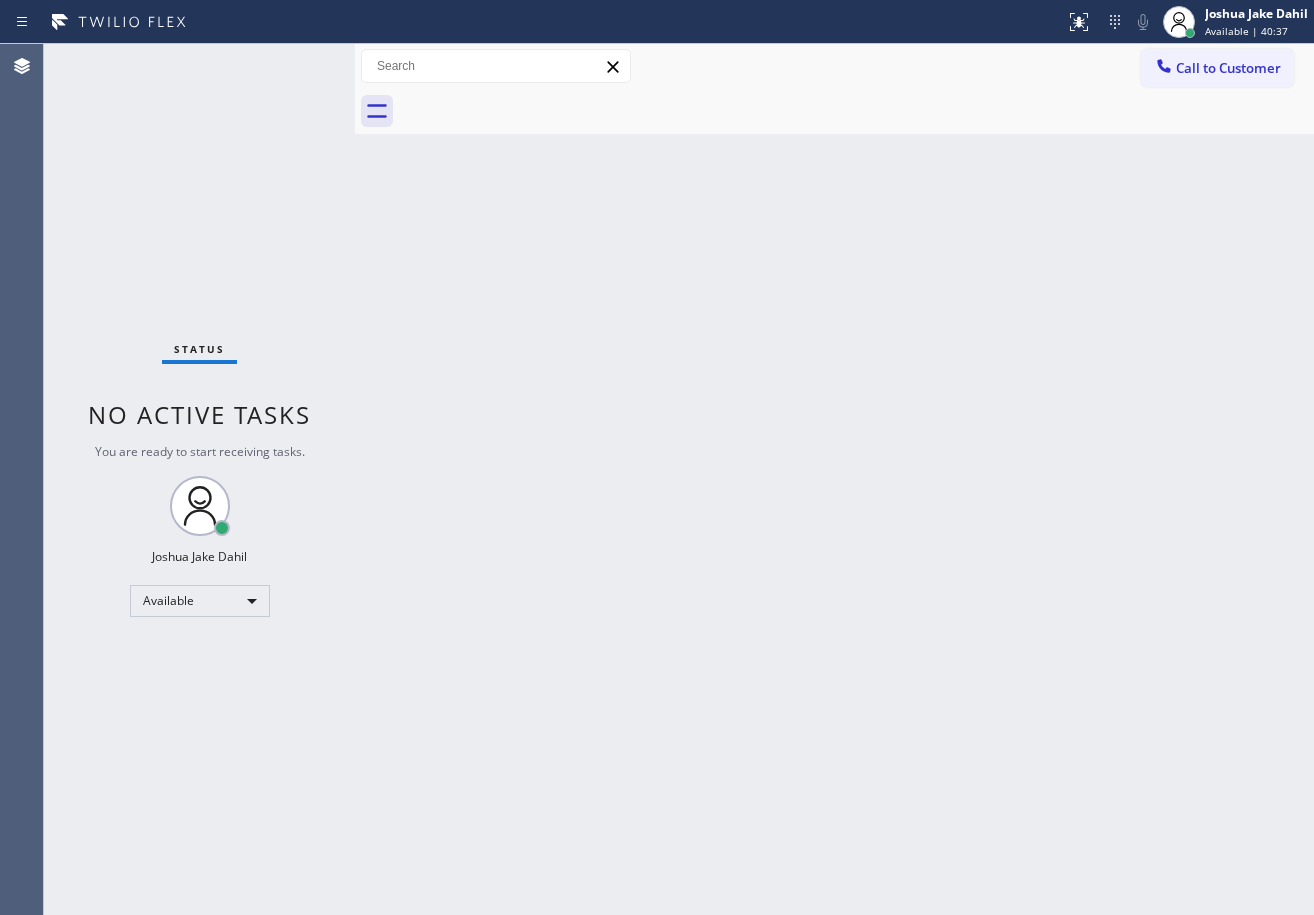 click on "Back to Dashboard Change Sender ID Customers Technicians Select a contact Outbound call Technician Search Technician Your caller id phone number Your caller id phone number Call Technician info Name   Phone none Address none Change Sender ID HVAC +18559994417 5 Star Appliance +18557314952 Appliance Repair +18554611149 Plumbing +18889090120 Air Duct Cleaning +18006865038  Electricians +18005688664 Cancel Change Check personal SMS Reset Change No tabs Call to Customer Outbound call Location Search location Your caller id phone number (877) 393-5714 Customer number Call Outbound call Technician Search Technician Your caller id phone number Your caller id phone number Call" at bounding box center (834, 479) 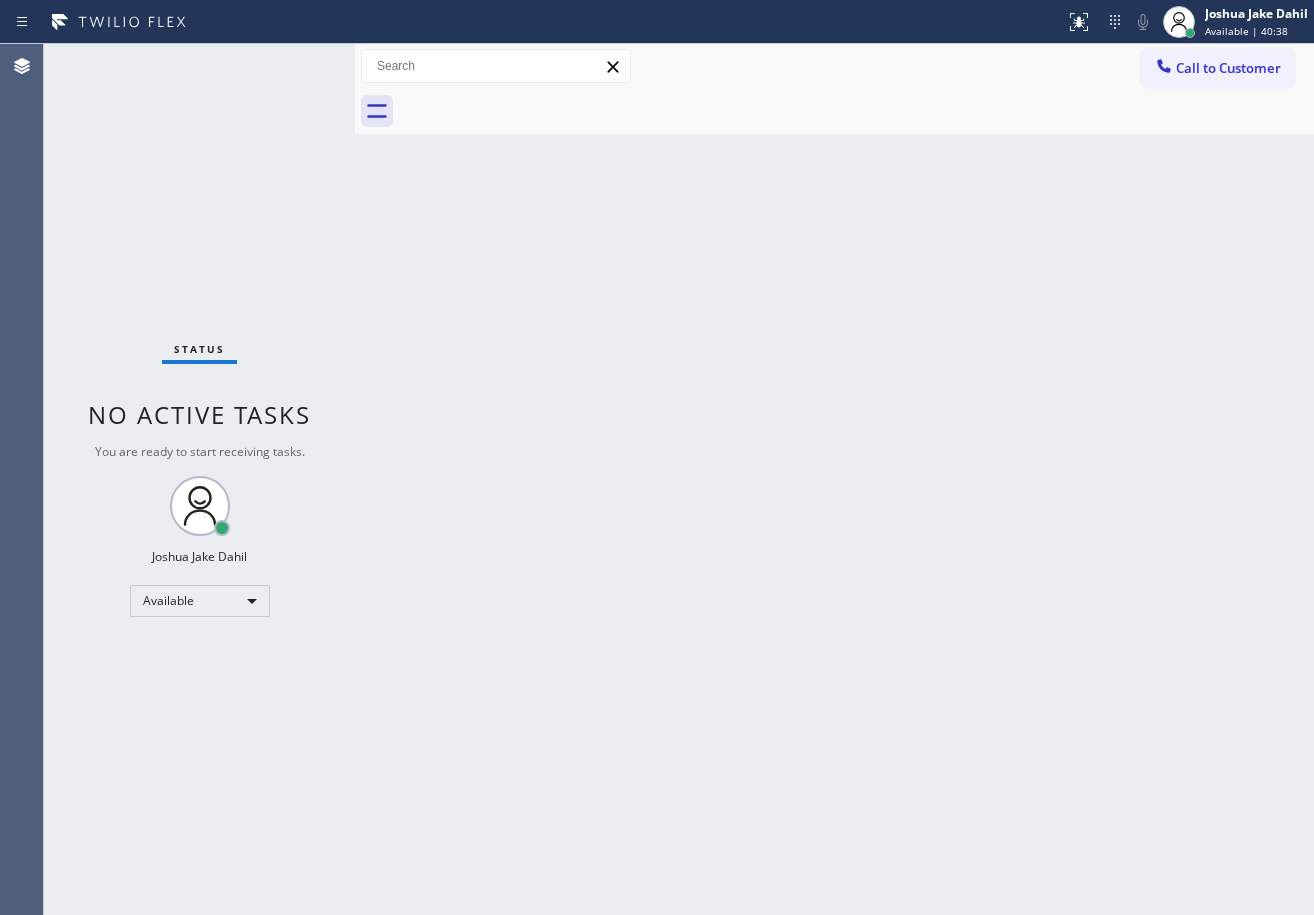 click on "Status   No active tasks     You are ready to start receiving tasks.   [FIRST] [LAST] Available" at bounding box center [199, 479] 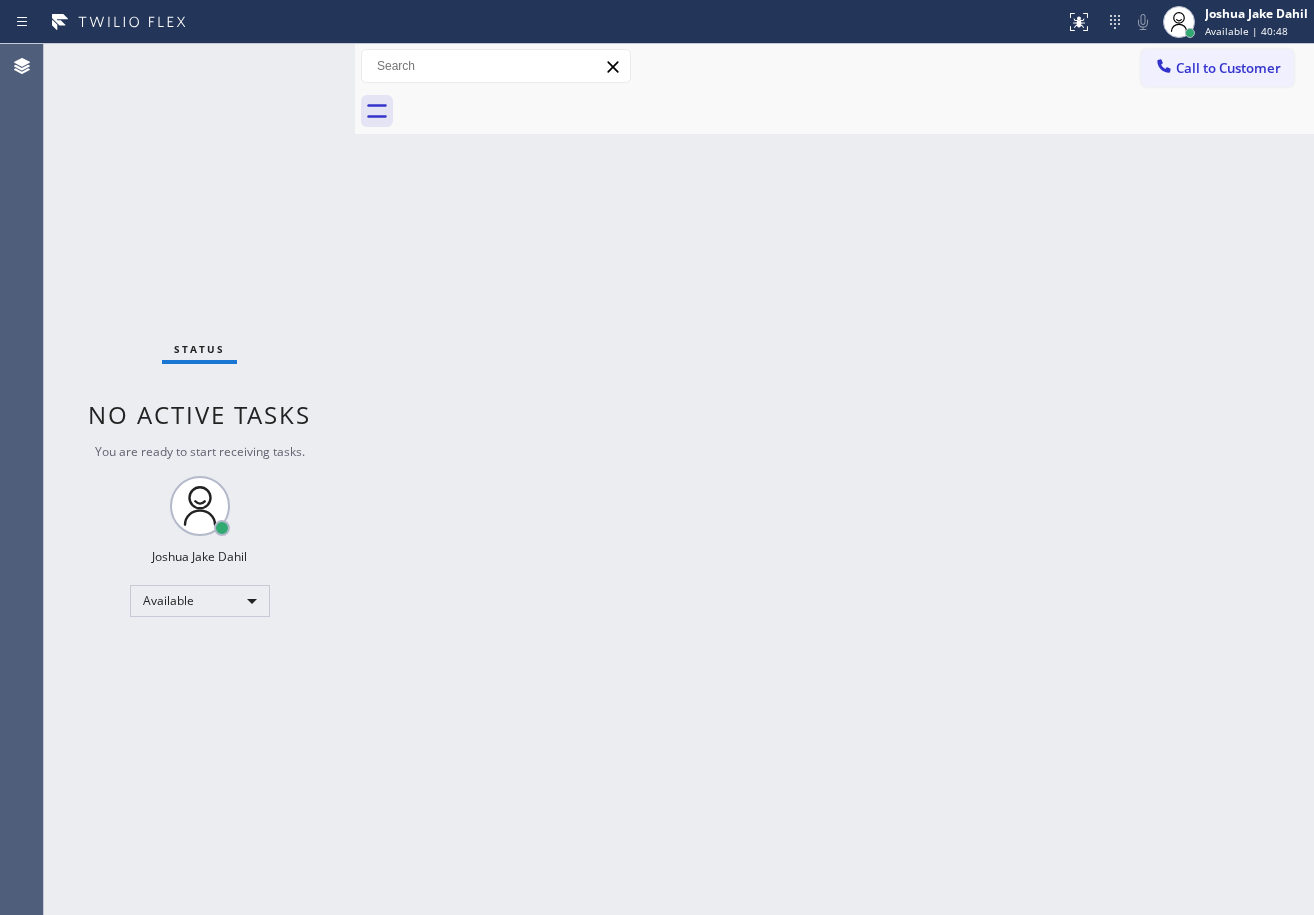click on "Status   No active tasks     You are ready to start receiving tasks.   [FIRST] [LAST] Available" at bounding box center [199, 479] 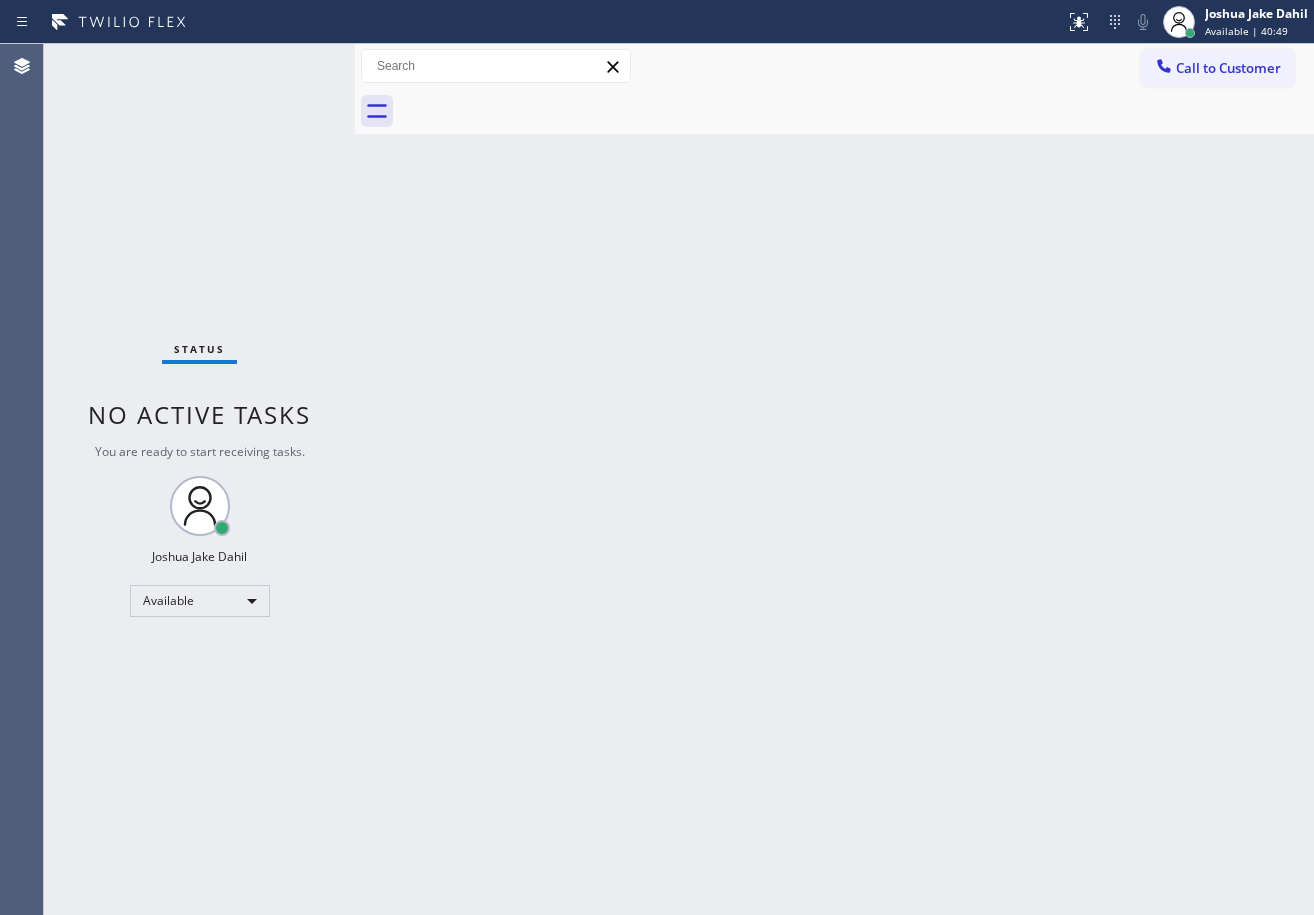 click on "Status   No active tasks     You are ready to start receiving tasks.   [FIRST] [LAST] Available" at bounding box center (199, 479) 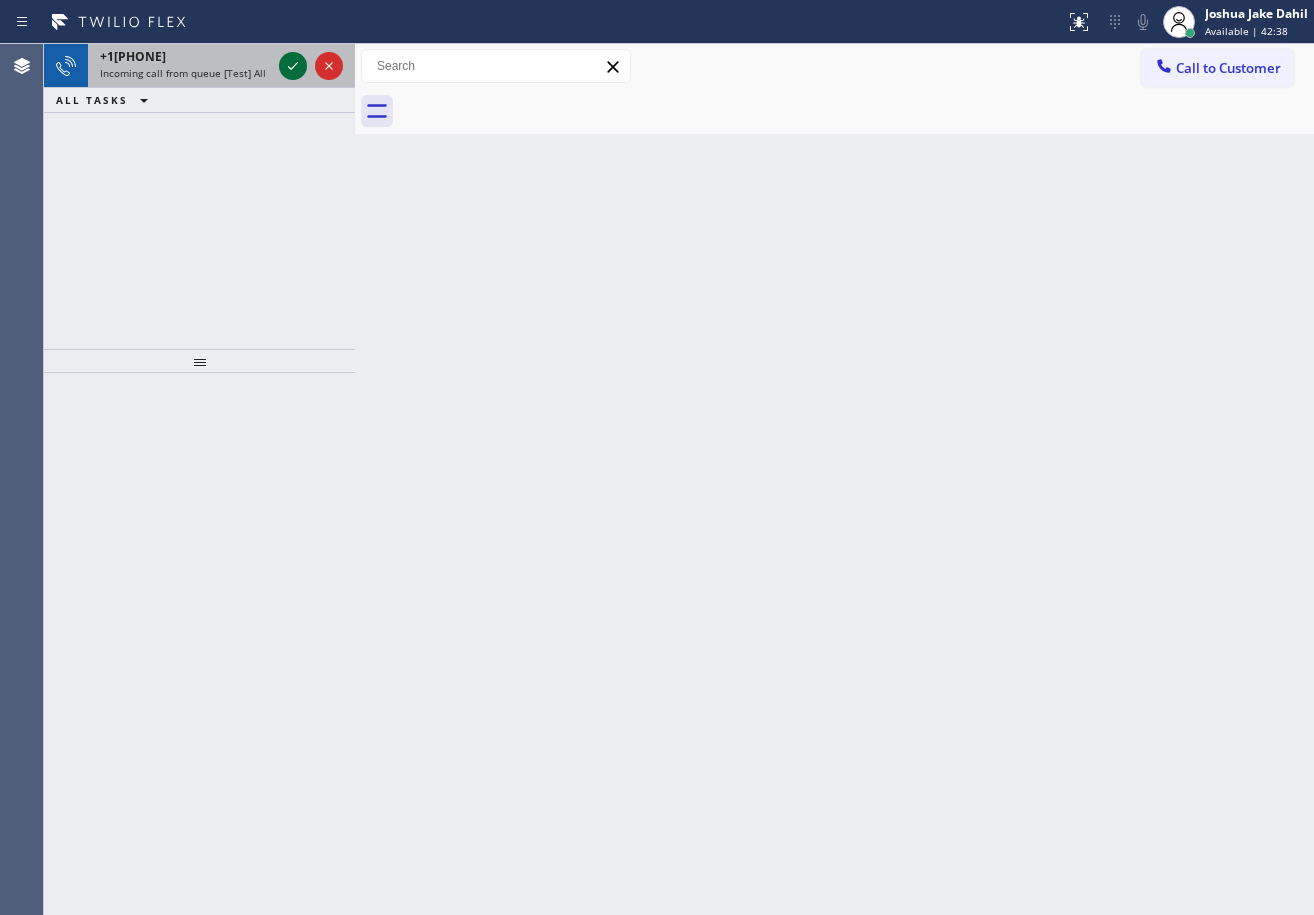 click 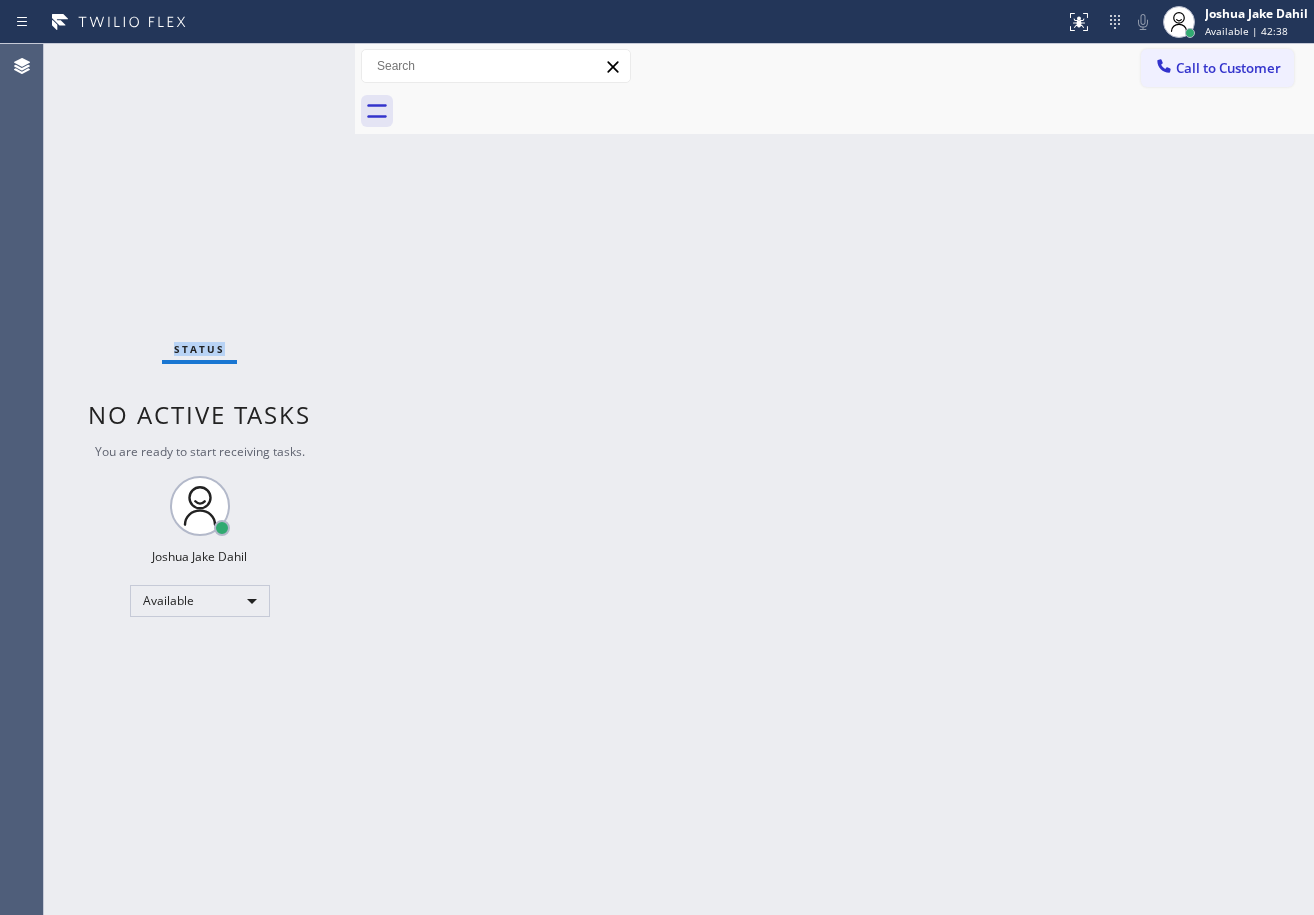 click on "Status   No active tasks     You are ready to start receiving tasks.   [FIRST] [LAST] Available" at bounding box center [199, 479] 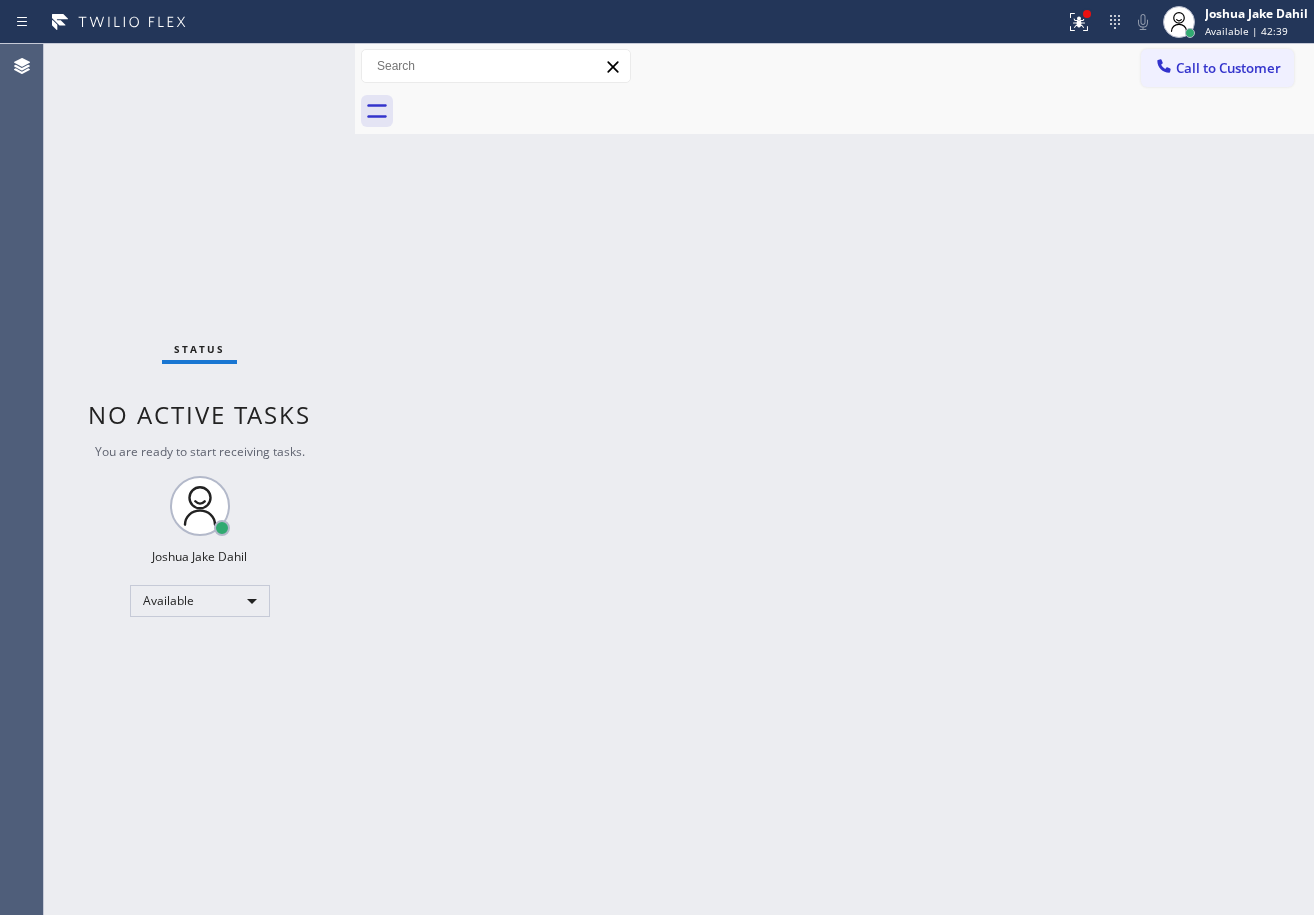 click on "Call to Customer Outbound call Location Search location Your caller id phone number (877) 393-5714 Customer number Call Outbound call Technician Search Technician Your caller id phone number Your caller id phone number Call" at bounding box center (834, 66) 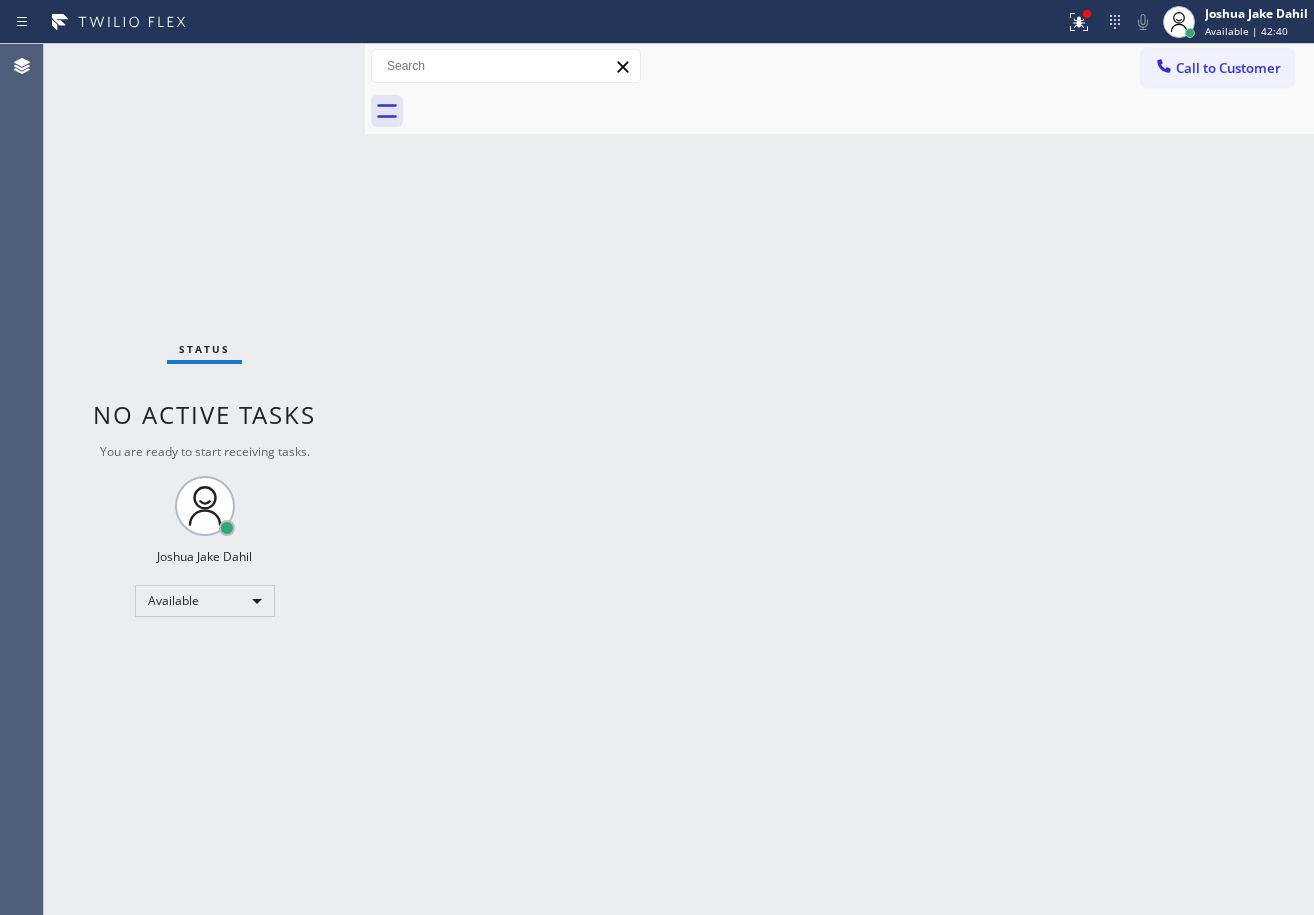 drag, startPoint x: 355, startPoint y: 65, endPoint x: 365, endPoint y: 67, distance: 10.198039 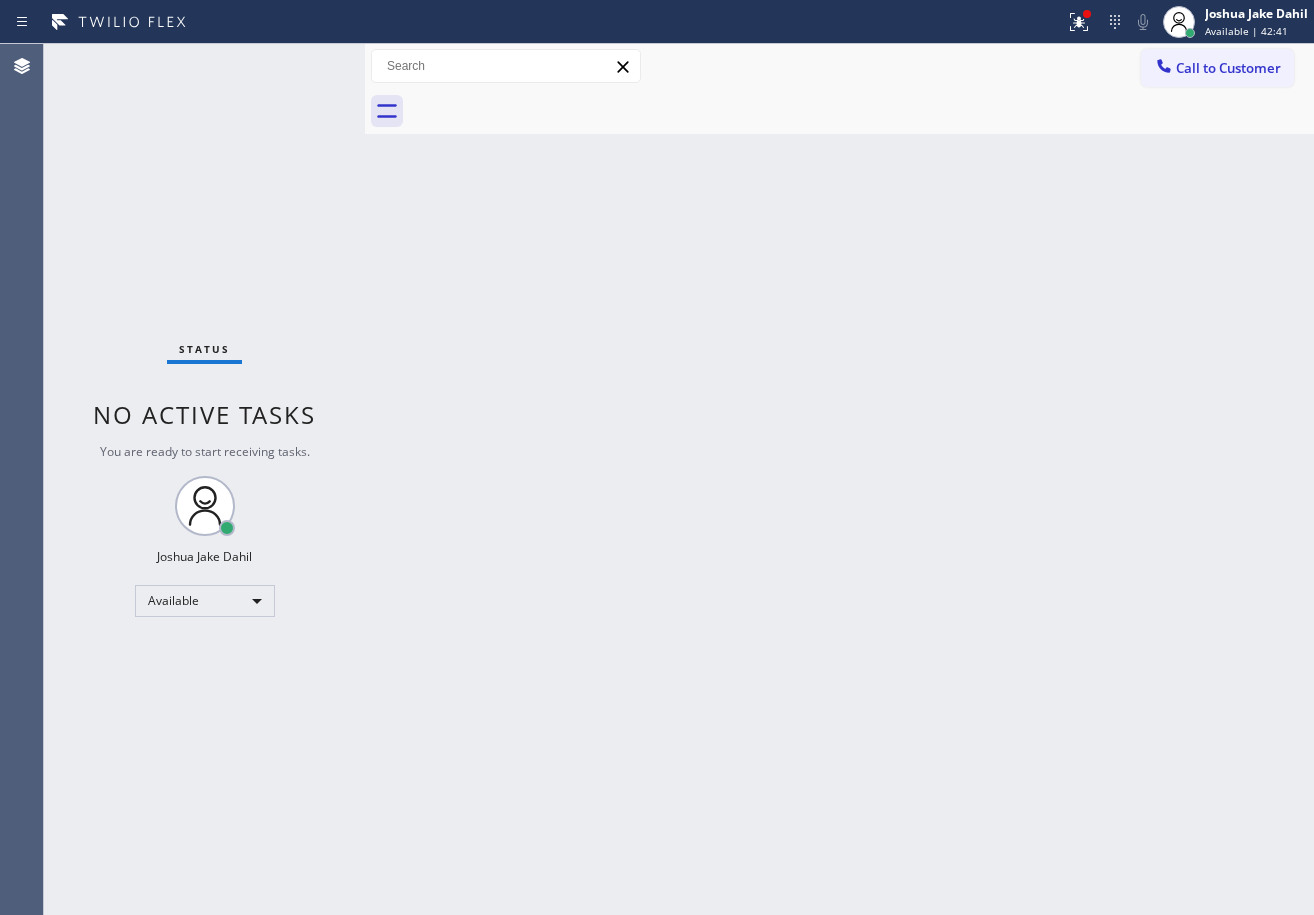 click on "Status   No active tasks     You are ready to start receiving tasks.   [FIRST] [LAST] Available" at bounding box center (204, 479) 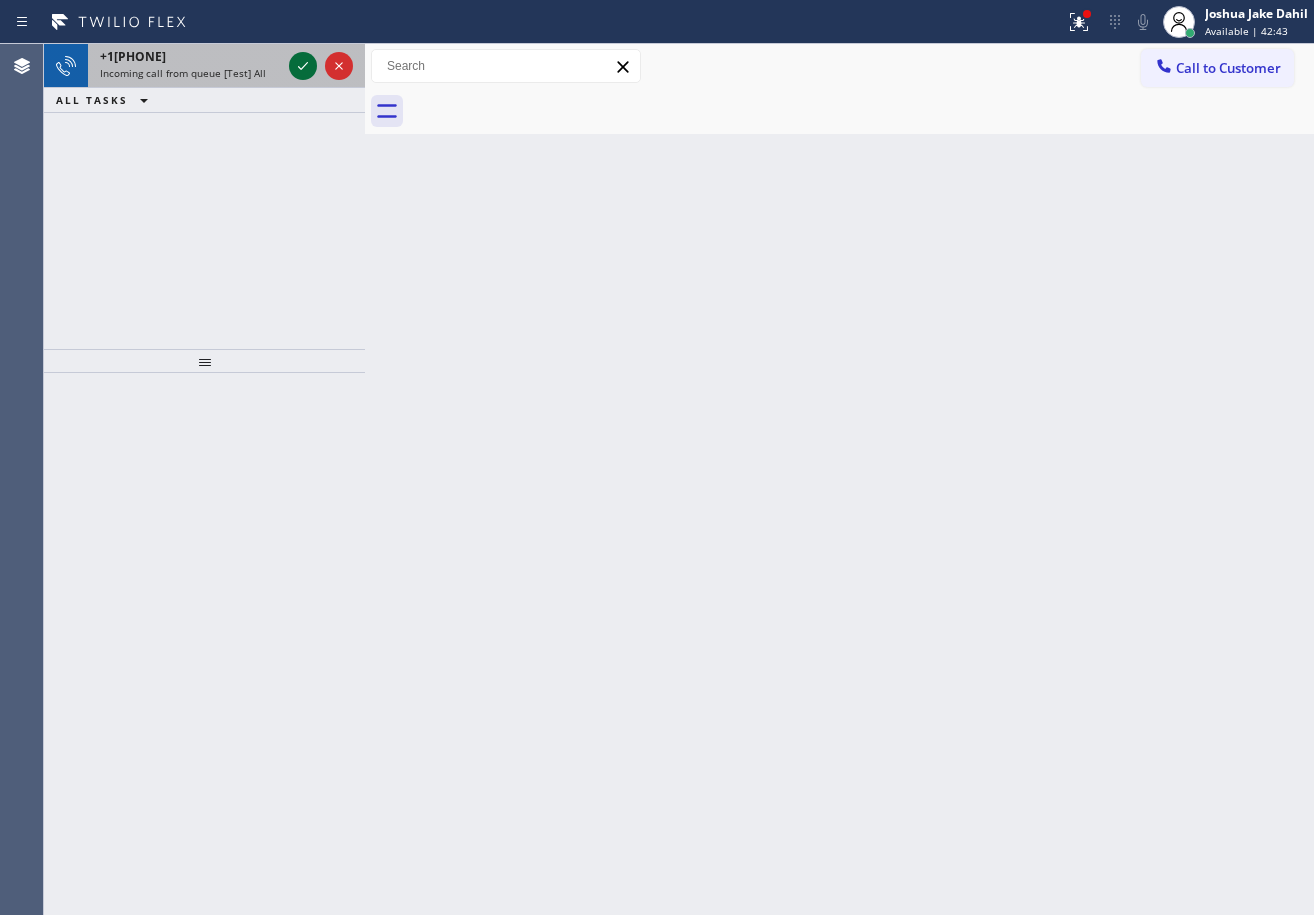 click 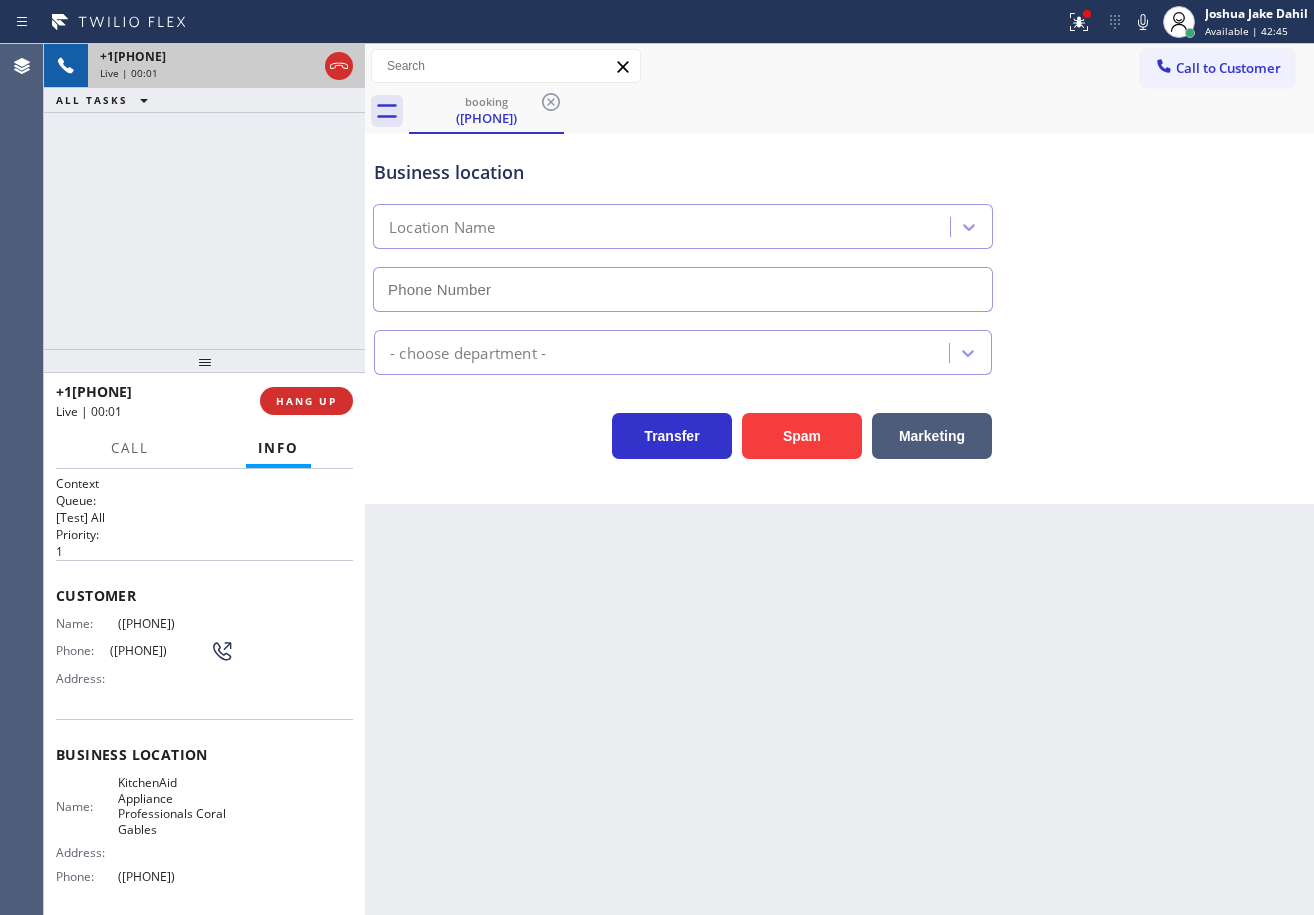 type on "(786) 628-9743" 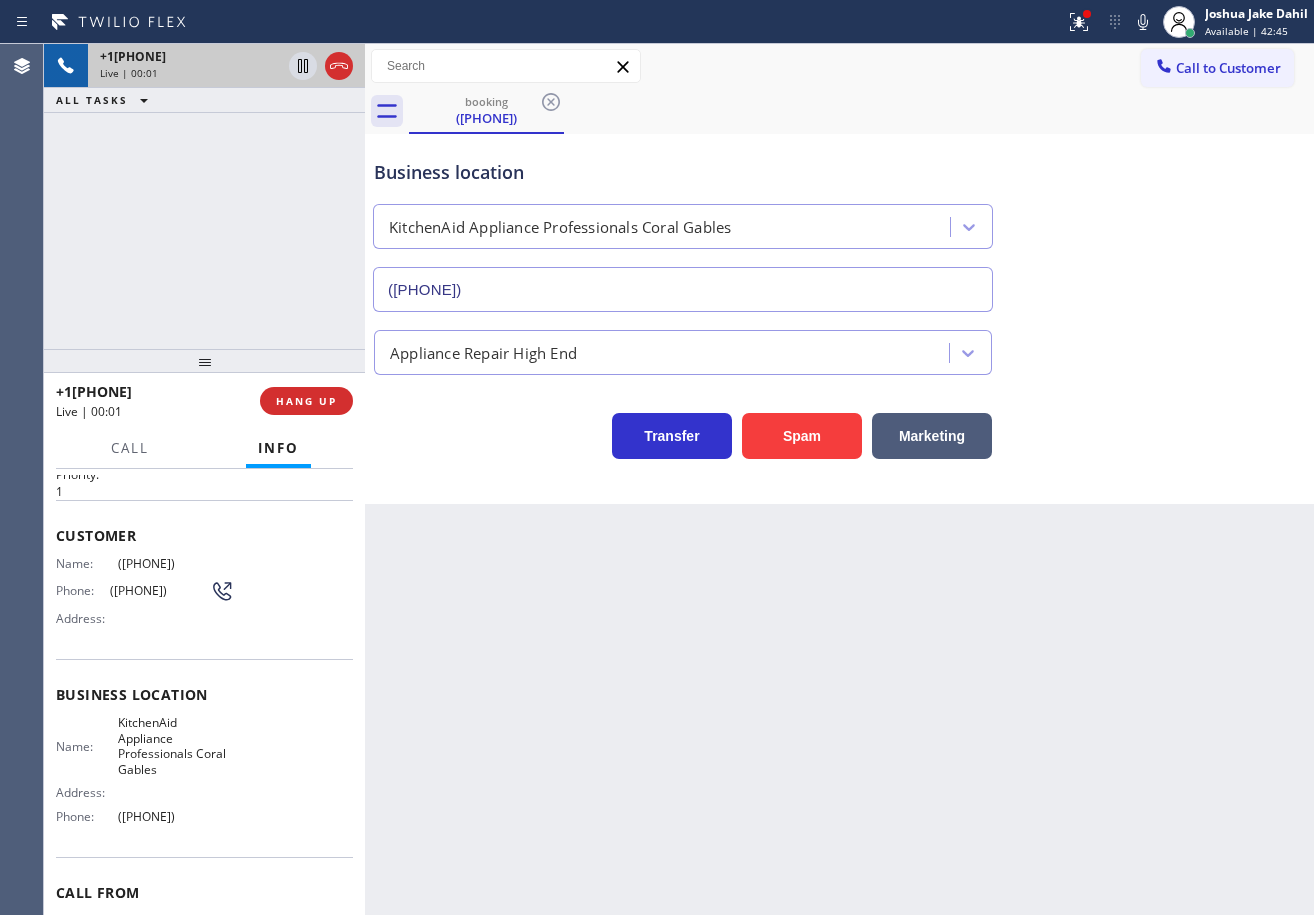 scroll, scrollTop: 0, scrollLeft: 0, axis: both 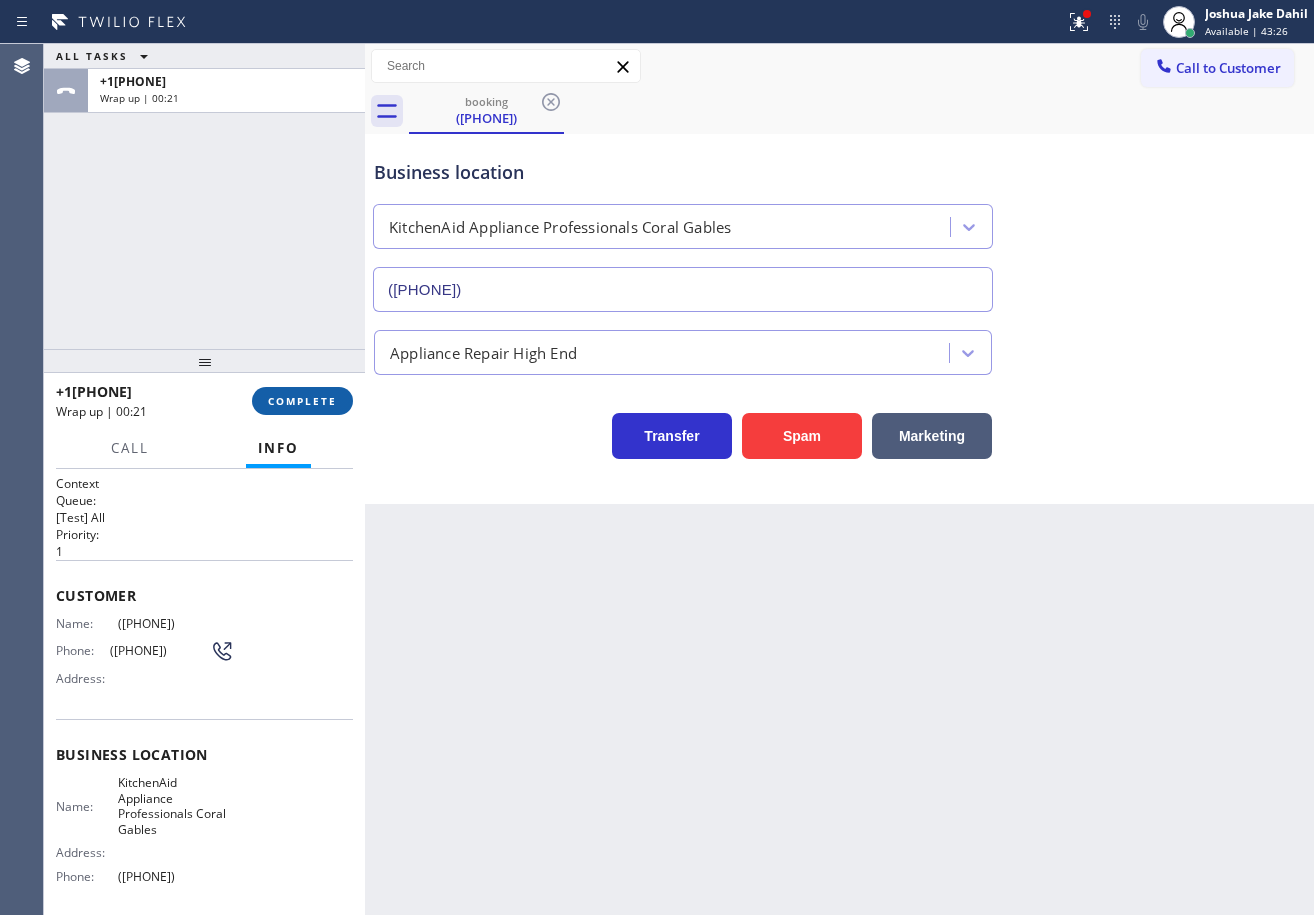 click on "COMPLETE" at bounding box center (302, 401) 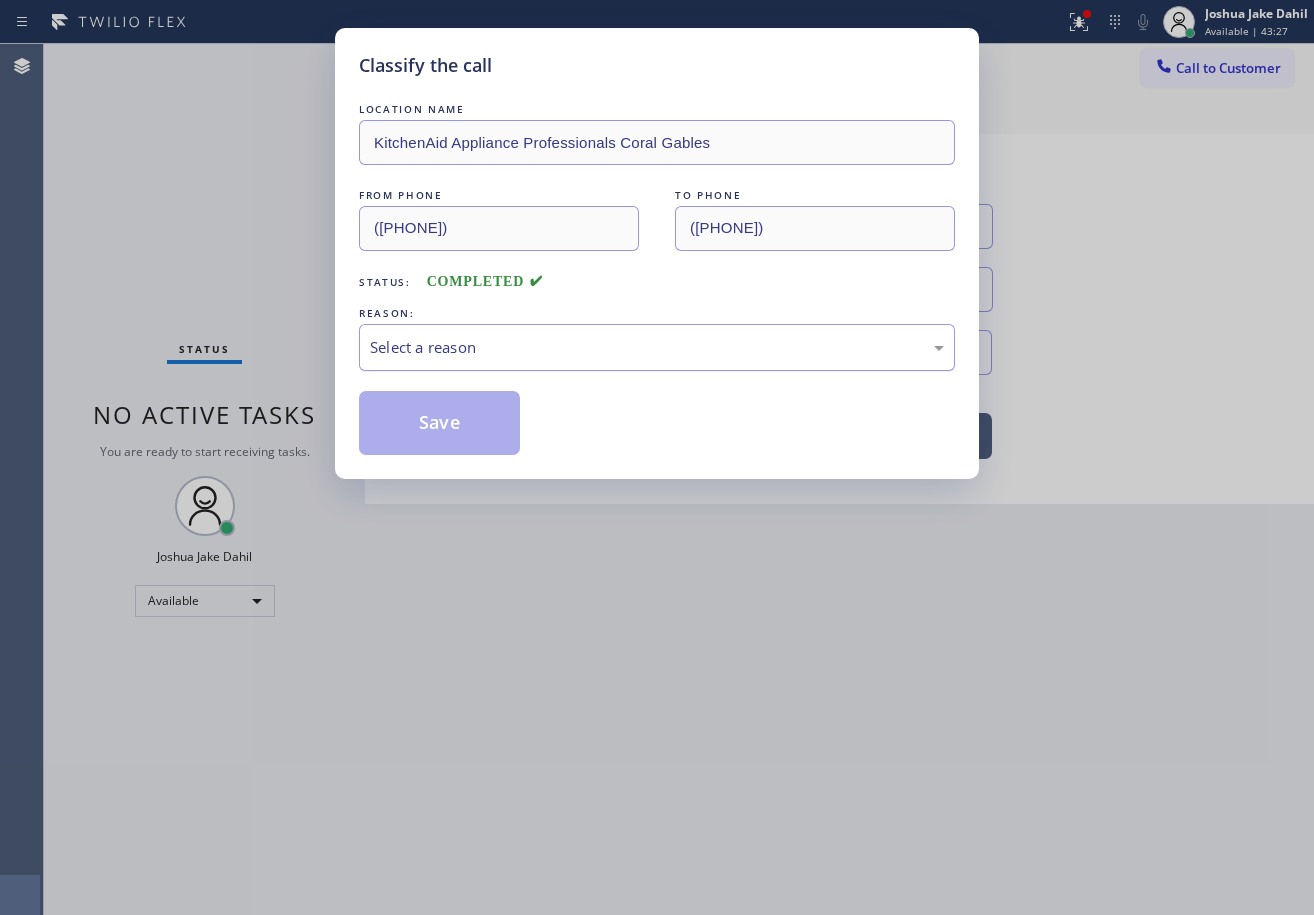 click on "Select a reason" at bounding box center (657, 347) 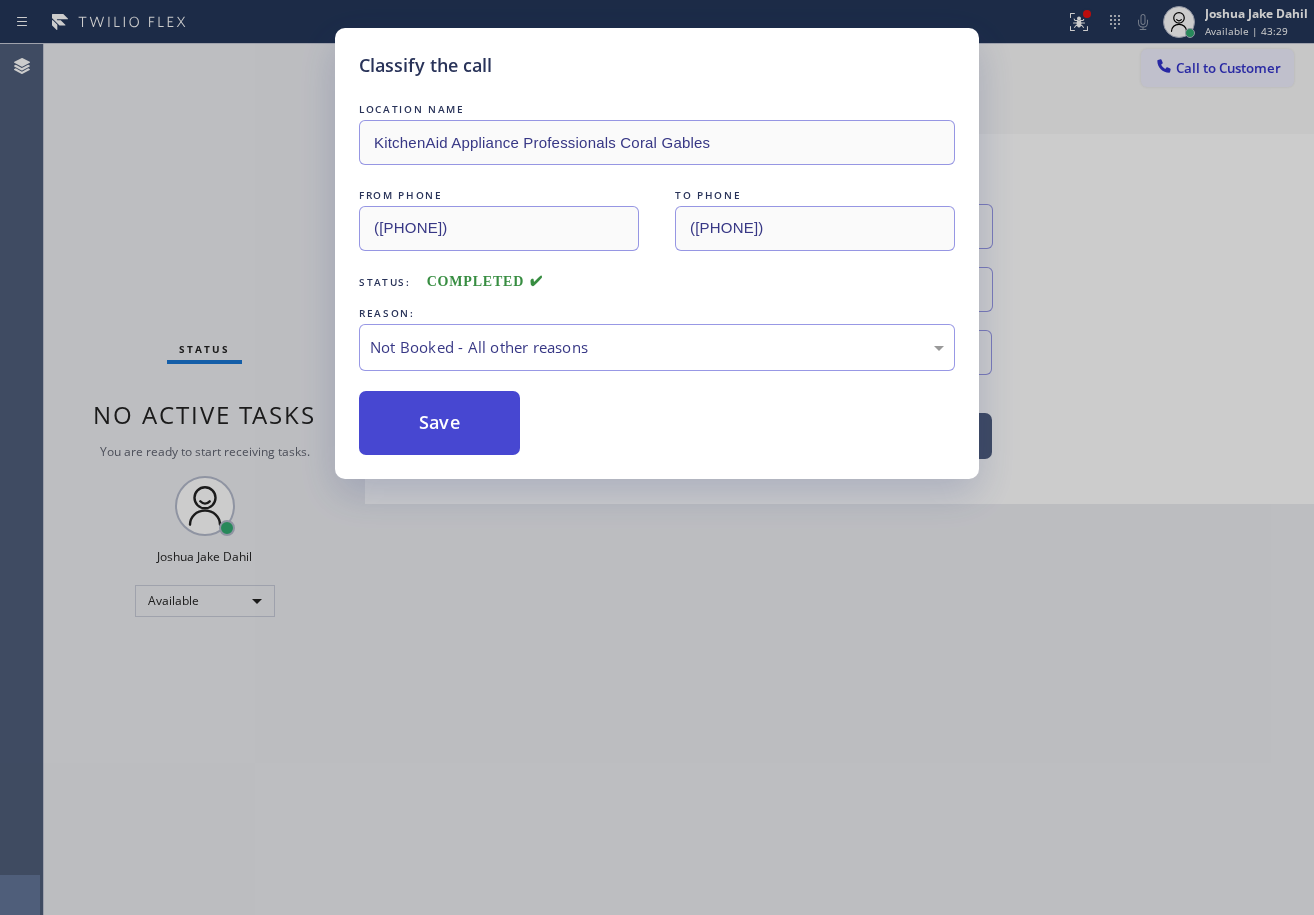 click on "Save" at bounding box center (439, 423) 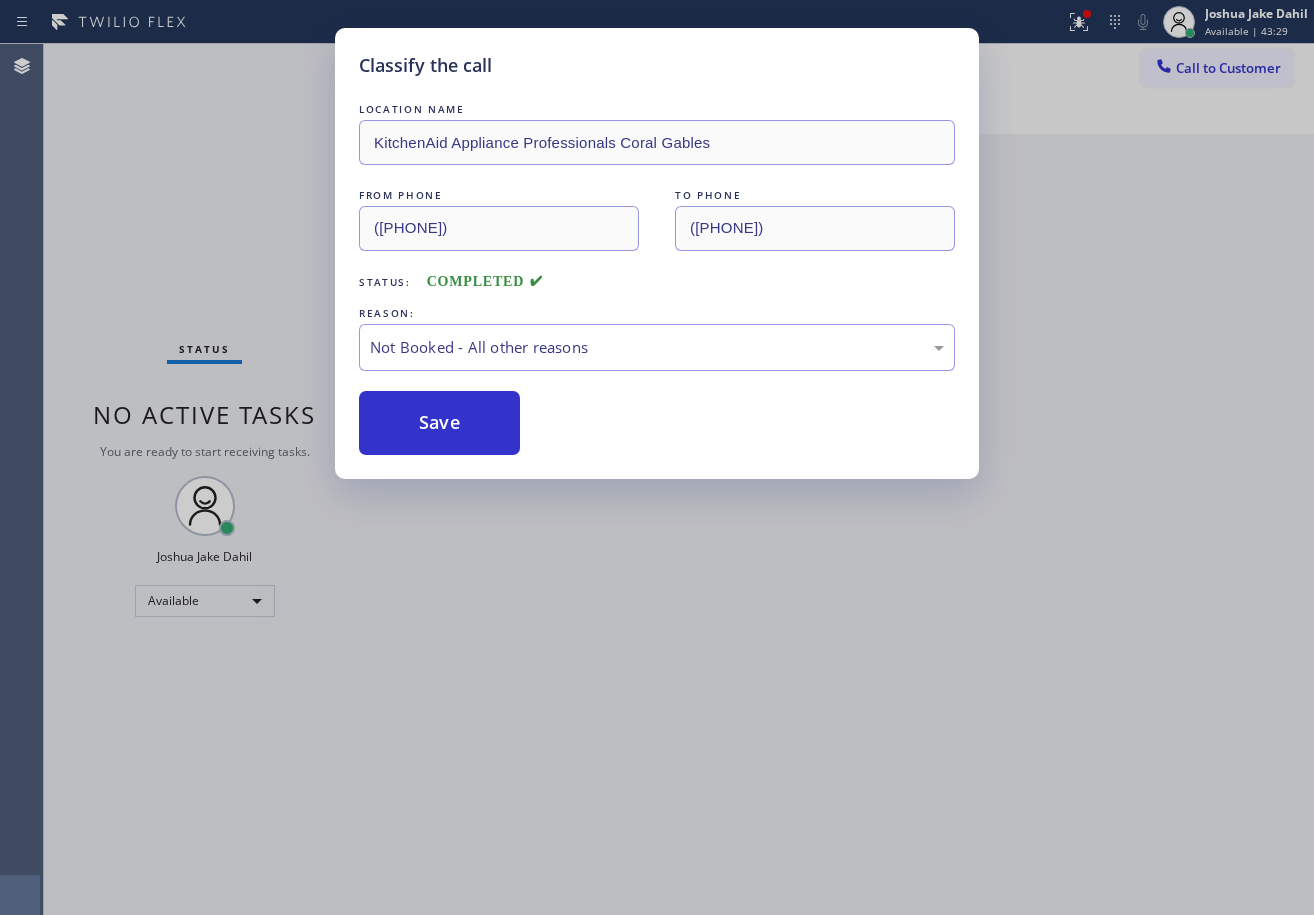 click on "Classify the call LOCATION NAME KitchenAid Appliance Professionals Coral Gables FROM PHONE (912) 755-9851 TO PHONE (786) 628-9743 Status: COMPLETED REASON: Not Booked - All other reasons Save" at bounding box center [657, 457] 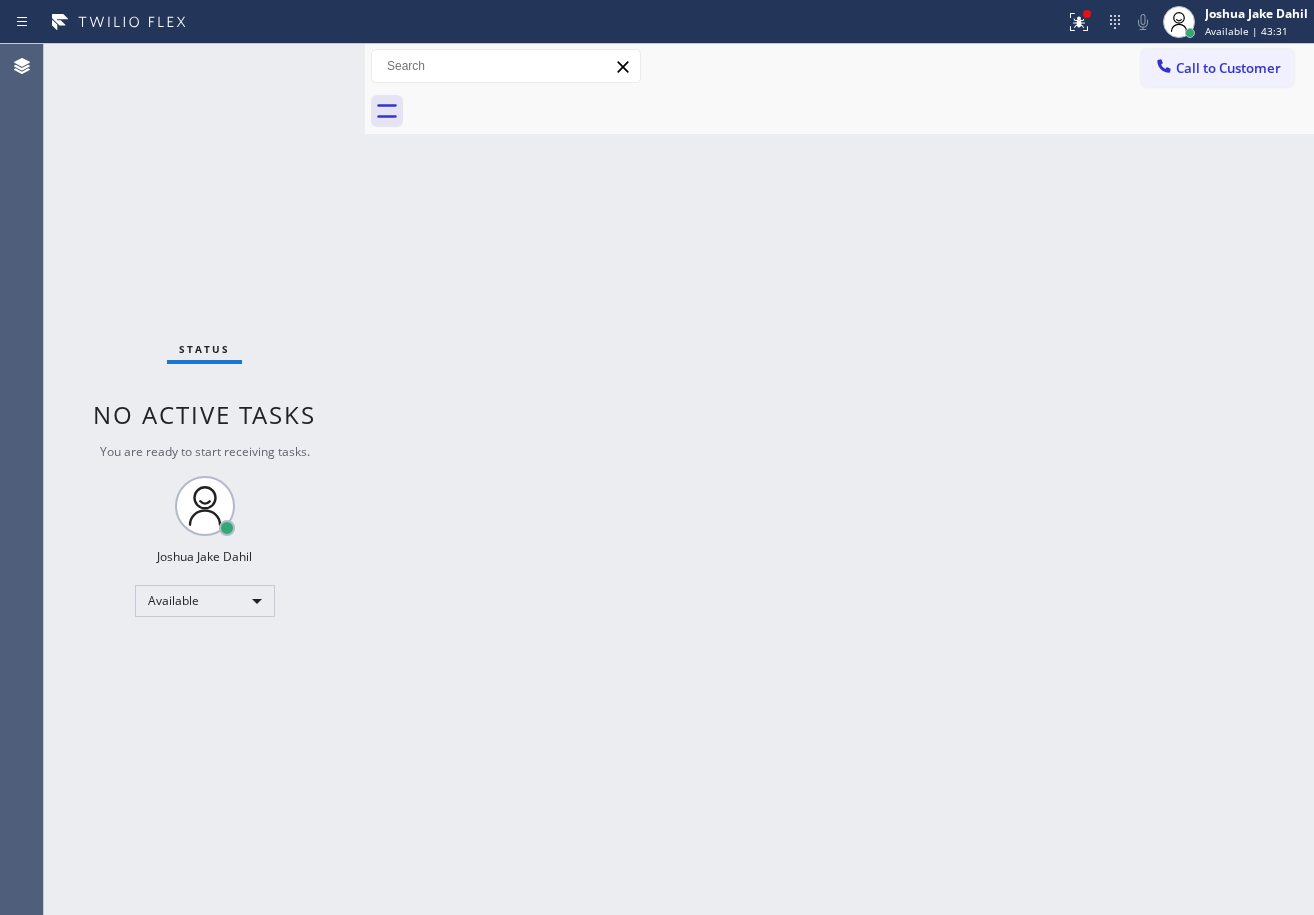 drag, startPoint x: 290, startPoint y: 87, endPoint x: 302, endPoint y: 57, distance: 32.31099 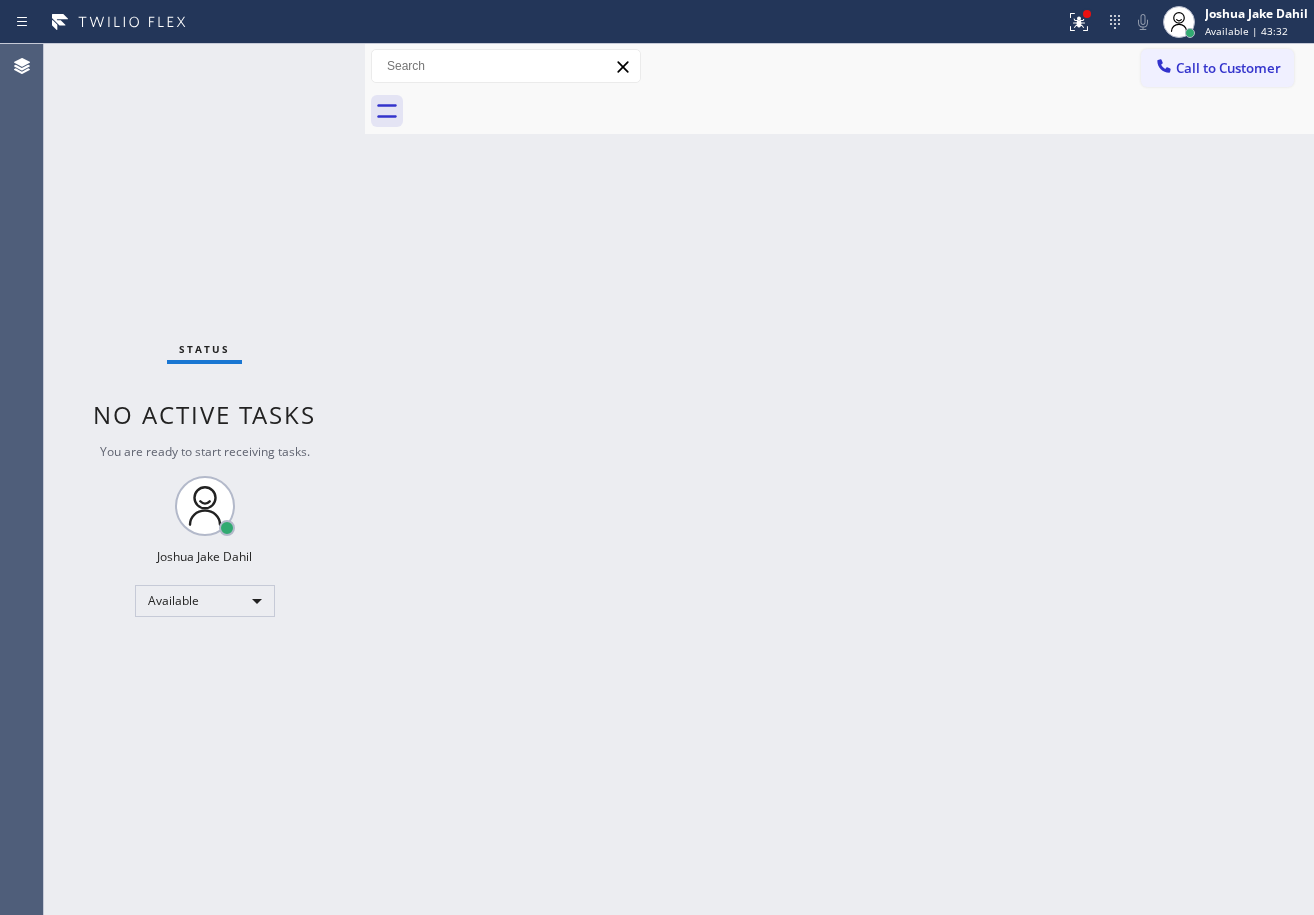 click on "Status   No active tasks     You are ready to start receiving tasks.   [FIRST] [LAST] Available" at bounding box center [204, 479] 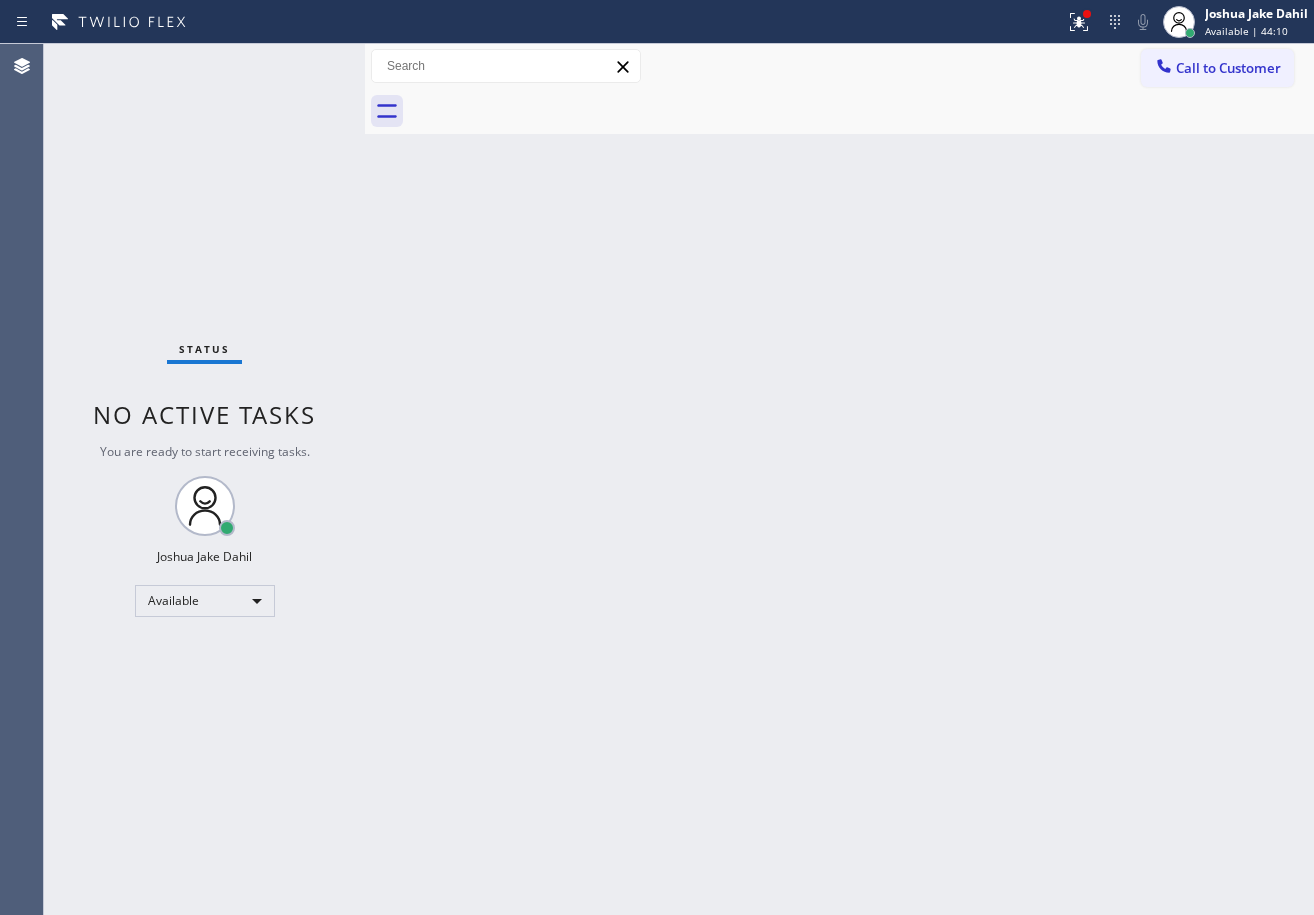click on "Status   No active tasks     You are ready to start receiving tasks.   [FIRST] [LAST] Available" at bounding box center [204, 479] 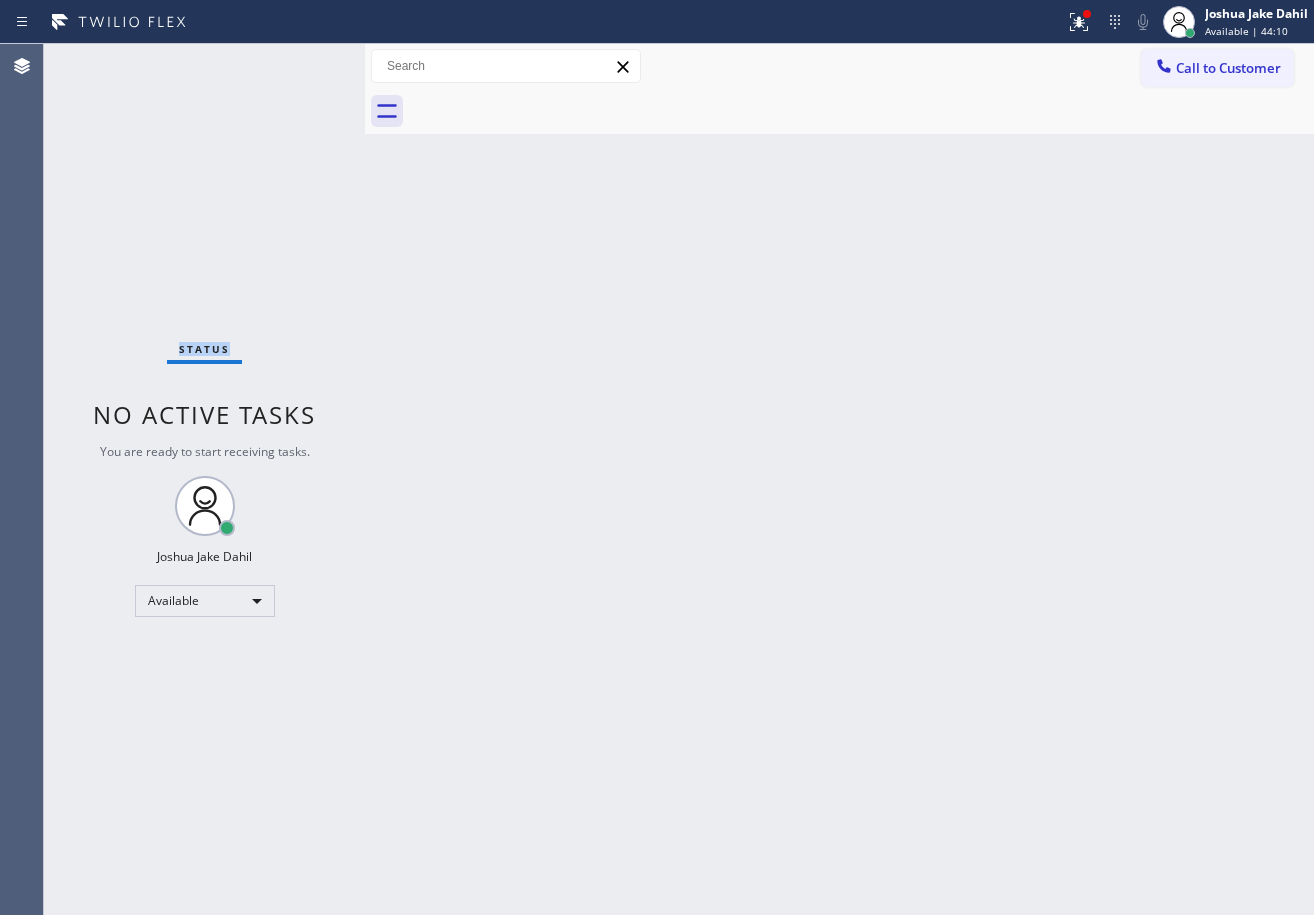 click on "Status   No active tasks     You are ready to start receiving tasks.   [FIRST] [LAST] Available" at bounding box center [204, 479] 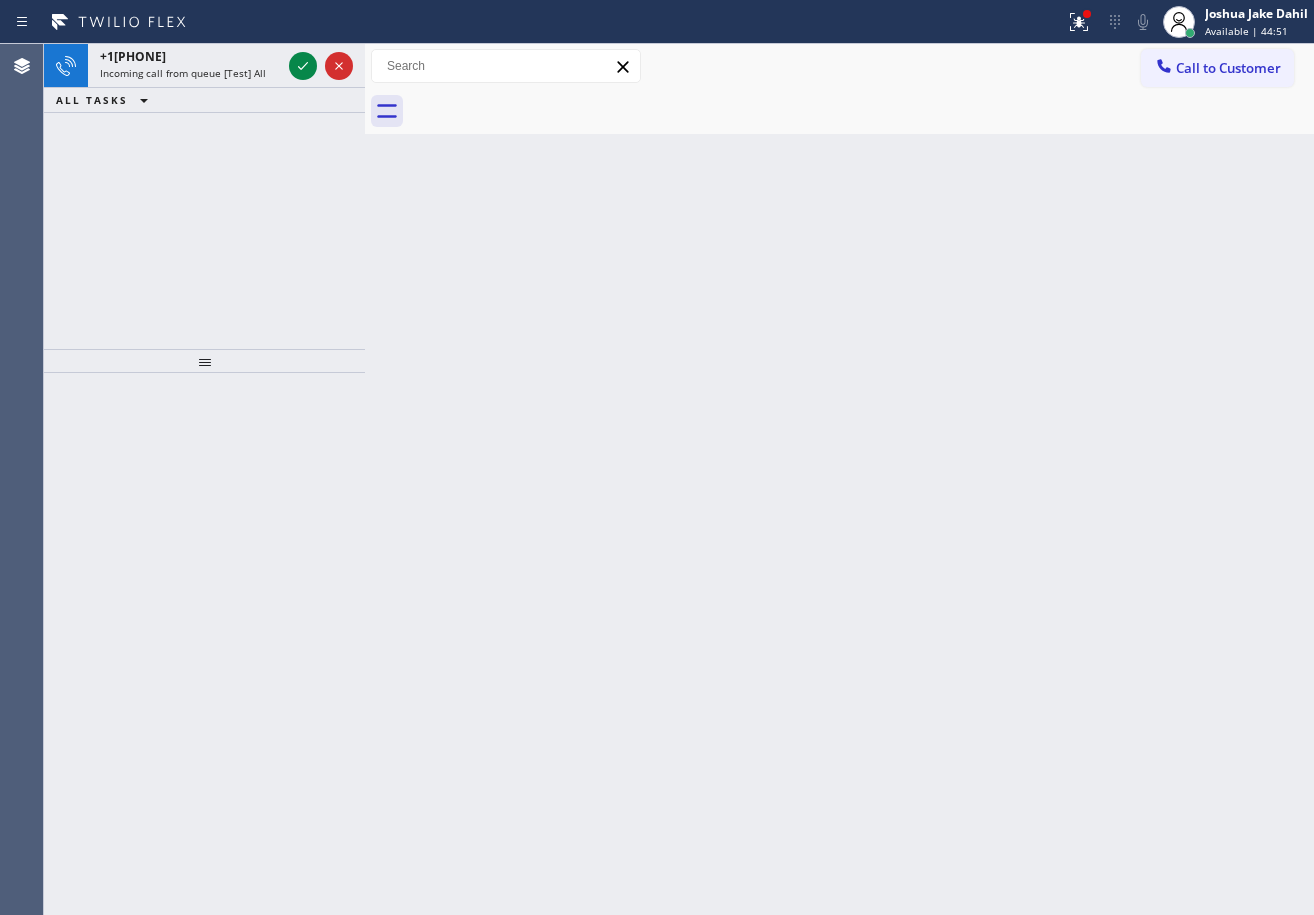 click 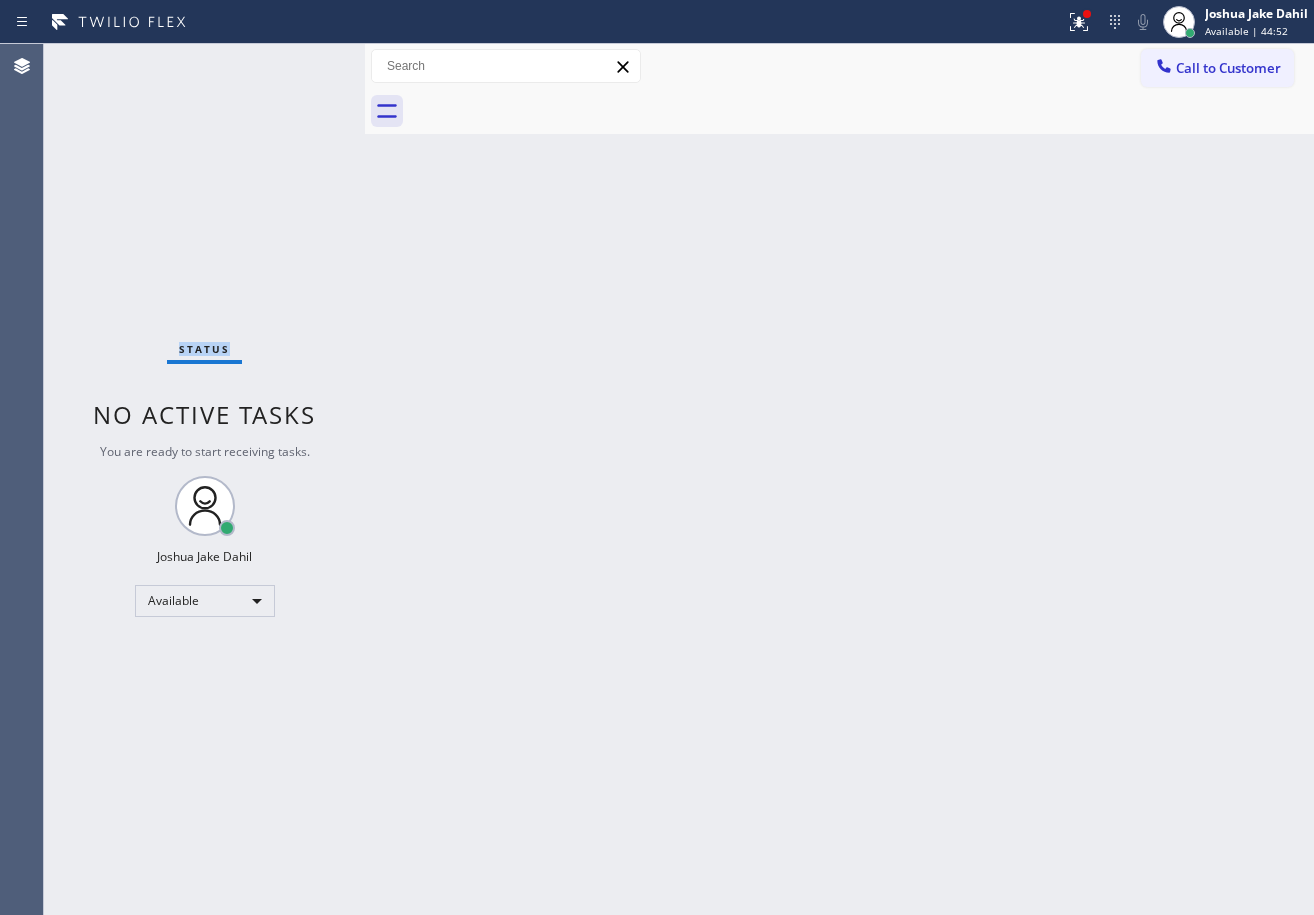 click on "Status   No active tasks     You are ready to start receiving tasks.   [FIRST] [LAST] Available" at bounding box center [204, 479] 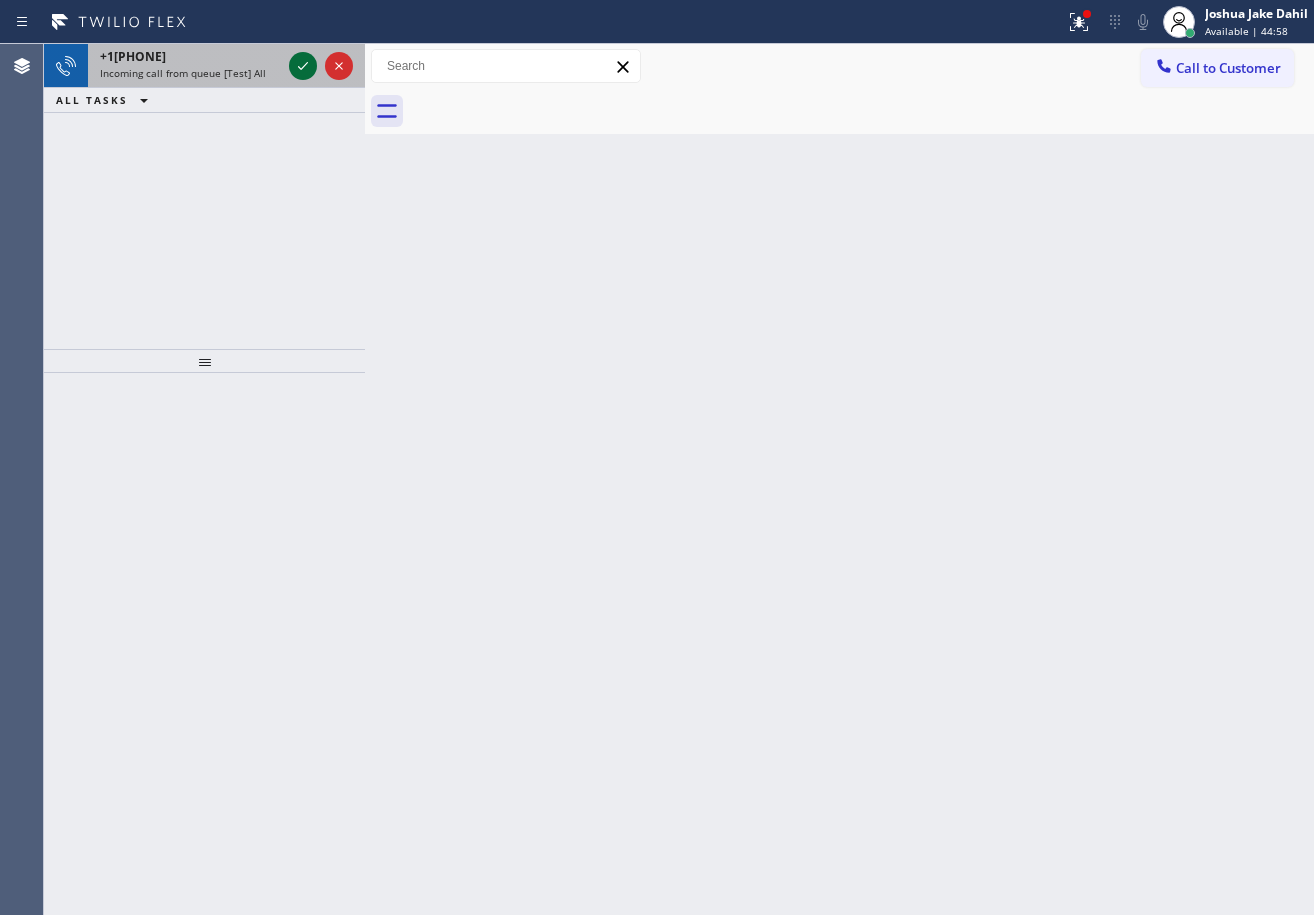click 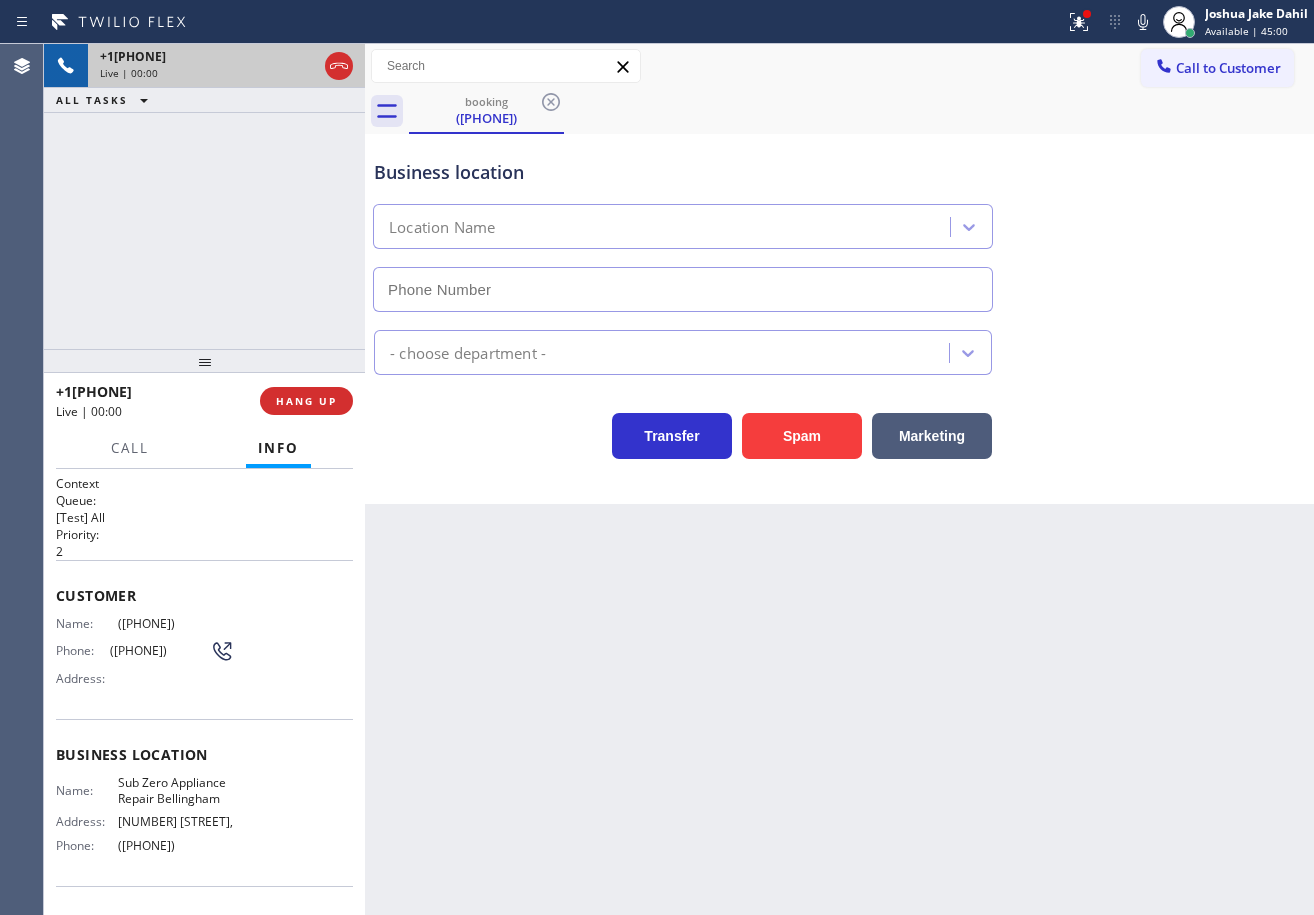 type on "(360) 205-1831" 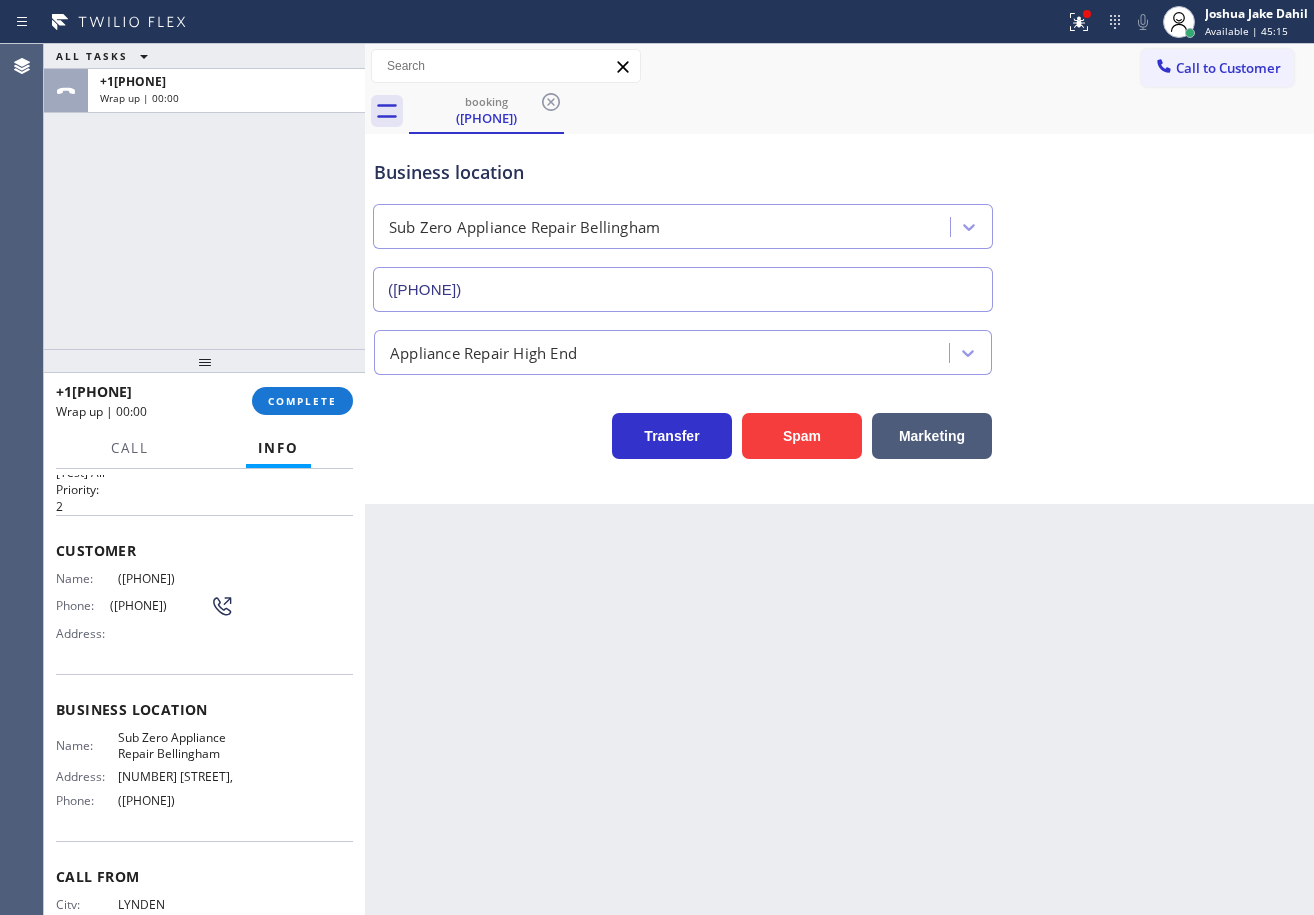 scroll, scrollTop: 0, scrollLeft: 0, axis: both 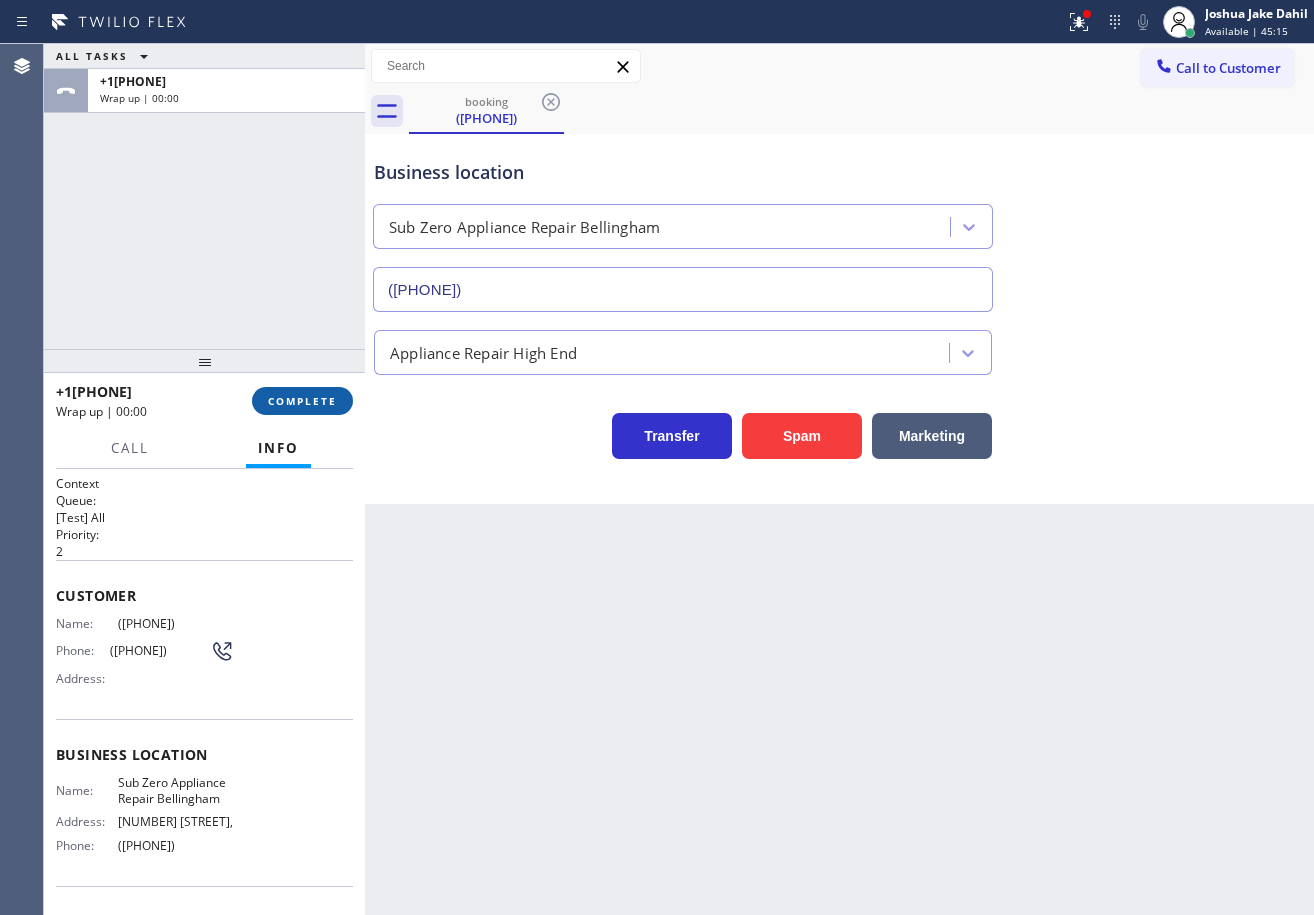 click on "COMPLETE" at bounding box center [302, 401] 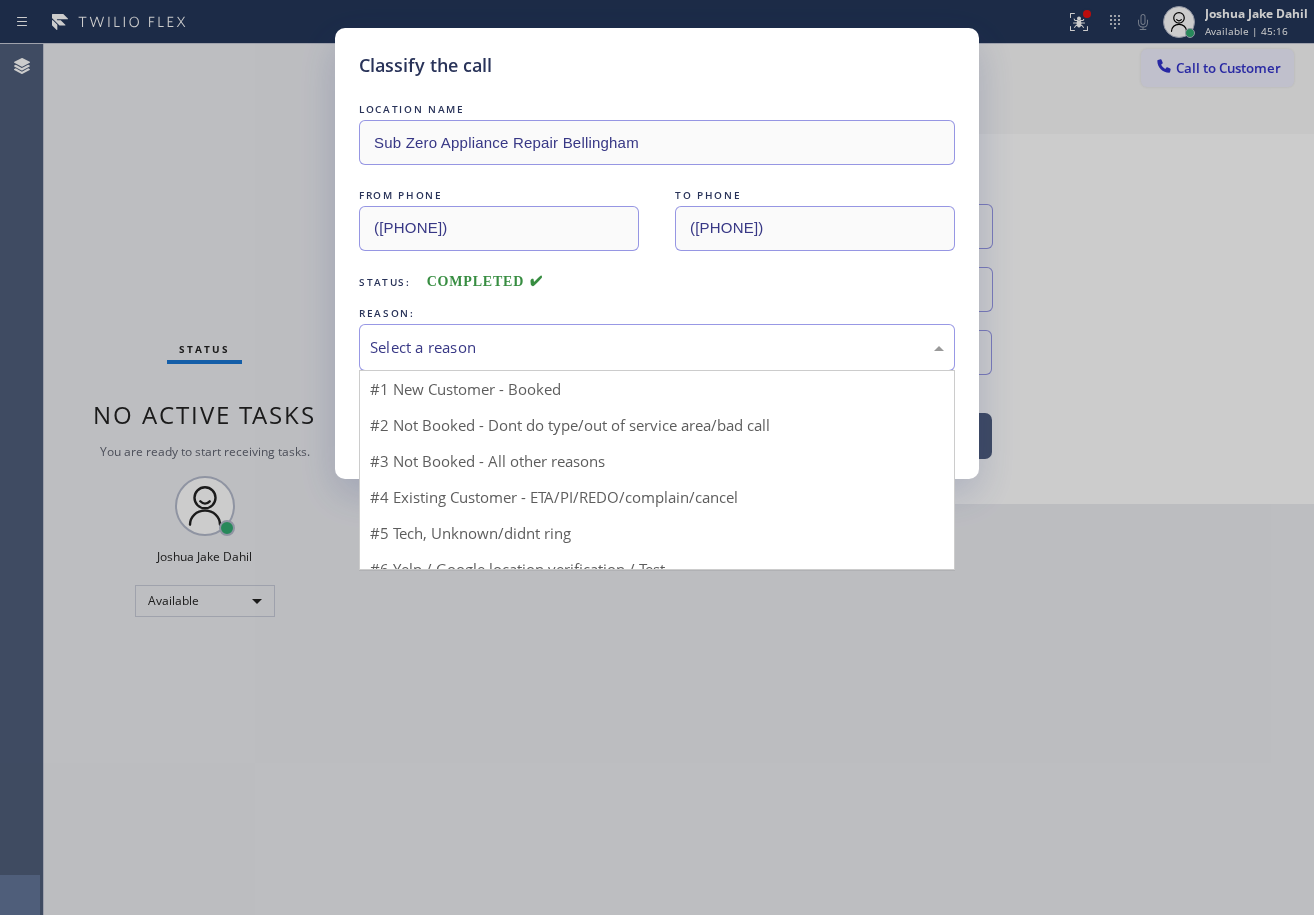 click on "Select a reason" at bounding box center [657, 347] 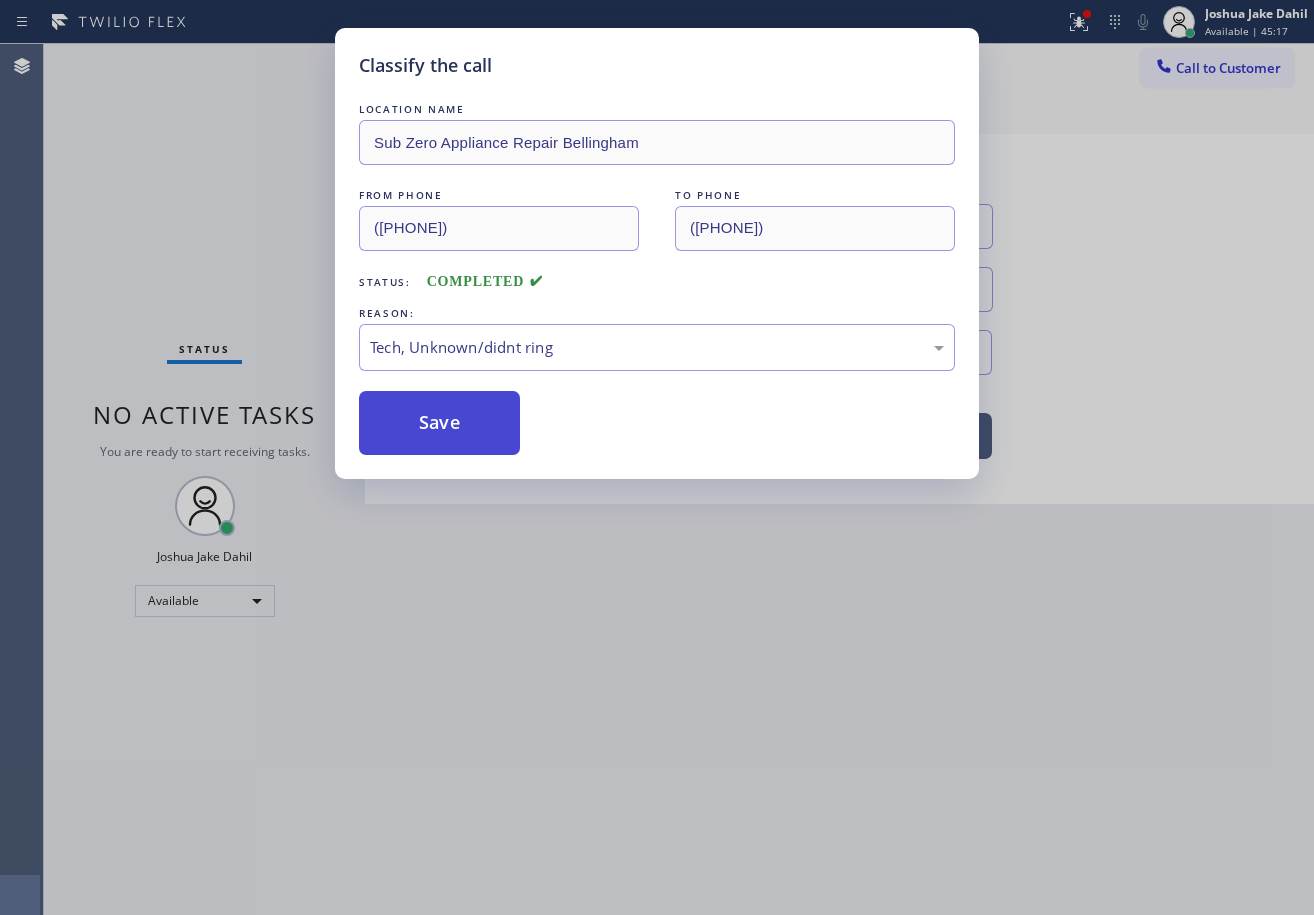 click on "Save" at bounding box center [439, 423] 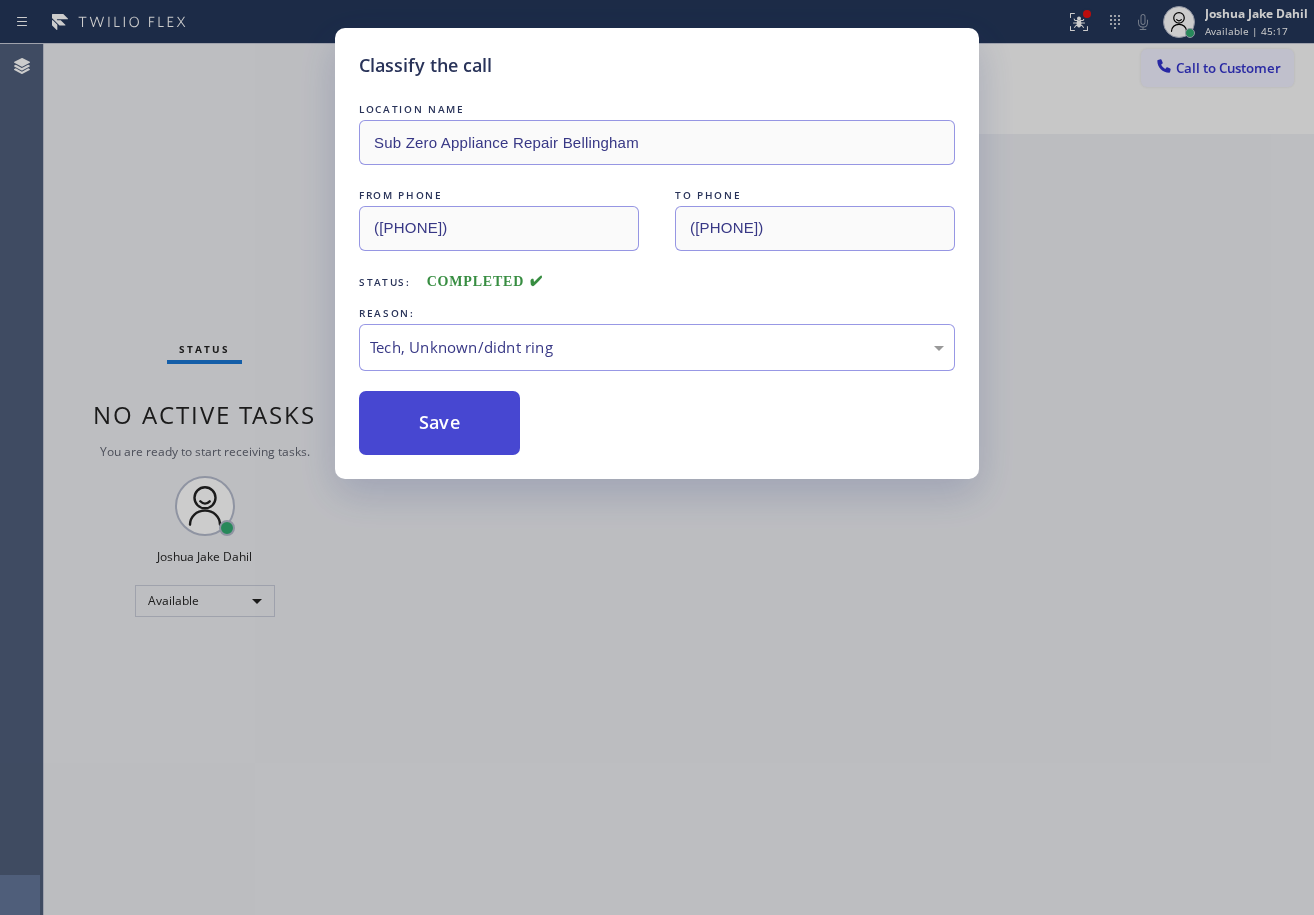 click on "Save" at bounding box center (439, 423) 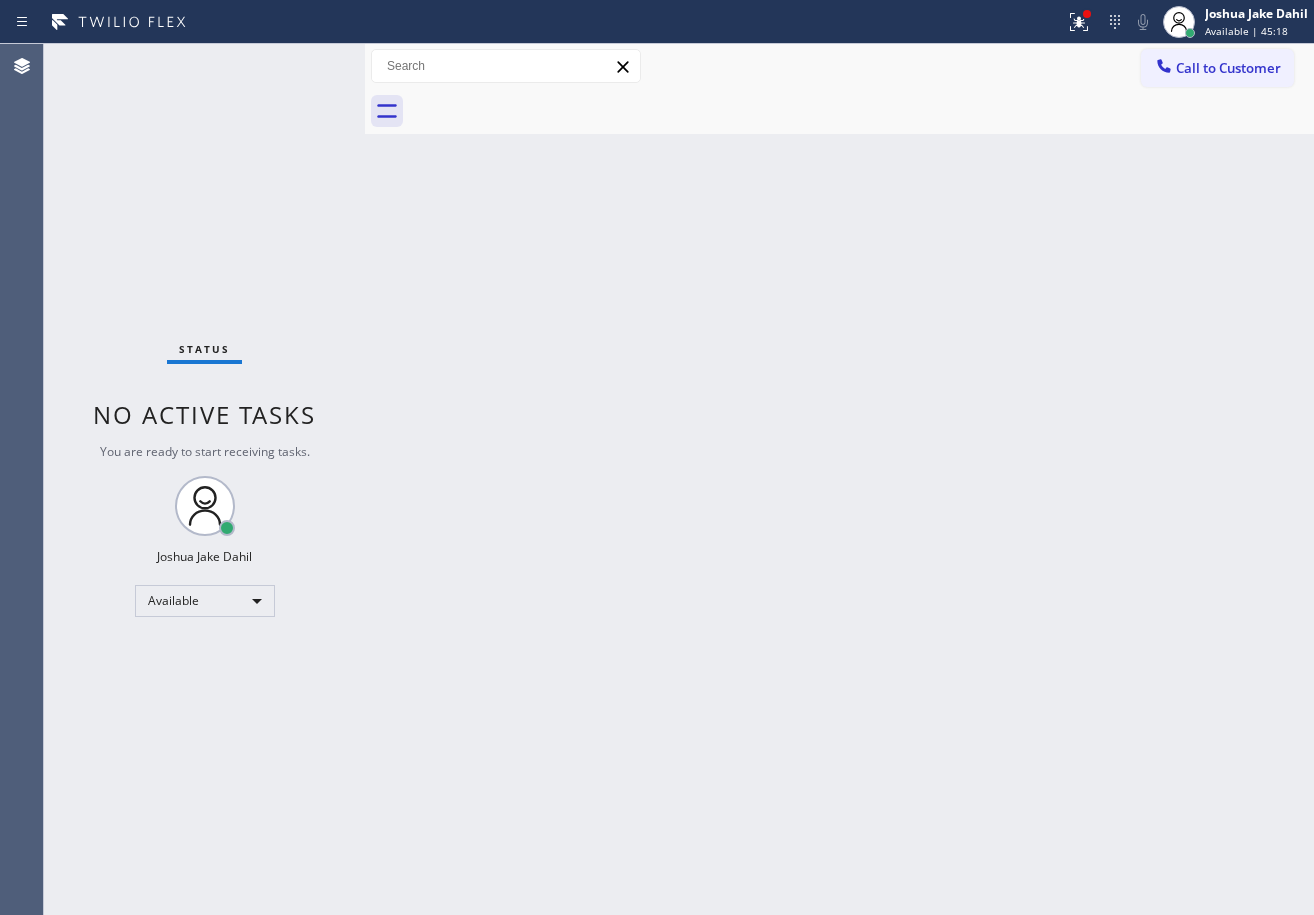 click on "Status   No active tasks     You are ready to start receiving tasks.   [FIRST] [LAST] Available" at bounding box center [204, 479] 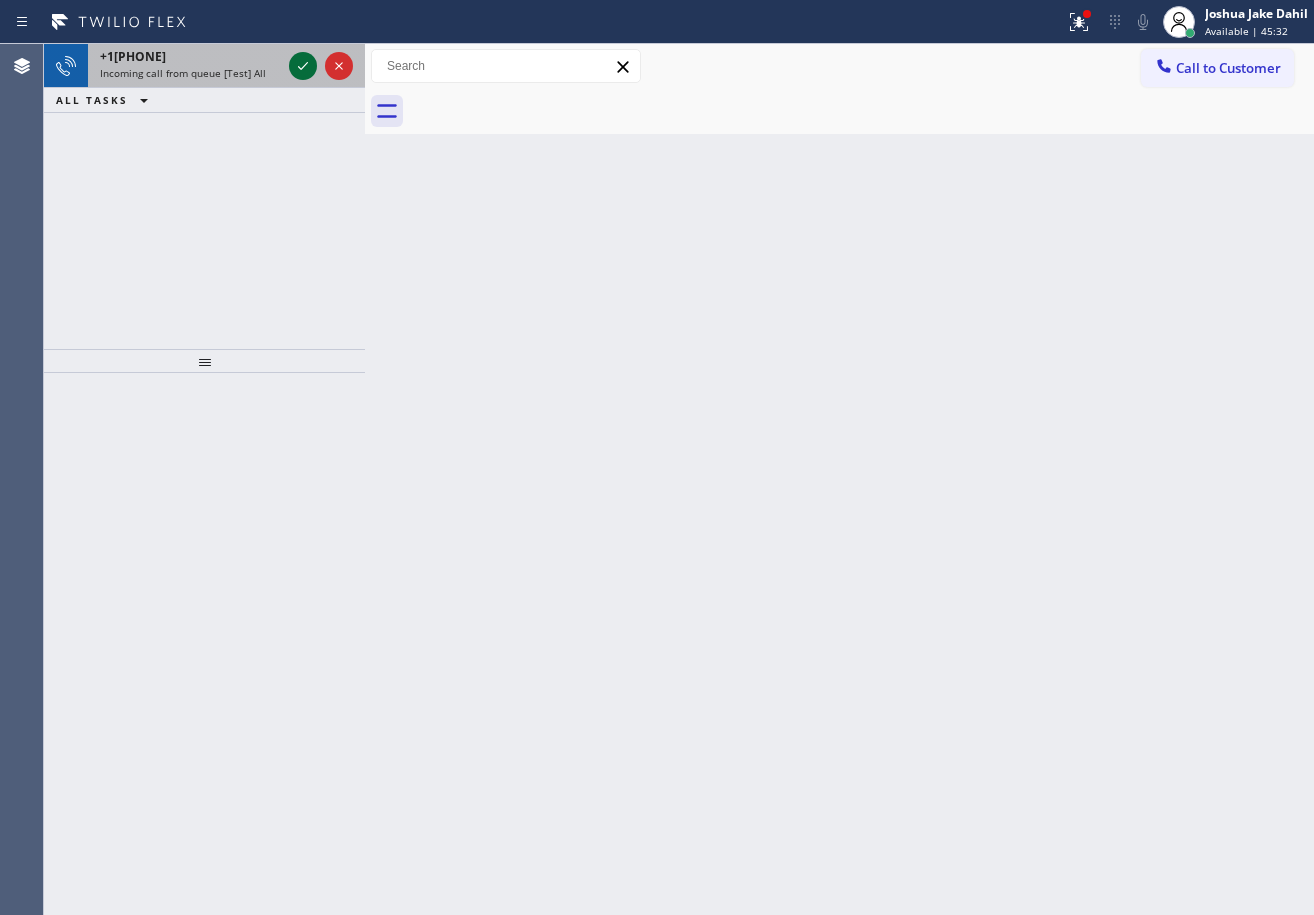 click 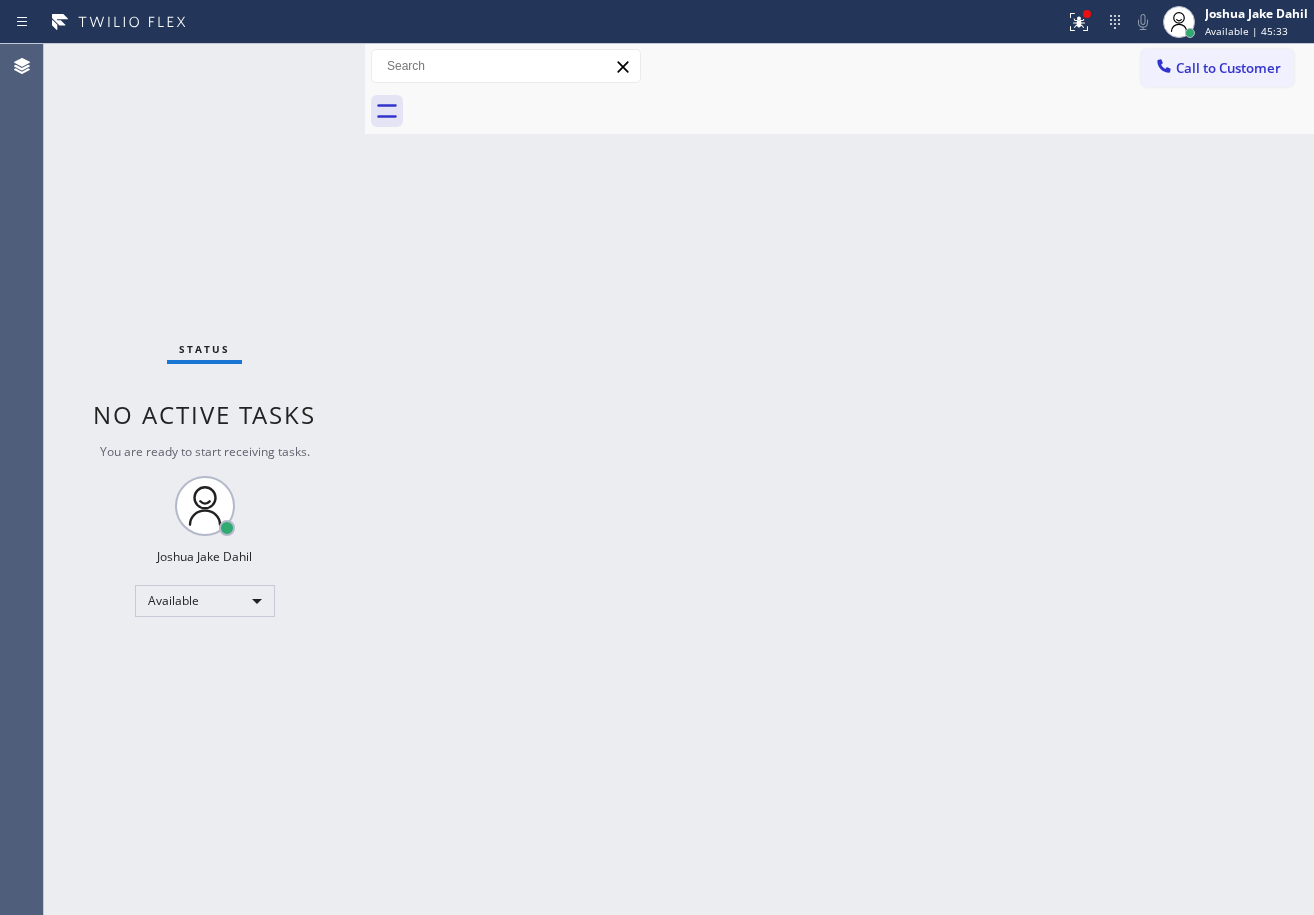 click on "Status   No active tasks     You are ready to start receiving tasks.   [FIRST] [LAST] Available" at bounding box center [204, 479] 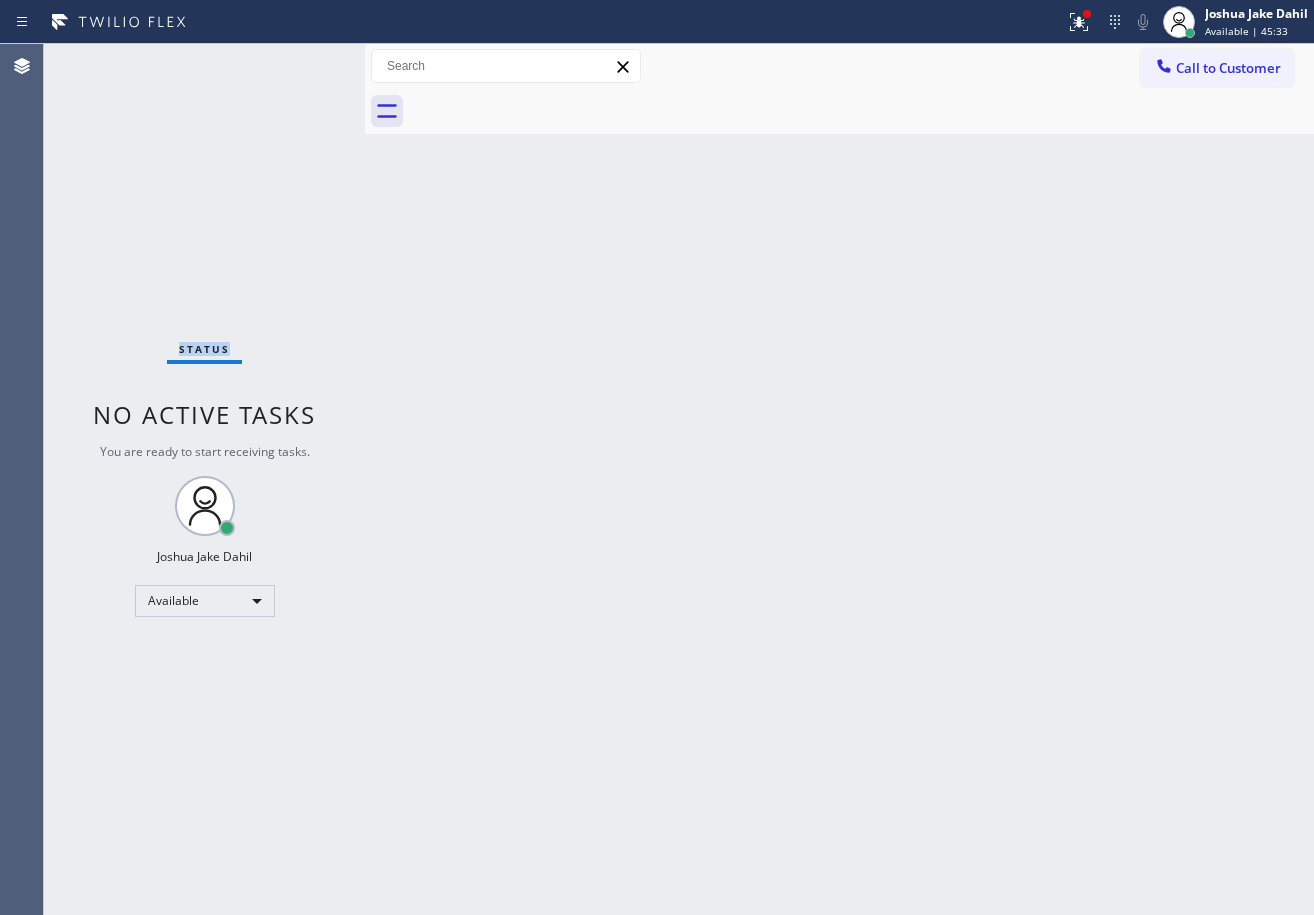 click on "Status   No active tasks     You are ready to start receiving tasks.   [FIRST] [LAST] Available" at bounding box center [204, 479] 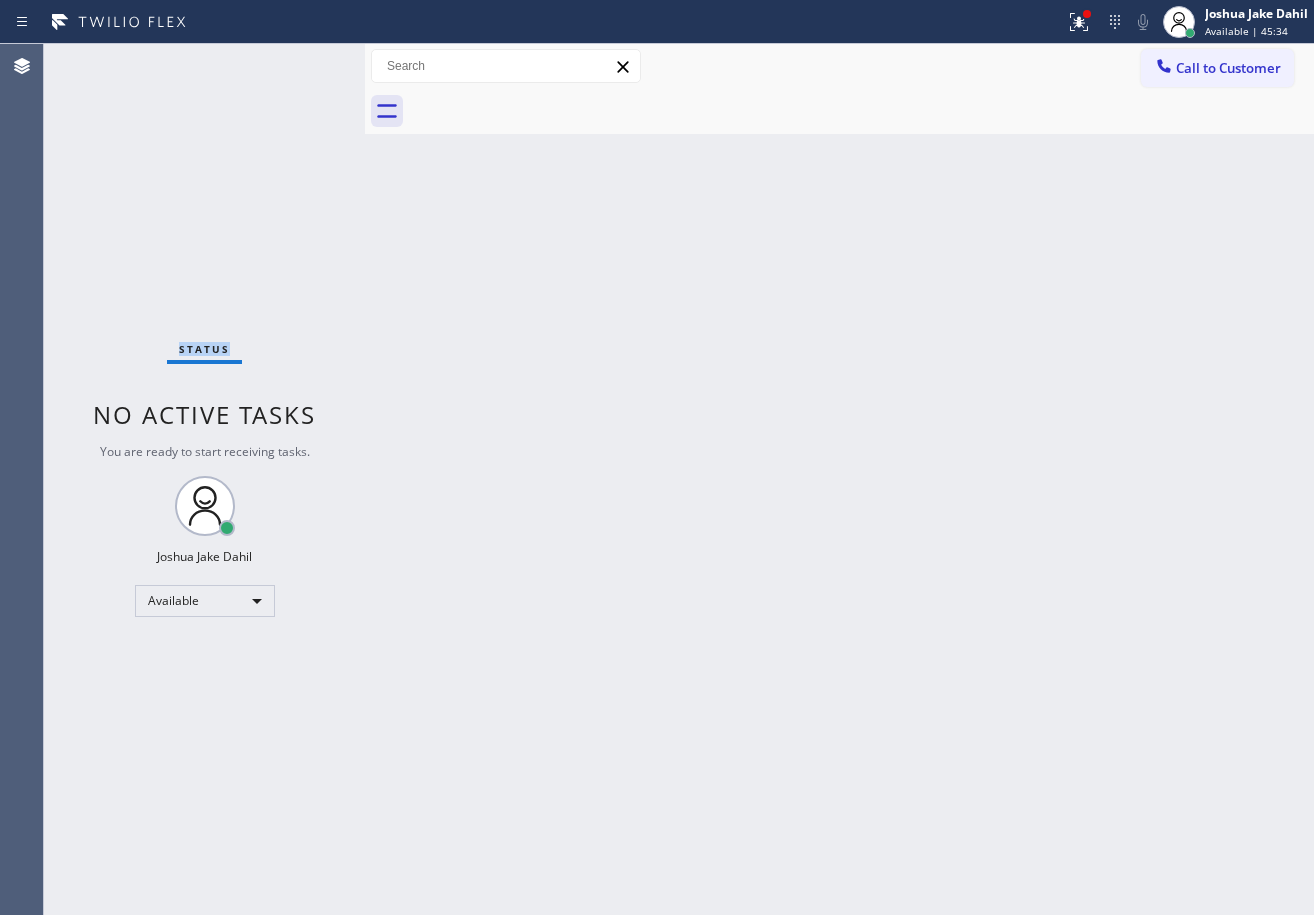 click on "Status   No active tasks     You are ready to start receiving tasks.   [FIRST] [LAST] Available" at bounding box center [204, 479] 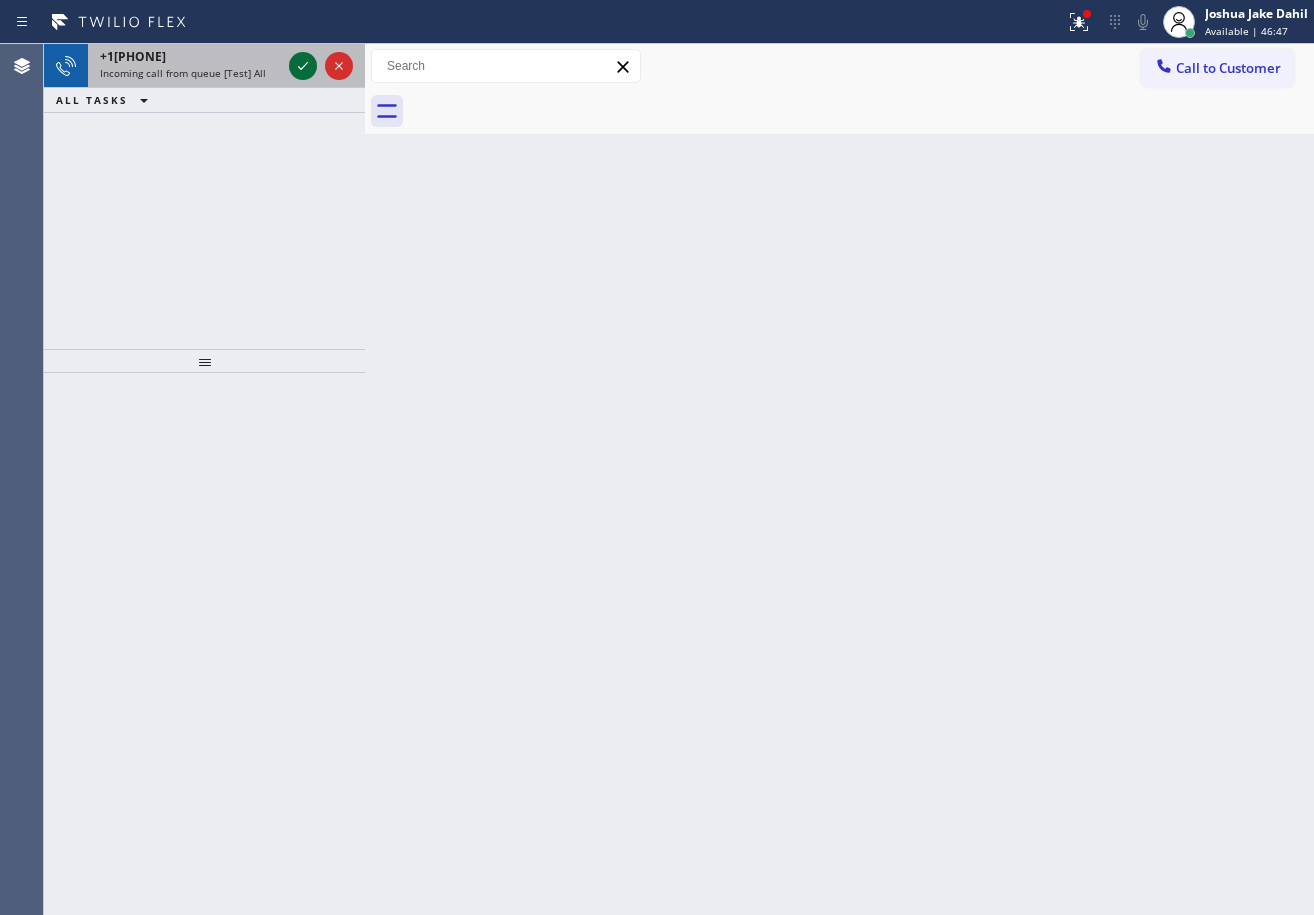 click 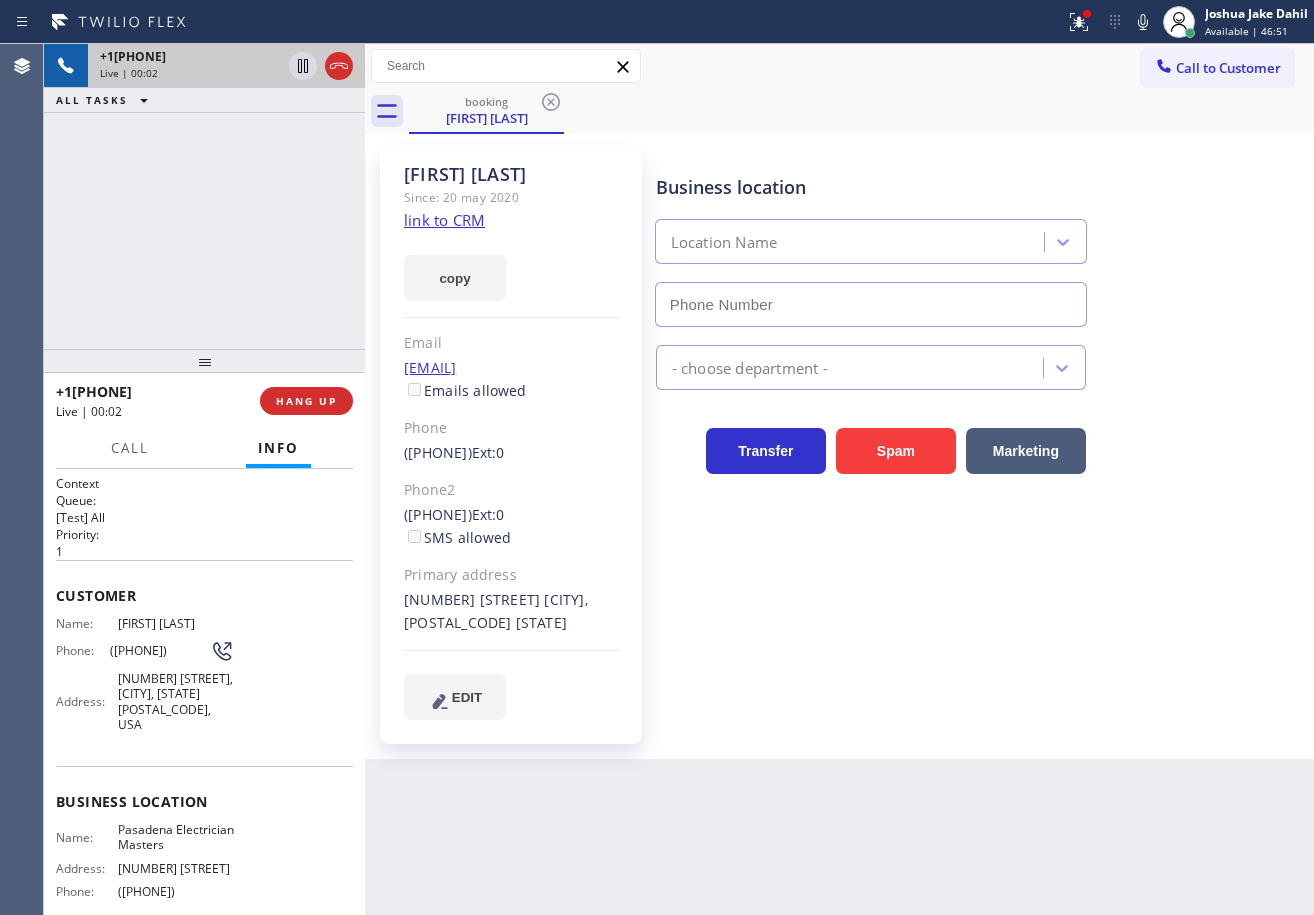 type on "(626) 768-9548" 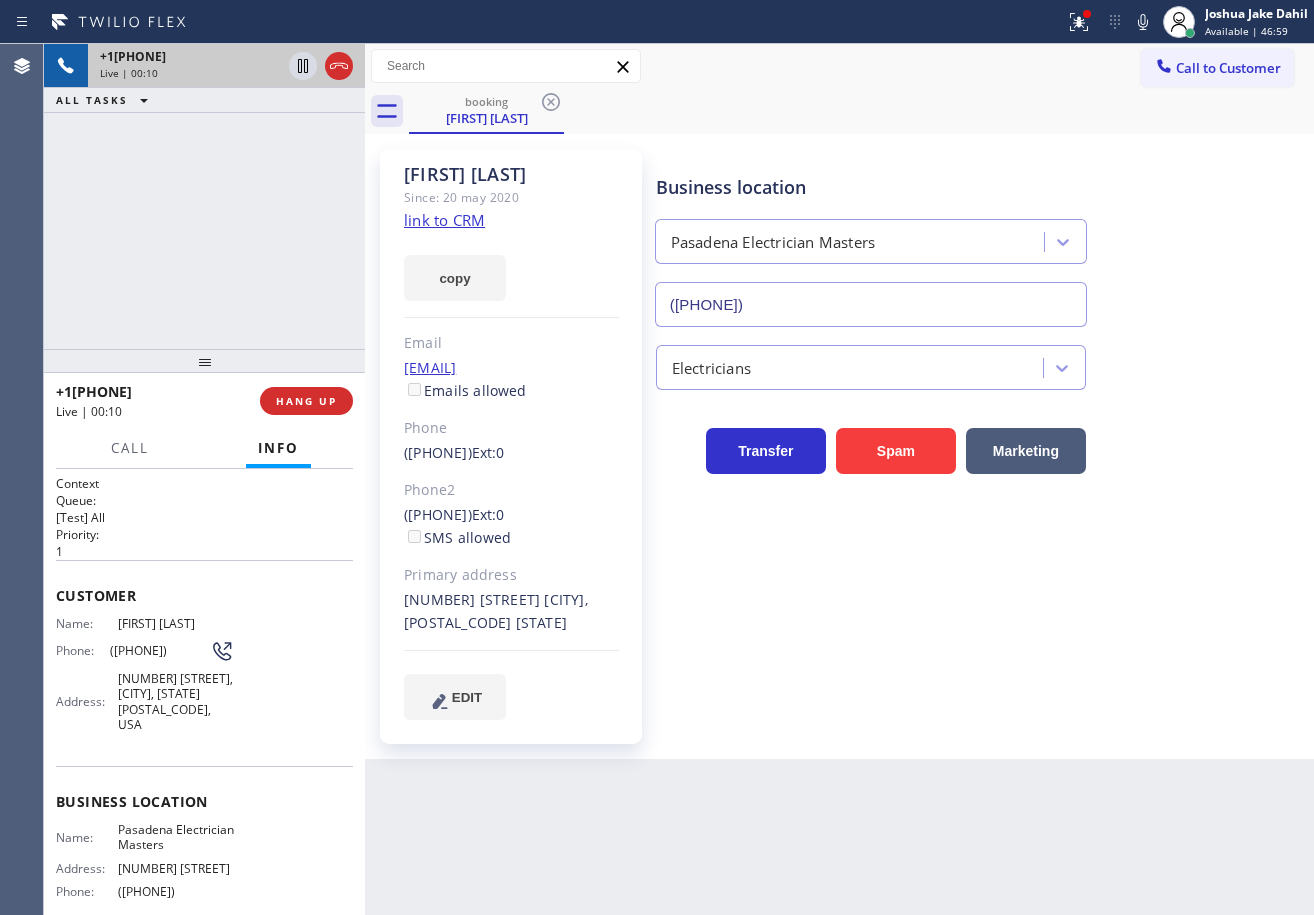 click on "link to CRM" 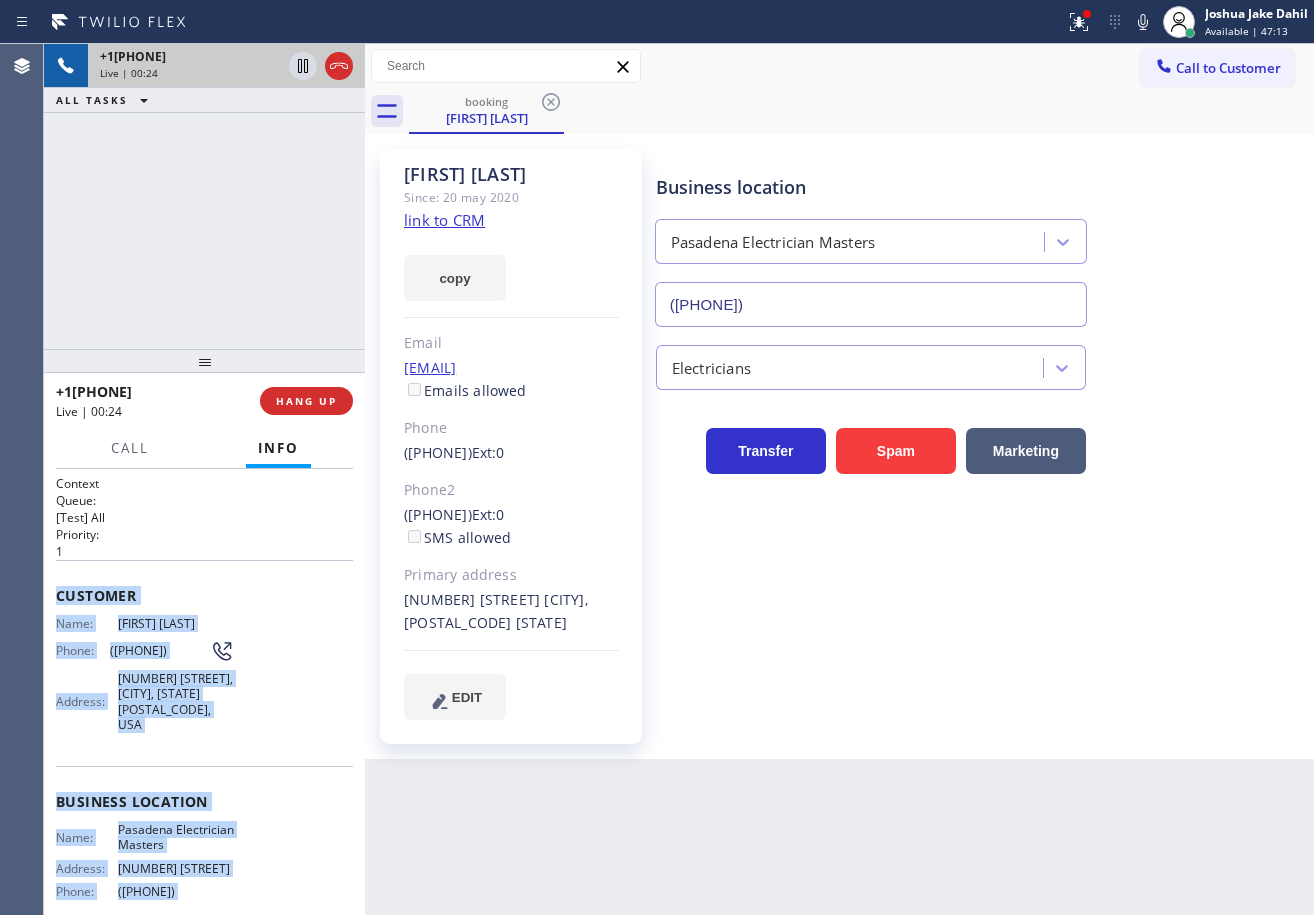 scroll, scrollTop: 176, scrollLeft: 0, axis: vertical 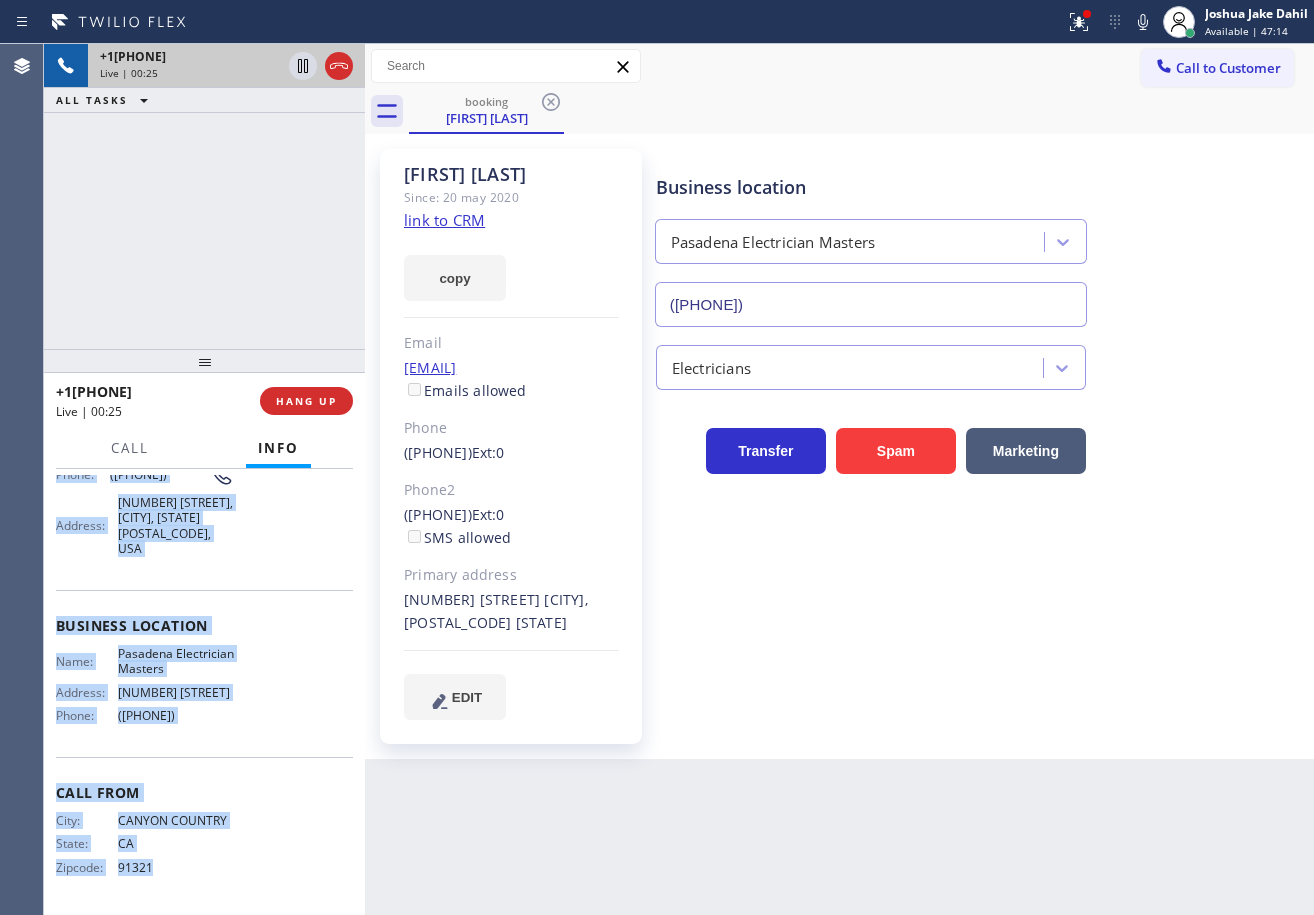 drag, startPoint x: 158, startPoint y: 877, endPoint x: 964, endPoint y: 367, distance: 953.80084 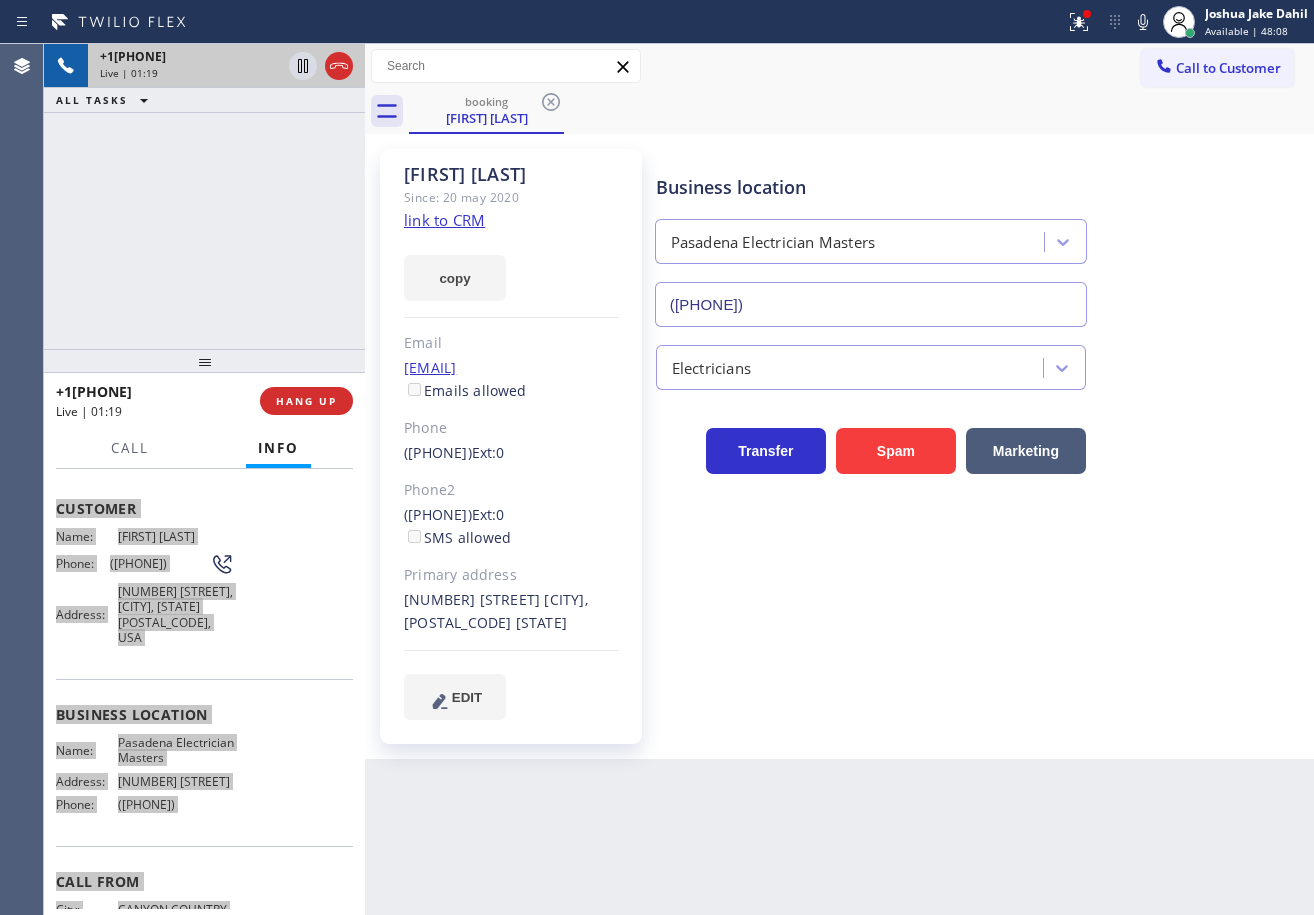 scroll, scrollTop: 0, scrollLeft: 0, axis: both 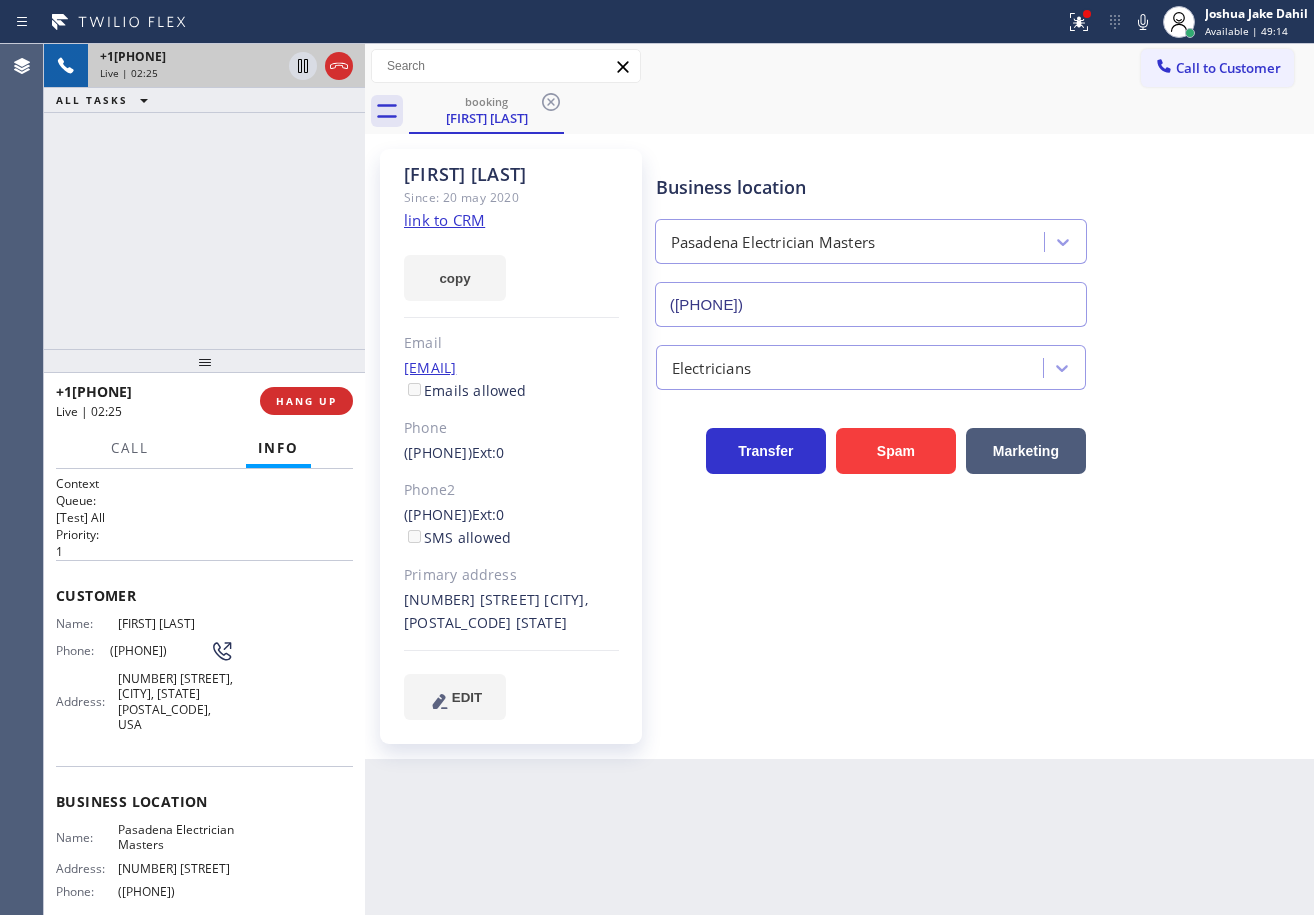 click on "Electricians" at bounding box center [980, 363] 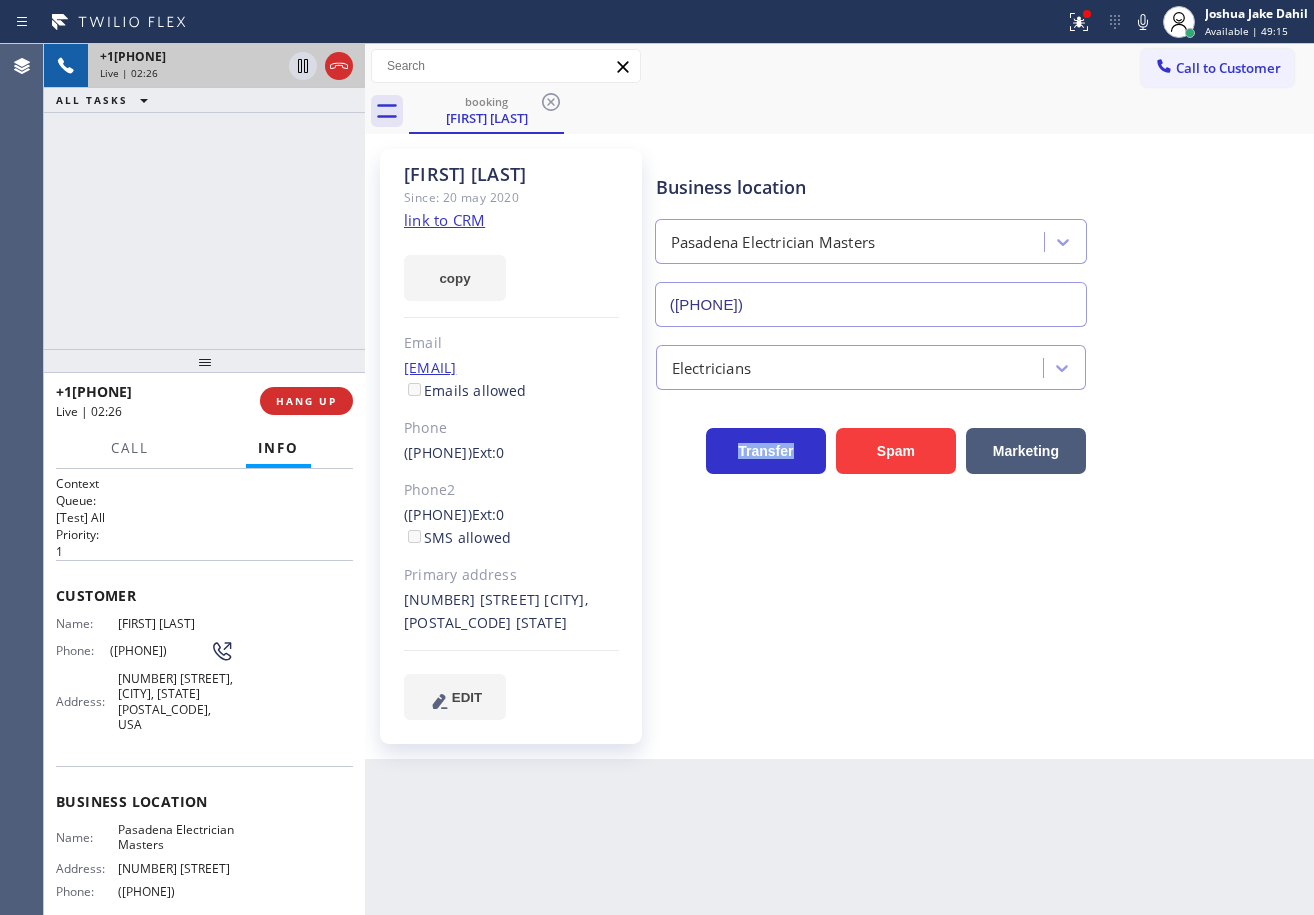 click on "Electricians" at bounding box center (980, 363) 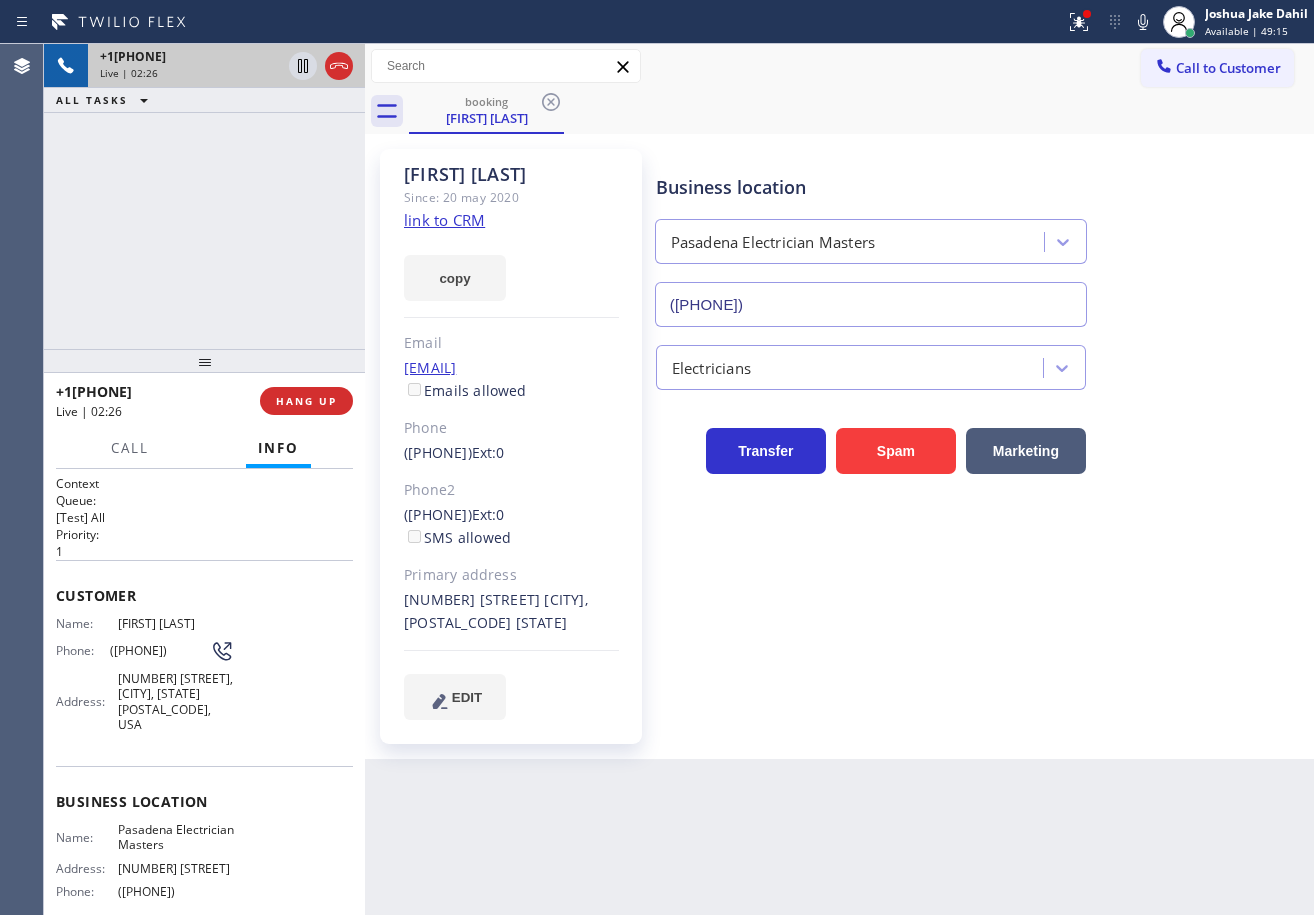 drag, startPoint x: 1211, startPoint y: 438, endPoint x: 1194, endPoint y: 560, distance: 123.178734 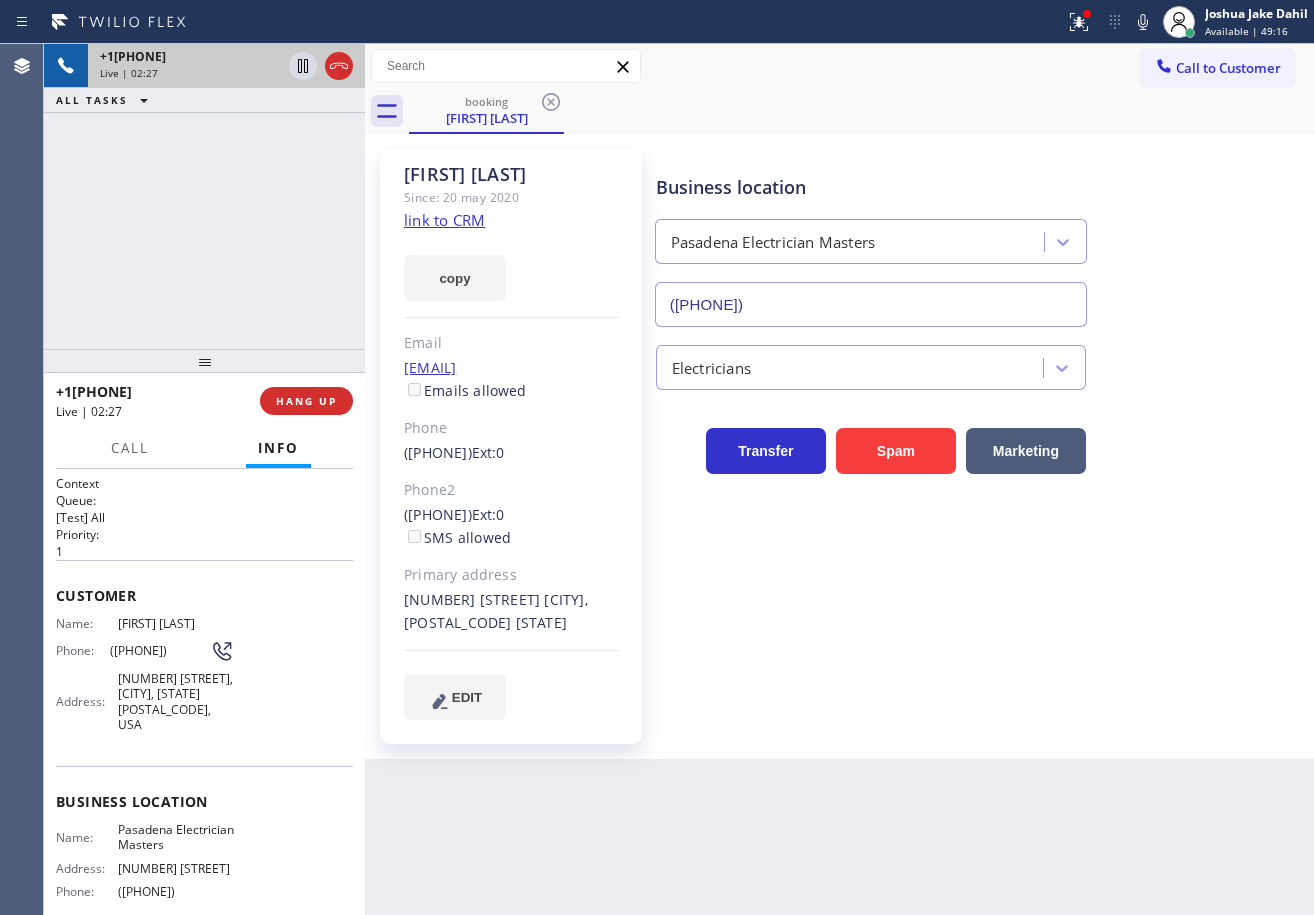 drag, startPoint x: 211, startPoint y: 192, endPoint x: 261, endPoint y: 141, distance: 71.42129 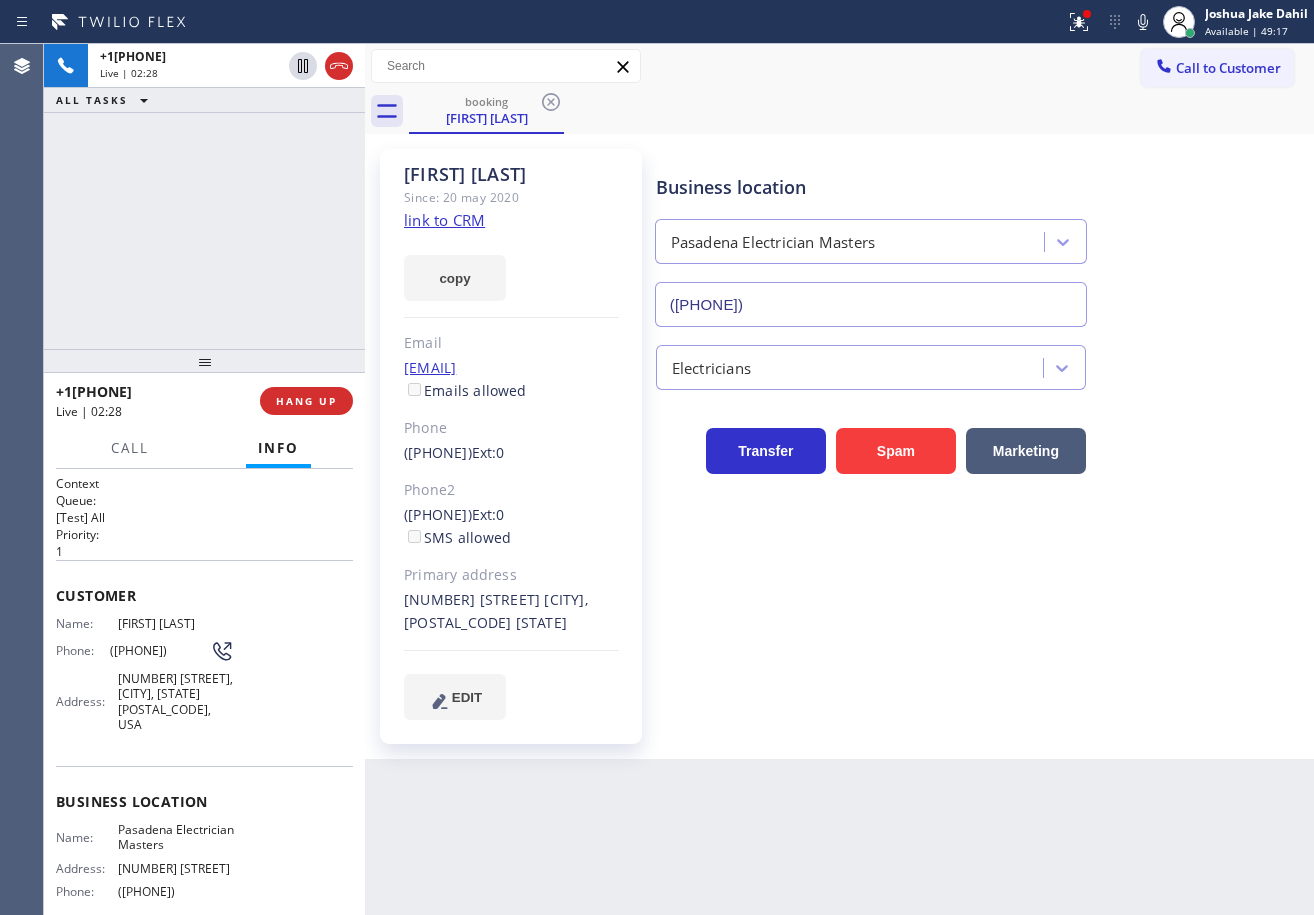 drag, startPoint x: 299, startPoint y: 67, endPoint x: 299, endPoint y: 98, distance: 31 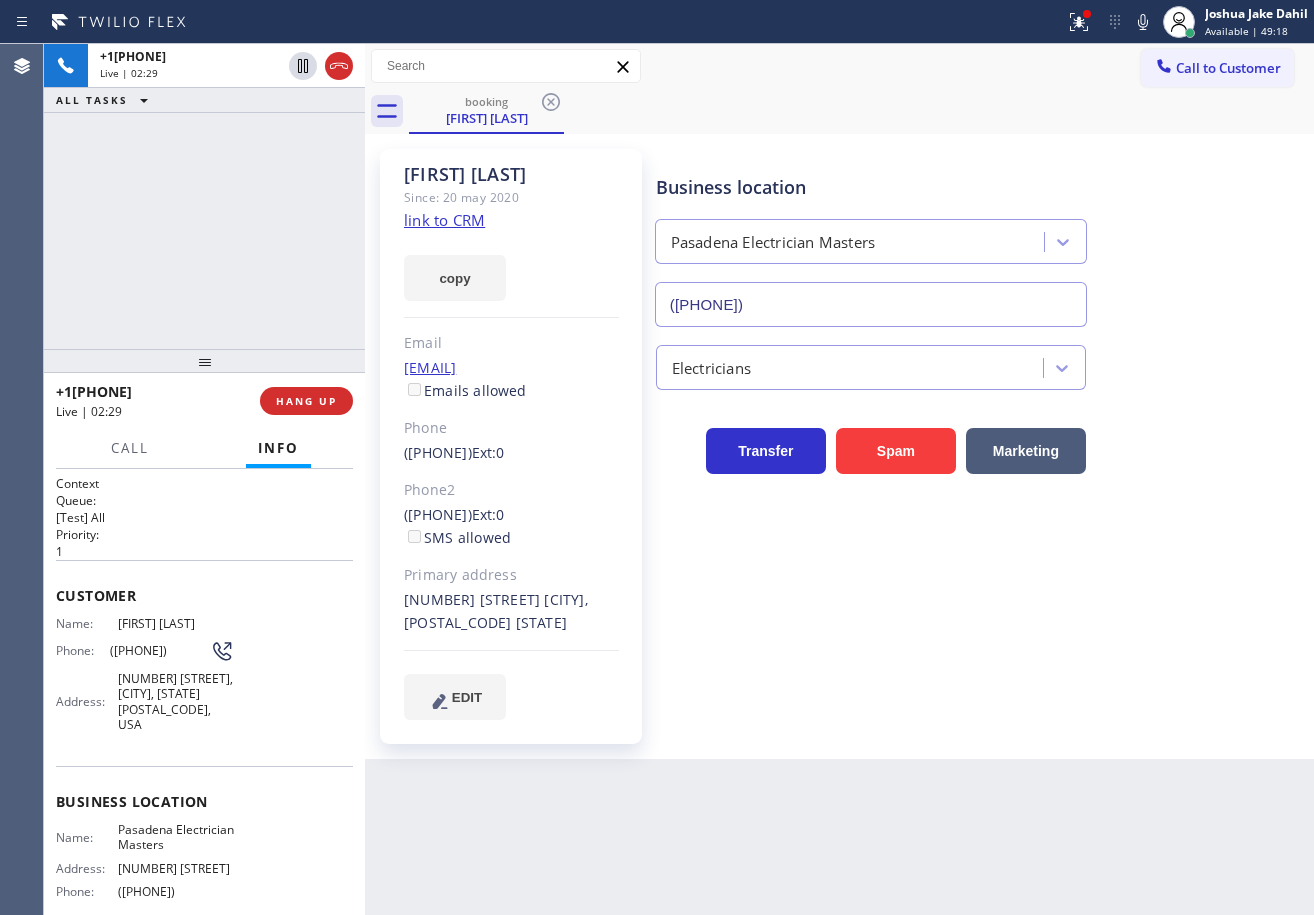 click 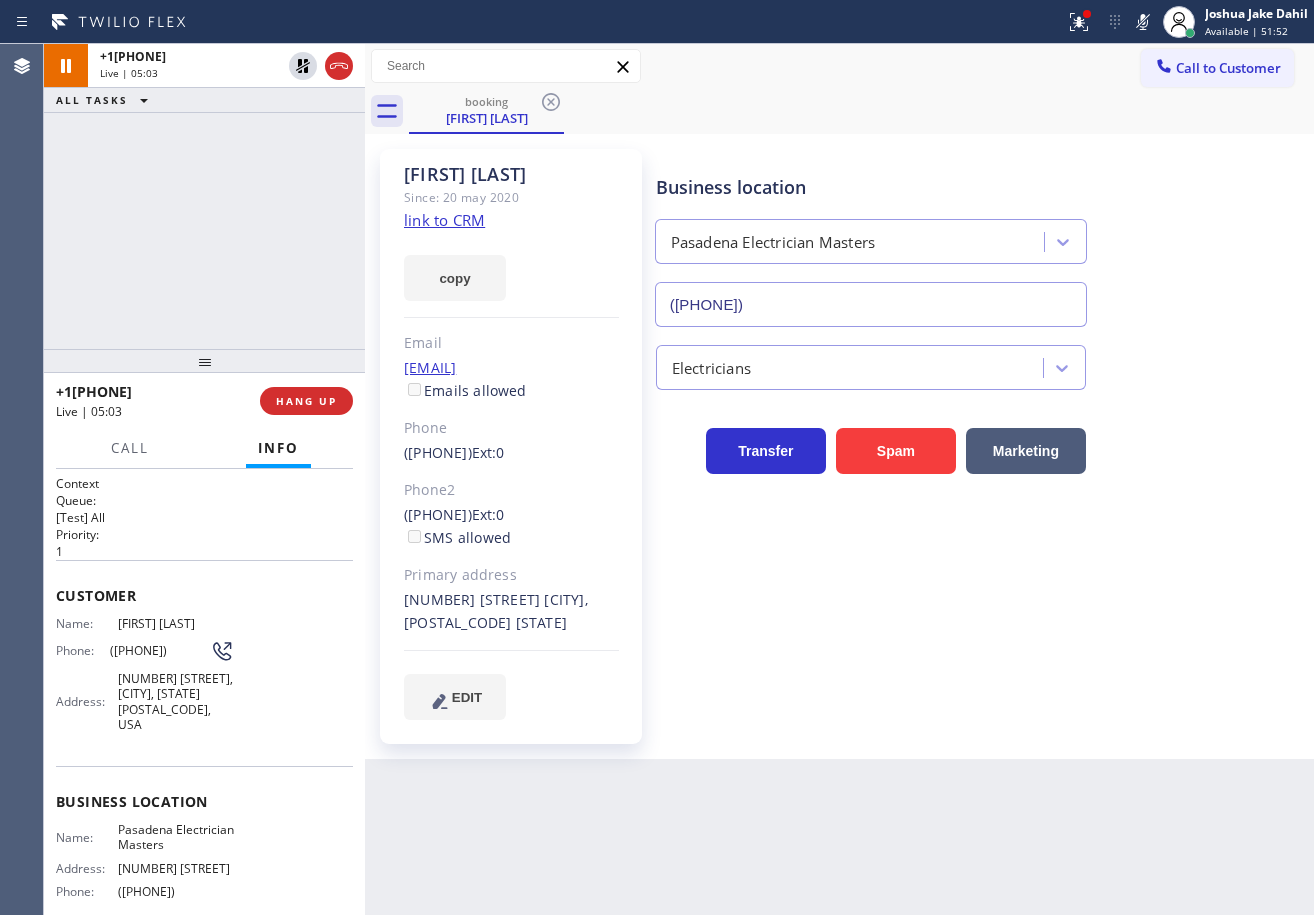 click on "+16612988220 Live | 05:03 ALL TASKS ALL TASKS ACTIVE TASKS TASKS IN WRAP UP" at bounding box center (204, 196) 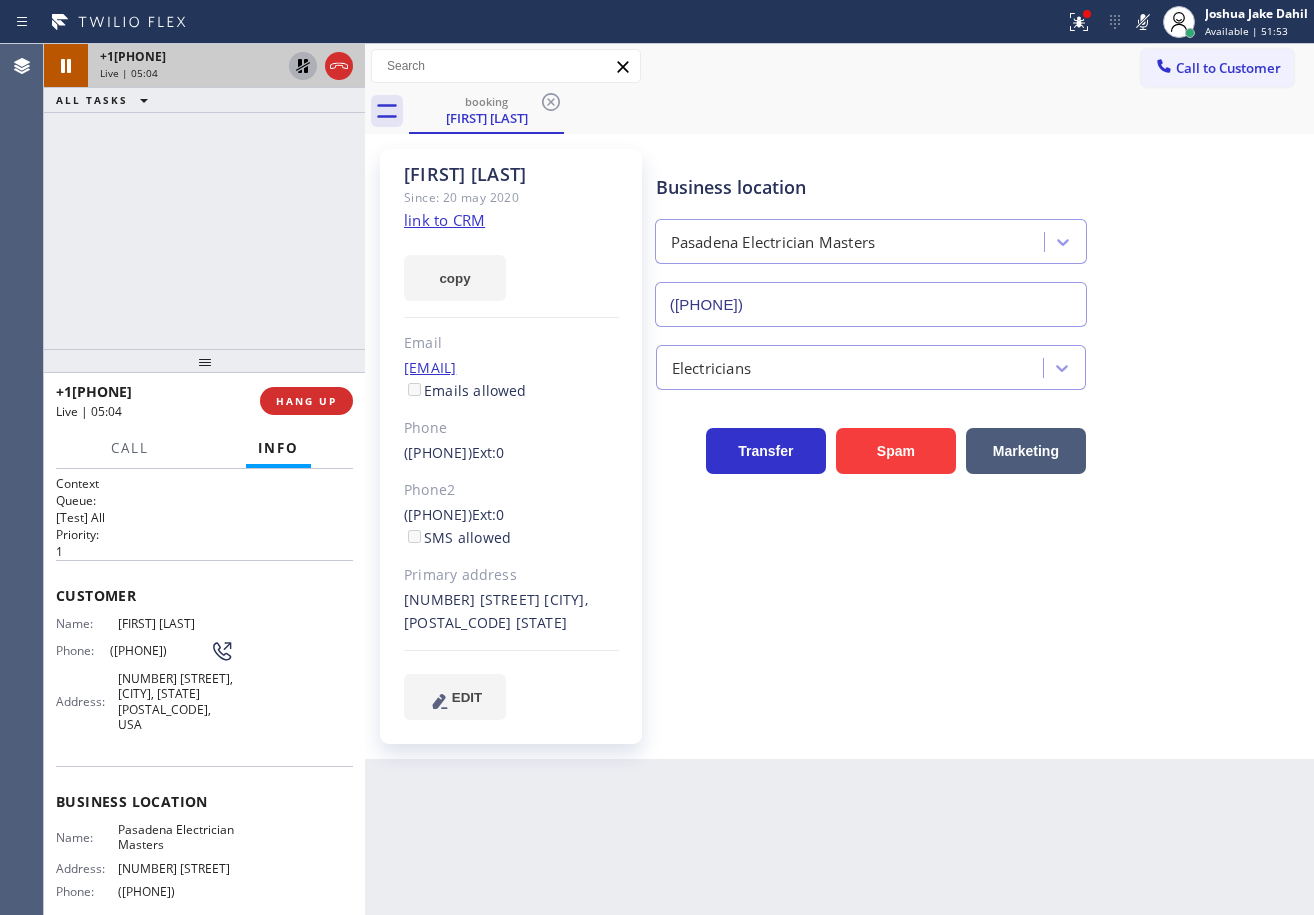 click 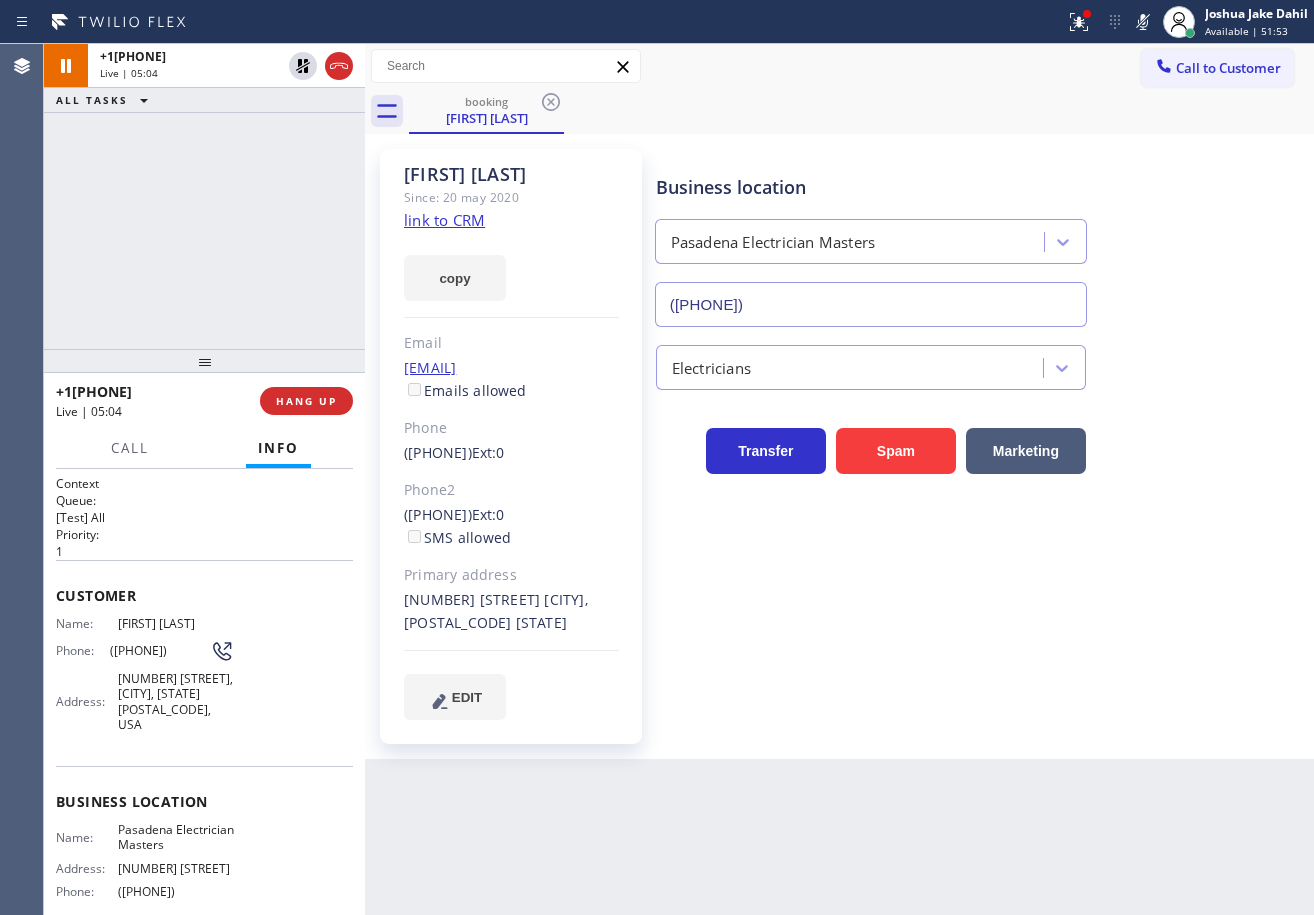 click on "+16612988220 Live | 05:04 ALL TASKS ALL TASKS ACTIVE TASKS TASKS IN WRAP UP" at bounding box center (204, 196) 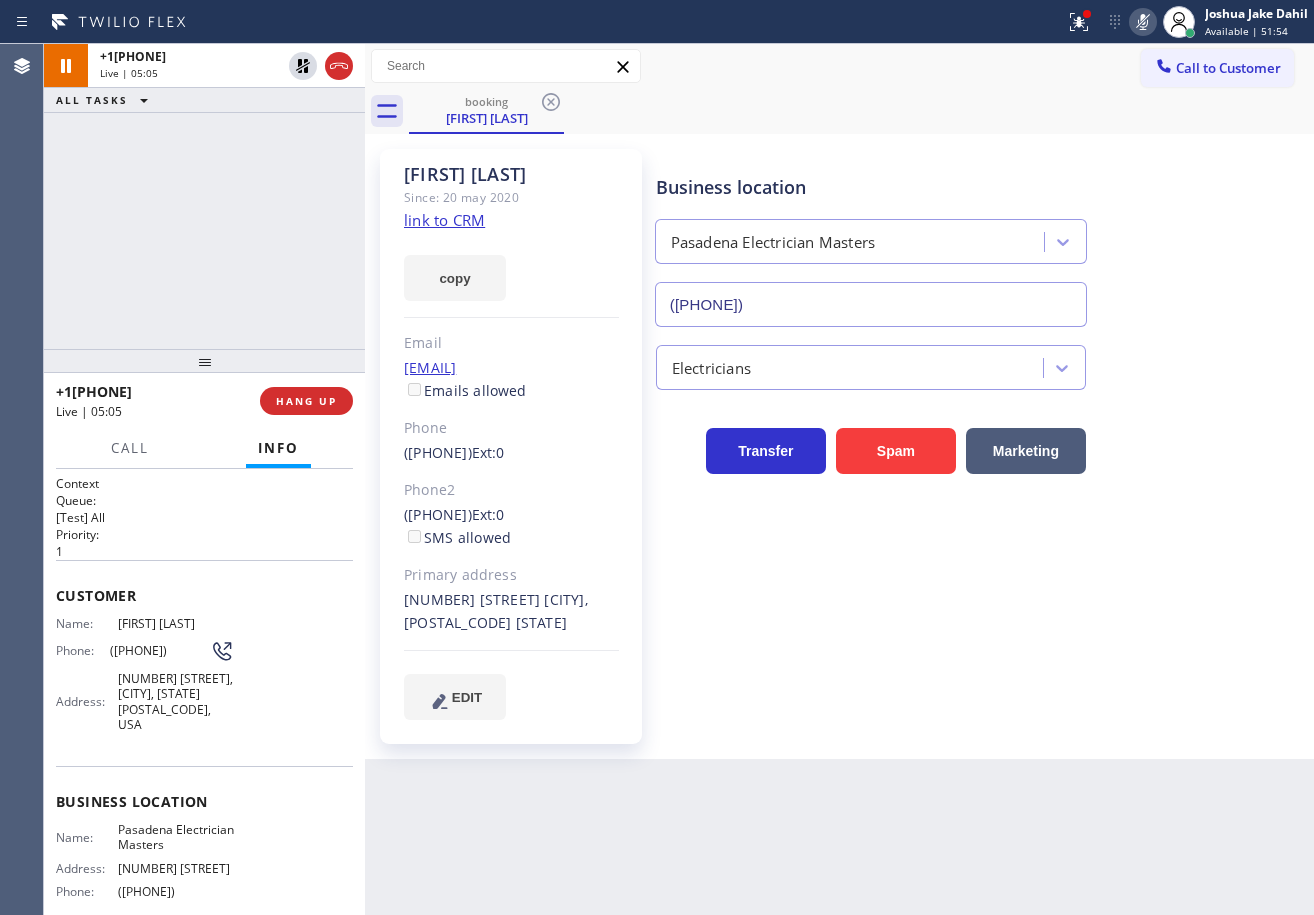 click 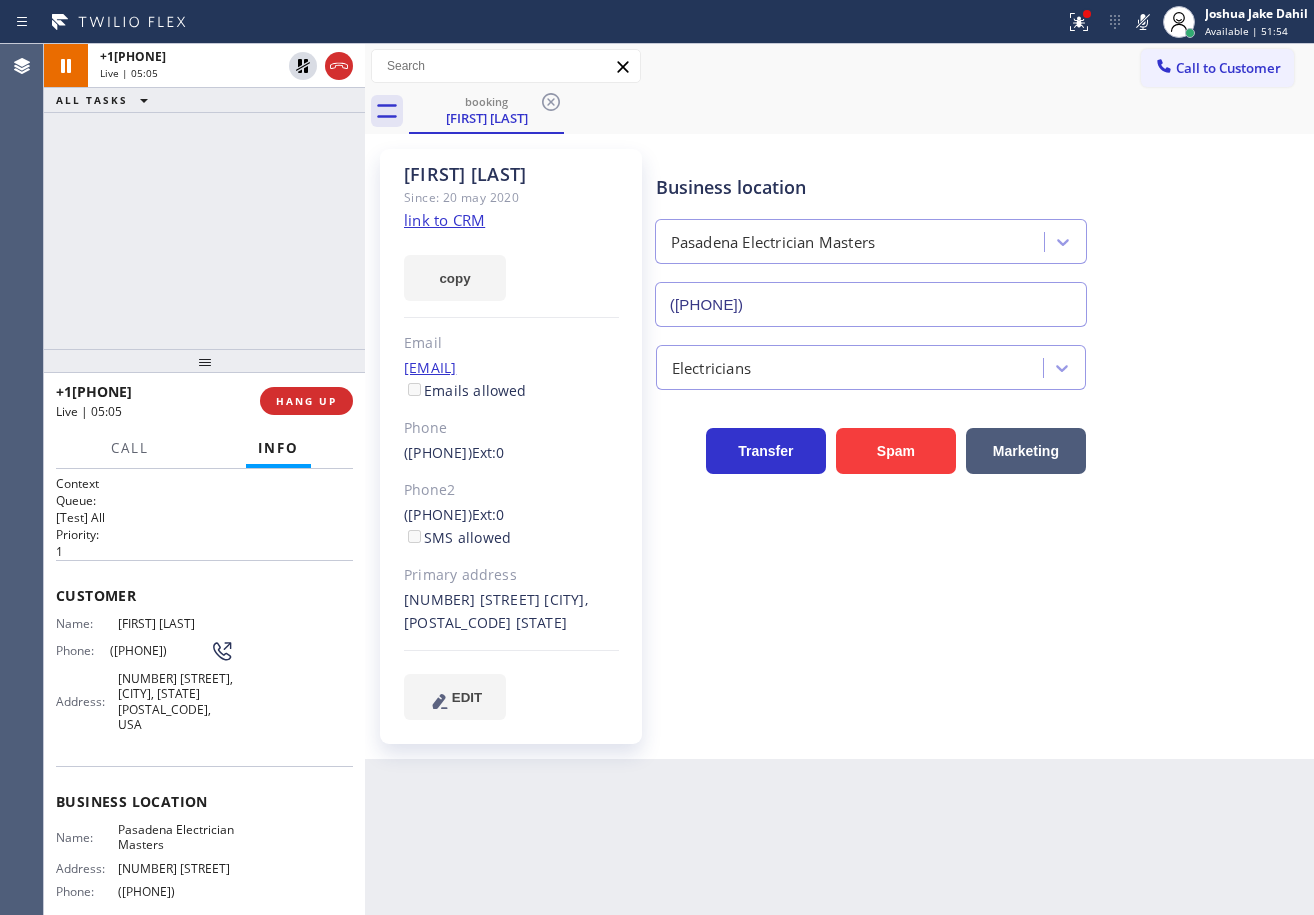 click on "Business location Pasadena Electrician Masters (626) 768-9548" at bounding box center (980, 236) 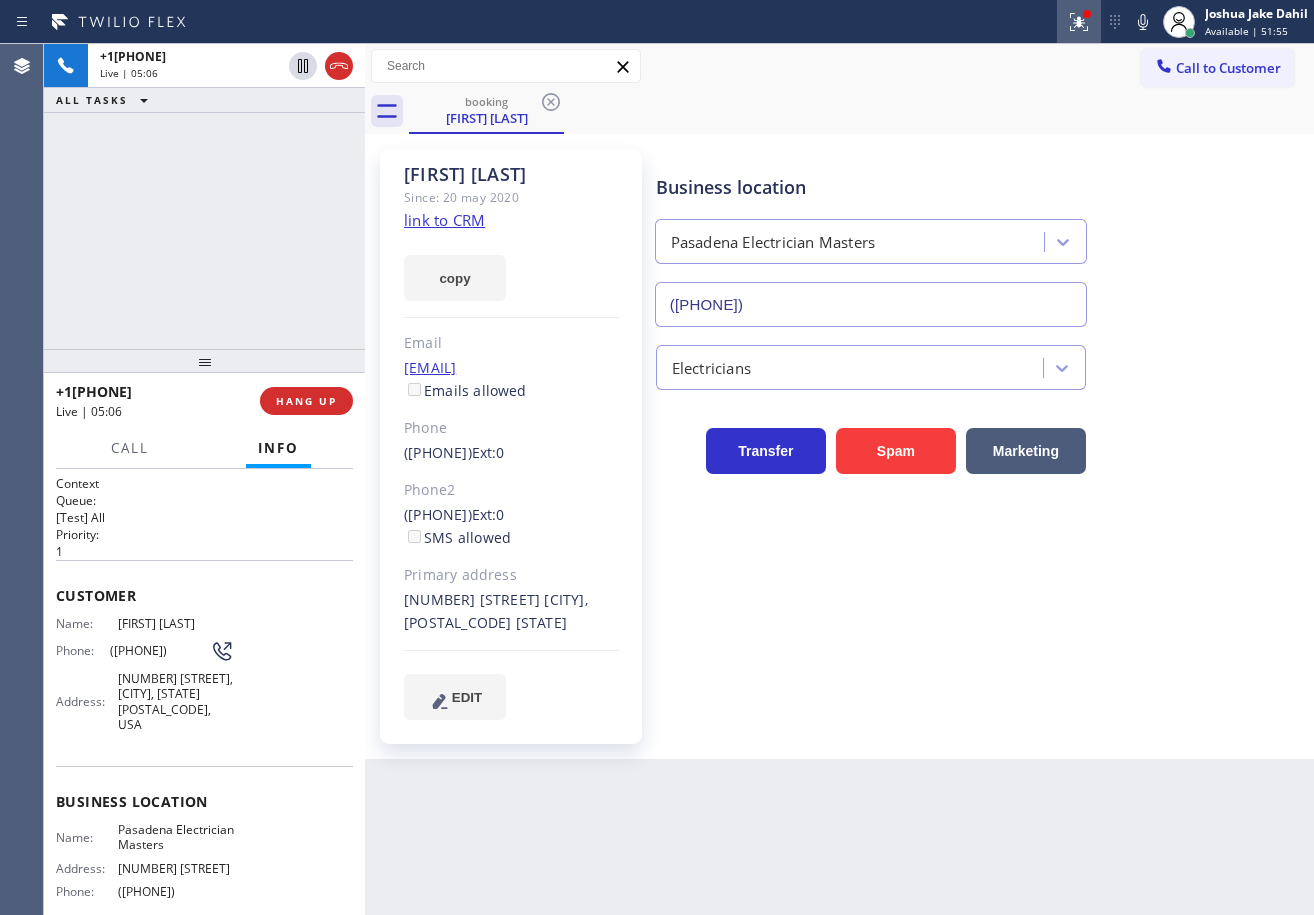 click 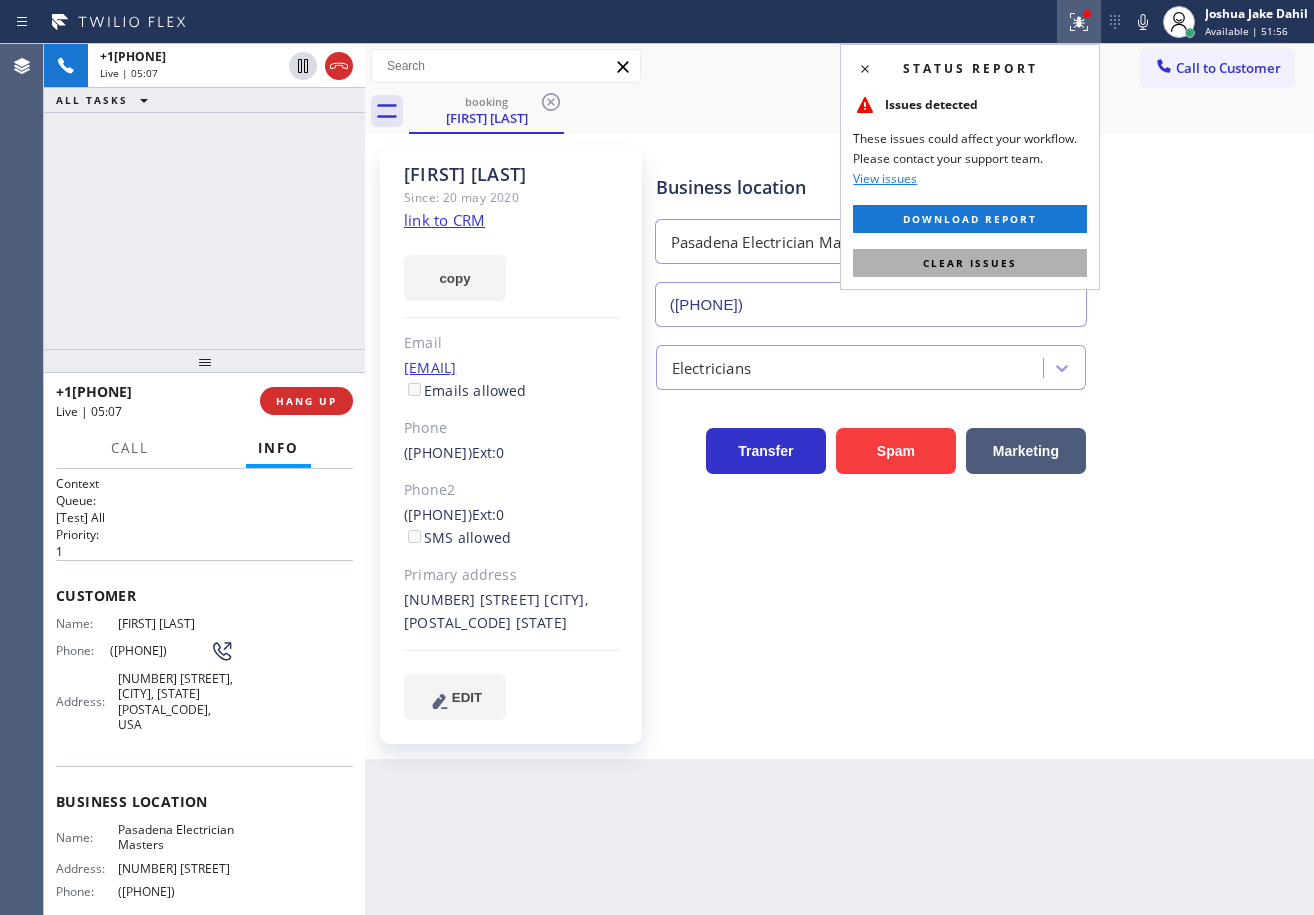 click on "Clear issues" at bounding box center [970, 263] 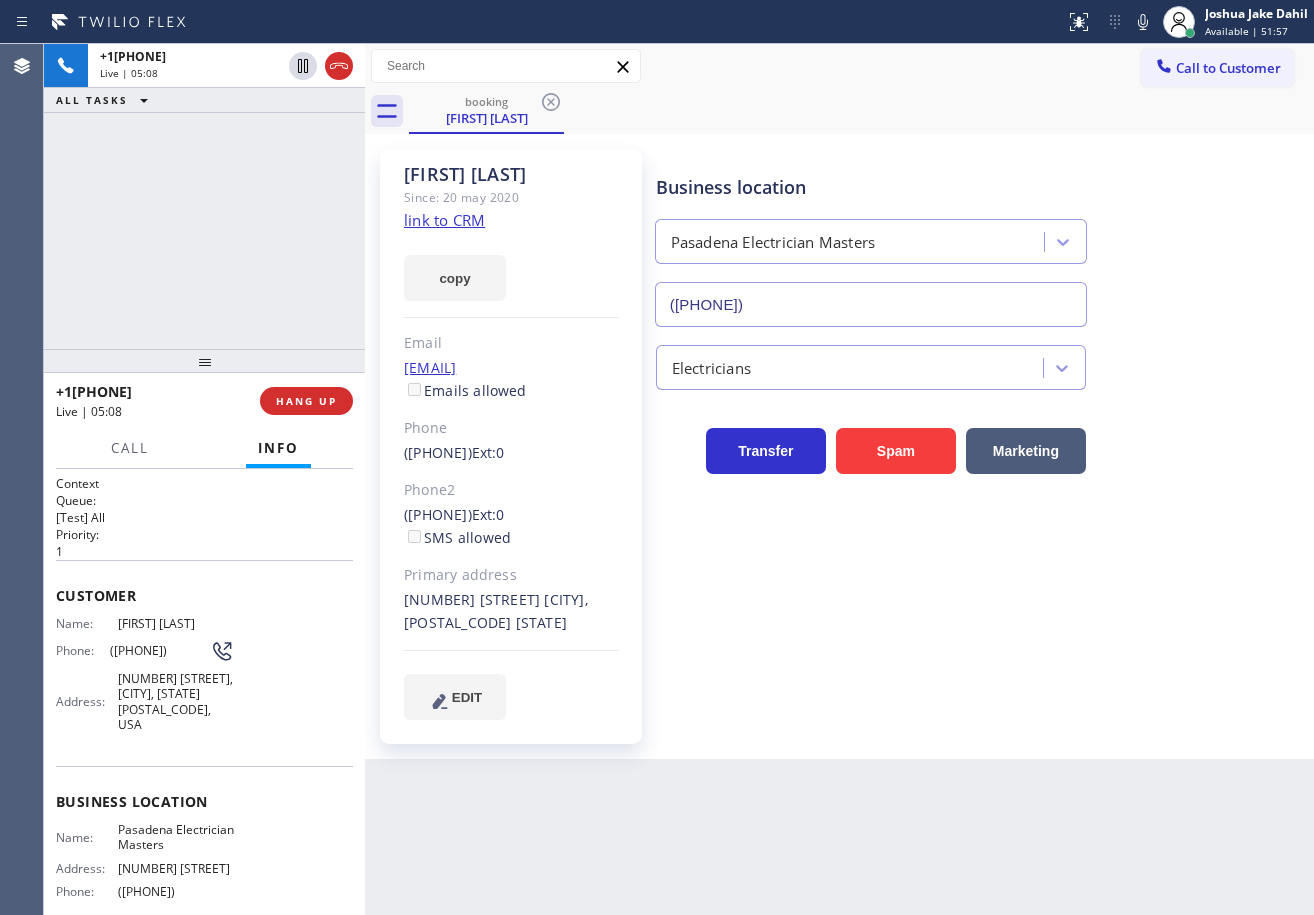 click on "Business location Pasadena Electrician Masters (626) 768-9548 Electricians Transfer Spam Marketing" at bounding box center [980, 434] 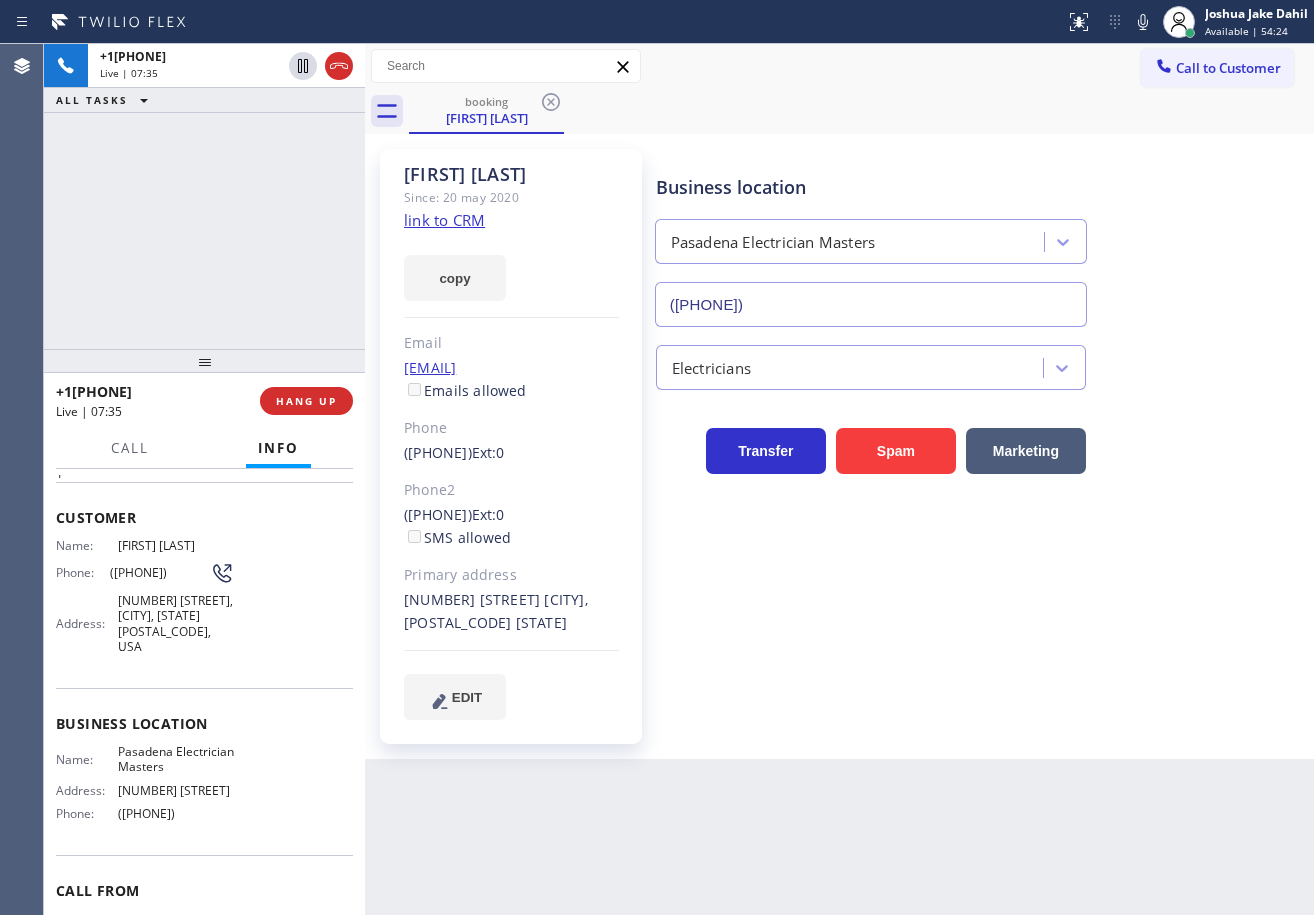 scroll, scrollTop: 0, scrollLeft: 0, axis: both 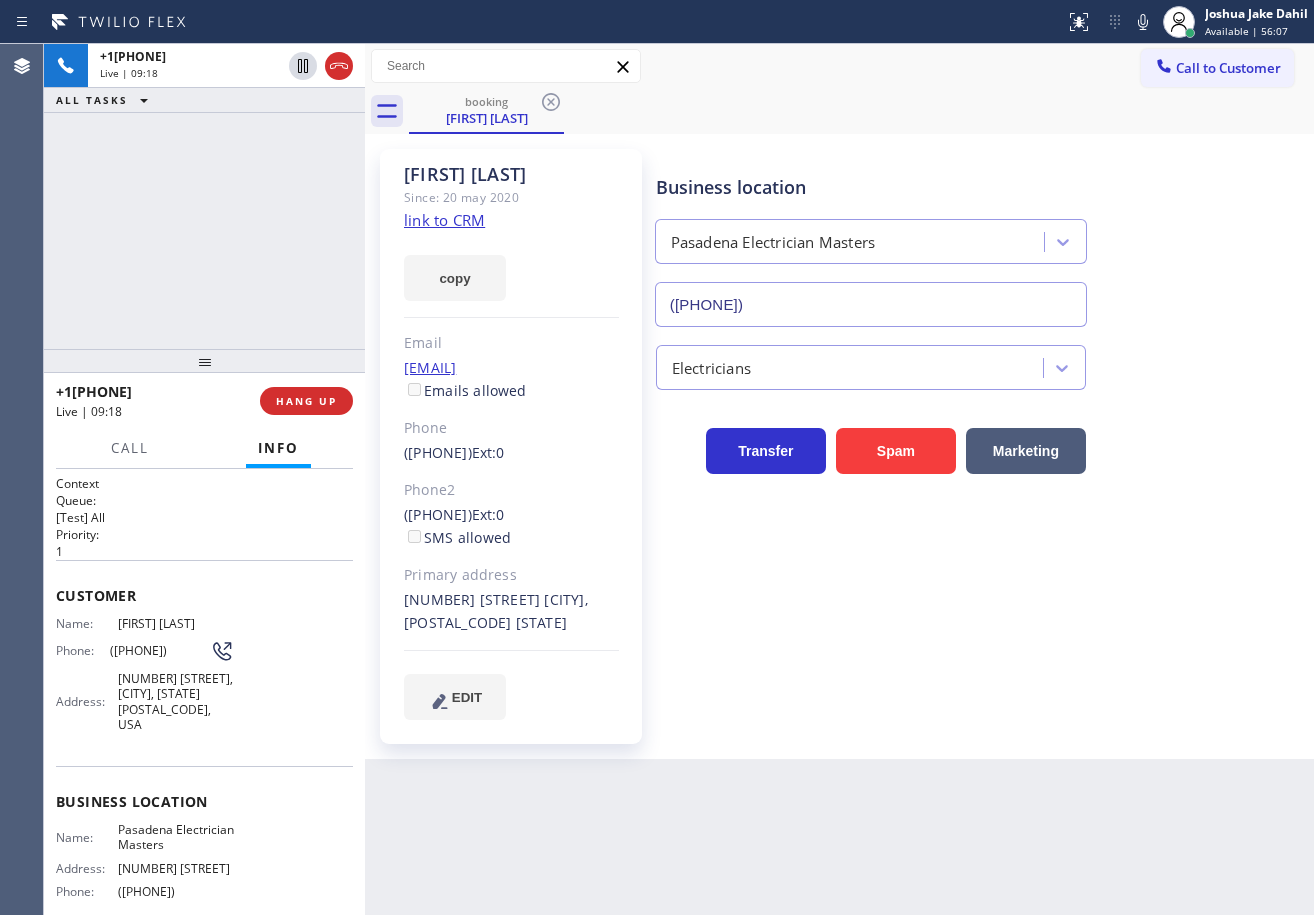 click on "+16612988220 Live | 09:18 ALL TASKS ALL TASKS ACTIVE TASKS TASKS IN WRAP UP" at bounding box center (204, 196) 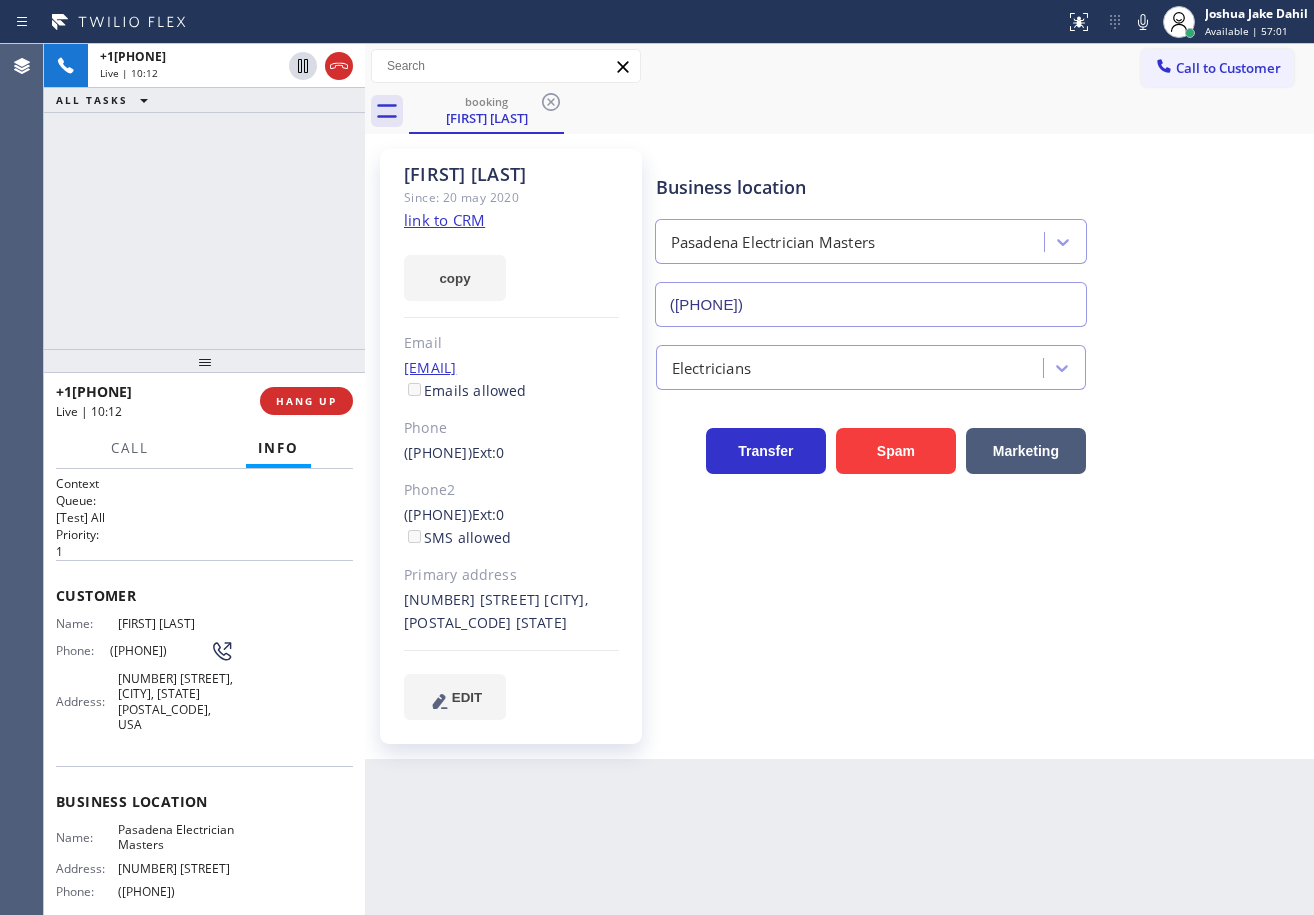 click on "Transfer Spam Marketing" at bounding box center (980, 442) 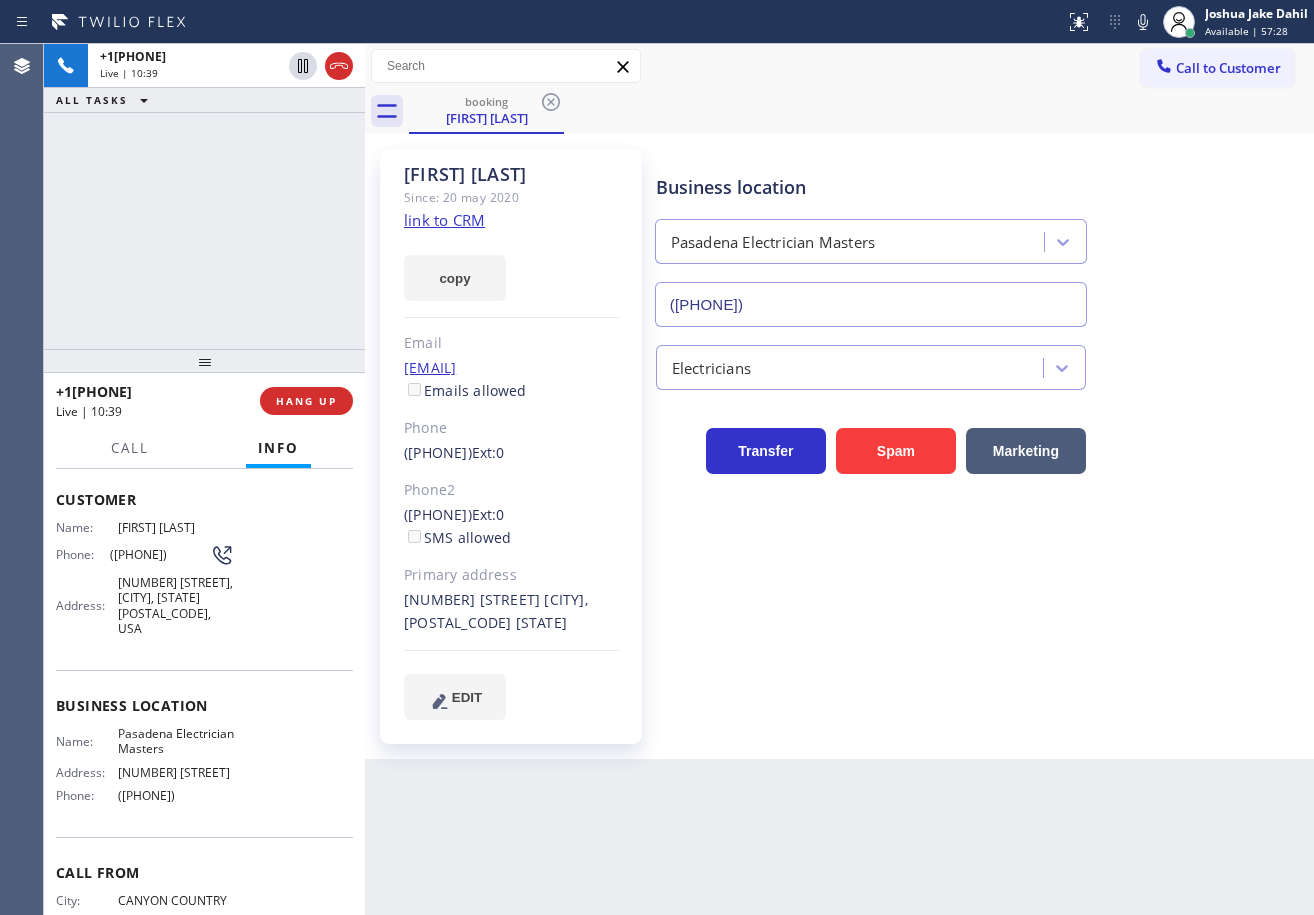 scroll, scrollTop: 0, scrollLeft: 0, axis: both 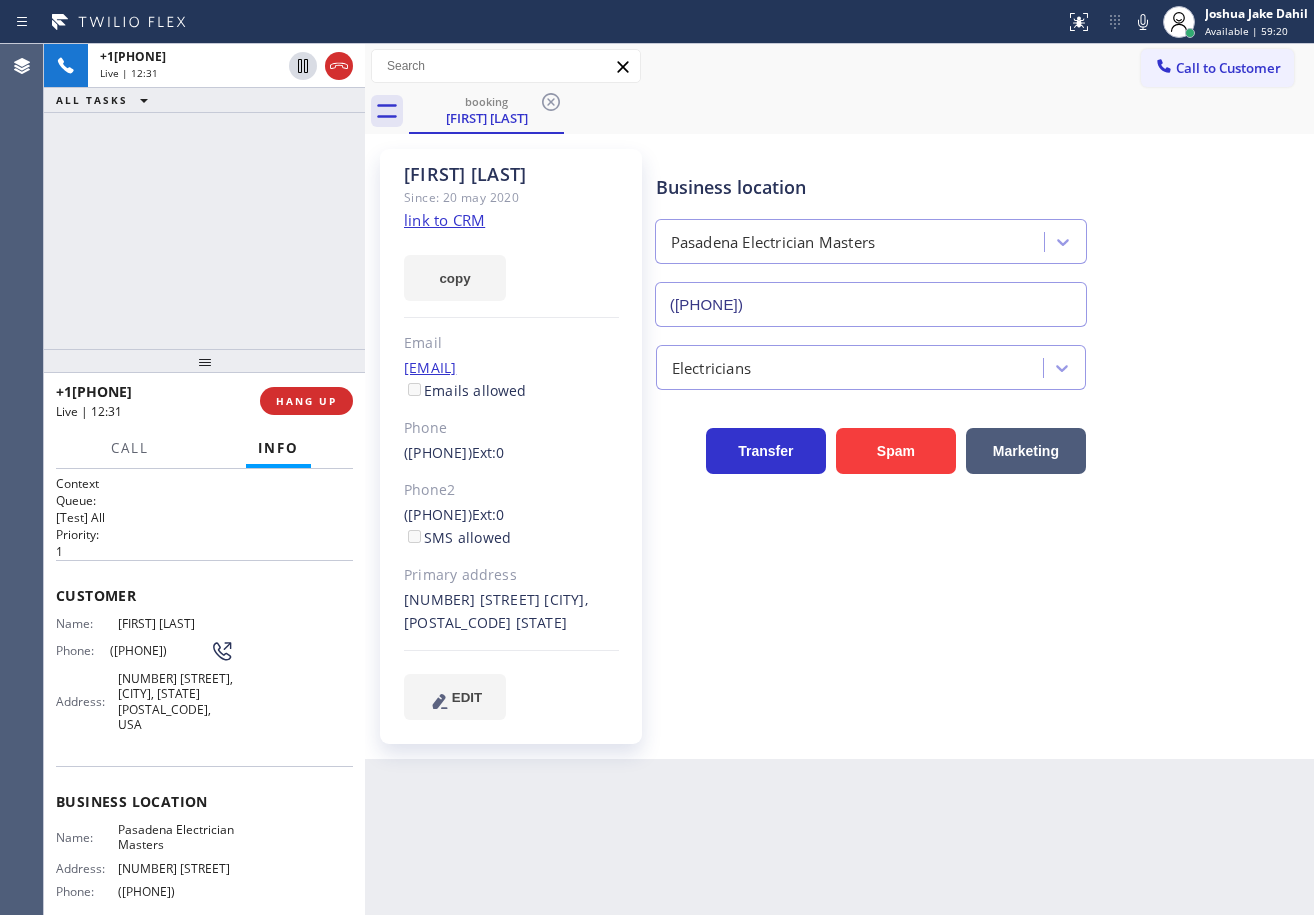 click on "Electricians" at bounding box center [980, 363] 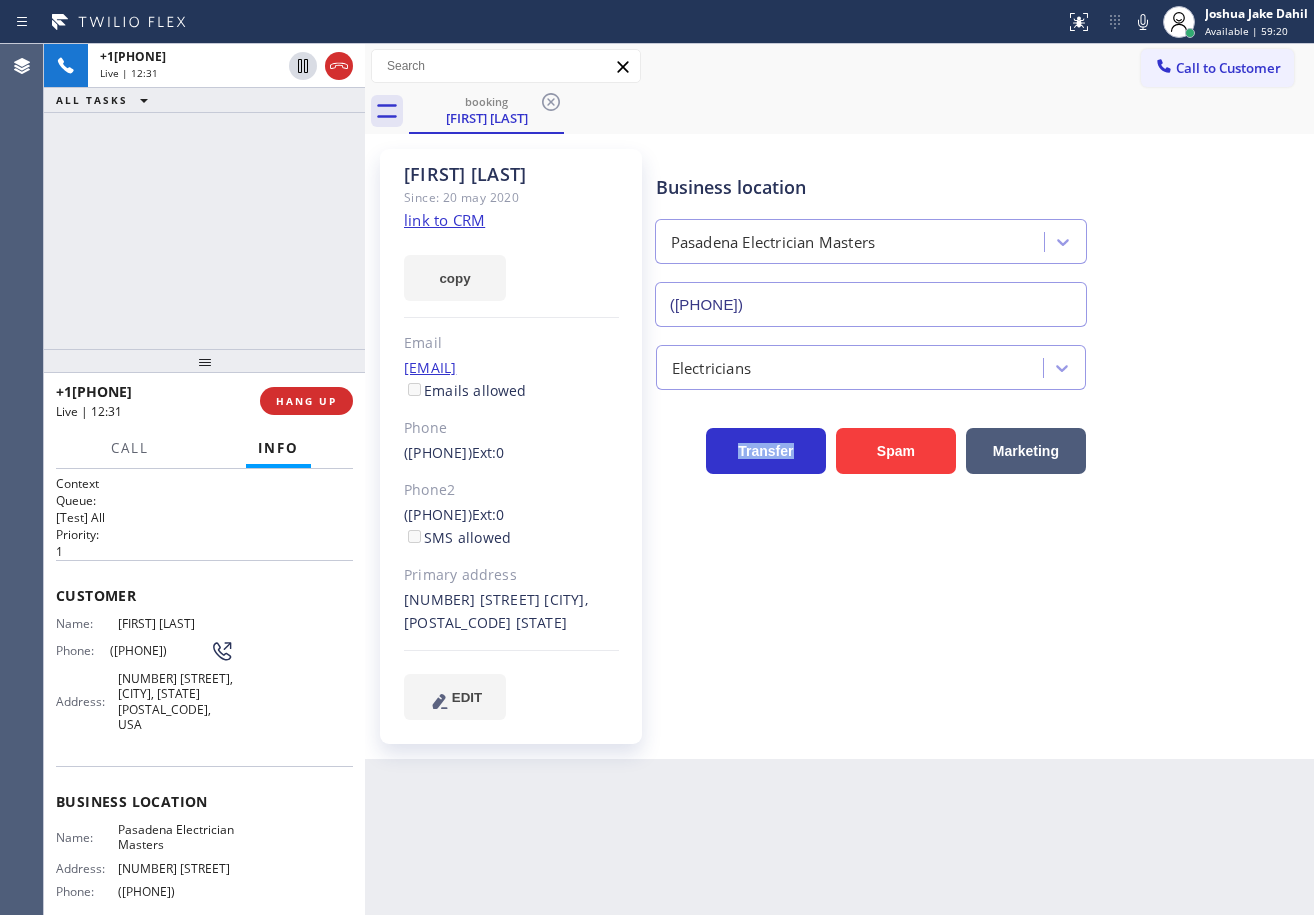 click on "Electricians" at bounding box center [980, 363] 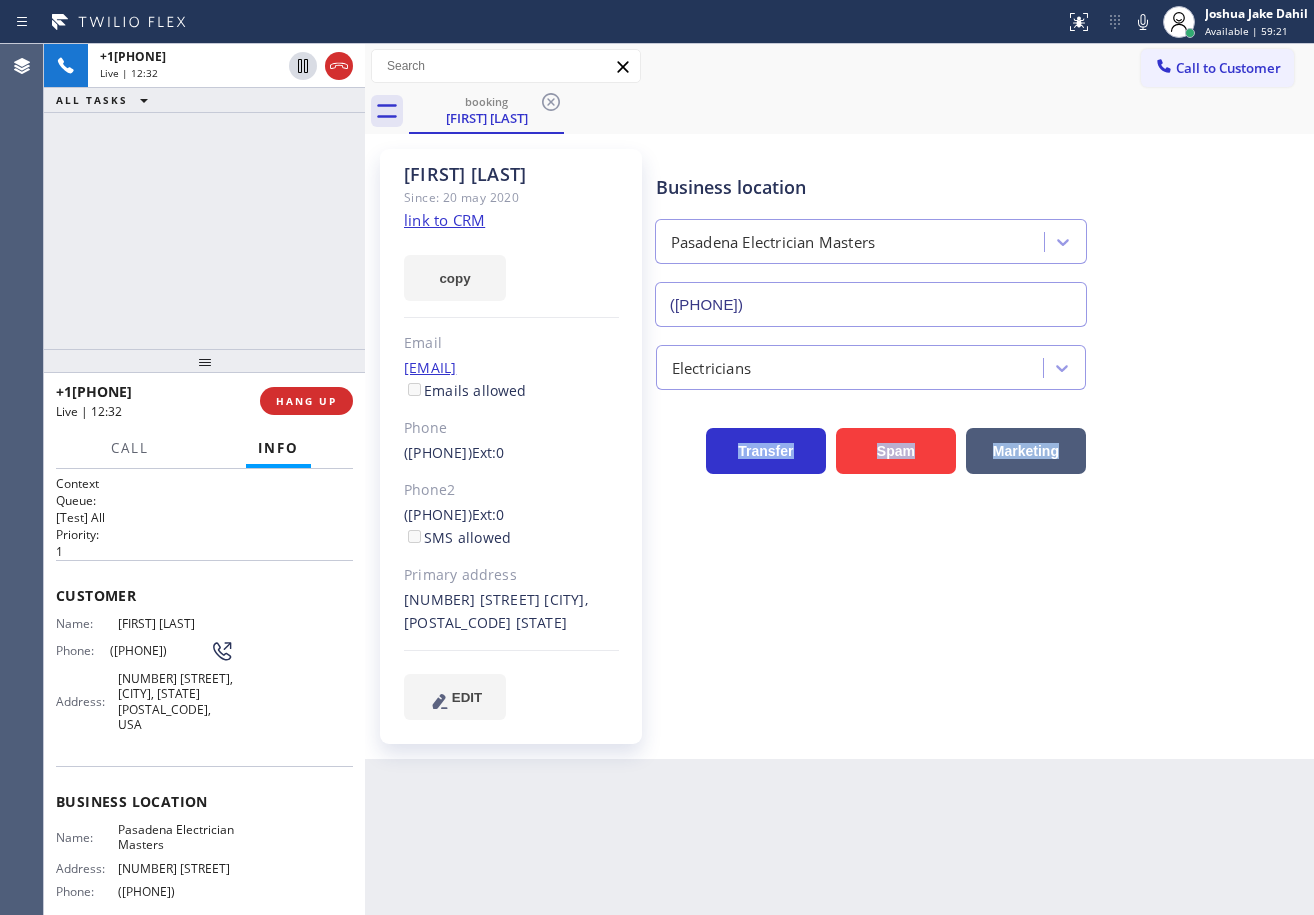 click on "Electricians" at bounding box center [980, 363] 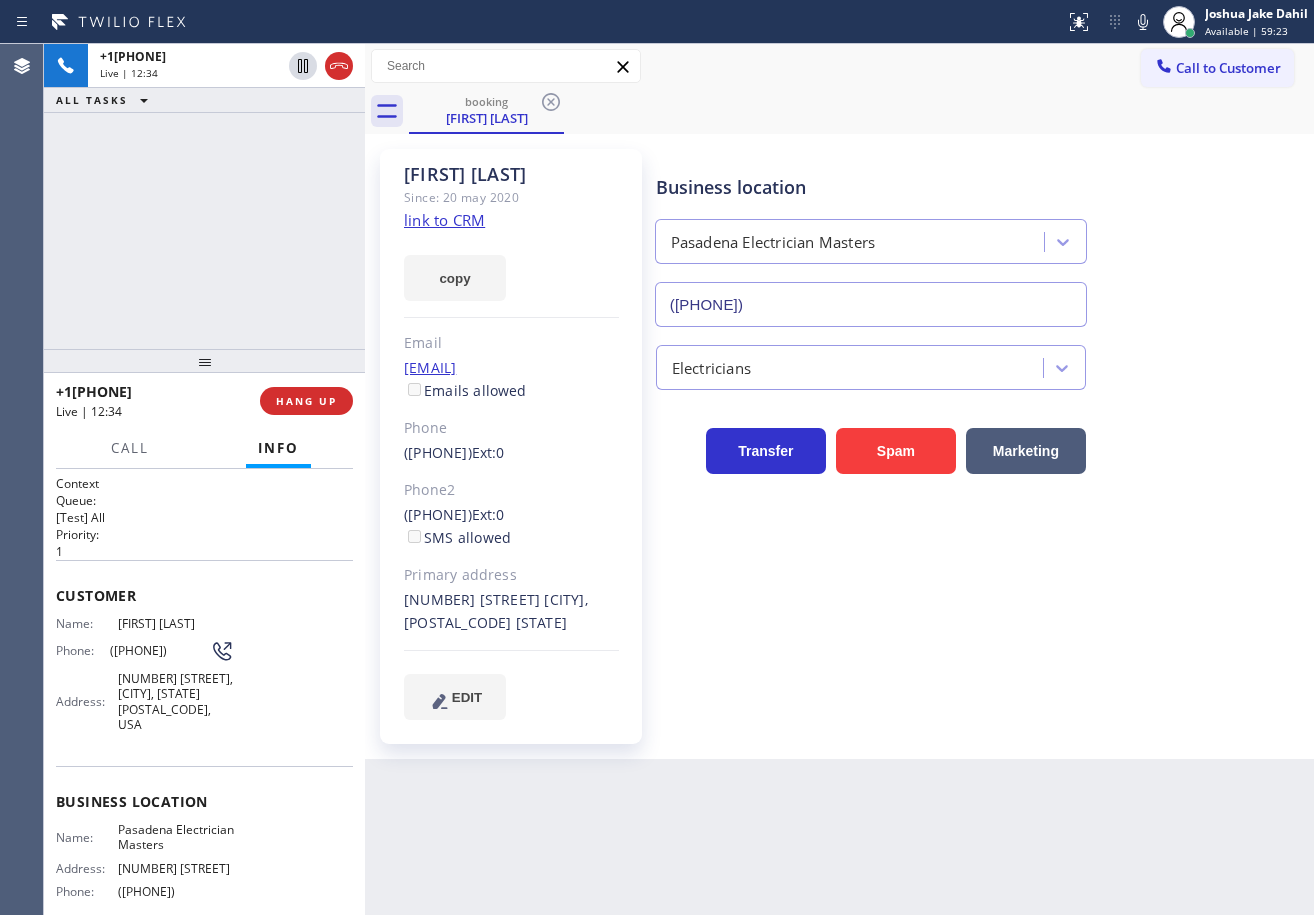 click on "+16612988220 Live | 12:34 ALL TASKS ALL TASKS ACTIVE TASKS TASKS IN WRAP UP" at bounding box center [204, 196] 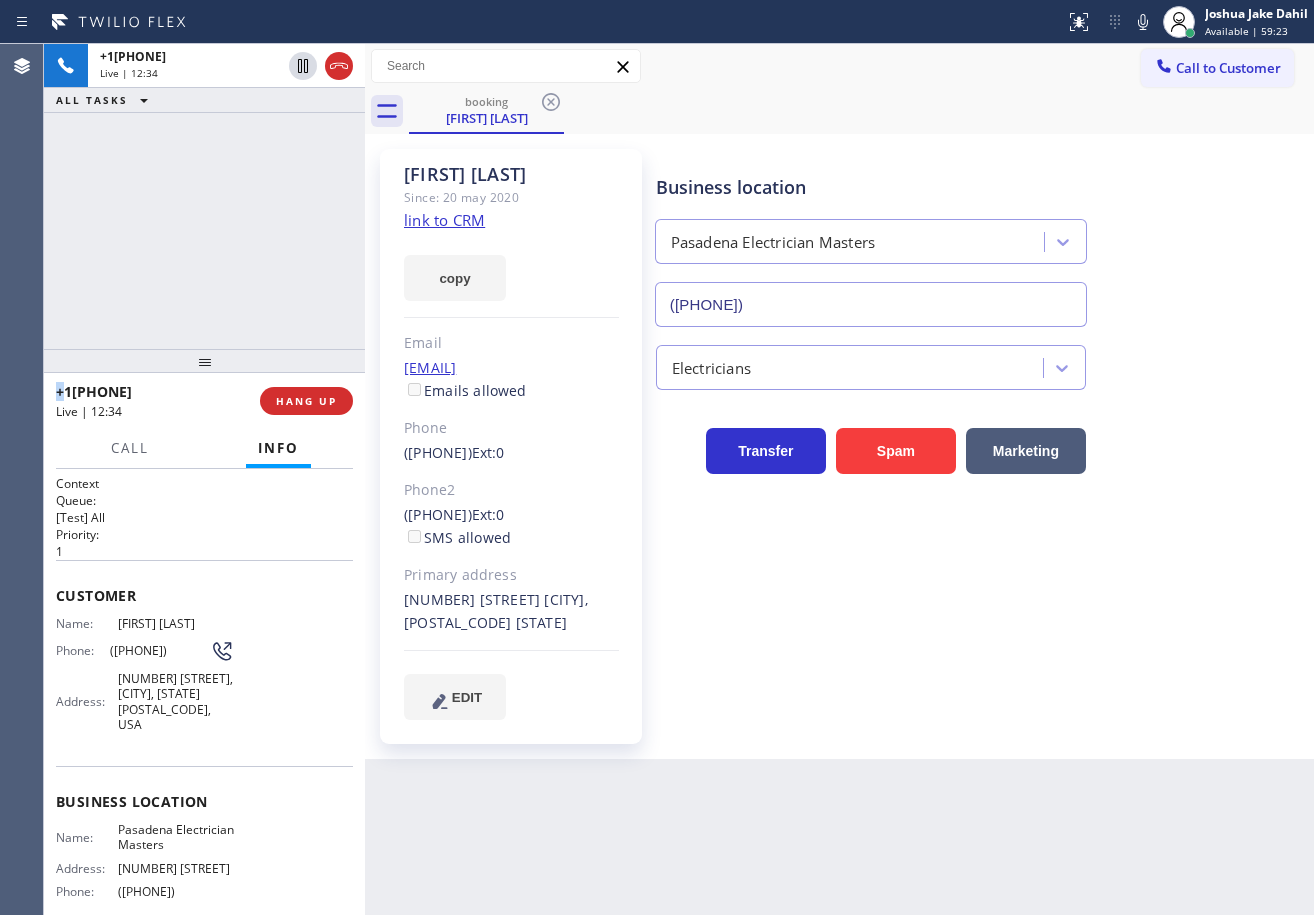 click on "+16612988220 Live | 12:34 ALL TASKS ALL TASKS ACTIVE TASKS TASKS IN WRAP UP" at bounding box center (204, 196) 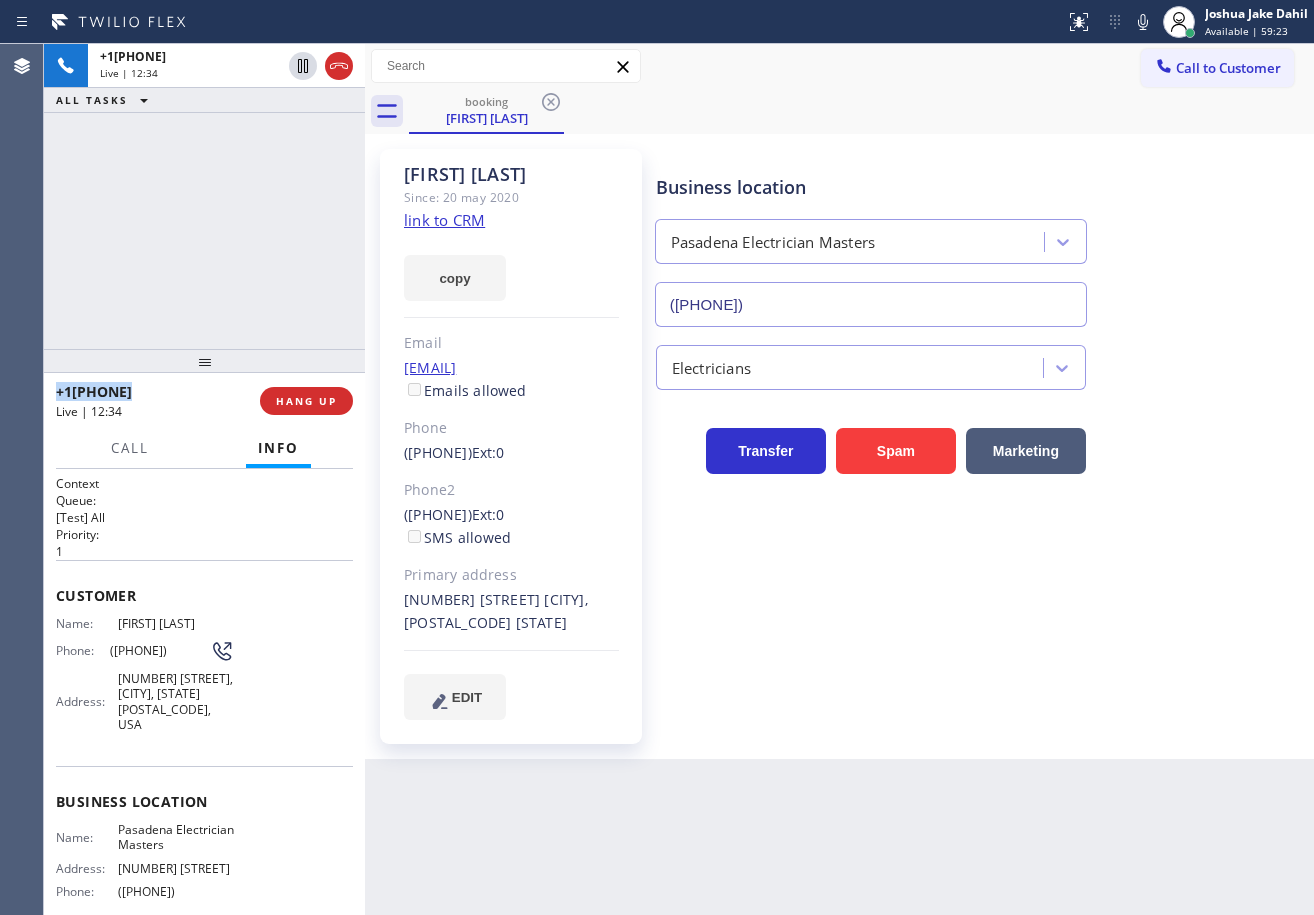 click on "+16612988220 Live | 12:34 ALL TASKS ALL TASKS ACTIVE TASKS TASKS IN WRAP UP" at bounding box center (204, 196) 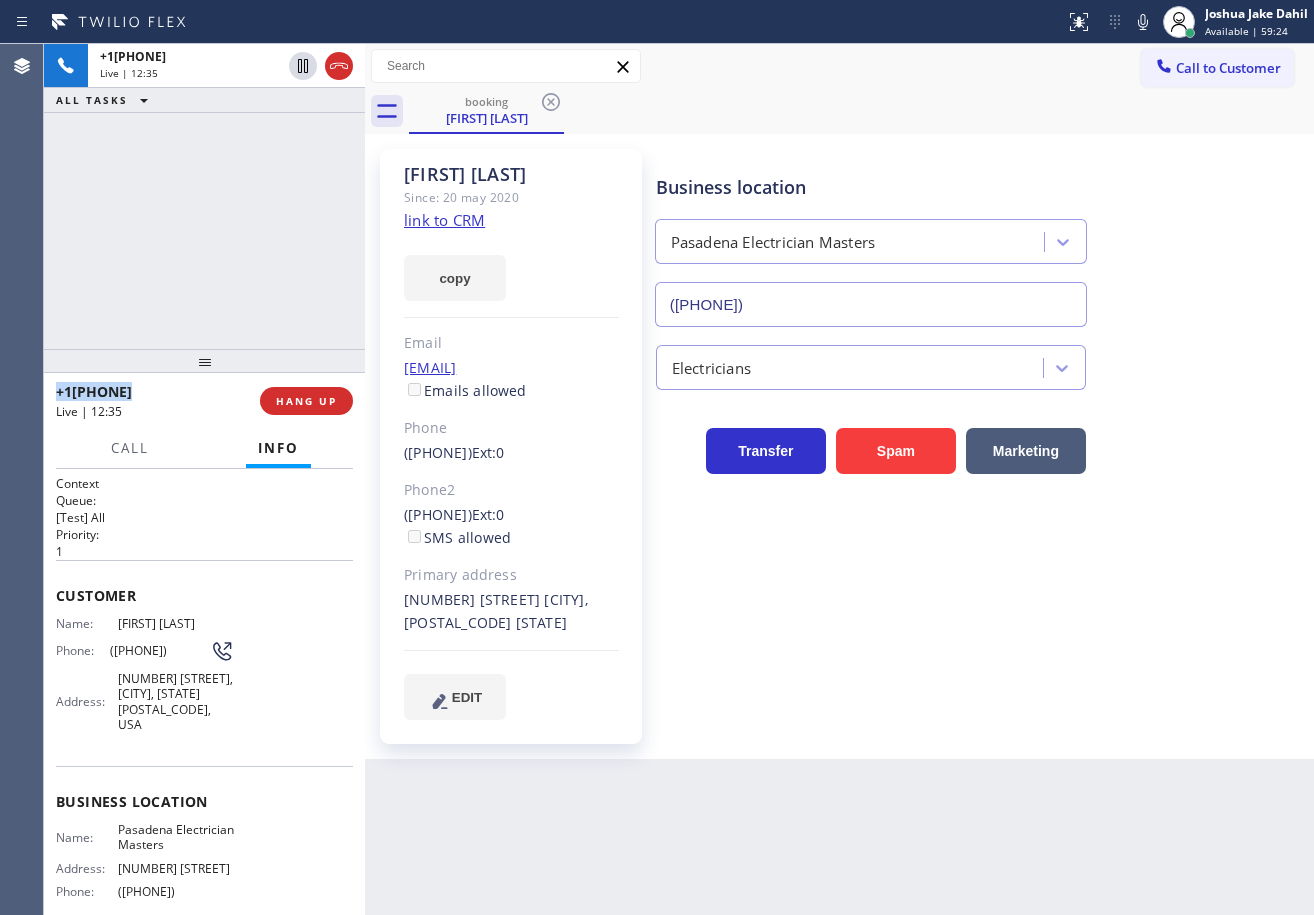 click on "+16612988220 Live | 12:35 ALL TASKS ALL TASKS ACTIVE TASKS TASKS IN WRAP UP" at bounding box center (204, 196) 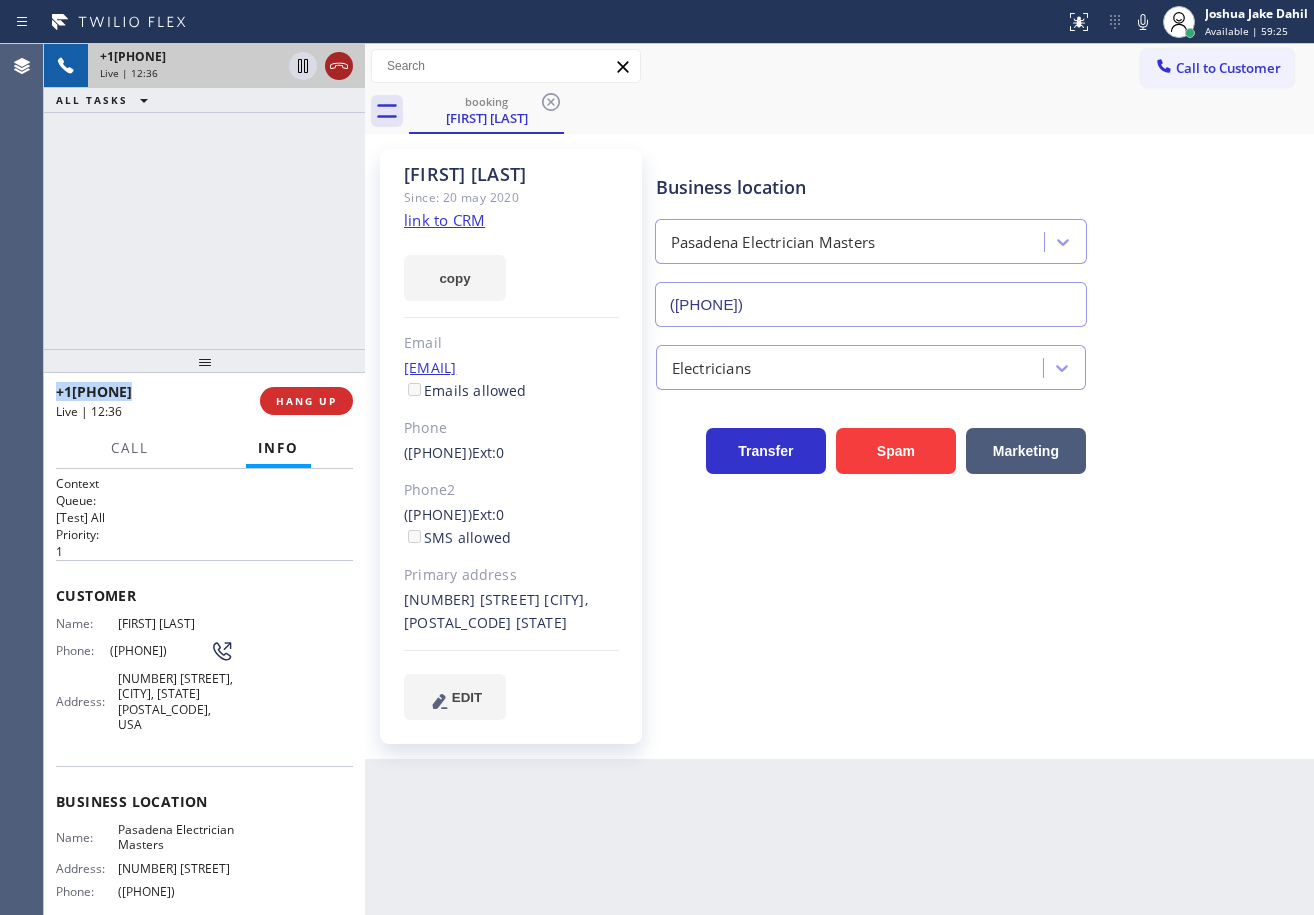 click 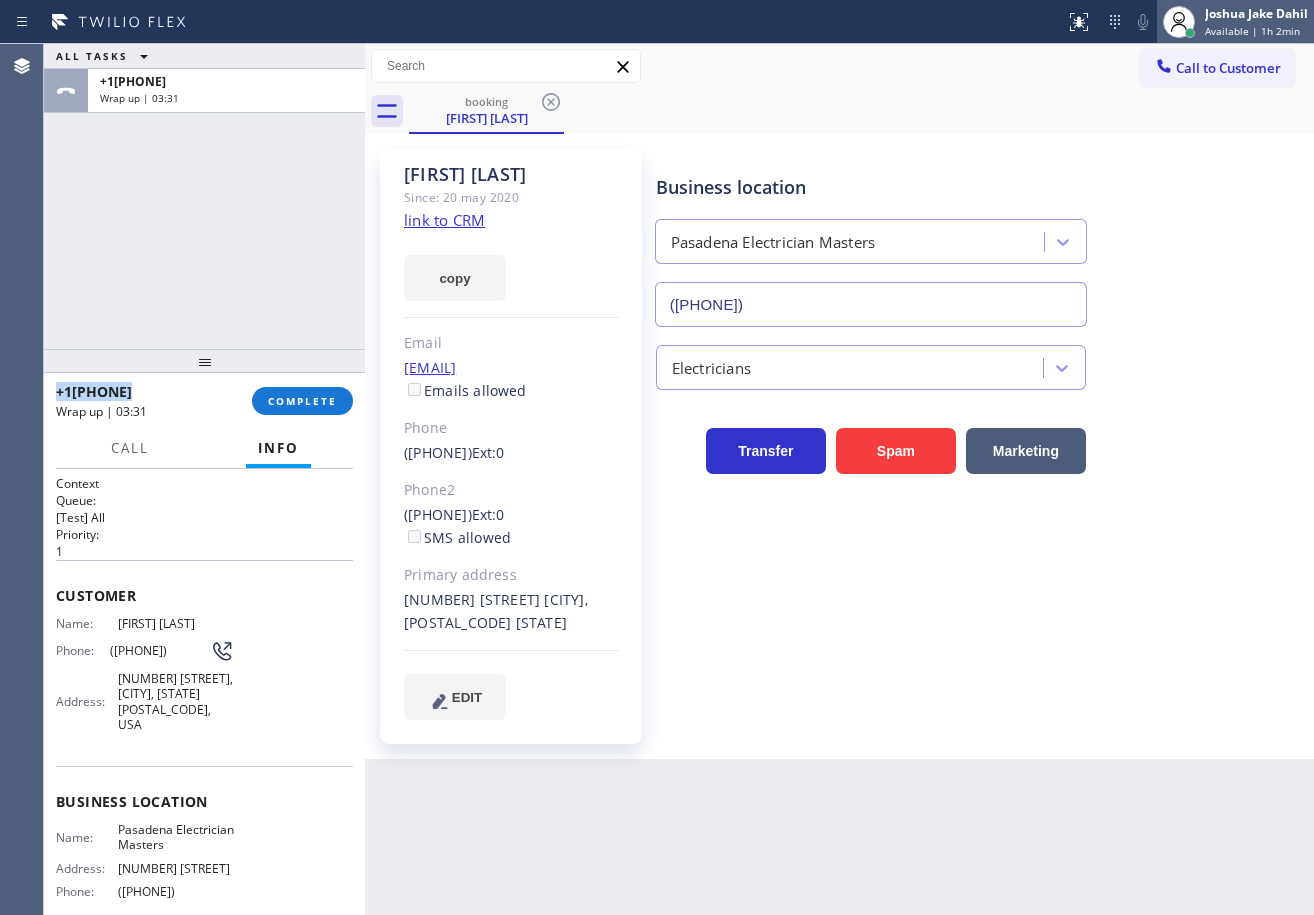 click 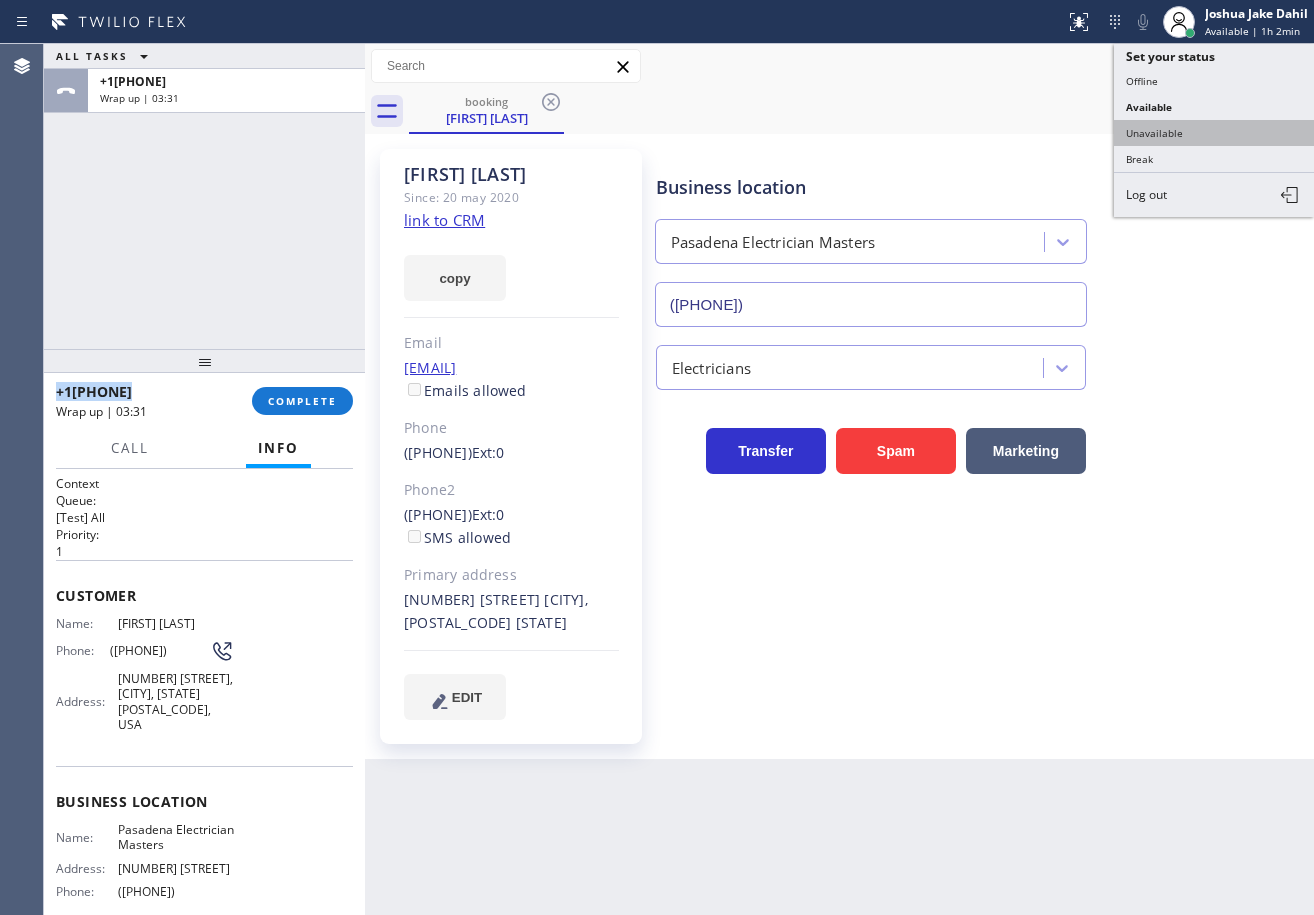 click on "Unavailable" at bounding box center (1214, 133) 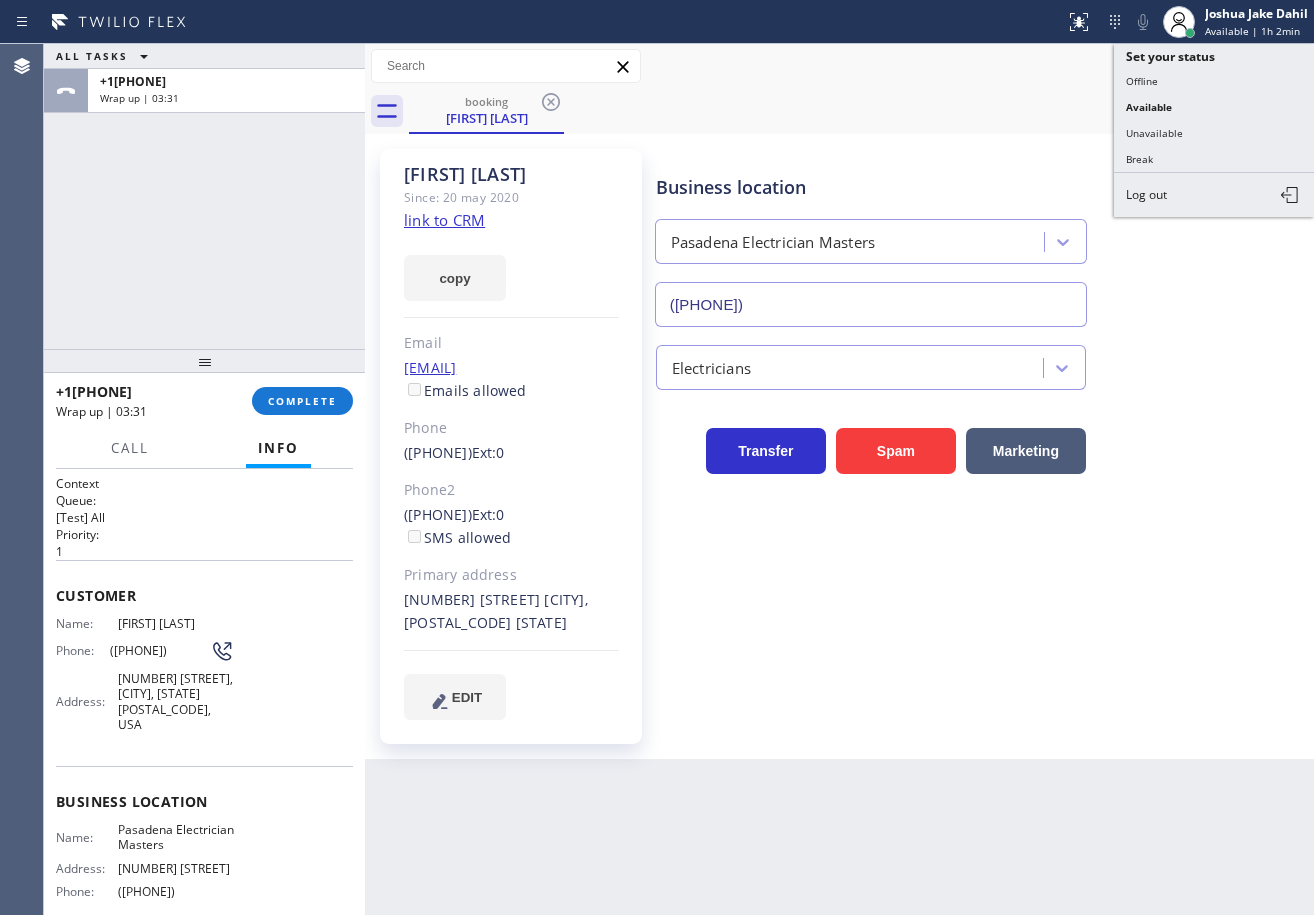 click on "booking Betty Hay Call to Customer Outbound call Location Search location Your caller id phone number (877) 393-5714 Customer number Call Outbound call Technician Search Technician Your caller id phone number Your caller id phone number Call booking Betty Hay Betty   Hay Since: 20 may 2020 link to CRM copy Email 714_ea@uhaul.com  Emails allowed Phone (661) 298-8220  Ext:  0 Phone2 (323) 307-1284  Ext:  0  SMS allowed Primary address  2320 North Lincoln Avenue Altadena, 91001 CA EDIT Outbound call Location Pasadena Electrician Masters Your caller id phone number (626) 768-9548 Customer number Call Benefits  Business location Pasadena Electrician Masters (626) 768-9548 Electricians Transfer Spam Marketing" at bounding box center [839, 401] 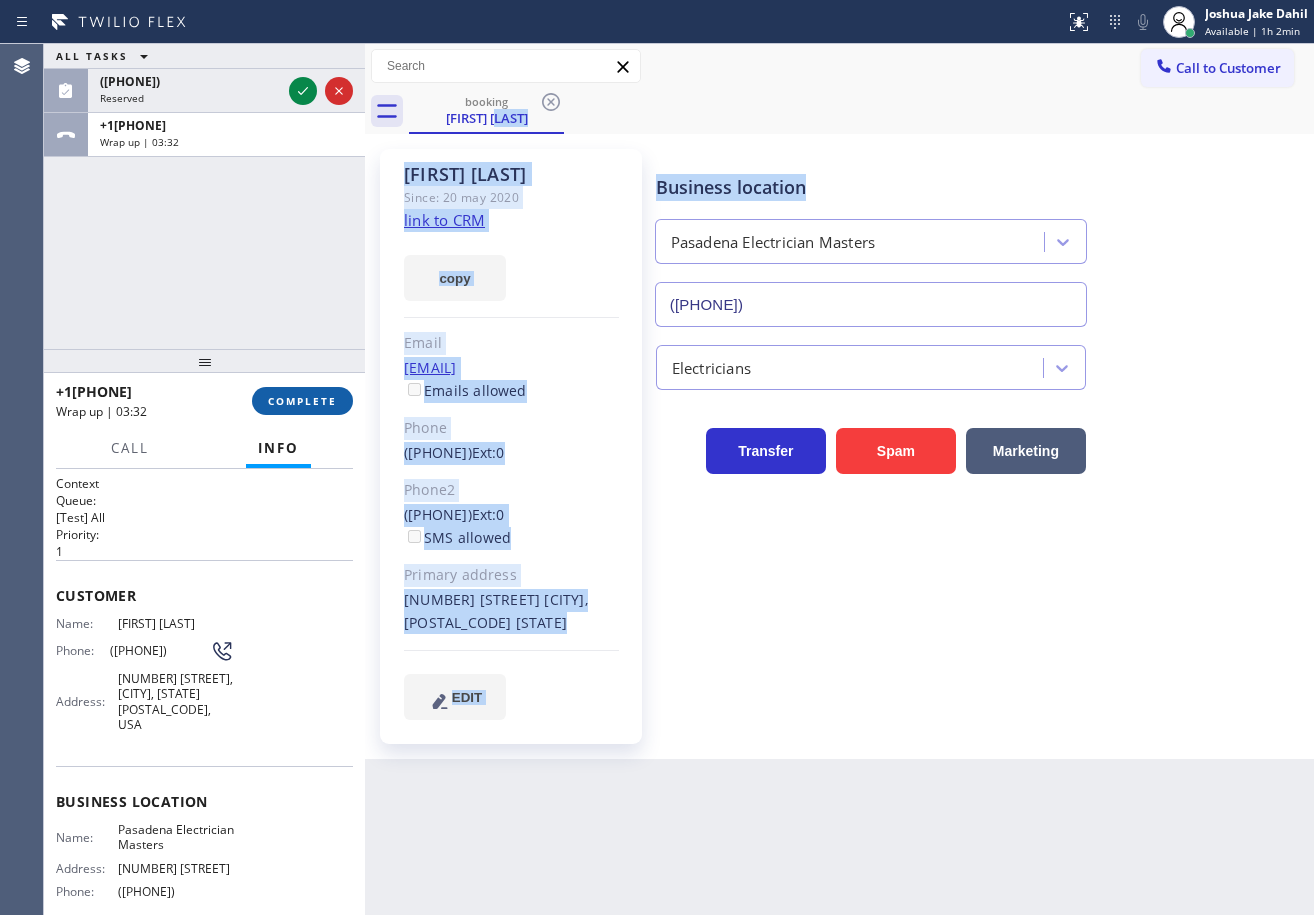 click on "COMPLETE" at bounding box center [302, 401] 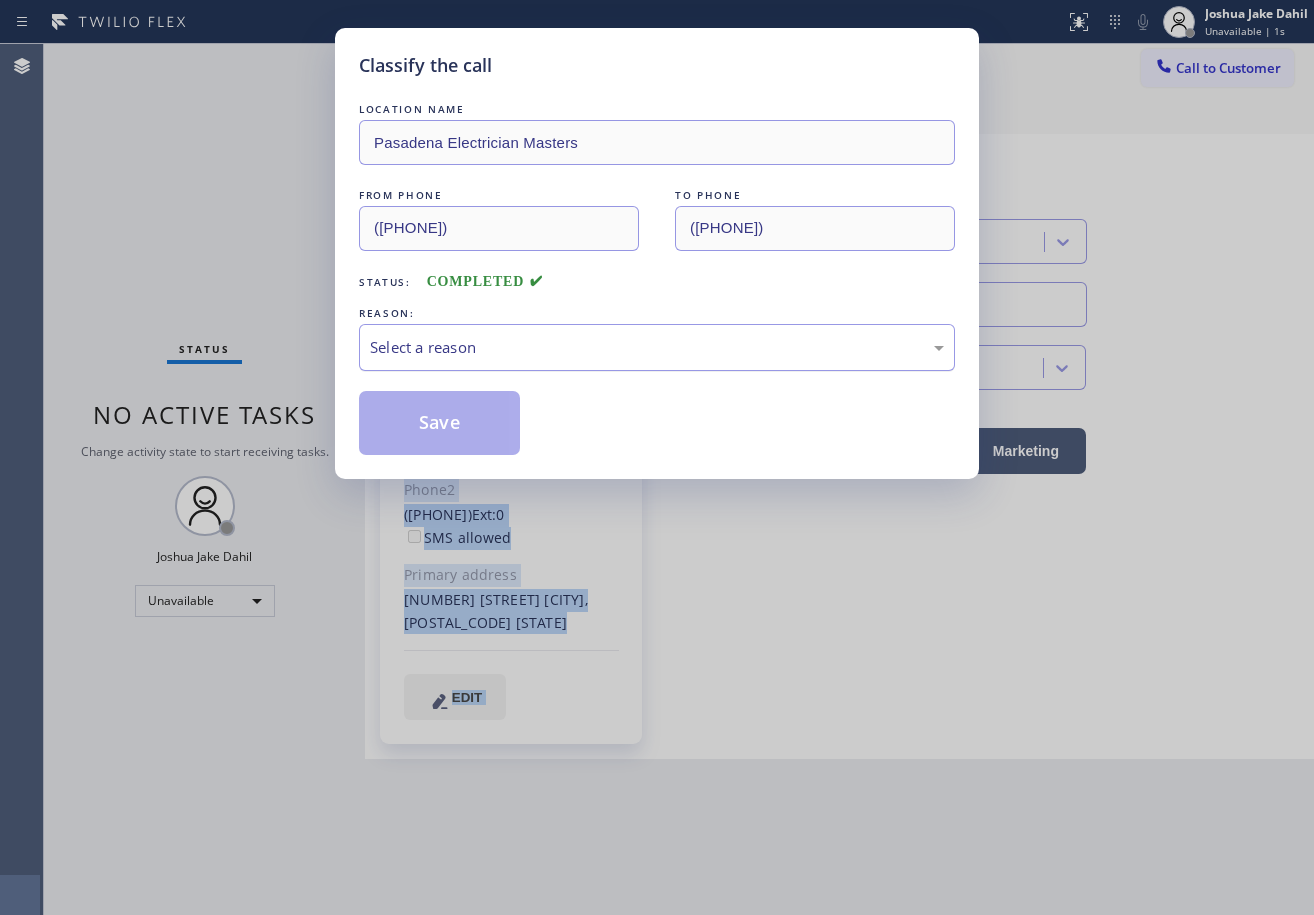 drag, startPoint x: 462, startPoint y: 349, endPoint x: 462, endPoint y: 368, distance: 19 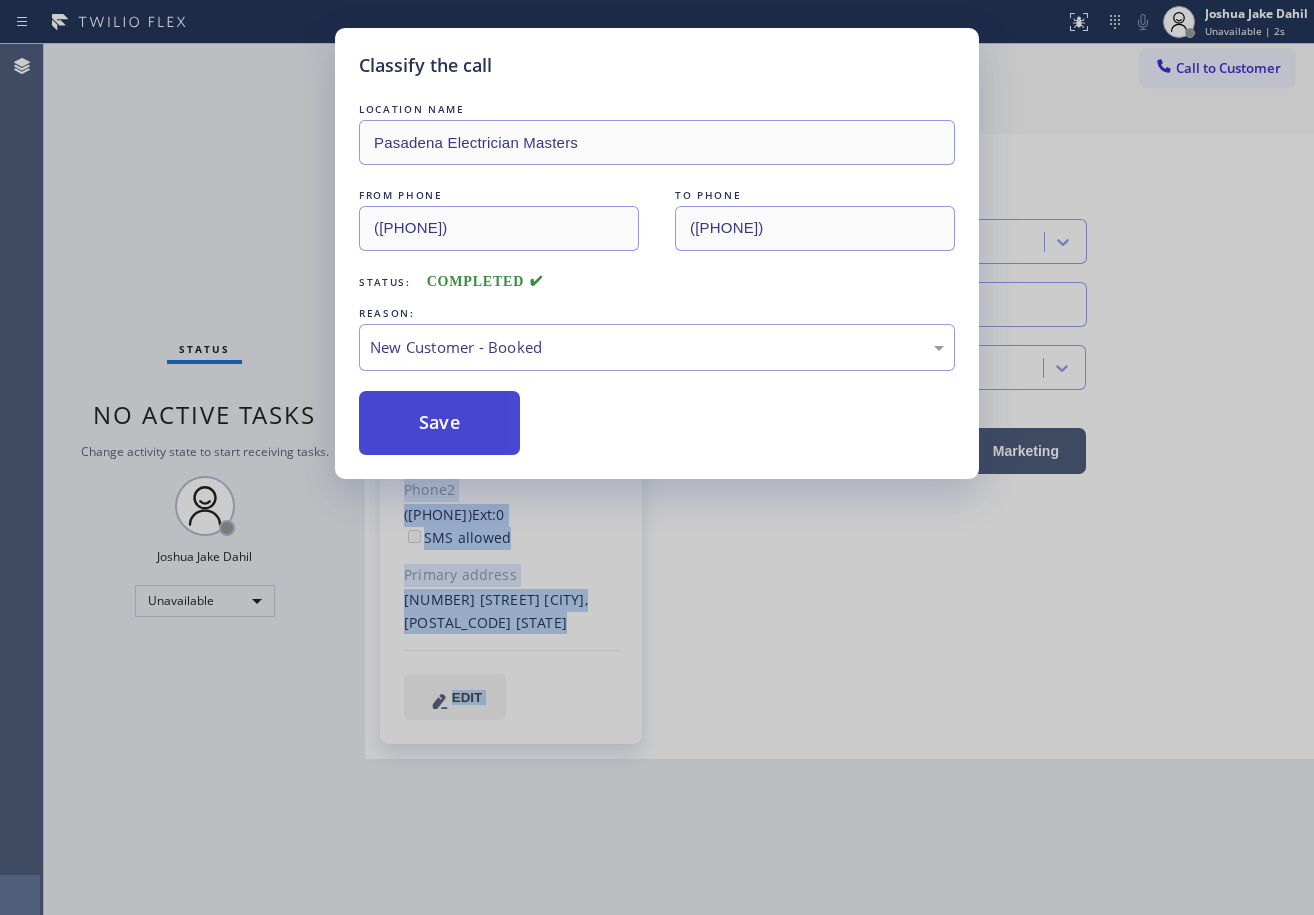 click on "Save" at bounding box center [439, 423] 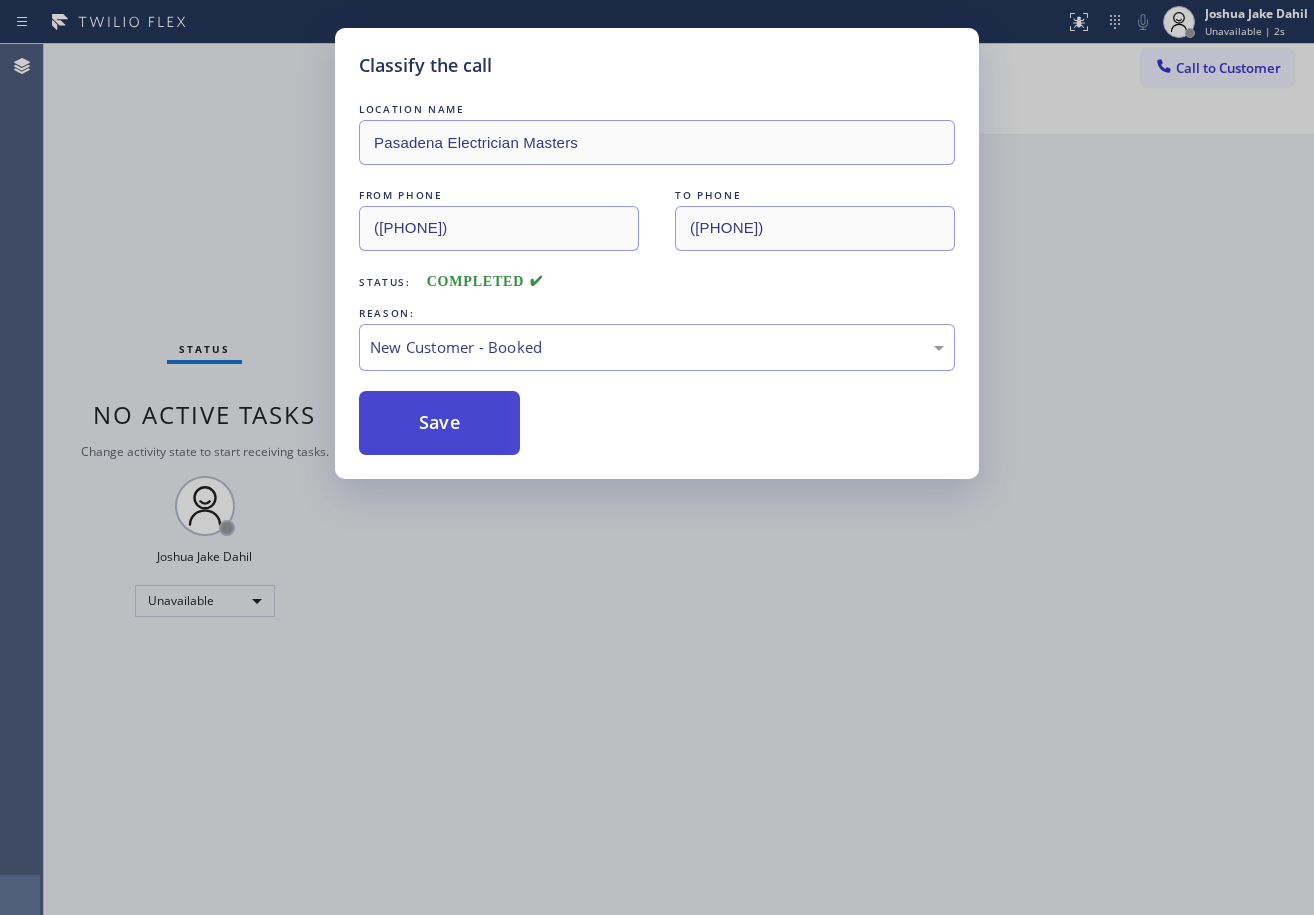 click on "Save" at bounding box center (439, 423) 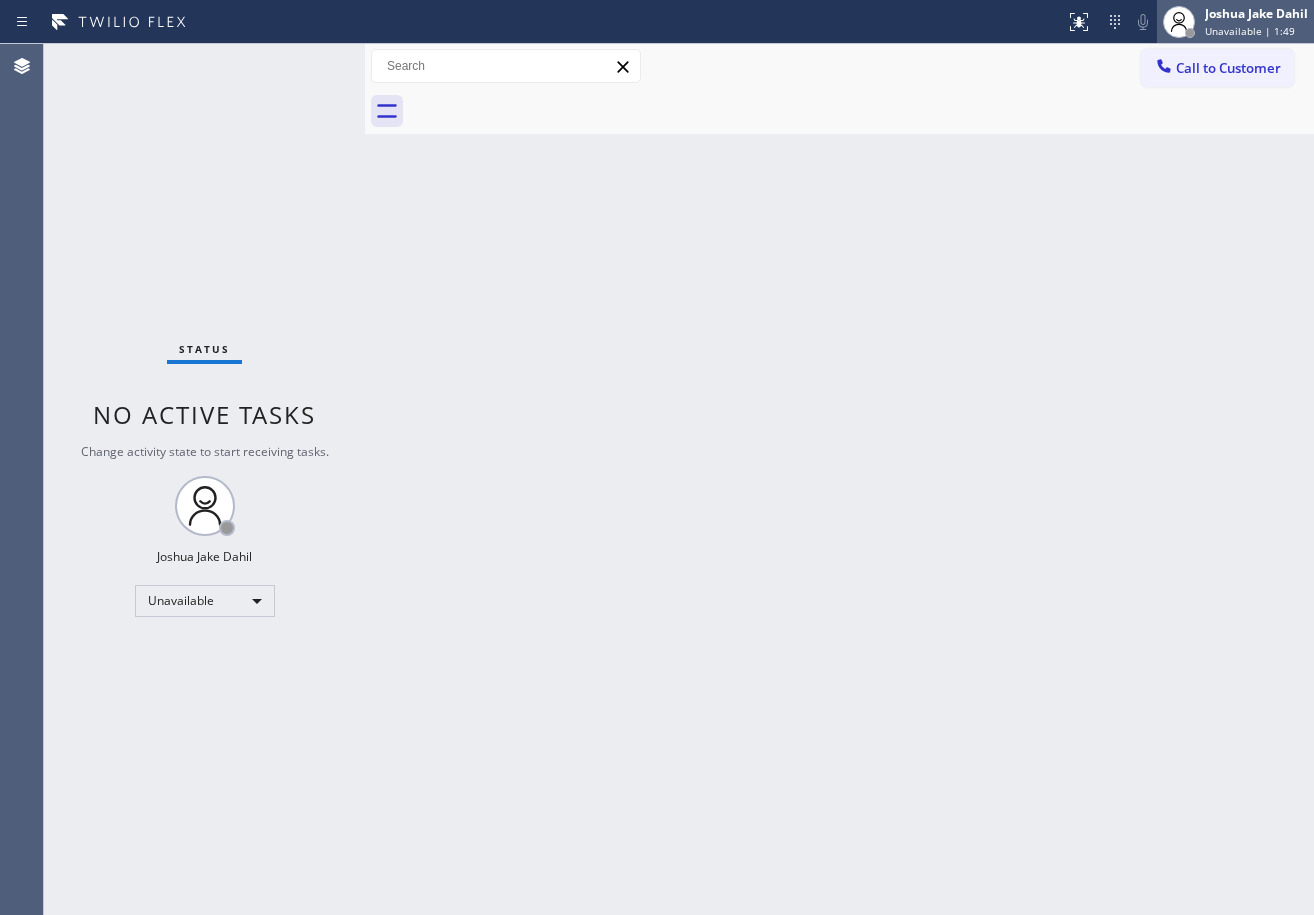 click on "Unavailable | 1:49" at bounding box center [1250, 31] 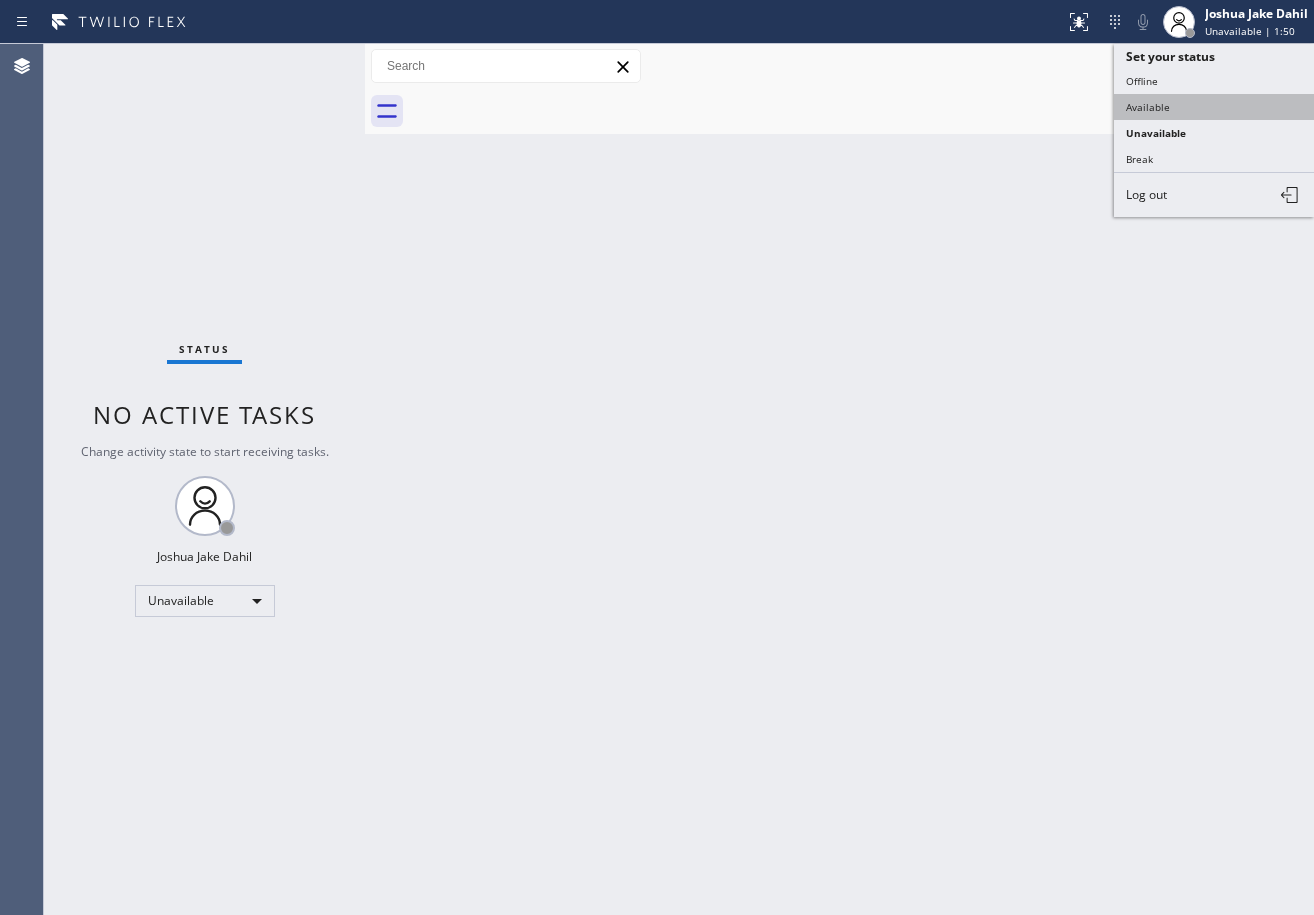 click on "Available" at bounding box center (1214, 107) 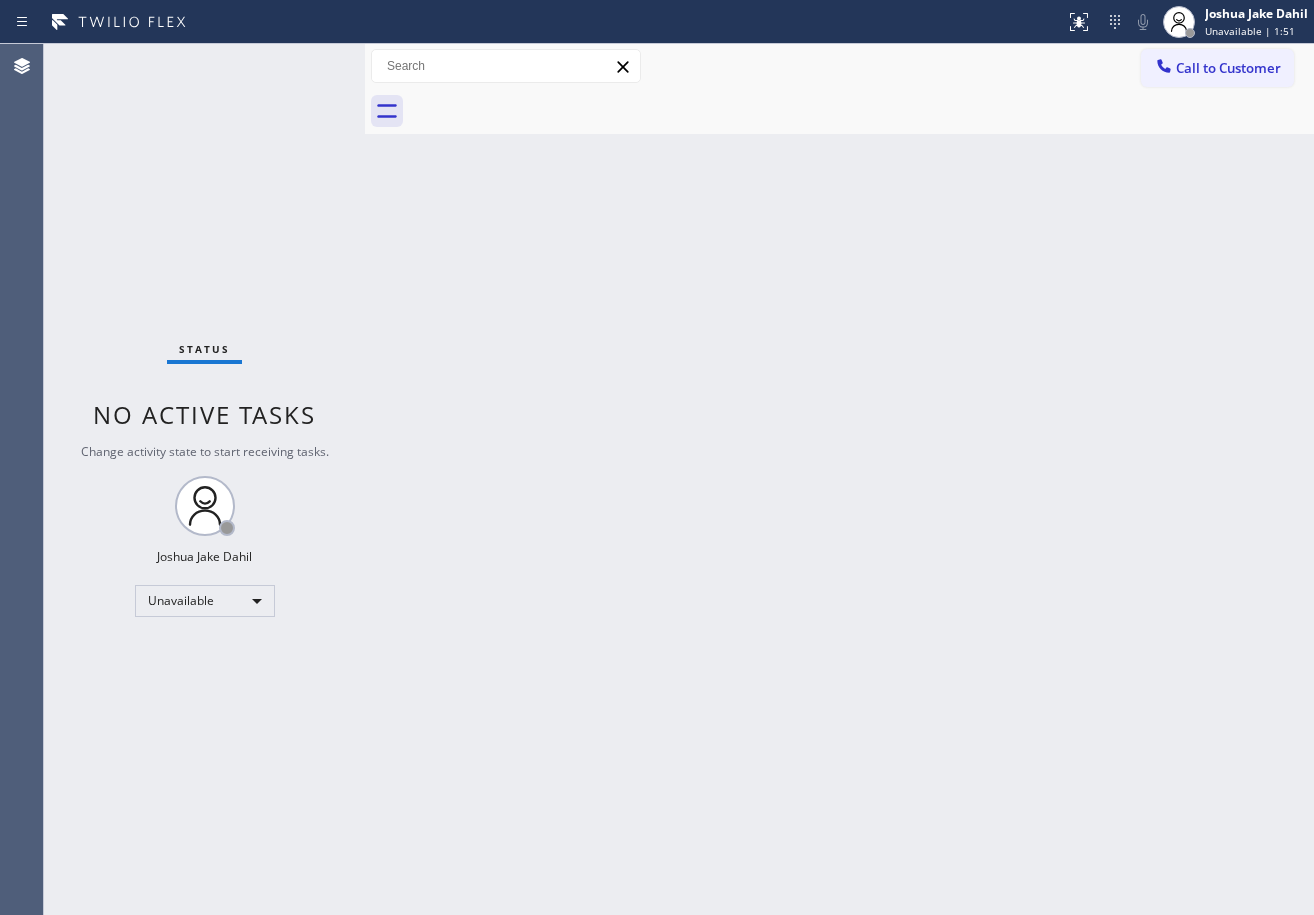 drag, startPoint x: 1057, startPoint y: 514, endPoint x: 1158, endPoint y: 680, distance: 194.3116 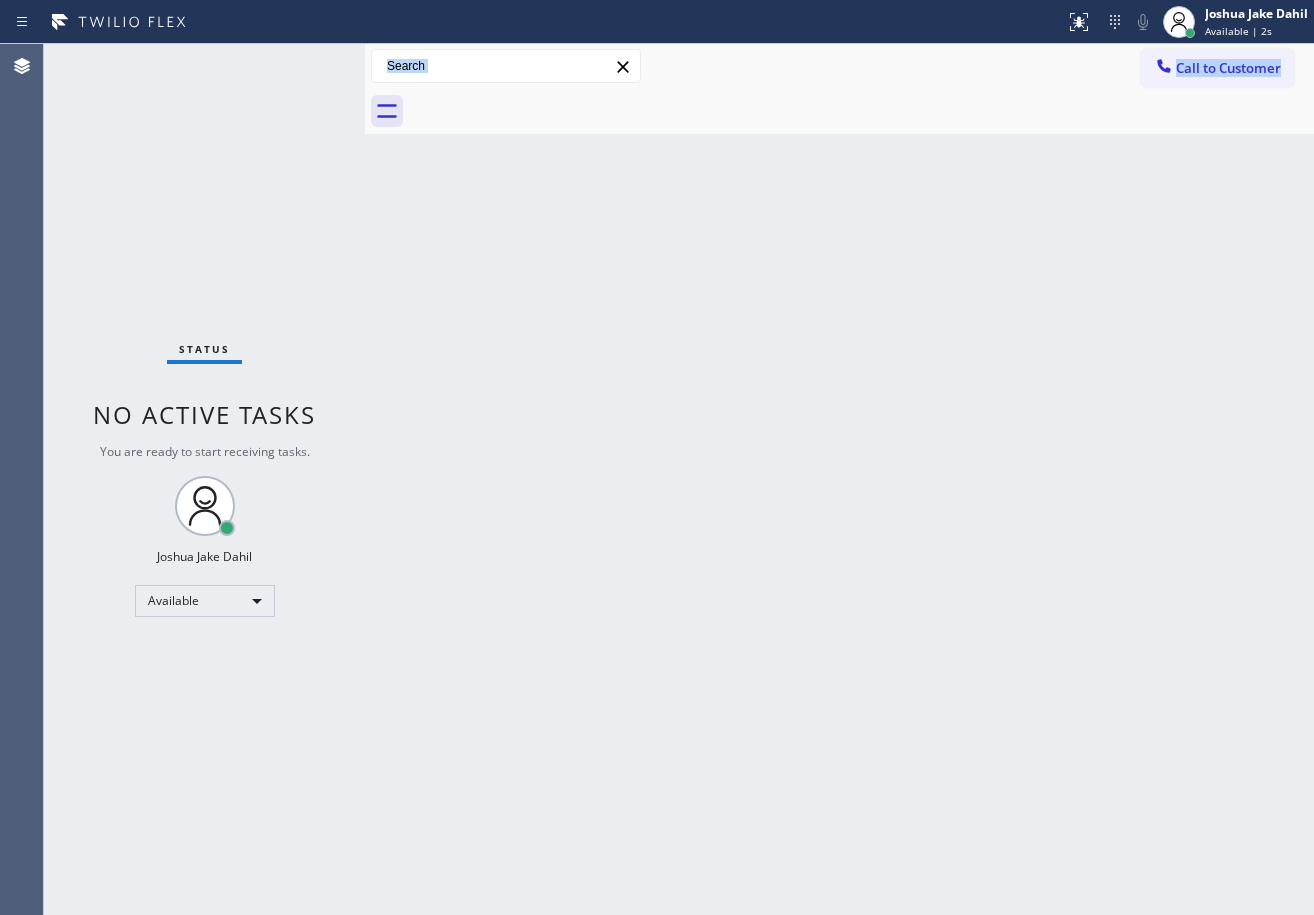 click on "Back to Dashboard Change Sender ID Customers Technicians Select a contact Outbound call Technician Search Technician Your caller id phone number Your caller id phone number Call Technician info Name   Phone none Address none Change Sender ID HVAC +18559994417 5 Star Appliance +18557314952 Appliance Repair +18554611149 Plumbing +18889090120 Air Duct Cleaning +18006865038  Electricians +18005688664 Cancel Change Check personal SMS Reset Change No tabs Call to Customer Outbound call Location Search location Your caller id phone number (877) 393-5714 Customer number Call Outbound call Technician Search Technician Your caller id phone number Your caller id phone number Call" at bounding box center [839, 479] 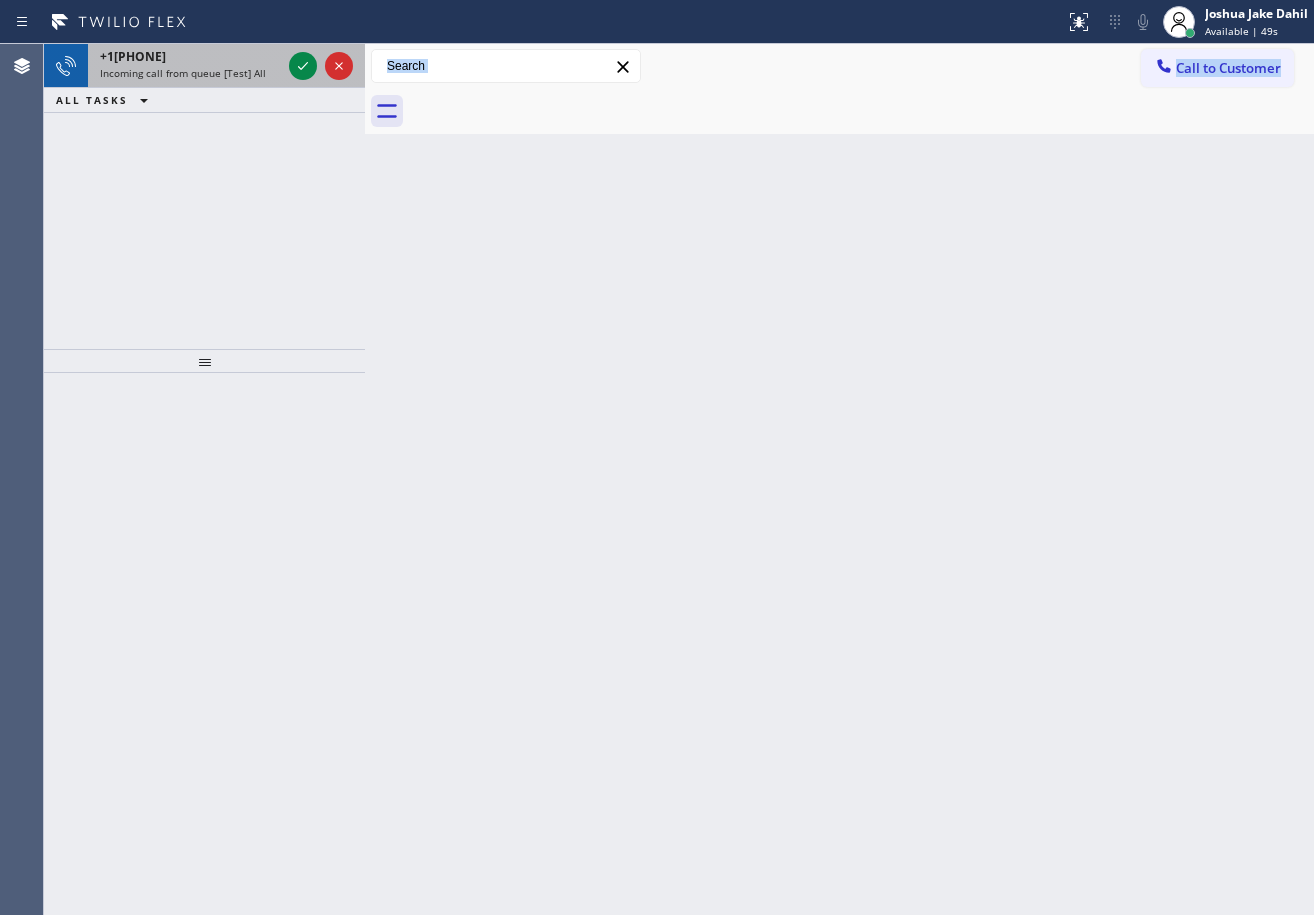 click on "+17739104128" at bounding box center (190, 56) 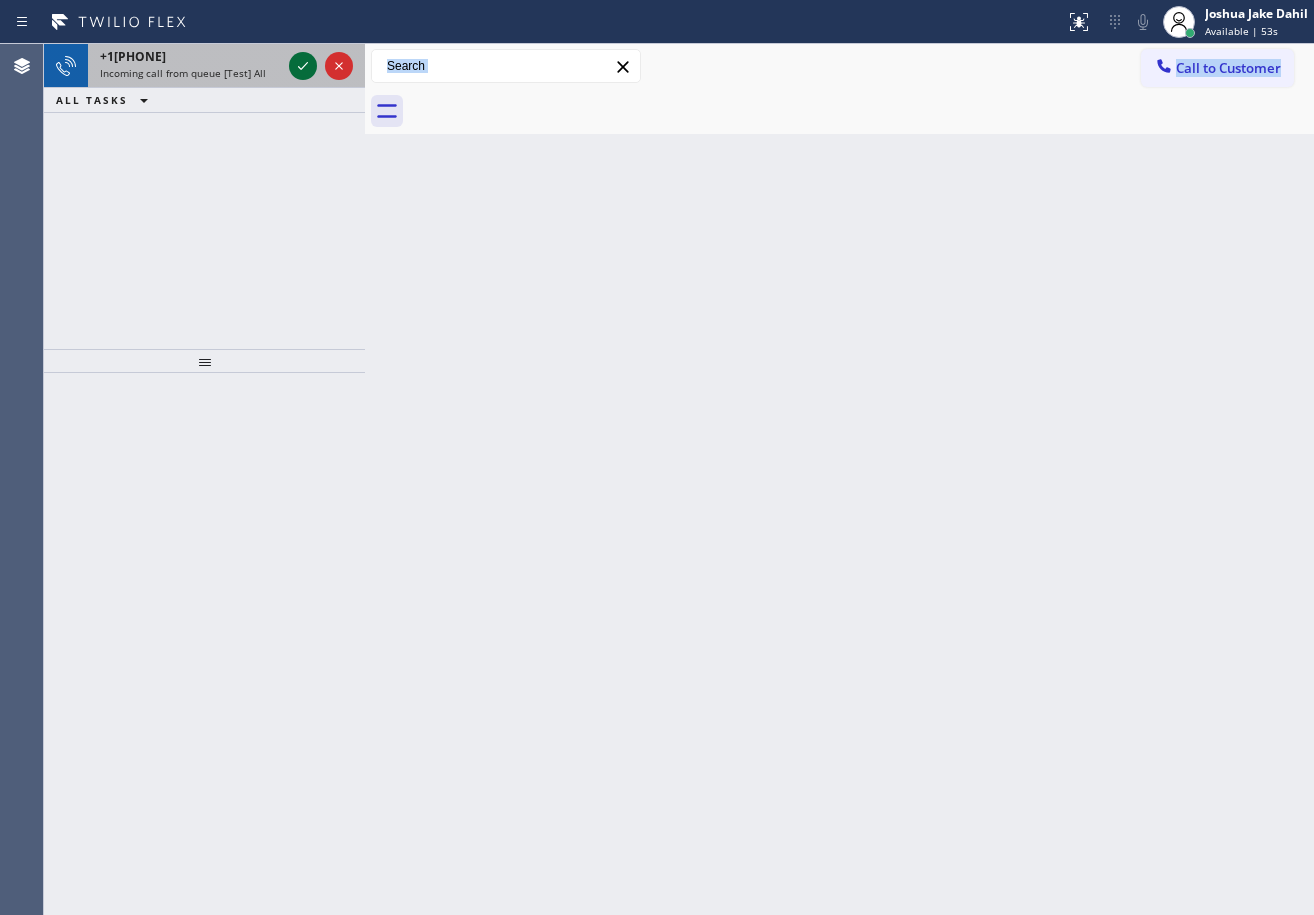 click 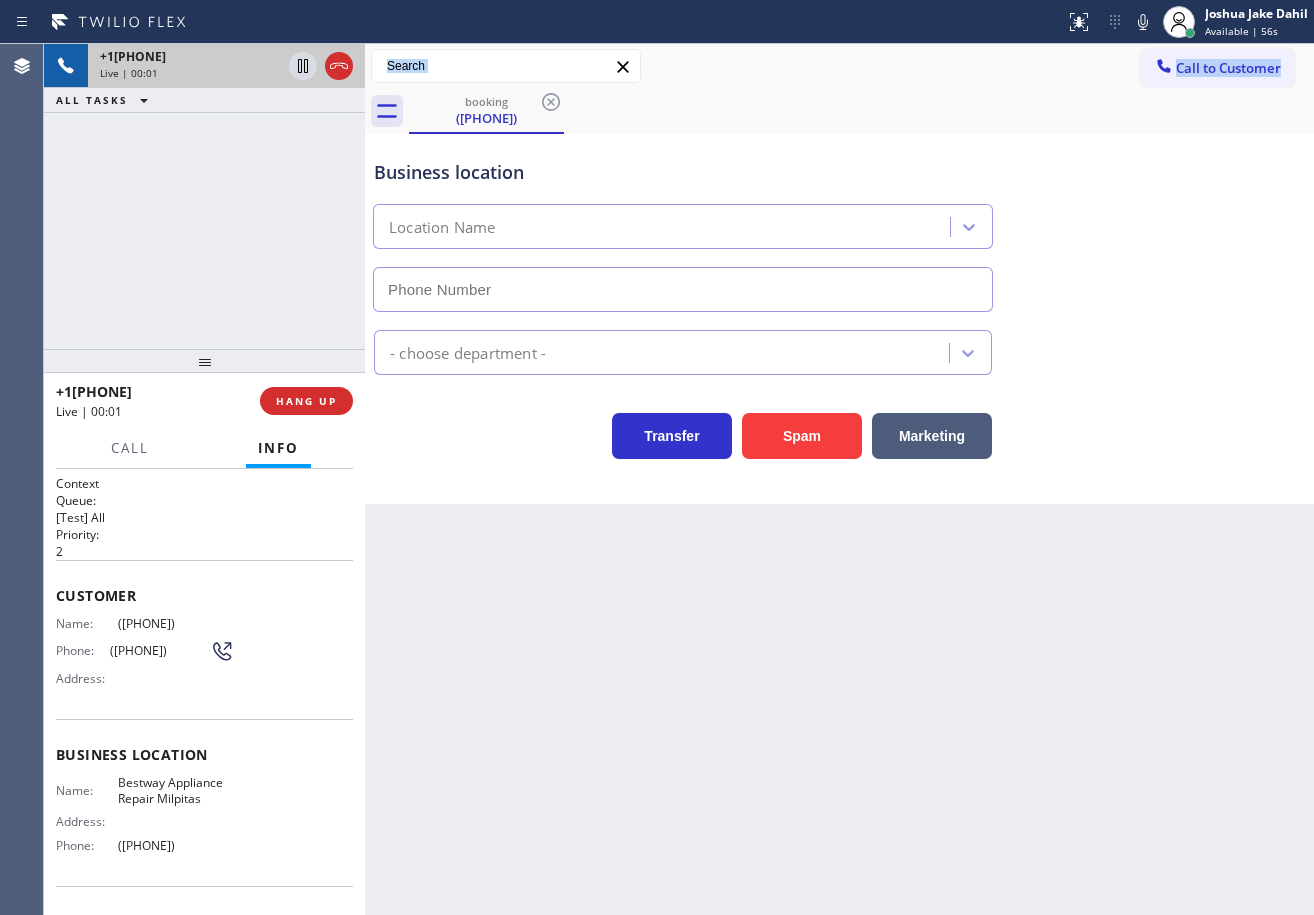 type on "(408) 762-4024" 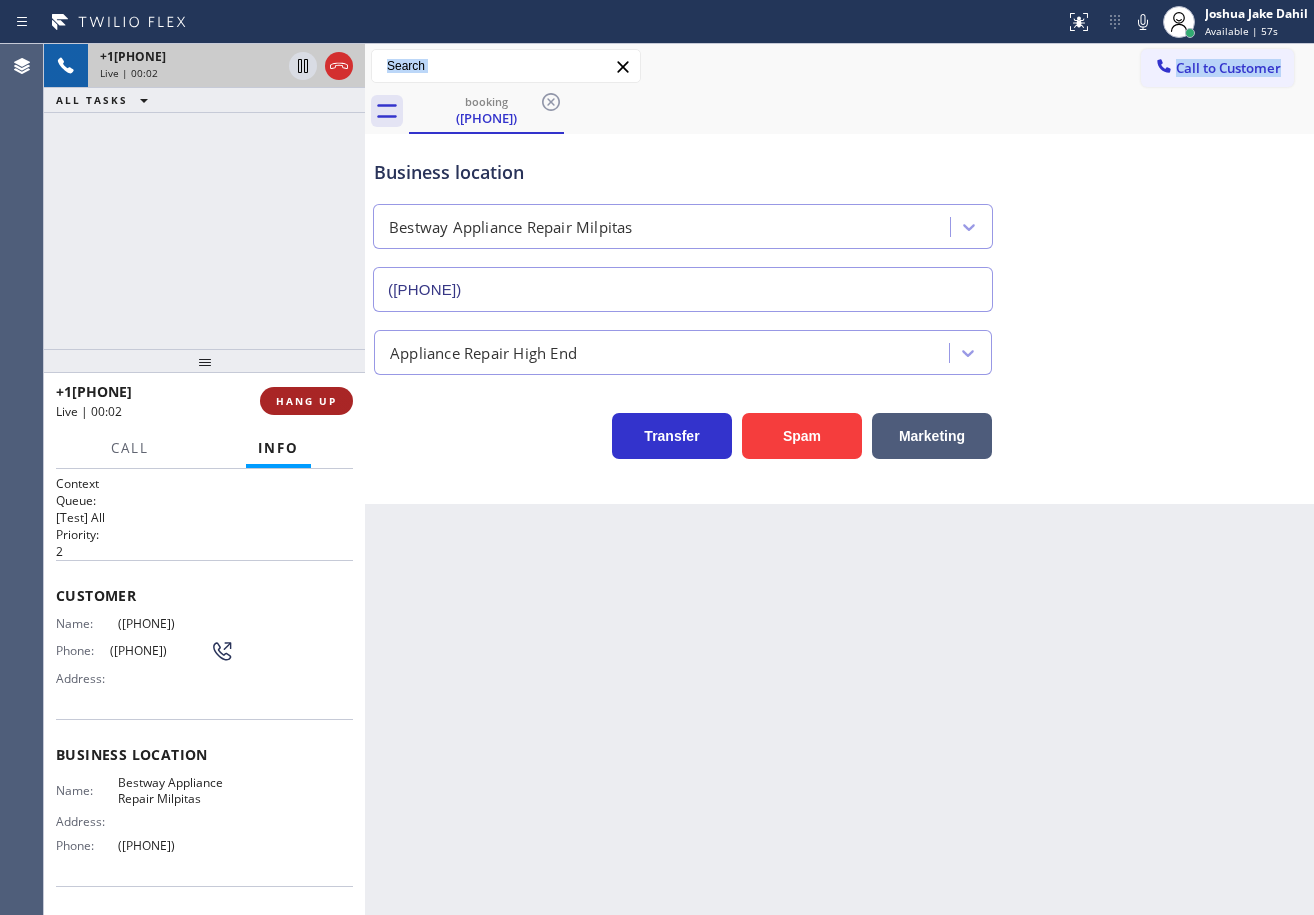 drag, startPoint x: 329, startPoint y: 401, endPoint x: 351, endPoint y: 400, distance: 22.022715 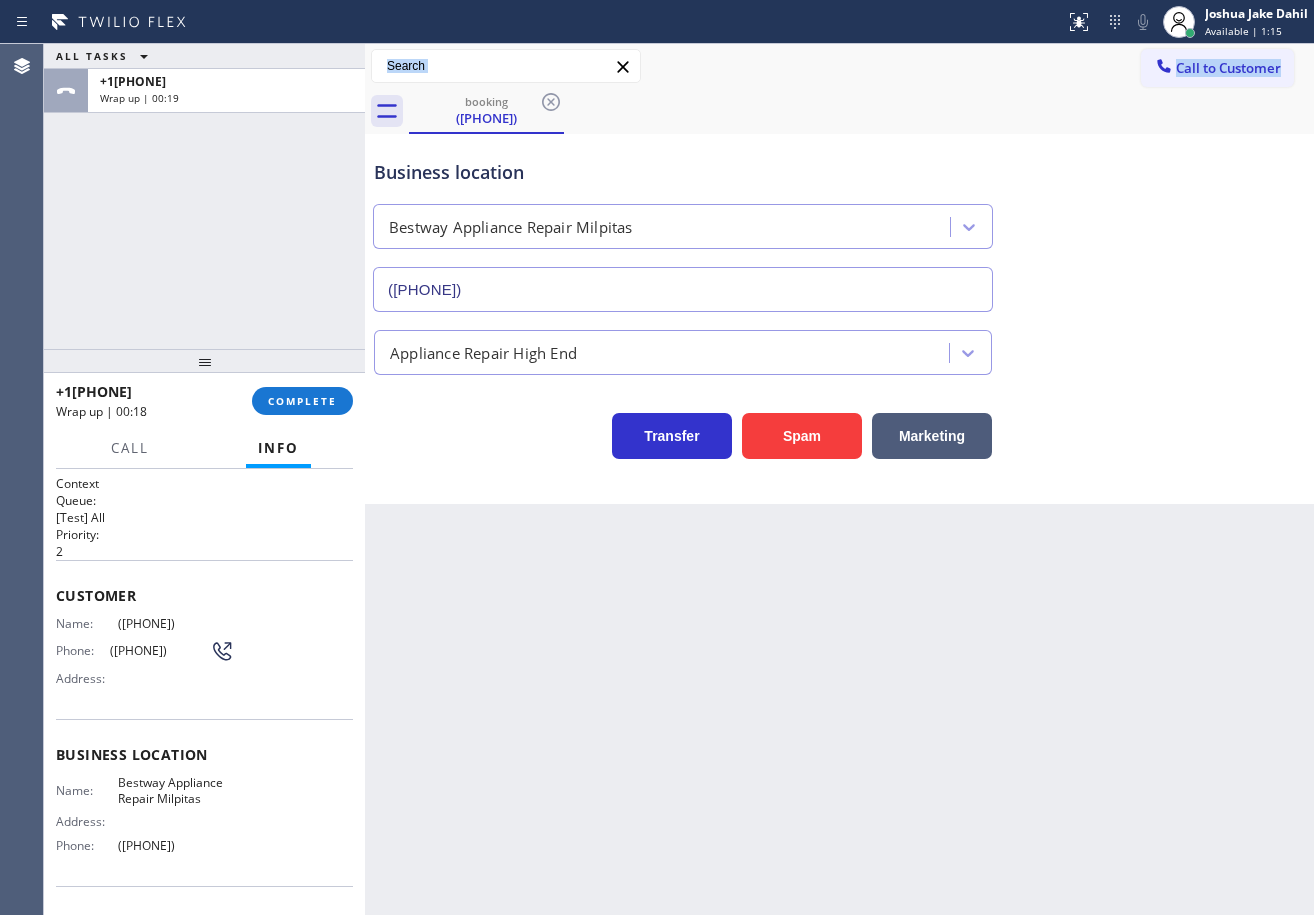 drag, startPoint x: 1062, startPoint y: 613, endPoint x: 886, endPoint y: 605, distance: 176.18172 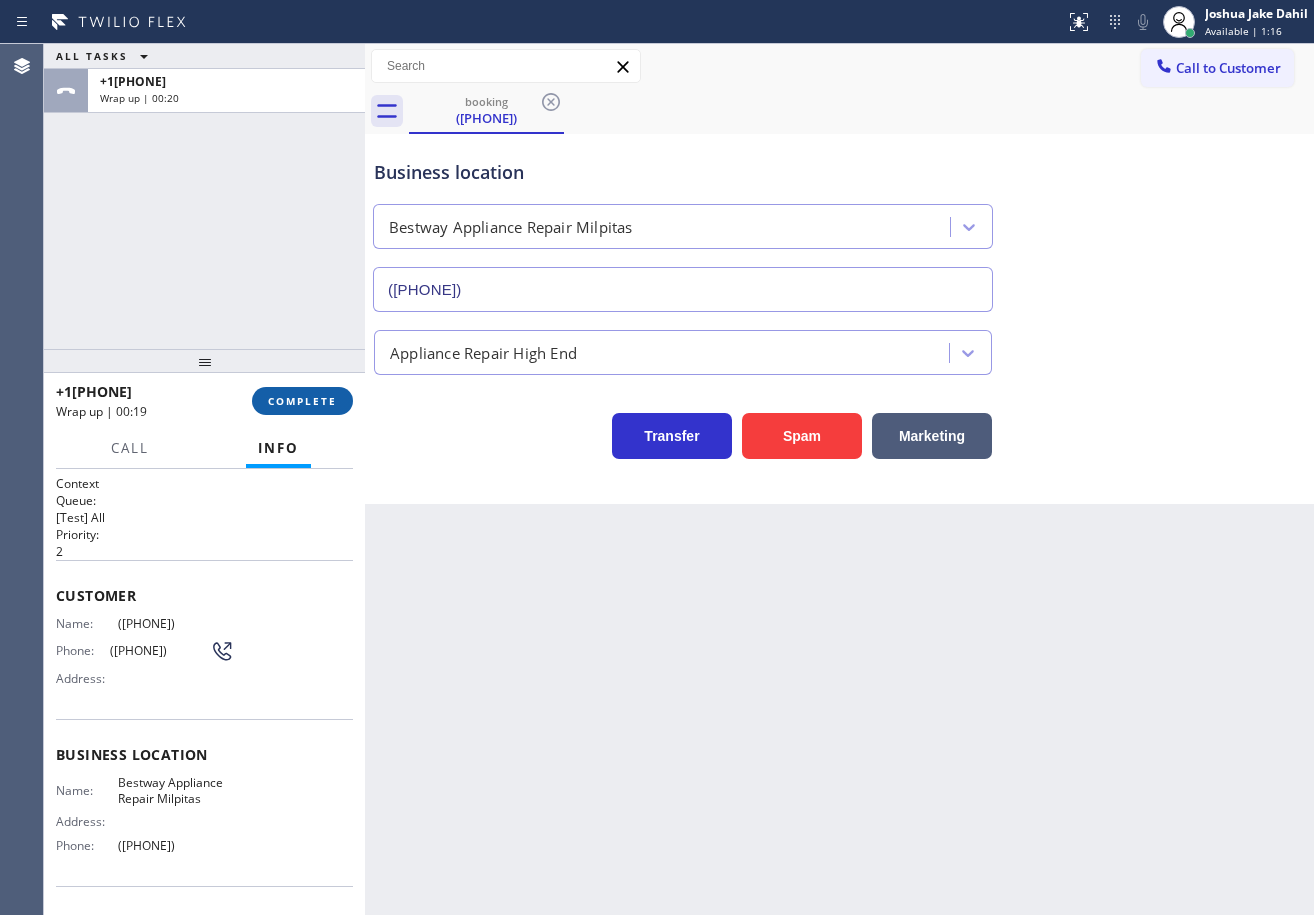 click on "COMPLETE" at bounding box center (302, 401) 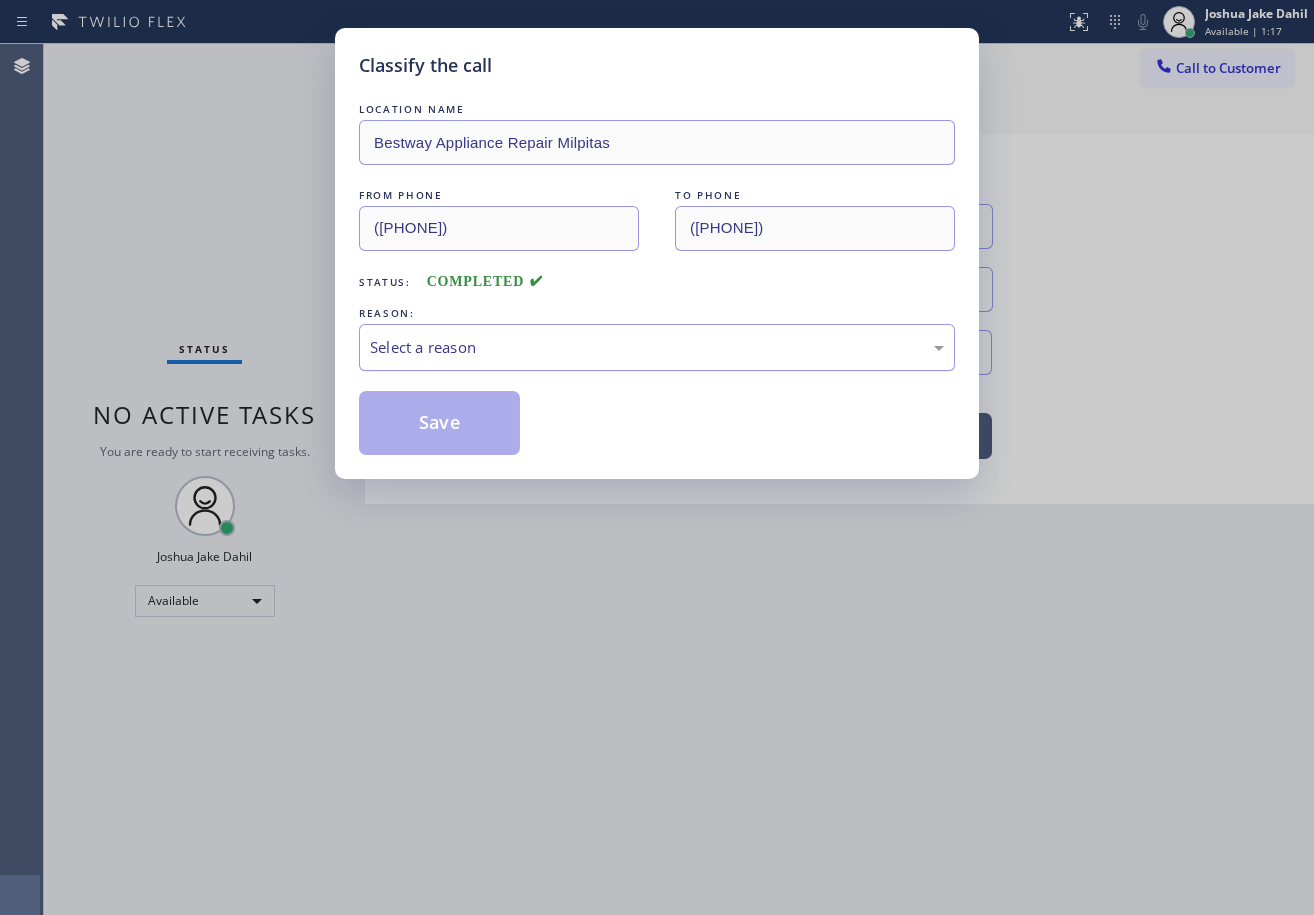 click on "Select a reason" at bounding box center (657, 347) 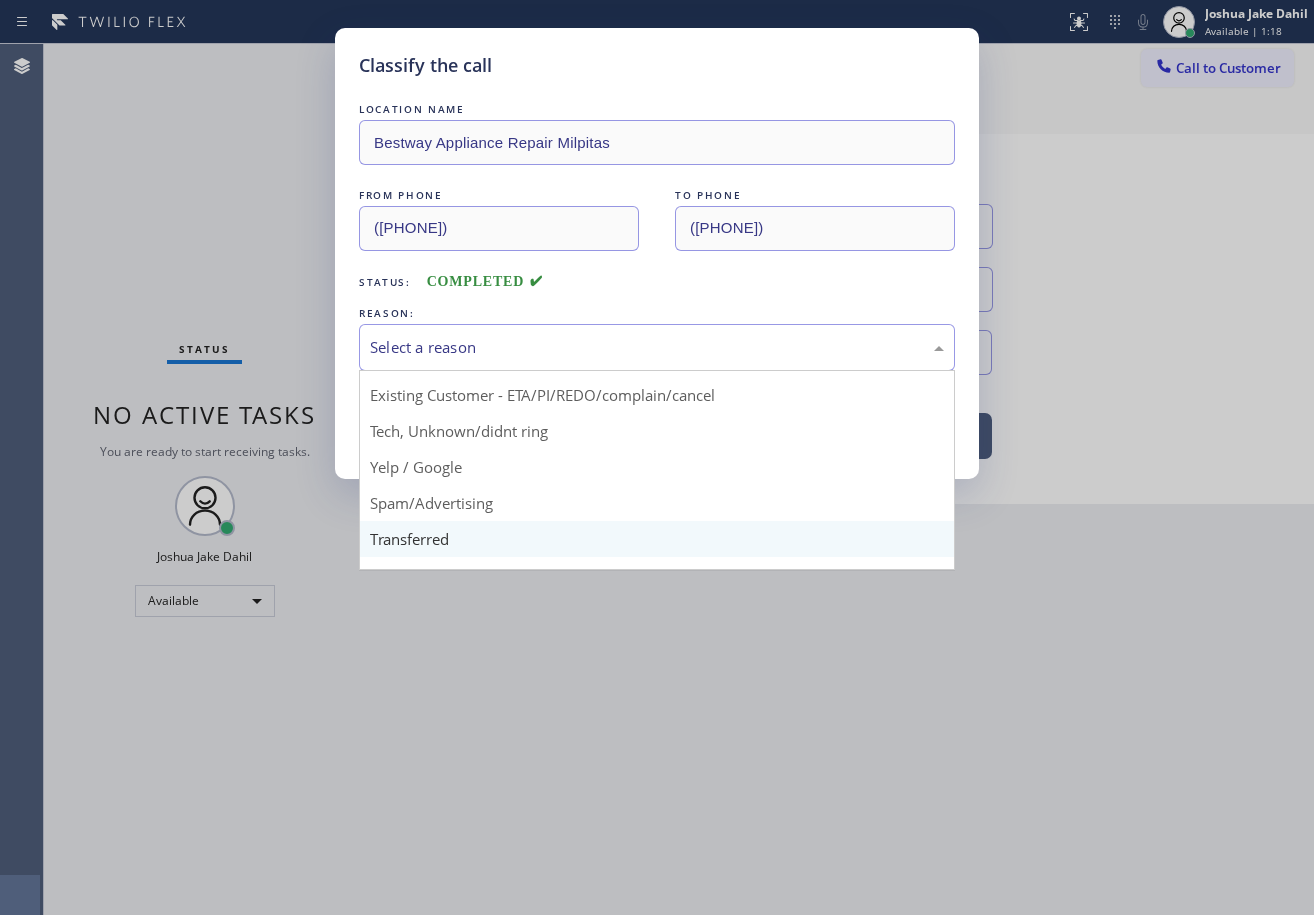 scroll, scrollTop: 100, scrollLeft: 0, axis: vertical 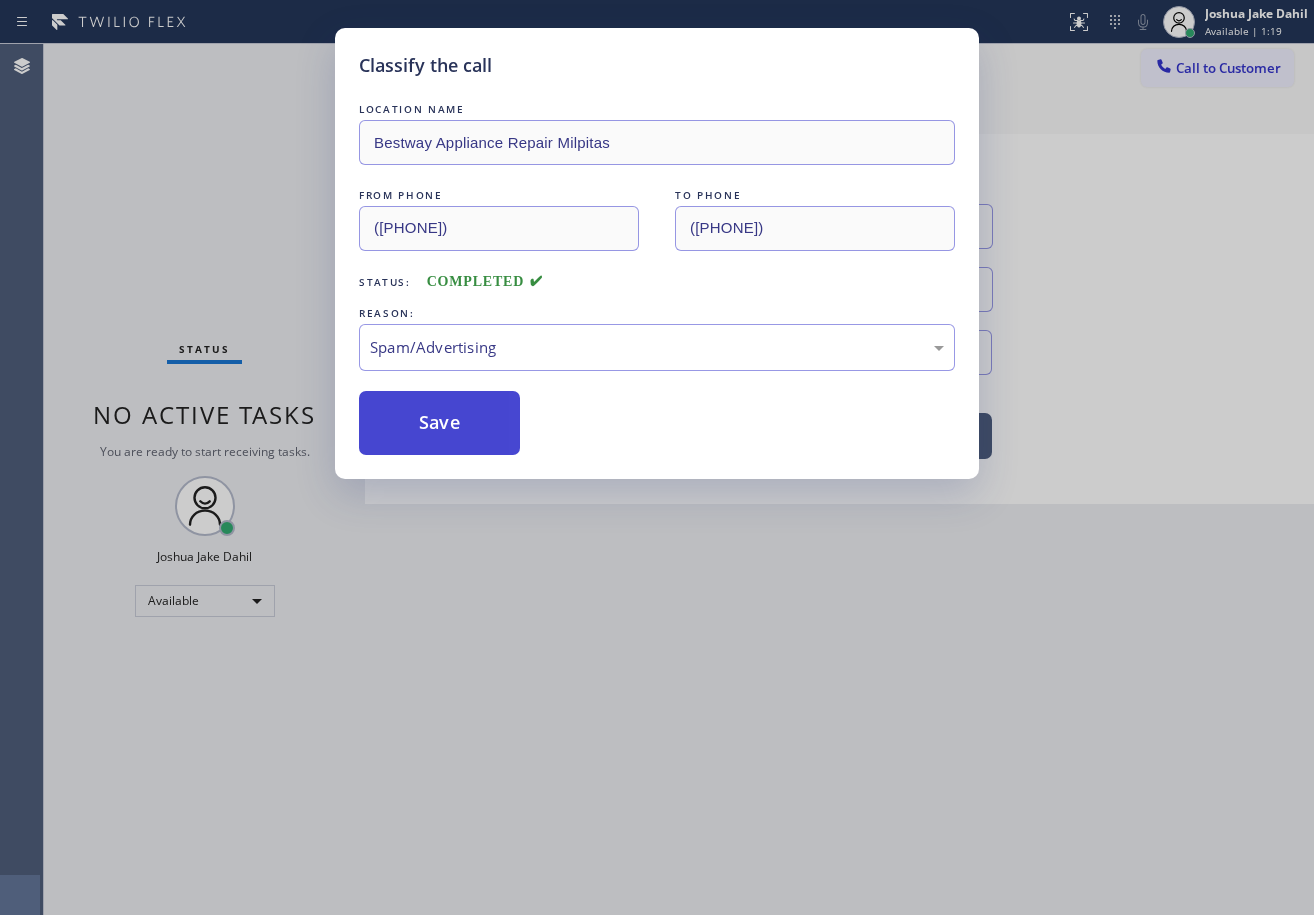 click on "Save" at bounding box center (439, 423) 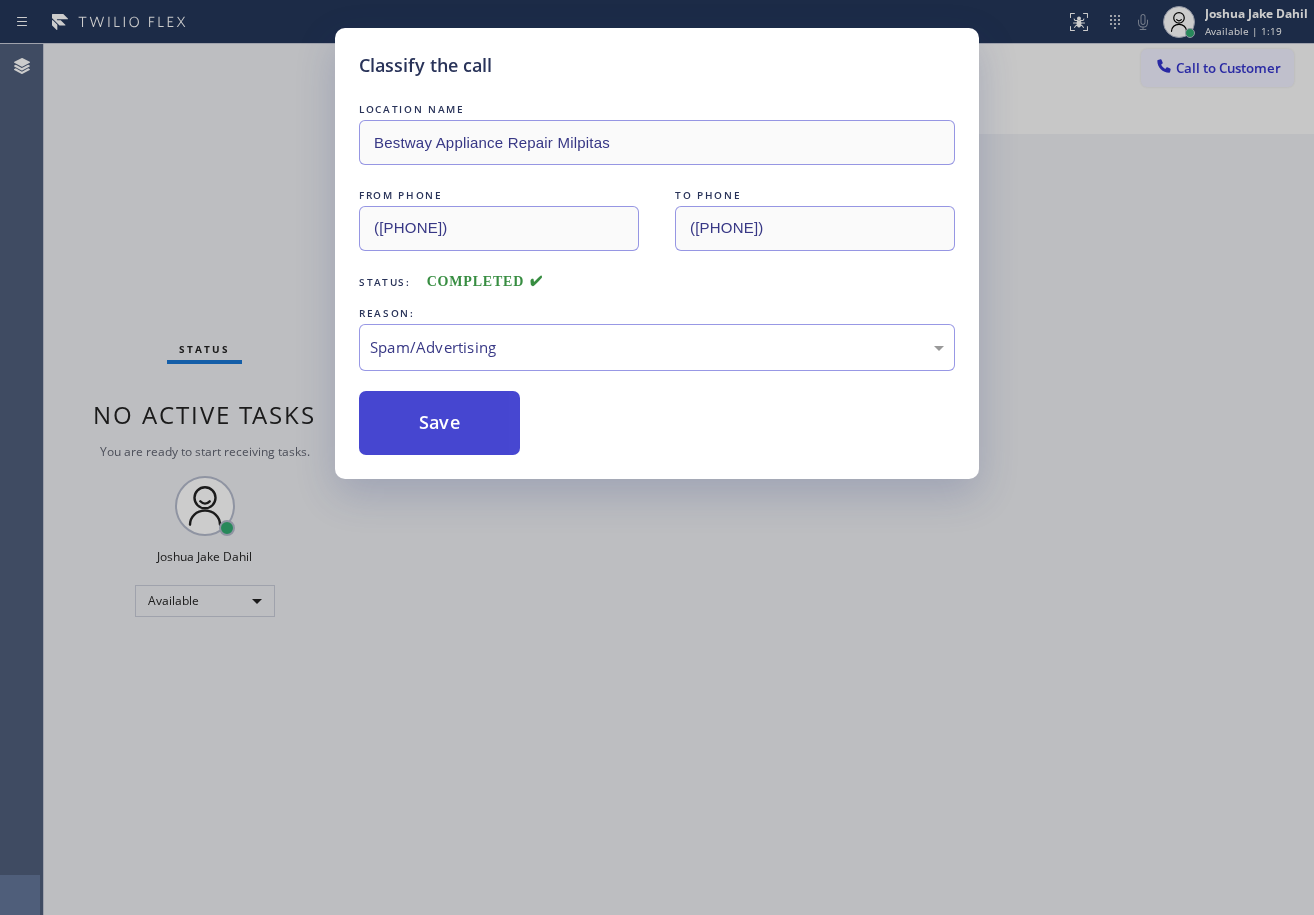 click on "Save" at bounding box center (439, 423) 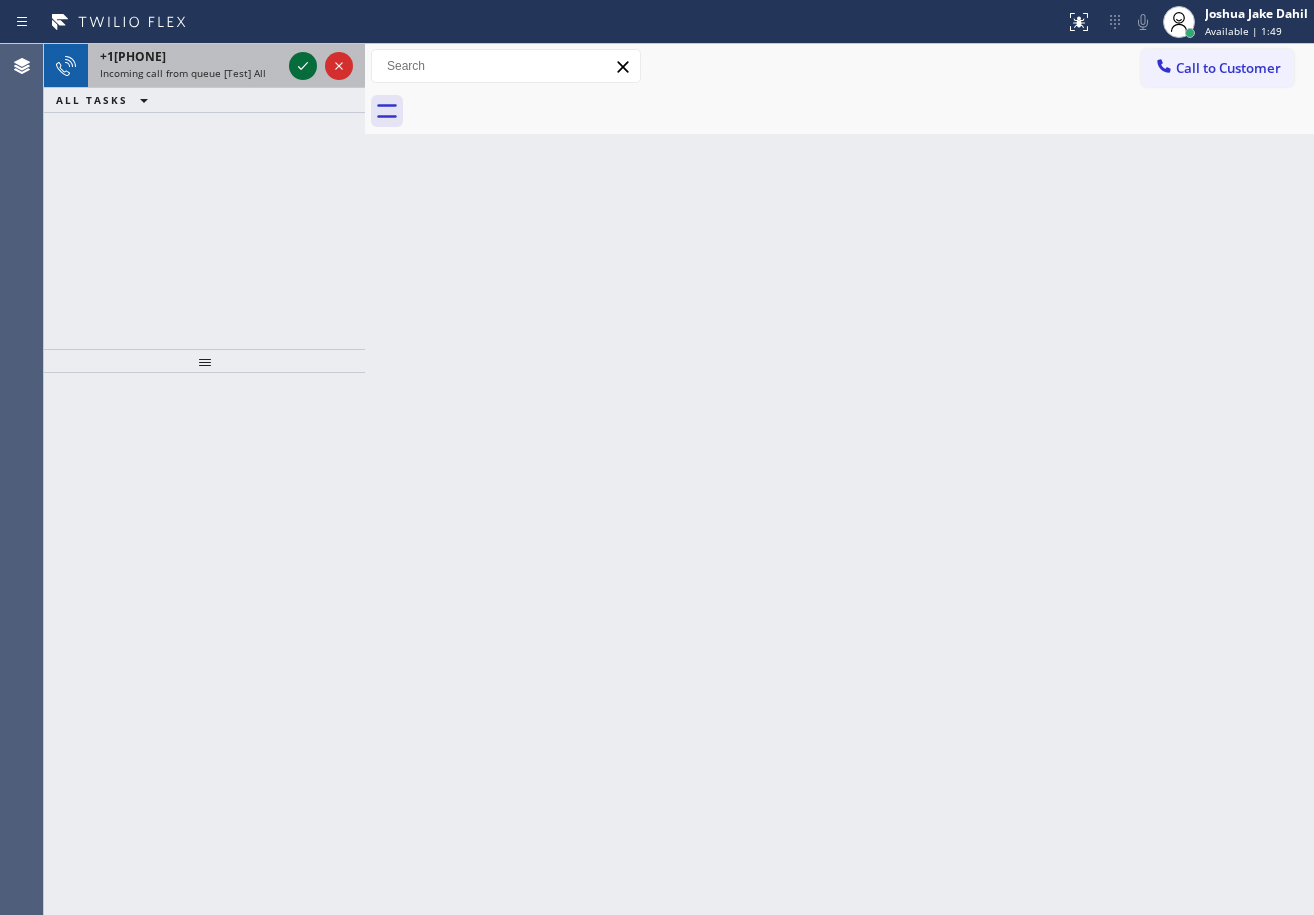 click 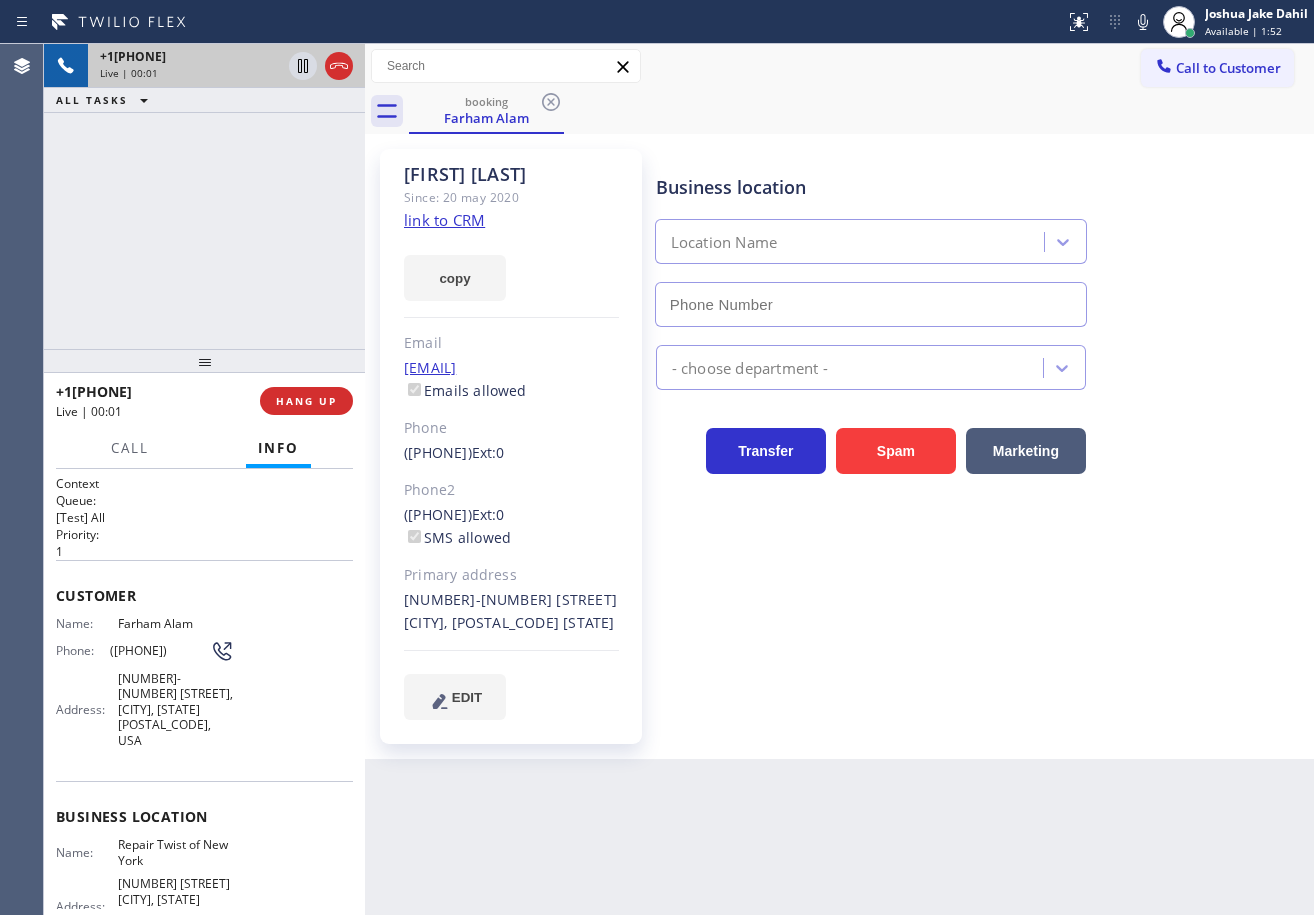 type on "(347) 284-6179" 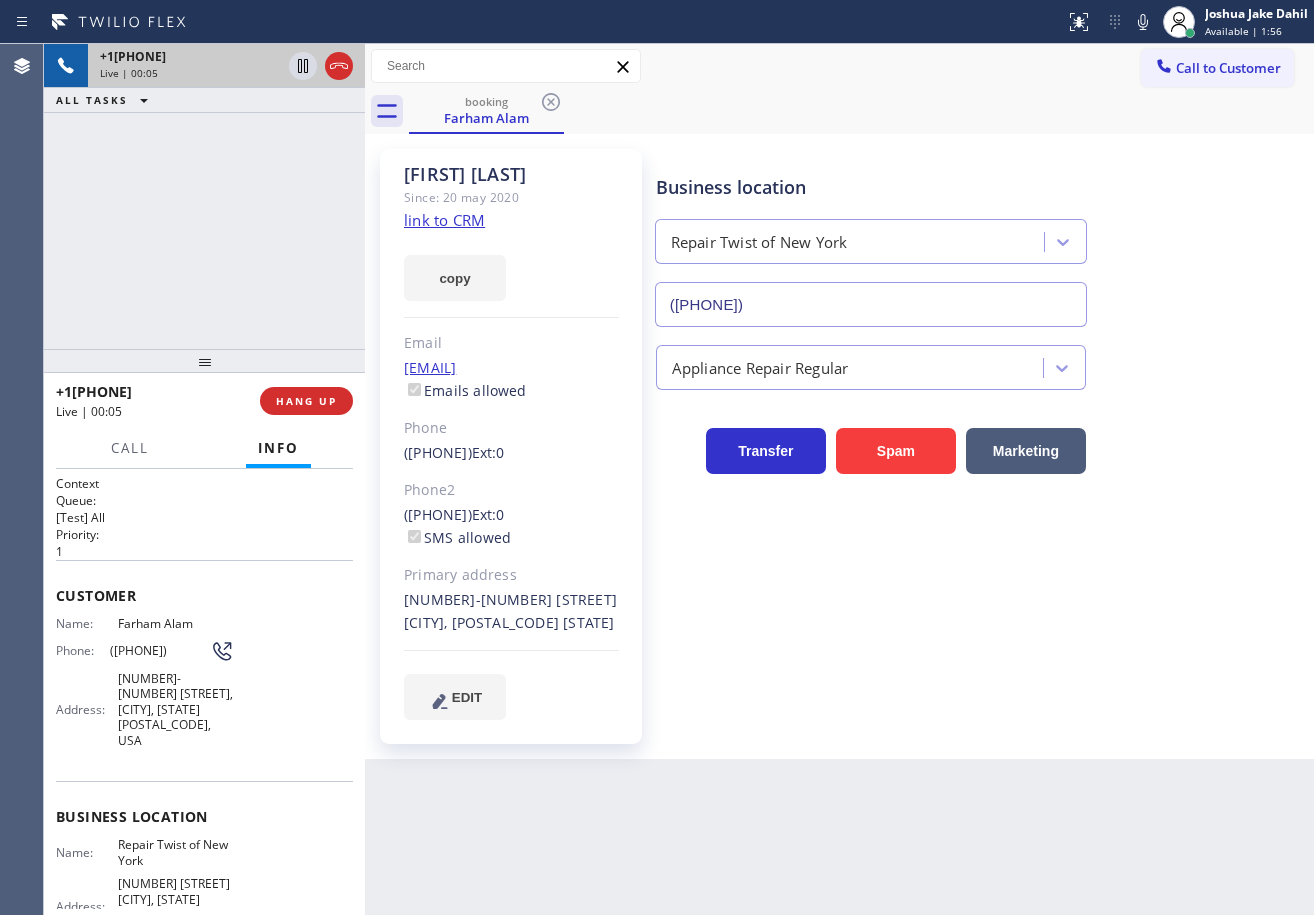 click on "link to CRM" 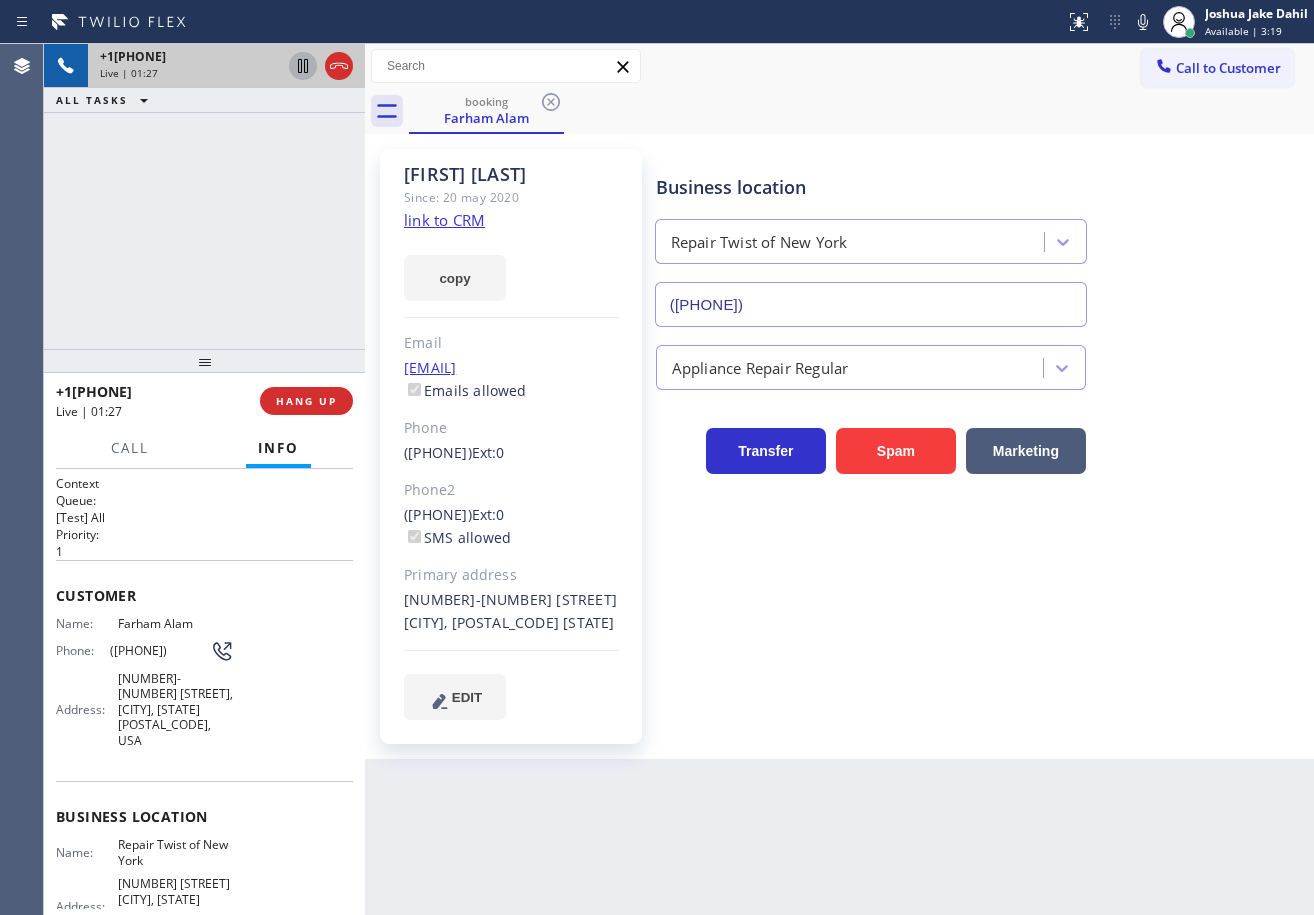 click 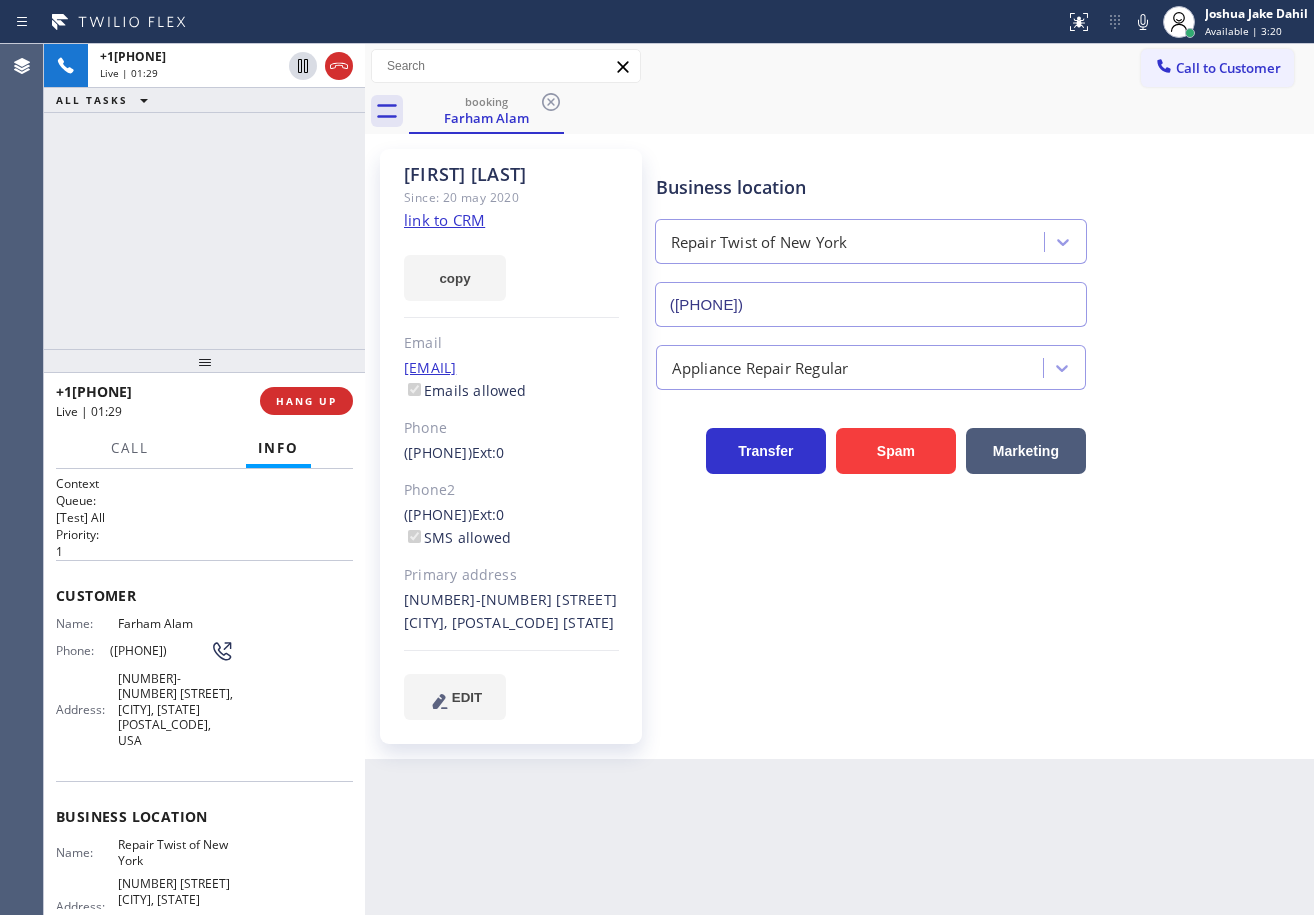 drag, startPoint x: 1131, startPoint y: 26, endPoint x: 1123, endPoint y: 97, distance: 71.44928 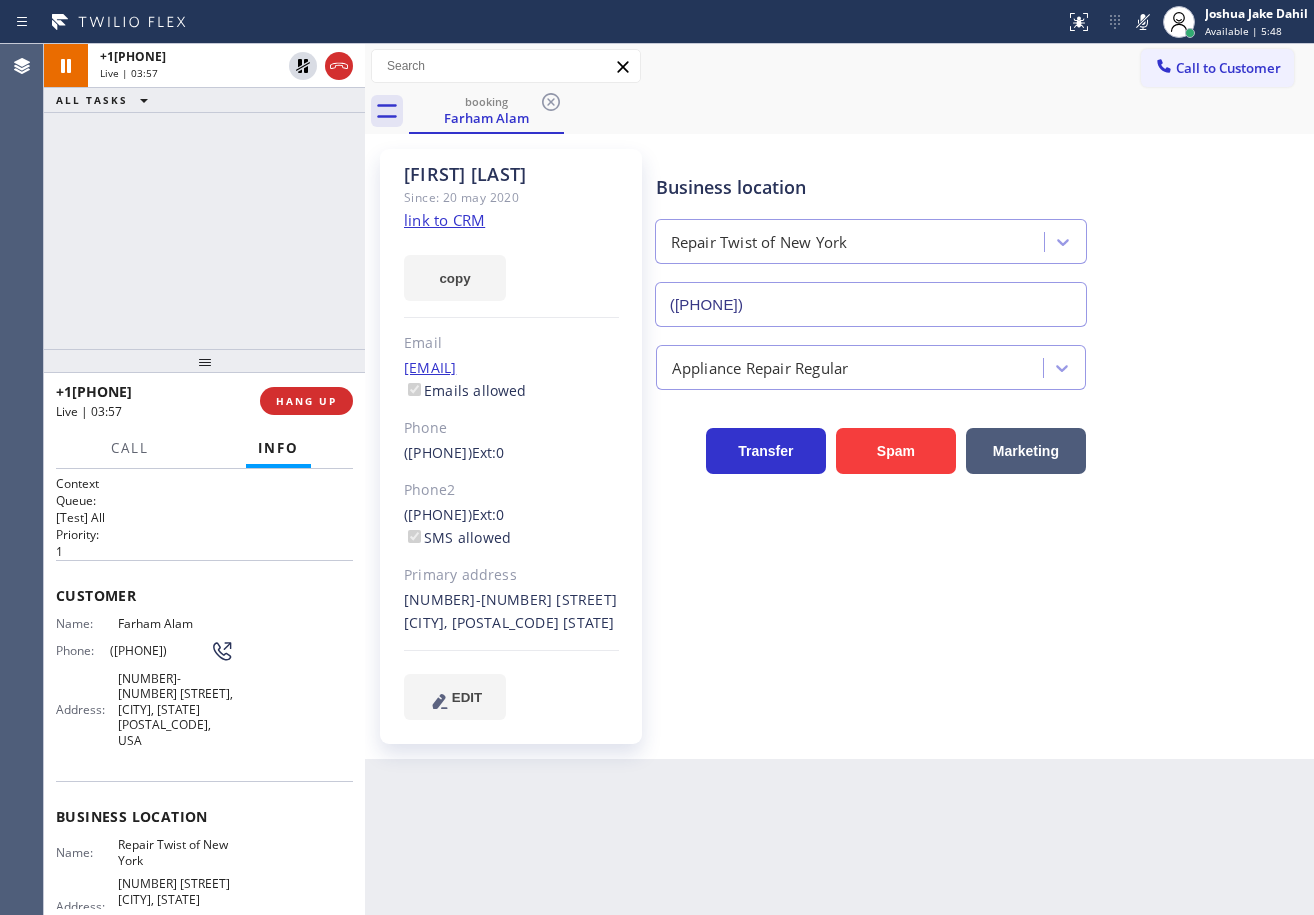drag, startPoint x: 218, startPoint y: 129, endPoint x: 276, endPoint y: 89, distance: 70.45566 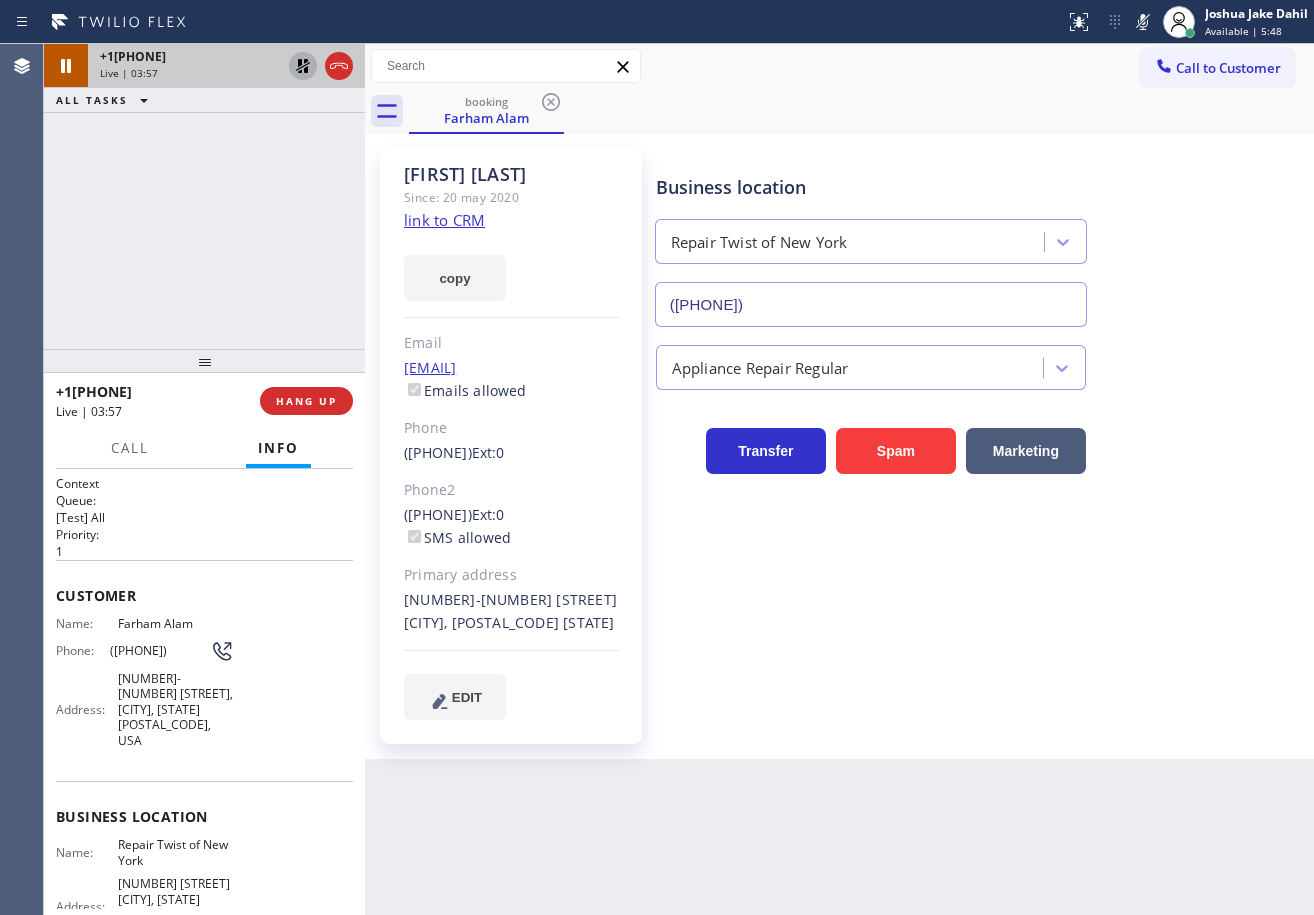 click at bounding box center [303, 66] 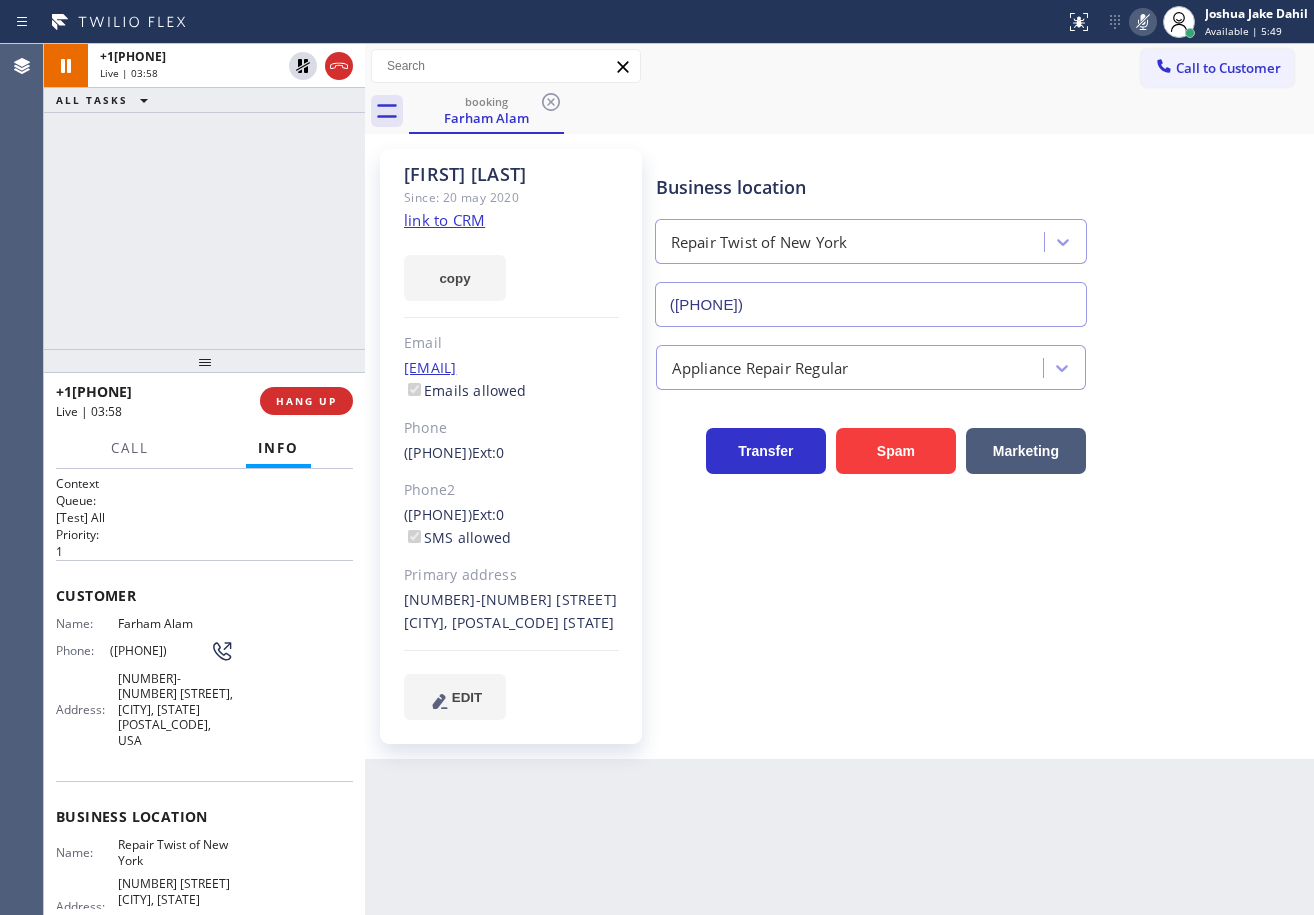 click 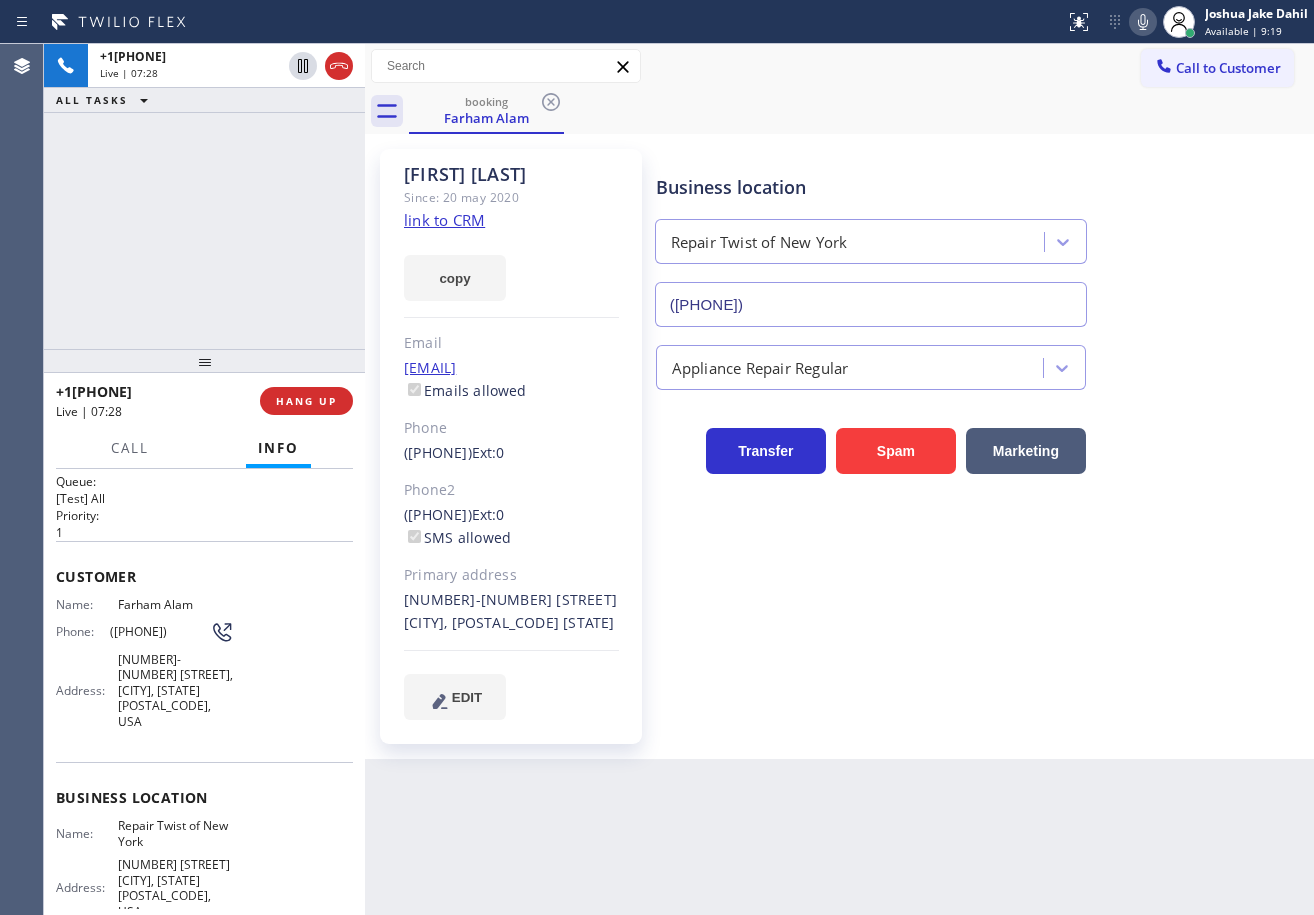 scroll, scrollTop: 0, scrollLeft: 0, axis: both 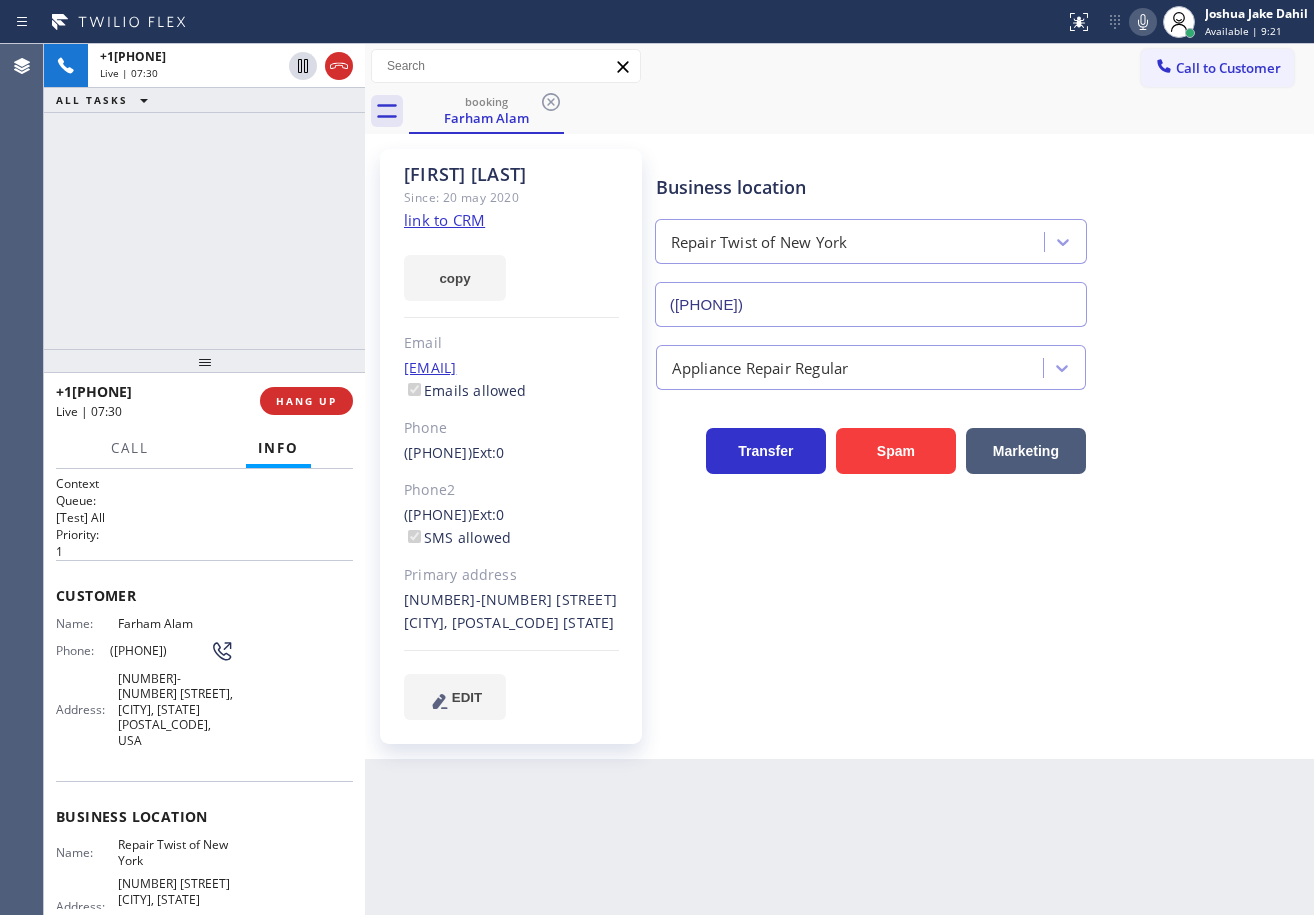 click on "Back to Dashboard Change Sender ID Customers Technicians Select a contact Outbound call Technician Search Technician Your caller id phone number Your caller id phone number Call Technician info Name   Phone none Address none Change Sender ID HVAC +18559994417 5 Star Appliance +18557314952 Appliance Repair +18554611149 Plumbing +18889090120 Air Duct Cleaning +18006865038  Electricians +18005688664 Cancel Change Check personal SMS Reset Change booking Farham Alam Call to Customer Outbound call Location Search location Your caller id phone number (877) 393-5714 Customer number Call Outbound call Technician Search Technician Your caller id phone number Your caller id phone number Call booking Farham Alam Farham   Alam Since: 20 may 2020 link to CRM copy Email alampainting16607@yahoo.com  Emails allowed Phone (718) 297-7435  Ext:  0 Phone2 (646) 244-6508  Ext:  0  SMS allowed Primary address  84-13 168th Street Queens, 11432 NY EDIT Outbound call Location Repair Twist of New York Your caller id phone number Call" at bounding box center [839, 479] 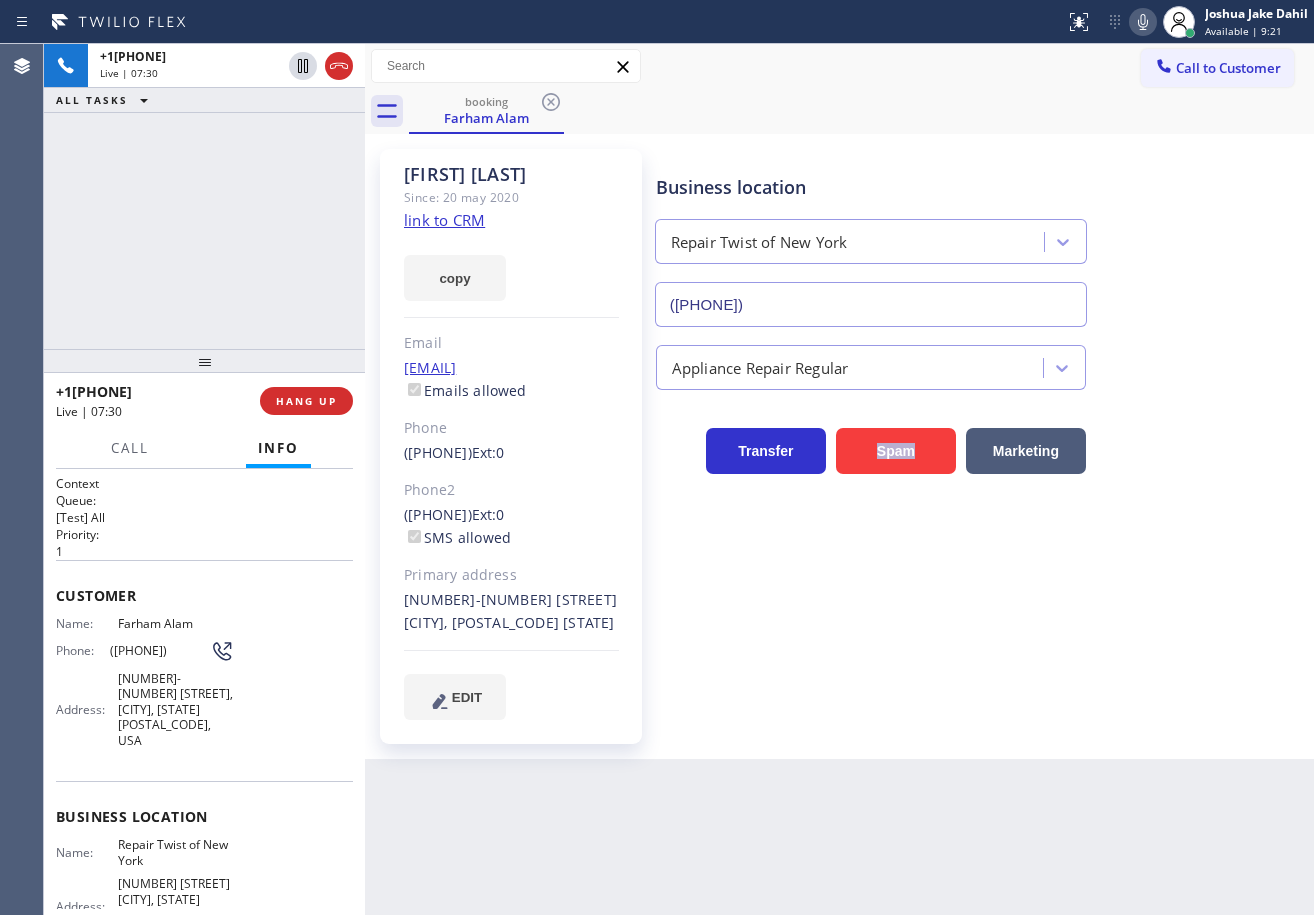 click on "Back to Dashboard Change Sender ID Customers Technicians Select a contact Outbound call Technician Search Technician Your caller id phone number Your caller id phone number Call Technician info Name   Phone none Address none Change Sender ID HVAC +18559994417 5 Star Appliance +18557314952 Appliance Repair +18554611149 Plumbing +18889090120 Air Duct Cleaning +18006865038  Electricians +18005688664 Cancel Change Check personal SMS Reset Change booking Farham Alam Call to Customer Outbound call Location Search location Your caller id phone number (877) 393-5714 Customer number Call Outbound call Technician Search Technician Your caller id phone number Your caller id phone number Call booking Farham Alam Farham   Alam Since: 20 may 2020 link to CRM copy Email alampainting16607@yahoo.com  Emails allowed Phone (718) 297-7435  Ext:  0 Phone2 (646) 244-6508  Ext:  0  SMS allowed Primary address  84-13 168th Street Queens, 11432 NY EDIT Outbound call Location Repair Twist of New York Your caller id phone number Call" at bounding box center [839, 479] 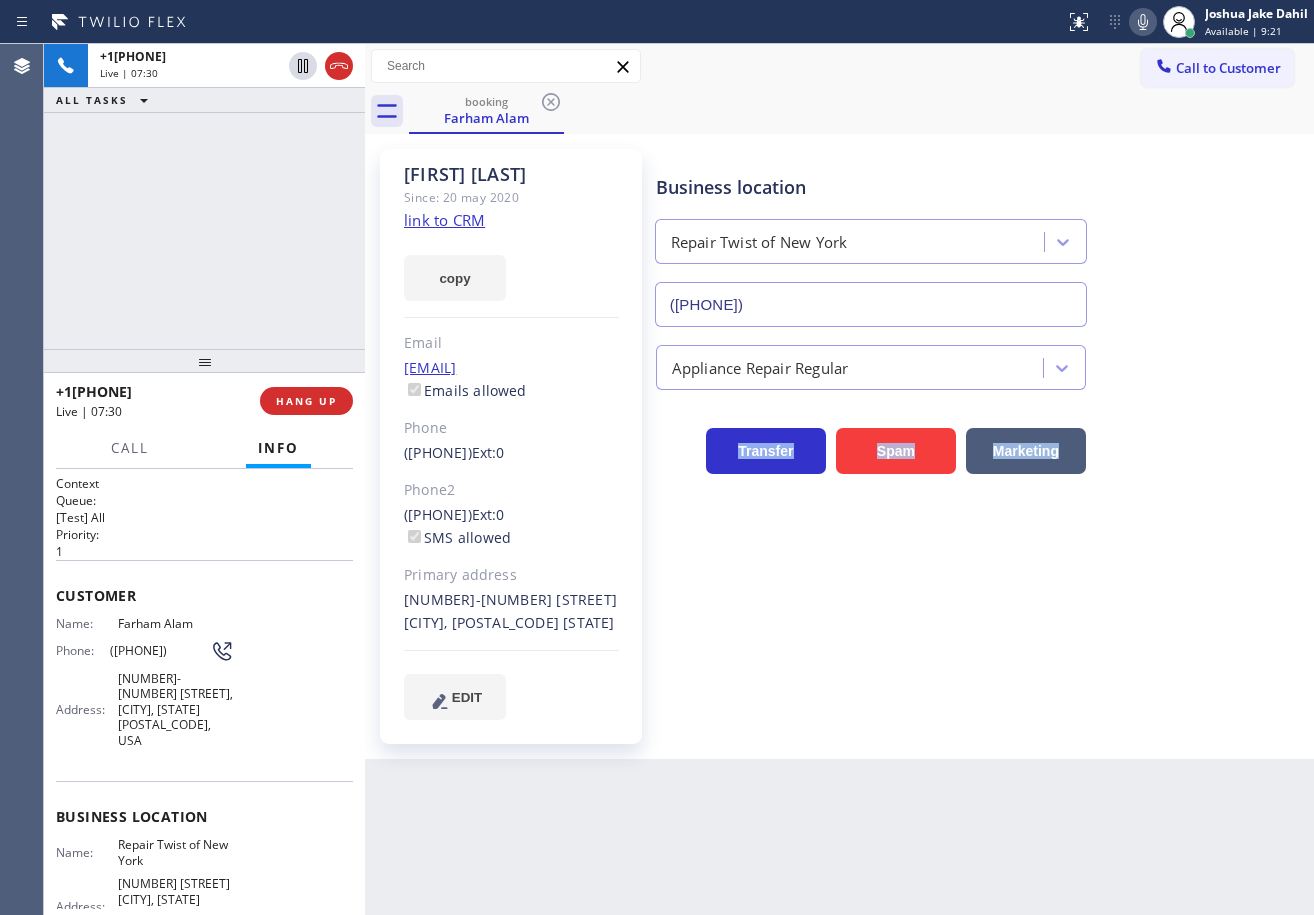 click on "Back to Dashboard Change Sender ID Customers Technicians Select a contact Outbound call Technician Search Technician Your caller id phone number Your caller id phone number Call Technician info Name   Phone none Address none Change Sender ID HVAC +18559994417 5 Star Appliance +18557314952 Appliance Repair +18554611149 Plumbing +18889090120 Air Duct Cleaning +18006865038  Electricians +18005688664 Cancel Change Check personal SMS Reset Change booking Farham Alam Call to Customer Outbound call Location Search location Your caller id phone number (877) 393-5714 Customer number Call Outbound call Technician Search Technician Your caller id phone number Your caller id phone number Call booking Farham Alam Farham   Alam Since: 20 may 2020 link to CRM copy Email alampainting16607@yahoo.com  Emails allowed Phone (718) 297-7435  Ext:  0 Phone2 (646) 244-6508  Ext:  0  SMS allowed Primary address  84-13 168th Street Queens, 11432 NY EDIT Outbound call Location Repair Twist of New York Your caller id phone number Call" at bounding box center (839, 479) 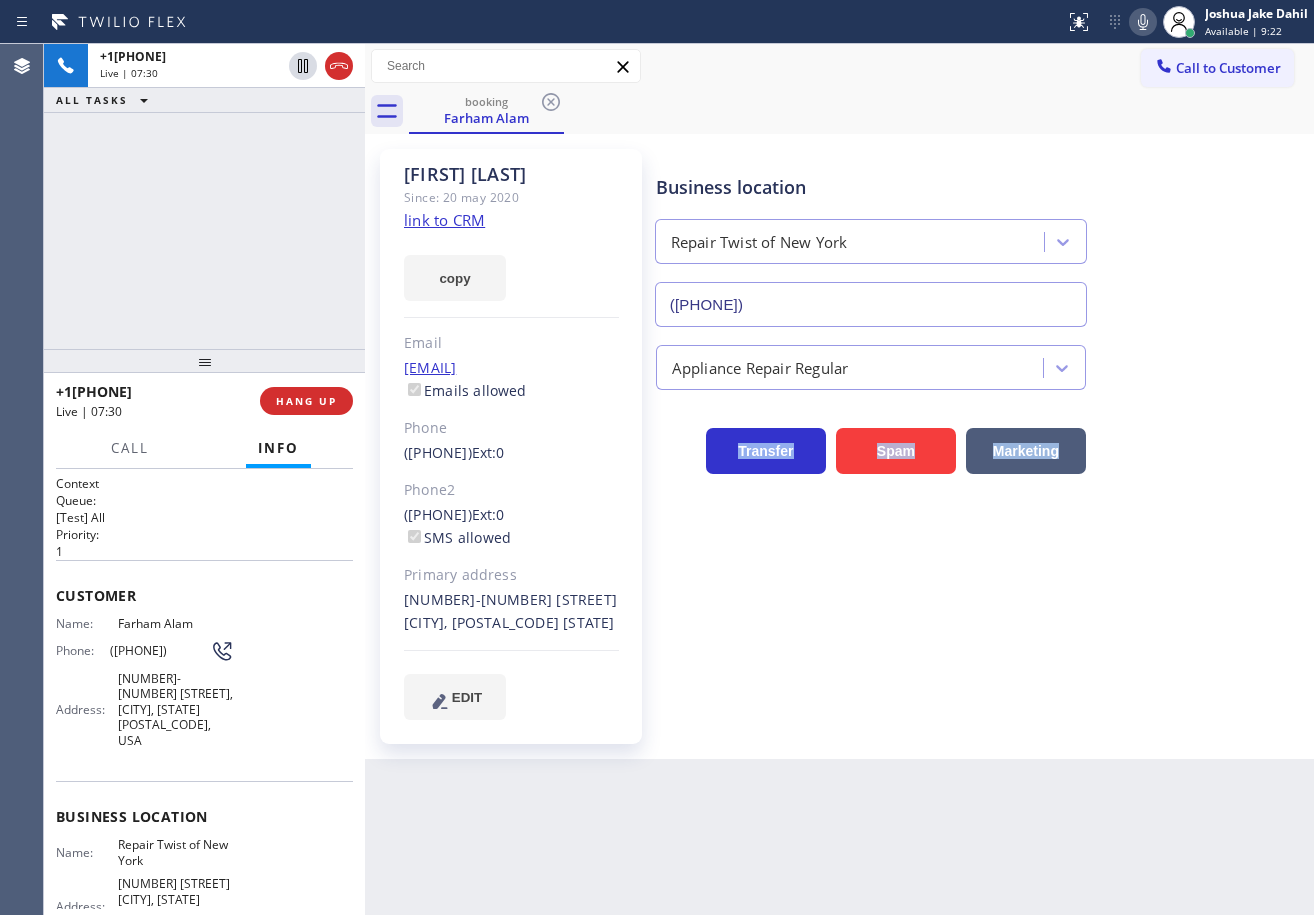 click on "Back to Dashboard Change Sender ID Customers Technicians Select a contact Outbound call Technician Search Technician Your caller id phone number Your caller id phone number Call Technician info Name   Phone none Address none Change Sender ID HVAC +18559994417 5 Star Appliance +18557314952 Appliance Repair +18554611149 Plumbing +18889090120 Air Duct Cleaning +18006865038  Electricians +18005688664 Cancel Change Check personal SMS Reset Change booking Farham Alam Call to Customer Outbound call Location Search location Your caller id phone number (877) 393-5714 Customer number Call Outbound call Technician Search Technician Your caller id phone number Your caller id phone number Call booking Farham Alam Farham   Alam Since: 20 may 2020 link to CRM copy Email alampainting16607@yahoo.com  Emails allowed Phone (718) 297-7435  Ext:  0 Phone2 (646) 244-6508  Ext:  0  SMS allowed Primary address  84-13 168th Street Queens, 11432 NY EDIT Outbound call Location Repair Twist of New York Your caller id phone number Call" at bounding box center [839, 479] 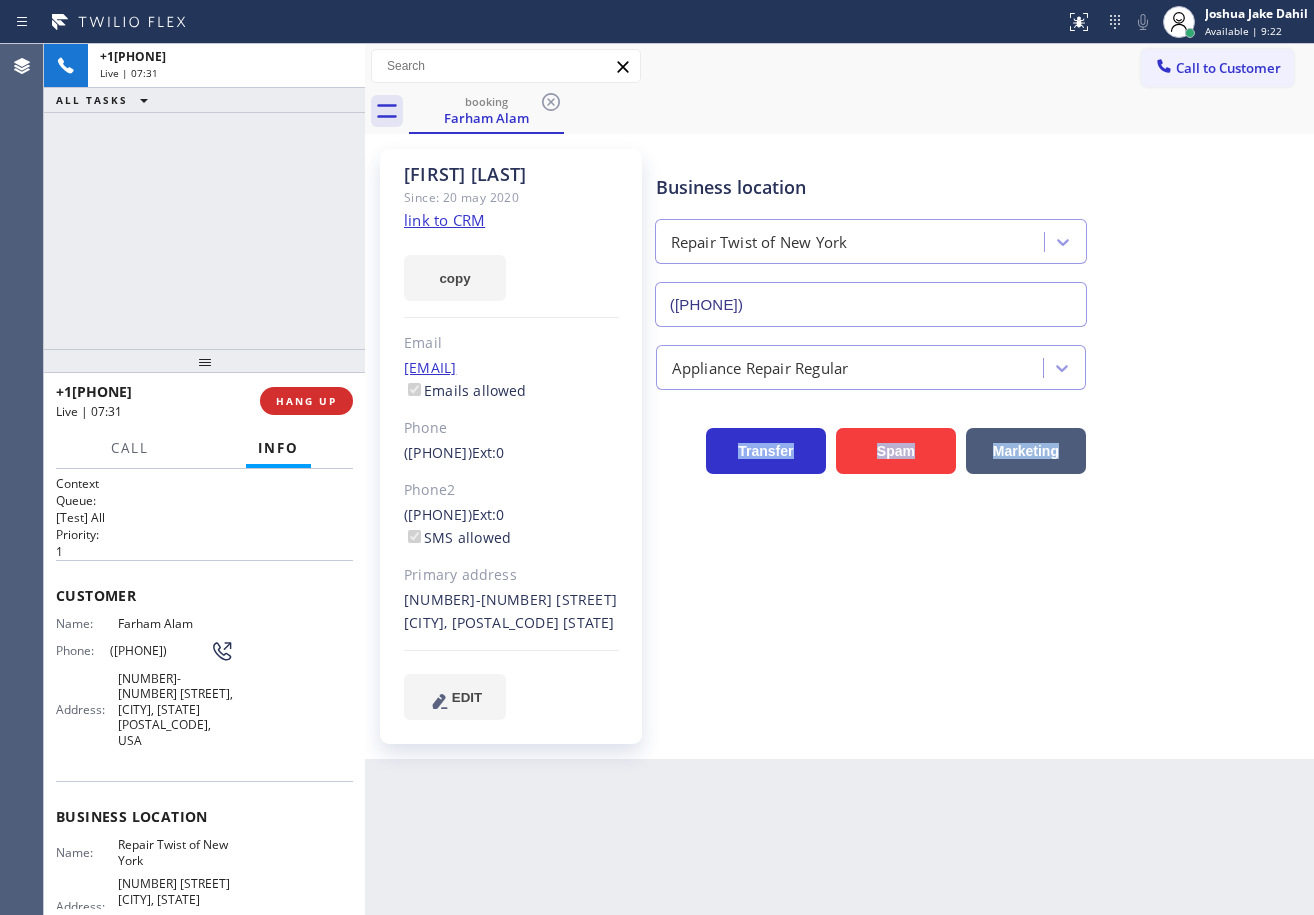 click on "Back to Dashboard Change Sender ID Customers Technicians Select a contact Outbound call Technician Search Technician Your caller id phone number Your caller id phone number Call Technician info Name   Phone none Address none Change Sender ID HVAC +18559994417 5 Star Appliance +18557314952 Appliance Repair +18554611149 Plumbing +18889090120 Air Duct Cleaning +18006865038  Electricians +18005688664 Cancel Change Check personal SMS Reset Change booking Farham Alam Call to Customer Outbound call Location Search location Your caller id phone number (877) 393-5714 Customer number Call Outbound call Technician Search Technician Your caller id phone number Your caller id phone number Call booking Farham Alam Farham   Alam Since: 20 may 2020 link to CRM copy Email alampainting16607@yahoo.com  Emails allowed Phone (718) 297-7435  Ext:  0 Phone2 (646) 244-6508  Ext:  0  SMS allowed Primary address  84-13 168th Street Queens, 11432 NY EDIT Outbound call Location Repair Twist of New York Your caller id phone number Call" at bounding box center [839, 479] 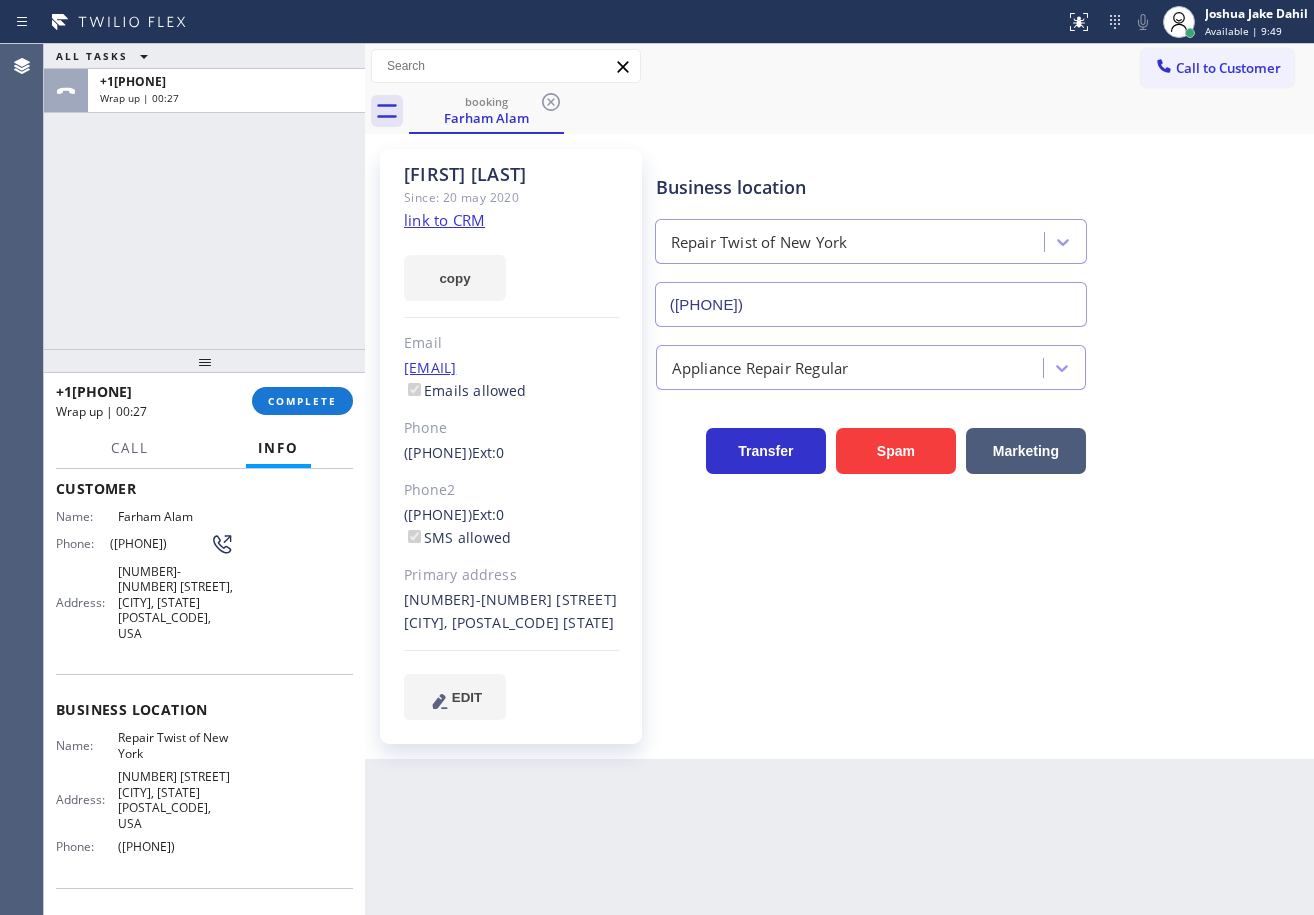 scroll, scrollTop: 0, scrollLeft: 0, axis: both 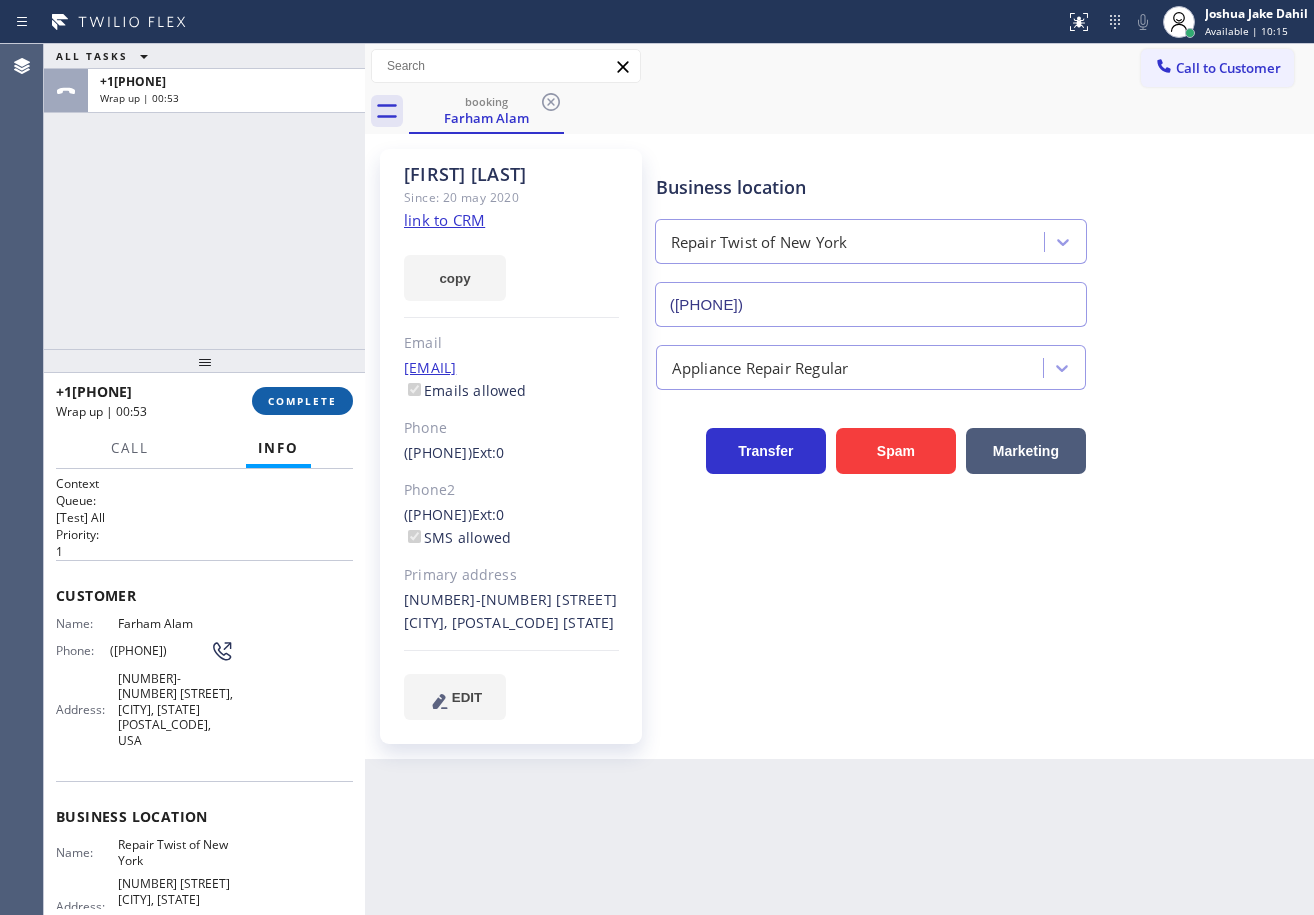 click on "COMPLETE" at bounding box center [302, 401] 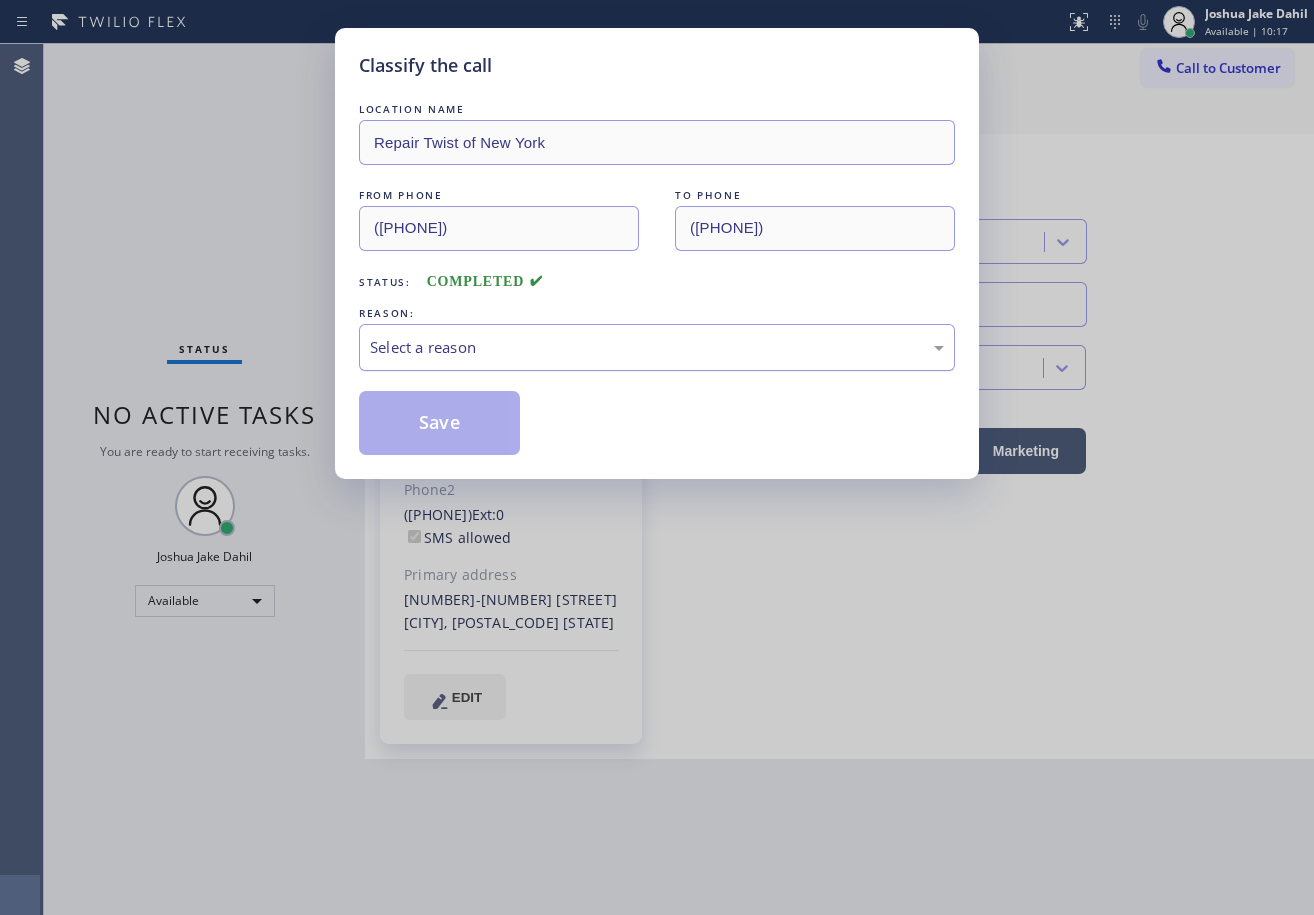 click on "Select a reason" at bounding box center [657, 347] 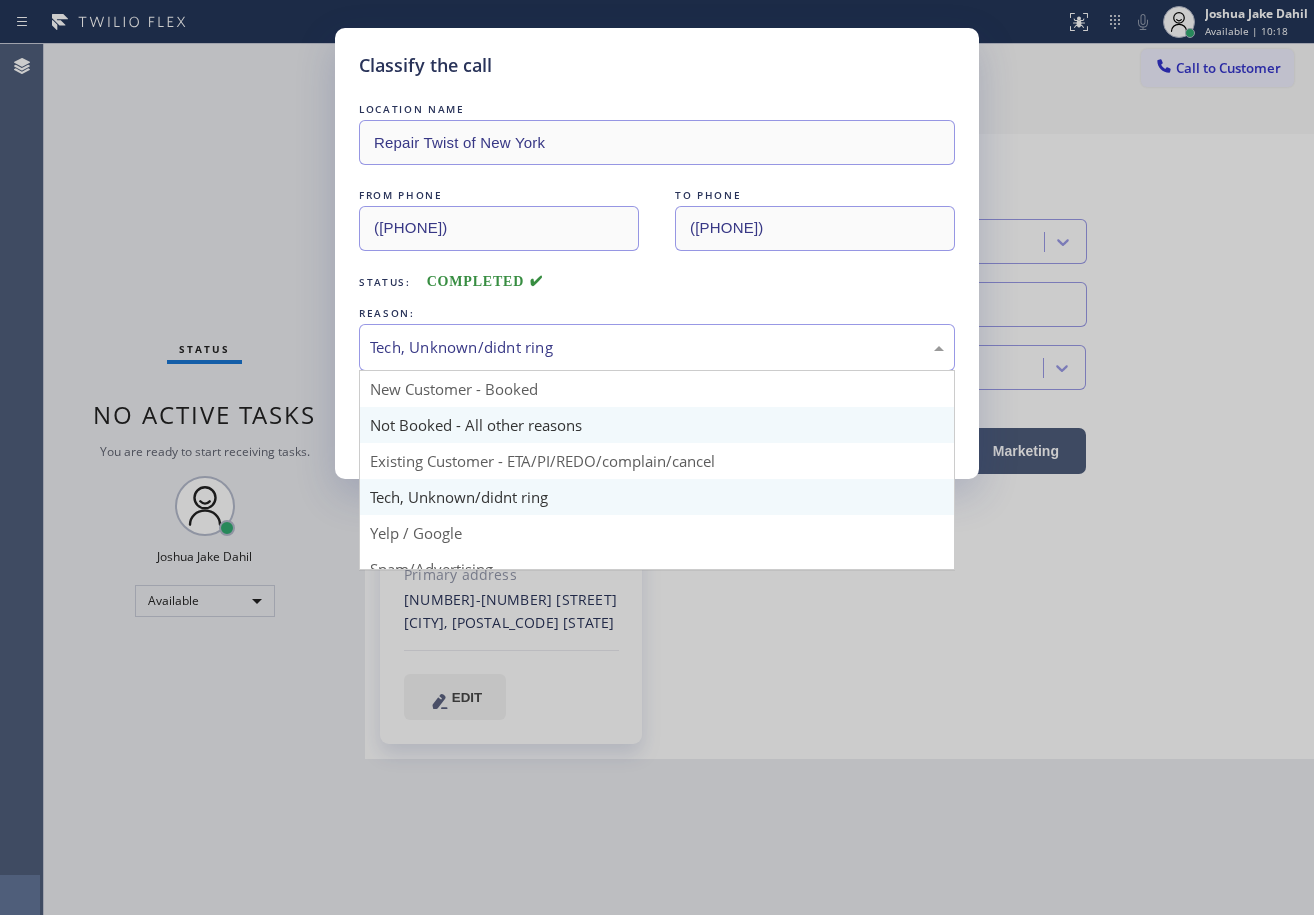 drag, startPoint x: 444, startPoint y: 325, endPoint x: 469, endPoint y: 429, distance: 106.96261 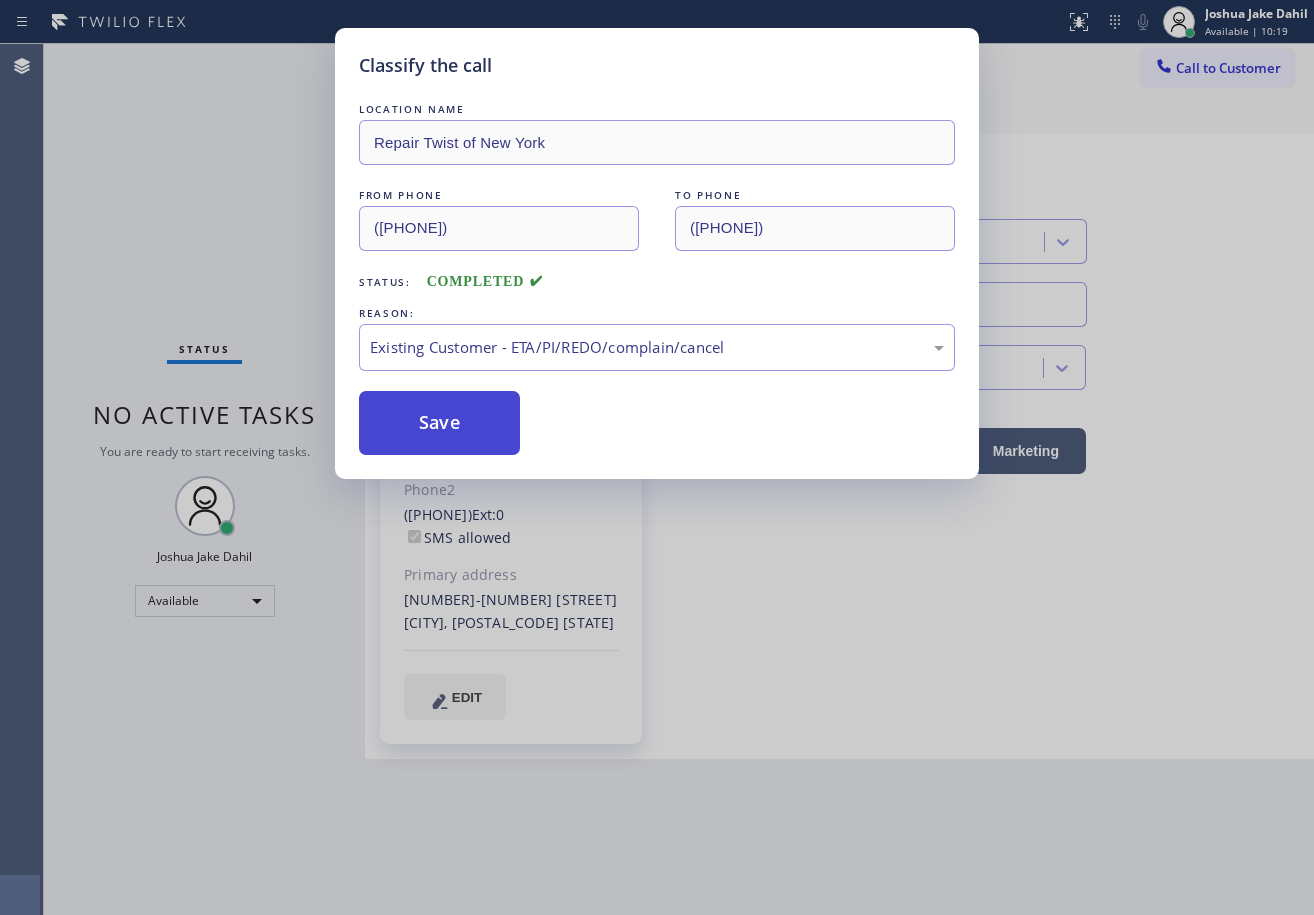 click on "Save" at bounding box center [439, 423] 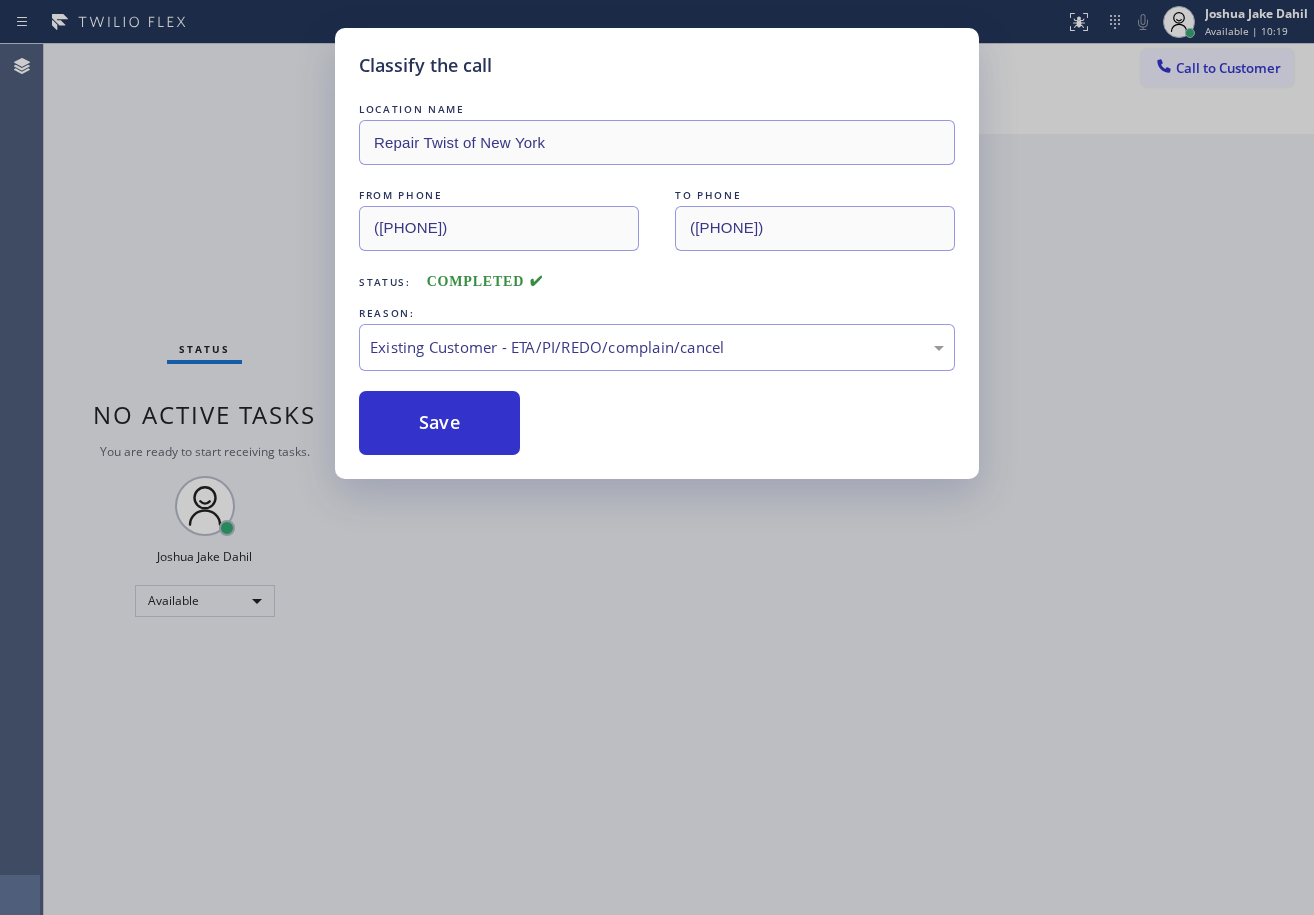 drag, startPoint x: 443, startPoint y: 427, endPoint x: 965, endPoint y: 178, distance: 578.3468 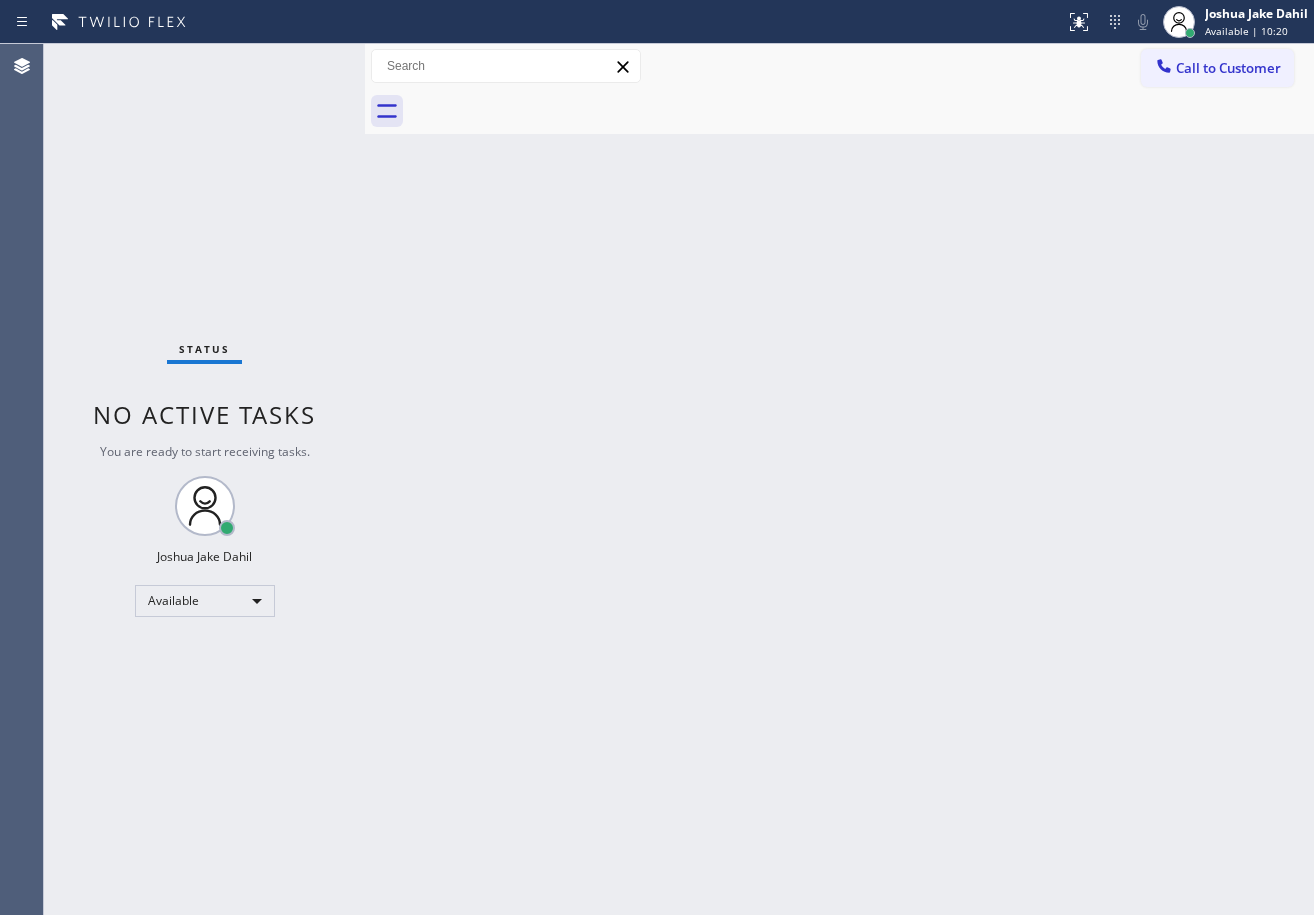 click on "Available | 10:20" at bounding box center (1246, 31) 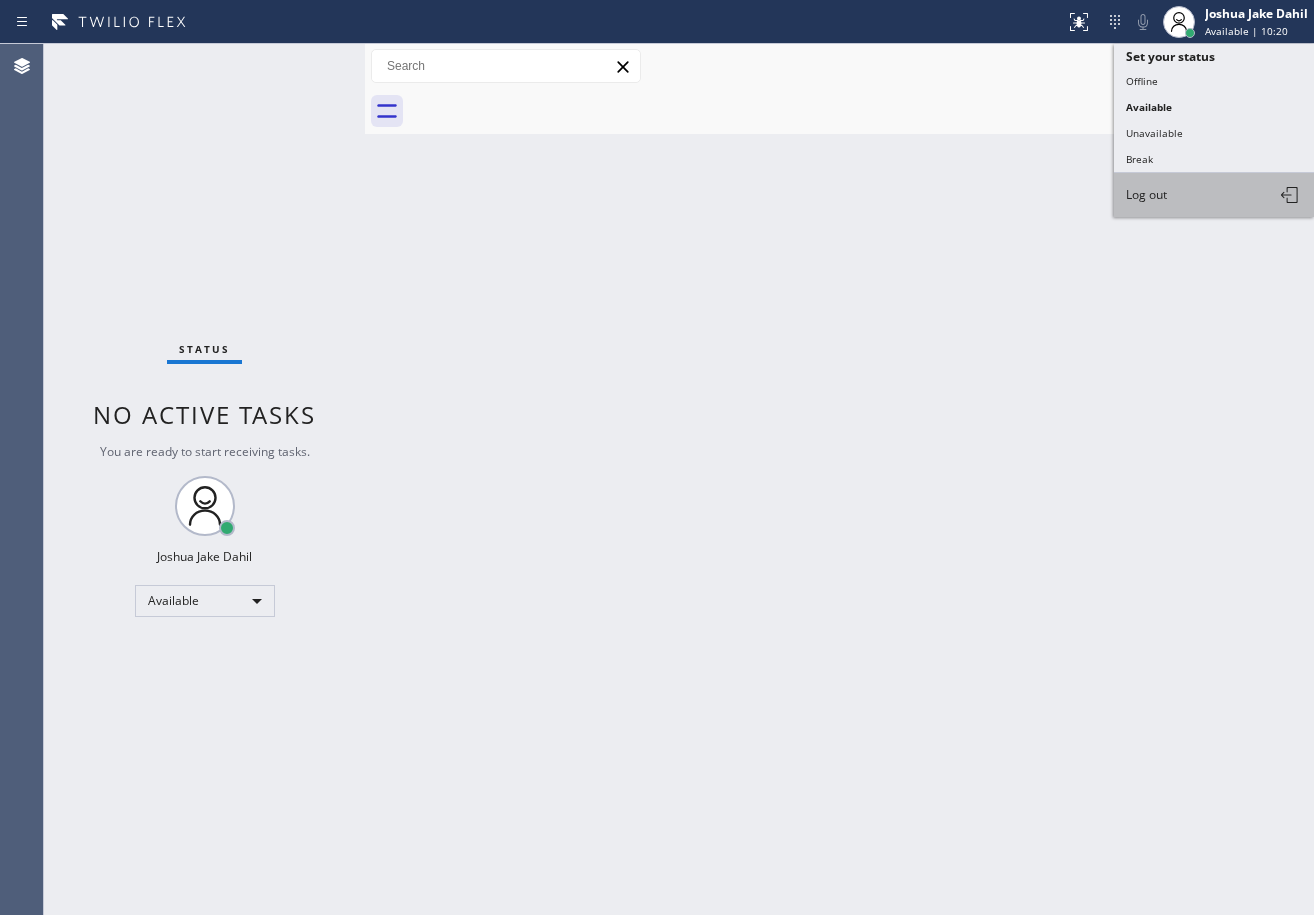 click on "Log out" at bounding box center (1214, 195) 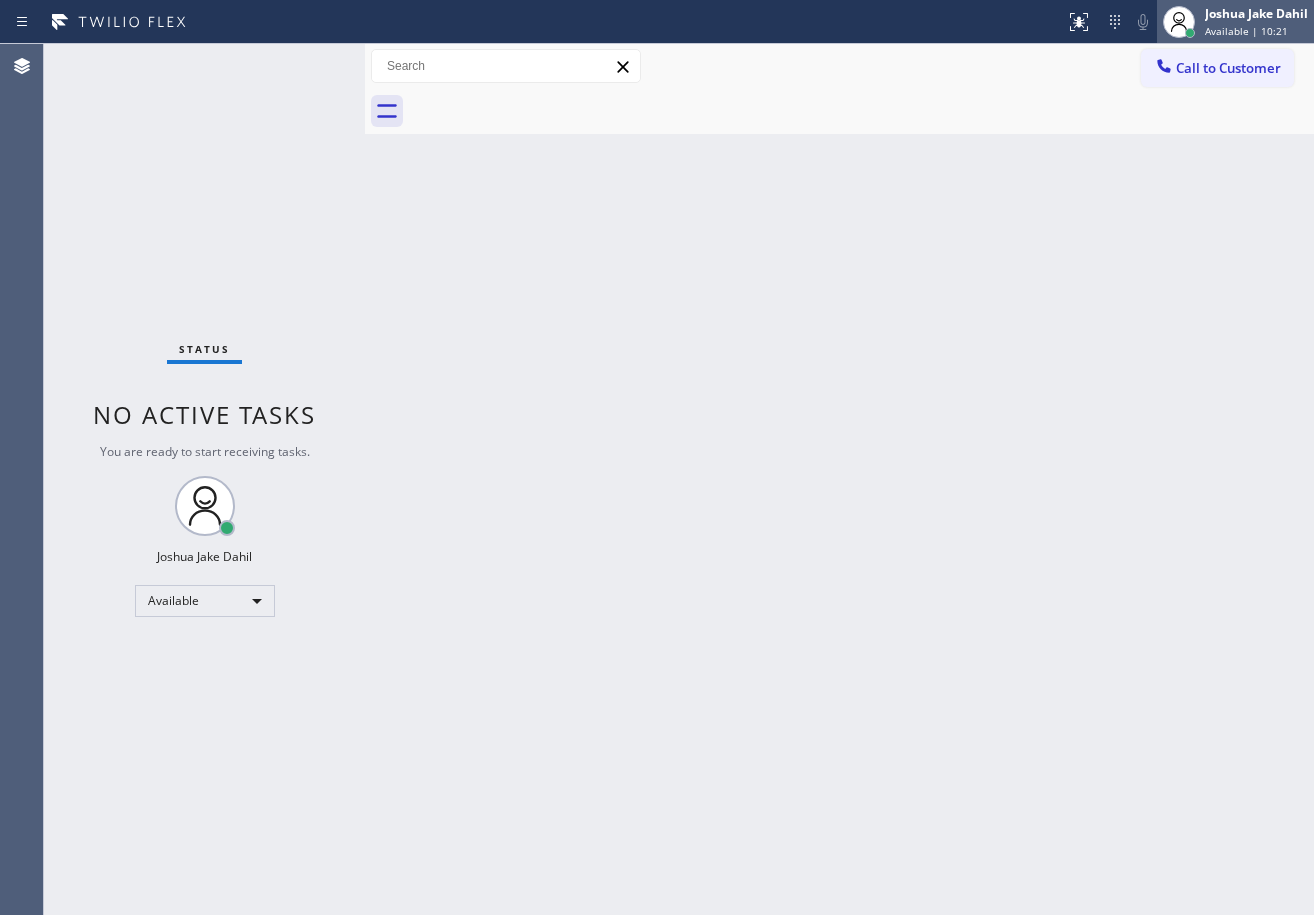 click on "Joshua Jake Dahil Available | 10:21" at bounding box center [1257, 21] 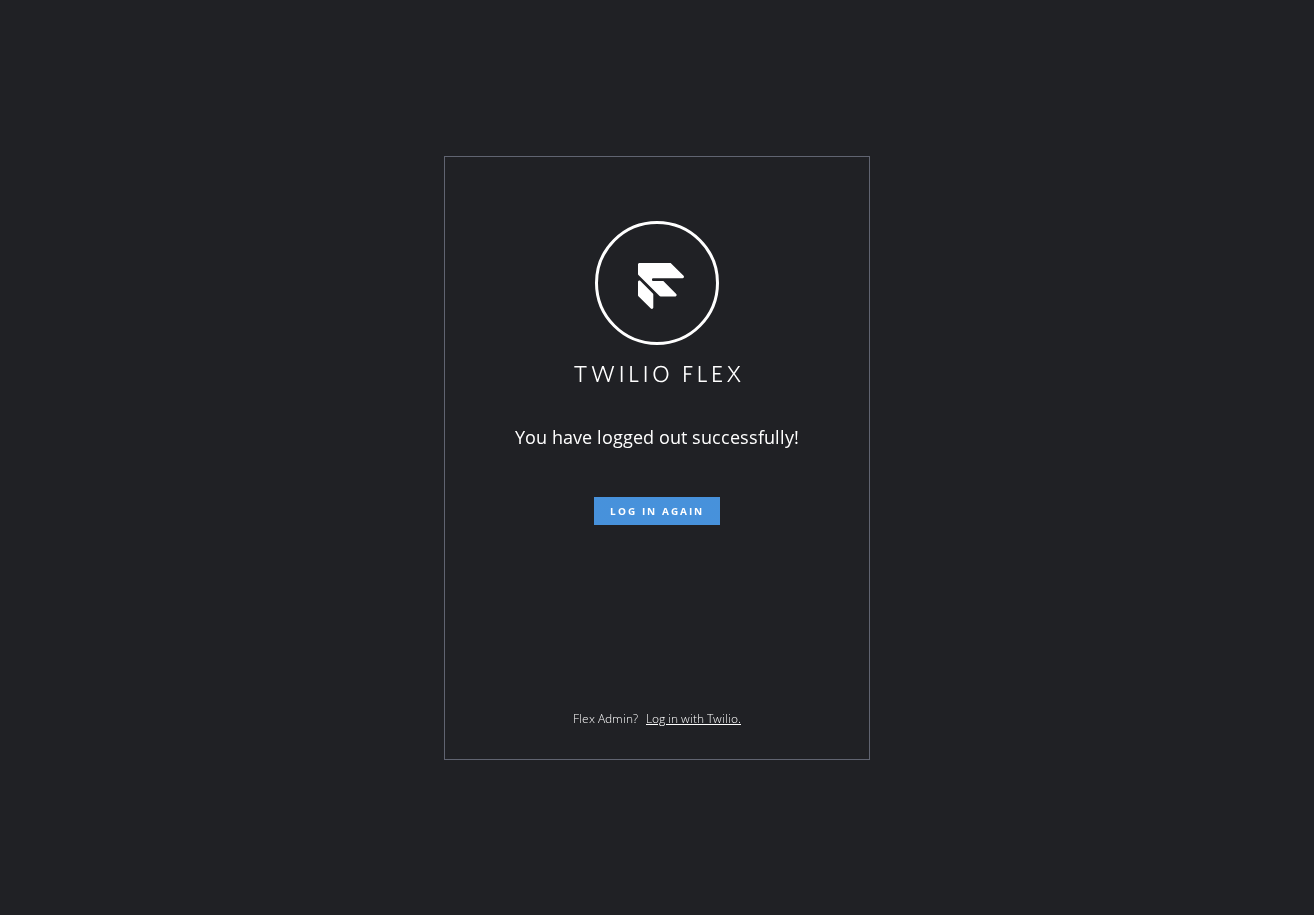 click on "Log in again" at bounding box center (657, 511) 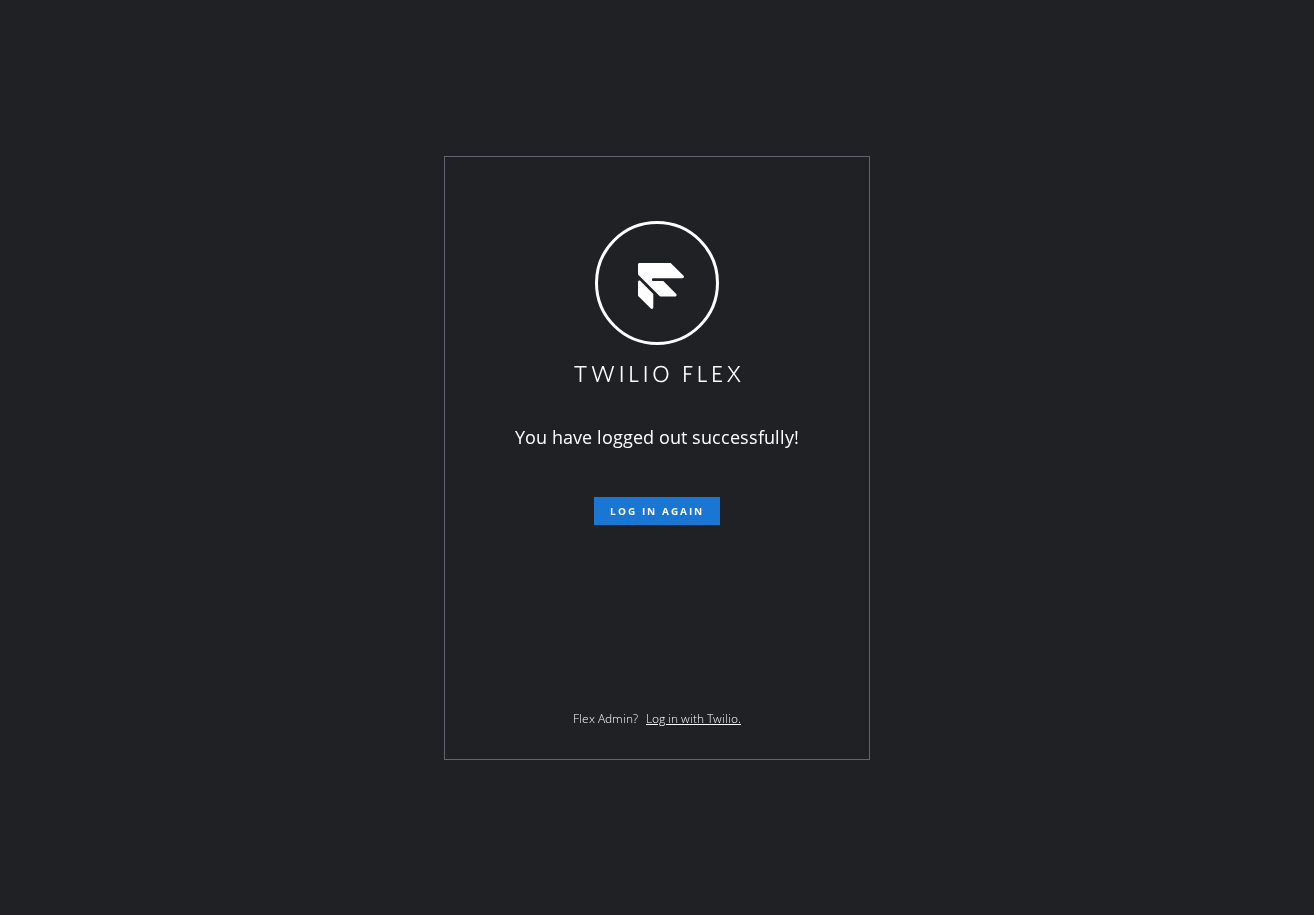 click on "You have logged out successfully! Log in again Flex Admin? Log in with Twilio." at bounding box center [657, 457] 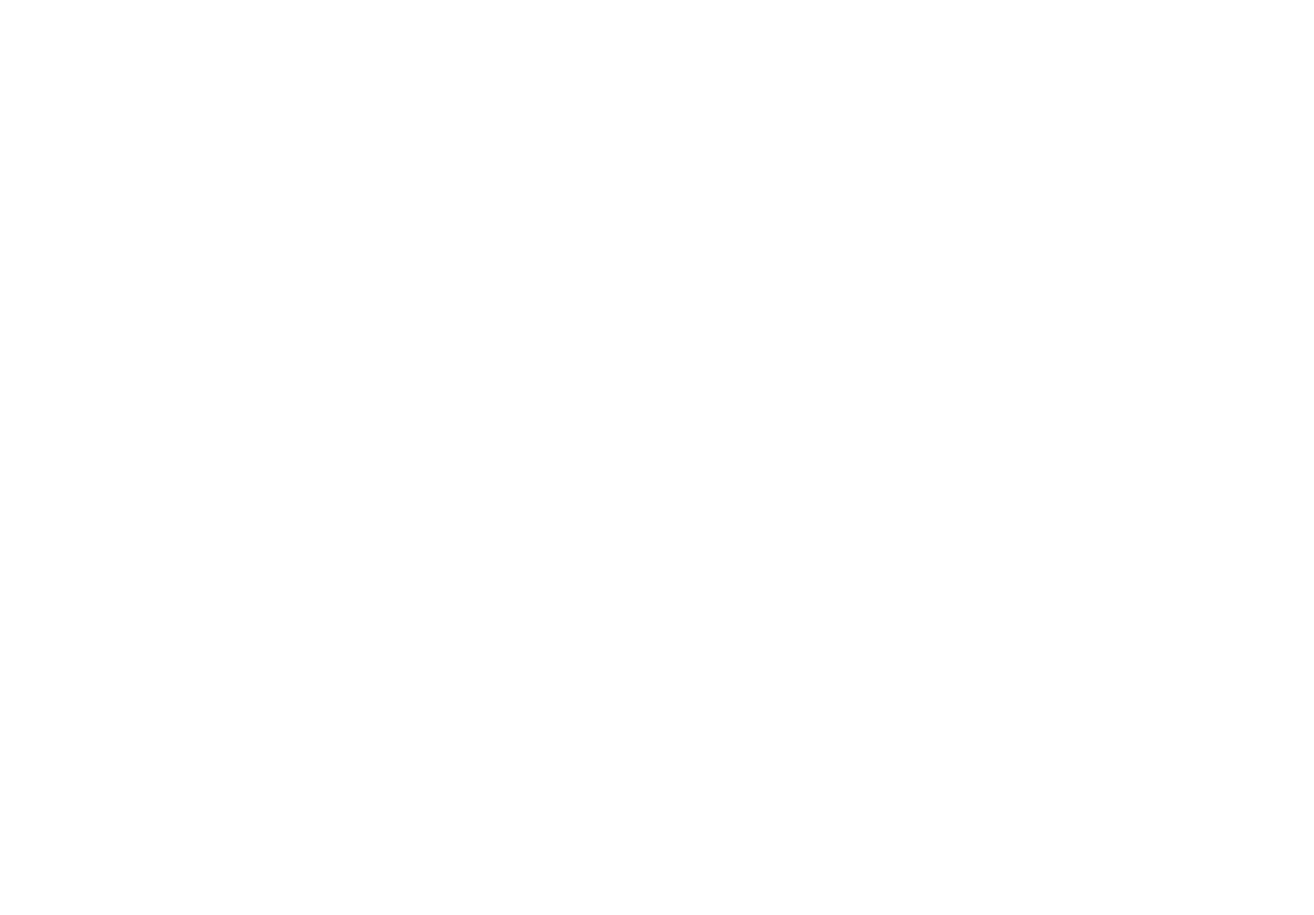 scroll, scrollTop: 0, scrollLeft: 0, axis: both 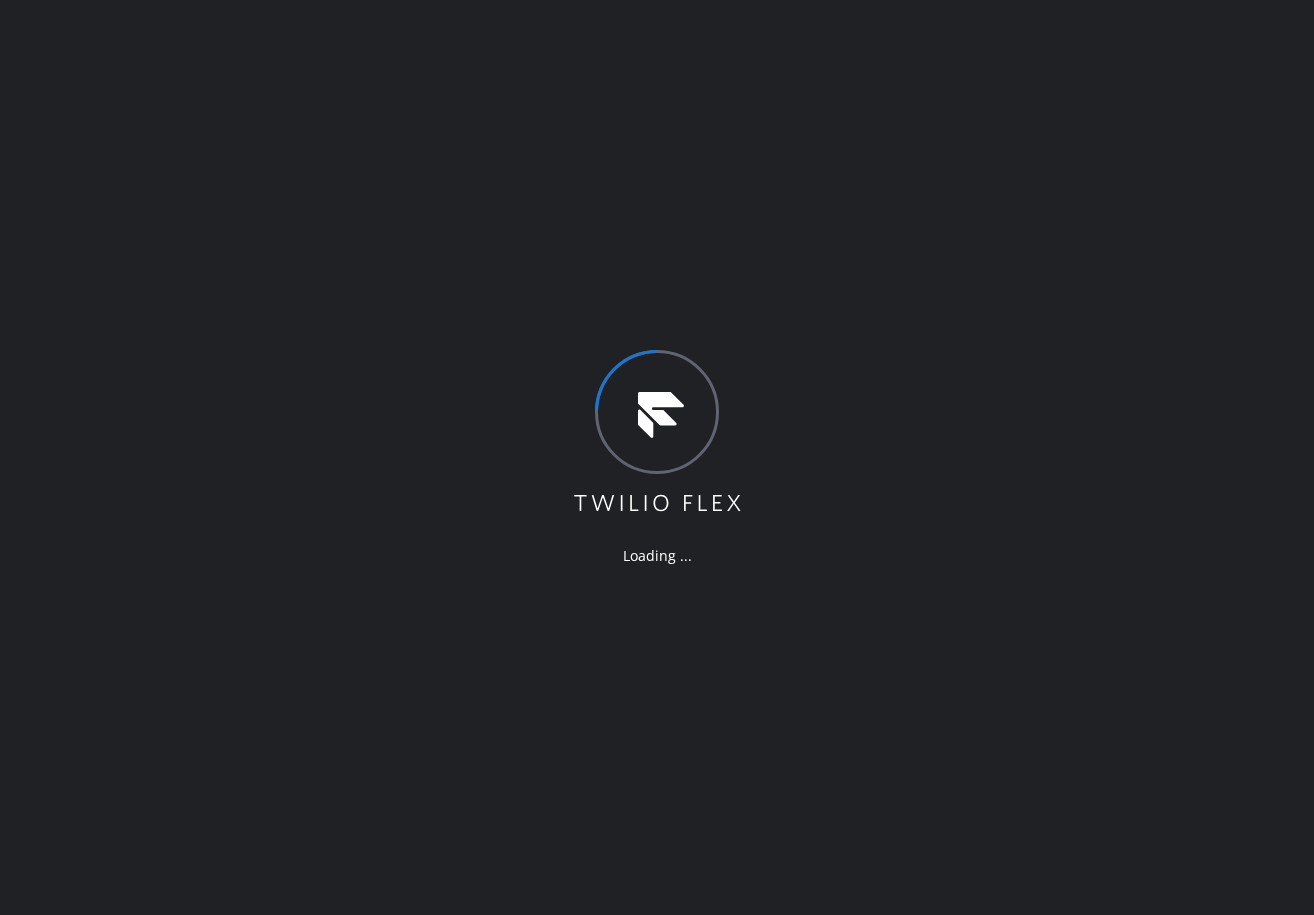 click on "Loading ..." at bounding box center [657, 457] 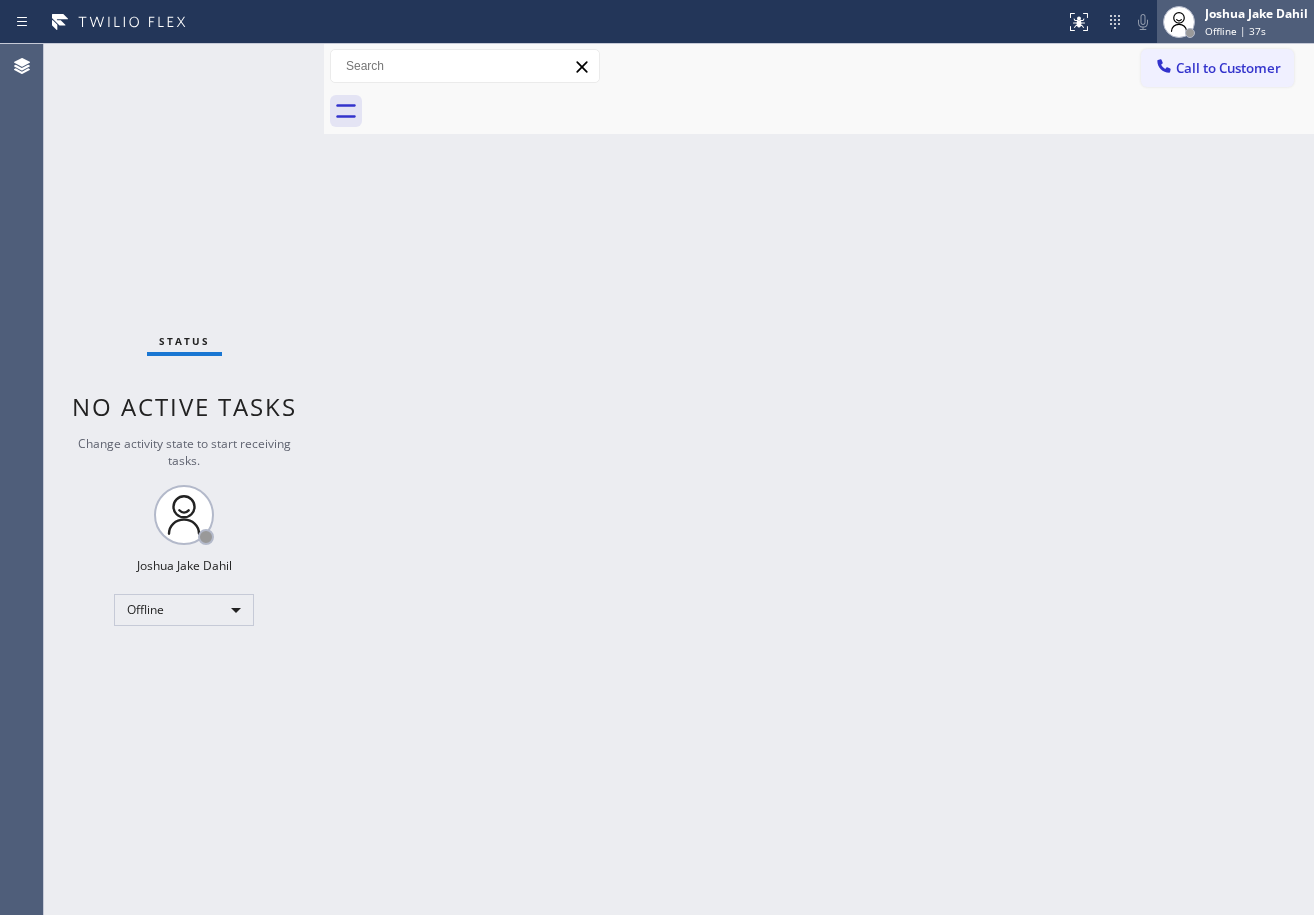 click on "[FIRST] [LAST] Offline | 37s" at bounding box center [1257, 21] 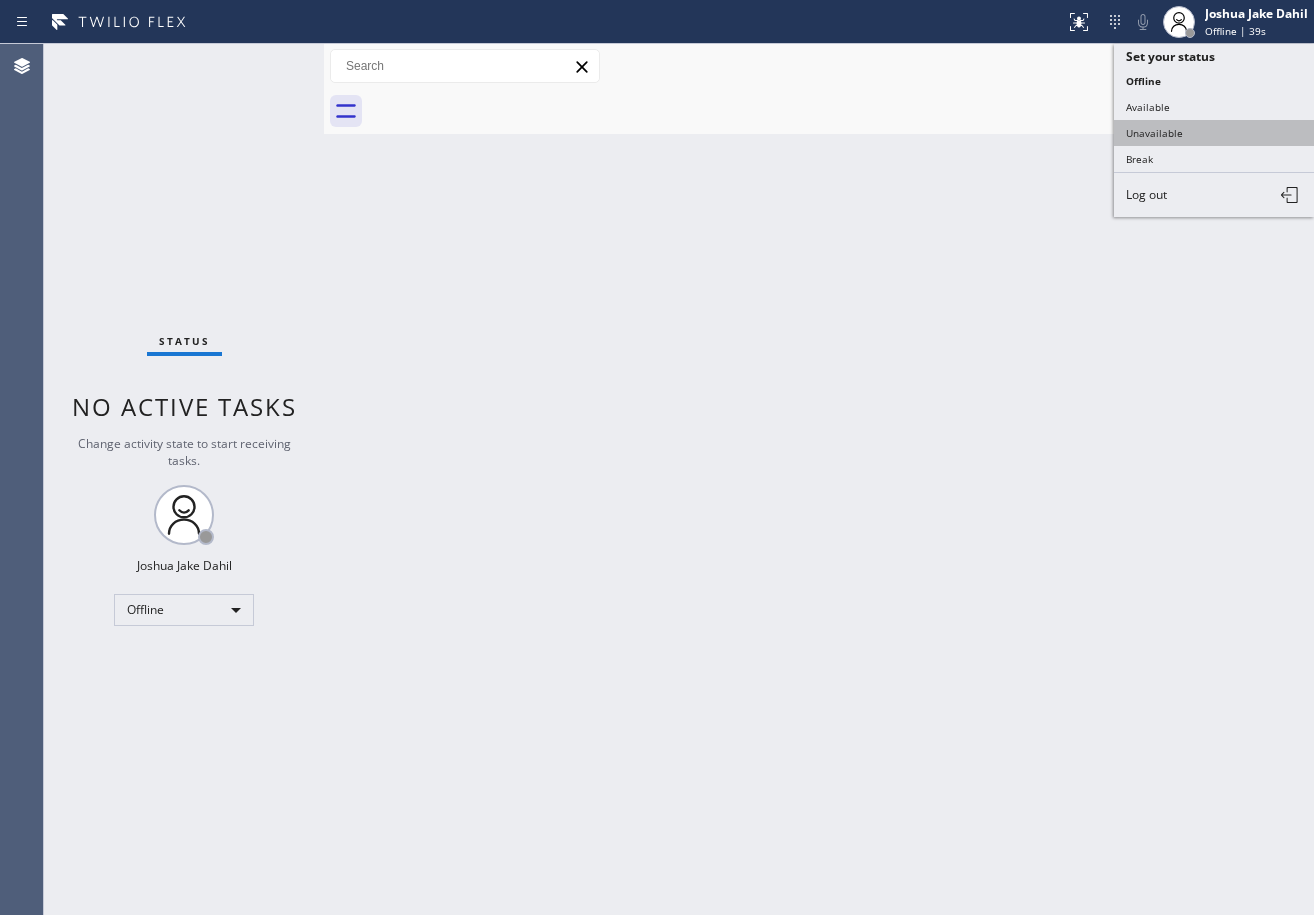 click on "Unavailable" at bounding box center [1214, 133] 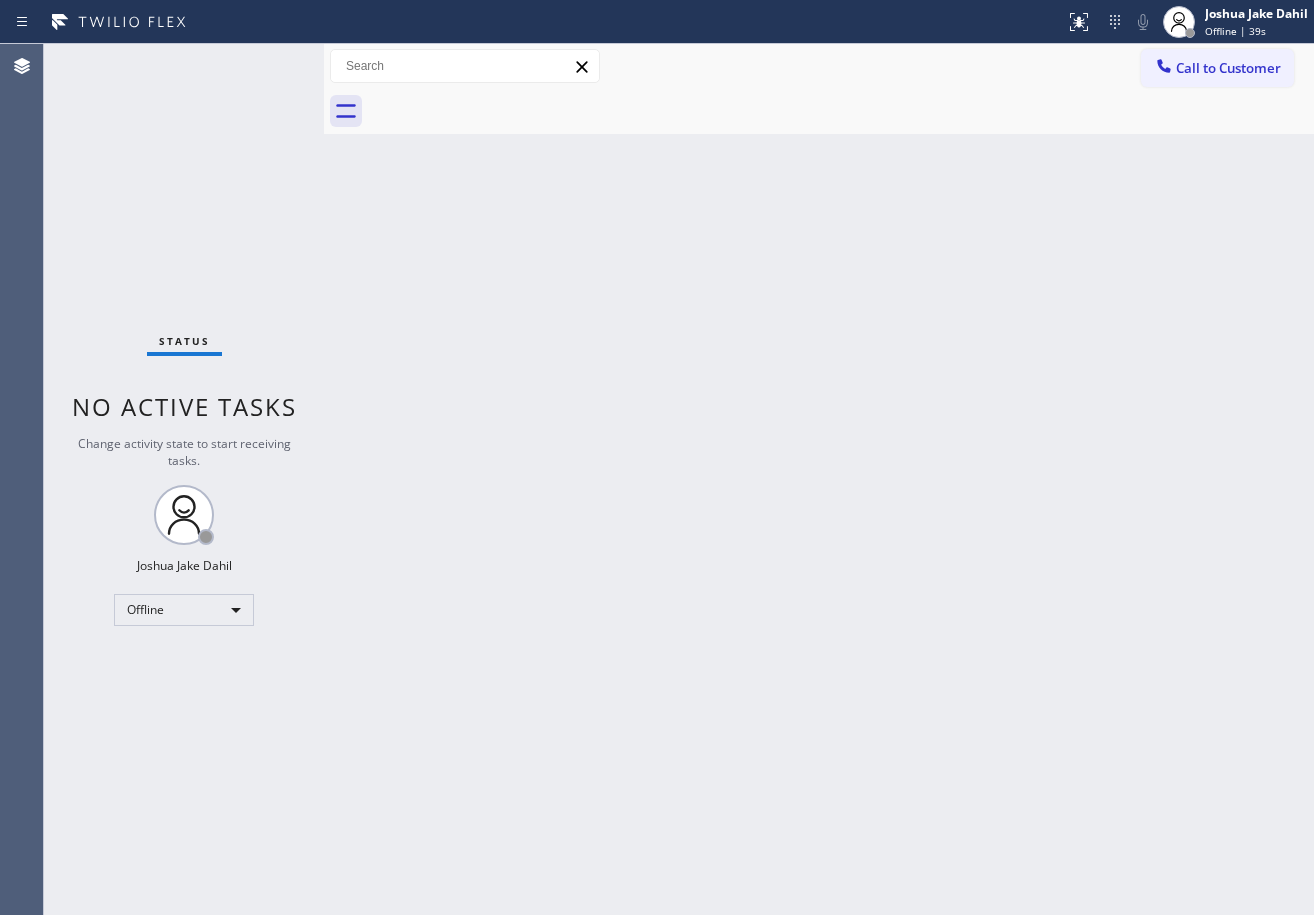 click on "Back to Dashboard Change Sender ID Customers Technicians Select a contact Outbound call Technician Search Technician Your caller id phone number Your caller id phone number Call Technician info Name   Phone none Address none Change Sender ID HVAC +18559994417 5 Star Appliance +18557314952 Appliance Repair +18554611149 Plumbing +18889090120 Air Duct Cleaning +18006865038  Electricians +18005688664 Cancel Change Check personal SMS Reset Change No tabs Call to Customer Outbound call Location Search location Your caller id phone number Customer number Call Outbound call Technician Search Technician Your caller id phone number Your caller id phone number Call" at bounding box center [819, 479] 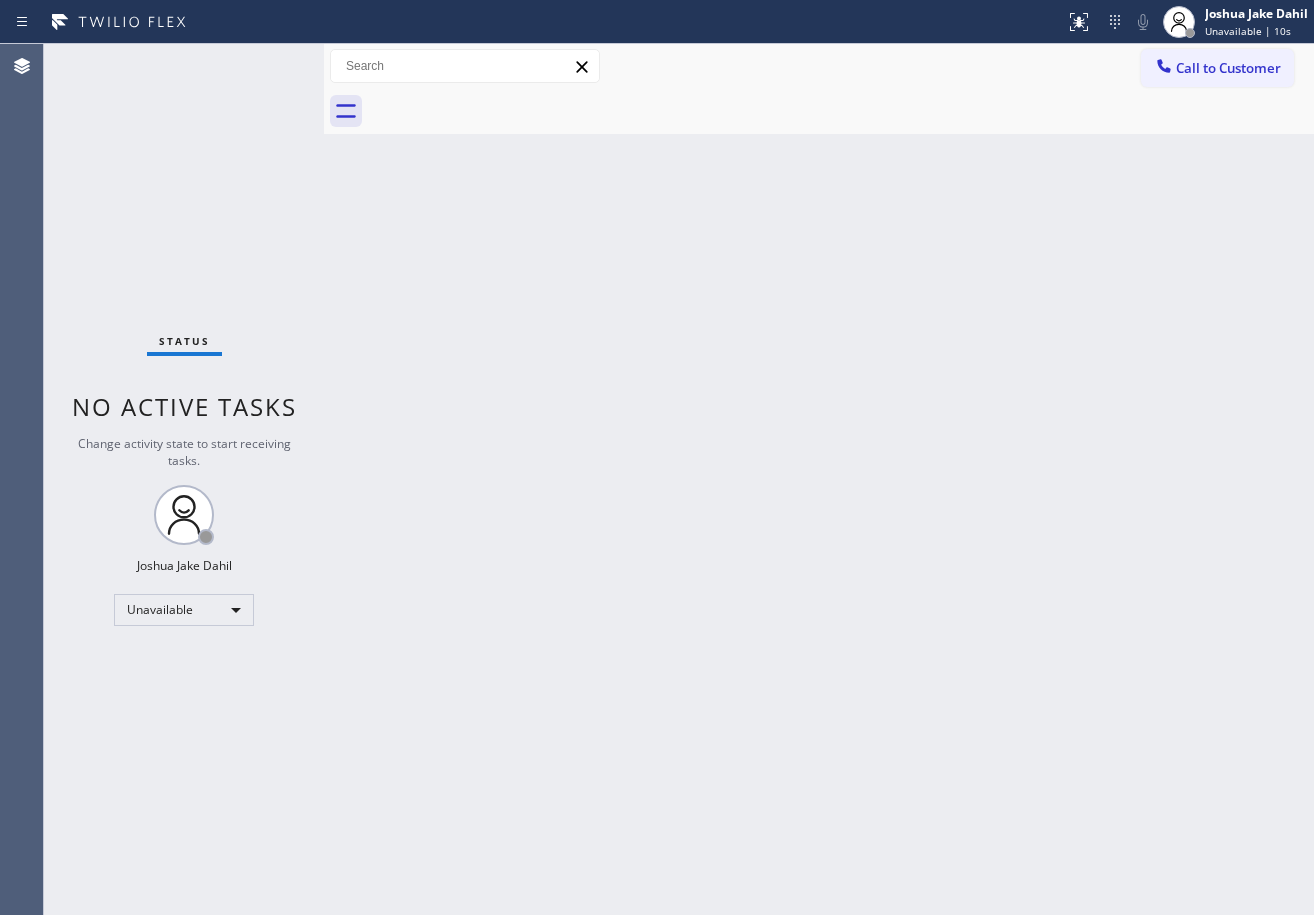 drag, startPoint x: 1226, startPoint y: 23, endPoint x: 1211, endPoint y: 69, distance: 48.38388 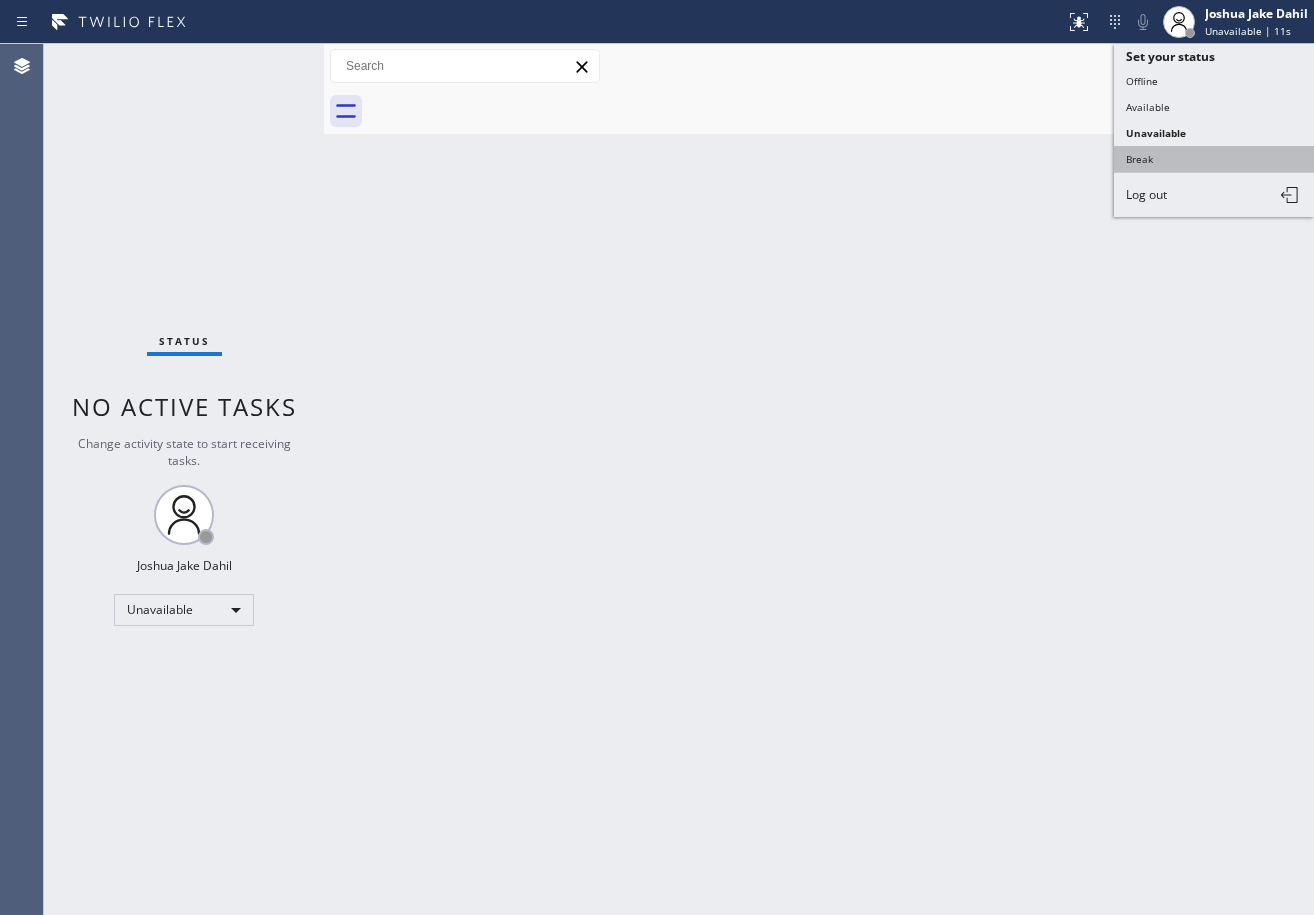 click on "Break" at bounding box center [1214, 159] 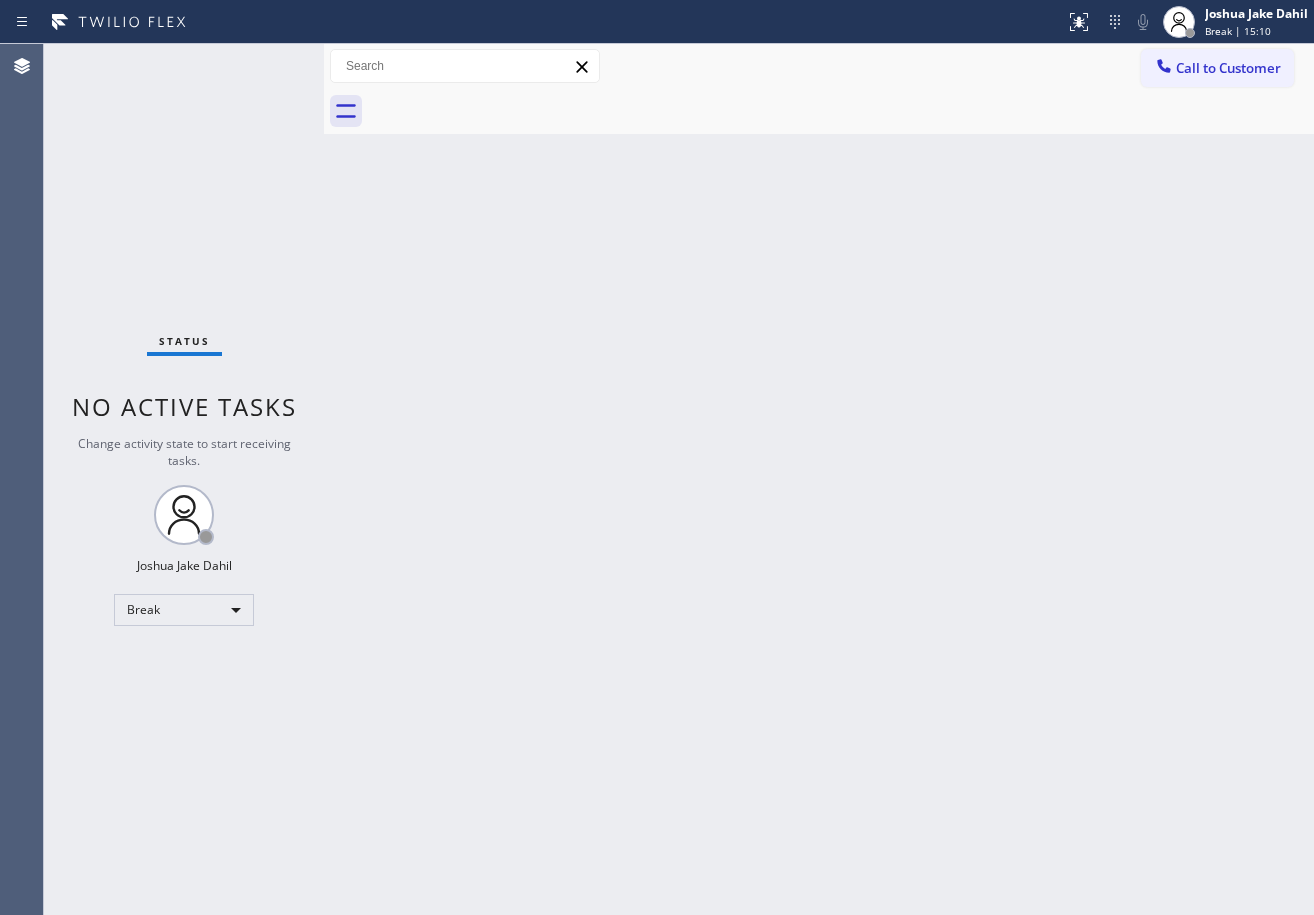 drag, startPoint x: 1027, startPoint y: 120, endPoint x: 1030, endPoint y: 144, distance: 24.186773 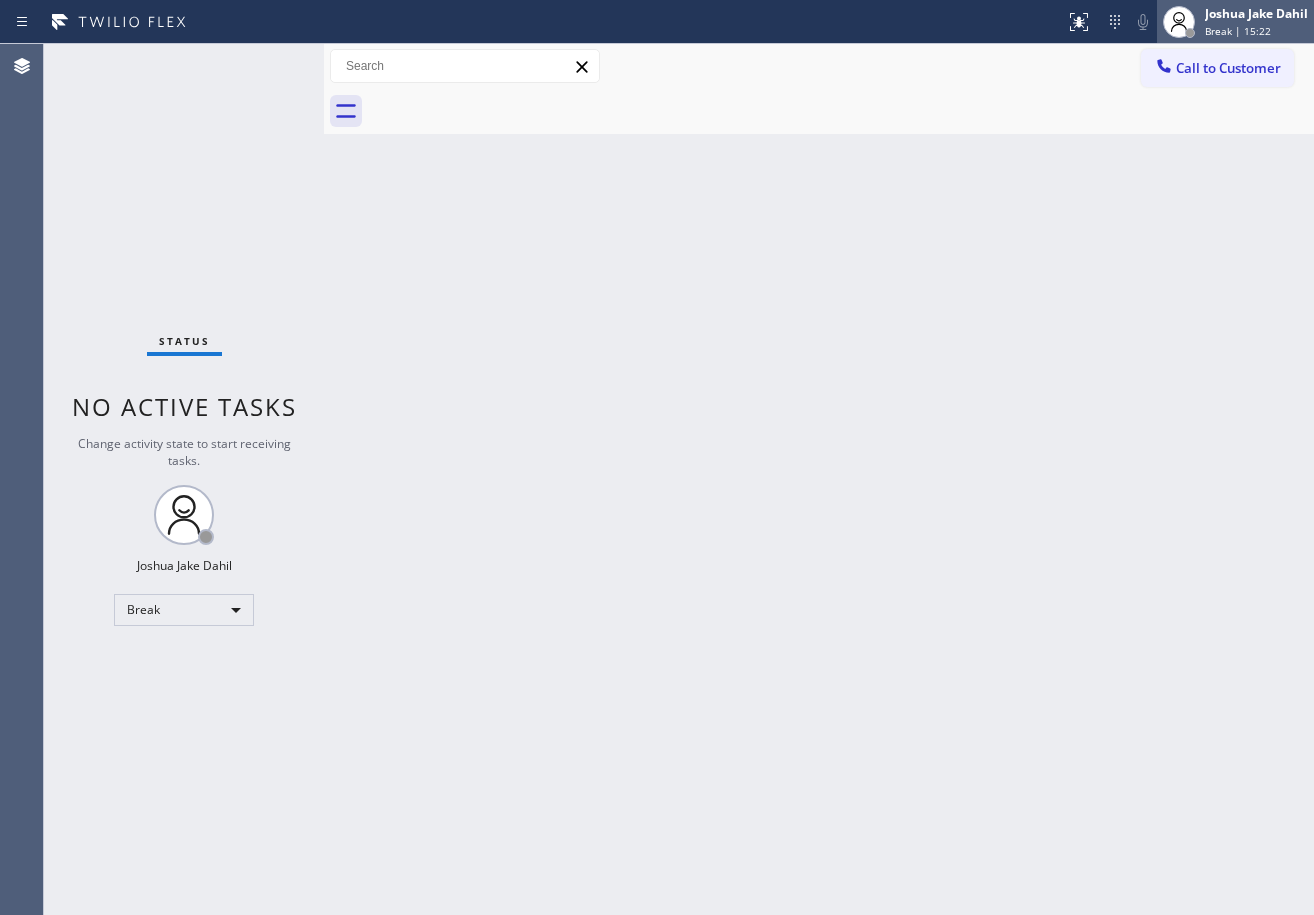 click on "Break | 15:22" at bounding box center (1238, 31) 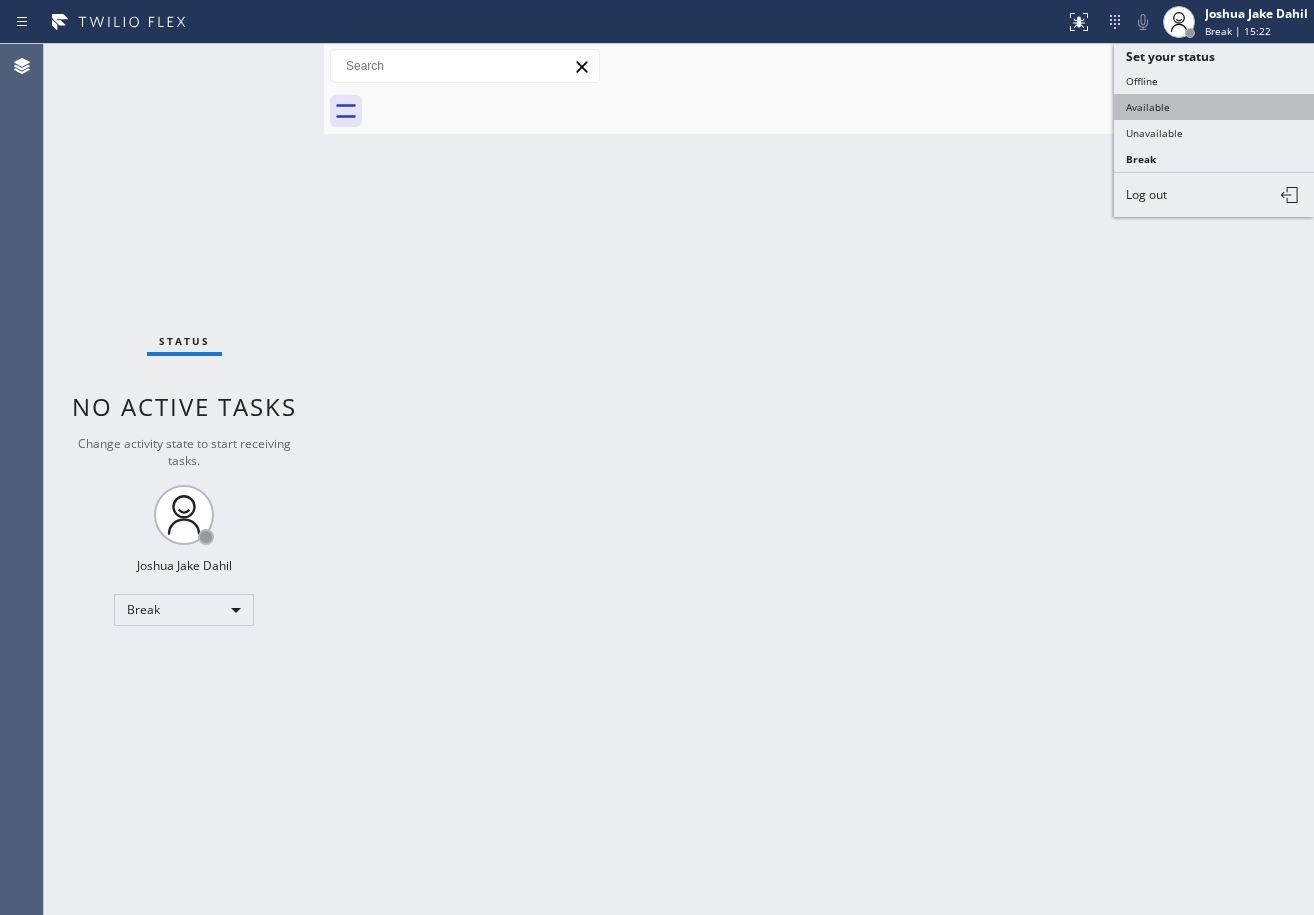click on "Available" at bounding box center [1214, 107] 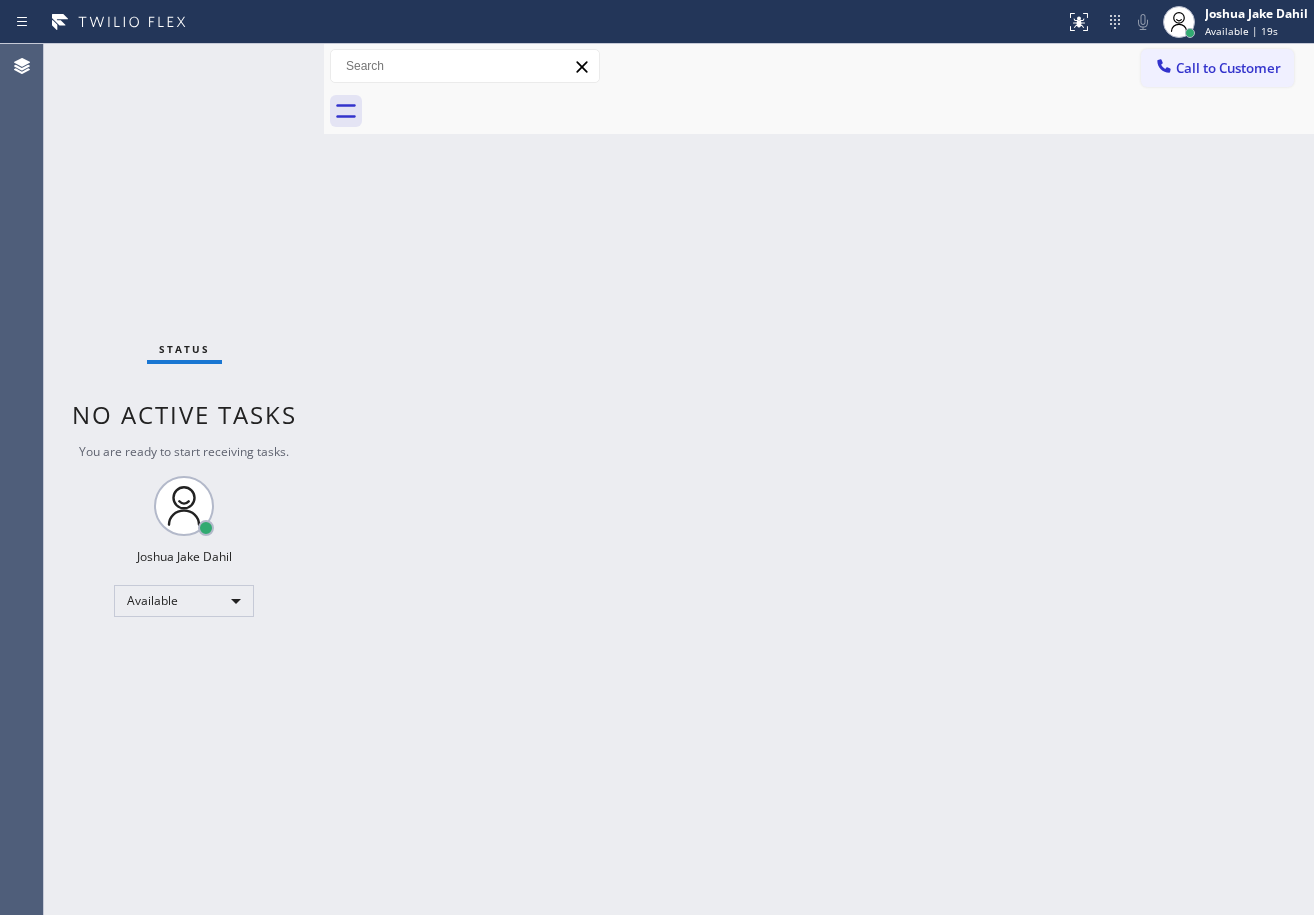 click on "Status   No active tasks     You are ready to start receiving tasks.   [FIRST] [LAST] Available" at bounding box center [184, 479] 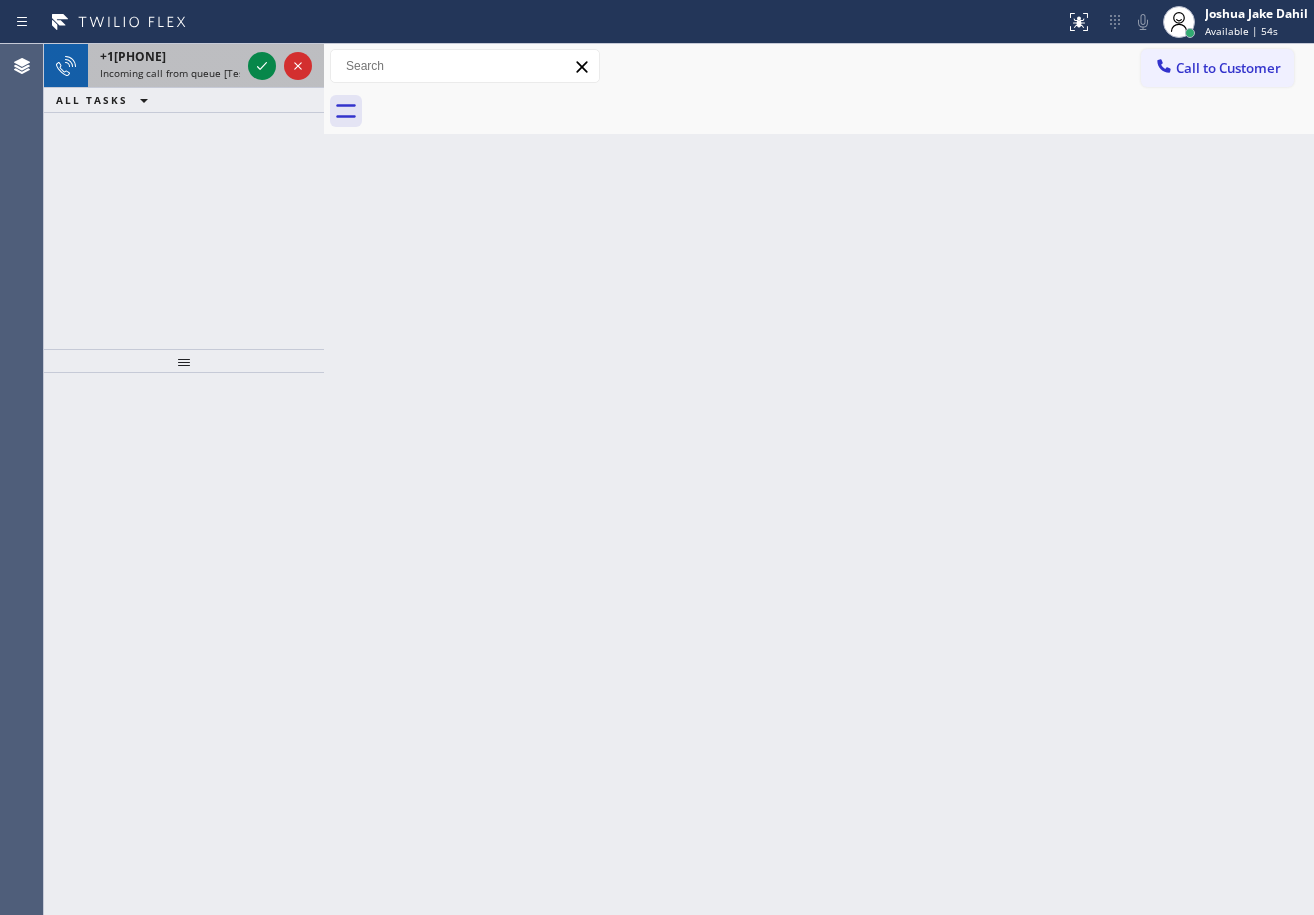 click on "Incoming call from queue [Test] All" at bounding box center (183, 73) 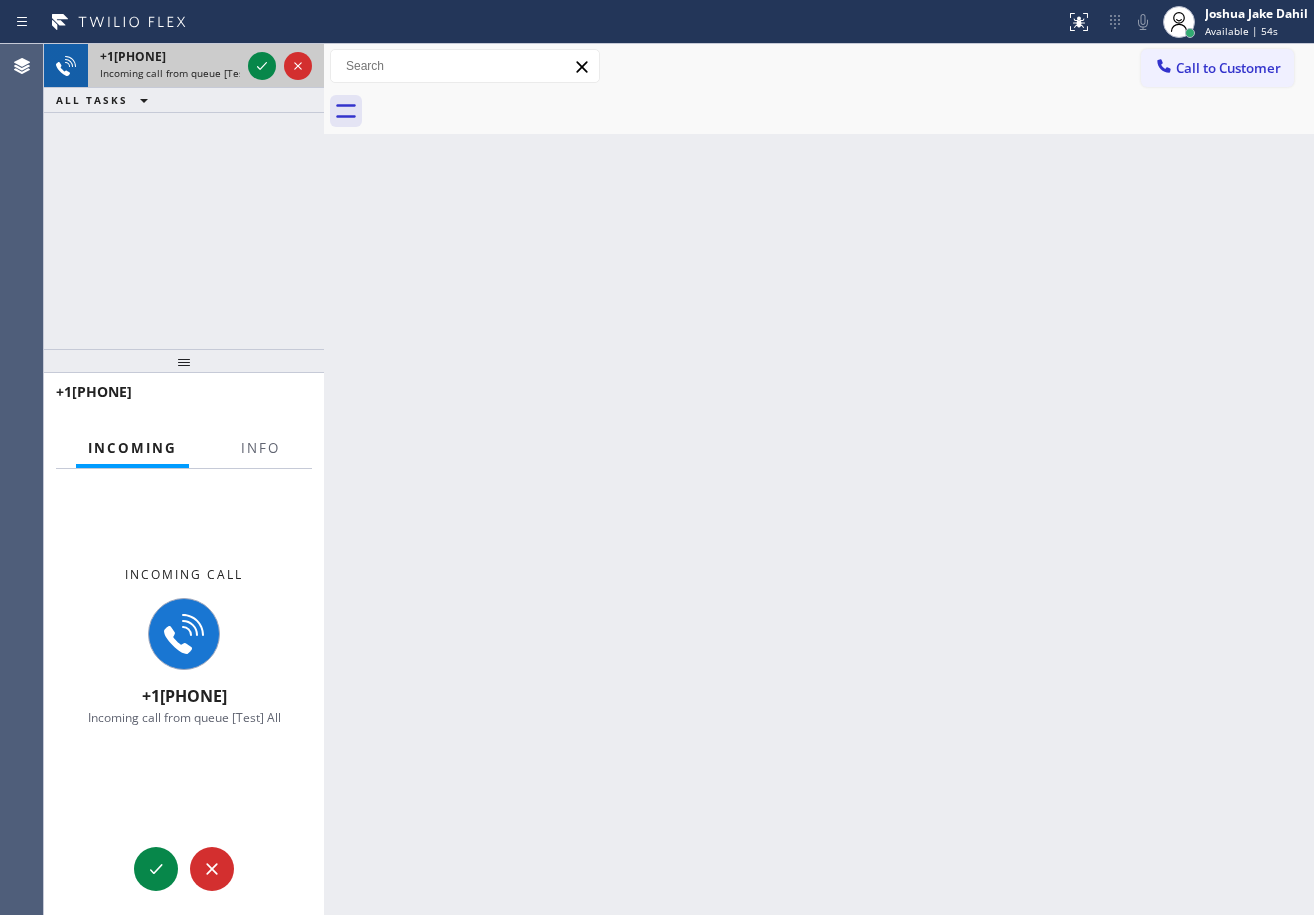 click on "Incoming call from queue [Test] All" at bounding box center (183, 73) 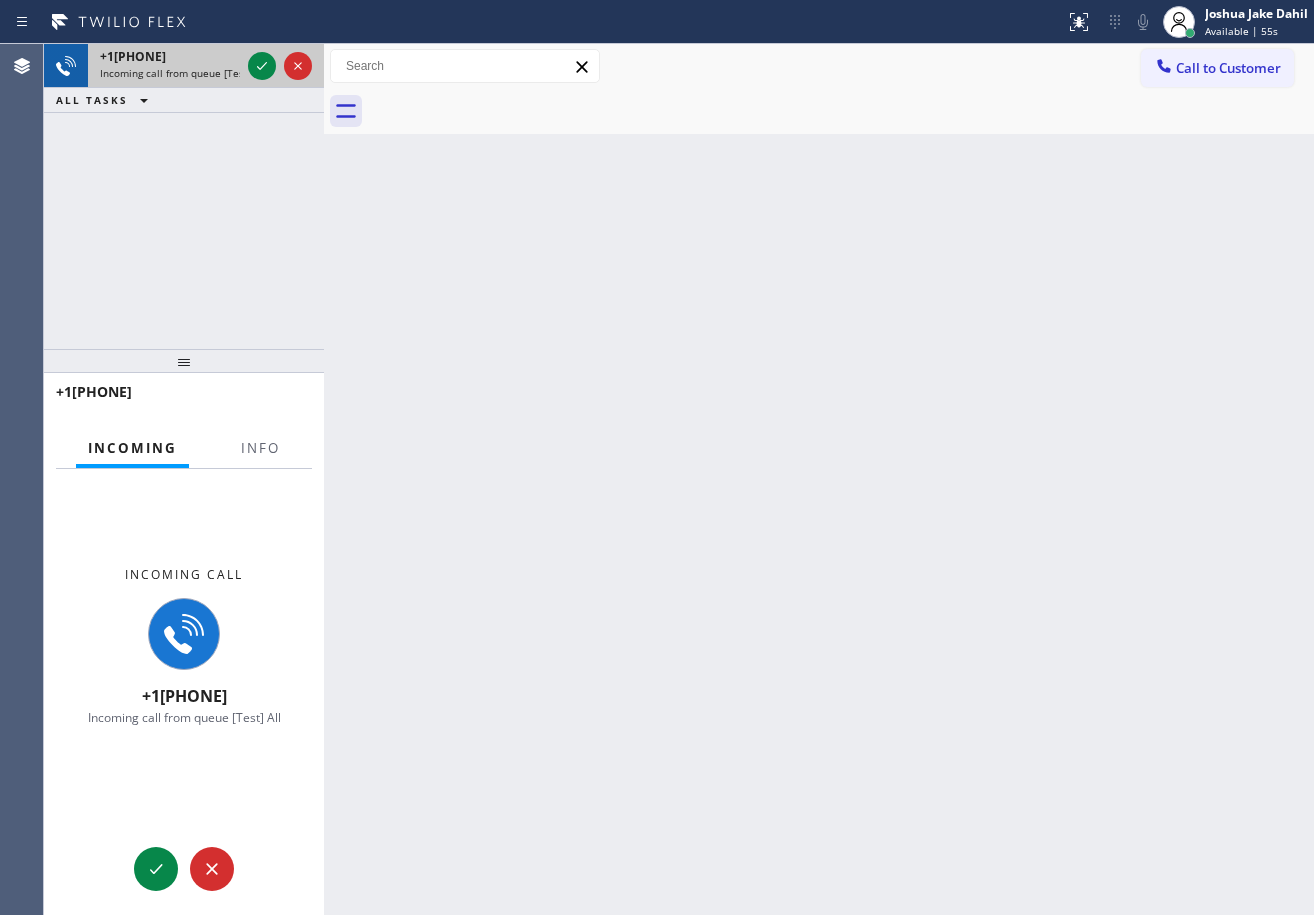 click on "Incoming call from queue [Test] All" at bounding box center [183, 73] 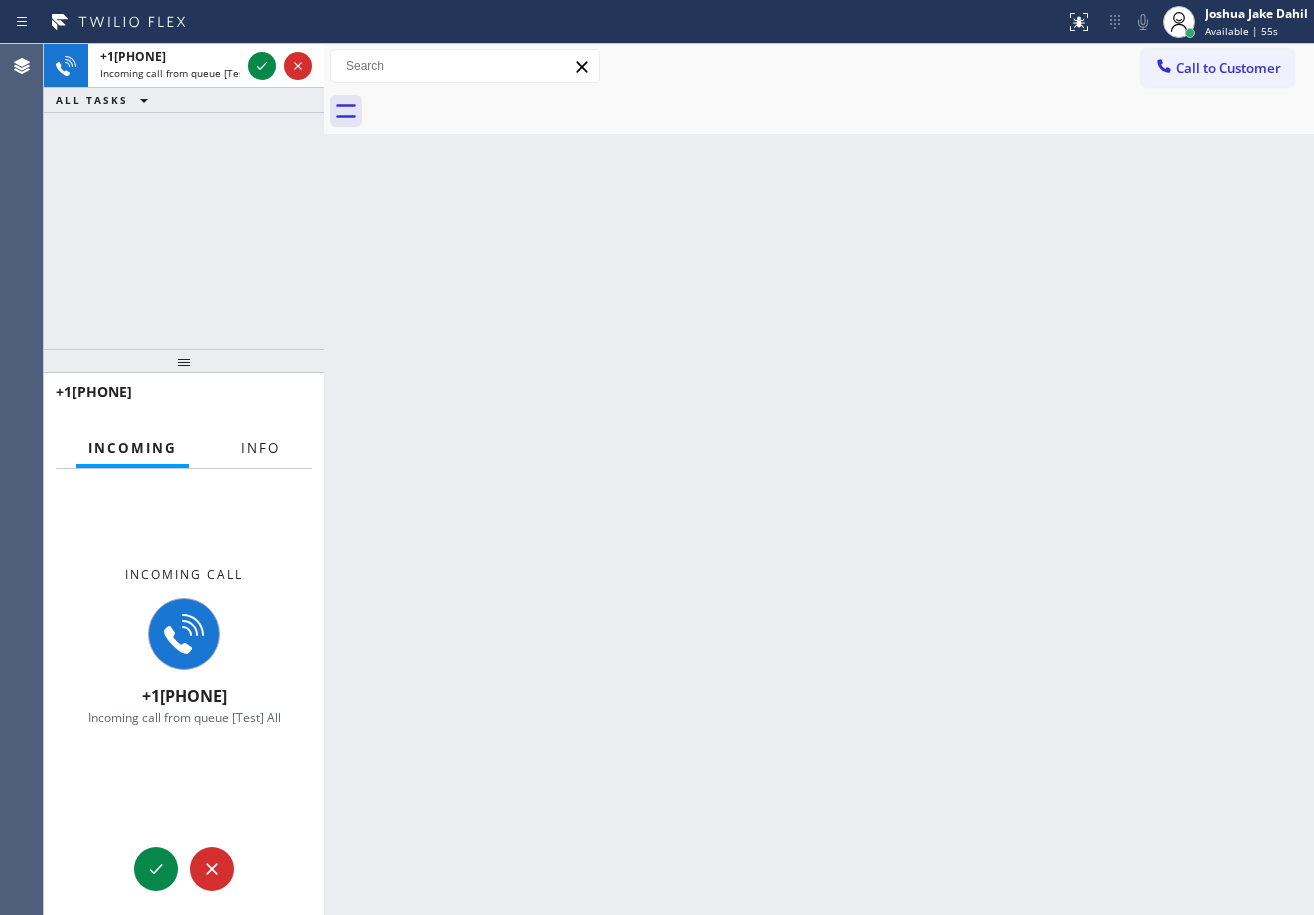 click on "Info" at bounding box center [260, 448] 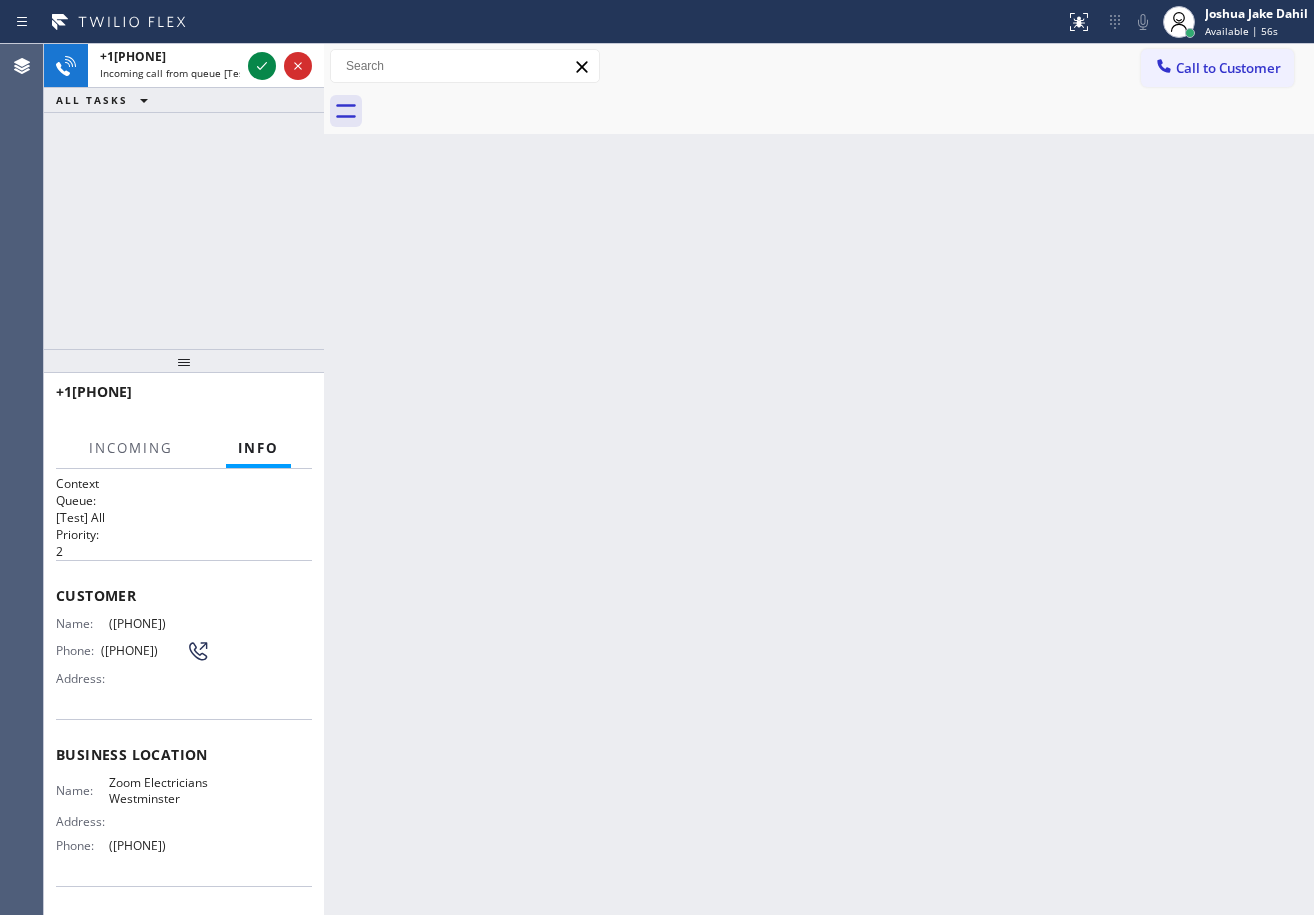 click on "Info" at bounding box center [258, 448] 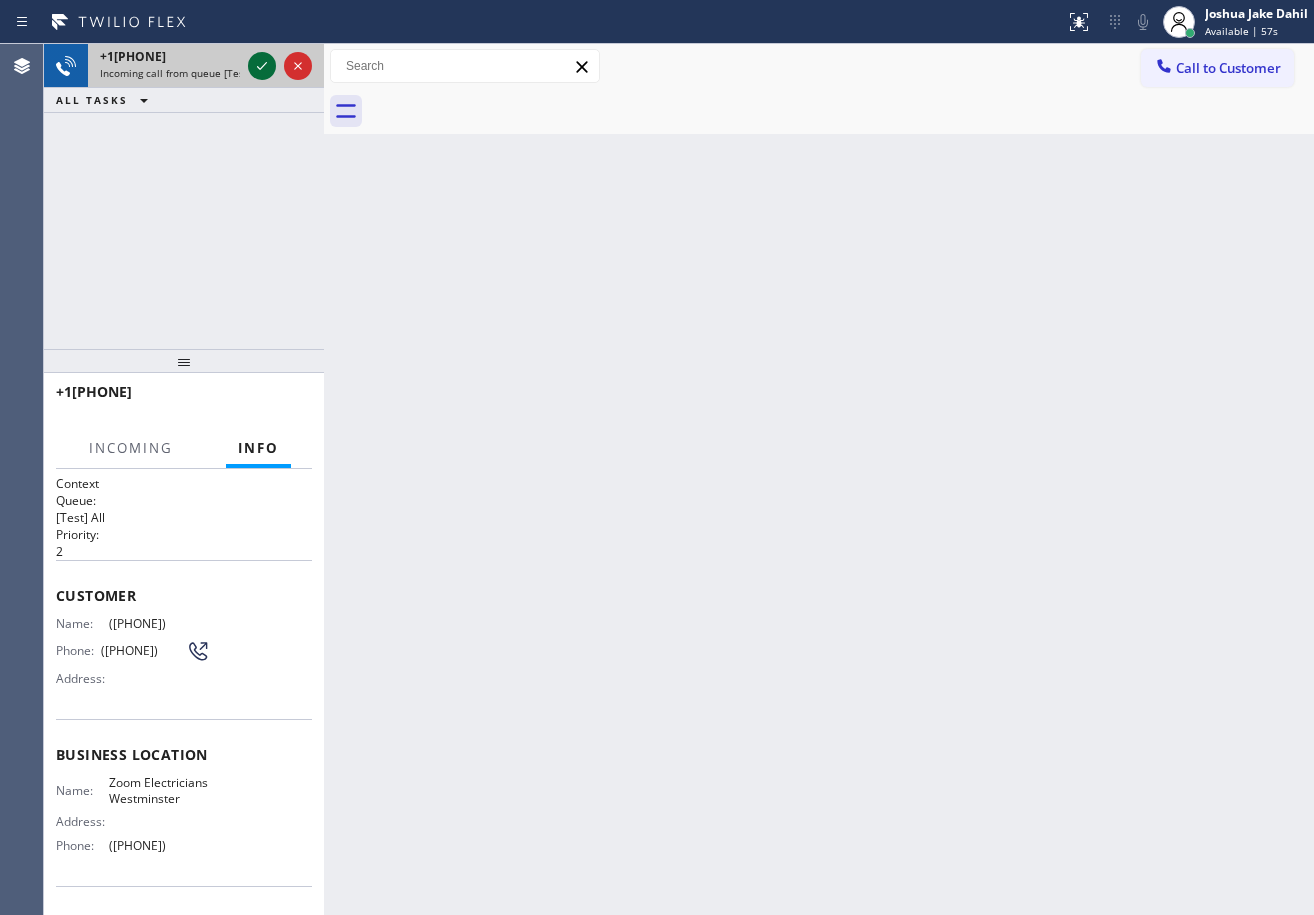 click 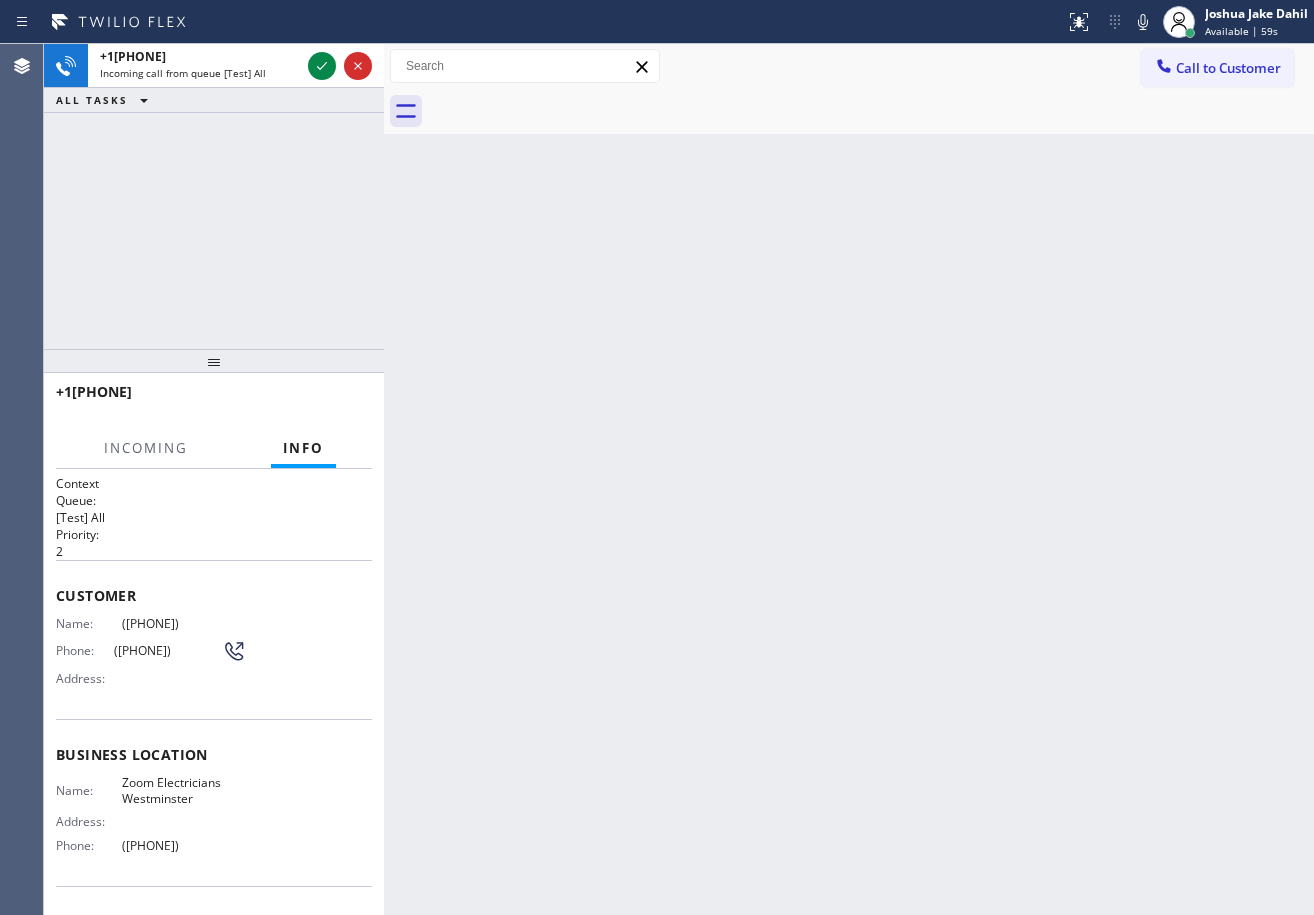 drag, startPoint x: 338, startPoint y: 80, endPoint x: 384, endPoint y: 85, distance: 46.270943 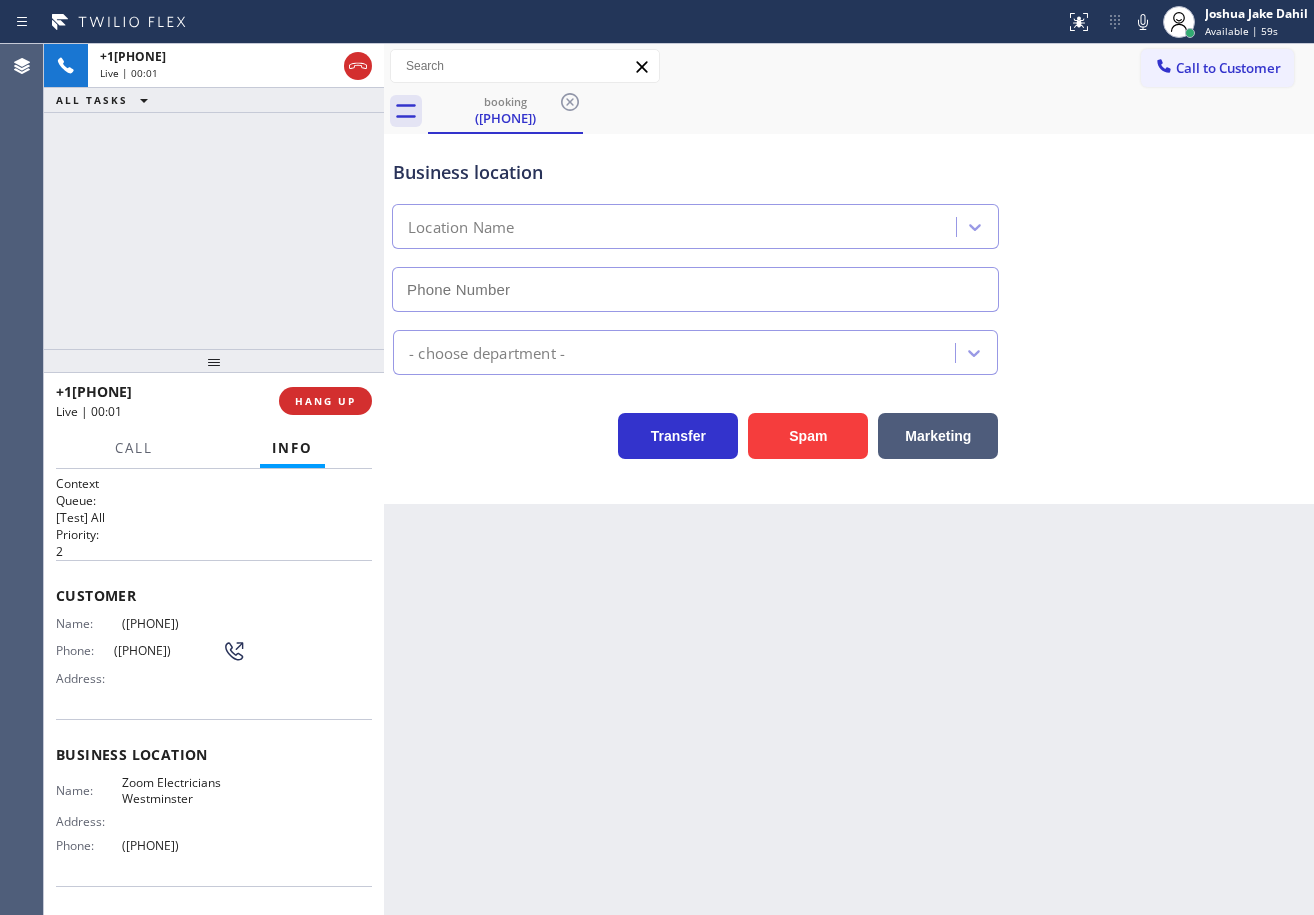 type on "([PHONE])" 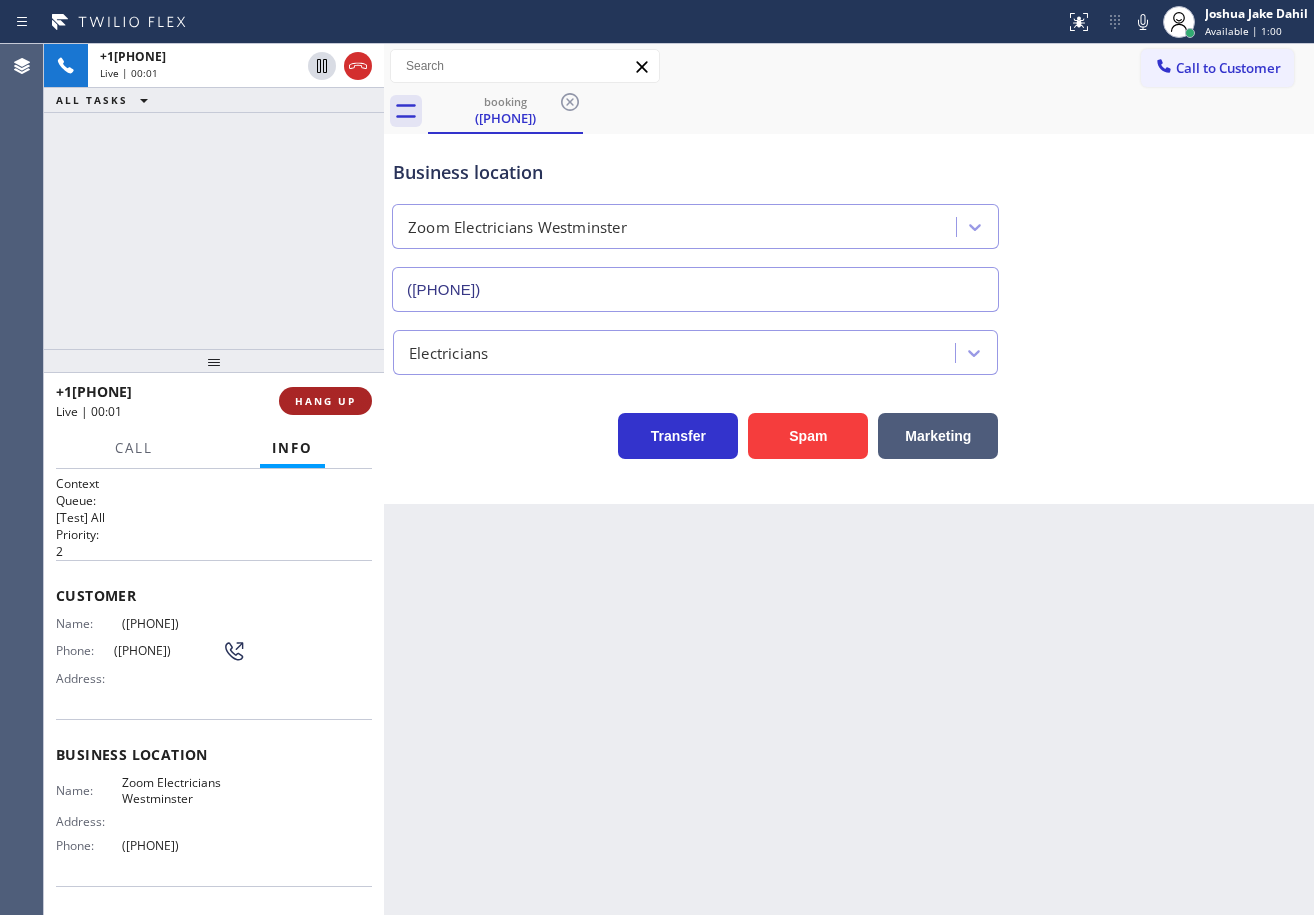 click on "HANG UP" at bounding box center [325, 401] 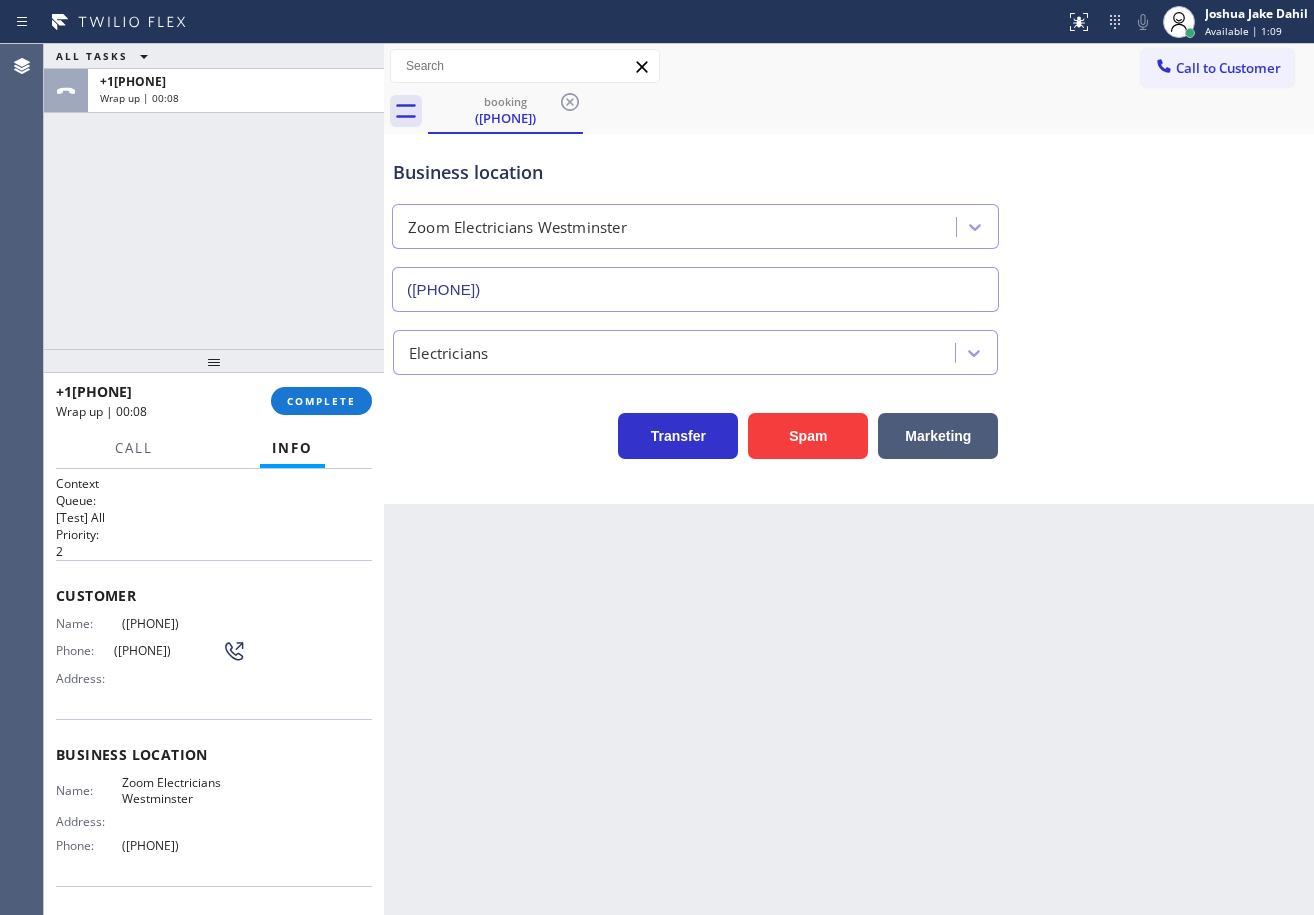 click on "ALL TASKS ALL TASKS ACTIVE TASKS TASKS IN WRAP UP +1[PHONE] Wrap up | 00:08" at bounding box center [214, 196] 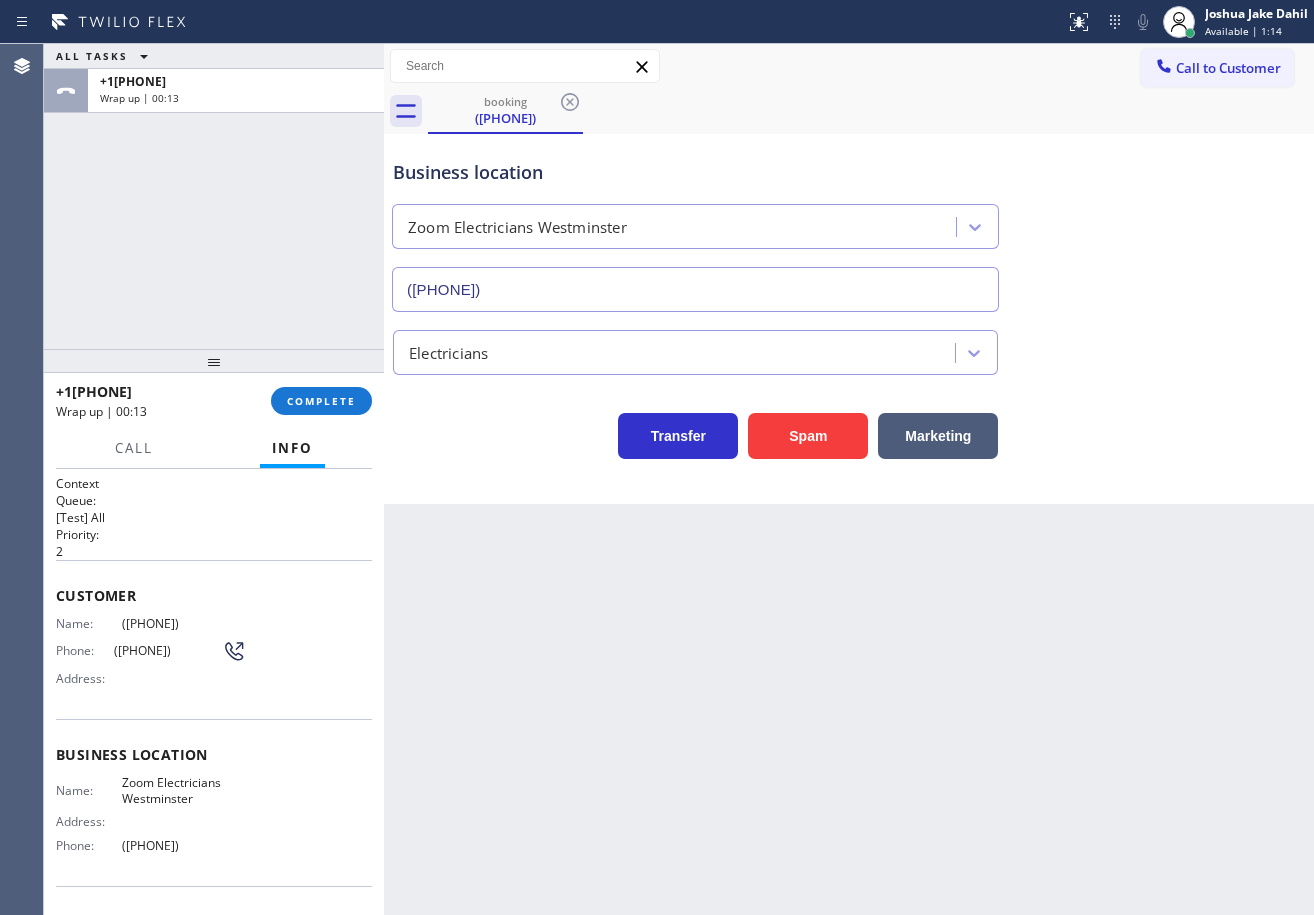 click on "Business location Zoom Electricians Westminster ([PHONE])" at bounding box center (695, 225) 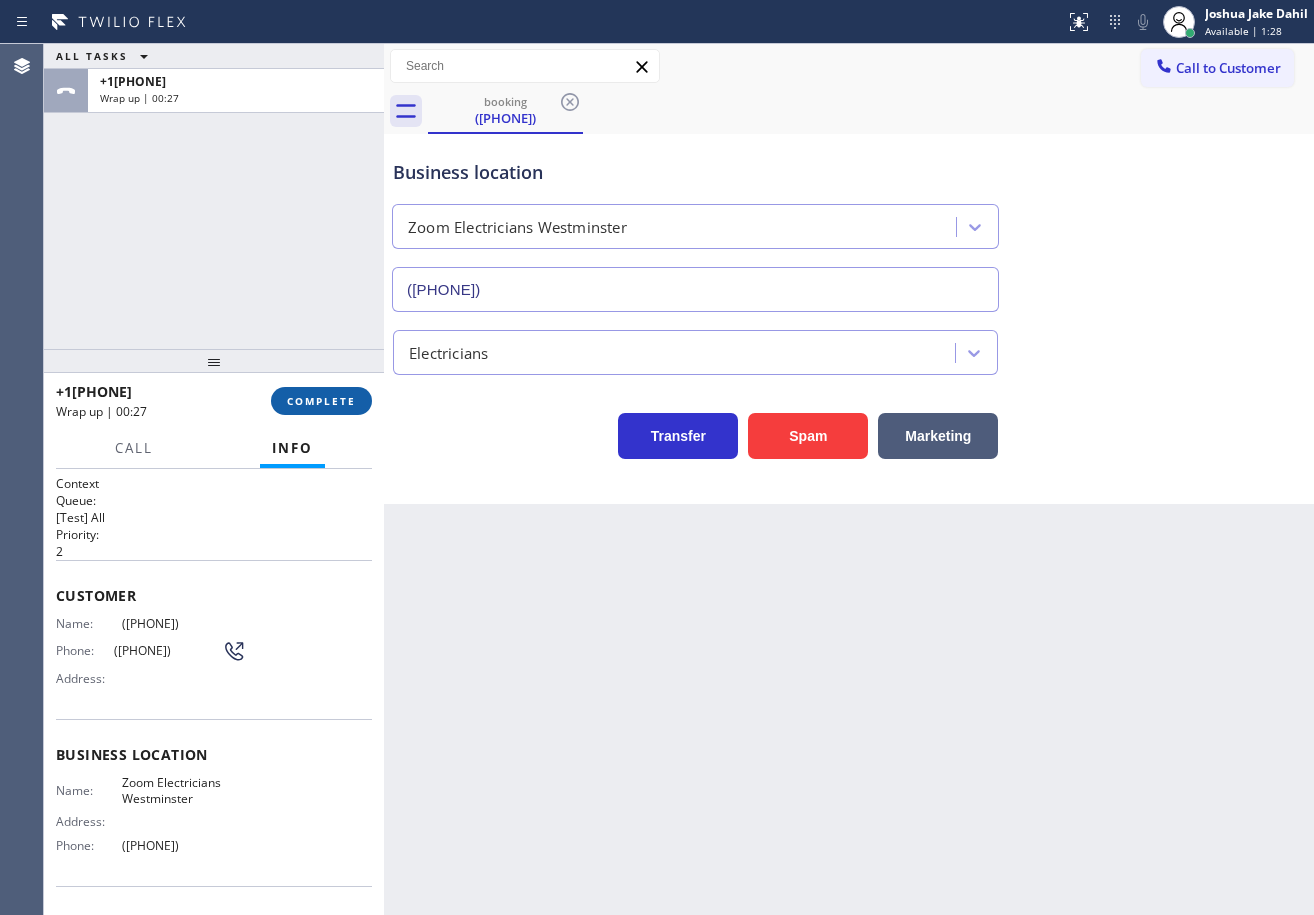 click on "COMPLETE" at bounding box center [321, 401] 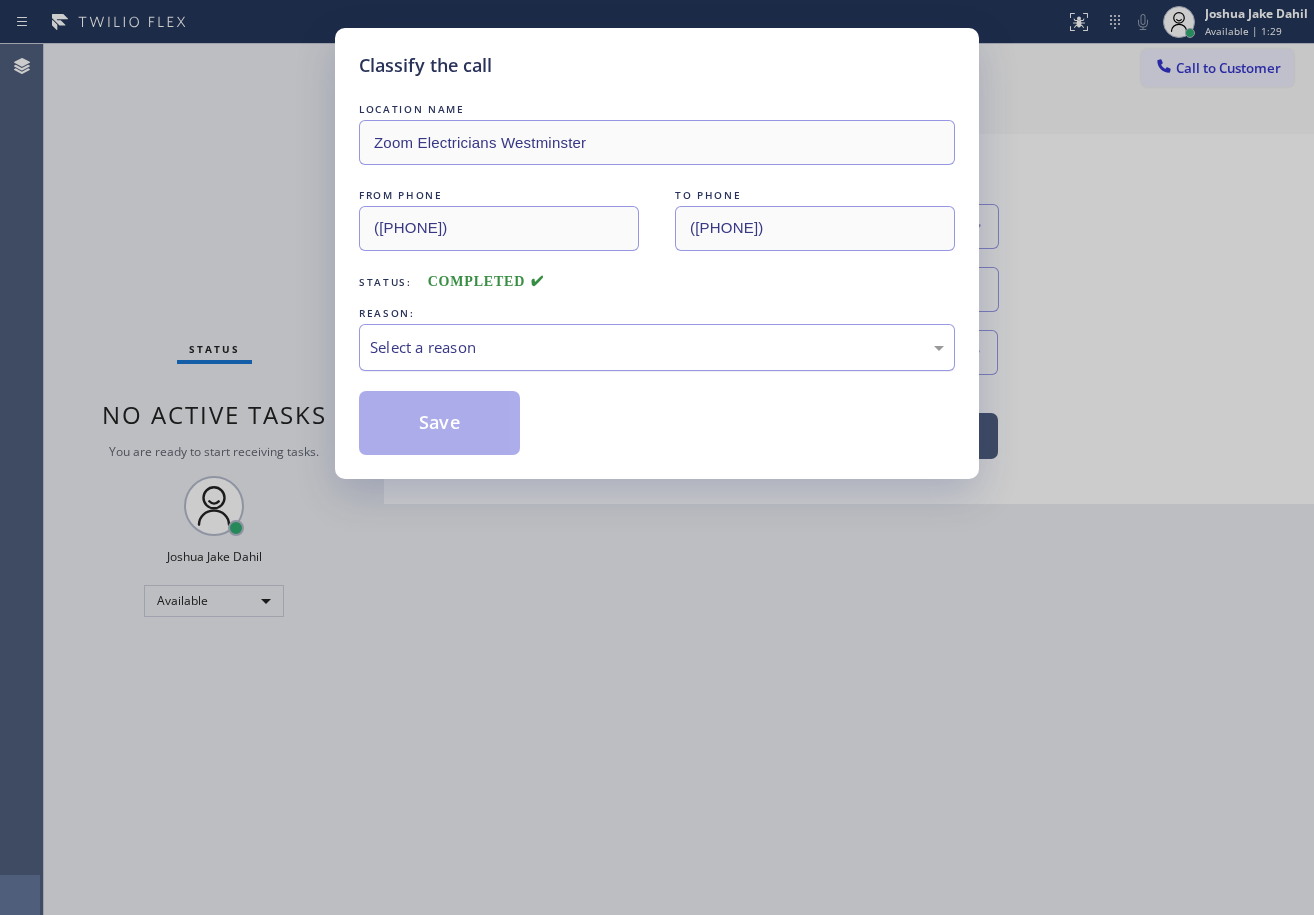 drag, startPoint x: 436, startPoint y: 344, endPoint x: 441, endPoint y: 356, distance: 13 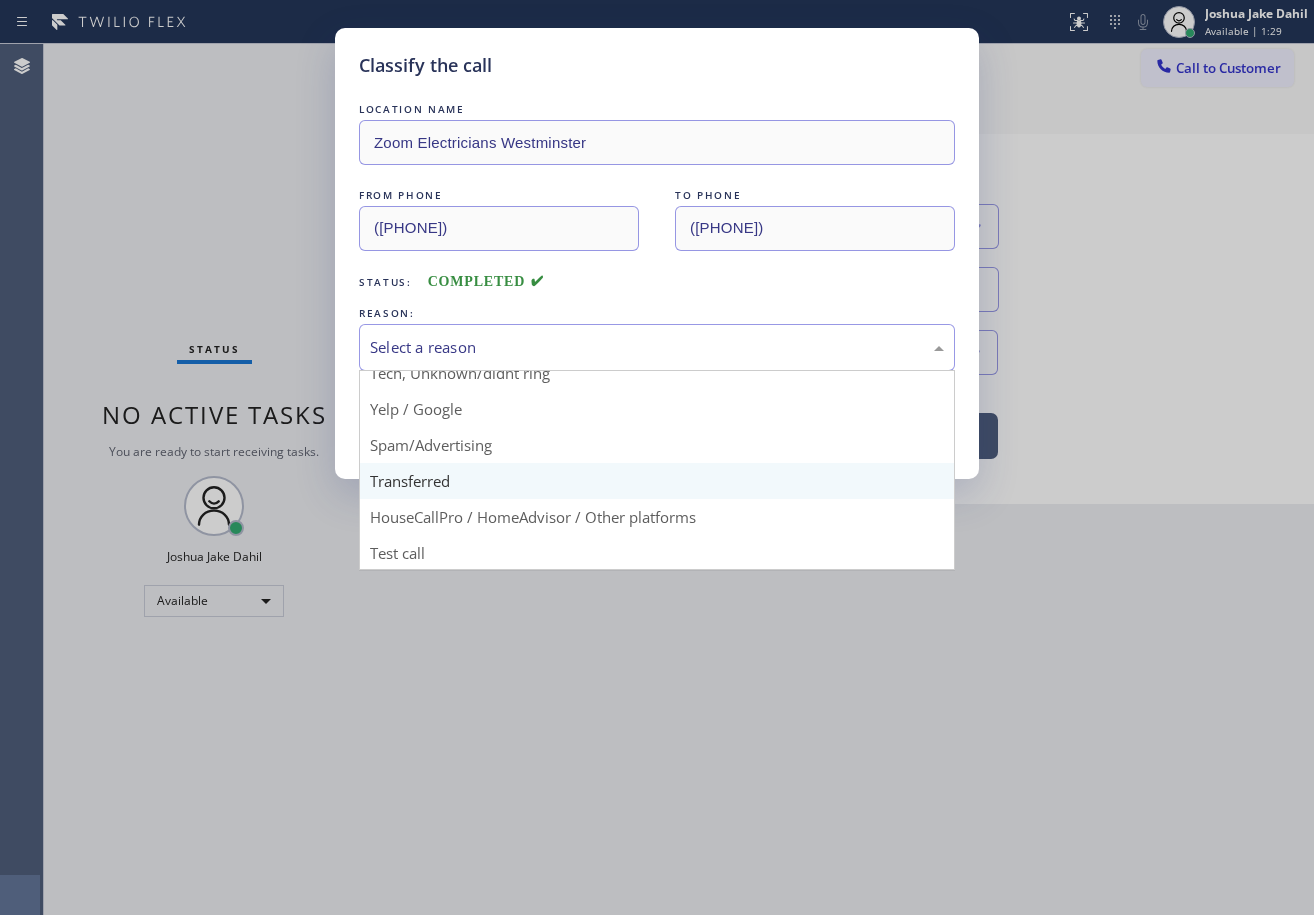 scroll, scrollTop: 126, scrollLeft: 0, axis: vertical 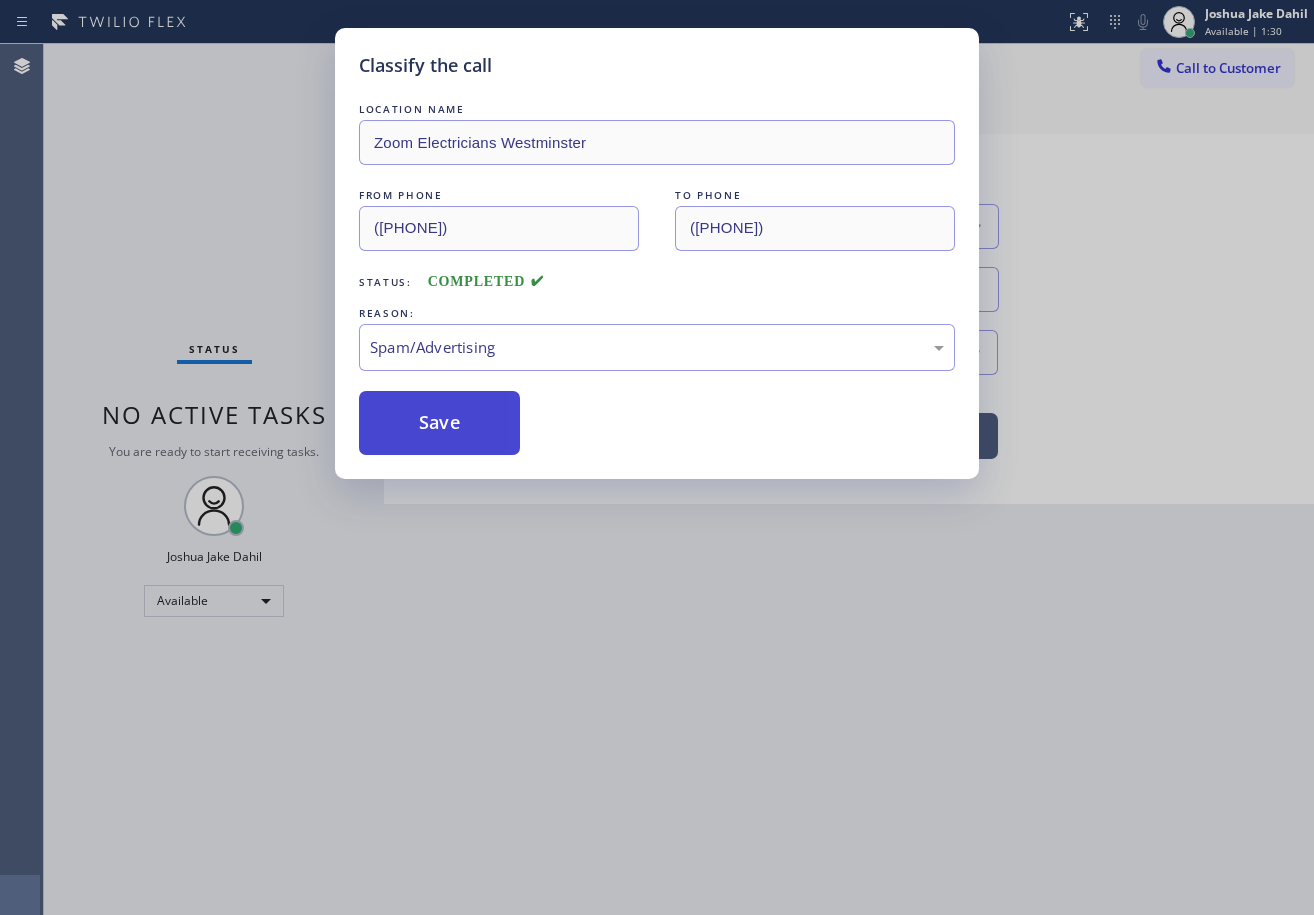 click on "Save" at bounding box center (439, 423) 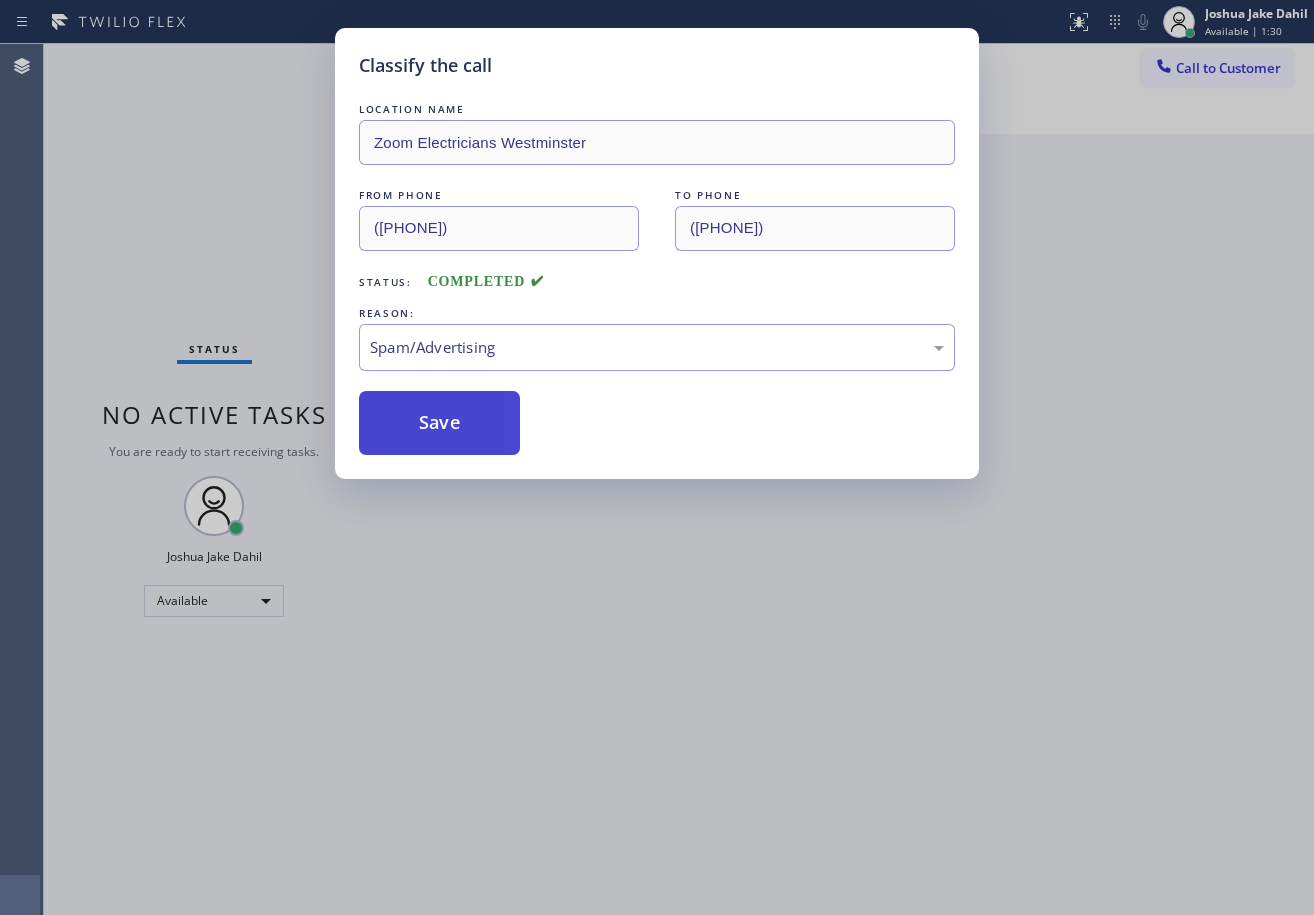 click on "Save" at bounding box center (439, 423) 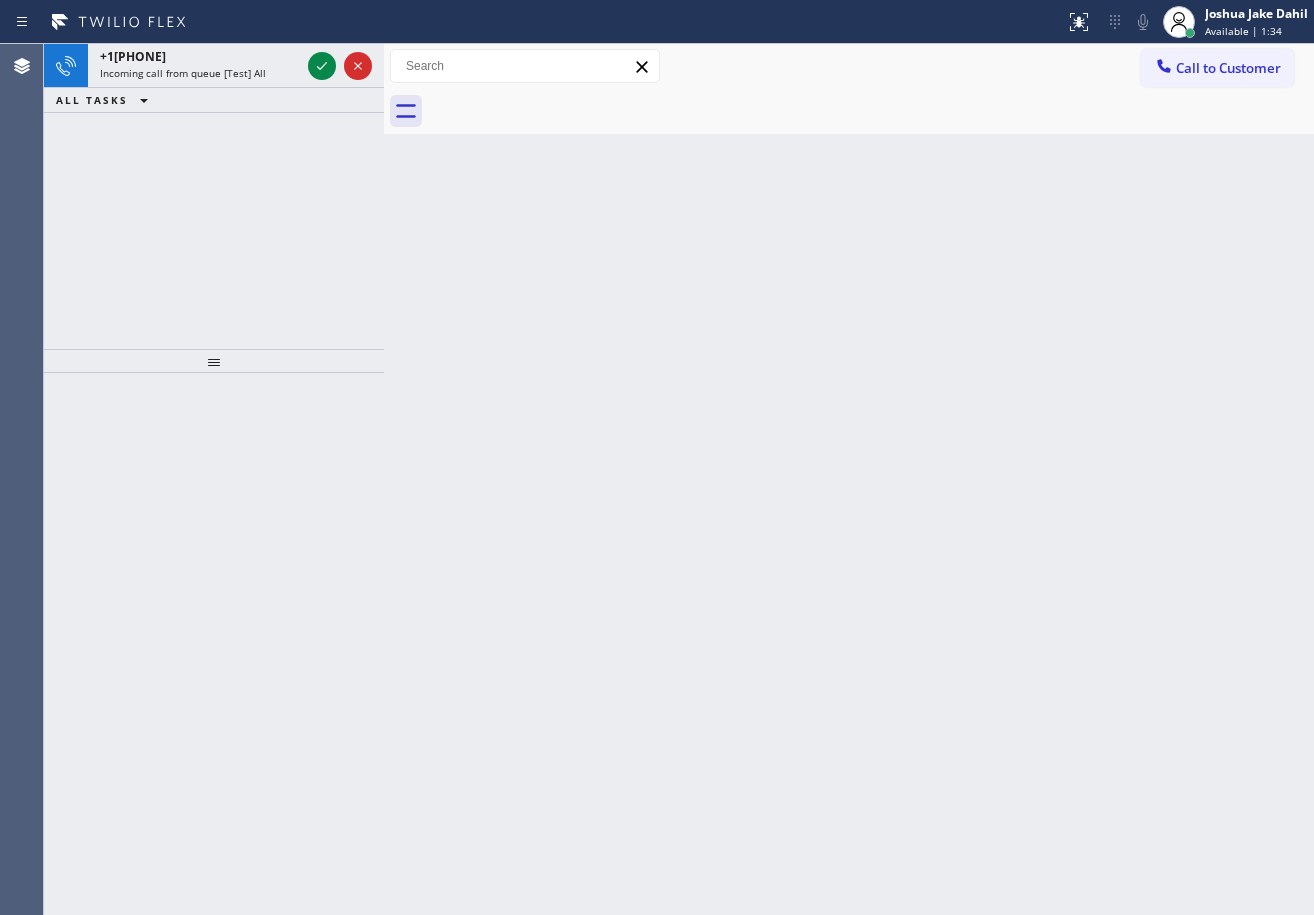 click on "+1[PHONE] Incoming call from queue [Test] All ALL TASKS ALL TASKS ACTIVE TASKS TASKS IN WRAP UP" at bounding box center [214, 196] 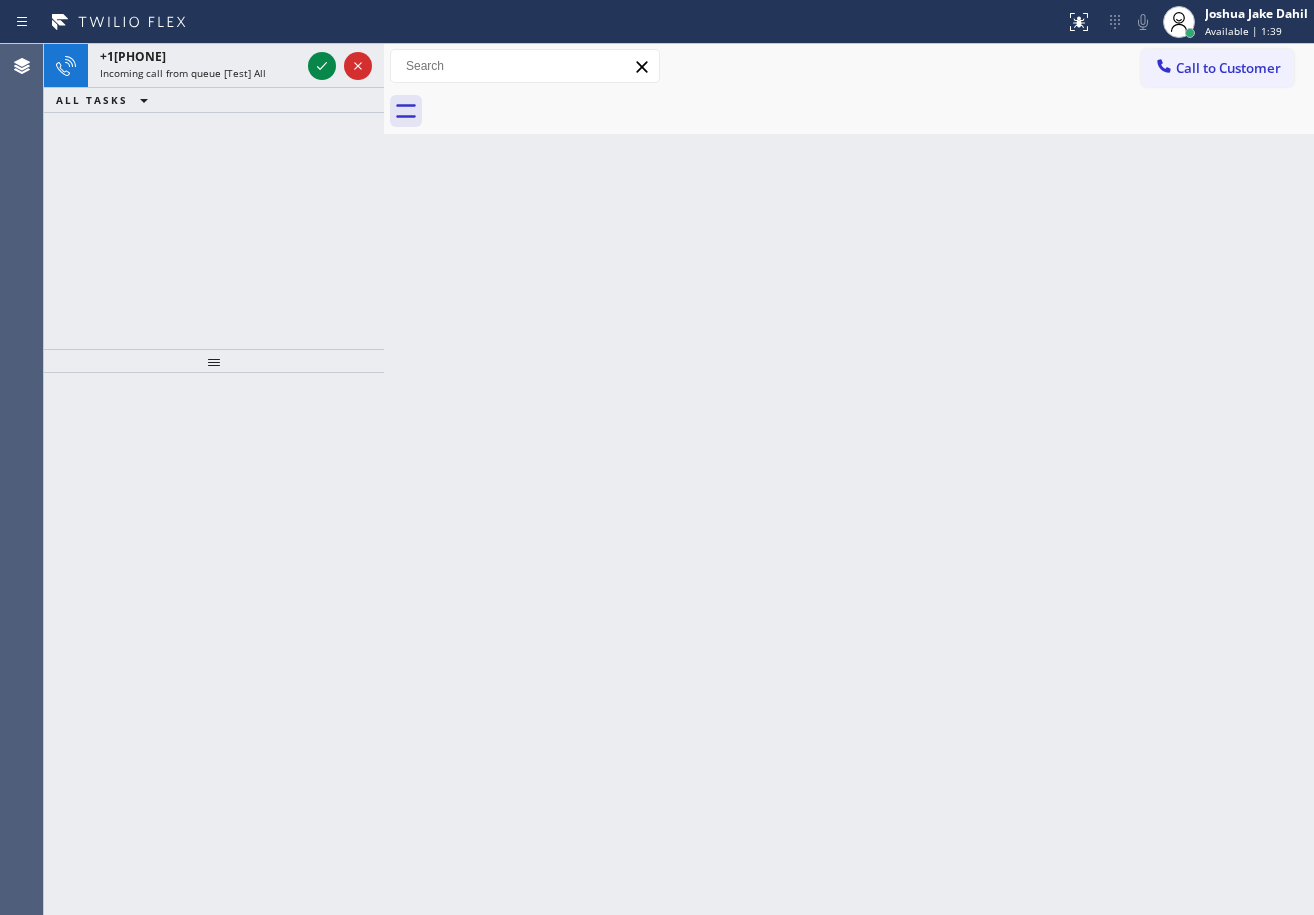 click on "+1[PHONE] Incoming call from queue [Test] All ALL TASKS ALL TASKS ACTIVE TASKS TASKS IN WRAP UP" at bounding box center (214, 196) 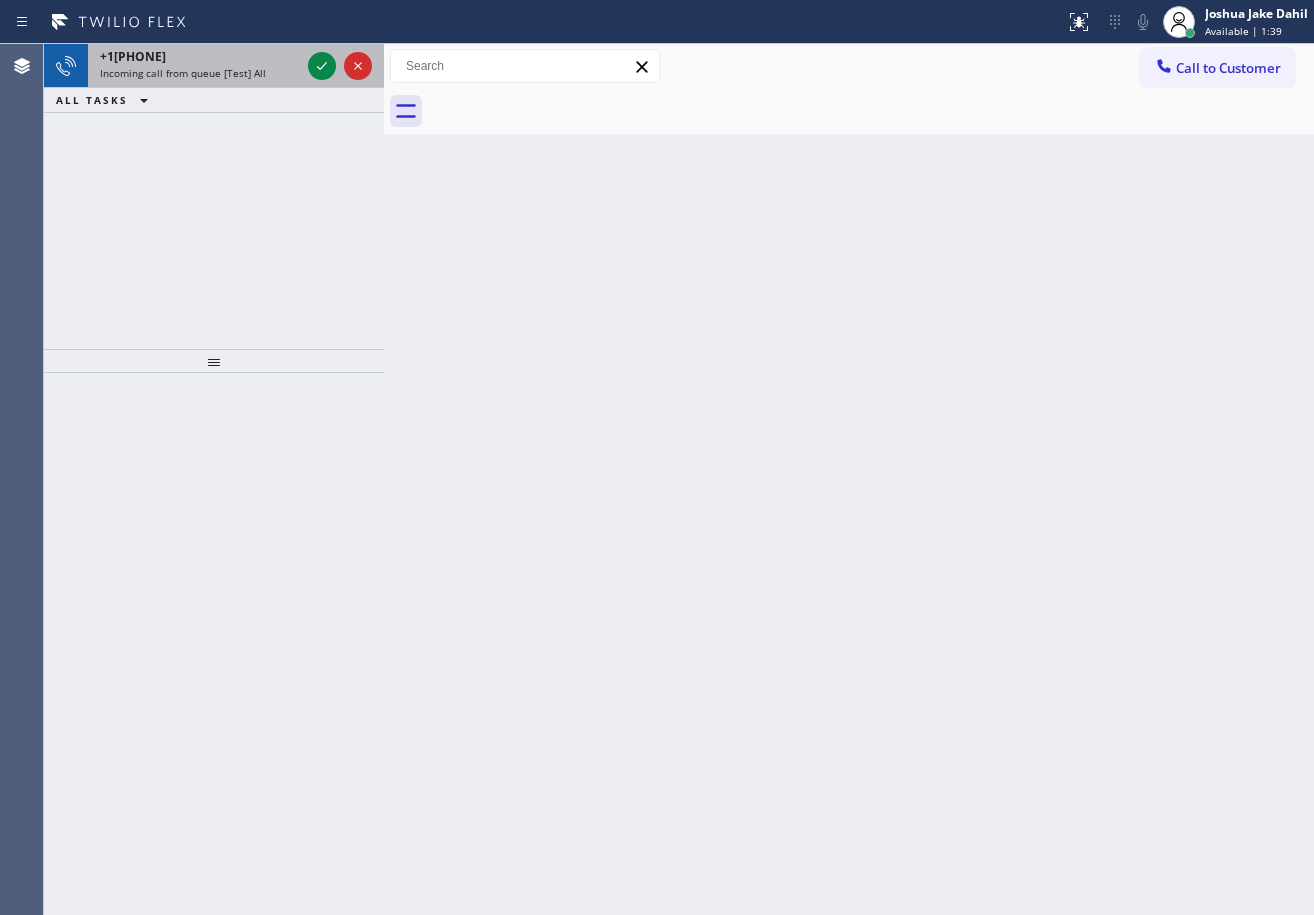 click on "Incoming call from queue [Test] All" at bounding box center [183, 73] 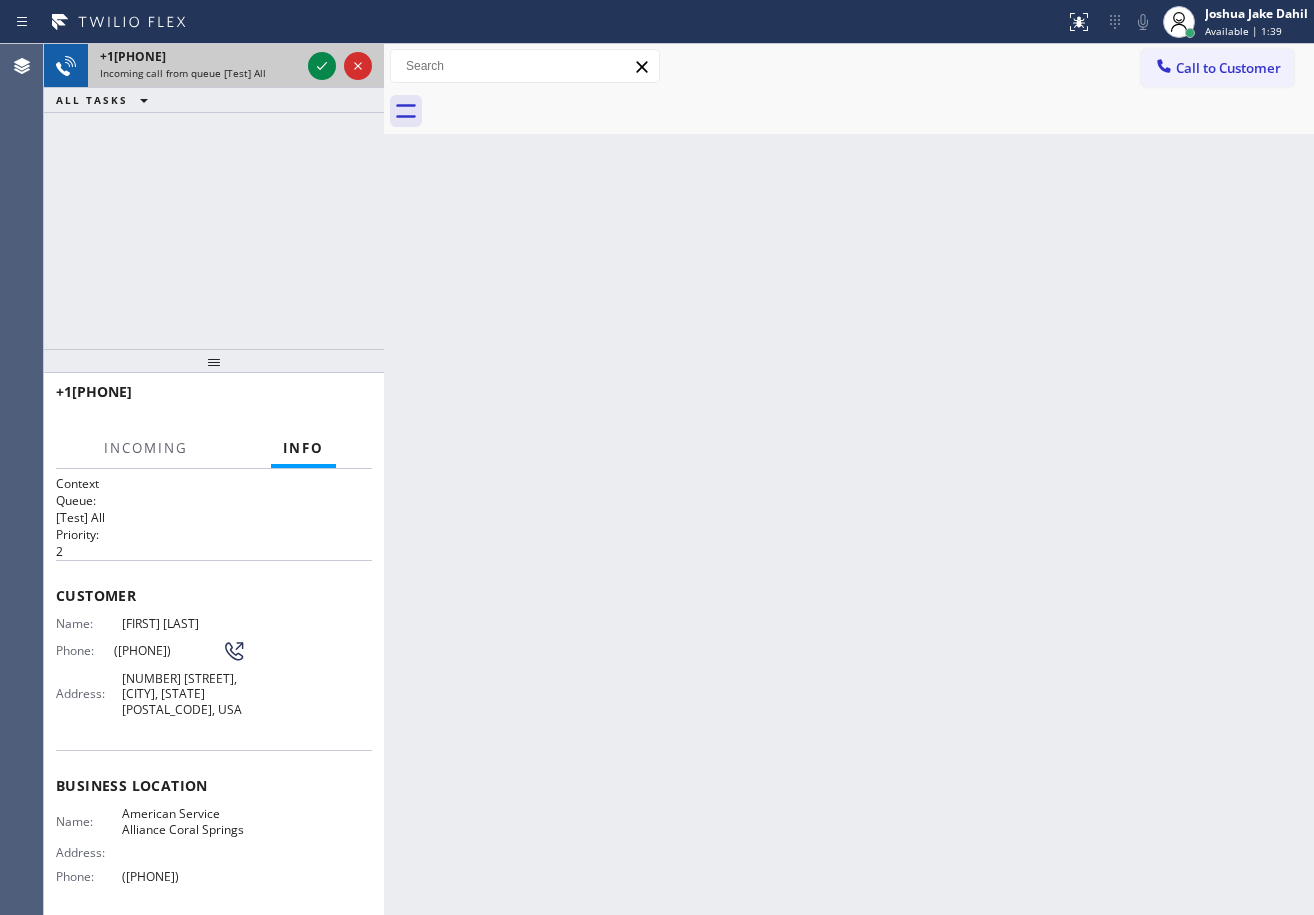 click on "Incoming call from queue [Test] All" at bounding box center [183, 73] 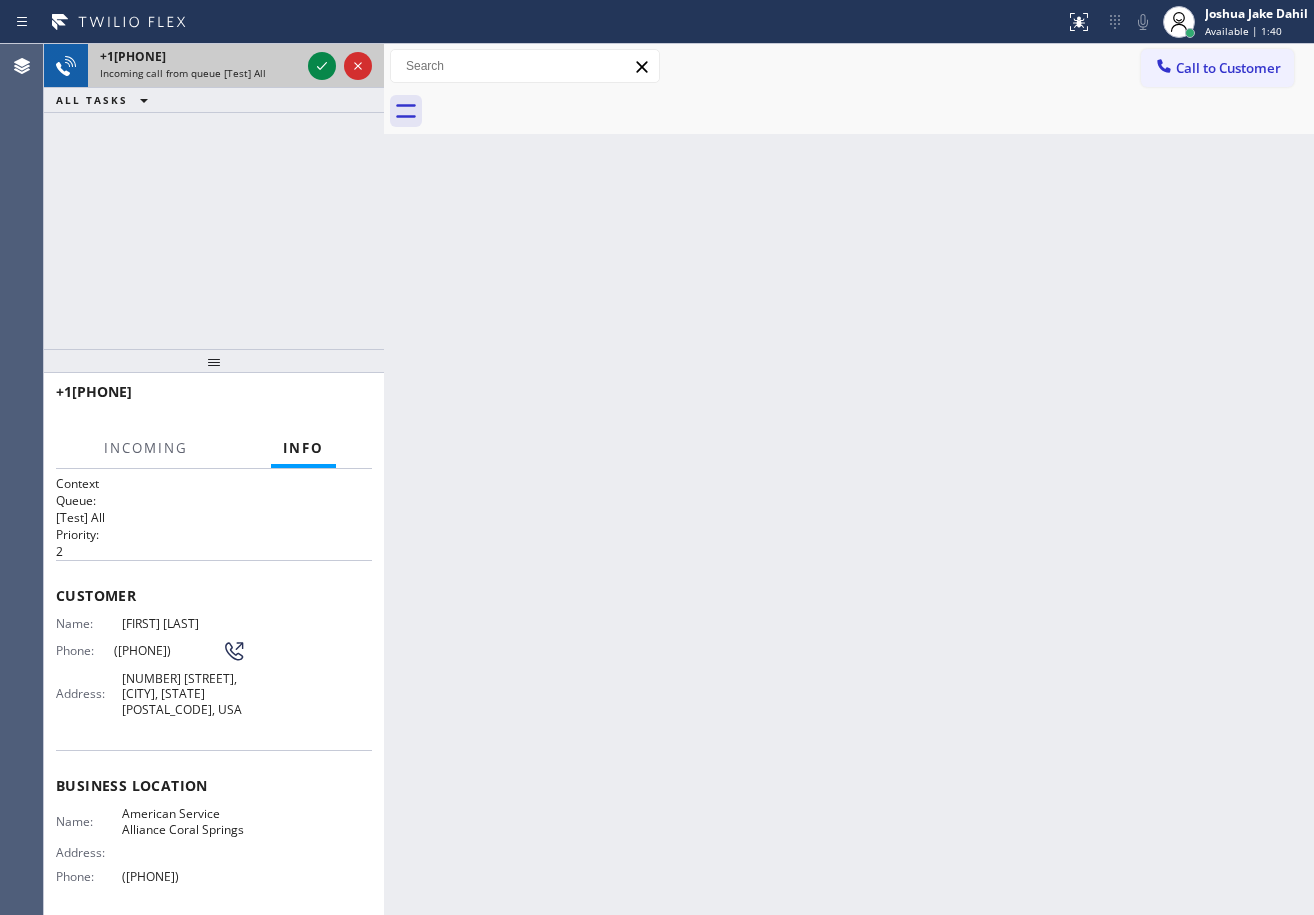 click on "Incoming call from queue [Test] All" at bounding box center [183, 73] 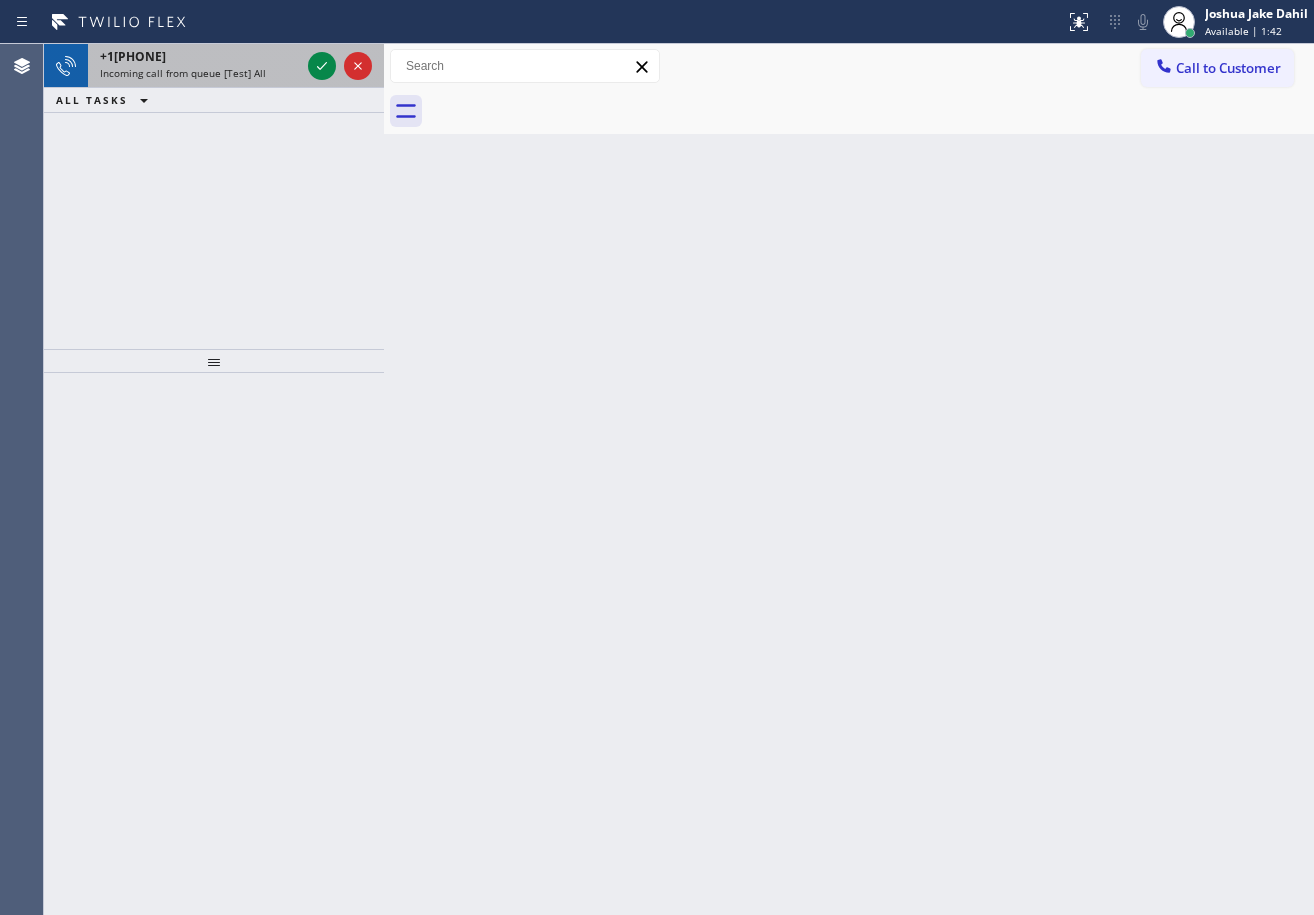 click on "Incoming call from queue [Test] All" at bounding box center (200, 73) 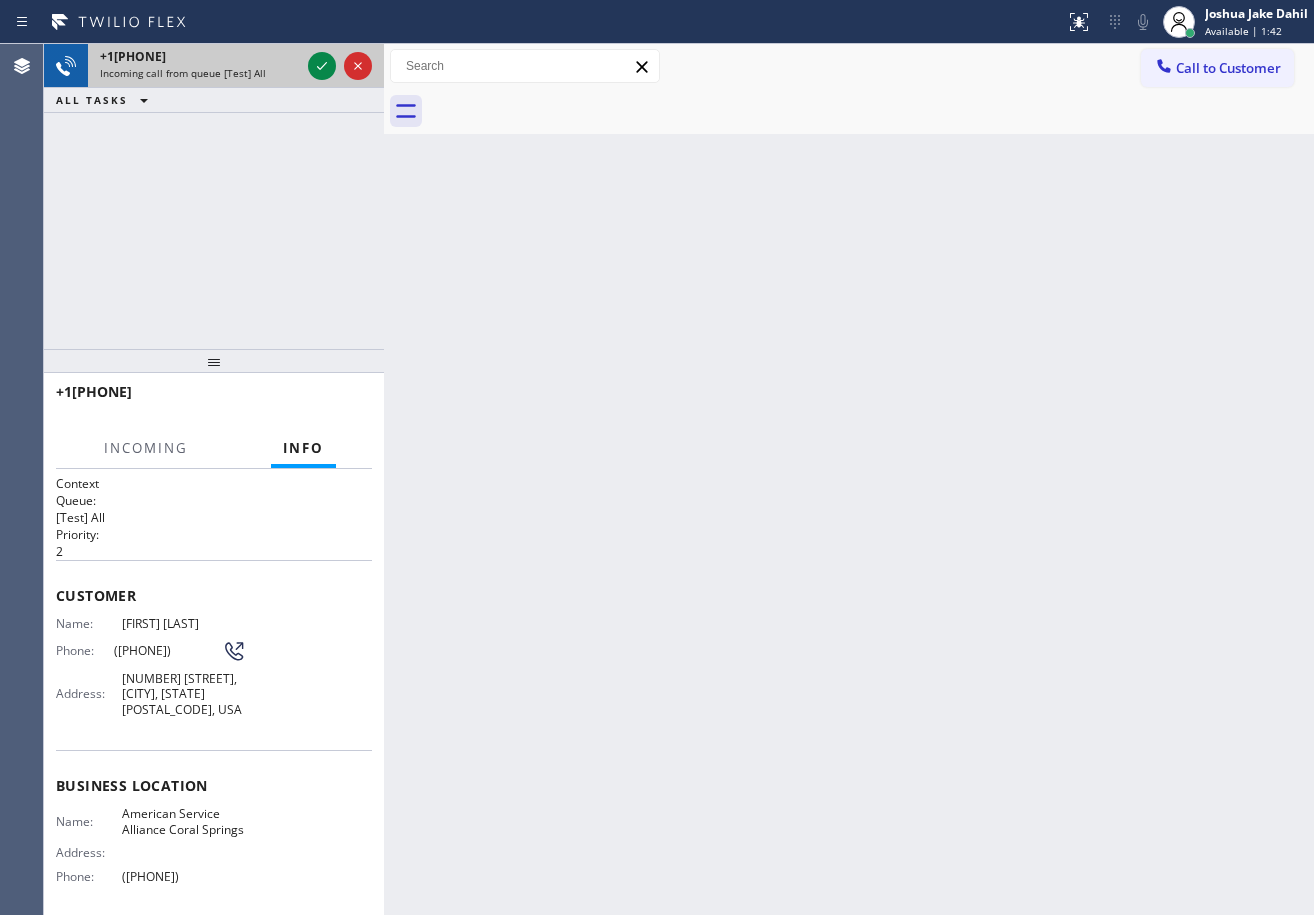 click on "Incoming call from queue [Test] All" at bounding box center [200, 73] 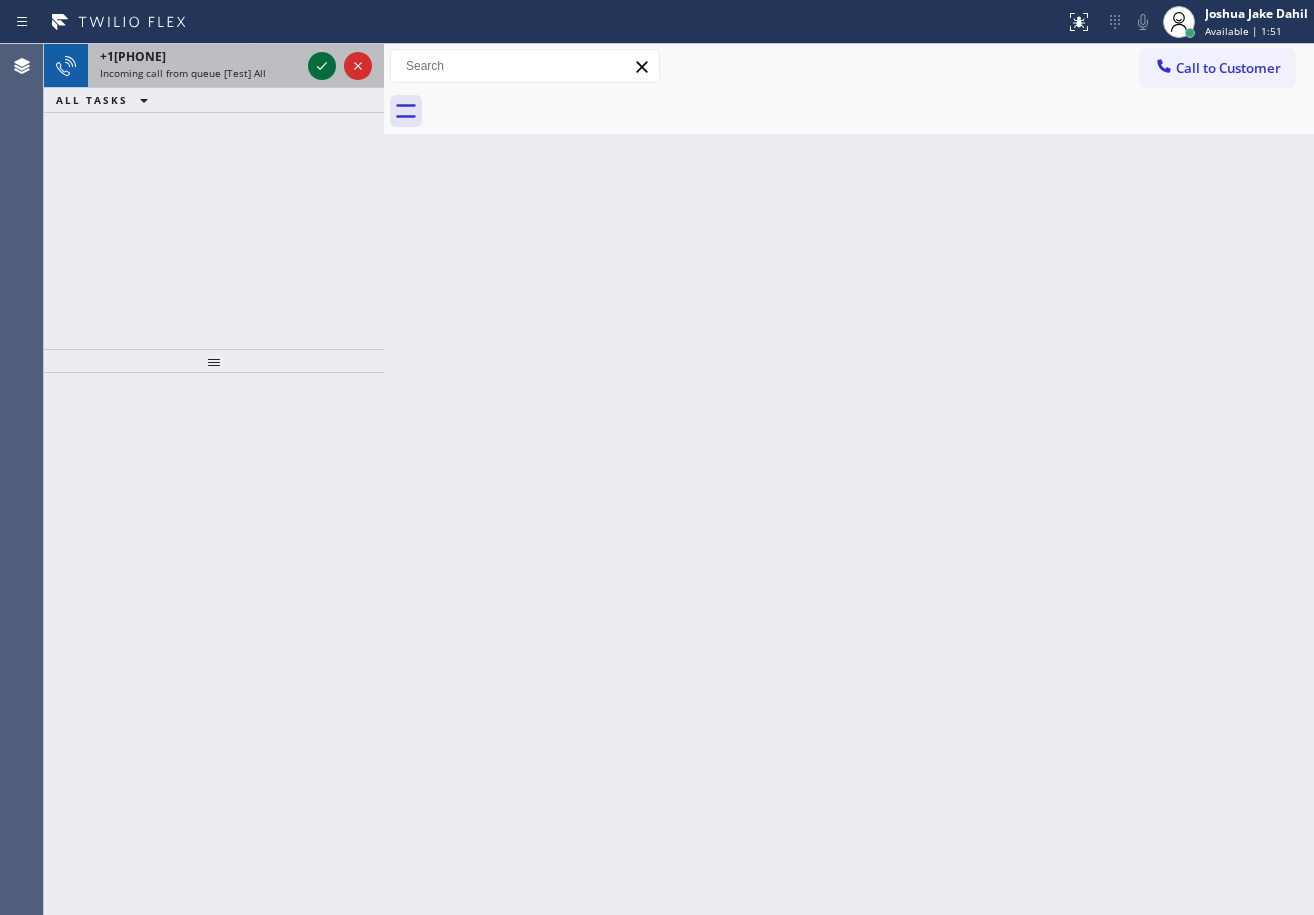 click 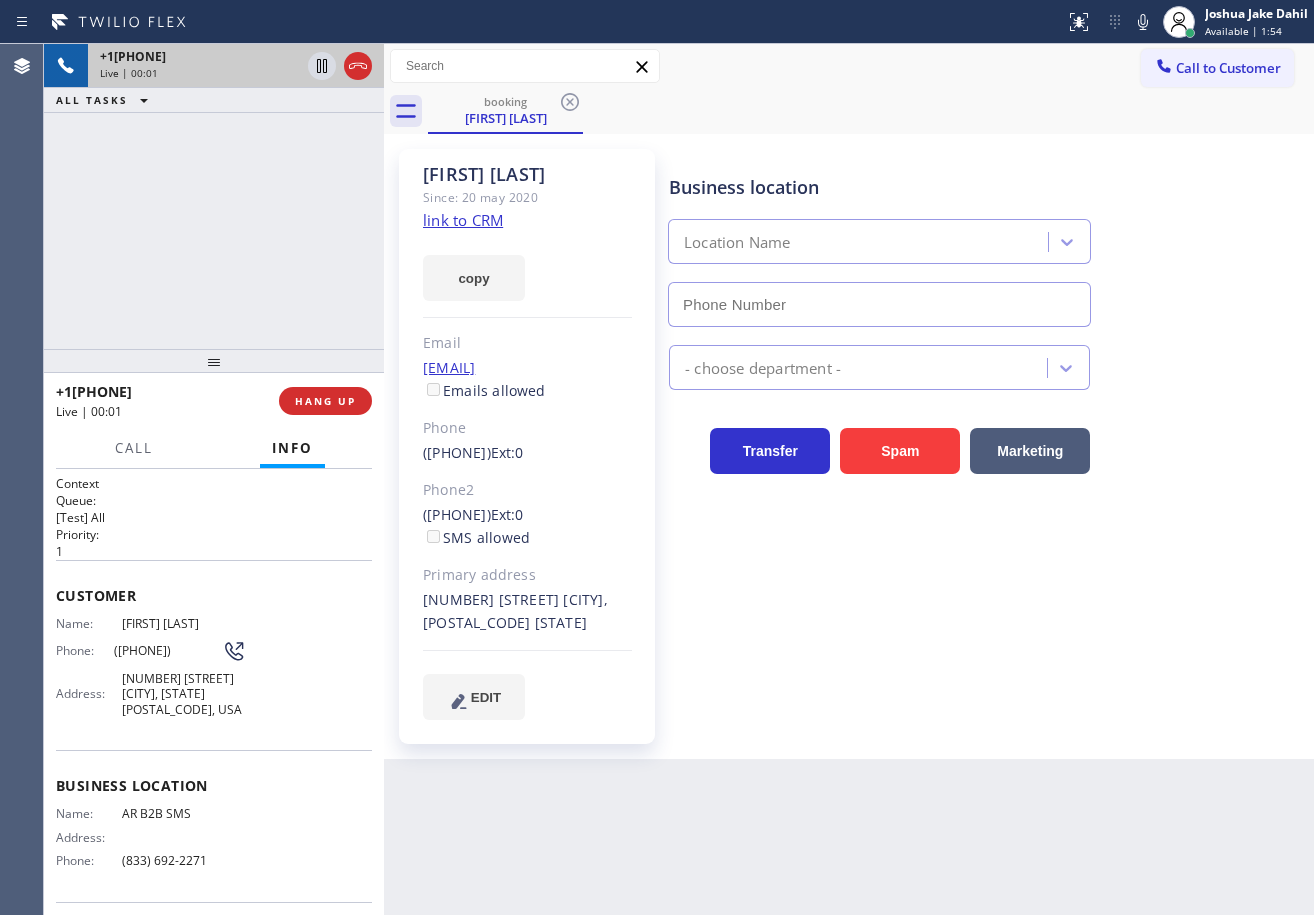 type on "(833) 692-2271" 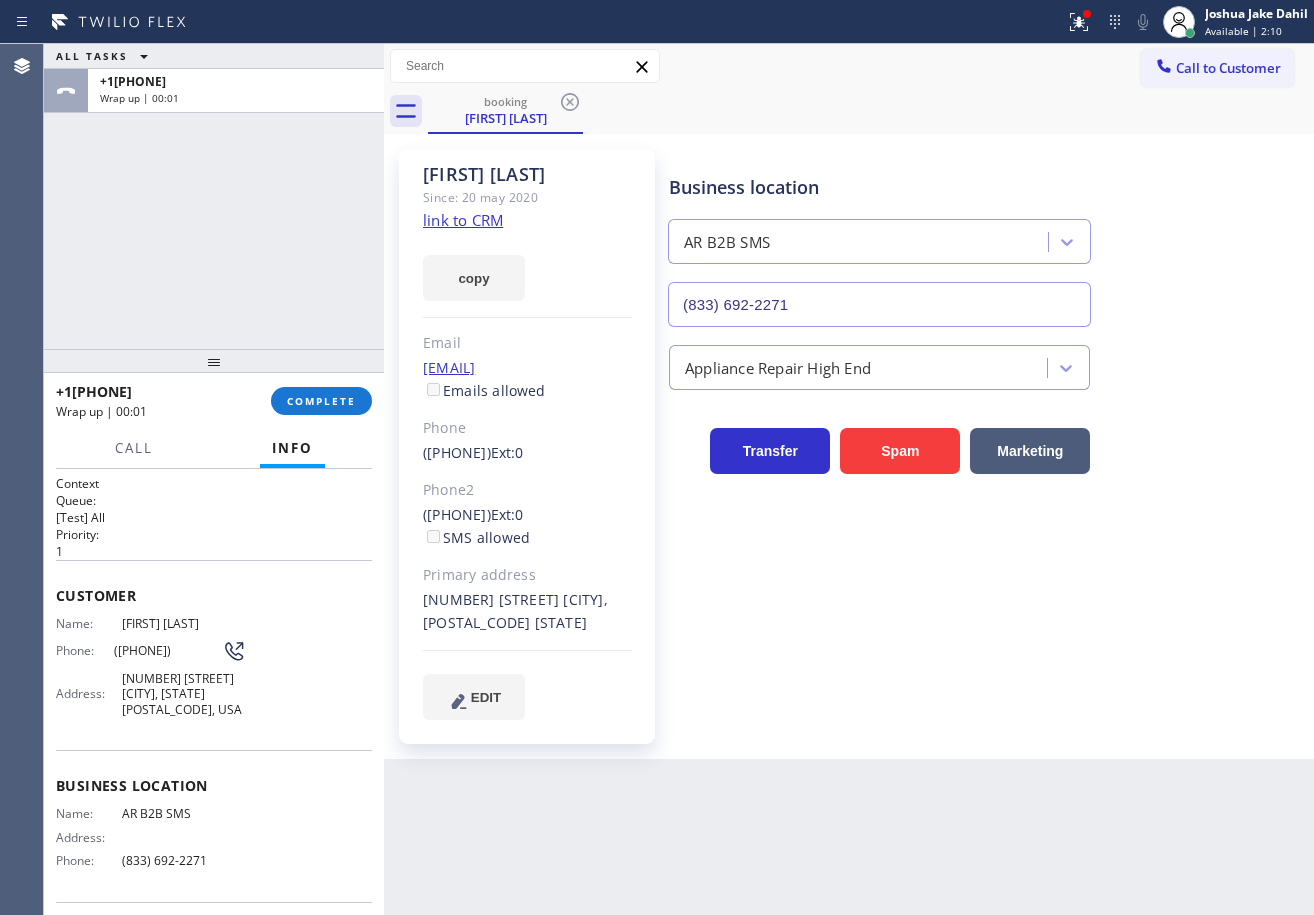 click on "Business location AR B2B SMS ([PHONE]) Appliance Repair High End Transfer Spam Marketing" at bounding box center [987, 454] 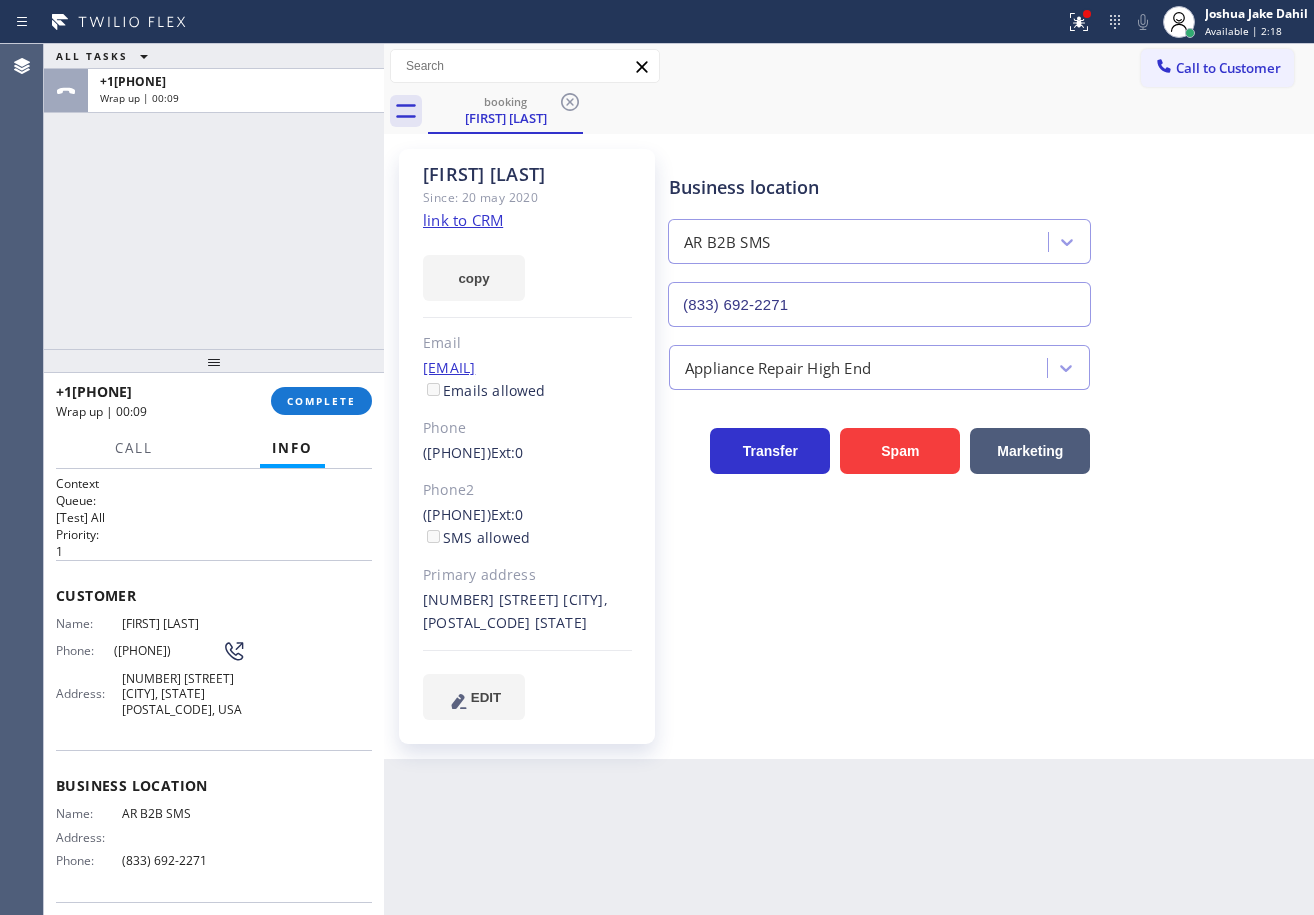 drag, startPoint x: 219, startPoint y: 212, endPoint x: 307, endPoint y: 361, distance: 173.04623 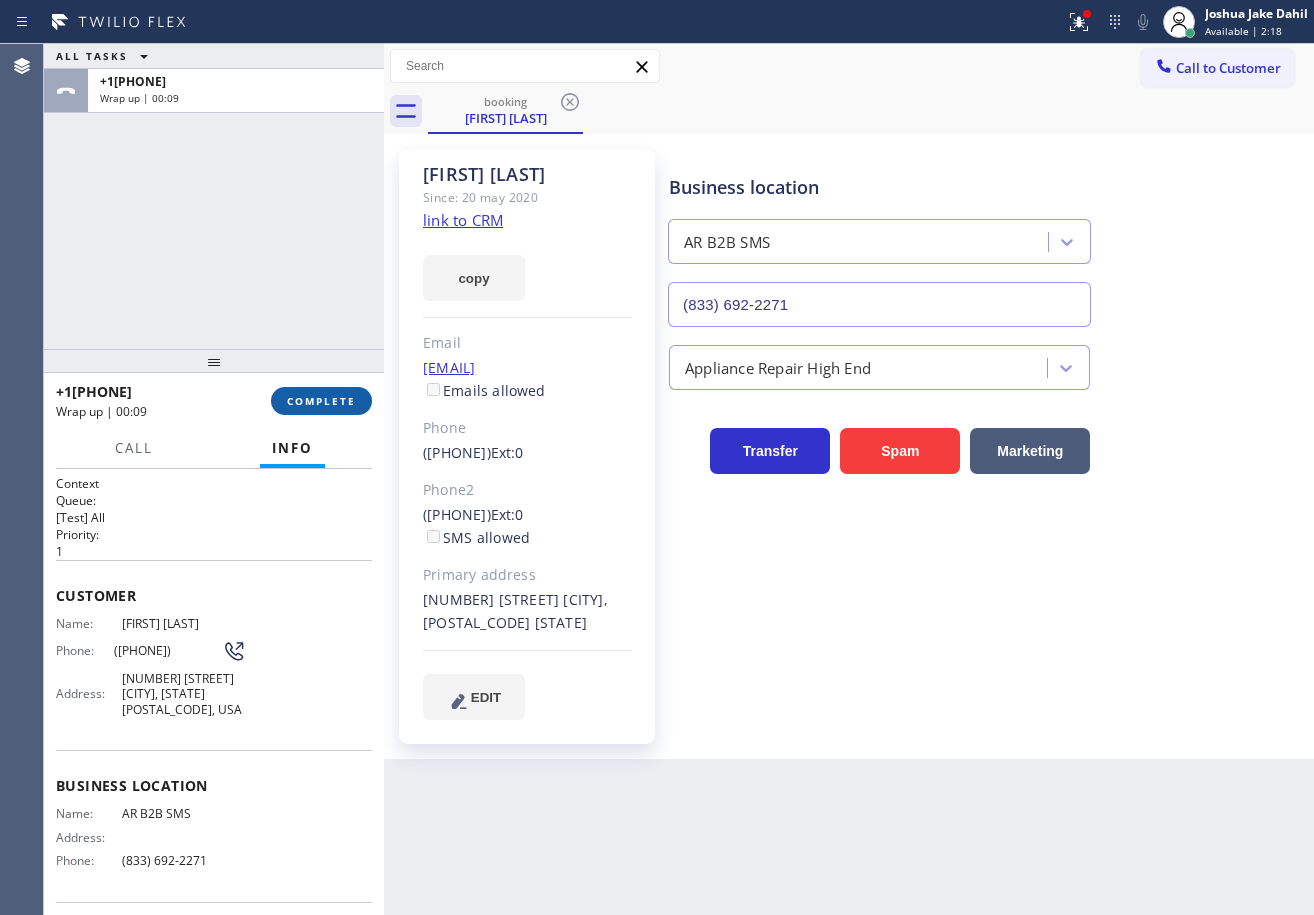 click on "COMPLETE" at bounding box center (321, 401) 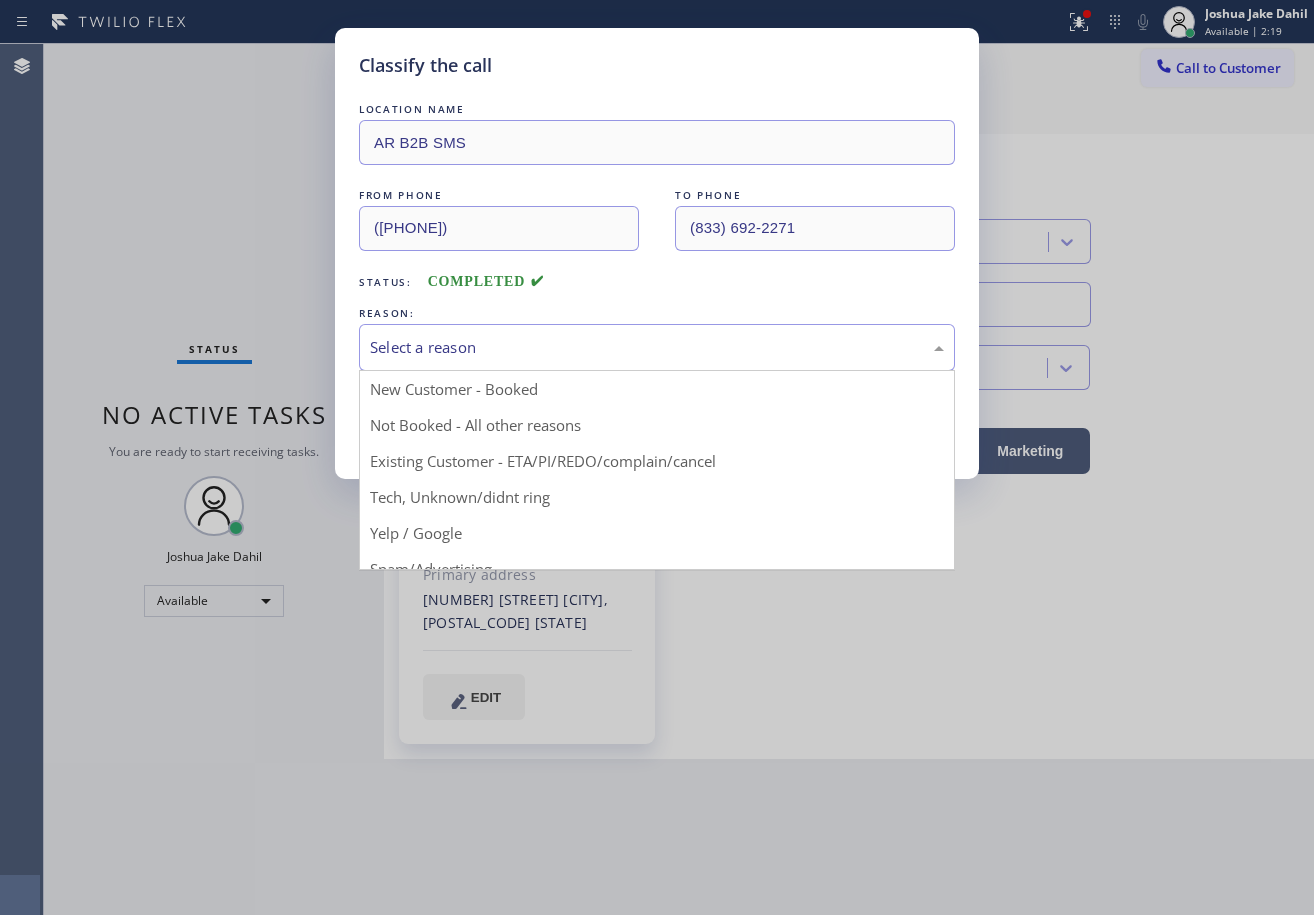 click on "Select a reason" at bounding box center (657, 347) 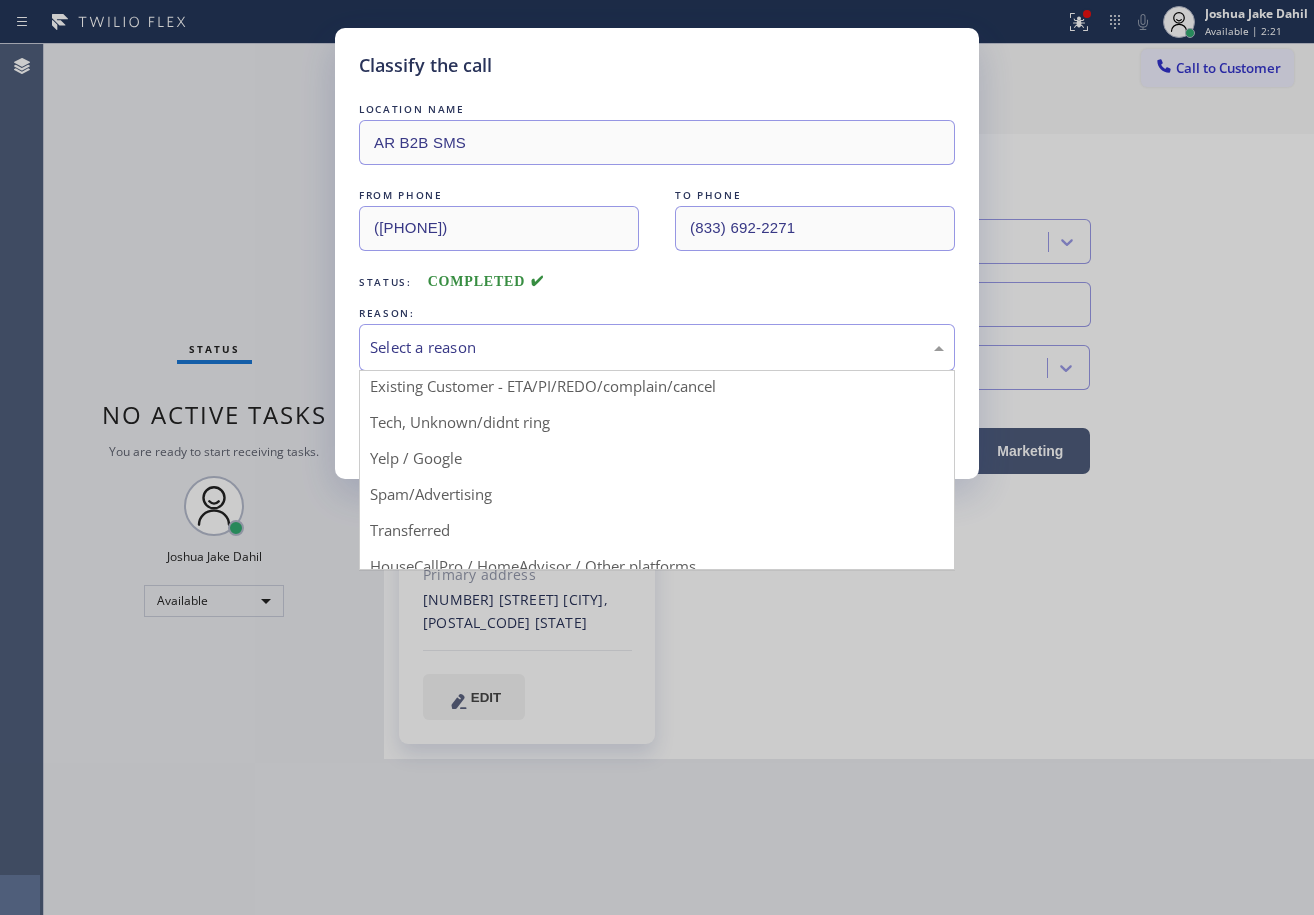 scroll, scrollTop: 0, scrollLeft: 0, axis: both 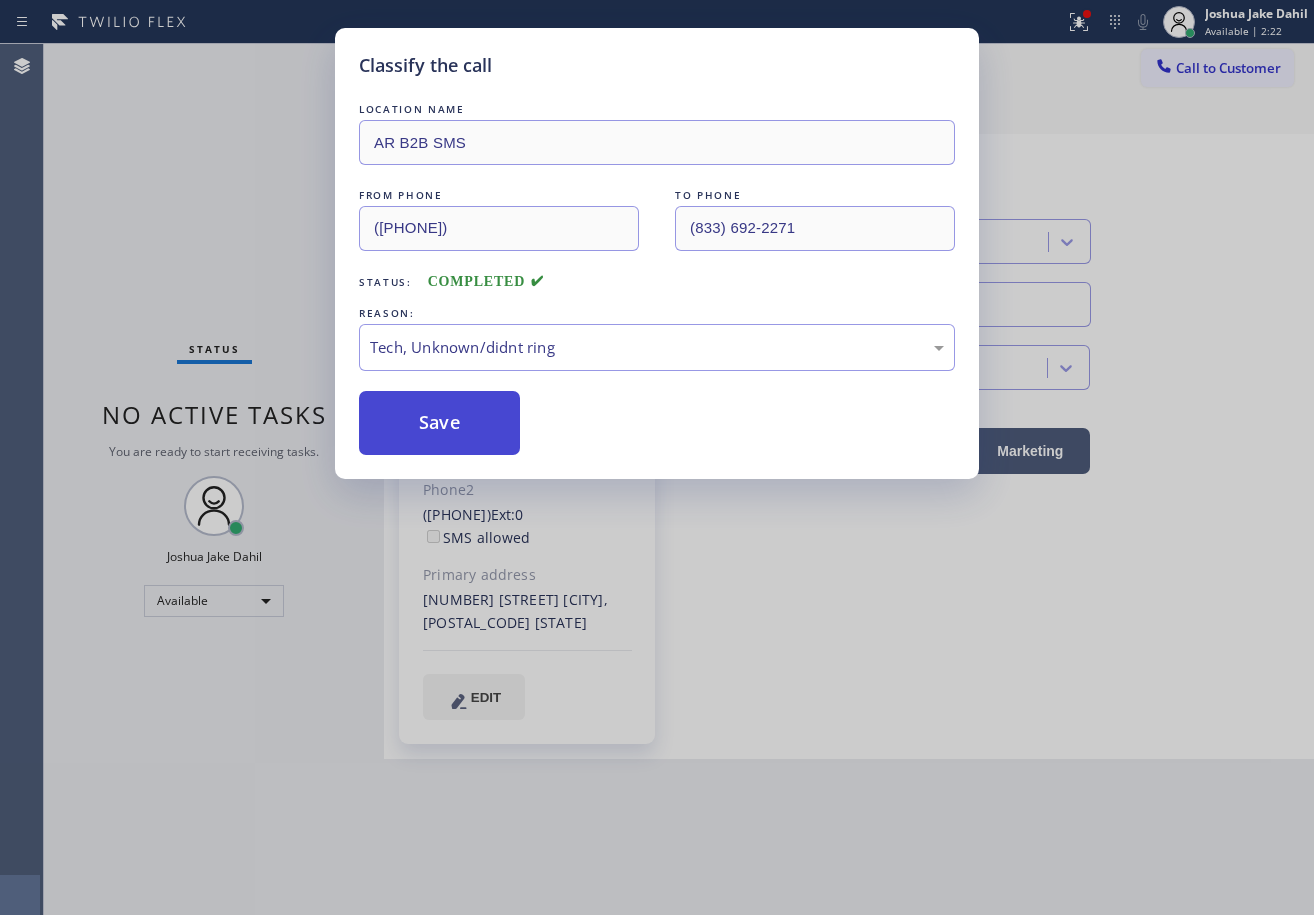 click on "Save" at bounding box center [439, 423] 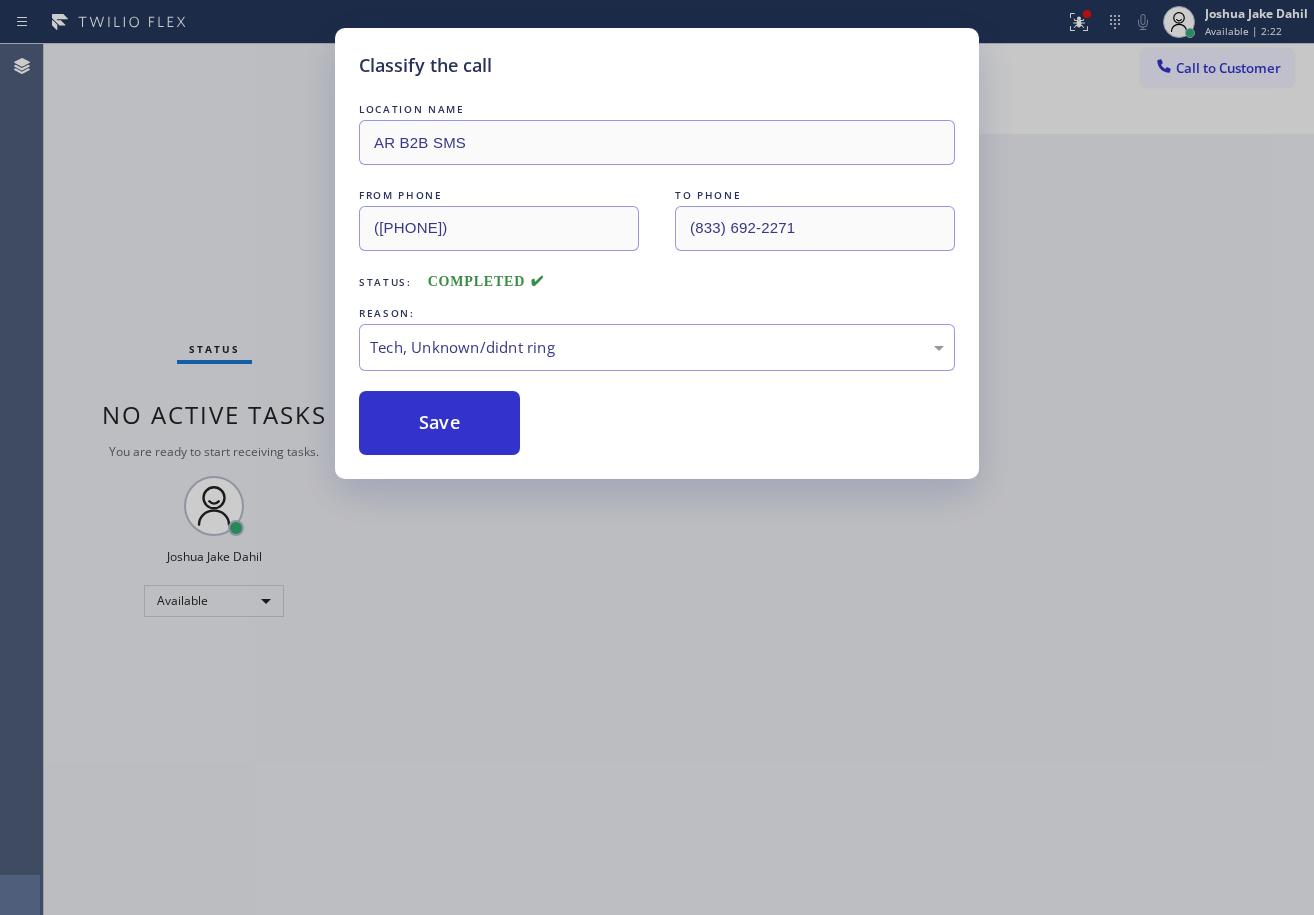 type 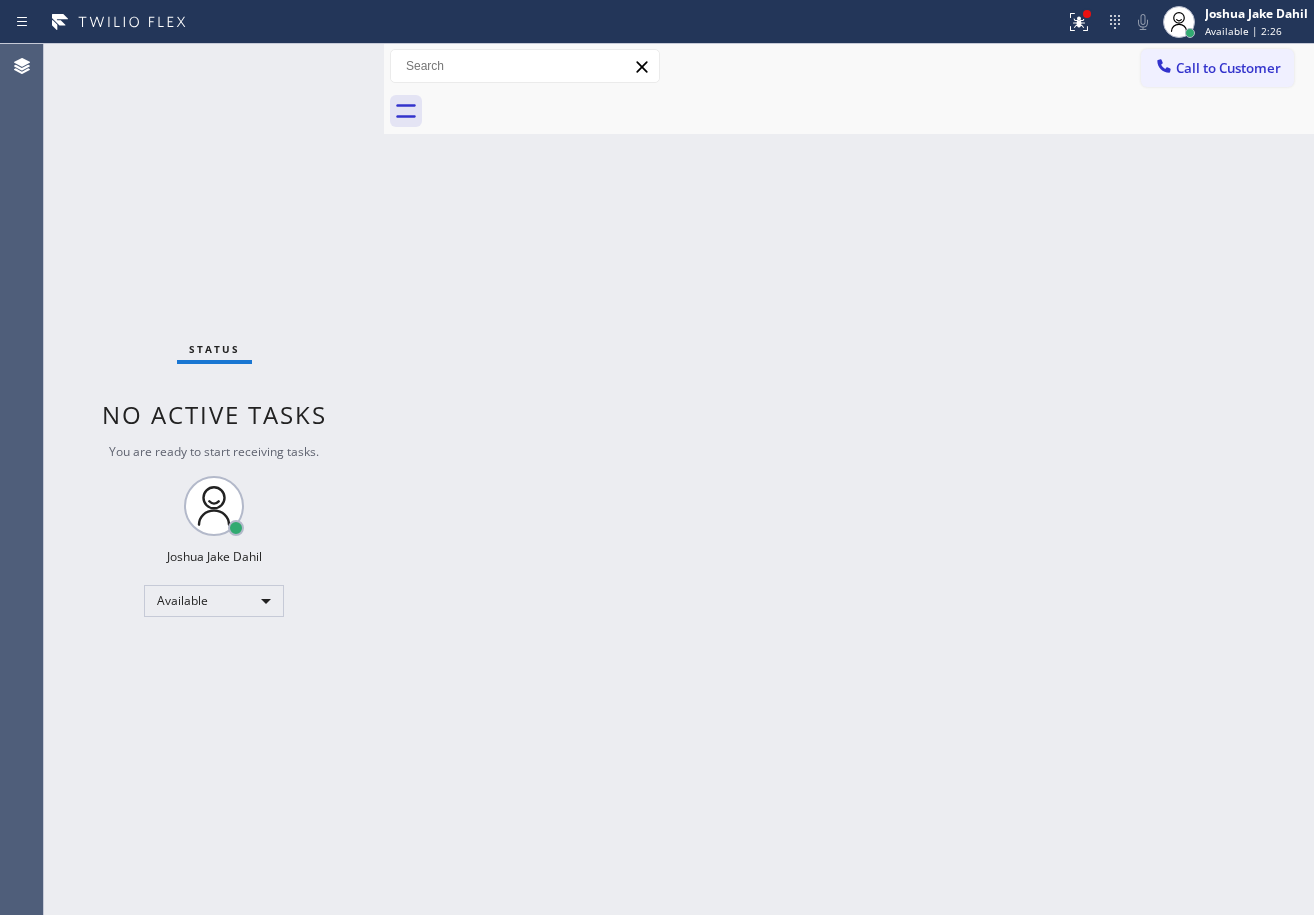 drag, startPoint x: 919, startPoint y: 186, endPoint x: 917, endPoint y: 199, distance: 13.152946 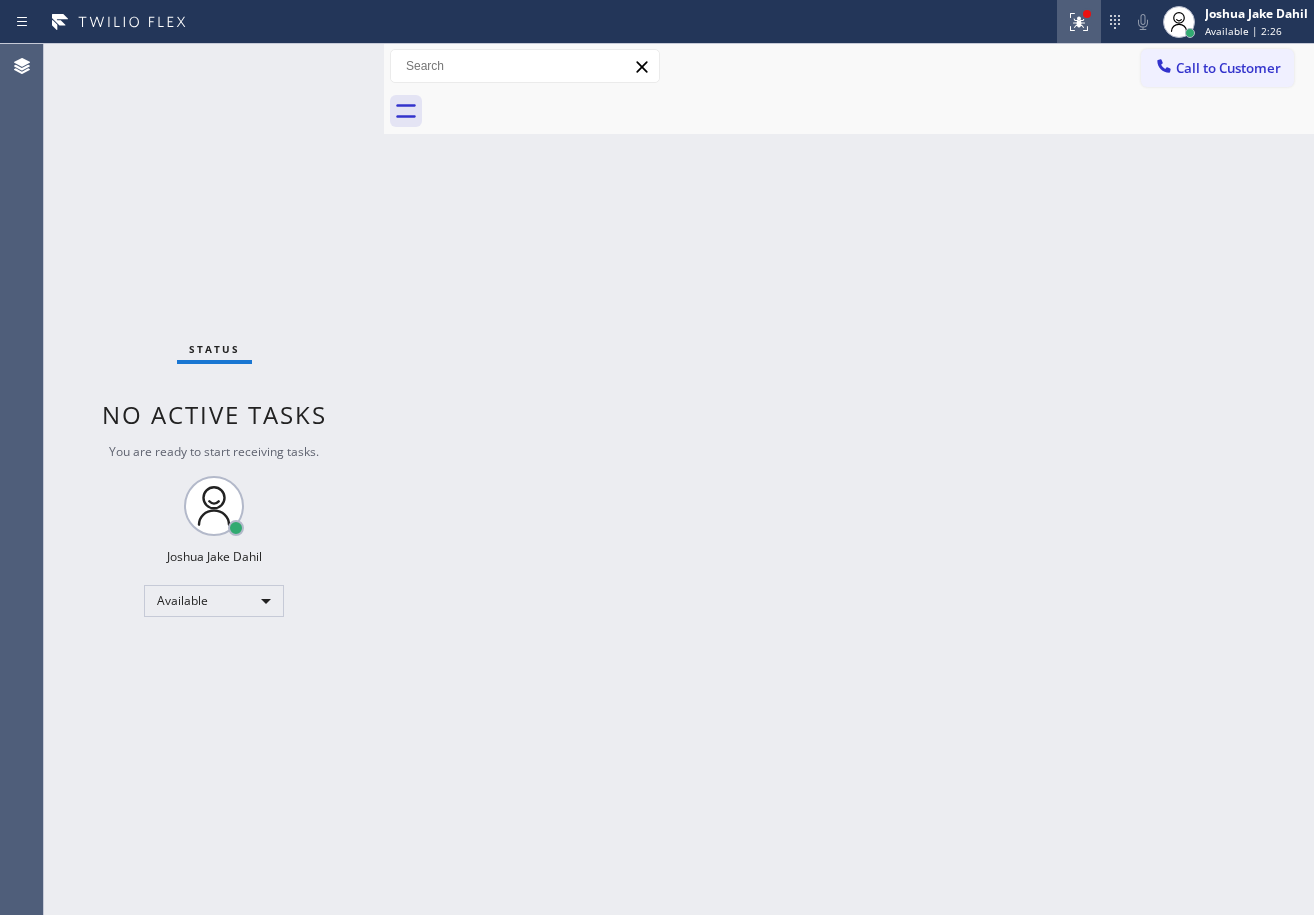 click 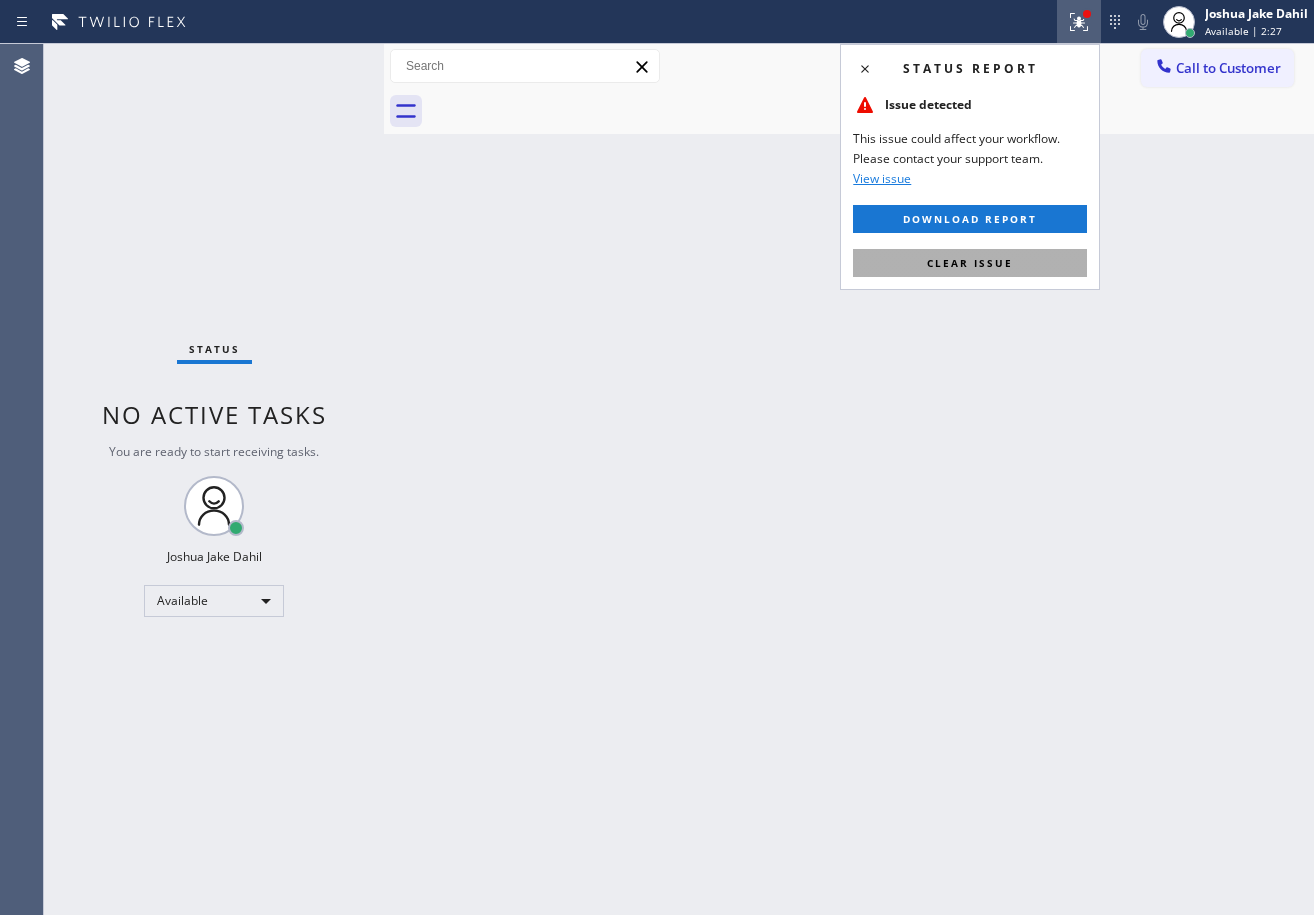click on "Clear issue" at bounding box center (970, 263) 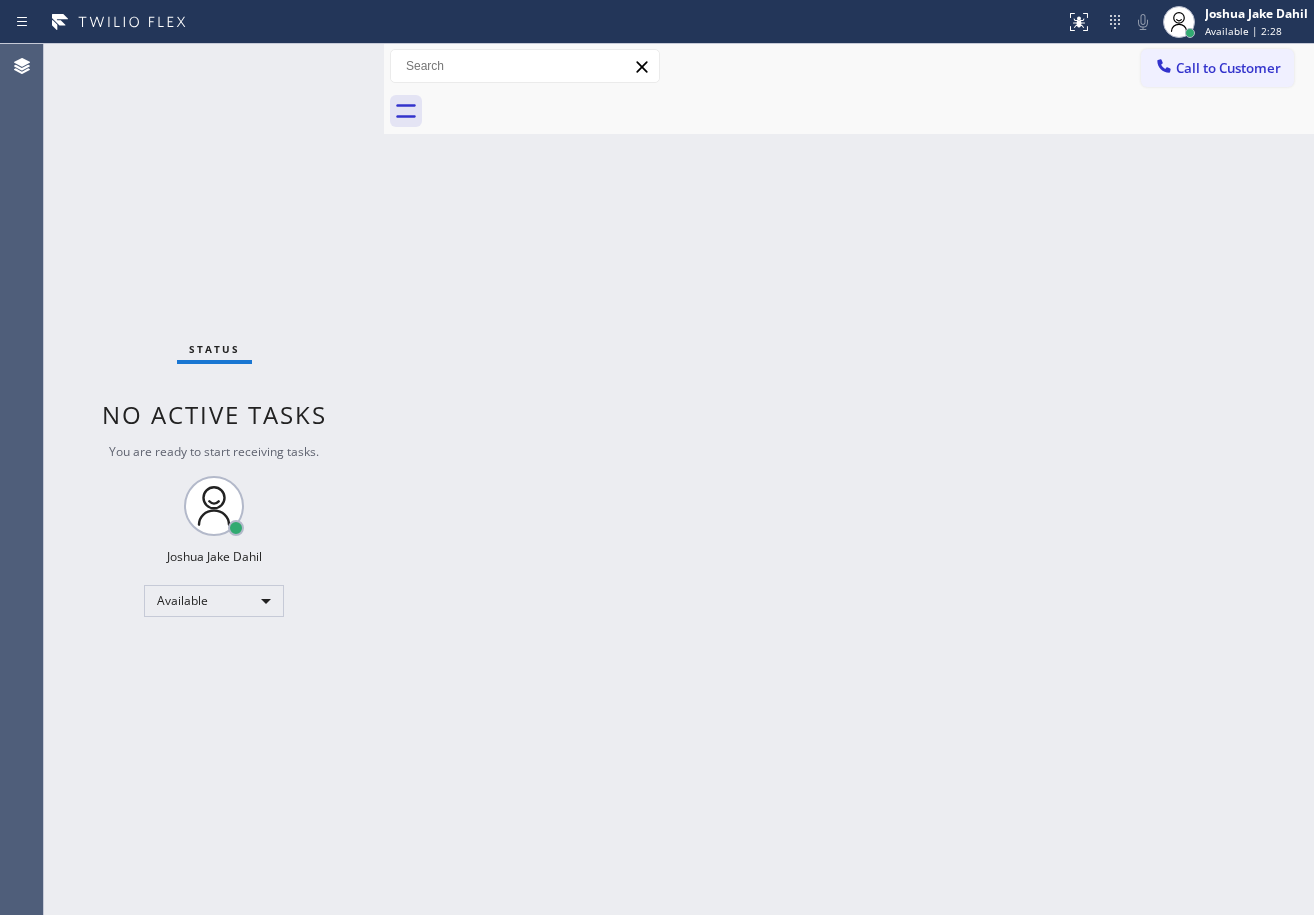 click on "Back to Dashboard Change Sender ID Customers Technicians Select a contact Outbound call Technician Search Technician Your caller id phone number Your caller id phone number Call Technician info Name   Phone none Address none Change Sender ID HVAC +18559994417 5 Star Appliance +18557314952 Appliance Repair +18554611149 Plumbing +18889090120 Air Duct Cleaning +18006865038  Electricians +18005688664 Cancel Change Check personal SMS Reset Change No tabs Call to Customer Outbound call Location Search location Your caller id phone number Customer number Call Outbound call Technician Search Technician Your caller id phone number Your caller id phone number Call" at bounding box center [849, 479] 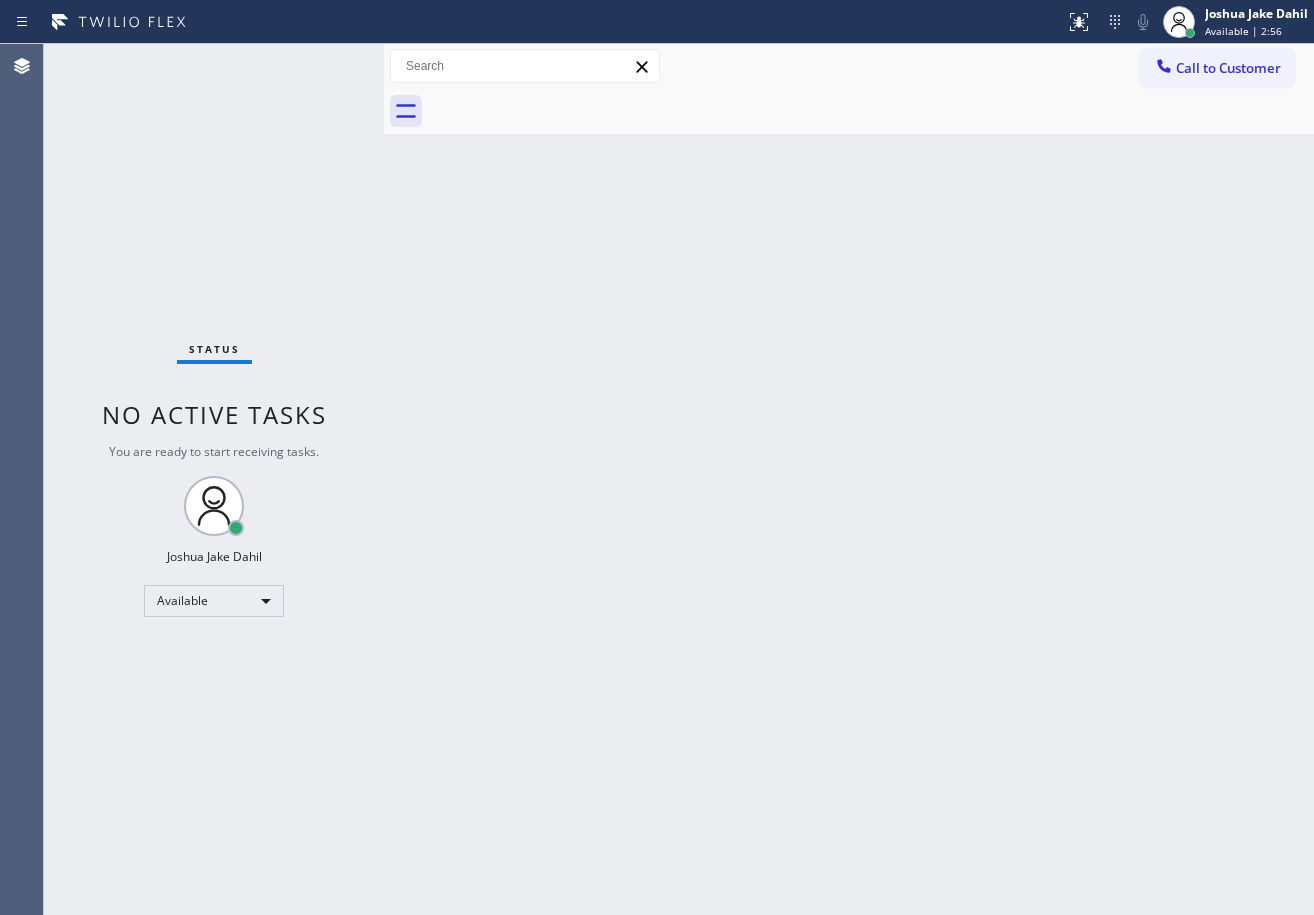 drag, startPoint x: 279, startPoint y: 100, endPoint x: 290, endPoint y: 77, distance: 25.495098 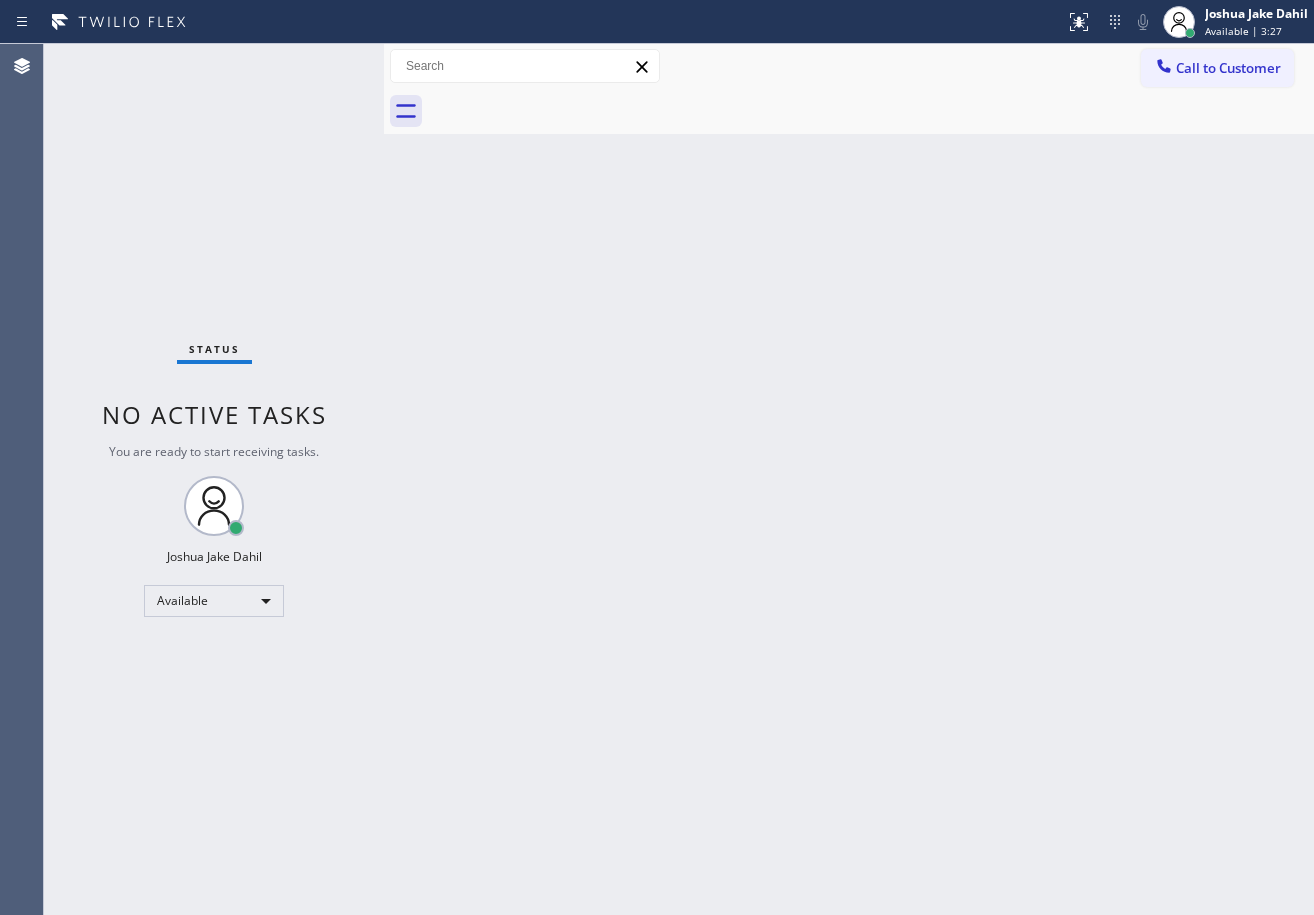 click on "Status   No active tasks     You are ready to start receiving tasks.   [FIRST] [LAST] Available" at bounding box center (214, 479) 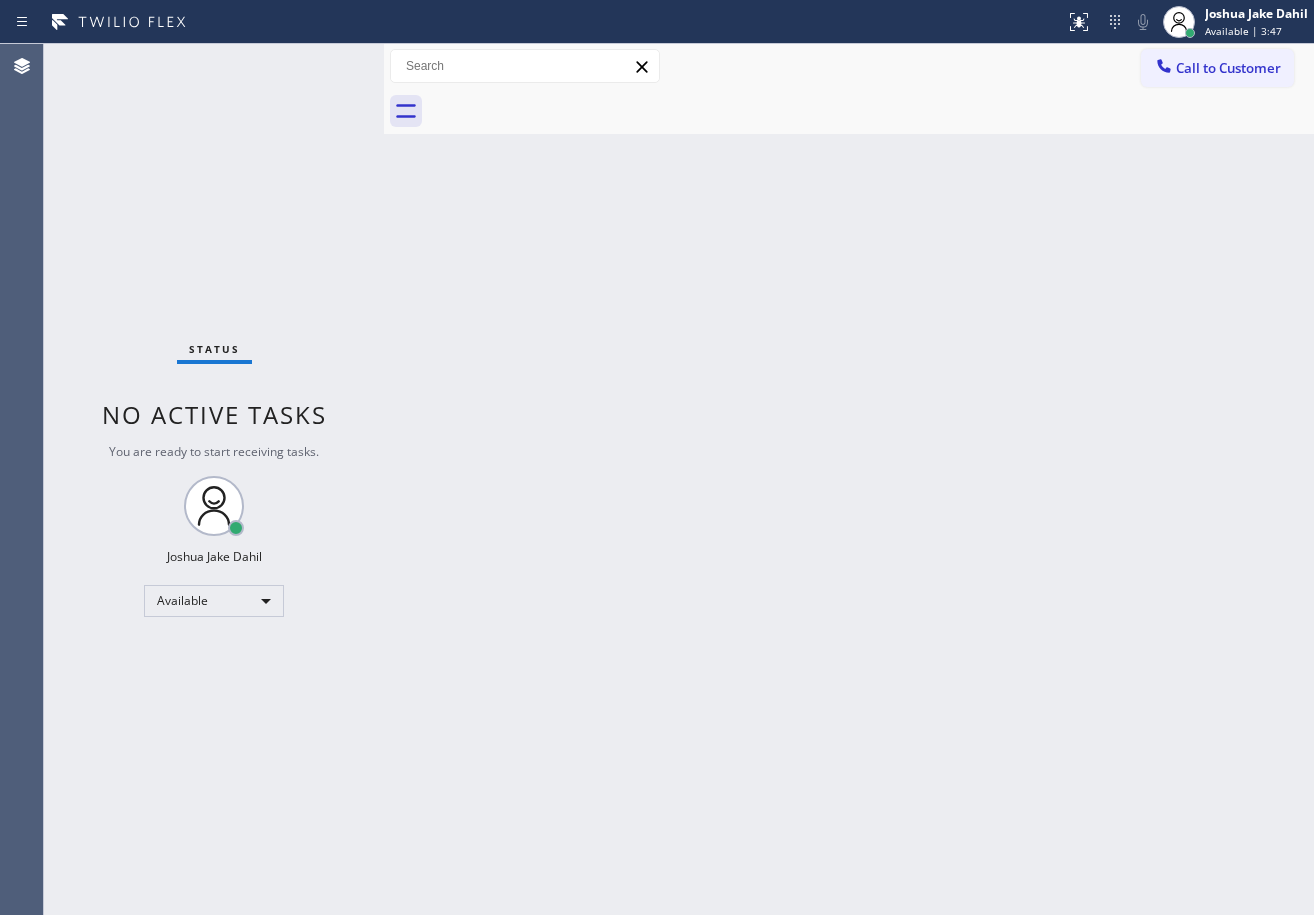 click on "Back to Dashboard Change Sender ID Customers Technicians Select a contact Outbound call Technician Search Technician Your caller id phone number Your caller id phone number Call Technician info Name   Phone none Address none Change Sender ID HVAC +18559994417 5 Star Appliance +18557314952 Appliance Repair +18554611149 Plumbing +18889090120 Air Duct Cleaning +18006865038  Electricians +18005688664 Cancel Change Check personal SMS Reset Change No tabs Call to Customer Outbound call Location Search location Your caller id phone number Customer number Call Outbound call Technician Search Technician Your caller id phone number Your caller id phone number Call" at bounding box center [849, 479] 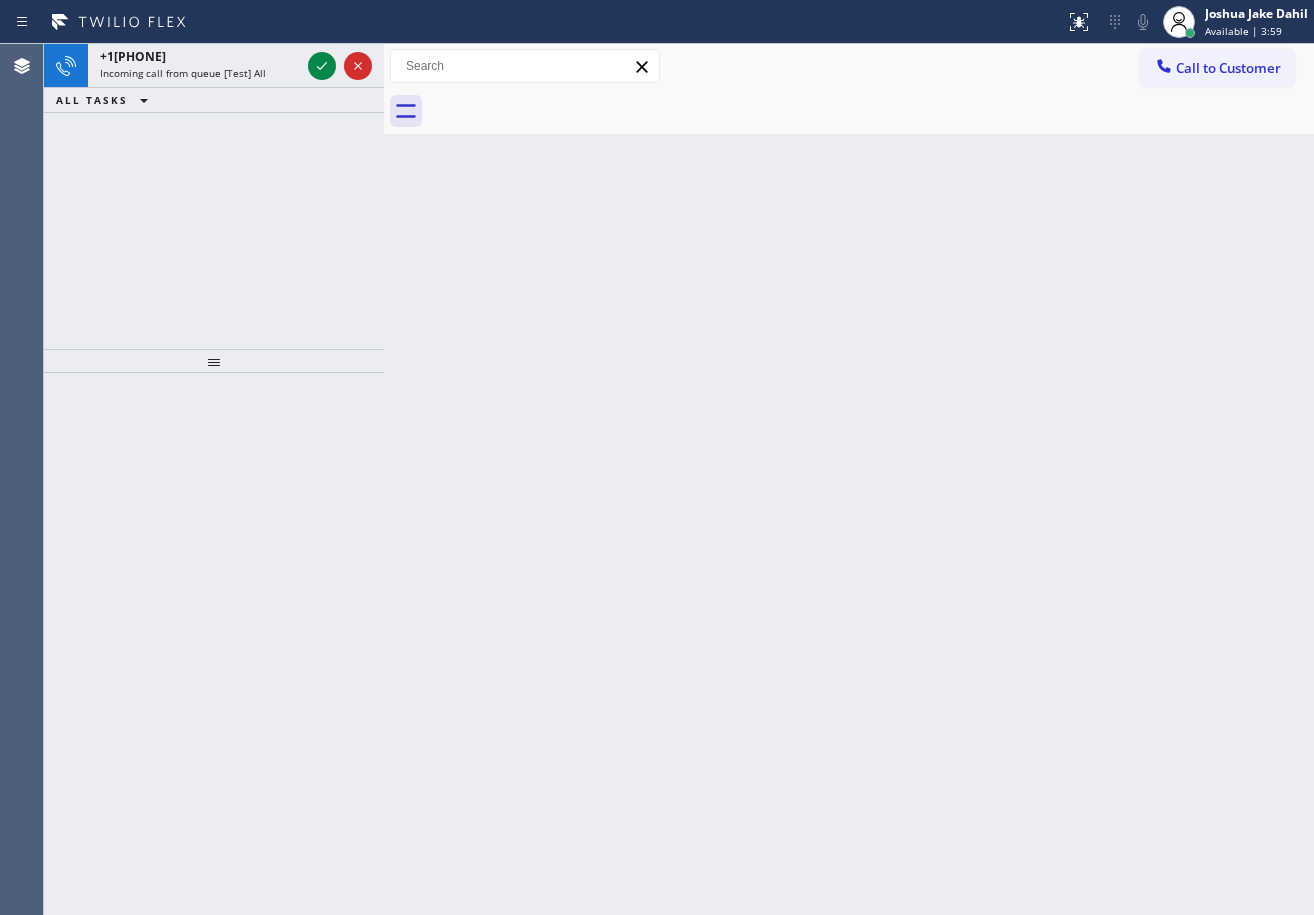 click on "Call to Customer Outbound call Location Search location Your caller id phone number Customer number Call Outbound call Technician Search Technician Your caller id phone number Your caller id phone number Call" at bounding box center (849, 66) 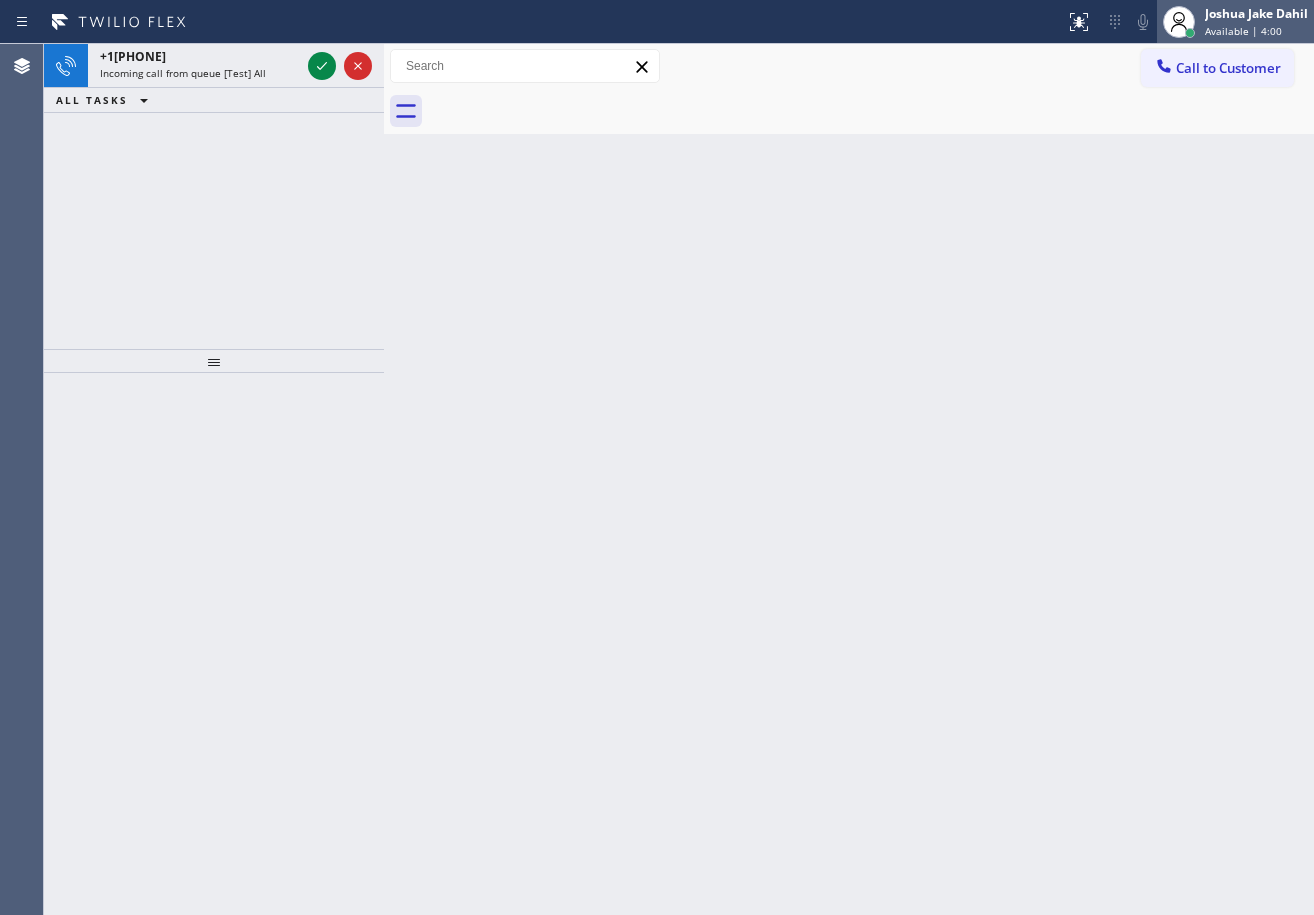 click on "Available | 4:00" at bounding box center [1243, 31] 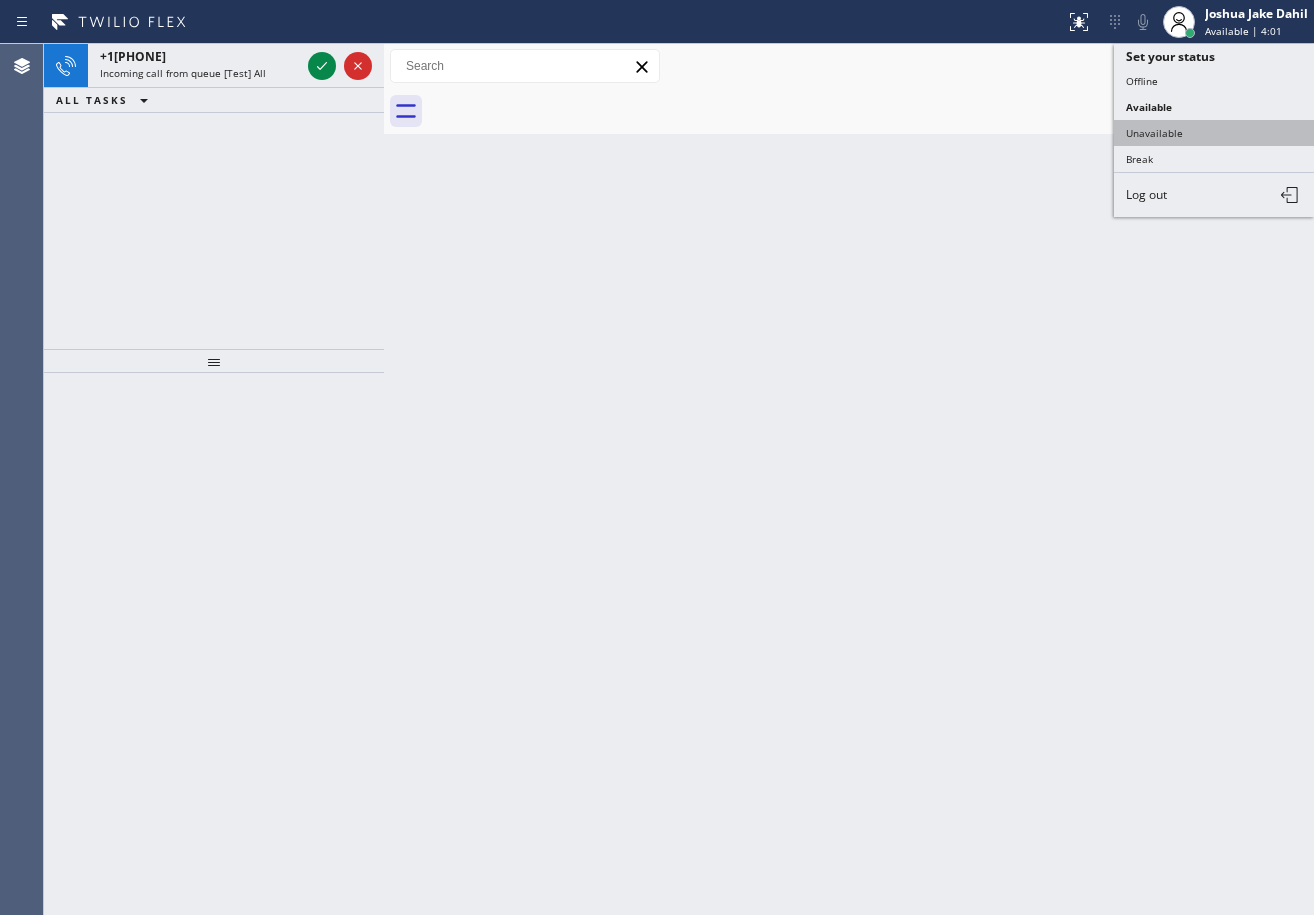 click on "Unavailable" at bounding box center [1214, 133] 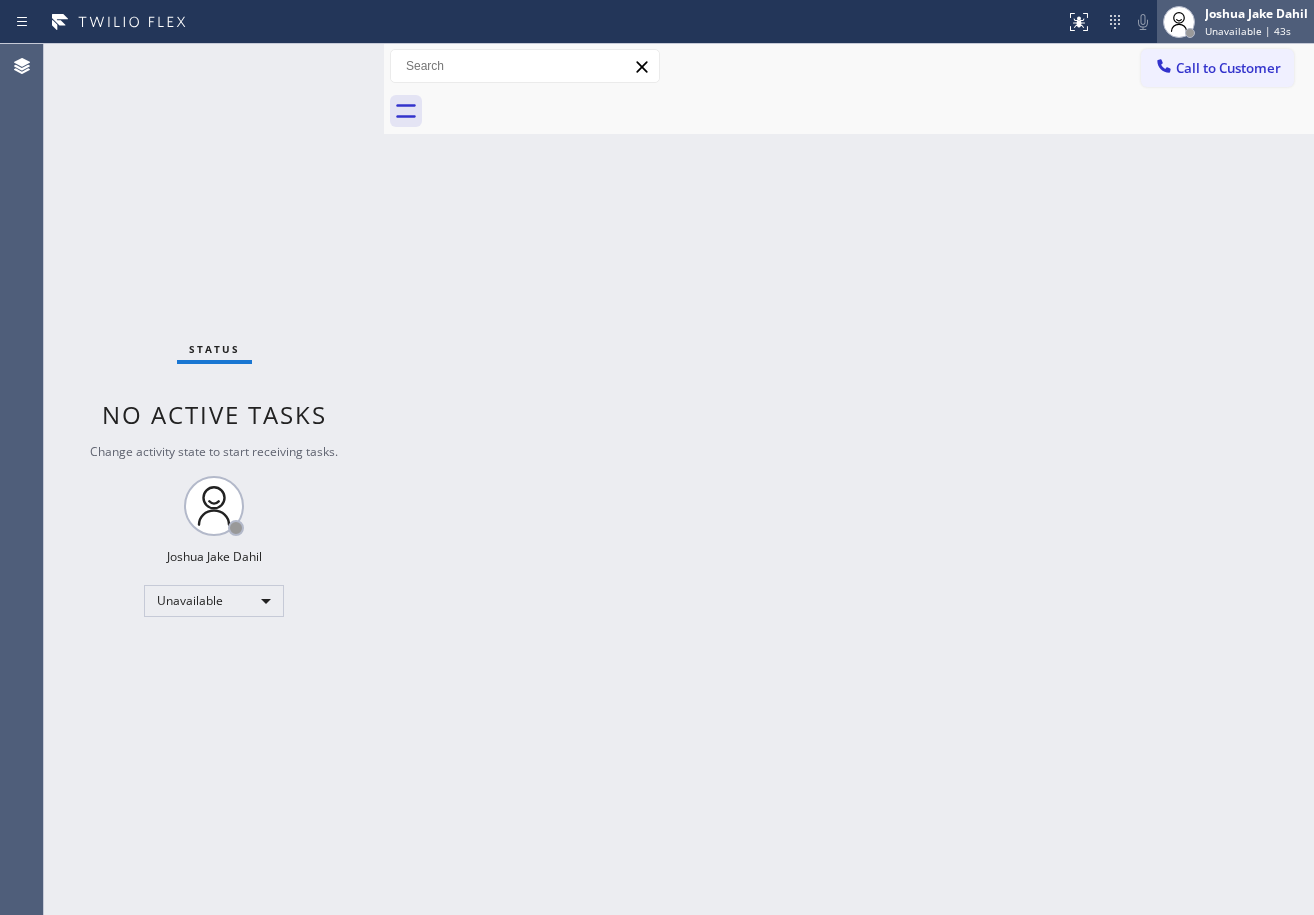 drag, startPoint x: 1236, startPoint y: 15, endPoint x: 1225, endPoint y: 39, distance: 26.400757 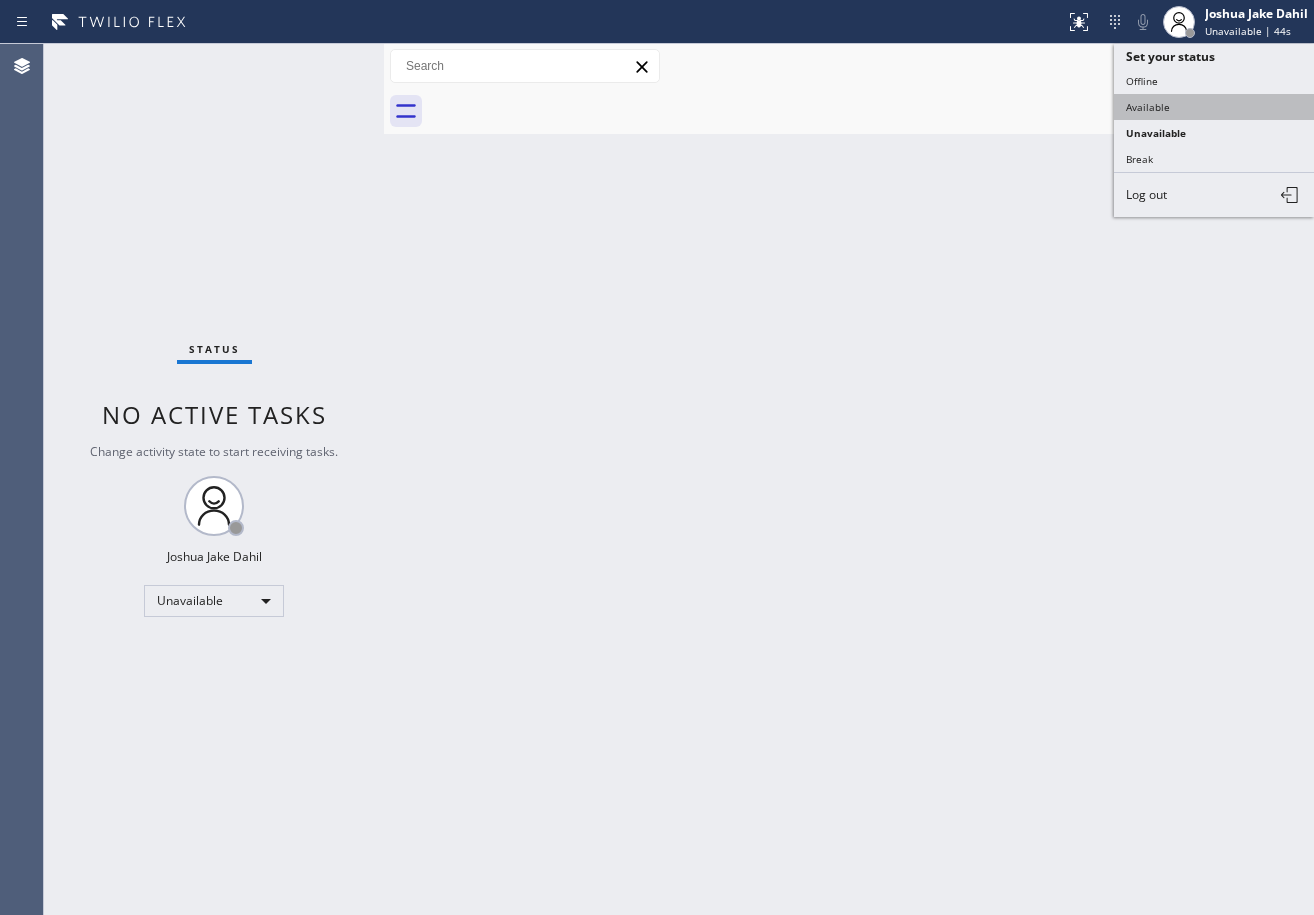 click on "Available" at bounding box center (1214, 107) 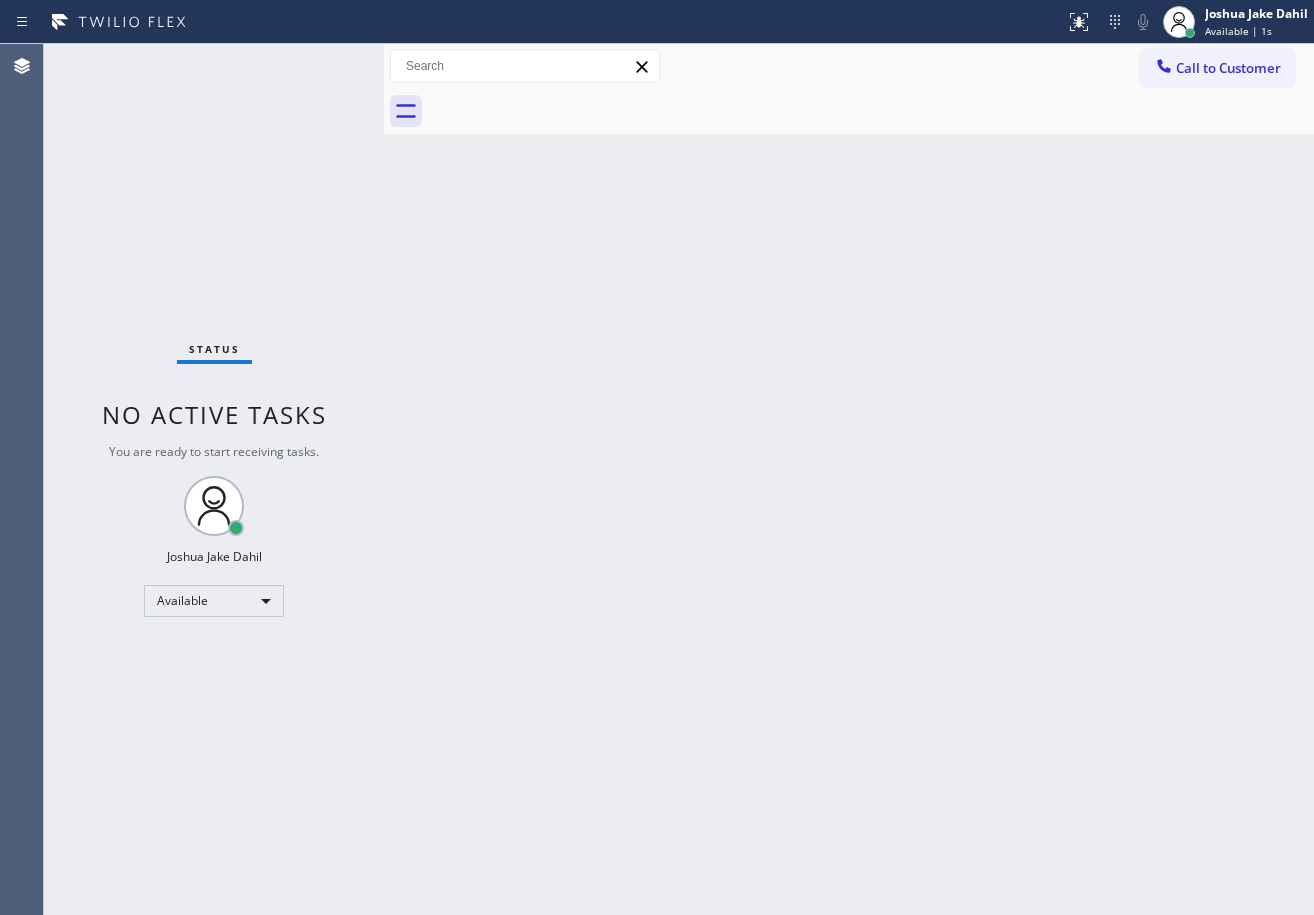 click on "Back to Dashboard Change Sender ID Customers Technicians Select a contact Outbound call Technician Search Technician Your caller id phone number Your caller id phone number Call Technician info Name   Phone none Address none Change Sender ID HVAC +18559994417 5 Star Appliance +18557314952 Appliance Repair +18554611149 Plumbing +18889090120 Air Duct Cleaning +18006865038  Electricians +18005688664 Cancel Change Check personal SMS Reset Change No tabs Call to Customer Outbound call Location Search location Your caller id phone number Customer number Call Outbound call Technician Search Technician Your caller id phone number Your caller id phone number Call" at bounding box center [849, 479] 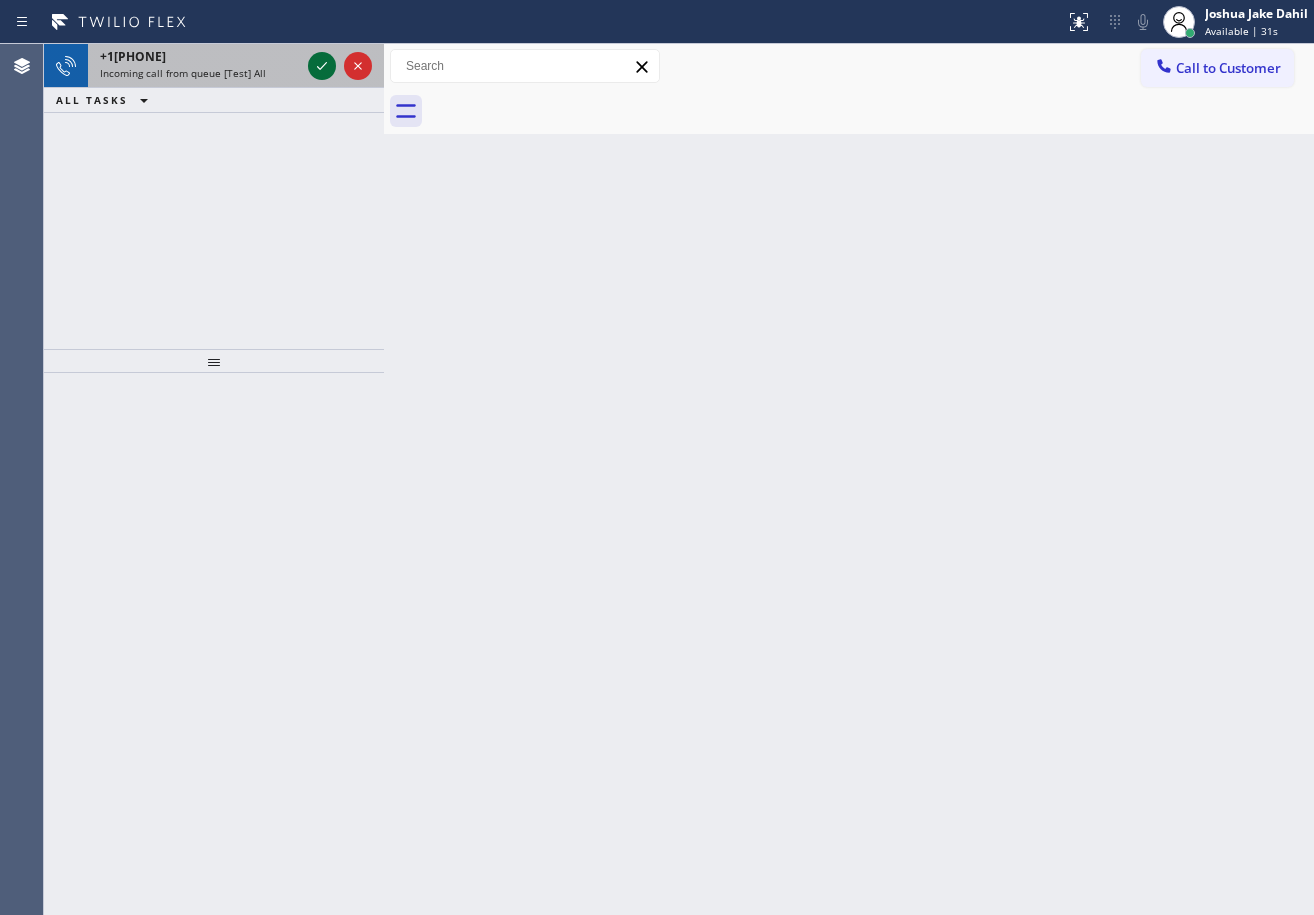 drag, startPoint x: 299, startPoint y: 55, endPoint x: 317, endPoint y: 57, distance: 18.110771 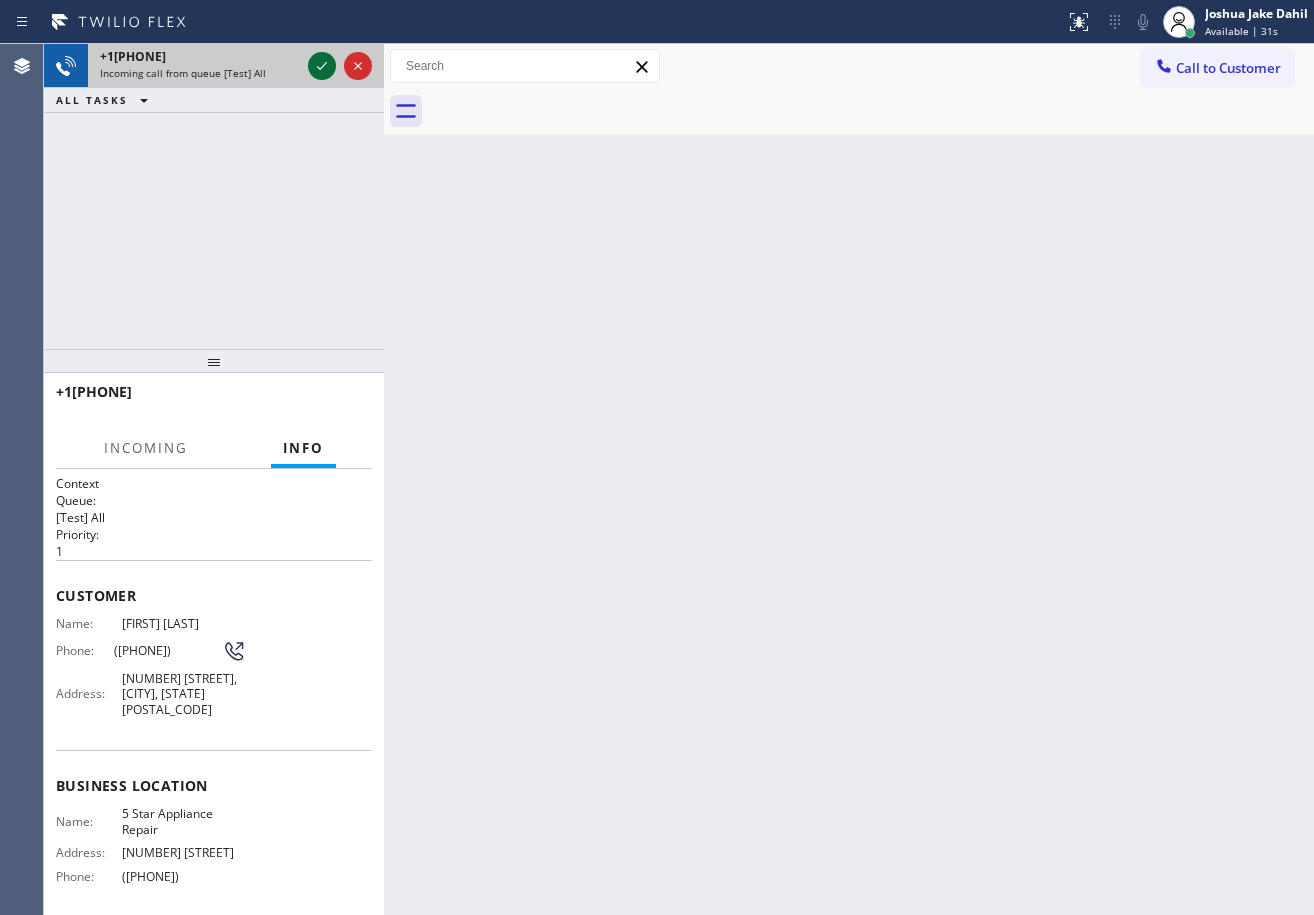 click 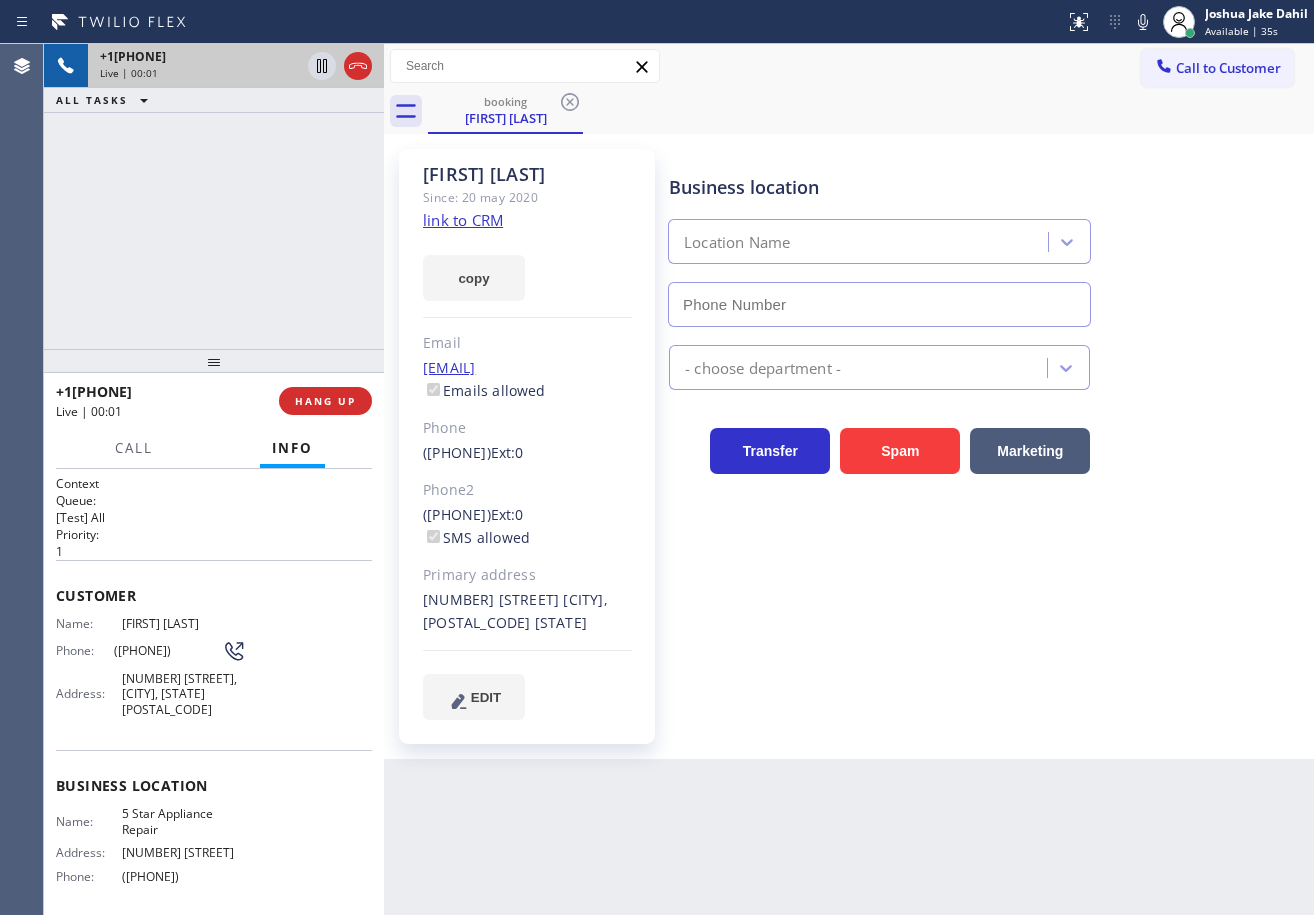 type on "([PHONE])" 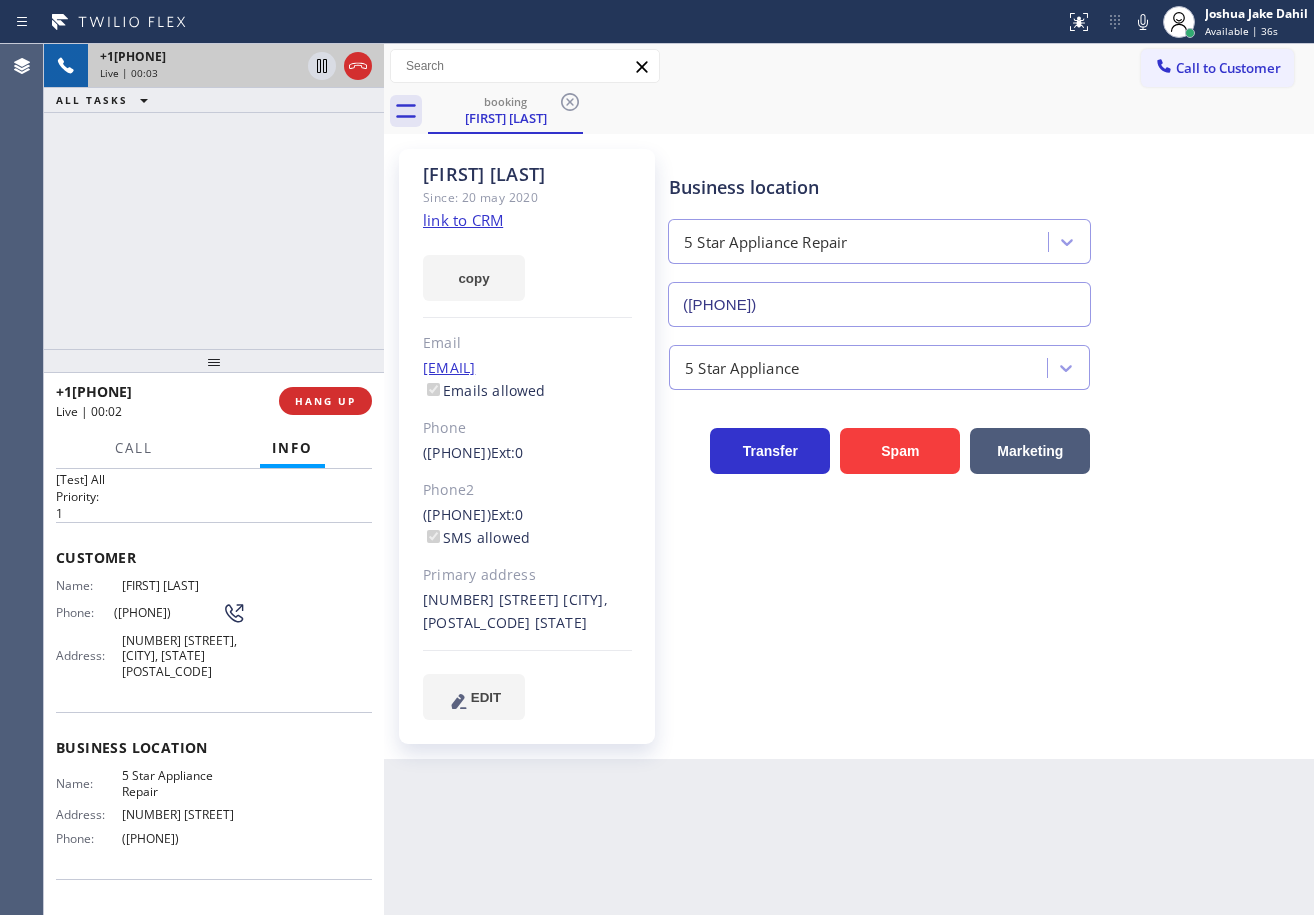 scroll, scrollTop: 0, scrollLeft: 0, axis: both 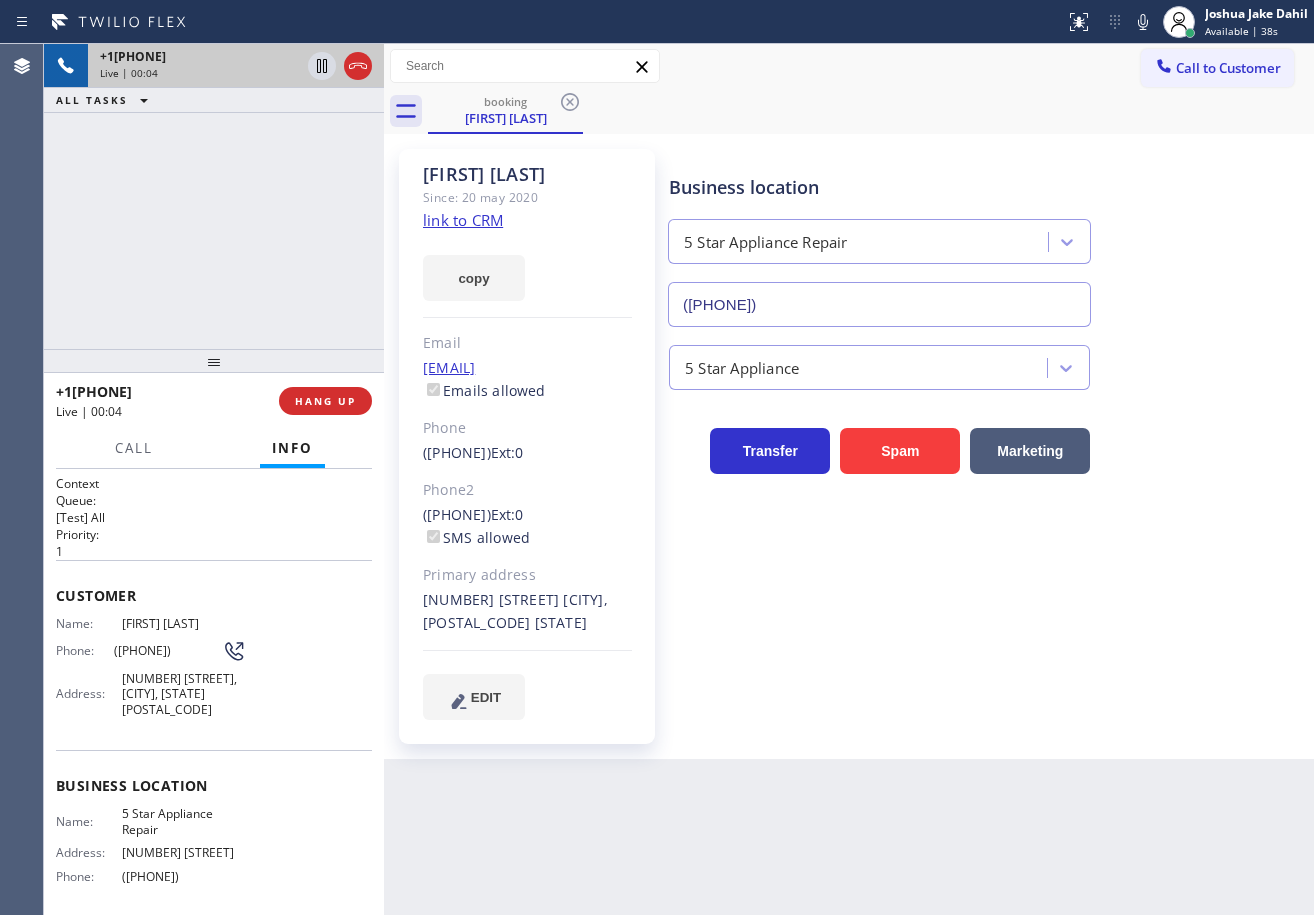 click on "link to CRM" 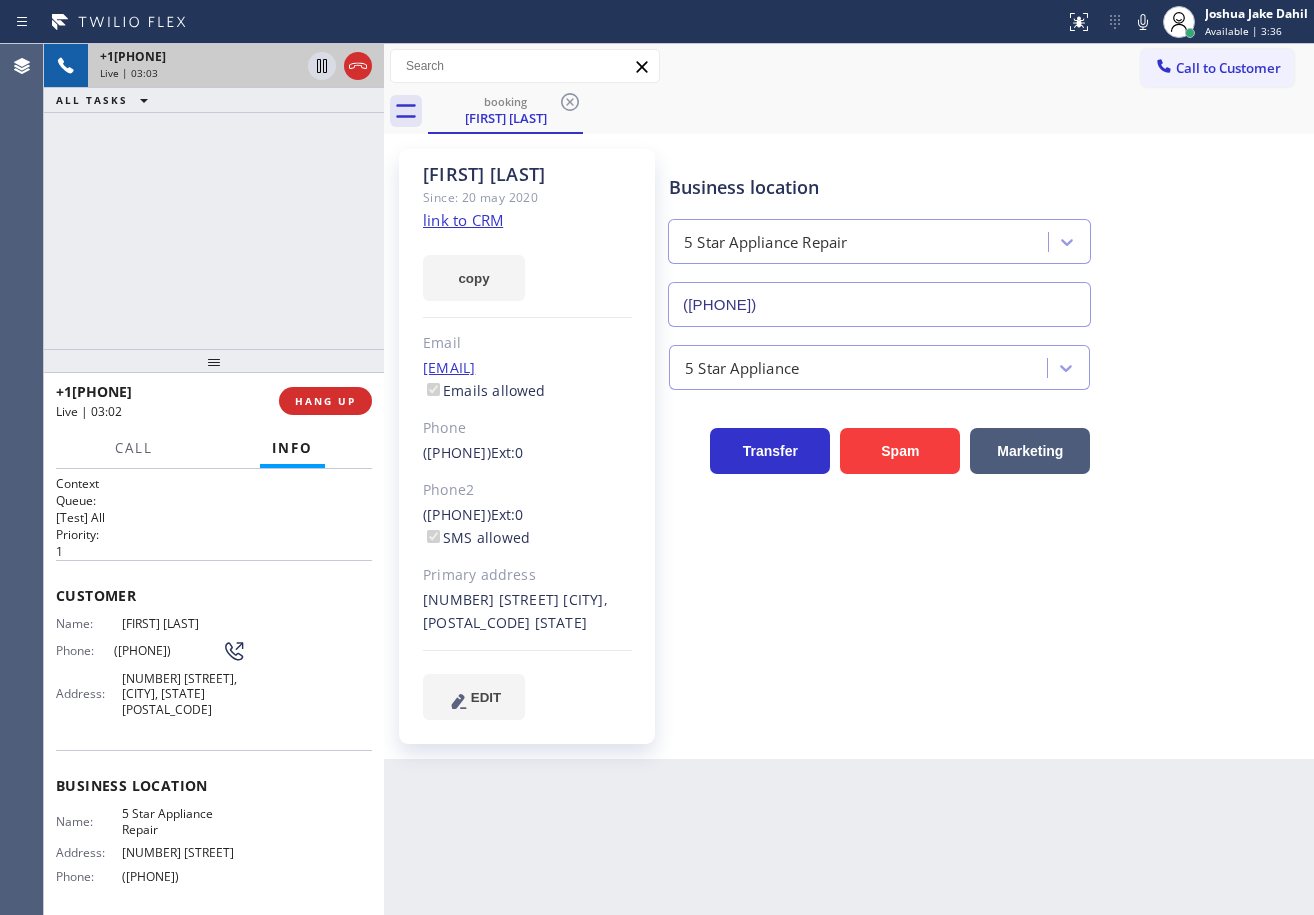 drag, startPoint x: 800, startPoint y: 713, endPoint x: 555, endPoint y: 493, distance: 329.2795 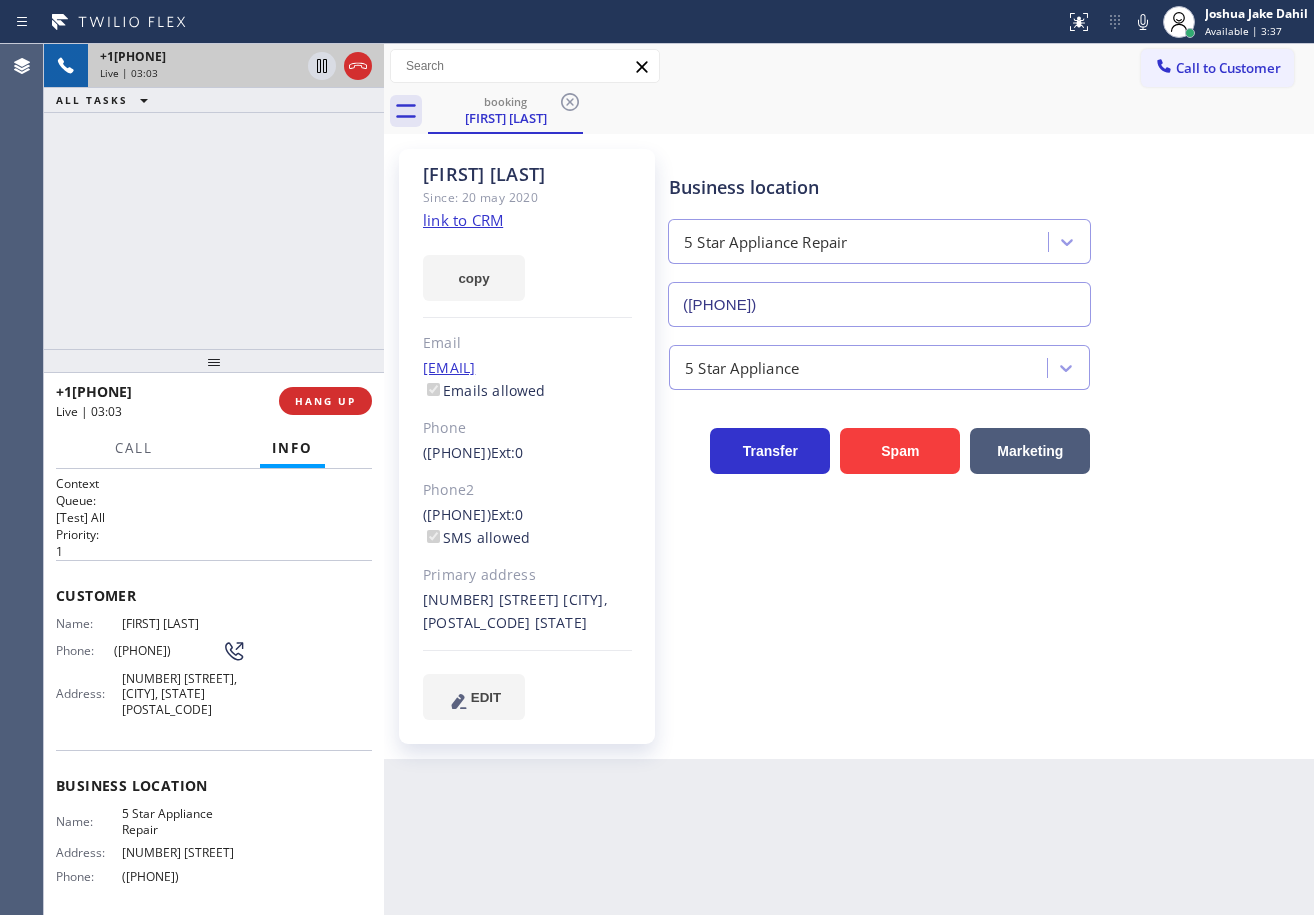 click on "+1[PHONE] Live | 03:03 ALL TASKS ALL TASKS ACTIVE TASKS TASKS IN WRAP UP" at bounding box center (214, 196) 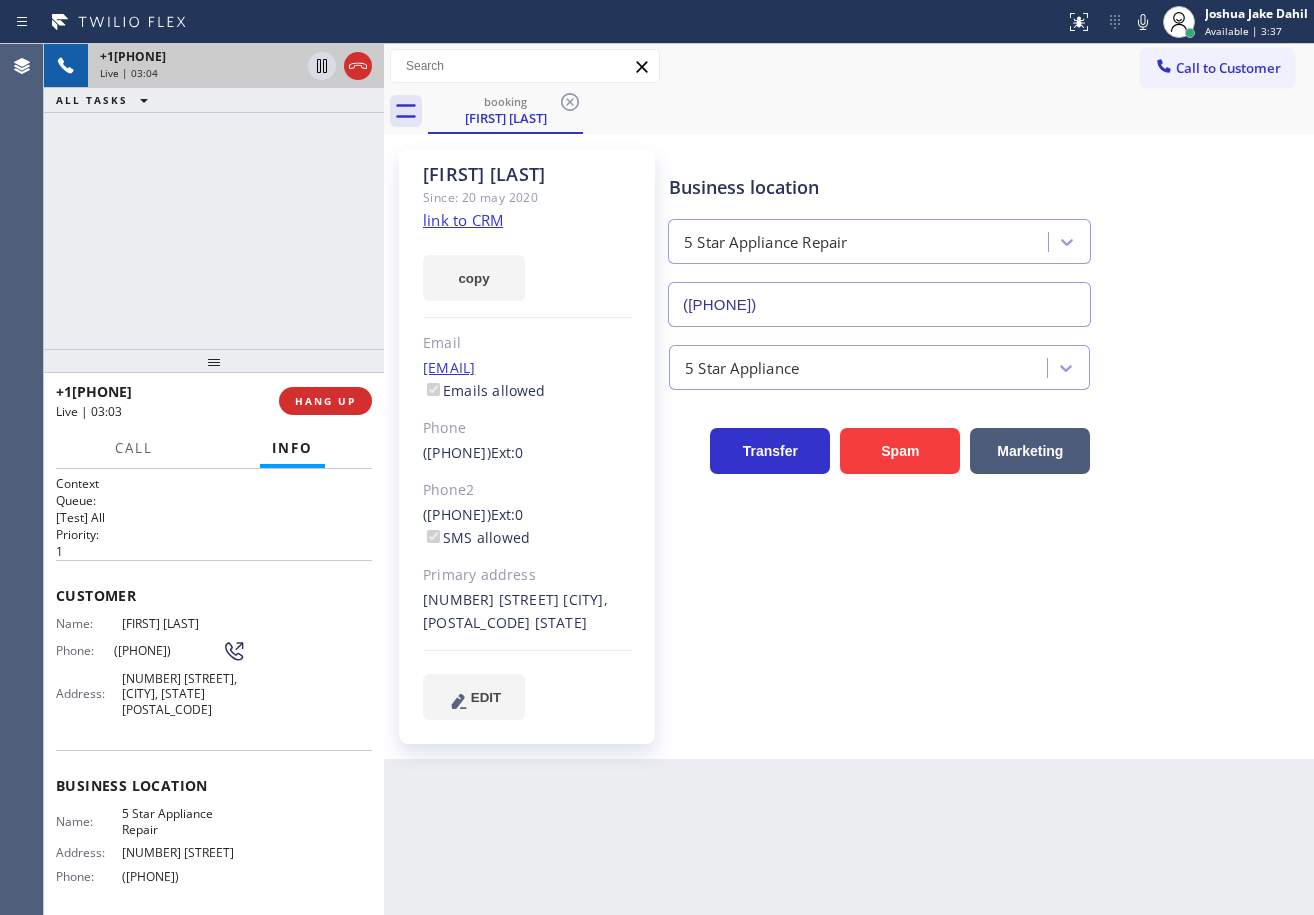 click 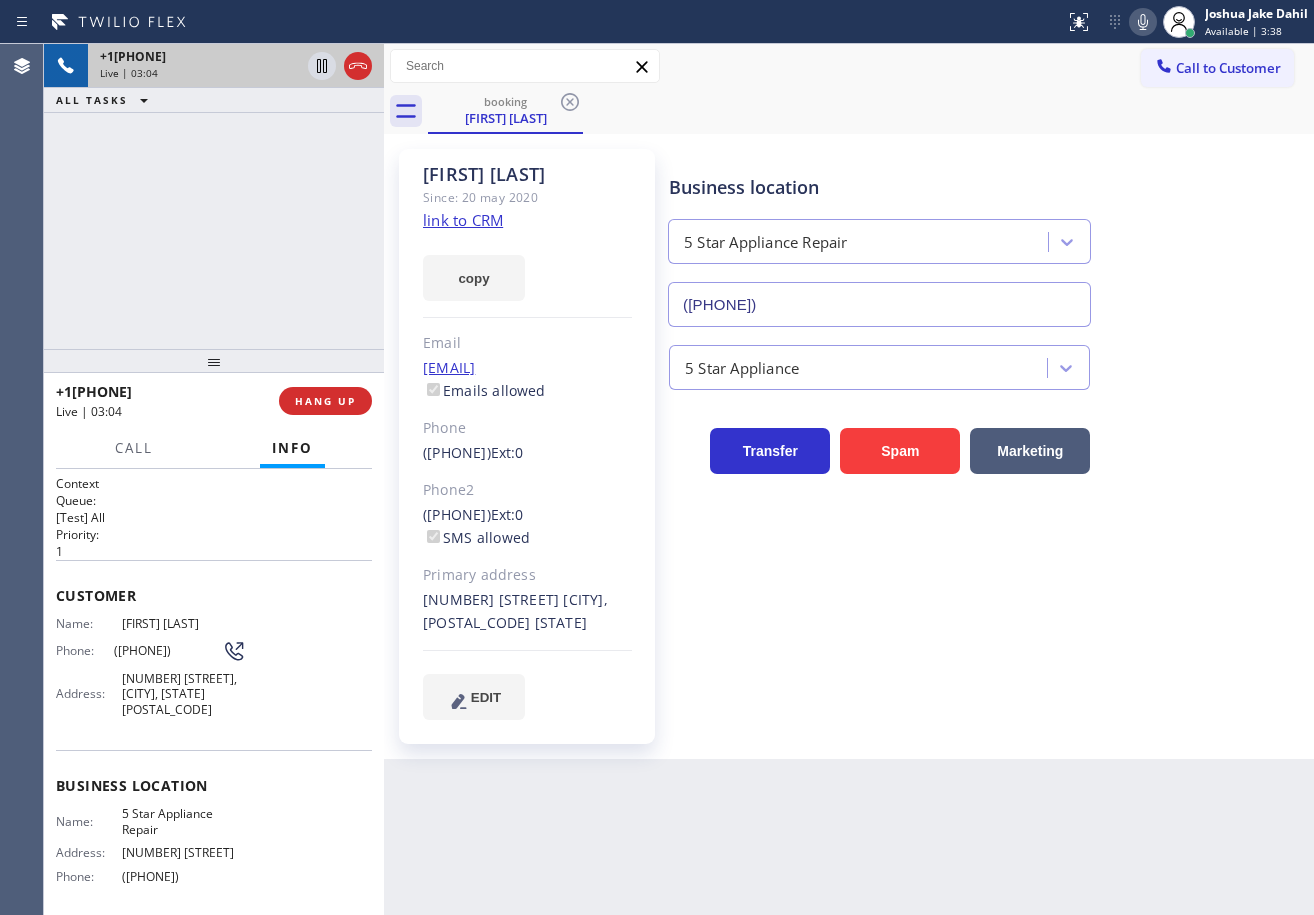 click 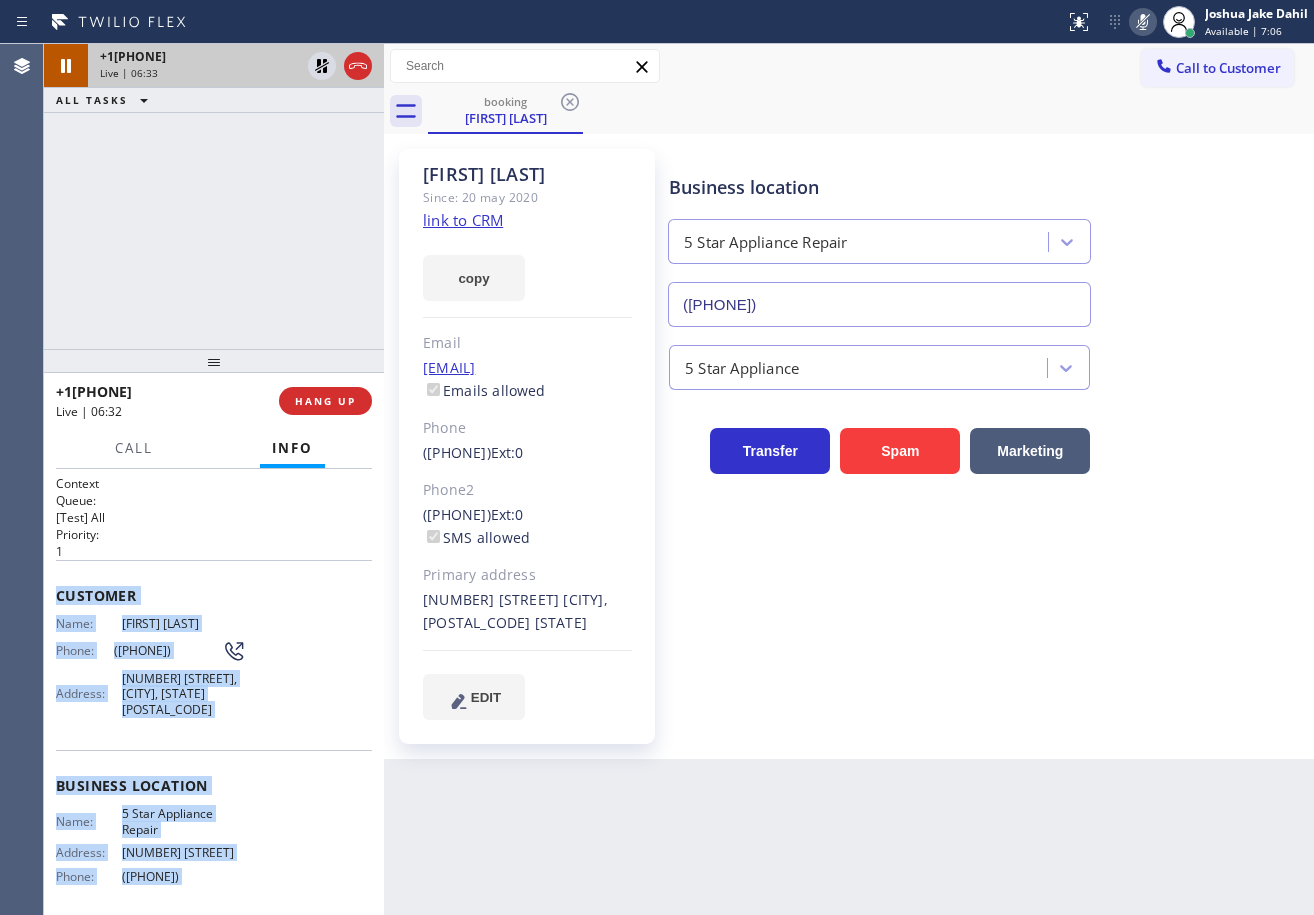 scroll, scrollTop: 160, scrollLeft: 0, axis: vertical 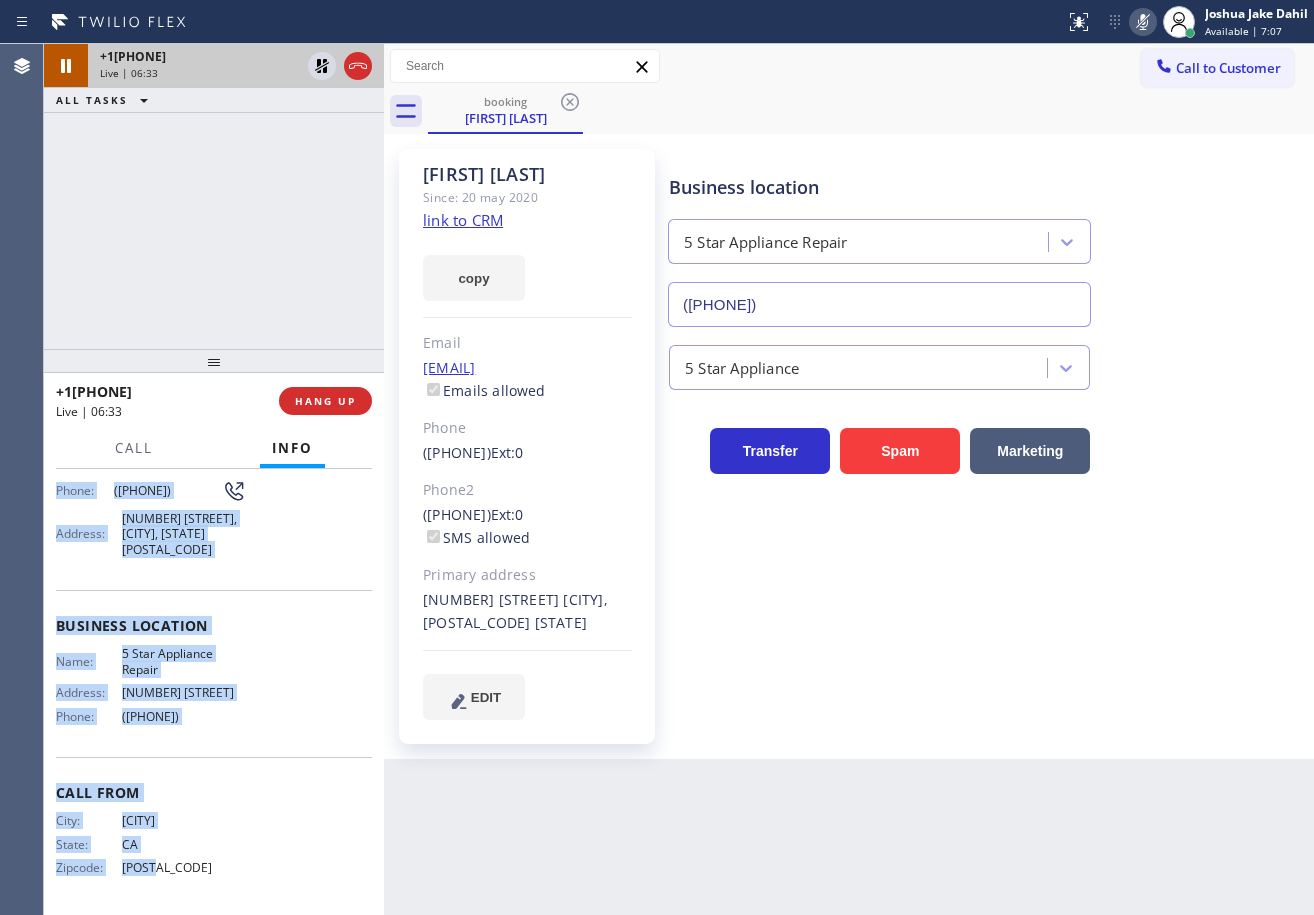 drag, startPoint x: 52, startPoint y: 591, endPoint x: 222, endPoint y: 742, distance: 227.37854 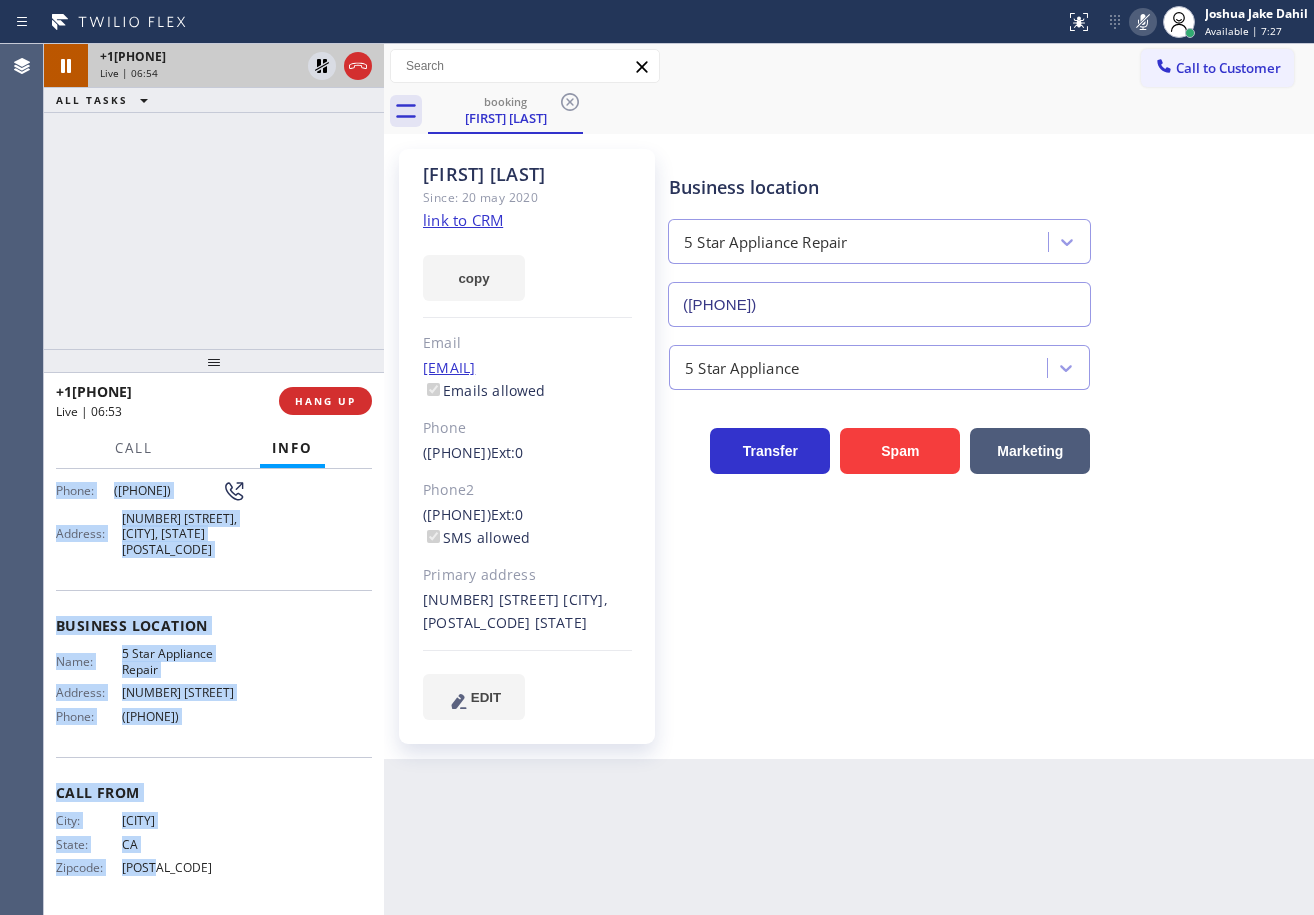 click 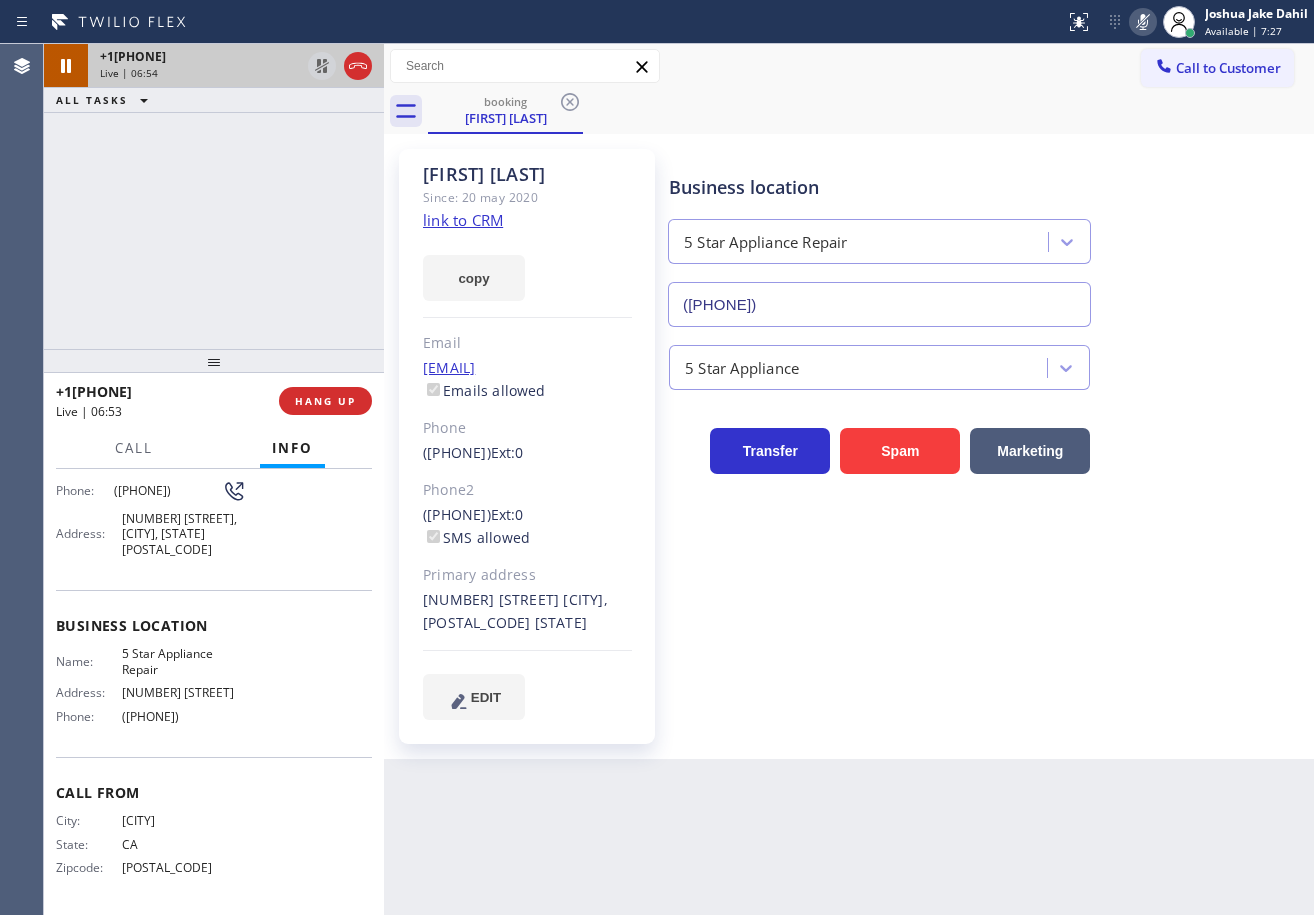 click on "+1[PHONE] Live | 06:54 ALL TASKS ALL TASKS ACTIVE TASKS TASKS IN WRAP UP" at bounding box center [214, 196] 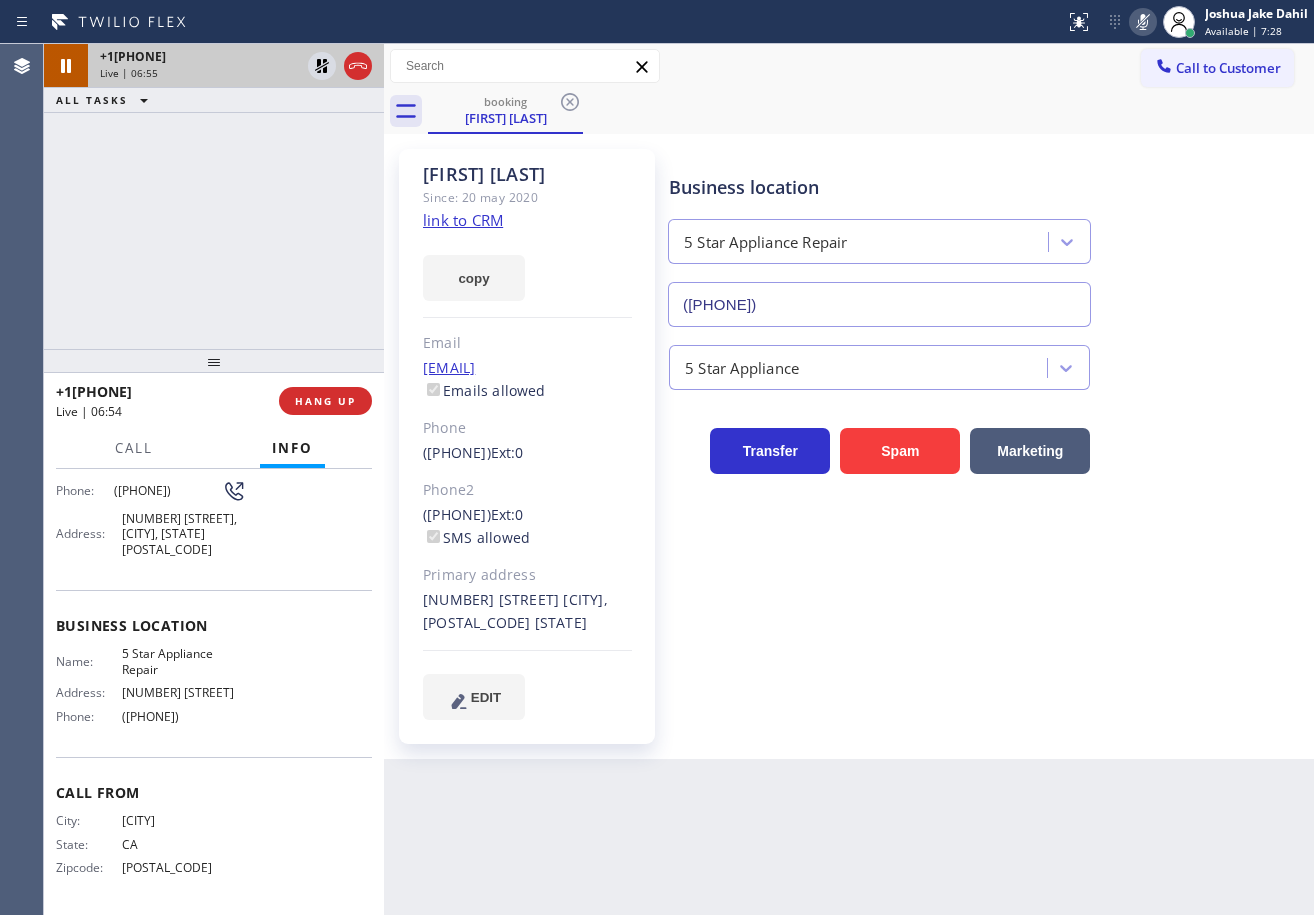 click 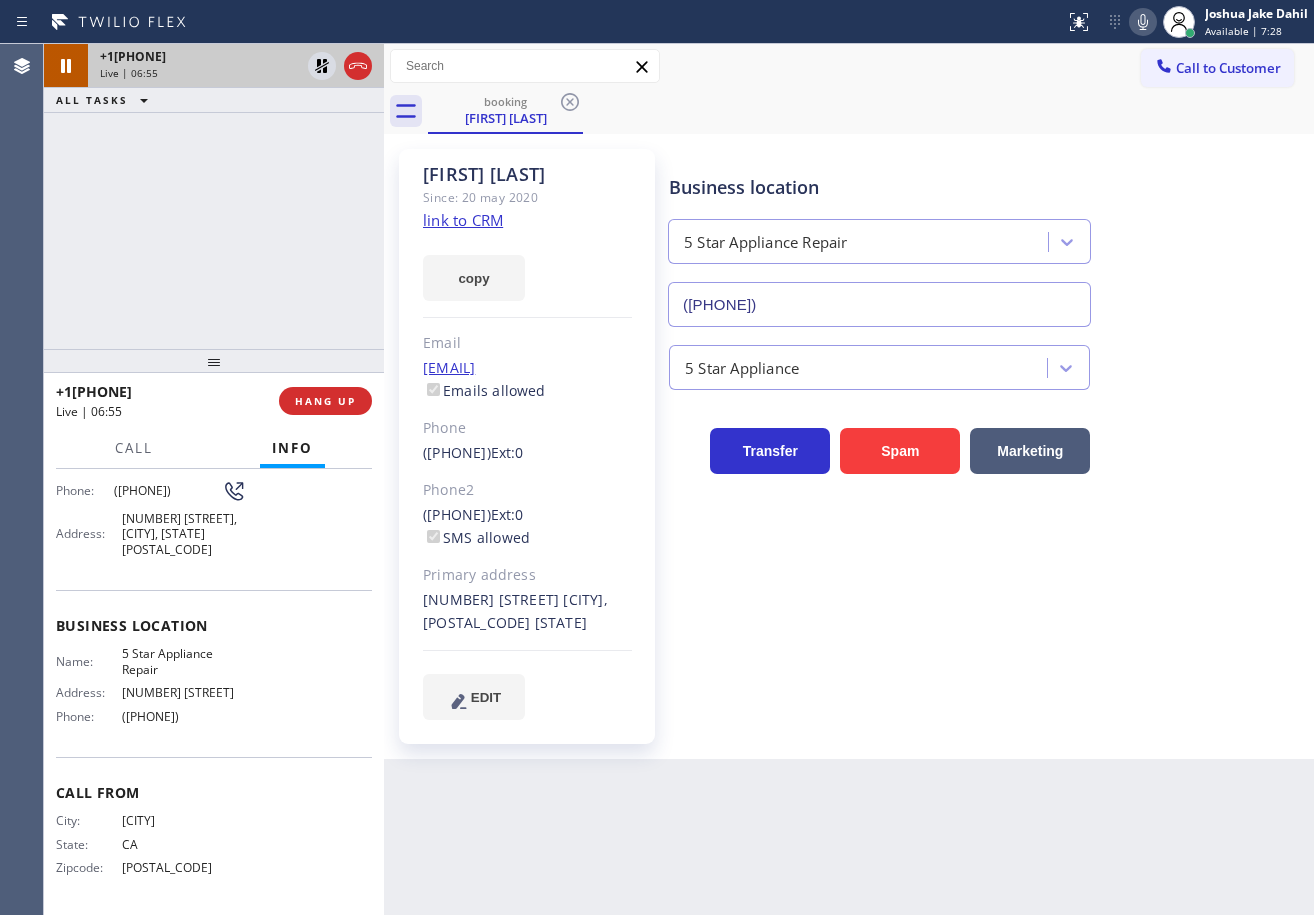 click on "Business location 5 Star Appliance Repair ([PHONE])" at bounding box center [987, 236] 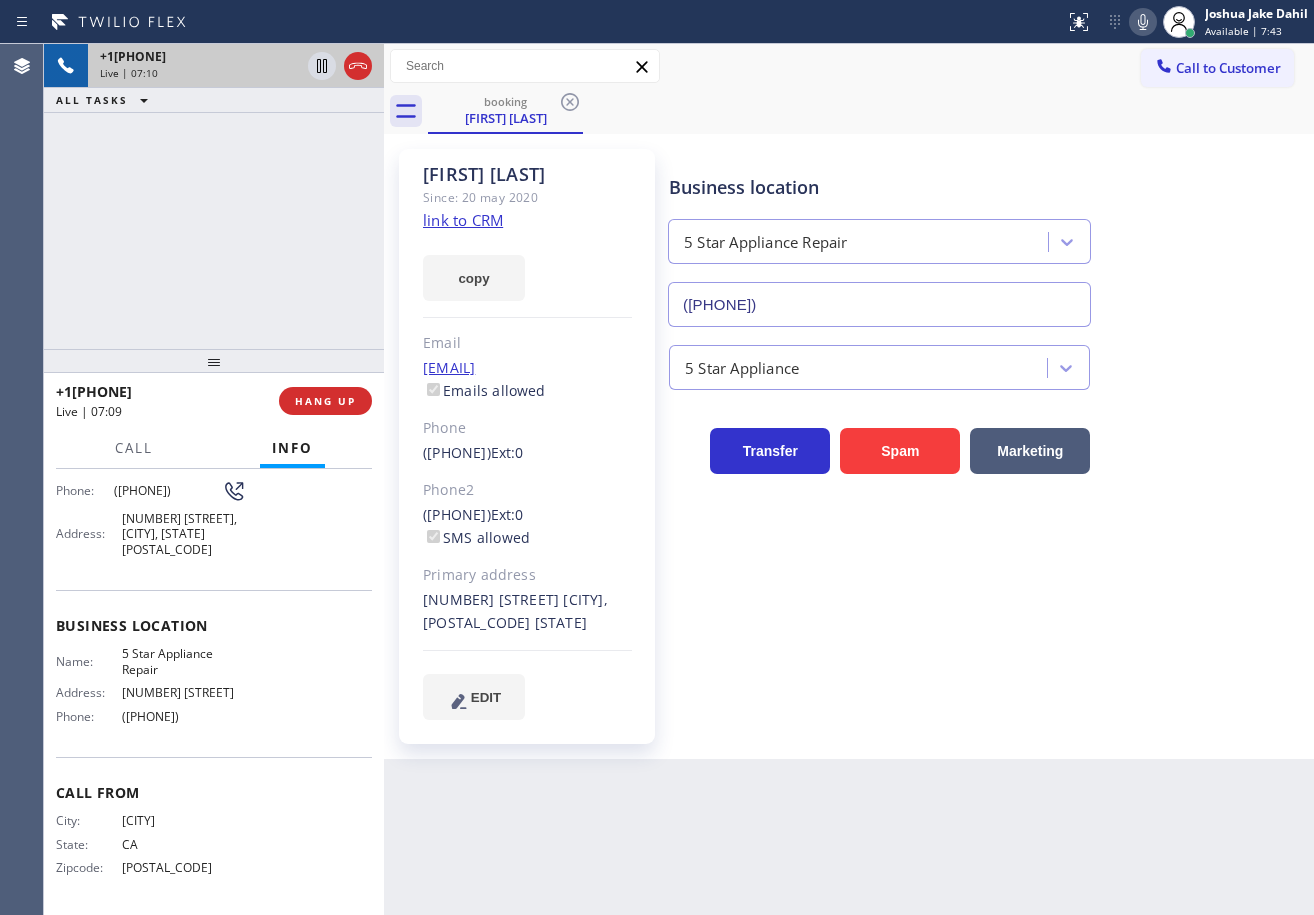 drag, startPoint x: 308, startPoint y: 138, endPoint x: 309, endPoint y: 97, distance: 41.01219 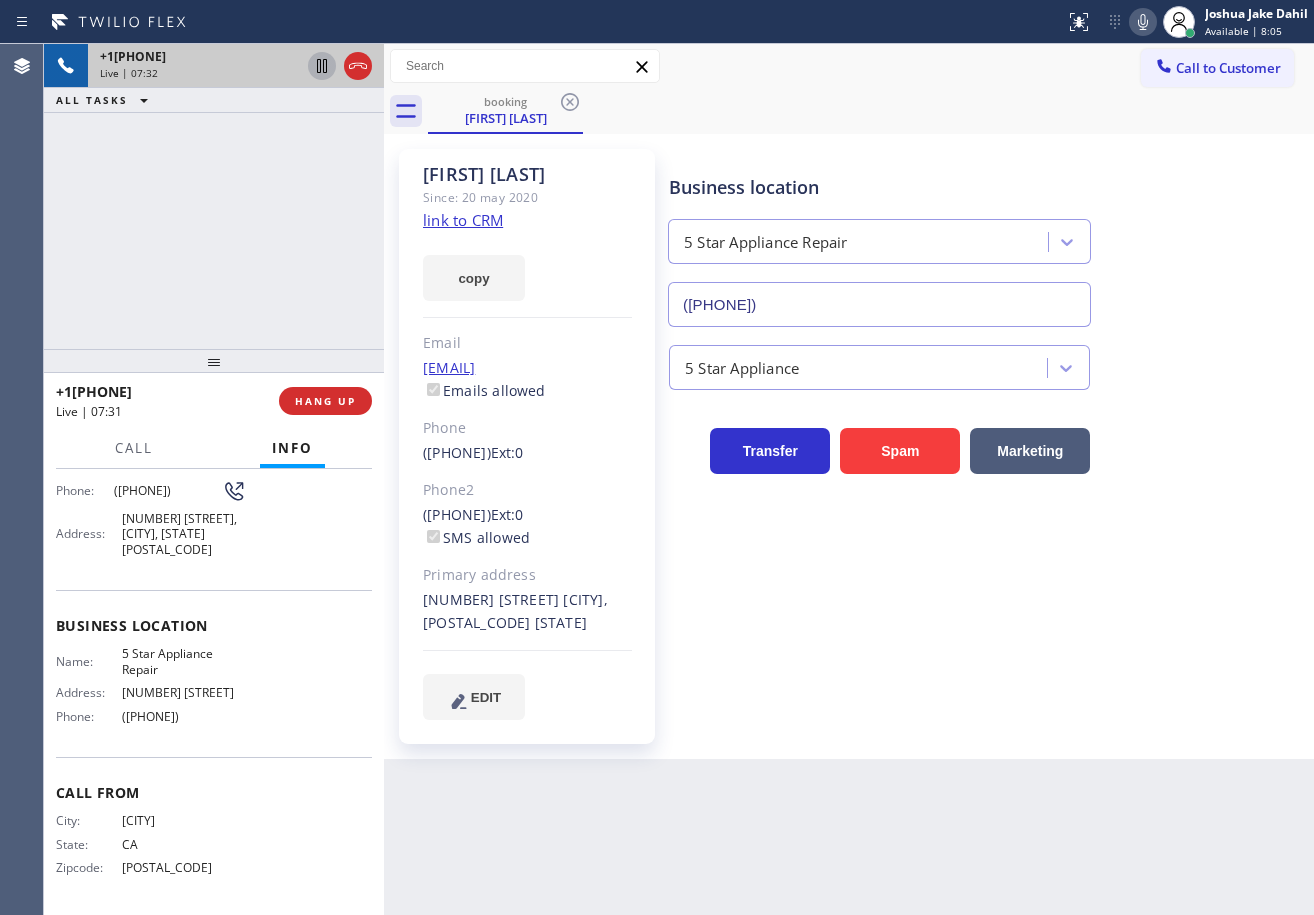 click 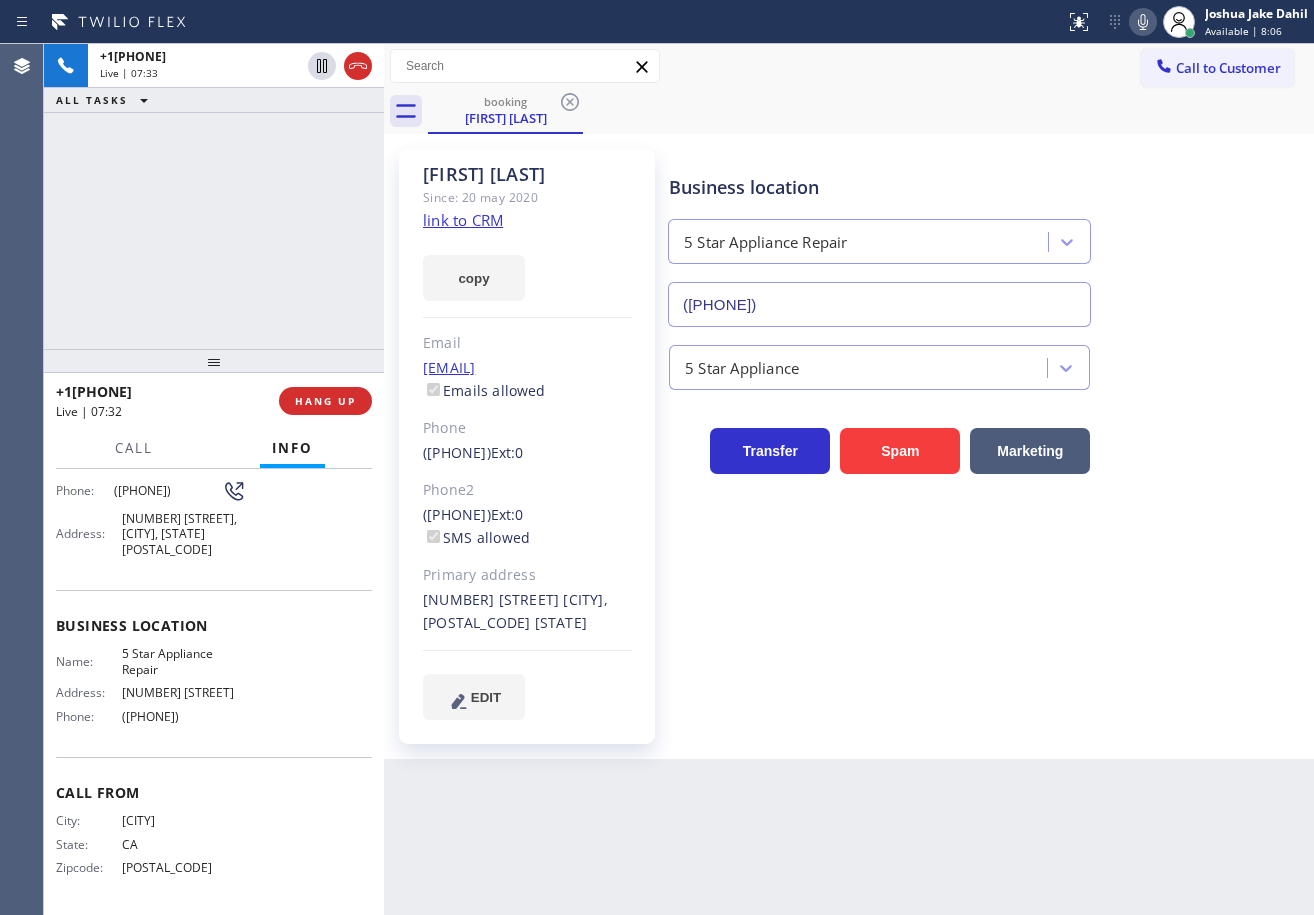 click 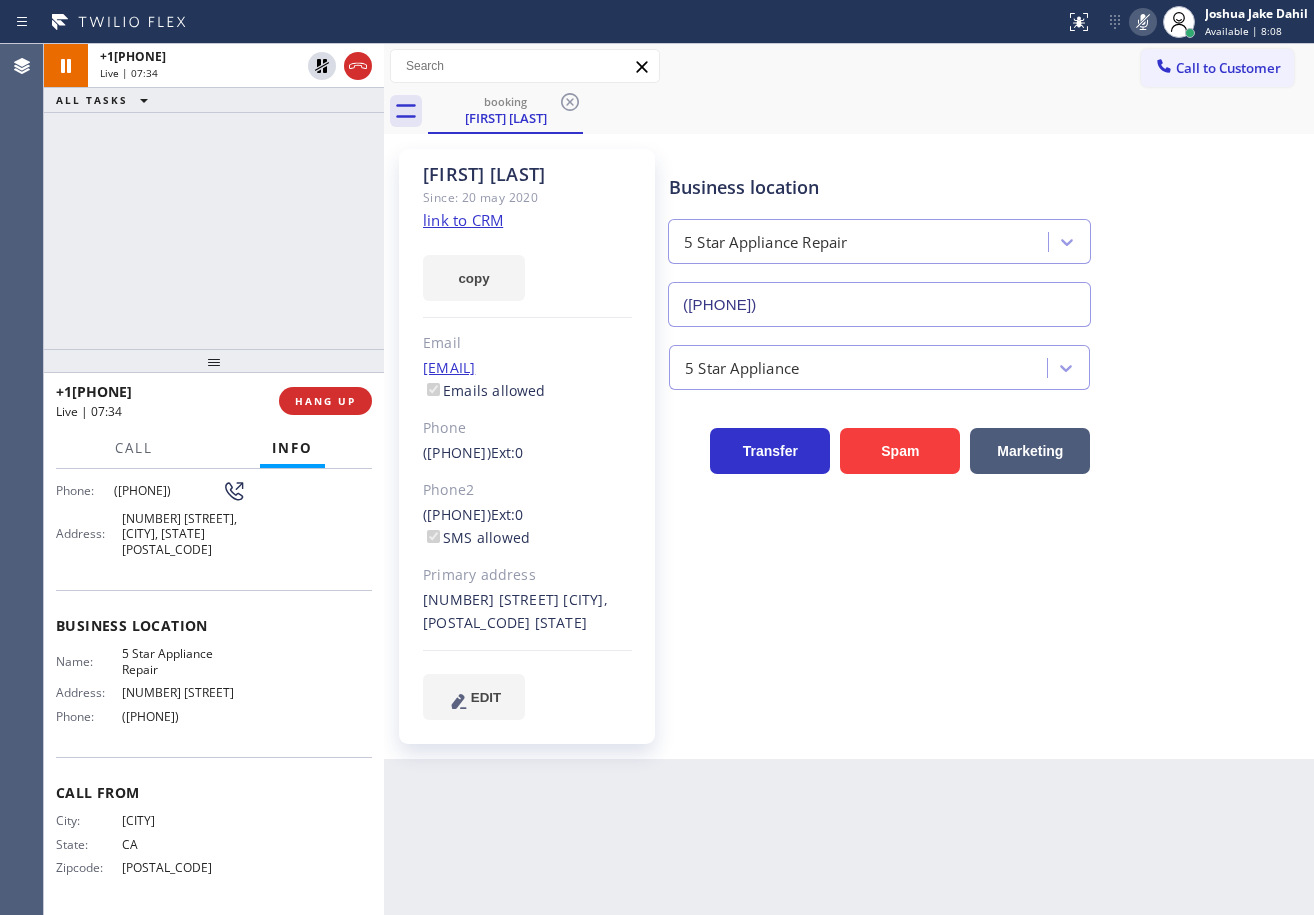 click 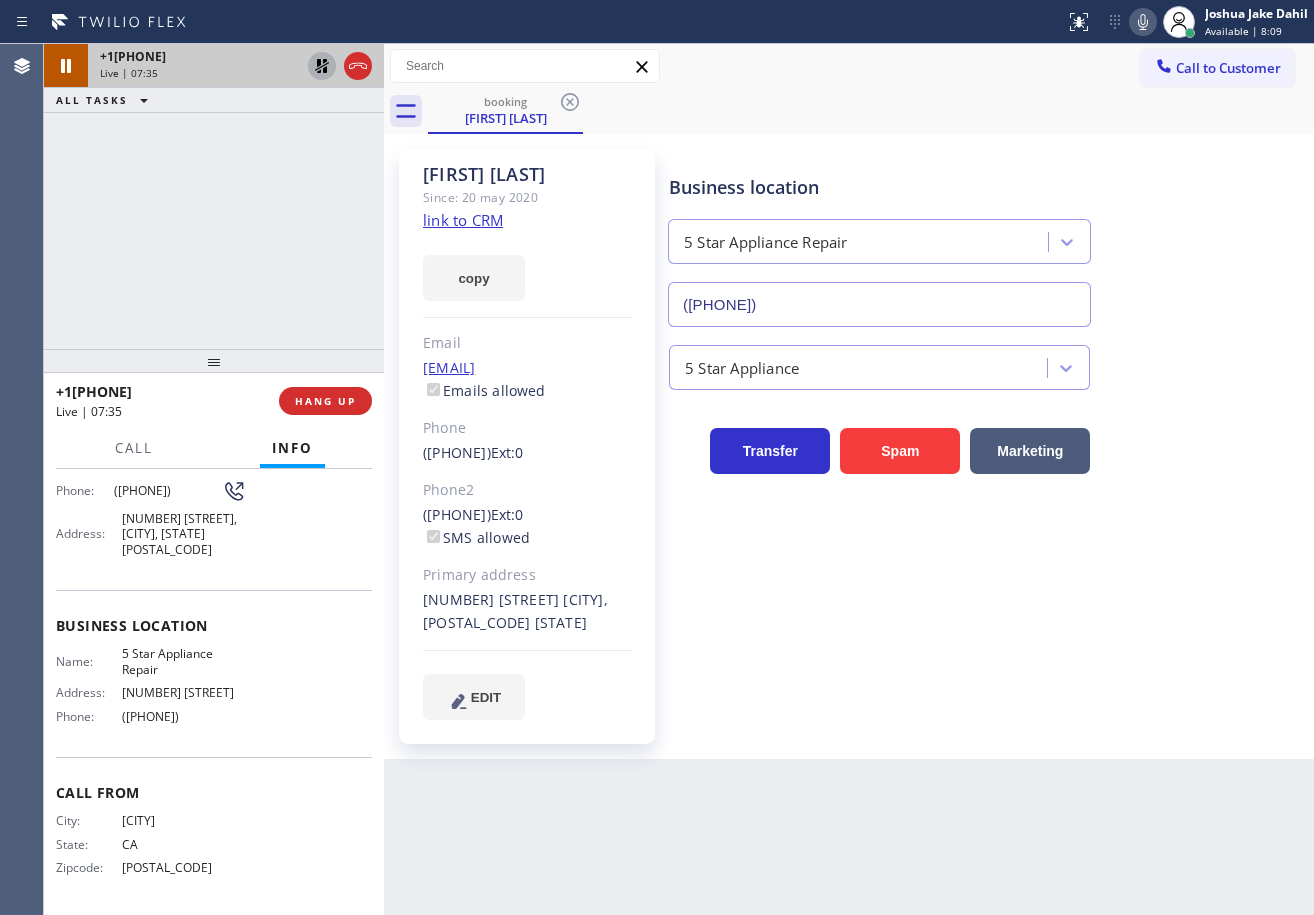 click 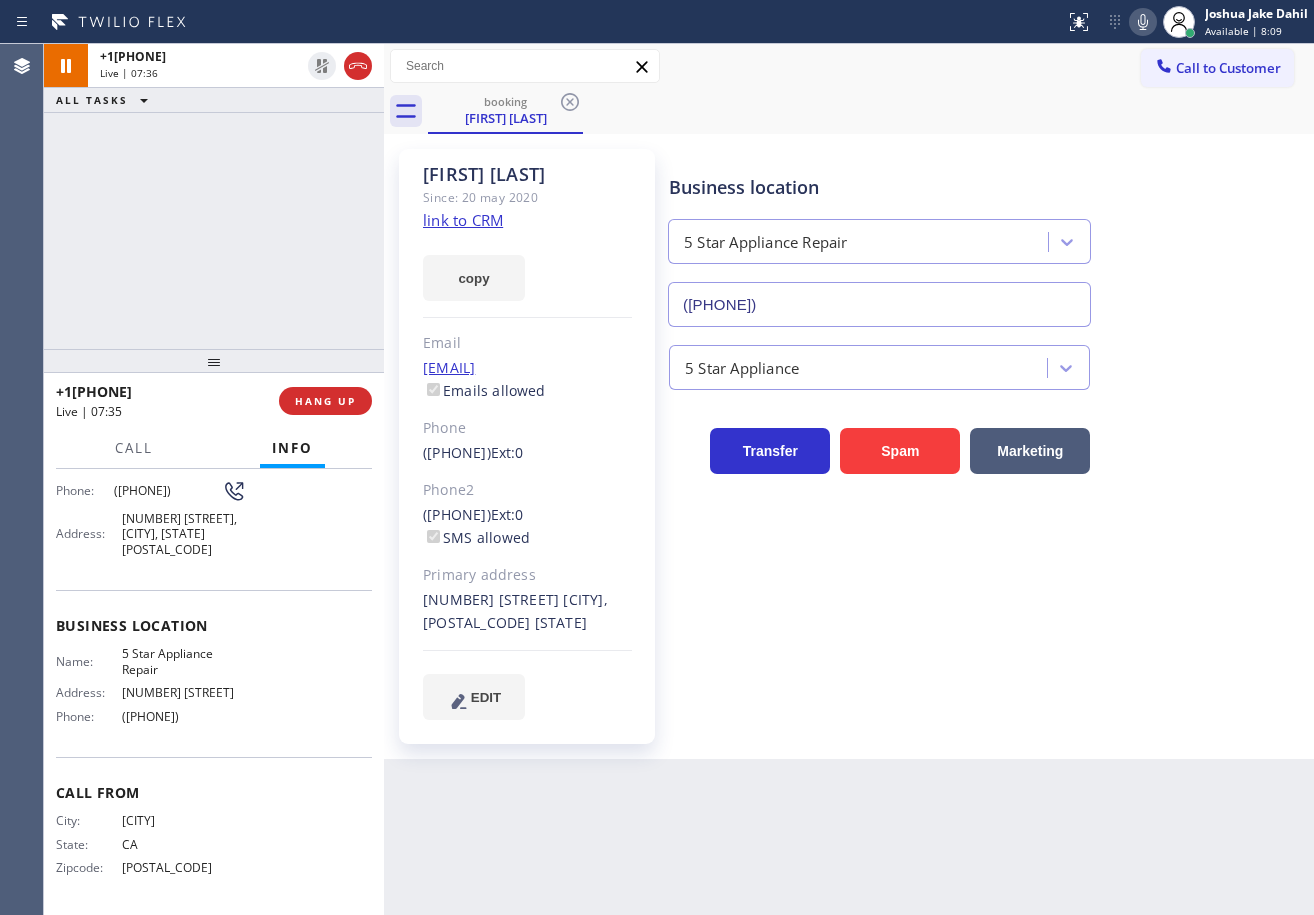 click on "+1[PHONE] Live | 07:36 ALL TASKS ALL TASKS ACTIVE TASKS TASKS IN WRAP UP" at bounding box center [214, 196] 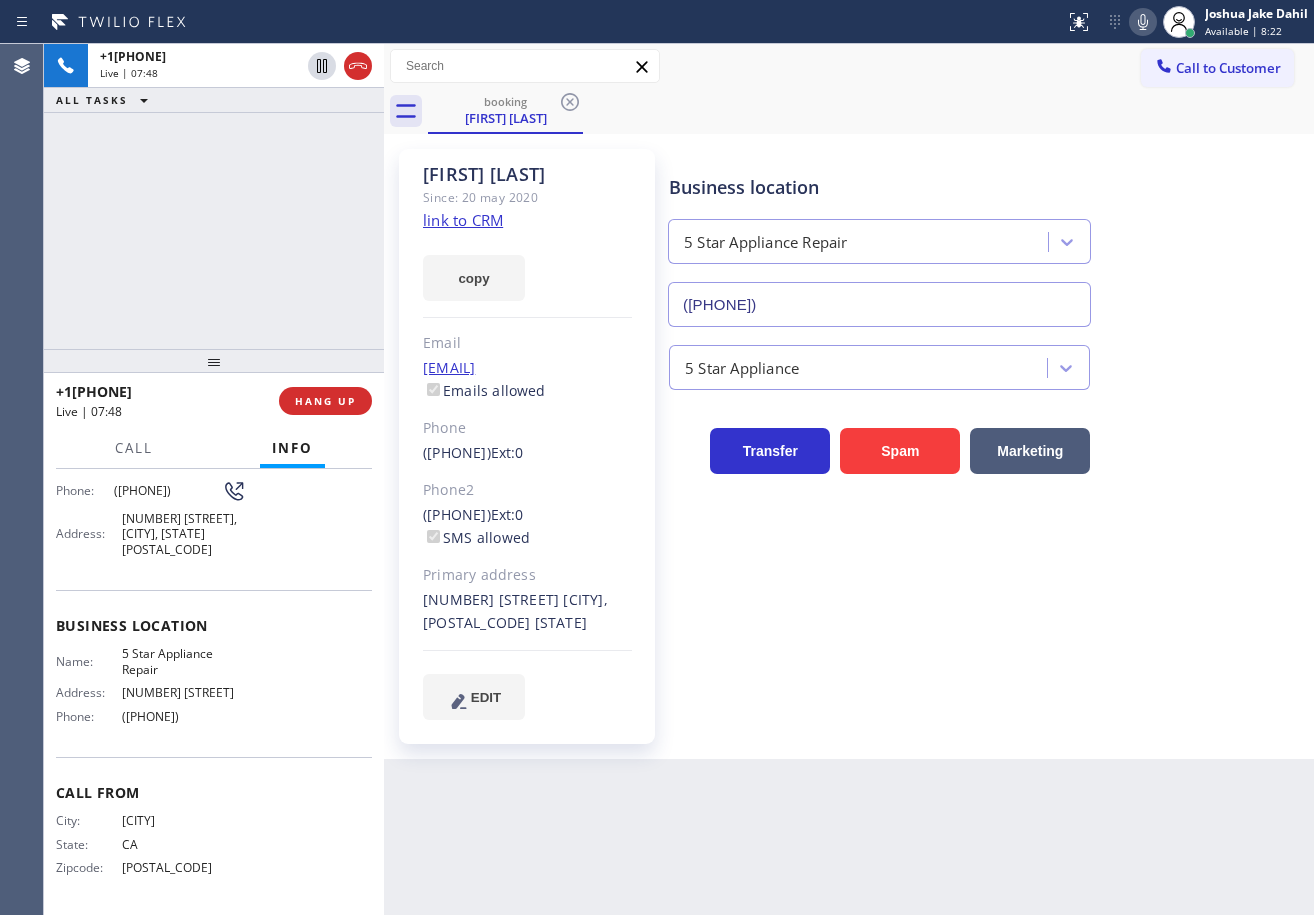 click on "booking [FIRST] [LAST]" at bounding box center [871, 111] 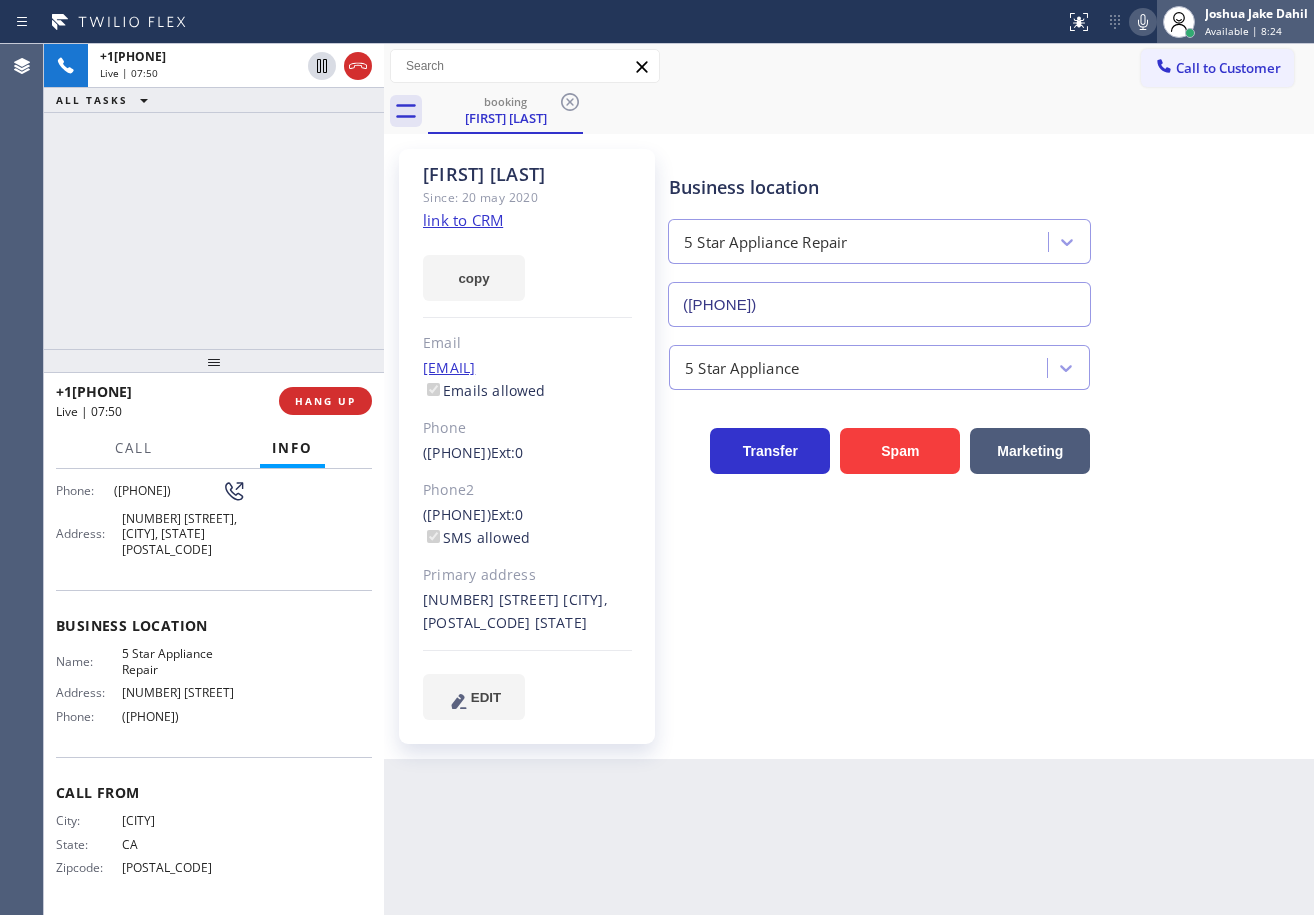 click on "Joshua Jake Dahil" at bounding box center [1256, 13] 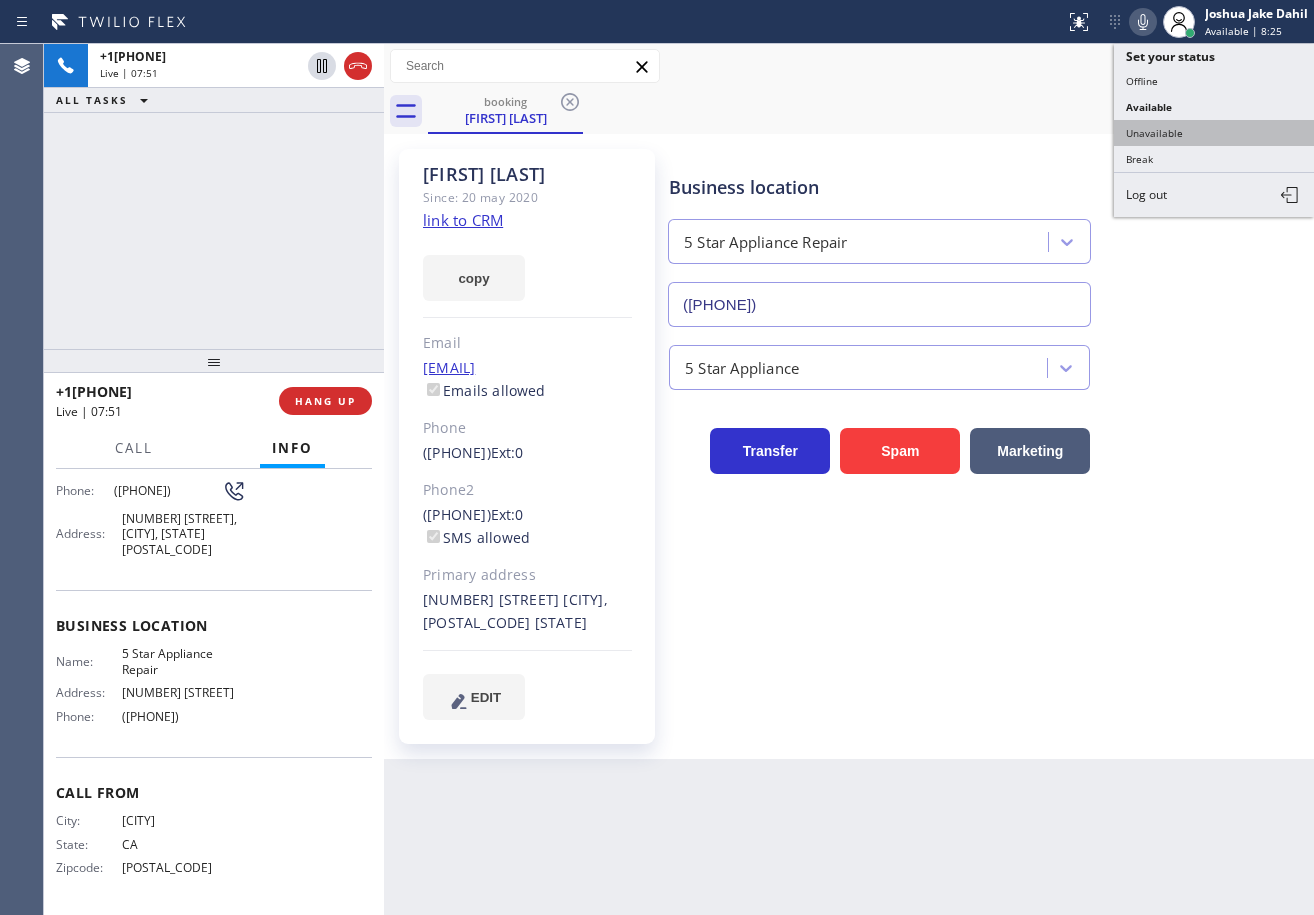 click on "Unavailable" at bounding box center (1214, 133) 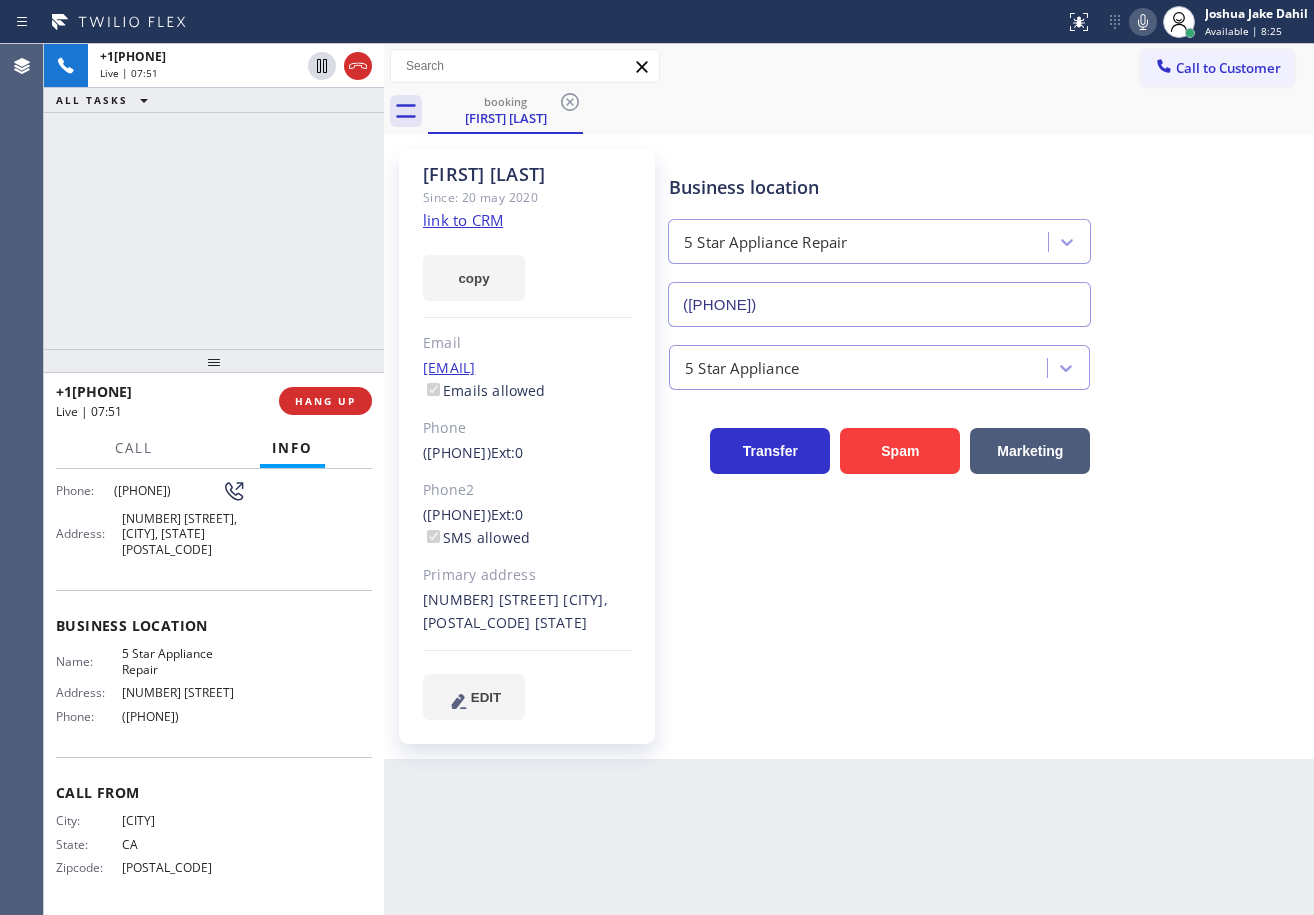 click on "booking [FIRST] [LAST]" at bounding box center [871, 111] 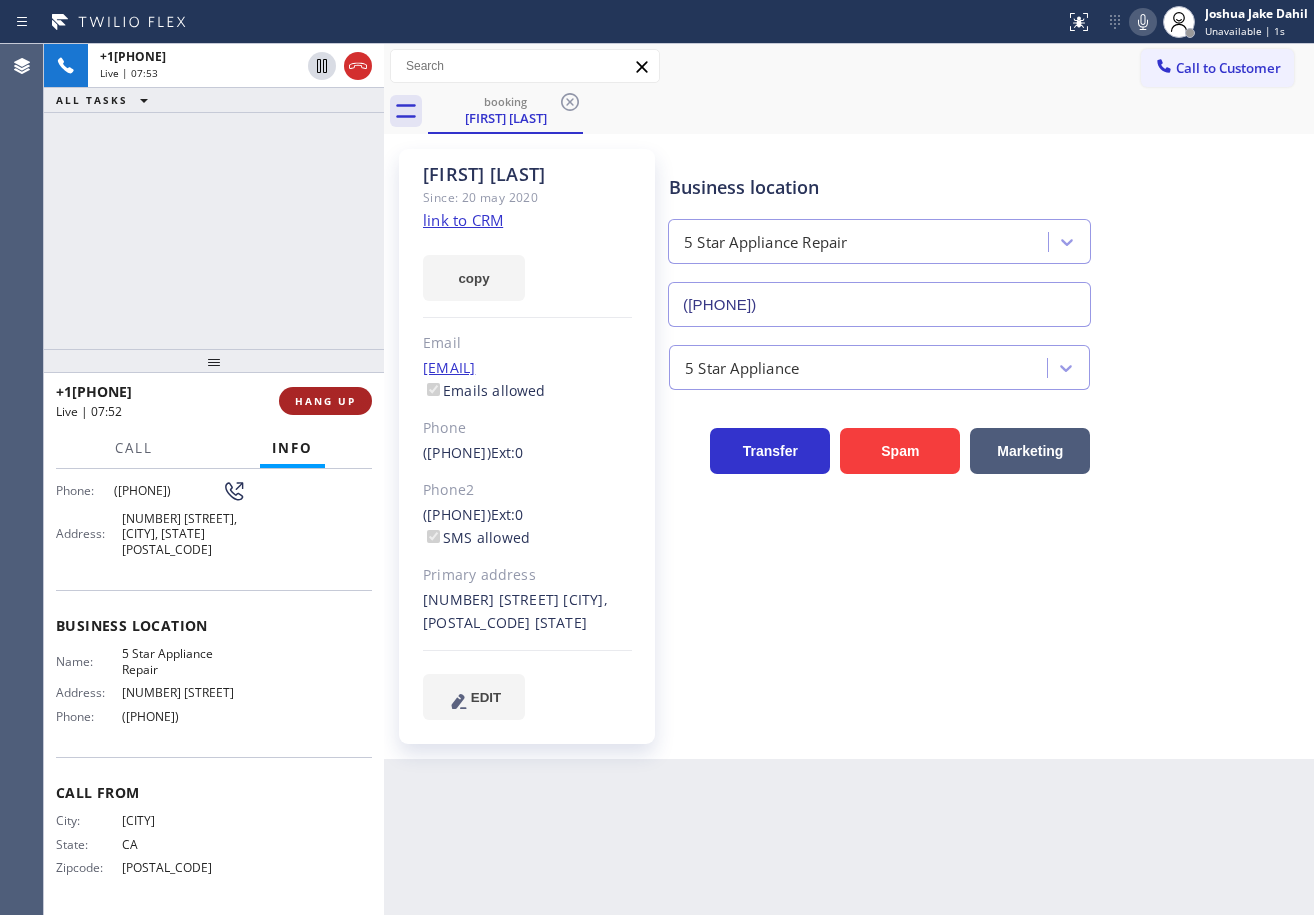 click on "HANG UP" at bounding box center (325, 401) 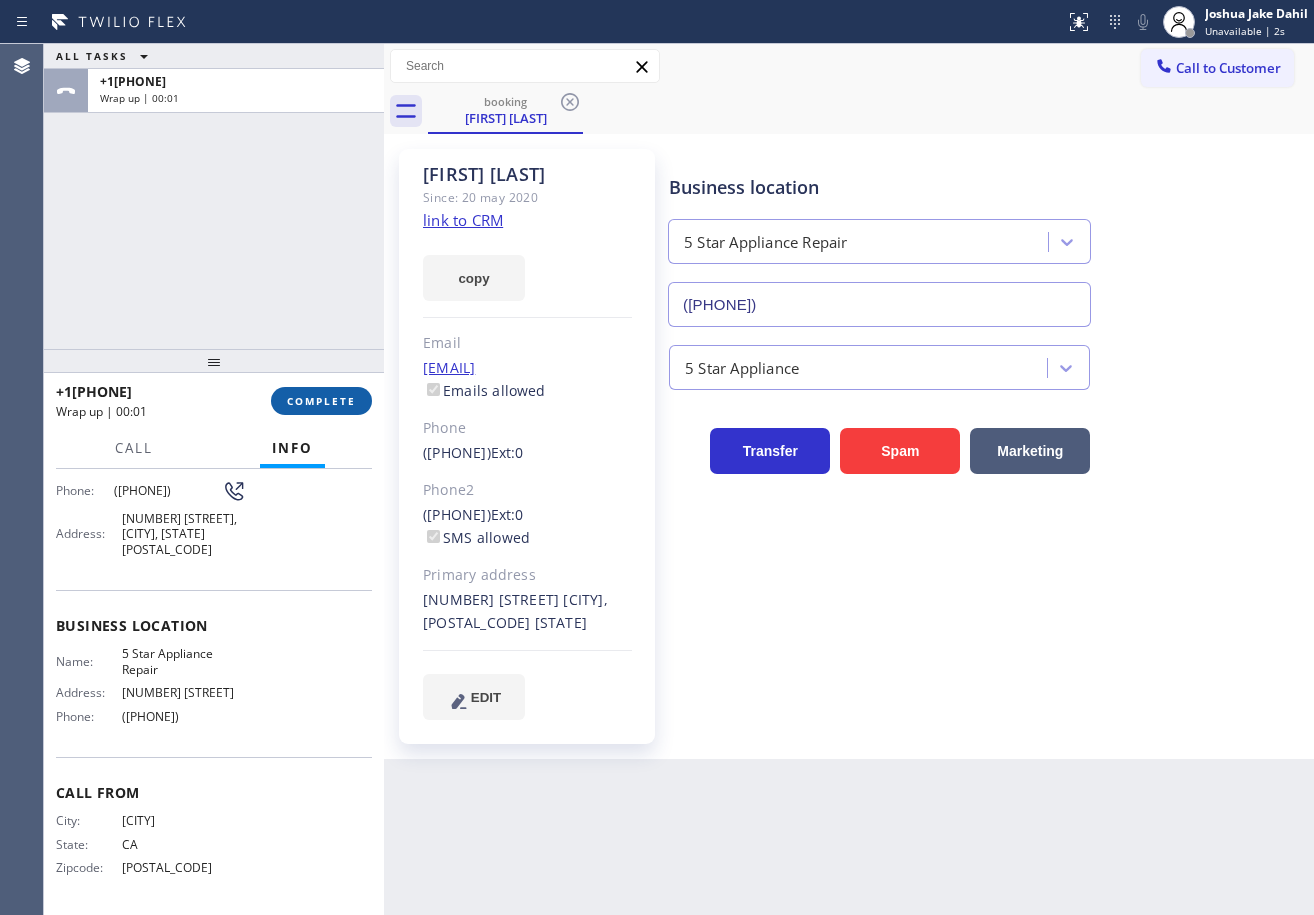 click on "COMPLETE" at bounding box center [321, 401] 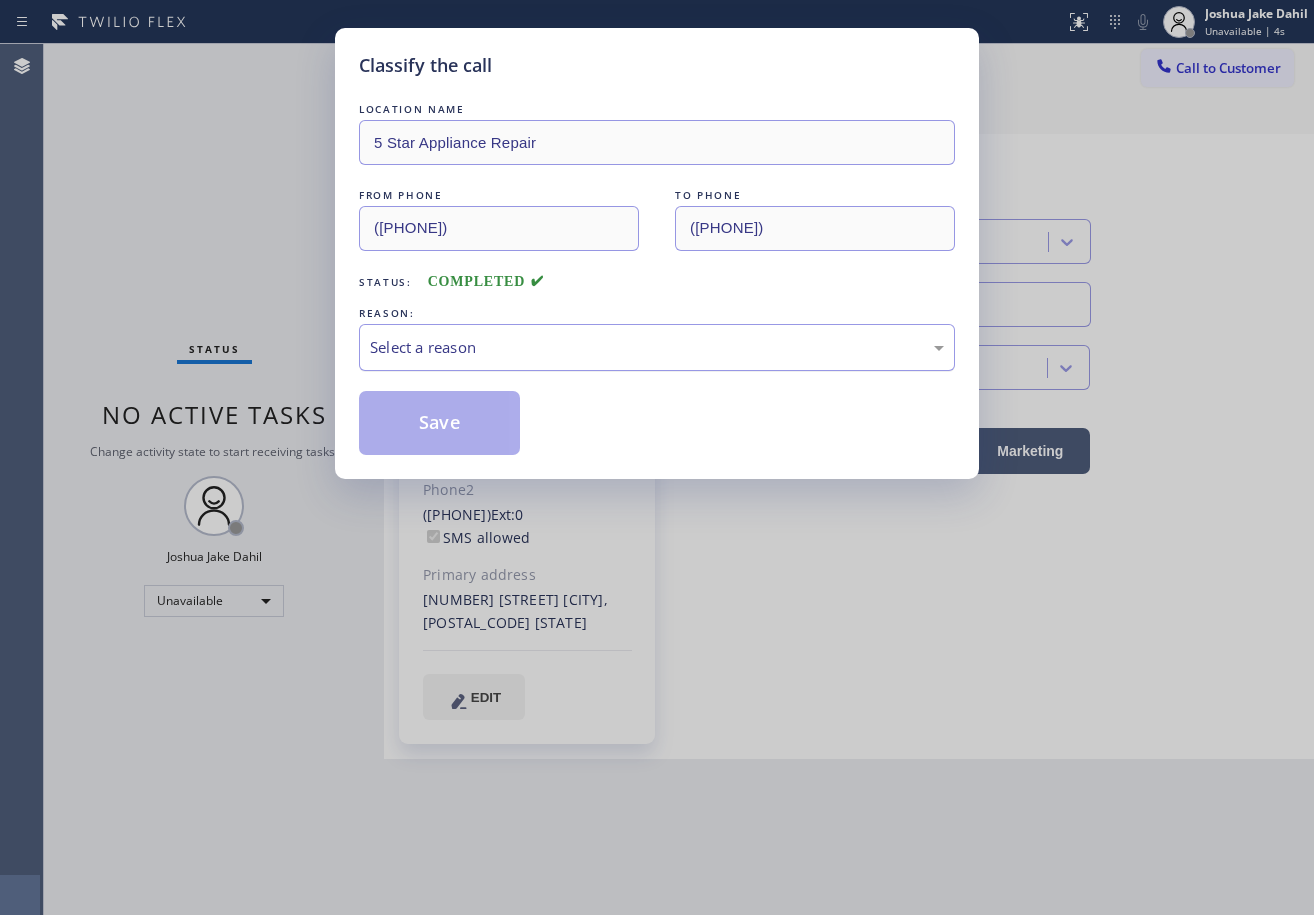 click on "Select a reason" at bounding box center [657, 347] 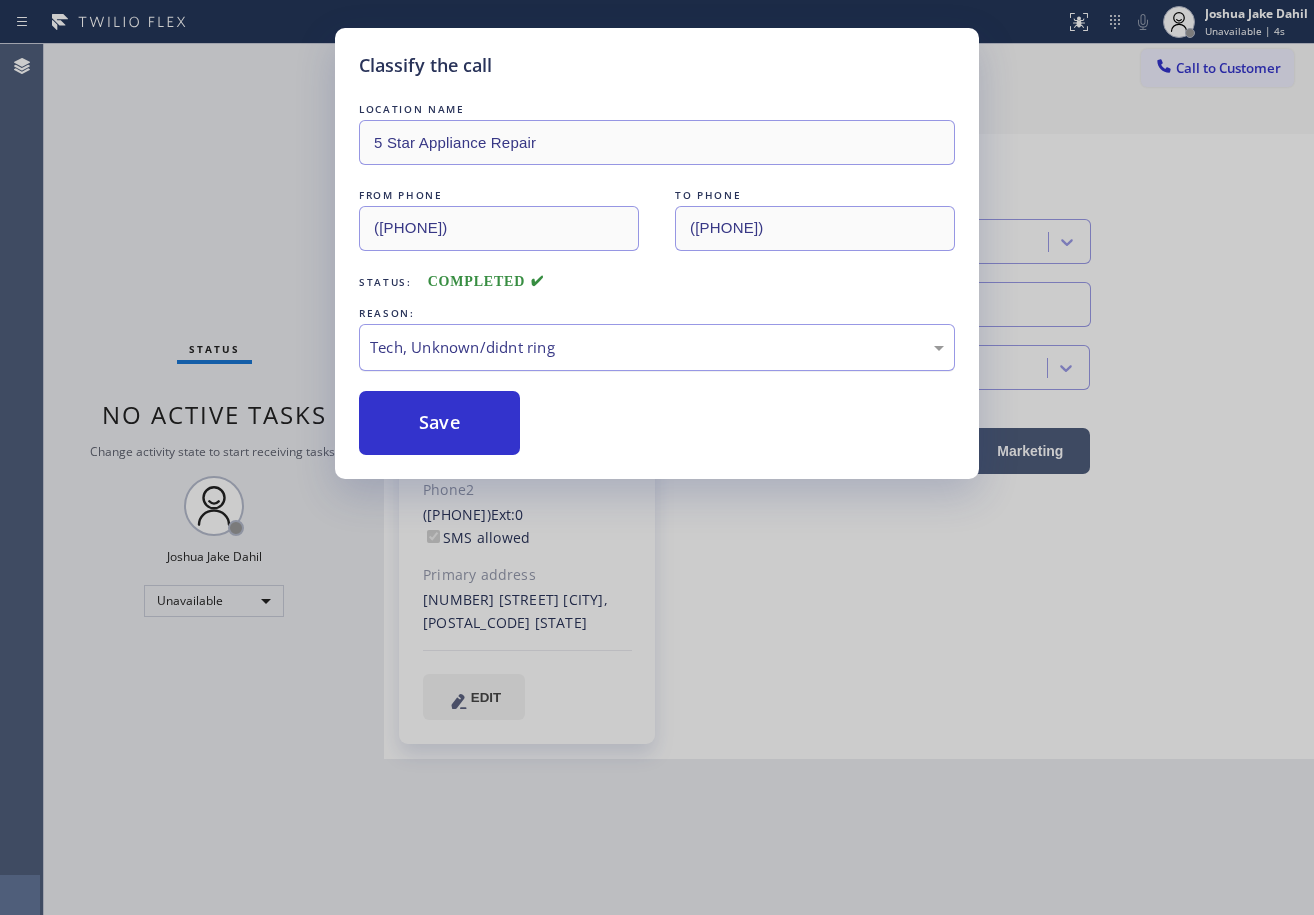 click on "Tech, Unknown/didnt ring" at bounding box center (657, 347) 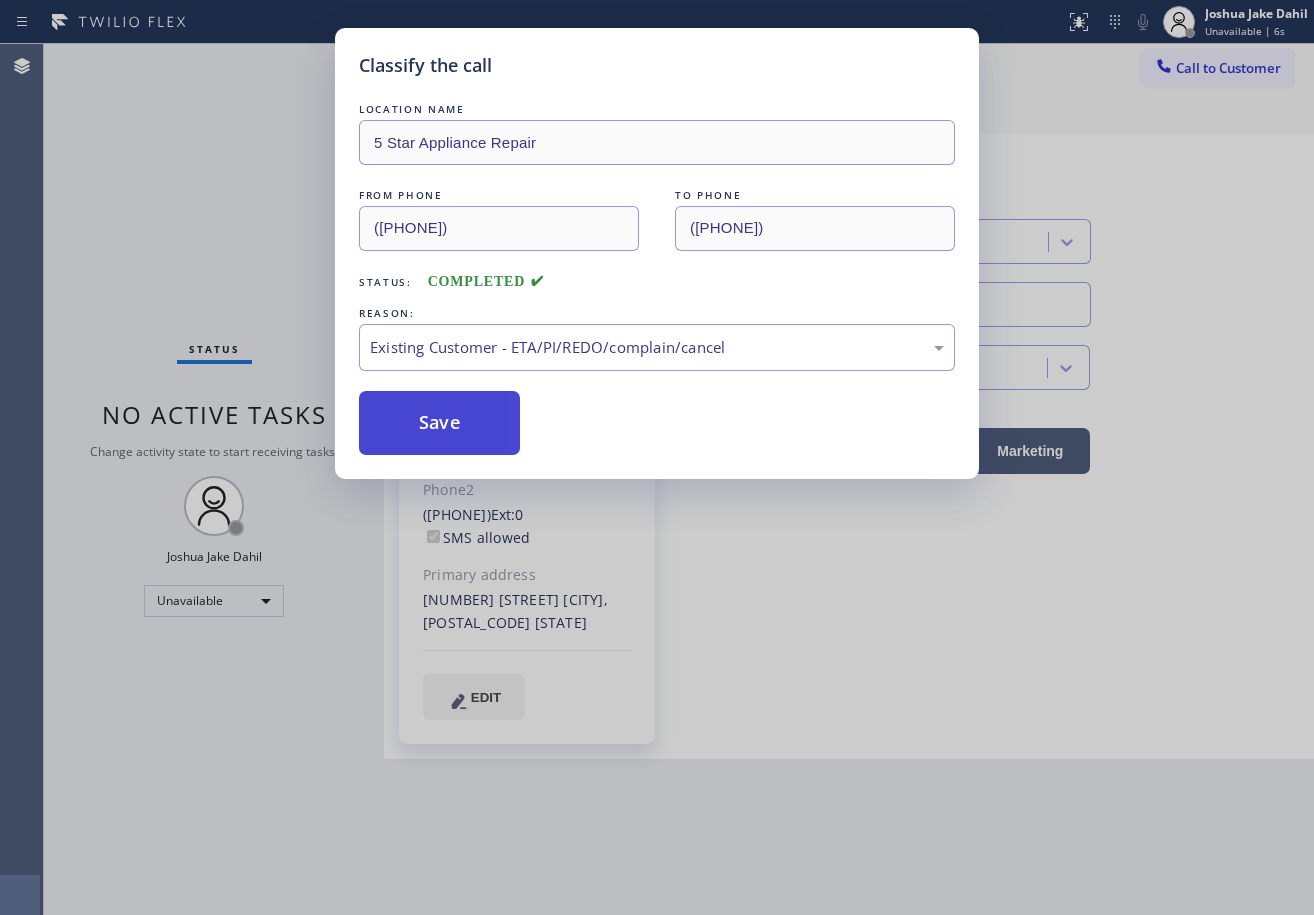 click on "Save" at bounding box center (439, 423) 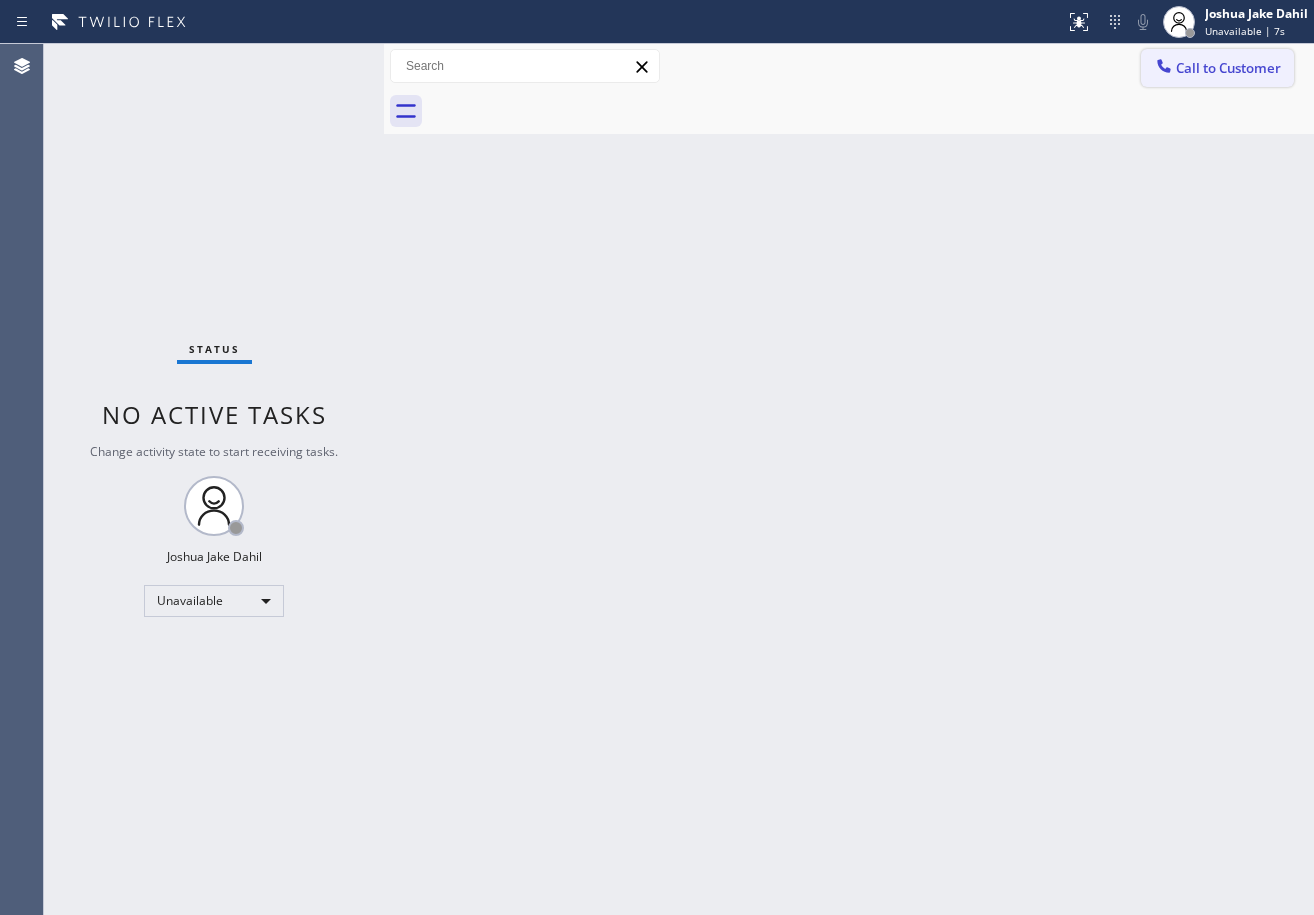 click on "Call to Customer" at bounding box center (1228, 68) 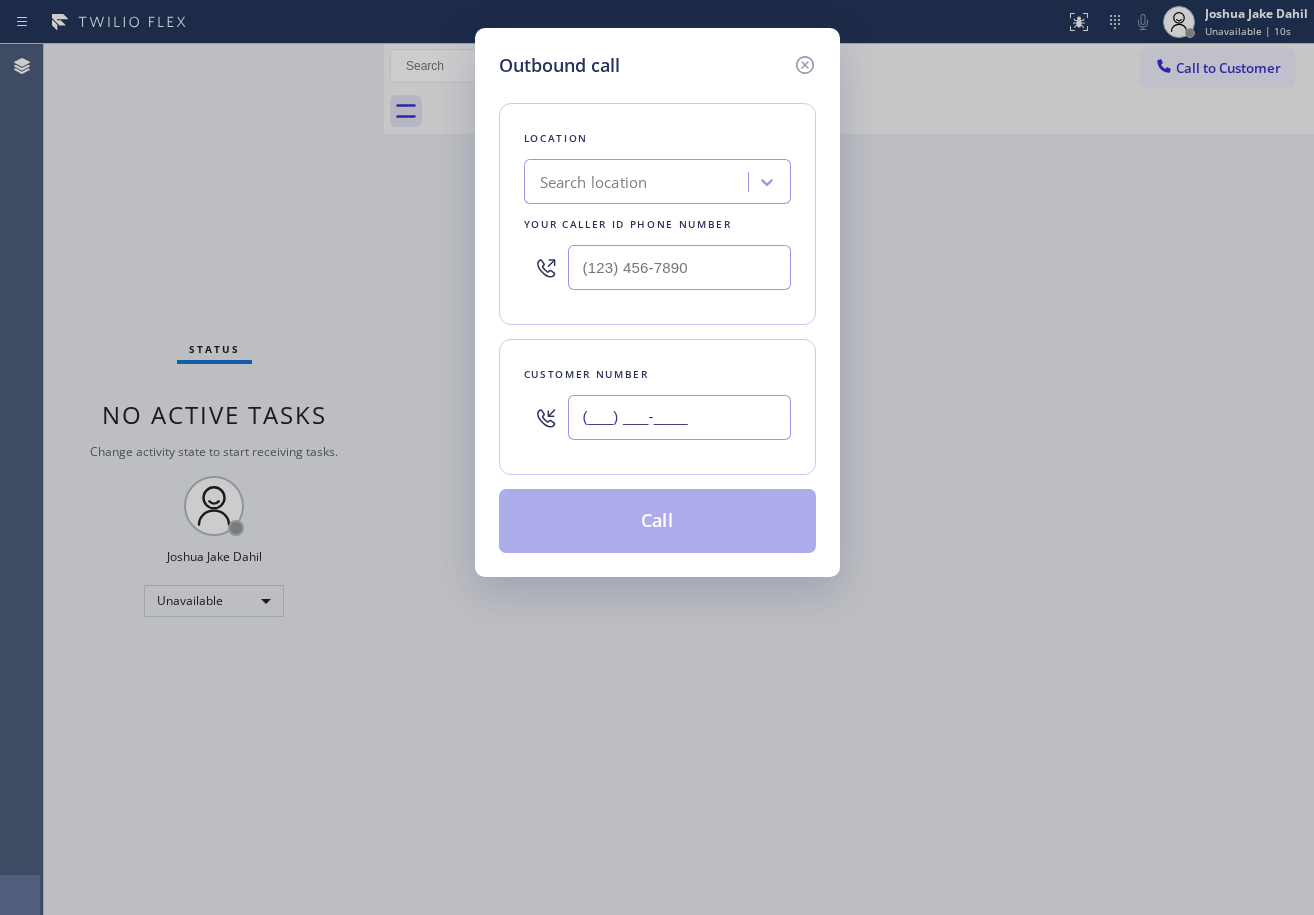 drag, startPoint x: 694, startPoint y: 409, endPoint x: 825, endPoint y: 429, distance: 132.51793 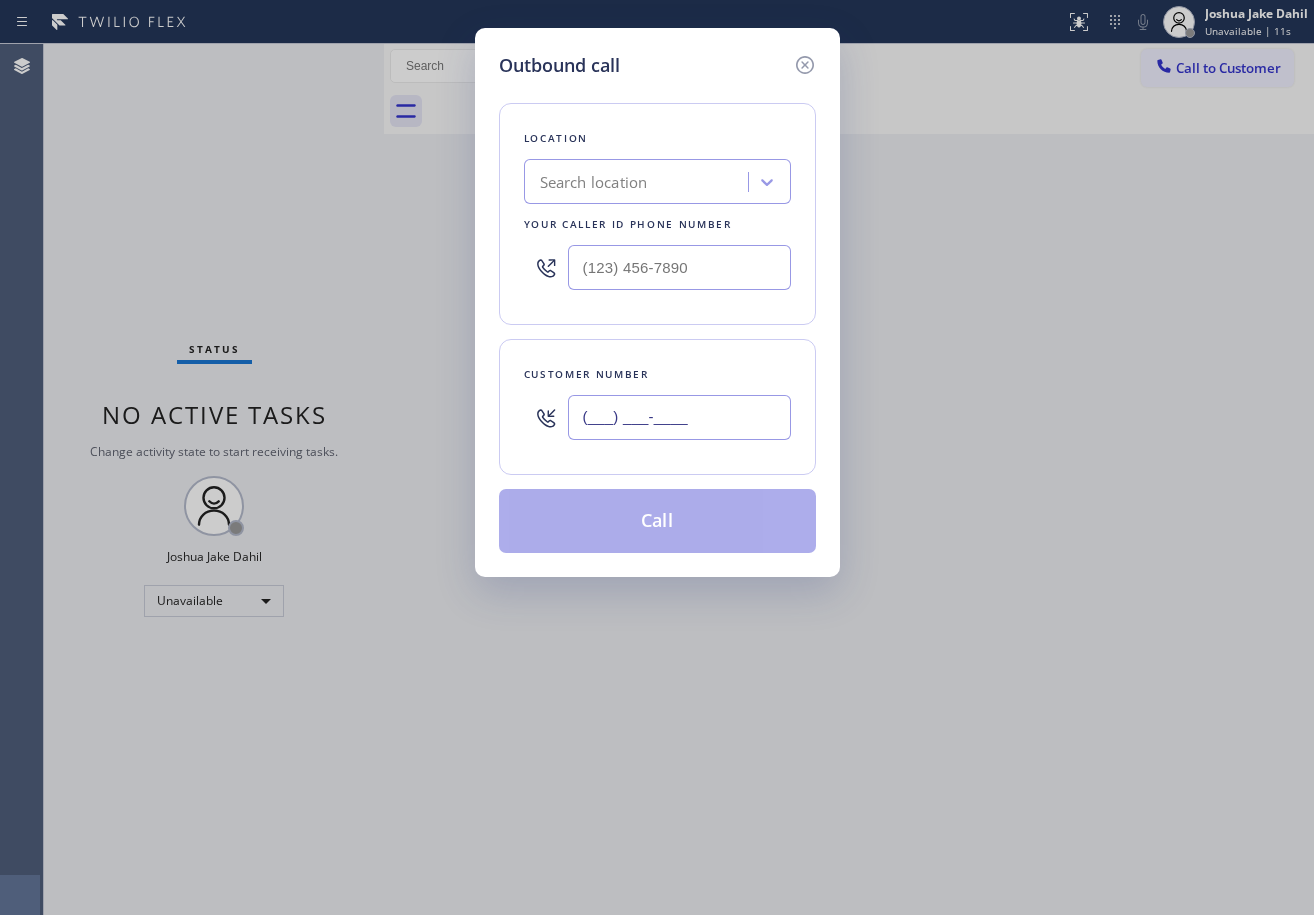 paste on "([PHONE])" 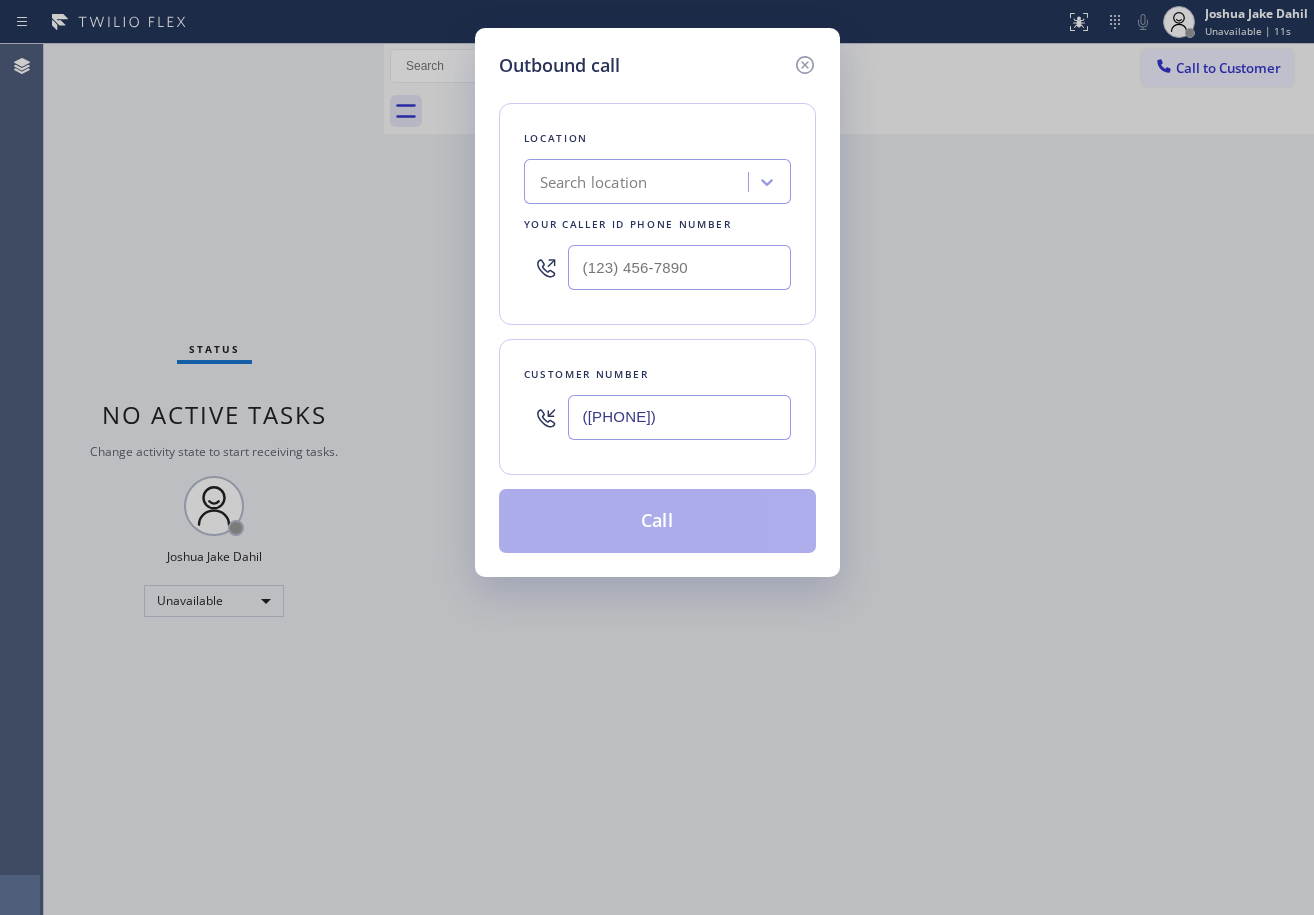 type on "([PHONE])" 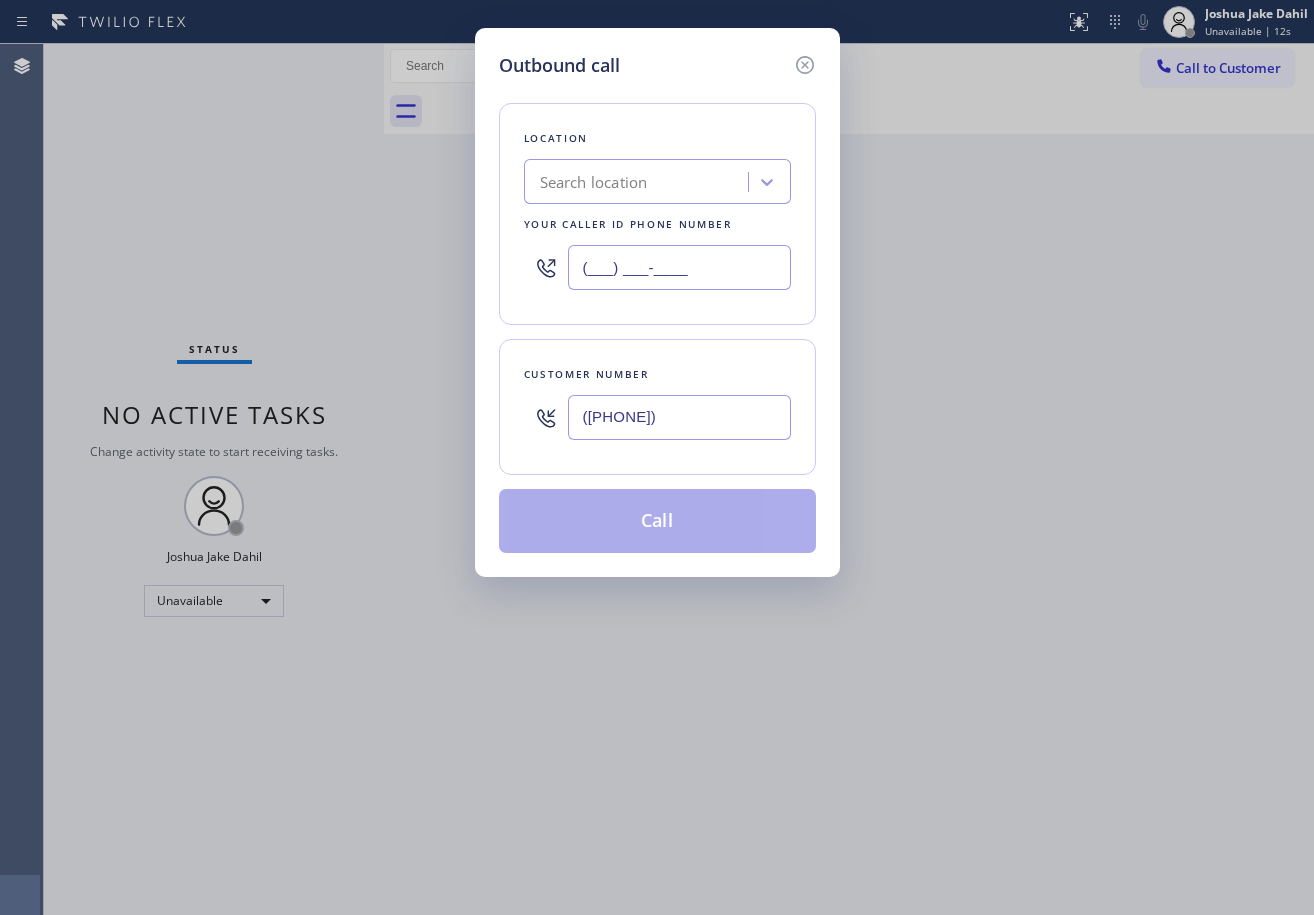 click on "(___) ___-____" at bounding box center (679, 267) 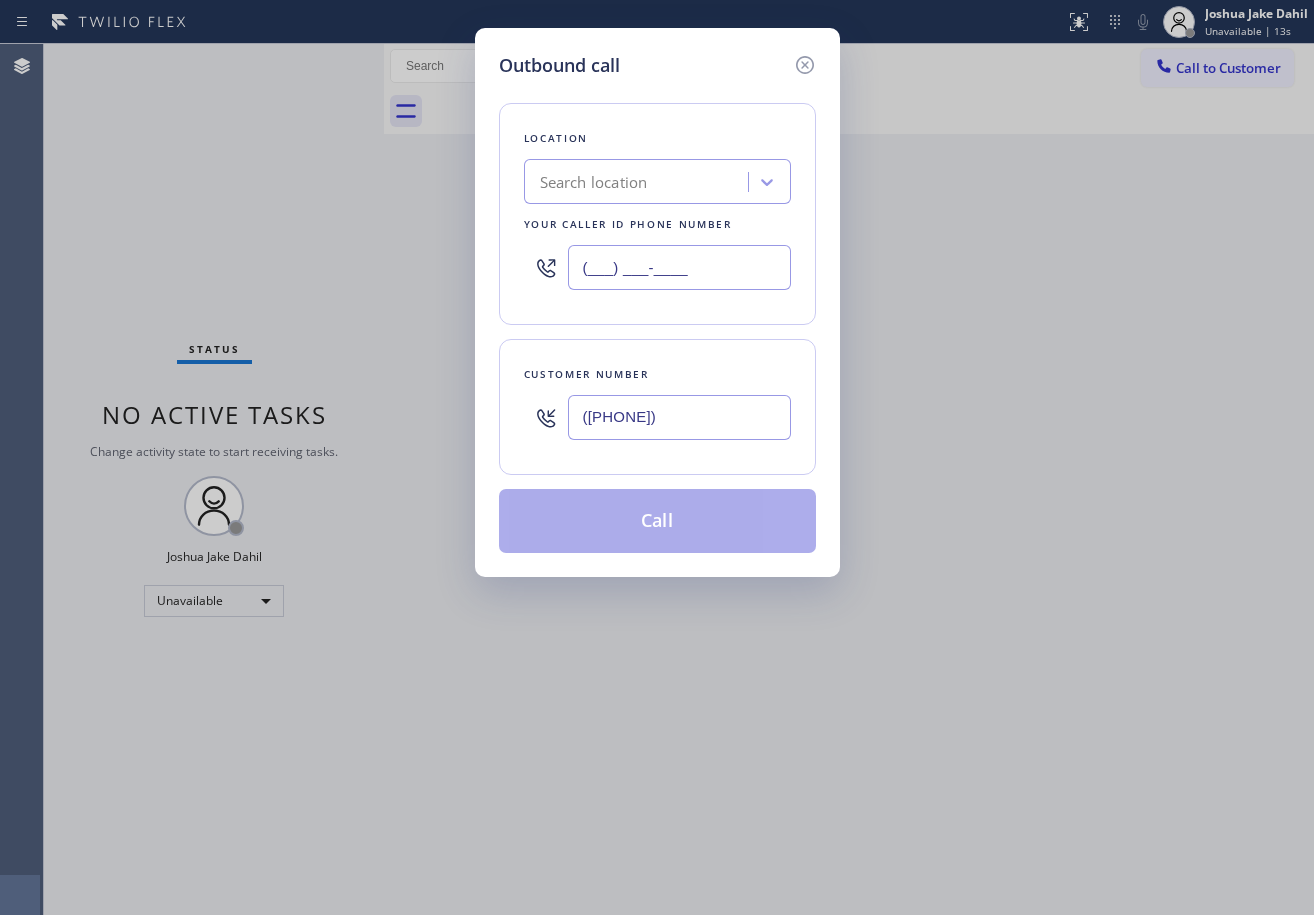 paste on "([PHONE])" 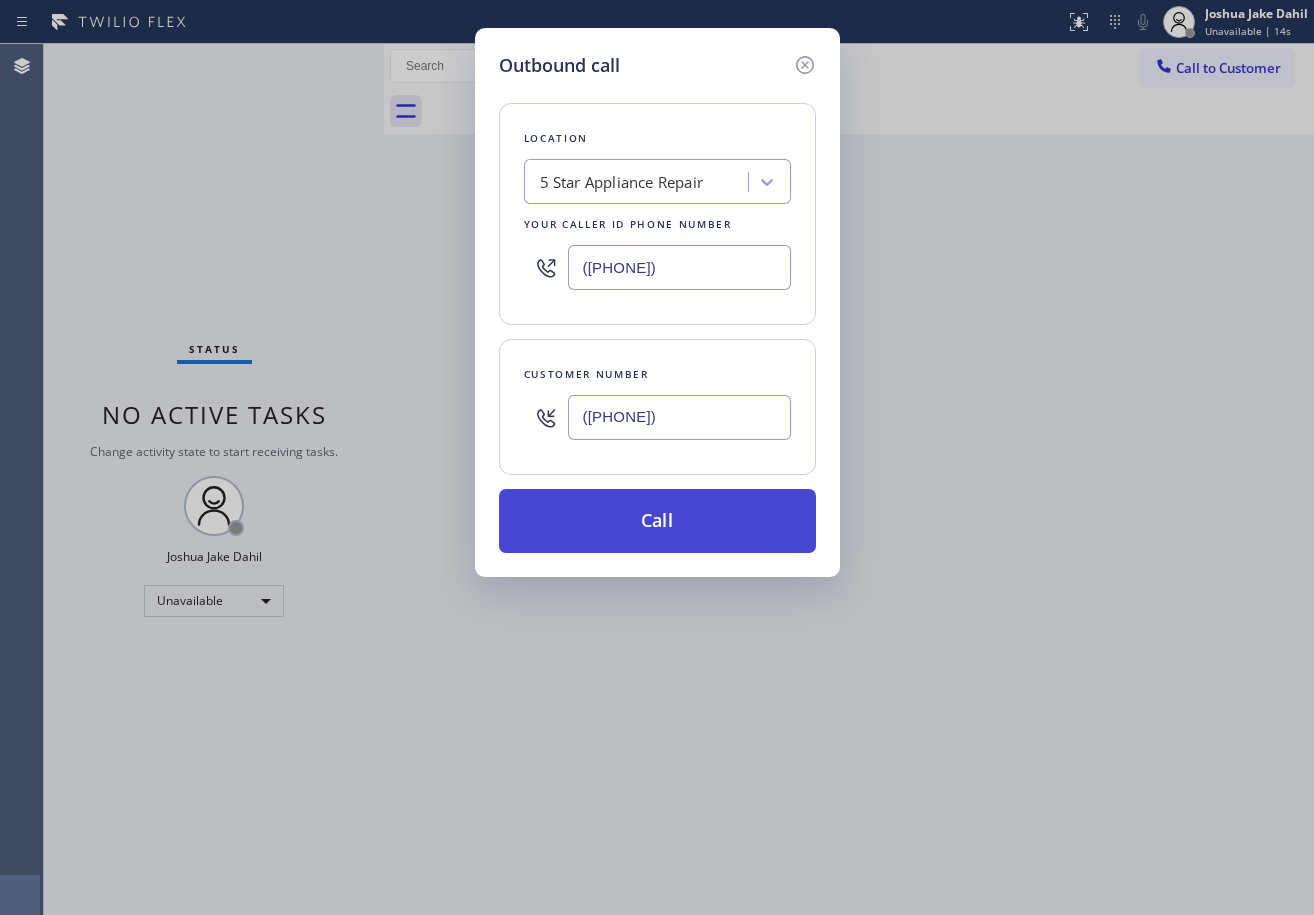 type on "([PHONE])" 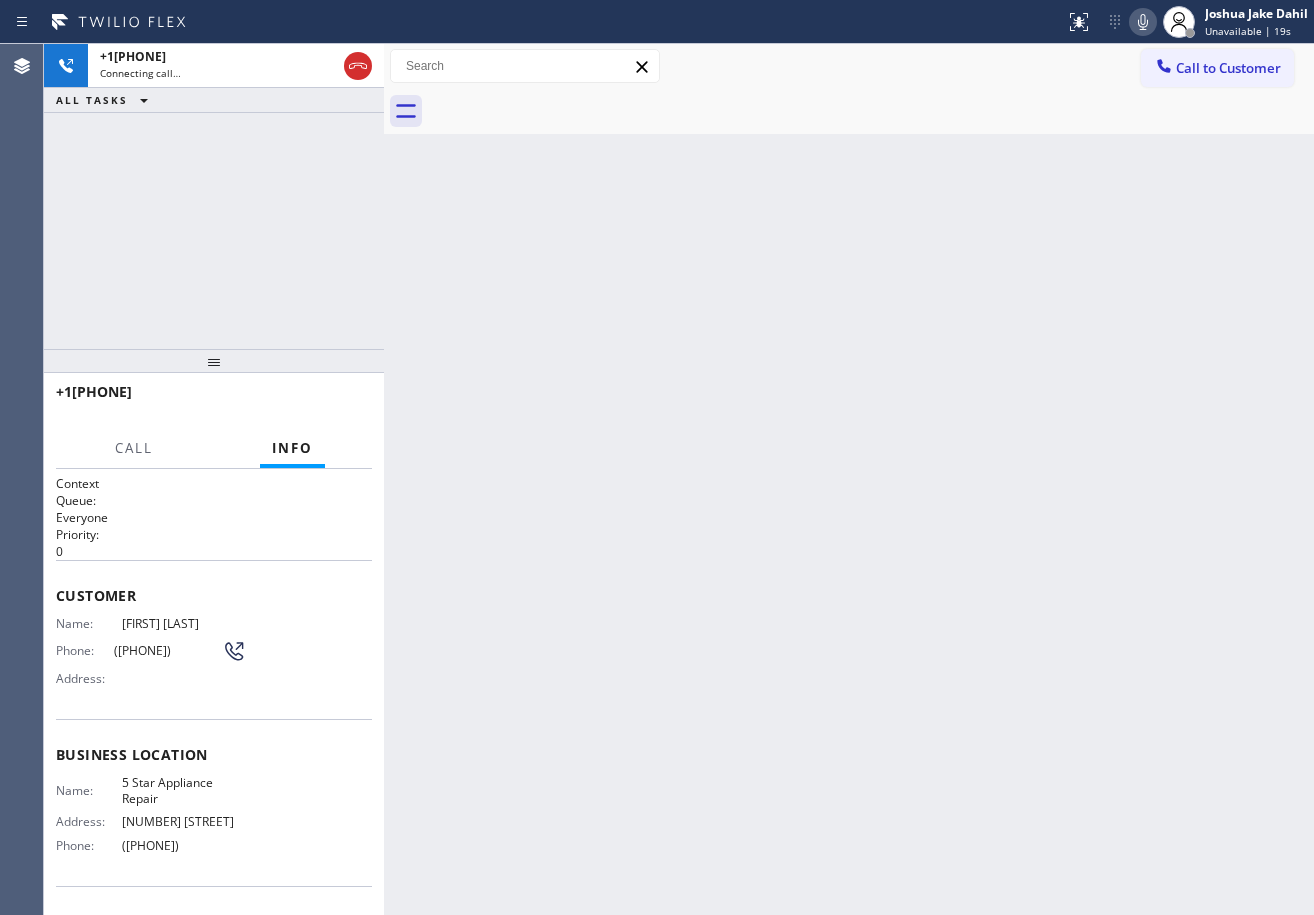 click at bounding box center (871, 111) 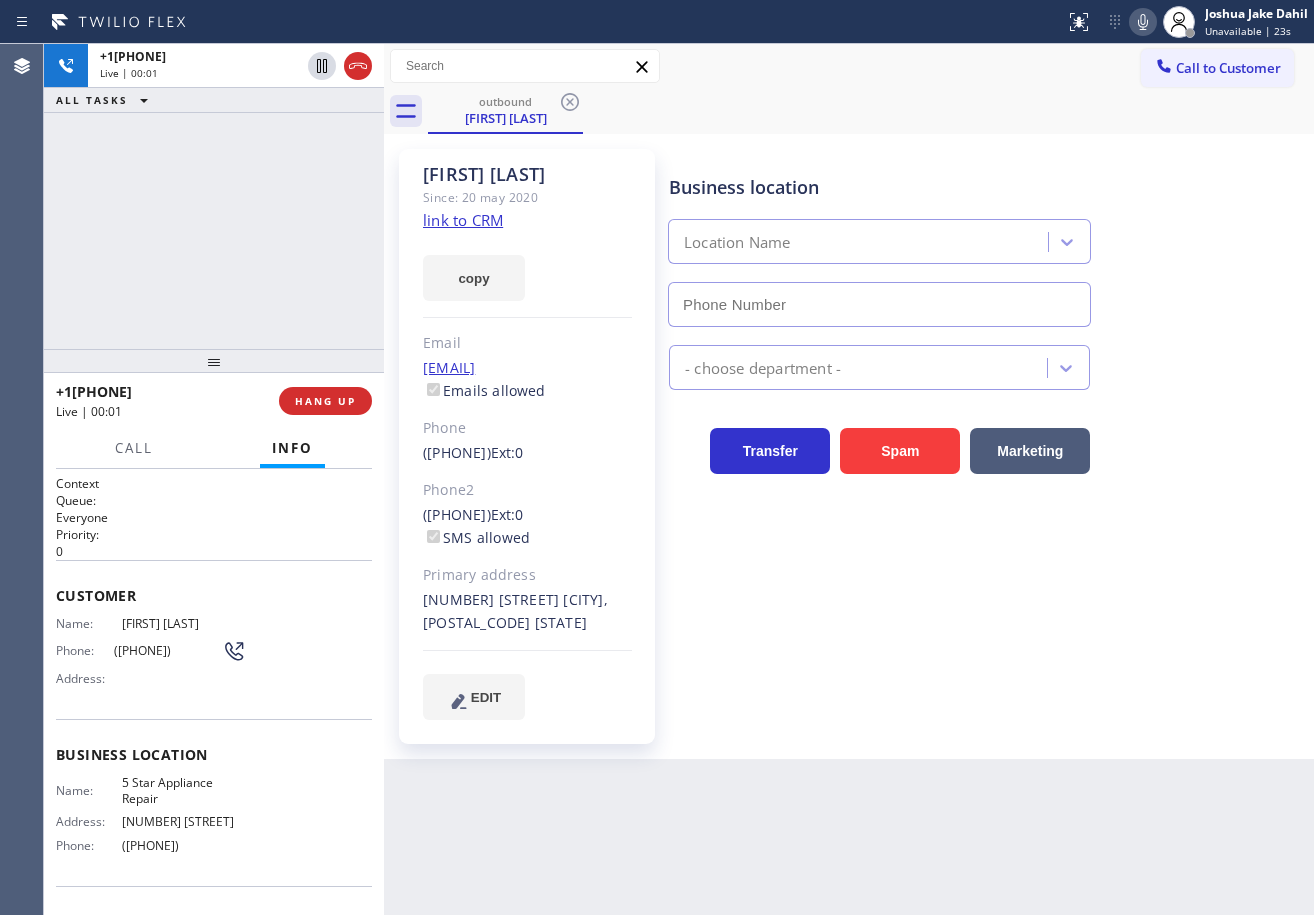 type on "([PHONE])" 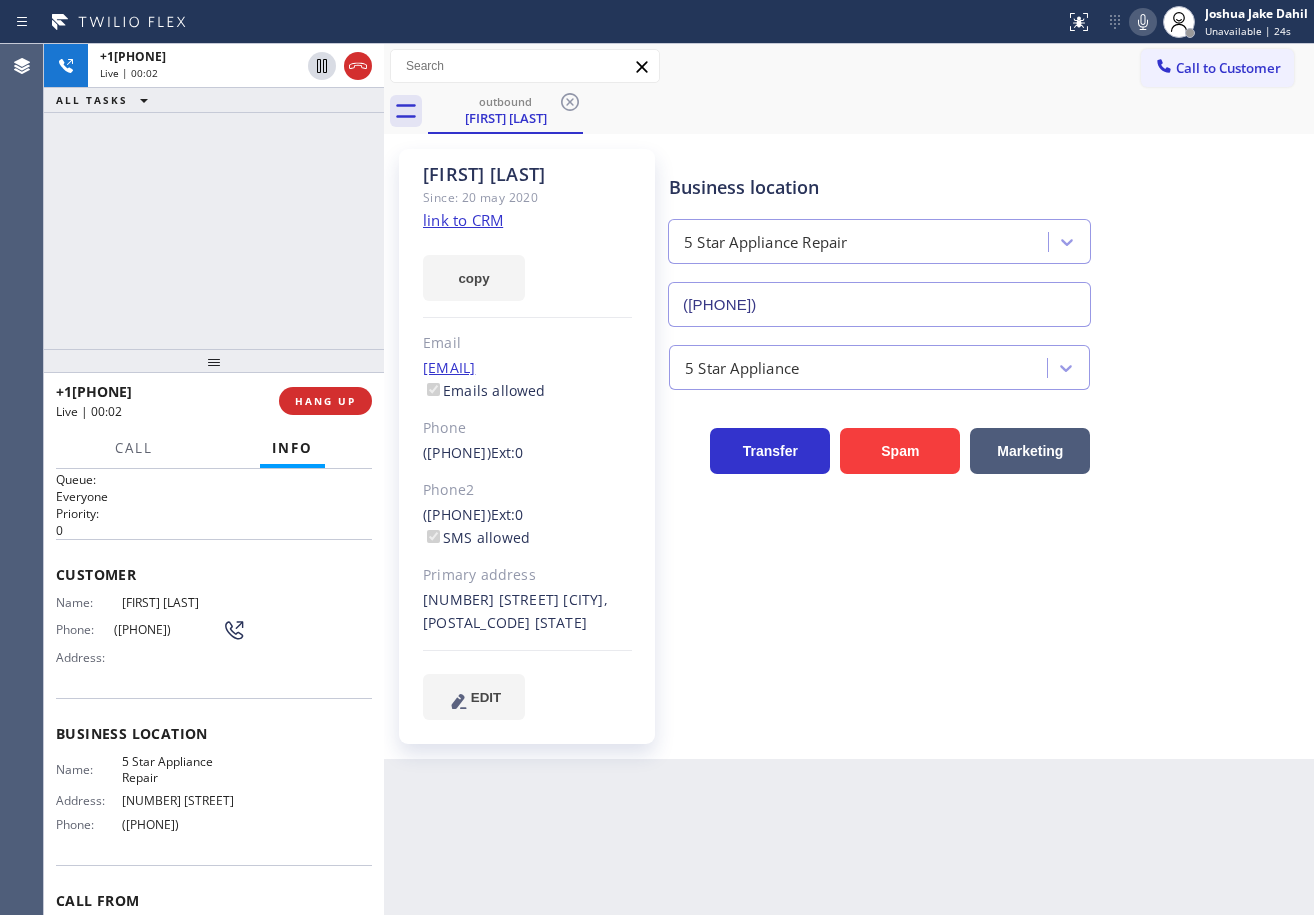 scroll, scrollTop: 0, scrollLeft: 0, axis: both 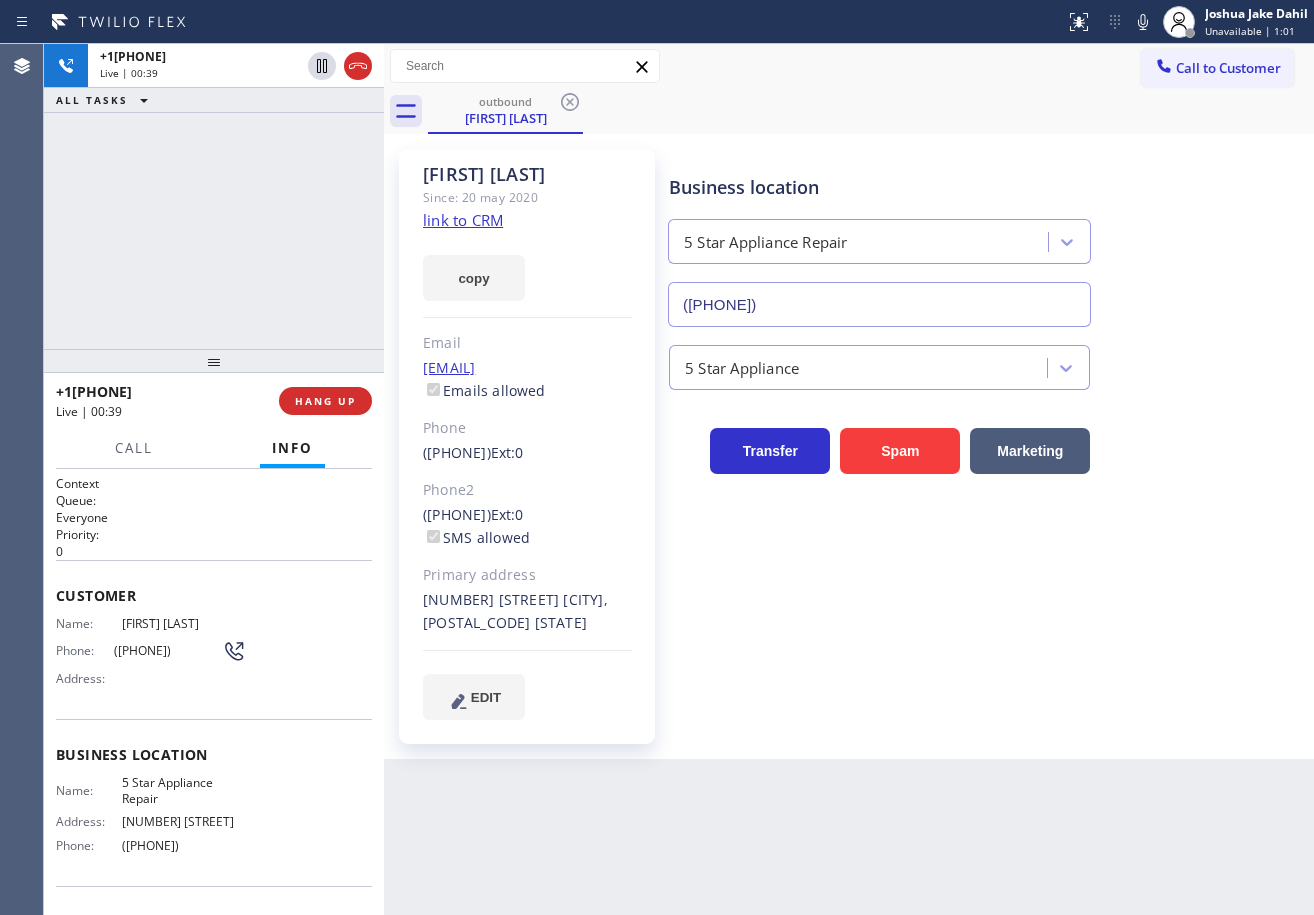 drag, startPoint x: 1138, startPoint y: 29, endPoint x: 1146, endPoint y: 96, distance: 67.47592 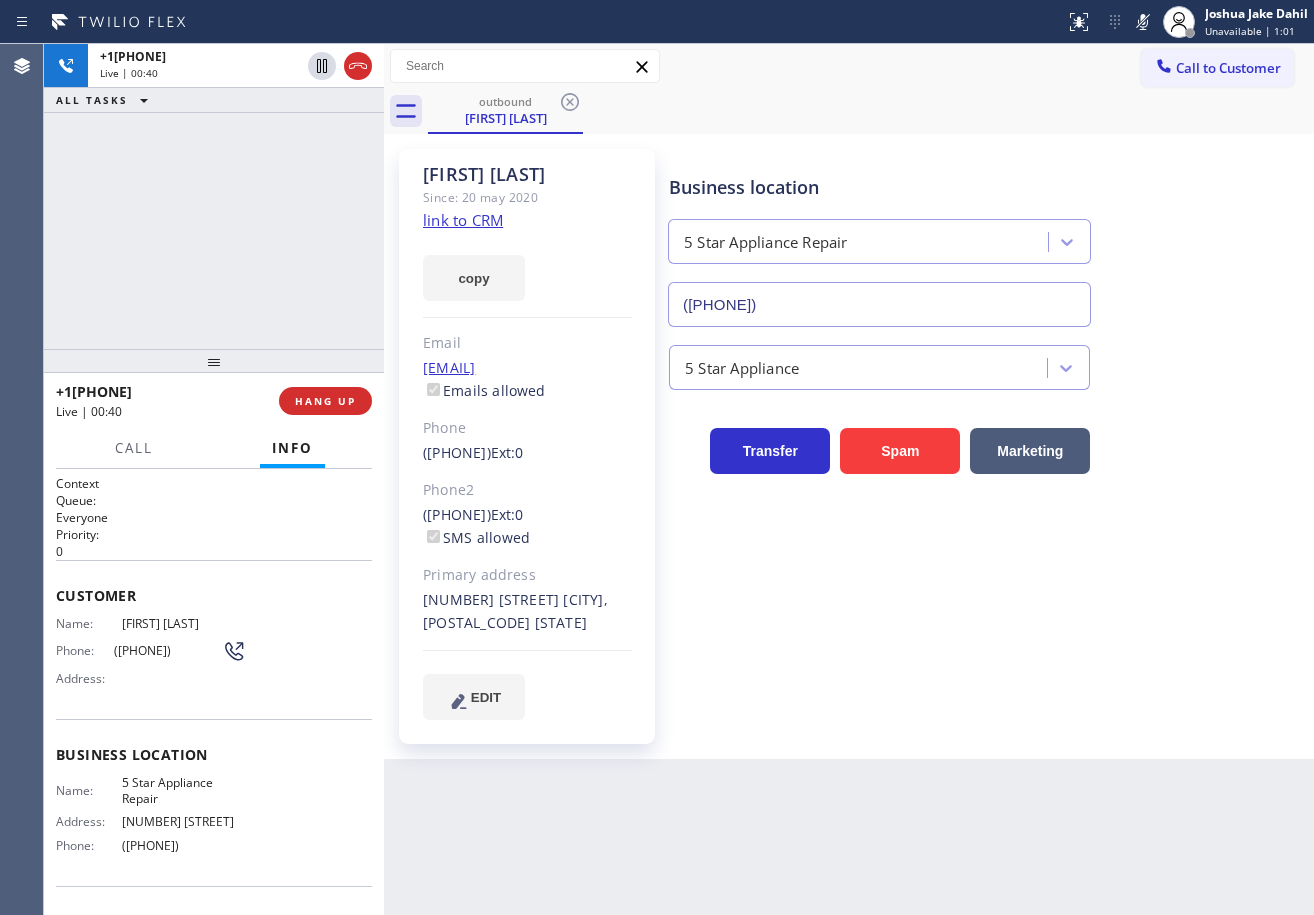 click on "Business location 5 Star Appliance Repair ([PHONE])" at bounding box center (987, 236) 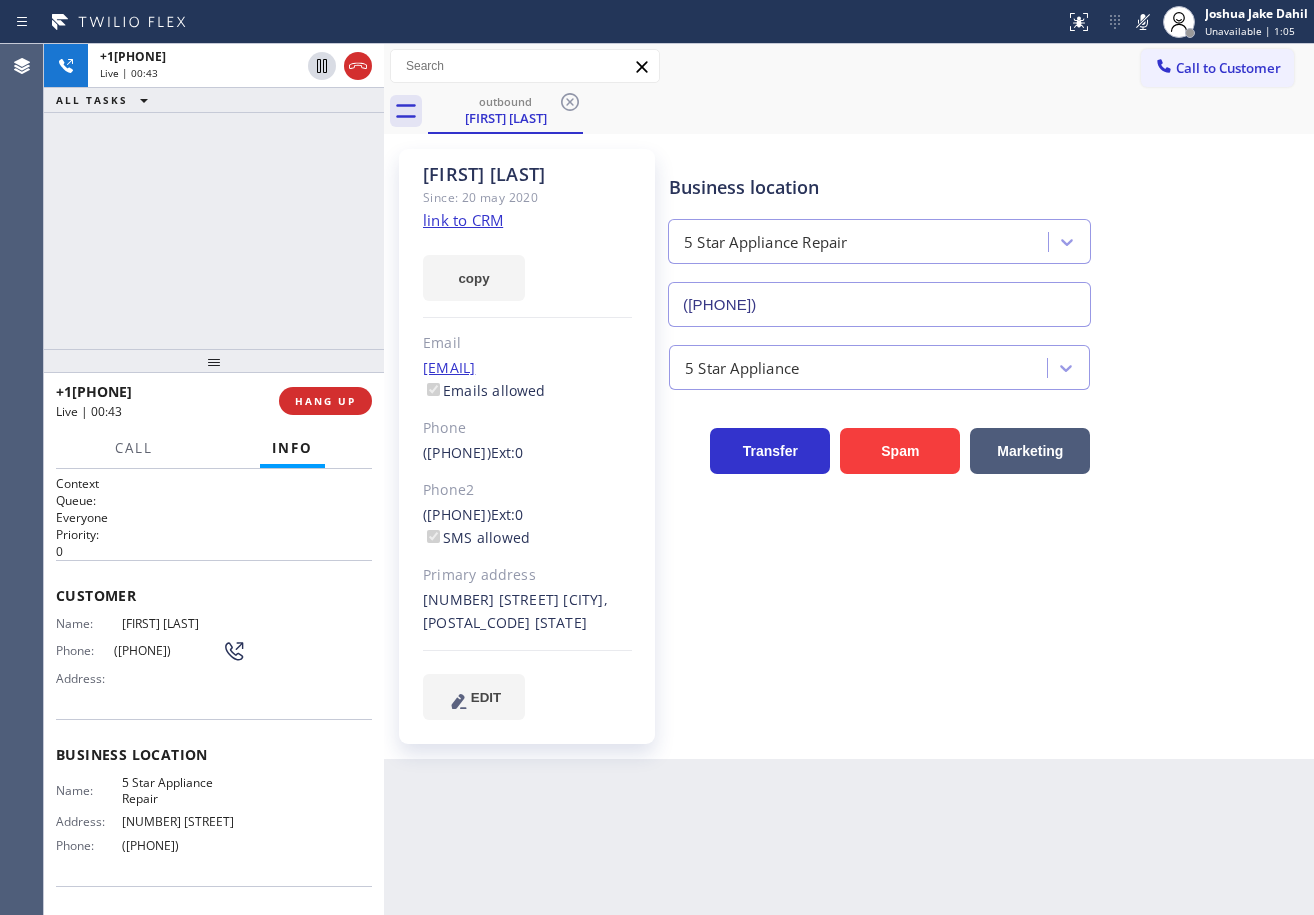 click 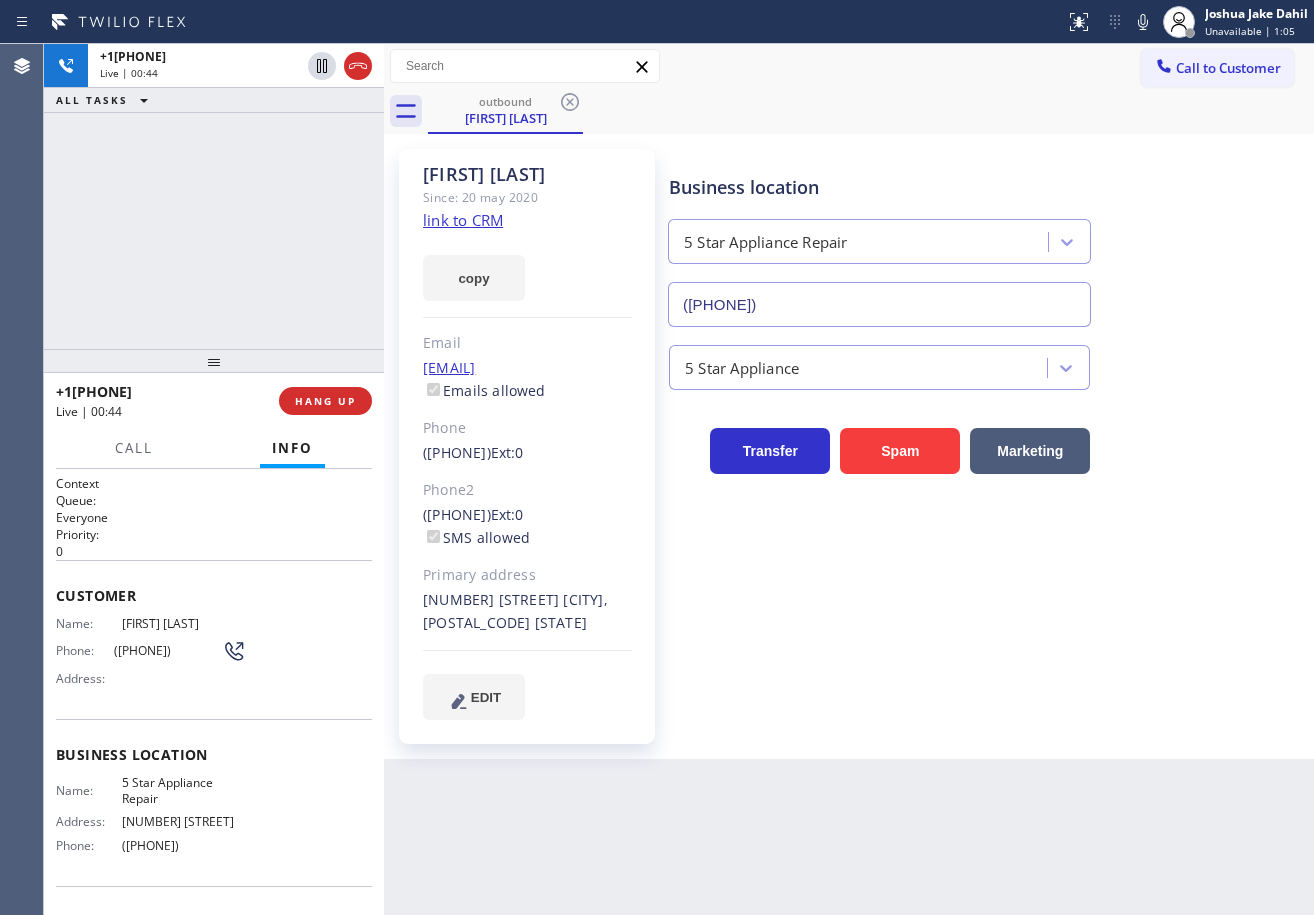 click on "Transfer Spam Marketing" at bounding box center [987, 432] 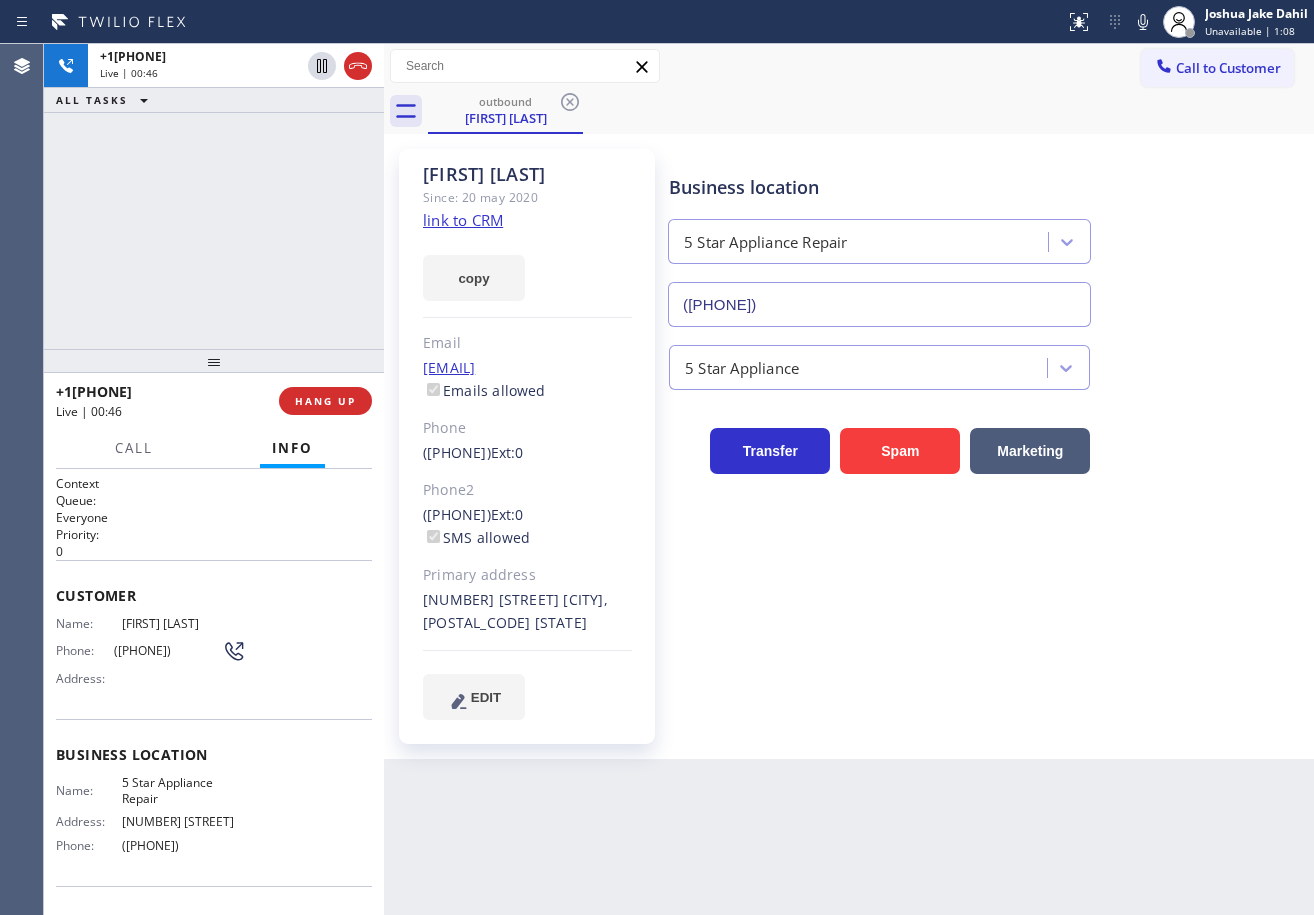 click on "Back to Dashboard Change Sender ID Customers Technicians Select a contact Outbound call Technician Search Technician Your caller id phone number Your caller id phone number Call Technician info Name Phone none Address none Change Sender ID HVAC +1[PHONE] 5 Star Appliance +1[PHONE] Appliance Repair +1[PHONE] Plumbing +1[PHONE] Air Duct Cleaning +1[PHONE] Electricians +1[PHONE] Cancel Change Check personal SMS Reset Change outbound [FIRST] [LAST] Call to Customer Outbound call Location 5 Star Appliance Repair Your caller id phone number ([PHONE]) Customer number Call Outbound call Technician Search Technician Your caller id phone number Your caller id phone number Call outbound [FIRST] [LAST] [FIRST] [LAST] Since: [DATE] link to CRM copy Email [EMAIL] Emails allowed Phone ([PHONE]) Ext: 0 Phone2 ([PHONE]) Ext: 0 SMS allowed Primary address [NUMBER] [STREET], [CITY], [STATE] [POSTAL_CODE] EDIT Outbound call Location 5 Star Appliance Repair ([PHONE])" at bounding box center [849, 479] 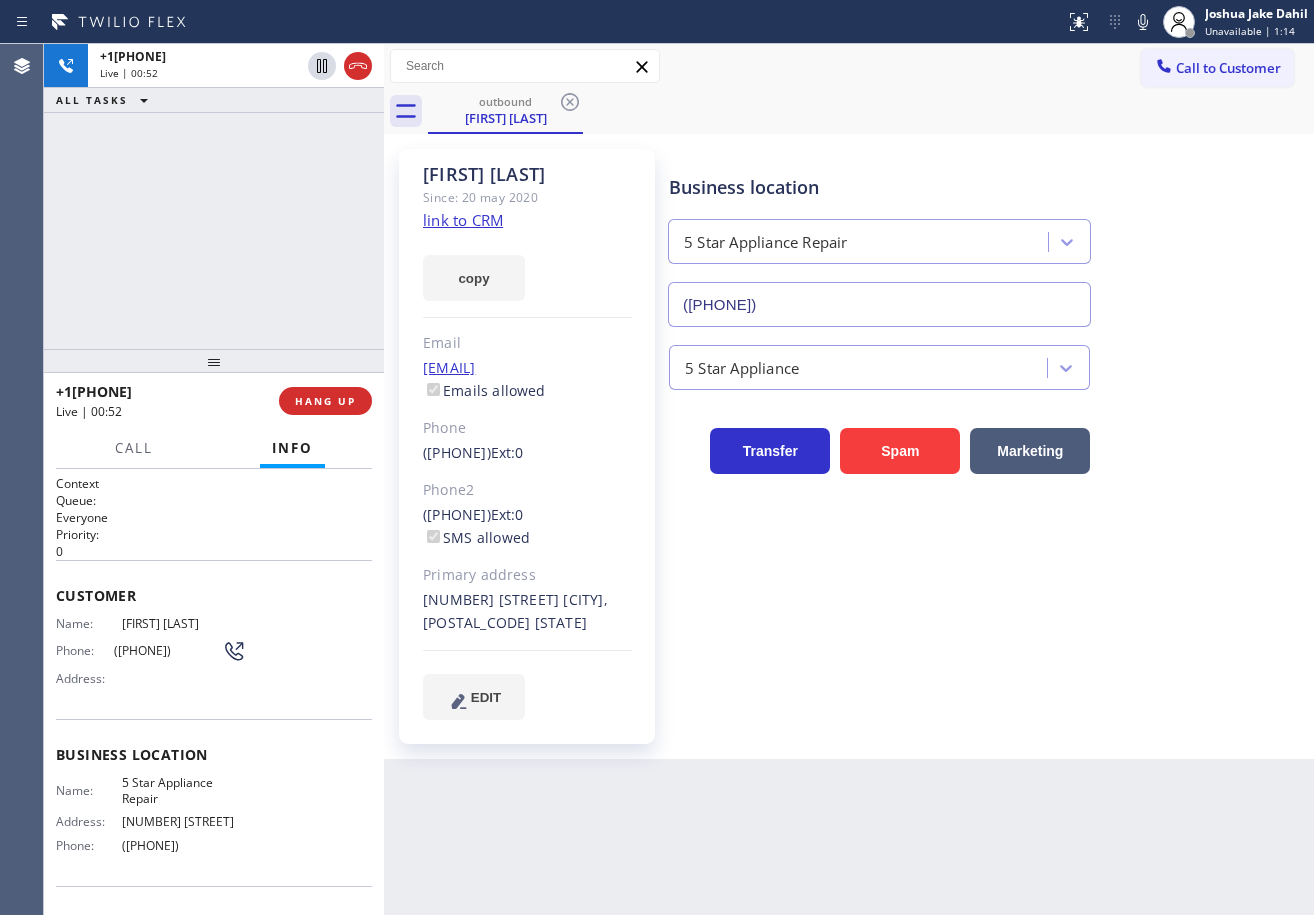 drag, startPoint x: 1095, startPoint y: 634, endPoint x: 1090, endPoint y: 650, distance: 16.763054 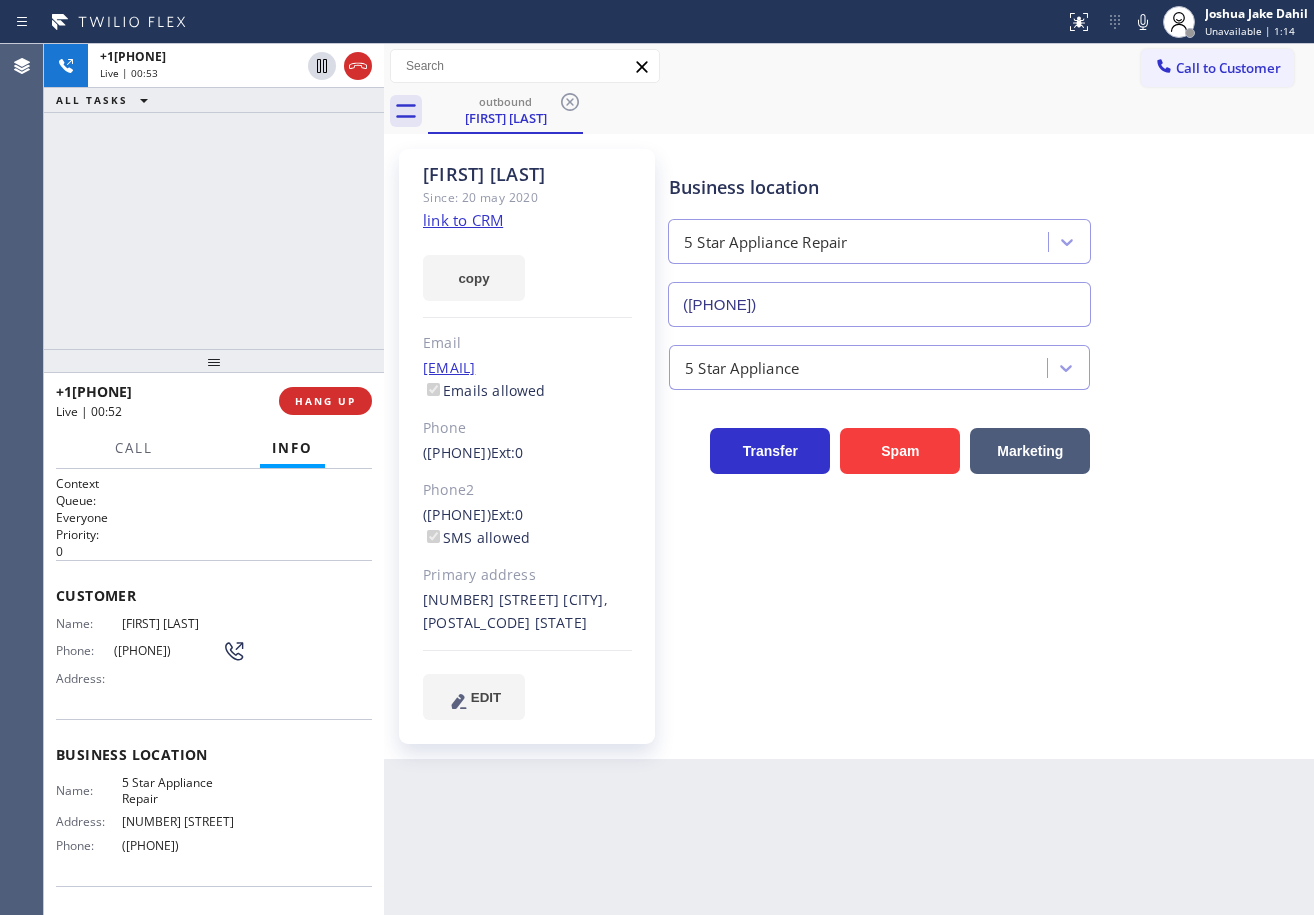 click on "Business location 5 Star Appliance Repair ([PHONE]) 5 Star Appliance Transfer Spam Marketing" at bounding box center (987, 454) 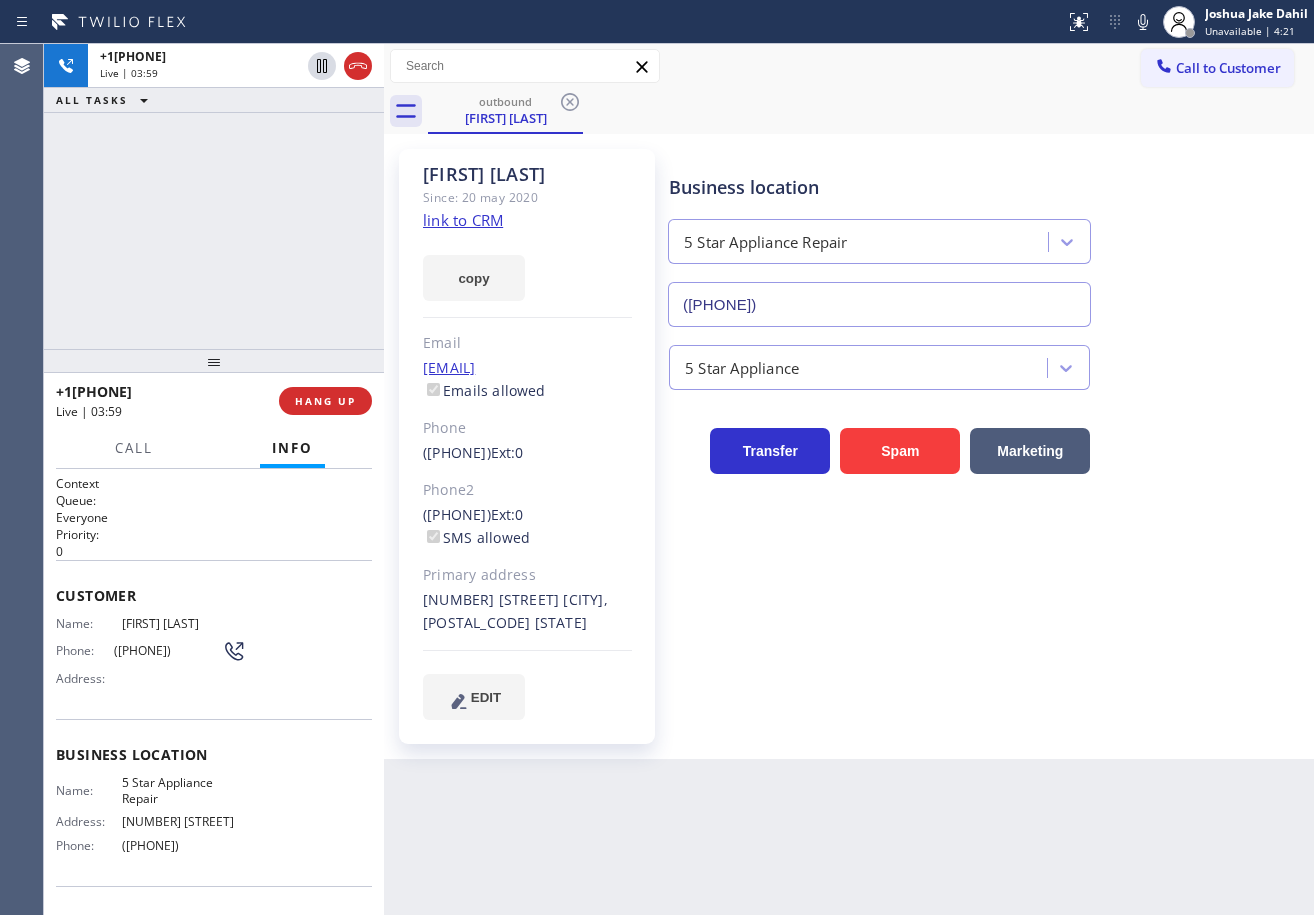 click on "Business location 5 Star Appliance Repair ([PHONE]) 5 Star Appliance Transfer Spam Marketing" at bounding box center [987, 434] 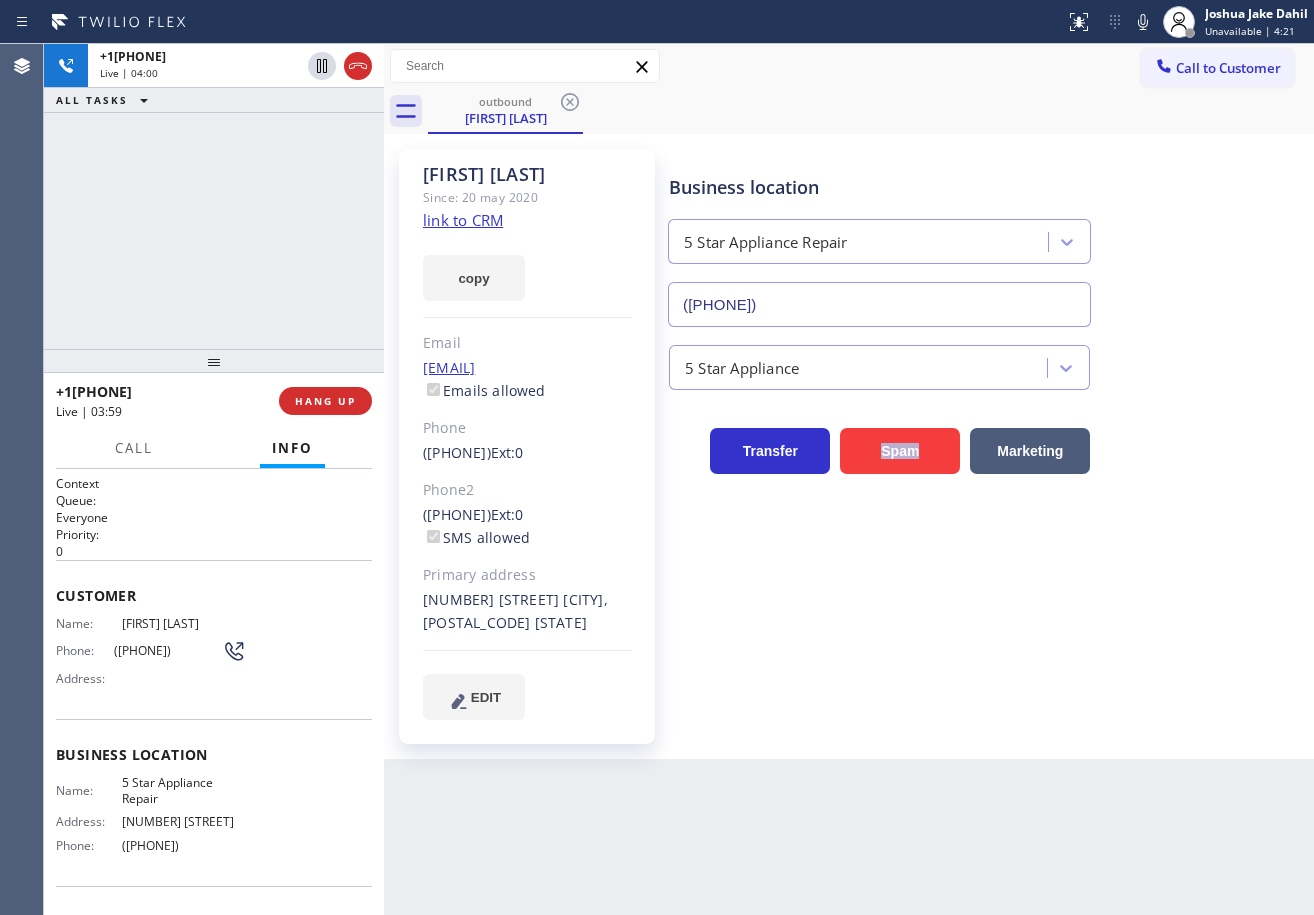 click on "Business location 5 Star Appliance Repair ([PHONE]) 5 Star Appliance Transfer Spam Marketing" at bounding box center [987, 434] 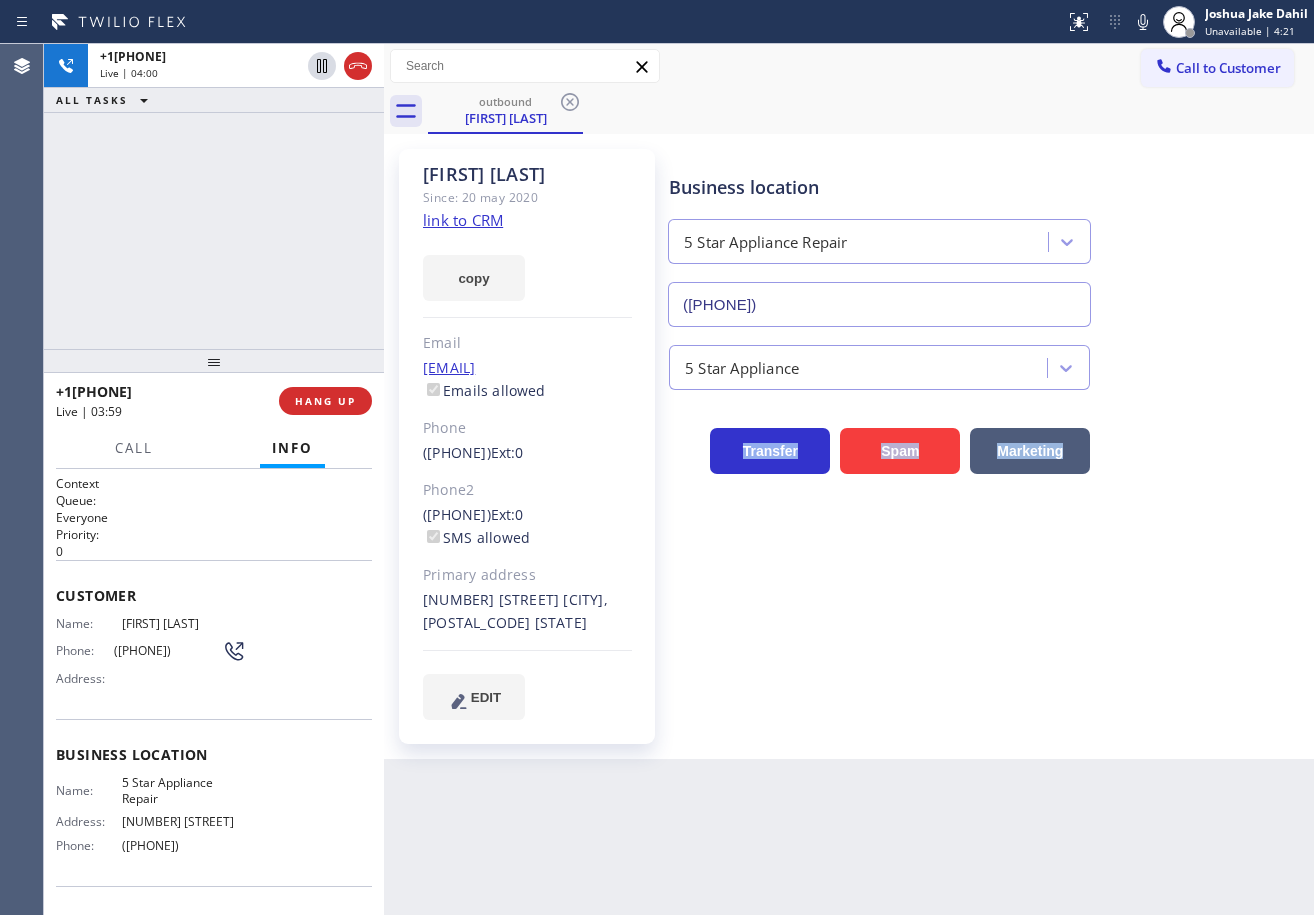 click on "Business location 5 Star Appliance Repair ([PHONE]) 5 Star Appliance Transfer Spam Marketing" at bounding box center (987, 434) 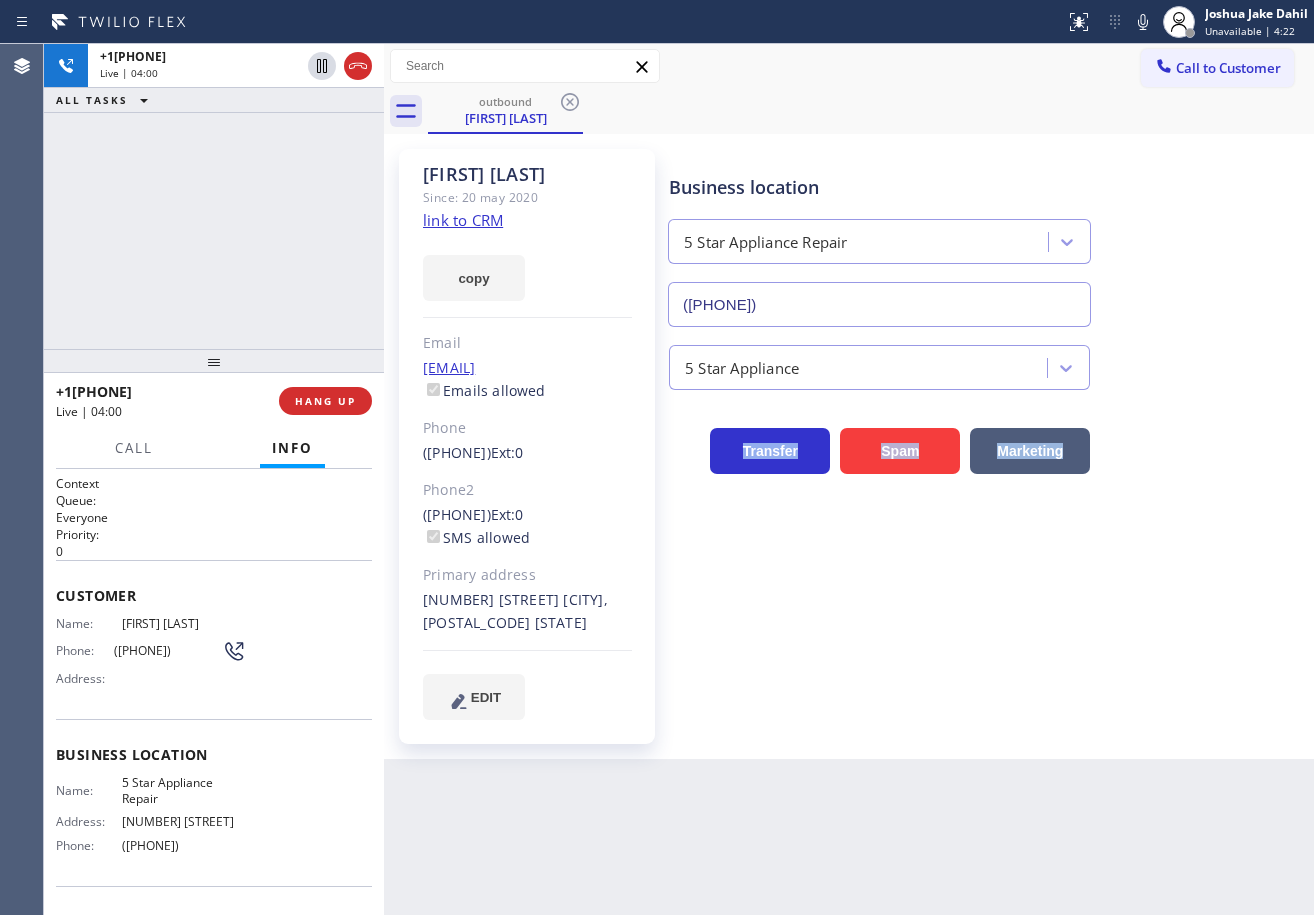 click on "Business location 5 Star Appliance Repair ([PHONE]) 5 Star Appliance Transfer Spam Marketing" at bounding box center [987, 434] 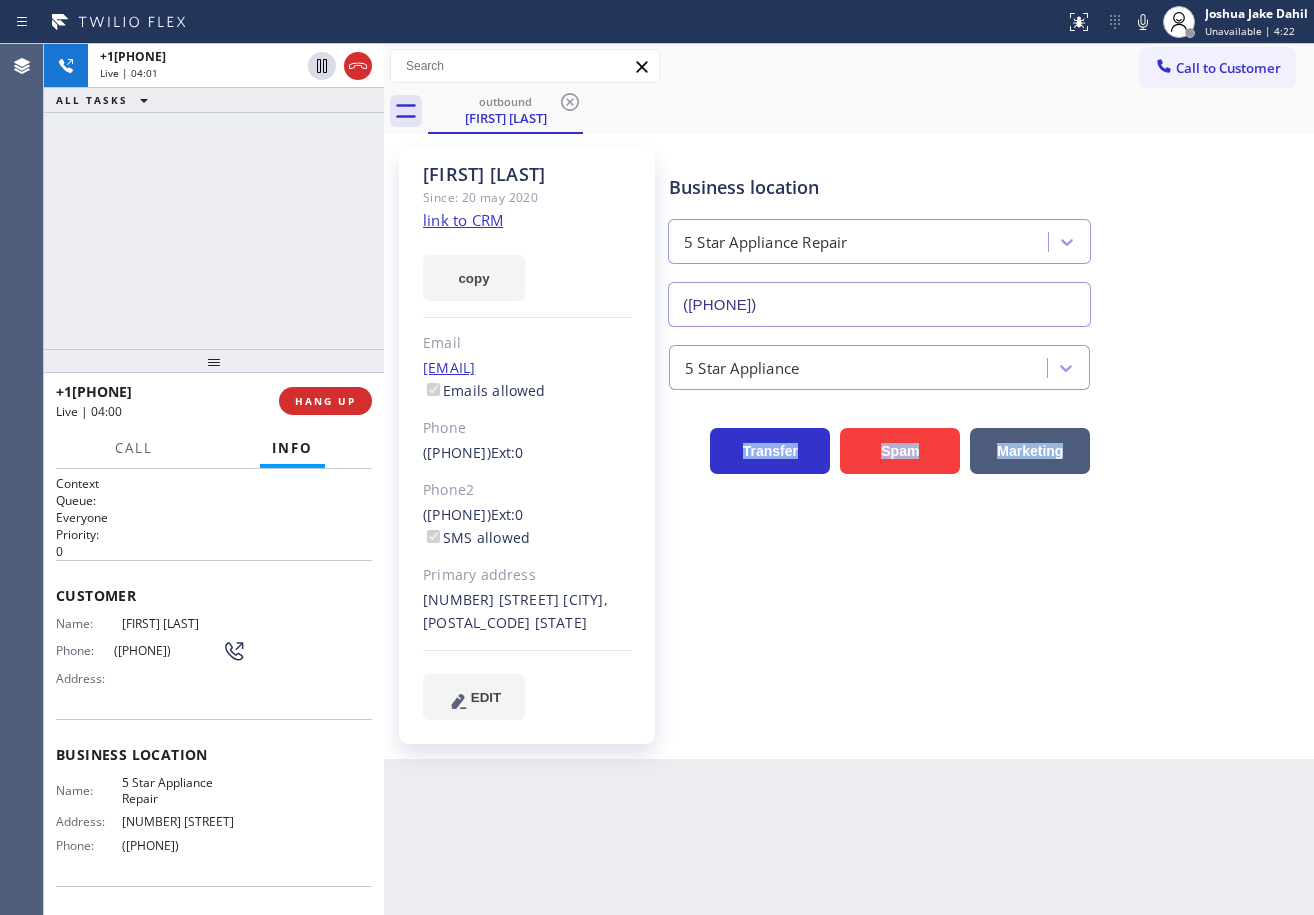 click on "Business location 5 Star Appliance Repair ([PHONE]) 5 Star Appliance Transfer Spam Marketing" at bounding box center (987, 434) 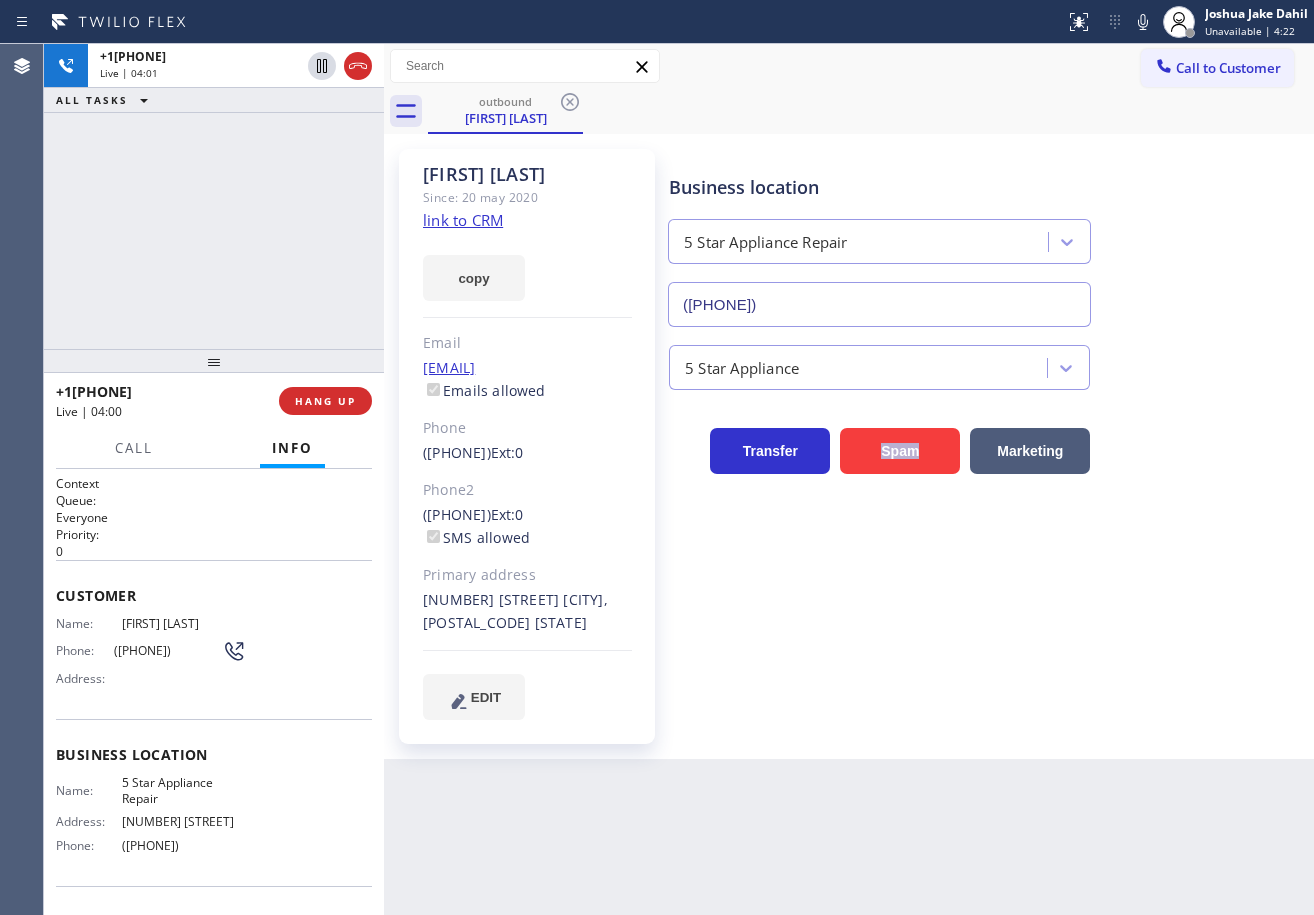 click on "Business location 5 Star Appliance Repair ([PHONE]) 5 Star Appliance Transfer Spam Marketing" at bounding box center [987, 434] 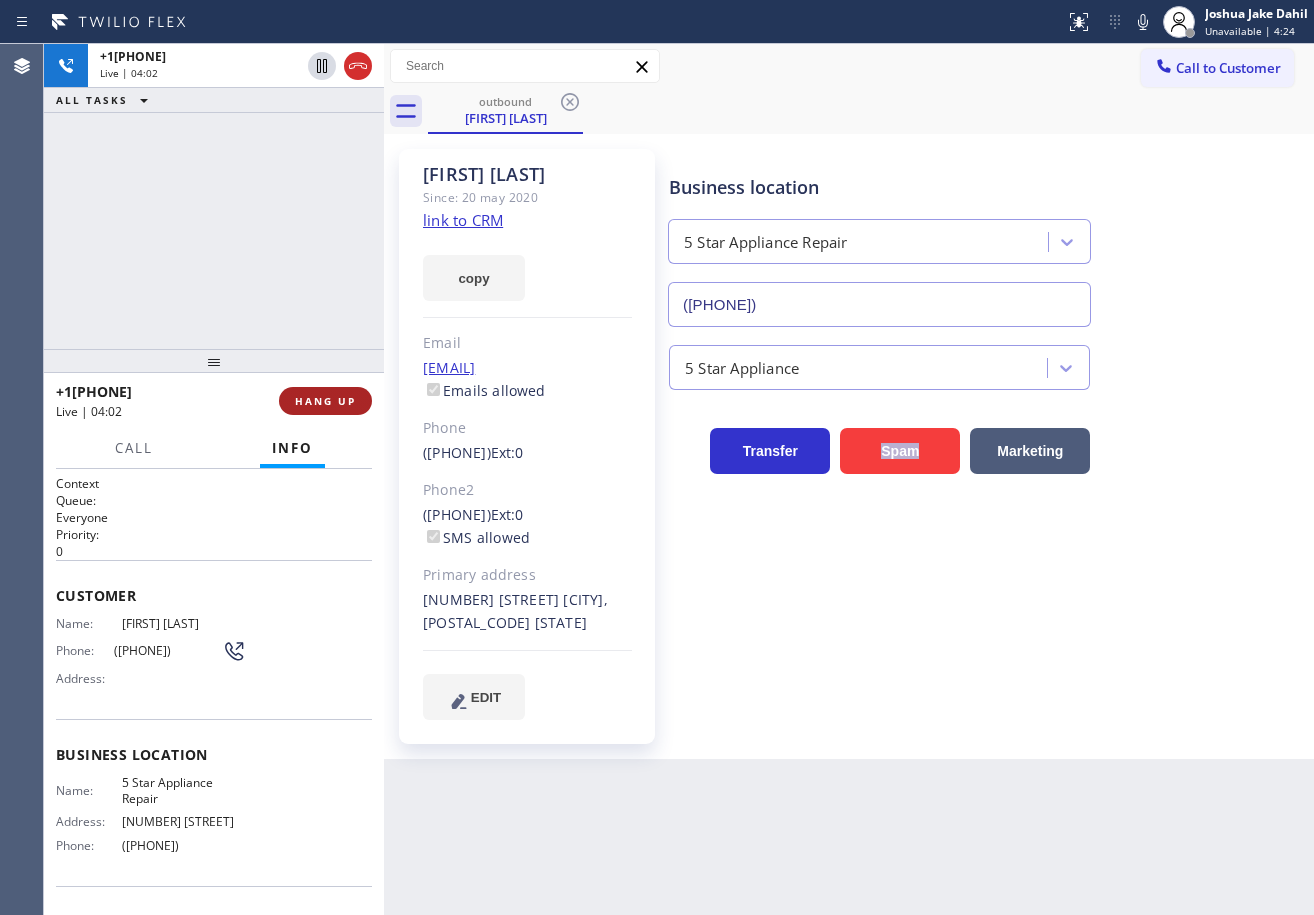 click on "HANG UP" at bounding box center (325, 401) 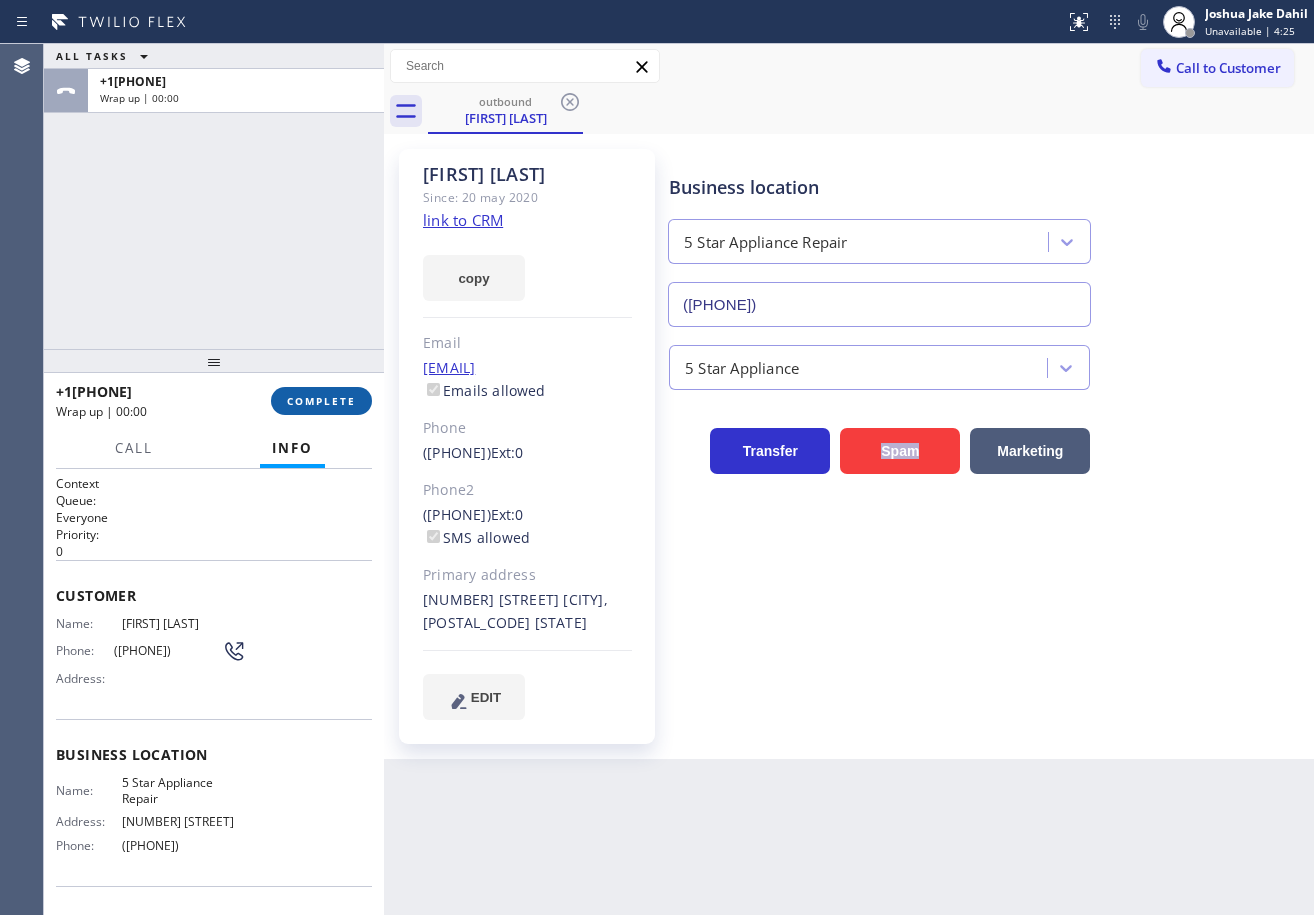 click on "COMPLETE" at bounding box center [321, 401] 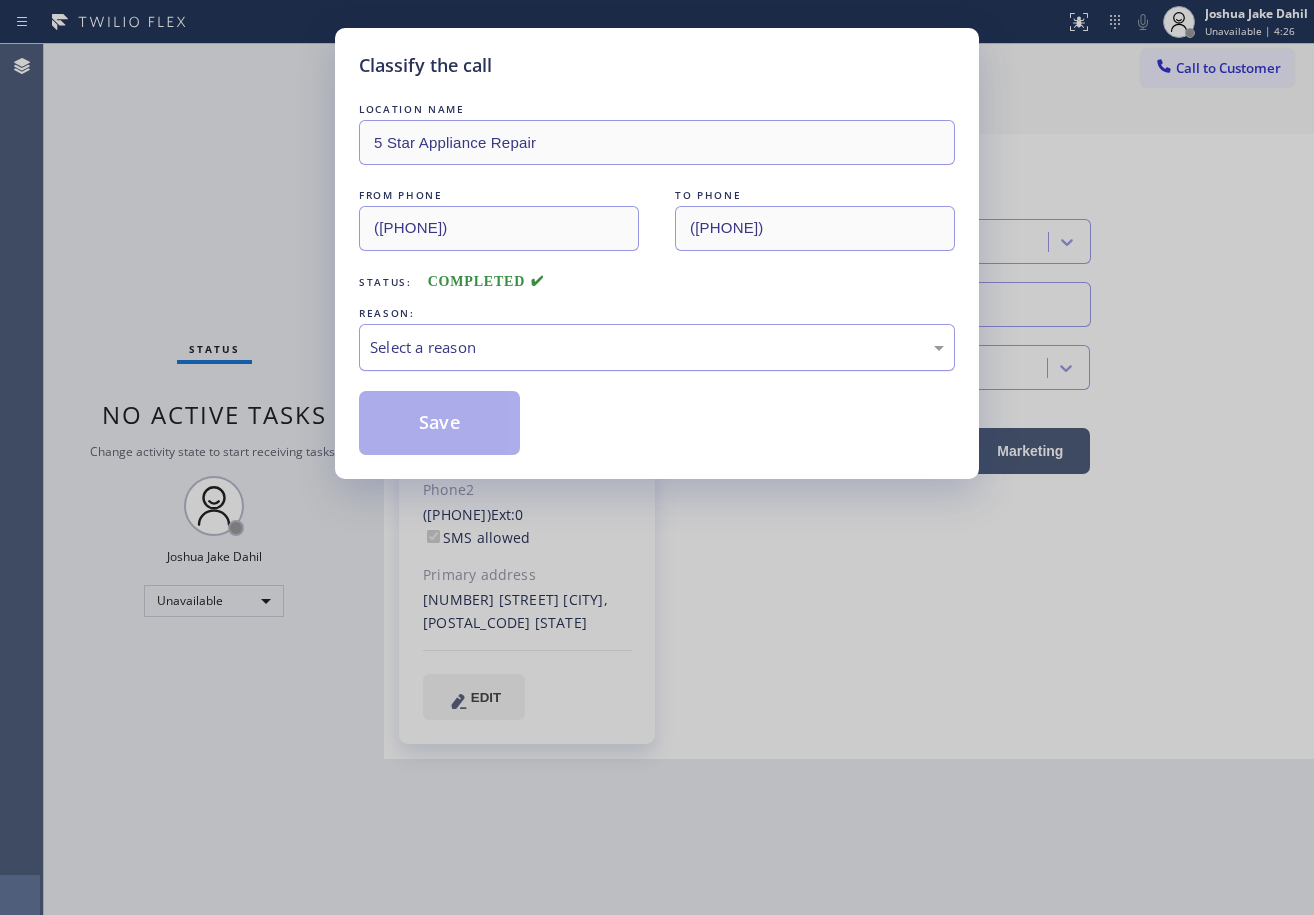 click on "Select a reason" at bounding box center (657, 347) 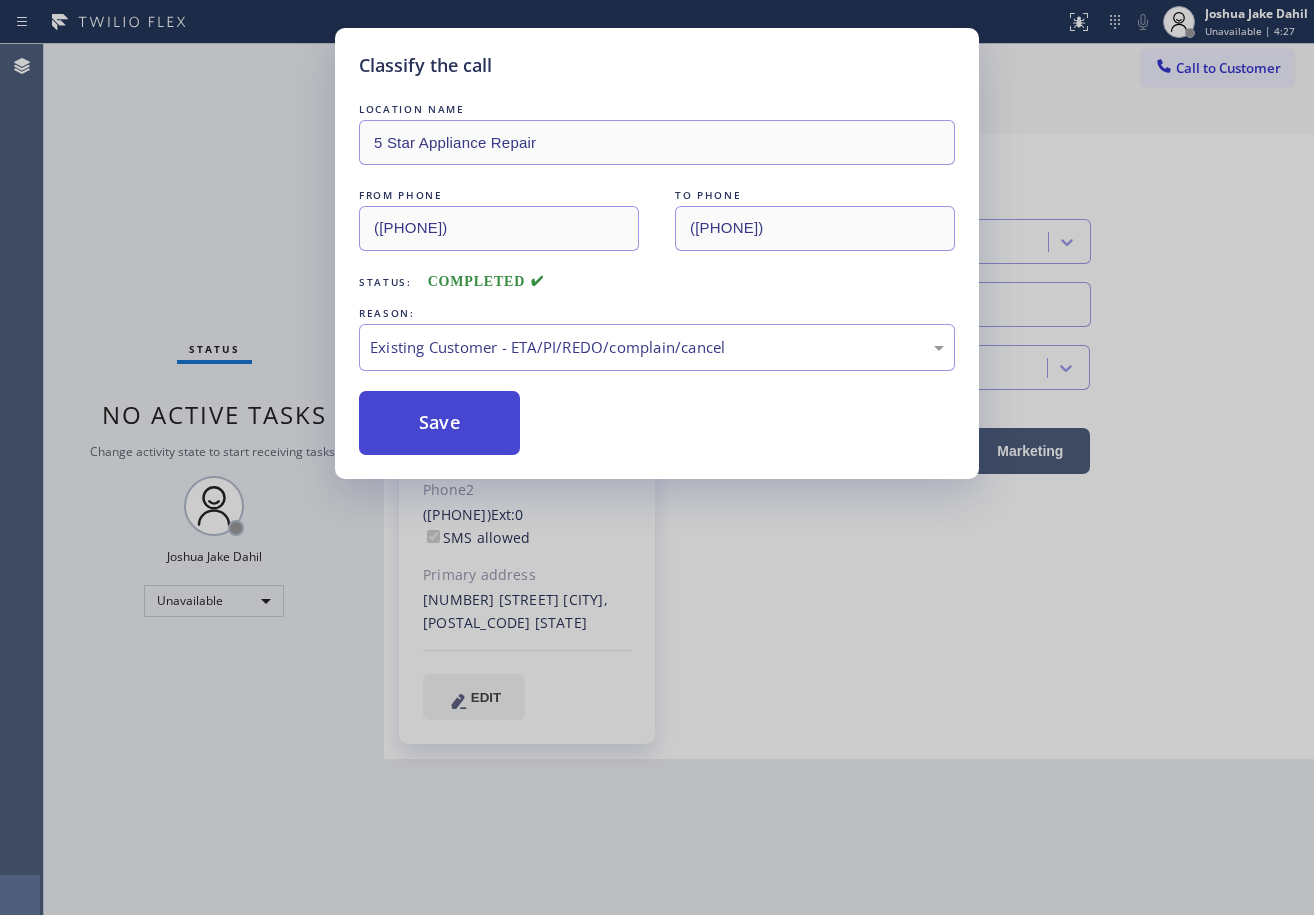 click on "Save" at bounding box center [439, 423] 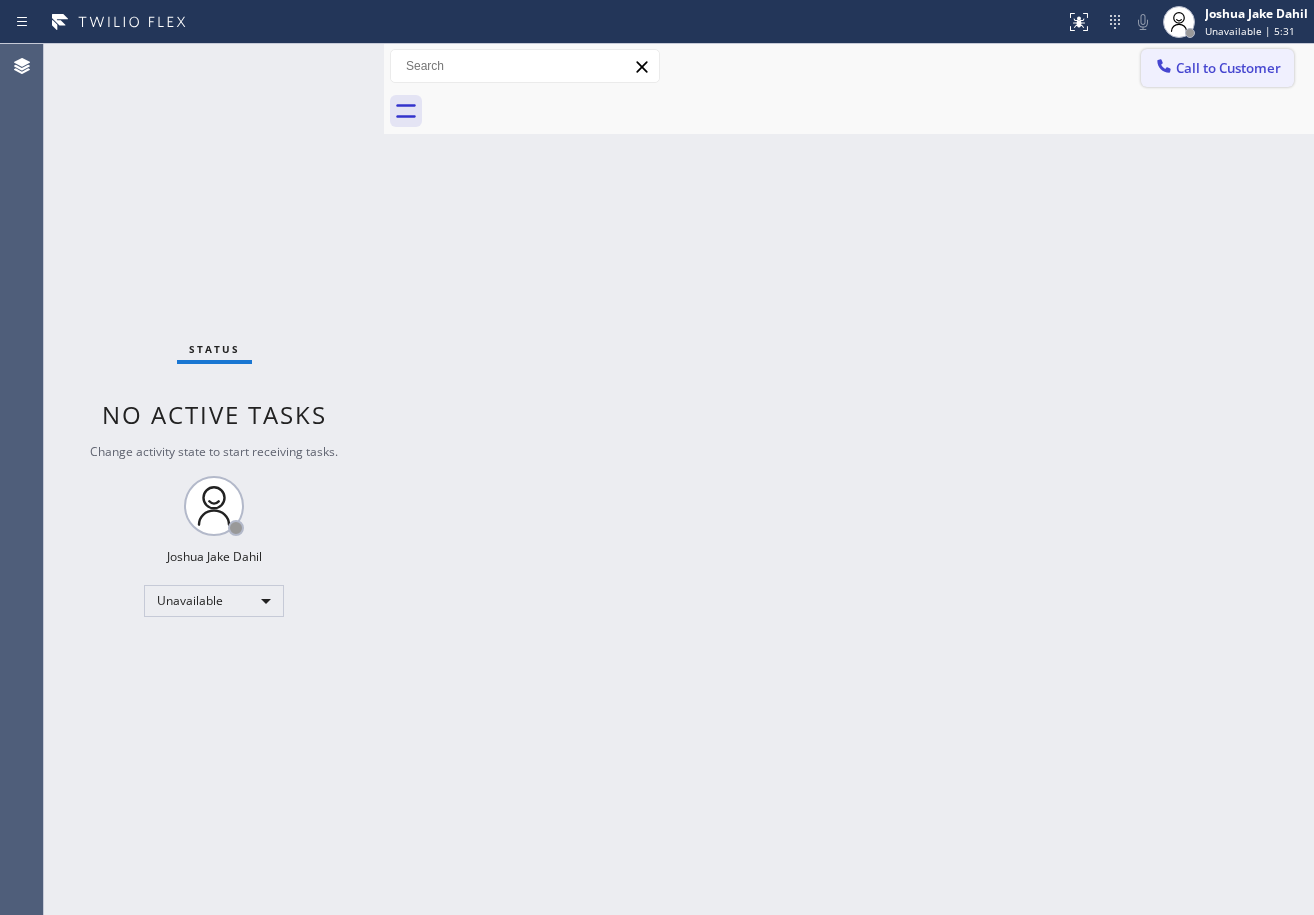 click on "Call to Customer" at bounding box center [1217, 68] 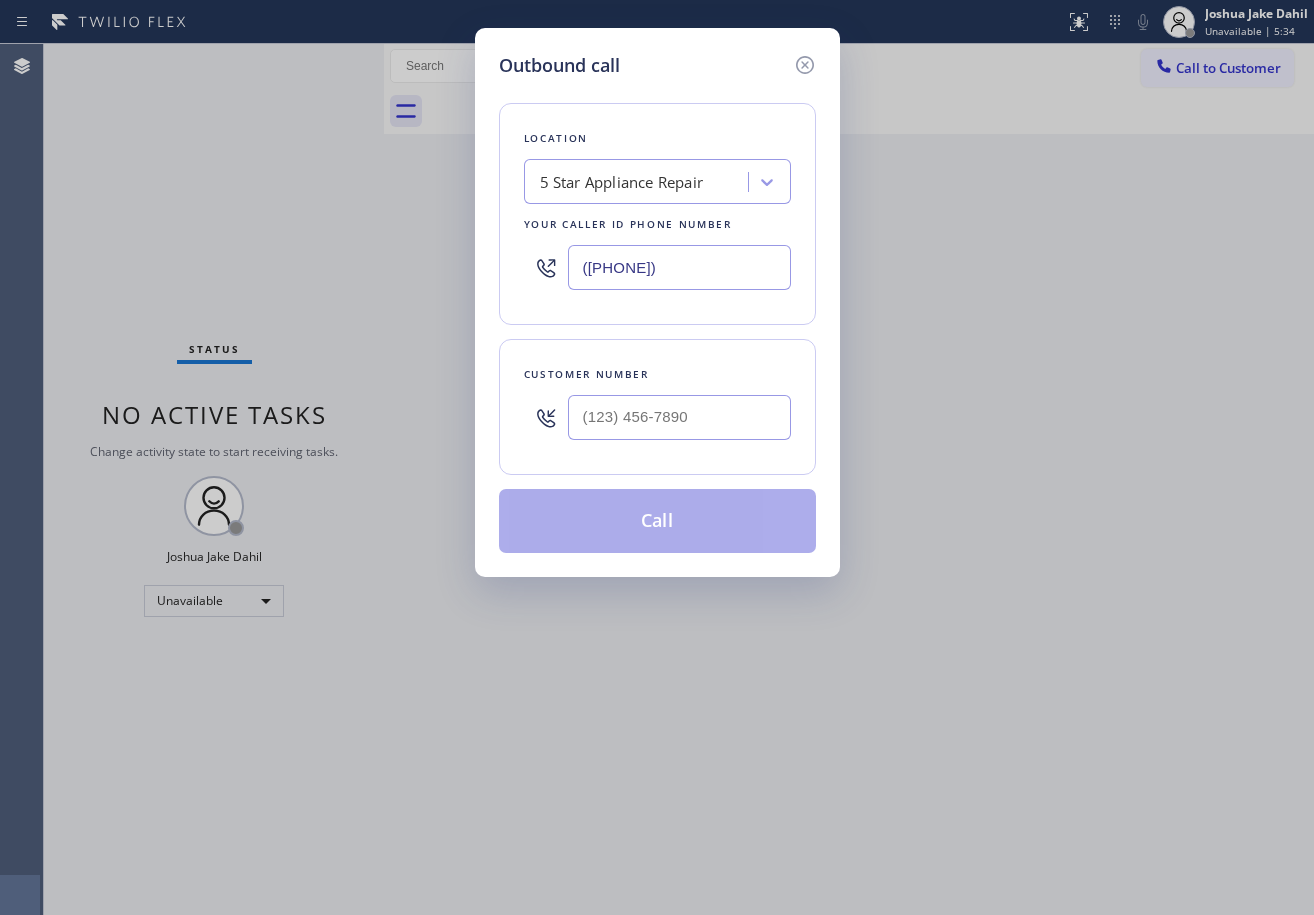 click at bounding box center [679, 417] 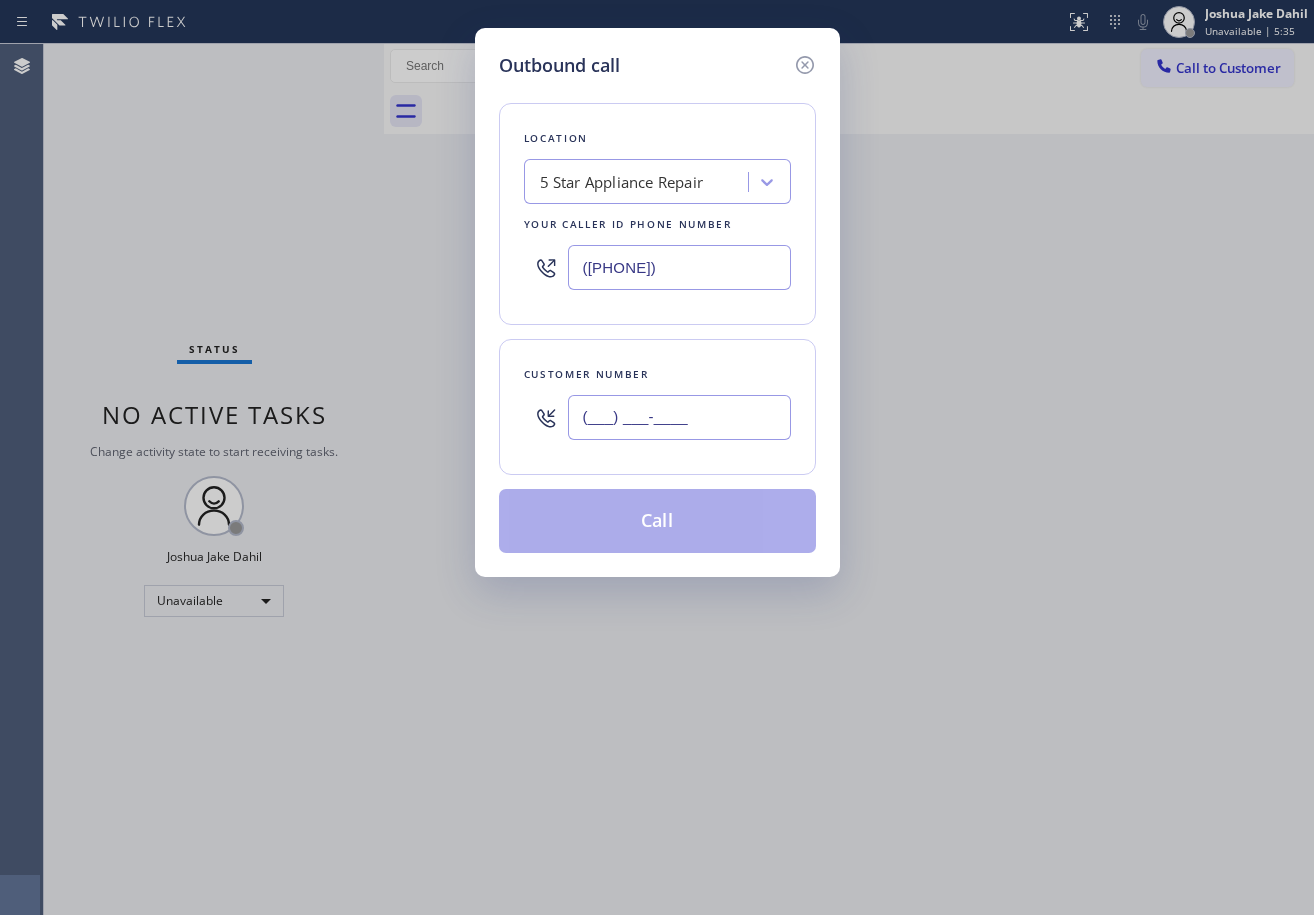 paste on "([PHONE])" 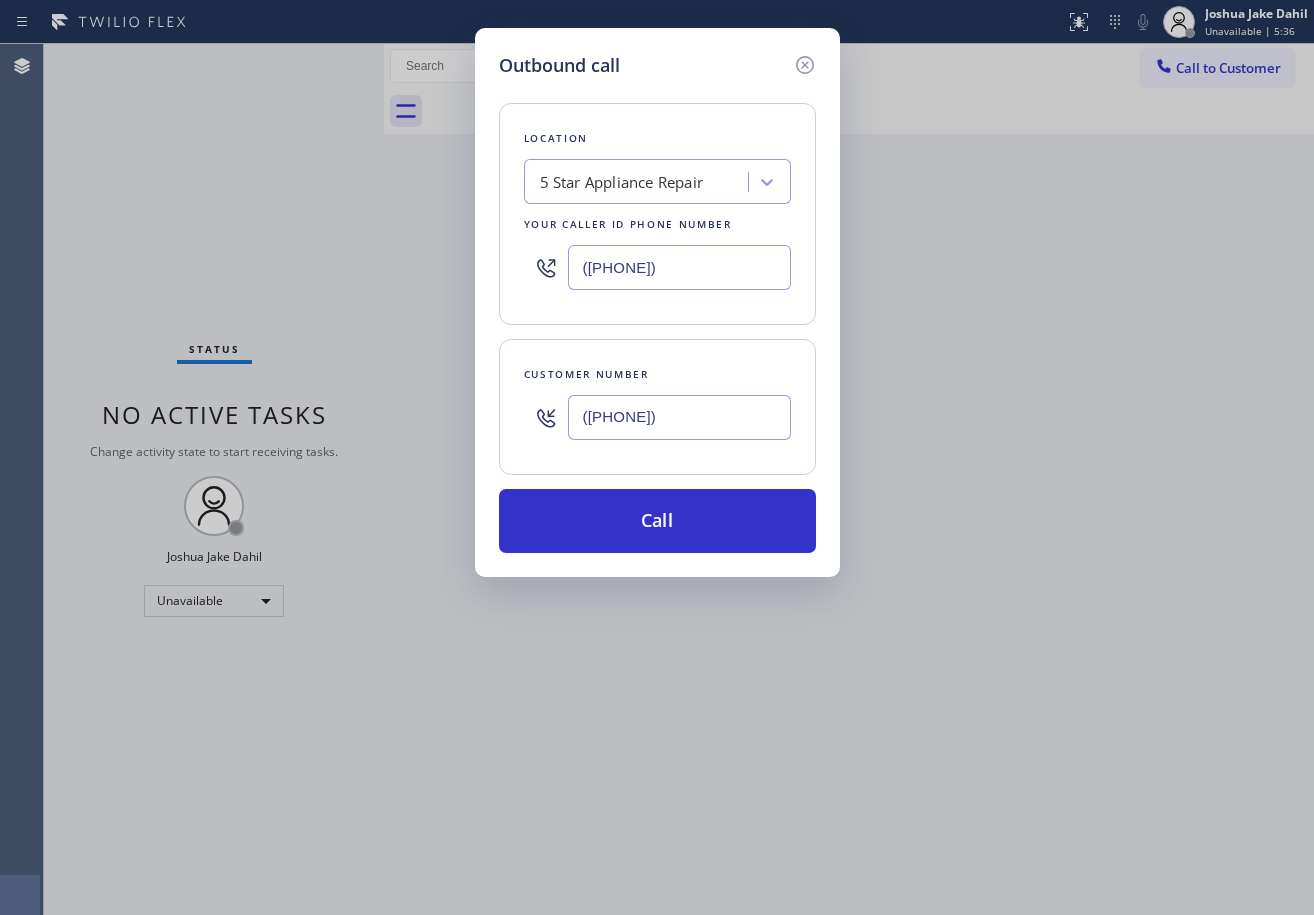 type on "([PHONE])" 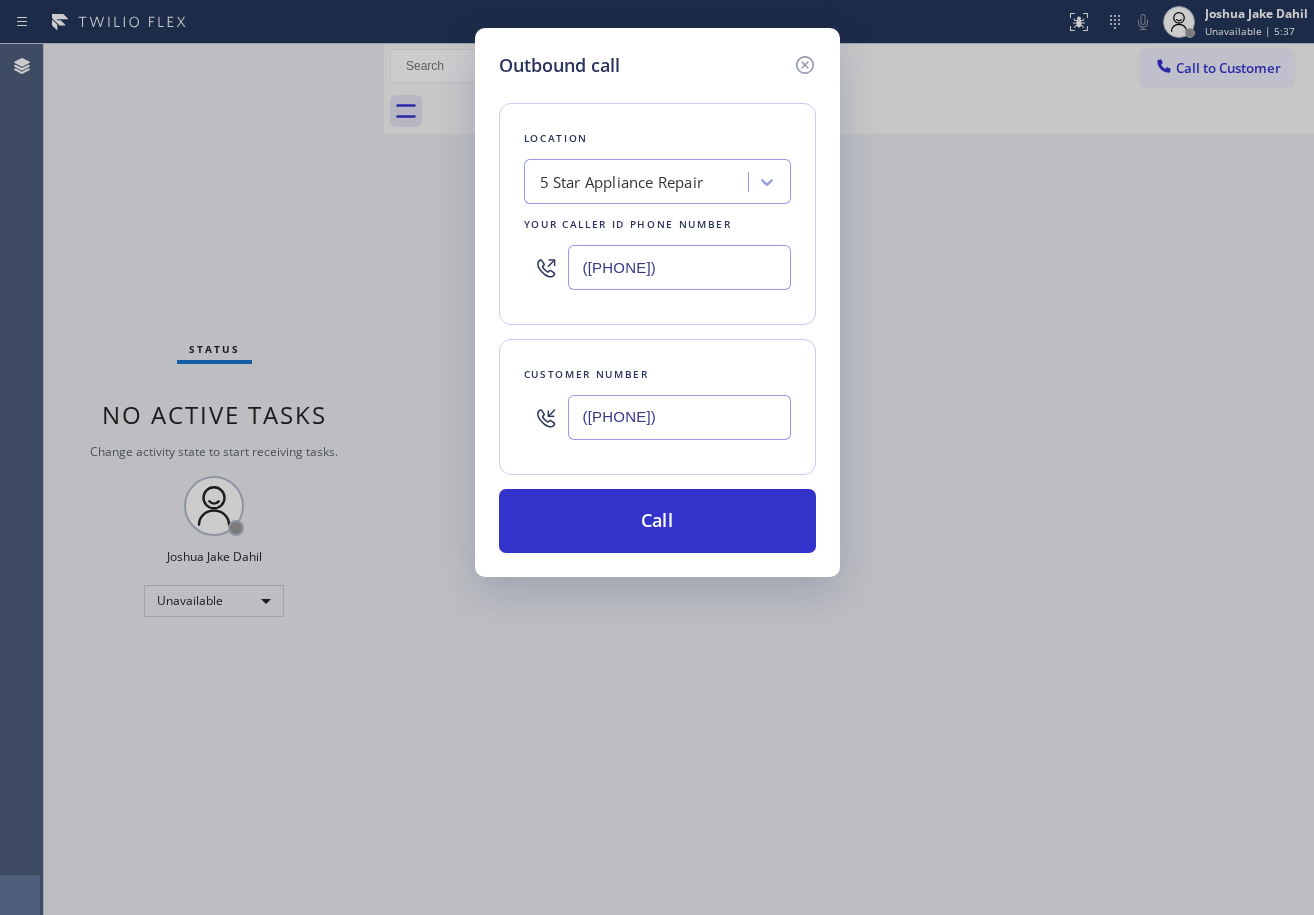 click on "([PHONE])" at bounding box center [679, 267] 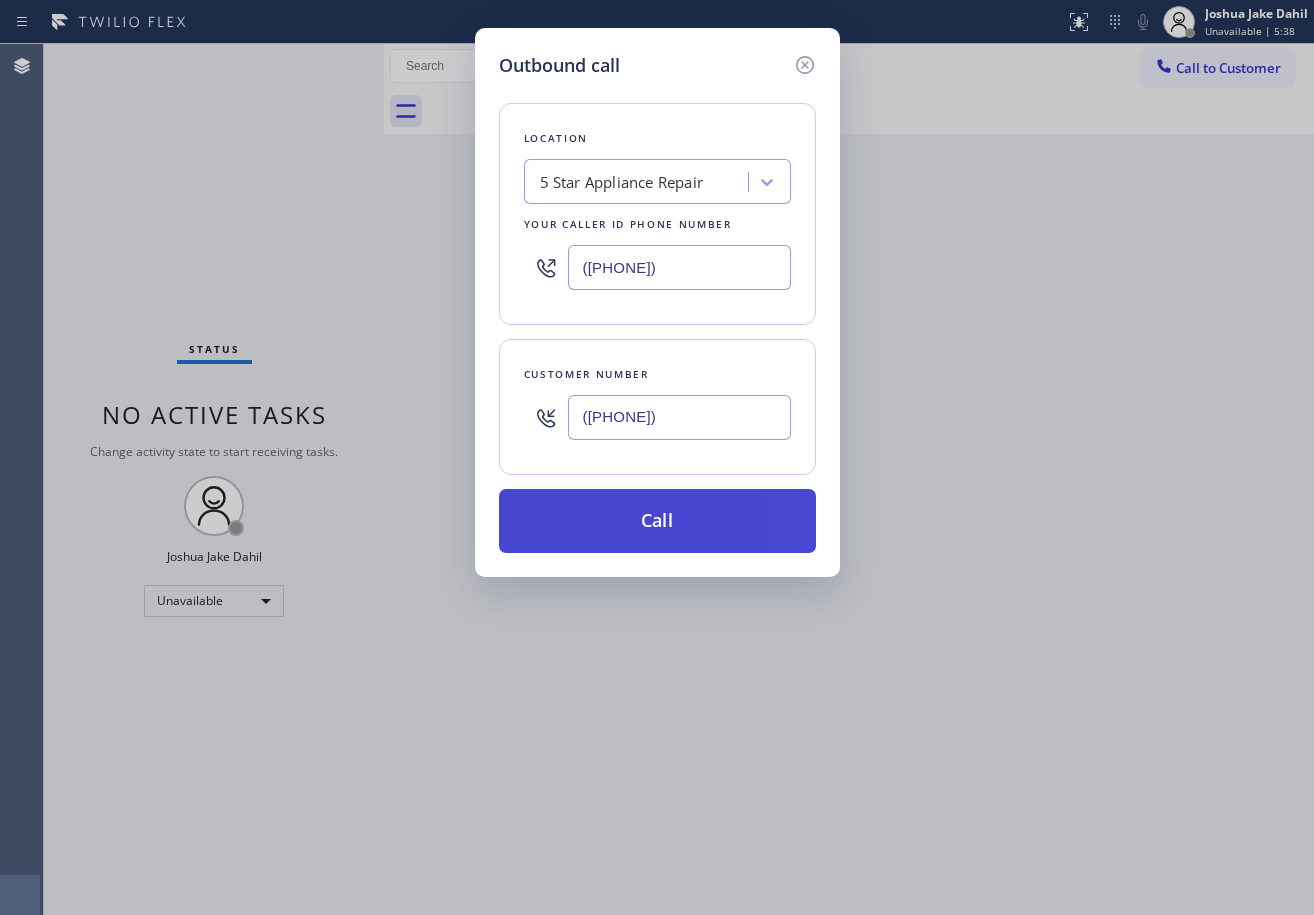 type on "([PHONE])" 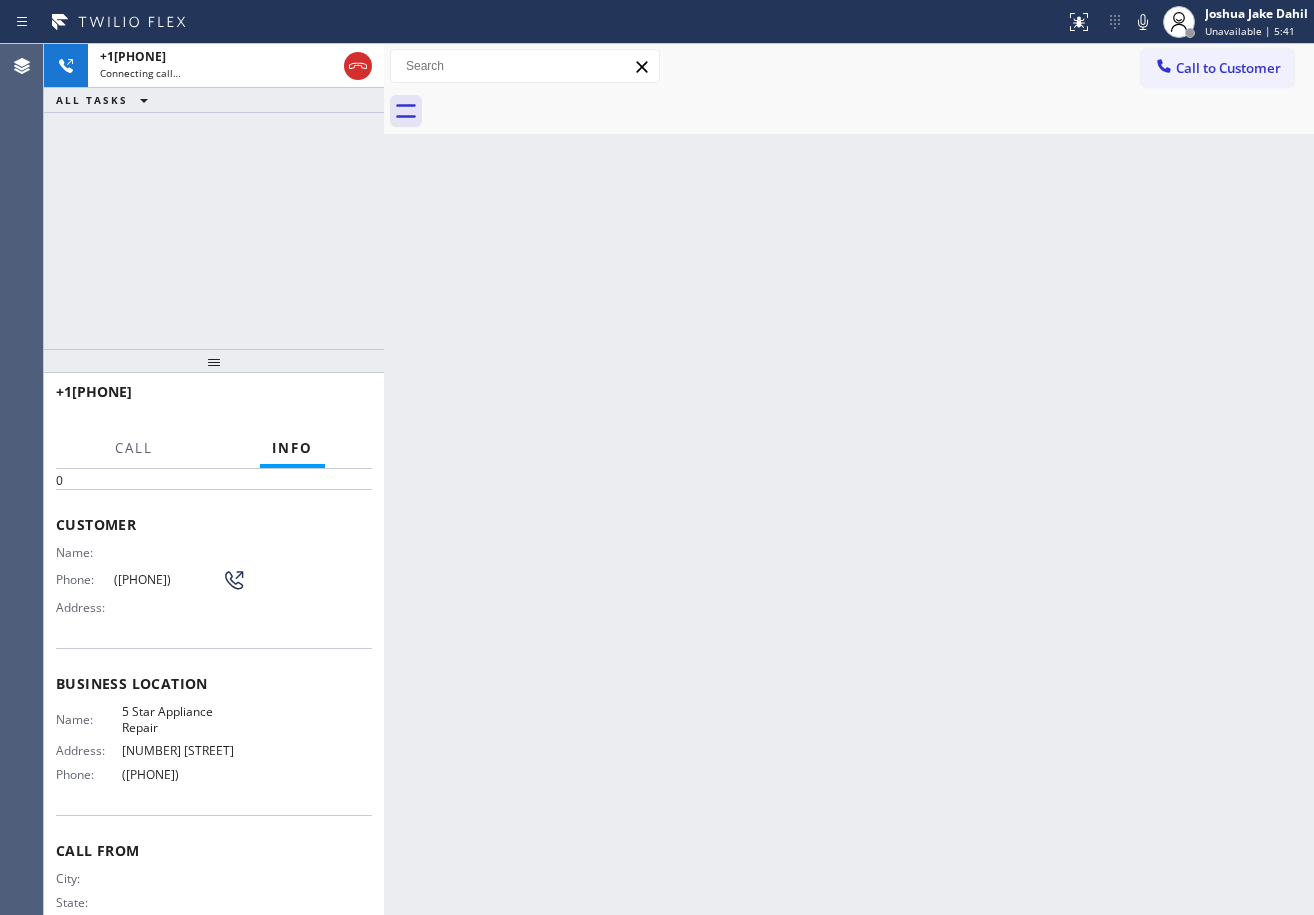 scroll, scrollTop: 0, scrollLeft: 0, axis: both 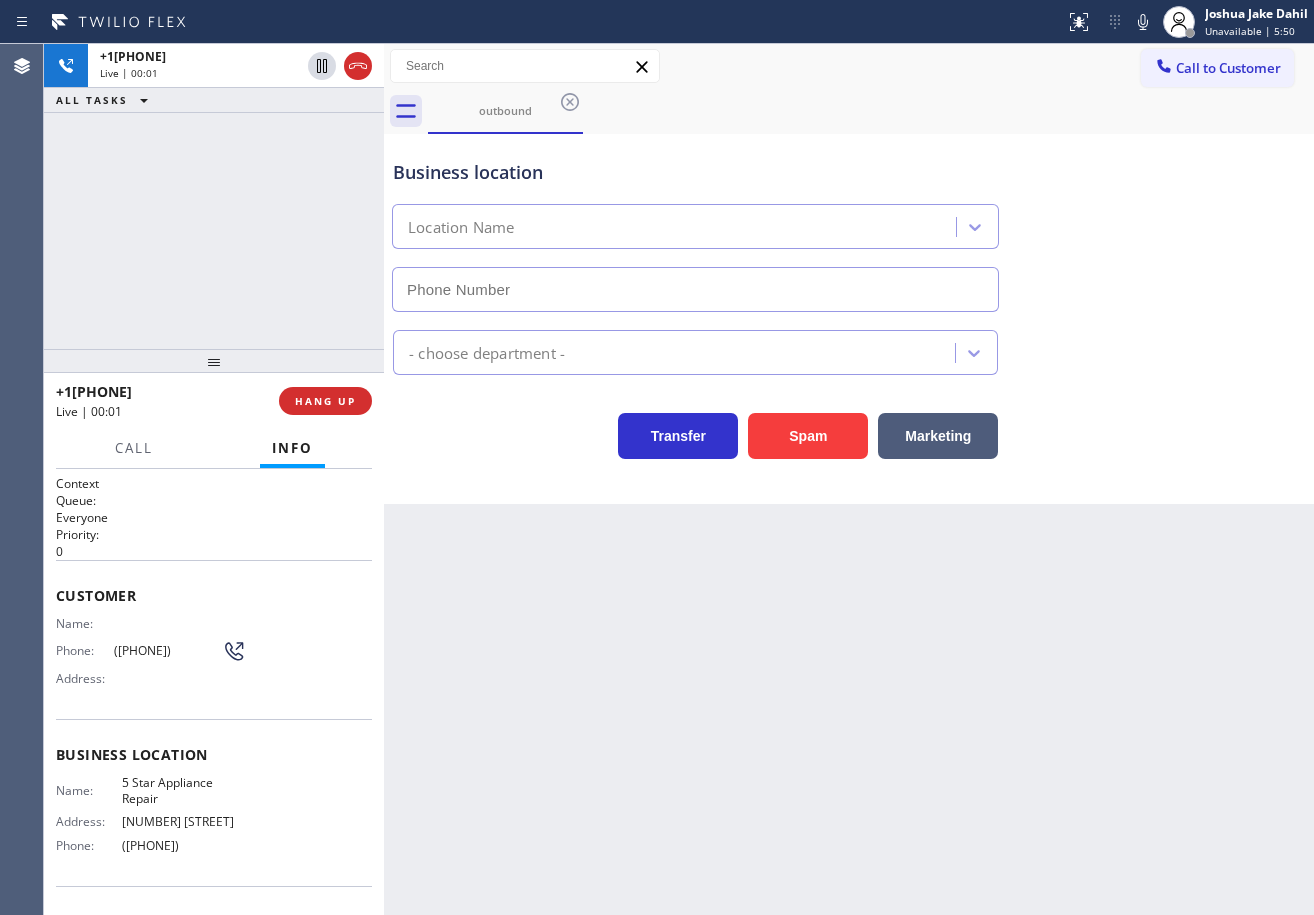 type on "([PHONE])" 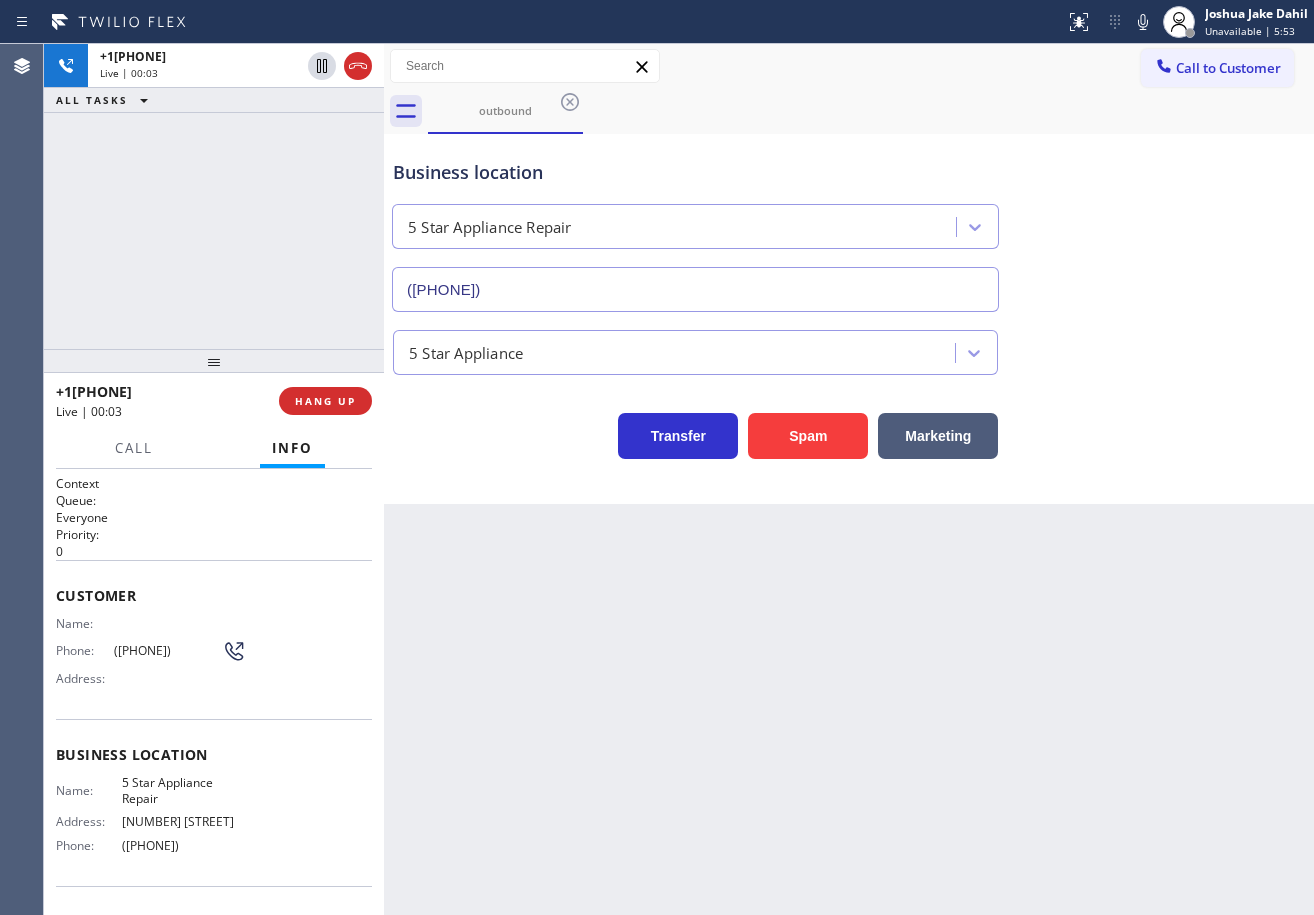 click on "+1[PHONE] Live | 00:03 ALL TASKS ALL TASKS ACTIVE TASKS TASKS IN WRAP UP" at bounding box center [214, 196] 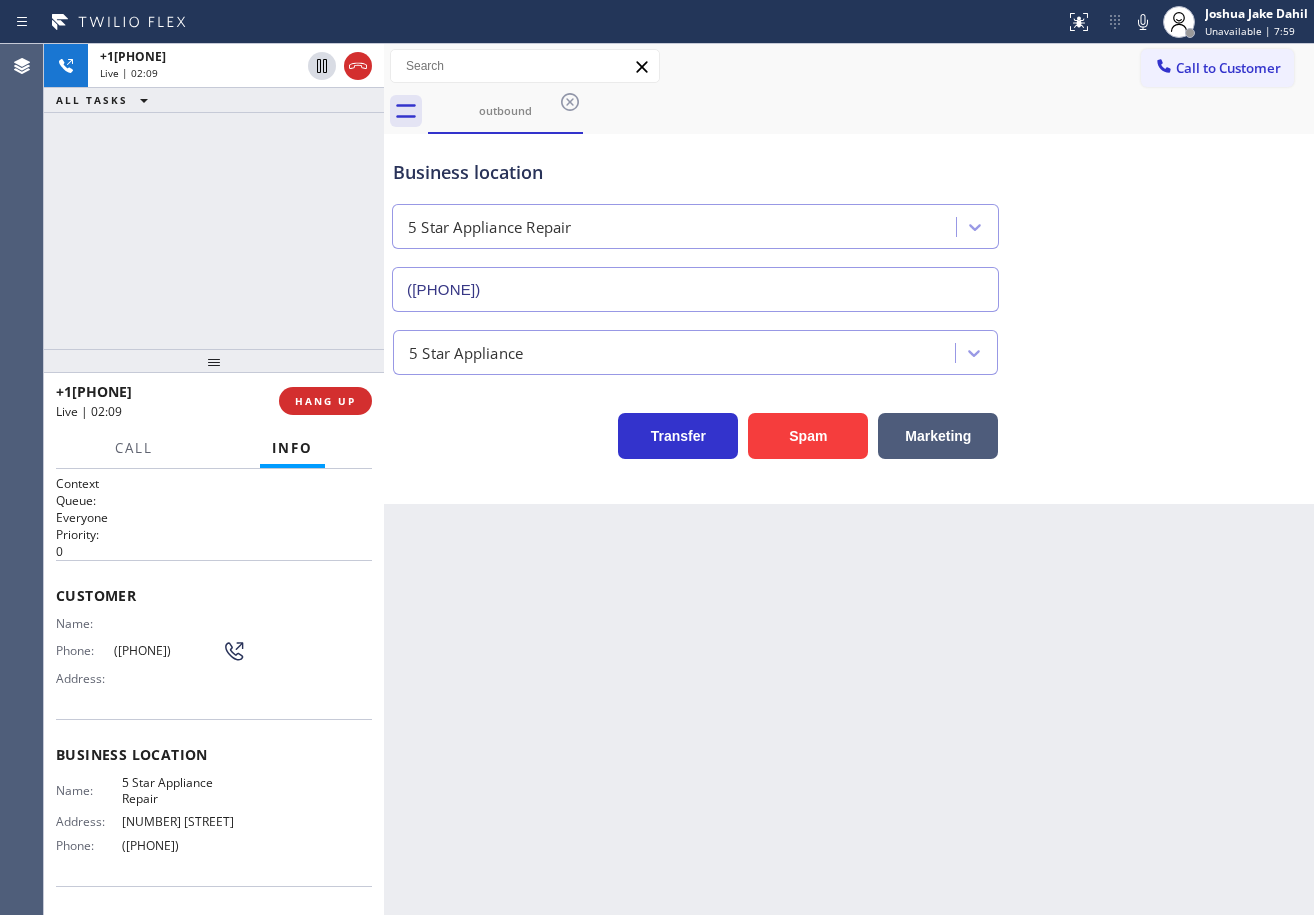 click on "5 Star Appliance" at bounding box center [849, 348] 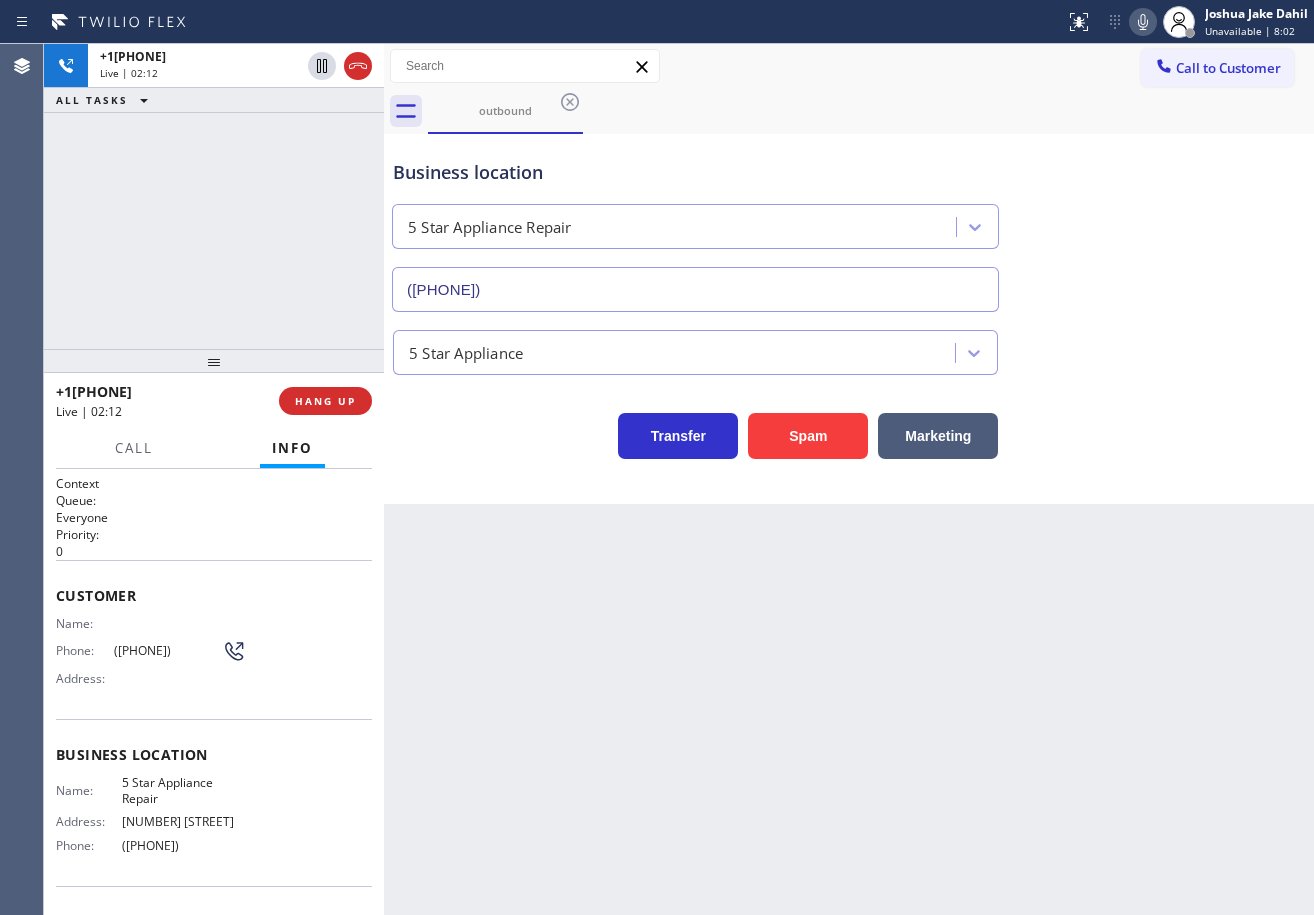 click 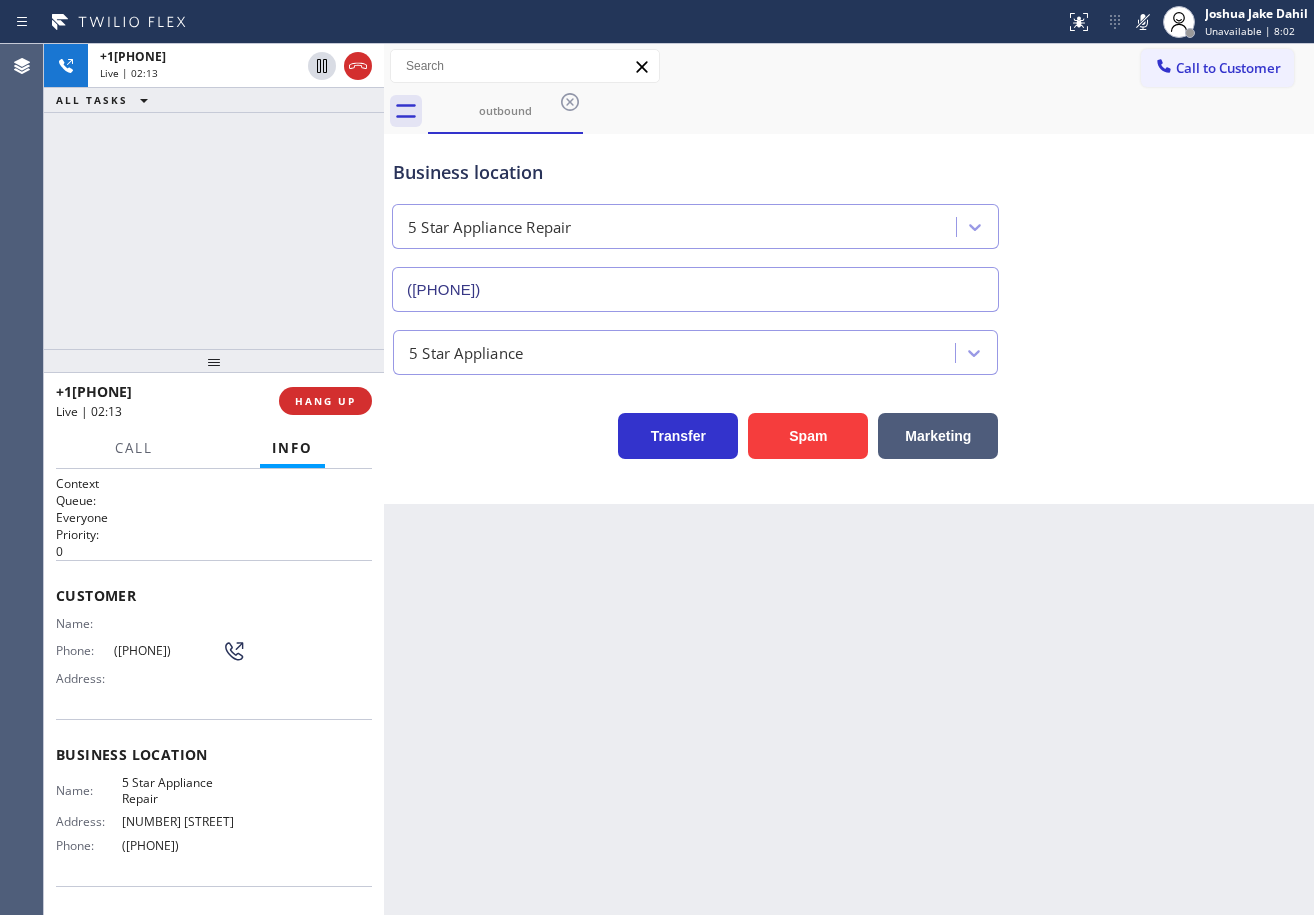 click on "Business location 5 Star Appliance Repair ([PHONE])" at bounding box center (849, 221) 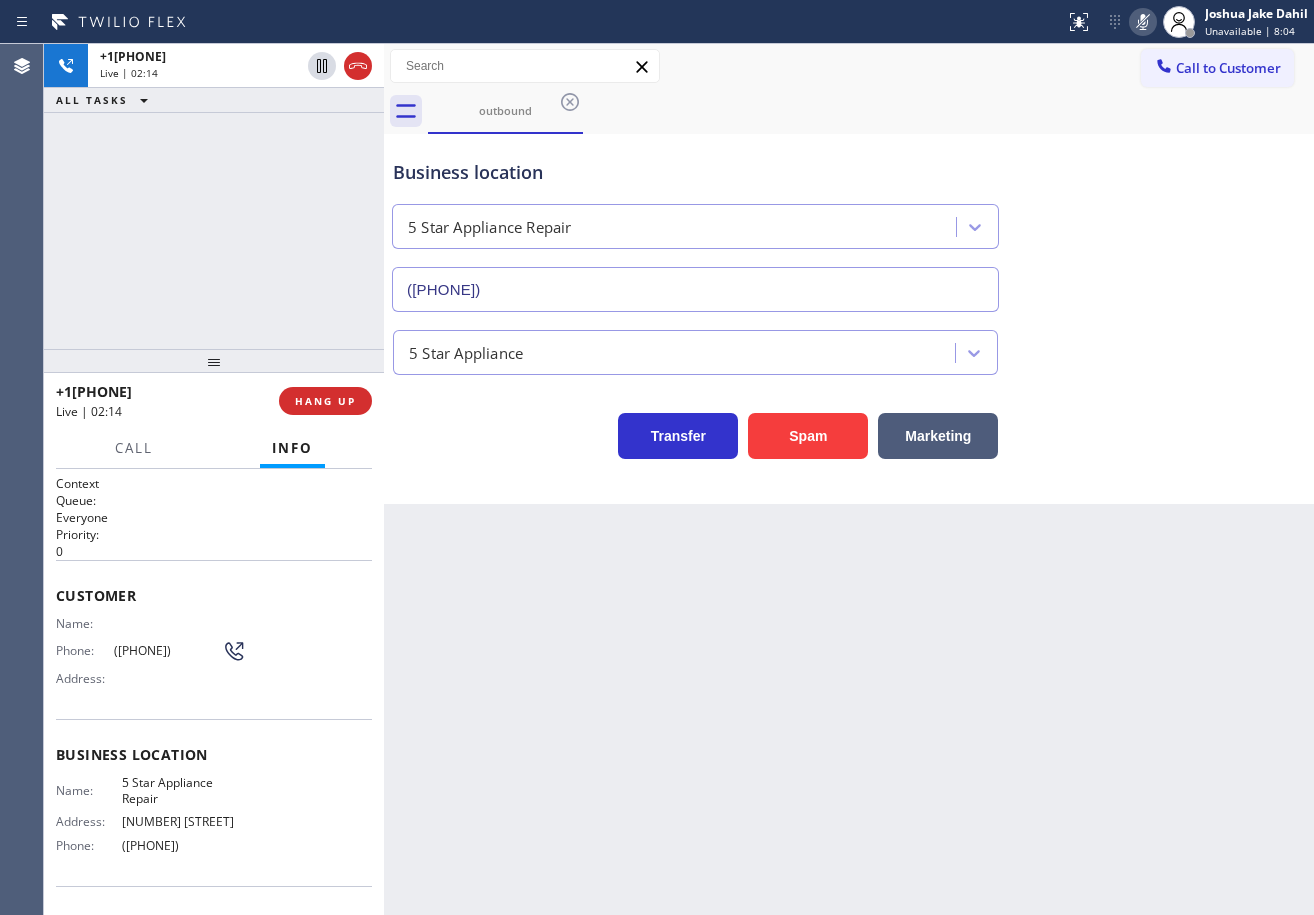 click 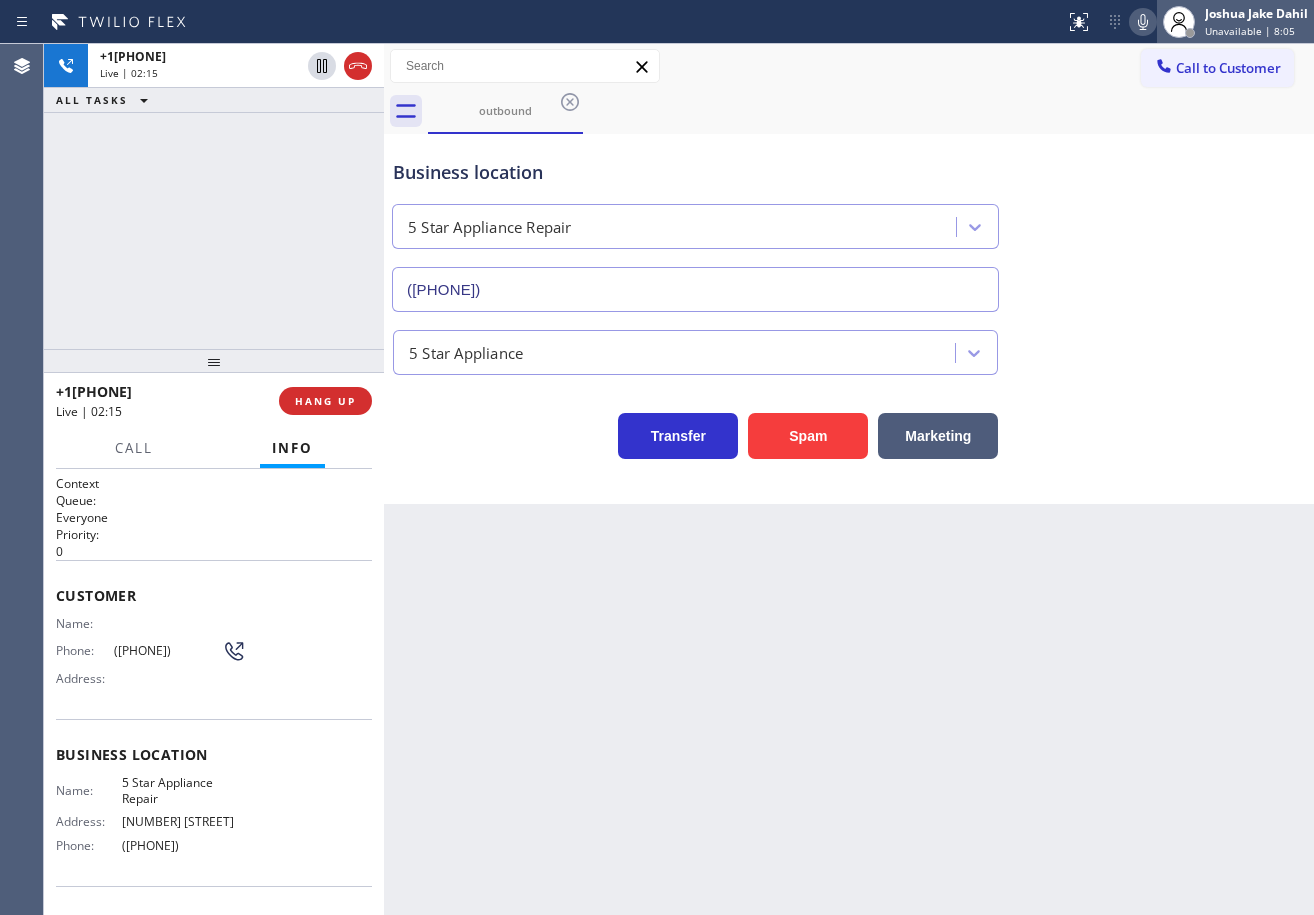 click on "Unavailable | 8:05" at bounding box center [1250, 31] 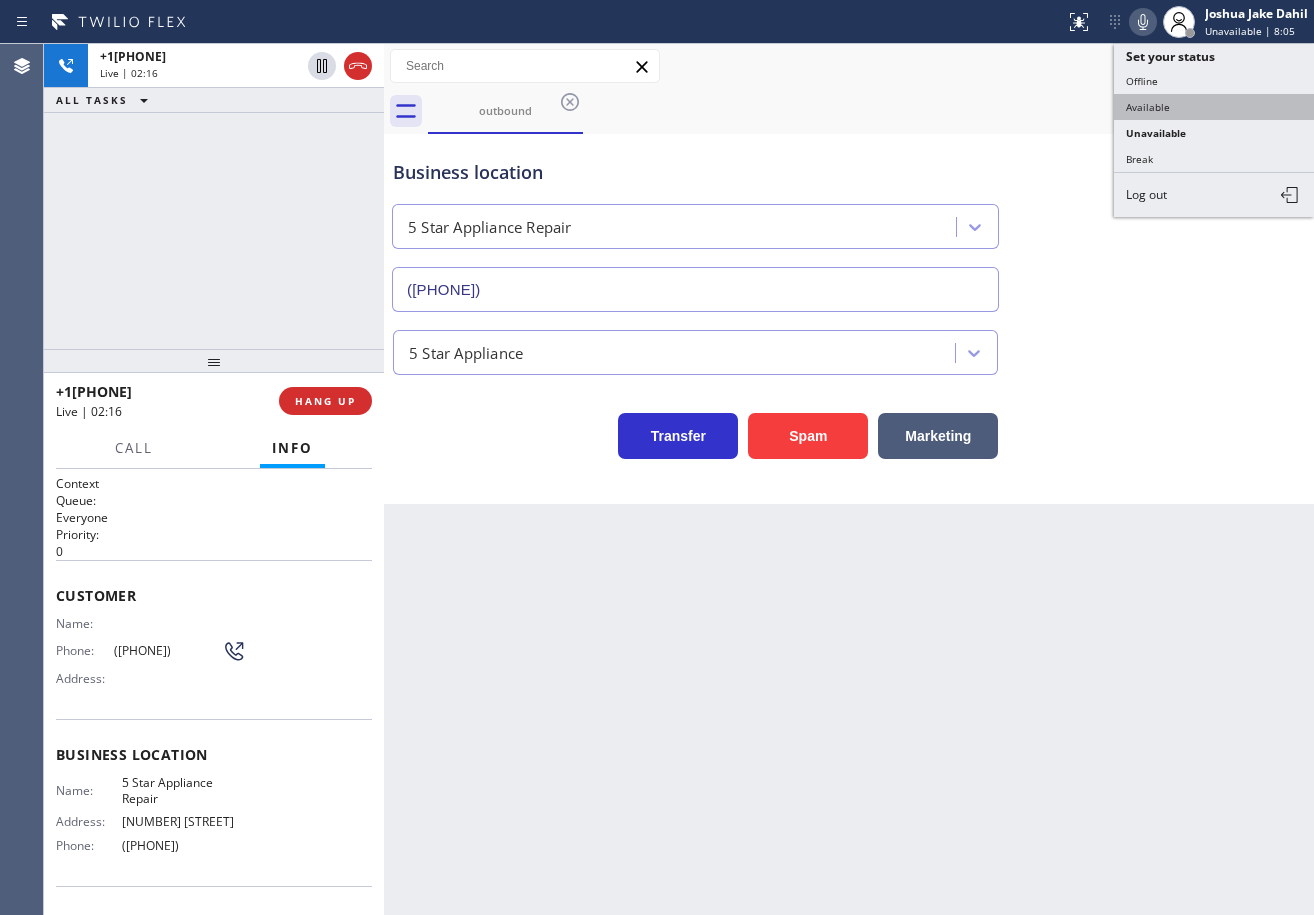 click on "Available" at bounding box center (1214, 107) 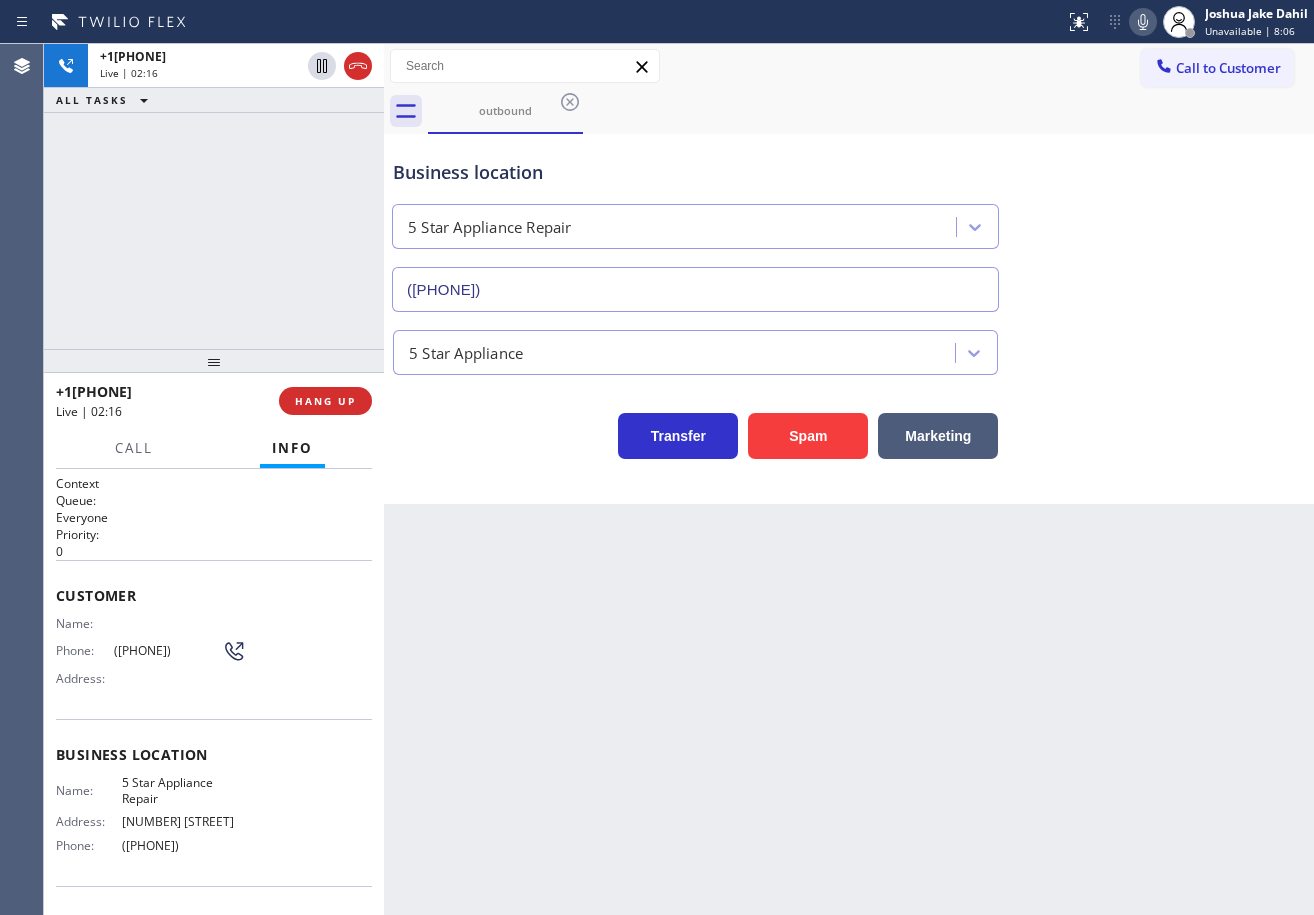 click on "Business location 5 Star Appliance Repair ([PHONE])" at bounding box center (849, 221) 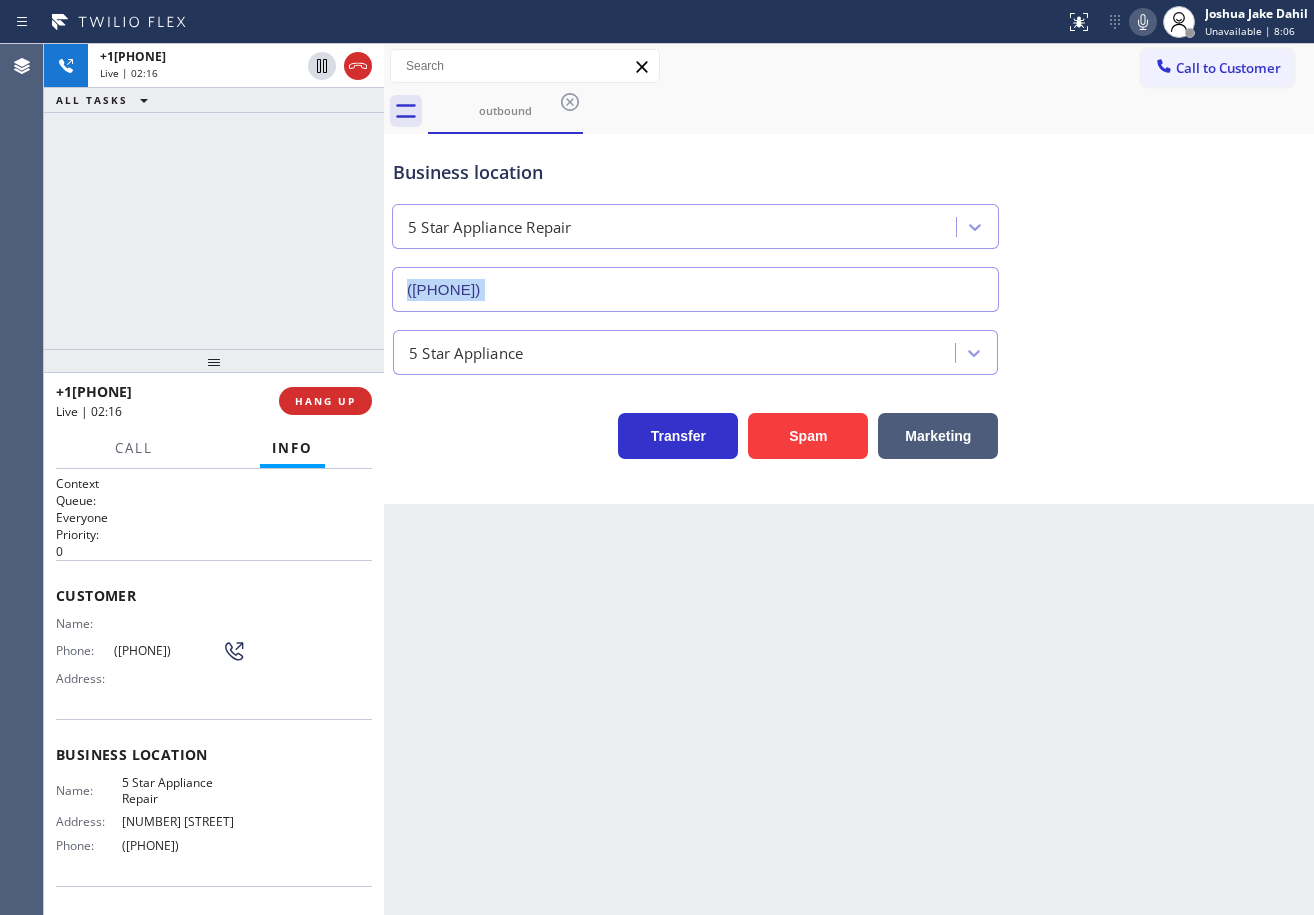 drag, startPoint x: 1238, startPoint y: 290, endPoint x: 1240, endPoint y: 309, distance: 19.104973 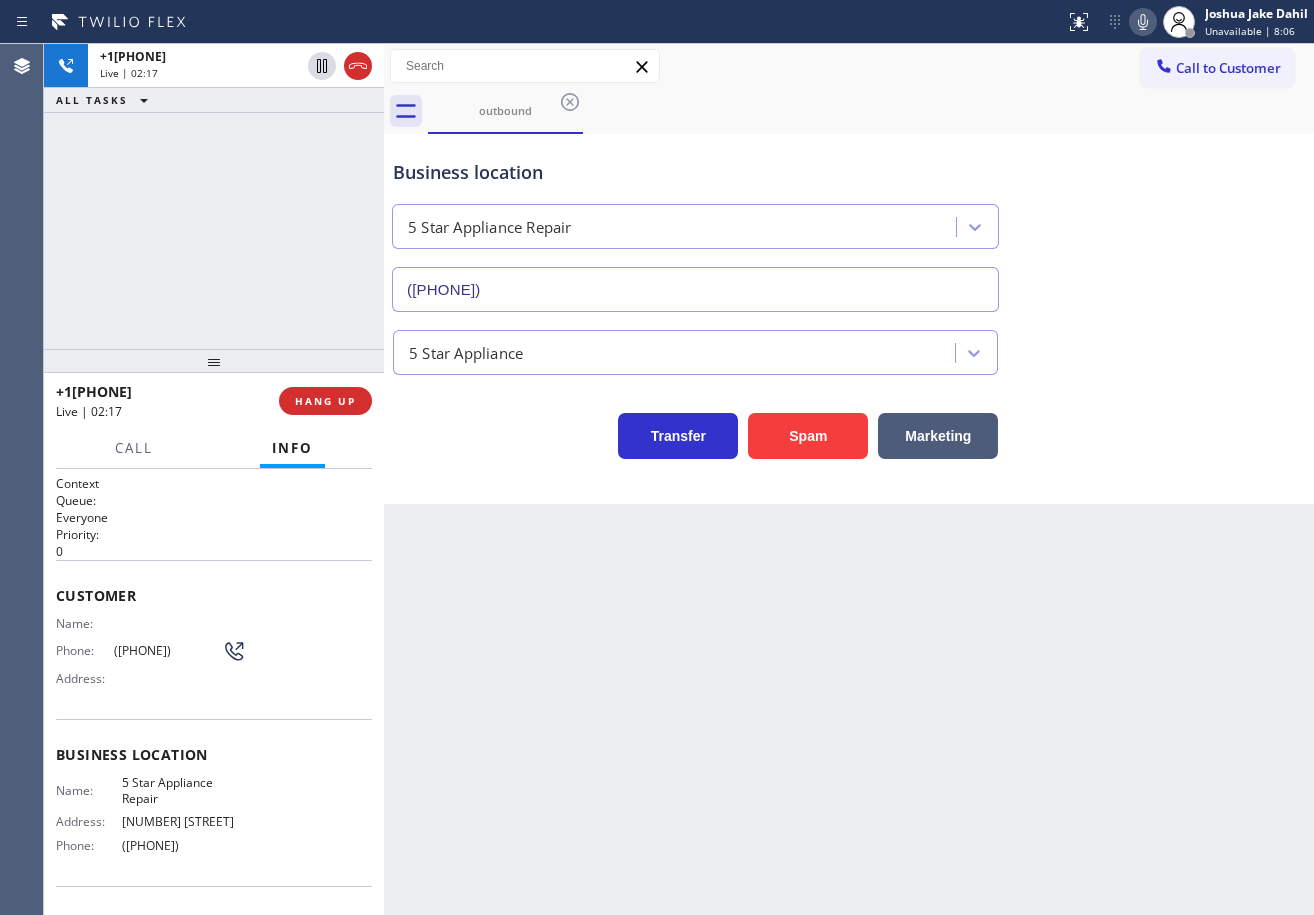 click on "5 Star Appliance" at bounding box center (849, 348) 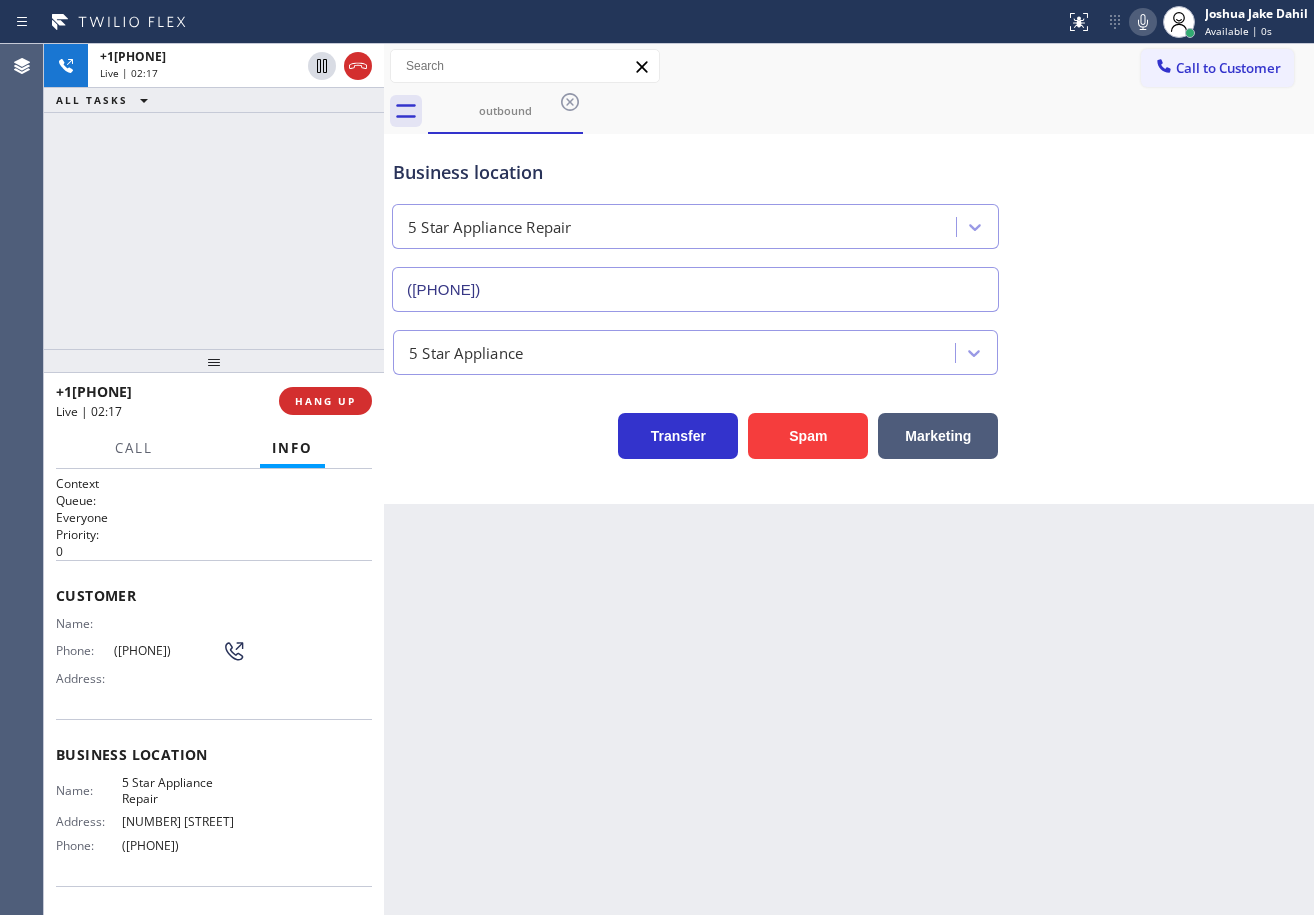click on "5 Star Appliance" at bounding box center [849, 348] 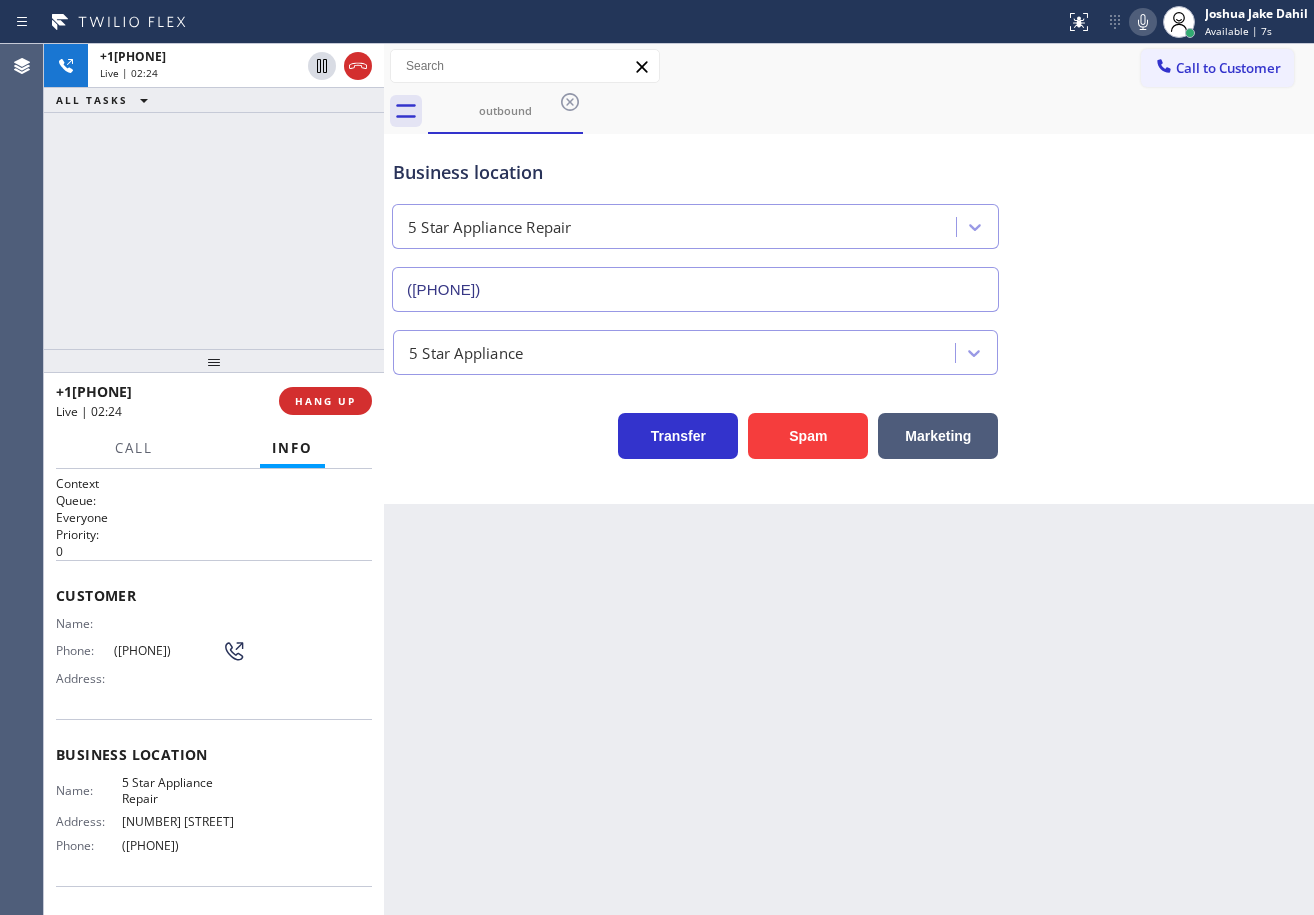 click on "Back to Dashboard Change Sender ID Customers Technicians Select a contact Outbound call Technician Search Technician Your caller id phone number Your caller id phone number Call Technician info Name Phone none Address none Change Sender ID HVAC +1[PHONE] 5 Star Appliance +1[PHONE] Appliance Repair +1[PHONE] Plumbing +1[PHONE] Air Duct Cleaning +1[PHONE] Electricians +1[PHONE] Cancel Change Check personal SMS Reset Change outbound Call to Customer Outbound call Location 5 Star Appliance Repair Your caller id phone number ([PHONE]) Customer number Call Outbound call Technician Search Technician Your caller id phone number Your caller id phone number Call outbound Business location 5 Star Appliance Repair ([PHONE]) 5 Star Appliance Transfer Spam Marketing" at bounding box center [849, 479] 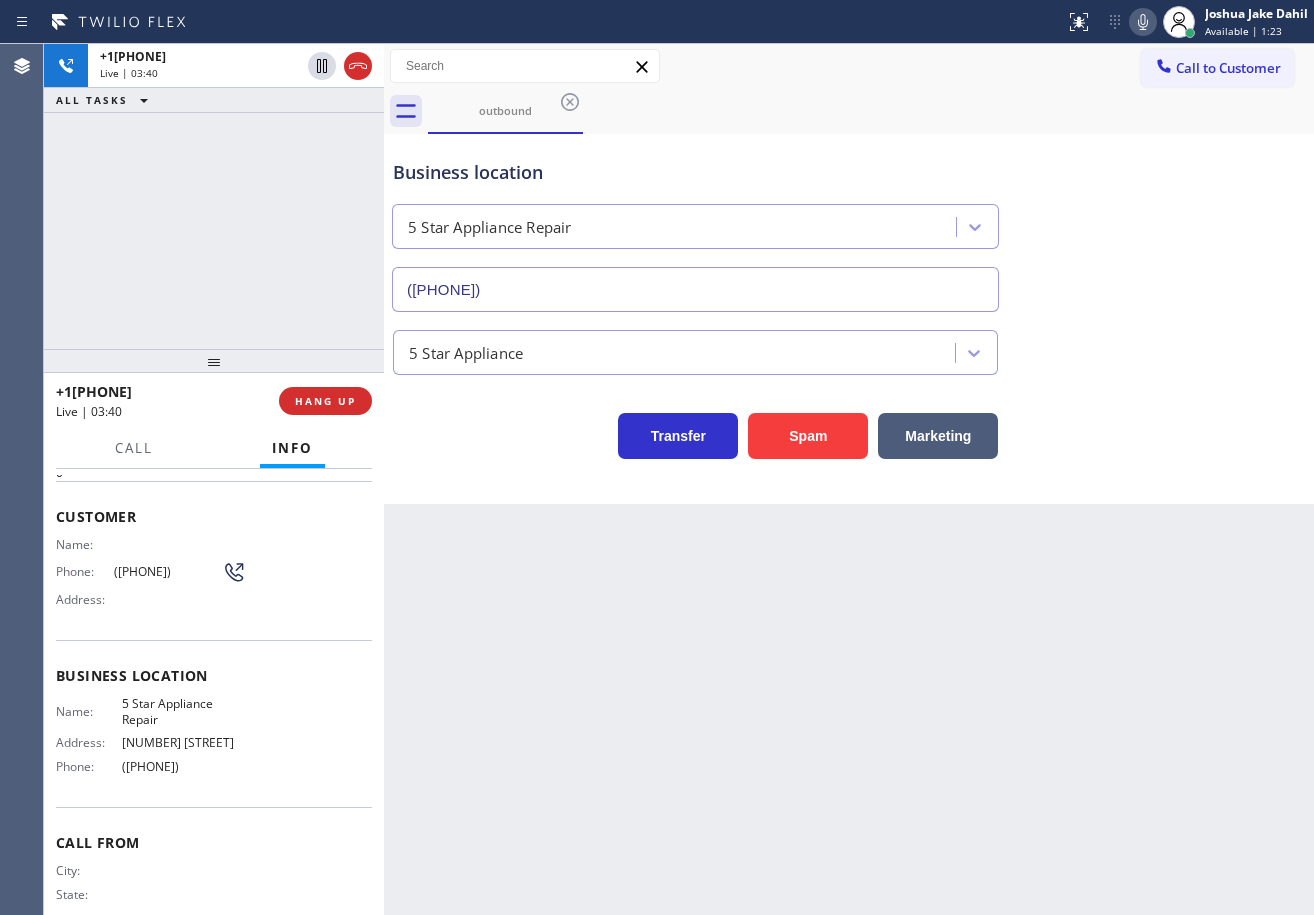 scroll, scrollTop: 0, scrollLeft: 0, axis: both 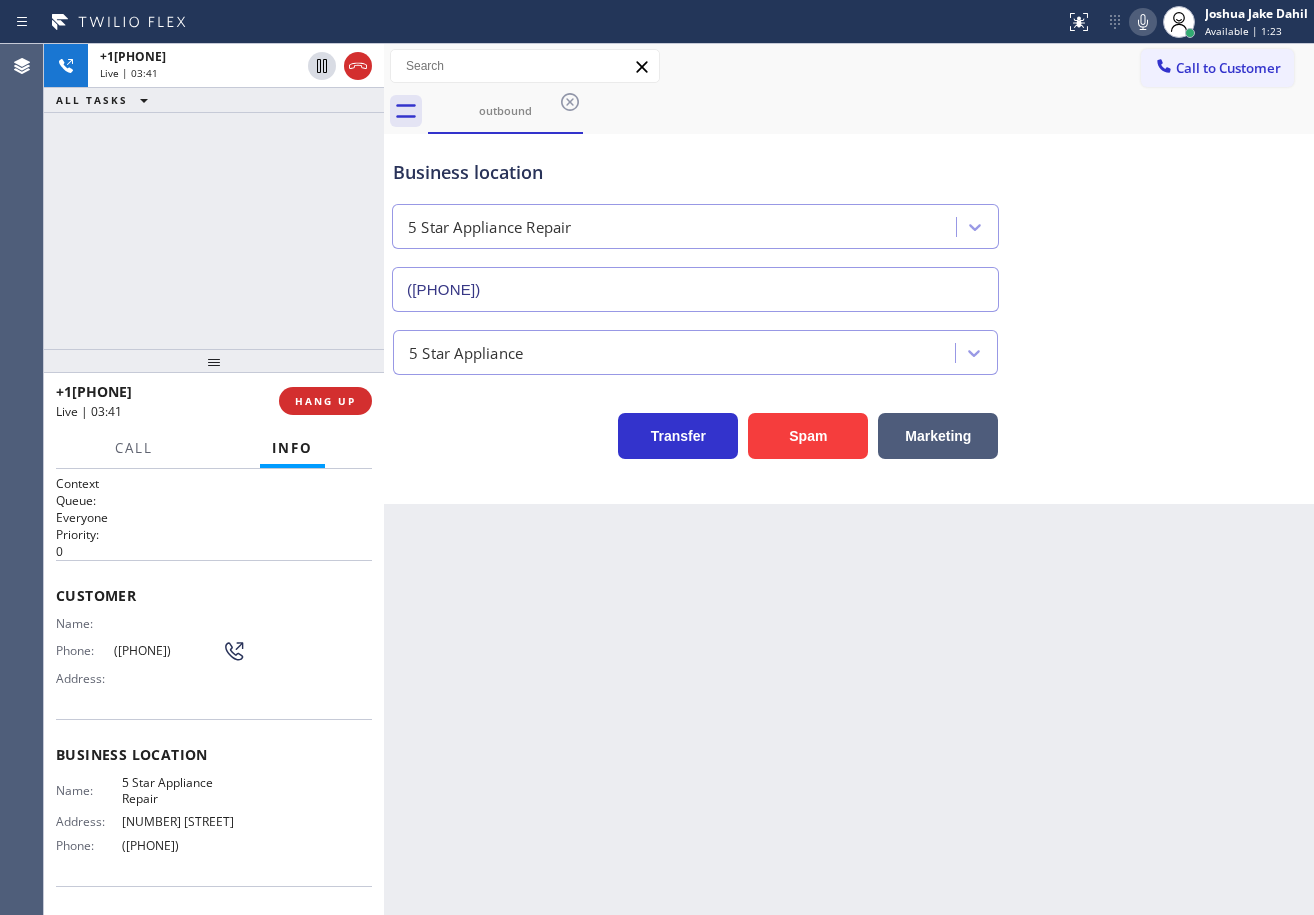 click 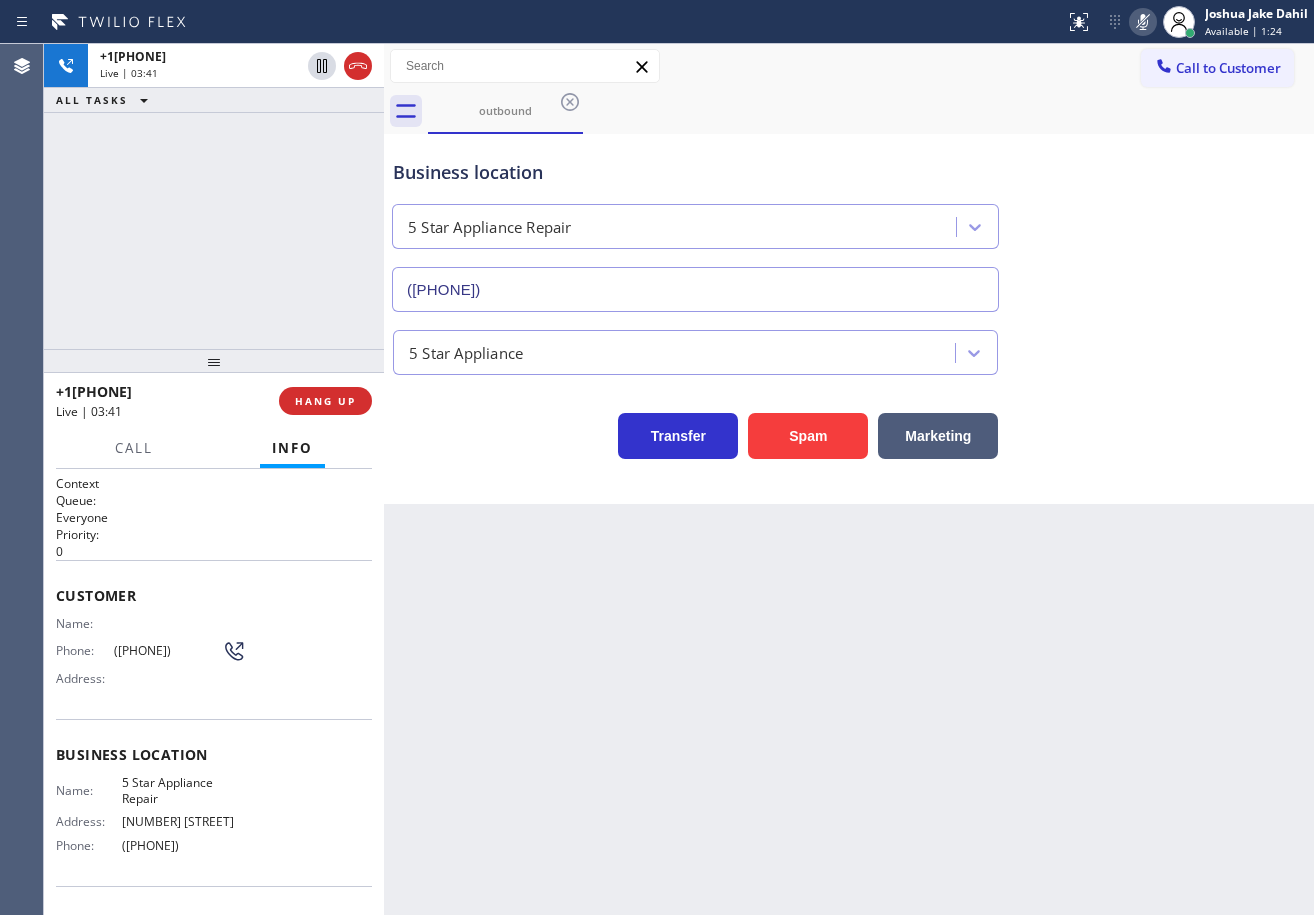 click on "Business location 5 Star Appliance Repair ([PHONE])" at bounding box center [849, 221] 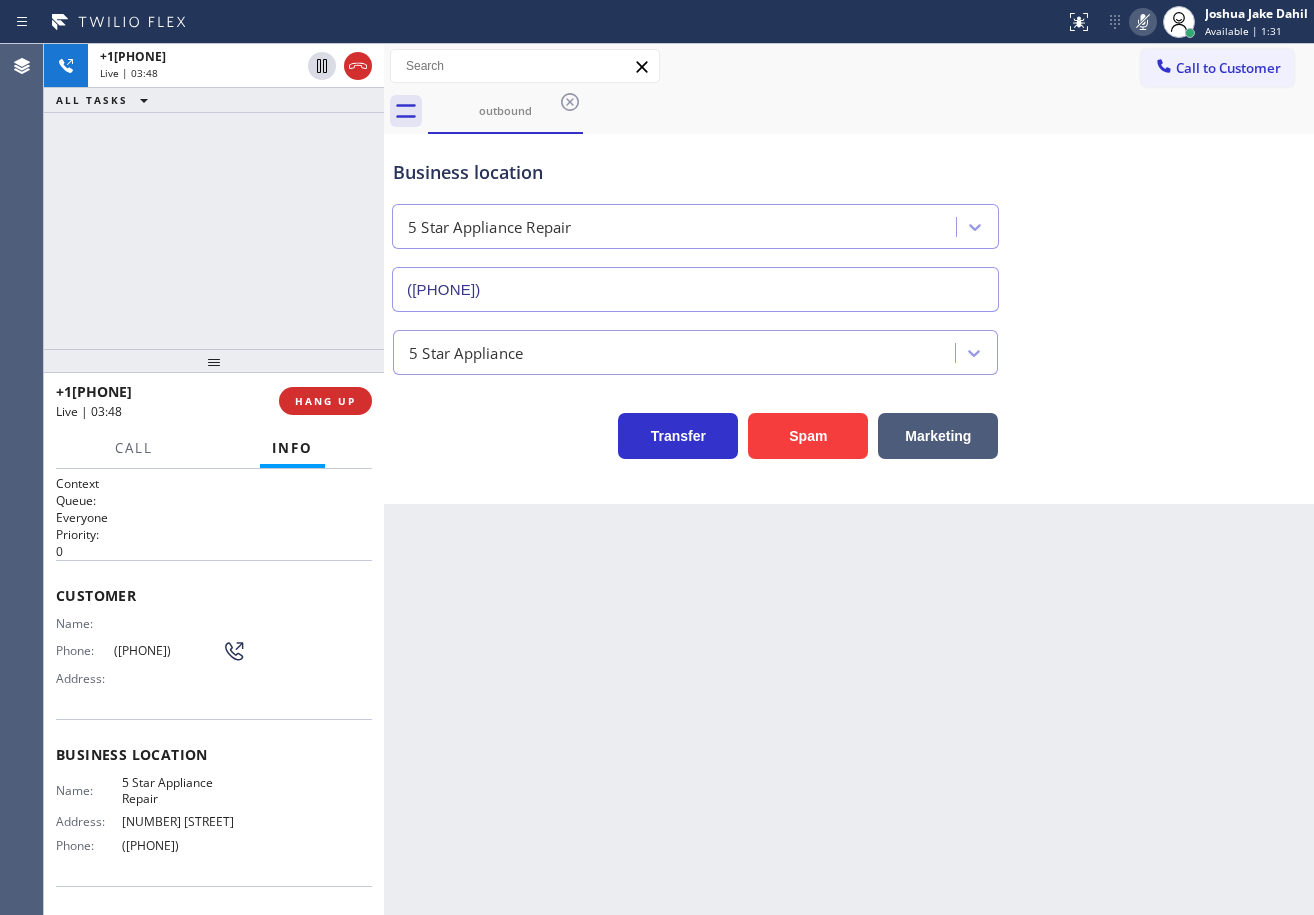 click 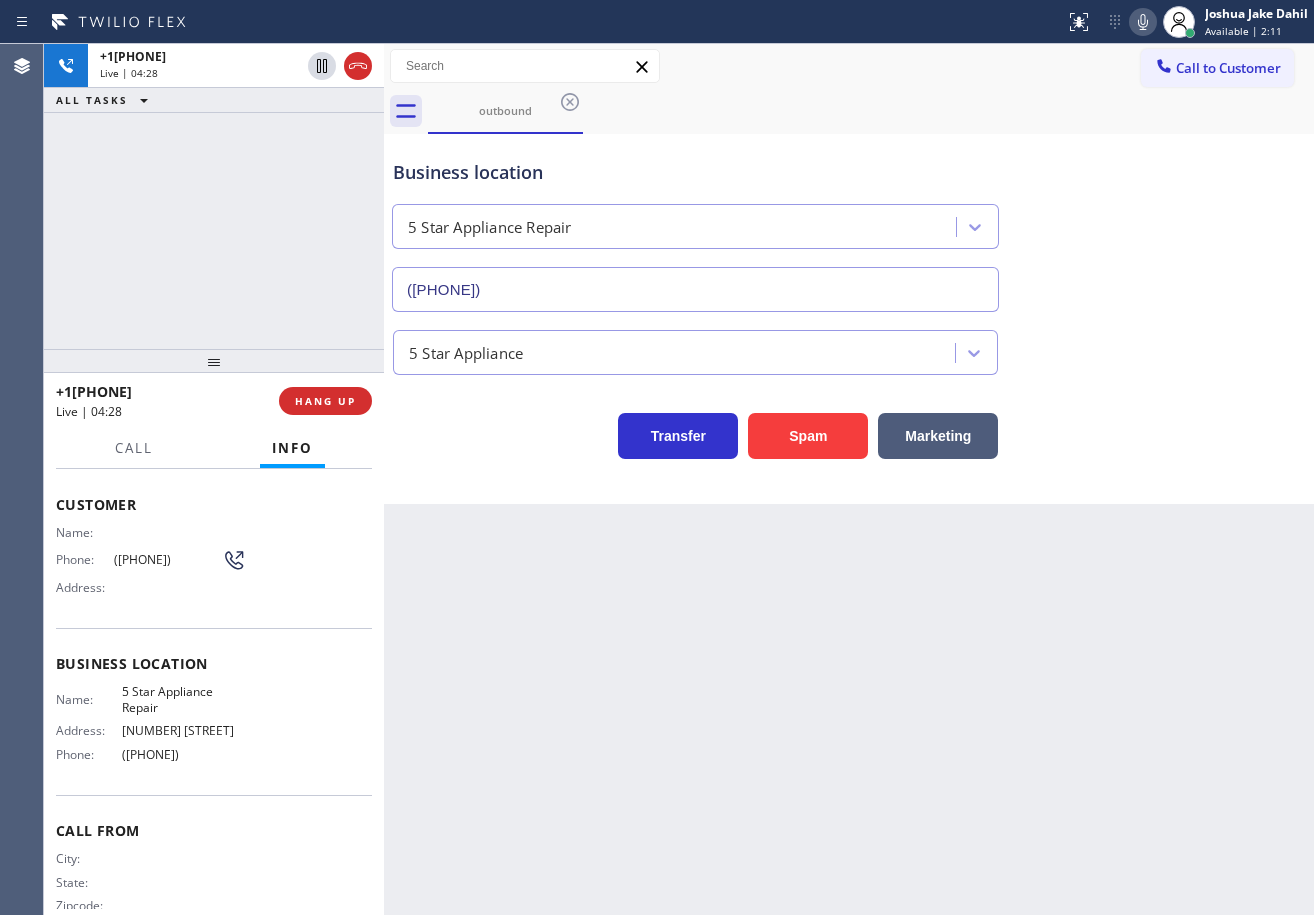 scroll, scrollTop: 0, scrollLeft: 0, axis: both 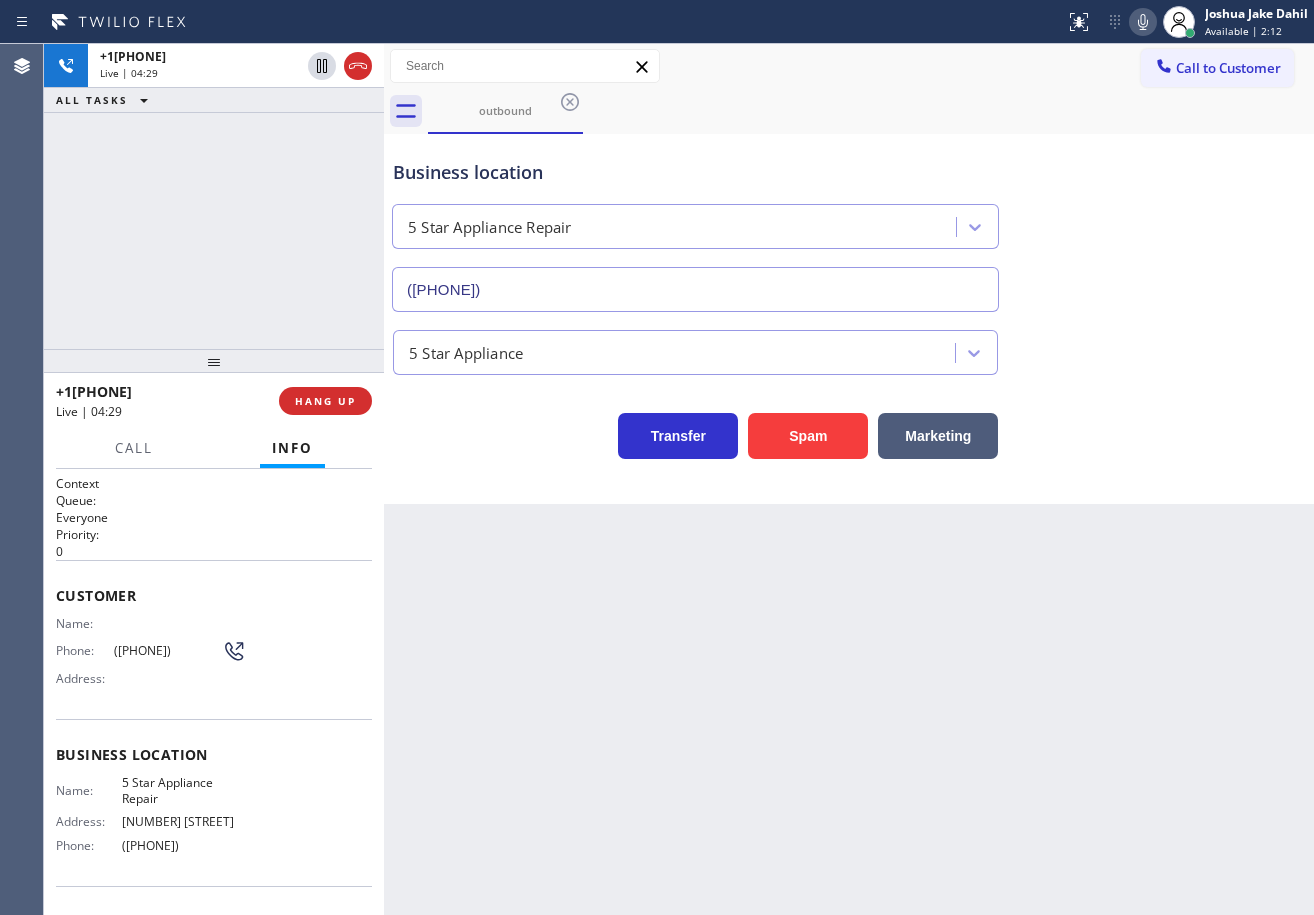 drag, startPoint x: 299, startPoint y: 161, endPoint x: 323, endPoint y: 6, distance: 156.84706 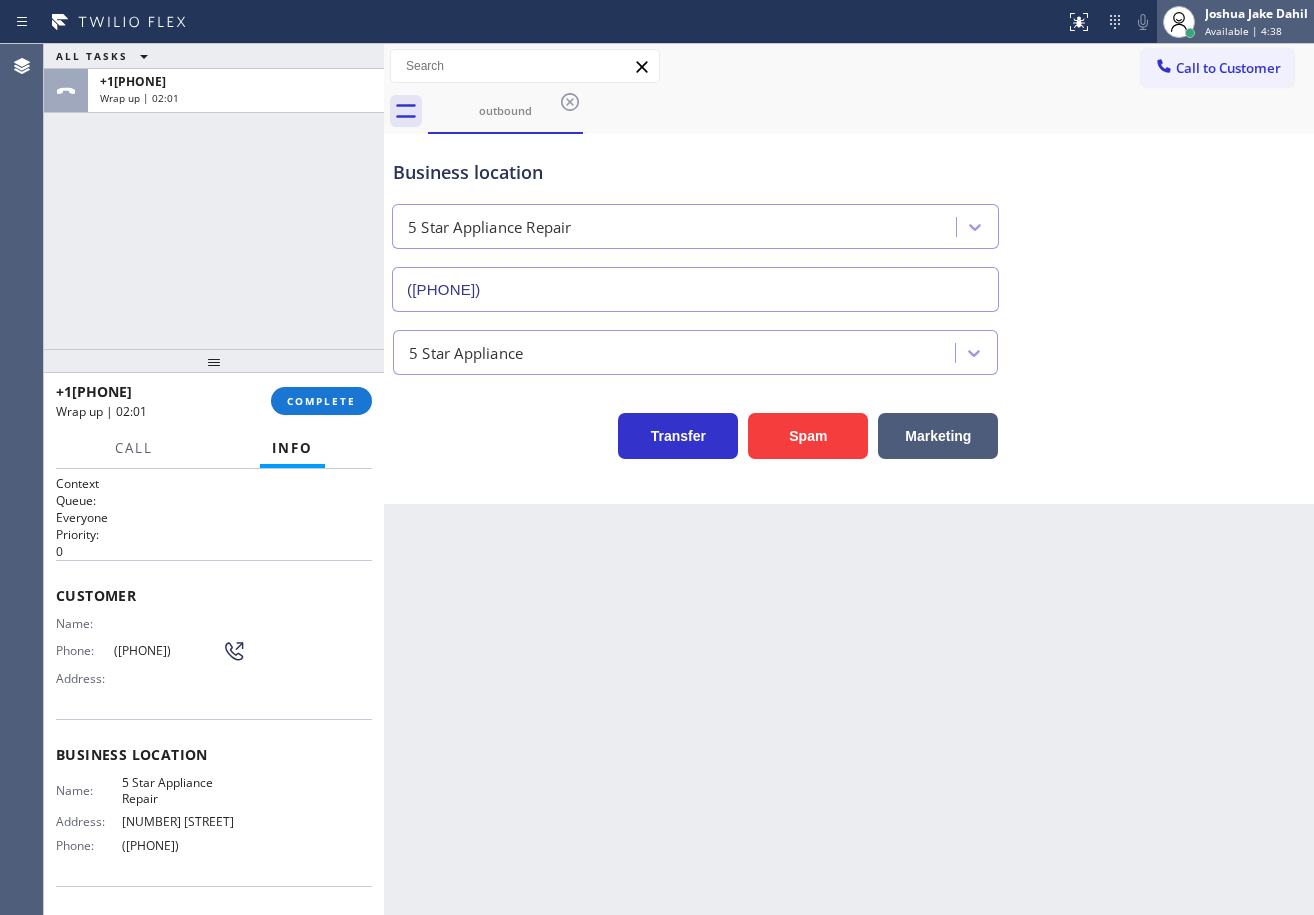 click on "Available | 4:38" at bounding box center (1243, 31) 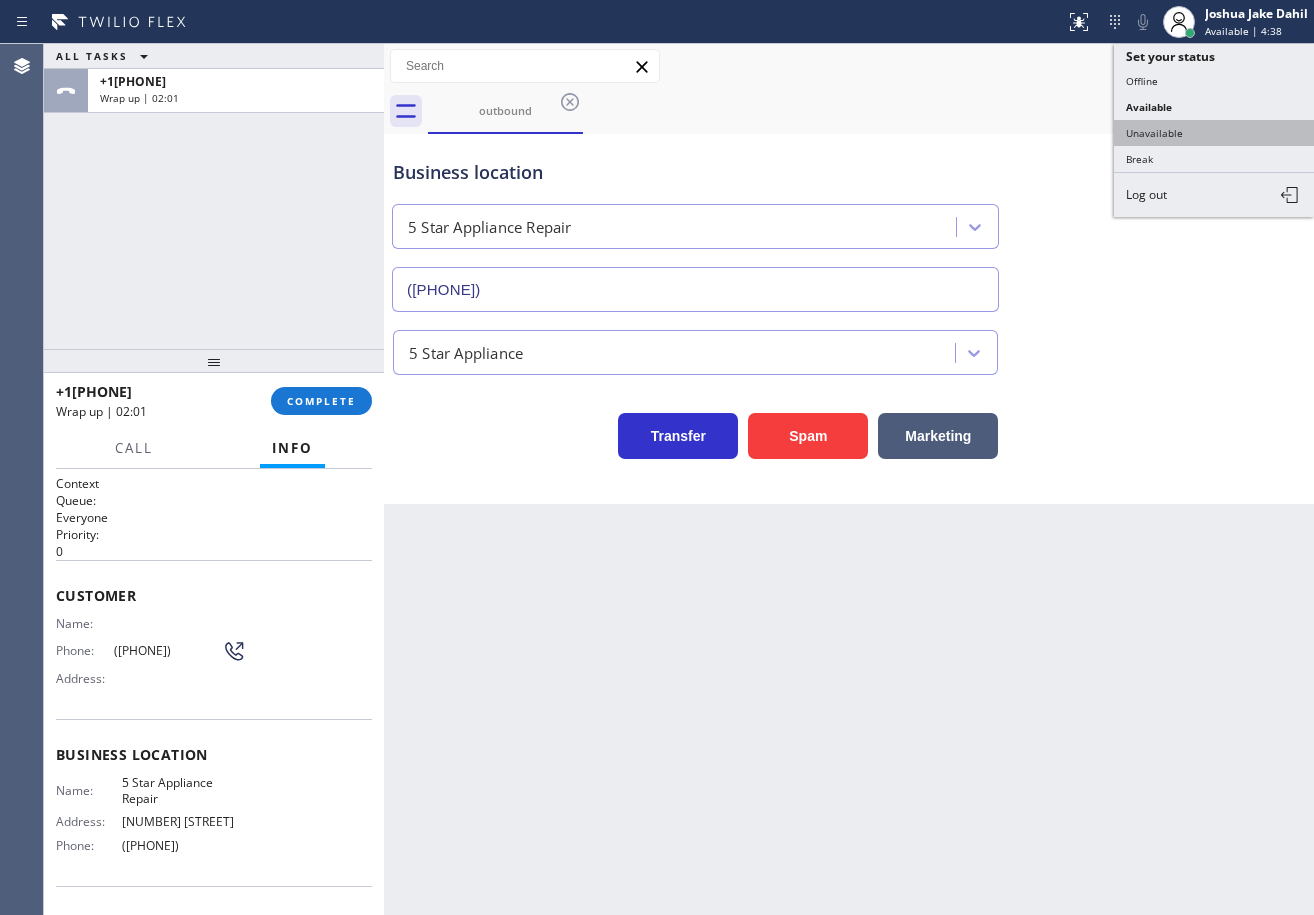 click on "Unavailable" at bounding box center [1214, 133] 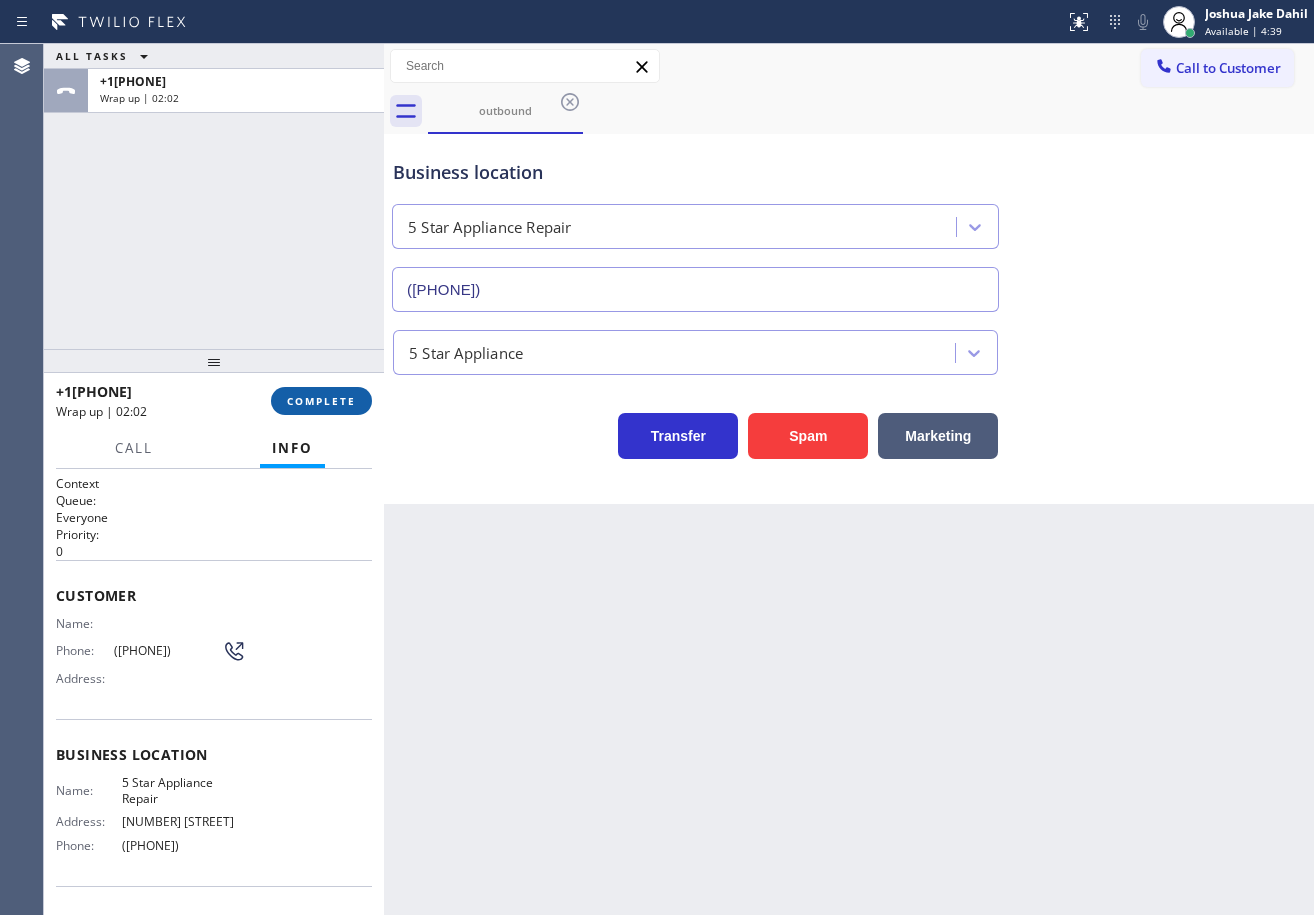 click on "COMPLETE" at bounding box center (321, 401) 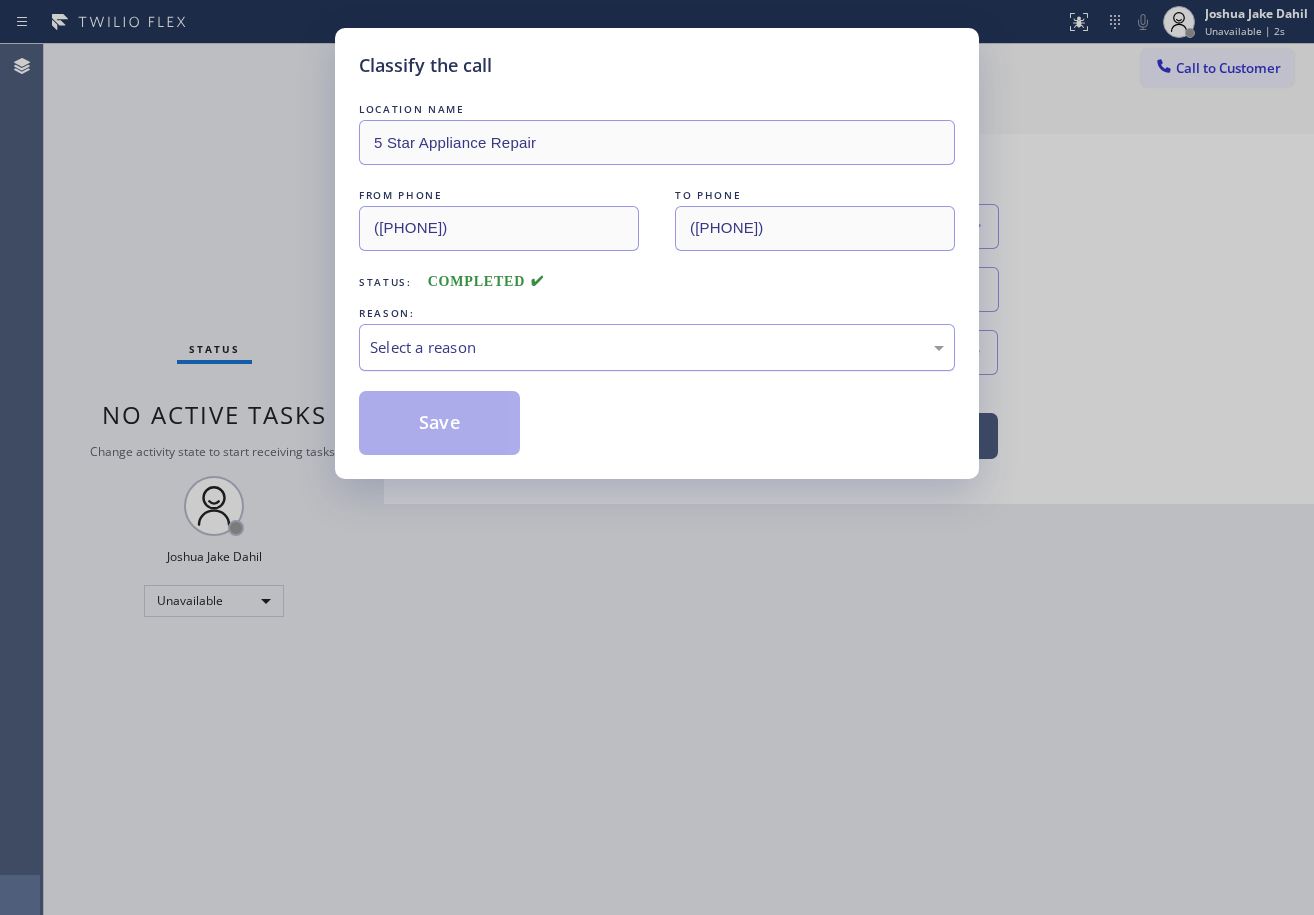 click on "Select a reason" at bounding box center (657, 347) 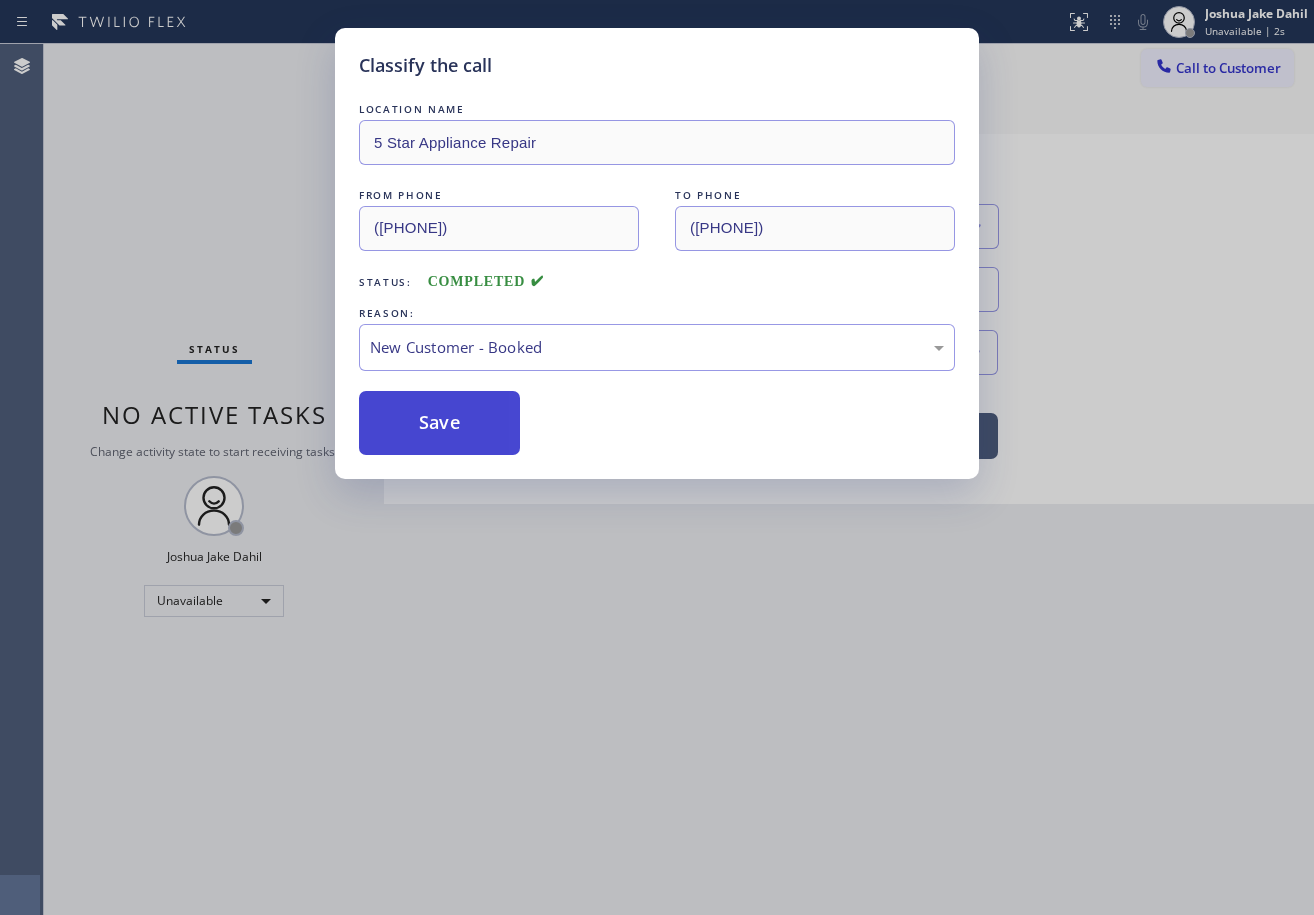 click on "Save" at bounding box center (439, 423) 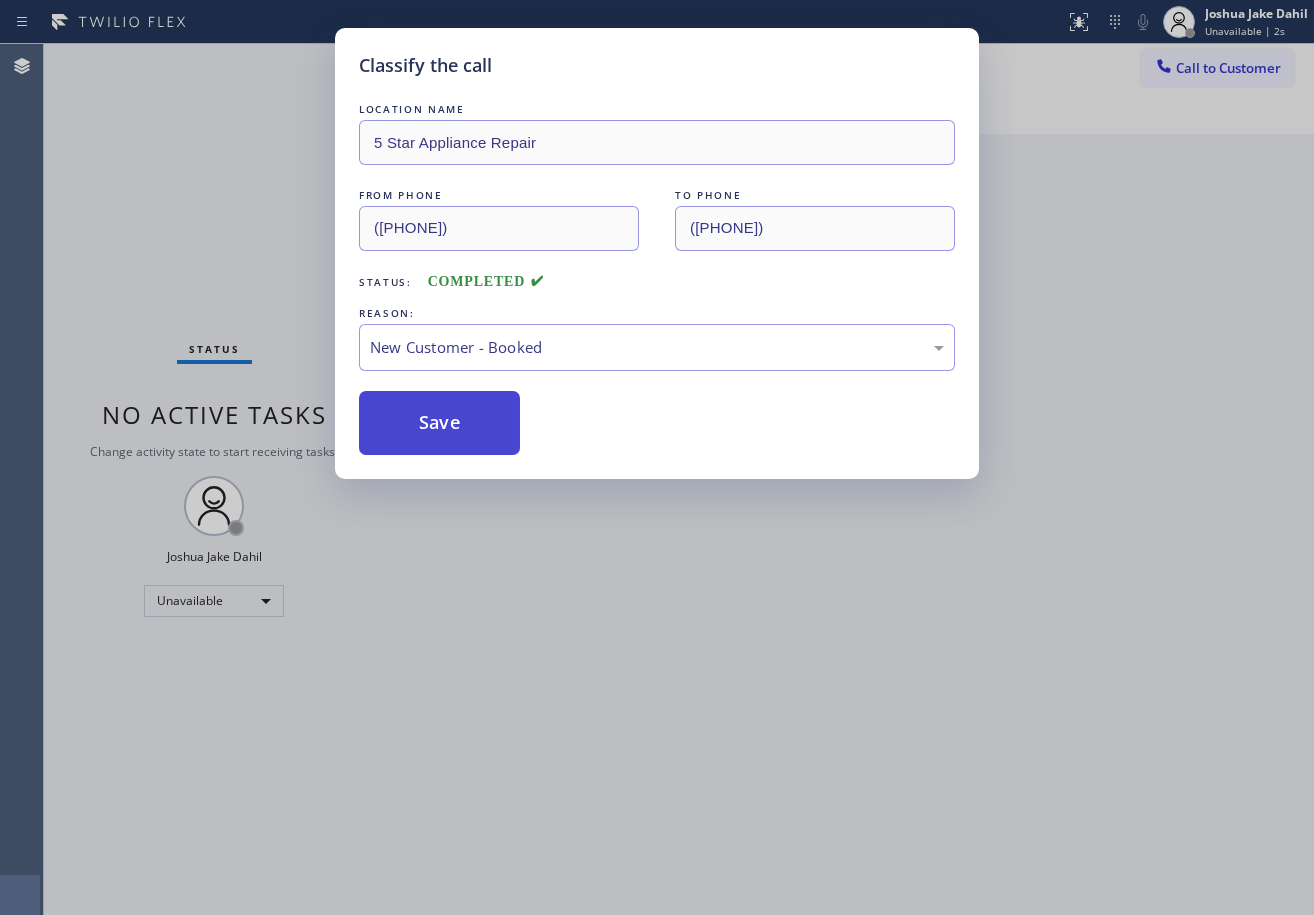 click on "Save" at bounding box center [439, 423] 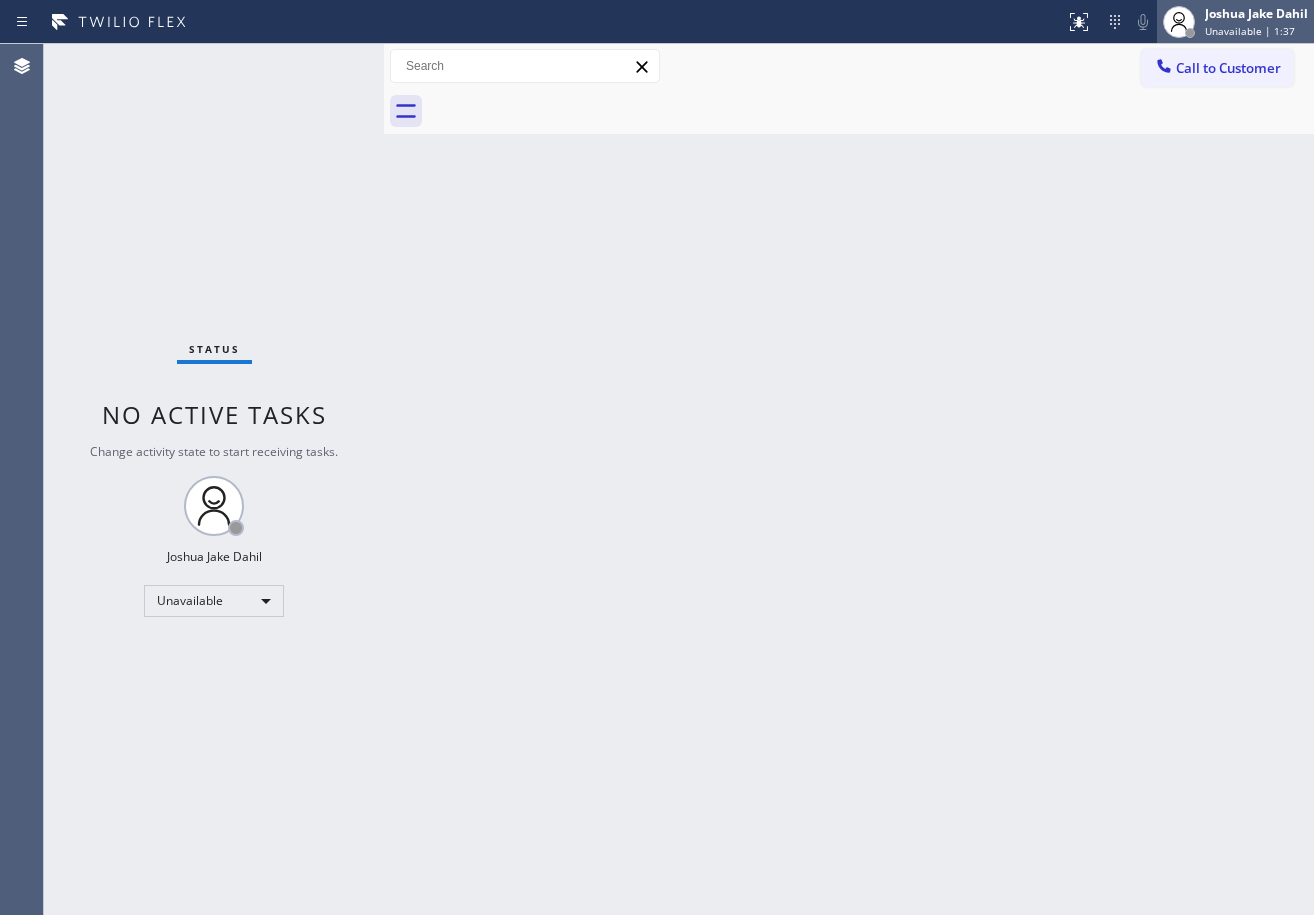 click on "Unavailable | 1:37" at bounding box center (1250, 31) 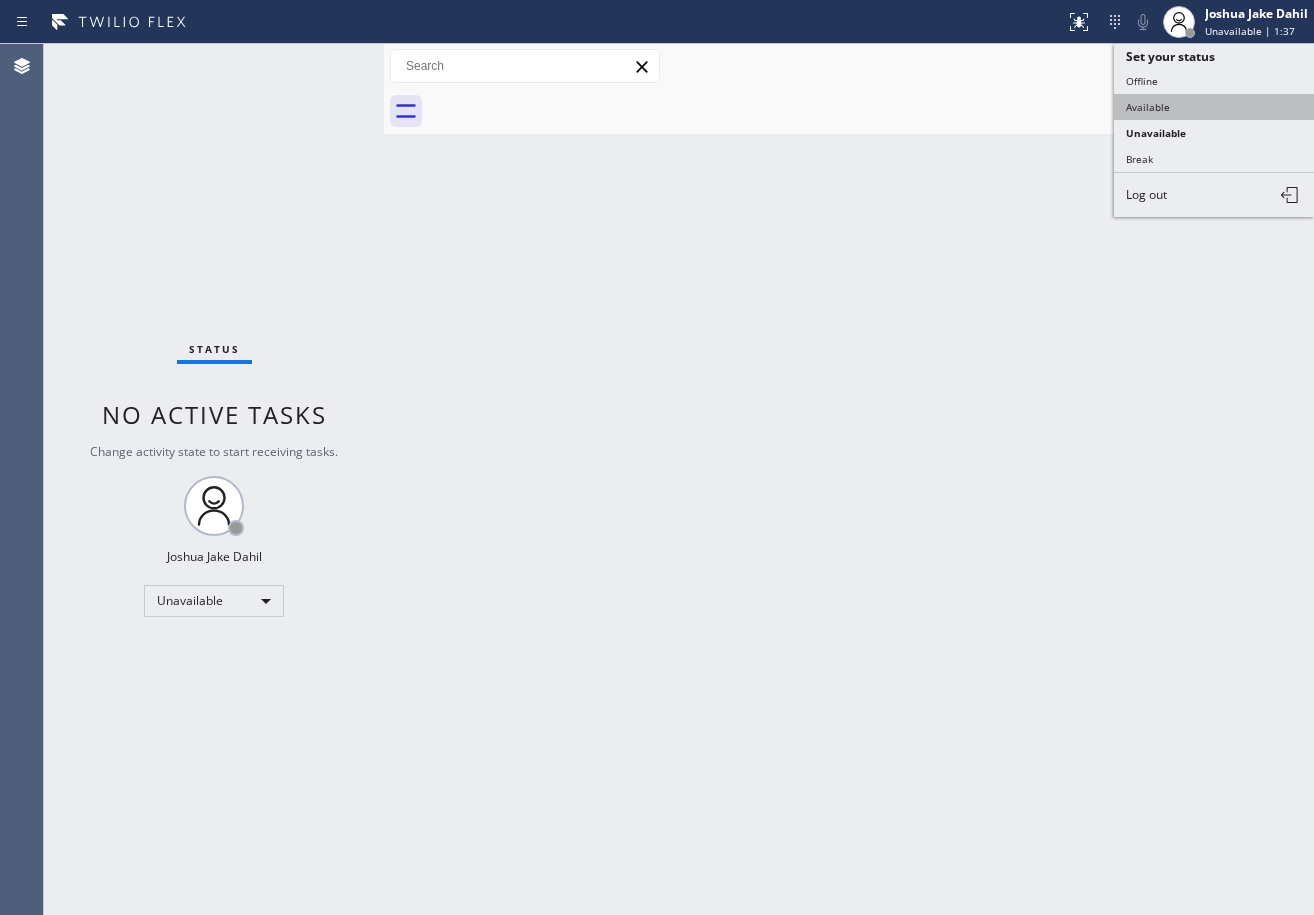 click on "Available" at bounding box center [1214, 107] 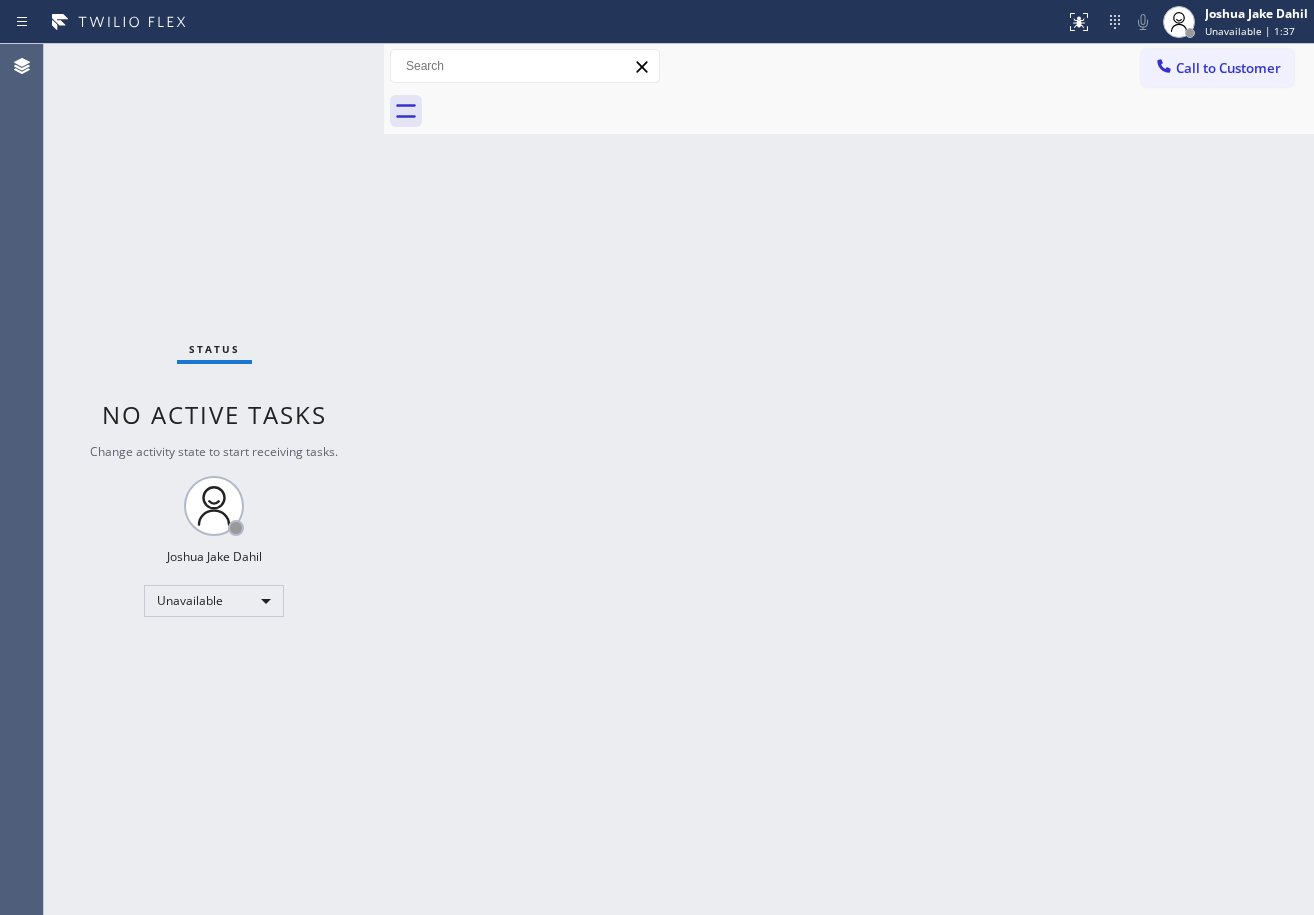 drag, startPoint x: 1107, startPoint y: 339, endPoint x: 1295, endPoint y: 610, distance: 329.8257 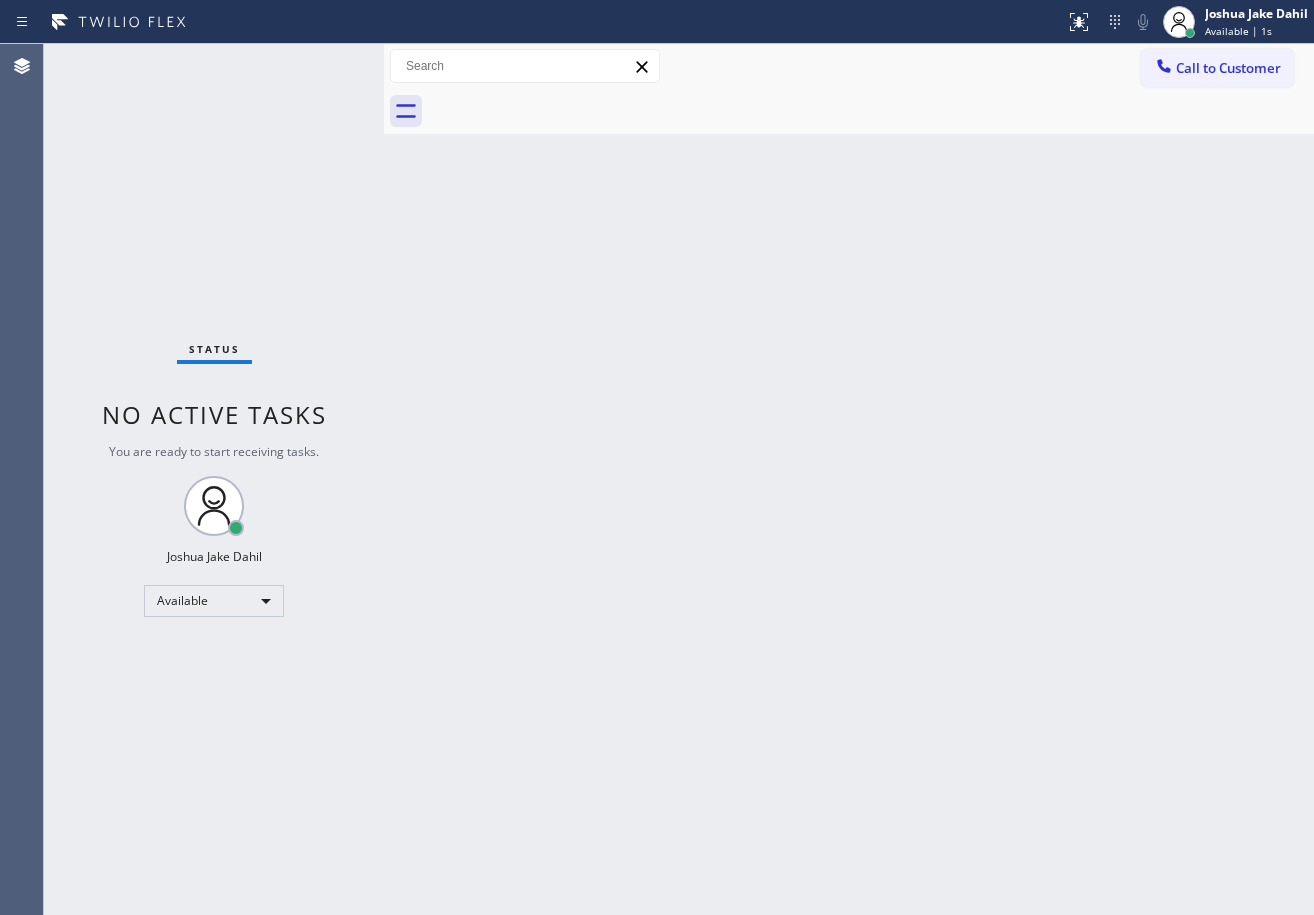 click on "Back to Dashboard Change Sender ID Customers Technicians Select a contact Outbound call Technician Search Technician Your caller id phone number Your caller id phone number Call Technician info Name Phone none Address none Change Sender ID HVAC +1[PHONE] 5 Star Appliance +1[PHONE] Appliance Repair +1[PHONE] Plumbing +1[PHONE] Air Duct Cleaning +1[PHONE] Electricians +1[PHONE] Cancel Change Check personal SMS Reset Change No tabs Call to Customer Outbound call Location 5 Star Appliance Repair Your caller id phone number ([PHONE]) Customer number Call Outbound call Technician Search Technician Your caller id phone number Your caller id phone number Call" at bounding box center [849, 479] 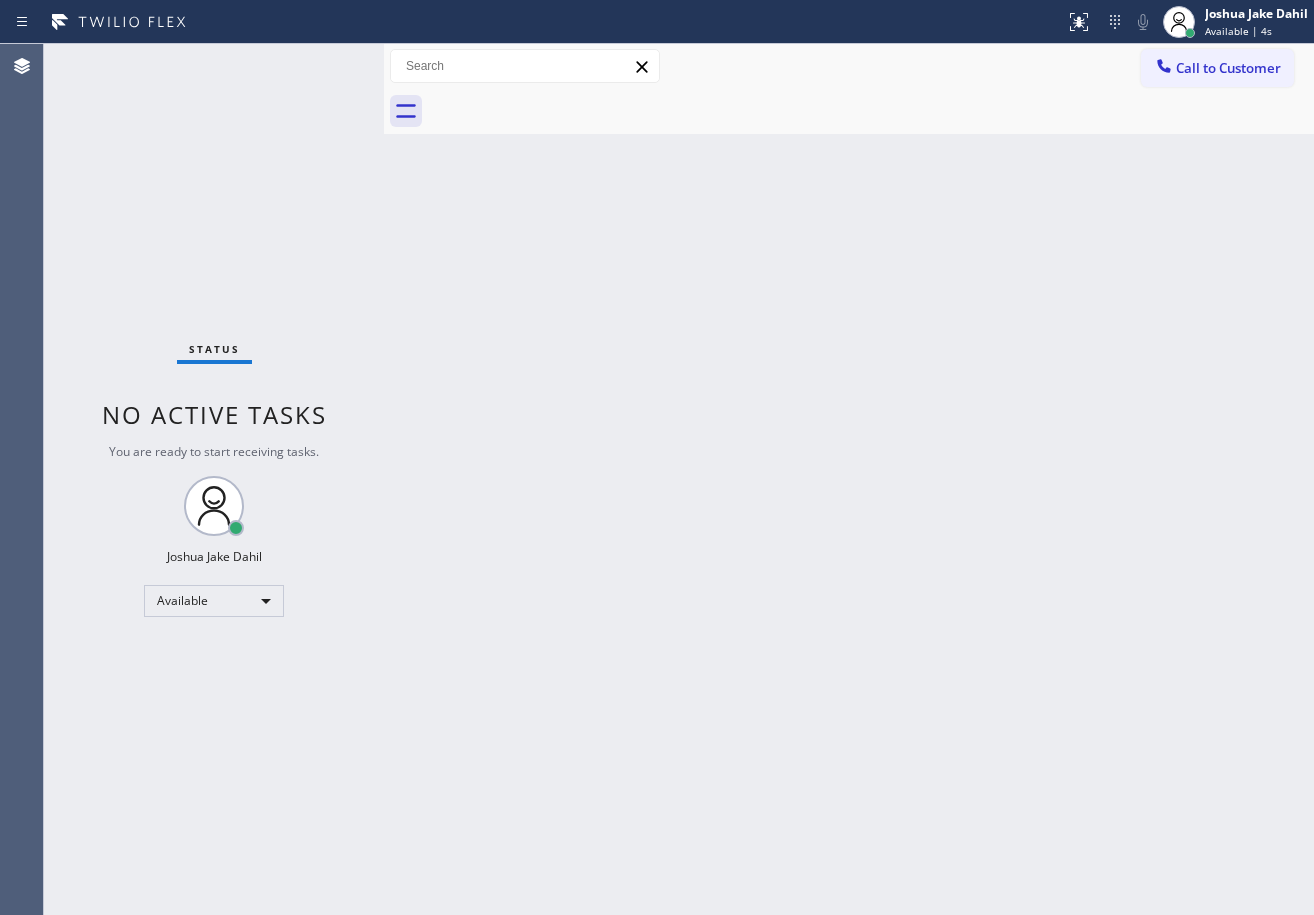 click on "Status   No active tasks     You are ready to start receiving tasks.   [FIRST] [LAST] Available" at bounding box center [214, 479] 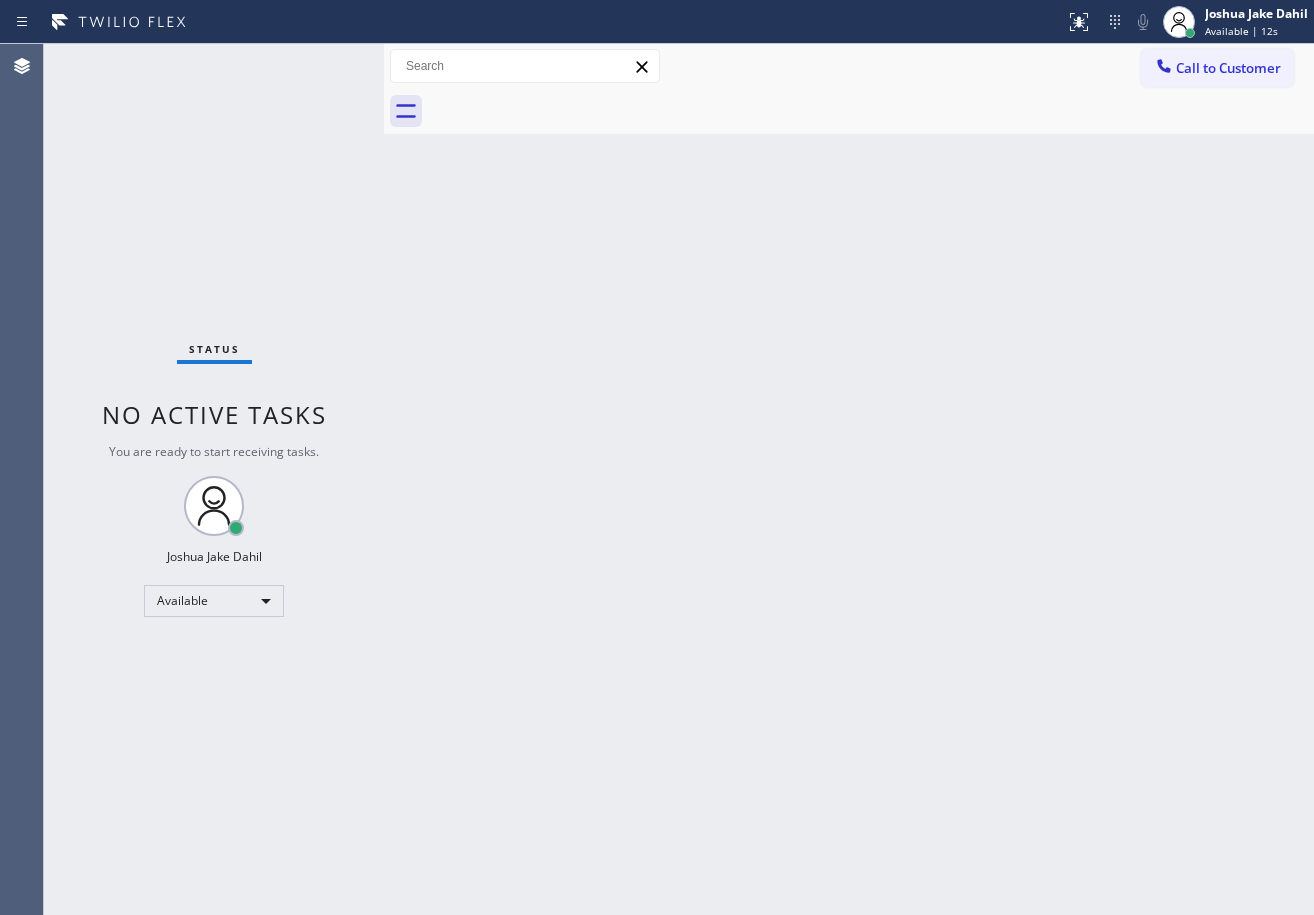 click on "Back to Dashboard Change Sender ID Customers Technicians Select a contact Outbound call Technician Search Technician Your caller id phone number Your caller id phone number Call Technician info Name Phone none Address none Change Sender ID HVAC +1[PHONE] 5 Star Appliance +1[PHONE] Appliance Repair +1[PHONE] Plumbing +1[PHONE] Air Duct Cleaning +1[PHONE] Electricians +1[PHONE] Cancel Change Check personal SMS Reset Change No tabs Call to Customer Outbound call Location 5 Star Appliance Repair Your caller id phone number ([PHONE]) Customer number Call Outbound call Technician Search Technician Your caller id phone number Your caller id phone number Call" at bounding box center [849, 479] 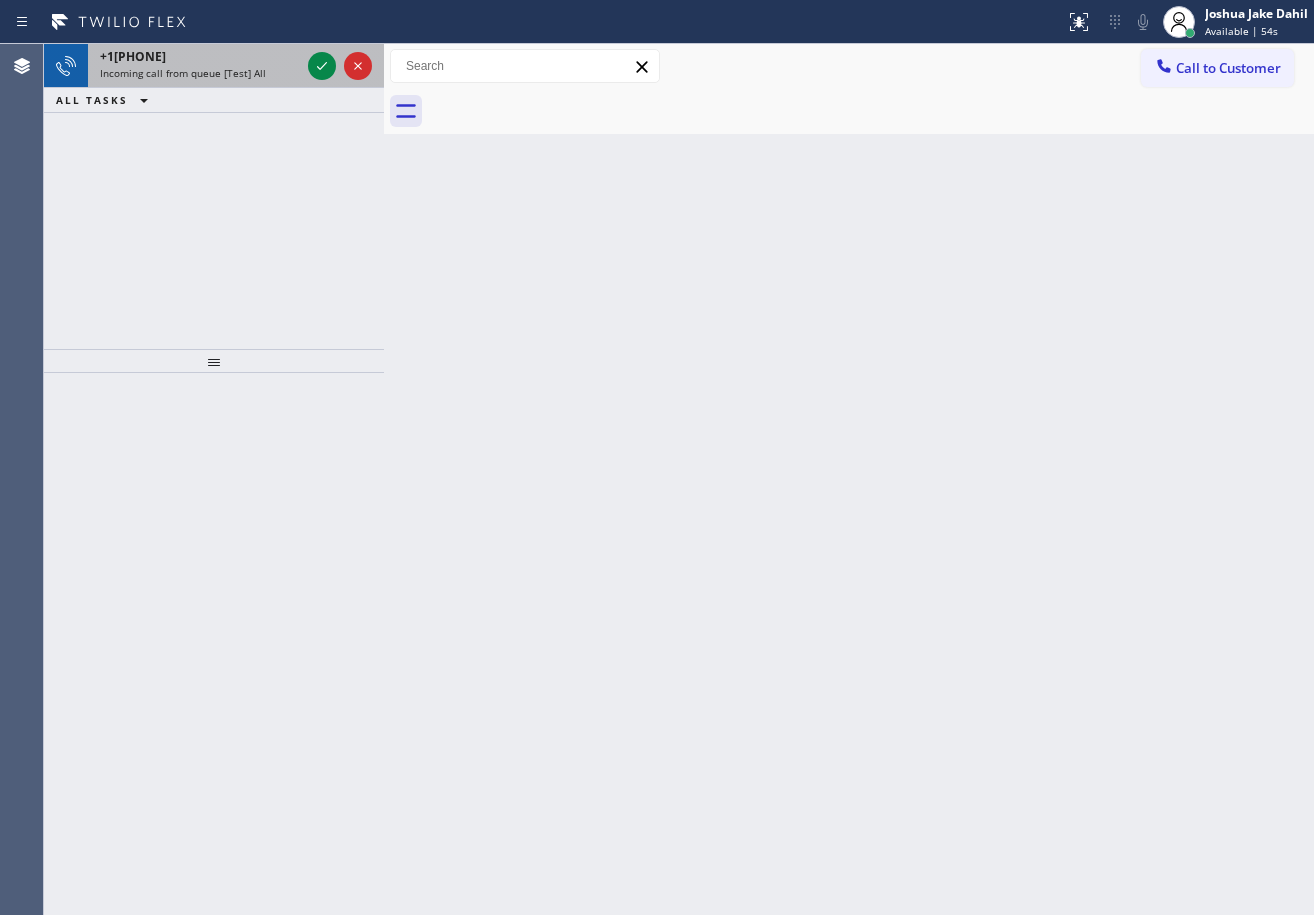 click on "+1[PHONE]" at bounding box center (200, 56) 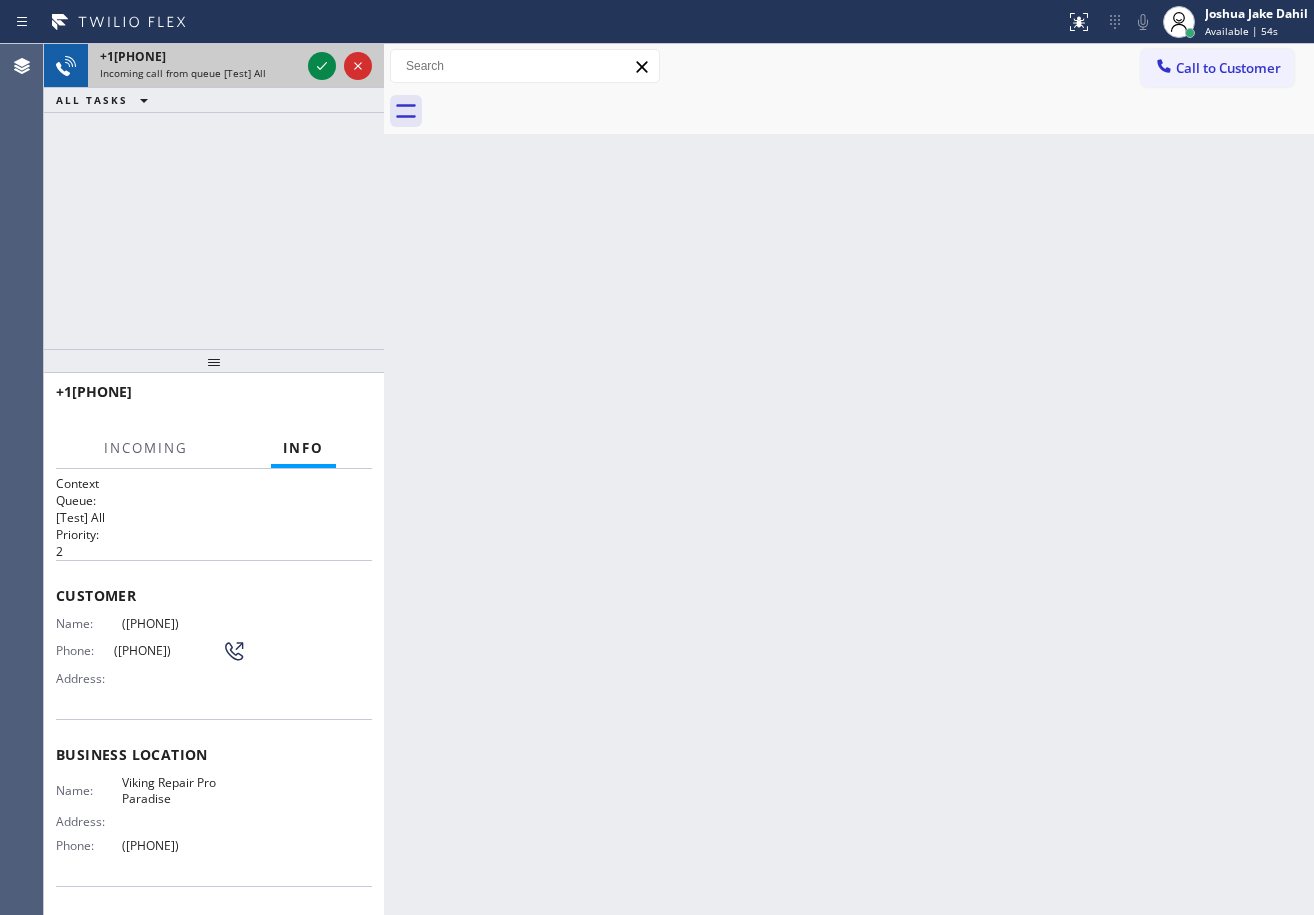 click on "+1[PHONE]" at bounding box center (200, 56) 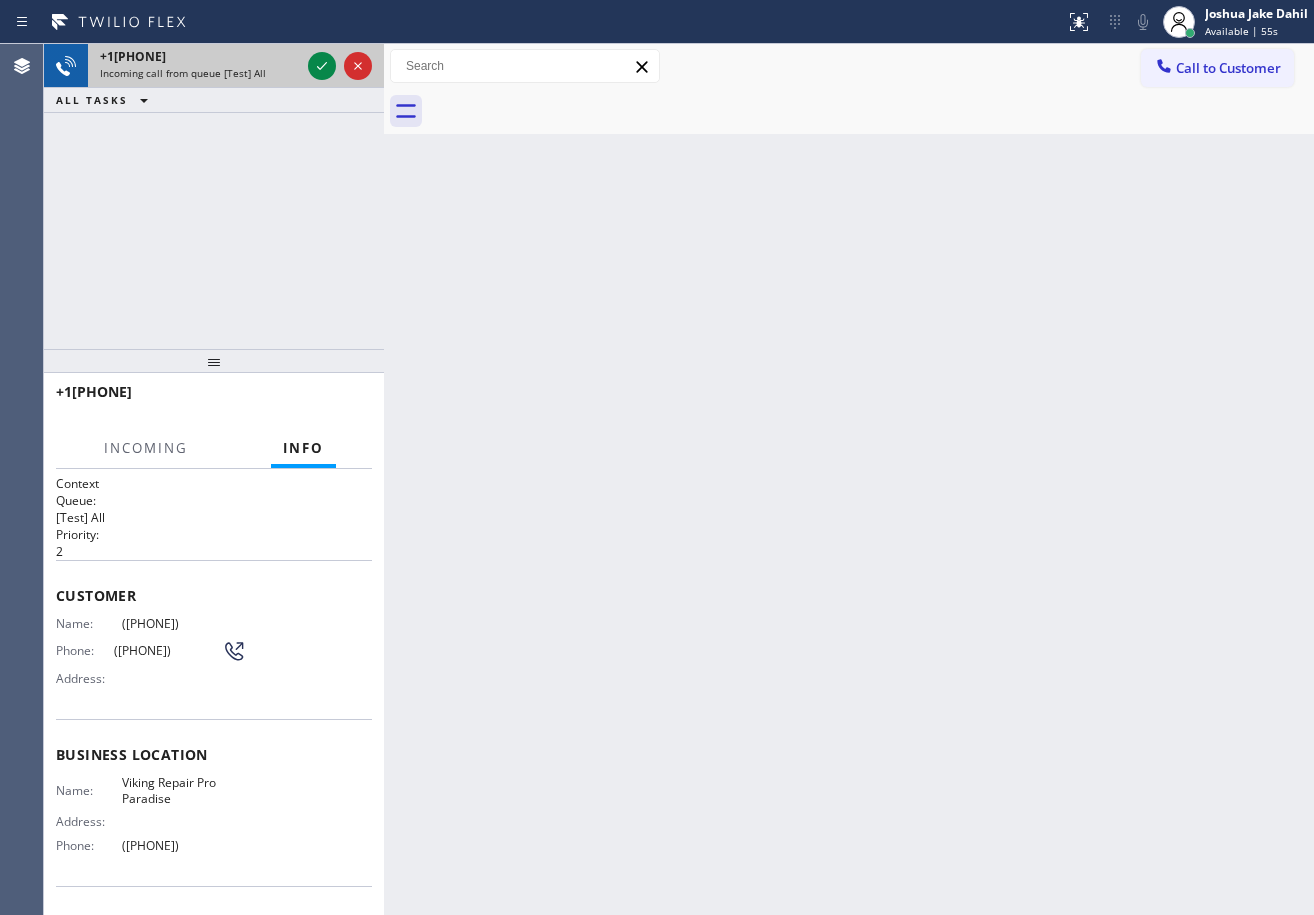 click on "+1[PHONE]" at bounding box center (200, 56) 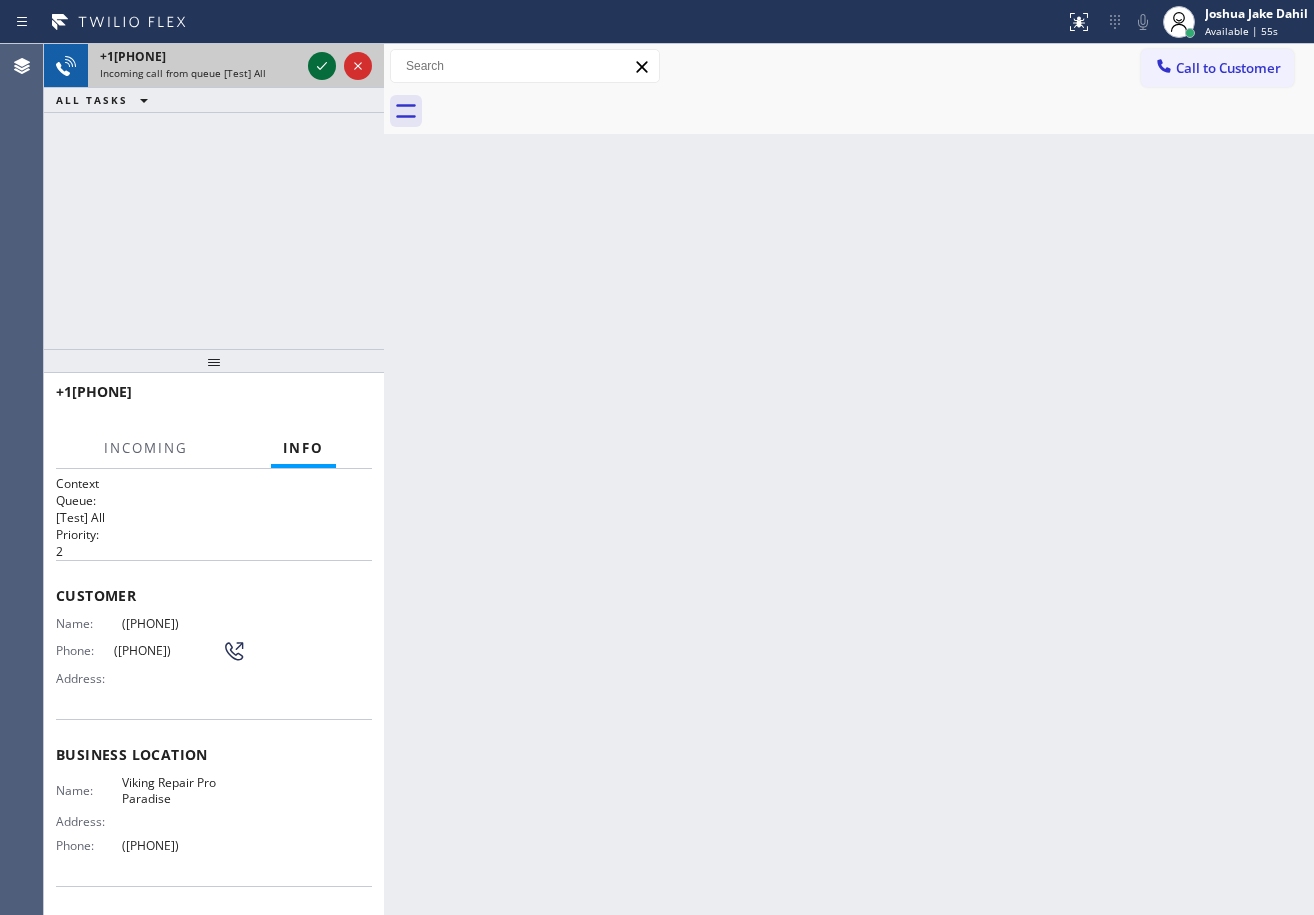 click 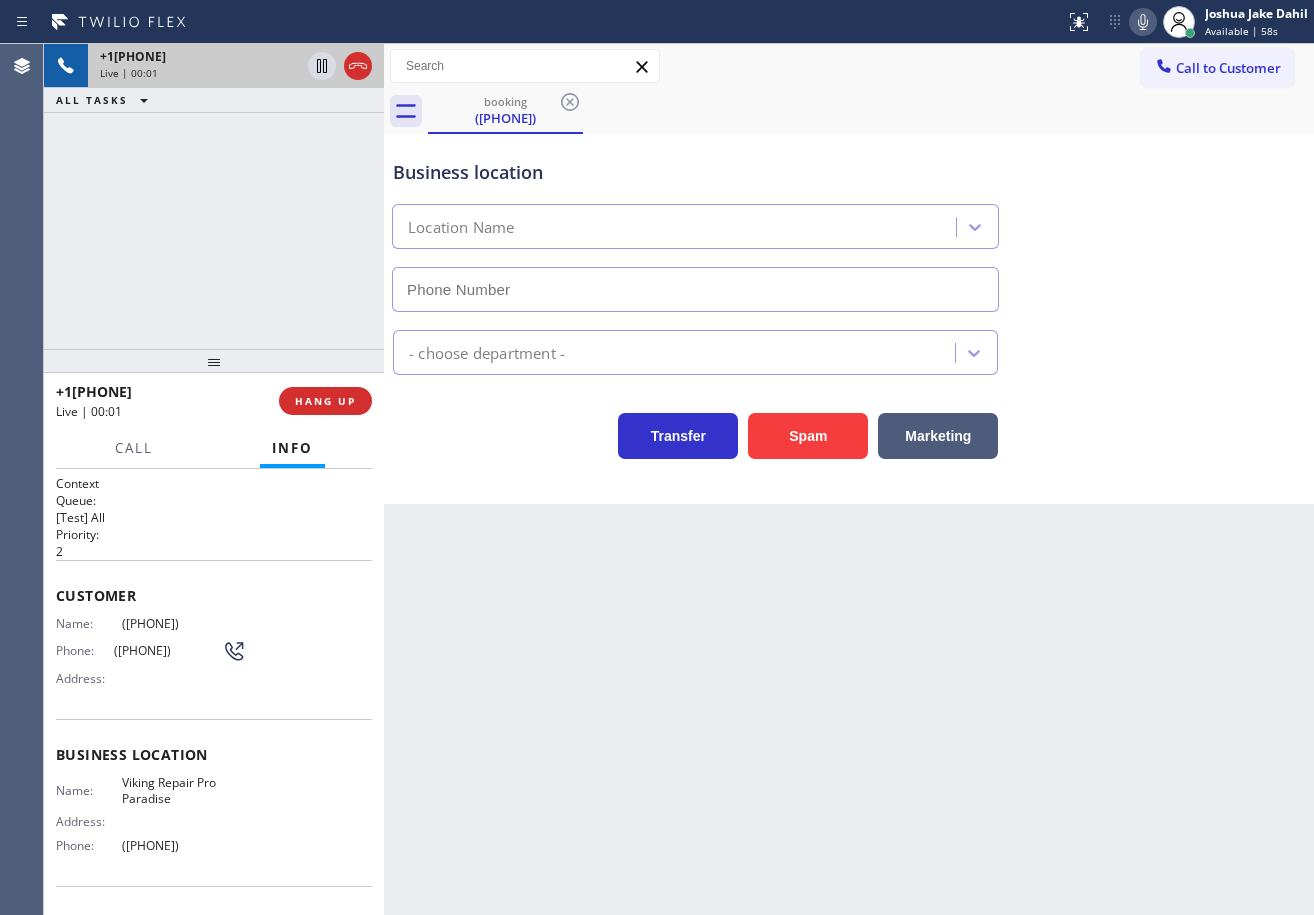 type on "([PHONE])" 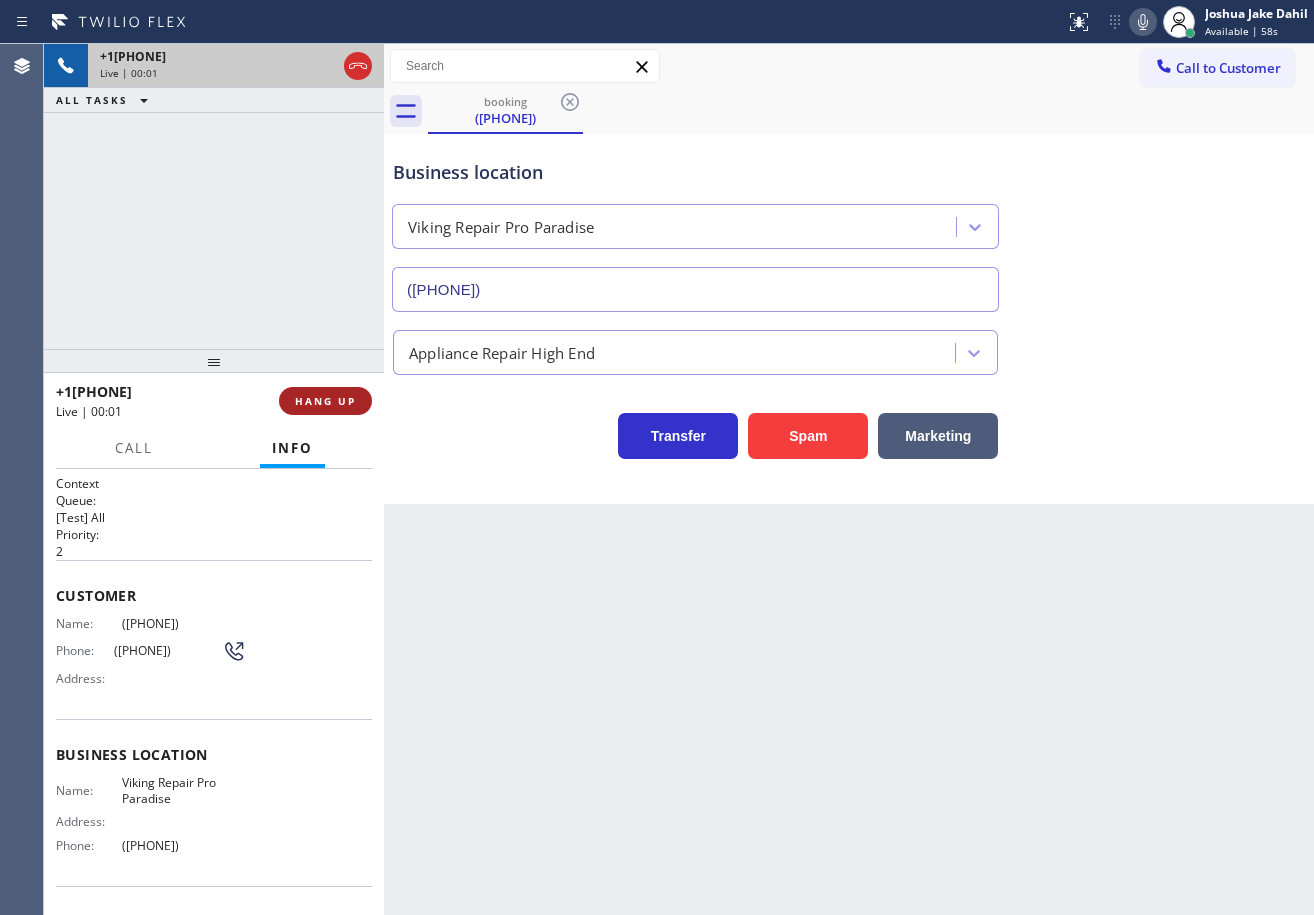 click on "HANG UP" at bounding box center [325, 401] 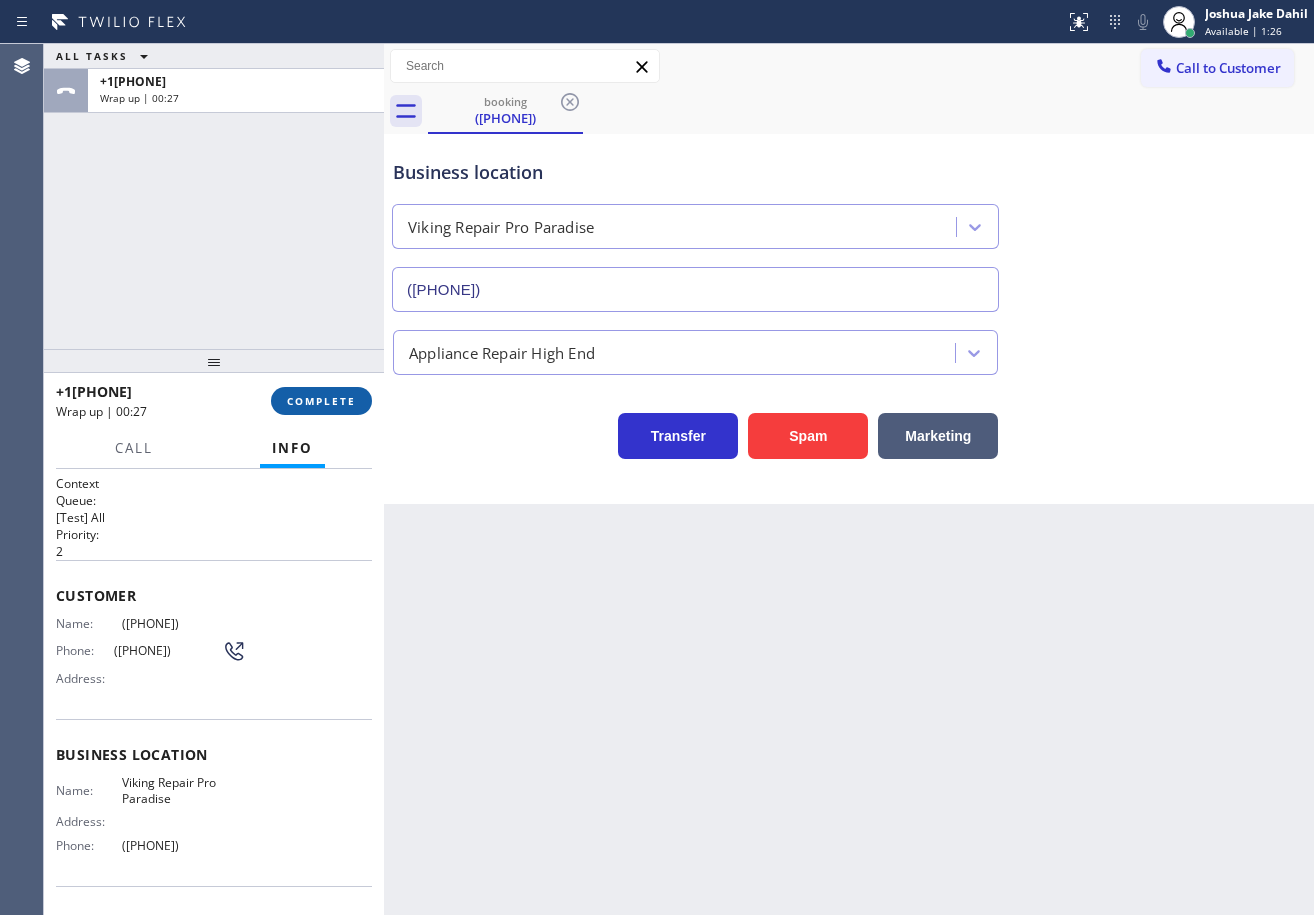 click on "COMPLETE" at bounding box center [321, 401] 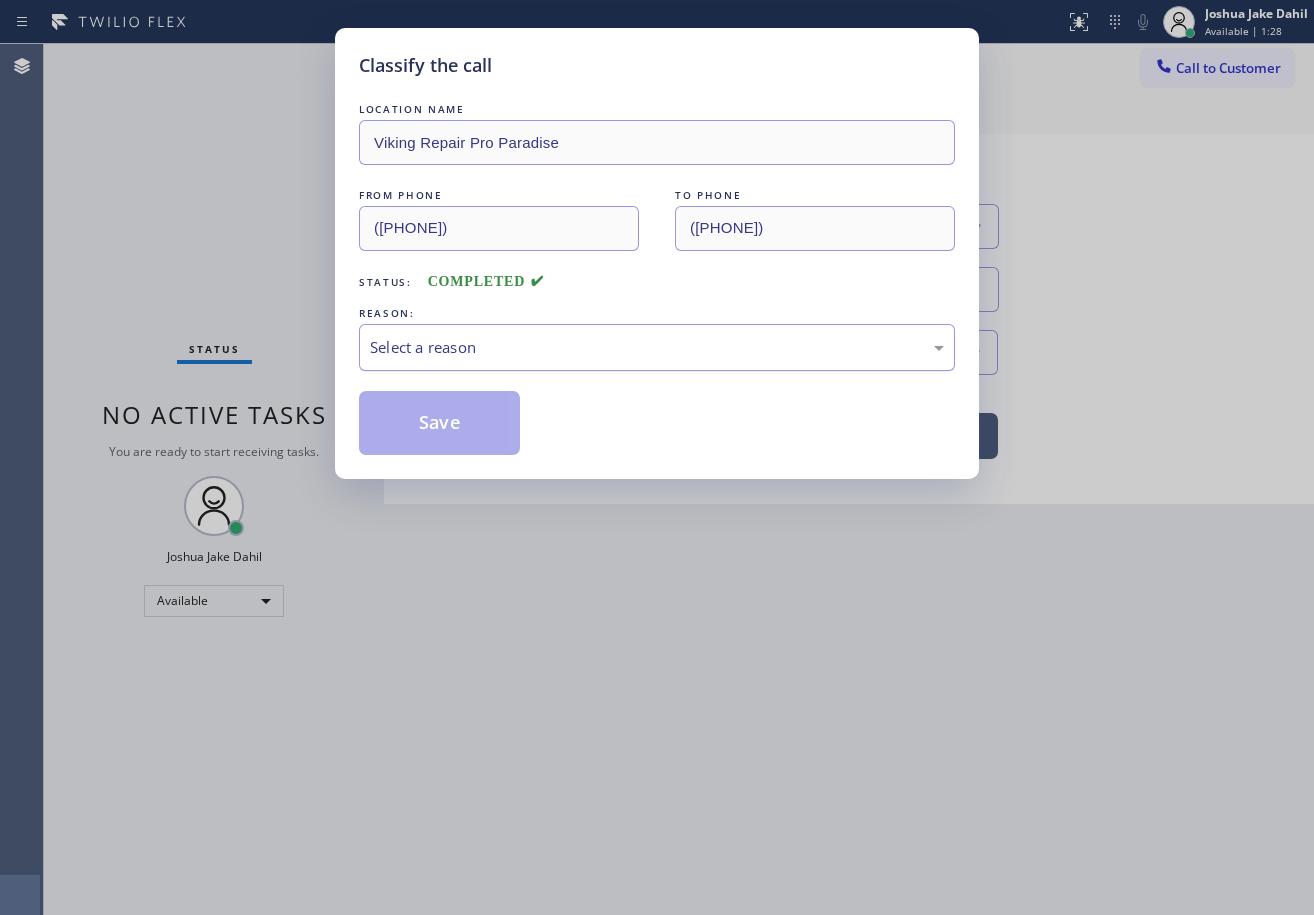 click on "Select a reason" at bounding box center (657, 347) 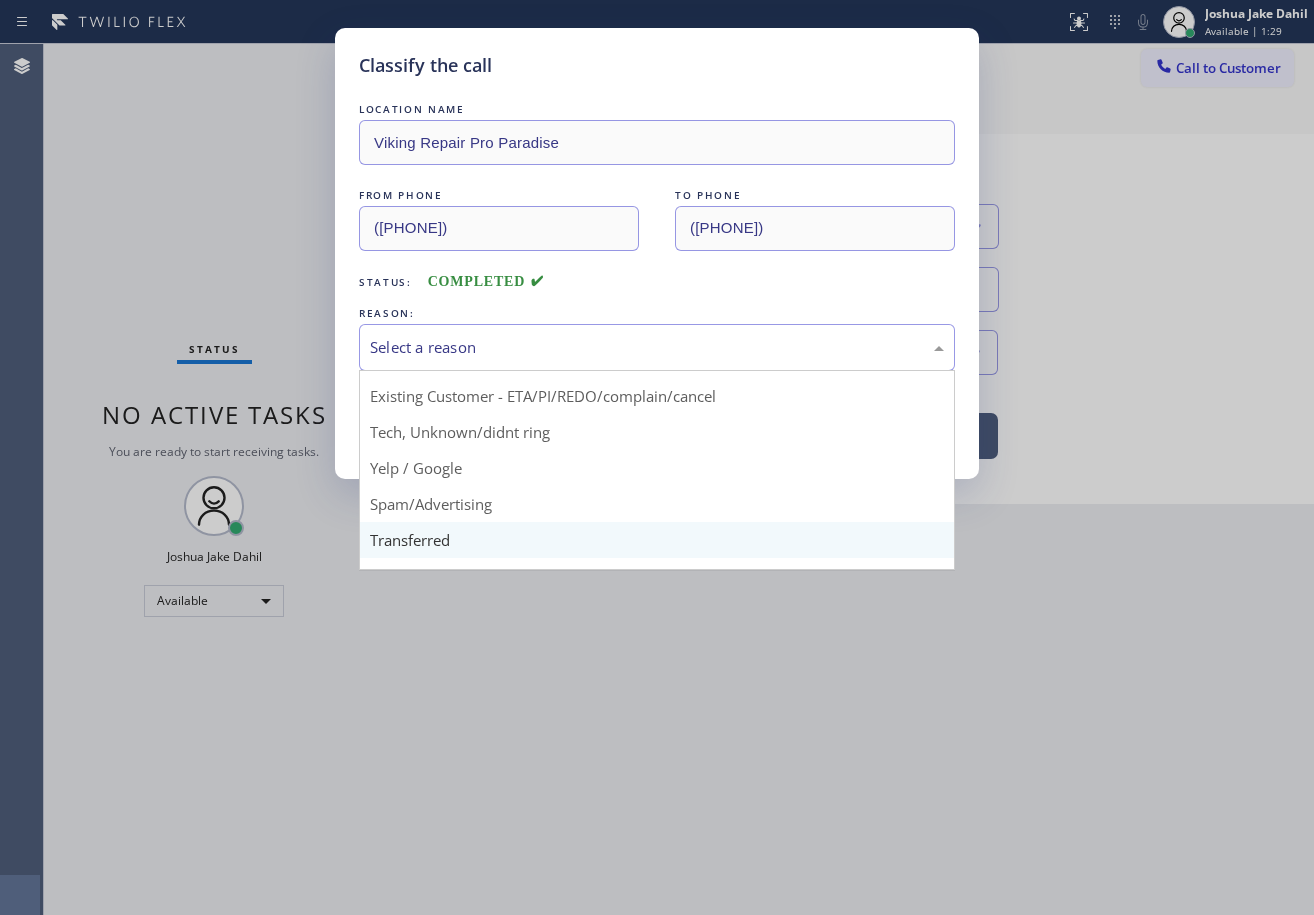 scroll, scrollTop: 126, scrollLeft: 0, axis: vertical 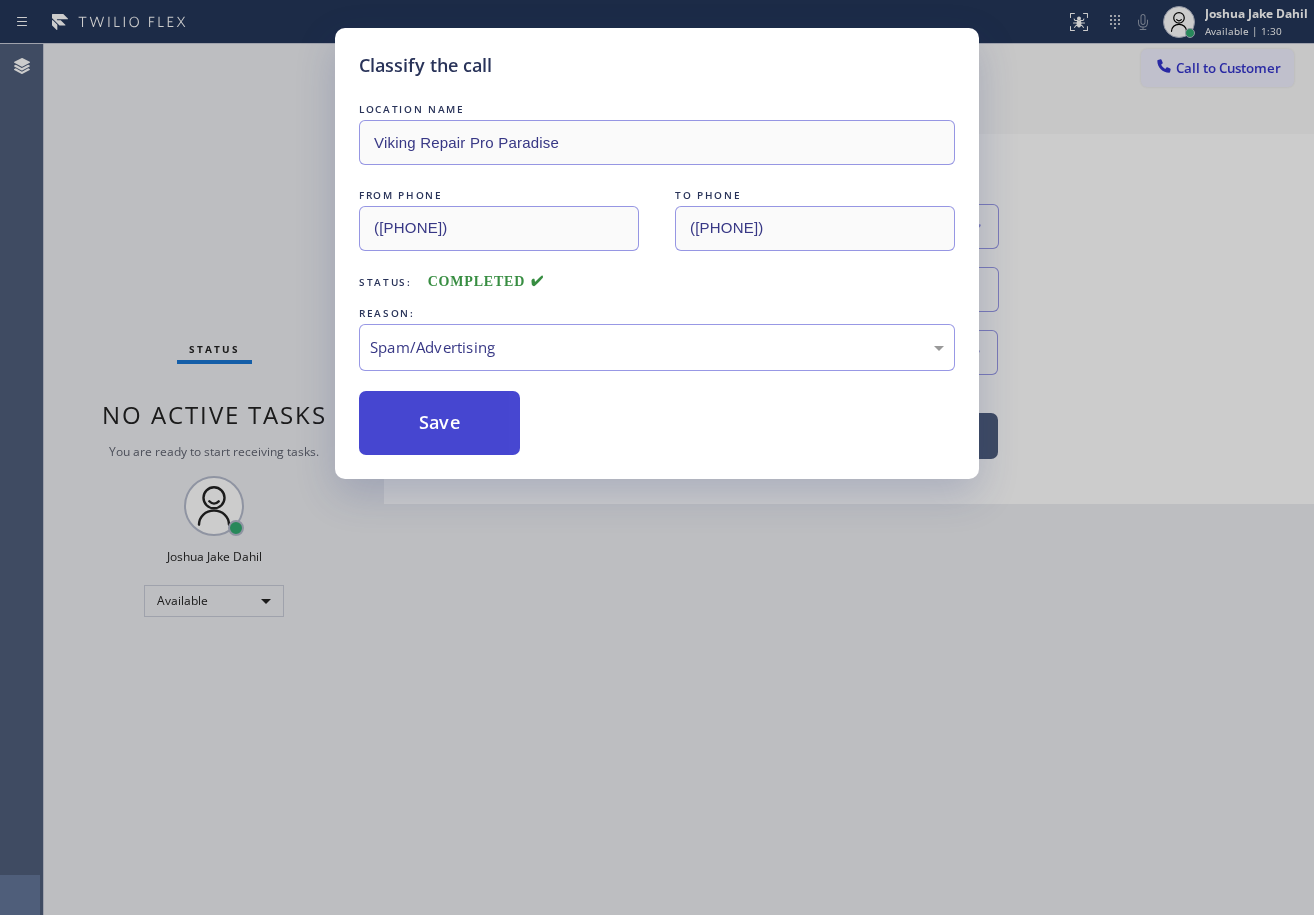 click on "Save" at bounding box center (439, 423) 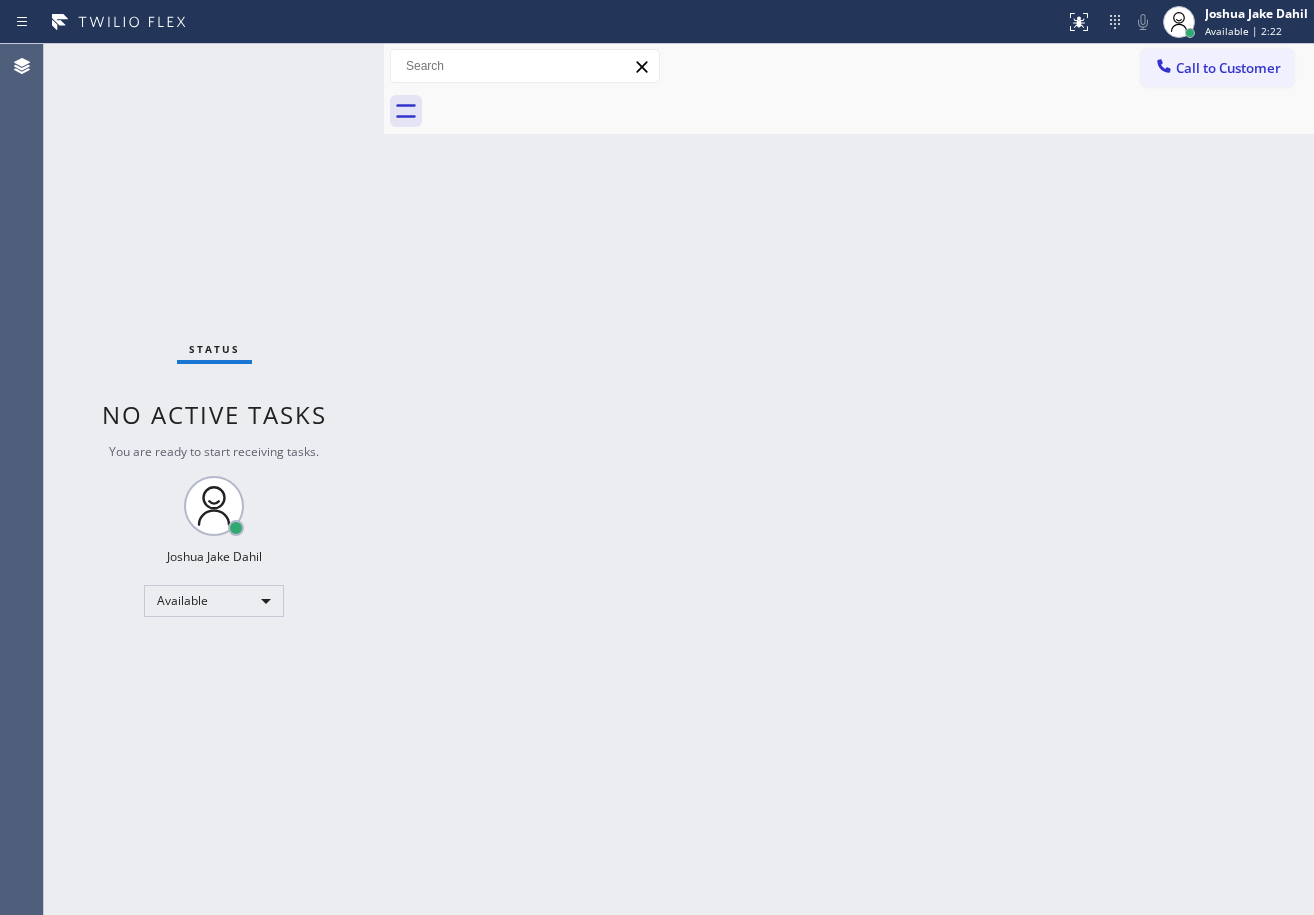 click on "Status   No active tasks     You are ready to start receiving tasks.   [FIRST] [LAST] Available" at bounding box center [214, 479] 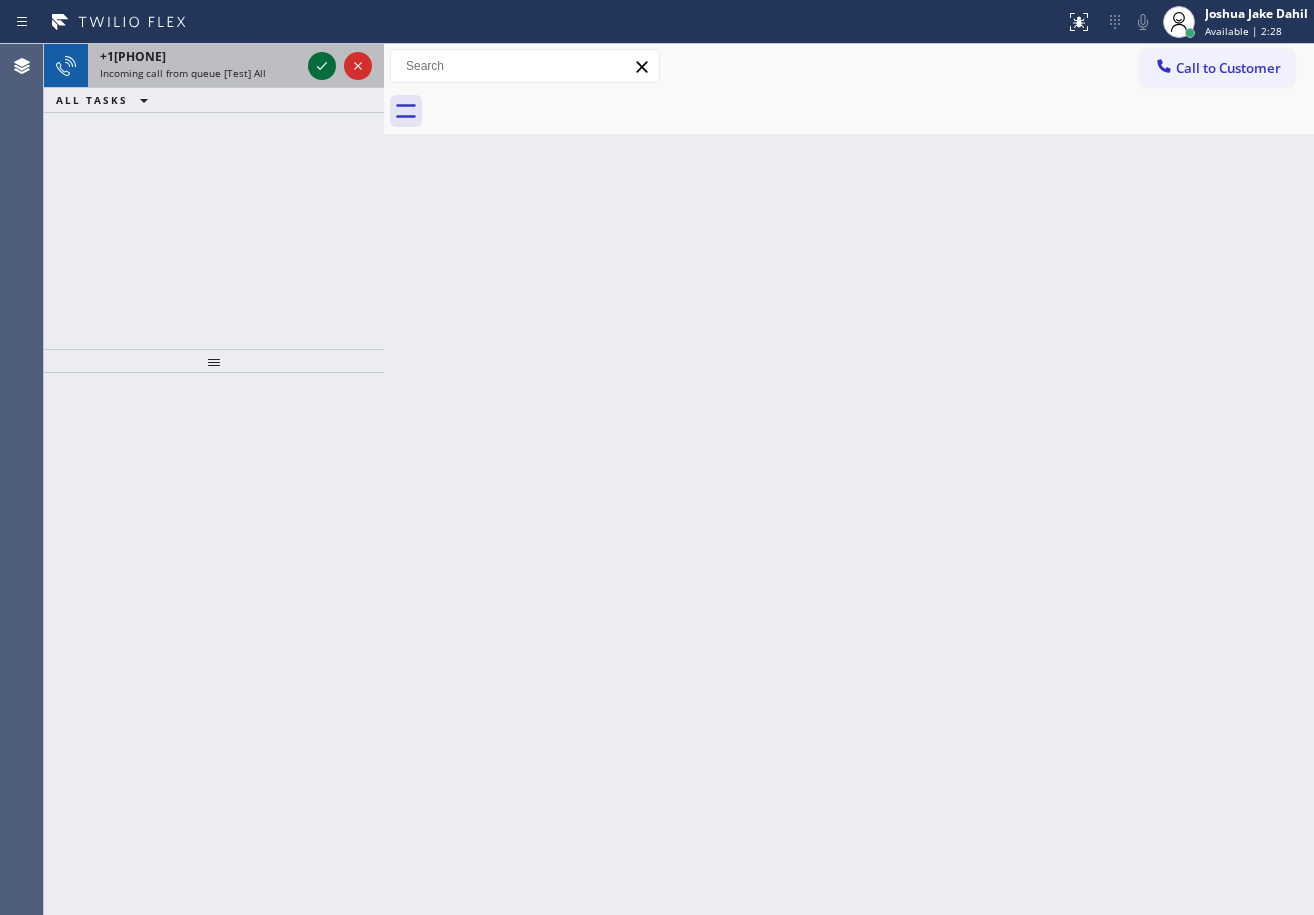 click 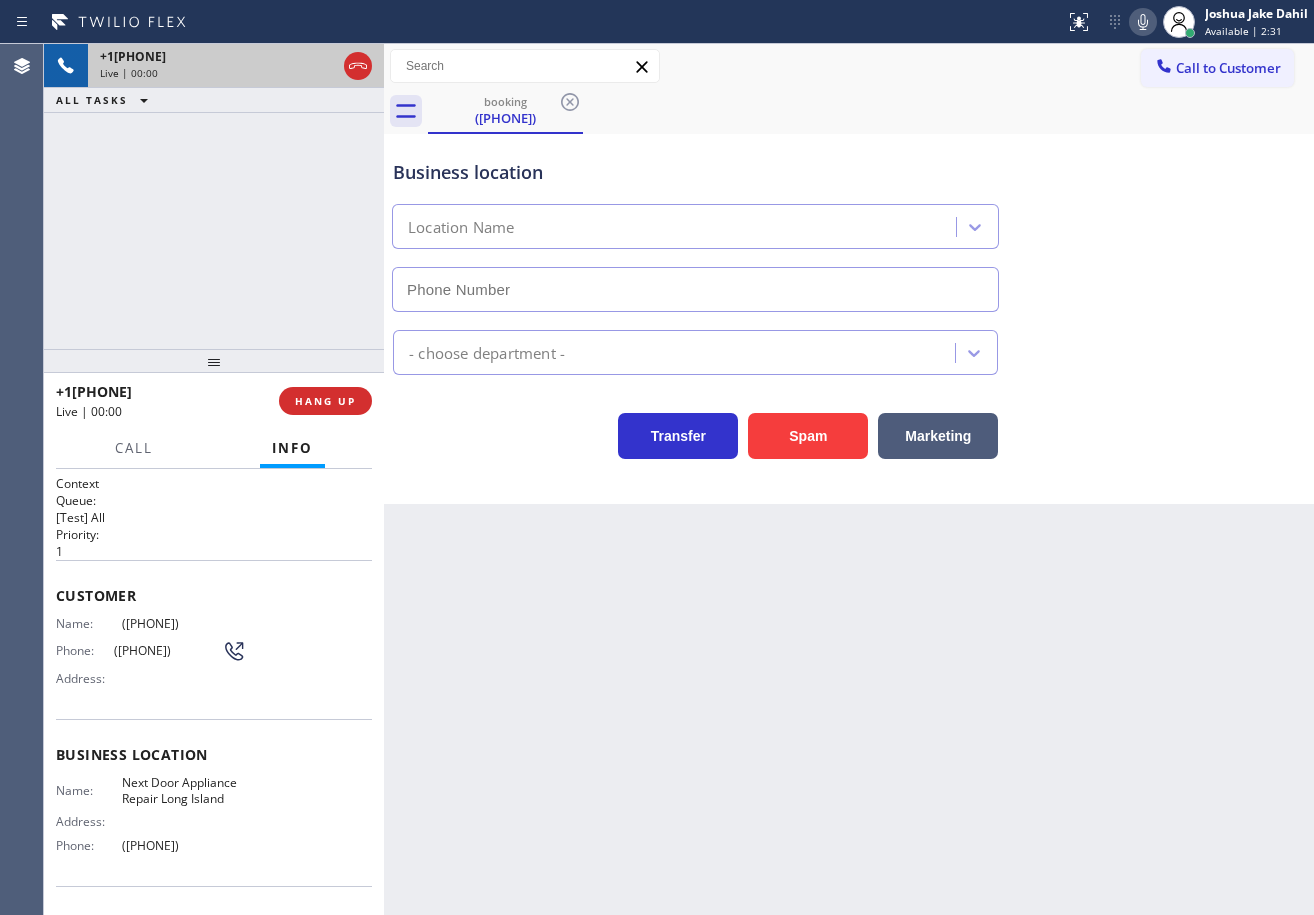 type on "([PHONE])" 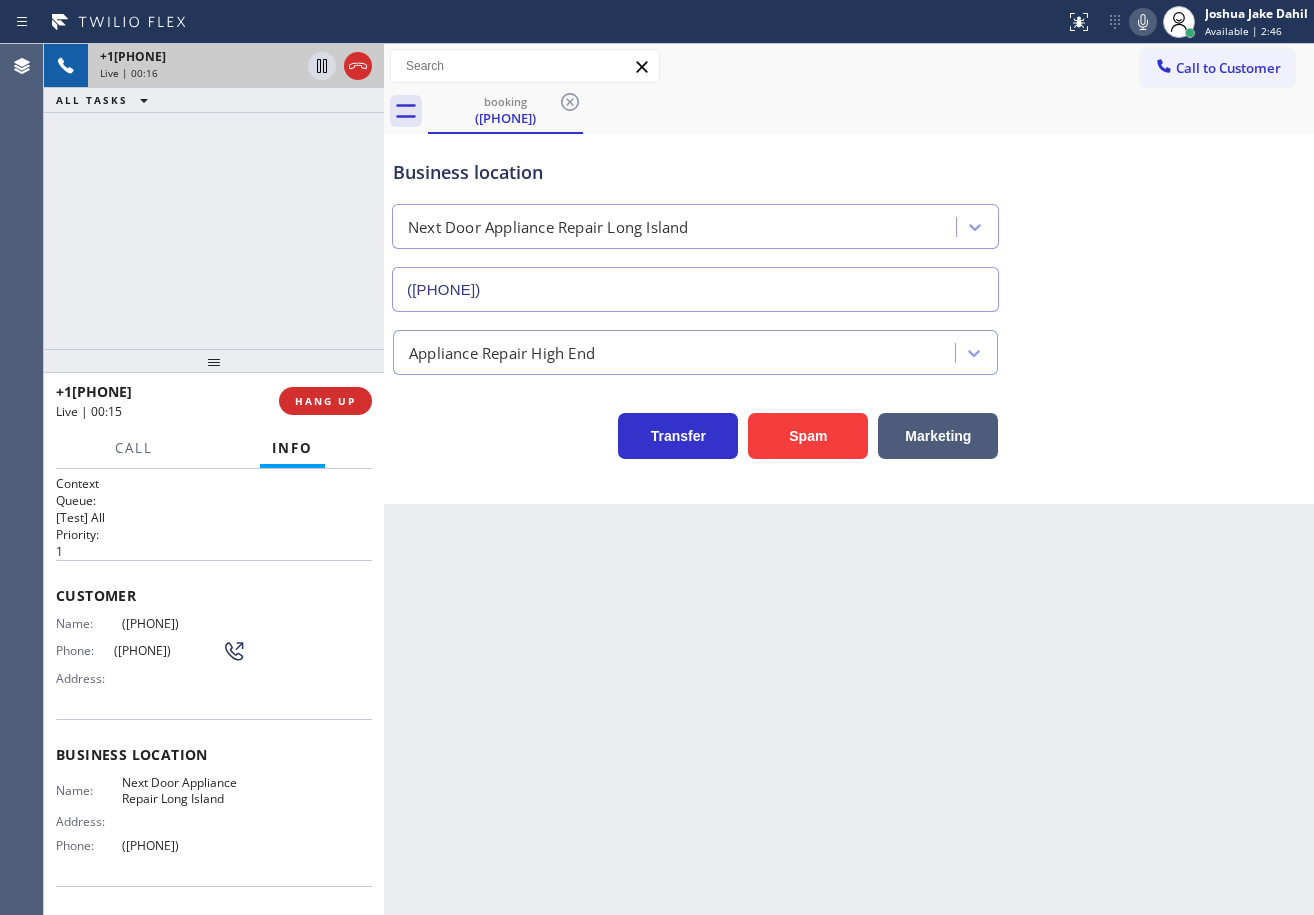 click on "+1[PHONE] Live | 00:16 ALL TASKS ALL TASKS ACTIVE TASKS TASKS IN WRAP UP" at bounding box center [214, 196] 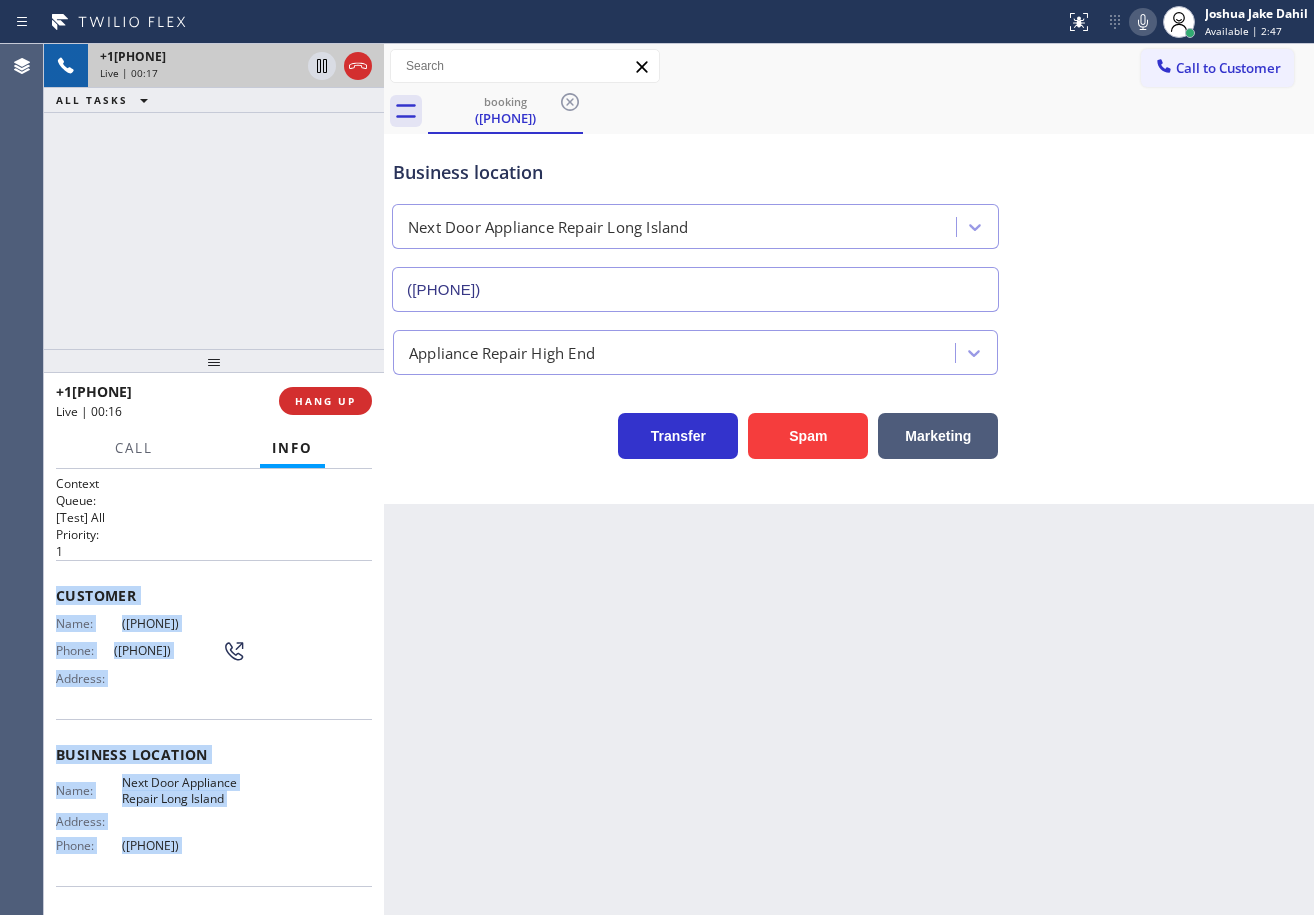scroll, scrollTop: 129, scrollLeft: 0, axis: vertical 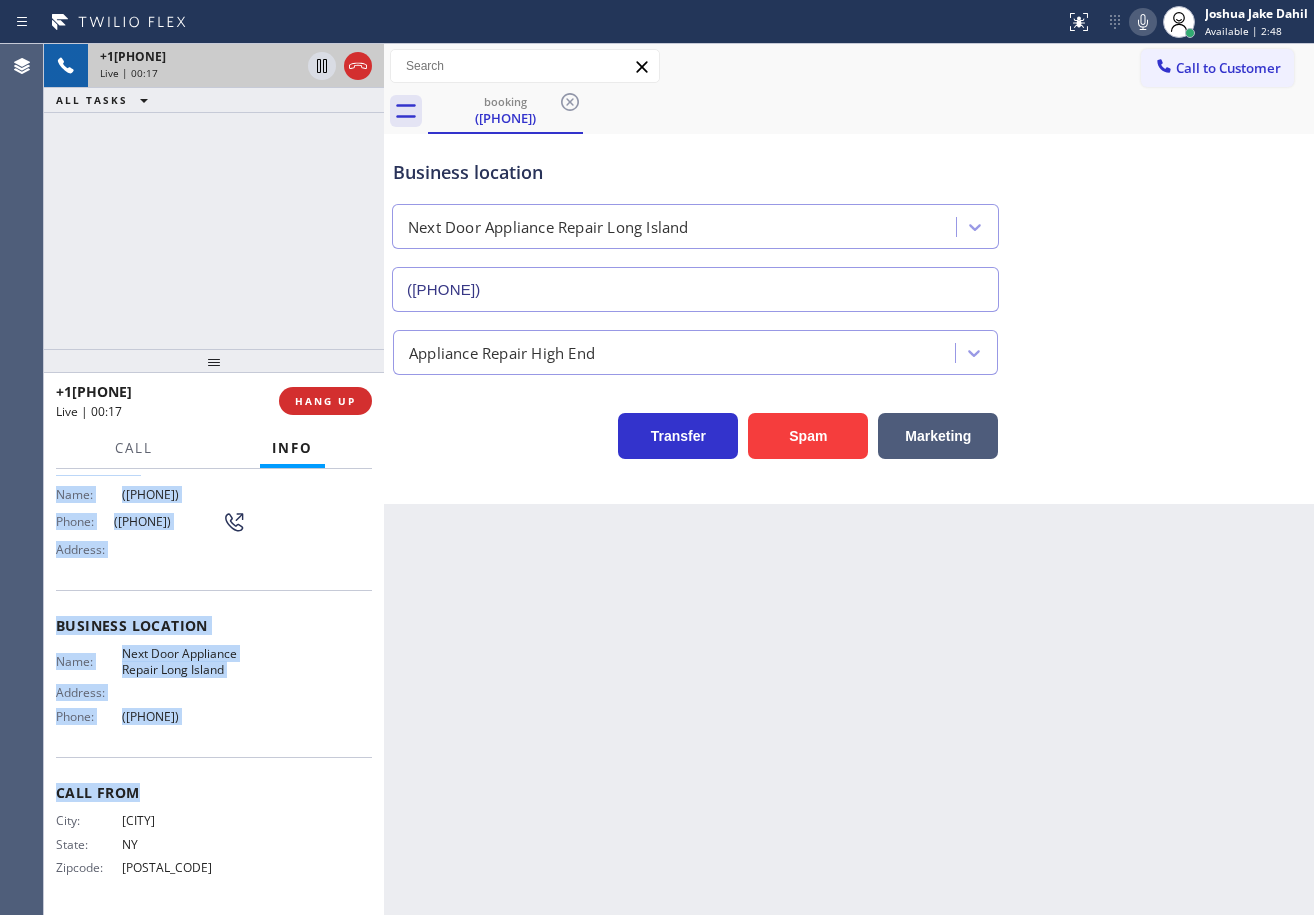 drag, startPoint x: 52, startPoint y: 587, endPoint x: 282, endPoint y: 757, distance: 286.007 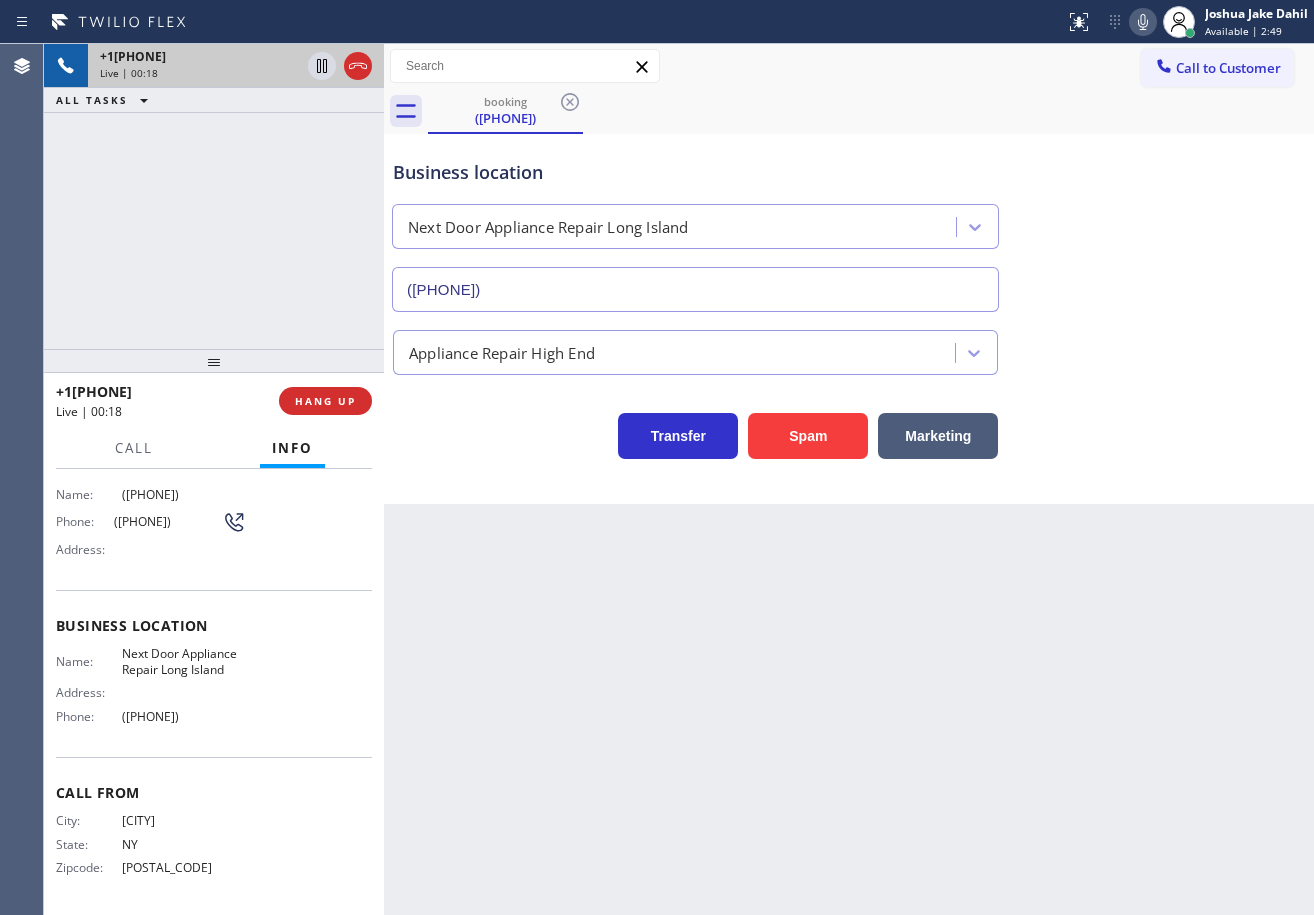 click on "Back to Dashboard Change Sender ID Customers Technicians Select a contact Outbound call Technician Search Technician Your caller id phone number Your caller id phone number Call Technician info Name Phone none Address none Change Sender ID HVAC +1[PHONE] 5 Star Appliance +1[PHONE] Appliance Repair +1[PHONE] Plumbing +1[PHONE] Air Duct Cleaning +1[PHONE] Electricians +1[PHONE] Cancel Change Check personal SMS Reset Change booking ([PHONE]) Call to Customer Outbound call Location 5 Star Appliance Repair Your caller id phone number ([PHONE]) Customer number Call Outbound call Technician Search Technician Your caller id phone number Your caller id phone number Call booking ([PHONE]) Business location Next Door Appliance Repair Long Island ([PHONE]) Appliance Repair High End Transfer Spam Marketing" at bounding box center [849, 479] 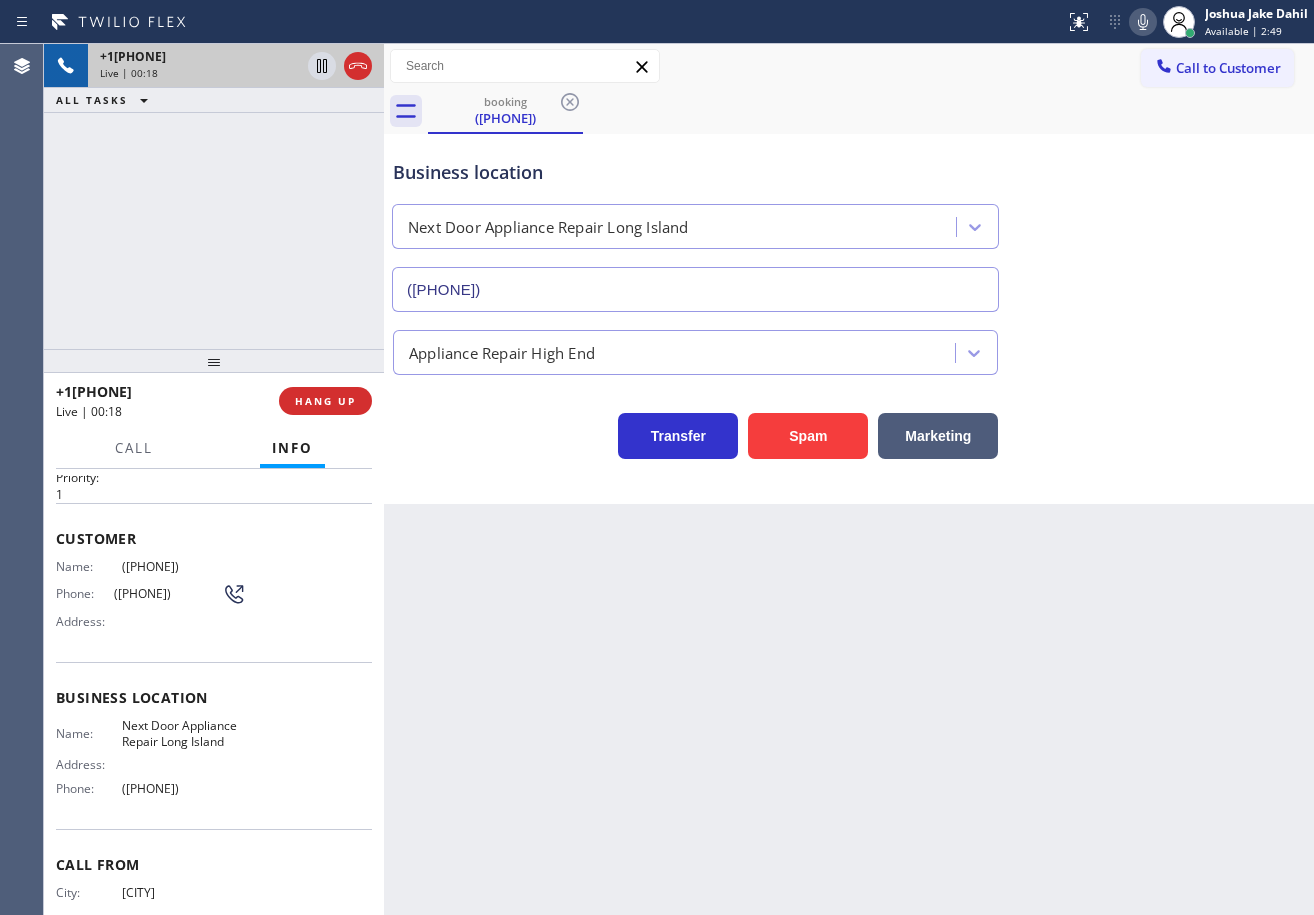 scroll, scrollTop: 0, scrollLeft: 0, axis: both 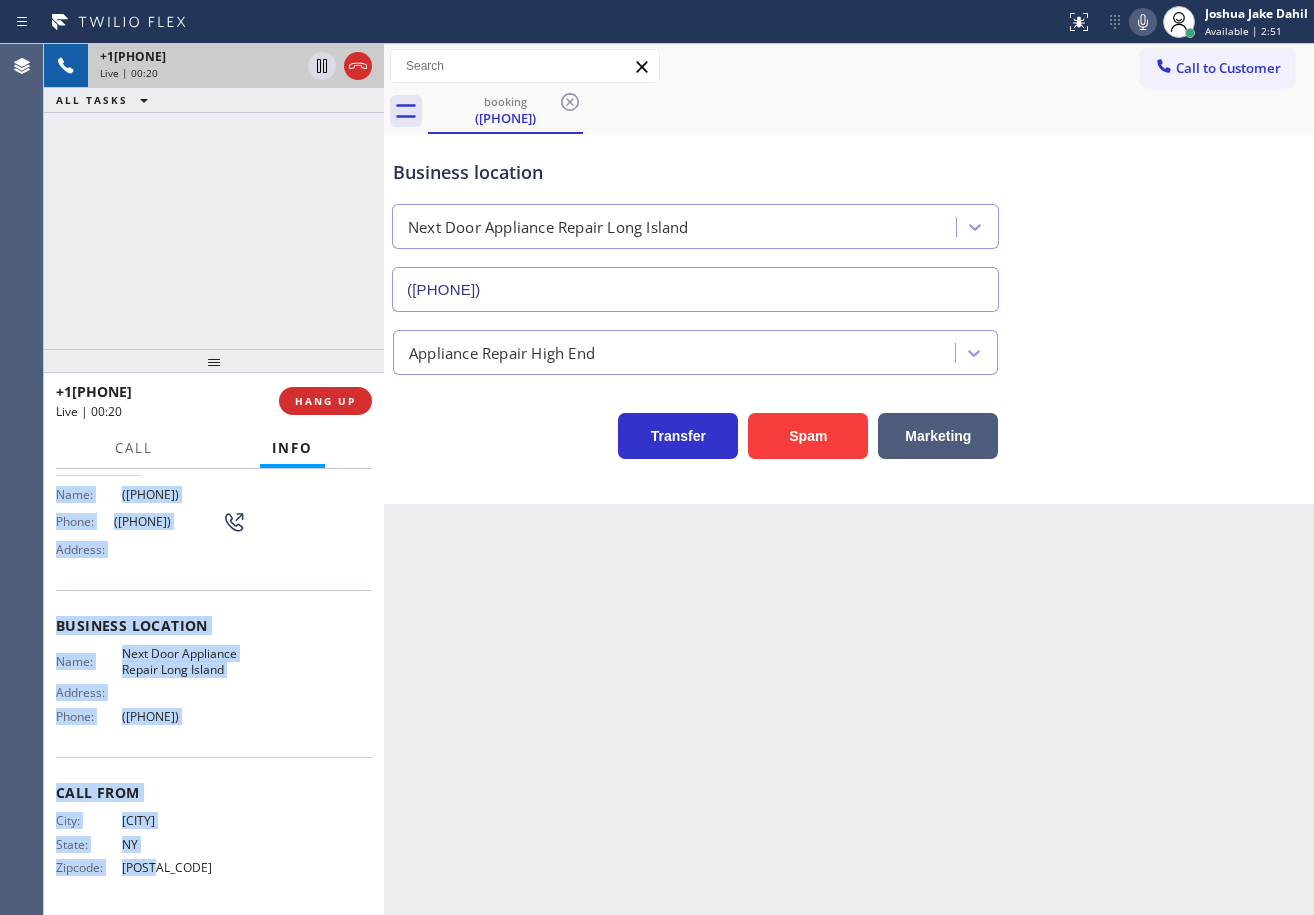 drag, startPoint x: 54, startPoint y: 592, endPoint x: 236, endPoint y: 734, distance: 230.84193 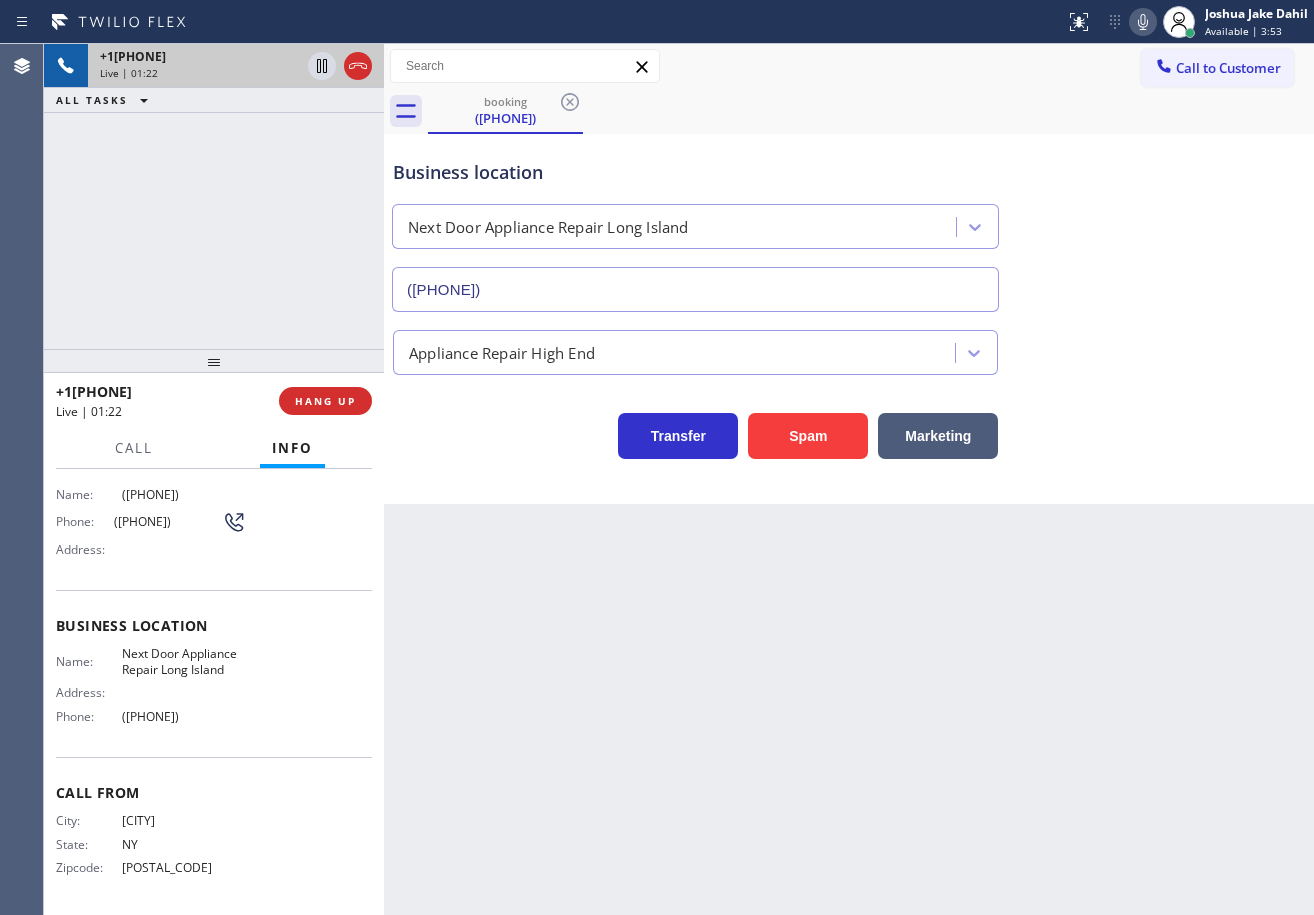 click on "booking ([PHONE])" at bounding box center (871, 111) 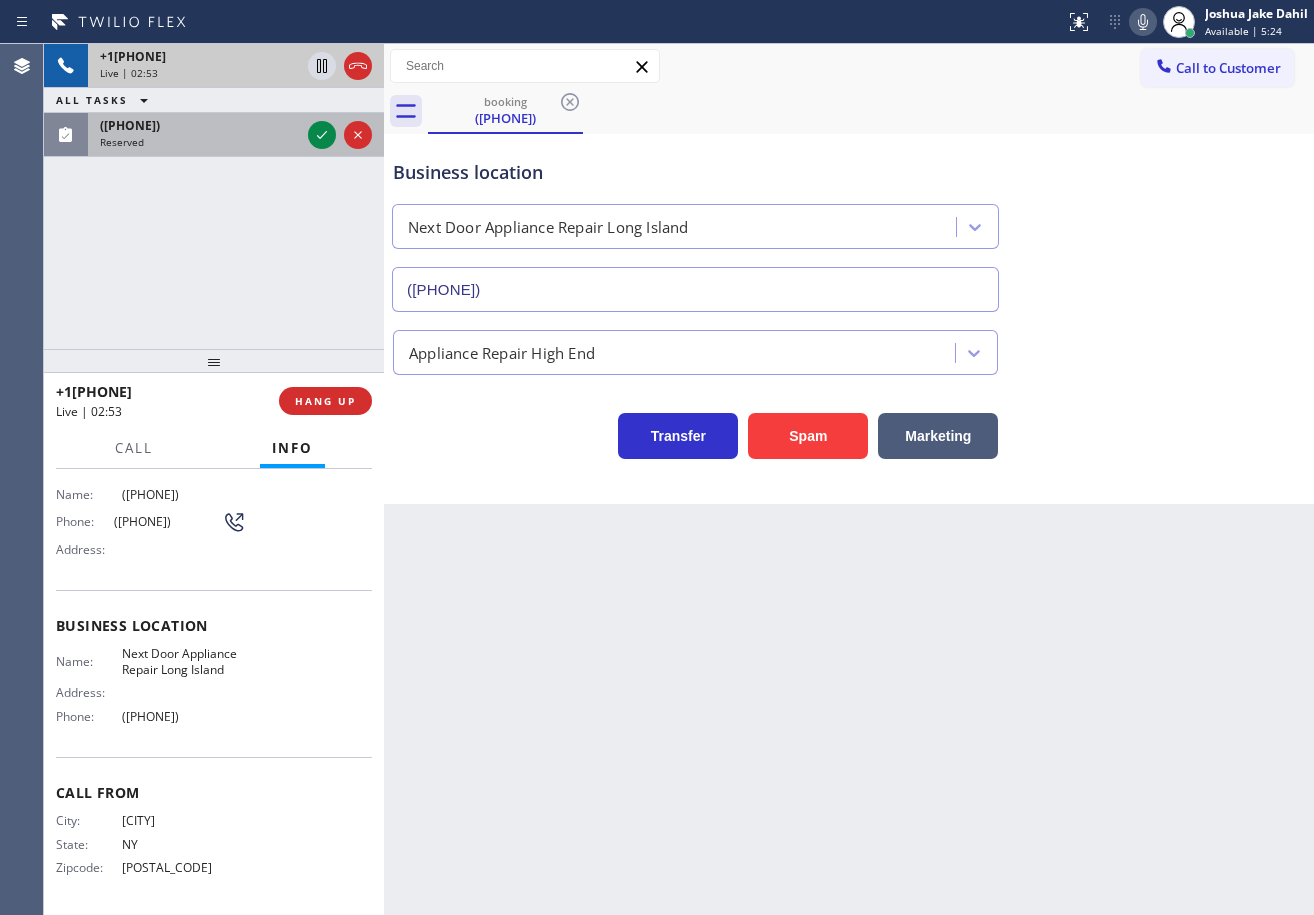 click on "Reserved" at bounding box center (200, 142) 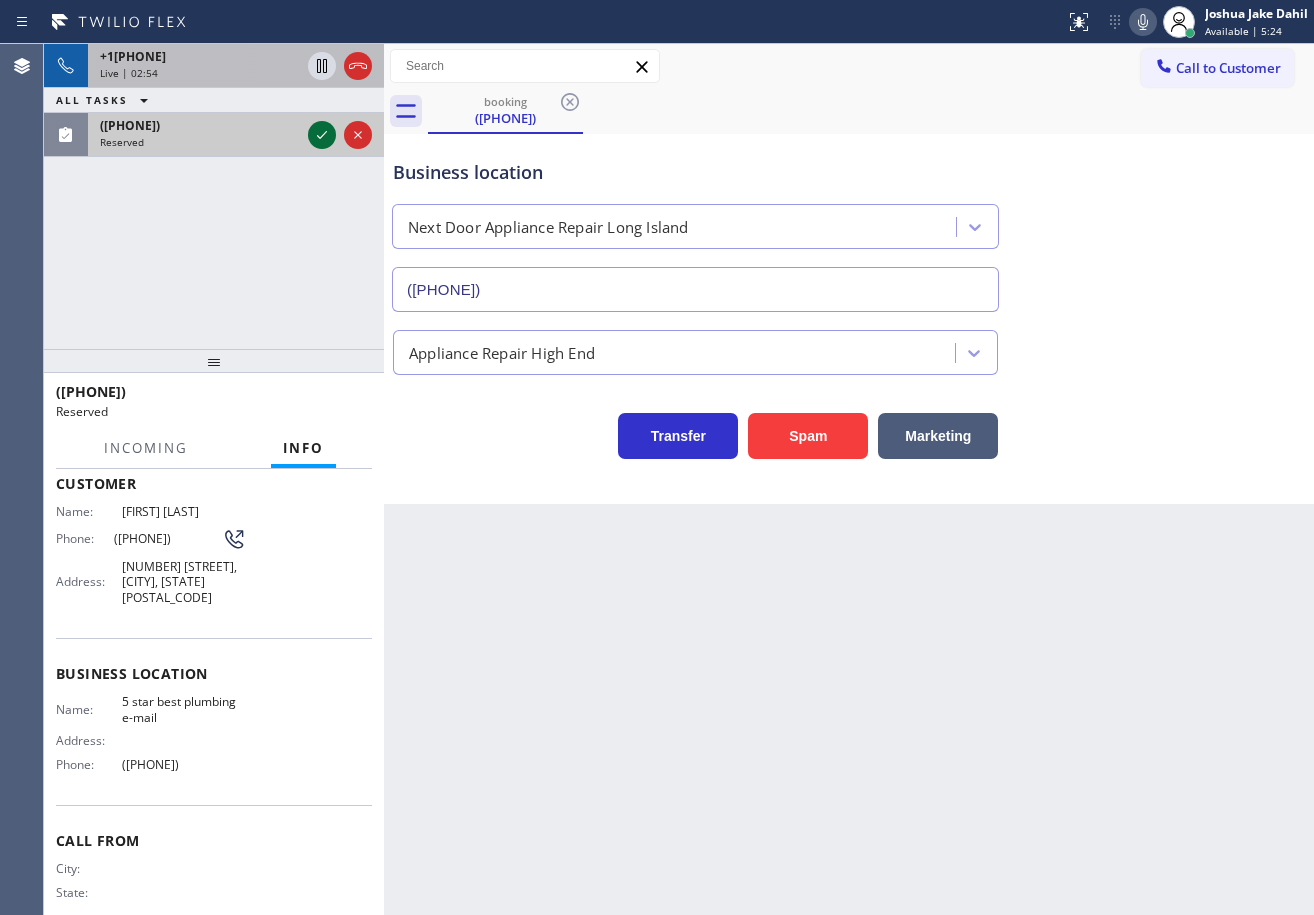 click 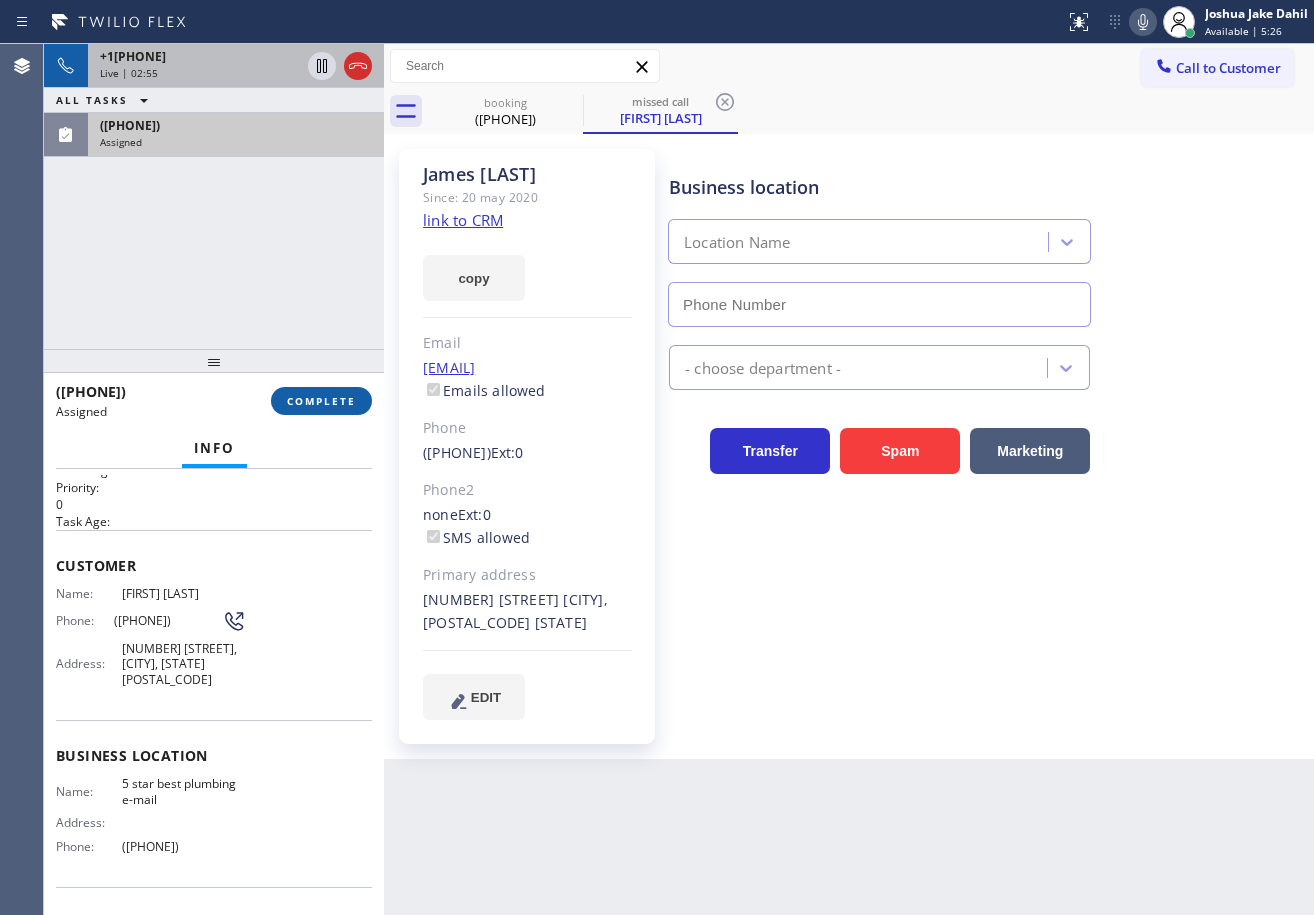 scroll, scrollTop: 0, scrollLeft: 0, axis: both 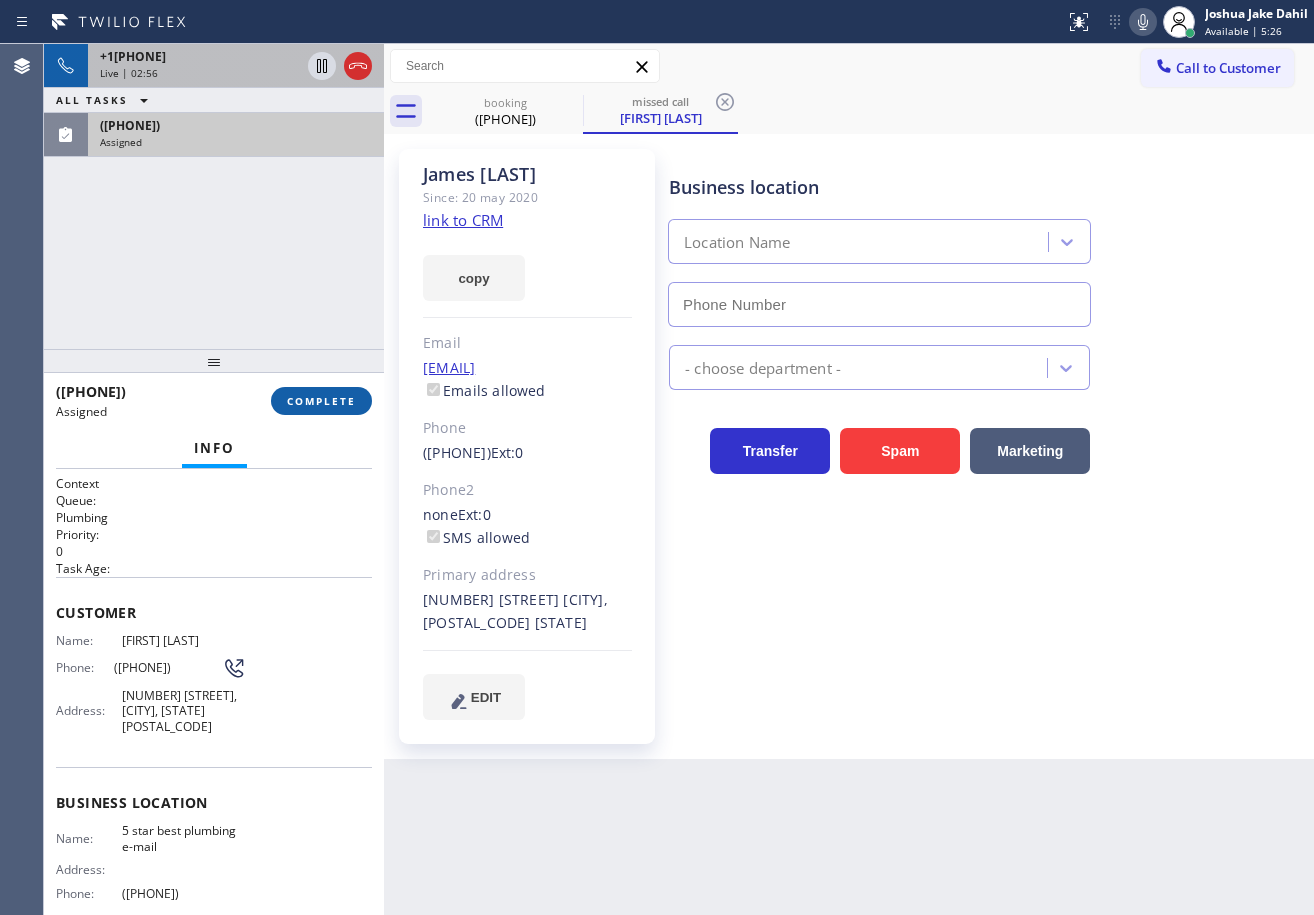 click on "COMPLETE" at bounding box center (321, 401) 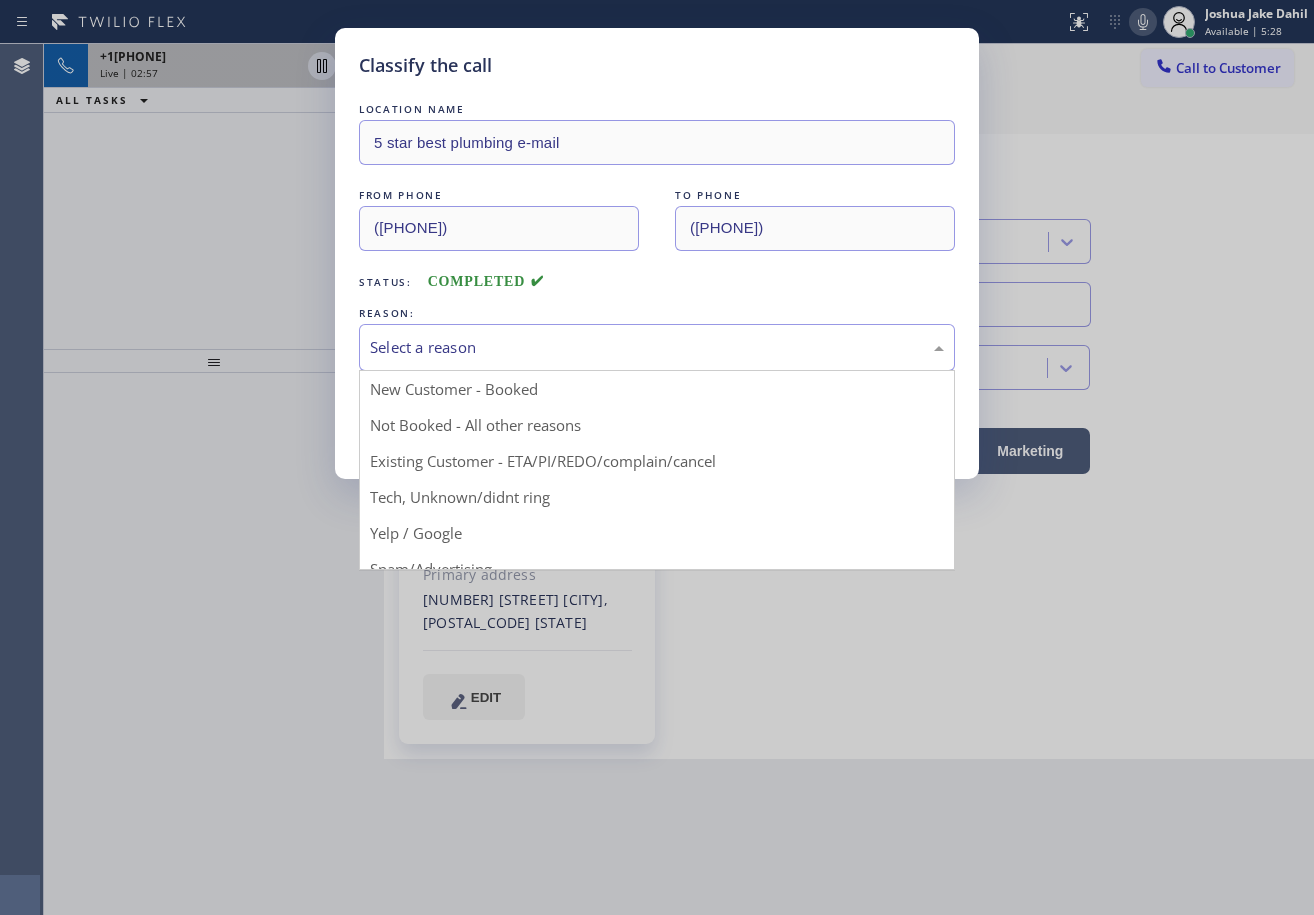 click on "Select a reason" at bounding box center (657, 347) 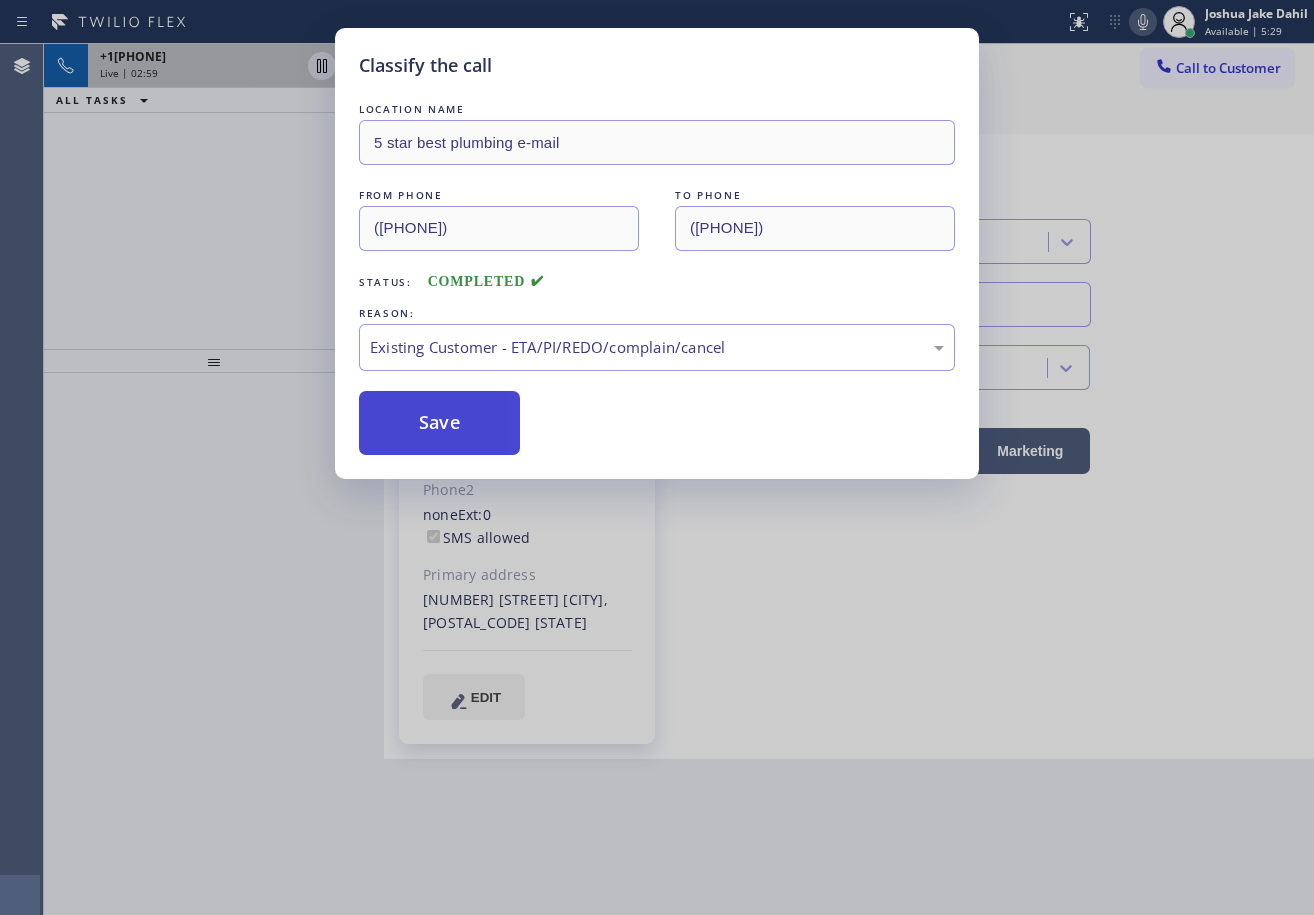 click on "Save" at bounding box center (439, 423) 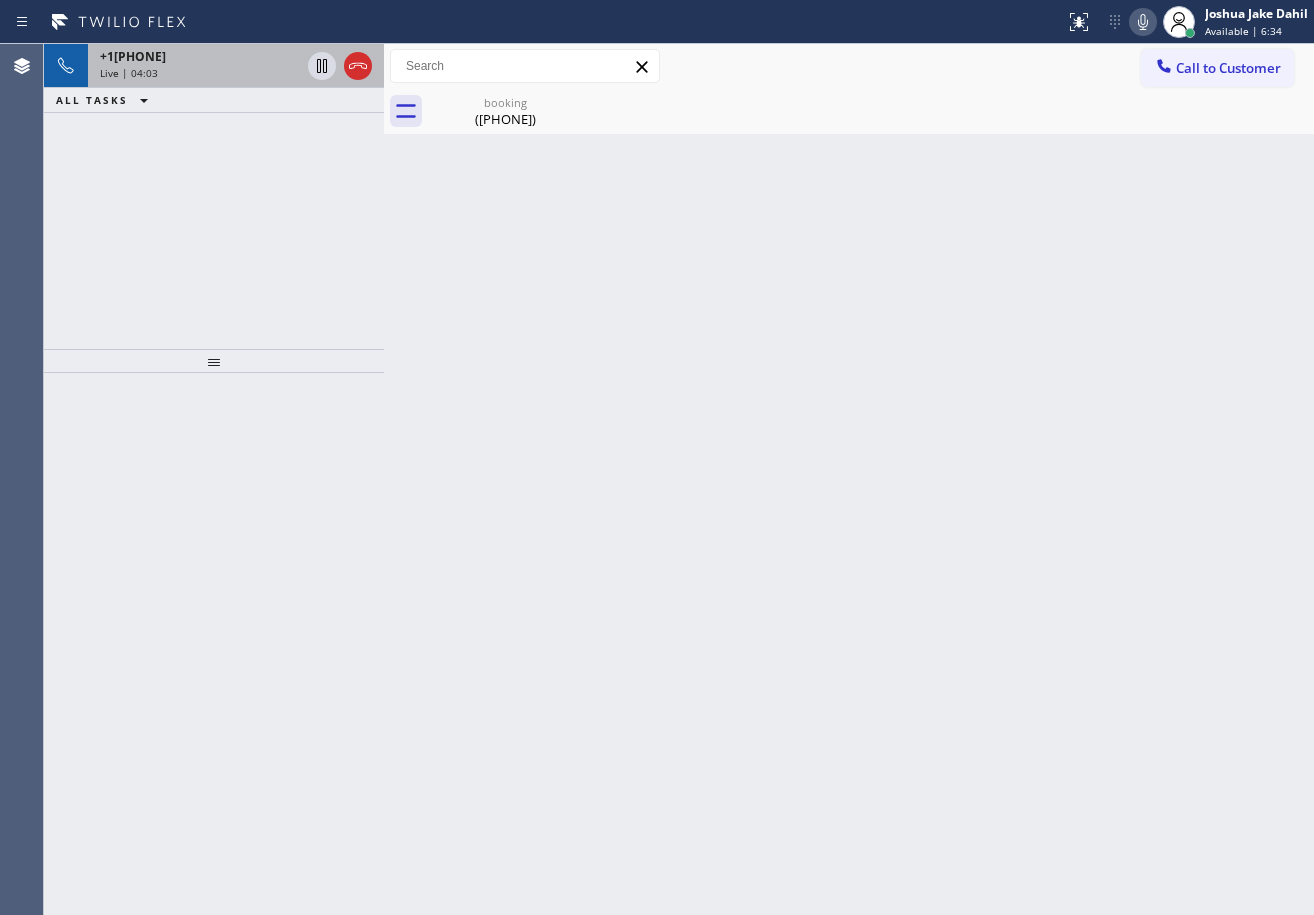 click on "+1[PHONE]" at bounding box center (200, 56) 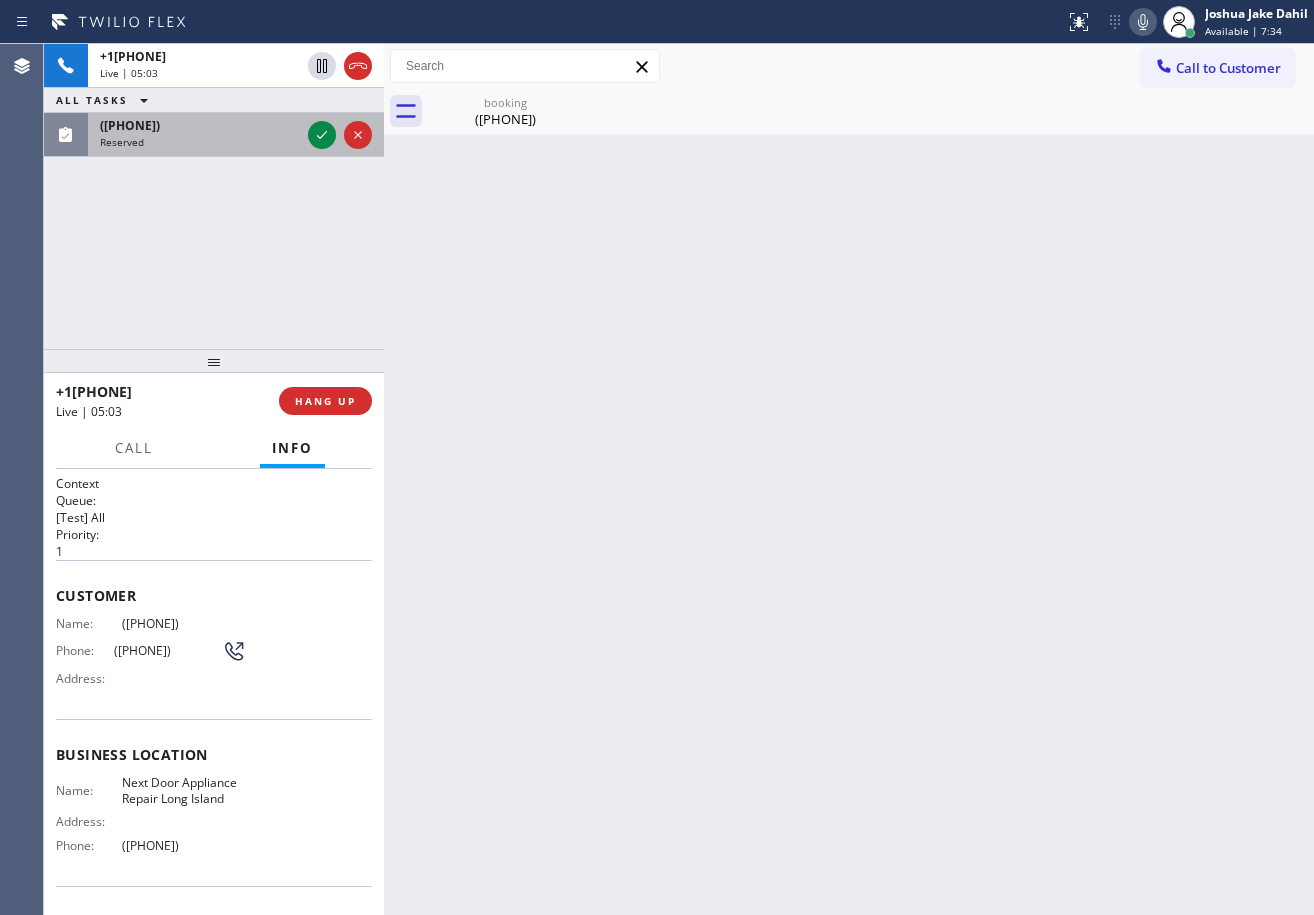 click on "Reserved" at bounding box center (200, 142) 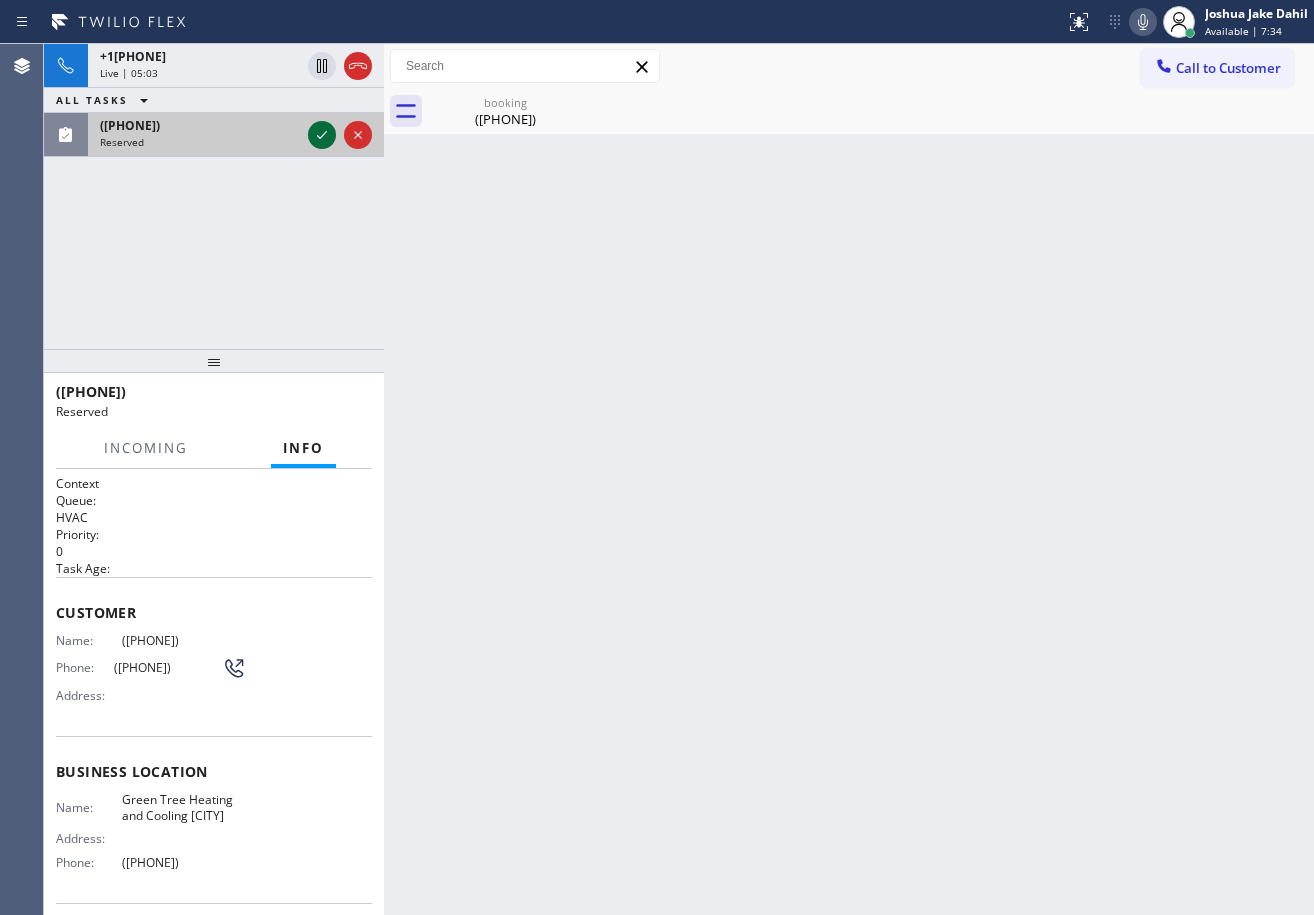 click 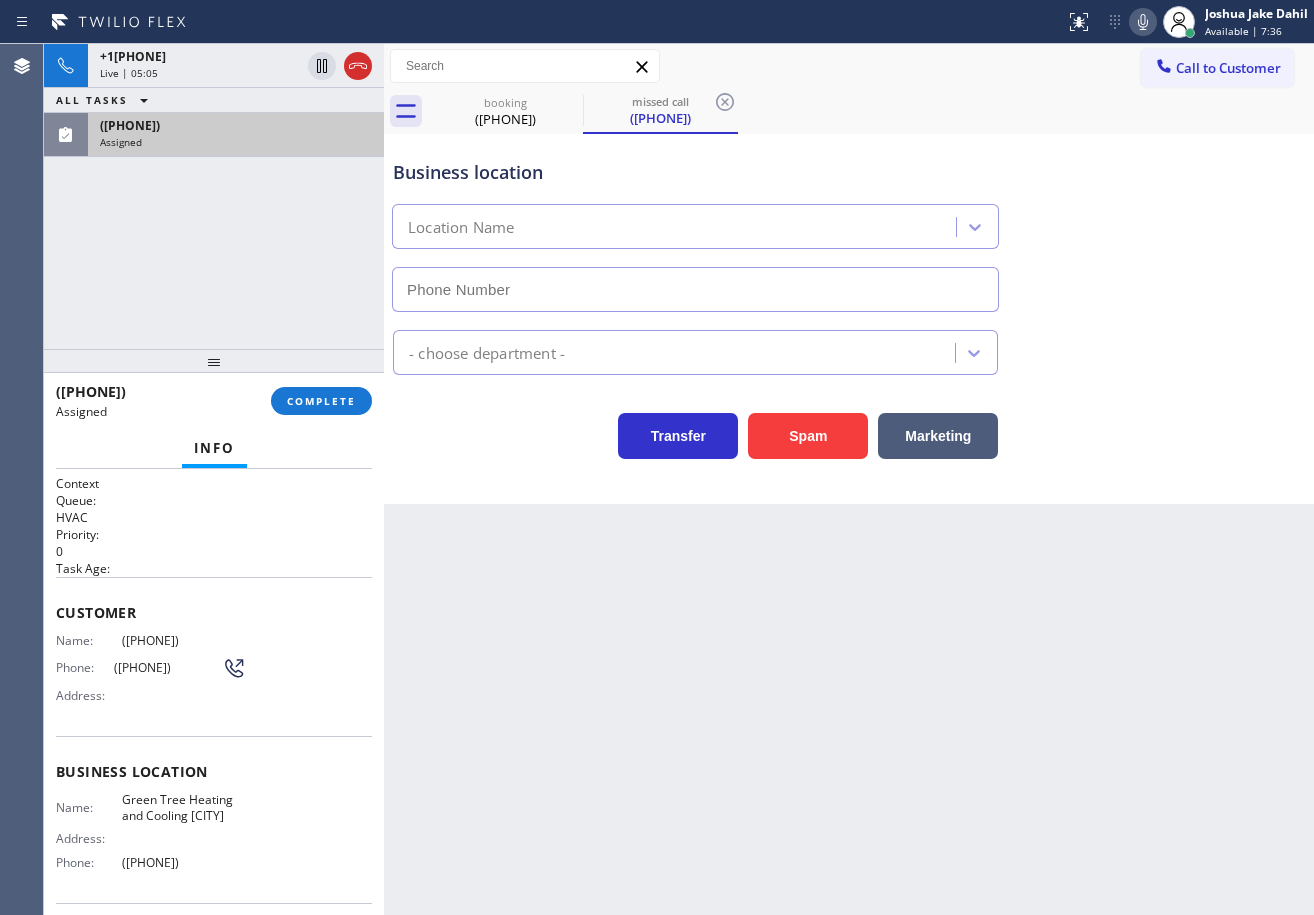 type on "([PHONE])" 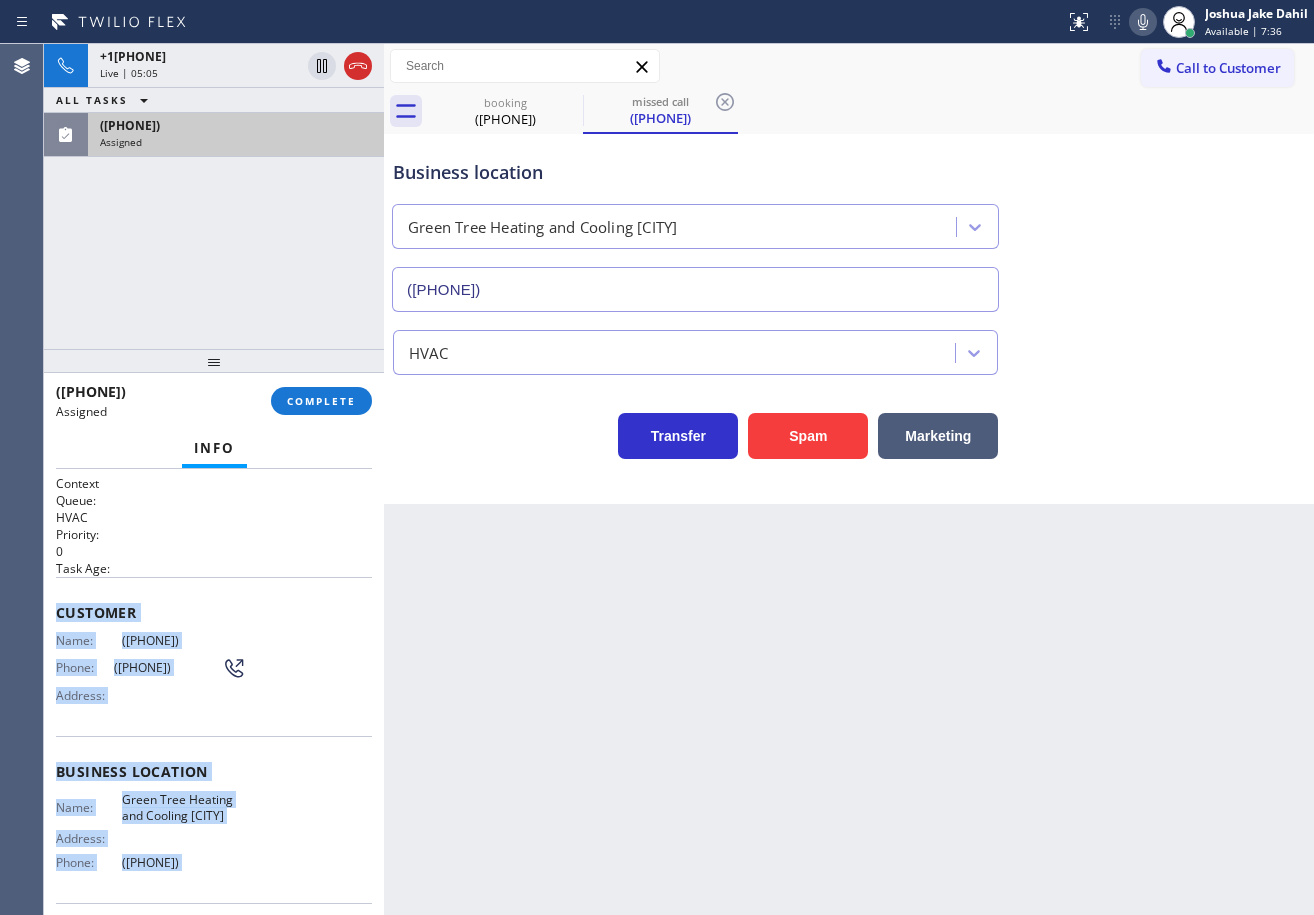 scroll, scrollTop: 162, scrollLeft: 0, axis: vertical 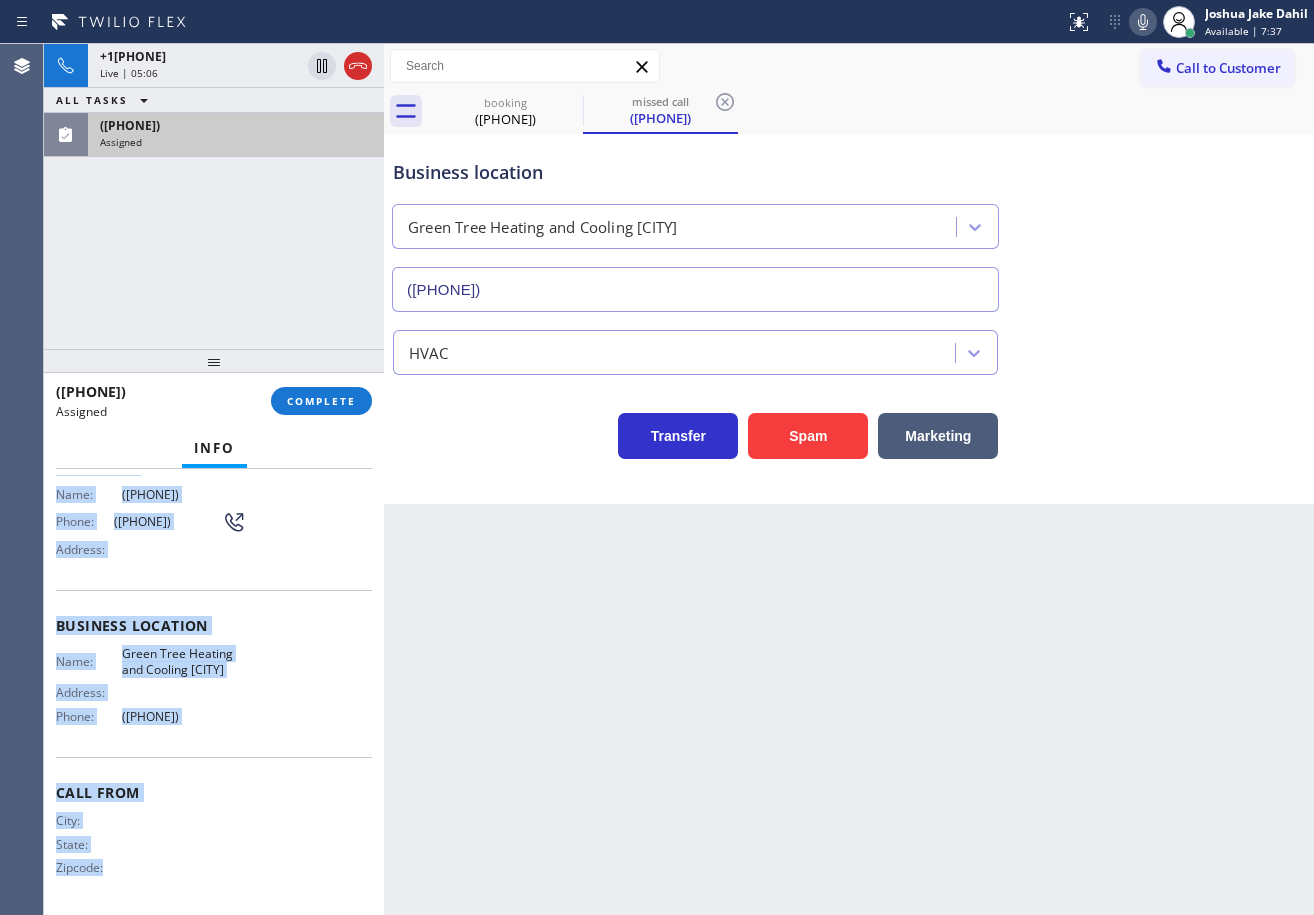 drag, startPoint x: 60, startPoint y: 598, endPoint x: 245, endPoint y: 739, distance: 232.60696 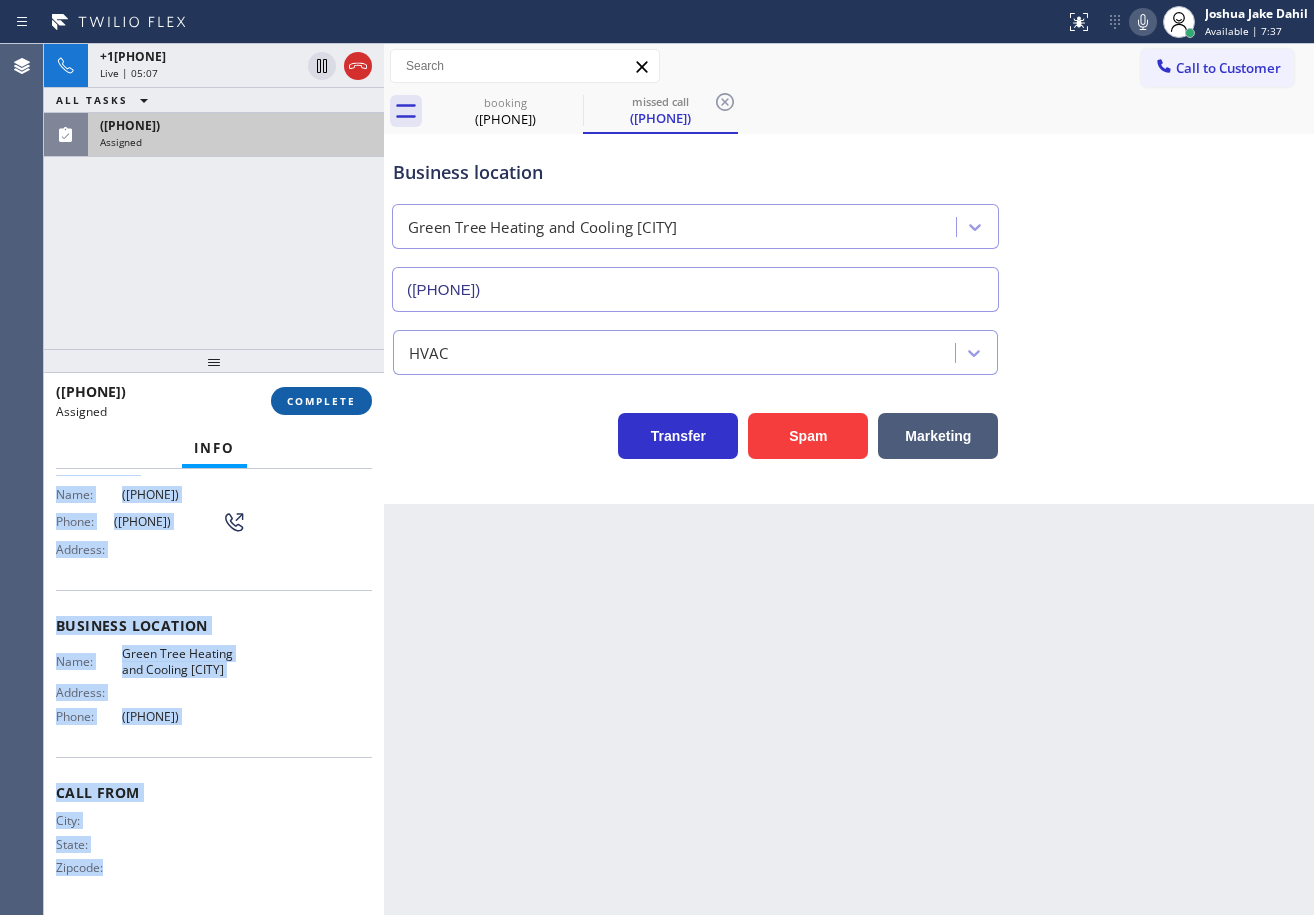 click on "COMPLETE" at bounding box center (321, 401) 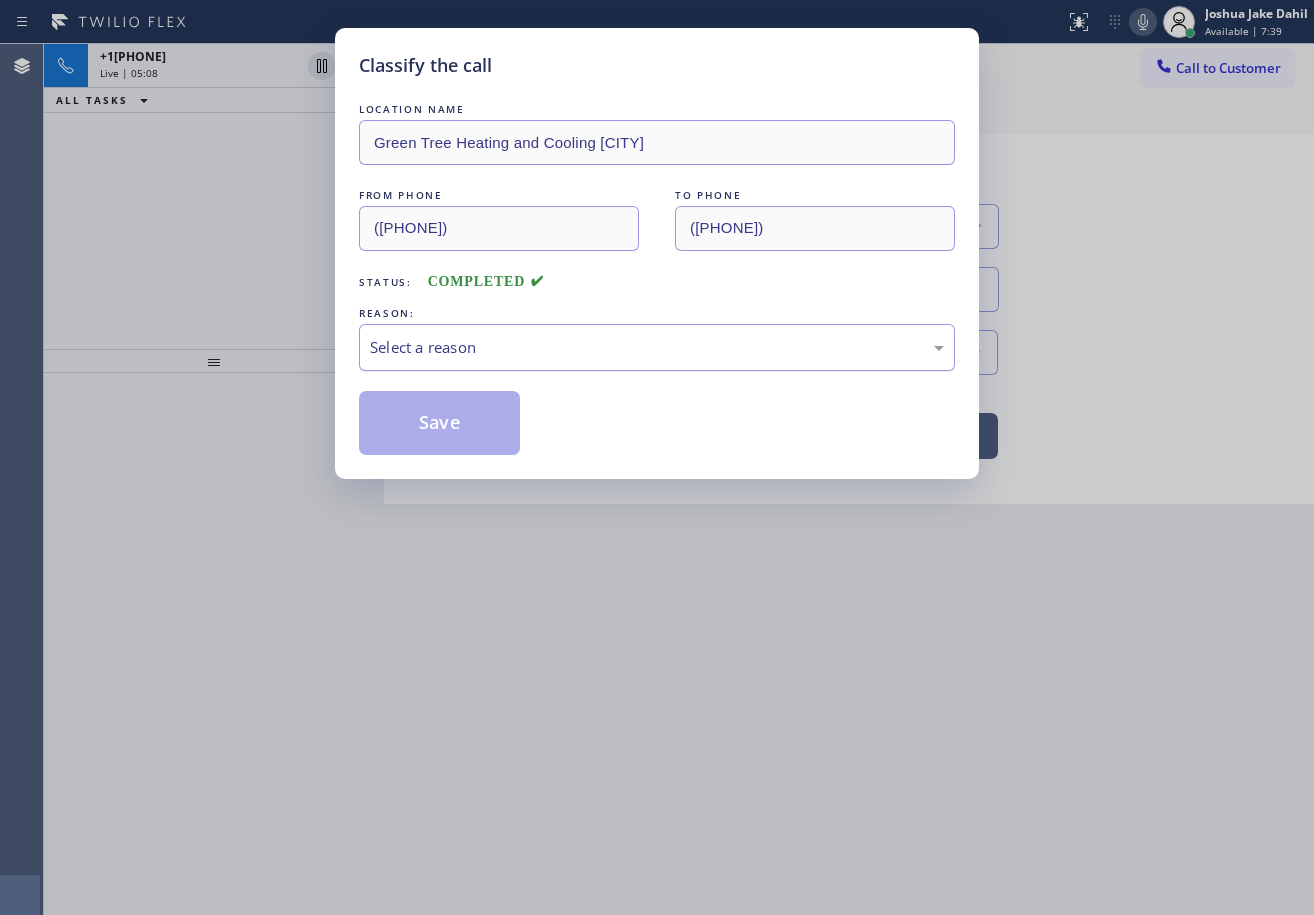 click on "Select a reason" at bounding box center [657, 347] 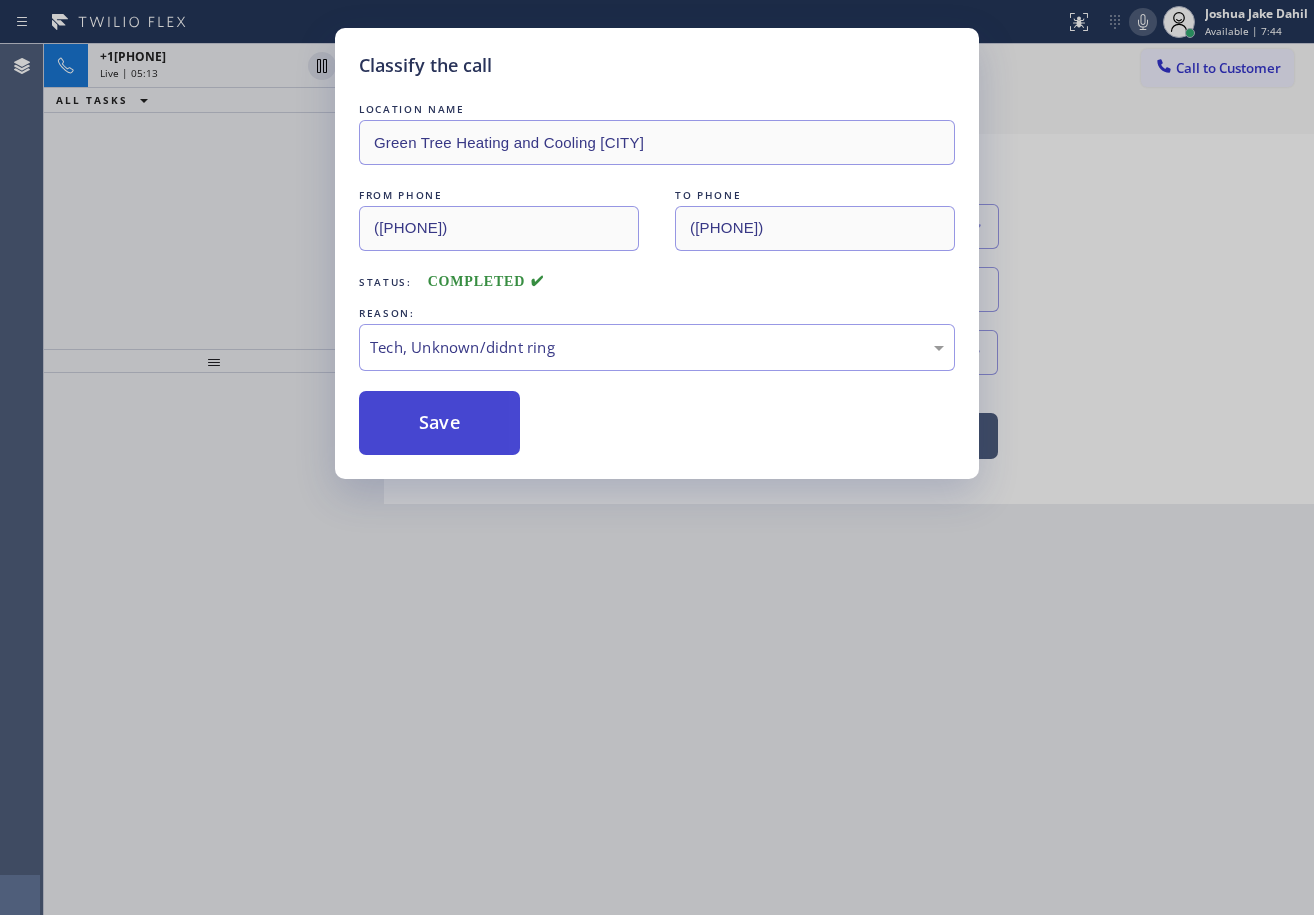 click on "Save" at bounding box center (439, 423) 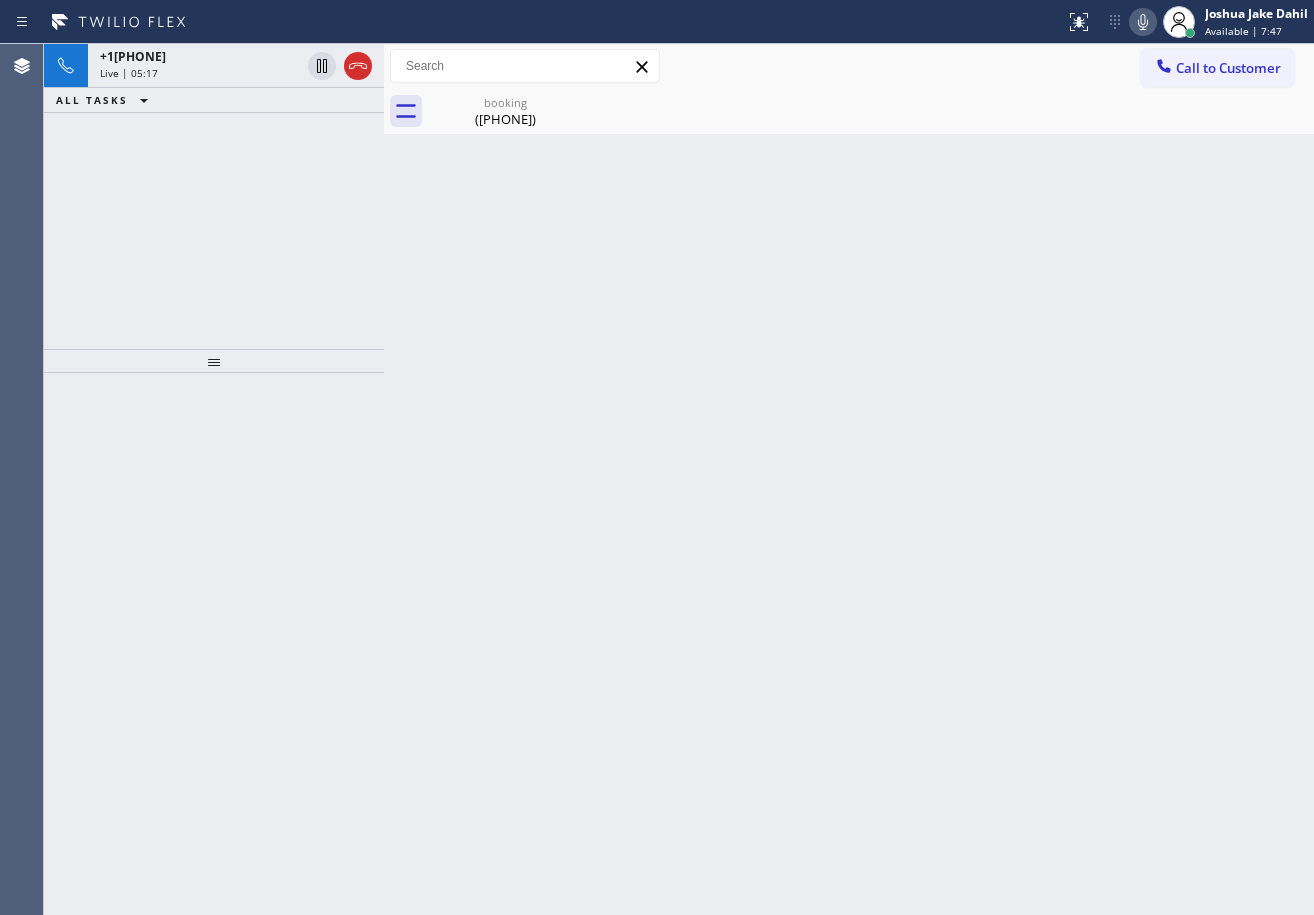 drag, startPoint x: 319, startPoint y: 64, endPoint x: 1217, endPoint y: 114, distance: 899.3909 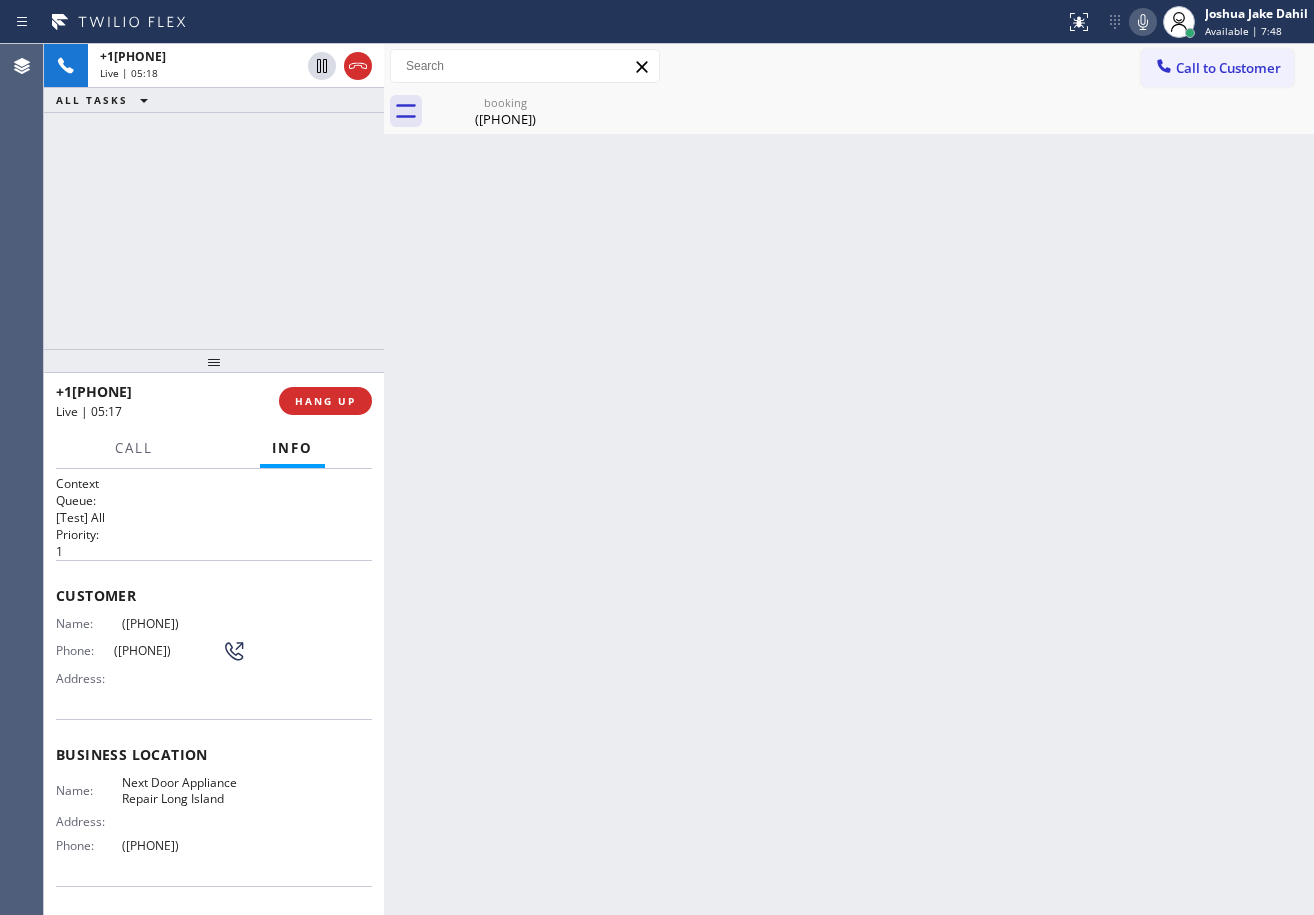 click 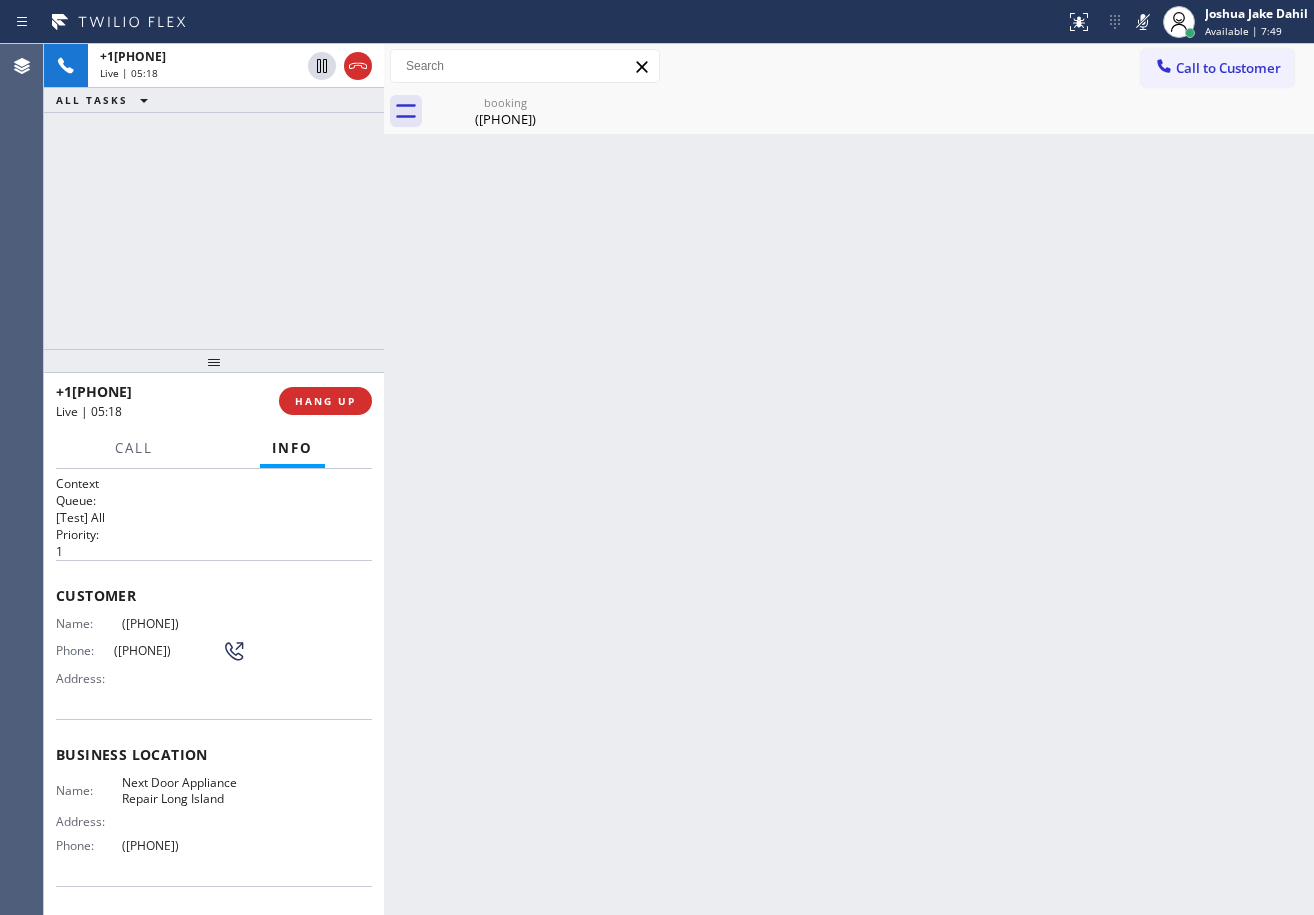 drag, startPoint x: 1145, startPoint y: 164, endPoint x: 1136, endPoint y: 196, distance: 33.24154 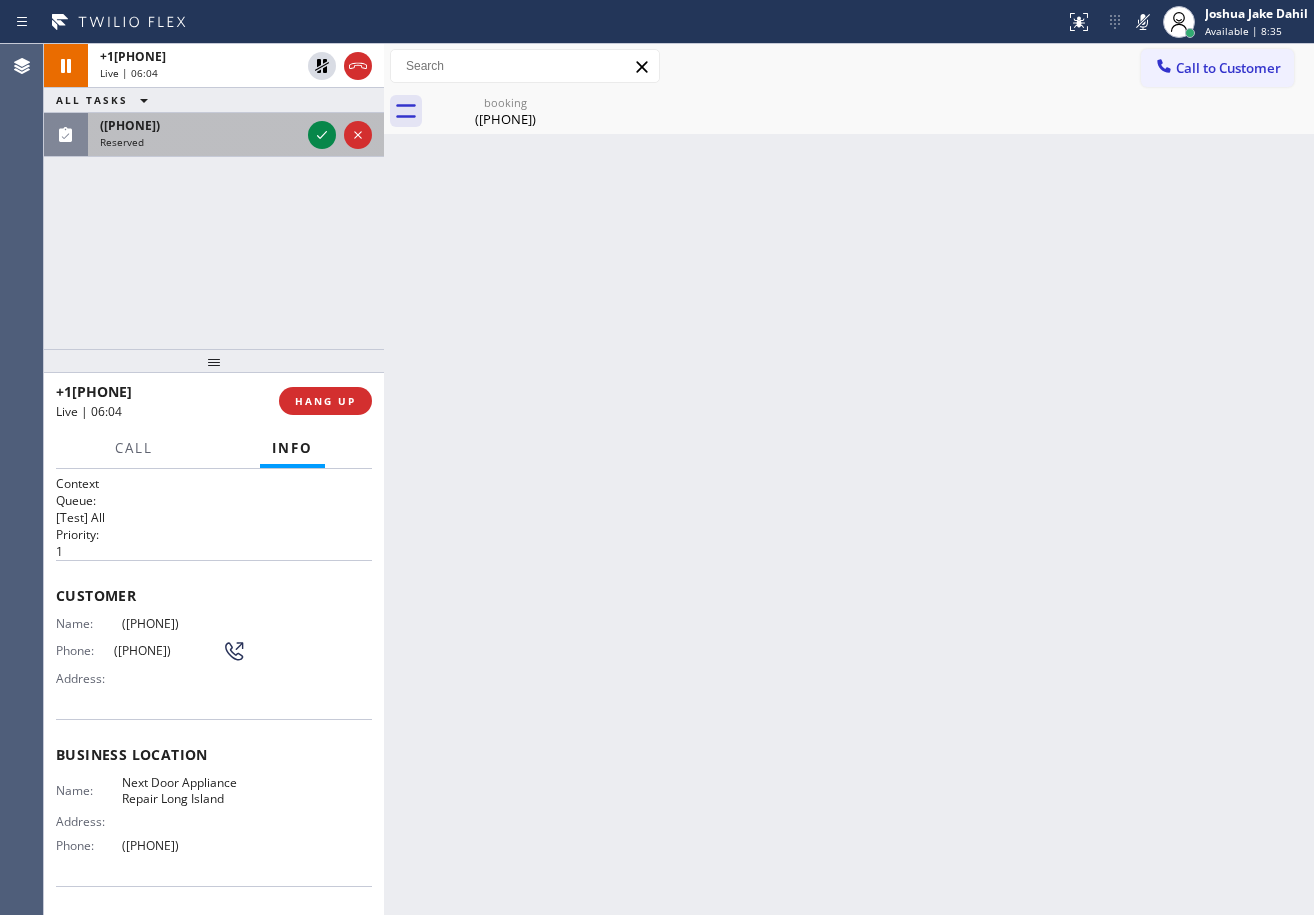 click on "([PHONE]) Reserved" at bounding box center [196, 135] 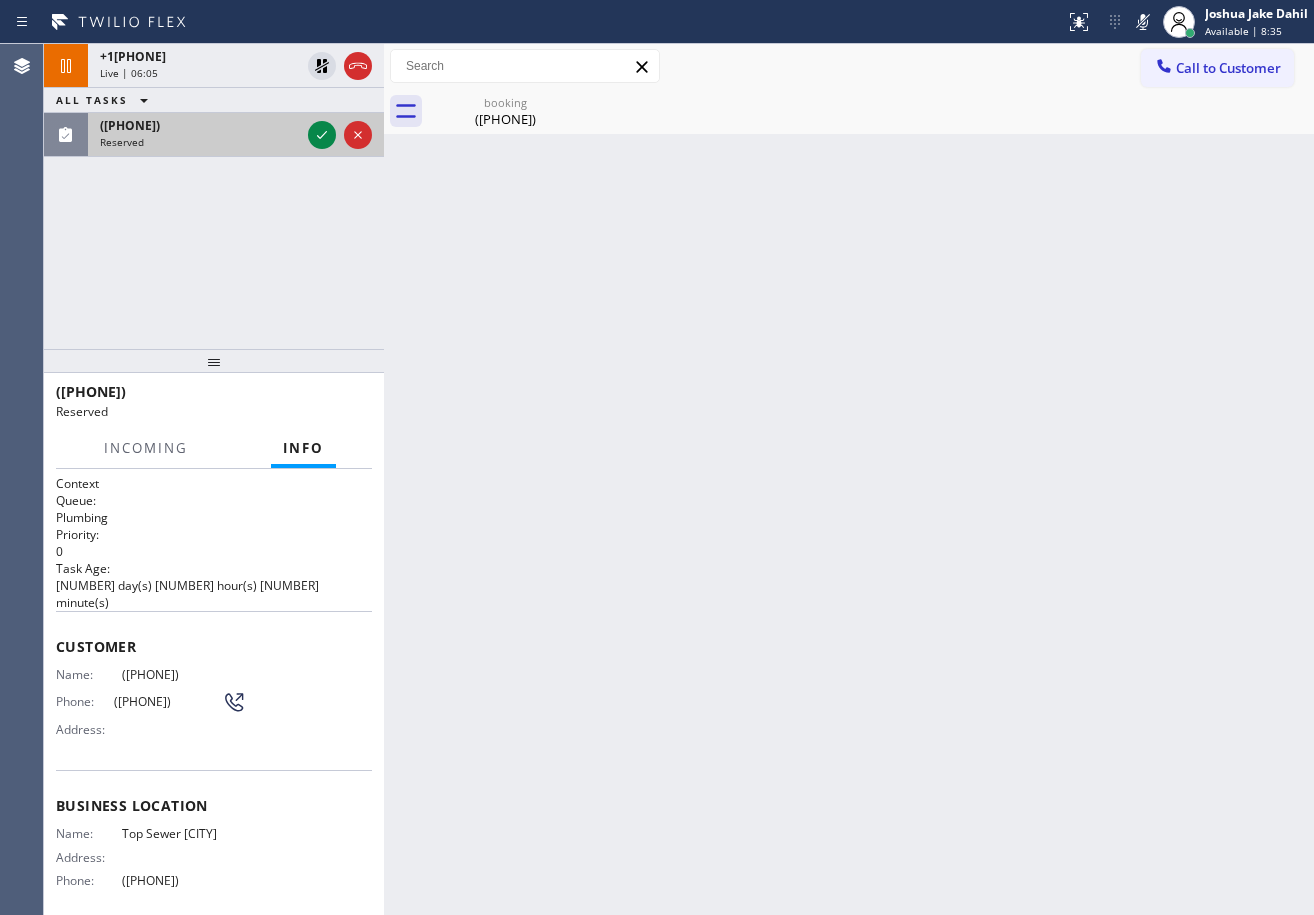 click on "([PHONE])" at bounding box center [200, 125] 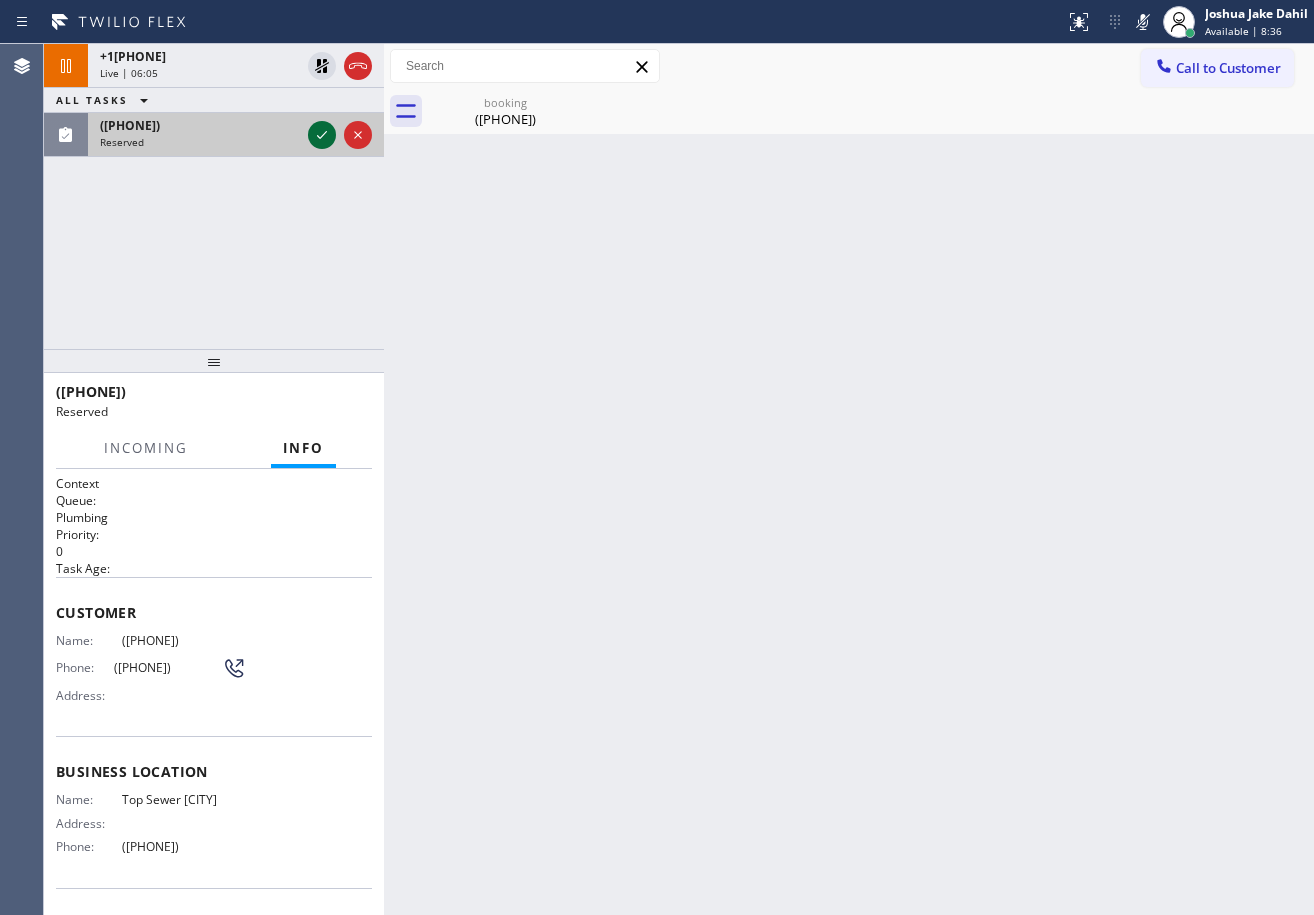 click 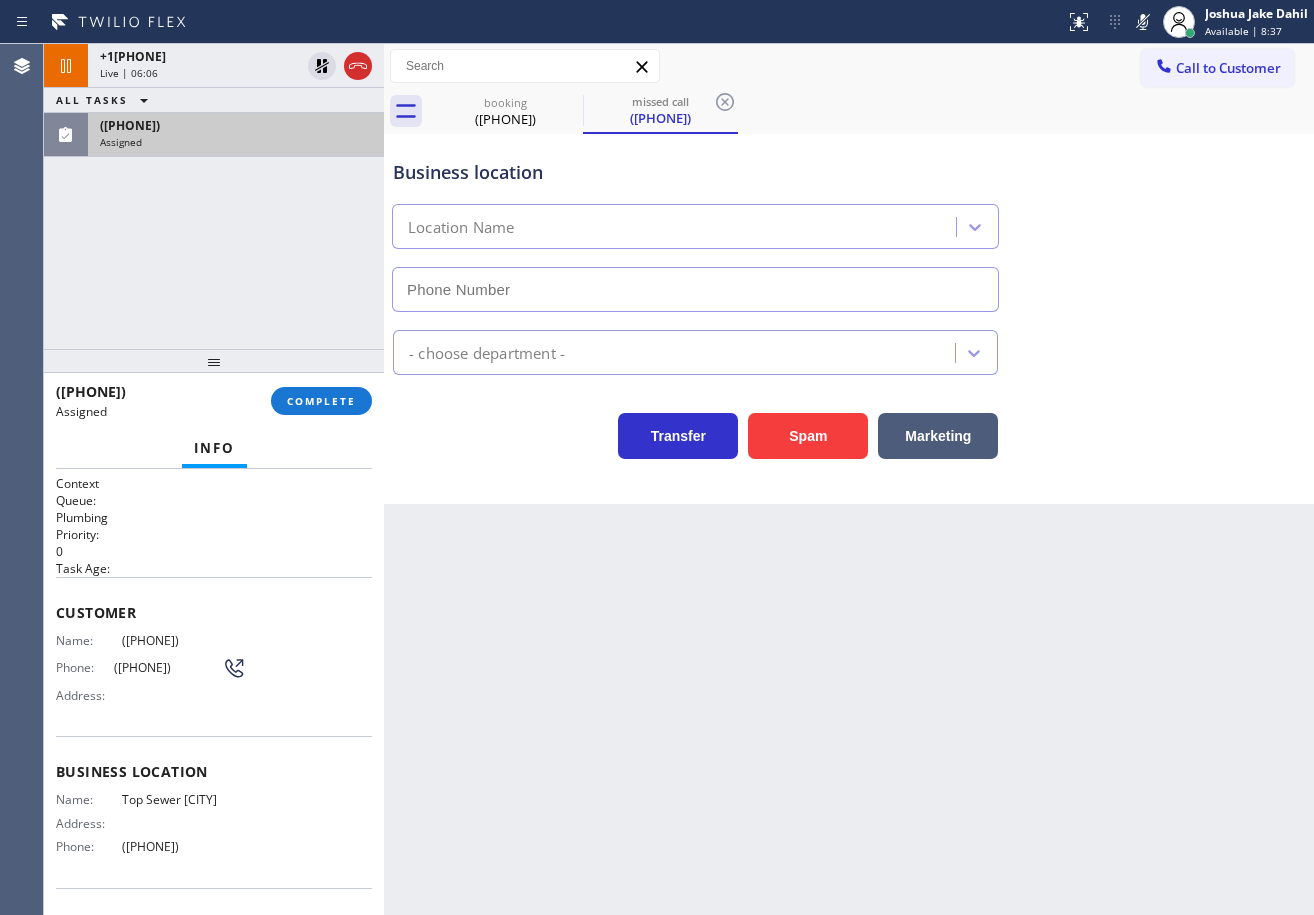 type on "([PHONE])" 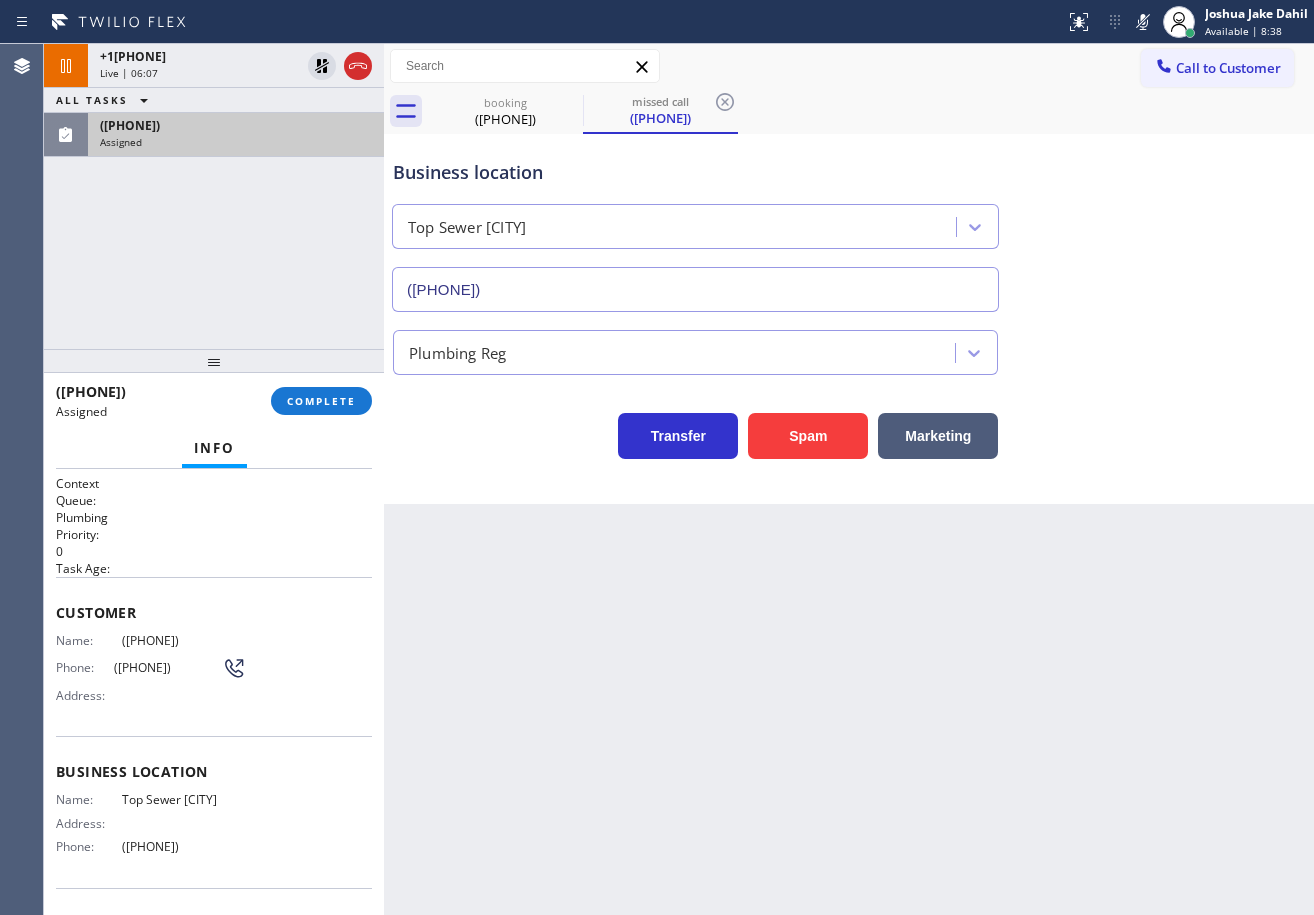 scroll, scrollTop: 146, scrollLeft: 0, axis: vertical 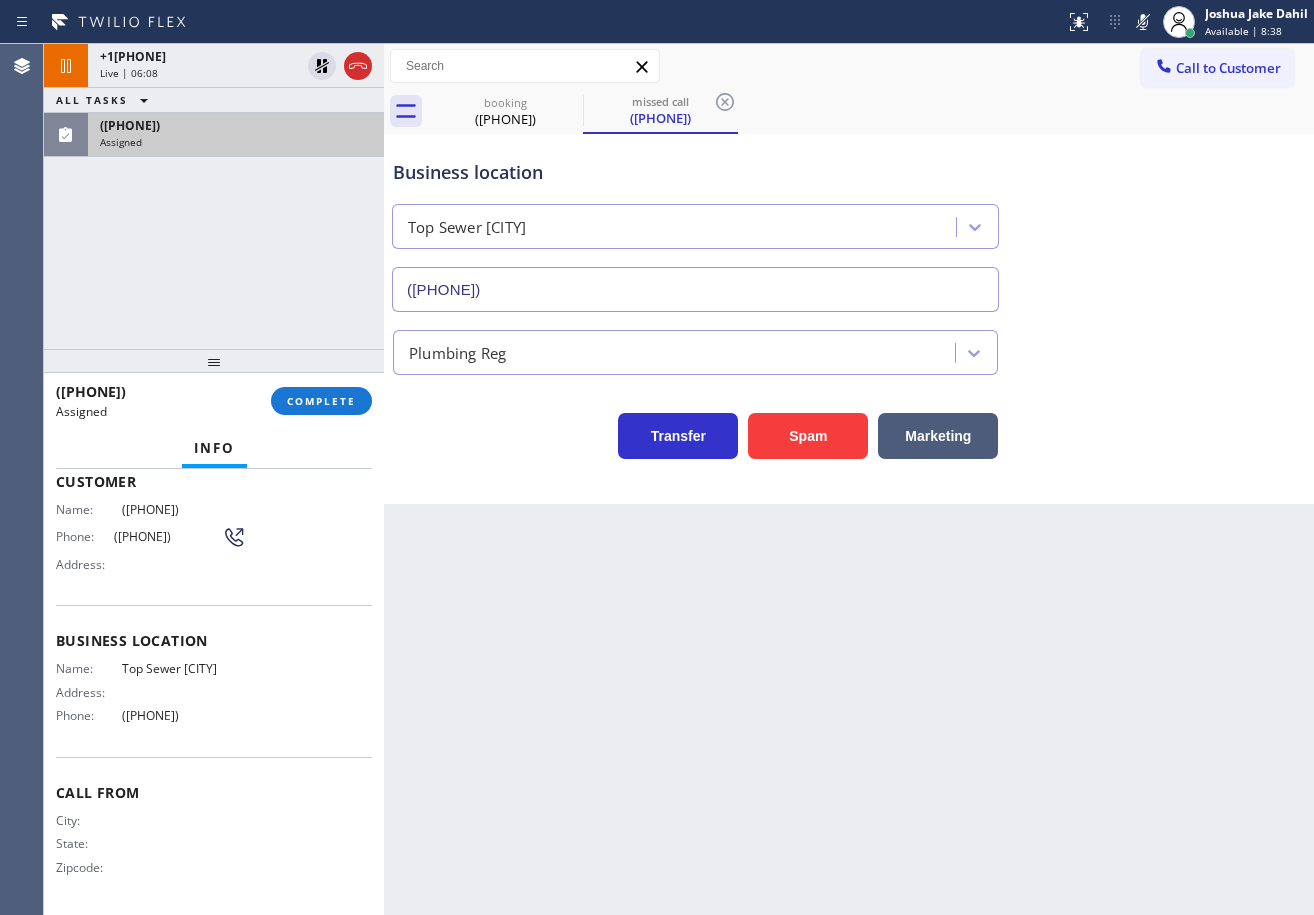 drag, startPoint x: 82, startPoint y: 638, endPoint x: 251, endPoint y: 703, distance: 181.06905 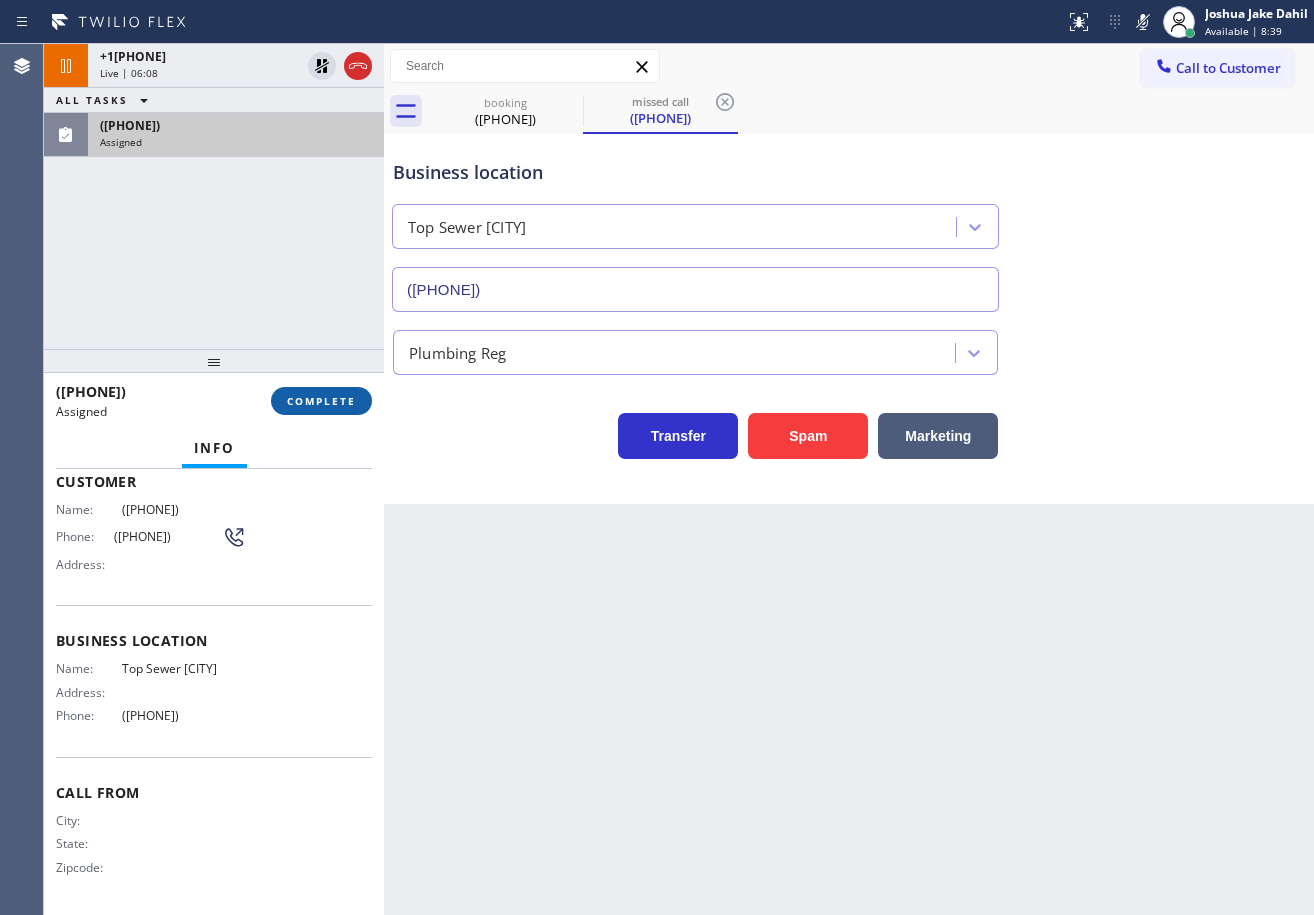 click on "COMPLETE" at bounding box center (321, 401) 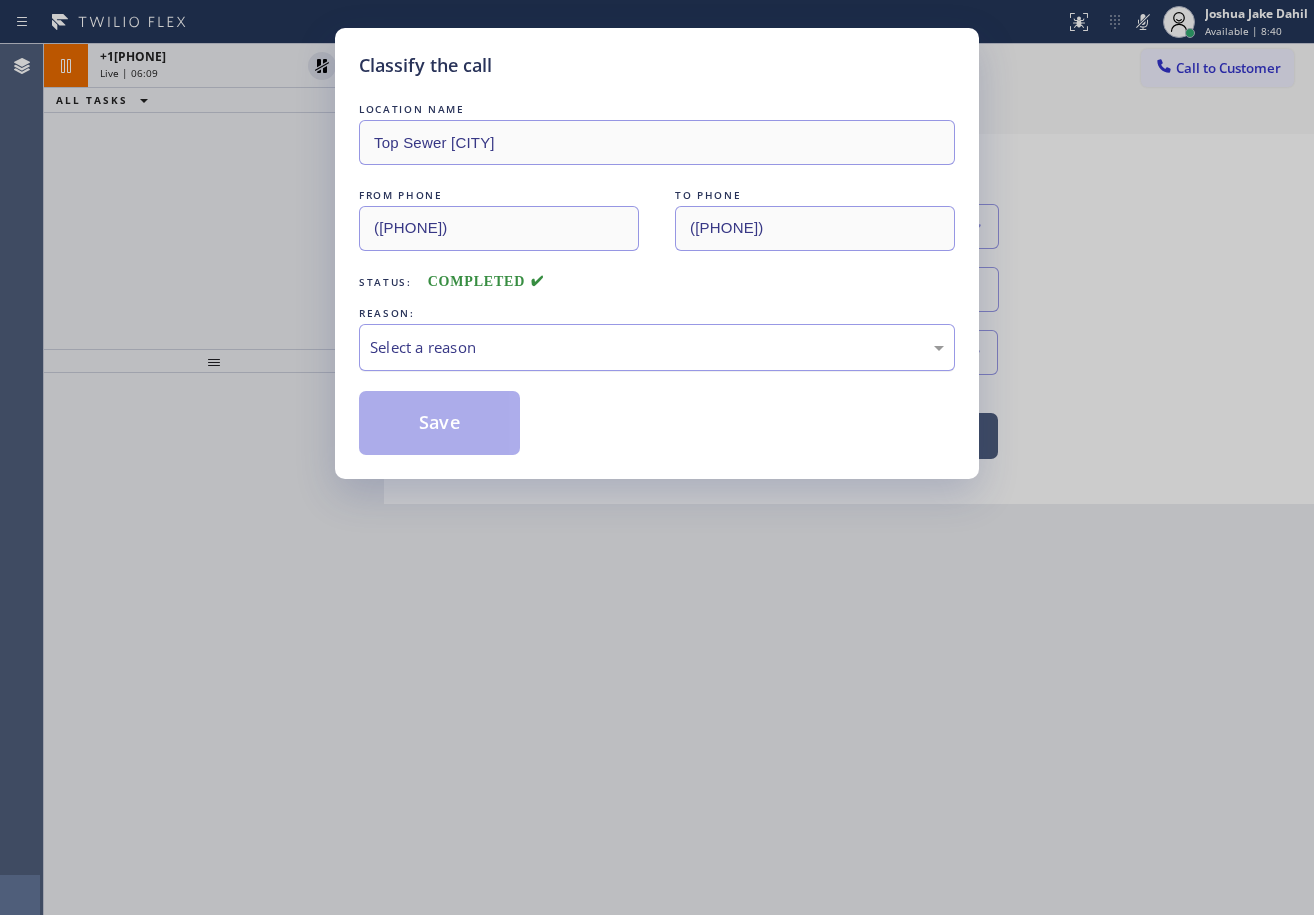 click on "Select a reason" at bounding box center [657, 347] 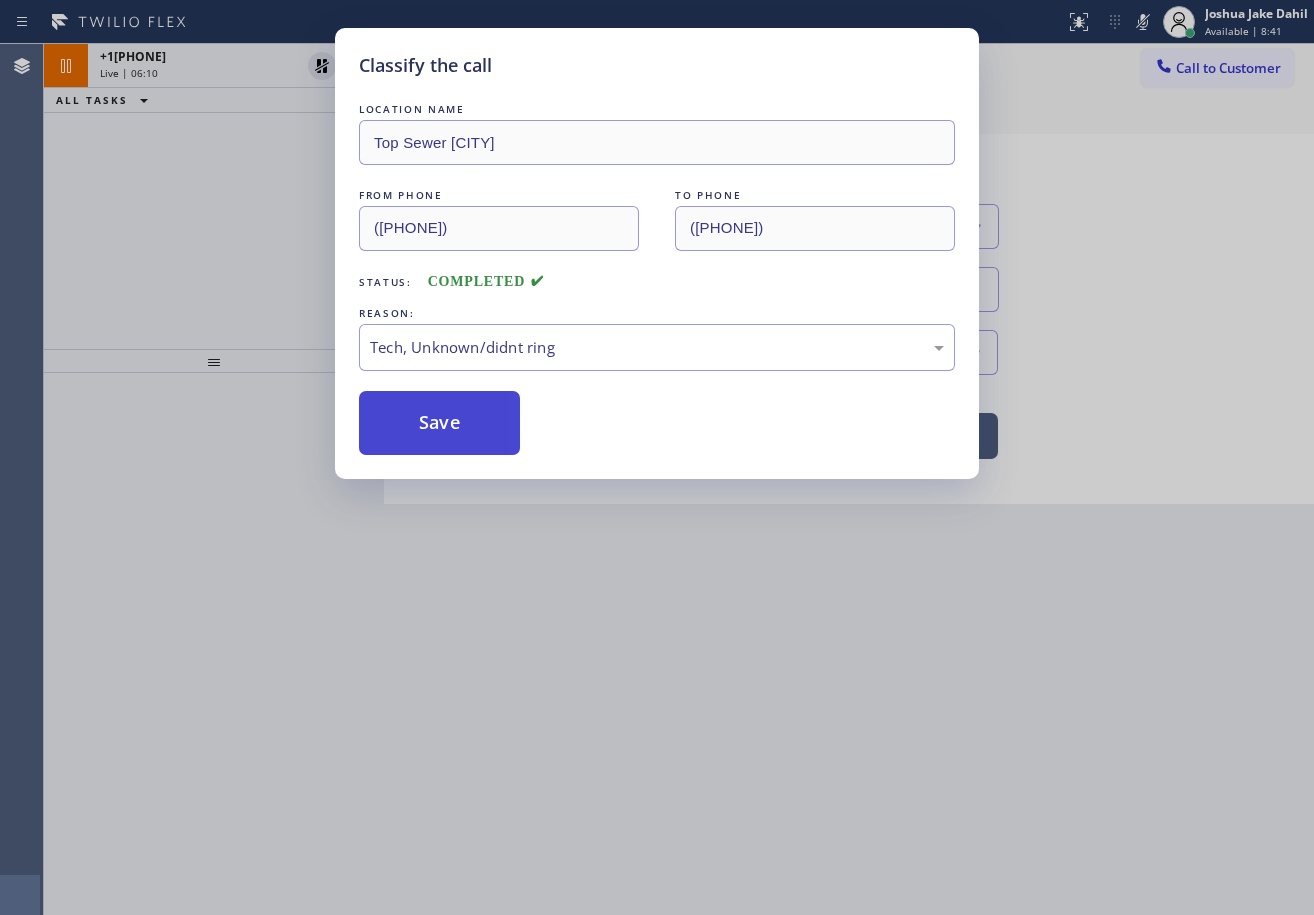 click on "Save" at bounding box center [439, 423] 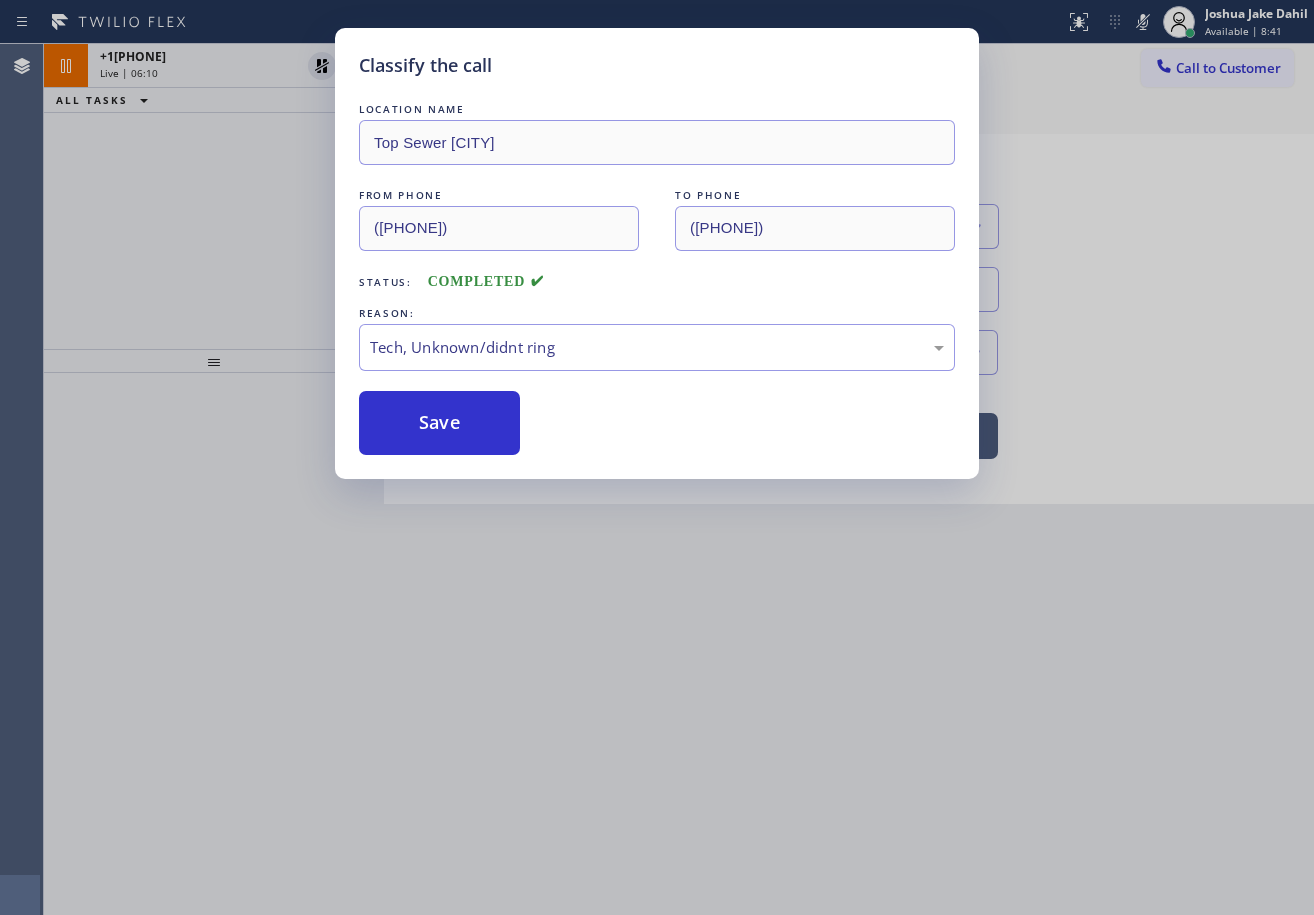 click on "Save" at bounding box center (439, 423) 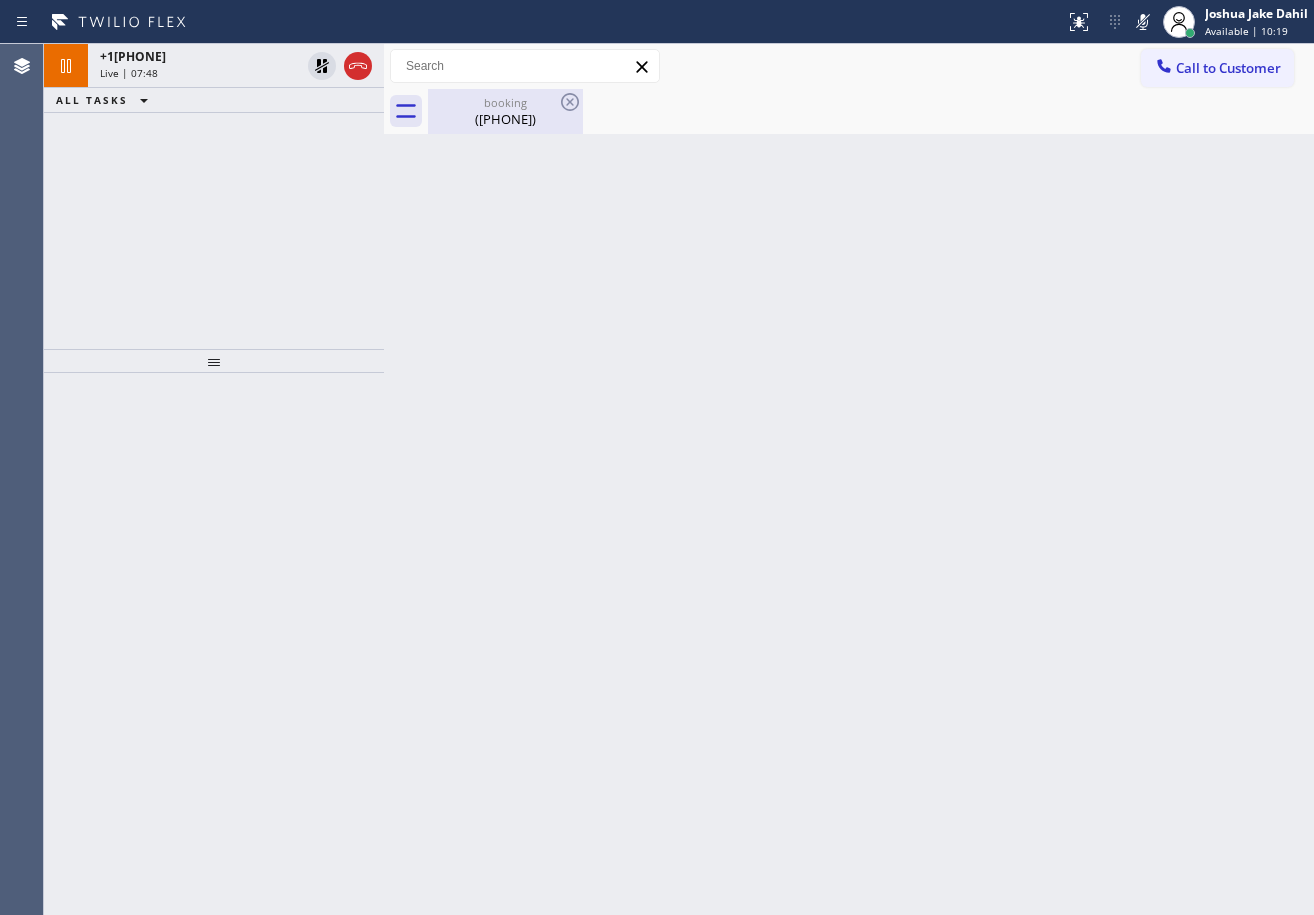 click on "booking" at bounding box center [505, 102] 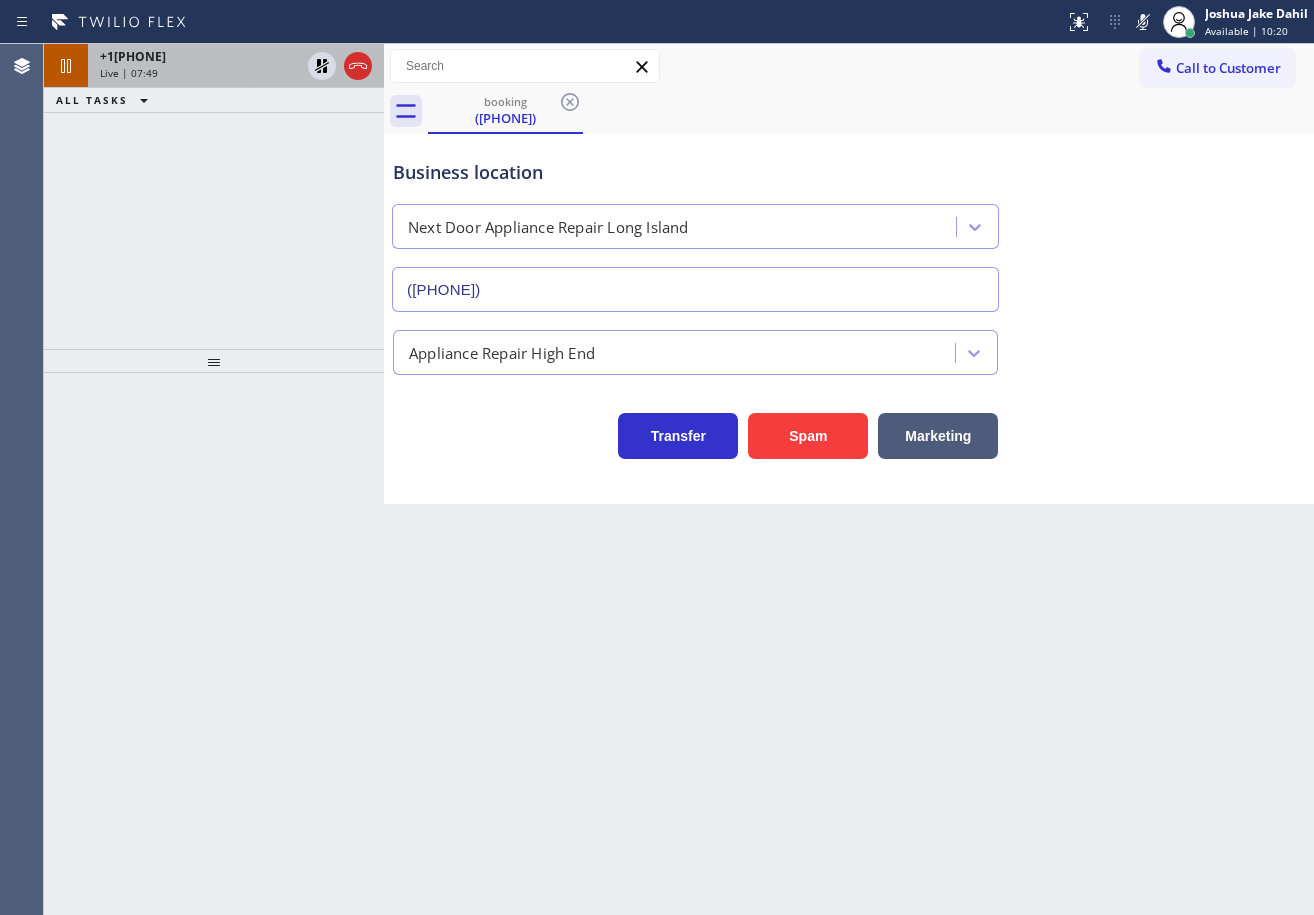click on "Live | 07:49" at bounding box center [200, 73] 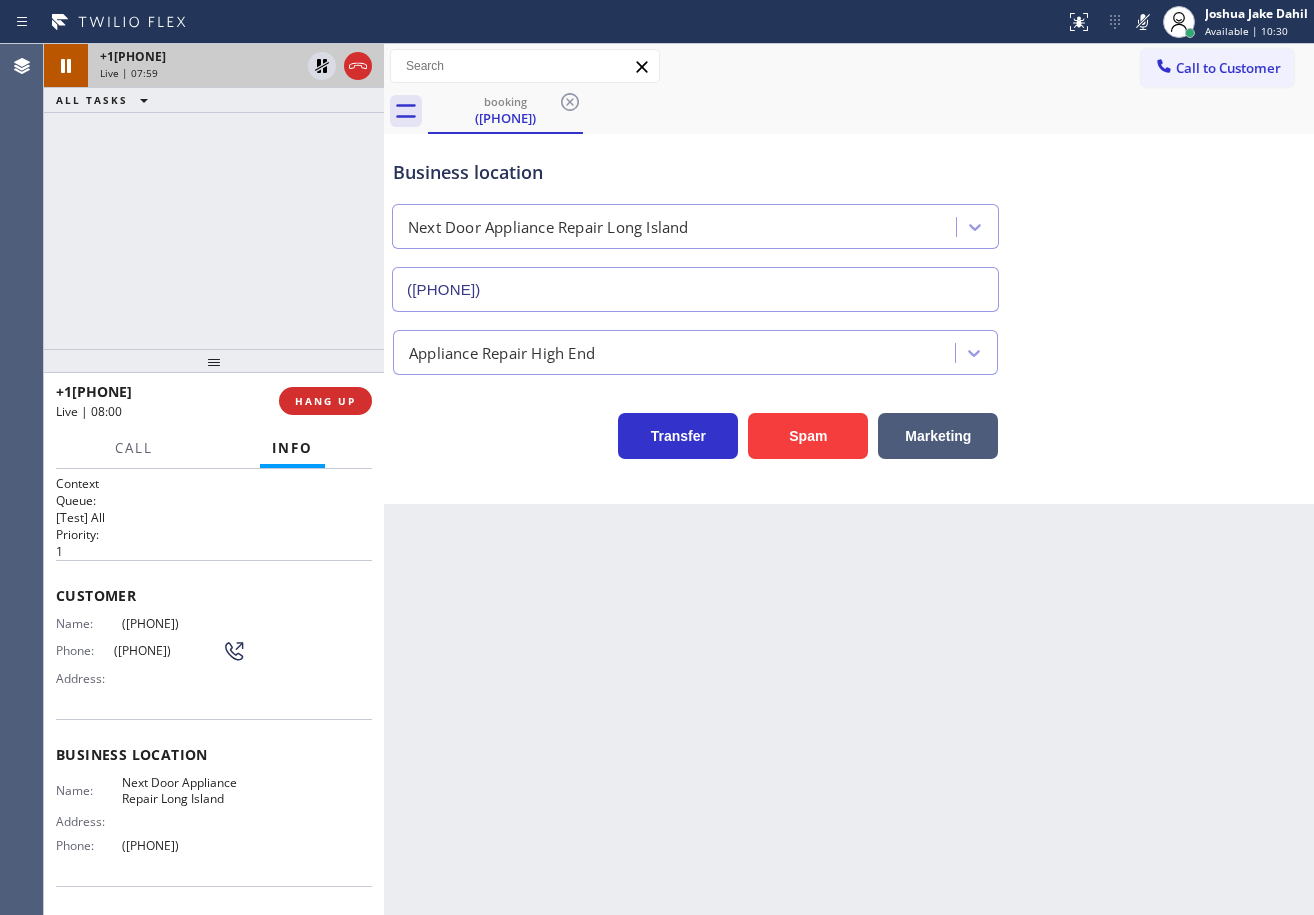 drag, startPoint x: 278, startPoint y: 90, endPoint x: 290, endPoint y: 82, distance: 14.422205 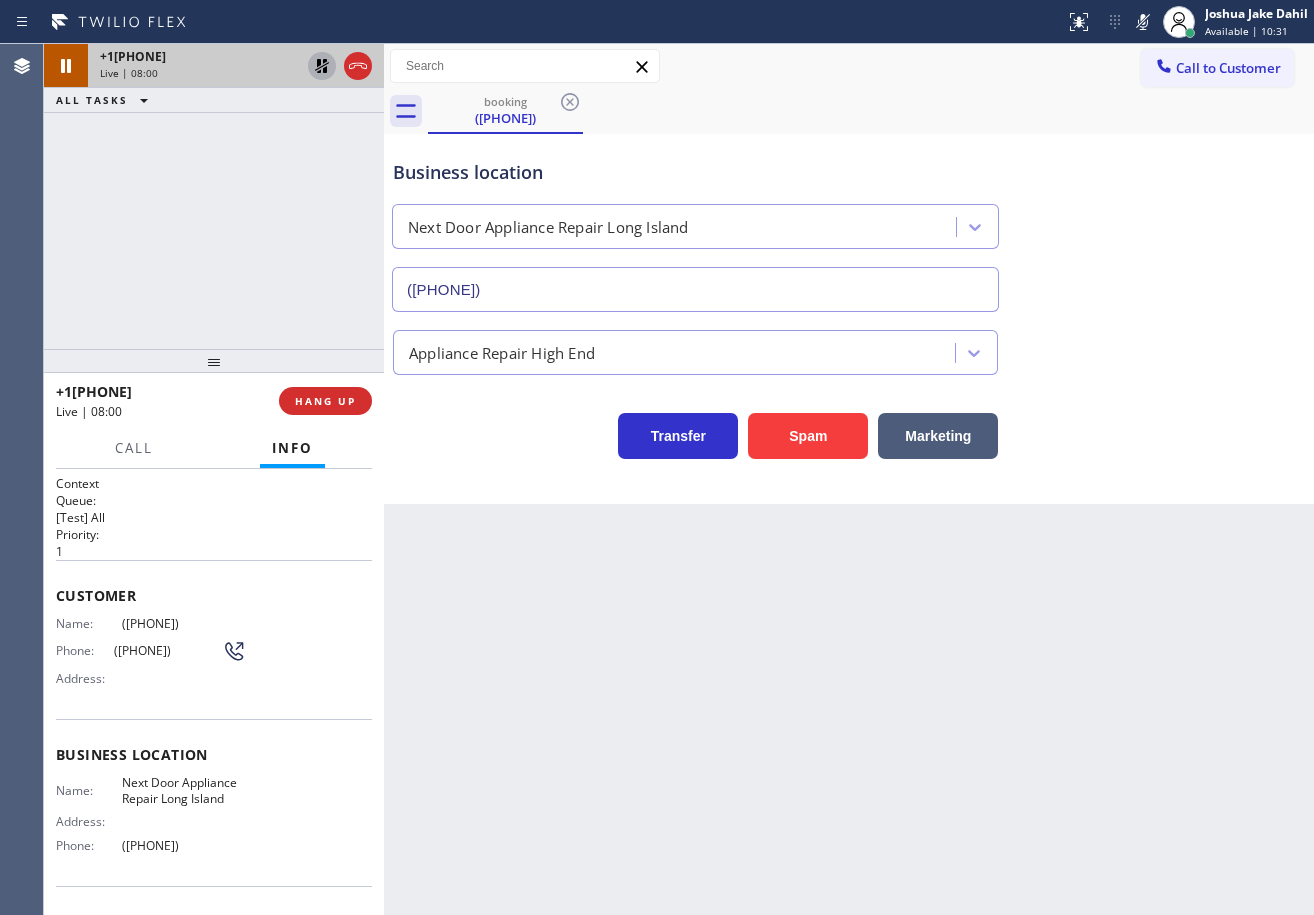 click 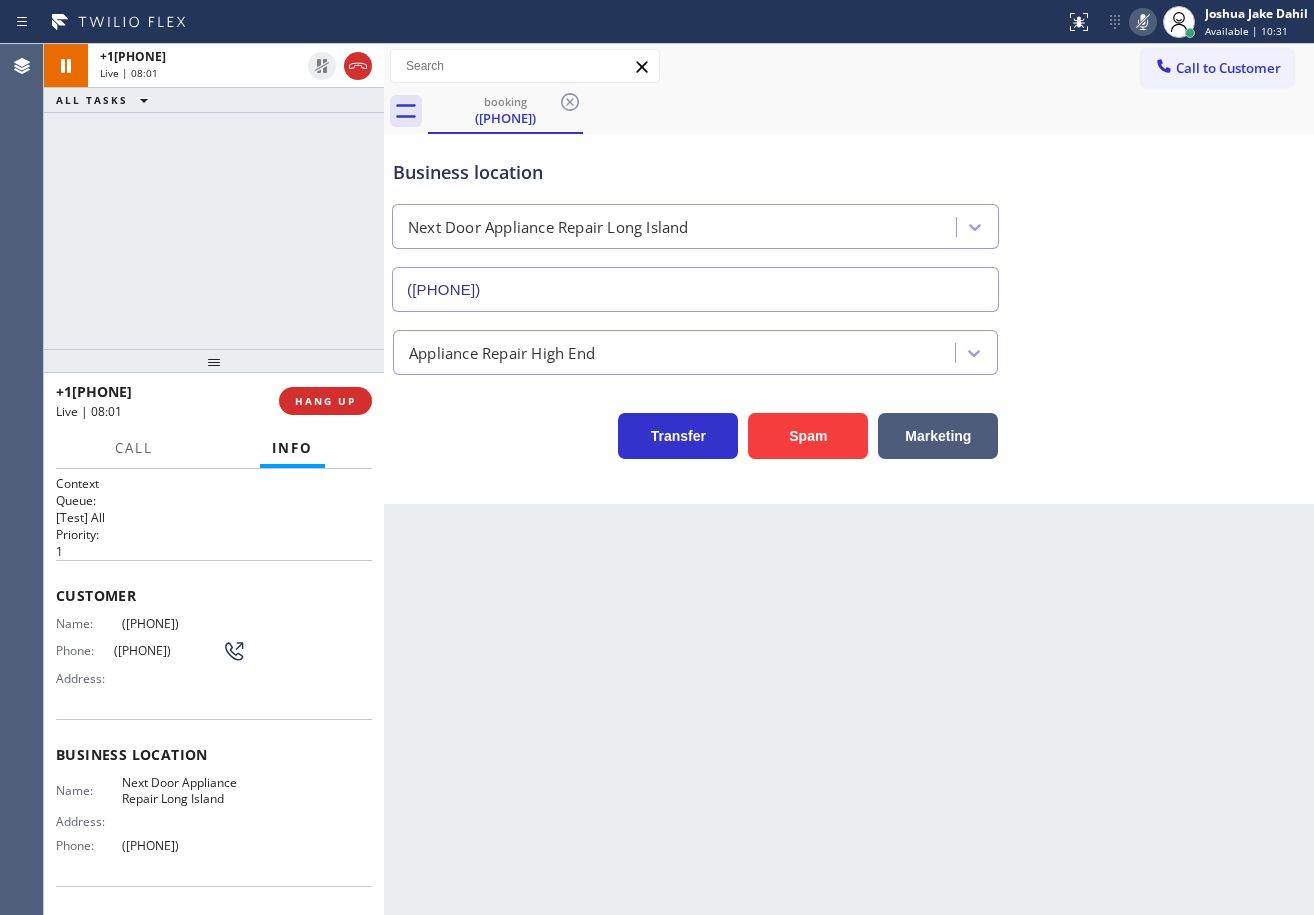 click 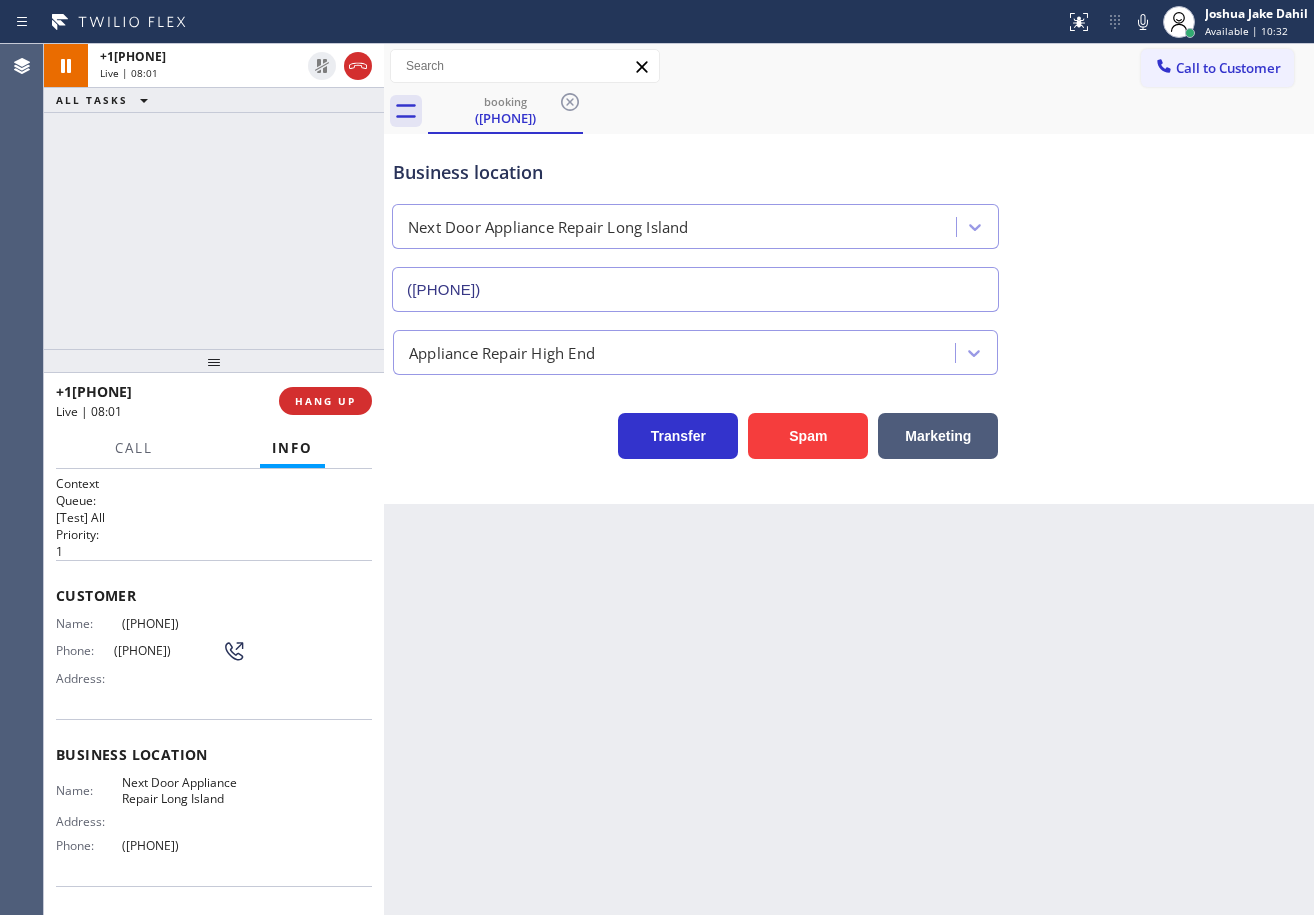 drag, startPoint x: 1162, startPoint y: 251, endPoint x: 1123, endPoint y: 322, distance: 81.00617 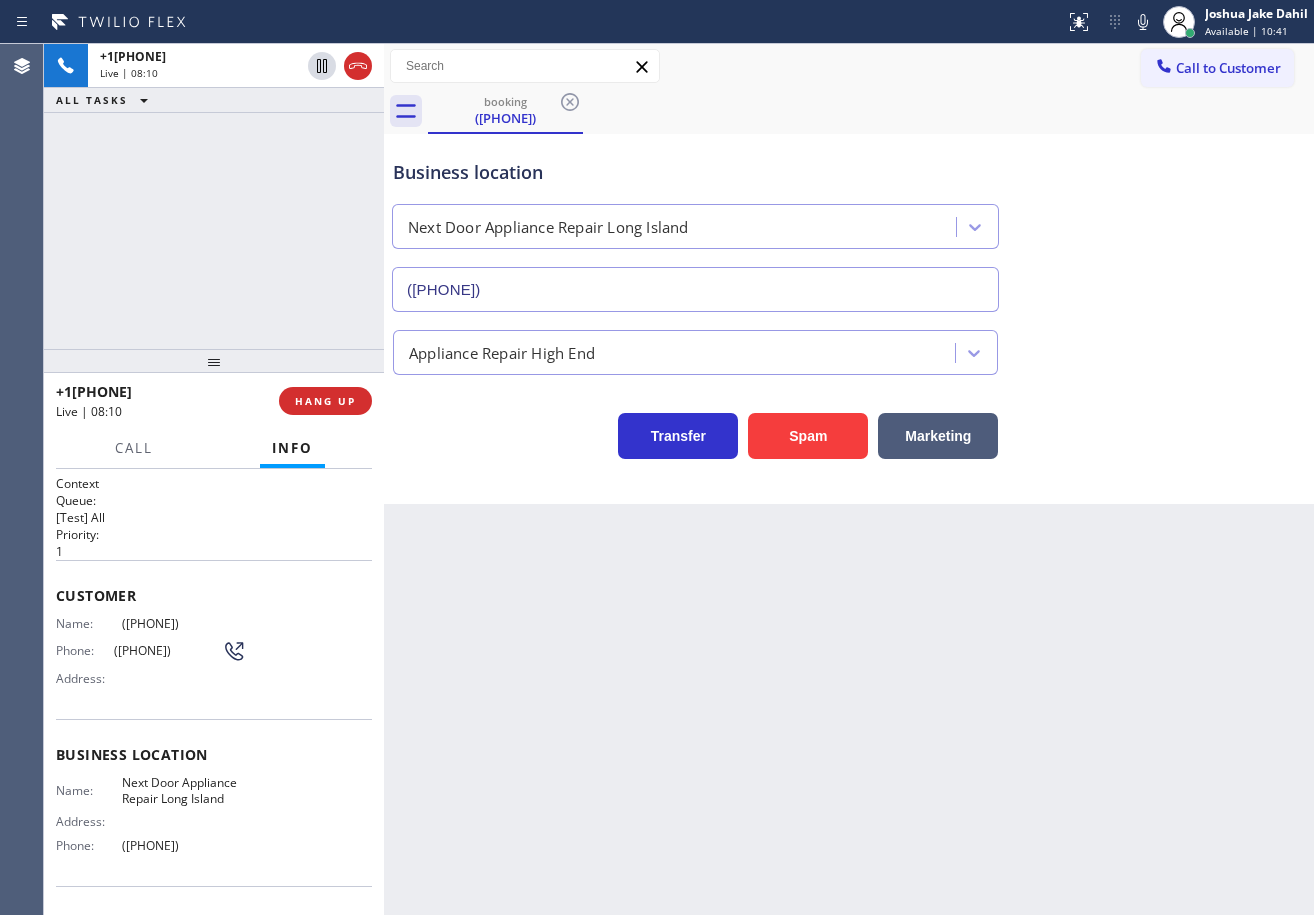 click on "+1[PHONE] Live | 08:10 ALL TASKS ALL TASKS ACTIVE TASKS TASKS IN WRAP UP" at bounding box center [214, 196] 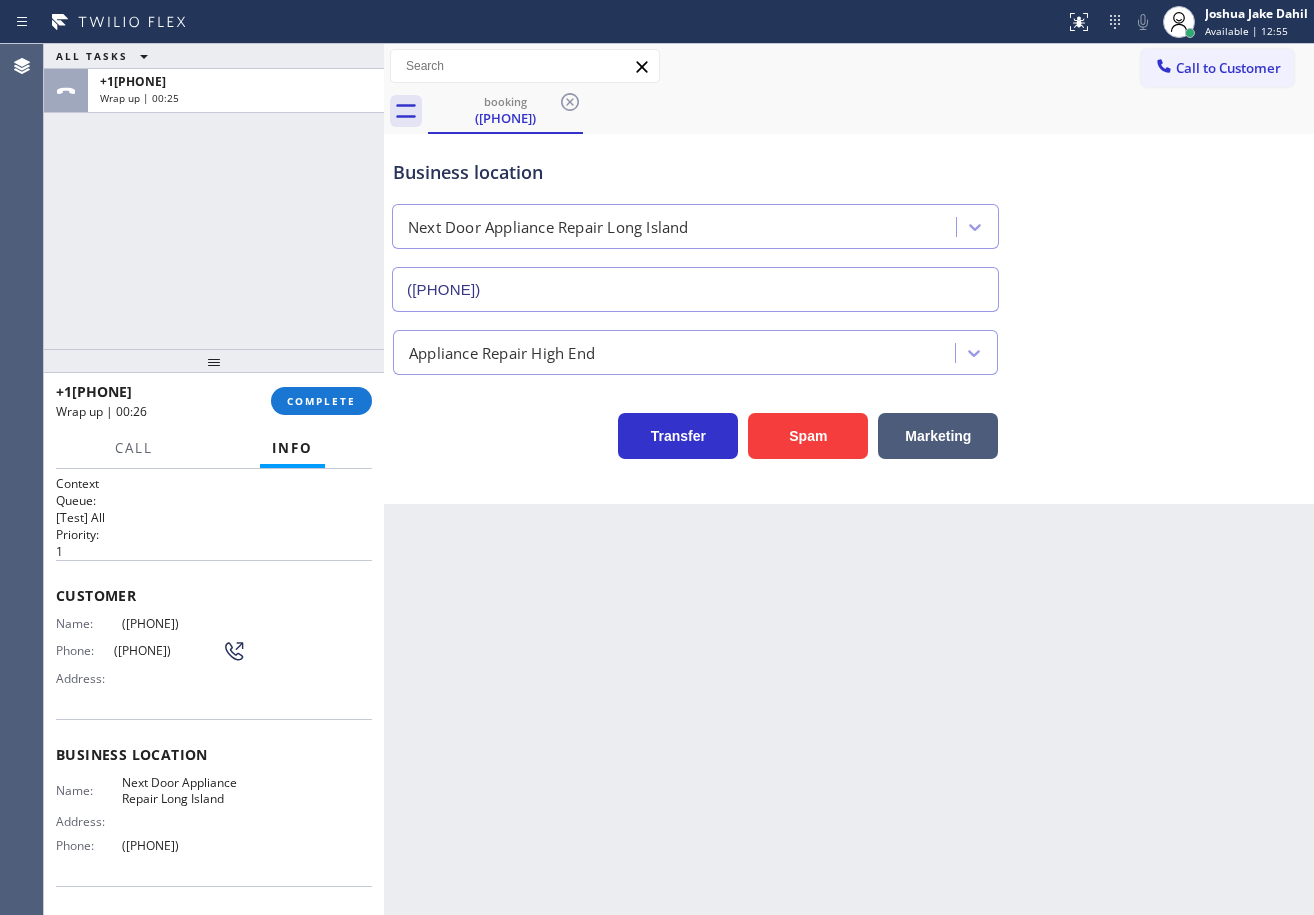 drag, startPoint x: 203, startPoint y: 189, endPoint x: 234, endPoint y: 227, distance: 49.0408 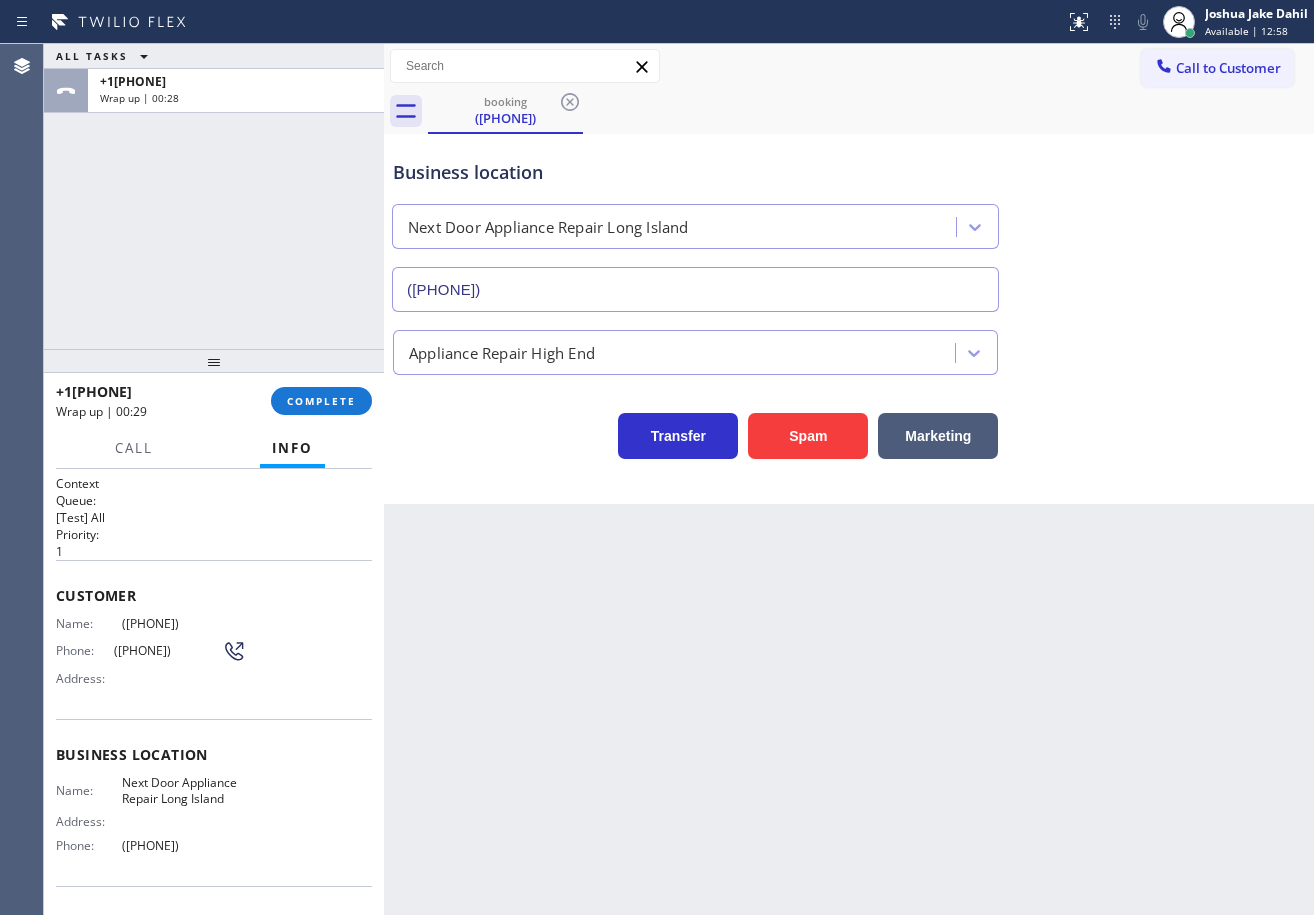click on "ALL TASKS ALL TASKS ACTIVE TASKS TASKS IN WRAP UP +1[PHONE] Wrap up | 00:28" at bounding box center [214, 196] 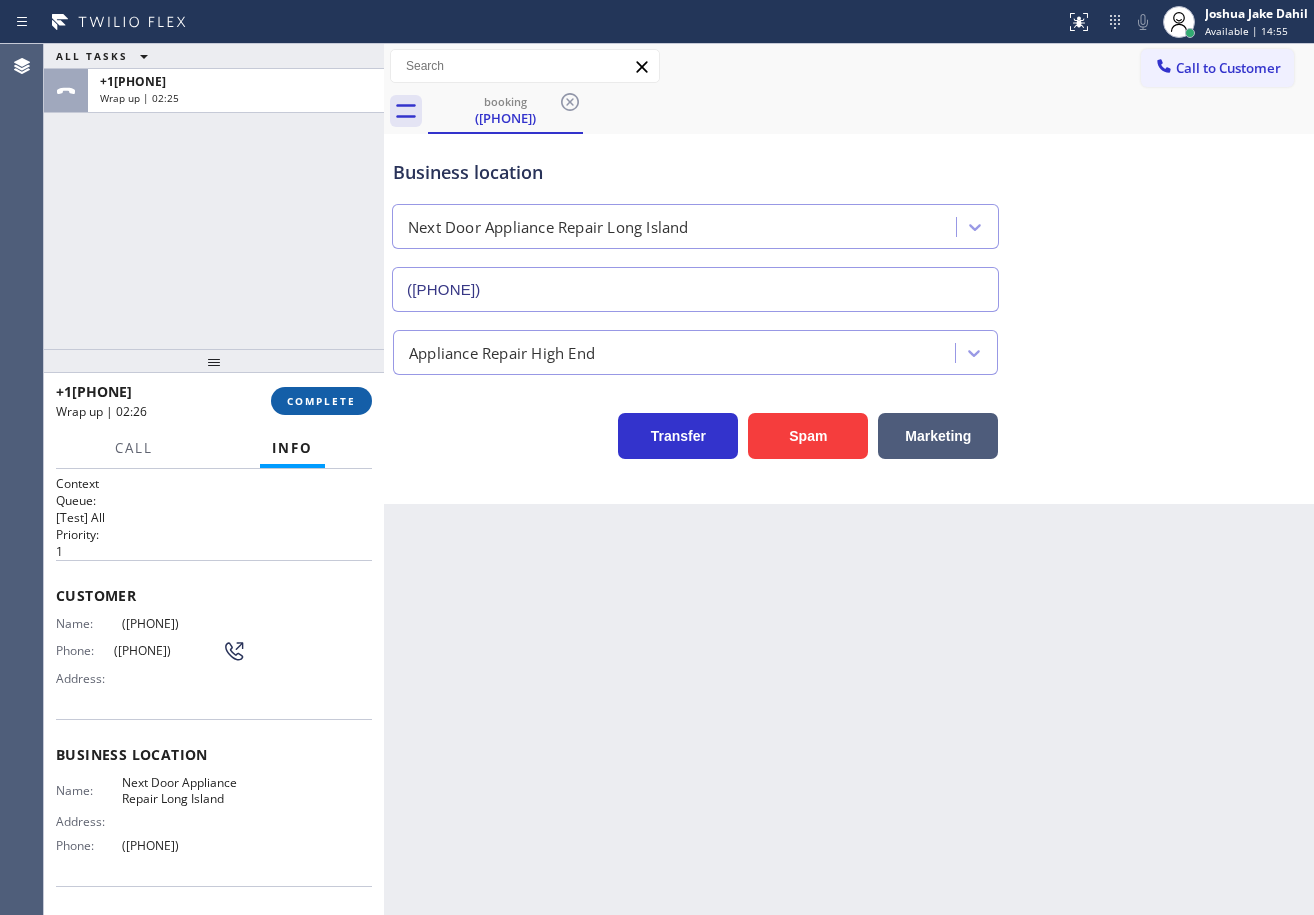 click on "COMPLETE" at bounding box center [321, 401] 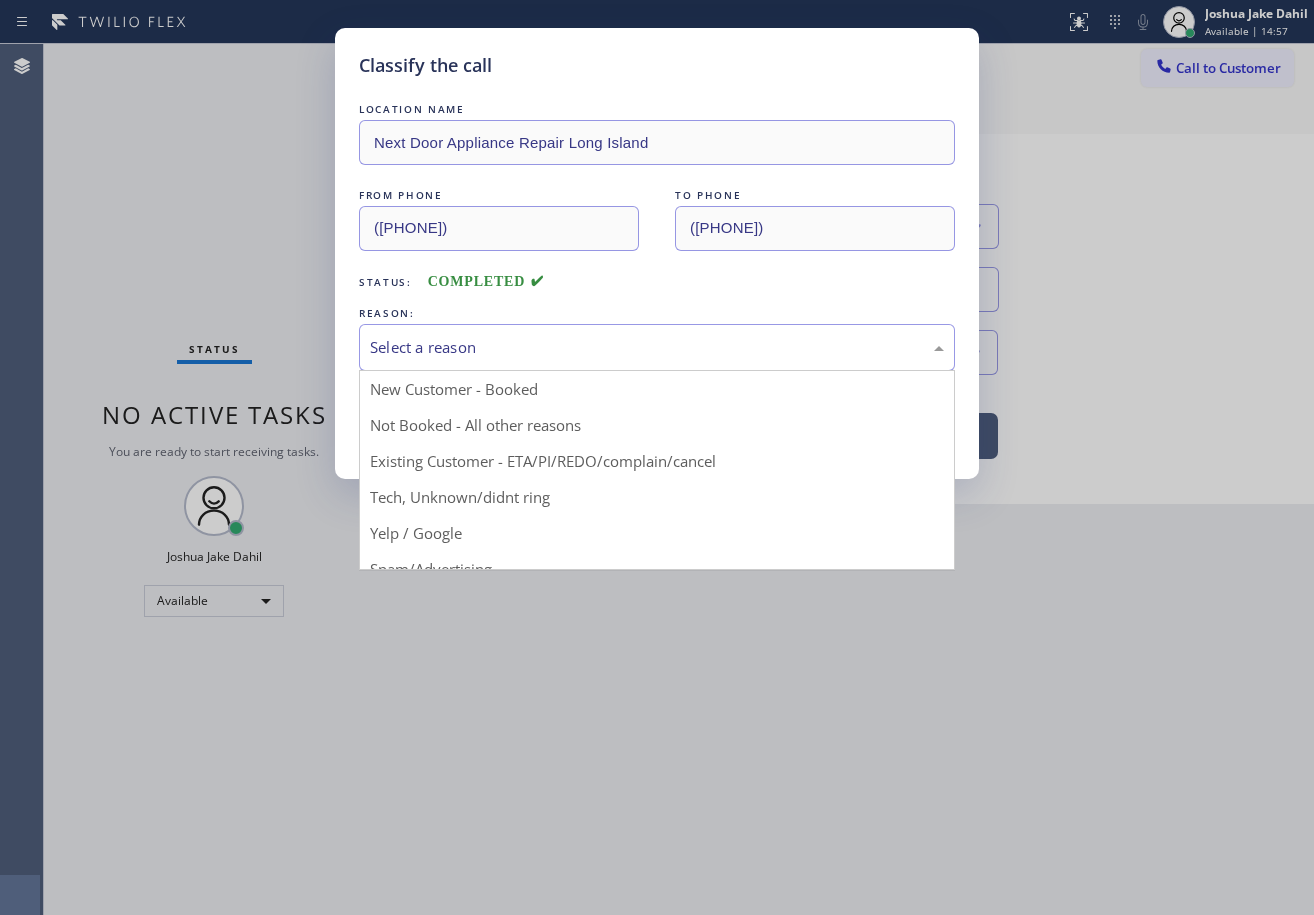click on "Select a reason" at bounding box center [657, 347] 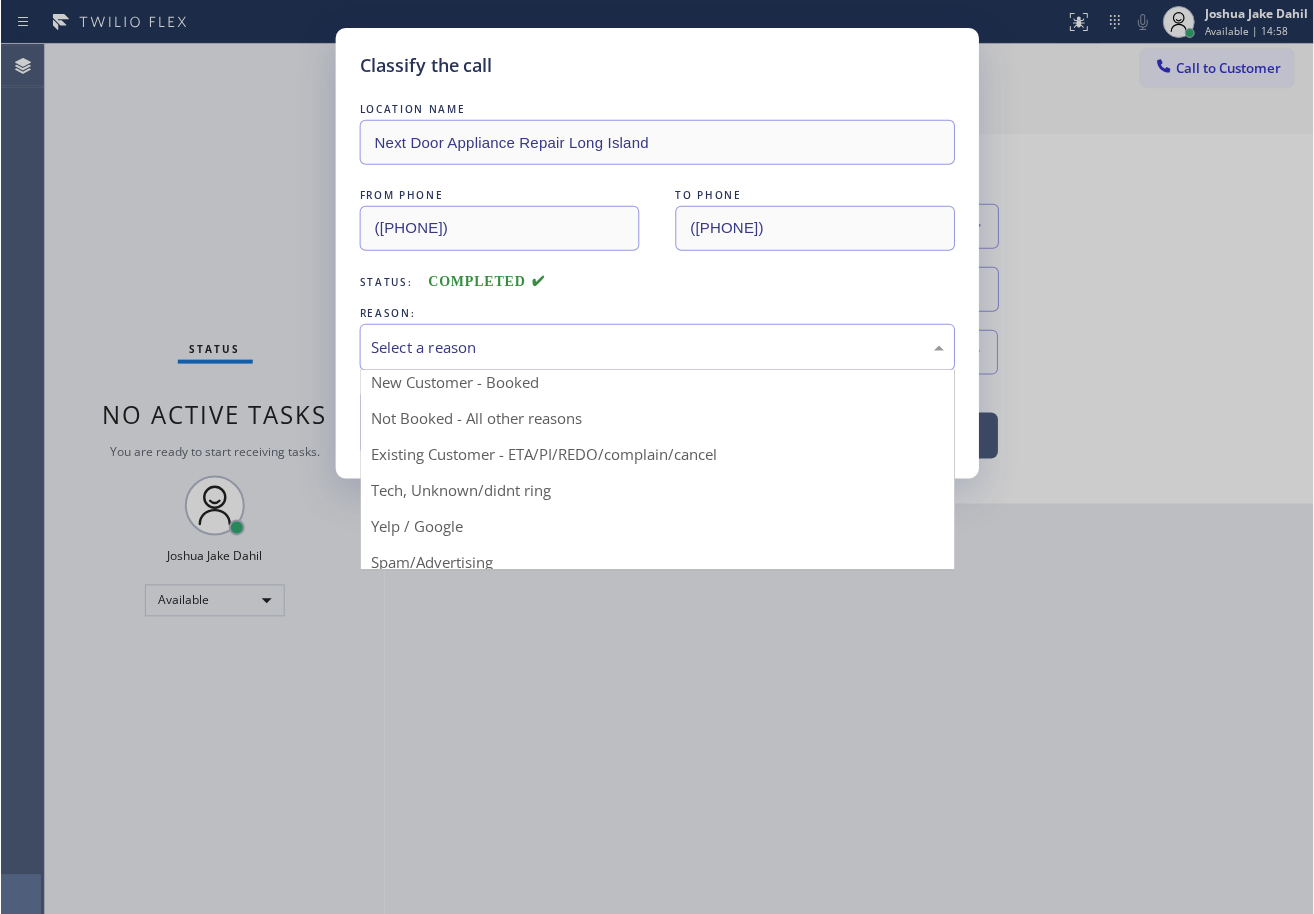 scroll, scrollTop: 0, scrollLeft: 0, axis: both 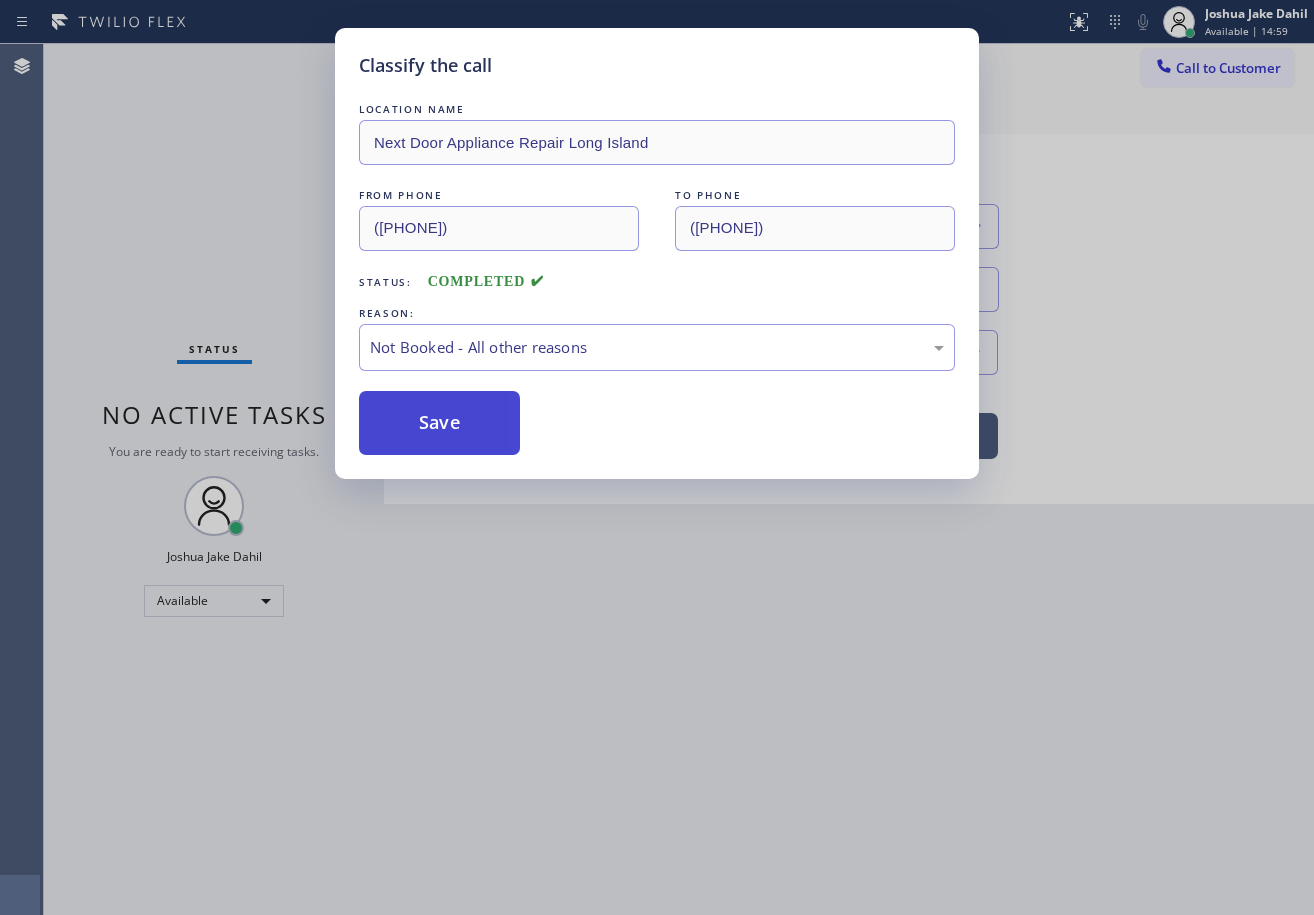 click on "Save" at bounding box center [439, 423] 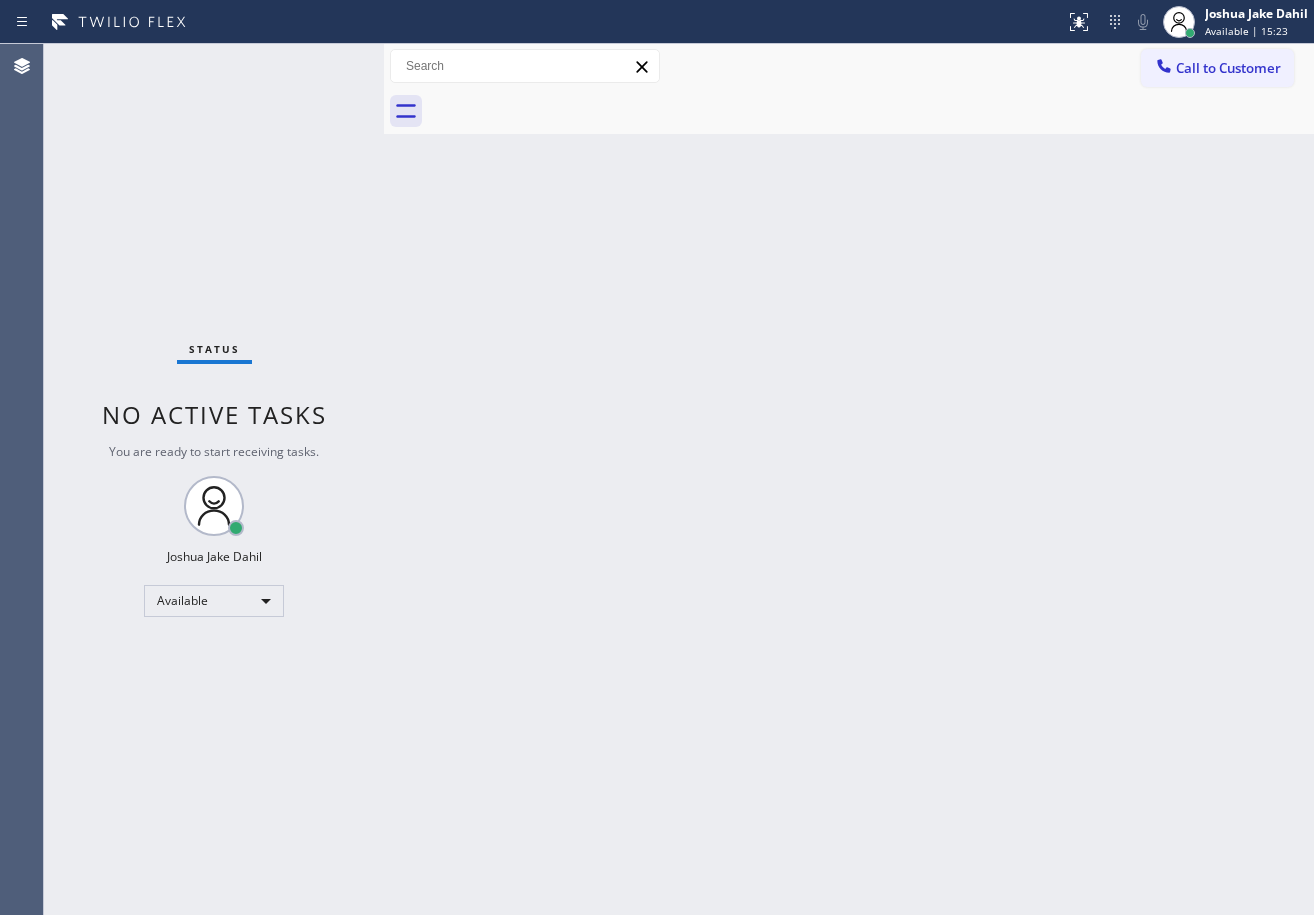 click on "Back to Dashboard Change Sender ID Customers Technicians Select a contact Outbound call Technician Search Technician Your caller id phone number Your caller id phone number Call Technician info Name Phone none Address none Change Sender ID HVAC +1[PHONE] 5 Star Appliance +1[PHONE] Appliance Repair +1[PHONE] Plumbing +1[PHONE] Air Duct Cleaning +1[PHONE] Electricians +1[PHONE] Cancel Change Check personal SMS Reset Change No tabs Call to Customer Outbound call Location 5 Star Appliance Repair Your caller id phone number ([PHONE]) Customer number Call Outbound call Technician Search Technician Your caller id phone number Your caller id phone number Call" at bounding box center [849, 479] 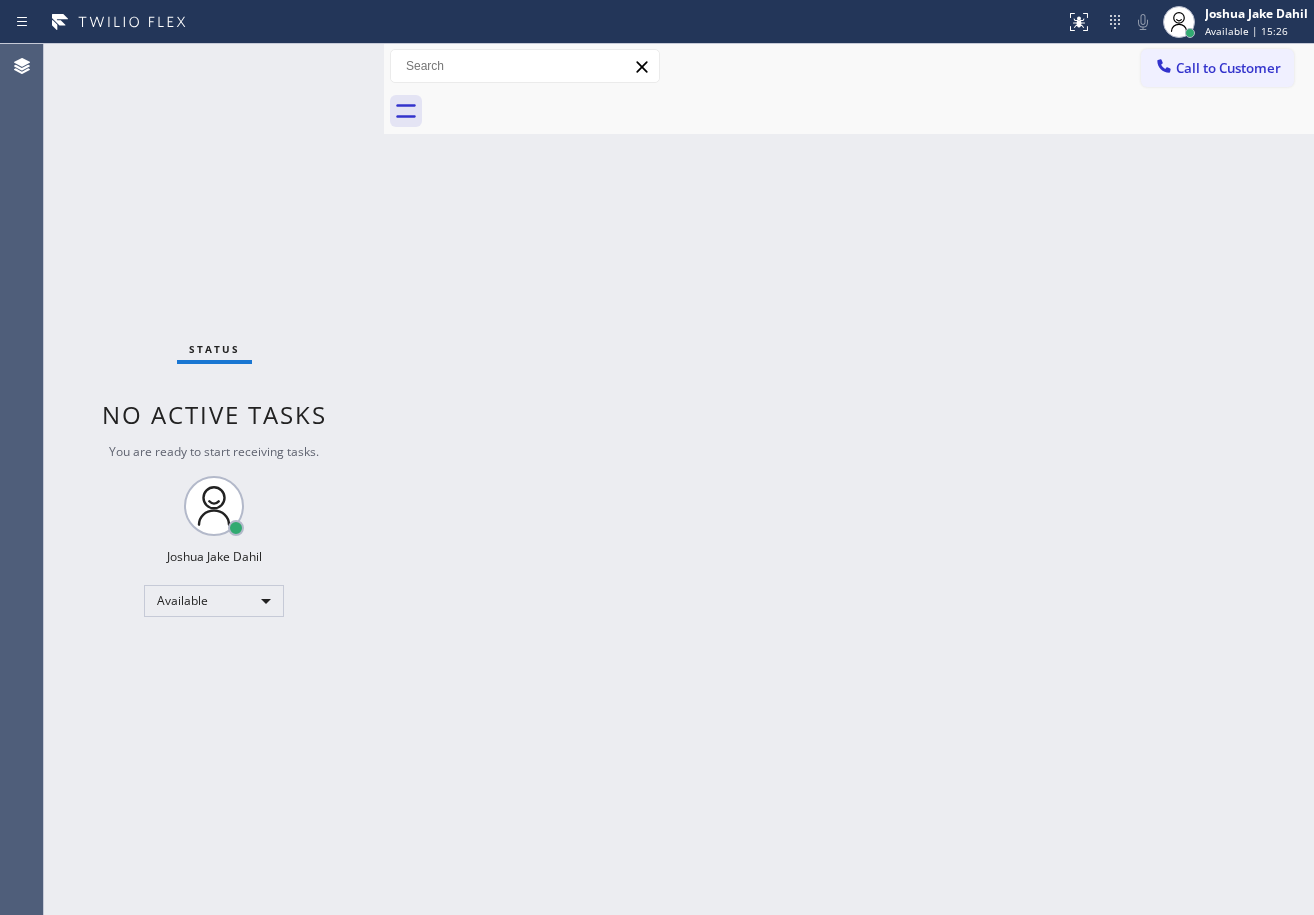 click on "Status   No active tasks     You are ready to start receiving tasks.   [FIRST] [LAST] Available" at bounding box center (214, 479) 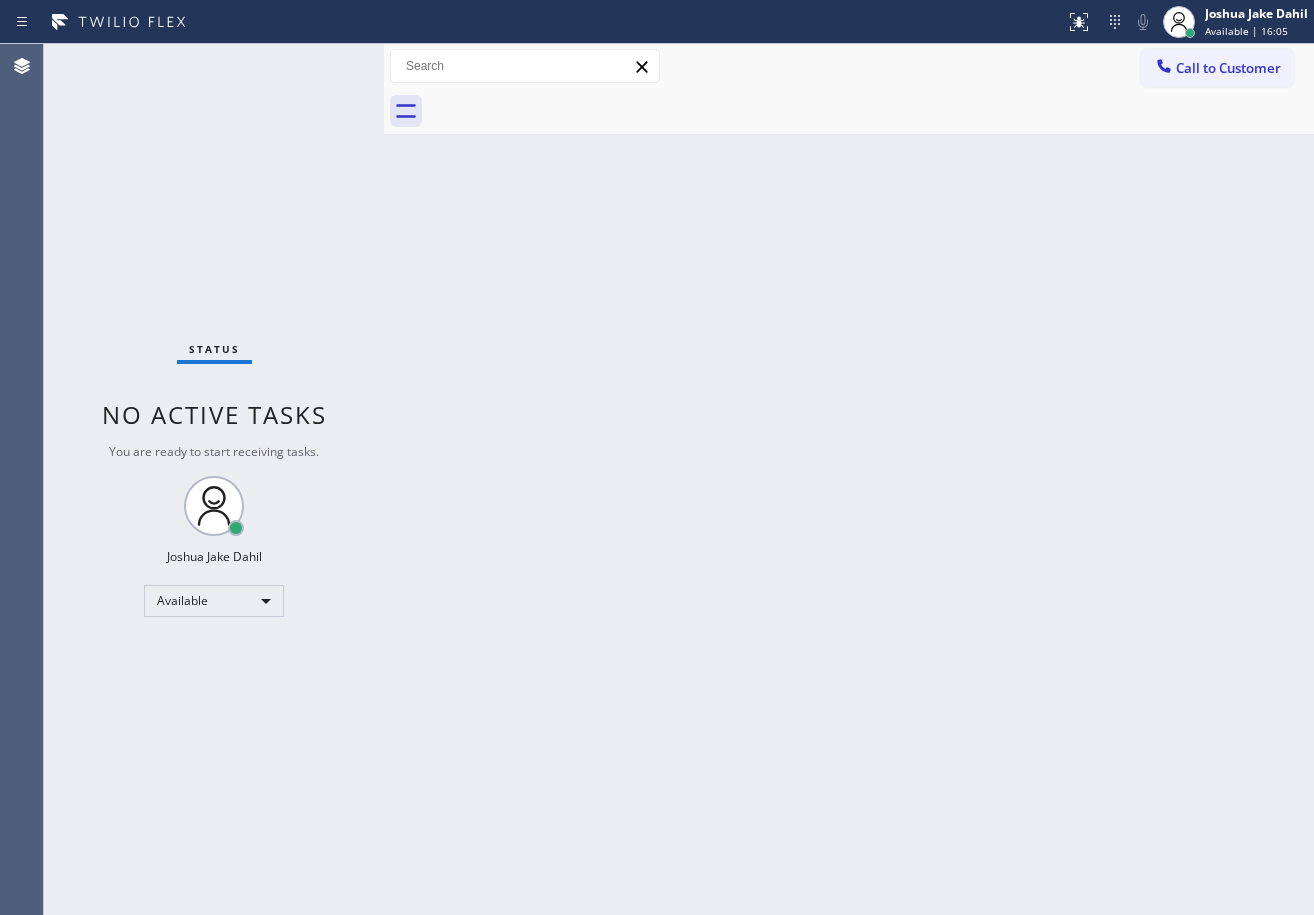 click on "Back to Dashboard Change Sender ID Customers Technicians Select a contact Outbound call Technician Search Technician Your caller id phone number Your caller id phone number Call Technician info Name Phone none Address none Change Sender ID HVAC +1[PHONE] 5 Star Appliance +1[PHONE] Appliance Repair +1[PHONE] Plumbing +1[PHONE] Air Duct Cleaning +1[PHONE] Electricians +1[PHONE] Cancel Change Check personal SMS Reset Change No tabs Call to Customer Outbound call Location 5 Star Appliance Repair Your caller id phone number ([PHONE]) Customer number Call Outbound call Technician Search Technician Your caller id phone number Your caller id phone number Call" at bounding box center [849, 479] 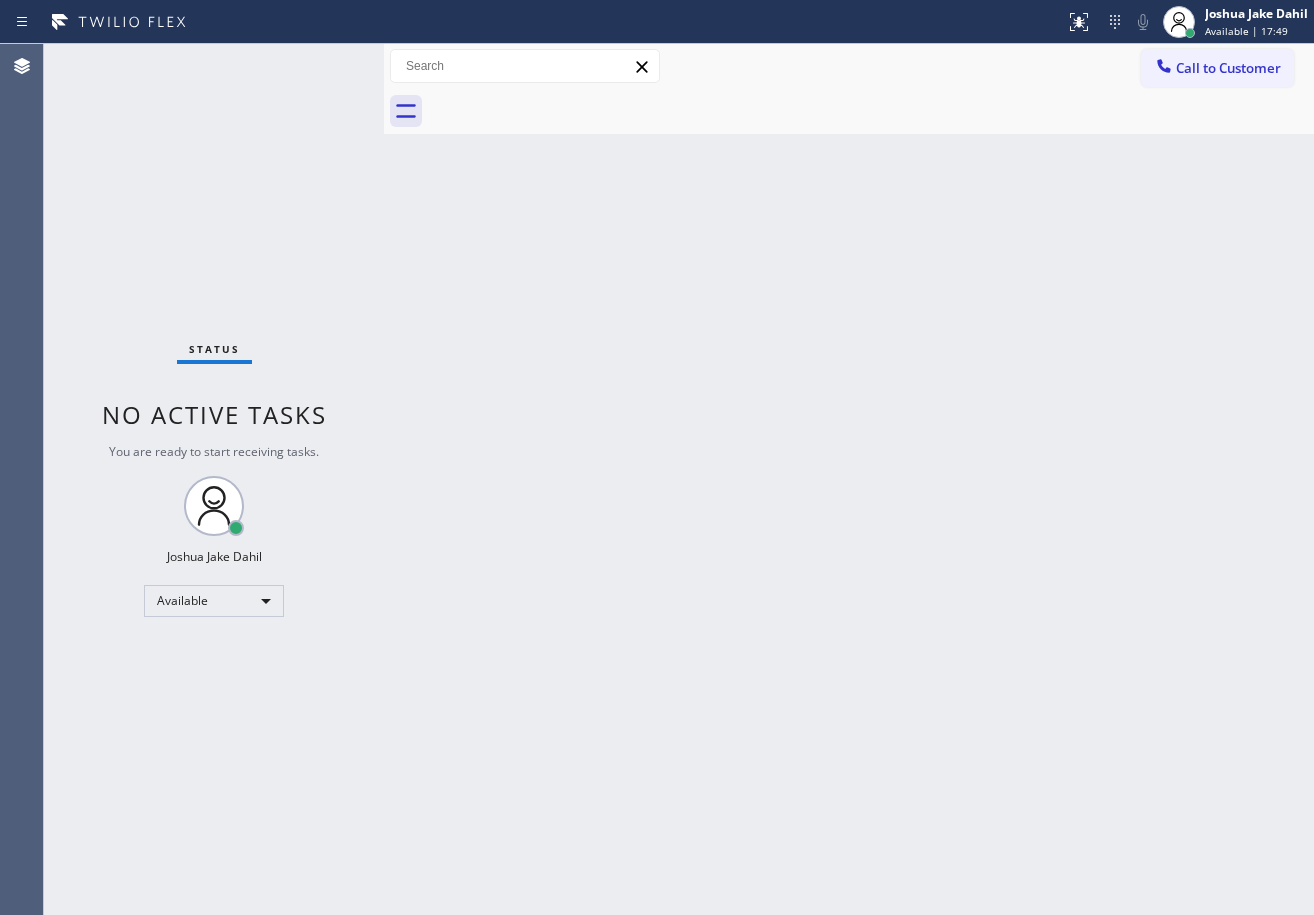 click on "Back to Dashboard Change Sender ID Customers Technicians Select a contact Outbound call Technician Search Technician Your caller id phone number Your caller id phone number Call Technician info Name Phone none Address none Change Sender ID HVAC +1[PHONE] 5 Star Appliance +1[PHONE] Appliance Repair +1[PHONE] Plumbing +1[PHONE] Air Duct Cleaning +1[PHONE] Electricians +1[PHONE] Cancel Change Check personal SMS Reset Change No tabs Call to Customer Outbound call Location 5 Star Appliance Repair Your caller id phone number ([PHONE]) Customer number Call Outbound call Technician Search Technician Your caller id phone number Your caller id phone number Call" at bounding box center (849, 479) 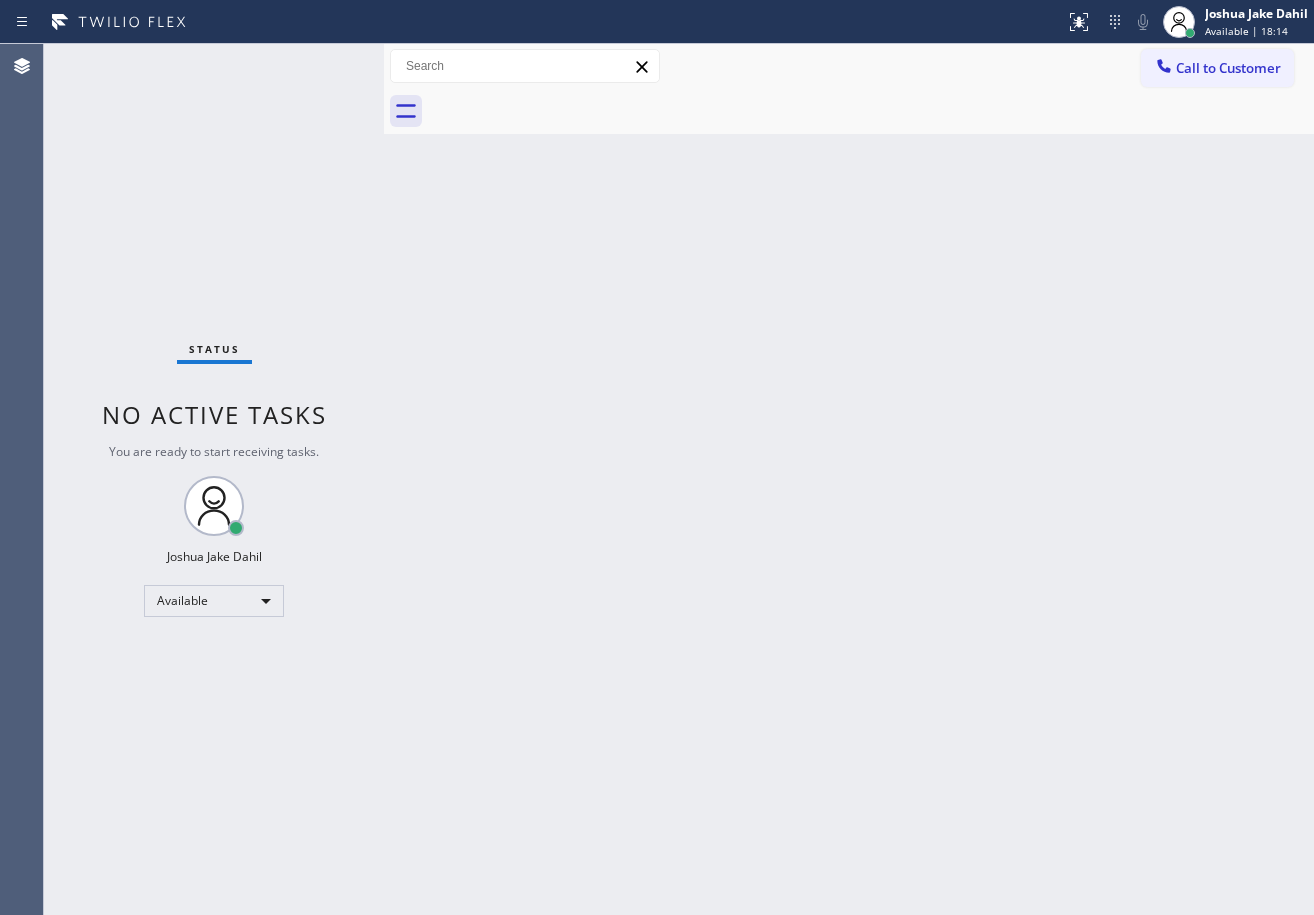 click on "Status   No active tasks     You are ready to start receiving tasks.   [FIRST] [LAST] Available" at bounding box center [214, 479] 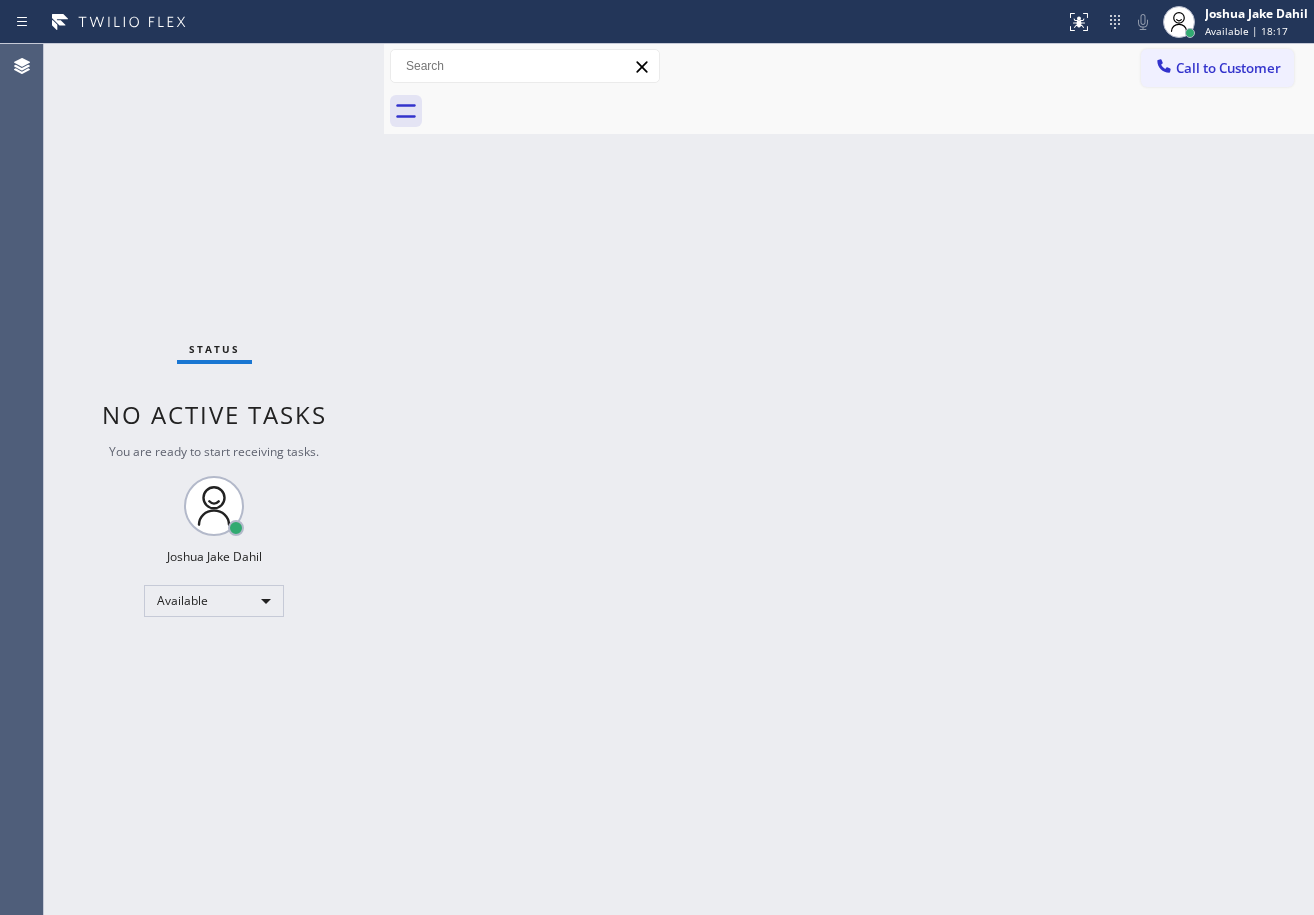 drag, startPoint x: 695, startPoint y: 101, endPoint x: 677, endPoint y: 105, distance: 18.439089 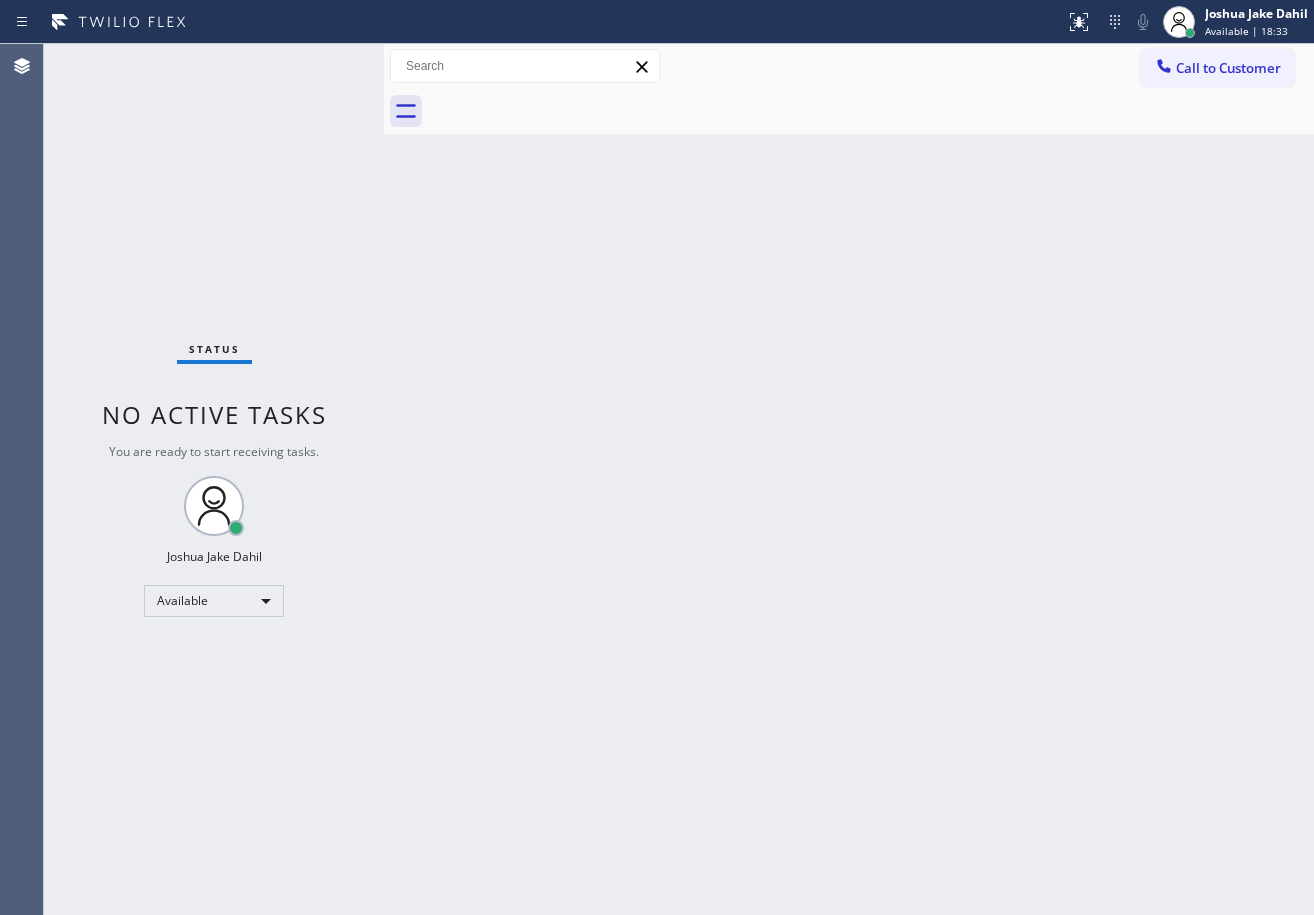 click on "Back to Dashboard Change Sender ID Customers Technicians Select a contact Outbound call Technician Search Technician Your caller id phone number Your caller id phone number Call Technician info Name Phone none Address none Change Sender ID HVAC +1[PHONE] 5 Star Appliance +1[PHONE] Appliance Repair +1[PHONE] Plumbing +1[PHONE] Air Duct Cleaning +1[PHONE] Electricians +1[PHONE] Cancel Change Check personal SMS Reset Change No tabs Call to Customer Outbound call Location 5 Star Appliance Repair Your caller id phone number ([PHONE]) Customer number Call Outbound call Technician Search Technician Your caller id phone number Your caller id phone number Call" at bounding box center [849, 479] 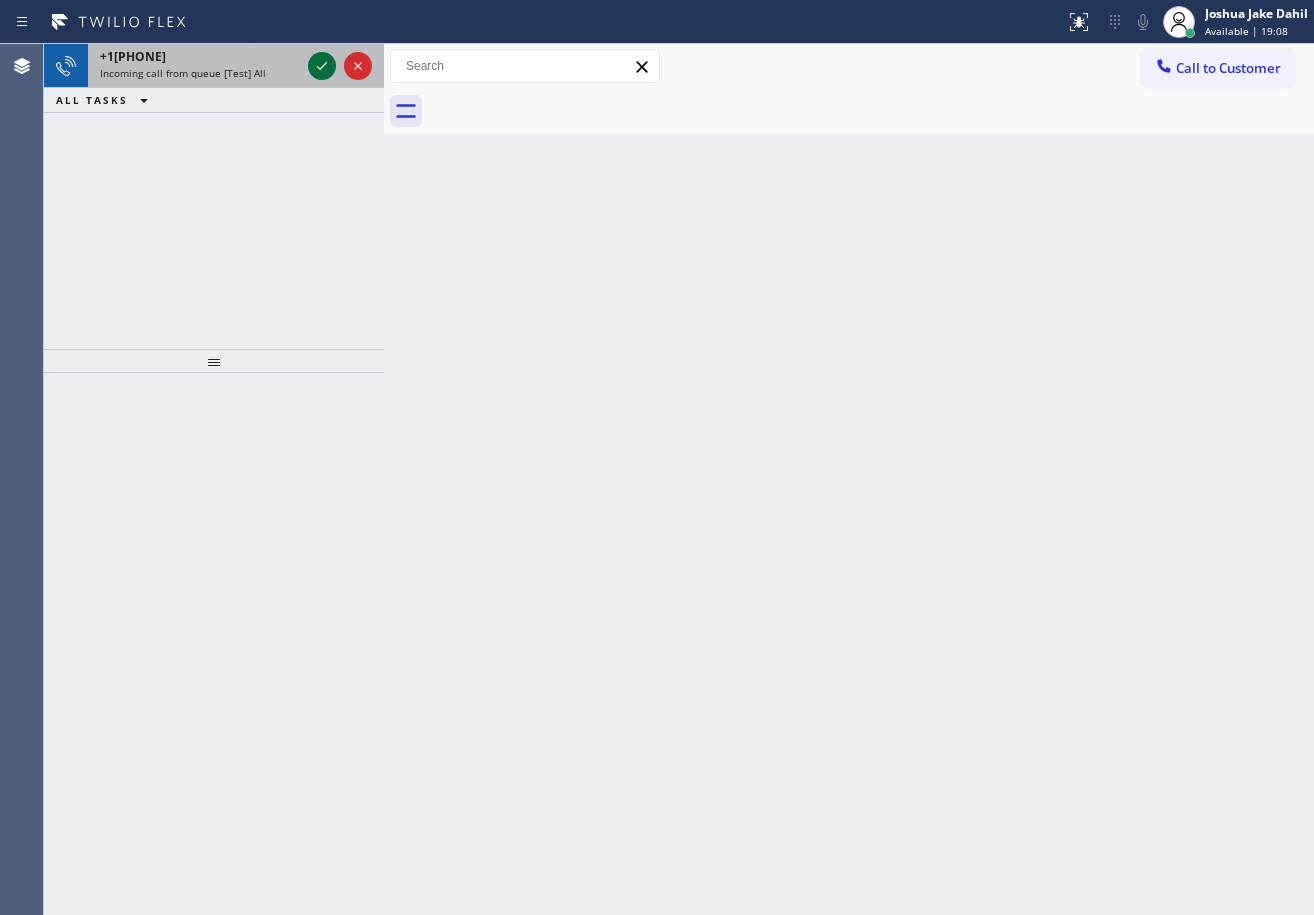 click 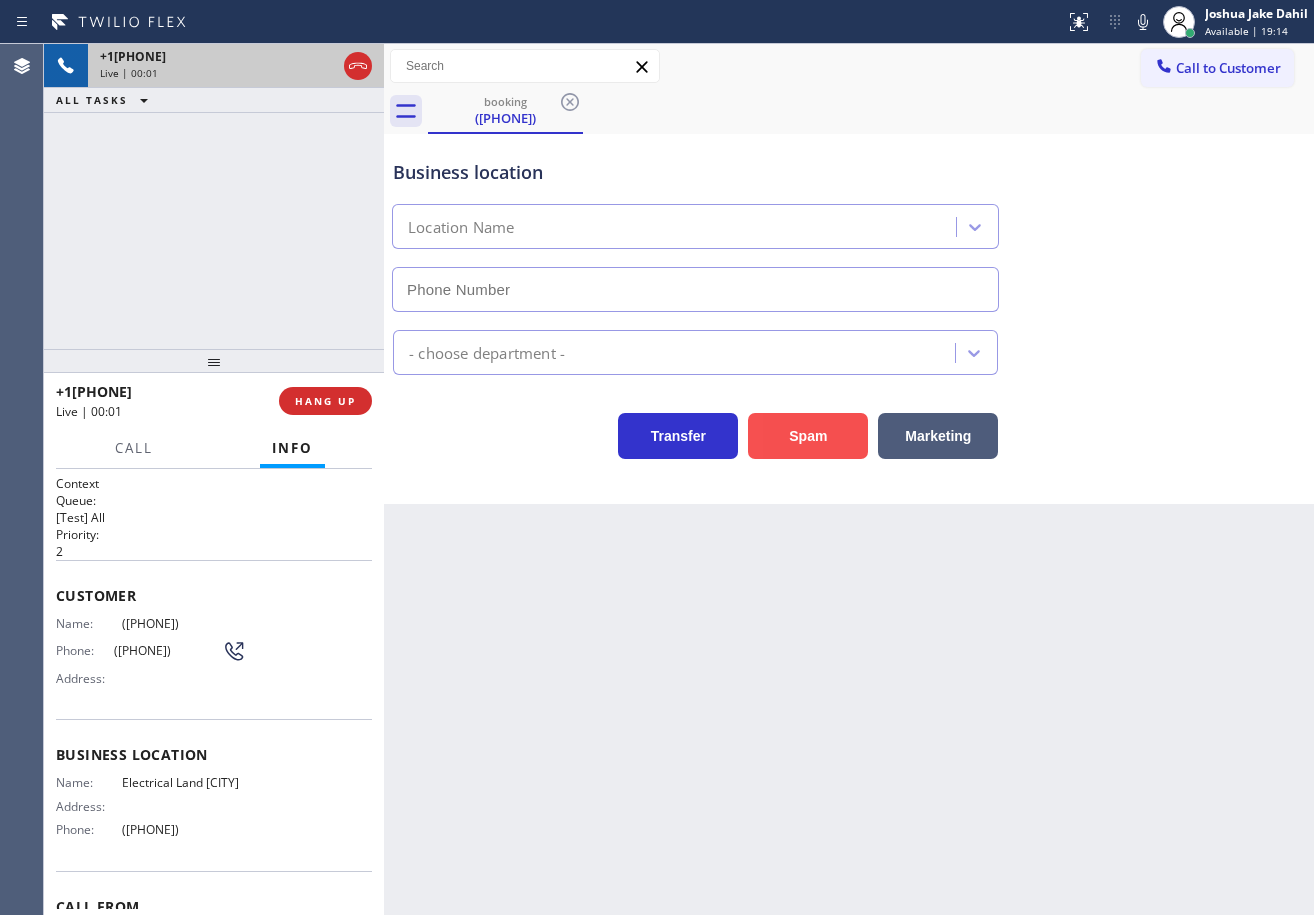 type on "([PHONE])" 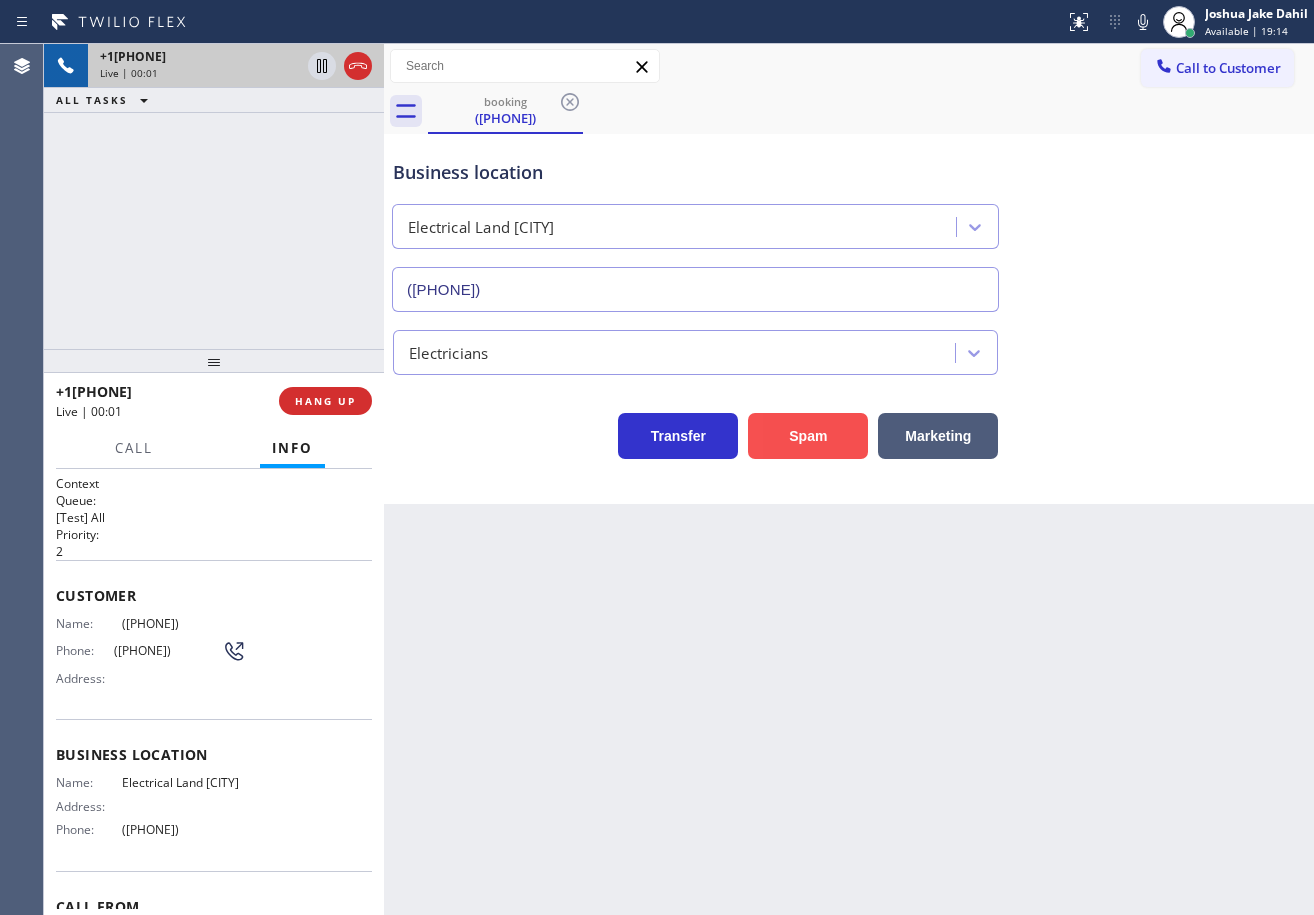 click on "Spam" at bounding box center (808, 436) 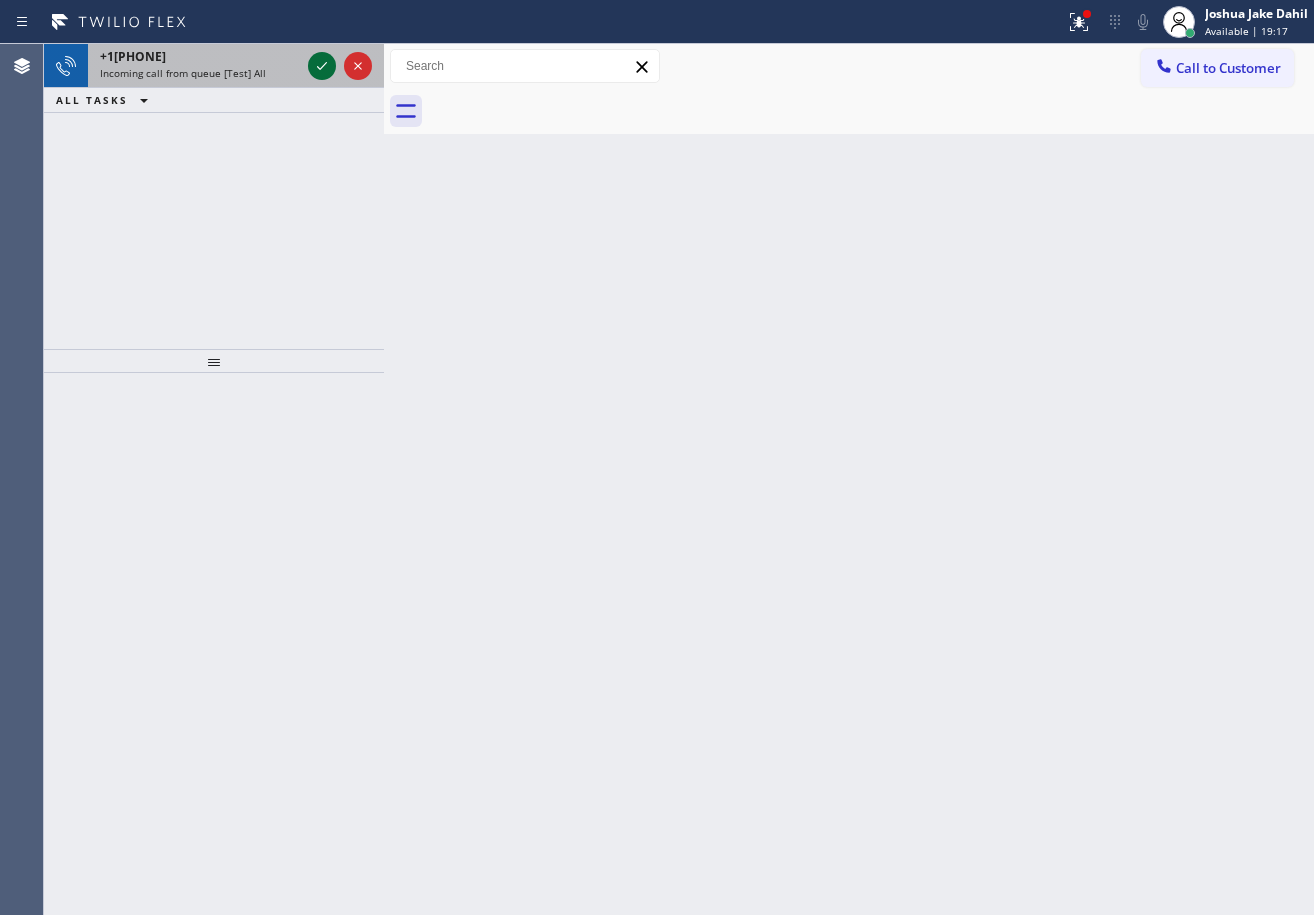 click 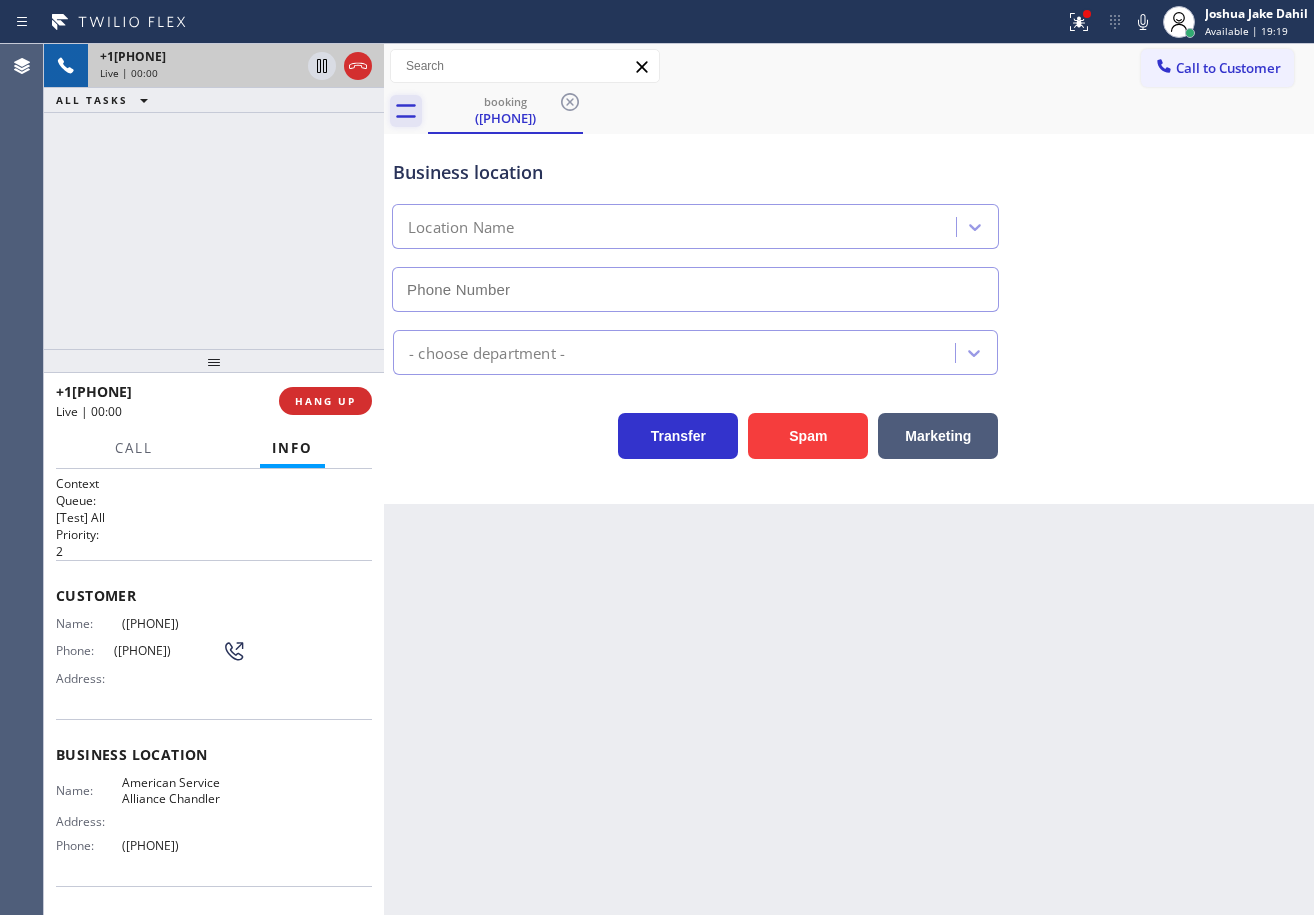 type on "([PHONE])" 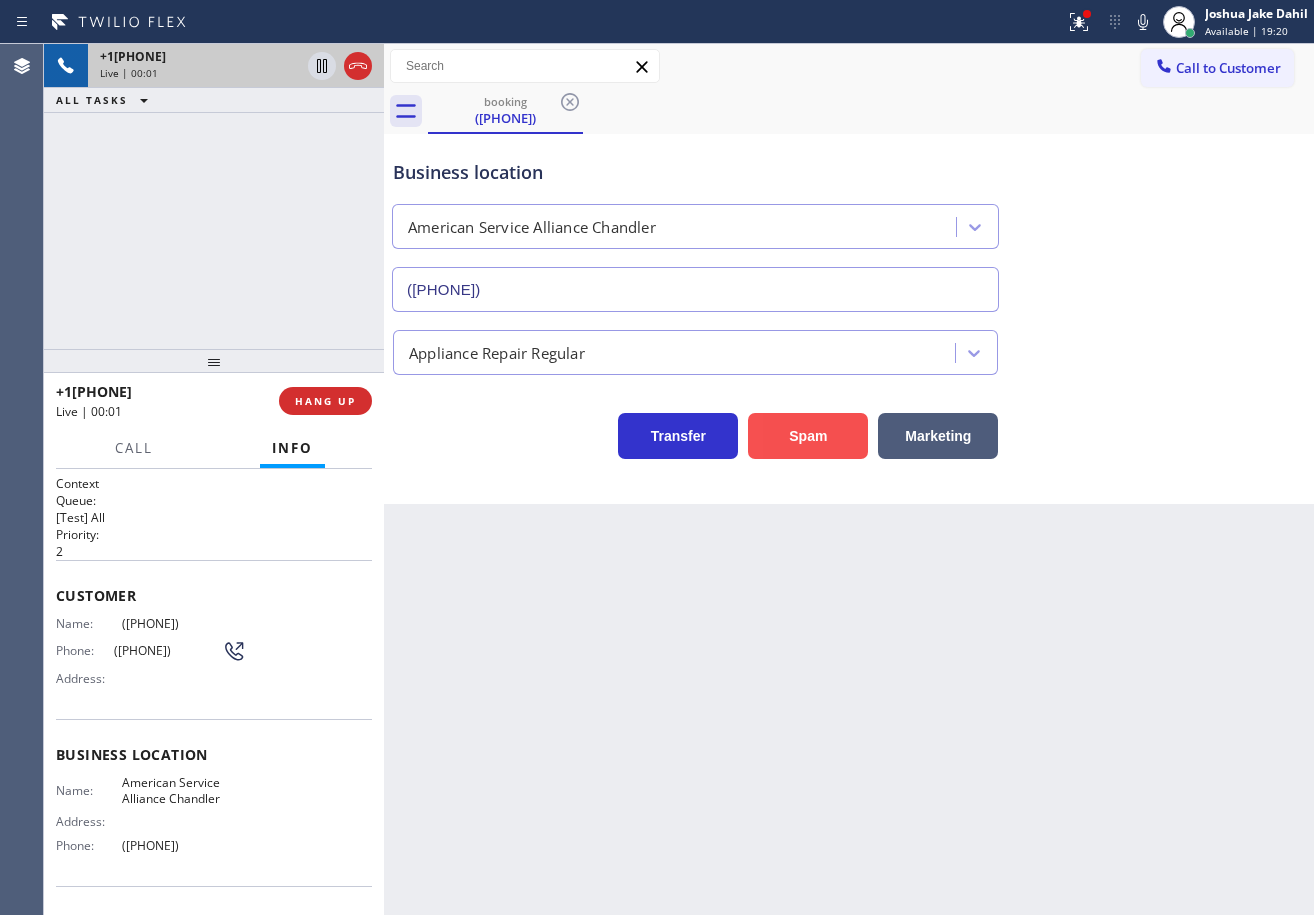 click on "Spam" at bounding box center [808, 436] 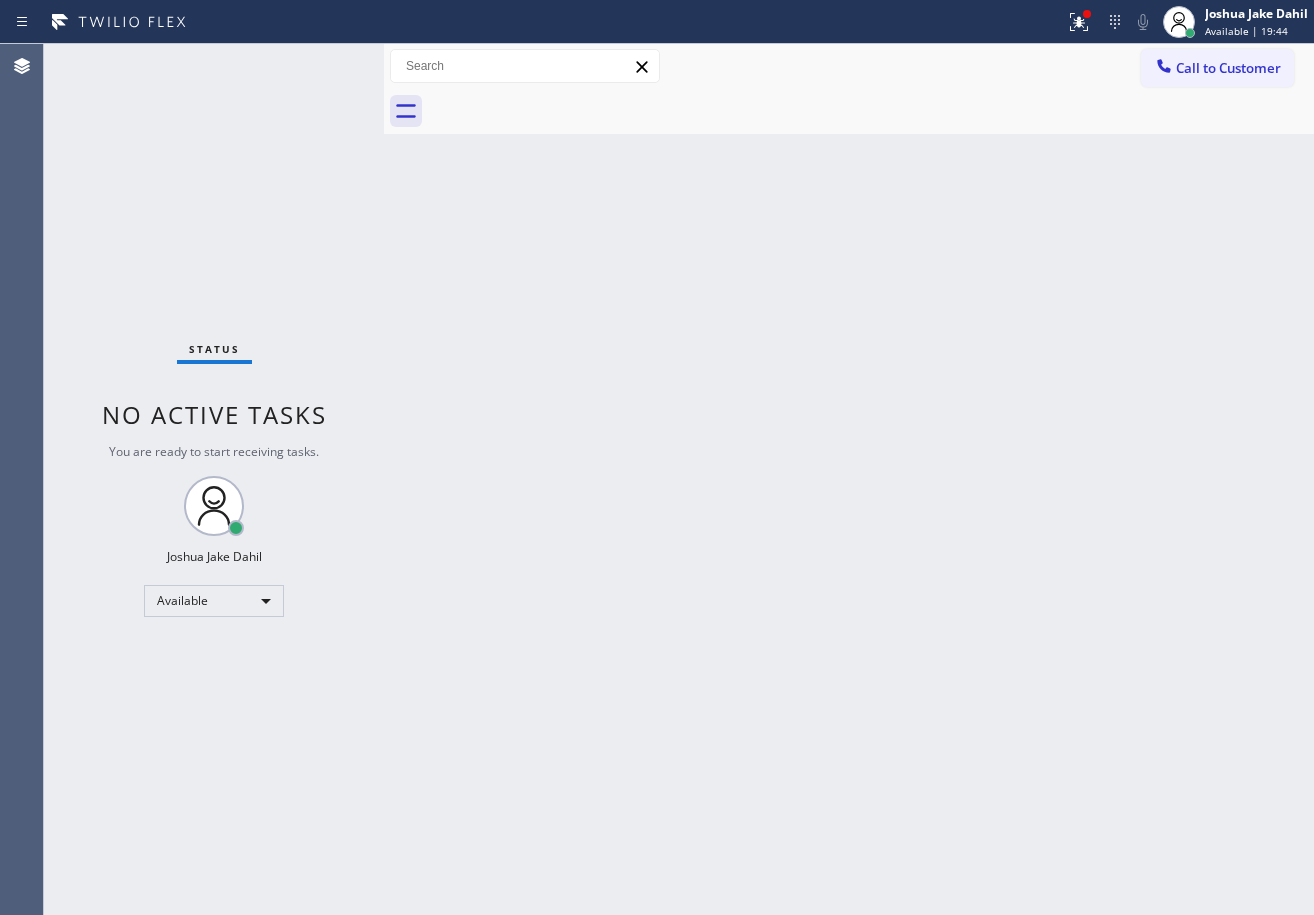 drag, startPoint x: 255, startPoint y: 71, endPoint x: 280, endPoint y: 65, distance: 25.70992 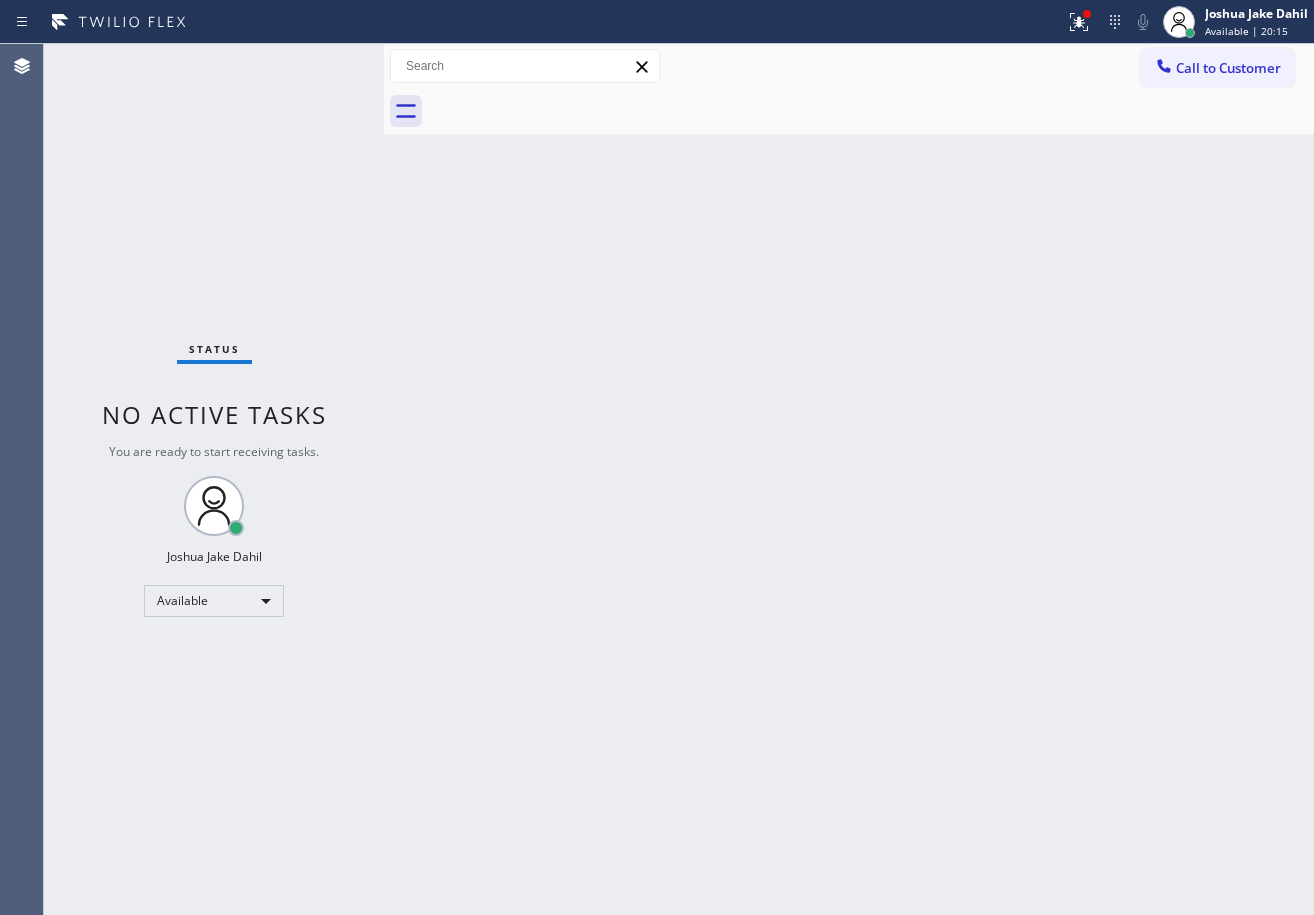 drag, startPoint x: 910, startPoint y: 518, endPoint x: 958, endPoint y: 514, distance: 48.166378 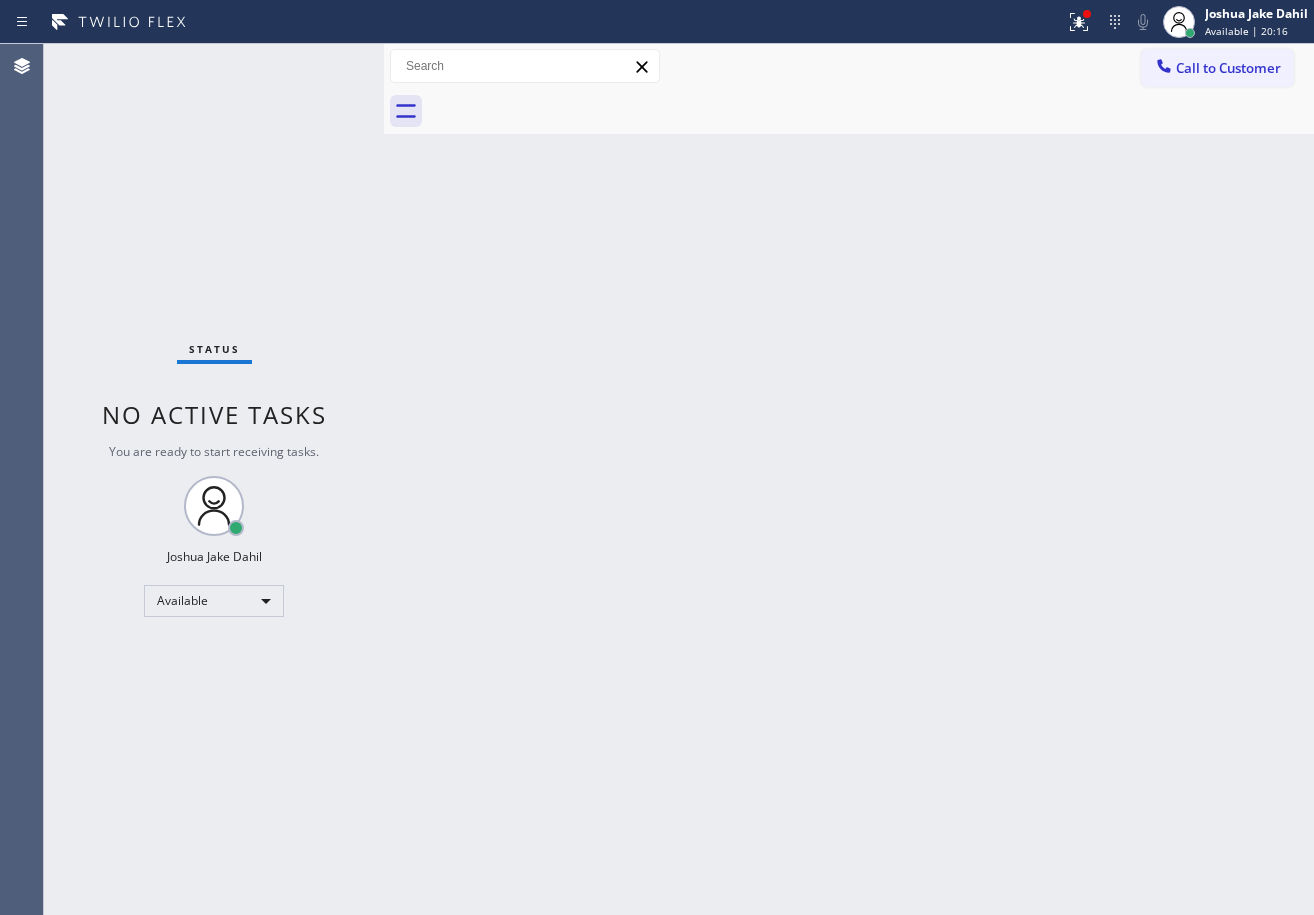 click 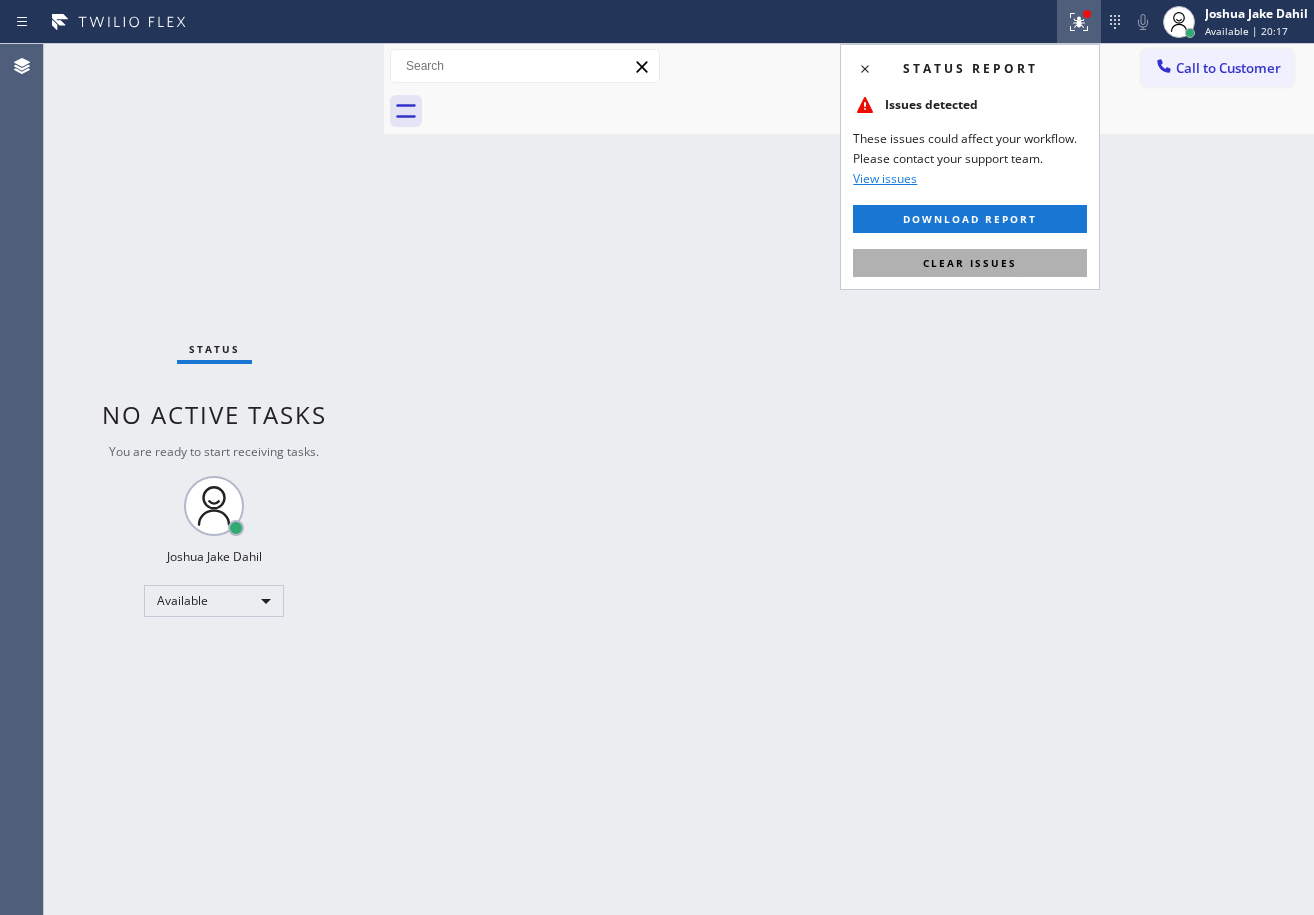 click on "Clear issues" at bounding box center (970, 263) 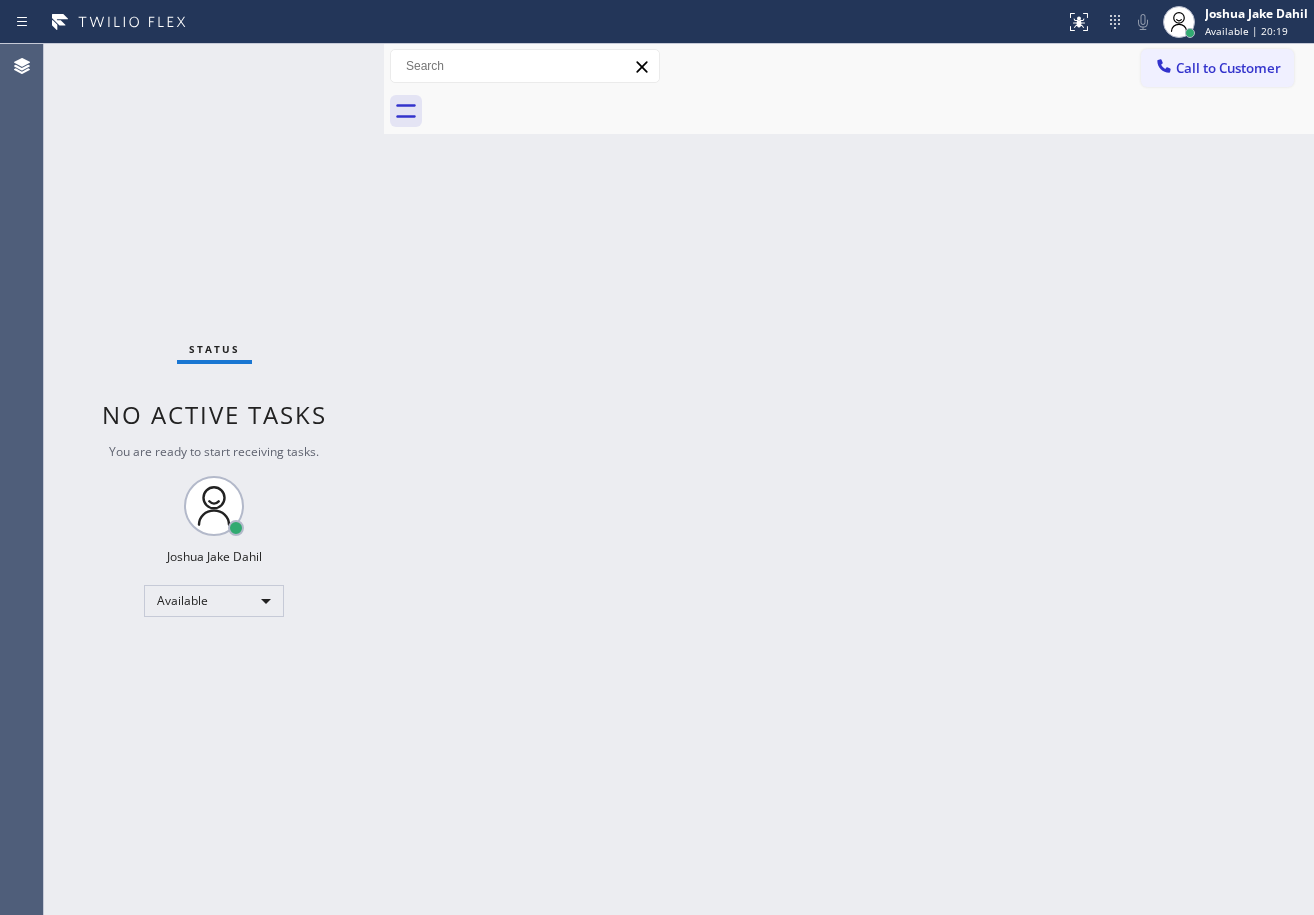 drag, startPoint x: 1136, startPoint y: 776, endPoint x: 1138, endPoint y: 812, distance: 36.05551 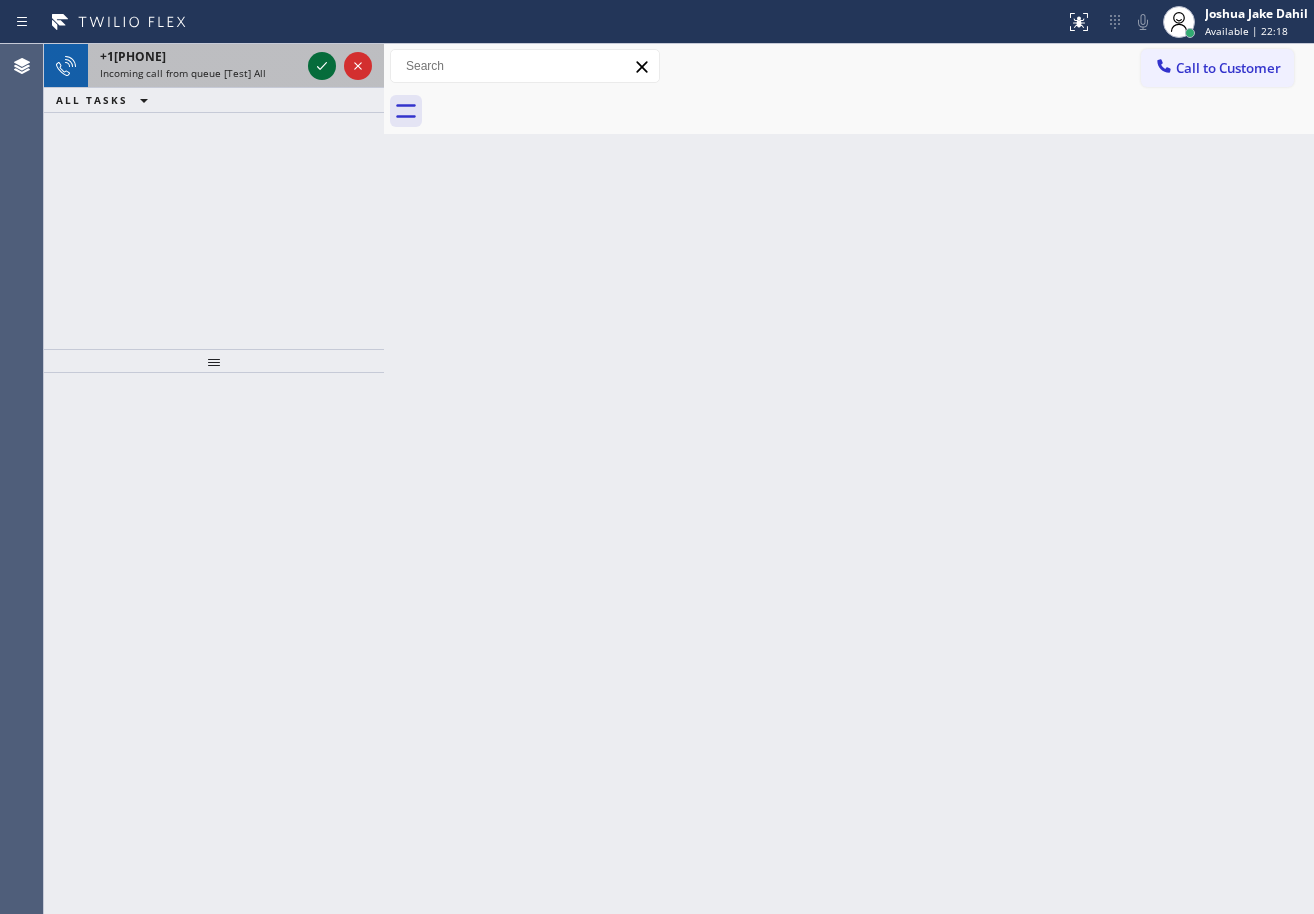 click 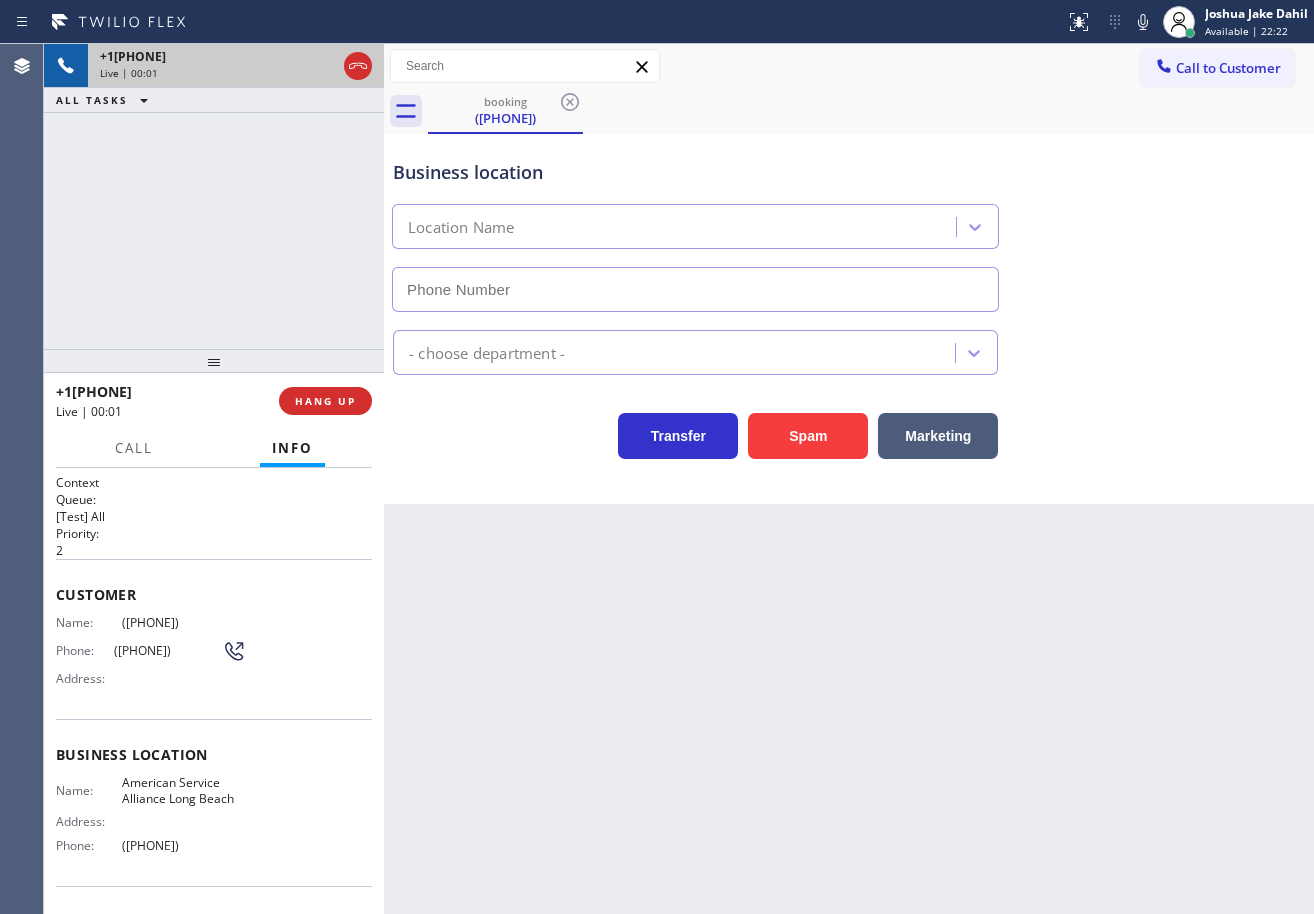 scroll, scrollTop: 0, scrollLeft: 0, axis: both 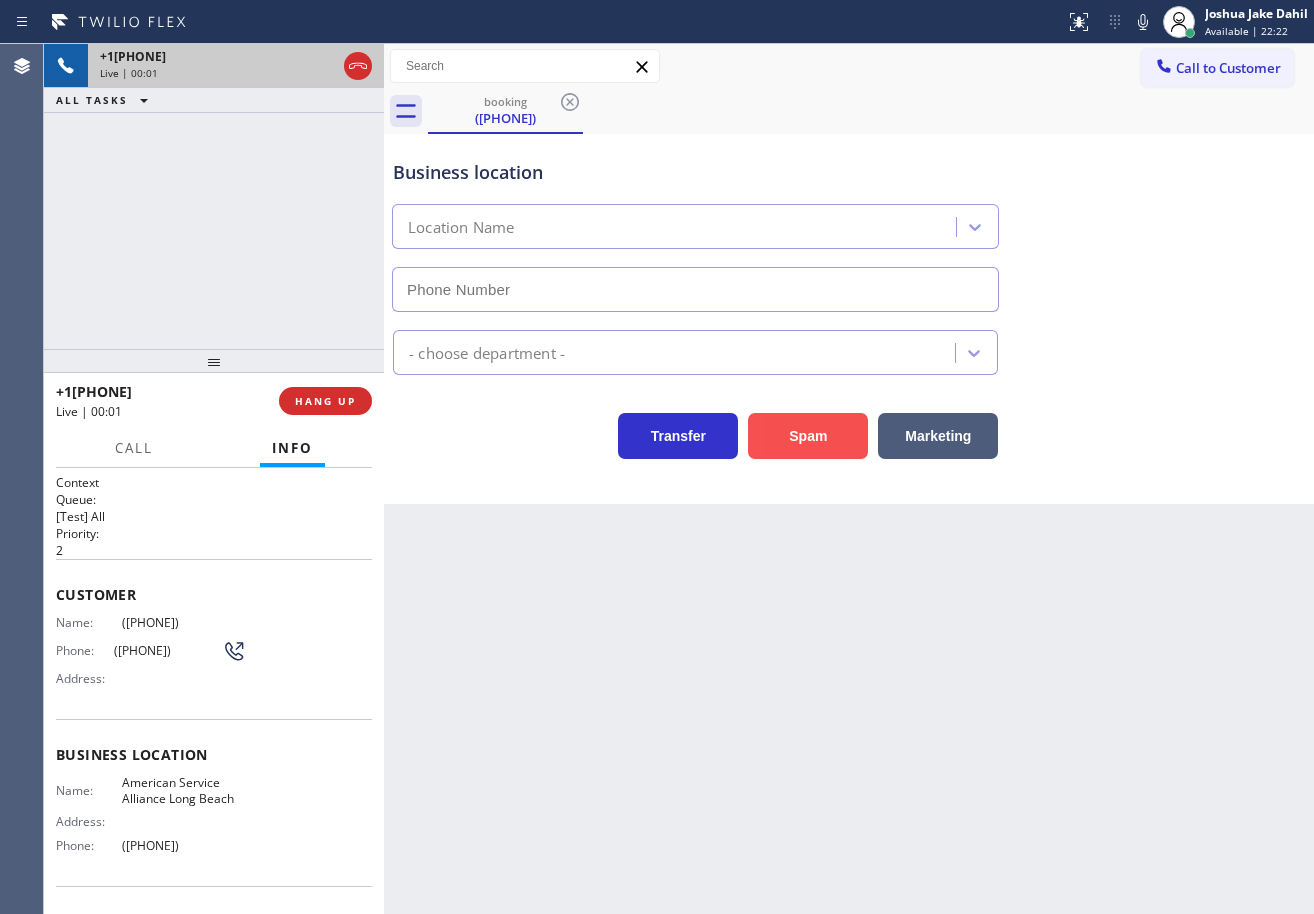 type on "([PHONE])" 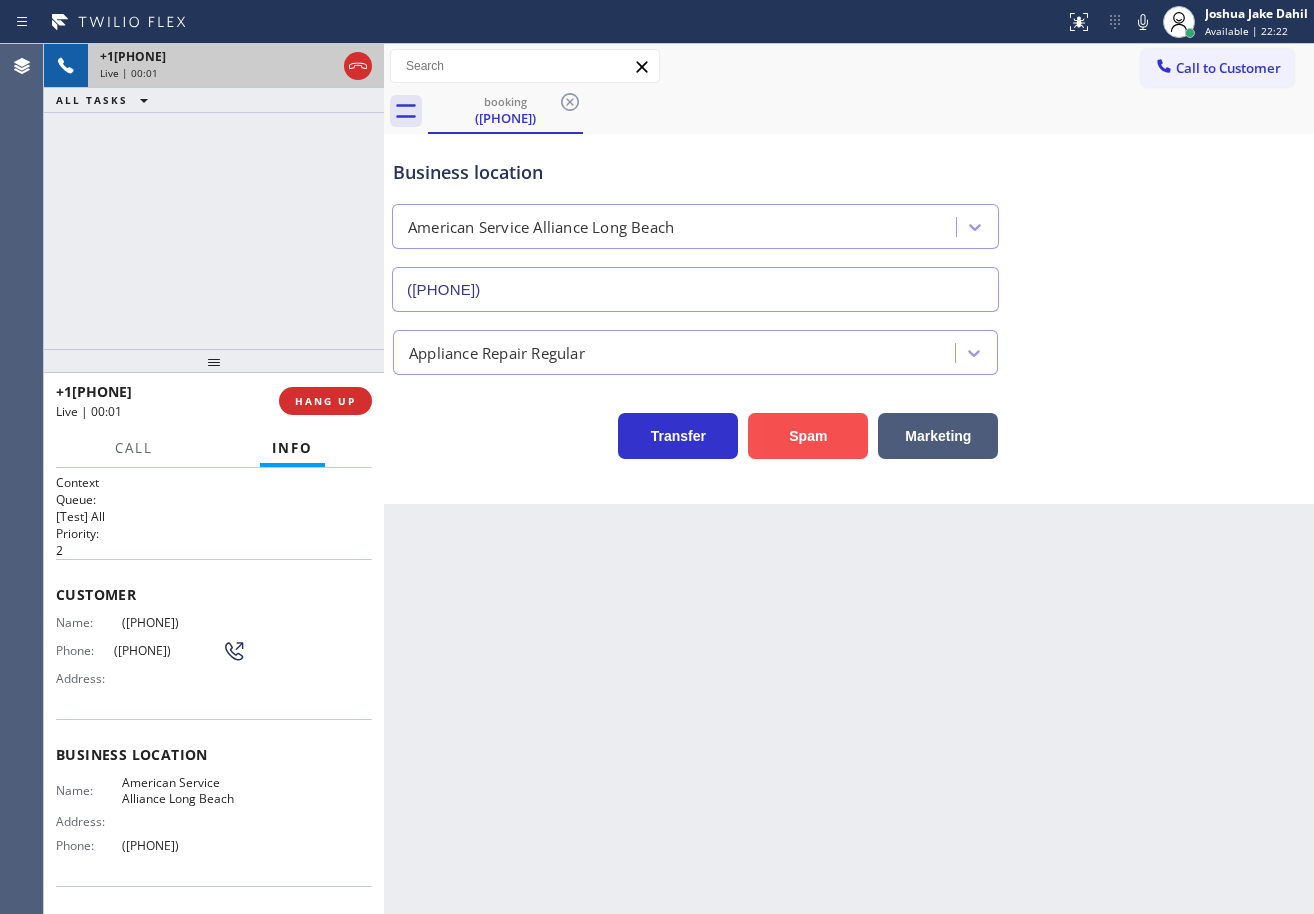 click on "Spam" at bounding box center [808, 436] 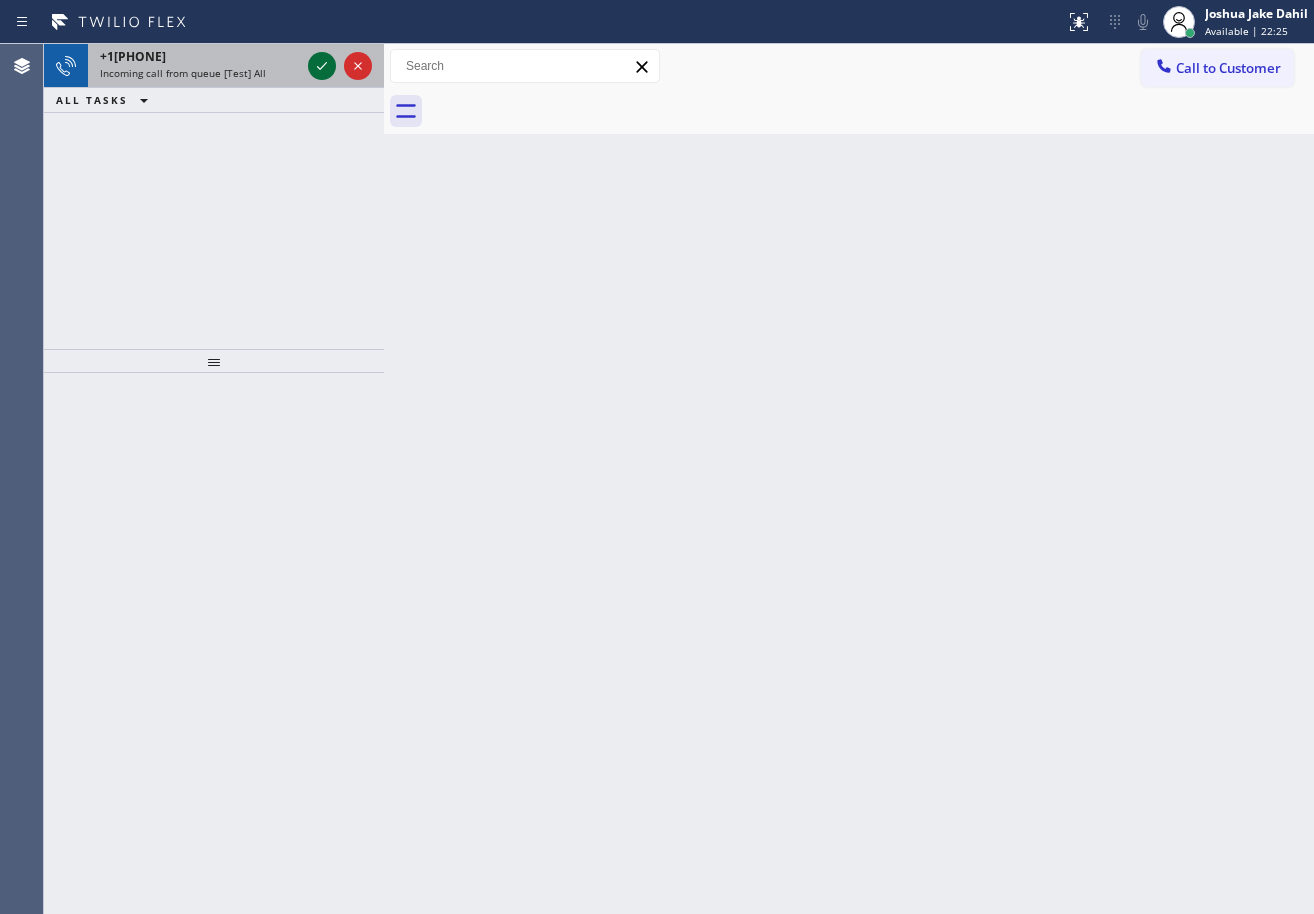 click 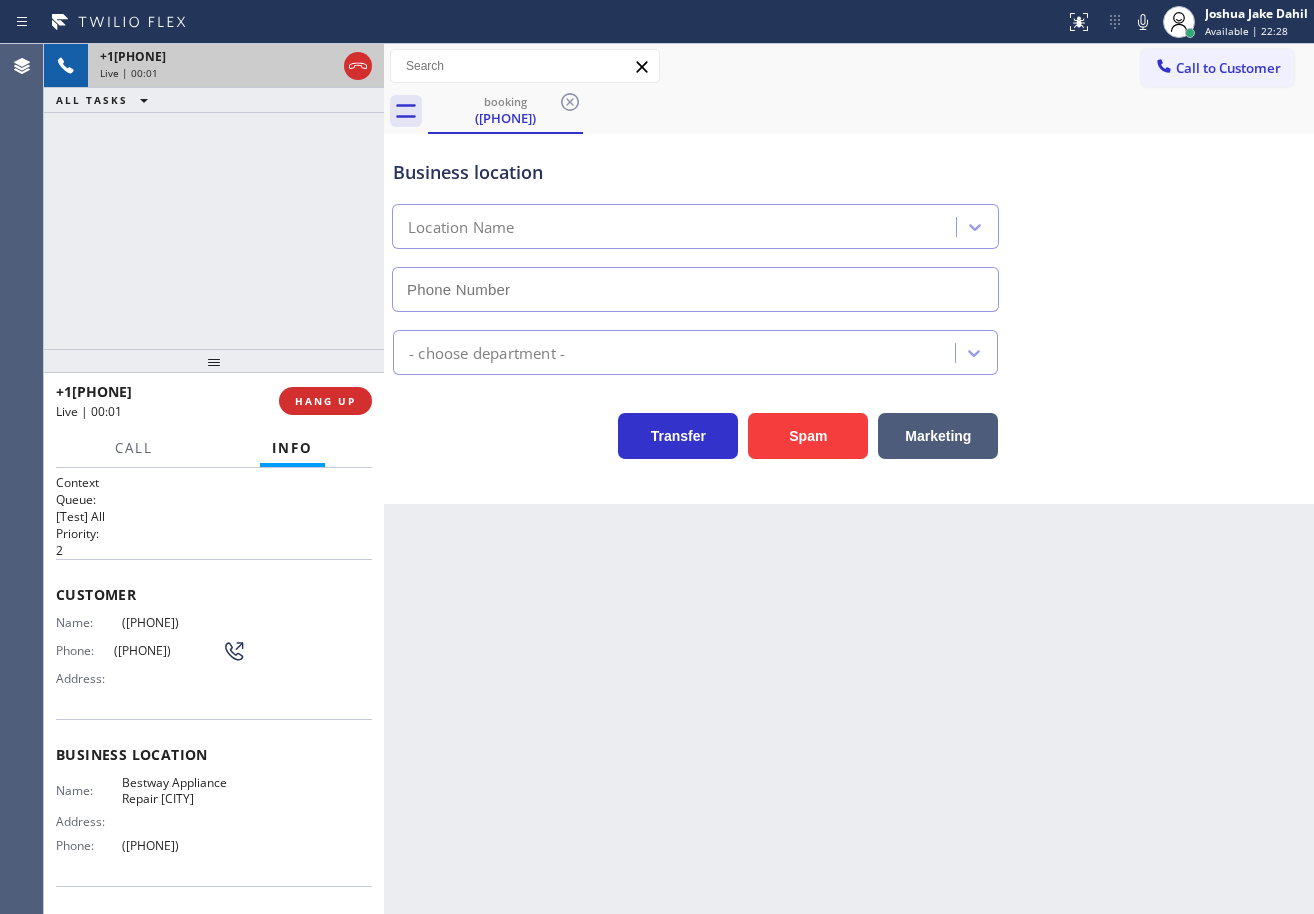 type on "([PHONE])" 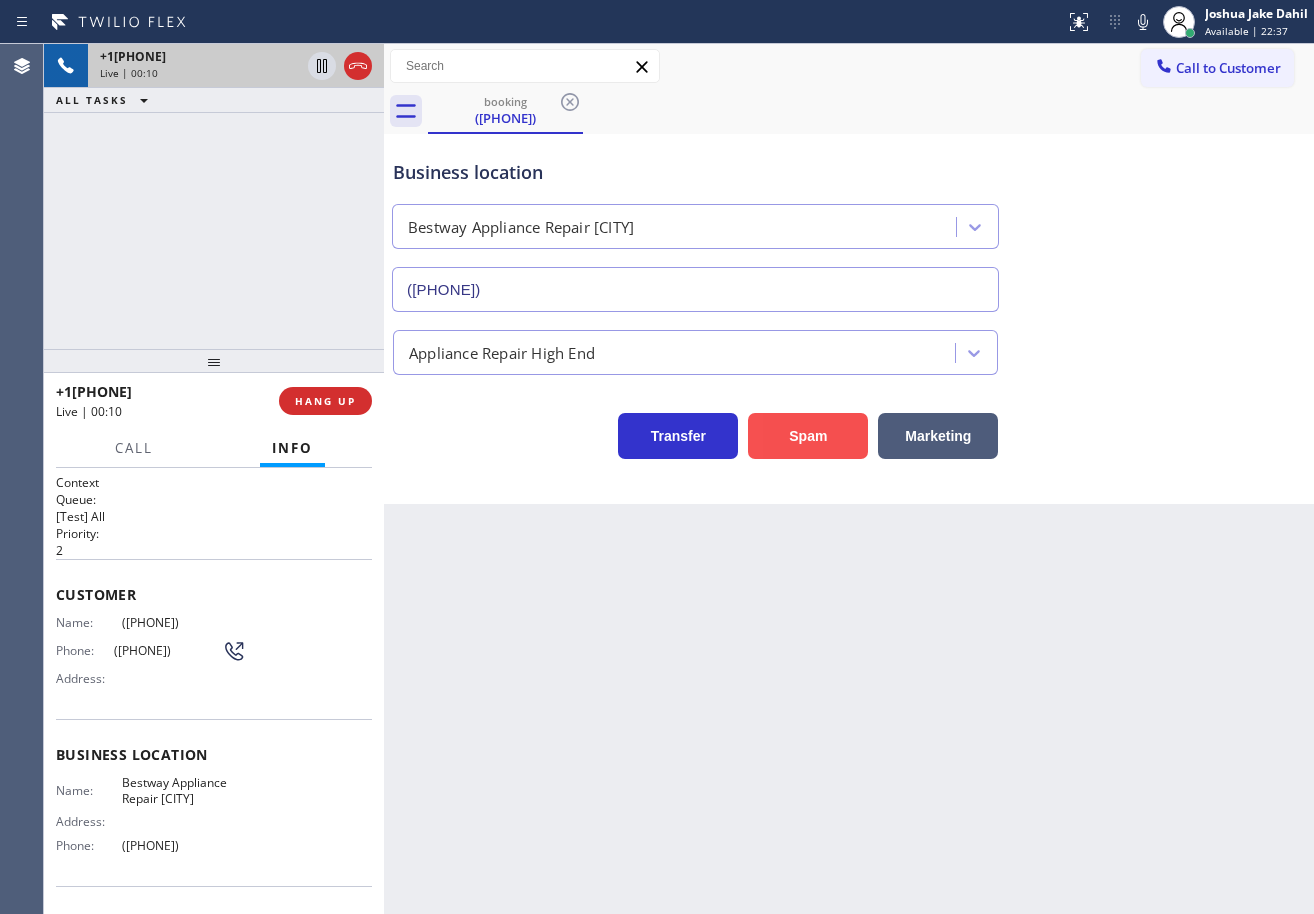 click on "Spam" at bounding box center [808, 436] 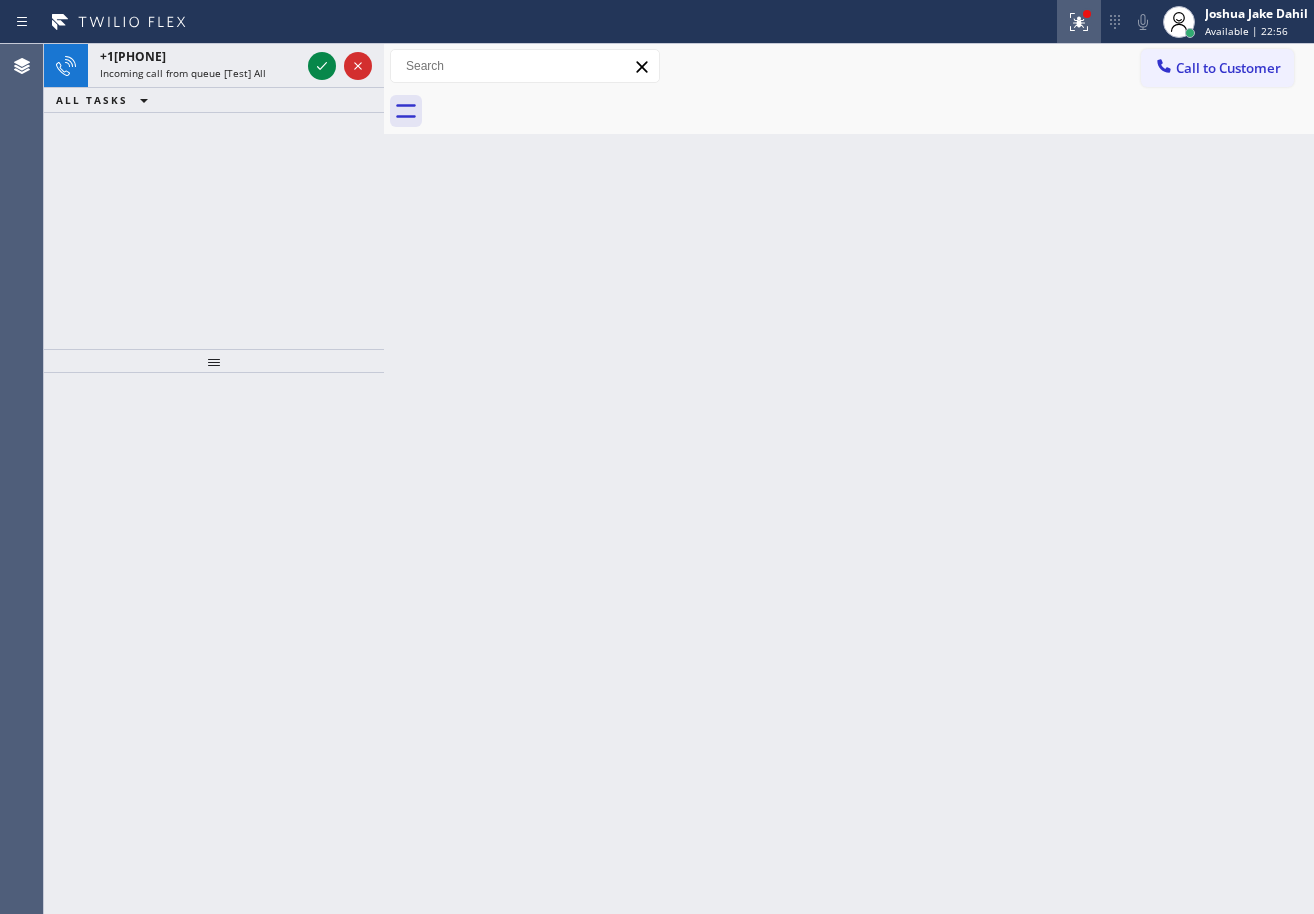 click 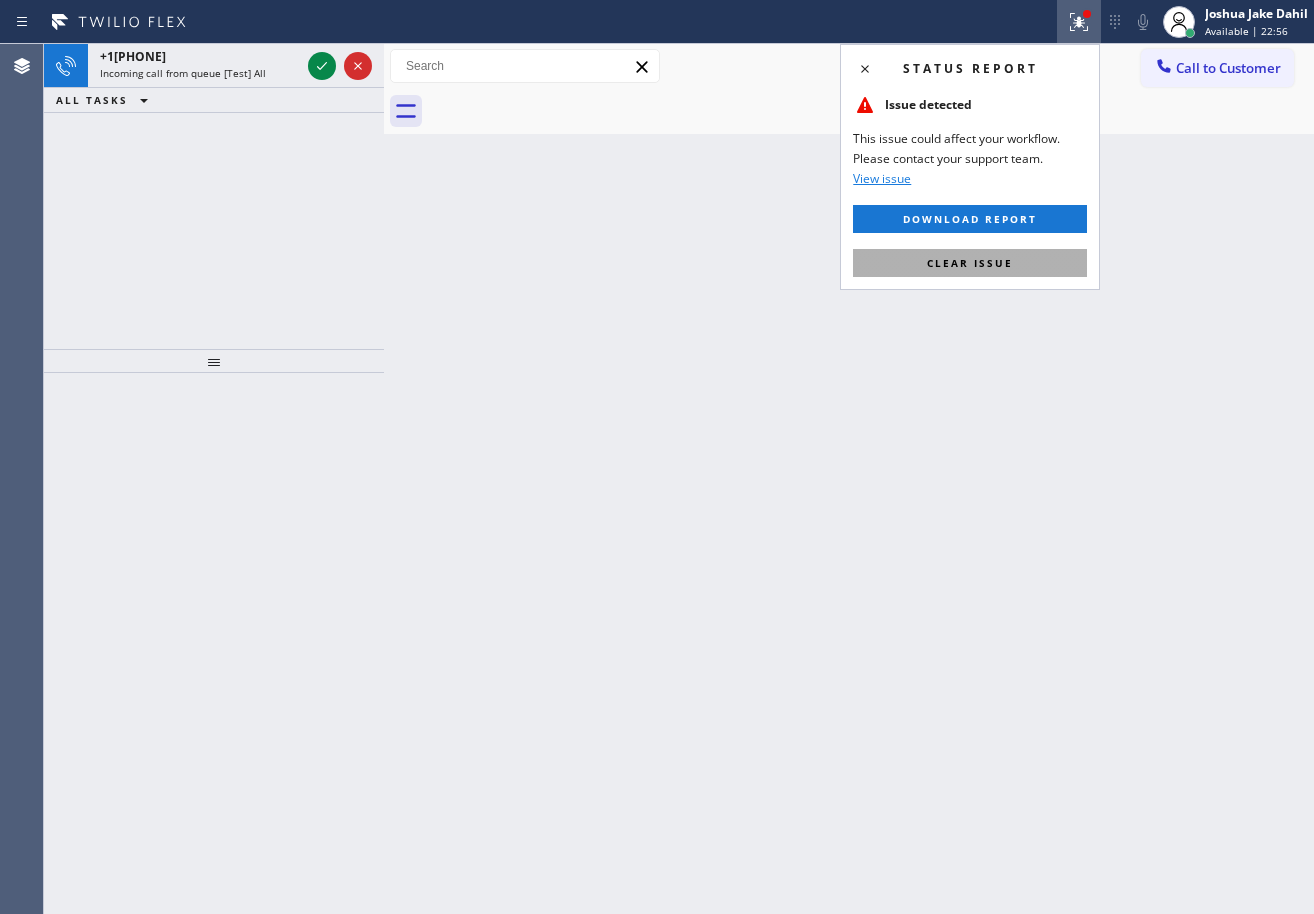 click on "Clear issue" at bounding box center [970, 263] 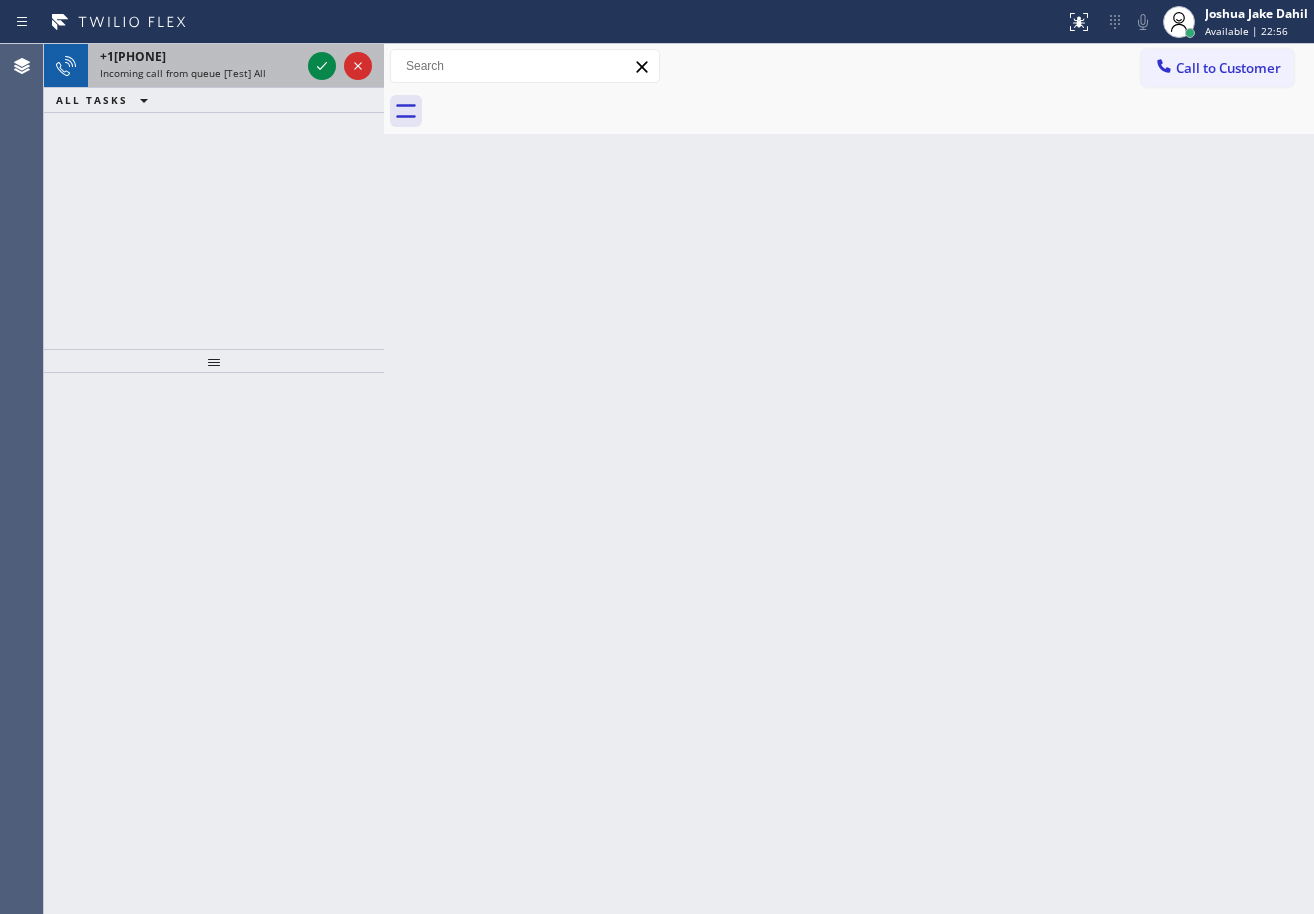 click on "Incoming call from queue [Test] All" at bounding box center (200, 73) 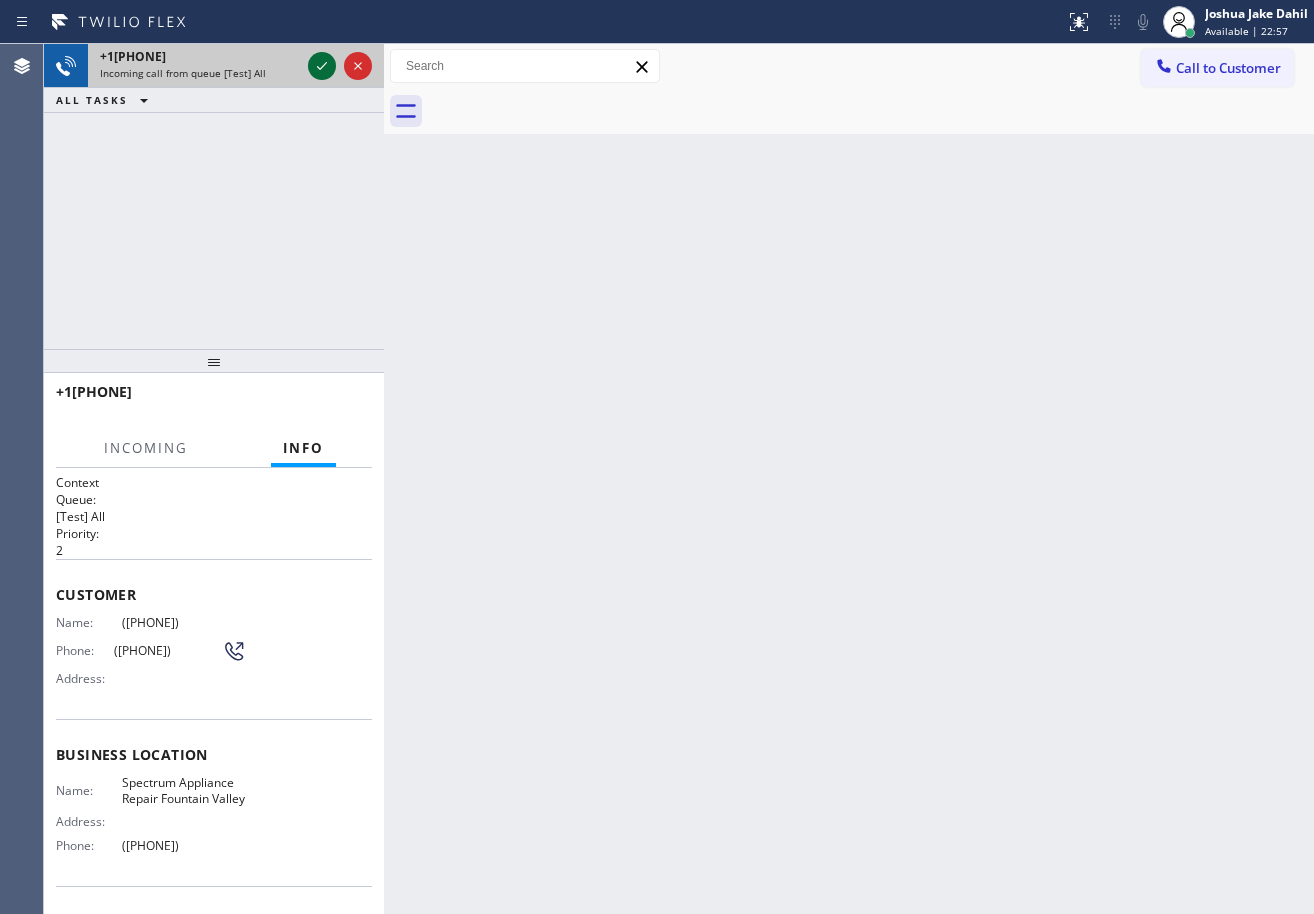 click 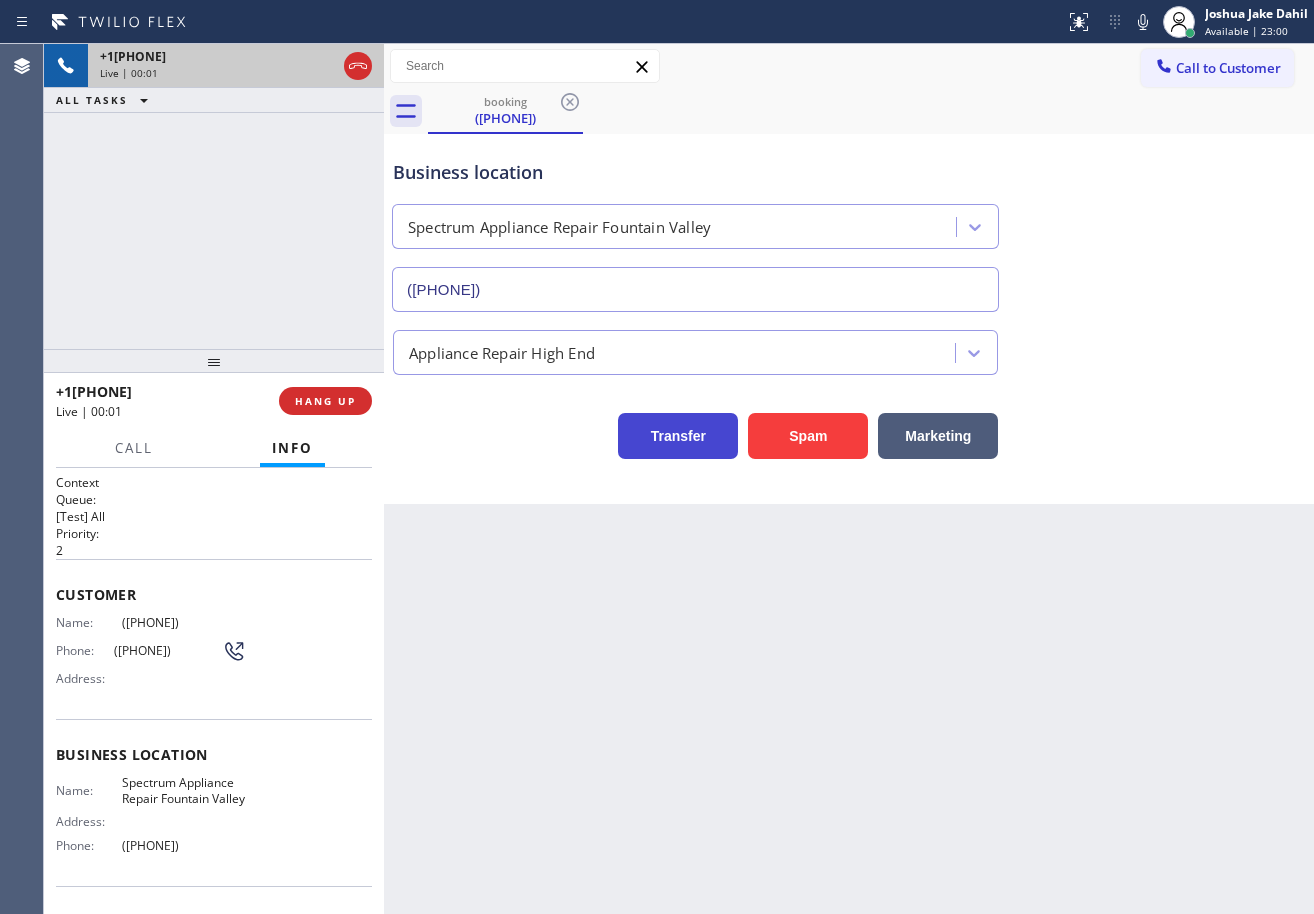 type on "([PHONE])" 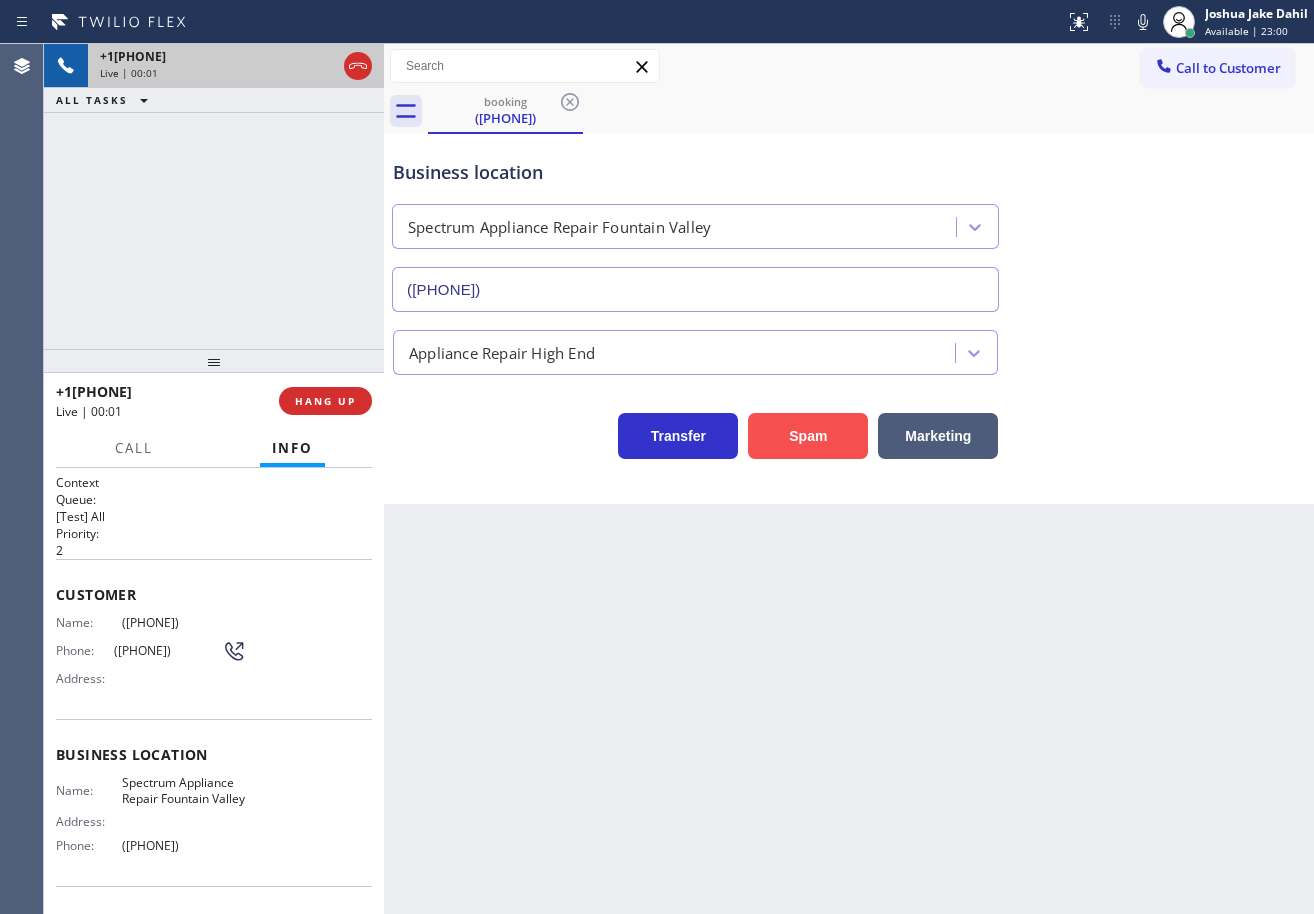 click on "Spam" at bounding box center (808, 436) 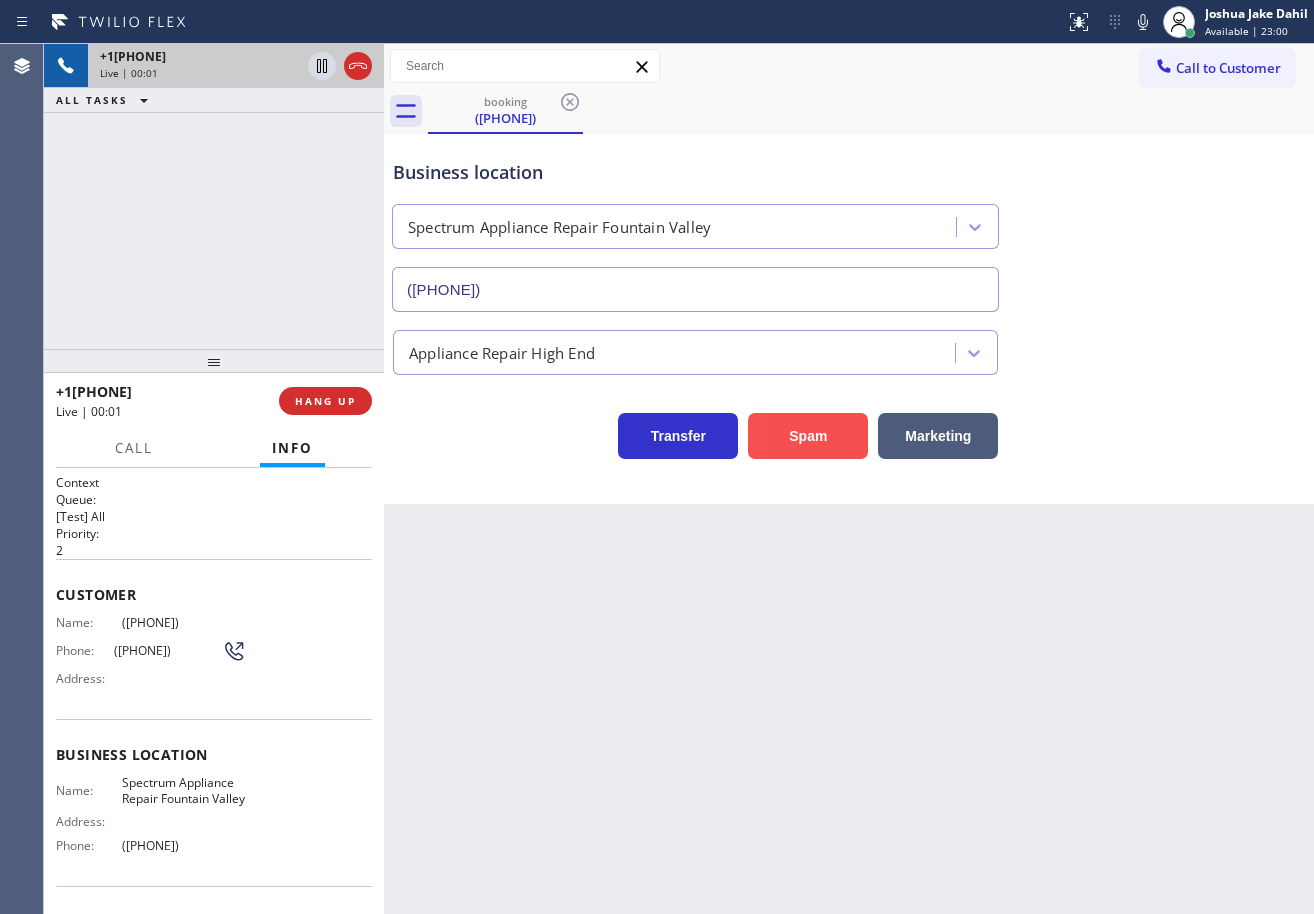 click on "Spam" at bounding box center (808, 436) 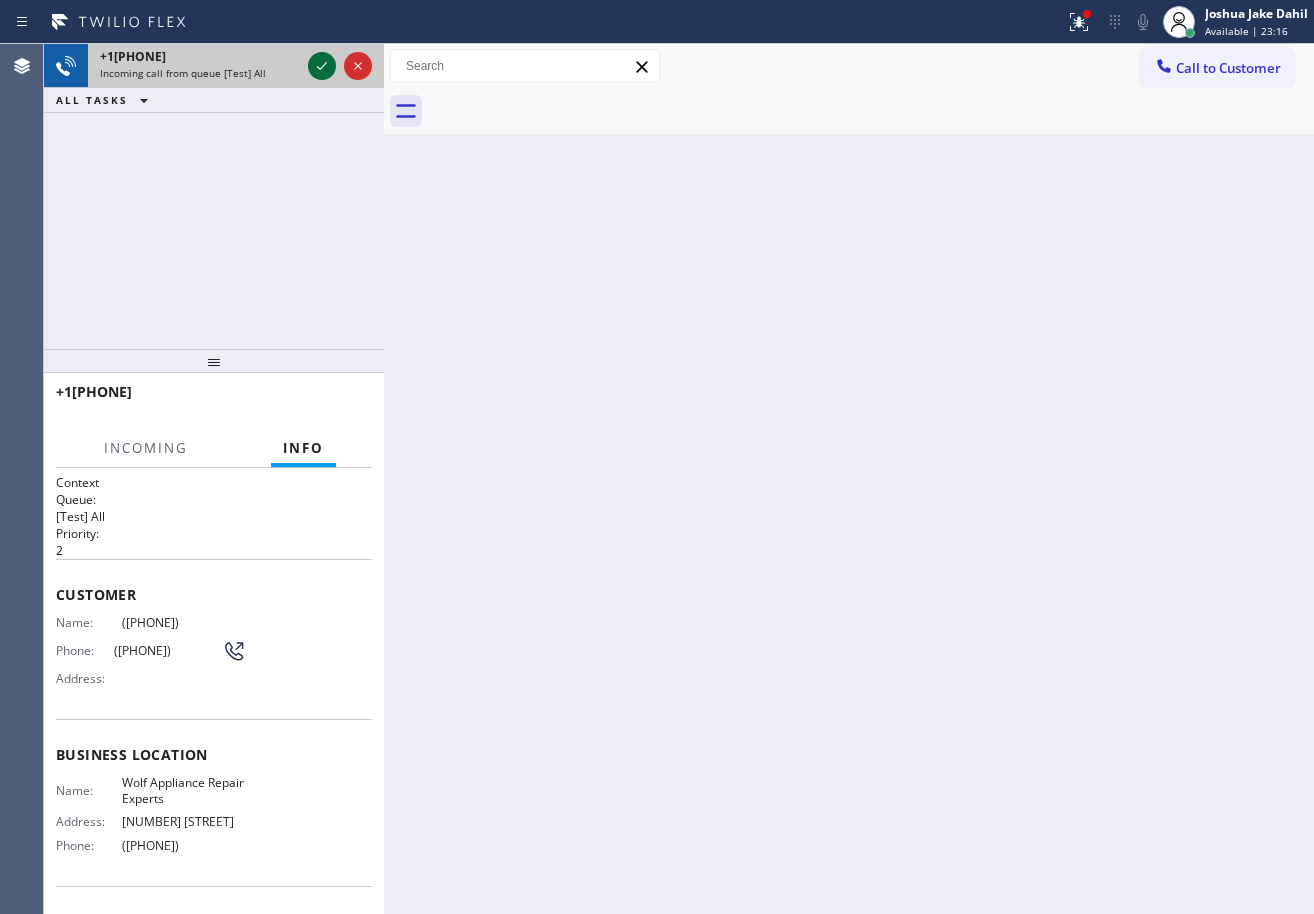 click on "+1[PHONE] Incoming call from queue [Test] All" at bounding box center [214, 66] 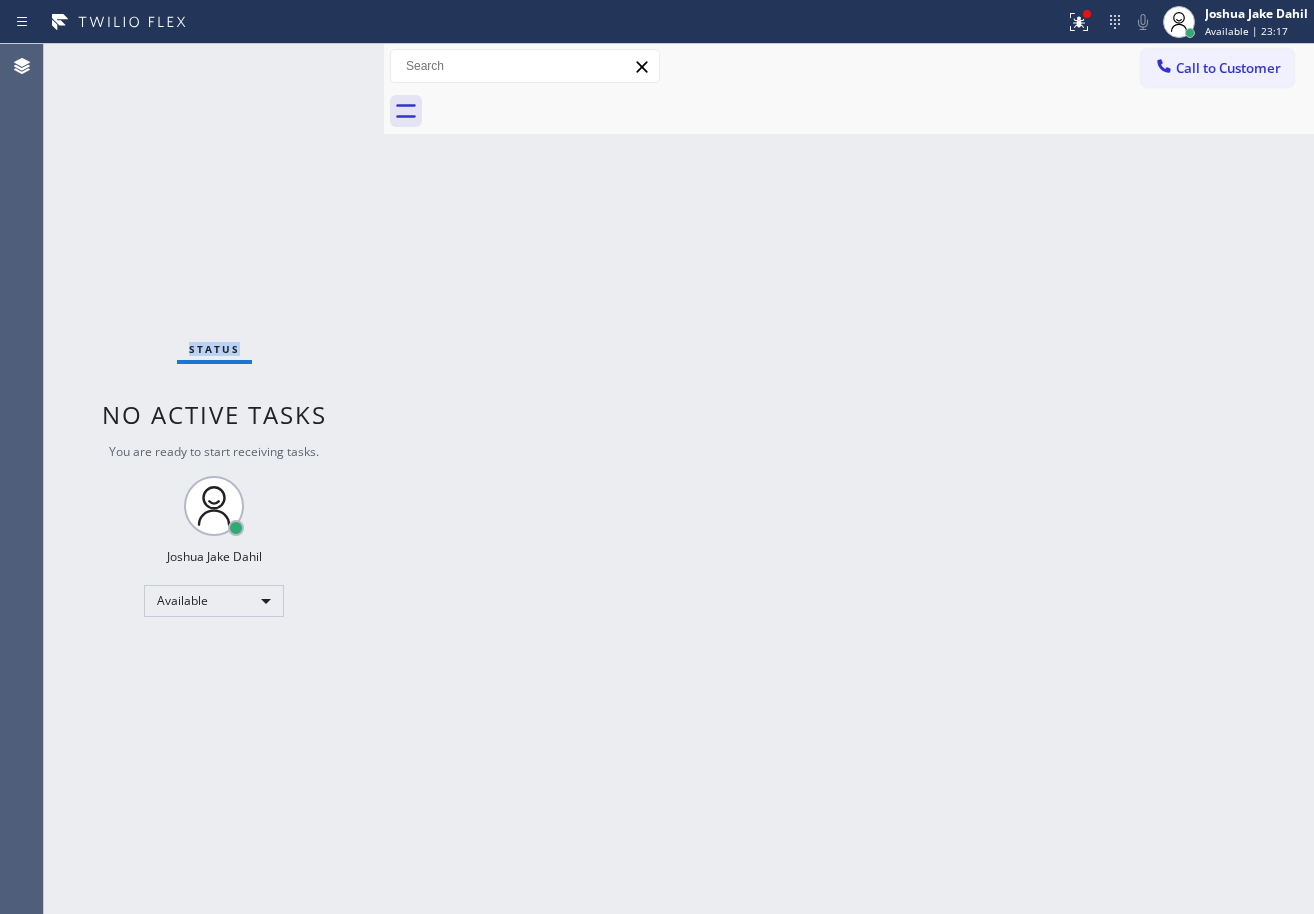 click on "Status   No active tasks     You are ready to start receiving tasks.   [FIRST] [LAST] Available" at bounding box center [214, 479] 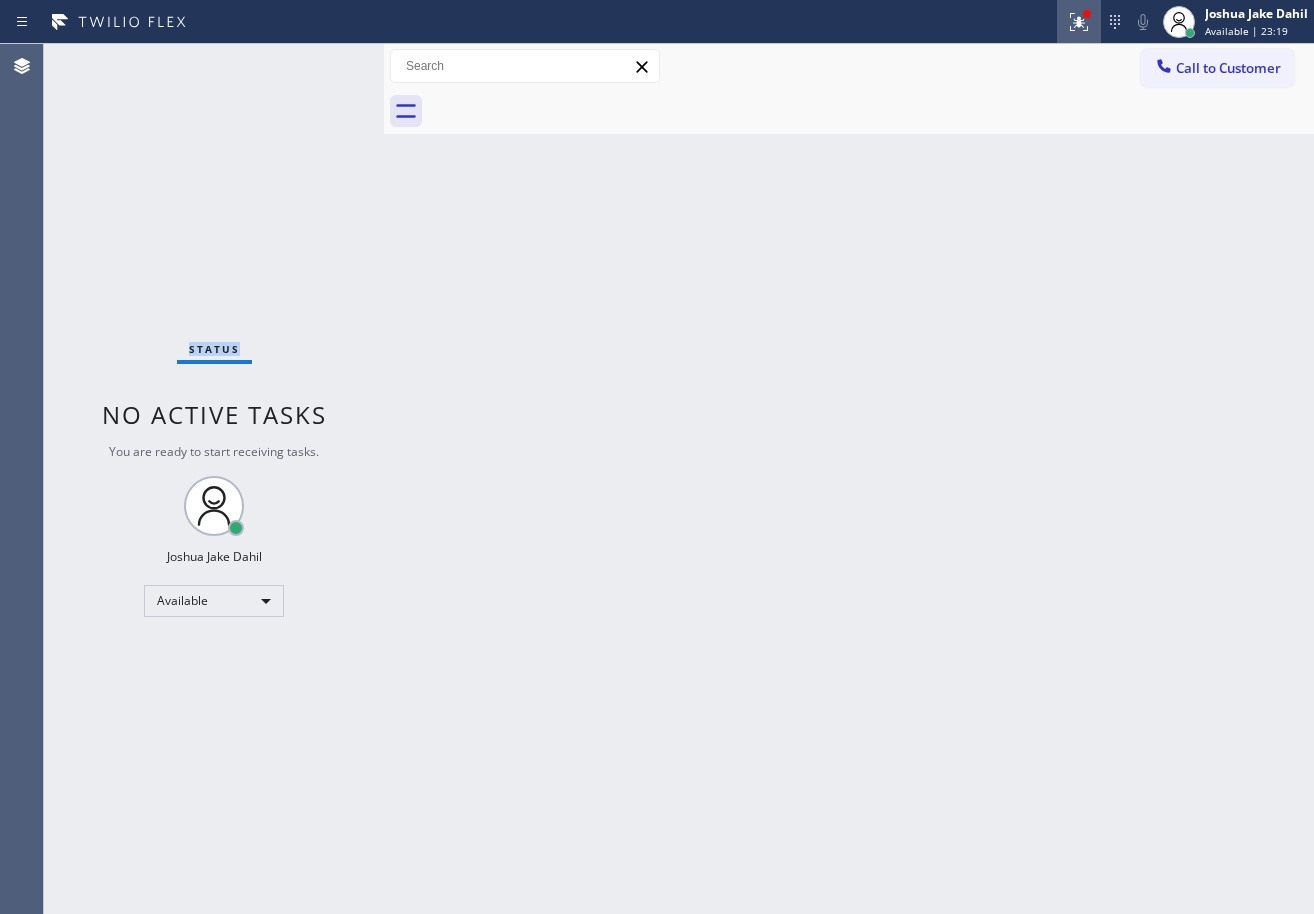 click 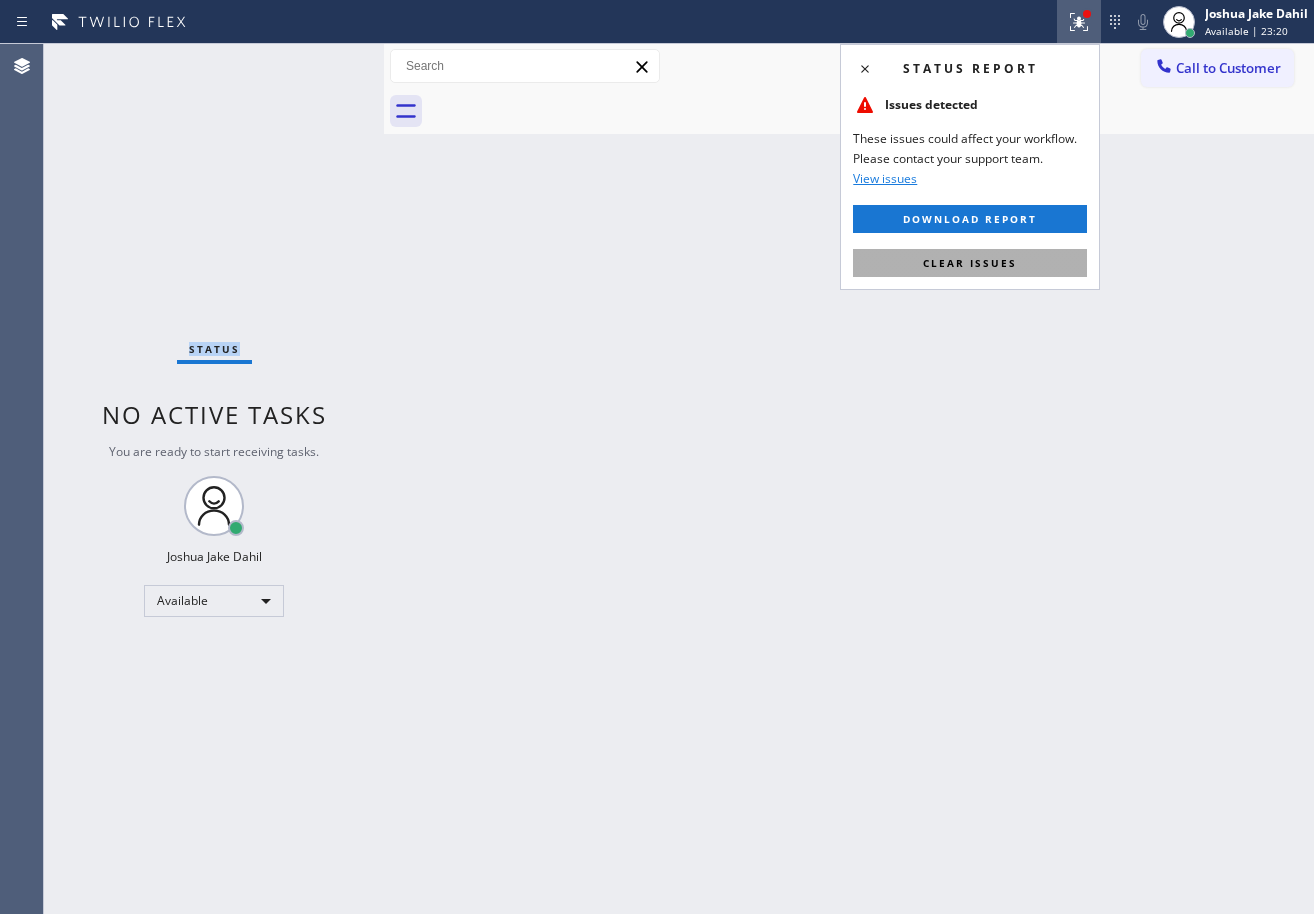 click on "Clear issues" at bounding box center [970, 263] 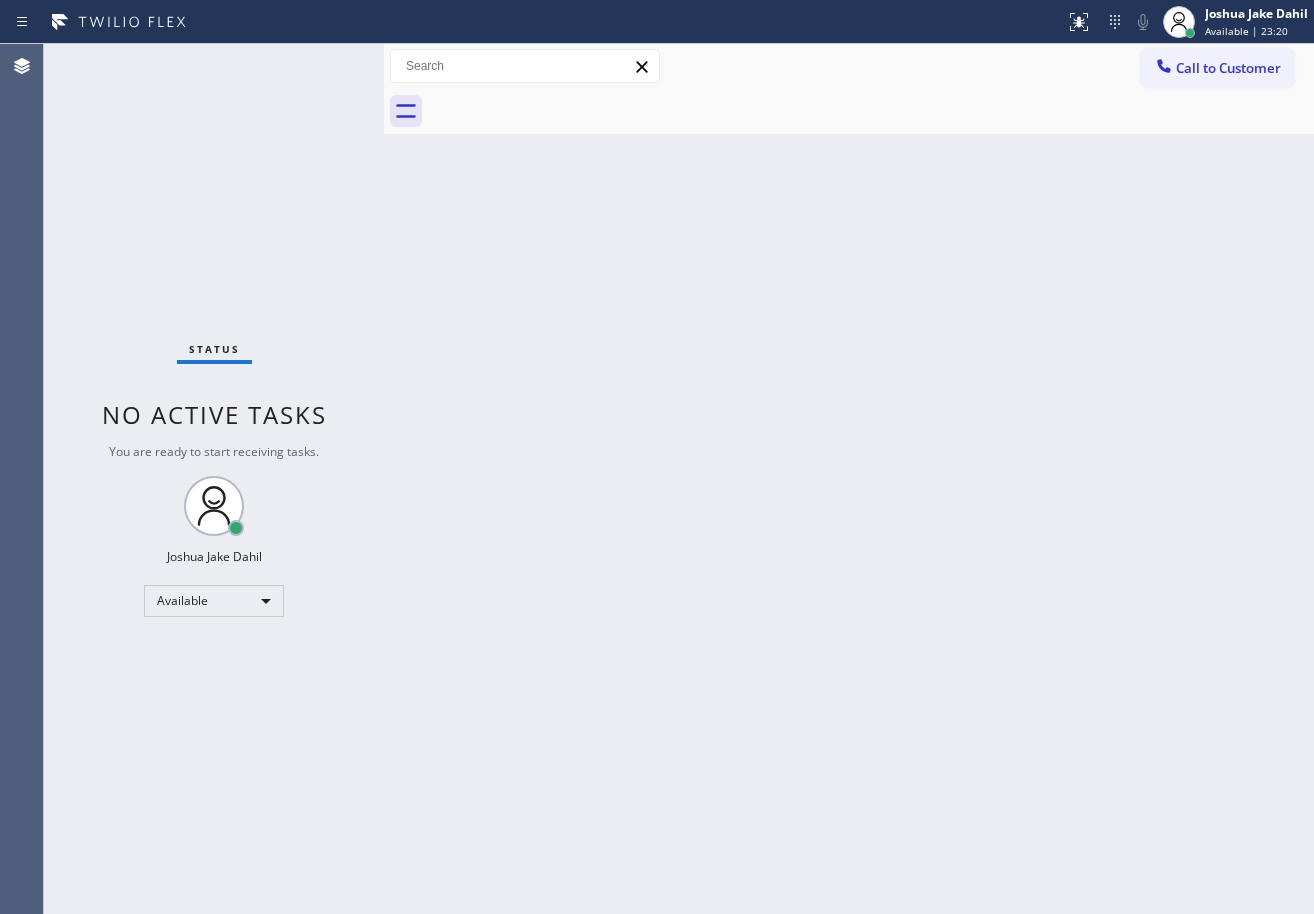 drag, startPoint x: 1019, startPoint y: 411, endPoint x: 1046, endPoint y: 559, distance: 150.44267 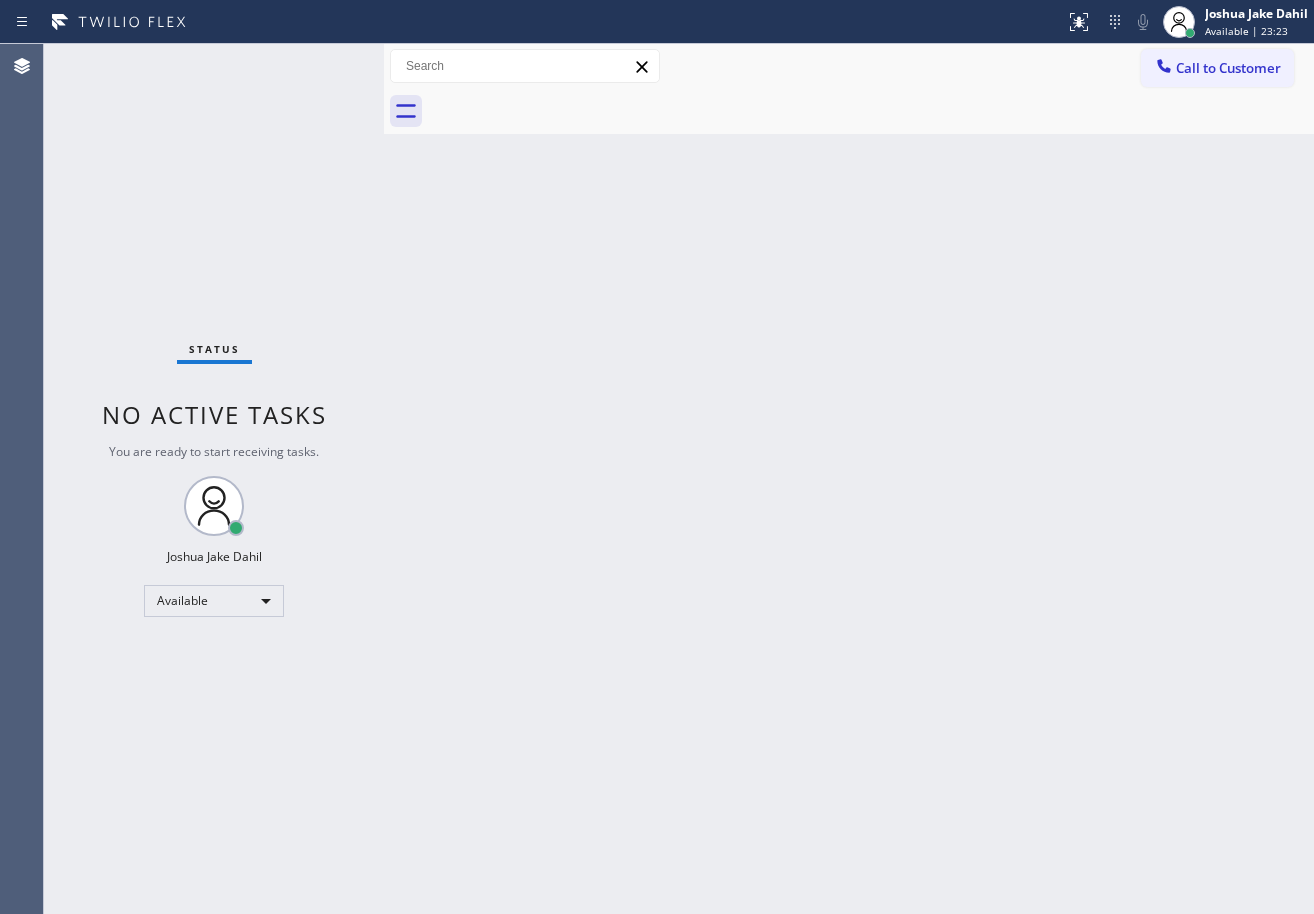 click on "Back to Dashboard Change Sender ID Customers Technicians Select a contact Outbound call Technician Search Technician Your caller id phone number Your caller id phone number Call Technician info Name Phone none Address none Change Sender ID HVAC +1[PHONE] 5 Star Appliance +1[PHONE] Appliance Repair +1[PHONE] Plumbing +1[PHONE] Air Duct Cleaning +1[PHONE] Electricians +1[PHONE] Cancel Change Check personal SMS Reset Change No tabs Call to Customer Outbound call Location 5 Star Appliance Repair Your caller id phone number ([PHONE]) Customer number Call Outbound call Technician Search Technician Your caller id phone number Your caller id phone number Call" at bounding box center [849, 479] 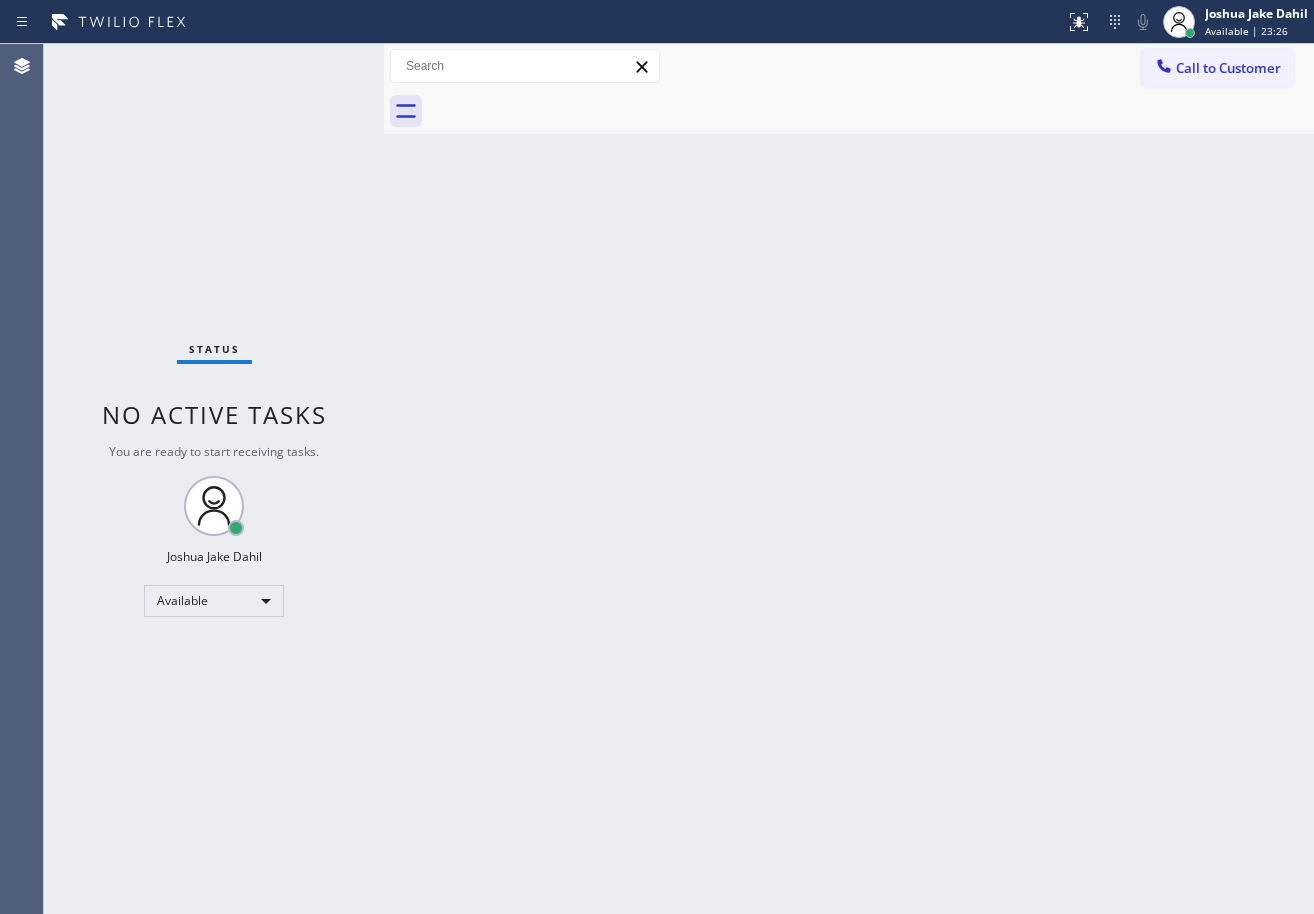 click on "Back to Dashboard Change Sender ID Customers Technicians Select a contact Outbound call Technician Search Technician Your caller id phone number Your caller id phone number Call Technician info Name Phone none Address none Change Sender ID HVAC +1[PHONE] 5 Star Appliance +1[PHONE] Appliance Repair +1[PHONE] Plumbing +1[PHONE] Air Duct Cleaning +1[PHONE] Electricians +1[PHONE] Cancel Change Check personal SMS Reset Change No tabs Call to Customer Outbound call Location 5 Star Appliance Repair Your caller id phone number ([PHONE]) Customer number Call Outbound call Technician Search Technician Your caller id phone number Your caller id phone number Call" at bounding box center [849, 479] 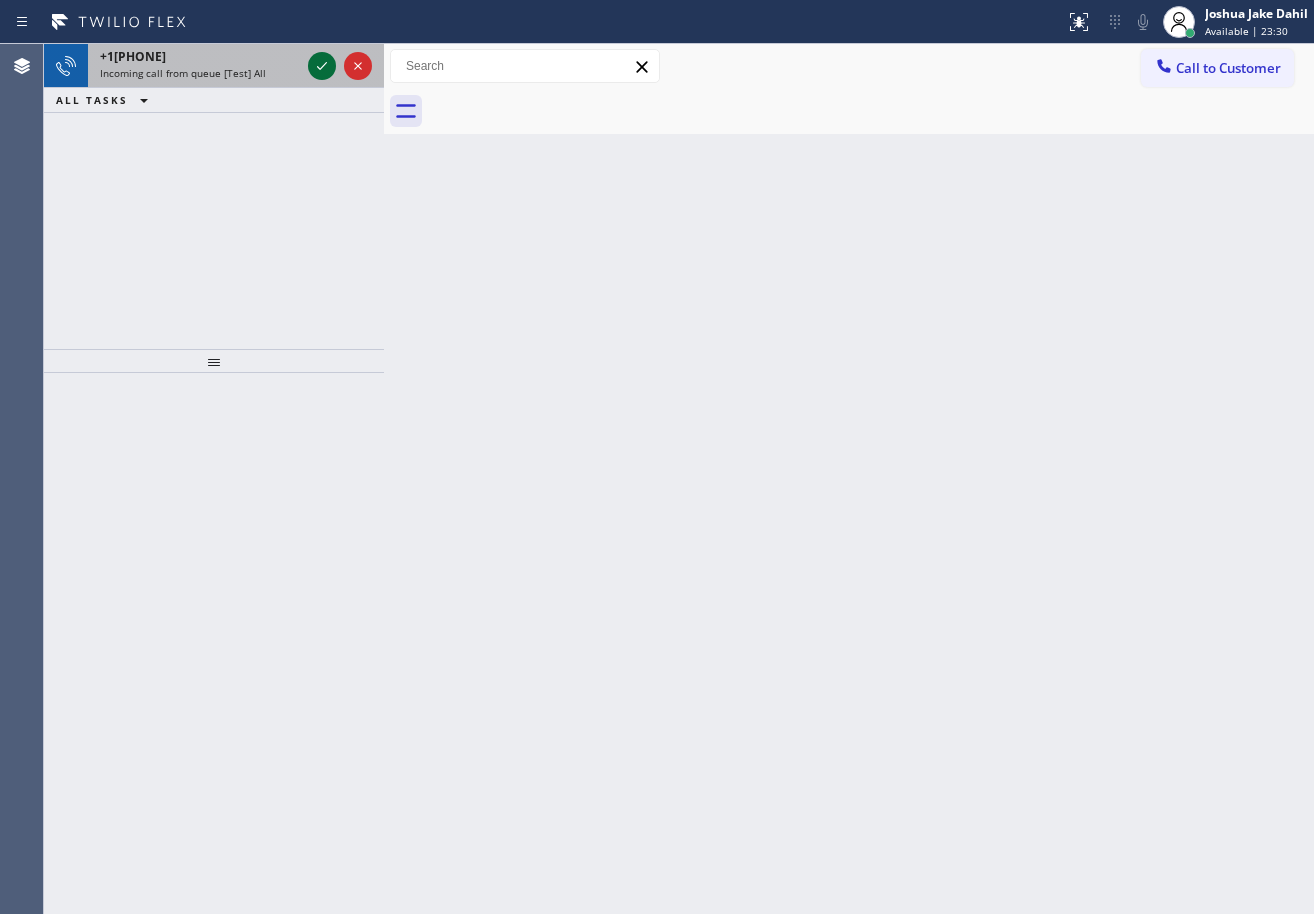 click 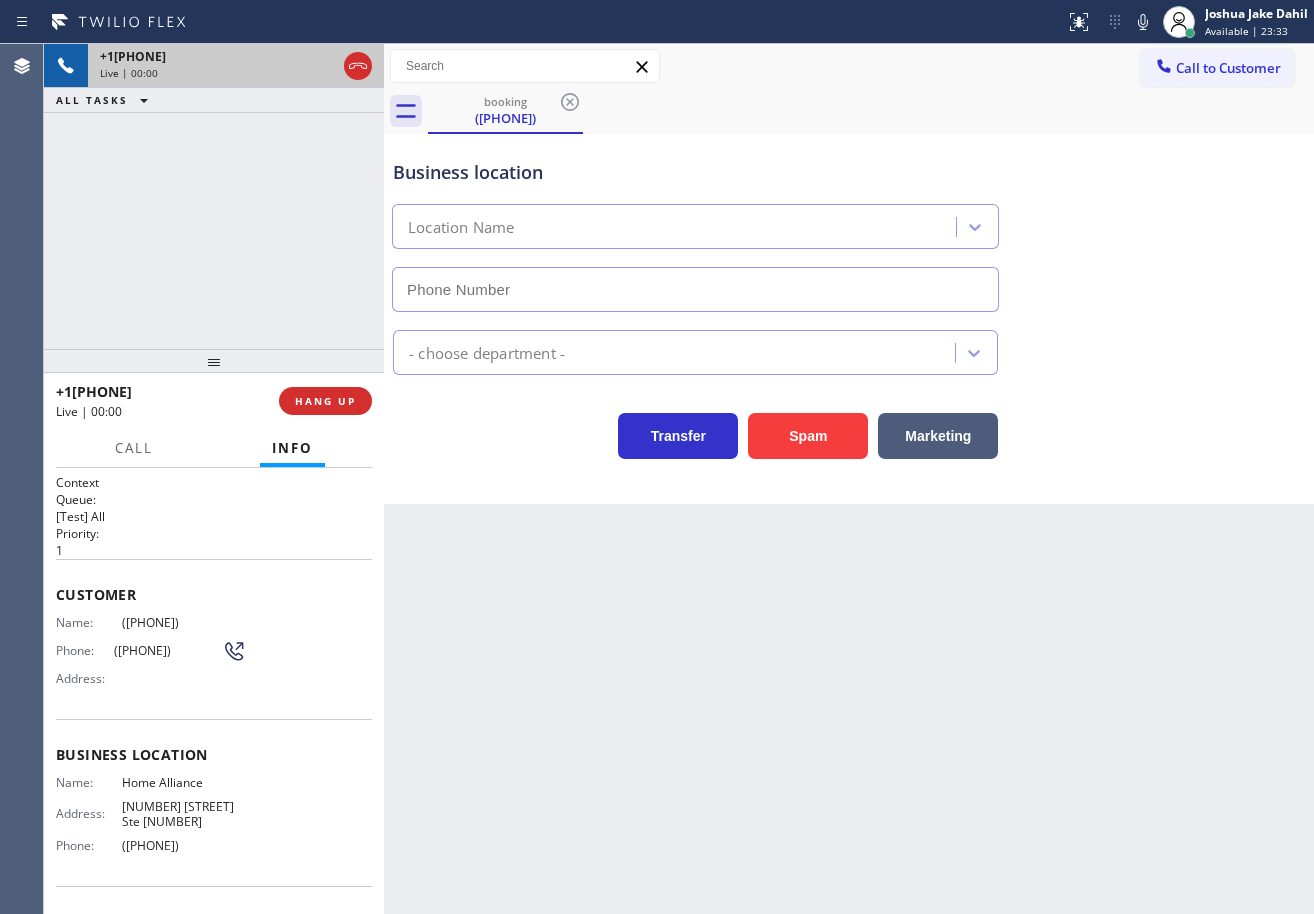 type on "([PHONE])" 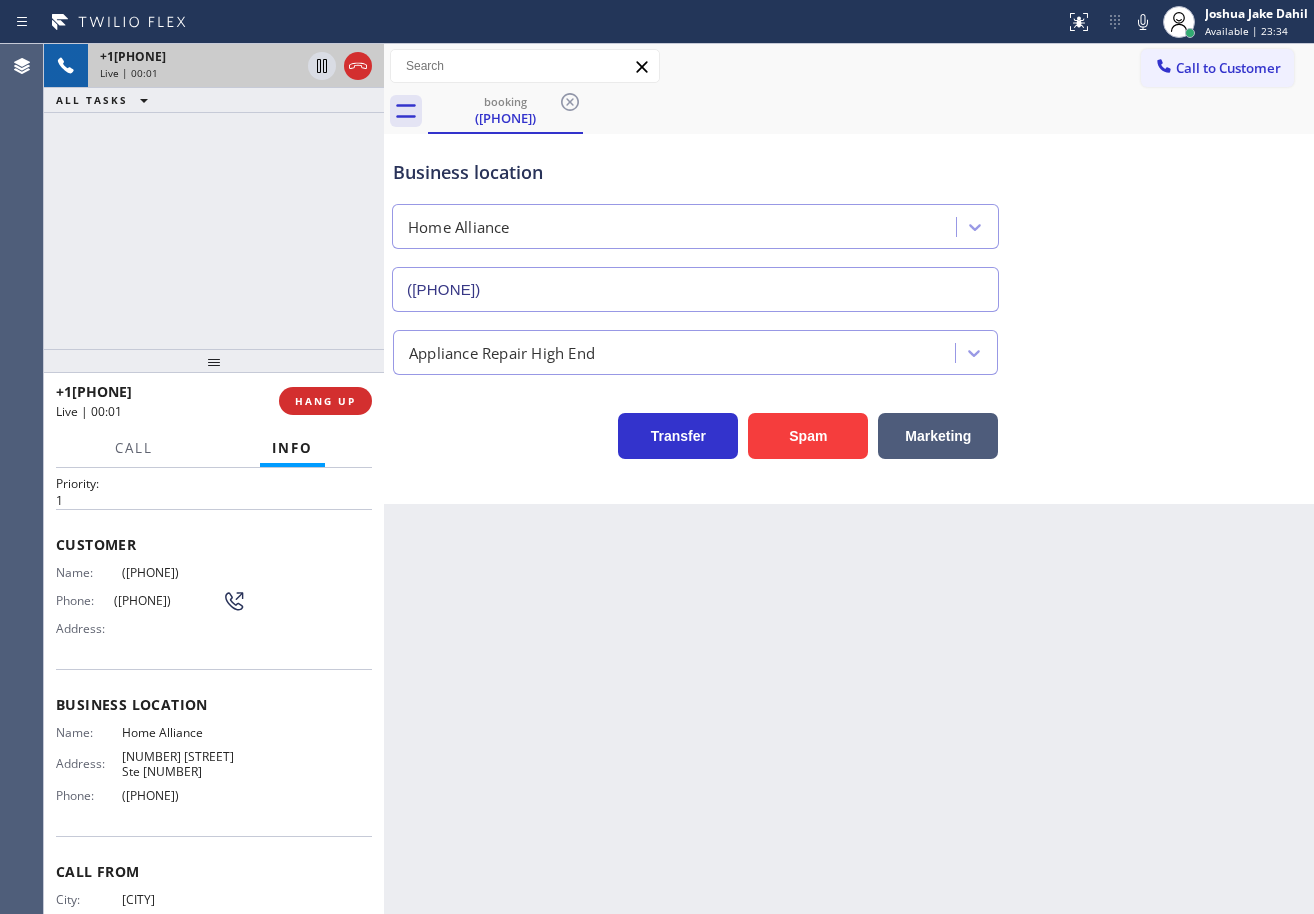 scroll, scrollTop: 129, scrollLeft: 0, axis: vertical 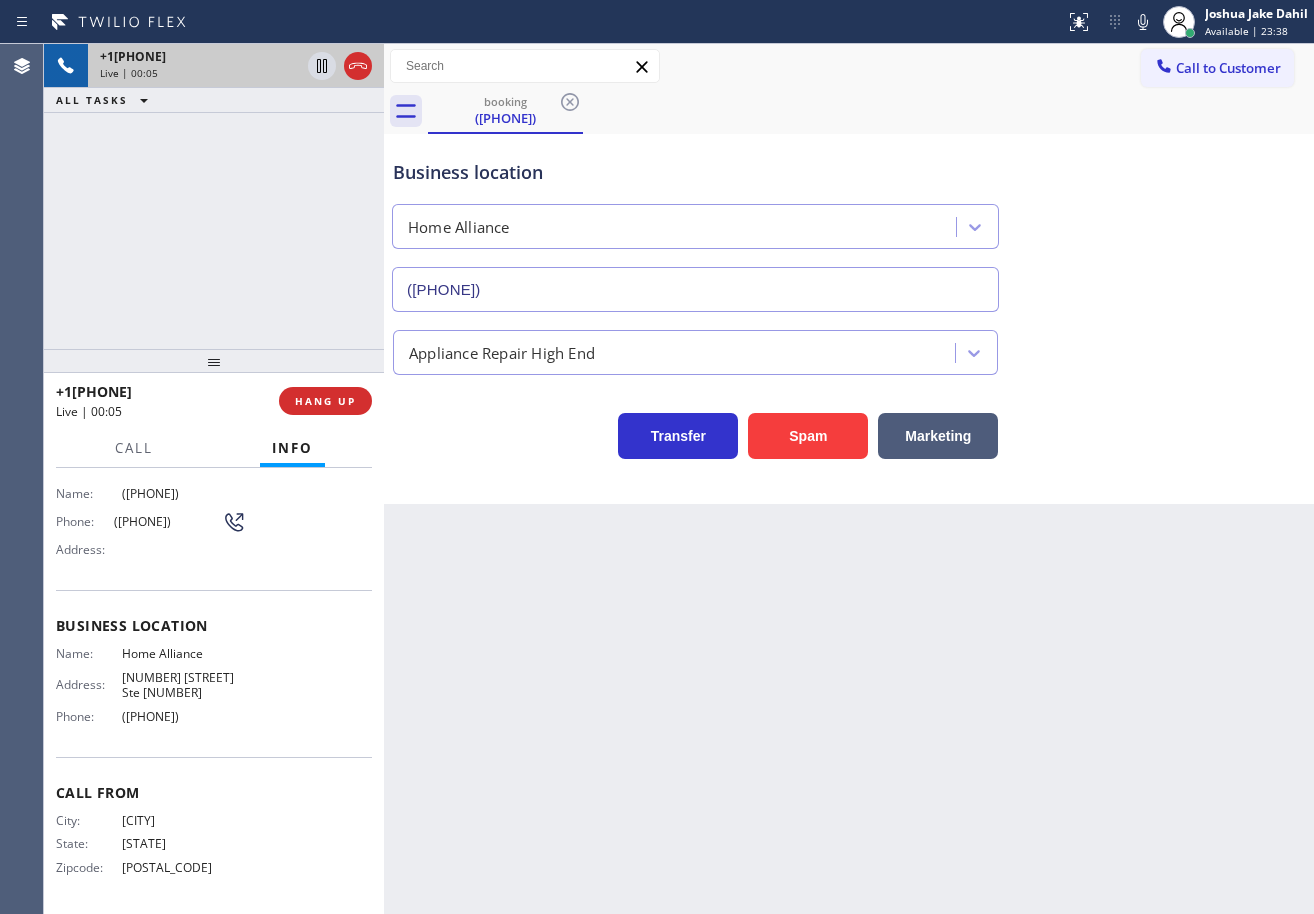 click on "Back to Dashboard Change Sender ID Customers Technicians Select a contact Outbound call Technician Search Technician Your caller id phone number Your caller id phone number Call Technician info Name Phone none Address none Change Sender ID HVAC +1[PHONE] 5 Star Appliance +1[PHONE] Appliance Repair +1[PHONE] Plumbing +1[PHONE] Air Duct Cleaning +1[PHONE] Electricians +1[PHONE] Cancel Change Check personal SMS Reset Change booking ([PHONE]) Call to Customer Outbound call Location 5 Star Appliance Repair Your caller id phone number ([PHONE]) Customer number Call Outbound call Technician Search Technician Your caller id phone number Your caller id phone number Call booking ([PHONE]) Business location Home Alliance ([PHONE]) Appliance Repair High End Transfer Spam Marketing" at bounding box center [849, 479] 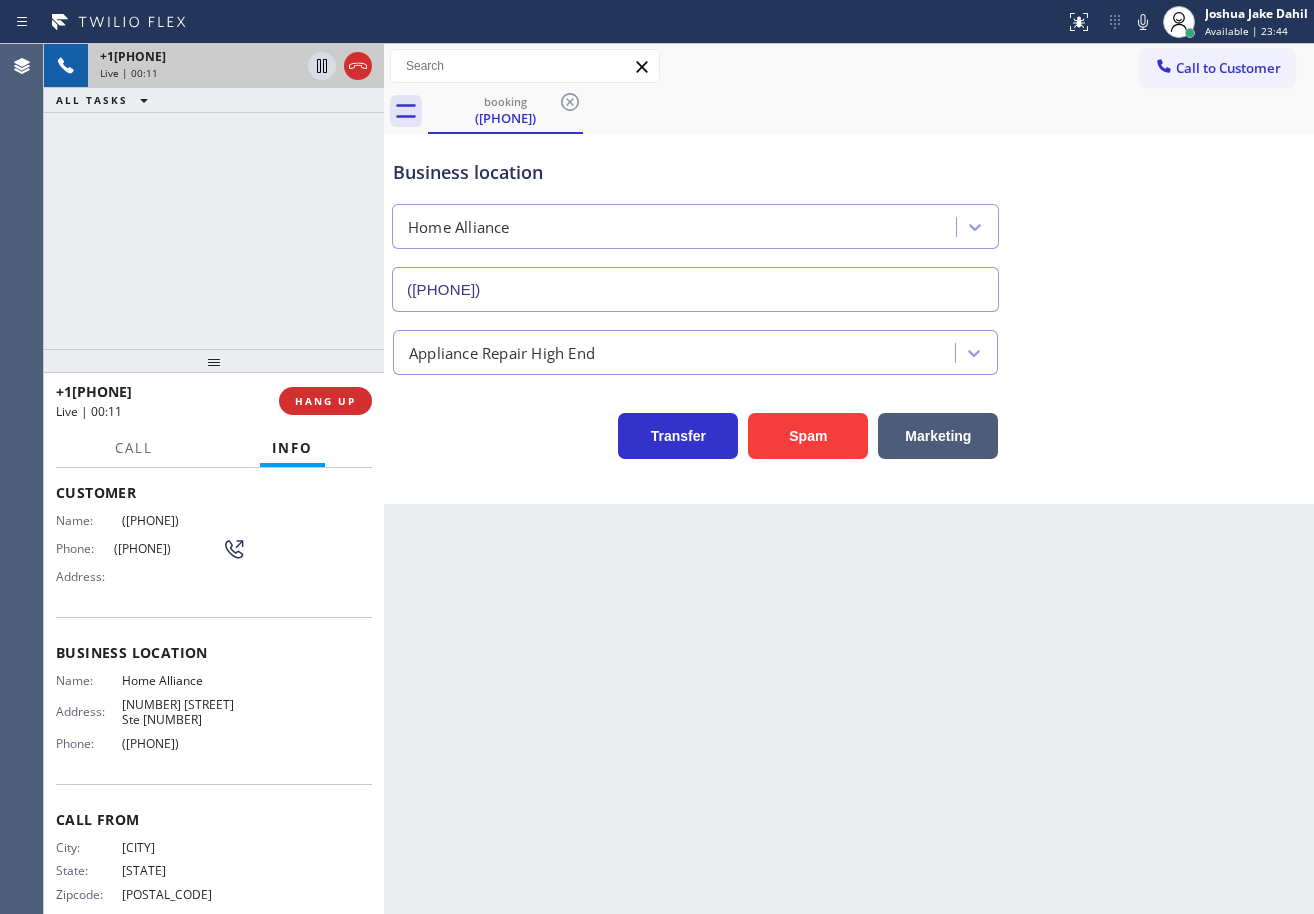 scroll, scrollTop: 0, scrollLeft: 0, axis: both 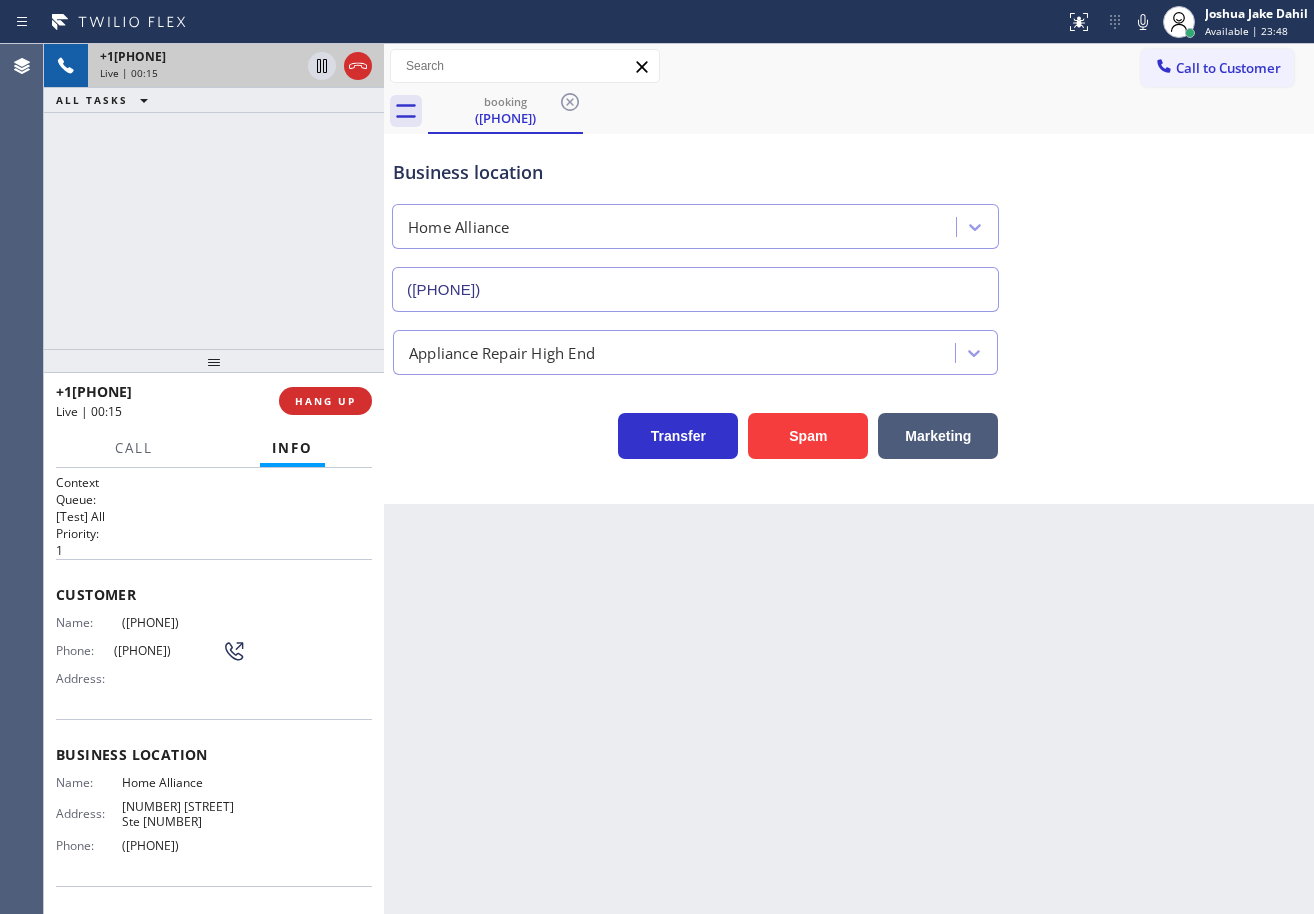 click on "Back to Dashboard Change Sender ID Customers Technicians Select a contact Outbound call Technician Search Technician Your caller id phone number Your caller id phone number Call Technician info Name Phone none Address none Change Sender ID HVAC +1[PHONE] 5 Star Appliance +1[PHONE] Appliance Repair +1[PHONE] Plumbing +1[PHONE] Air Duct Cleaning +1[PHONE] Electricians +1[PHONE] Cancel Change Check personal SMS Reset Change booking ([PHONE]) Call to Customer Outbound call Location 5 Star Appliance Repair Your caller id phone number ([PHONE]) Customer number Call Outbound call Technician Search Technician Your caller id phone number Your caller id phone number Call booking ([PHONE]) Business location Home Alliance ([PHONE]) Appliance Repair High End Transfer Spam Marketing" at bounding box center [849, 479] 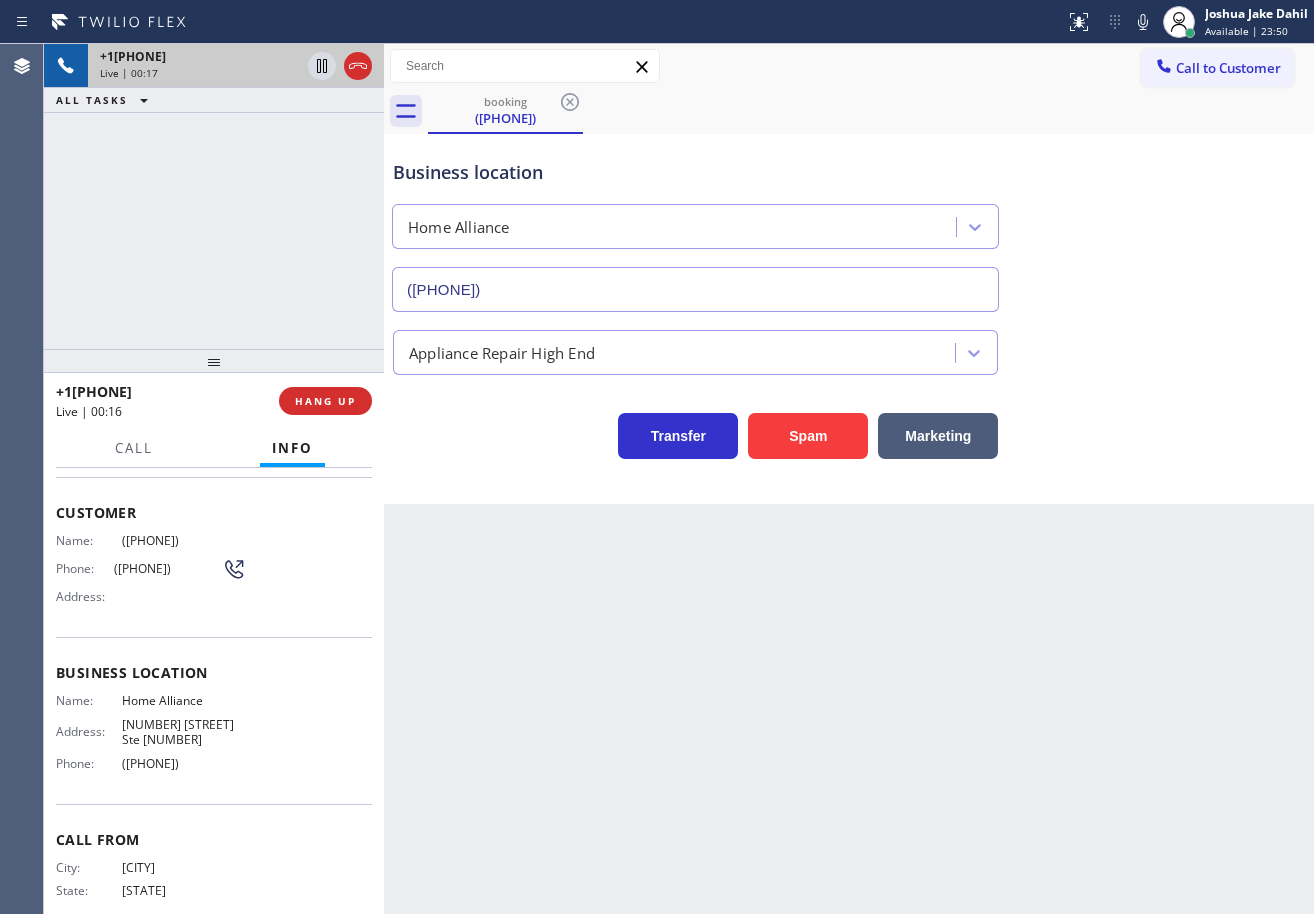scroll, scrollTop: 0, scrollLeft: 0, axis: both 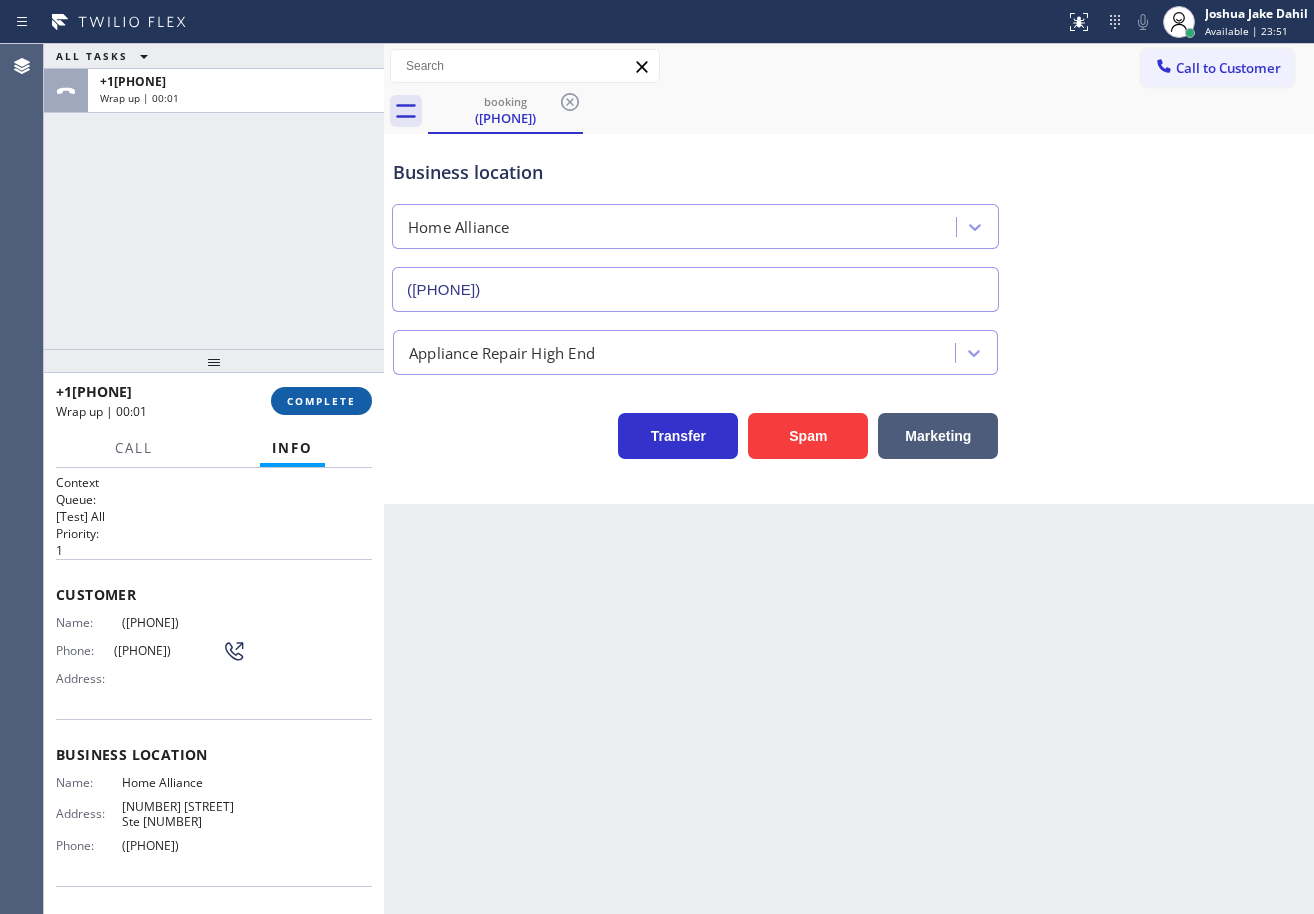 click on "COMPLETE" at bounding box center [321, 401] 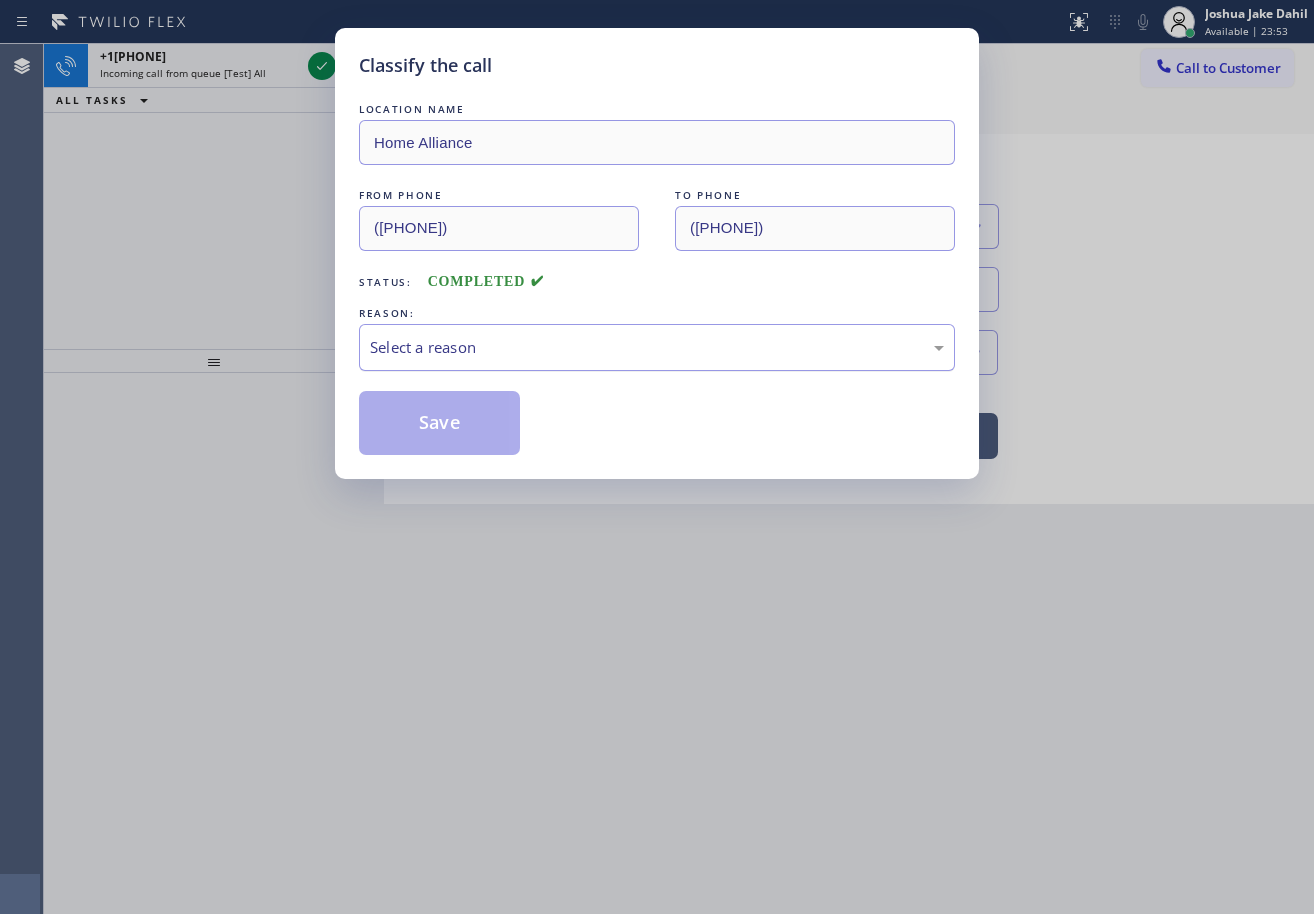 click on "Select a reason" at bounding box center (657, 347) 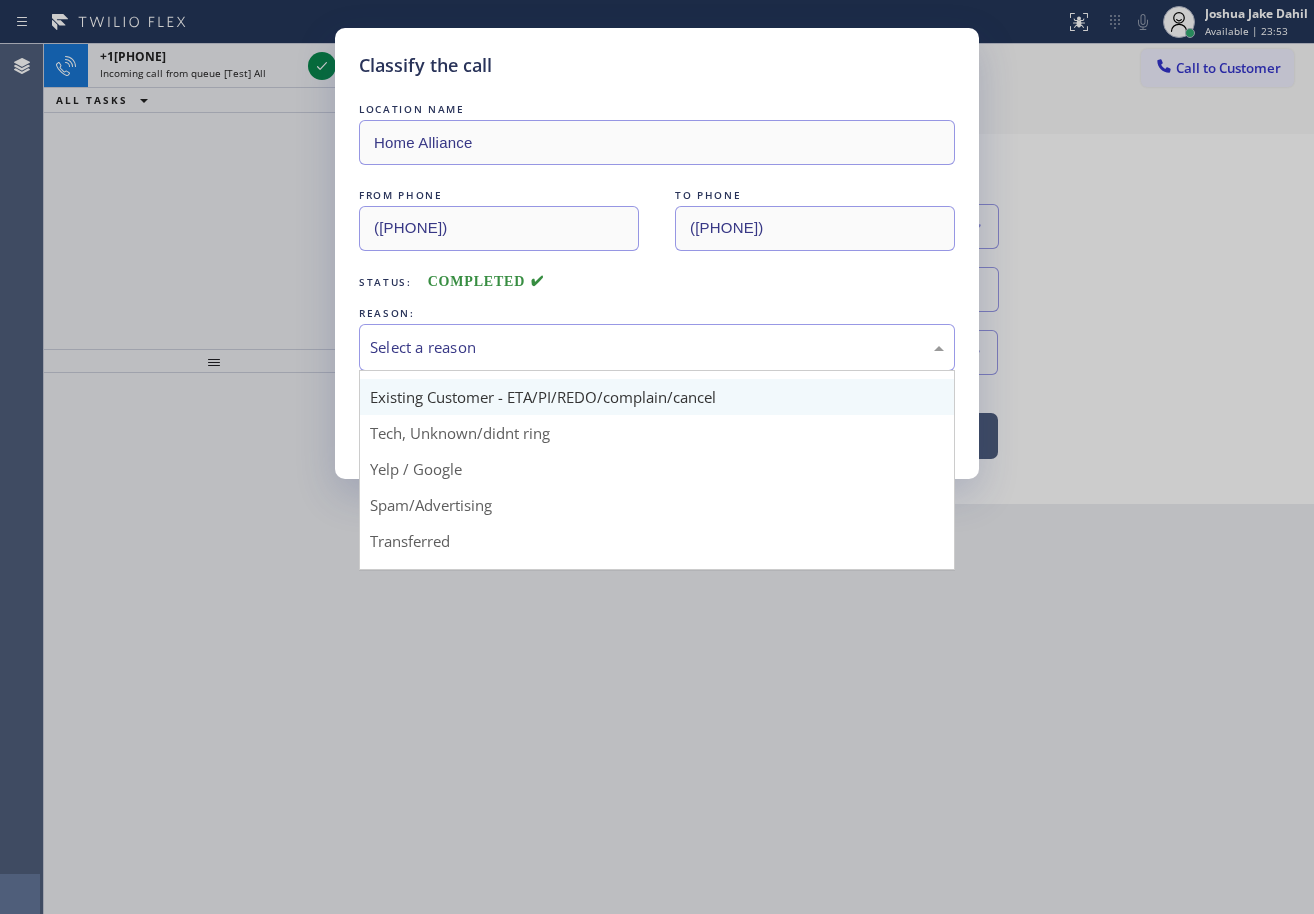 scroll, scrollTop: 0, scrollLeft: 0, axis: both 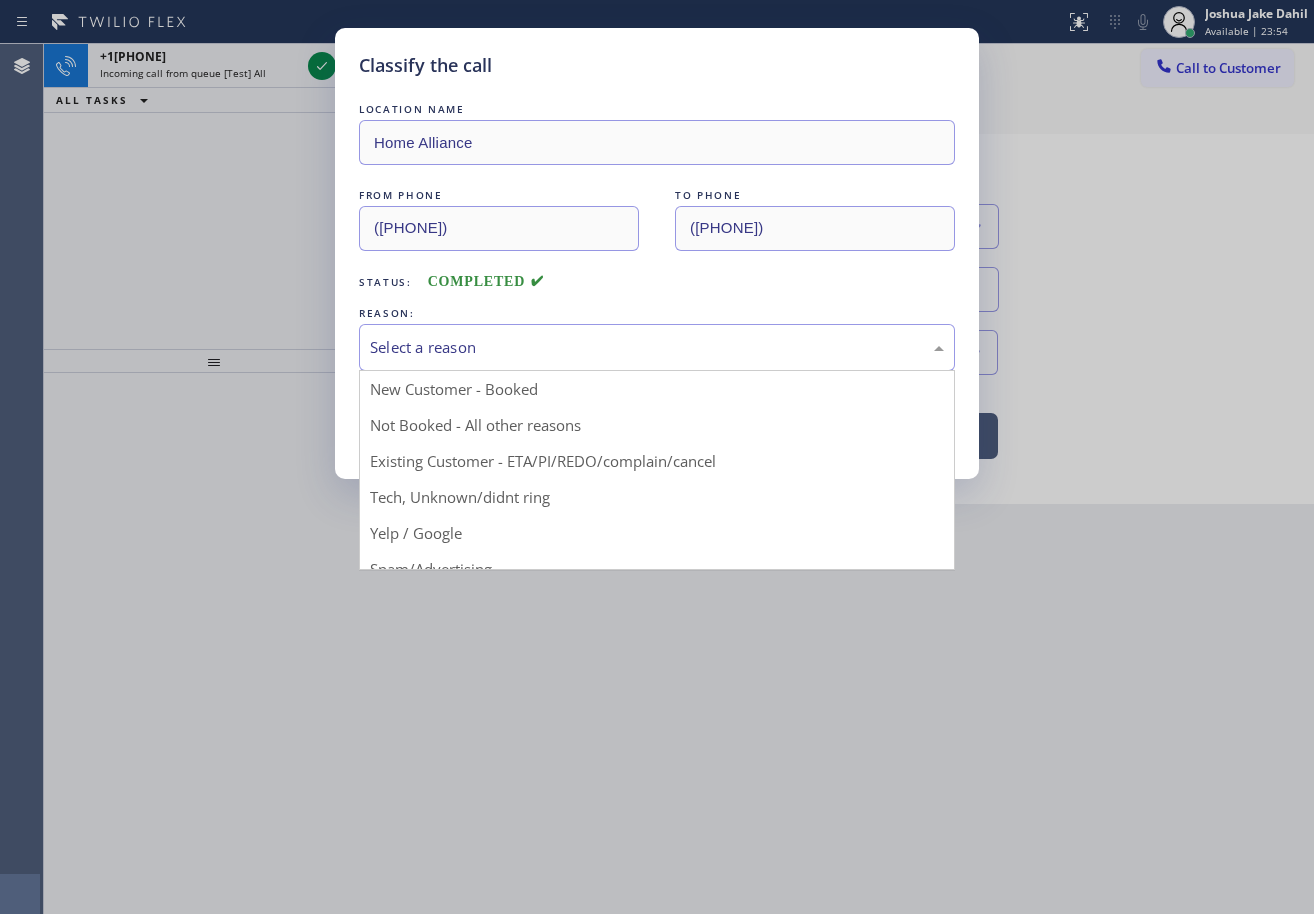 drag, startPoint x: 540, startPoint y: 498, endPoint x: 499, endPoint y: 457, distance: 57.982758 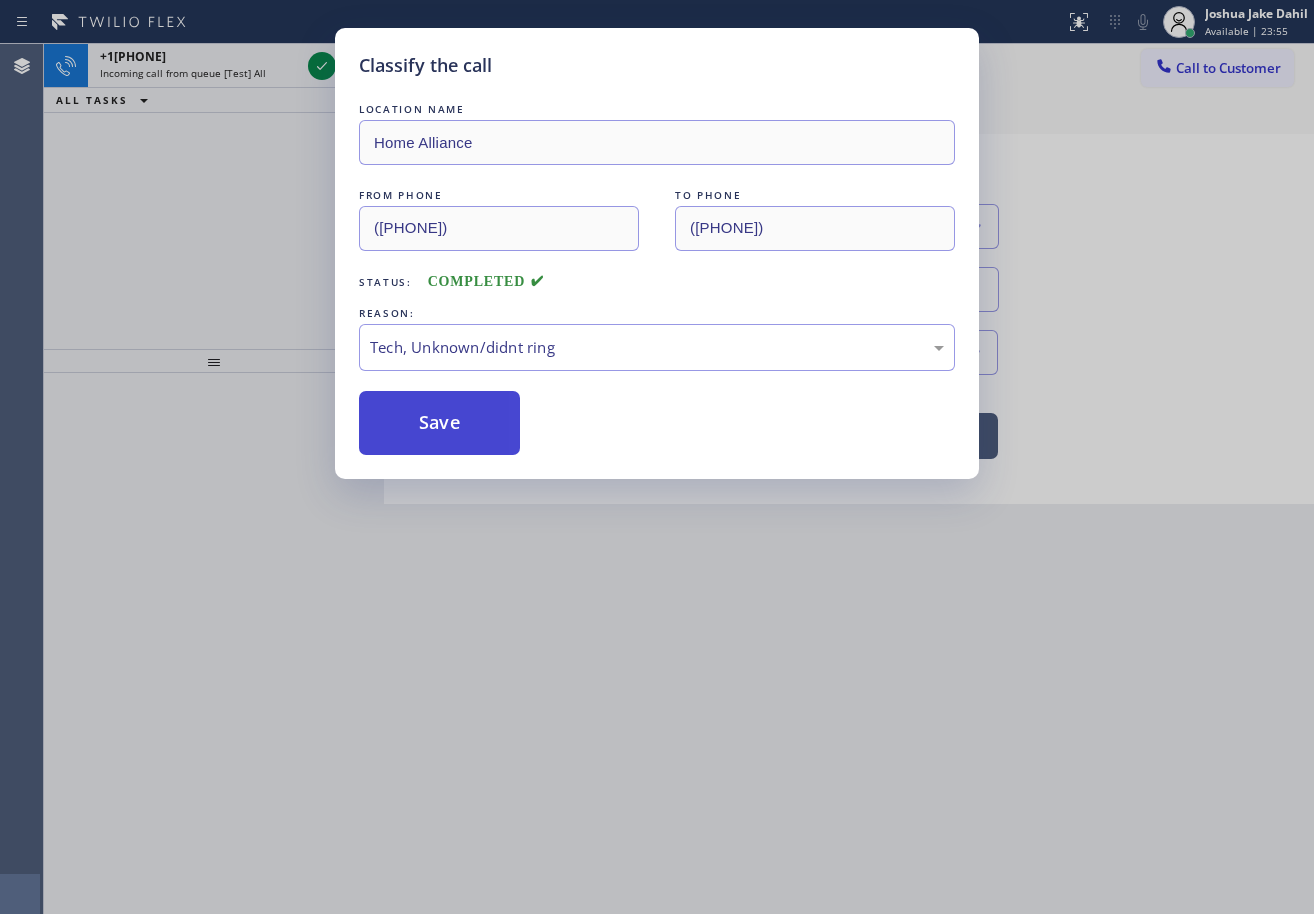 click on "Save" at bounding box center [439, 423] 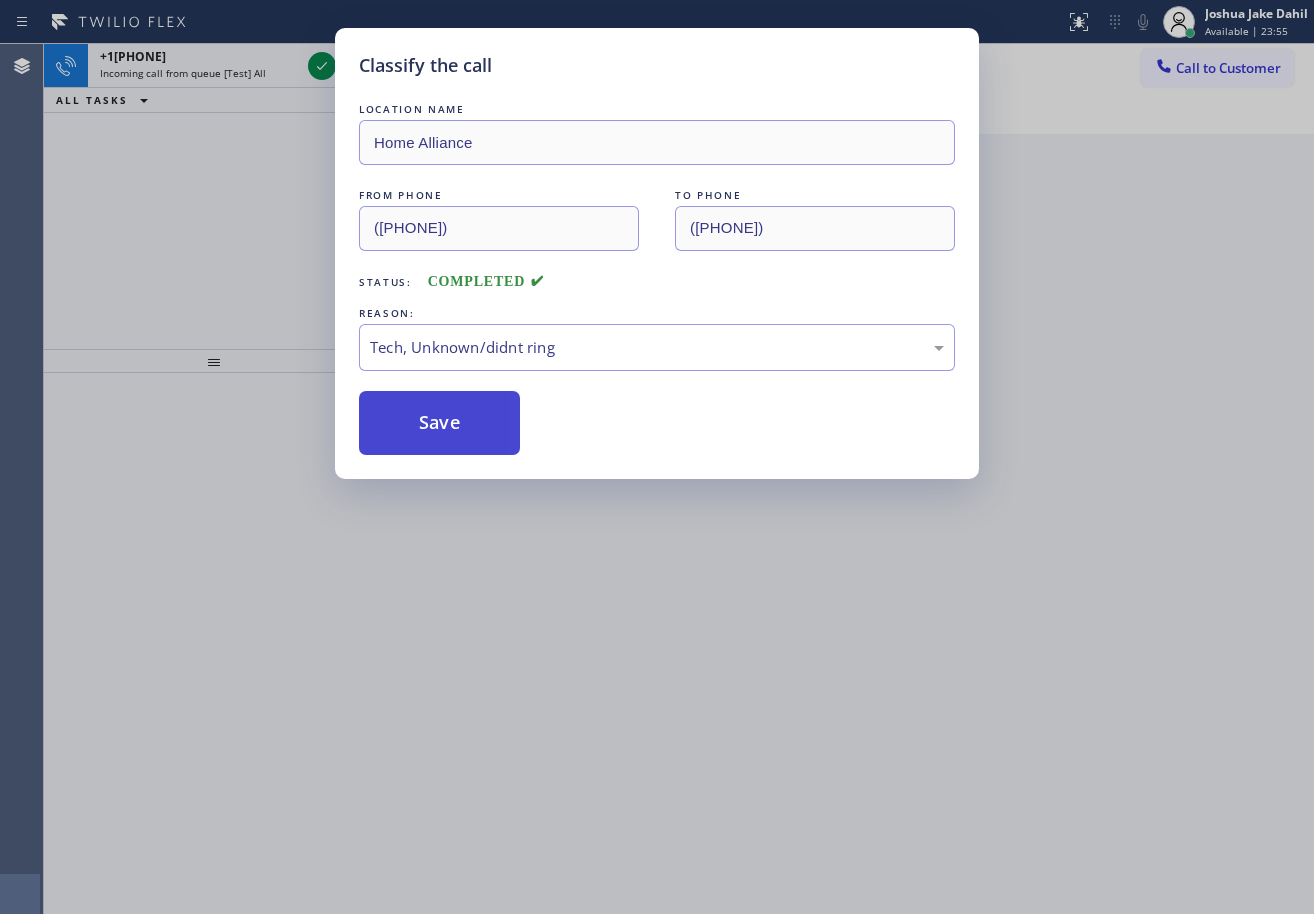 click on "Save" at bounding box center [439, 423] 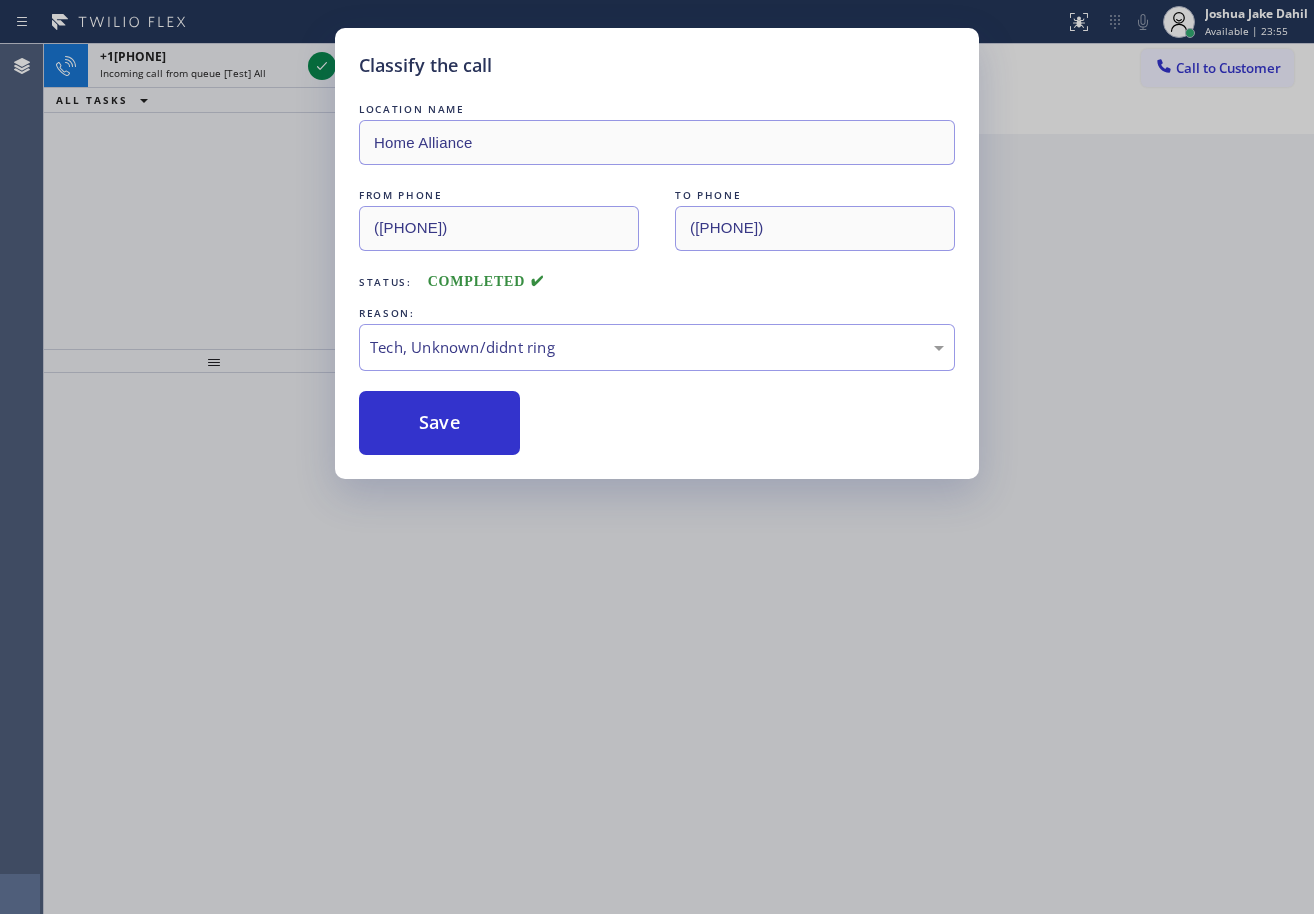 drag, startPoint x: 314, startPoint y: 235, endPoint x: 295, endPoint y: 198, distance: 41.59327 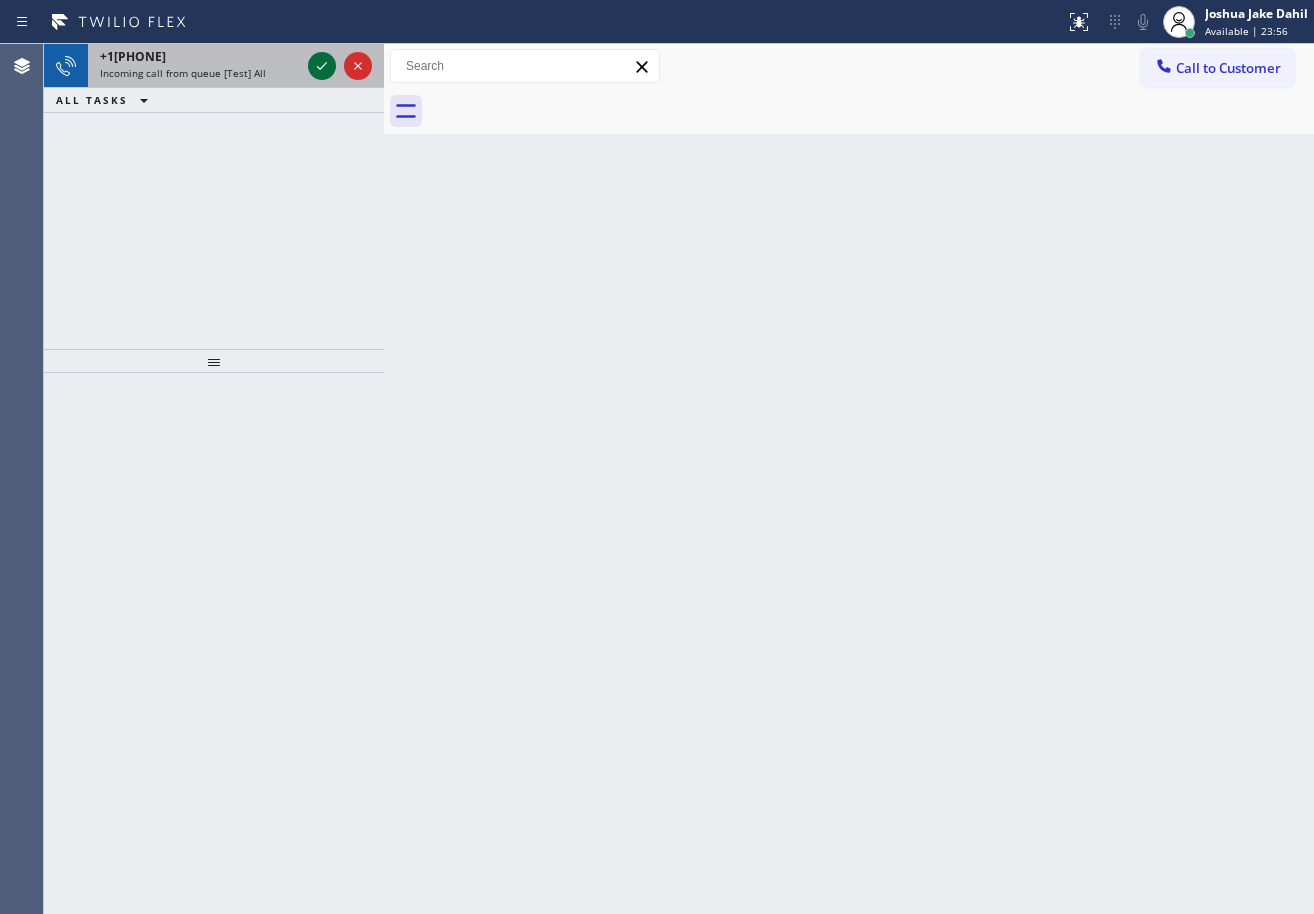 click 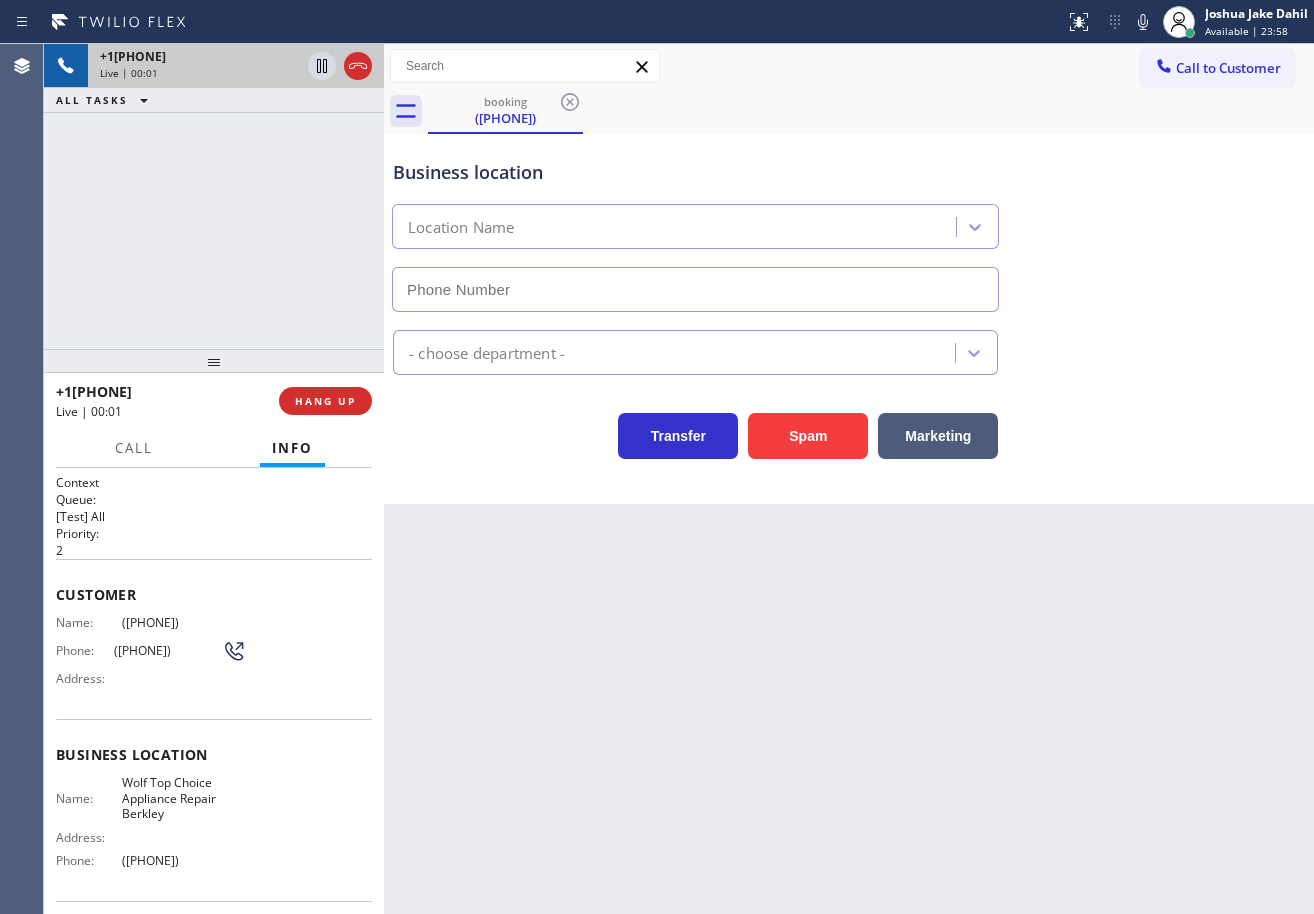 type on "([PHONE])" 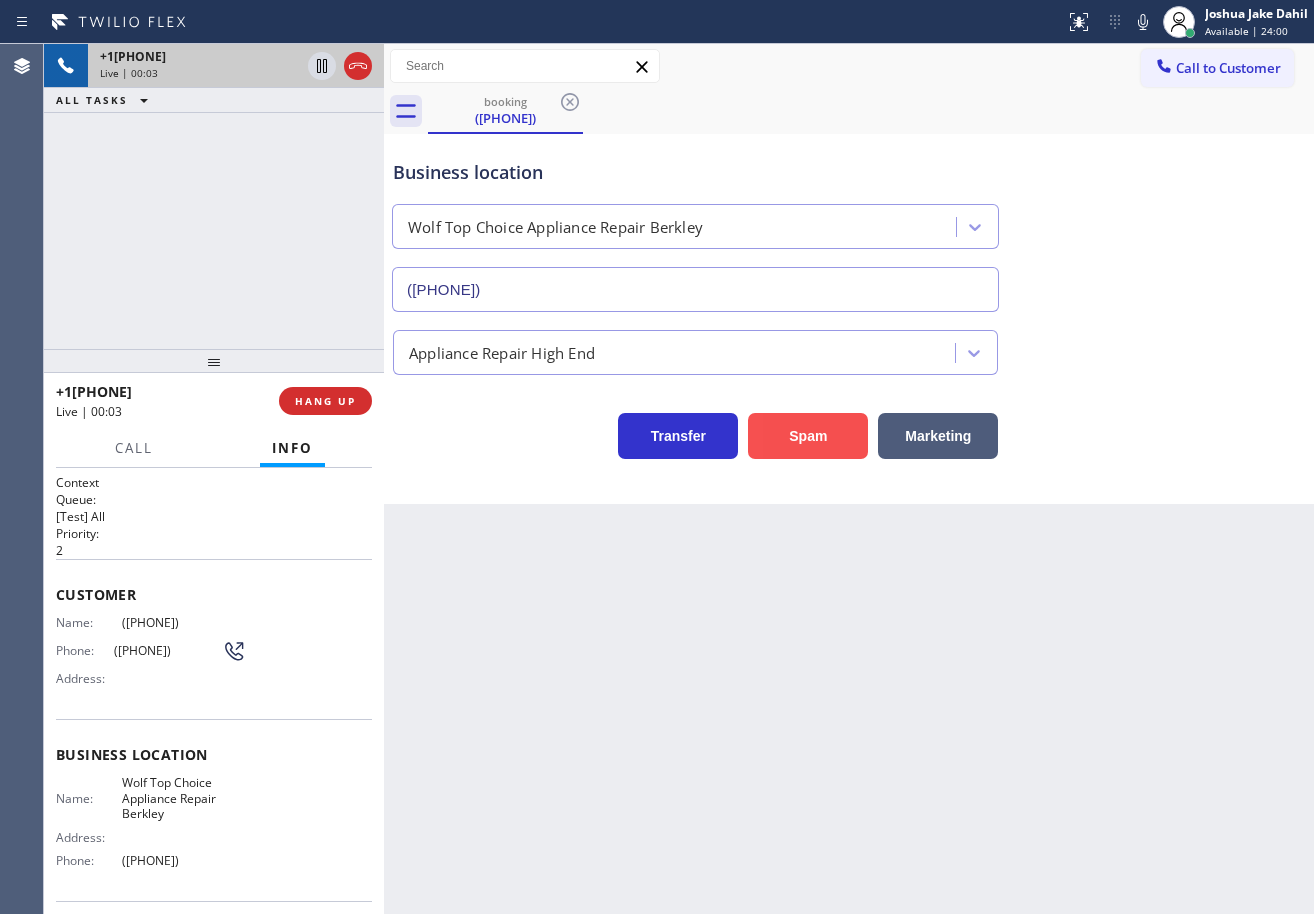 click on "Spam" at bounding box center [808, 436] 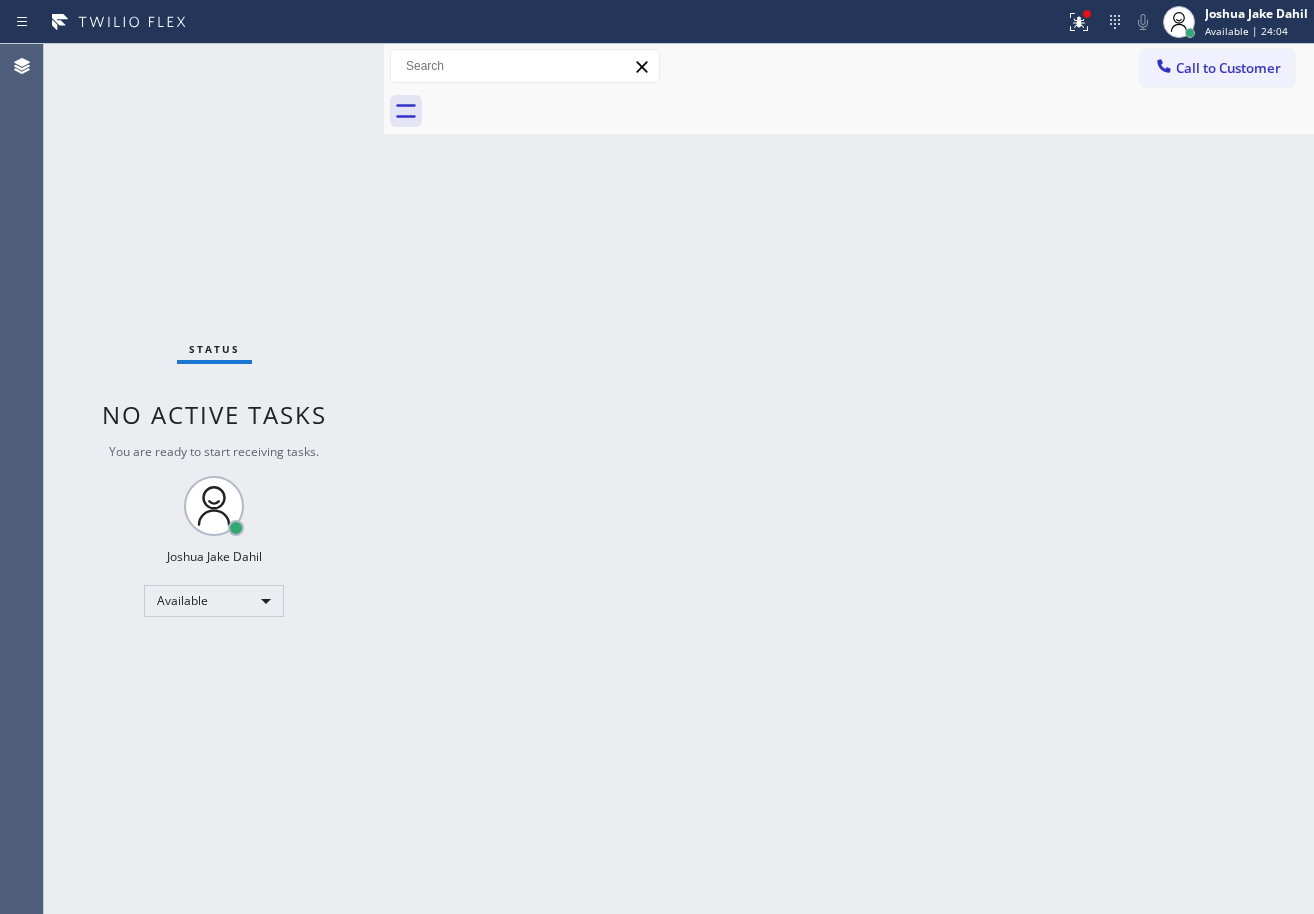 drag, startPoint x: 682, startPoint y: 423, endPoint x: 564, endPoint y: 28, distance: 412.24872 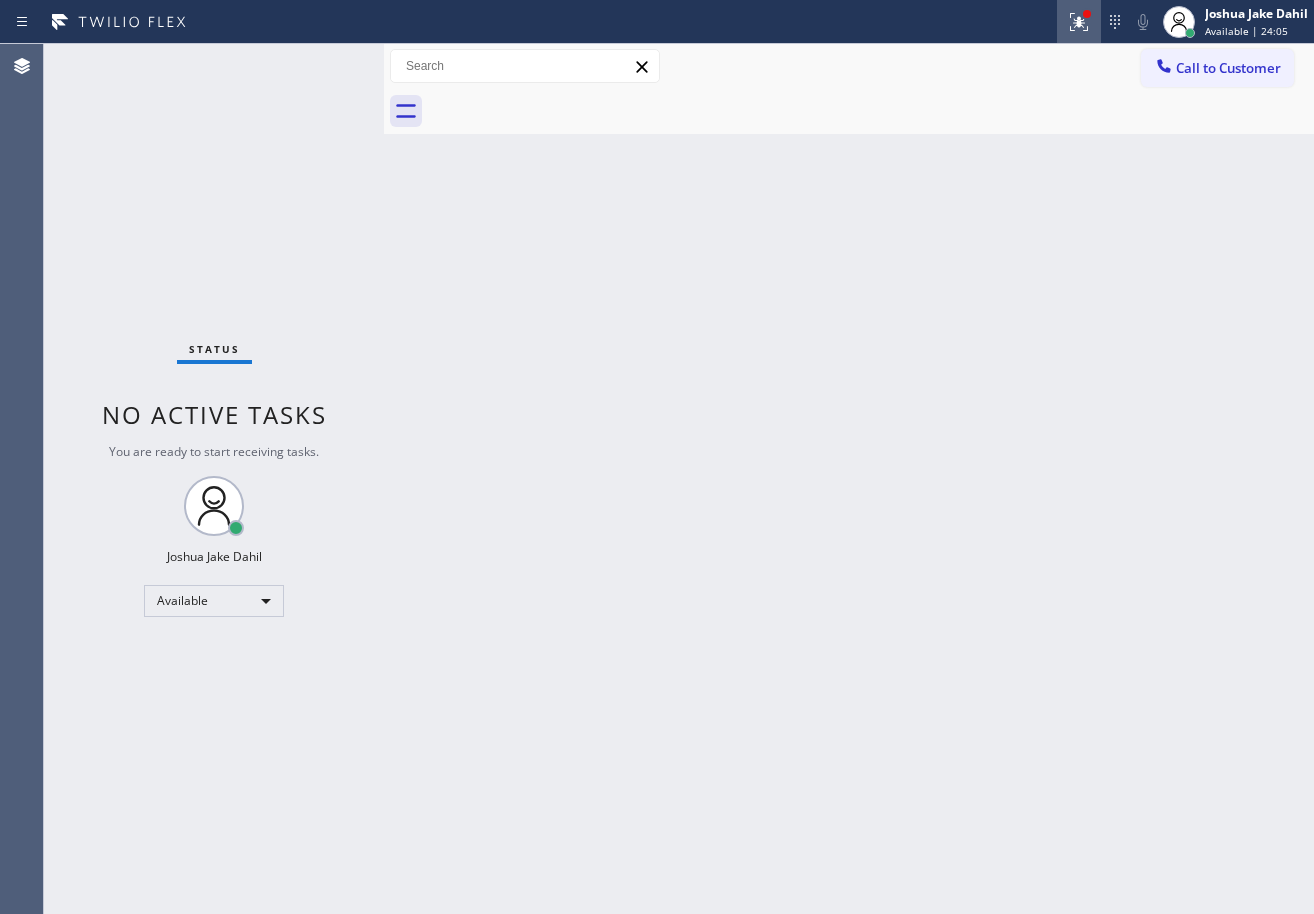 click 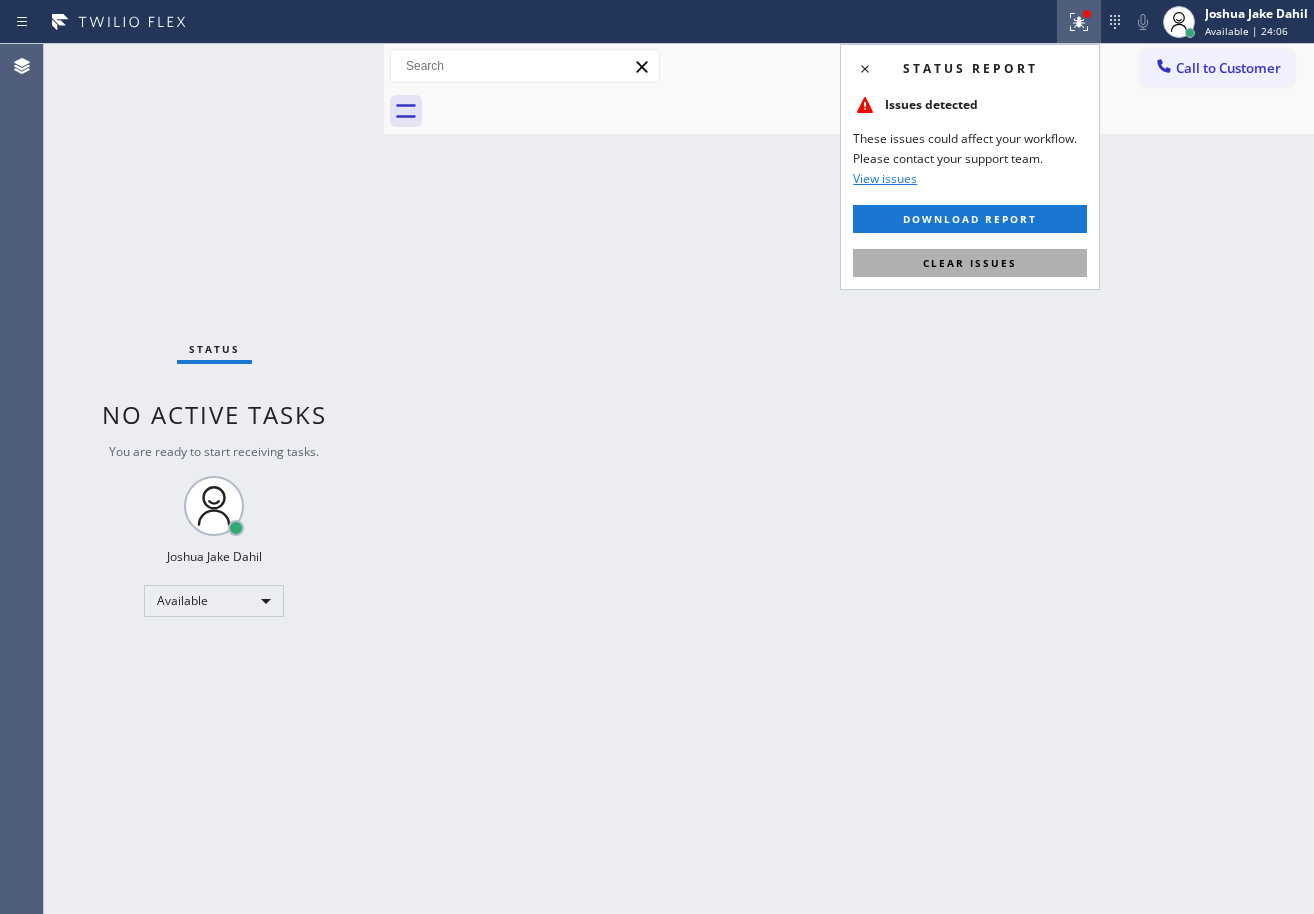 click on "Clear issues" at bounding box center [970, 263] 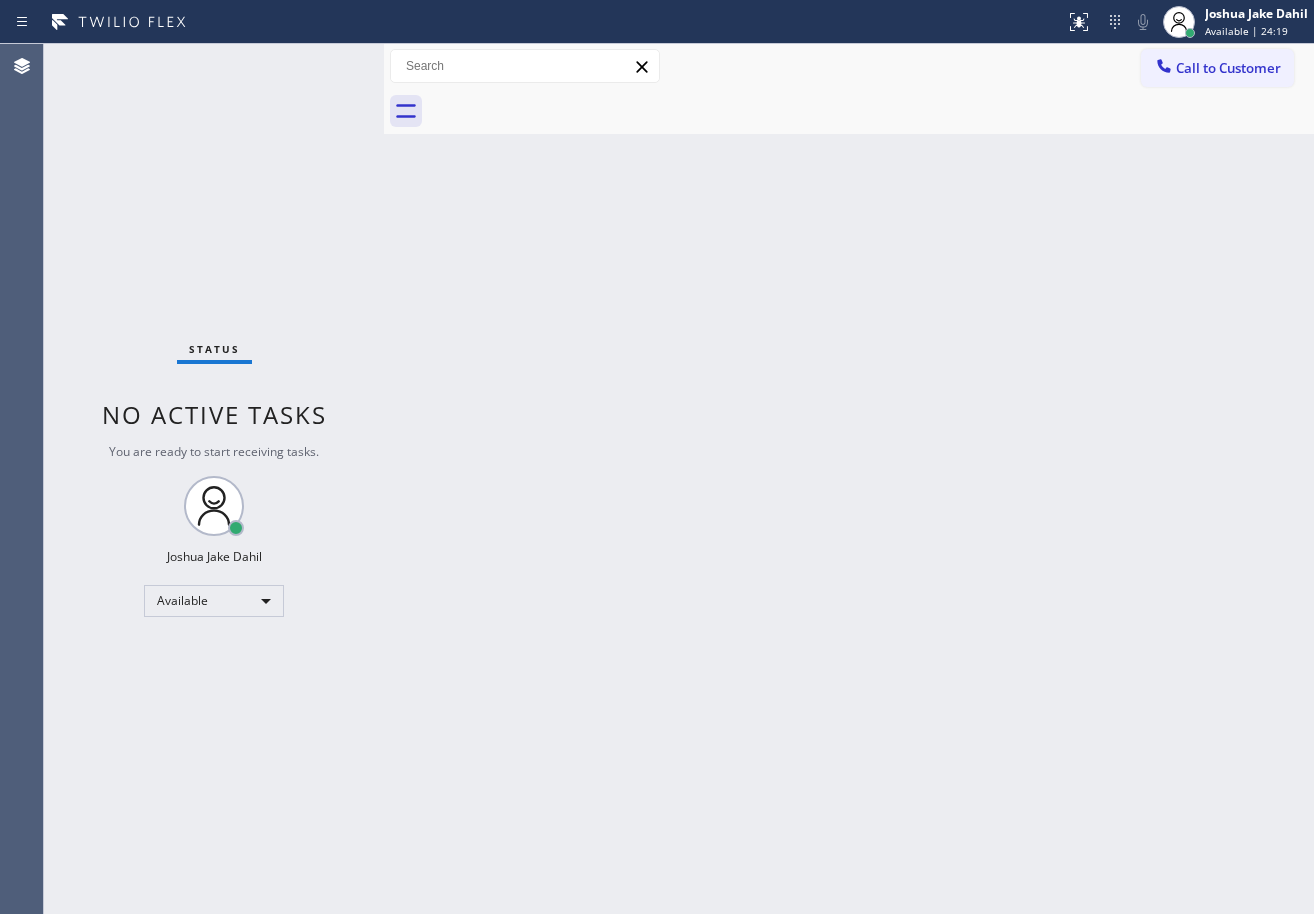 drag, startPoint x: 662, startPoint y: 571, endPoint x: 938, endPoint y: 248, distance: 424.8588 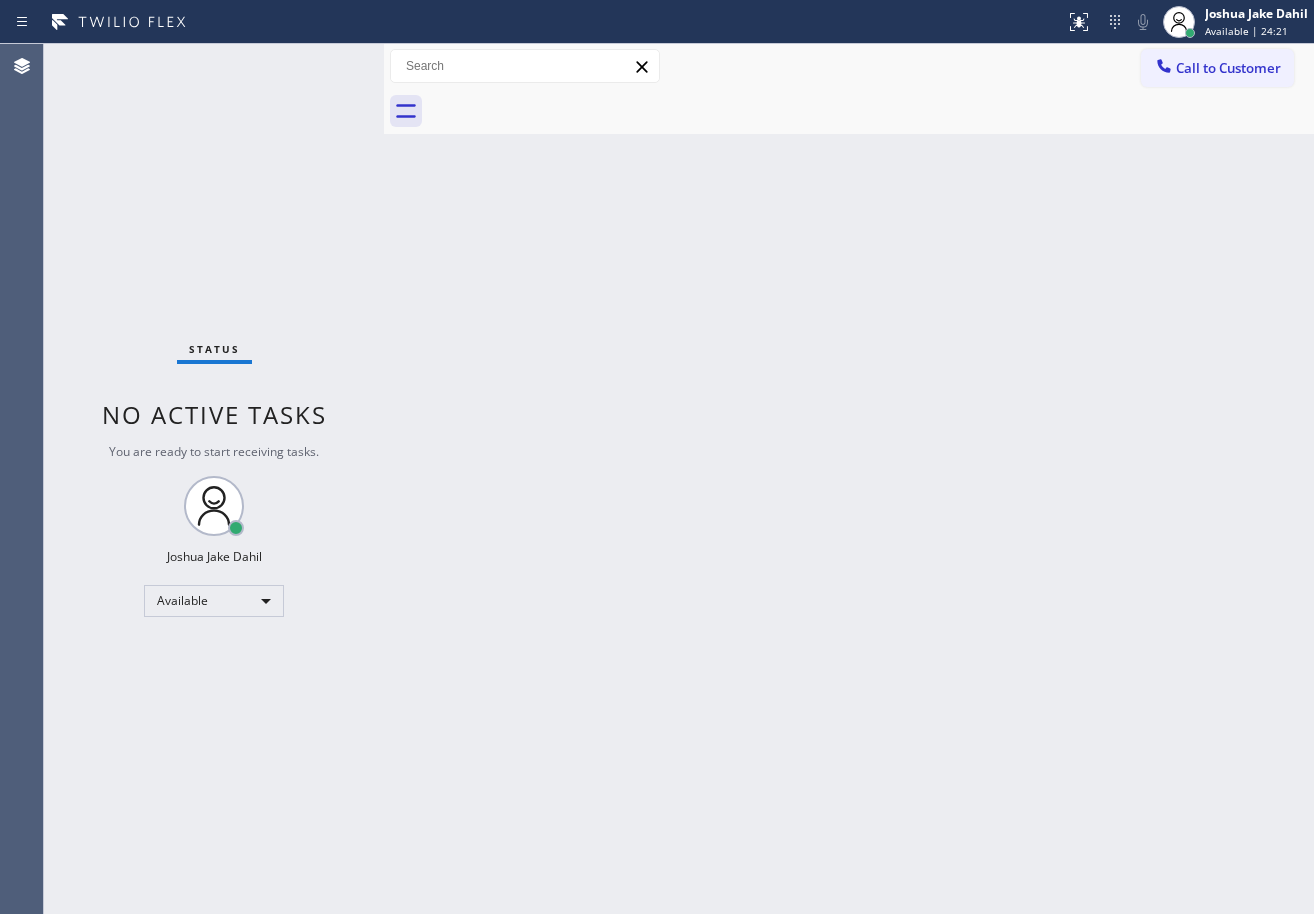 click on "Status   No active tasks     You are ready to start receiving tasks.   [FIRST] [LAST] Available" at bounding box center (214, 479) 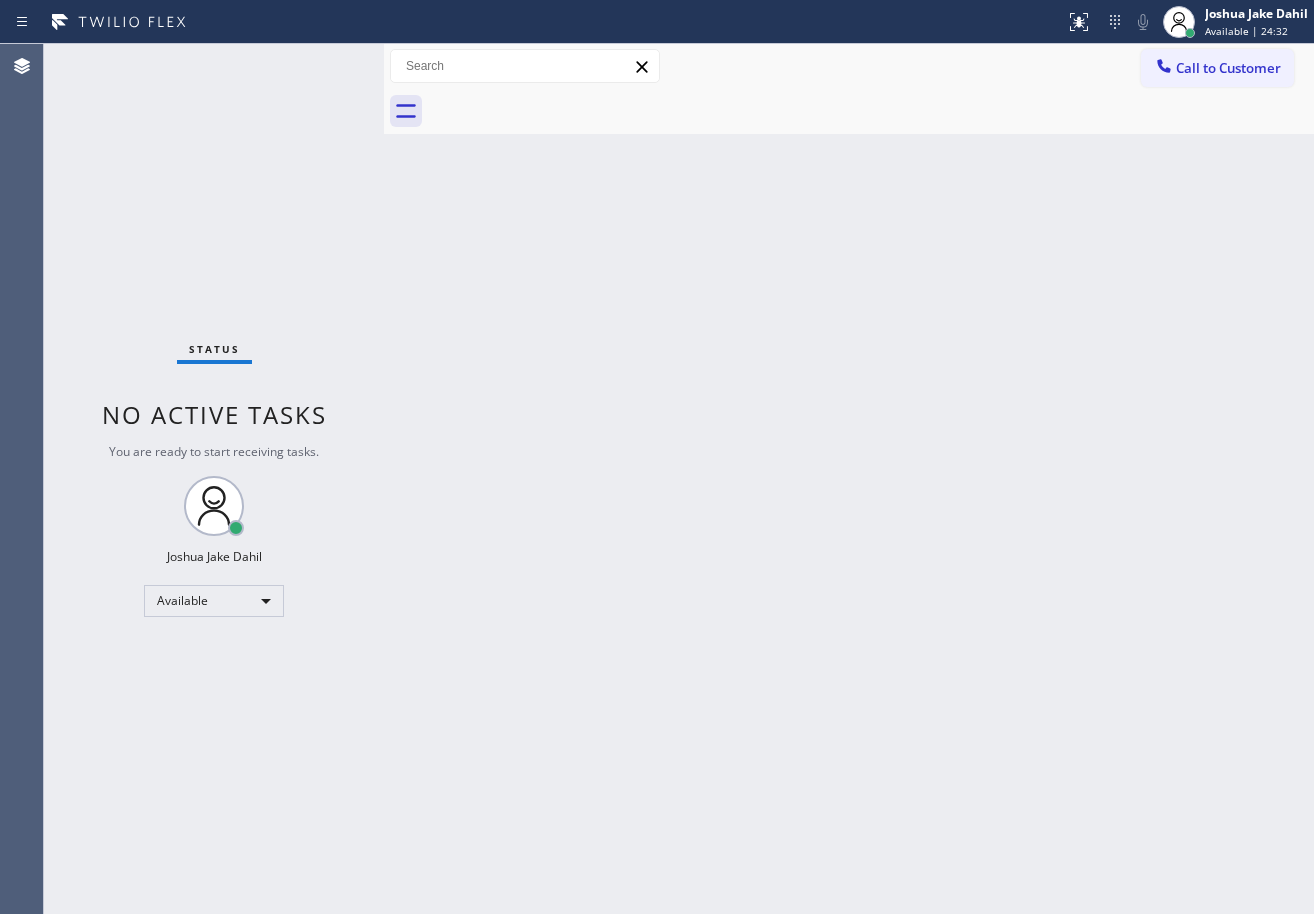 click on "Back to Dashboard Change Sender ID Customers Technicians Select a contact Outbound call Technician Search Technician Your caller id phone number Your caller id phone number Call Technician info Name Phone none Address none Change Sender ID HVAC +1[PHONE] 5 Star Appliance +1[PHONE] Appliance Repair +1[PHONE] Plumbing +1[PHONE] Air Duct Cleaning +1[PHONE] Electricians +1[PHONE] Cancel Change Check personal SMS Reset Change No tabs Call to Customer Outbound call Location 5 Star Appliance Repair Your caller id phone number ([PHONE]) Customer number Call Outbound call Technician Search Technician Your caller id phone number Your caller id phone number Call" at bounding box center (849, 479) 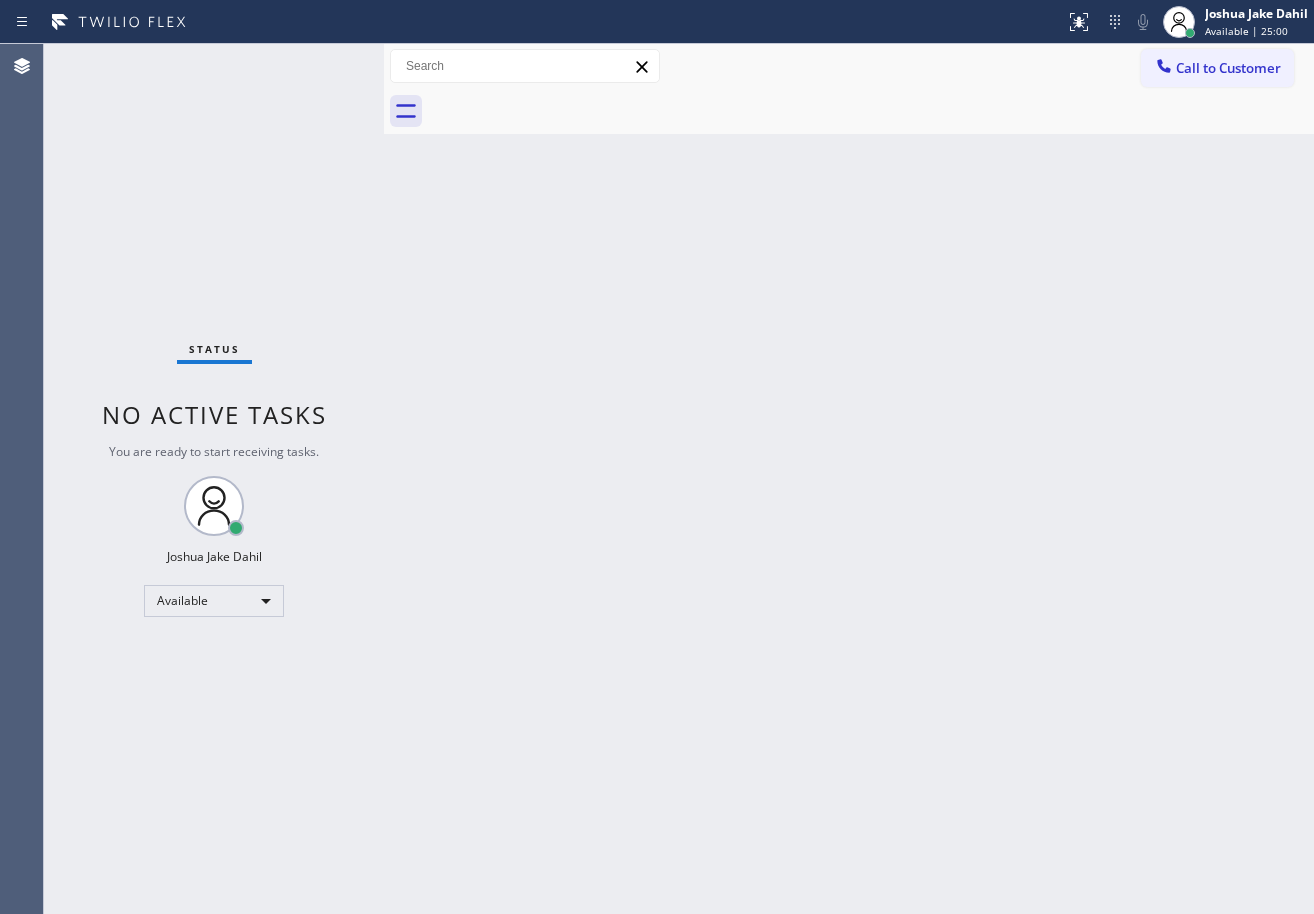 click on "Back to Dashboard Change Sender ID Customers Technicians Select a contact Outbound call Technician Search Technician Your caller id phone number Your caller id phone number Call Technician info Name Phone none Address none Change Sender ID HVAC +1[PHONE] 5 Star Appliance +1[PHONE] Appliance Repair +1[PHONE] Plumbing +1[PHONE] Air Duct Cleaning +1[PHONE] Electricians +1[PHONE] Cancel Change Check personal SMS Reset Change No tabs Call to Customer Outbound call Location 5 Star Appliance Repair Your caller id phone number ([PHONE]) Customer number Call Outbound call Technician Search Technician Your caller id phone number Your caller id phone number Call" at bounding box center (849, 479) 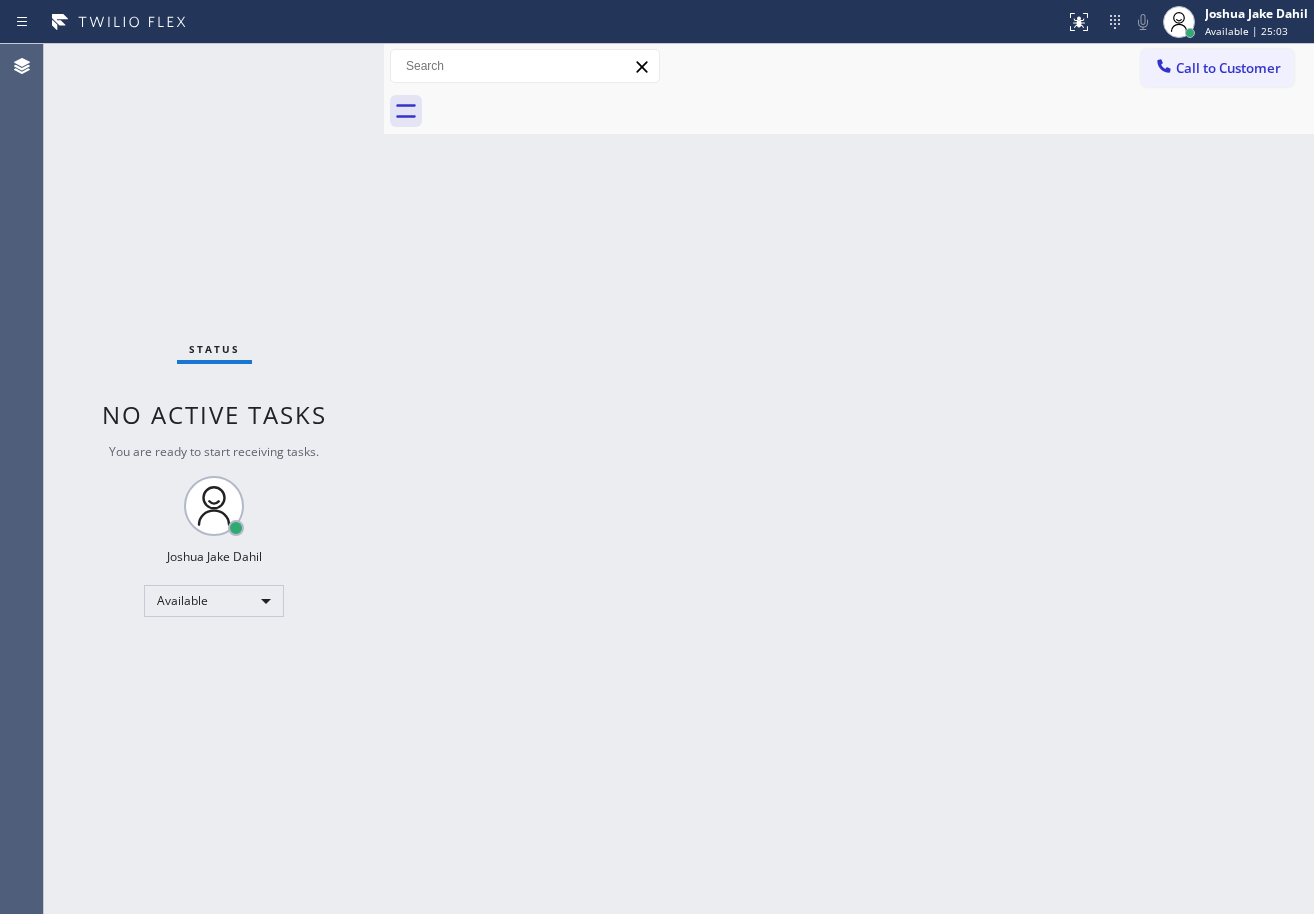 click on "Back to Dashboard Change Sender ID Customers Technicians Select a contact Outbound call Technician Search Technician Your caller id phone number Your caller id phone number Call Technician info Name Phone none Address none Change Sender ID HVAC +1[PHONE] 5 Star Appliance +1[PHONE] Appliance Repair +1[PHONE] Plumbing +1[PHONE] Air Duct Cleaning +1[PHONE] Electricians +1[PHONE] Cancel Change Check personal SMS Reset Change No tabs Call to Customer Outbound call Location 5 Star Appliance Repair Your caller id phone number ([PHONE]) Customer number Call Outbound call Technician Search Technician Your caller id phone number Your caller id phone number Call" at bounding box center (849, 479) 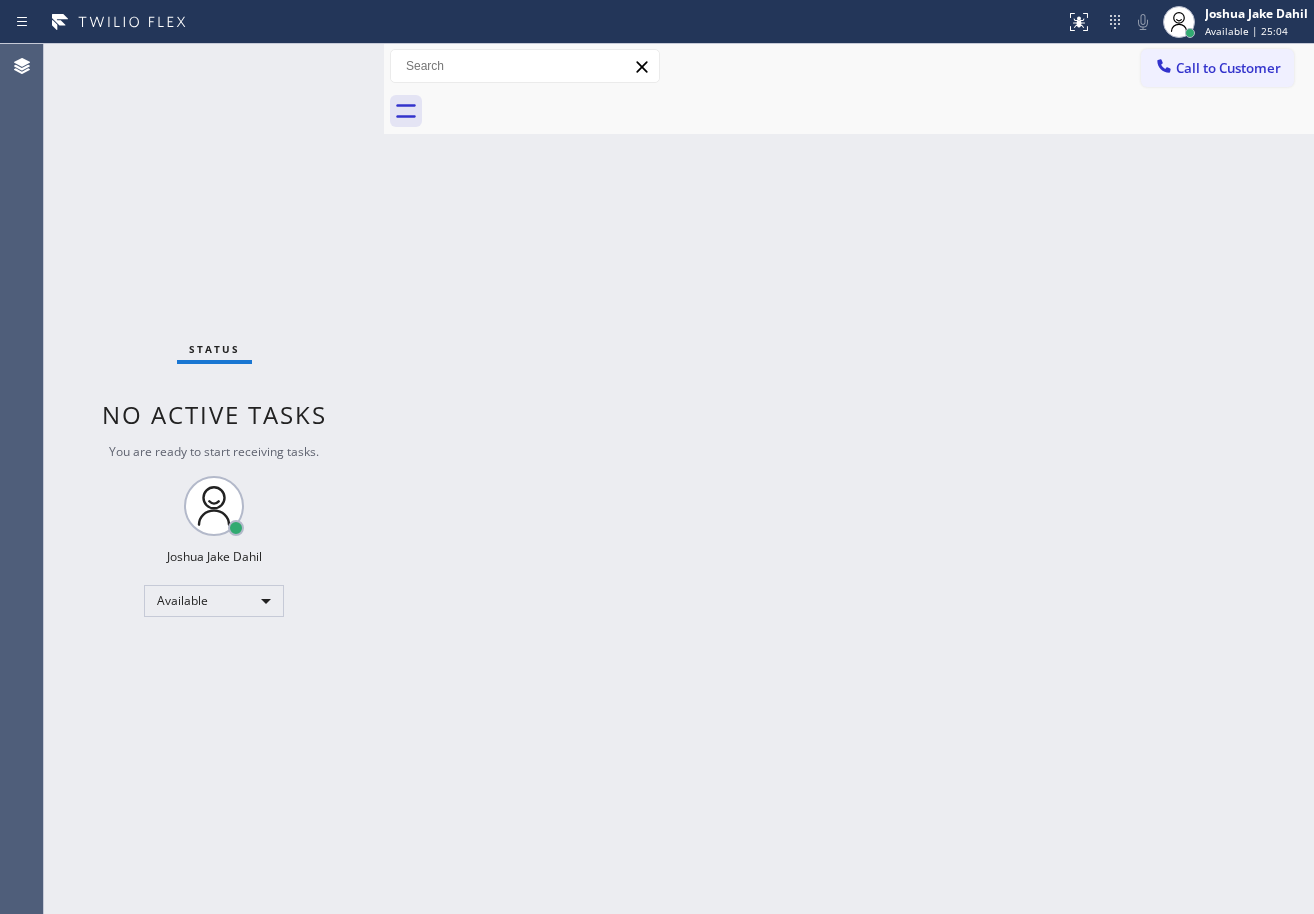 click on "Back to Dashboard Change Sender ID Customers Technicians Select a contact Outbound call Technician Search Technician Your caller id phone number Your caller id phone number Call Technician info Name Phone none Address none Change Sender ID HVAC +1[PHONE] 5 Star Appliance +1[PHONE] Appliance Repair +1[PHONE] Plumbing +1[PHONE] Air Duct Cleaning +1[PHONE] Electricians +1[PHONE] Cancel Change Check personal SMS Reset Change No tabs Call to Customer Outbound call Location 5 Star Appliance Repair Your caller id phone number ([PHONE]) Customer number Call Outbound call Technician Search Technician Your caller id phone number Your caller id phone number Call" at bounding box center (849, 479) 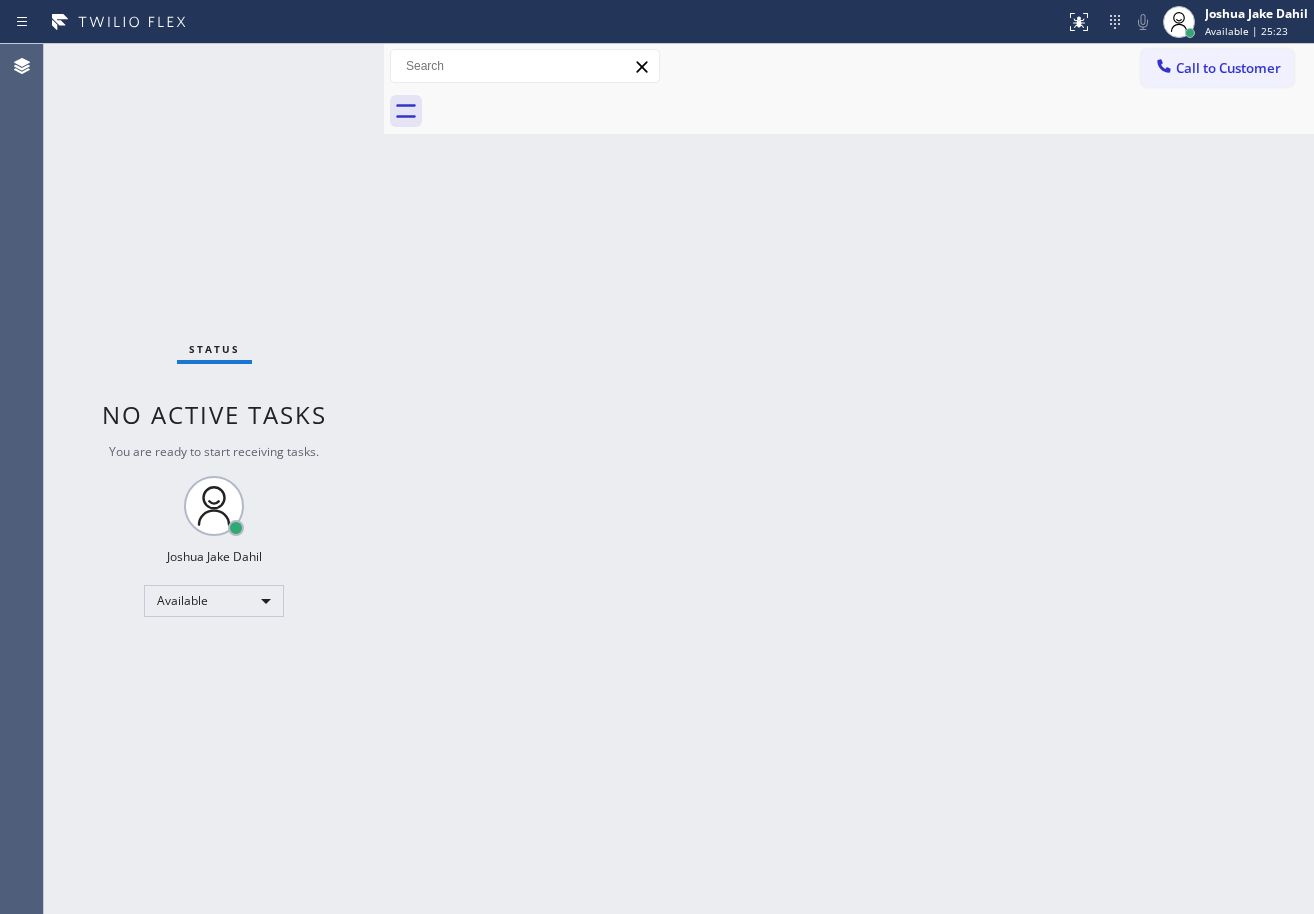 click on "Status   No active tasks     You are ready to start receiving tasks.   [FIRST] [LAST] Available" at bounding box center [214, 479] 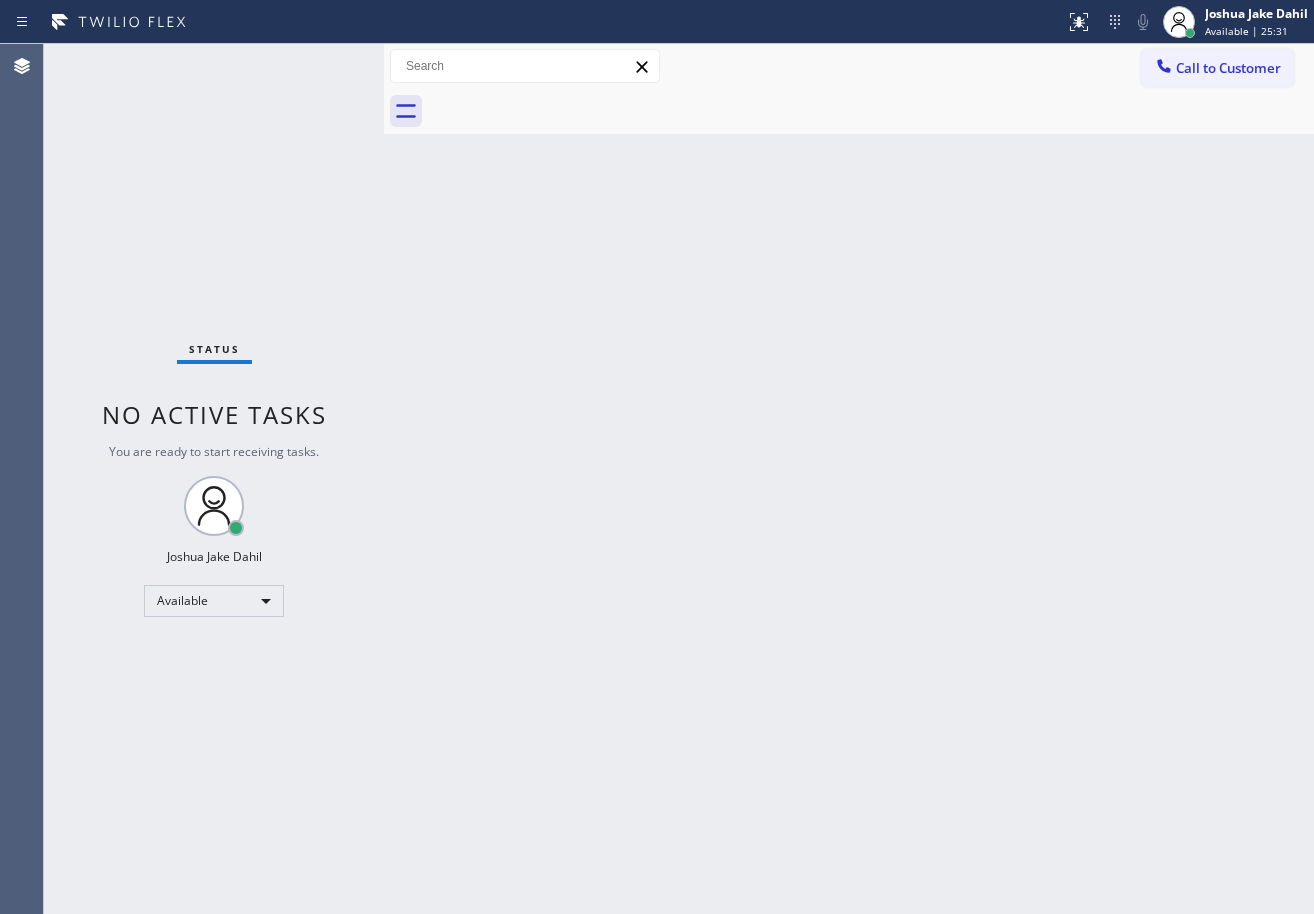click on "Status   No active tasks     You are ready to start receiving tasks.   [FIRST] [LAST] Available" at bounding box center (214, 479) 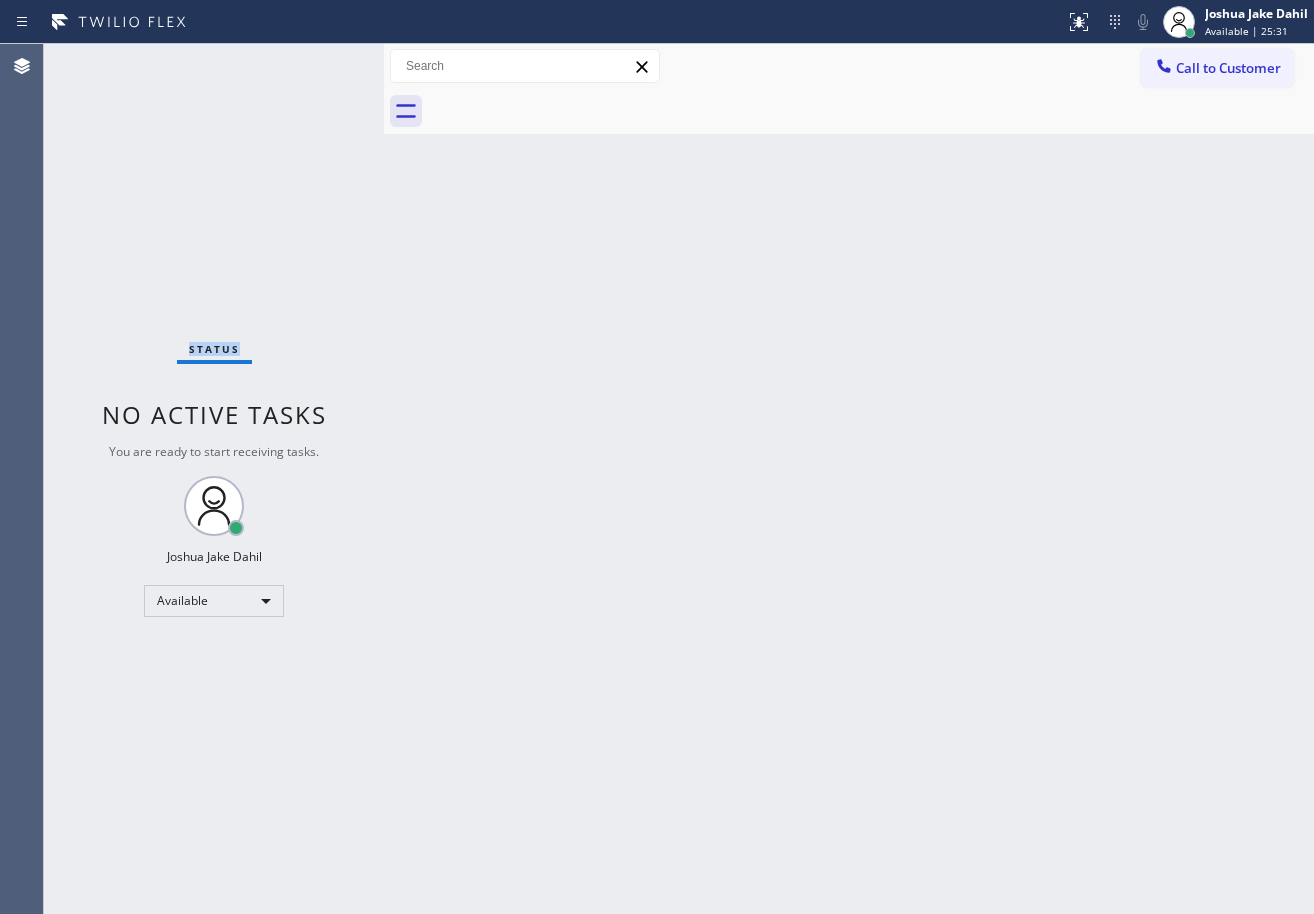 click on "Status   No active tasks     You are ready to start receiving tasks.   [FIRST] [LAST] Available" at bounding box center (214, 479) 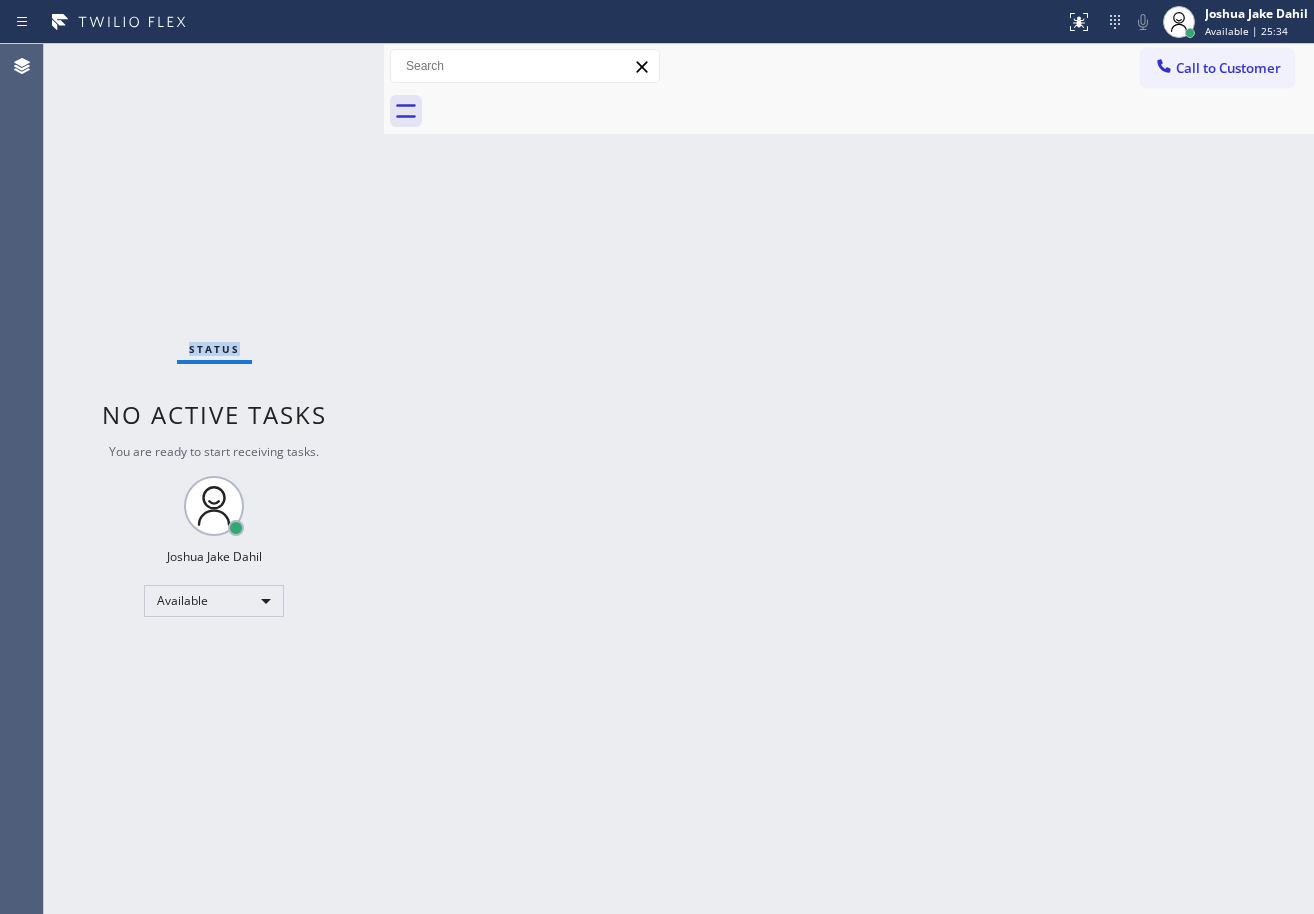 click on "Status   No active tasks     You are ready to start receiving tasks.   [FIRST] [LAST] Available" at bounding box center (214, 479) 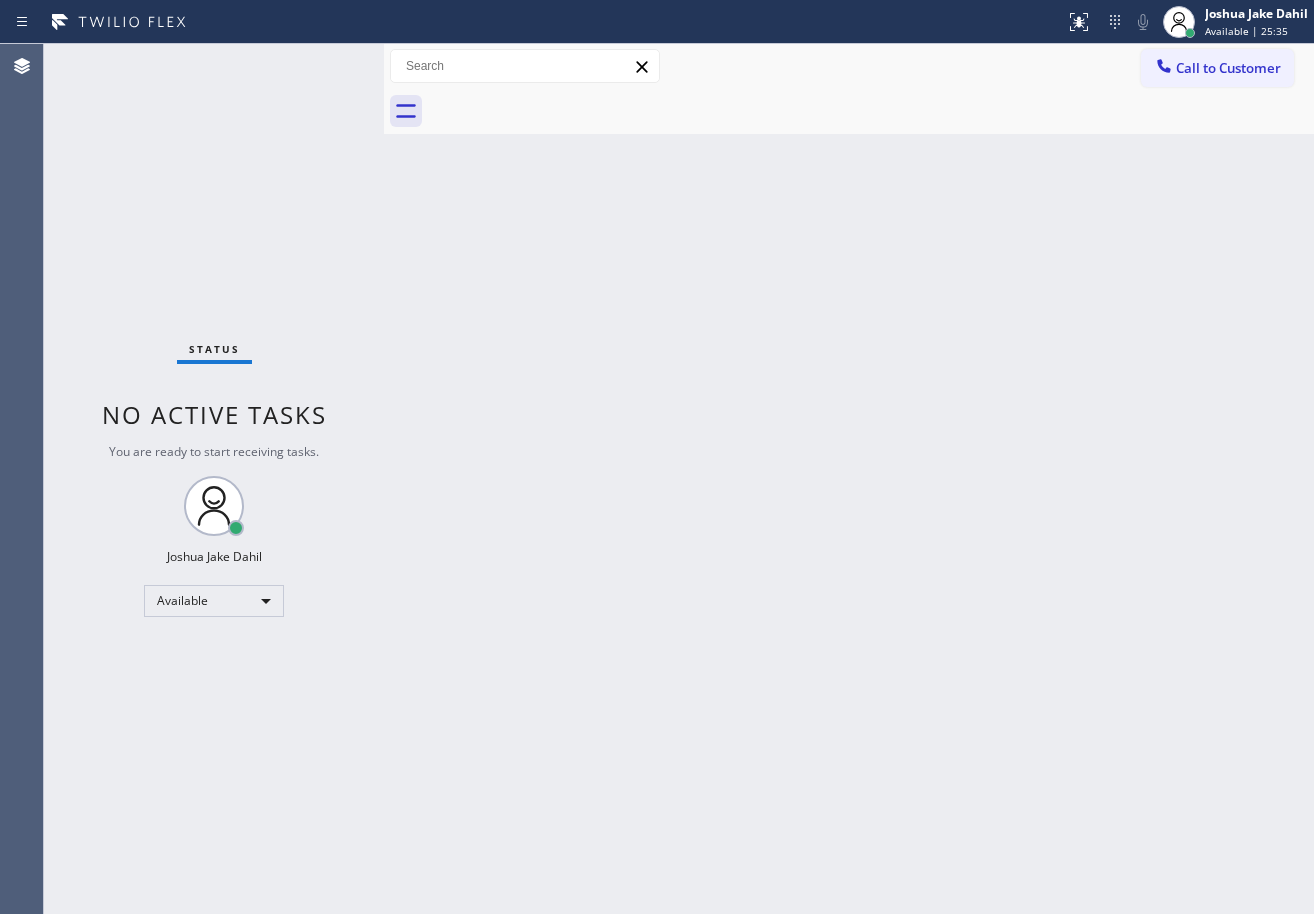 click on "Status   No active tasks     You are ready to start receiving tasks.   [FIRST] [LAST] Available" at bounding box center [214, 479] 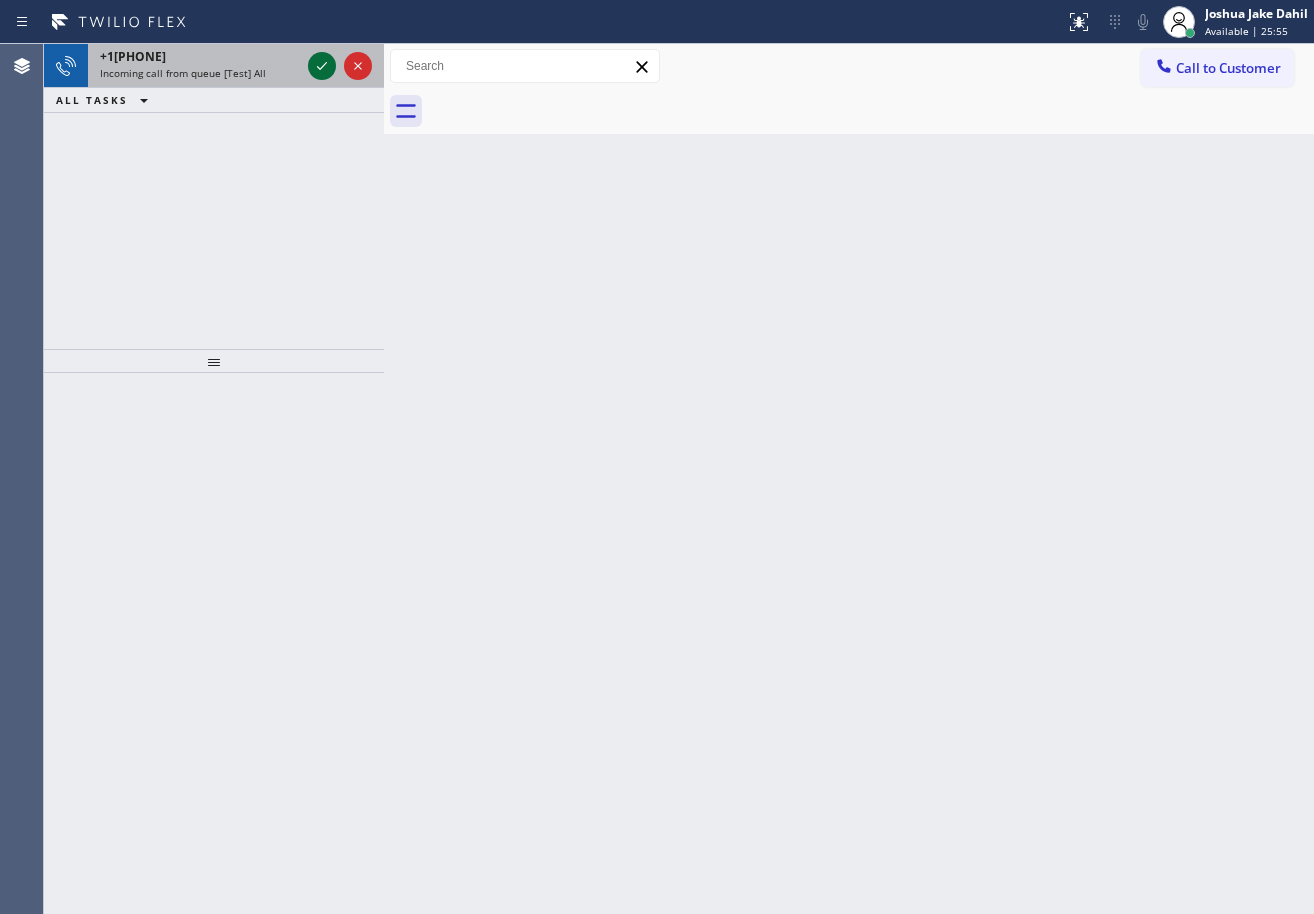 click 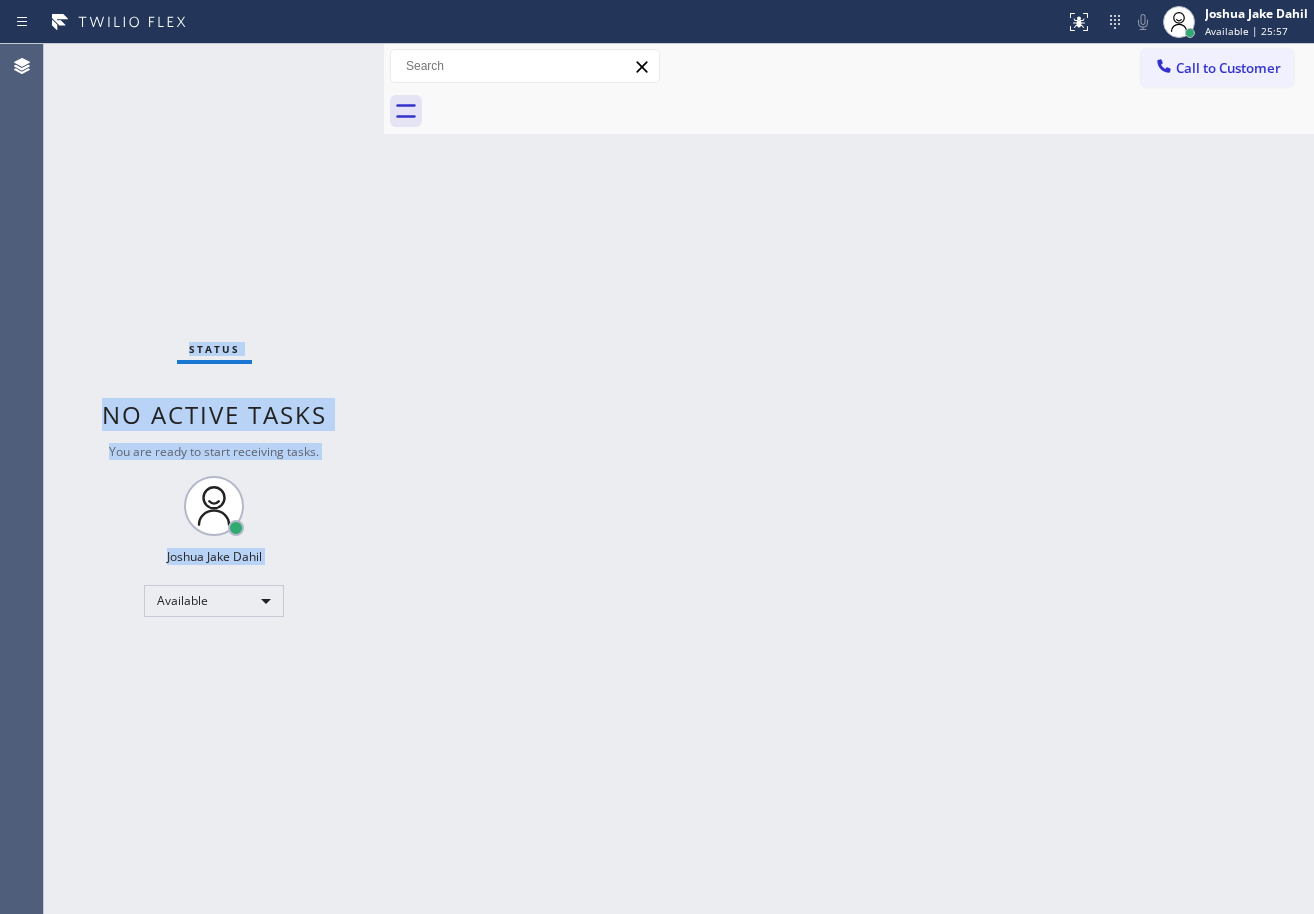 click on "Status   No active tasks     You are ready to start receiving tasks.   [FIRST] [LAST] Available" at bounding box center [214, 479] 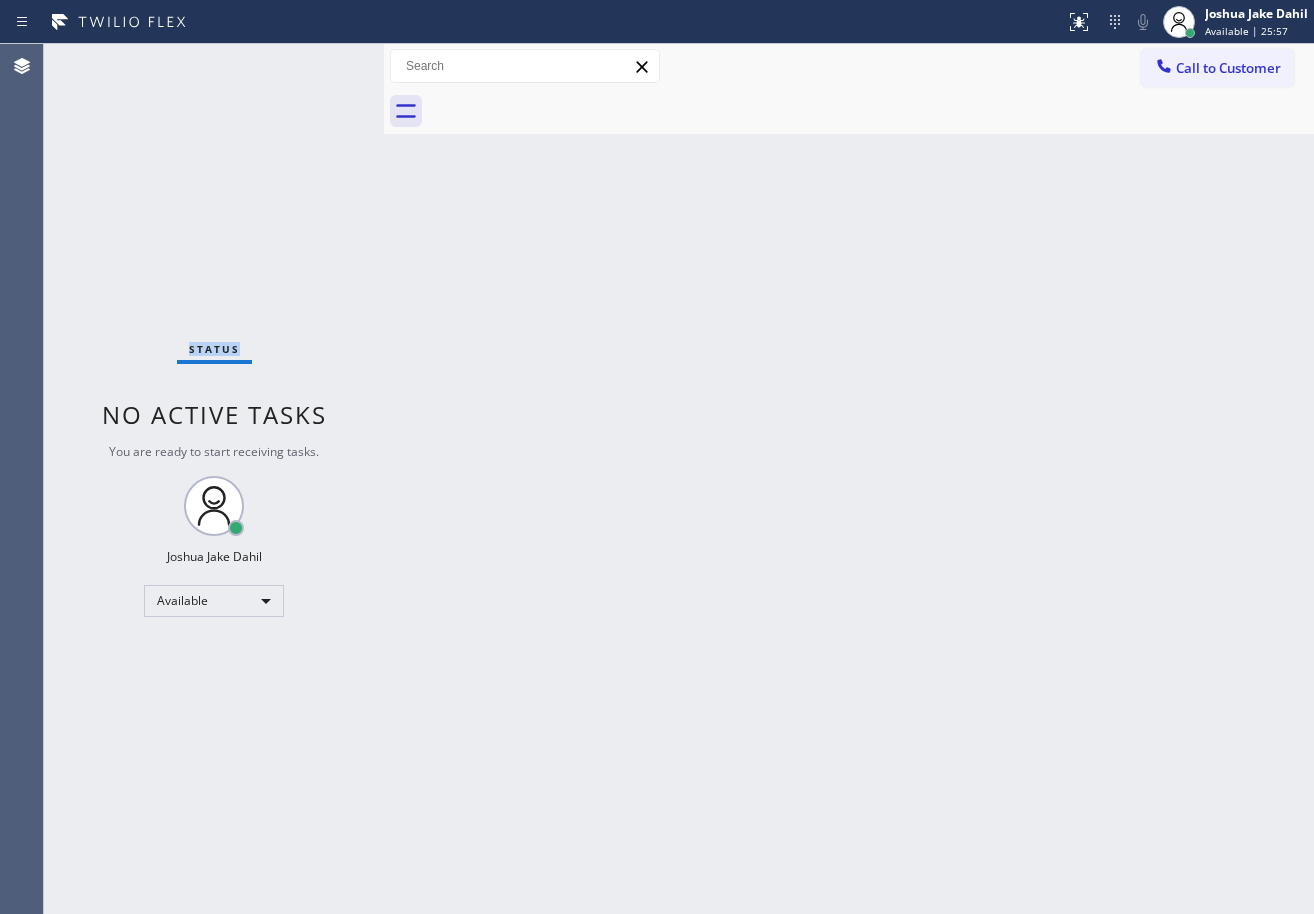 click on "Status   No active tasks     You are ready to start receiving tasks.   [FIRST] [LAST] Available" at bounding box center [214, 479] 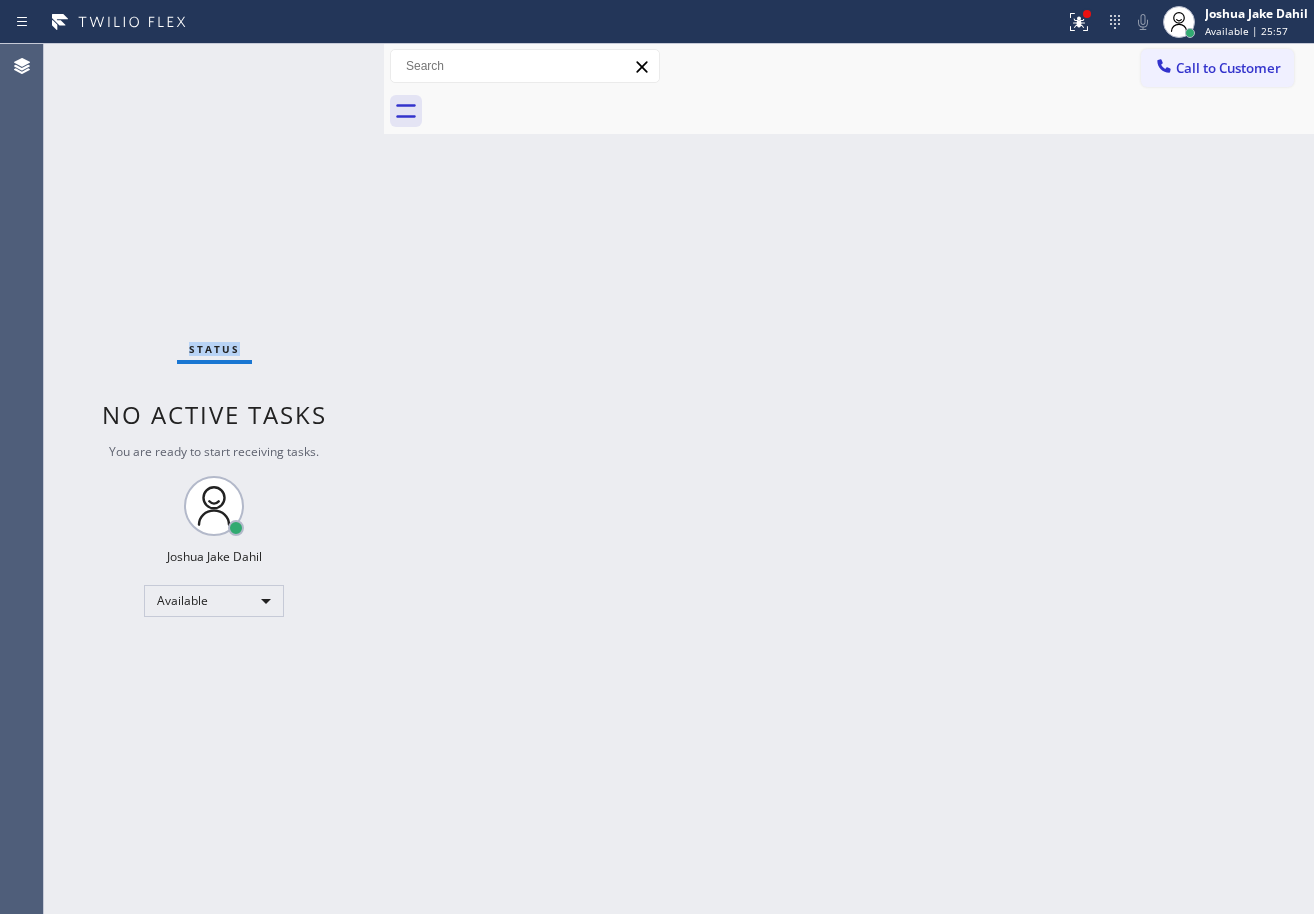 click on "Status   No active tasks     You are ready to start receiving tasks.   [FIRST] [LAST] Available" at bounding box center [214, 479] 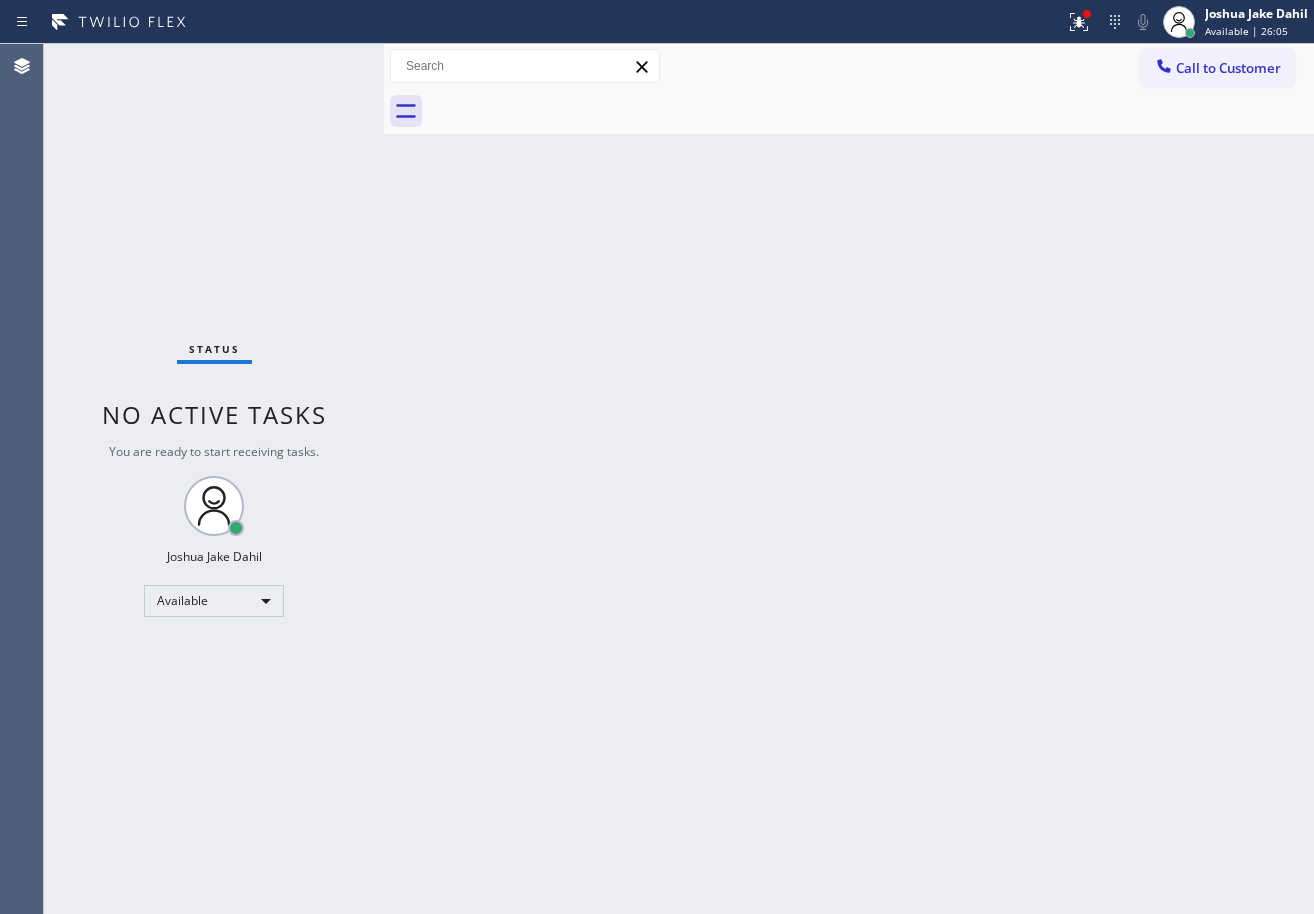 click on "Status   No active tasks     You are ready to start receiving tasks.   [FIRST] [LAST] Available" at bounding box center (214, 479) 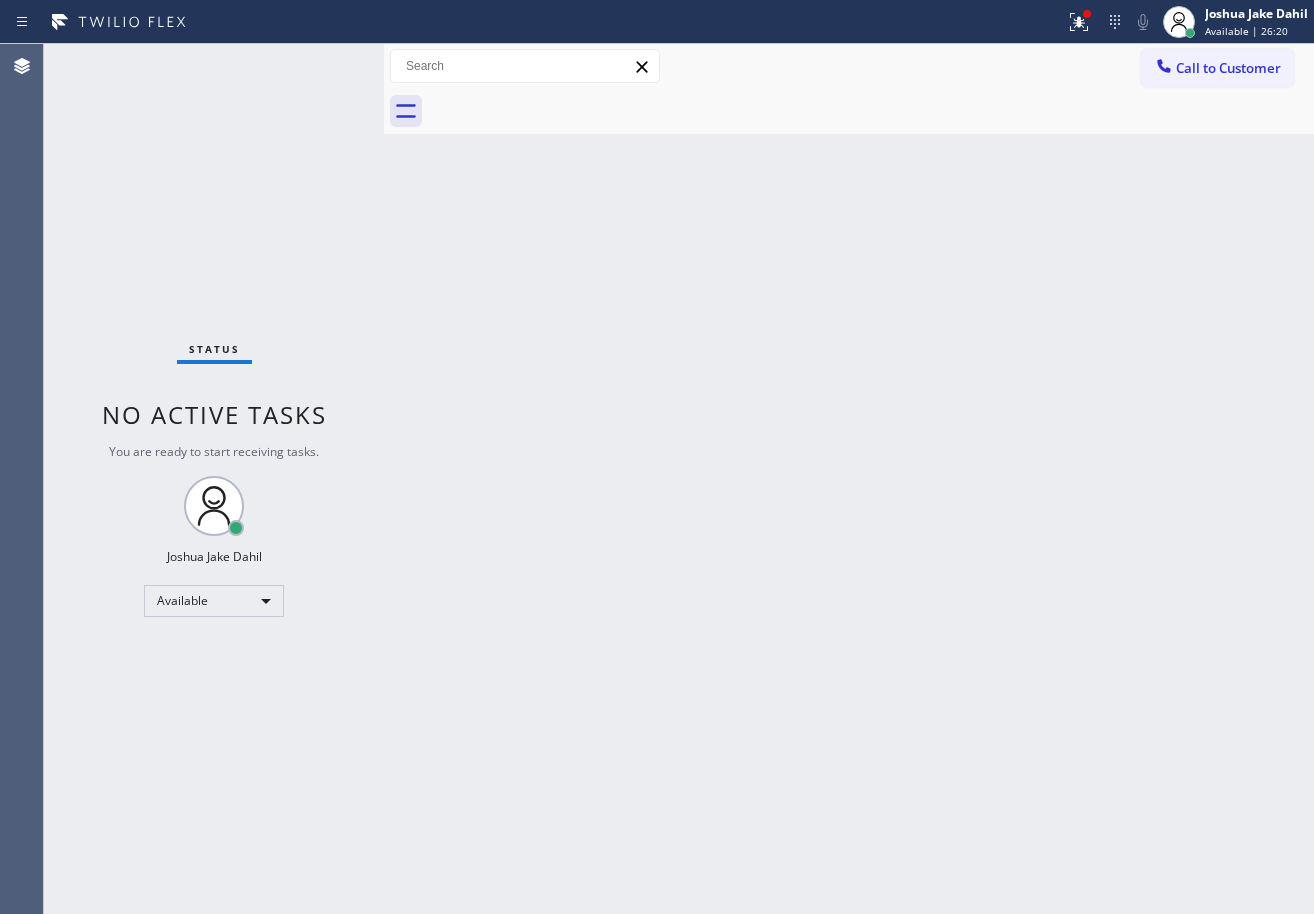 click on "Back to Dashboard Change Sender ID Customers Technicians Select a contact Outbound call Technician Search Technician Your caller id phone number Your caller id phone number Call Technician info Name Phone none Address none Change Sender ID HVAC +1[PHONE] 5 Star Appliance +1[PHONE] Appliance Repair +1[PHONE] Plumbing +1[PHONE] Air Duct Cleaning +1[PHONE] Electricians +1[PHONE] Cancel Change Check personal SMS Reset Change No tabs Call to Customer Outbound call Location 5 Star Appliance Repair Your caller id phone number ([PHONE]) Customer number Call Outbound call Technician Search Technician Your caller id phone number Your caller id phone number Call" at bounding box center (849, 479) 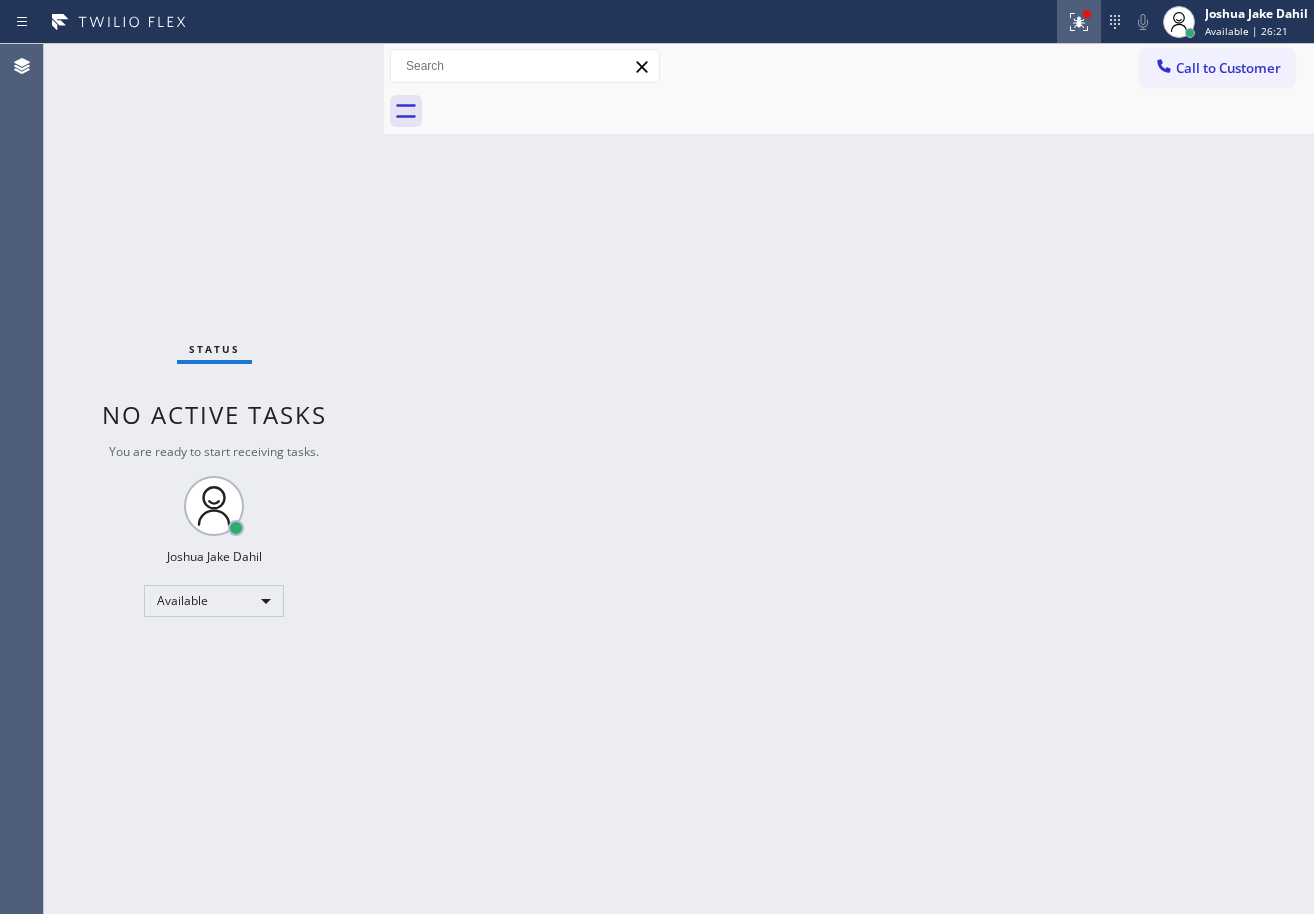 click 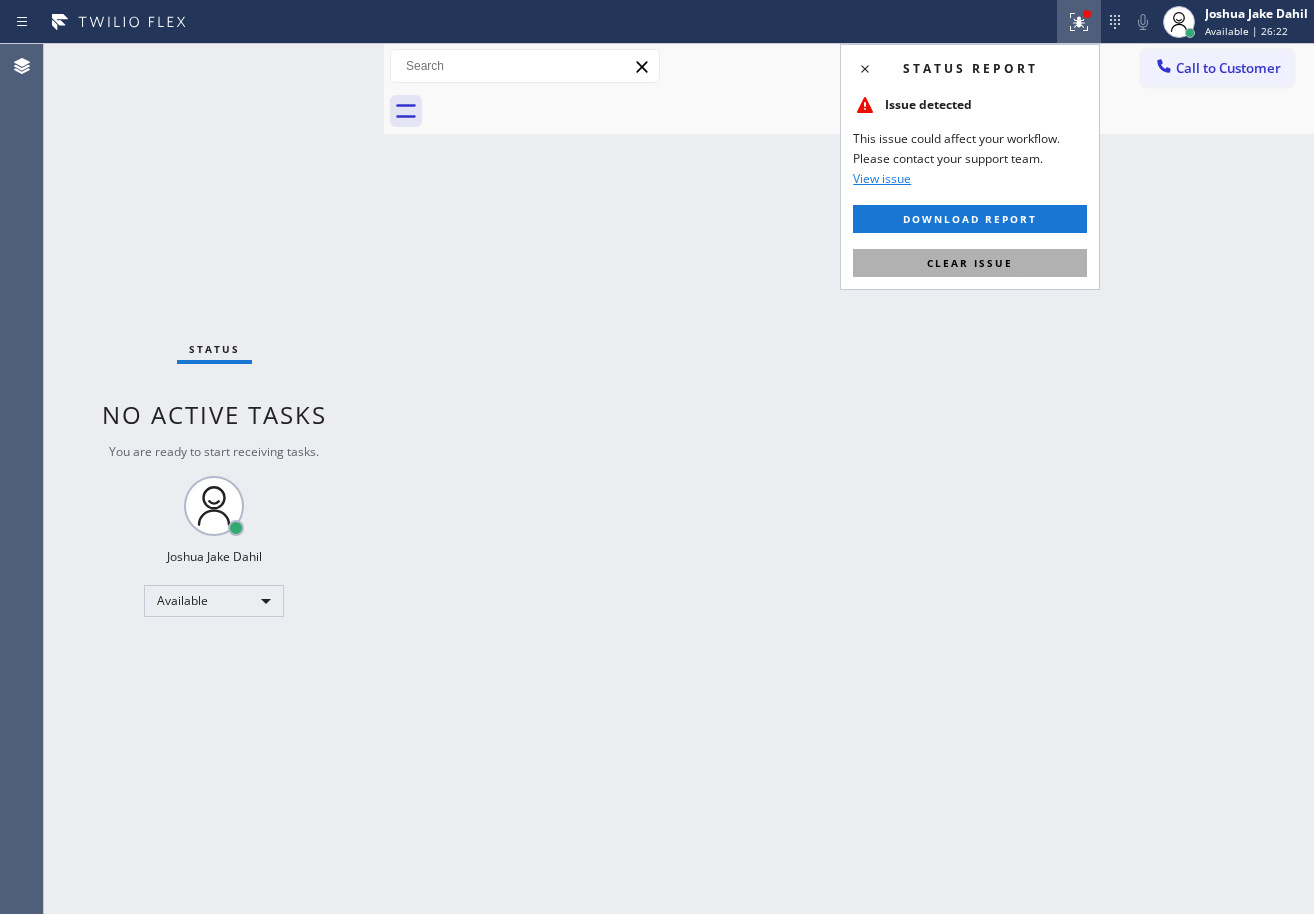 click on "Clear issue" at bounding box center (970, 263) 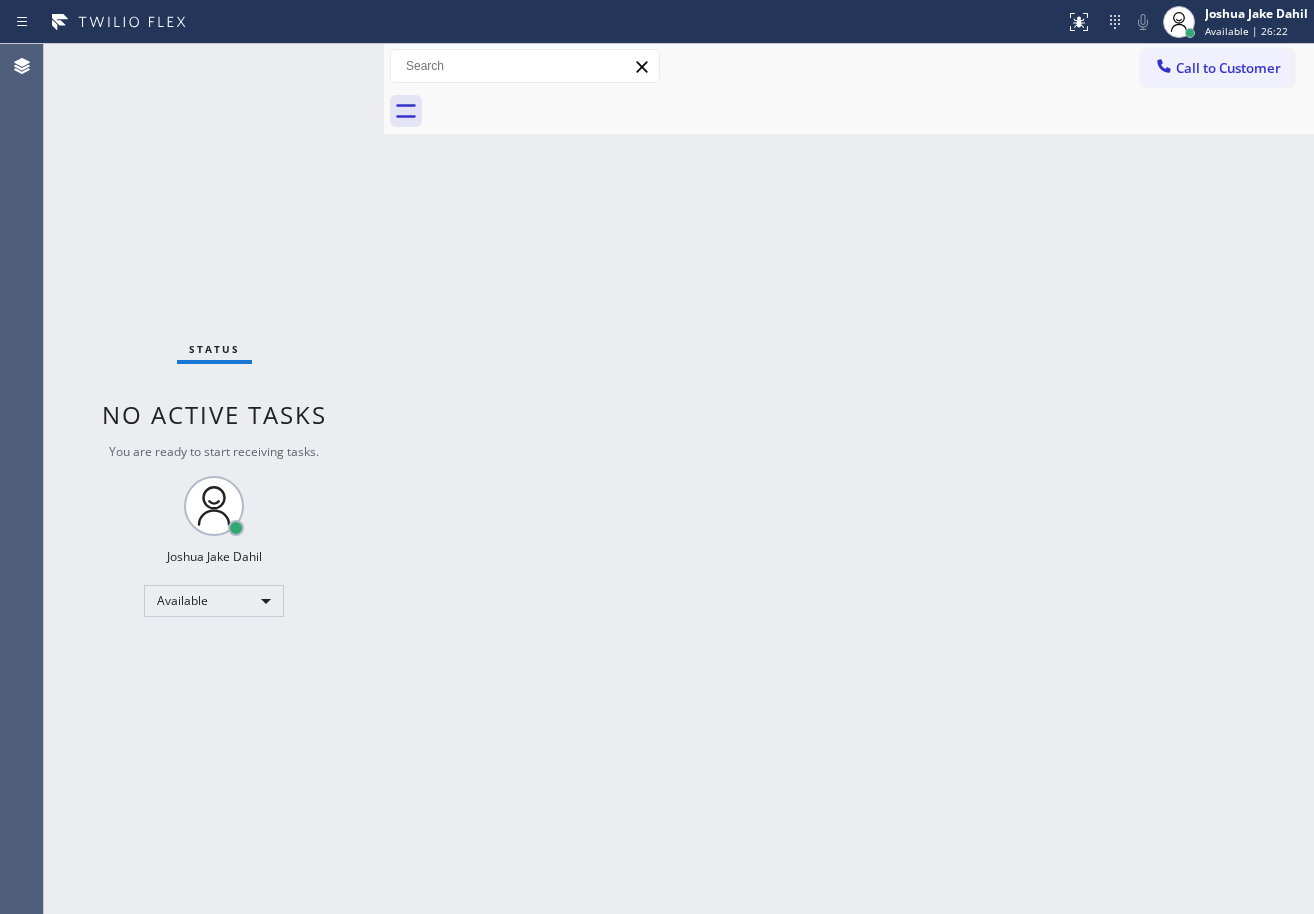 click on "Back to Dashboard Change Sender ID Customers Technicians Select a contact Outbound call Technician Search Technician Your caller id phone number Your caller id phone number Call Technician info Name Phone none Address none Change Sender ID HVAC +1[PHONE] 5 Star Appliance +1[PHONE] Appliance Repair +1[PHONE] Plumbing +1[PHONE] Air Duct Cleaning +1[PHONE] Electricians +1[PHONE] Cancel Change Check personal SMS Reset Change No tabs Call to Customer Outbound call Location 5 Star Appliance Repair Your caller id phone number ([PHONE]) Customer number Call Outbound call Technician Search Technician Your caller id phone number Your caller id phone number Call" at bounding box center [849, 479] 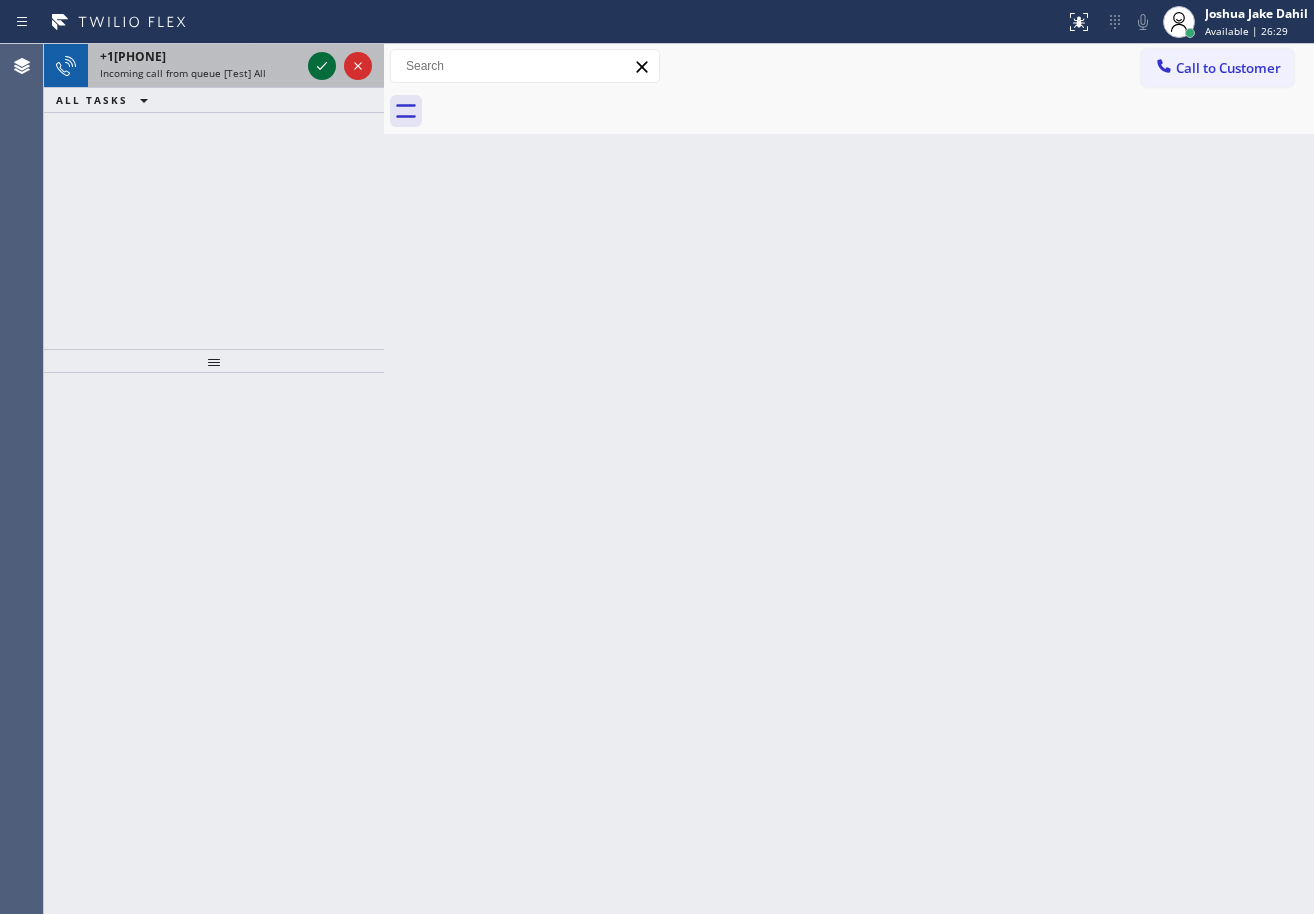 click 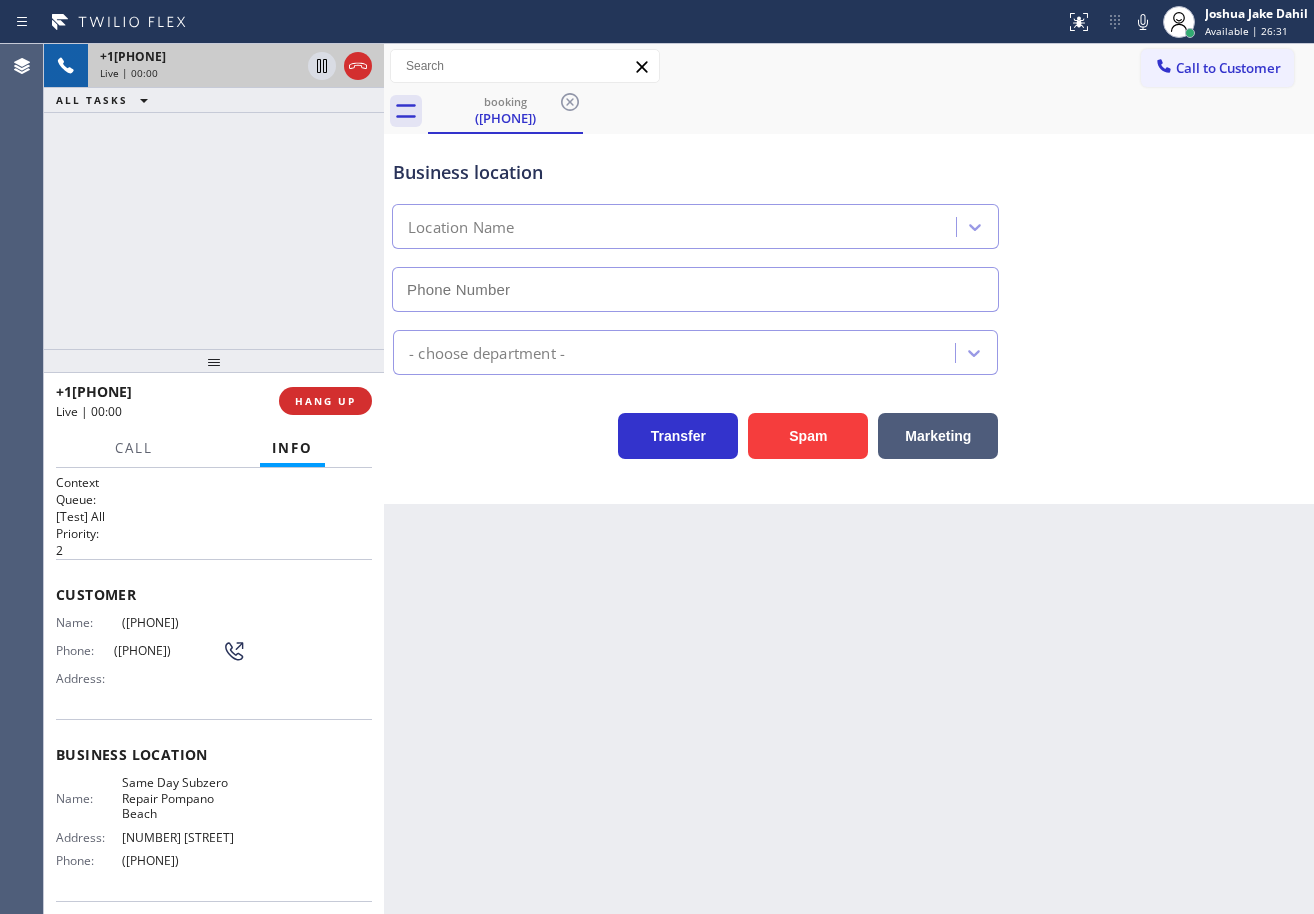 type on "([PHONE])" 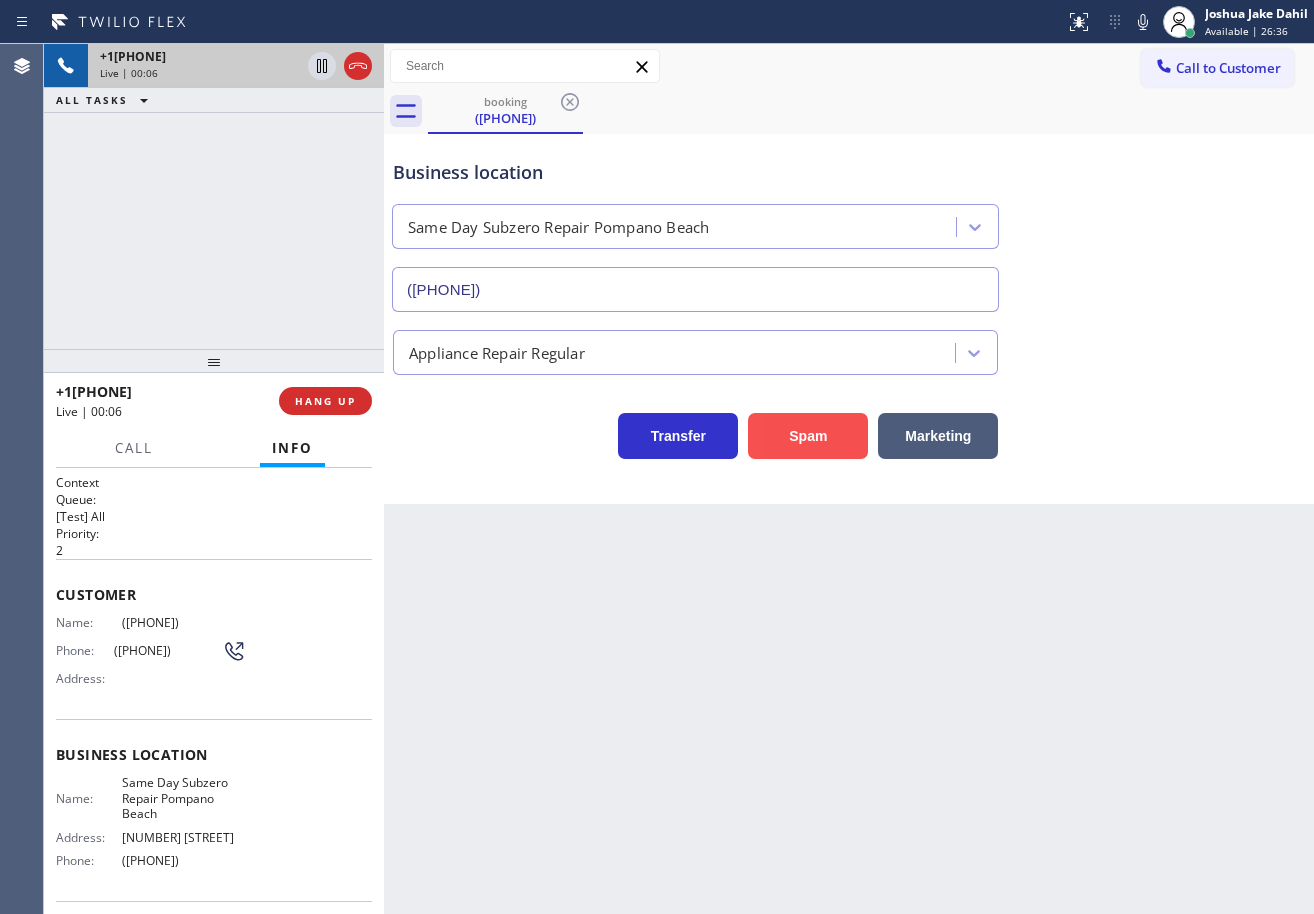 click on "Spam" at bounding box center (808, 436) 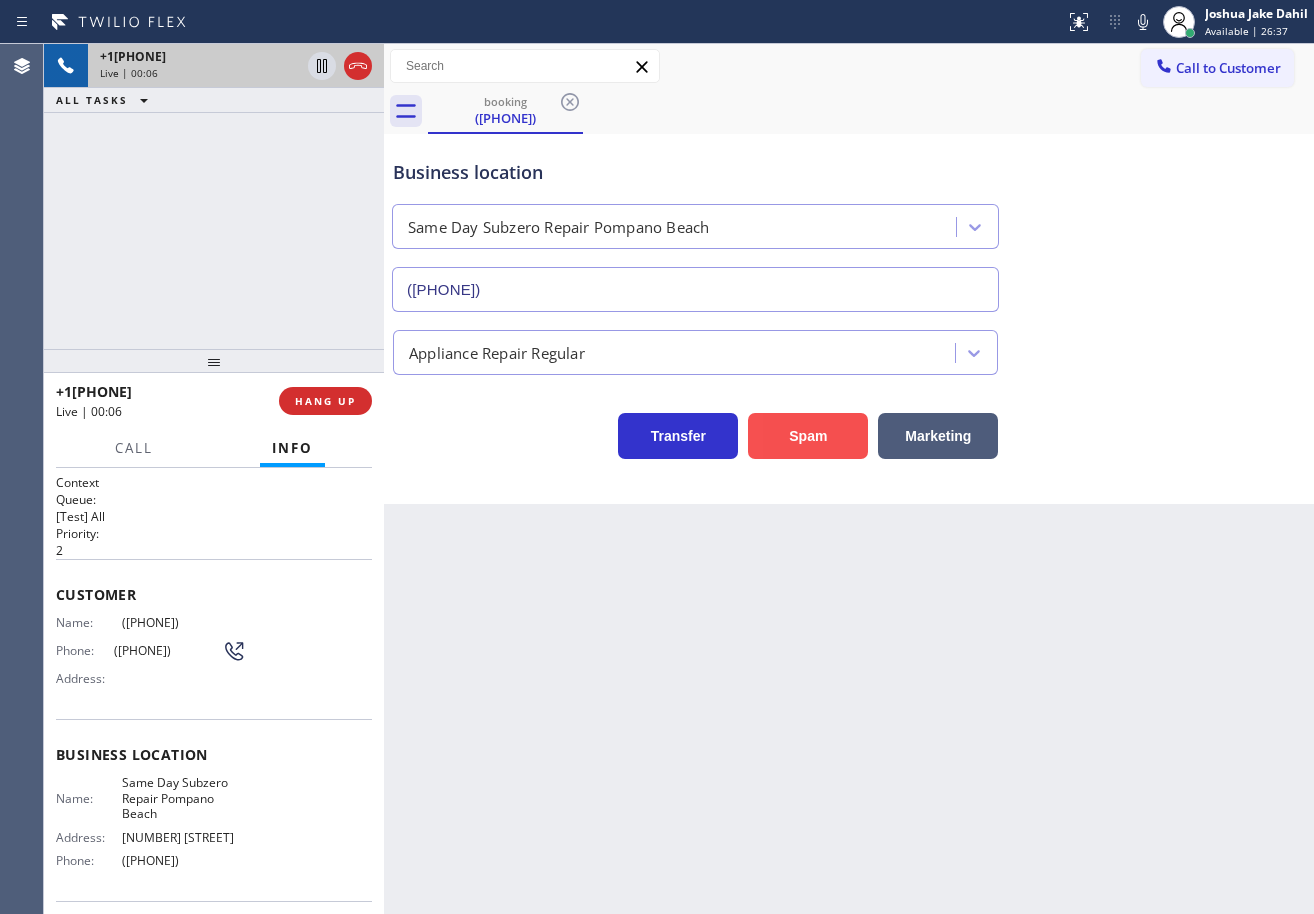 click on "Spam" at bounding box center (808, 436) 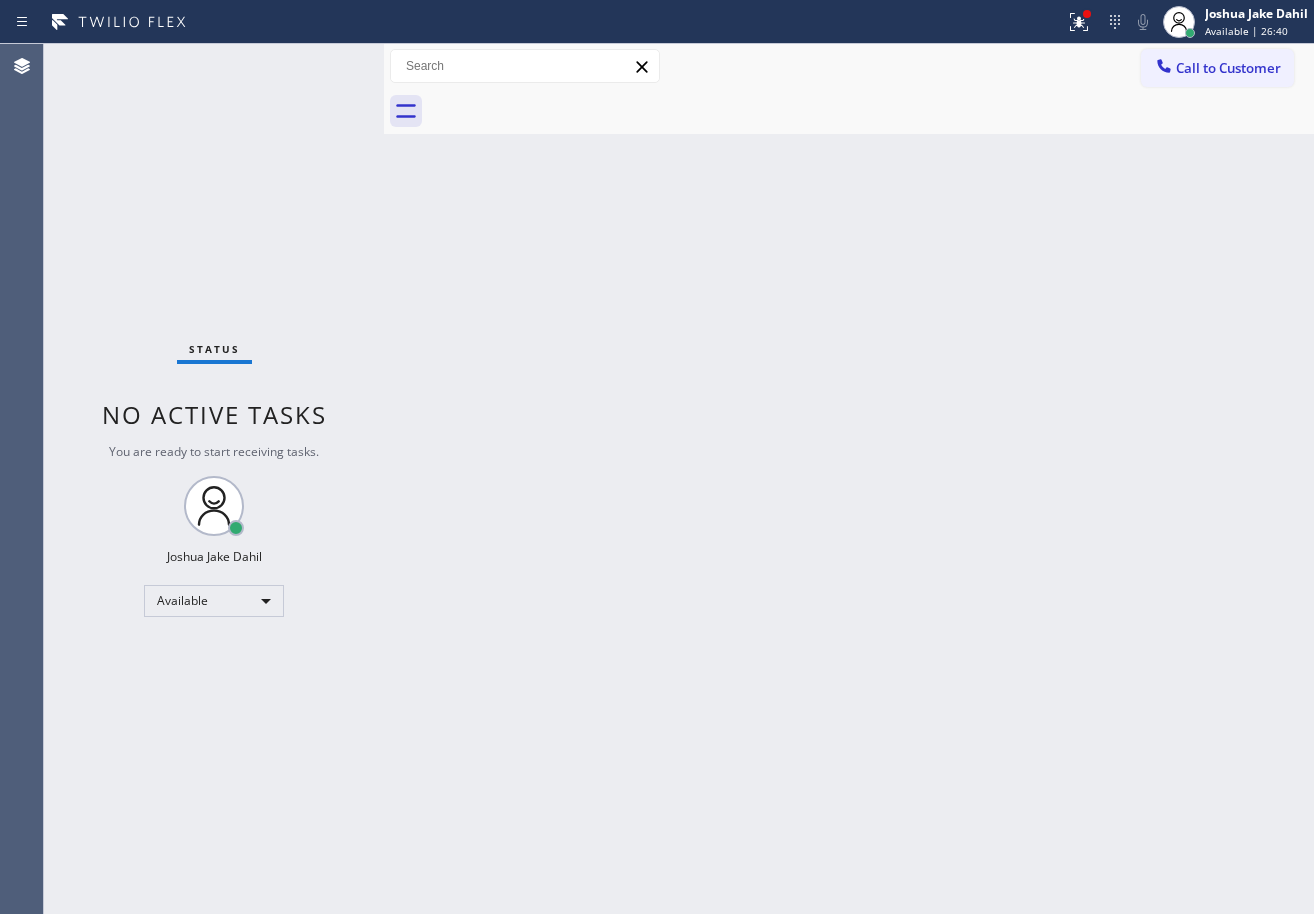 drag, startPoint x: 960, startPoint y: 452, endPoint x: 981, endPoint y: 456, distance: 21.377558 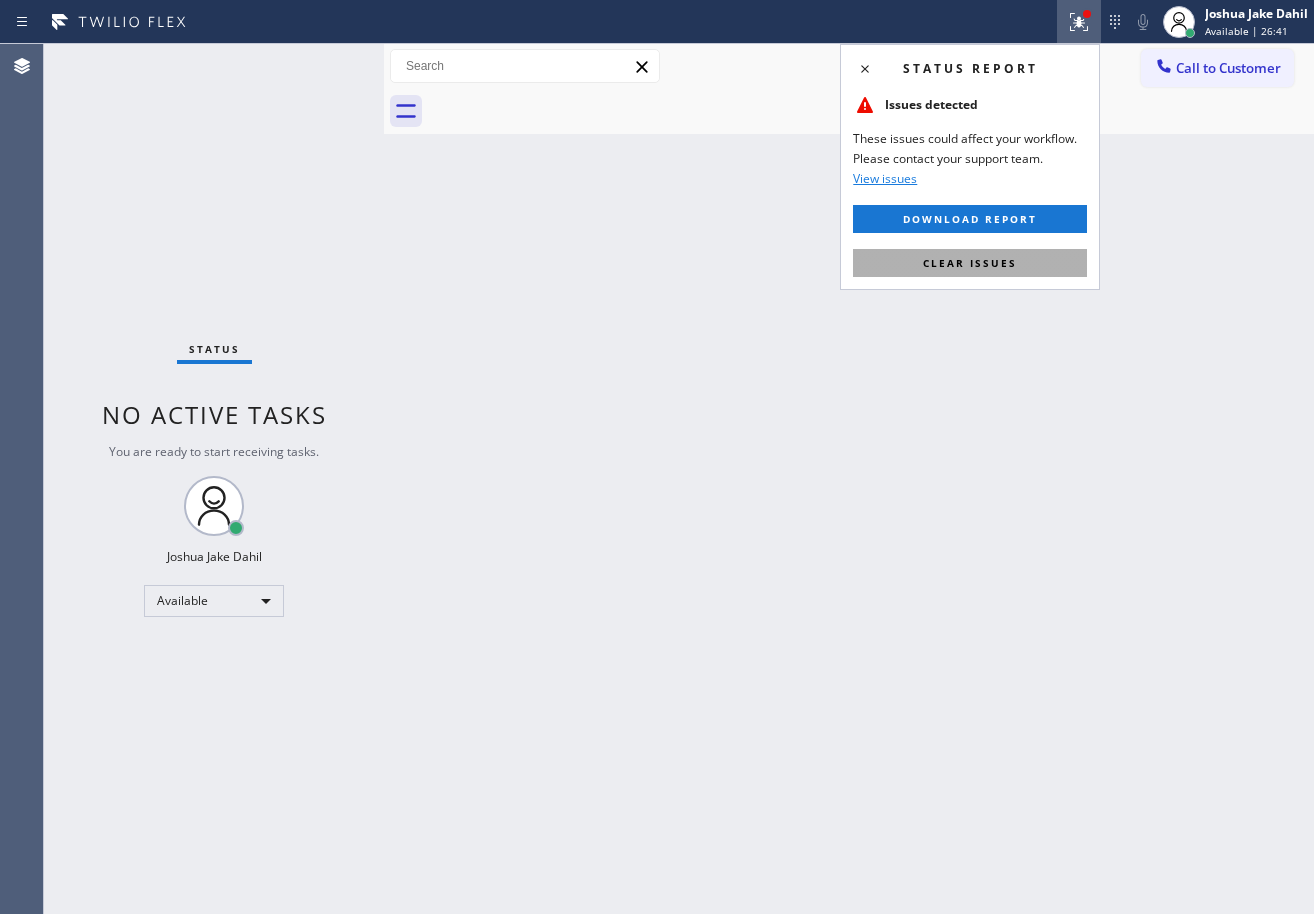 click on "Clear issues" at bounding box center (970, 263) 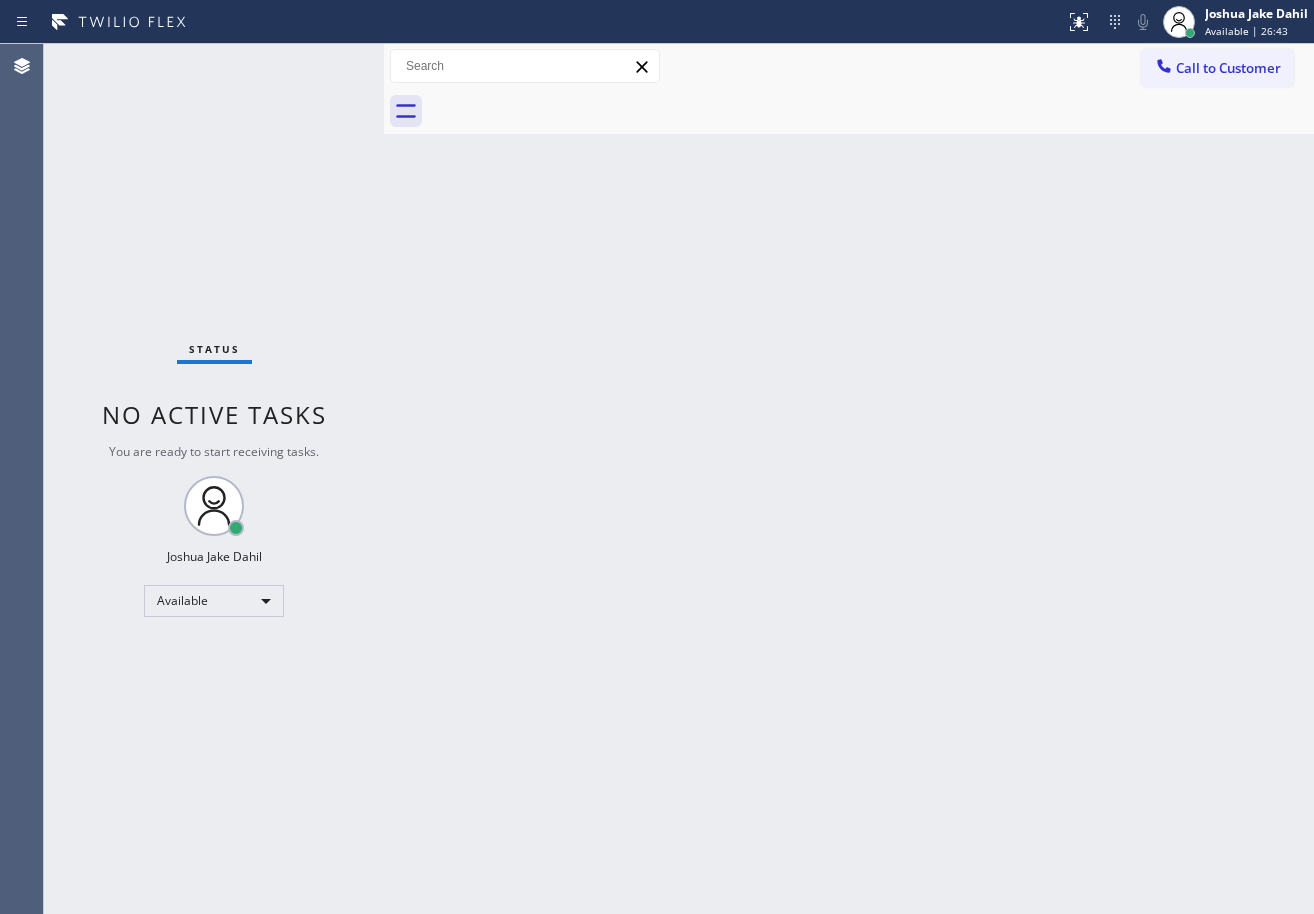 drag, startPoint x: 652, startPoint y: 643, endPoint x: 586, endPoint y: 565, distance: 102.176315 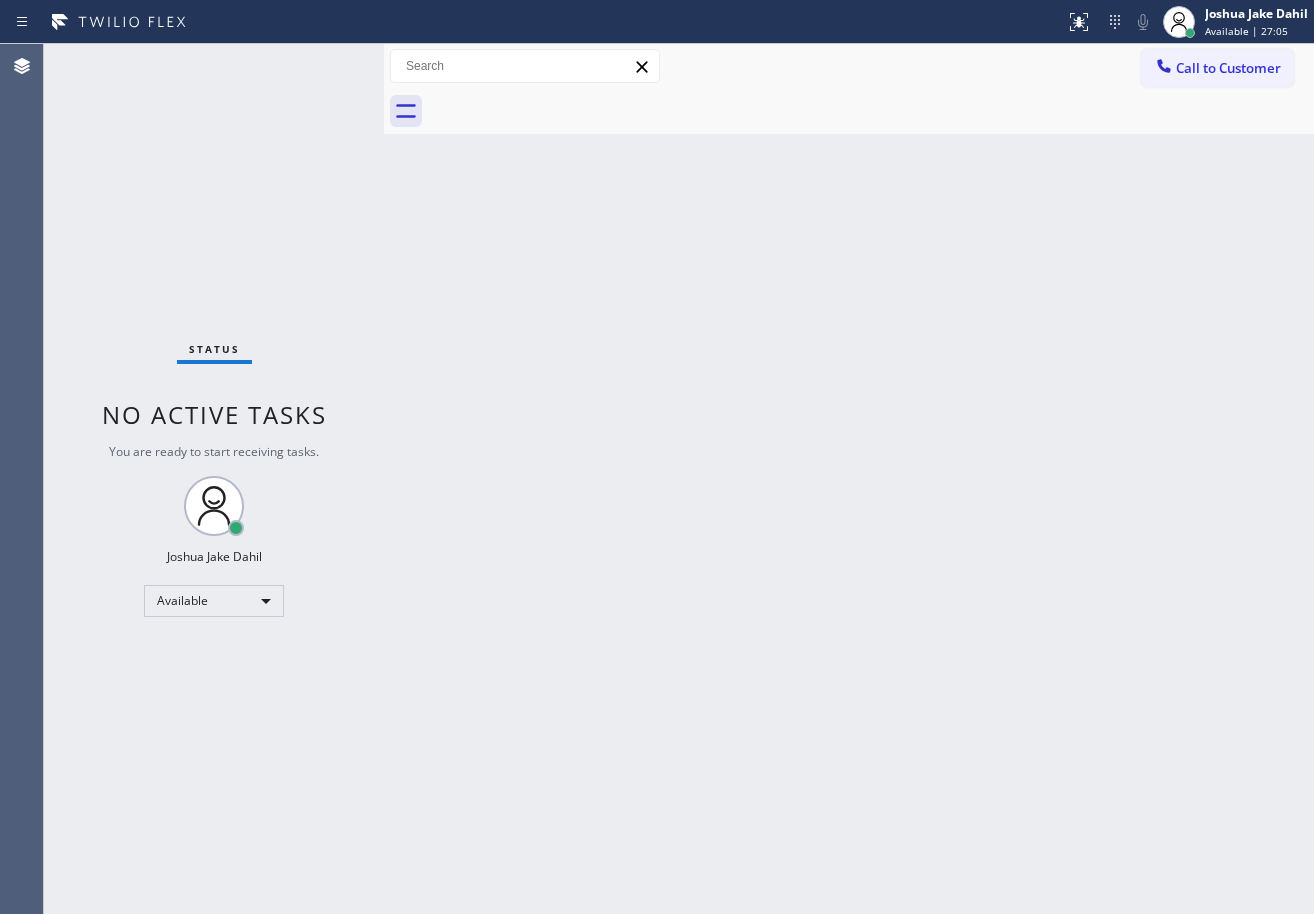 click on "Back to Dashboard Change Sender ID Customers Technicians Select a contact Outbound call Technician Search Technician Your caller id phone number Your caller id phone number Call Technician info Name Phone none Address none Change Sender ID HVAC +1[PHONE] 5 Star Appliance +1[PHONE] Appliance Repair +1[PHONE] Plumbing +1[PHONE] Air Duct Cleaning +1[PHONE] Electricians +1[PHONE] Cancel Change Check personal SMS Reset Change No tabs Call to Customer Outbound call Location 5 Star Appliance Repair Your caller id phone number ([PHONE]) Customer number Call Outbound call Technician Search Technician Your caller id phone number Your caller id phone number Call" at bounding box center (849, 479) 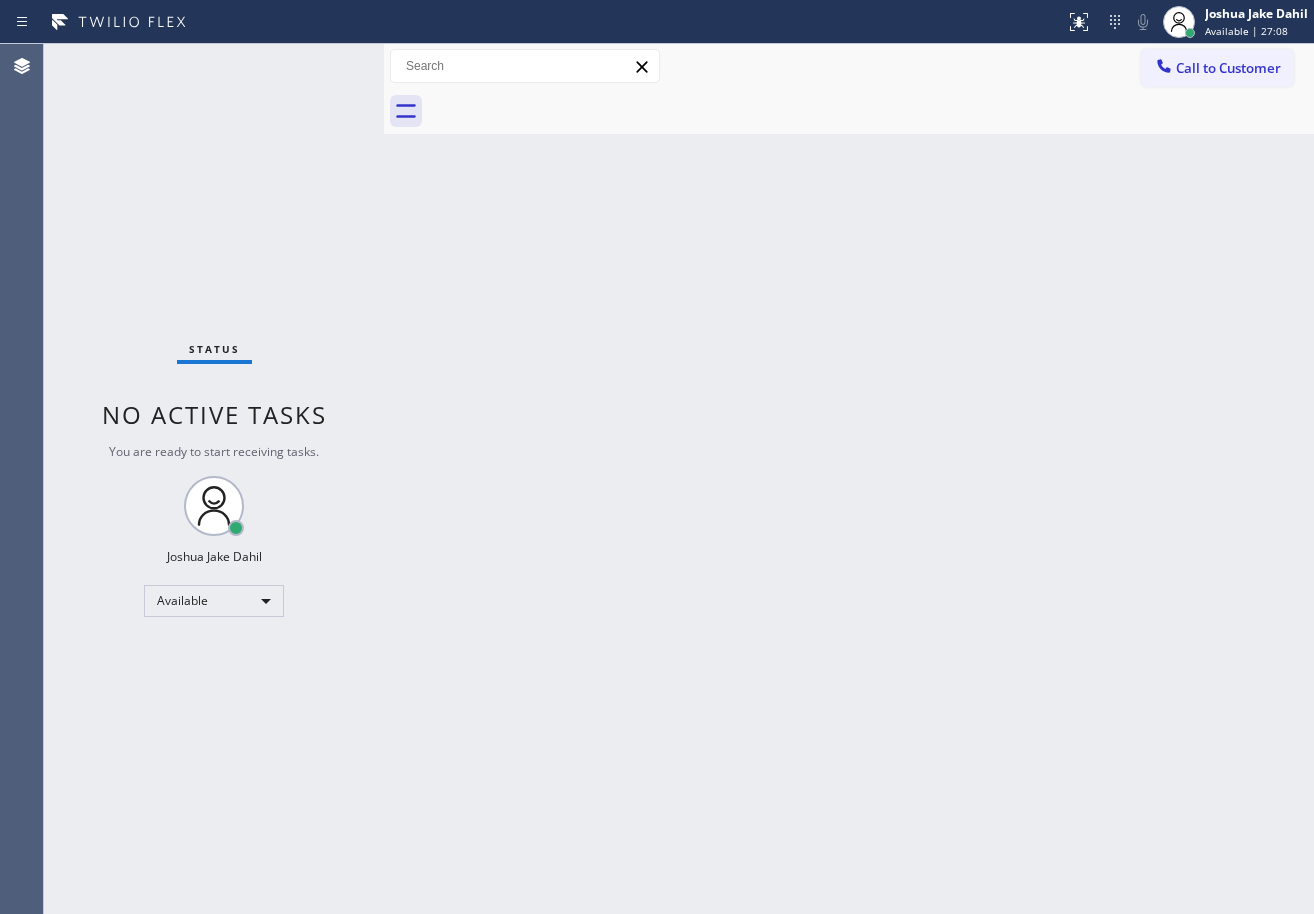 click on "Back to Dashboard Change Sender ID Customers Technicians Select a contact Outbound call Technician Search Technician Your caller id phone number Your caller id phone number Call Technician info Name Phone none Address none Change Sender ID HVAC +1[PHONE] 5 Star Appliance +1[PHONE] Appliance Repair +1[PHONE] Plumbing +1[PHONE] Air Duct Cleaning +1[PHONE] Electricians +1[PHONE] Cancel Change Check personal SMS Reset Change No tabs Call to Customer Outbound call Location 5 Star Appliance Repair Your caller id phone number ([PHONE]) Customer number Call Outbound call Technician Search Technician Your caller id phone number Your caller id phone number Call" at bounding box center [849, 479] 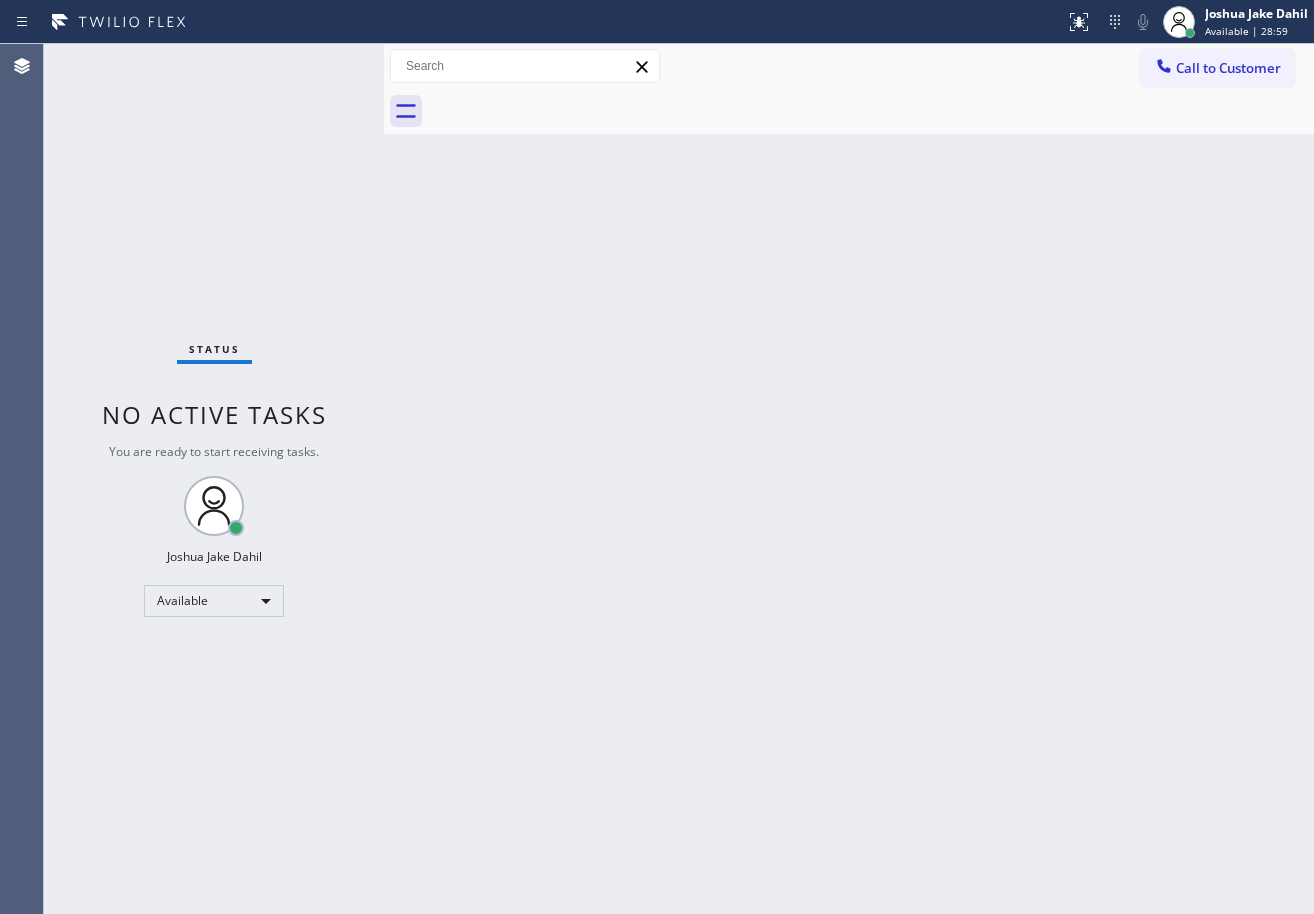 click at bounding box center [871, 111] 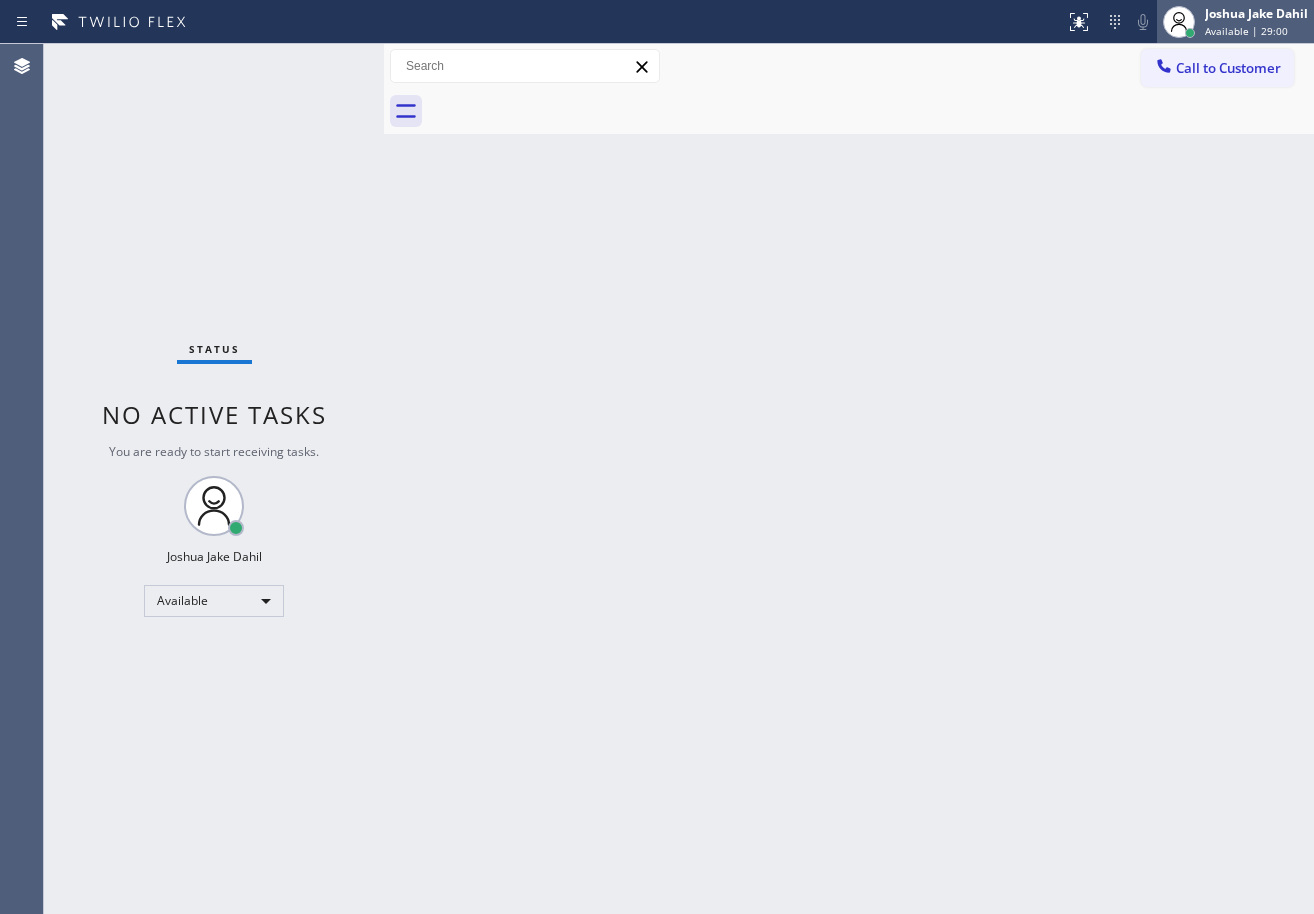 click on "Joshua Jake Dahil" at bounding box center [1256, 13] 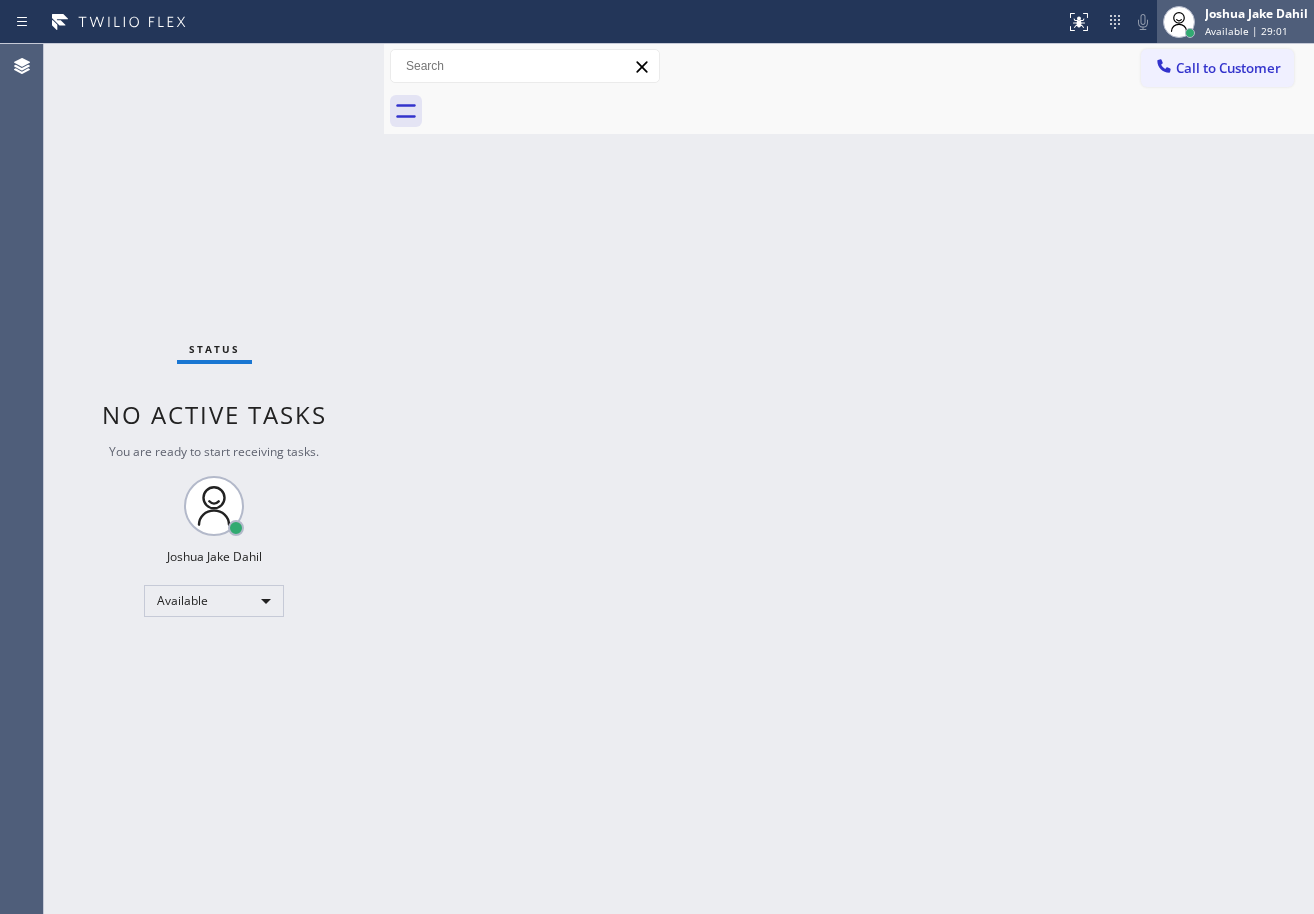click on "[FIRST] [LAST] Available | 29:01" at bounding box center (1257, 21) 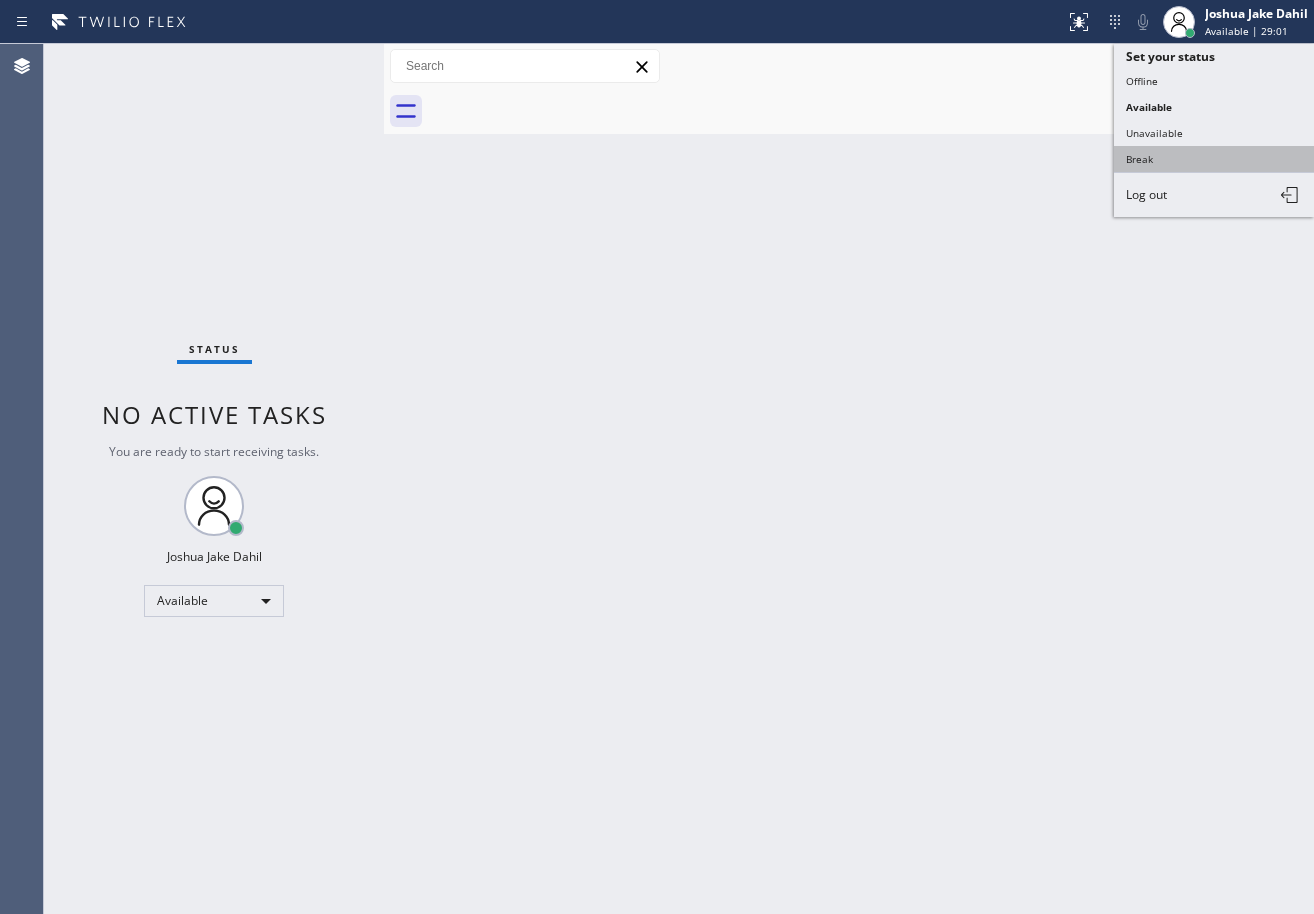 click on "Break" at bounding box center (1214, 159) 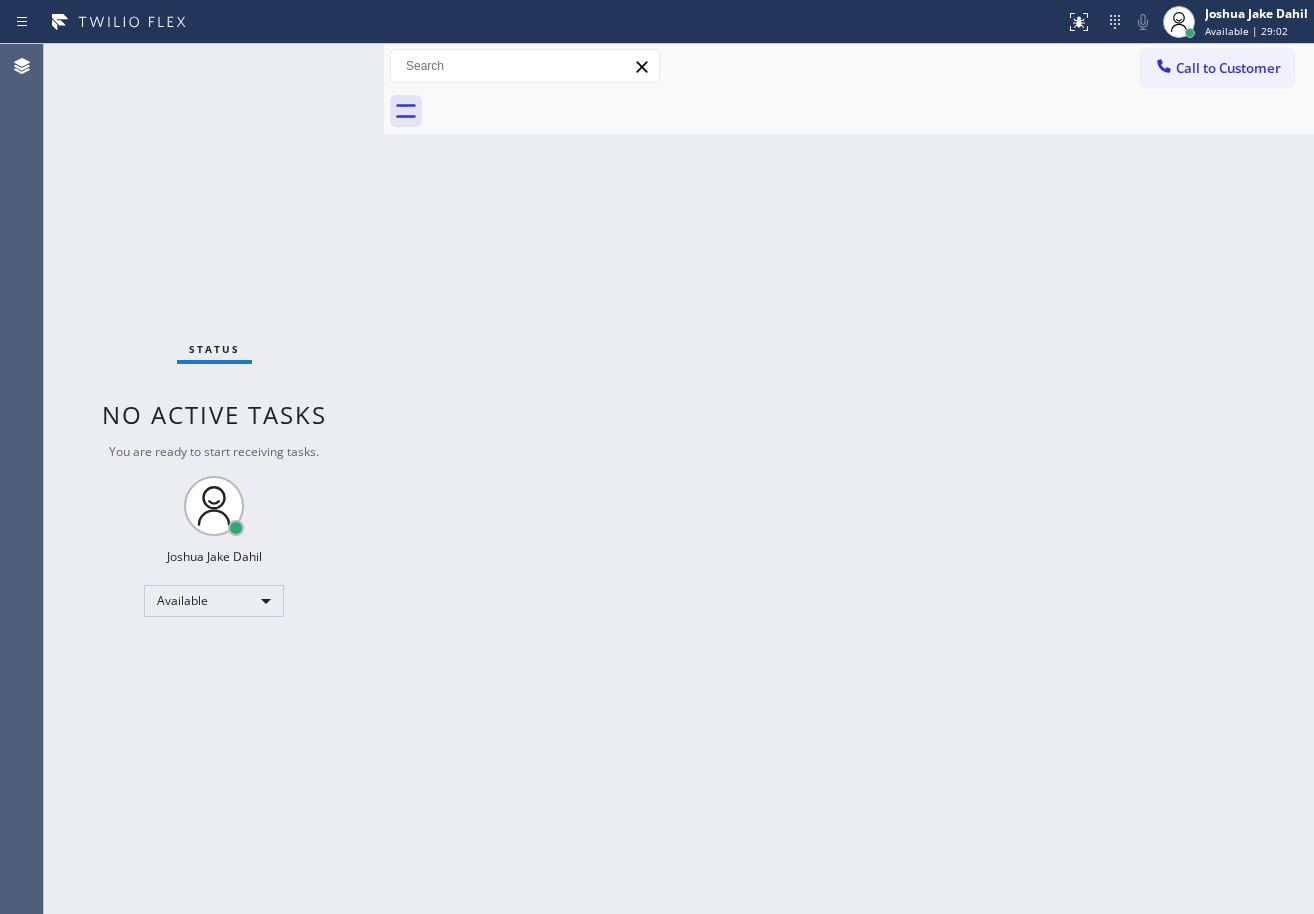 click on "Back to Dashboard Change Sender ID Customers Technicians Select a contact Outbound call Technician Search Technician Your caller id phone number Your caller id phone number Call Technician info Name Phone none Address none Change Sender ID HVAC +1[PHONE] 5 Star Appliance +1[PHONE] Appliance Repair +1[PHONE] Plumbing +1[PHONE] Air Duct Cleaning +1[PHONE] Electricians +1[PHONE] Cancel Change Check personal SMS Reset Change No tabs Call to Customer Outbound call Location 5 Star Appliance Repair Your caller id phone number ([PHONE]) Customer number Call Outbound call Technician Search Technician Your caller id phone number Your caller id phone number Call" at bounding box center [849, 479] 